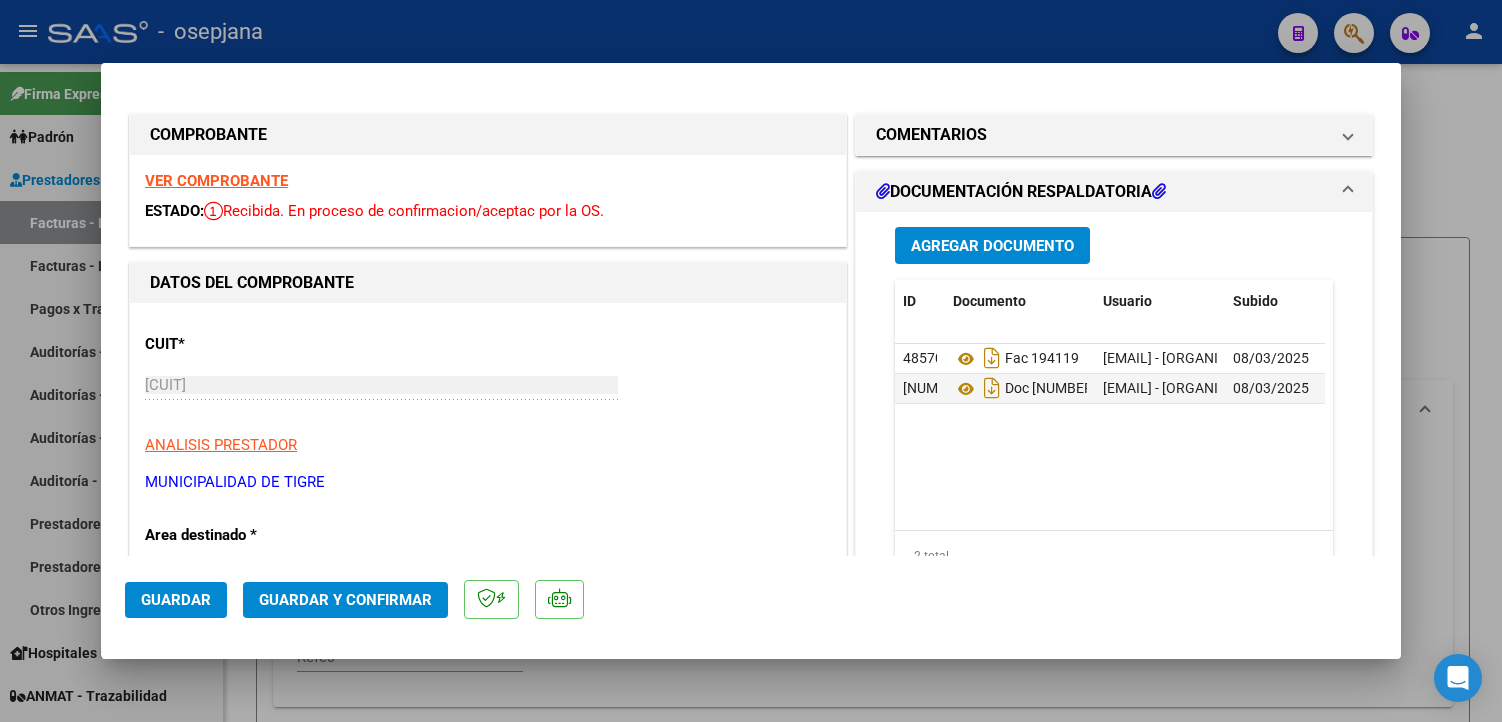scroll, scrollTop: 0, scrollLeft: 0, axis: both 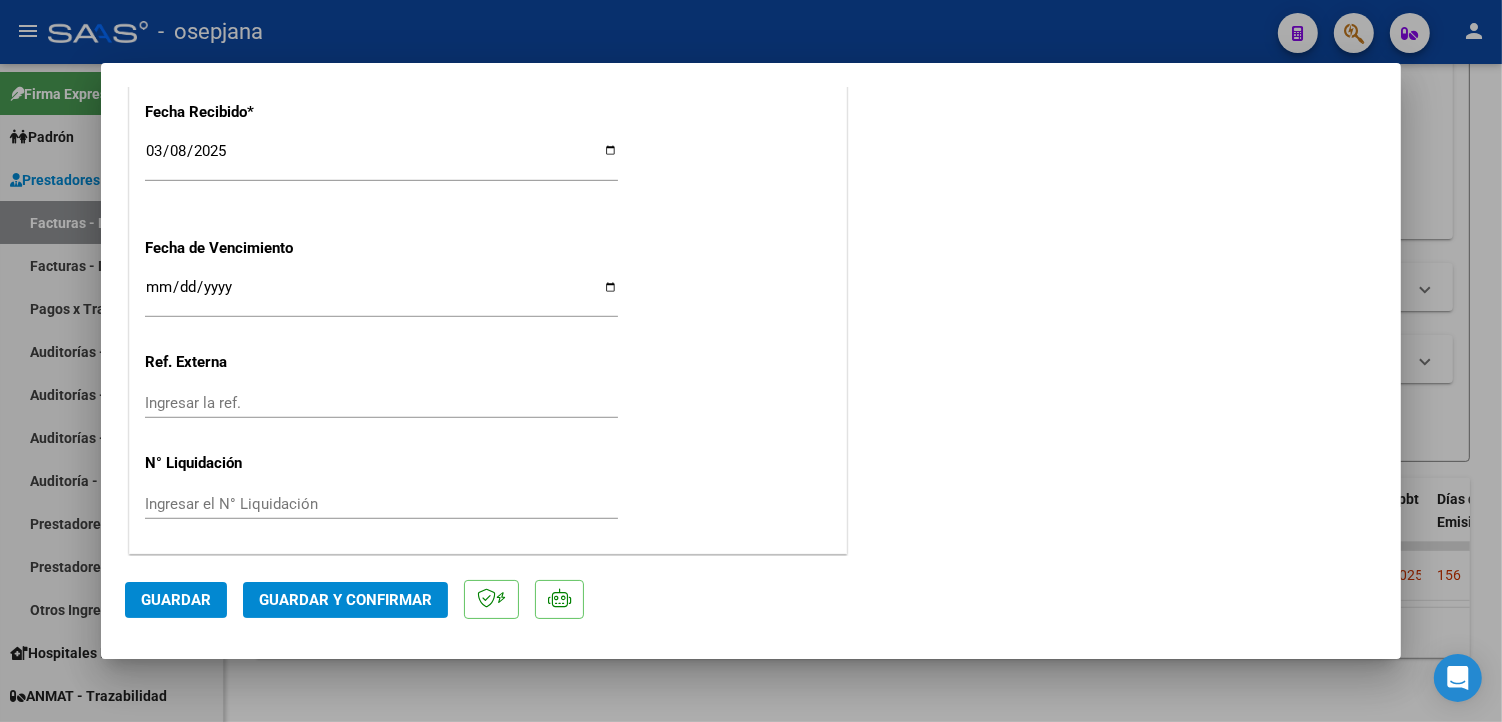 click on "Ingresar la ref." at bounding box center [381, 403] 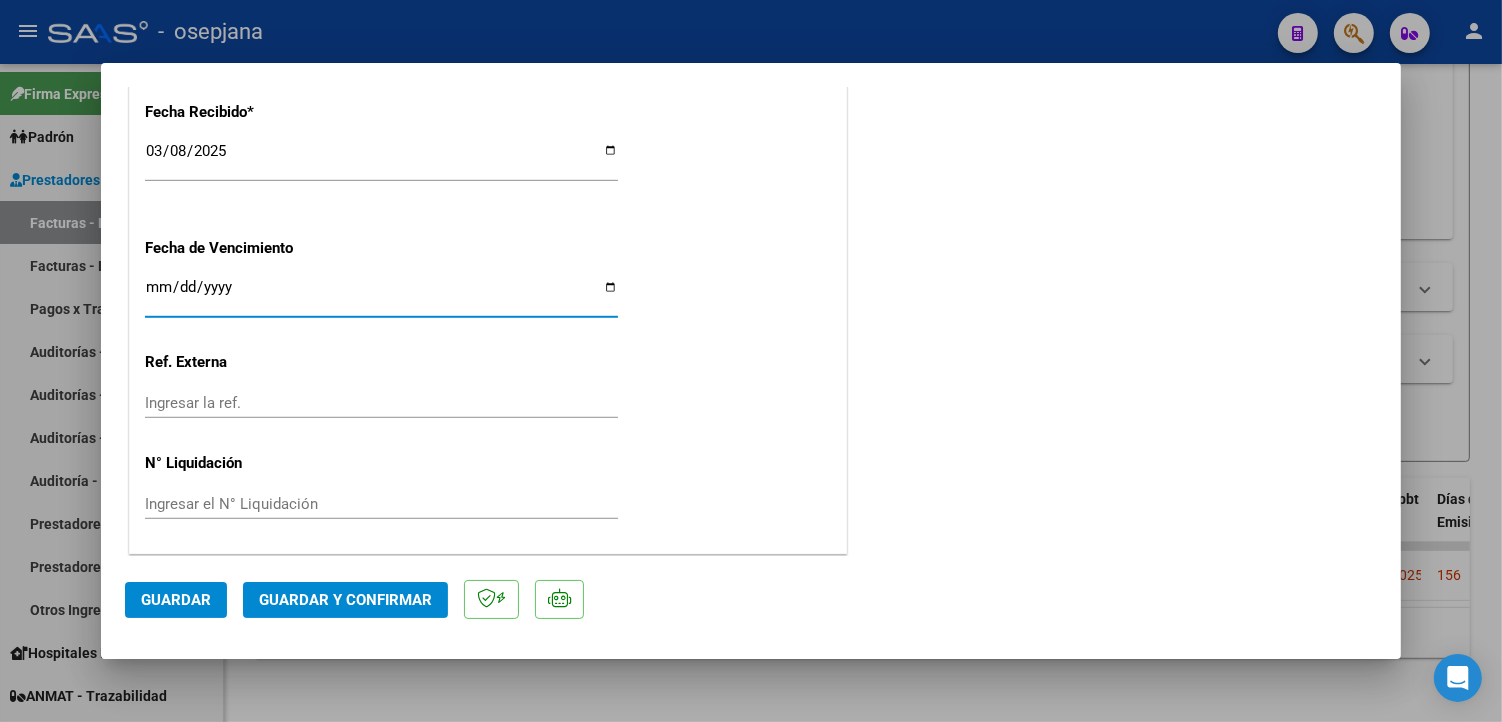 click on "Ingresar la fecha" at bounding box center (381, 295) 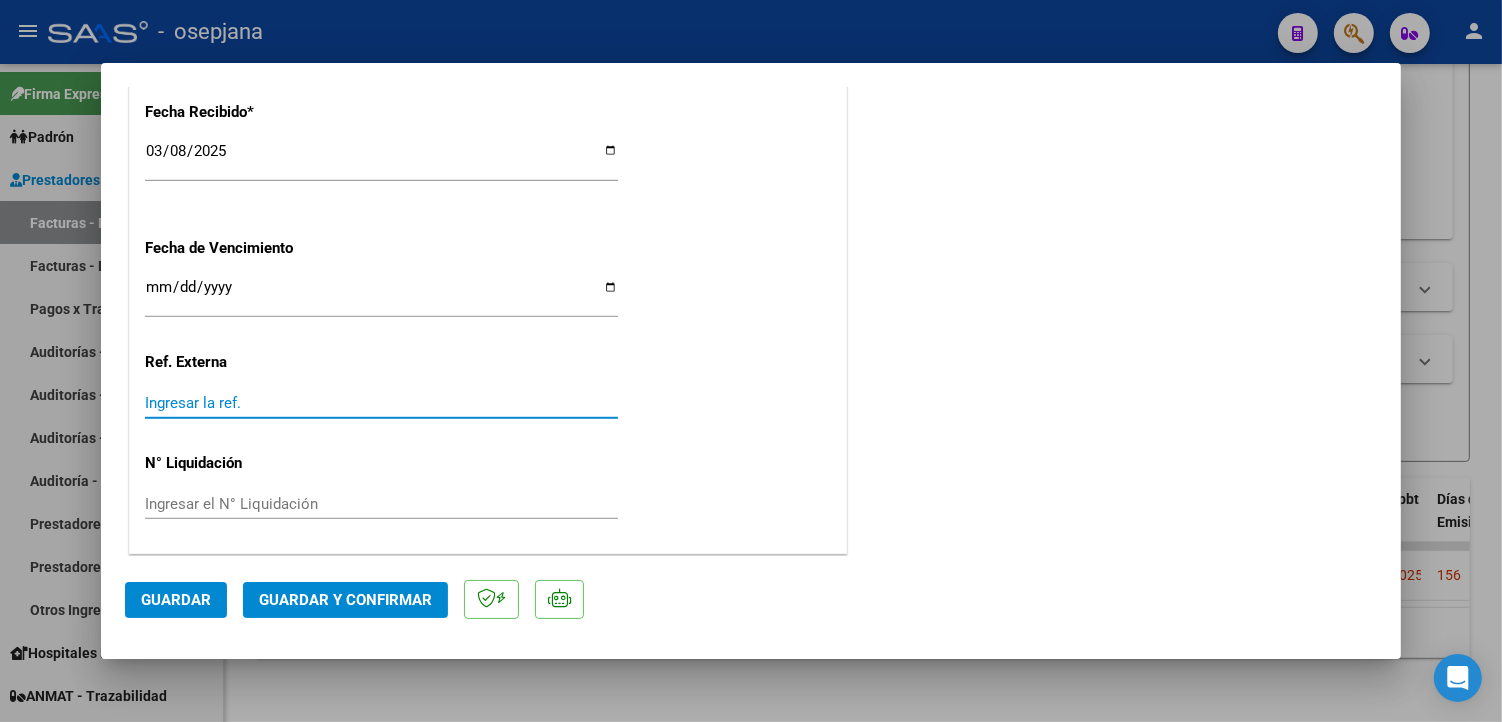 click on "Ingresar la ref." at bounding box center [381, 403] 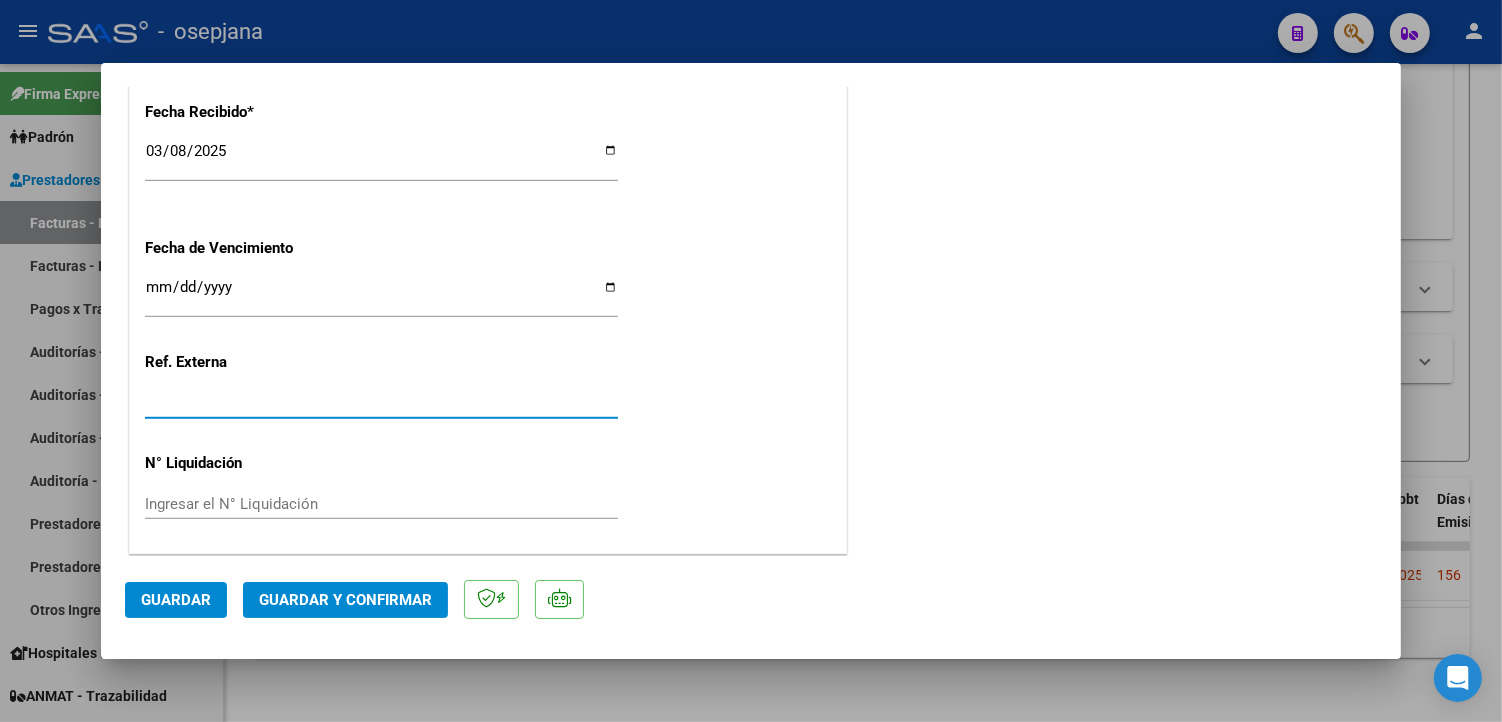 type on "[NUMBER]" 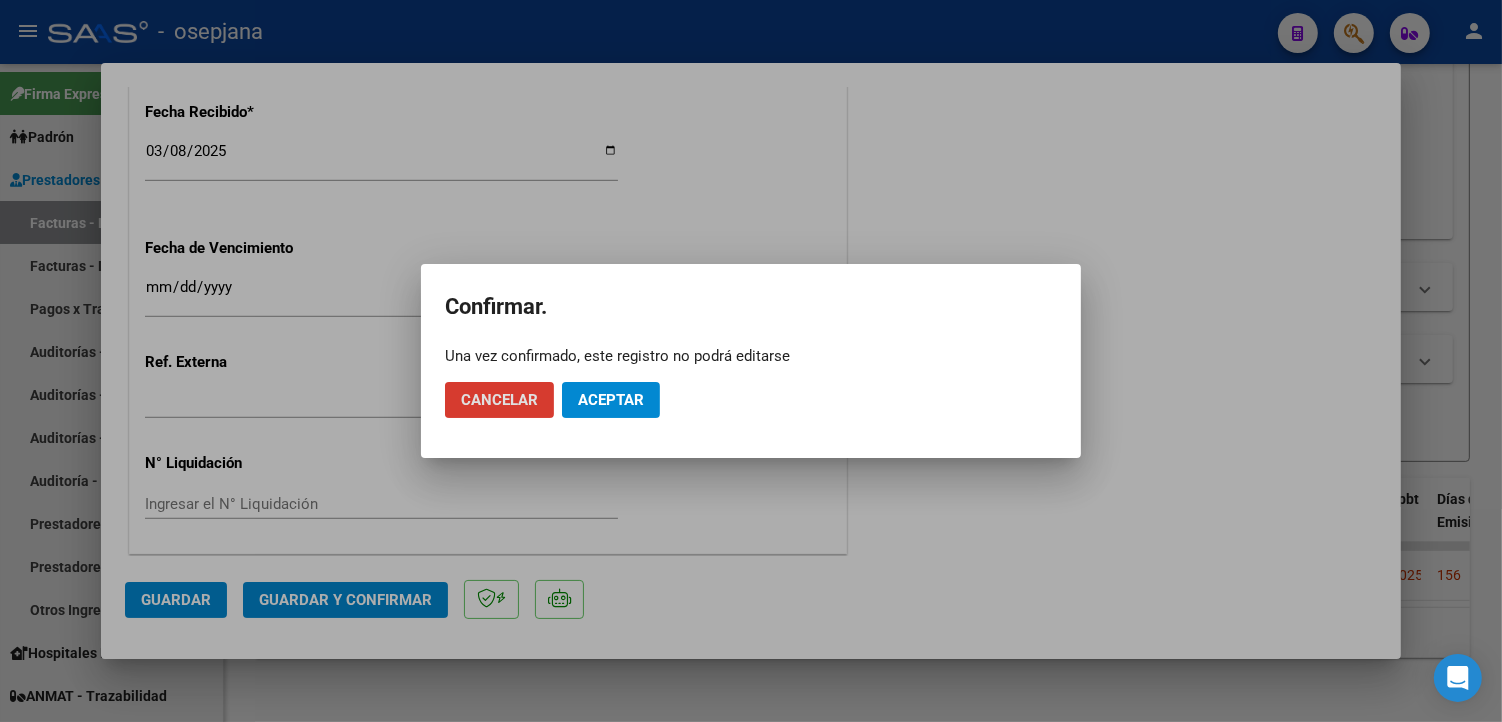 click on "Aceptar" 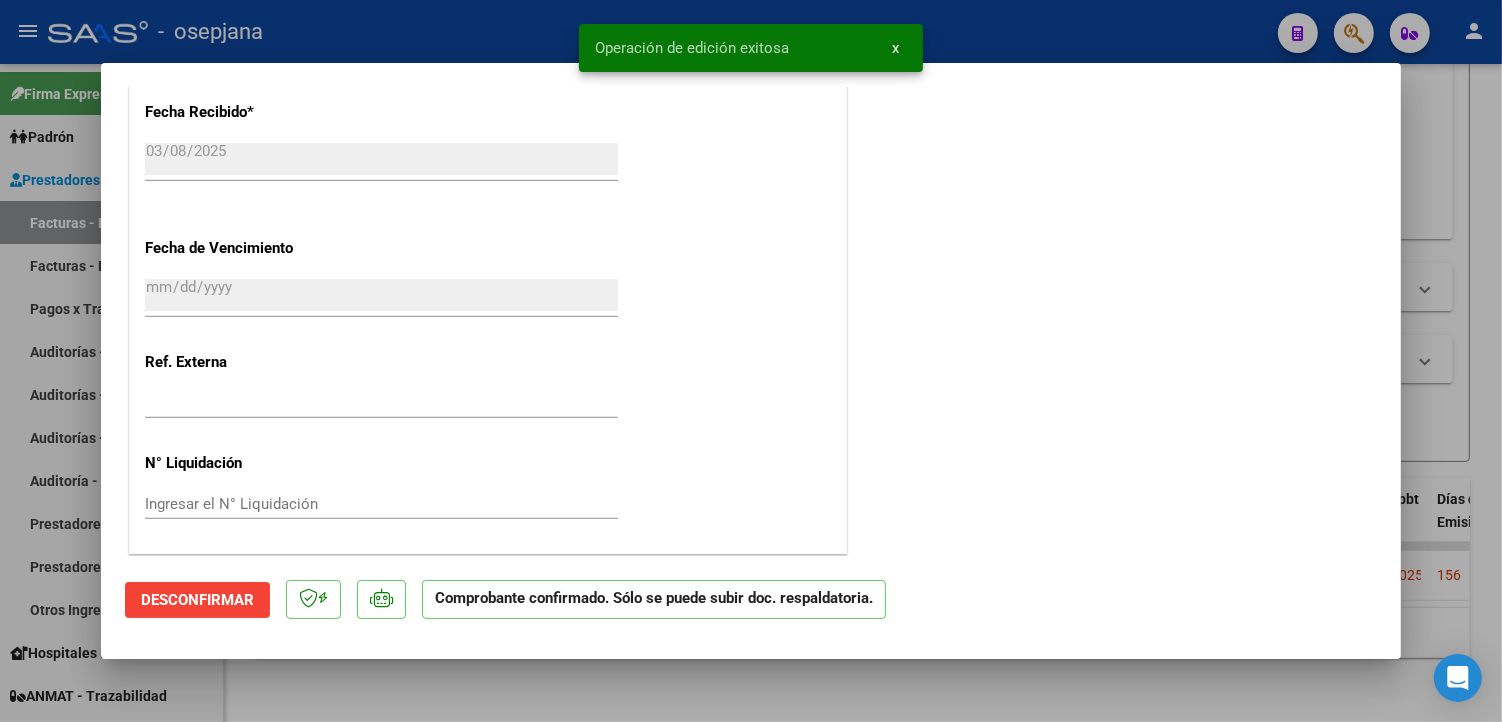 click at bounding box center (751, 361) 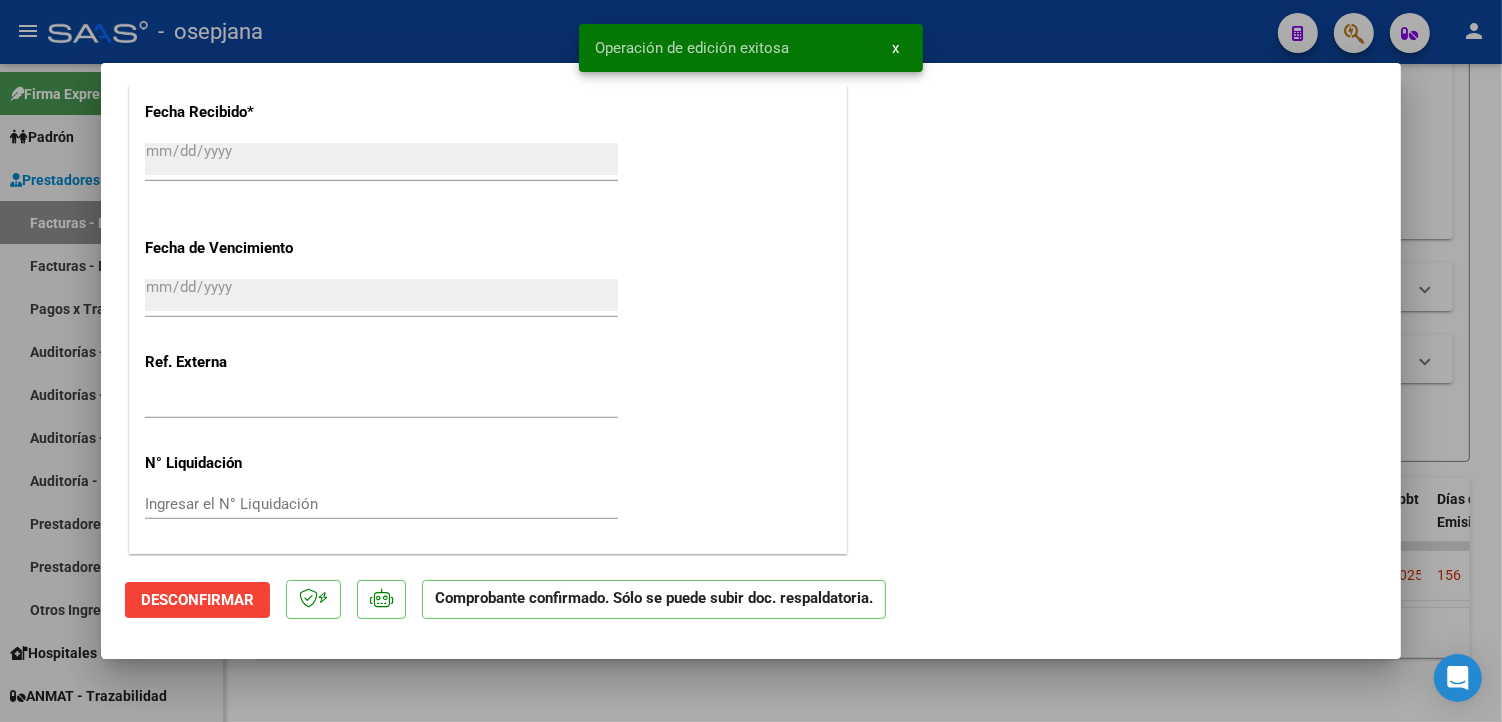 scroll, scrollTop: 0, scrollLeft: 0, axis: both 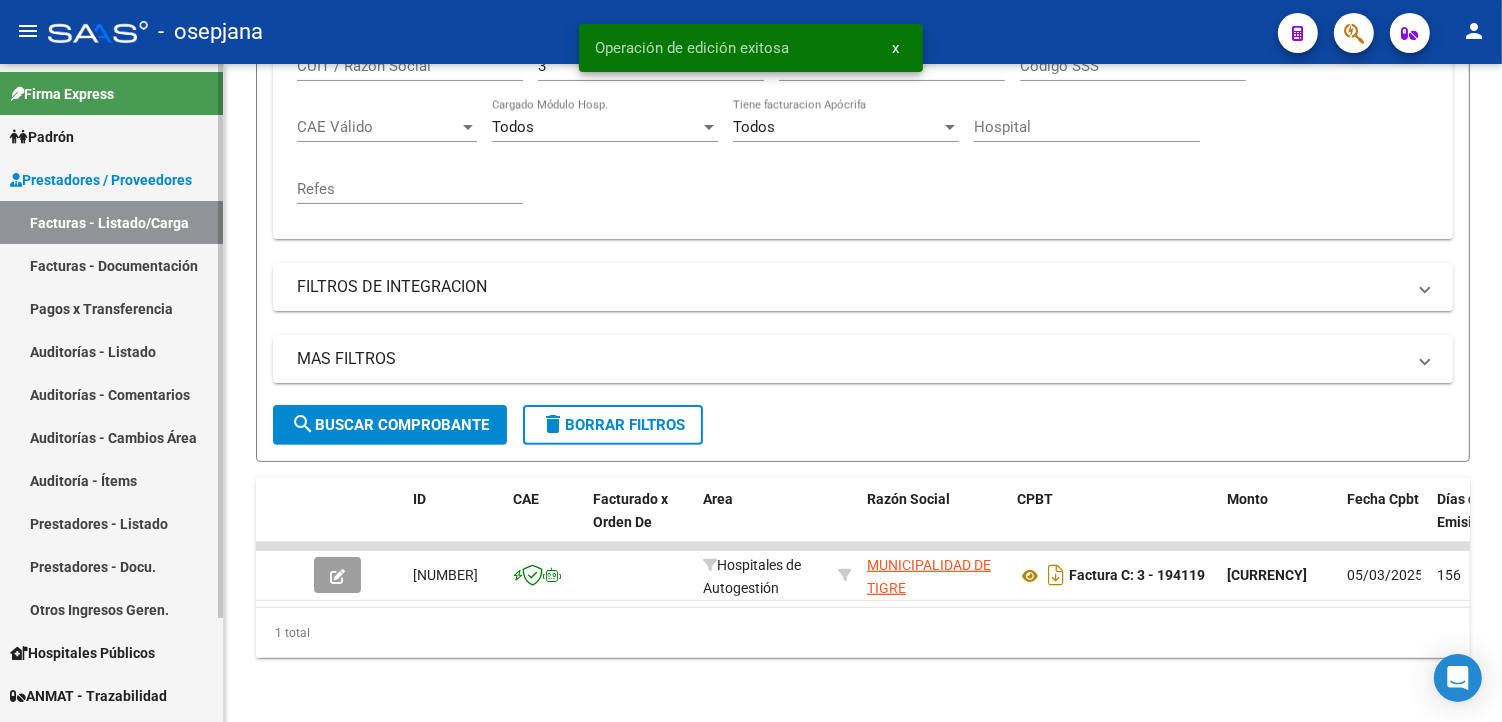 click on "Facturas - Documentación" at bounding box center [111, 265] 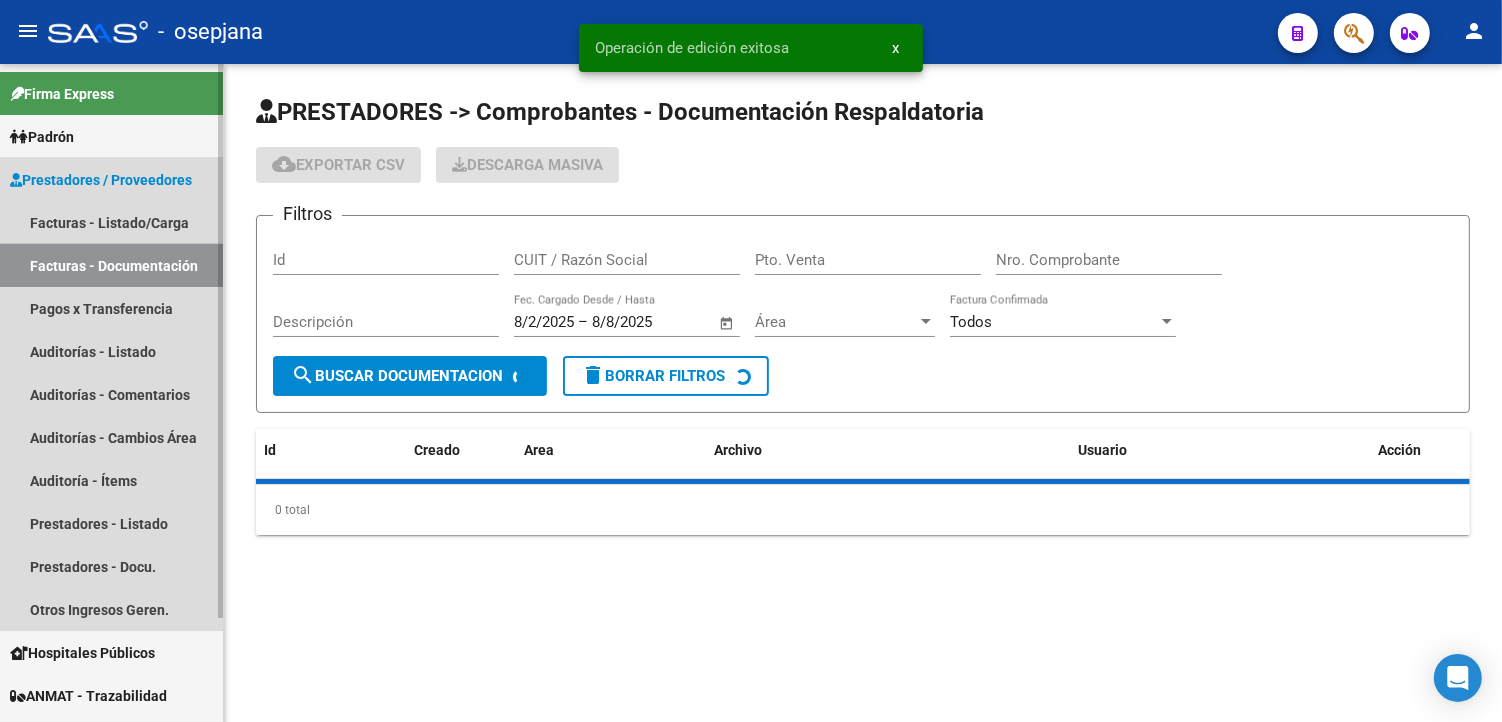 scroll, scrollTop: 0, scrollLeft: 0, axis: both 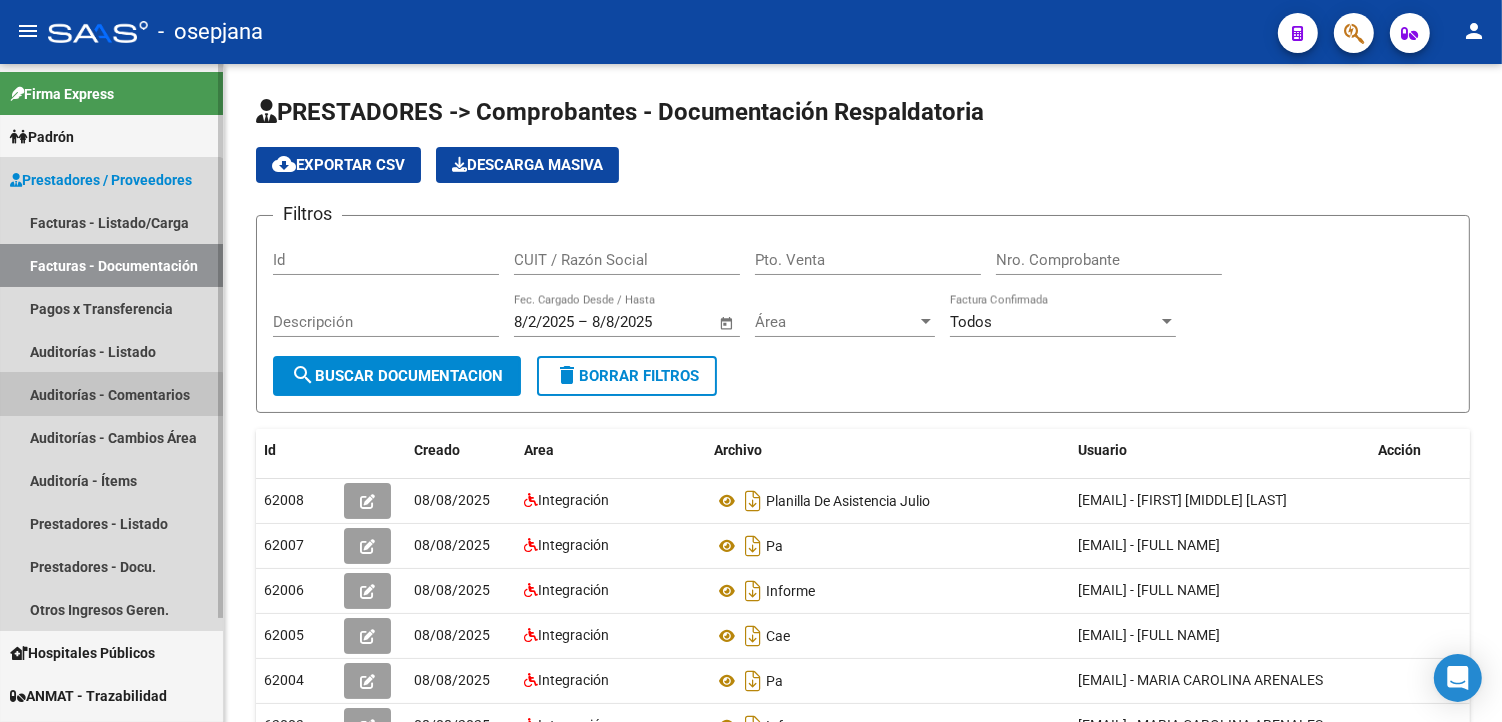click on "Auditorías - Comentarios" at bounding box center (111, 394) 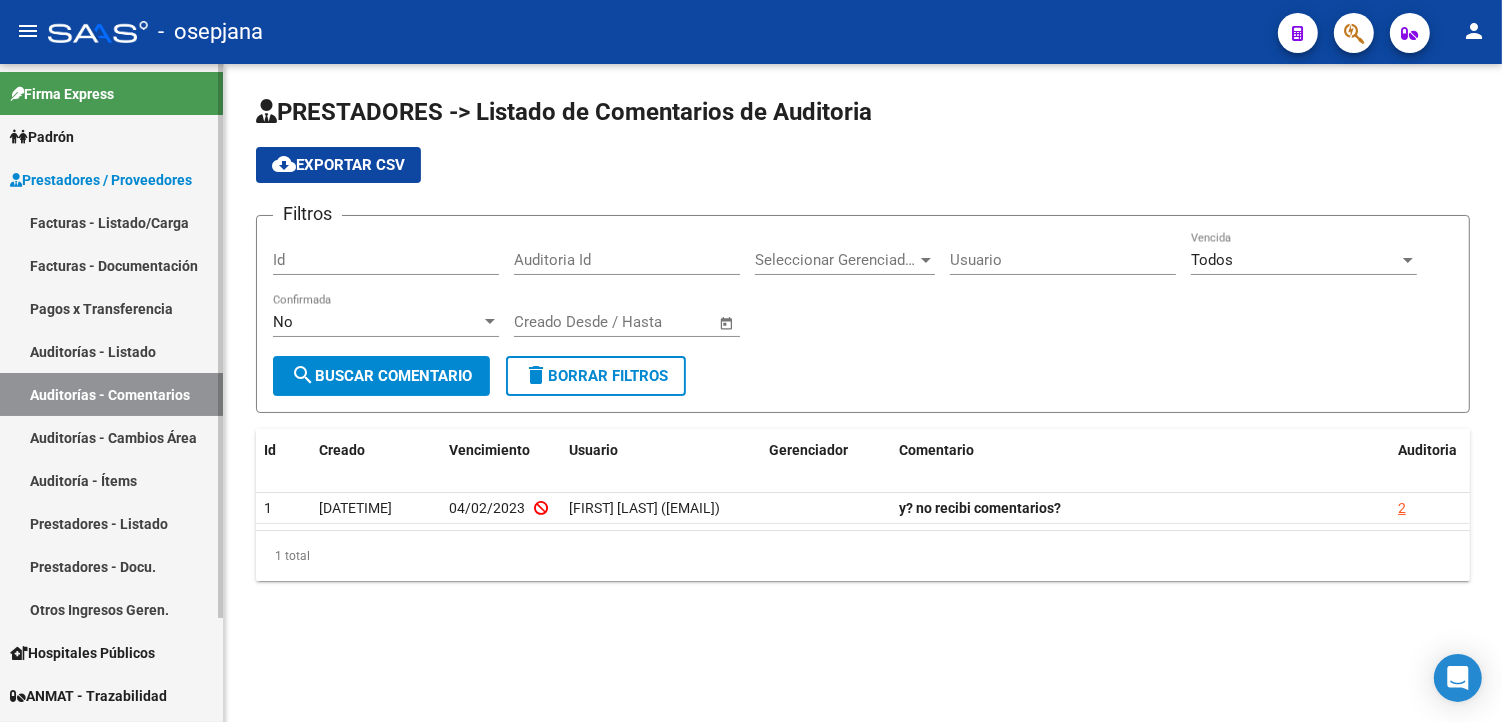 click on "Auditorías - Listado" at bounding box center [111, 351] 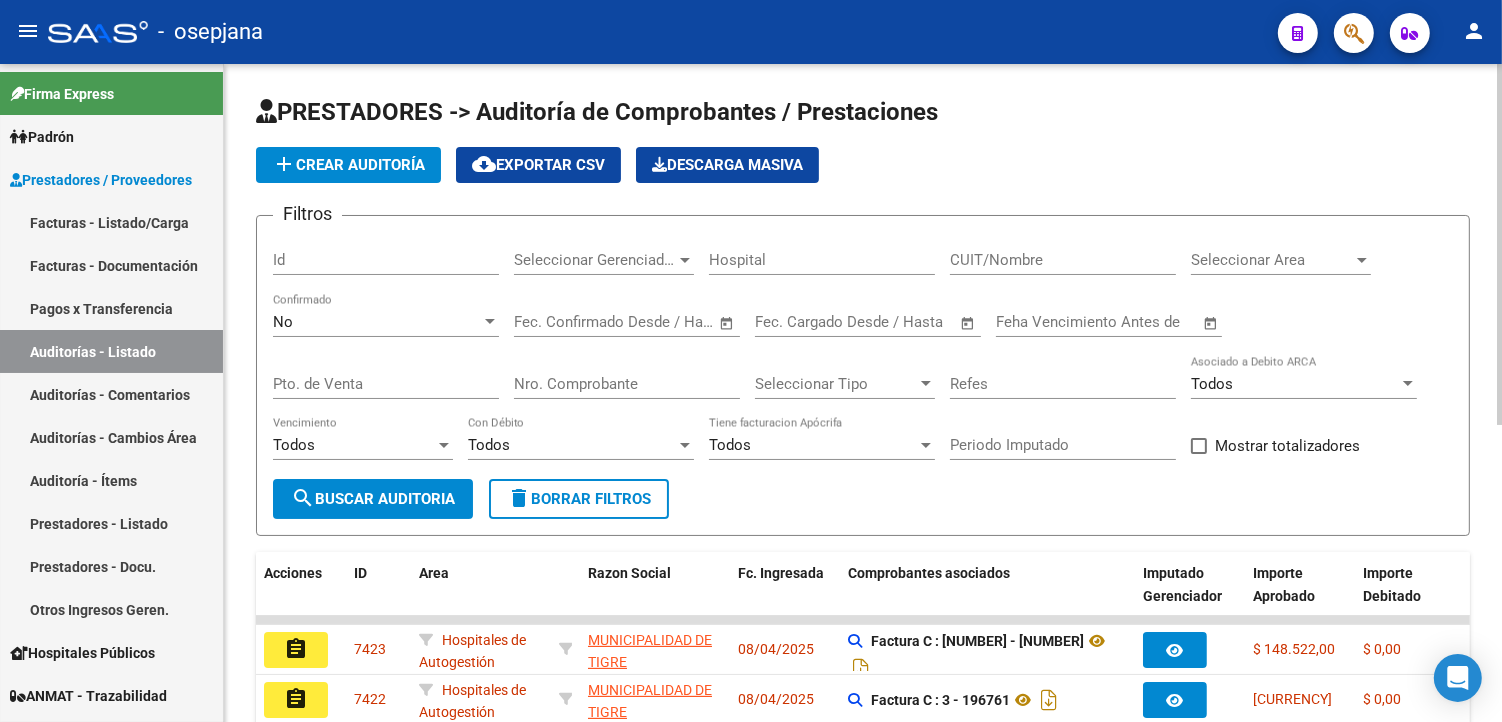 click on "add  Crear Auditoría" 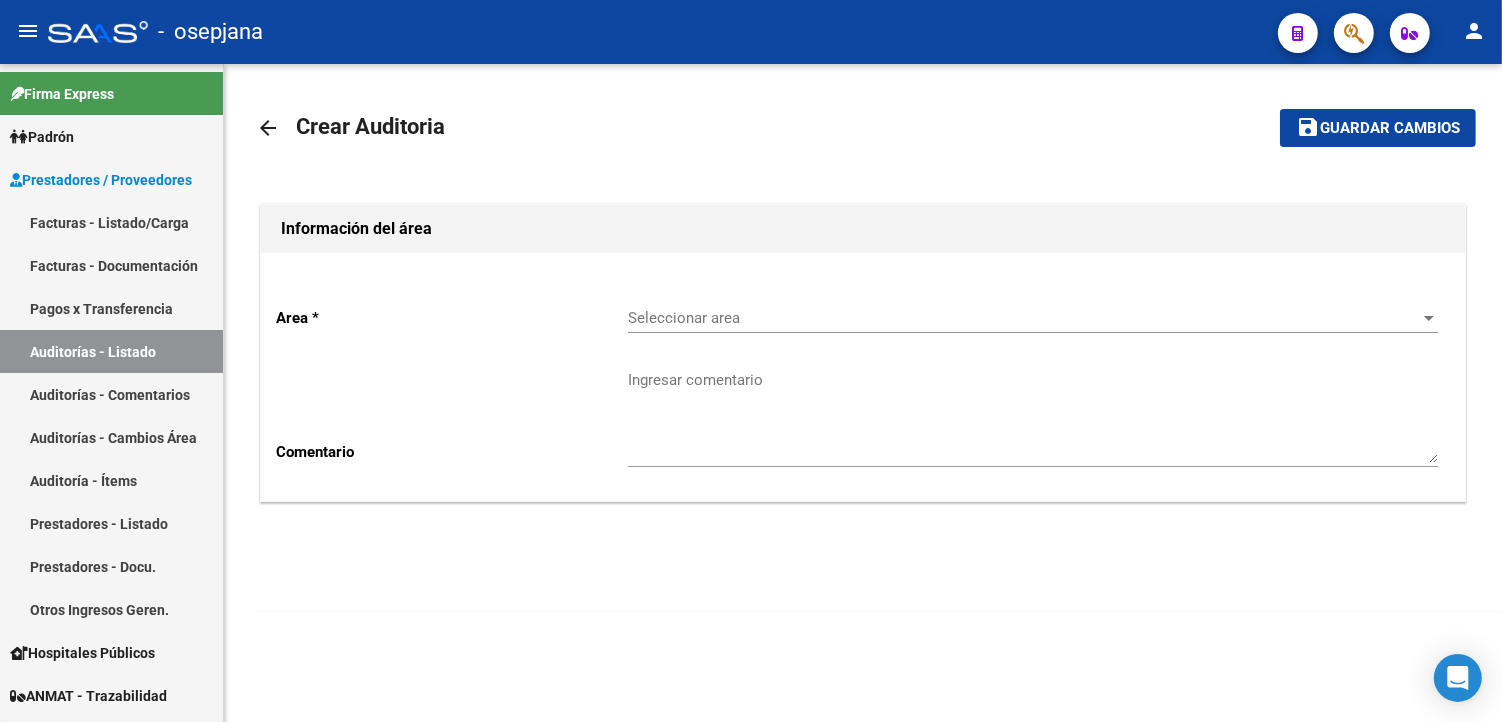 click on "Seleccionar area" at bounding box center (1024, 318) 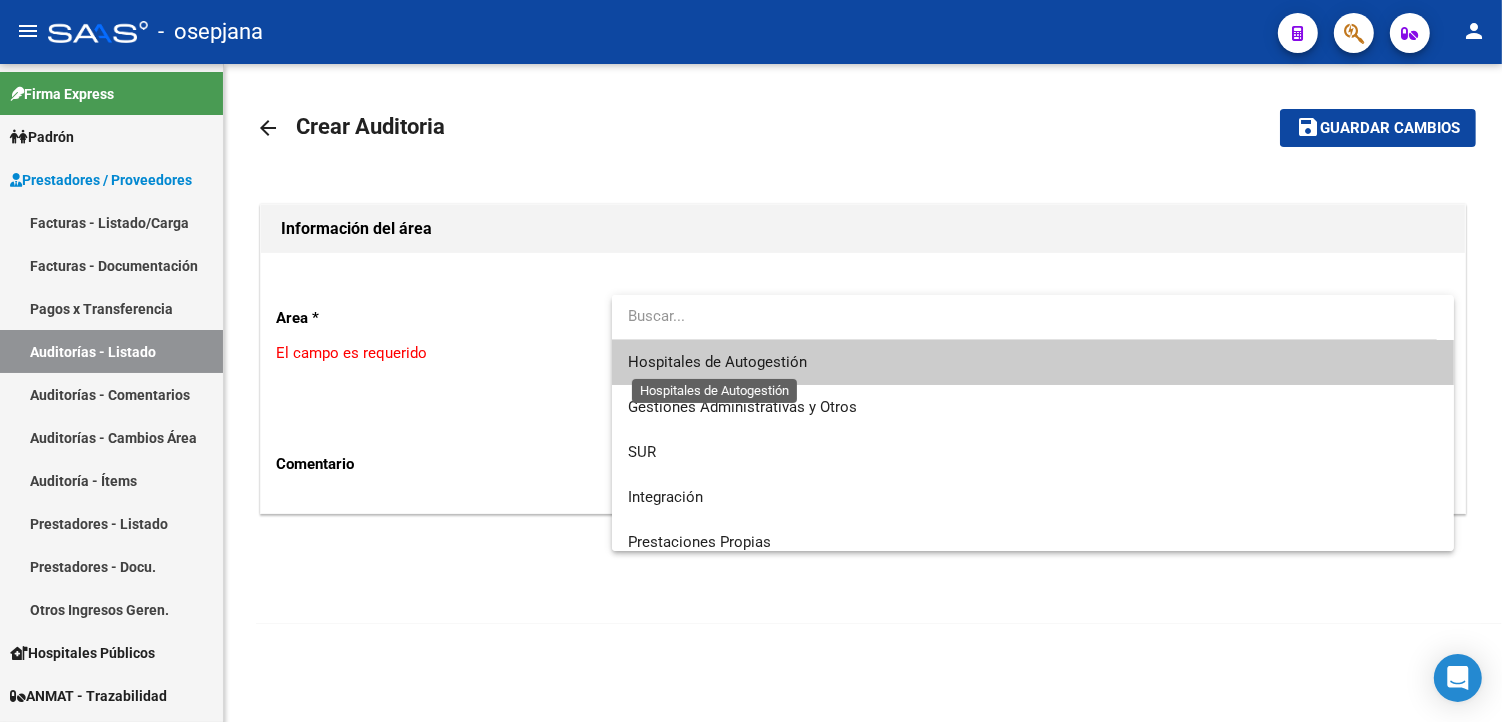 click on "Hospitales de Autogestión" at bounding box center (717, 362) 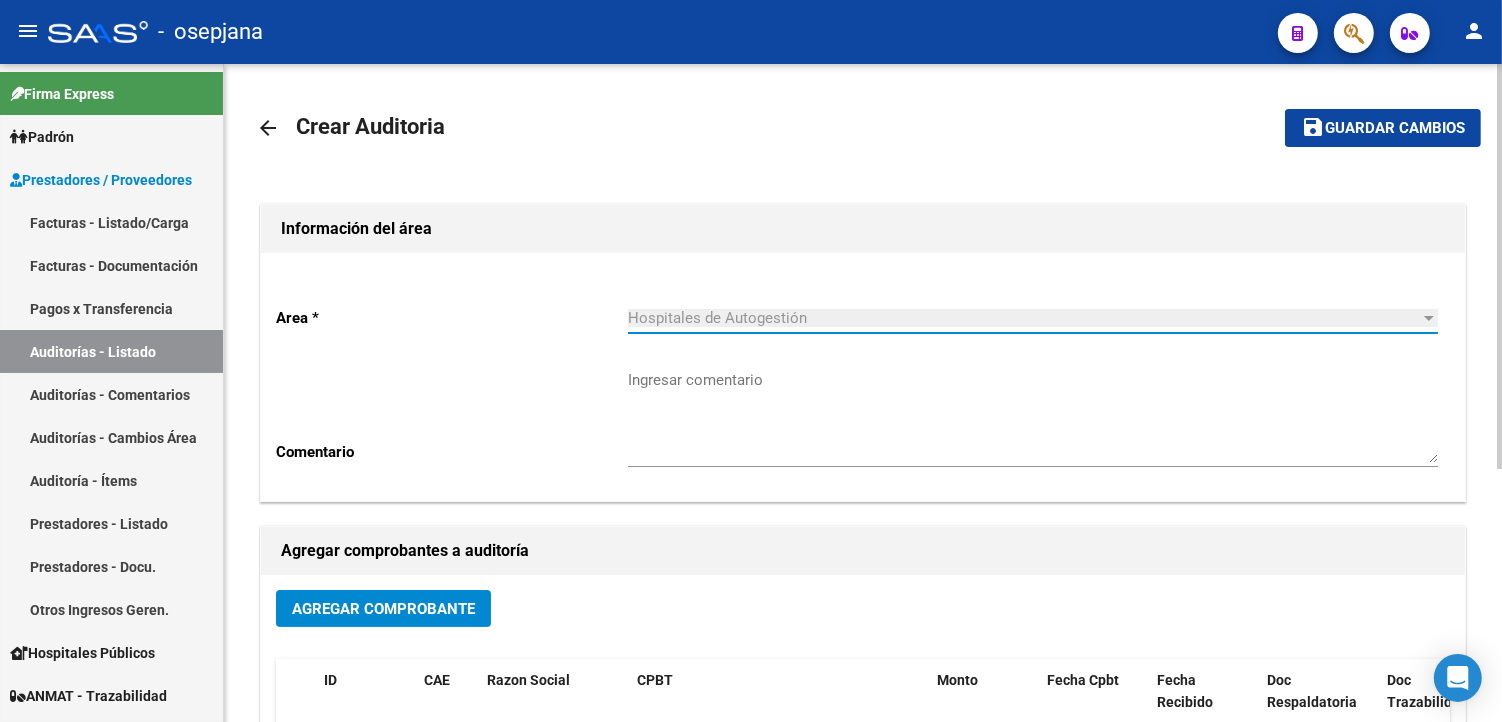 click on "Agregar Comprobante" 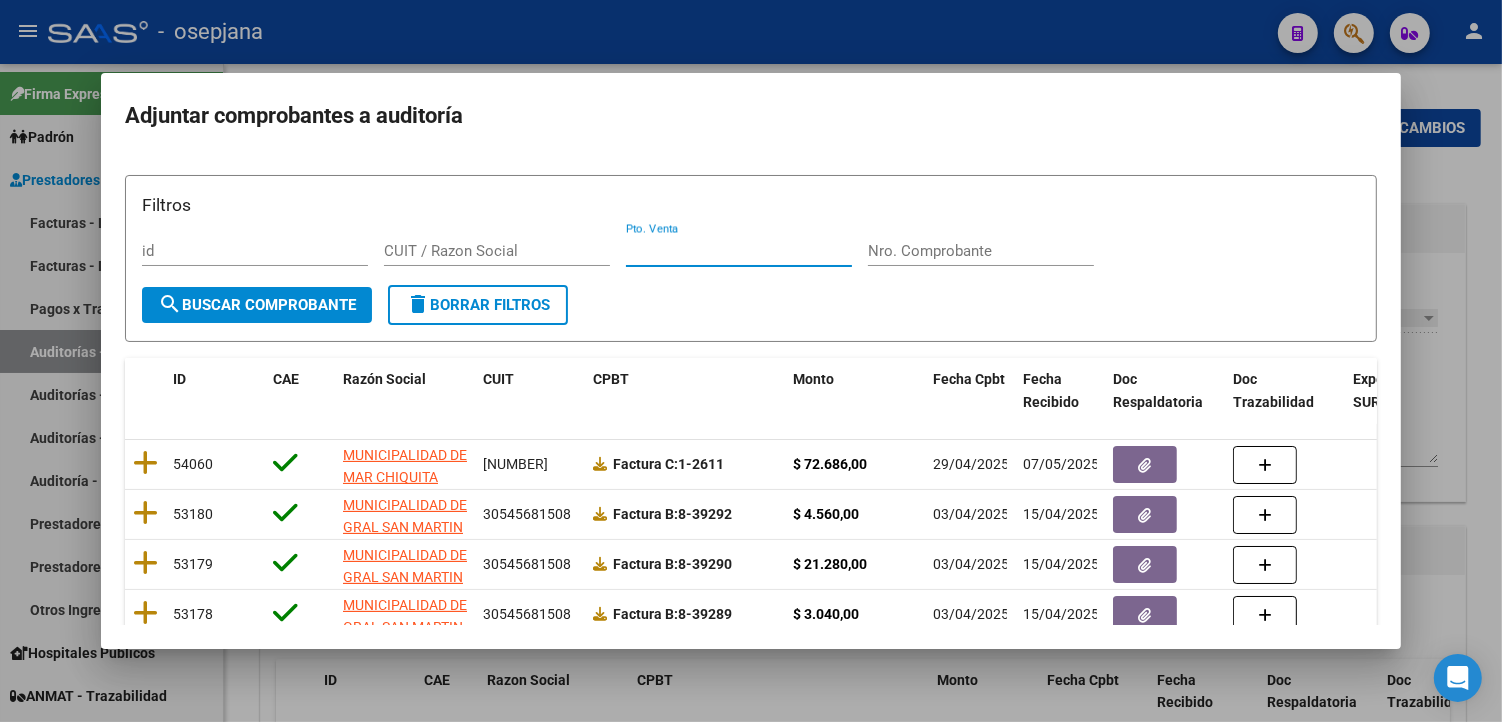click on "Pto. Venta" at bounding box center (739, 251) 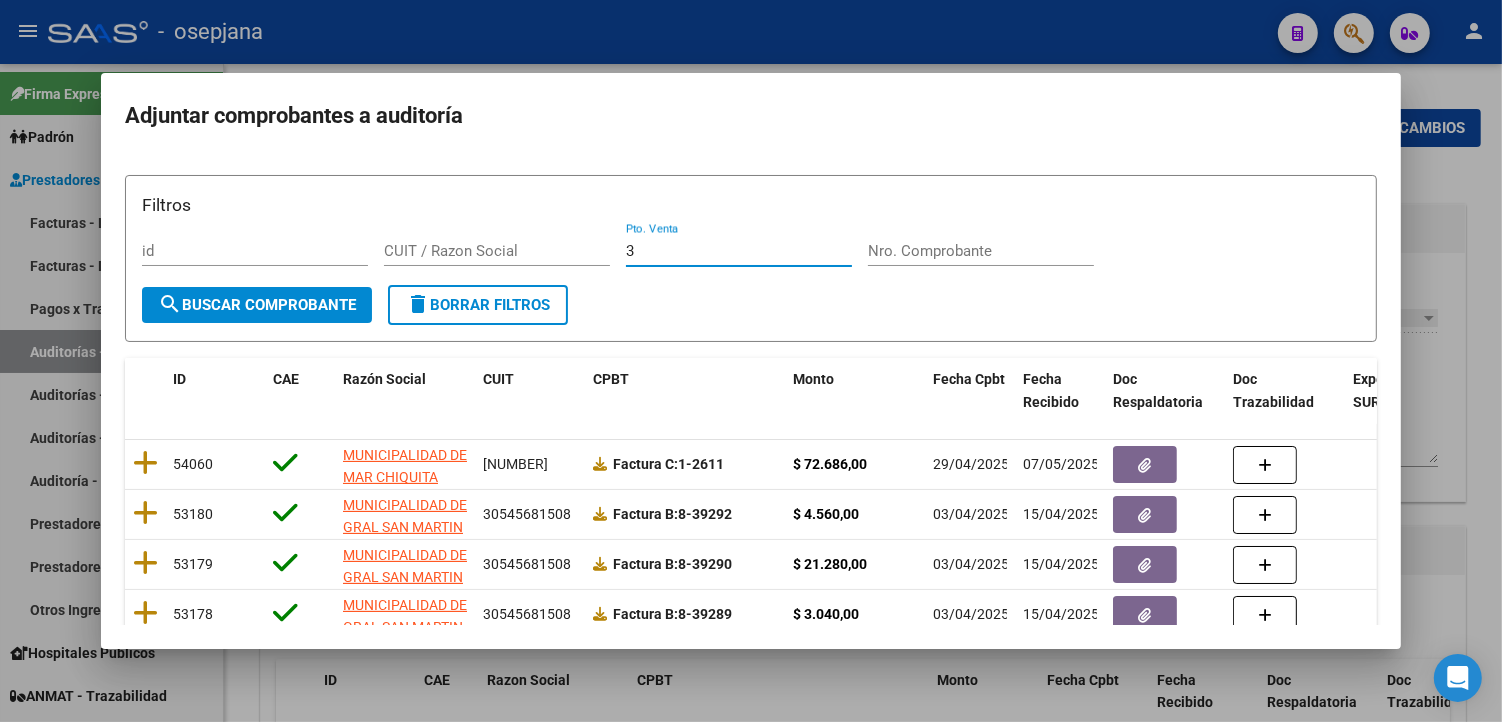 type on "3" 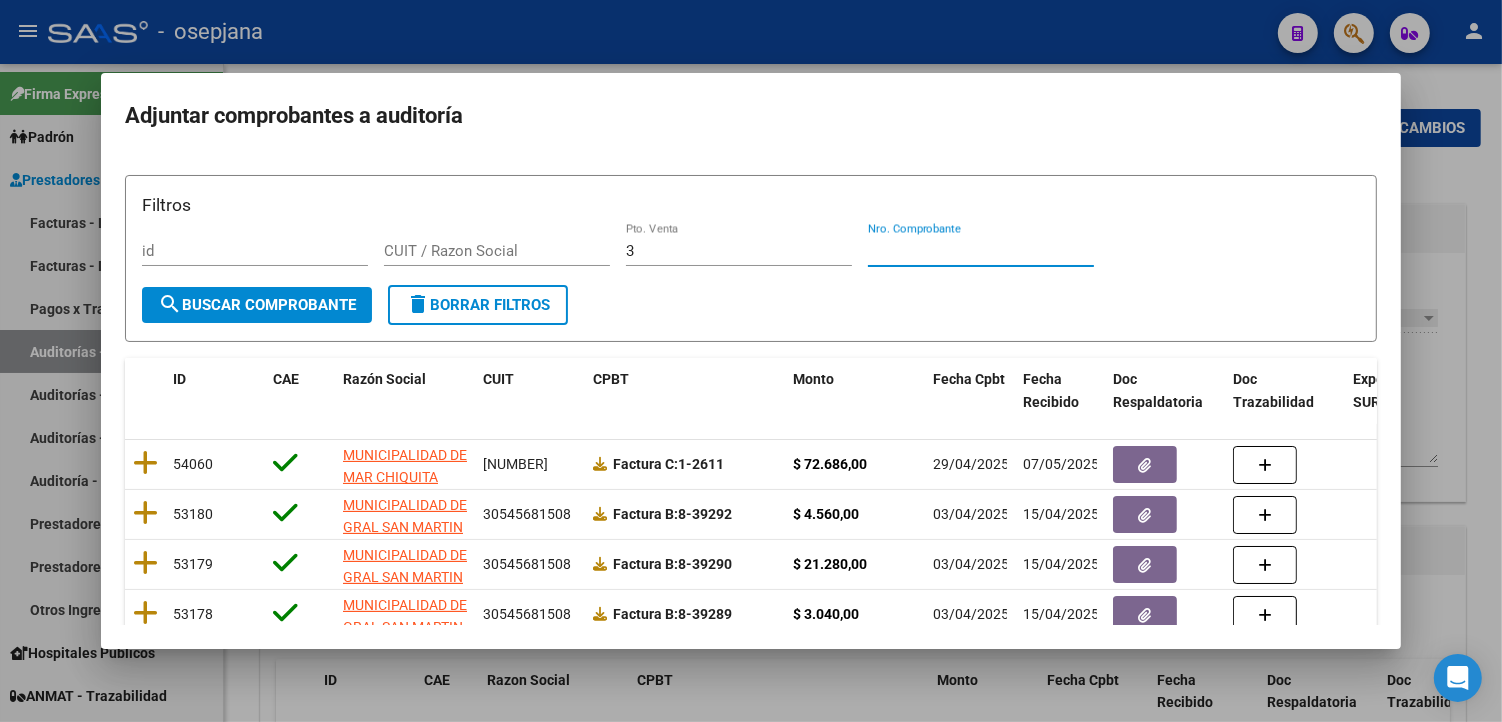 click on "Nro. Comprobante" at bounding box center [981, 251] 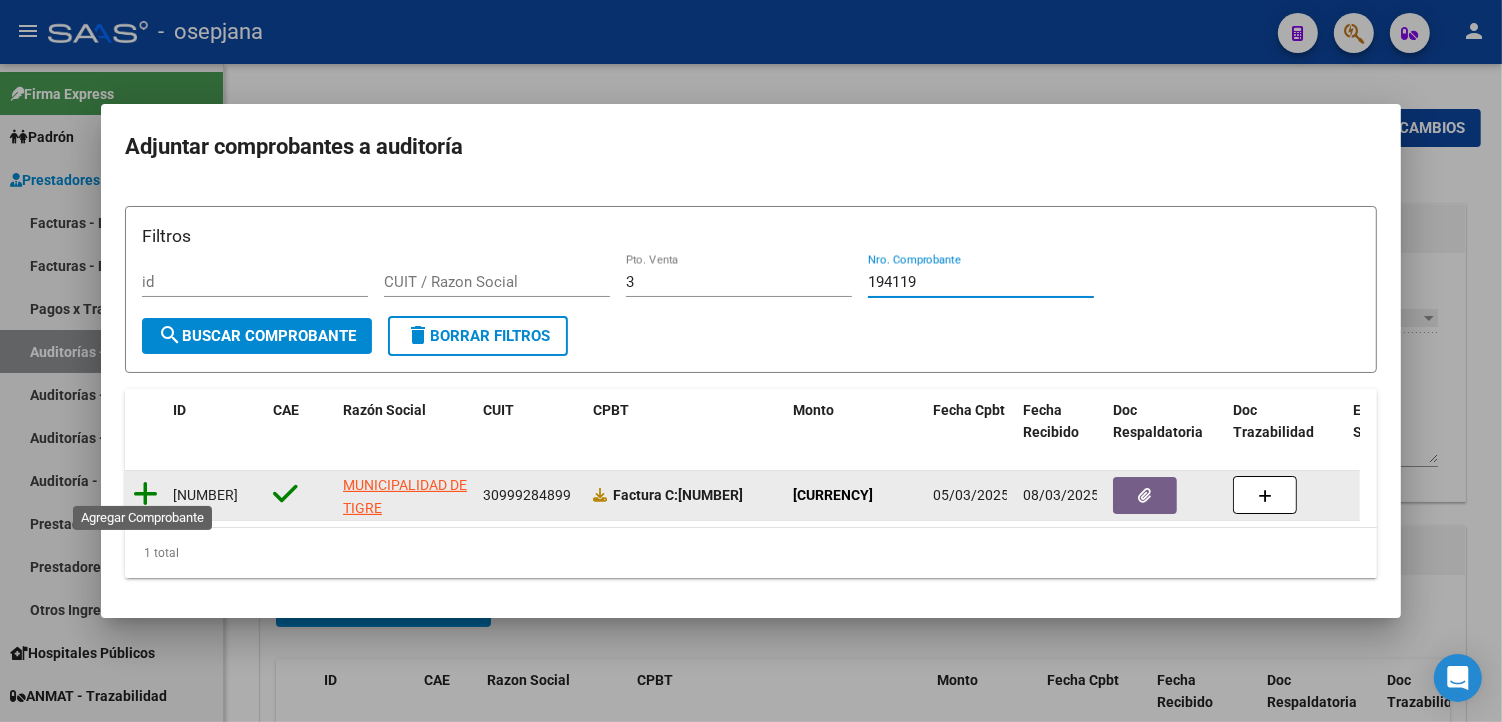 type on "194119" 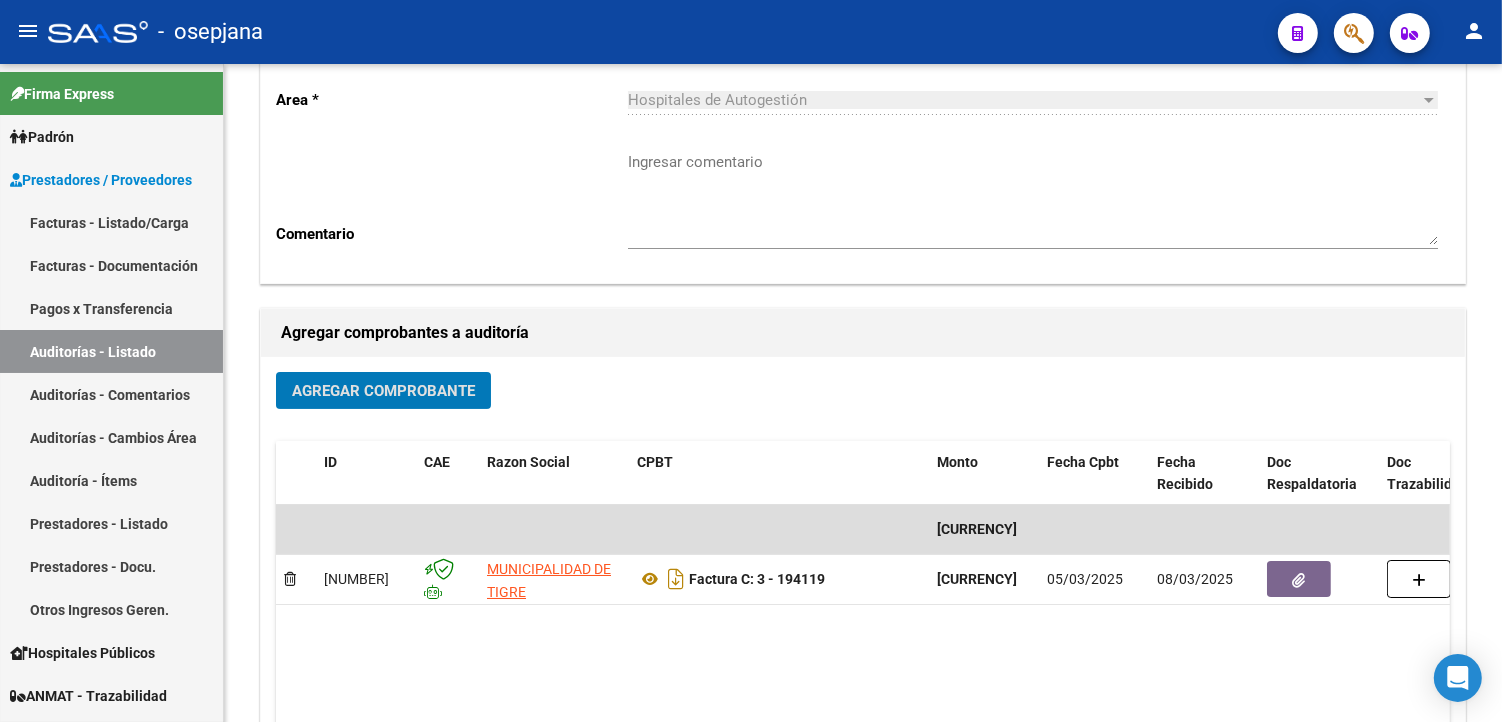 scroll, scrollTop: 0, scrollLeft: 0, axis: both 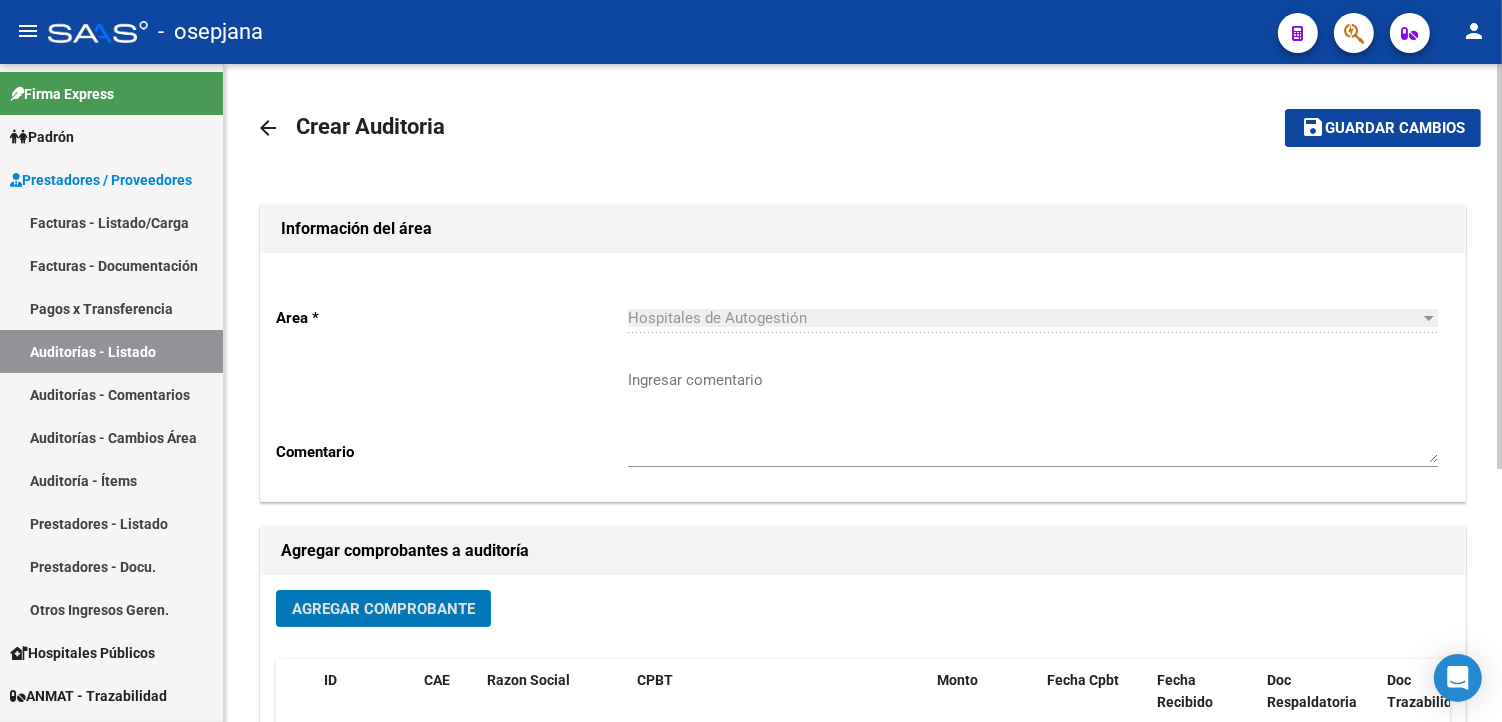 click on "save Guardar cambios" 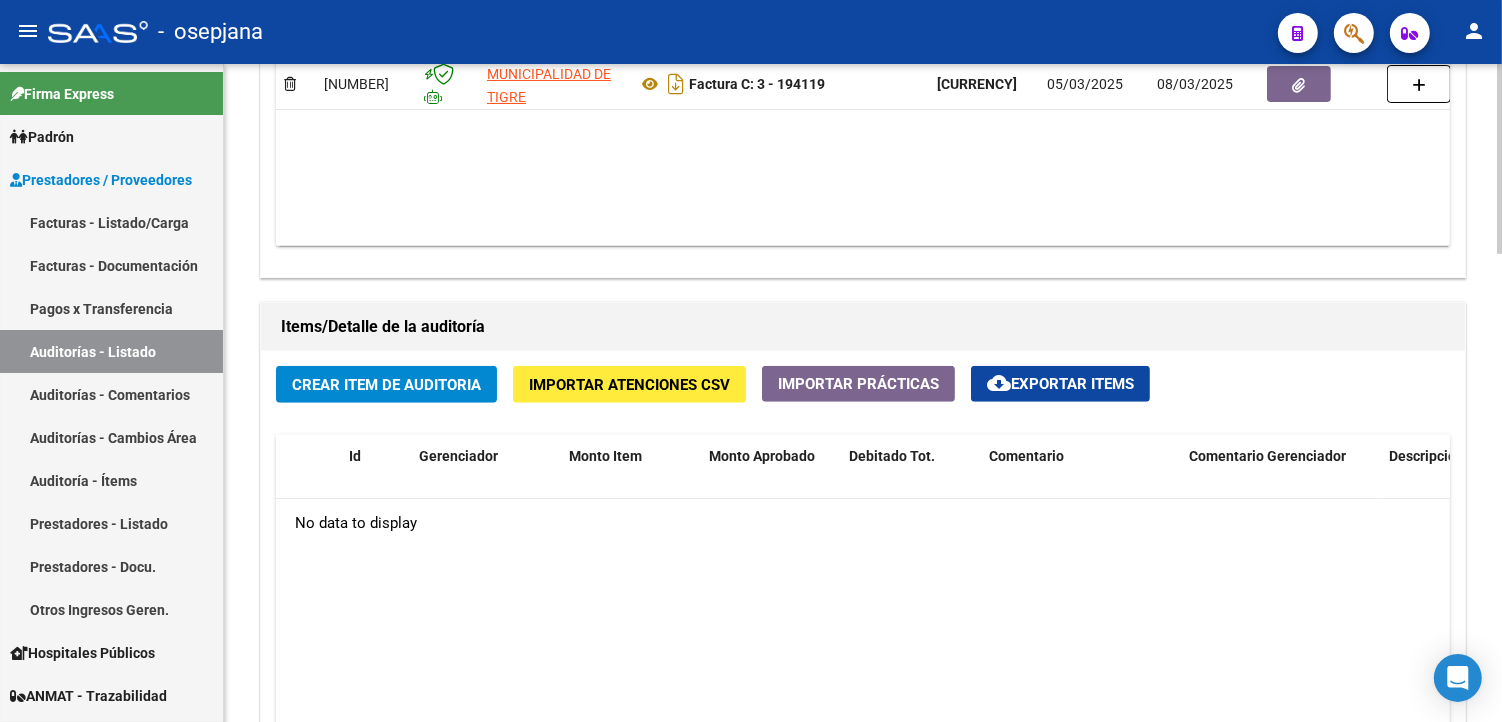 scroll, scrollTop: 1222, scrollLeft: 0, axis: vertical 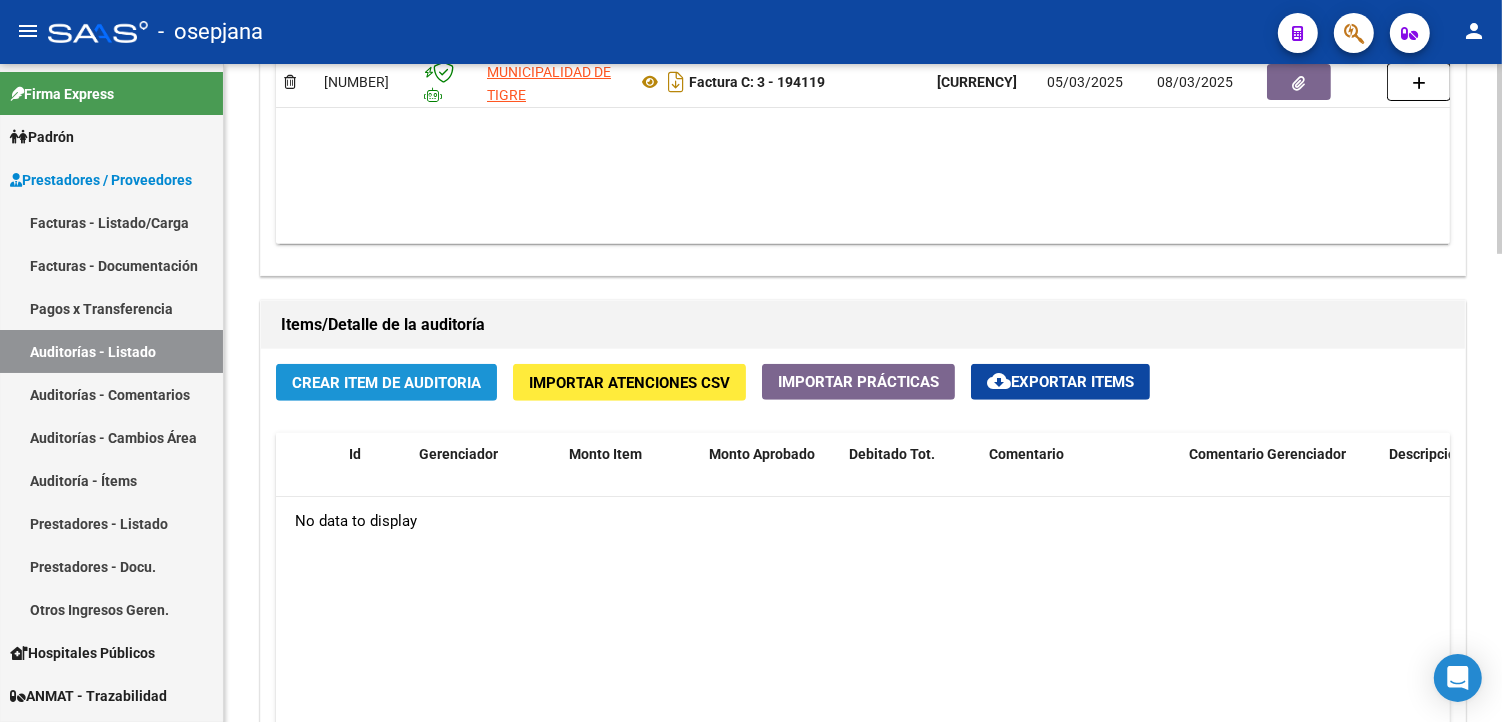 click on "Crear Item de Auditoria" 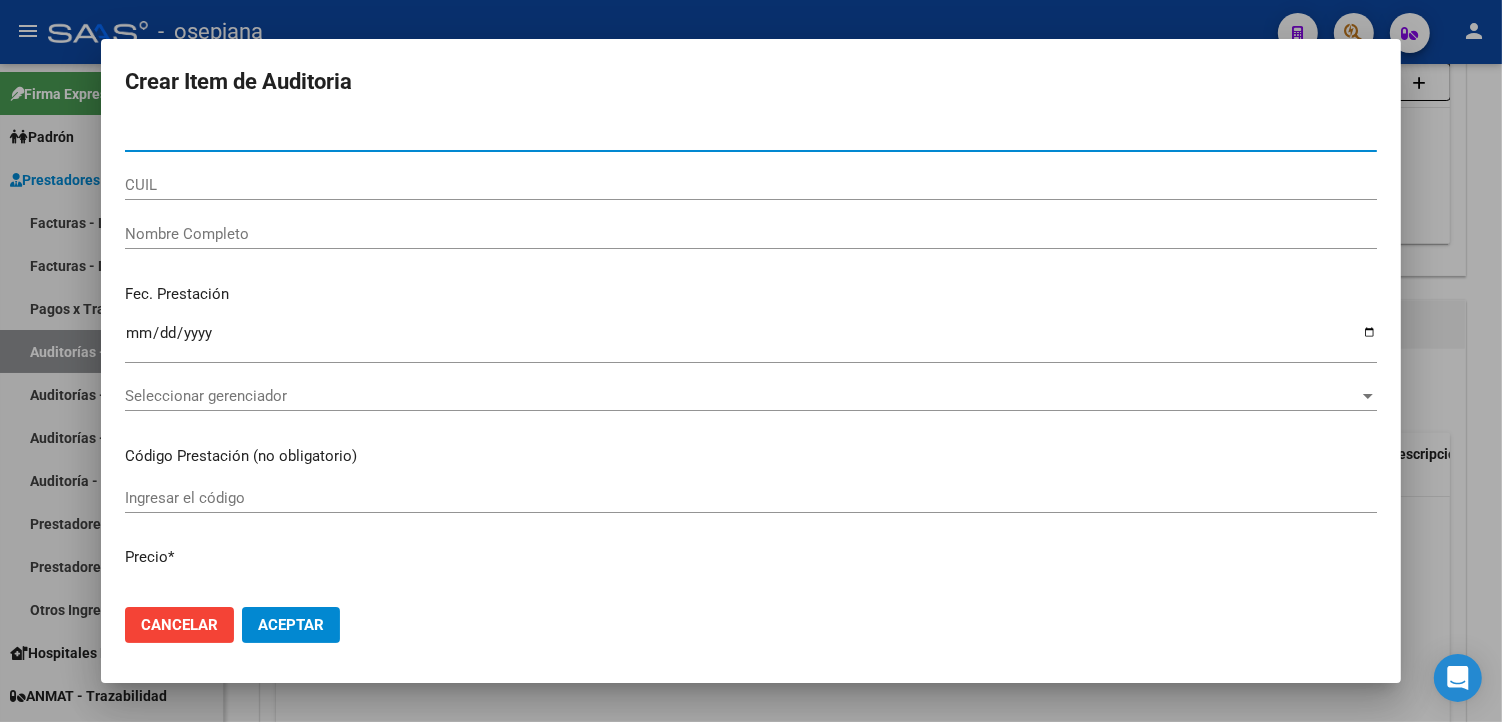 type on "[NUMBER]" 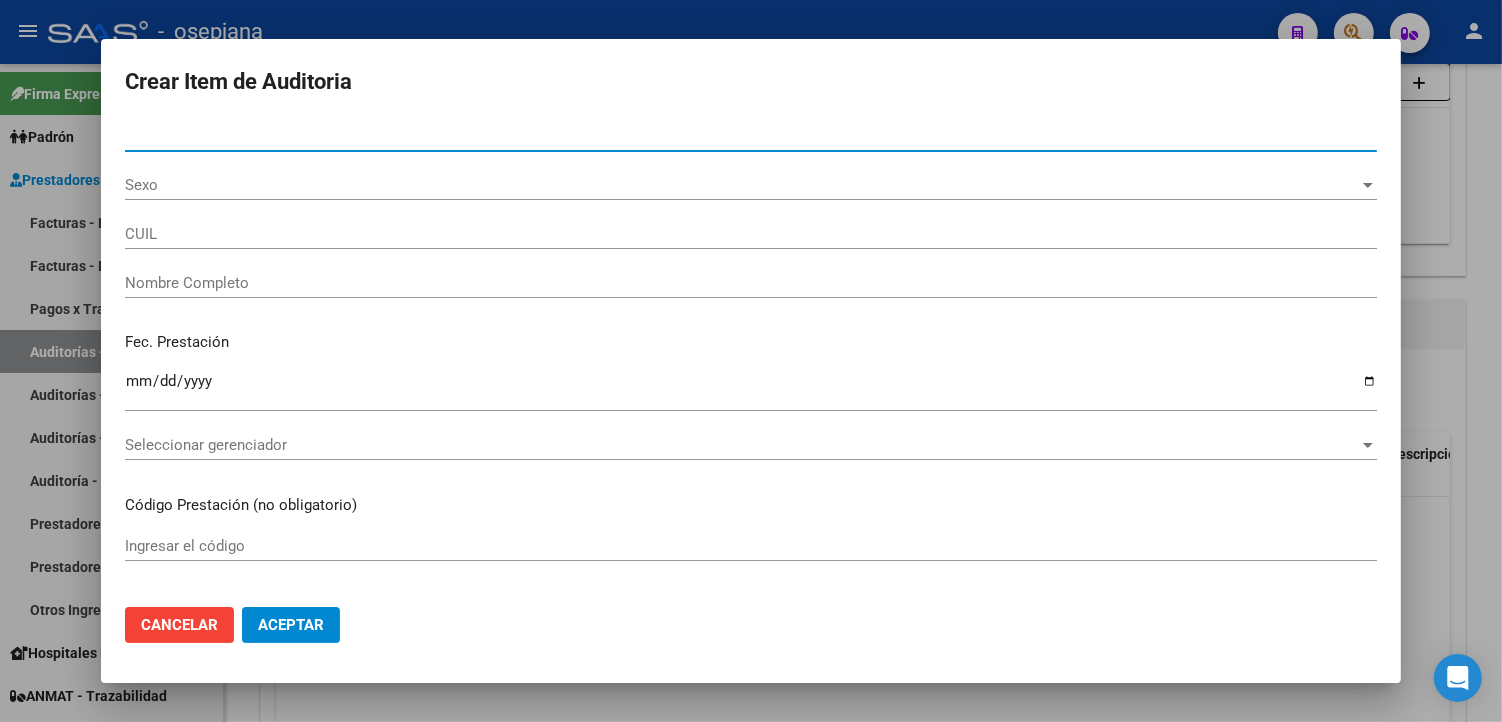 type on "[NUMBER]" 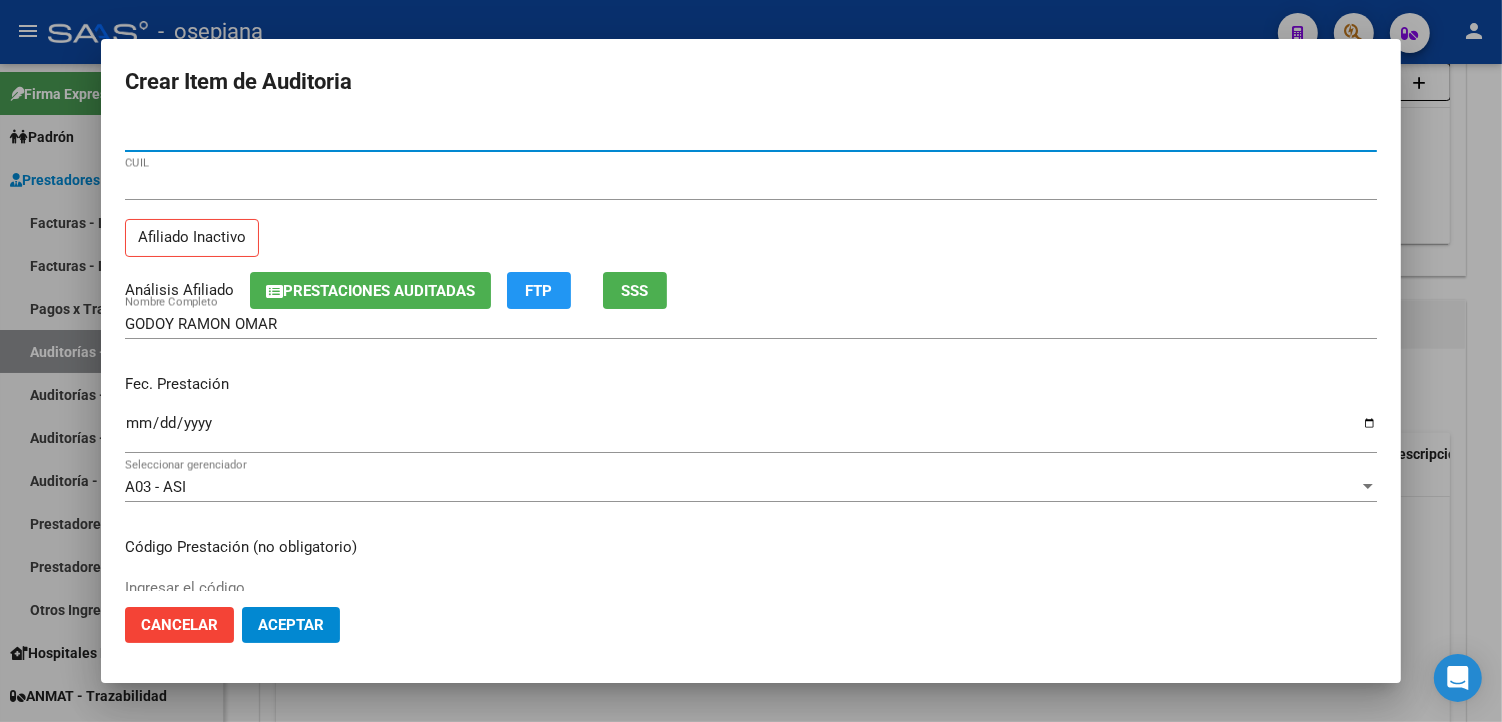 type on "[NUMBER]" 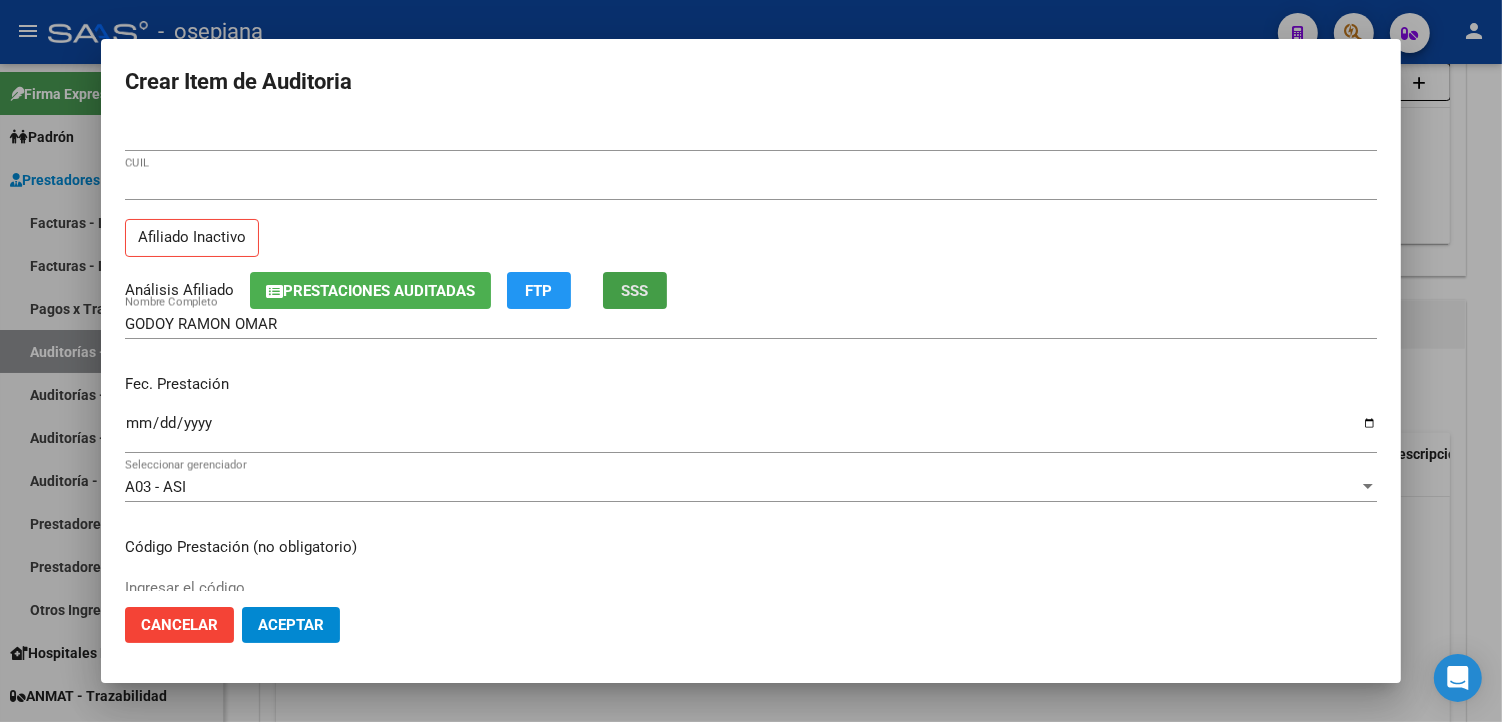 click on "SSS" 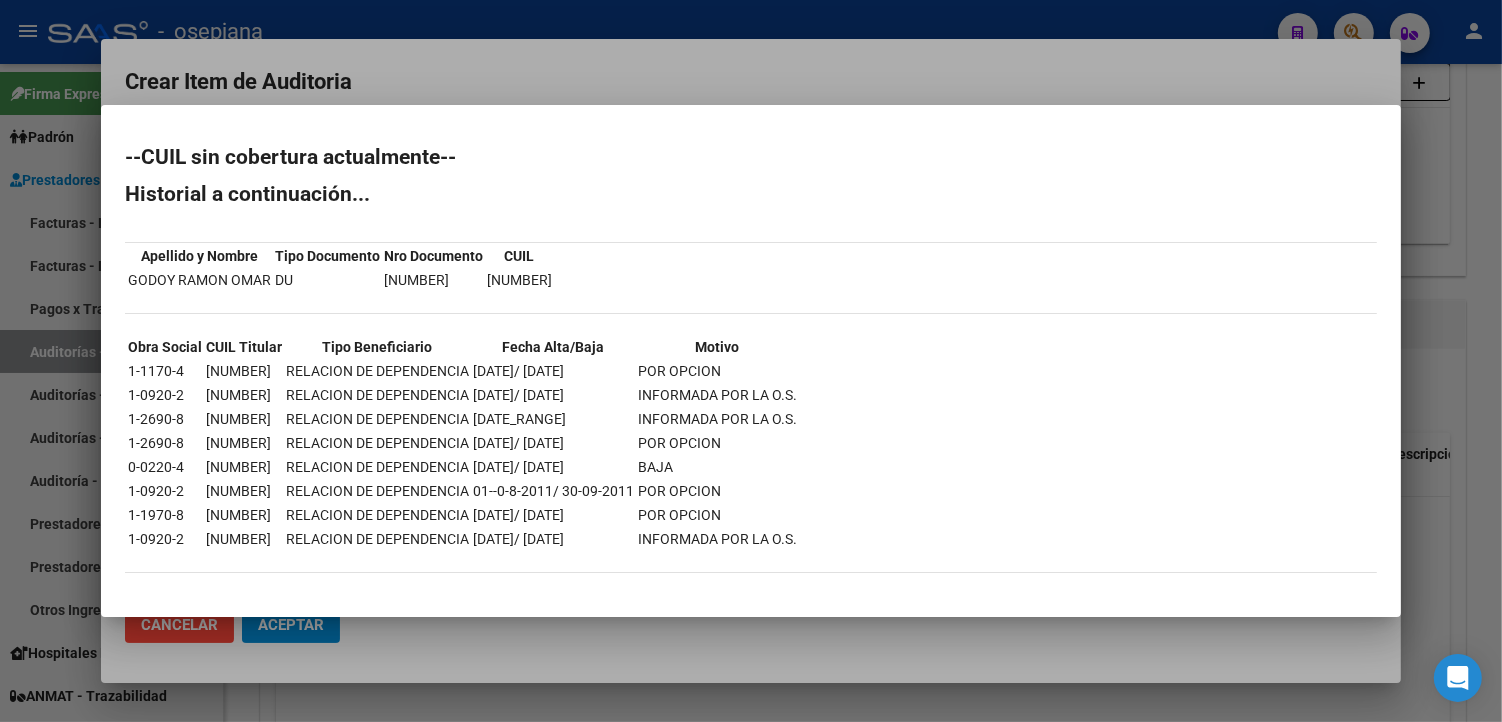 click at bounding box center [751, 361] 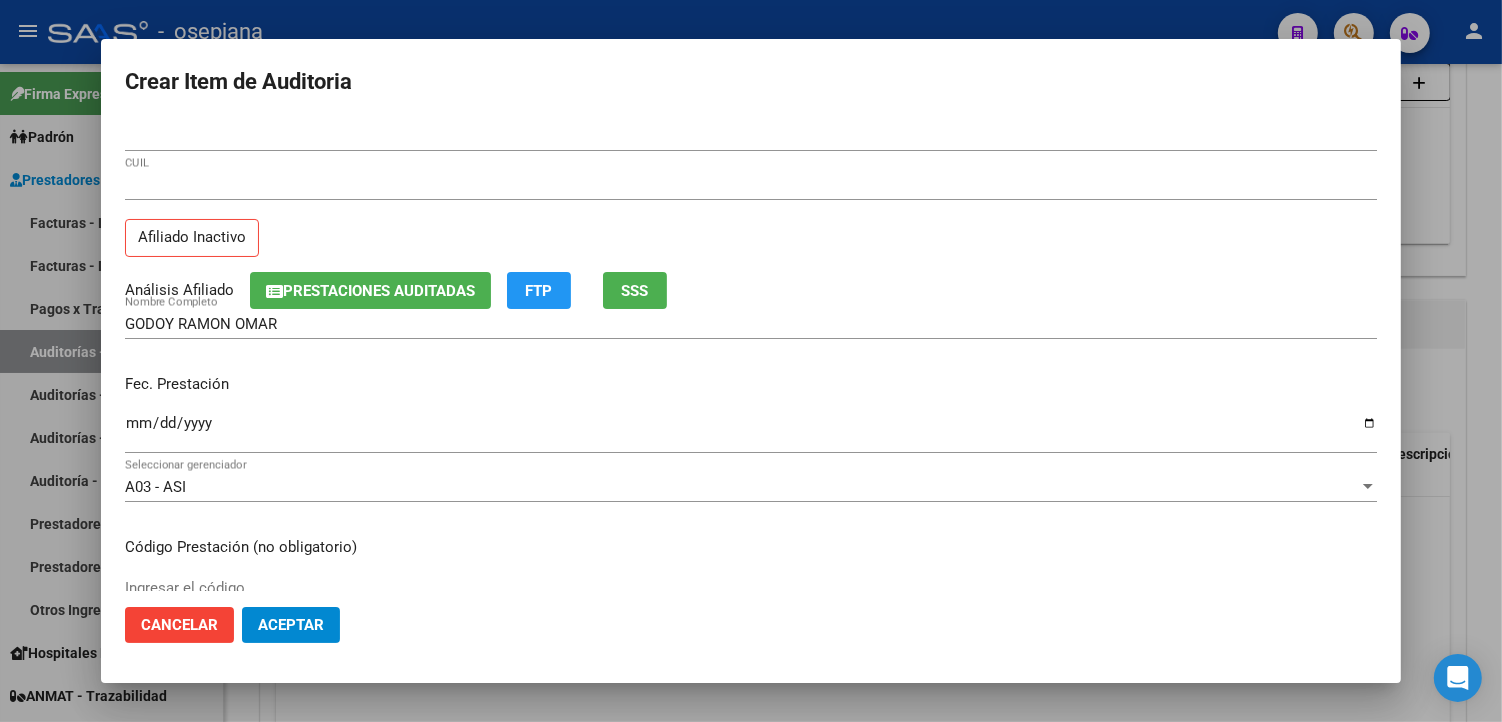 click on "Ingresar la fecha" at bounding box center (751, 432) 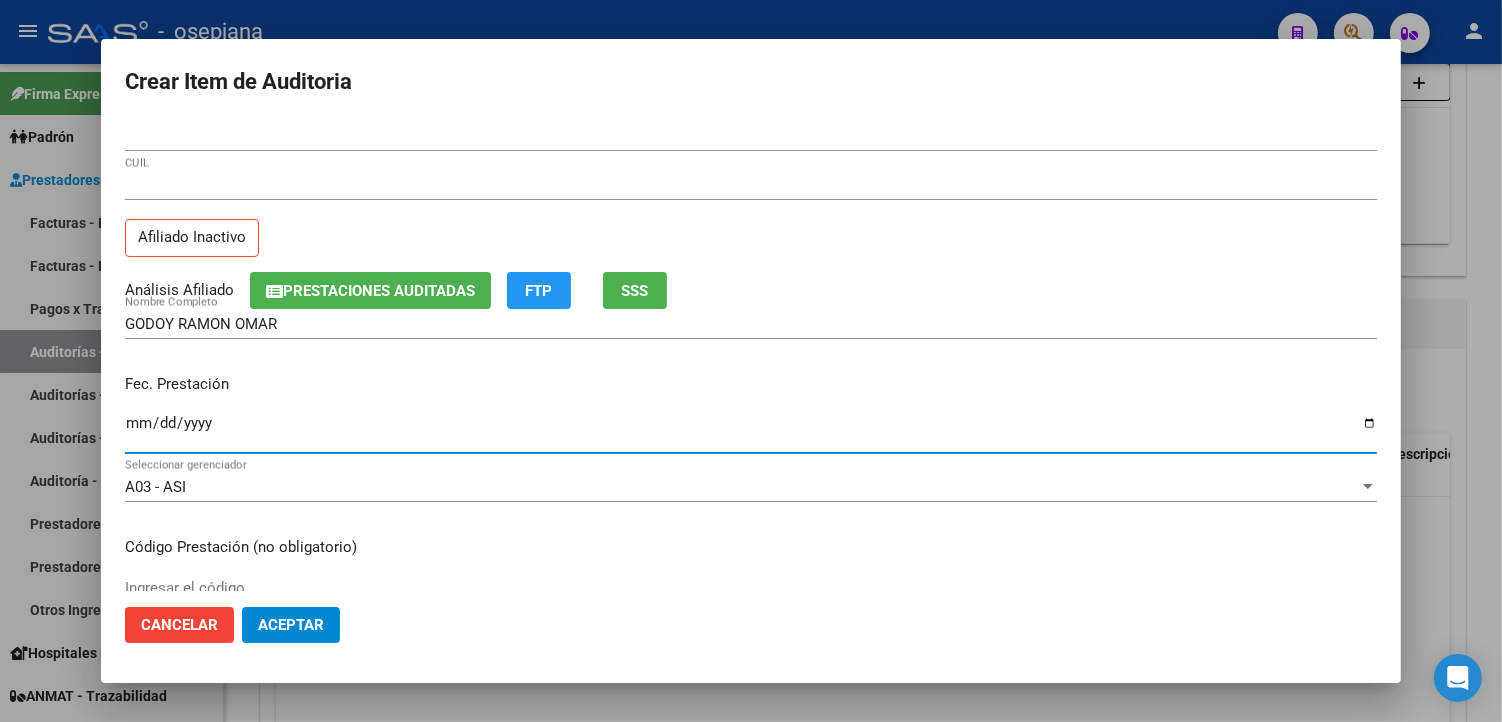click on "[DATE]" at bounding box center (751, 431) 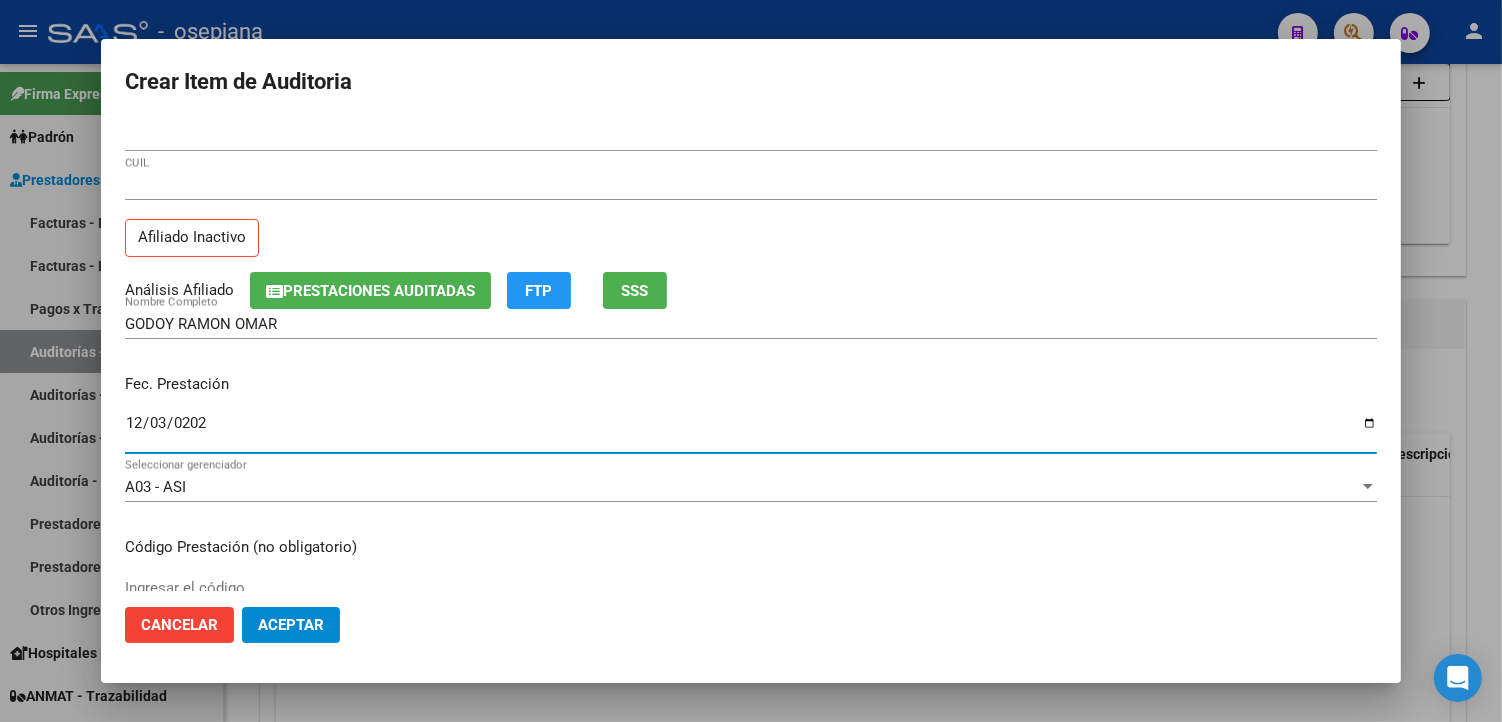 type on "[DATE]" 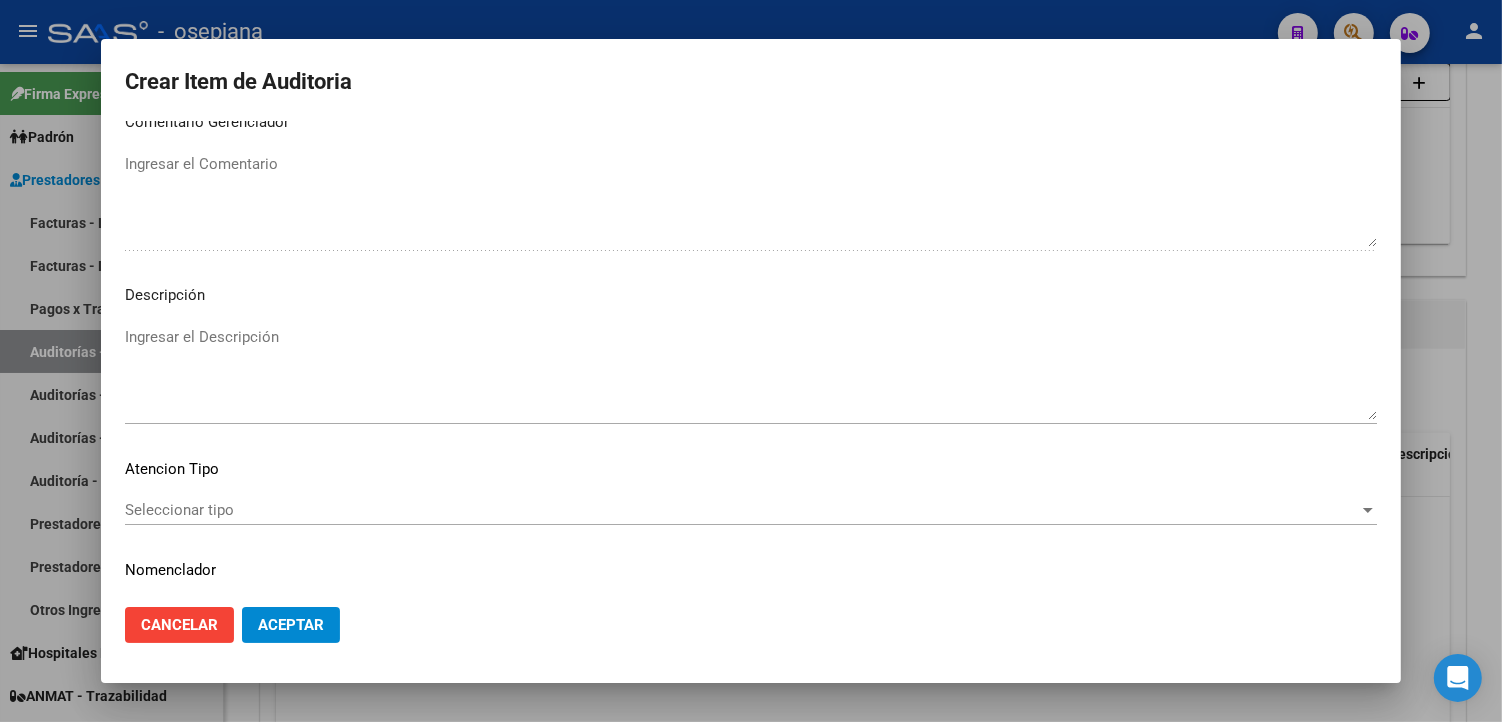 scroll, scrollTop: 1111, scrollLeft: 0, axis: vertical 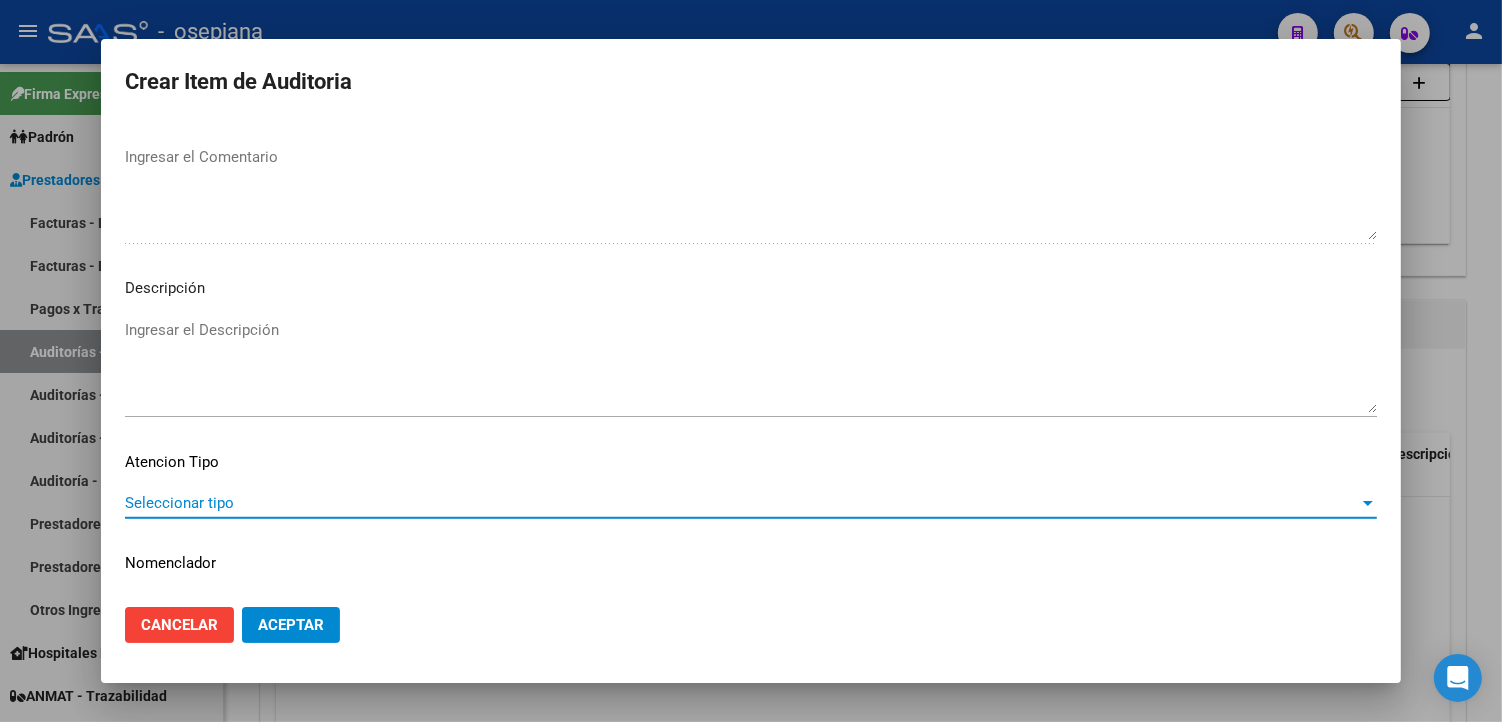 click on "Seleccionar tipo" at bounding box center (742, 503) 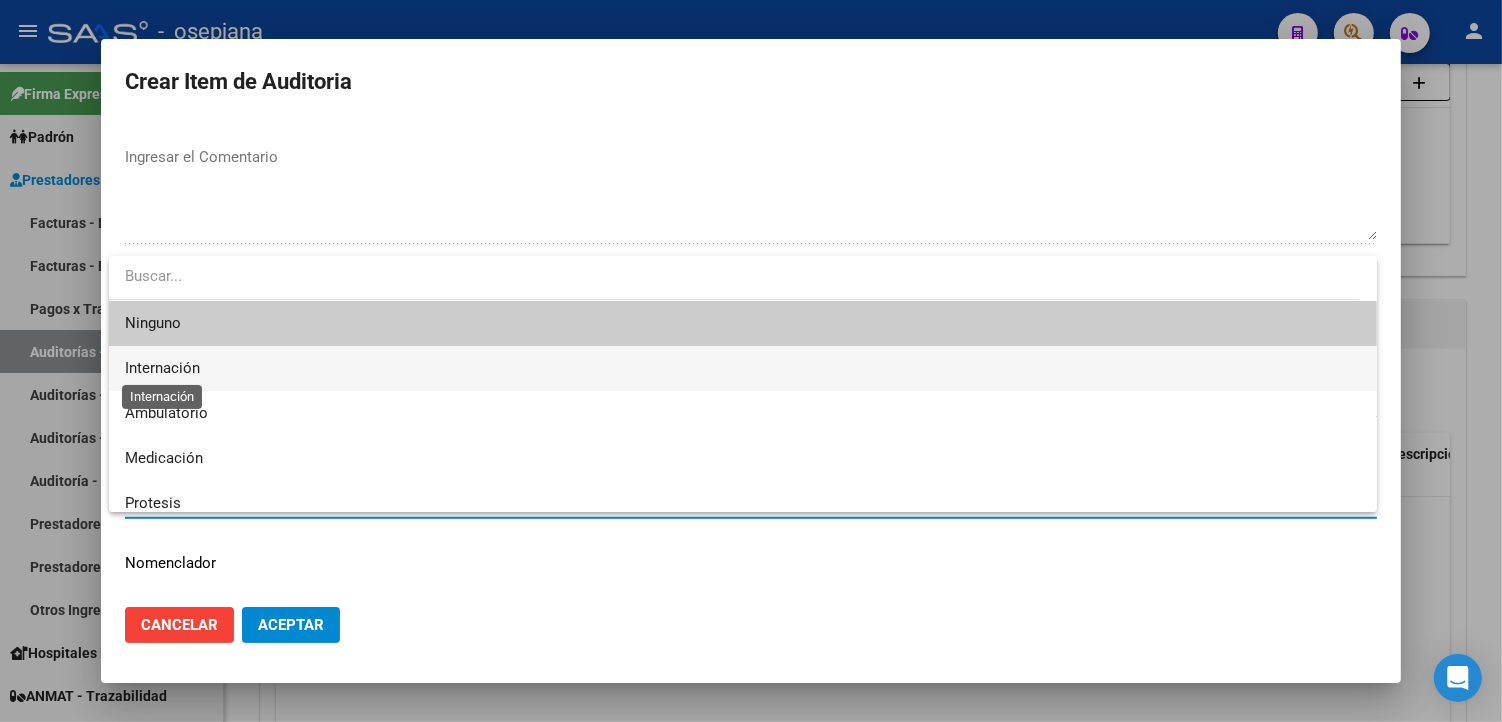 click on "Internación" at bounding box center [162, 368] 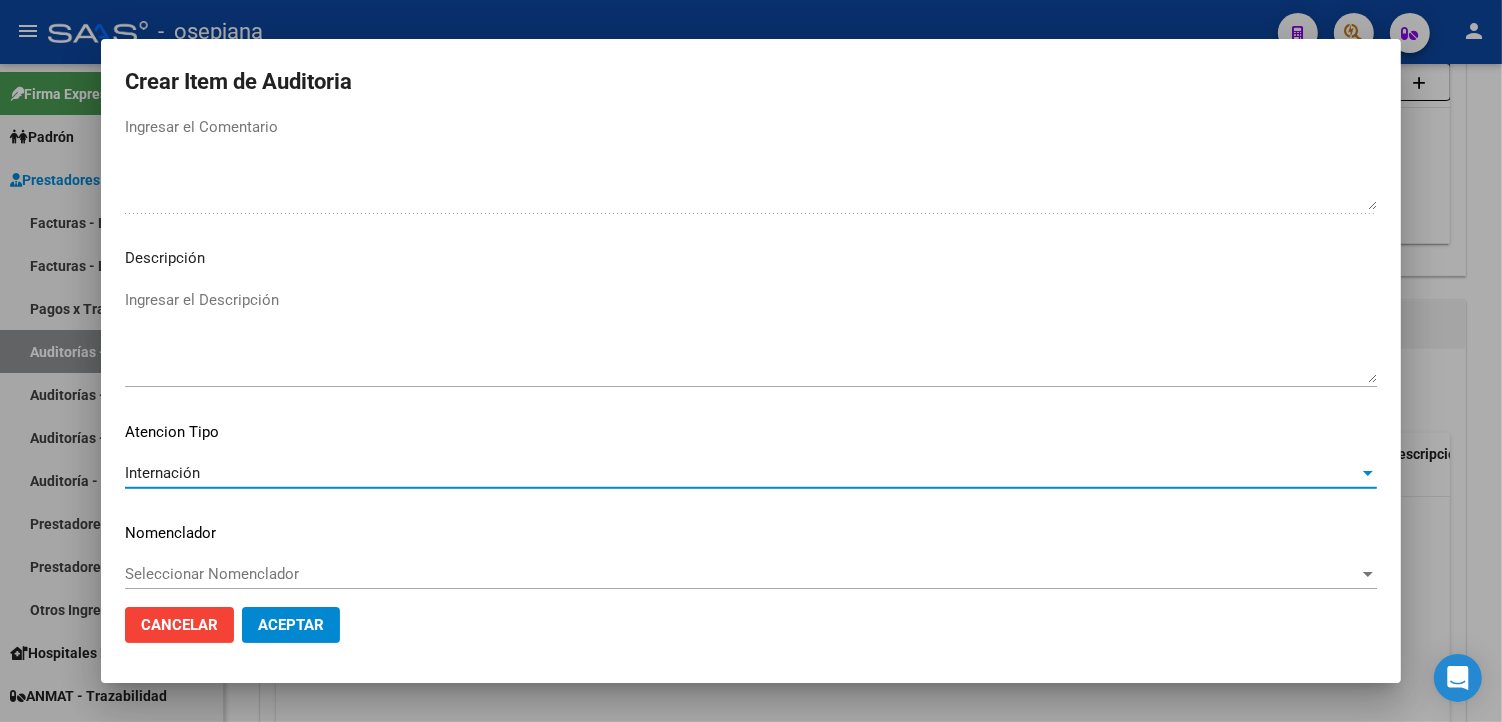 scroll, scrollTop: 1157, scrollLeft: 0, axis: vertical 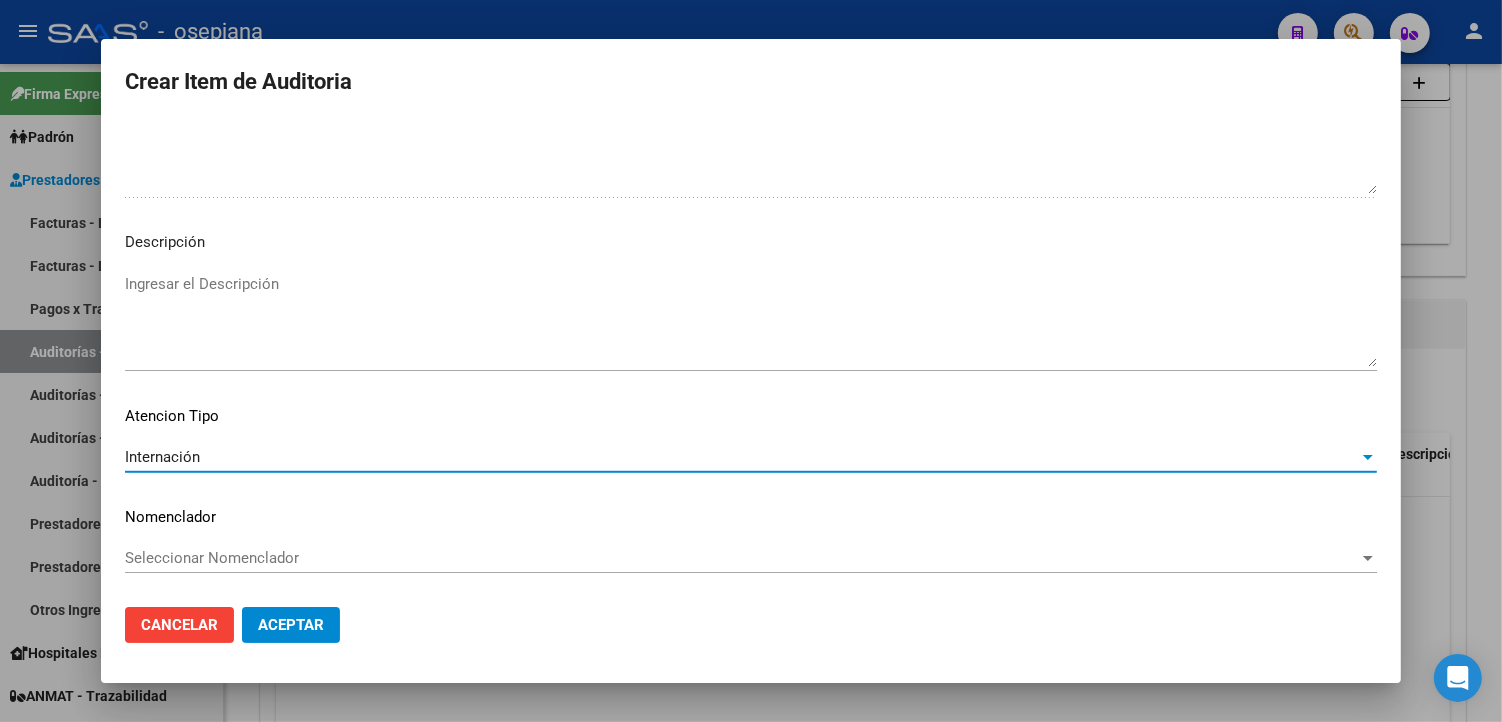 click on "Seleccionar Nomenclador" at bounding box center [742, 558] 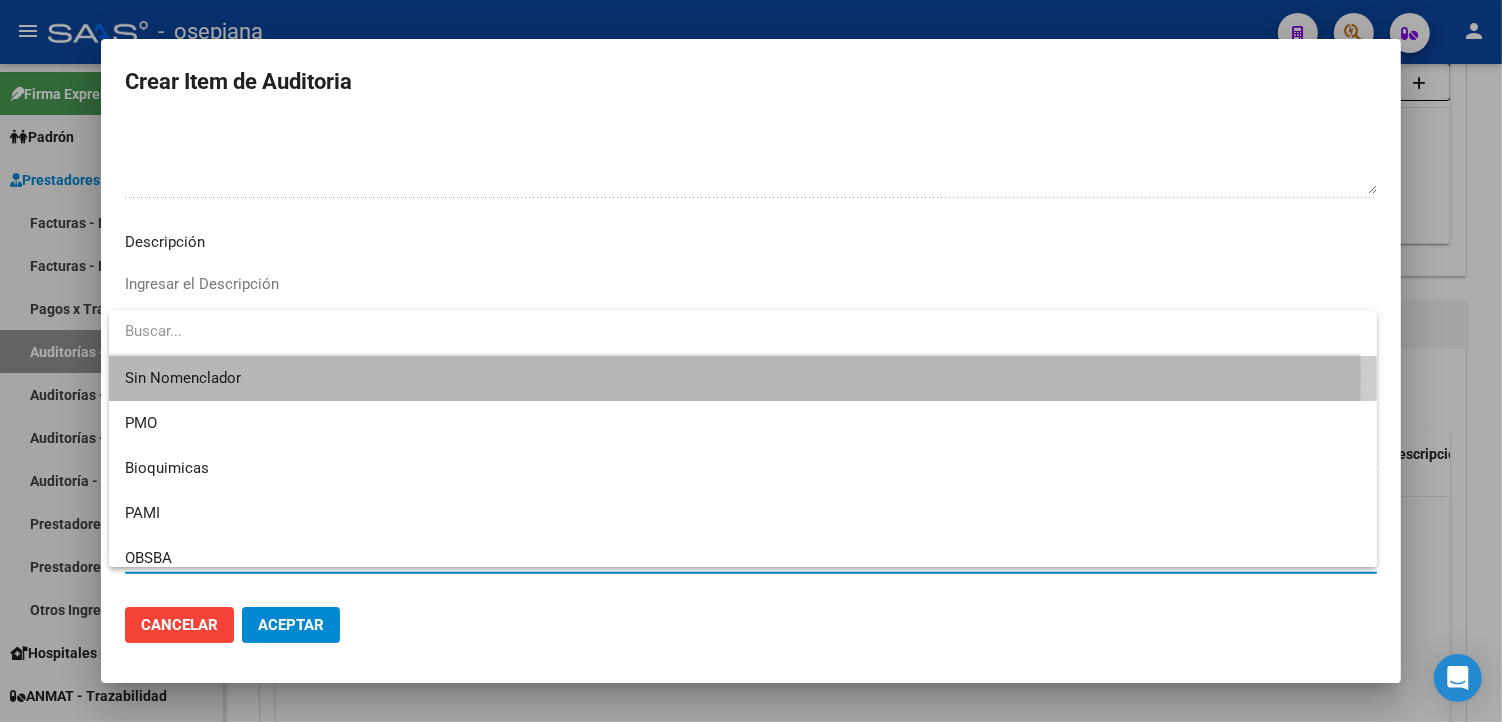 click on "Sin Nomenclador" at bounding box center [743, 378] 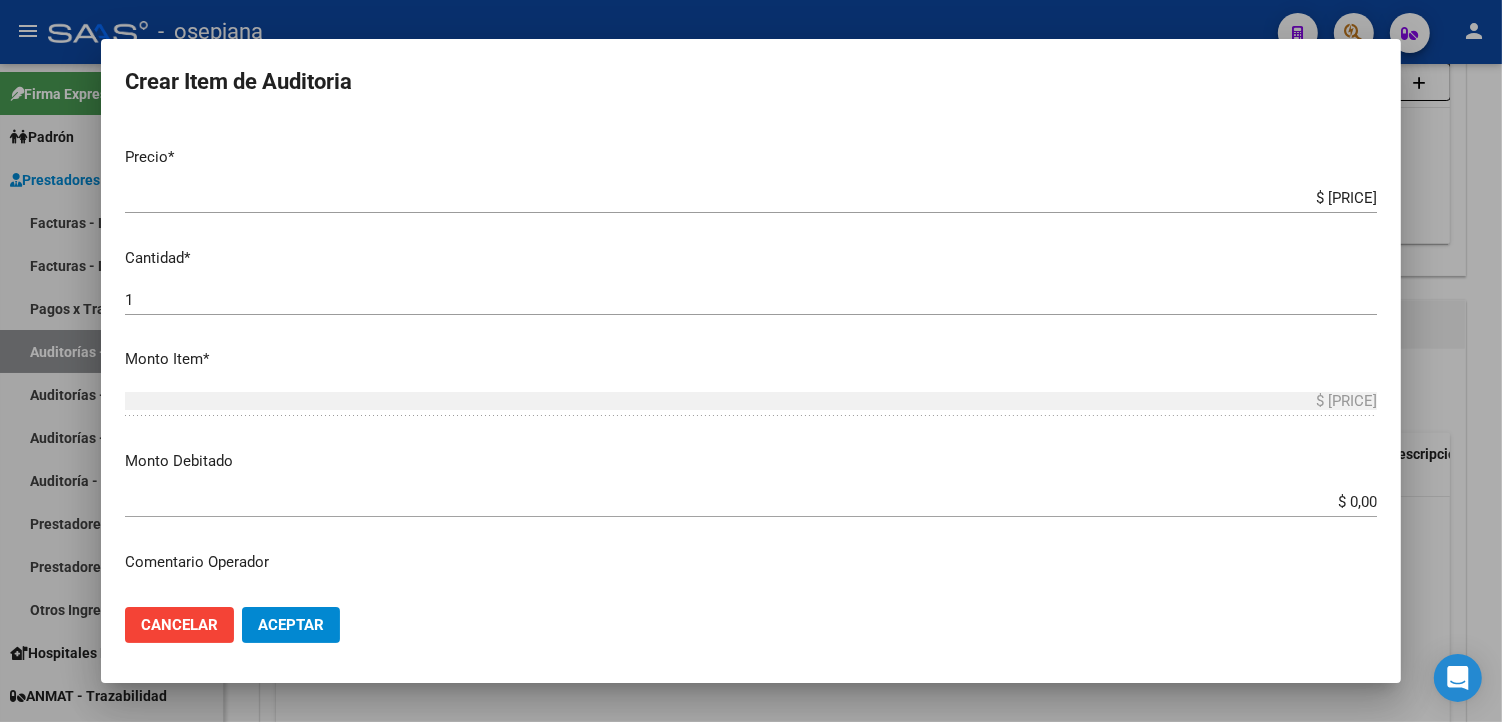 scroll, scrollTop: 0, scrollLeft: 0, axis: both 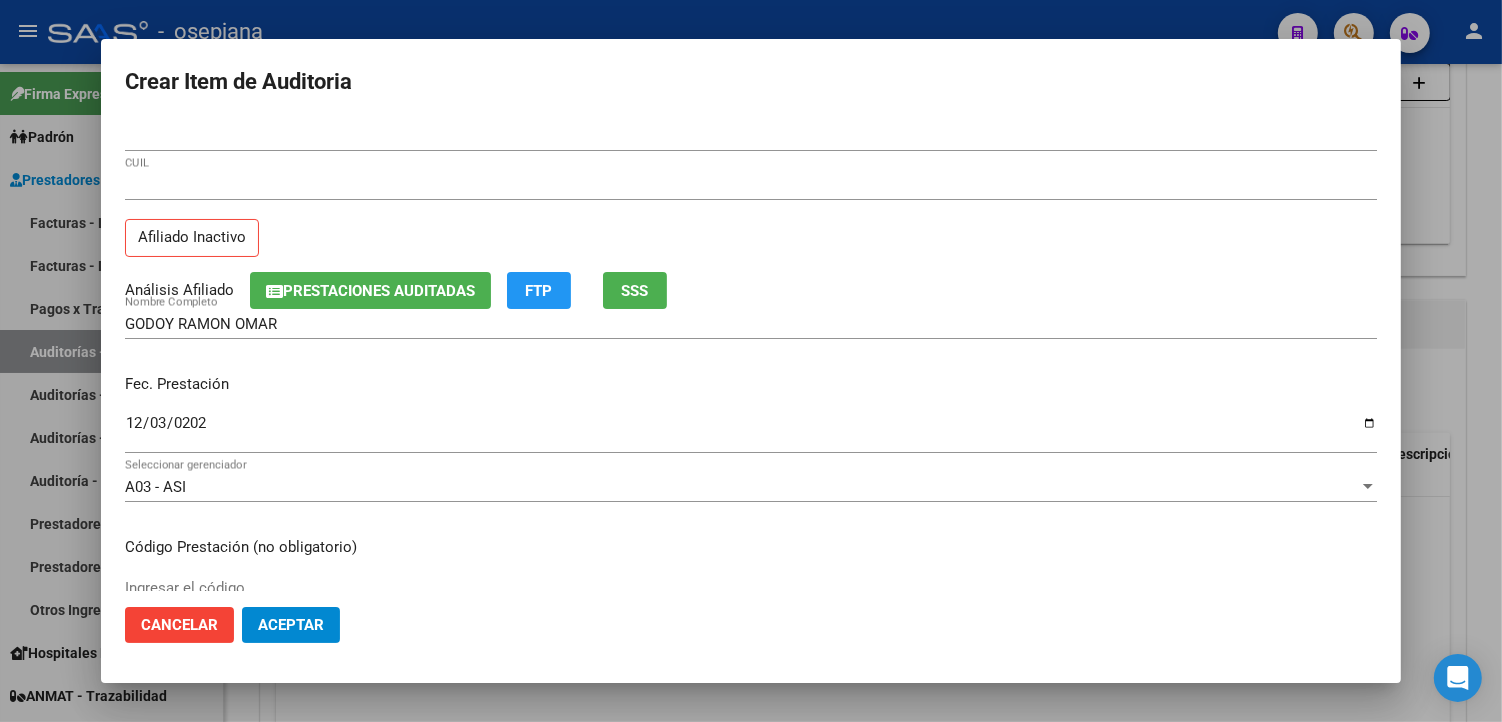 click on "Aceptar" 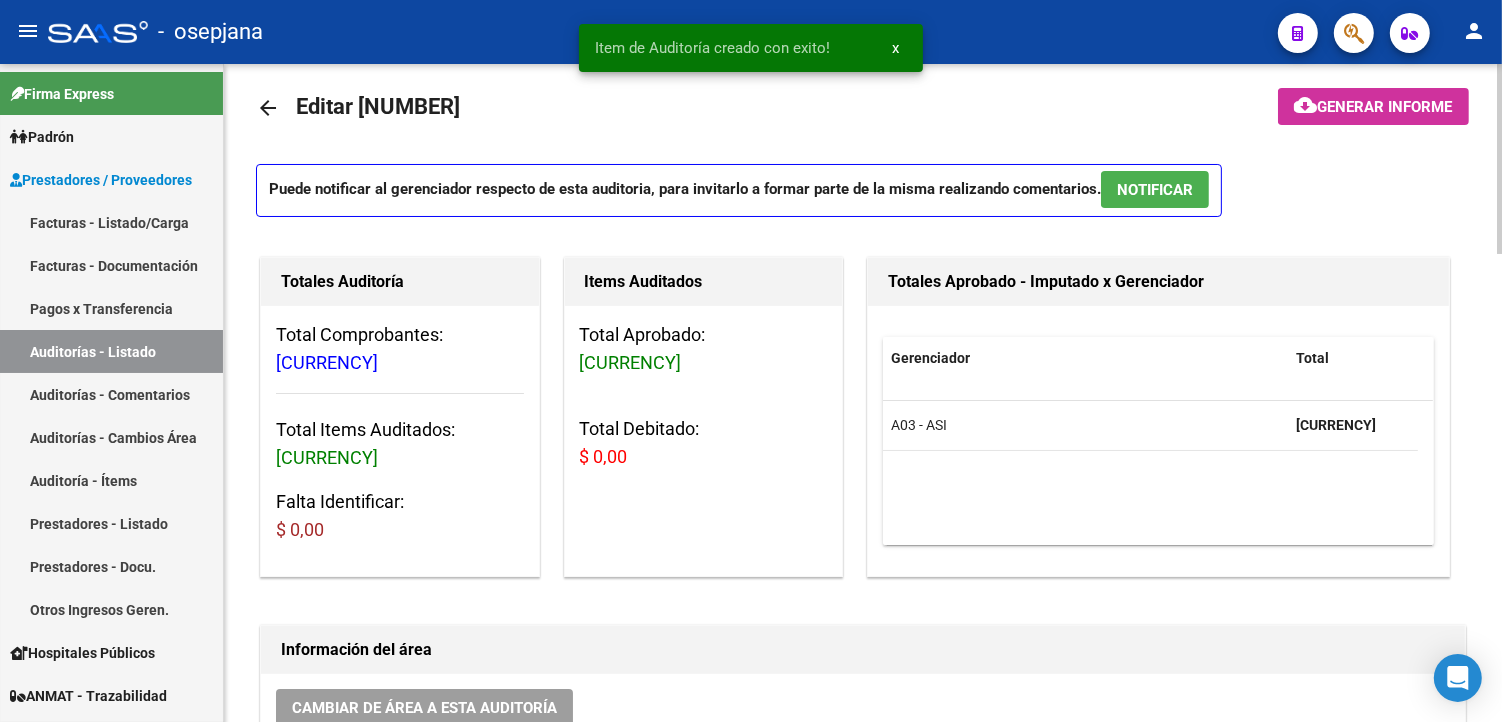 scroll, scrollTop: 0, scrollLeft: 0, axis: both 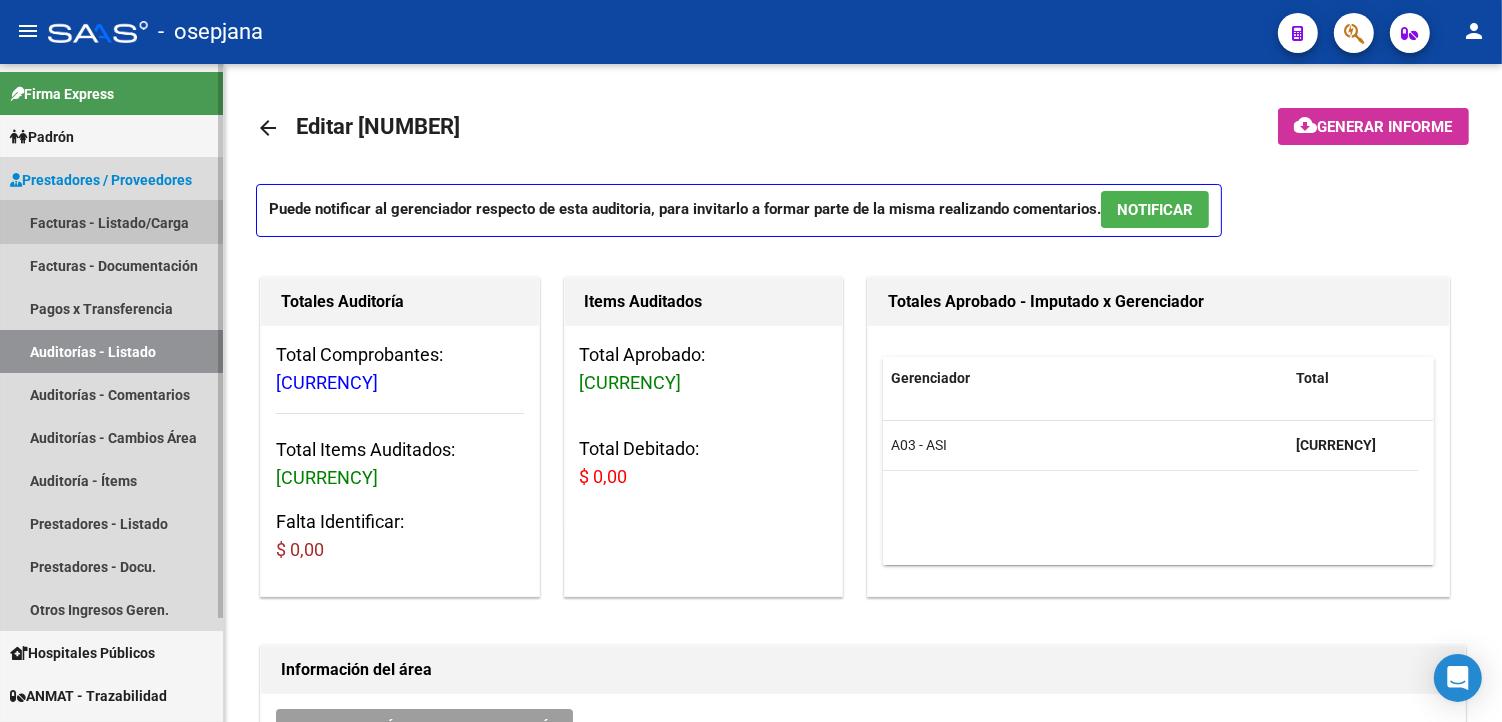 click on "Facturas - Listado/Carga" at bounding box center (111, 222) 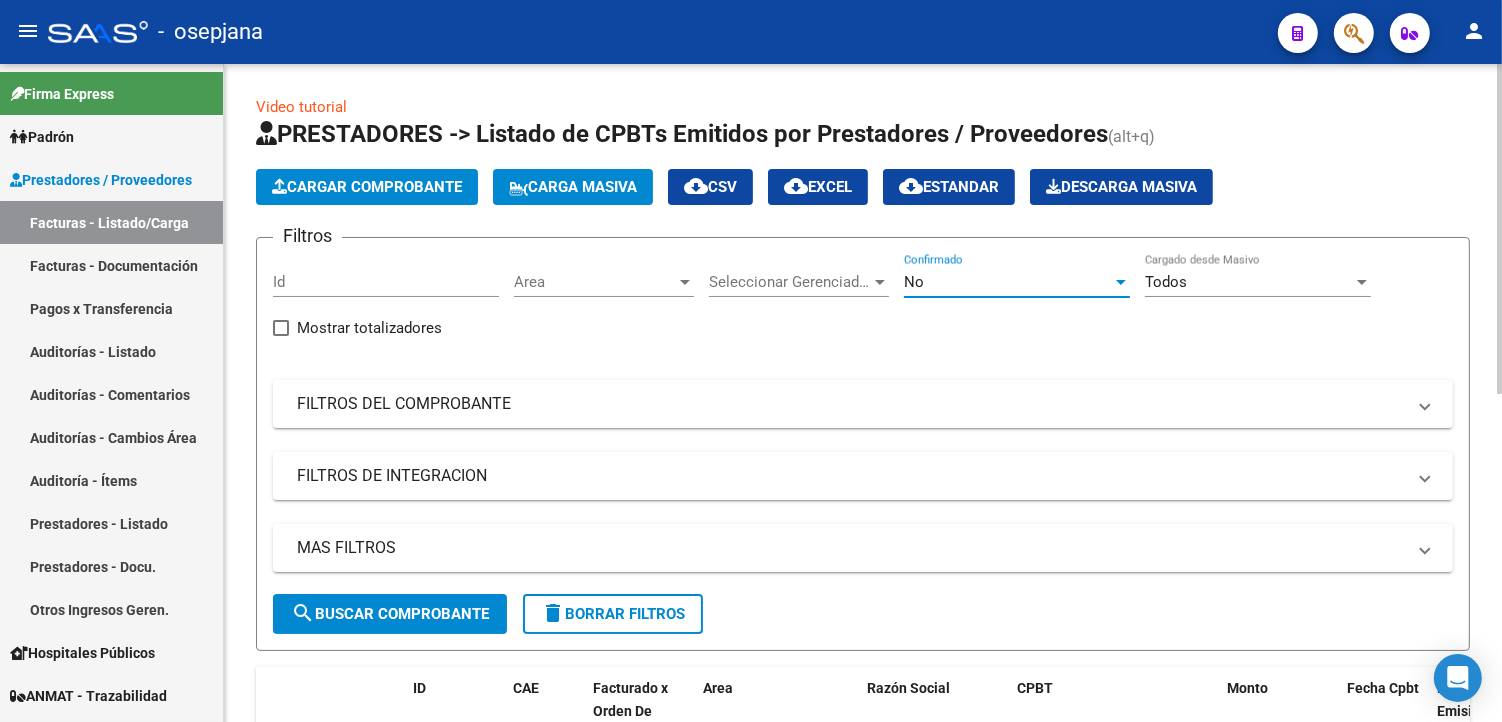 click on "No" at bounding box center (1008, 282) 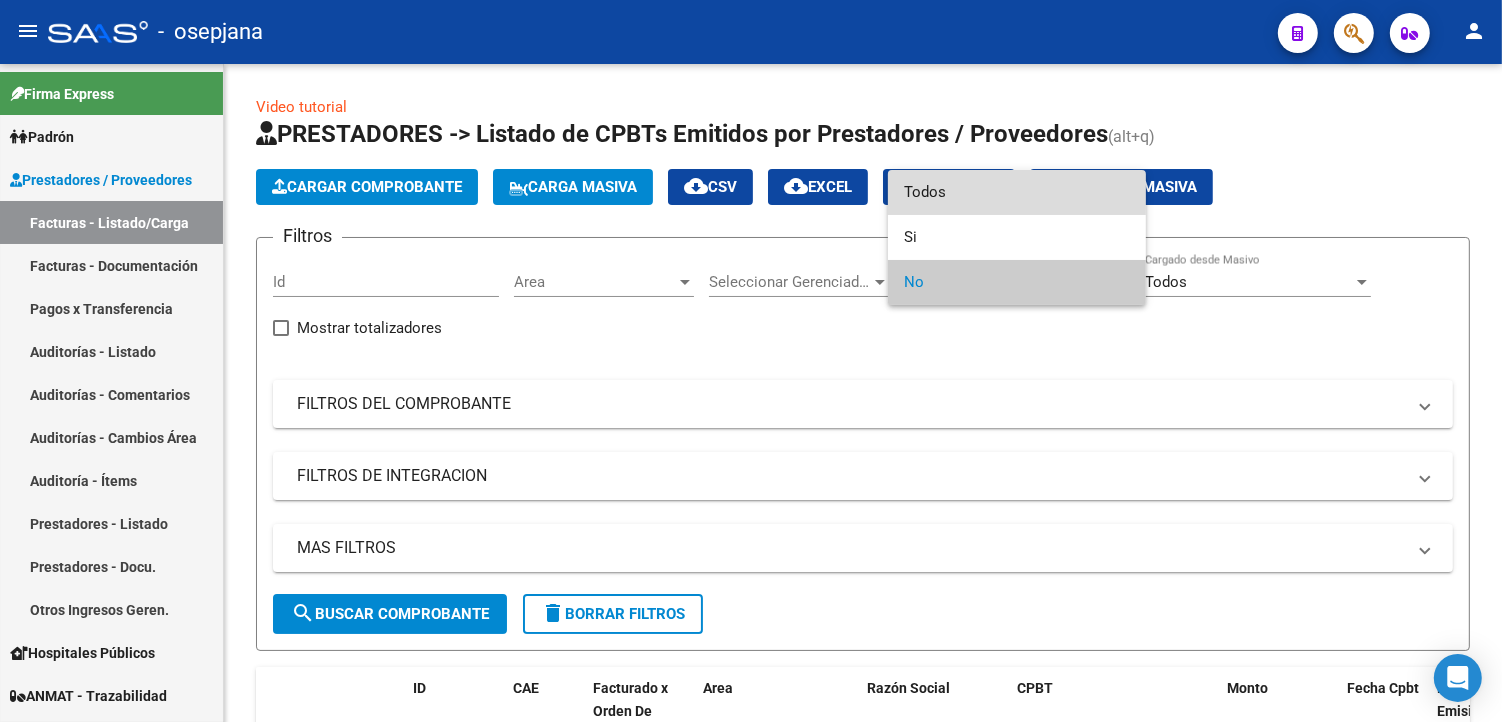 click on "Todos" at bounding box center [1017, 192] 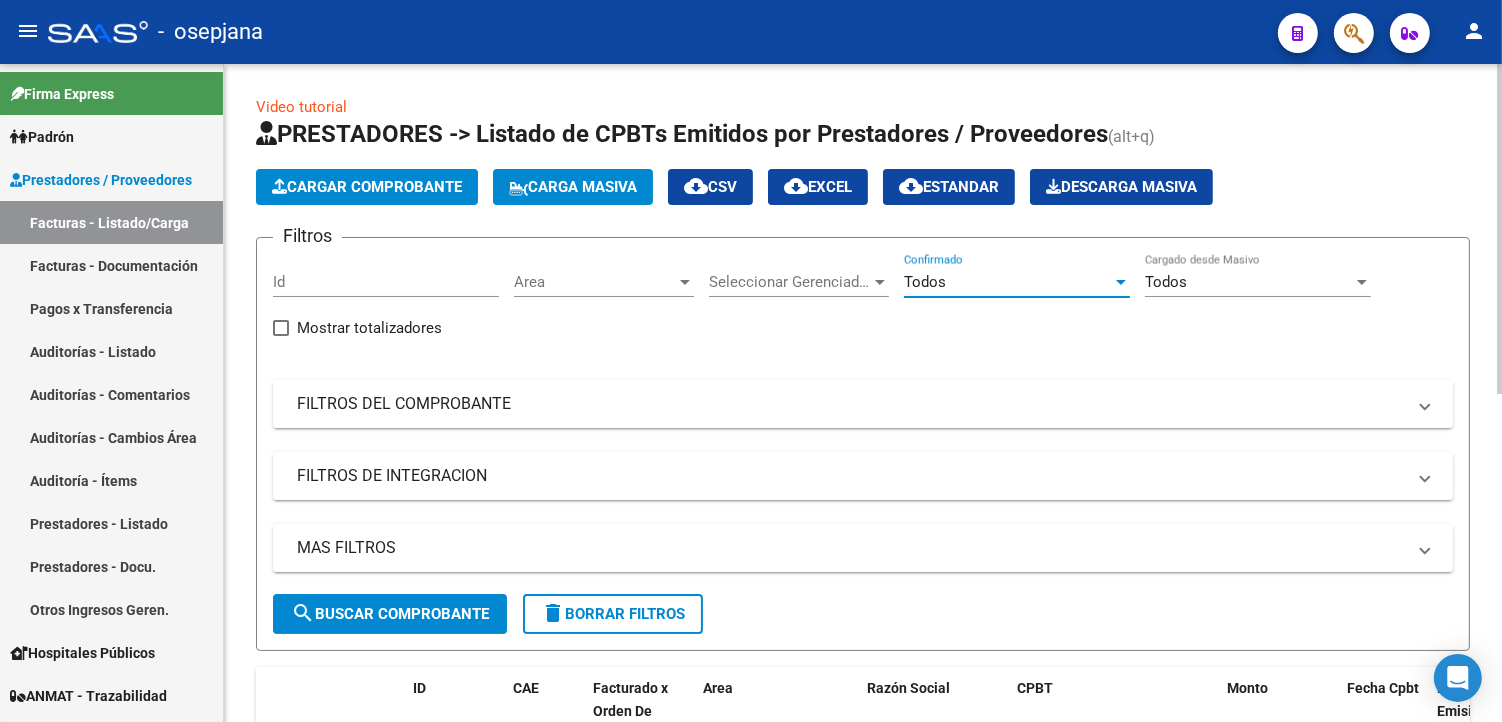 click on "FILTROS DEL COMPROBANTE" at bounding box center [851, 404] 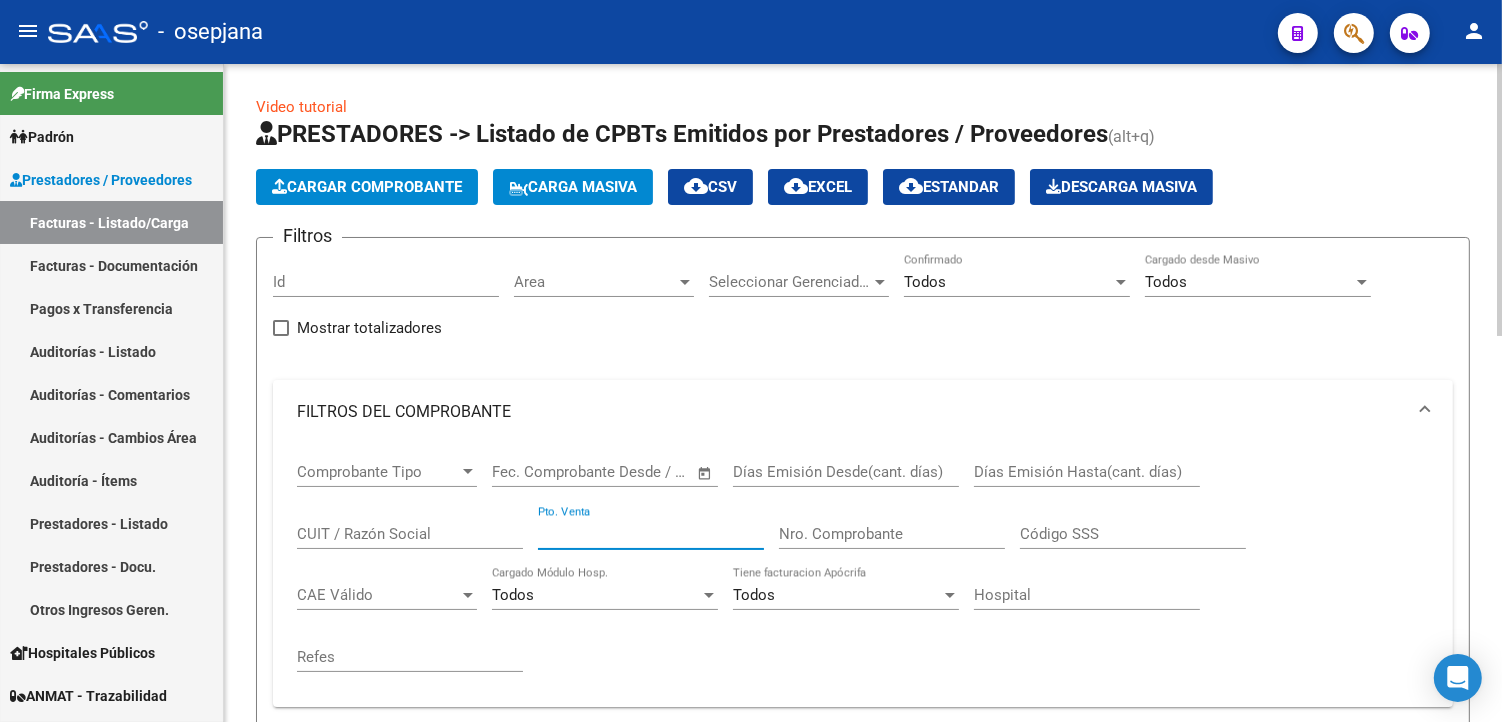 click on "Pto. Venta" at bounding box center (651, 534) 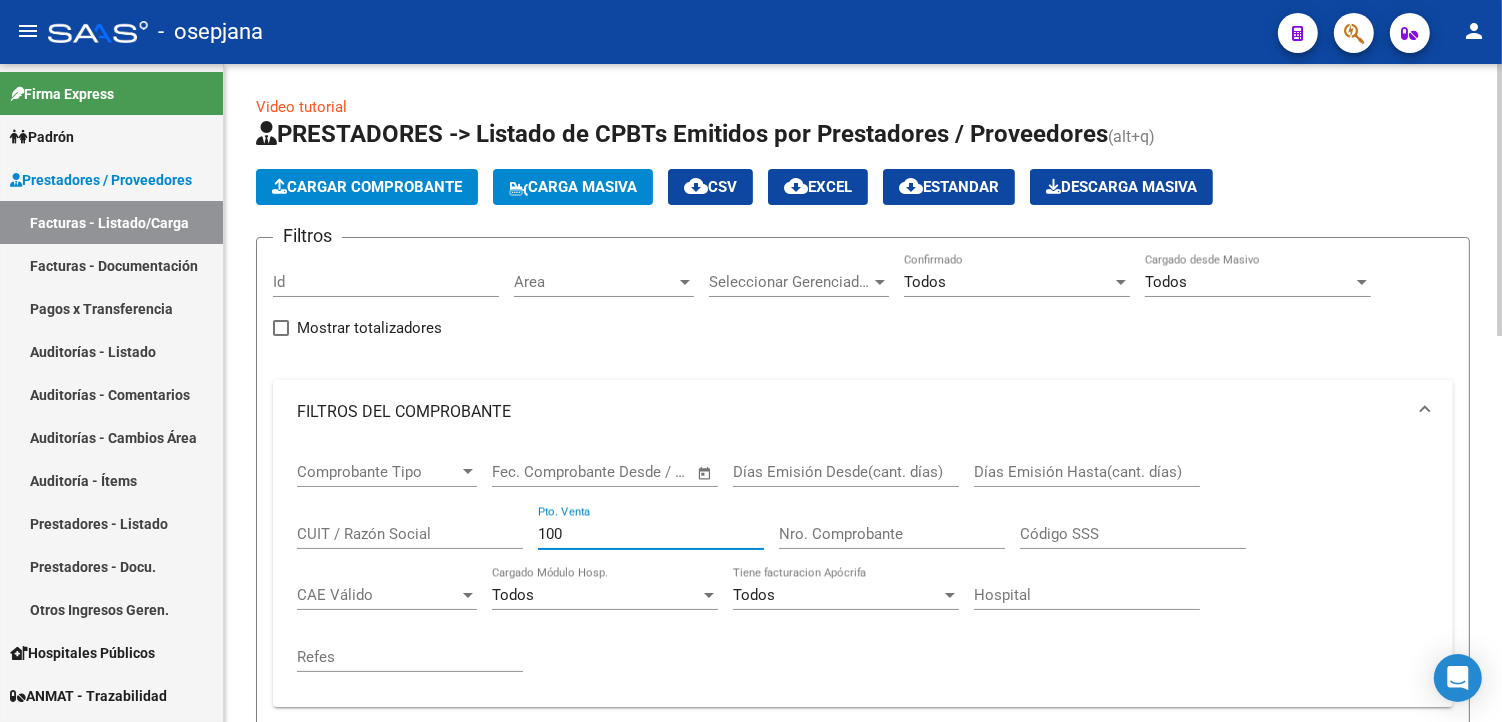 type on "100" 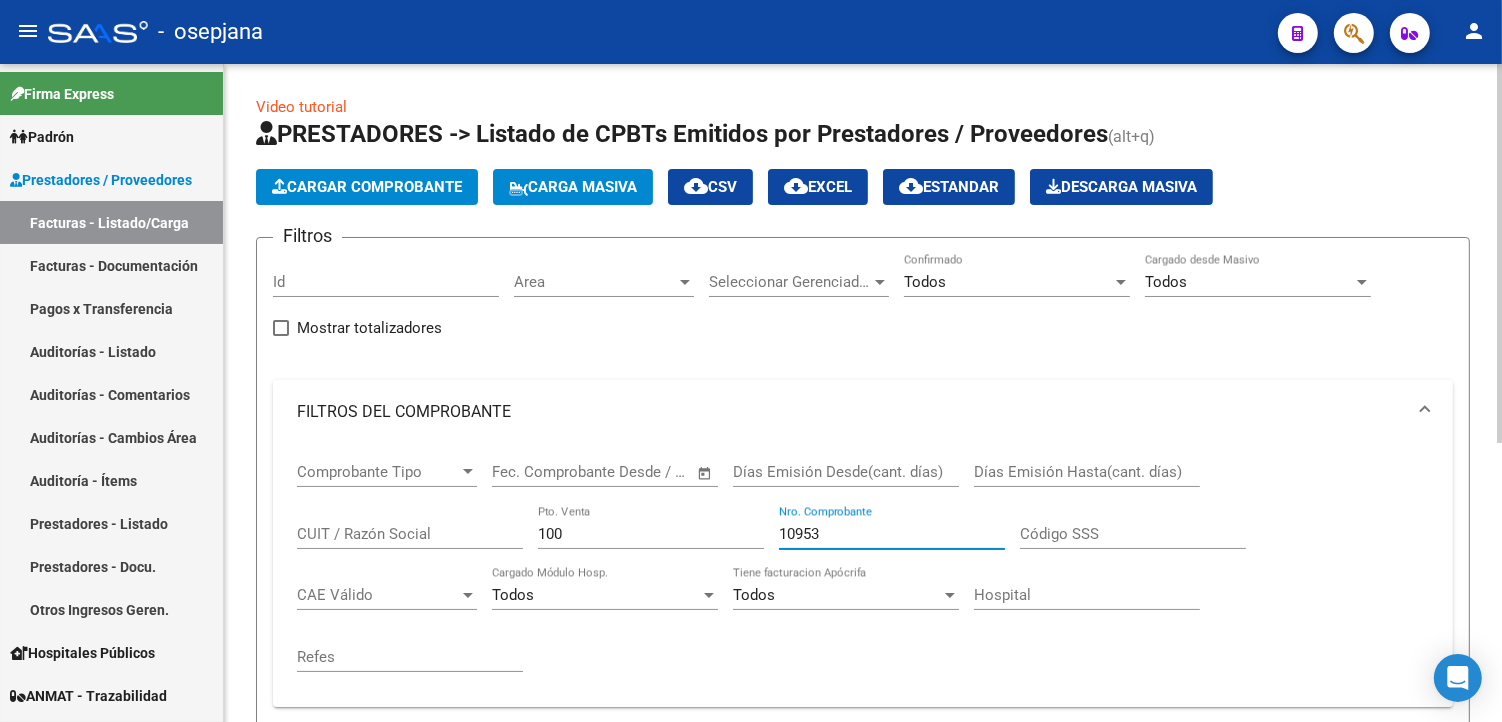 scroll, scrollTop: 444, scrollLeft: 0, axis: vertical 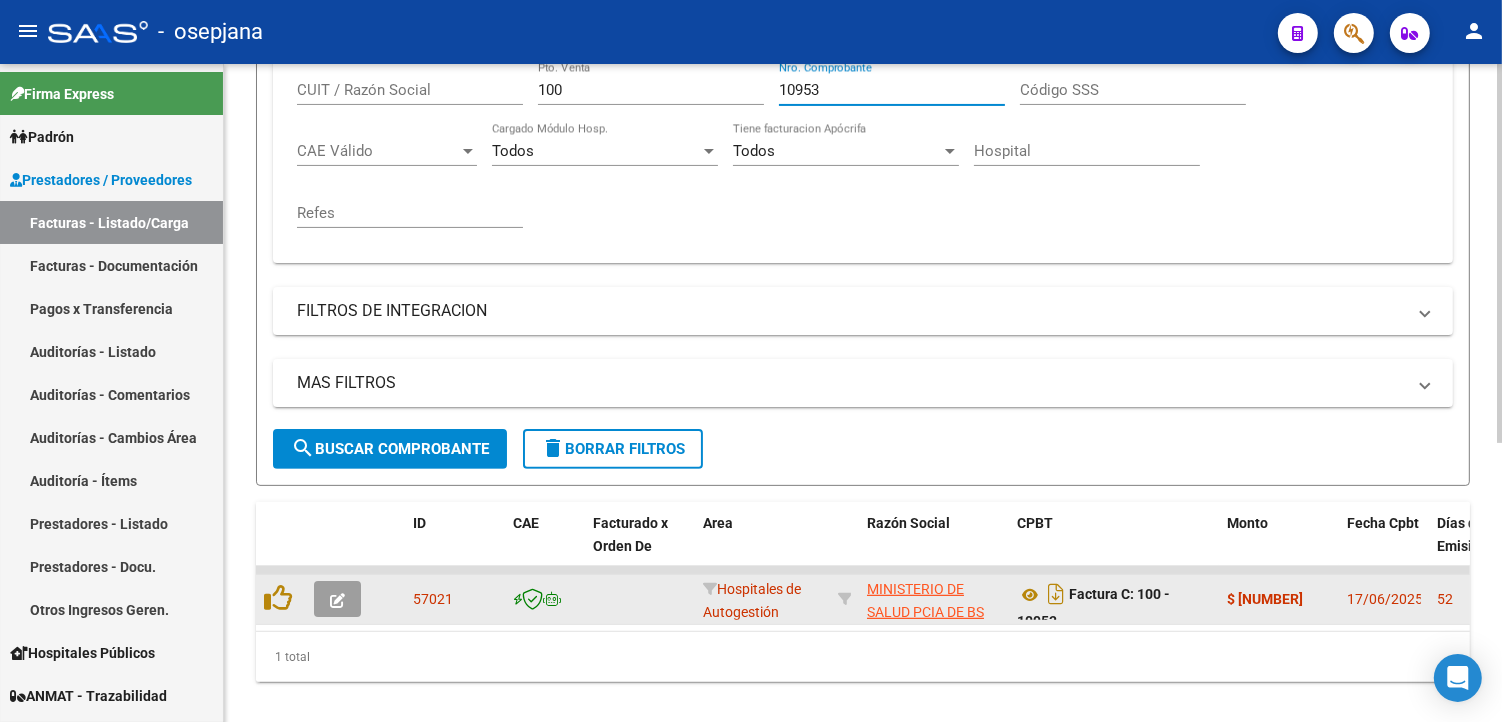 type on "10953" 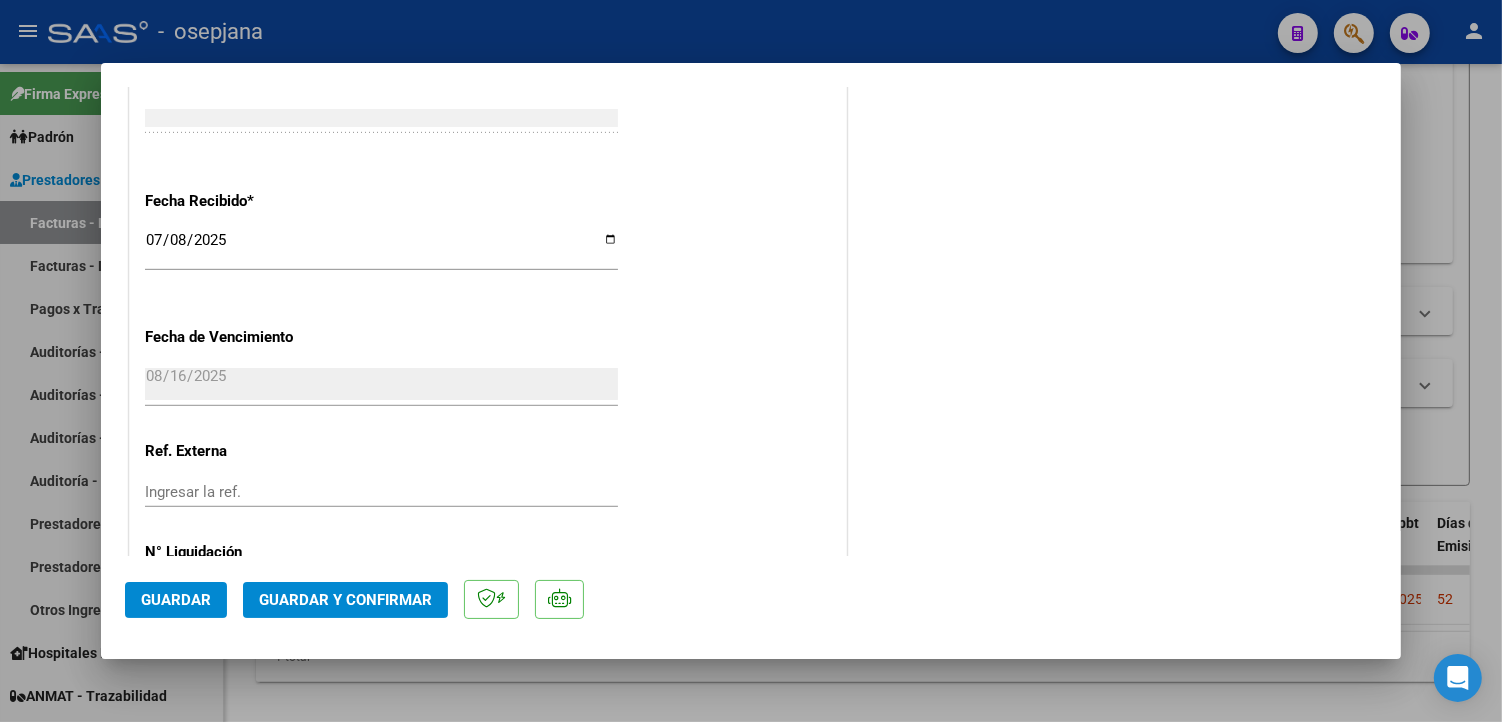 scroll, scrollTop: 1111, scrollLeft: 0, axis: vertical 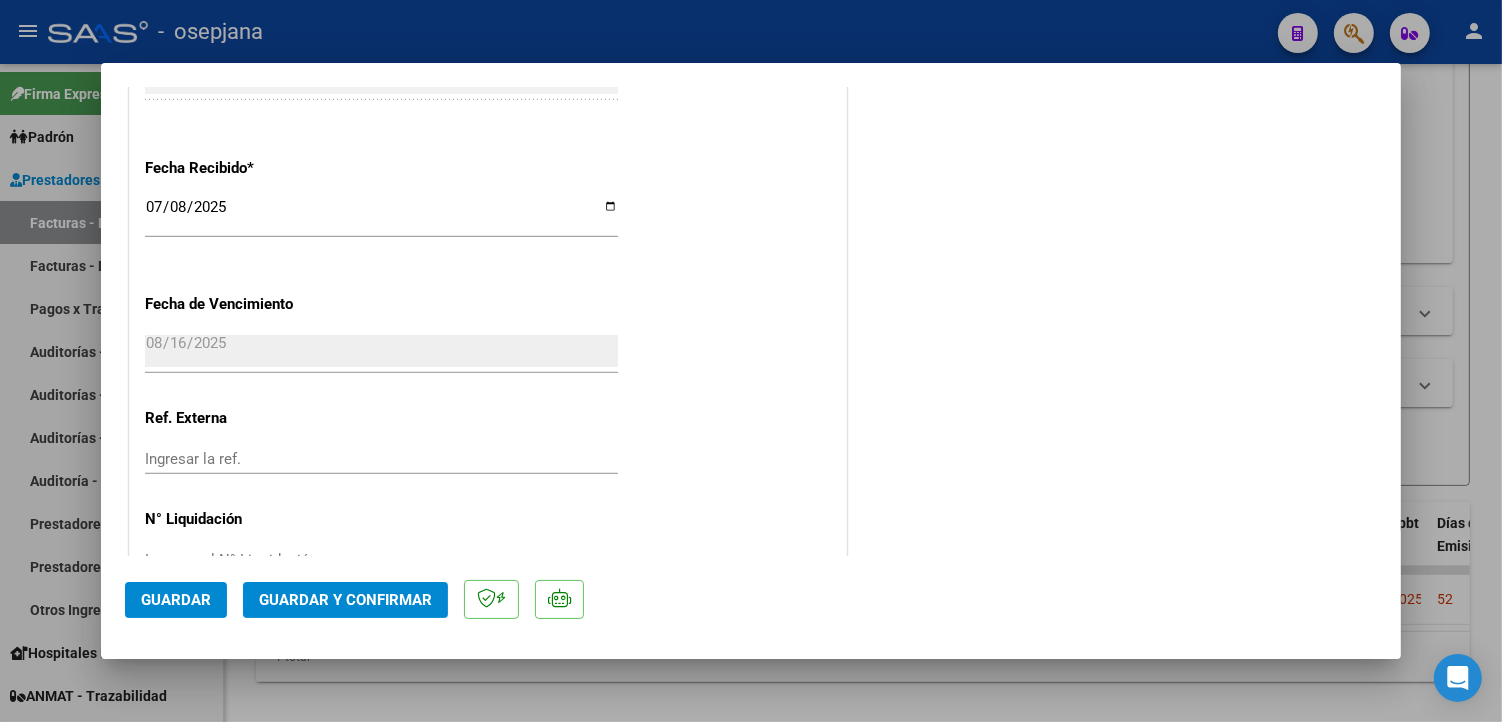 click on "Ingresar la ref." at bounding box center [381, 459] 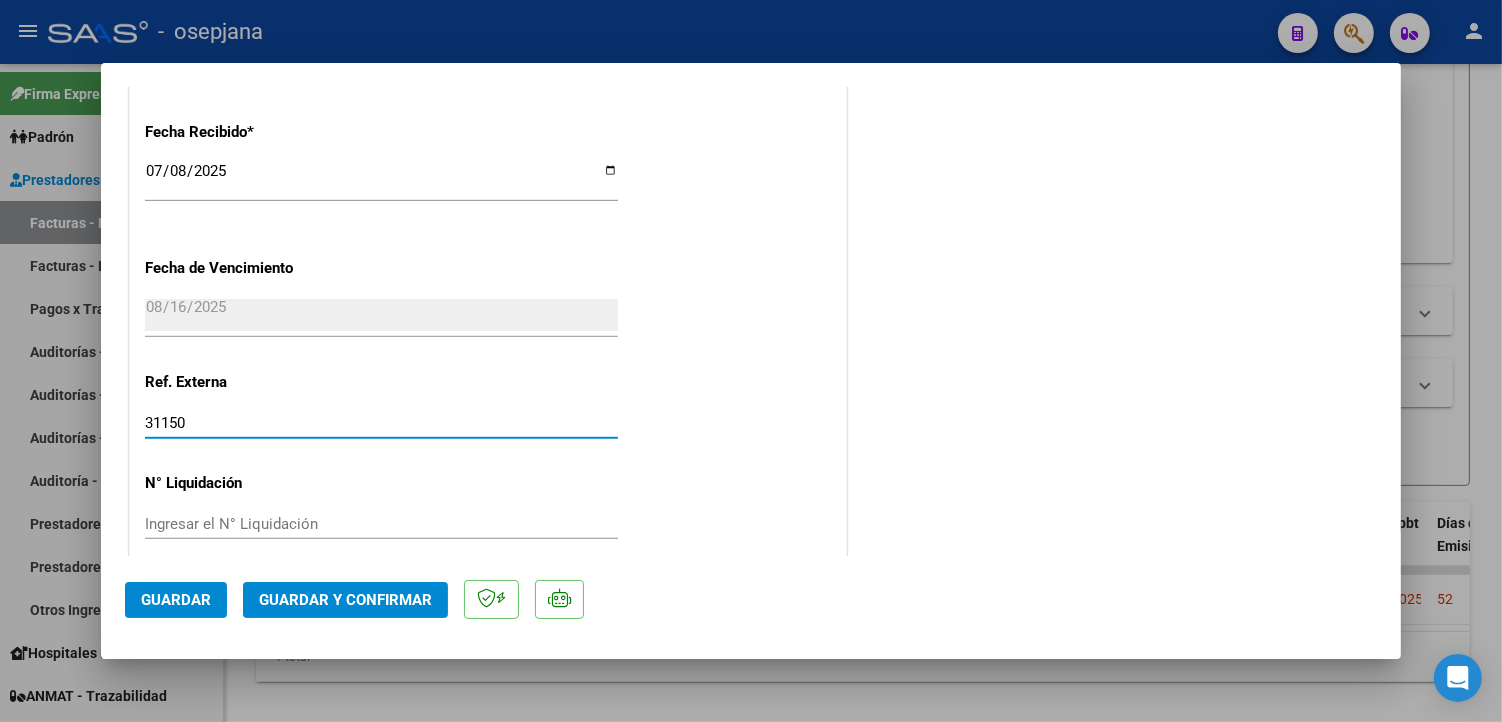 scroll, scrollTop: 1167, scrollLeft: 0, axis: vertical 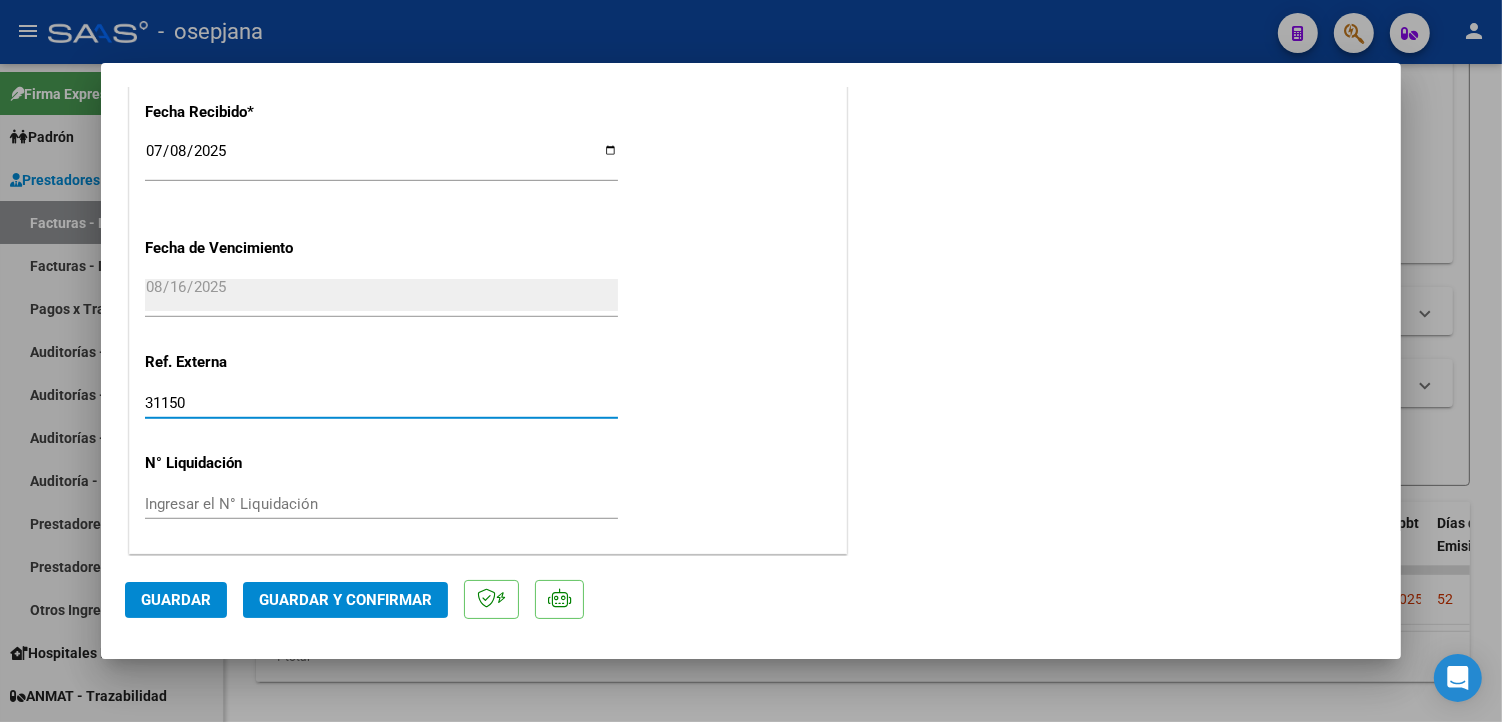 type on "31150" 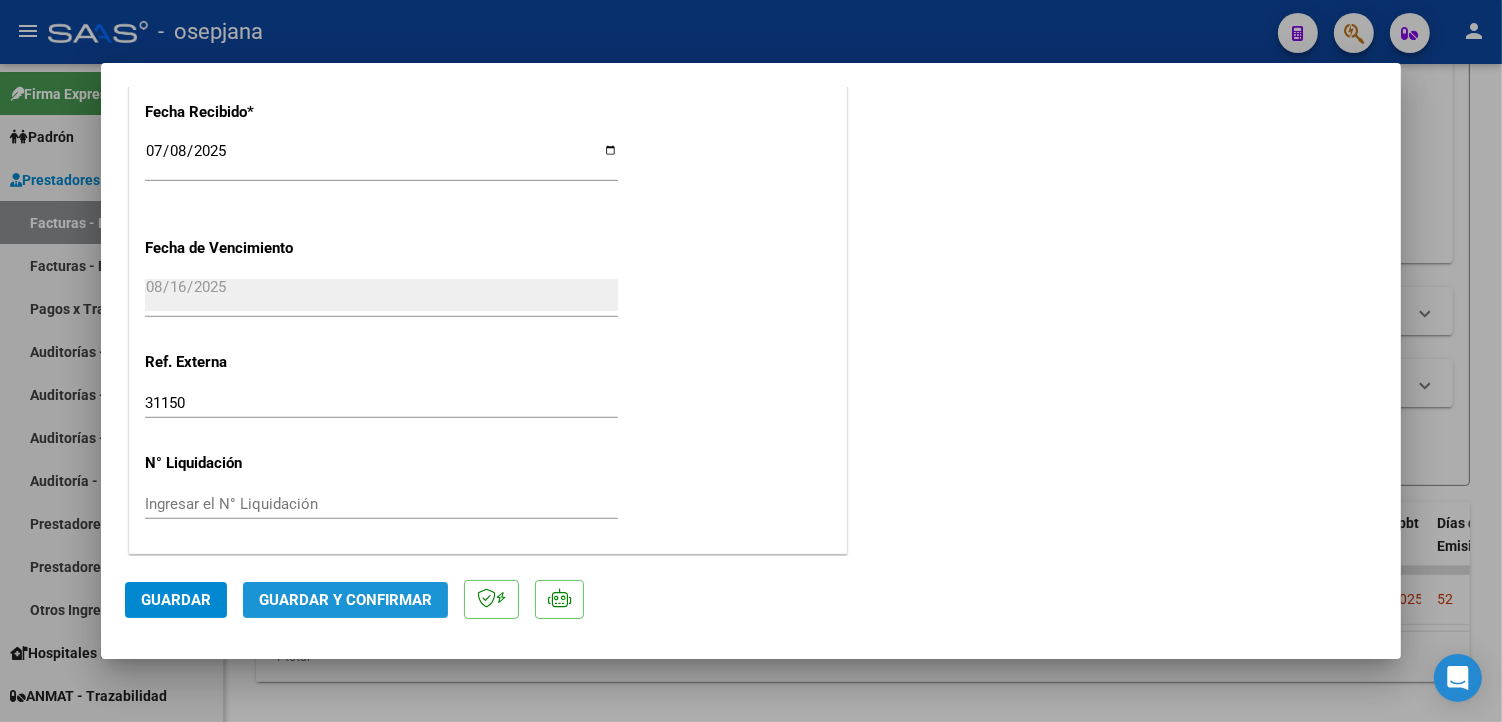click on "Guardar y Confirmar" 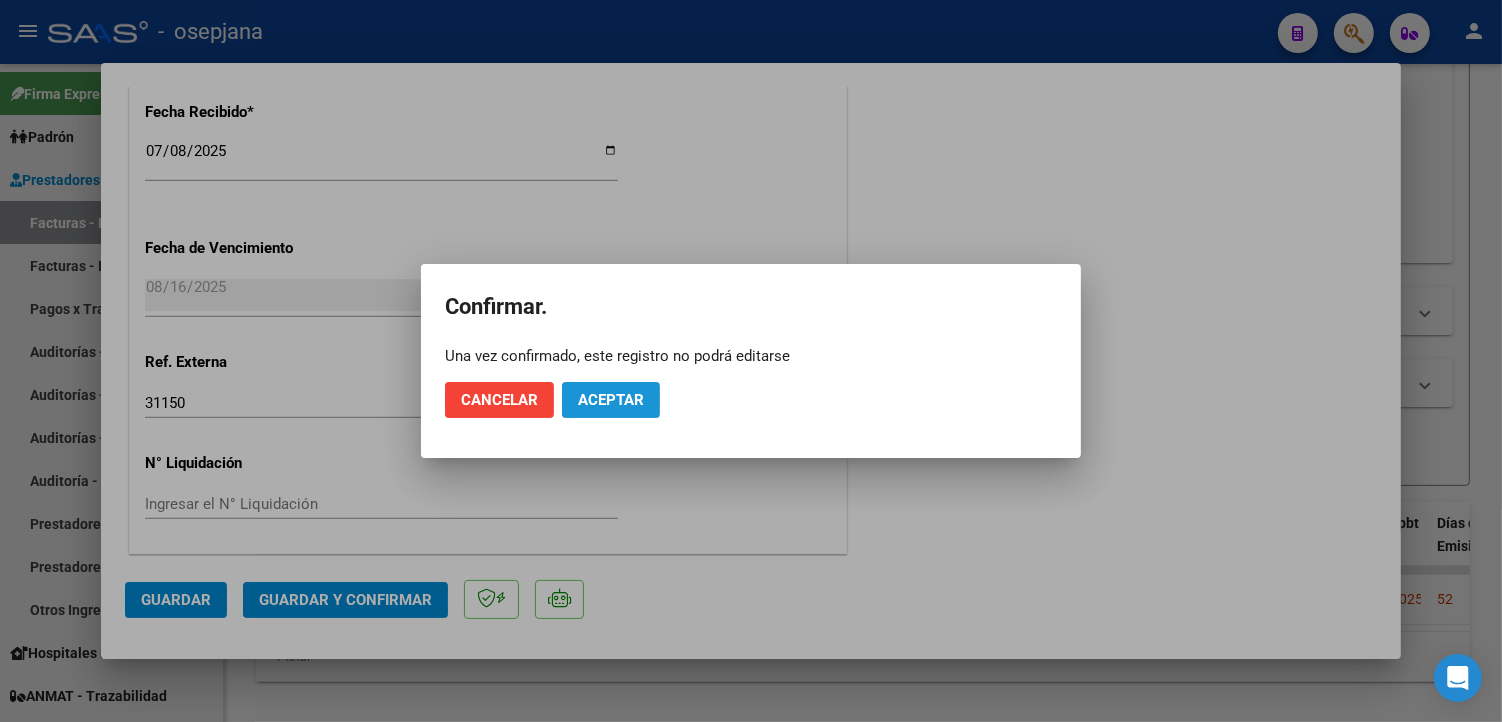 click on "Aceptar" 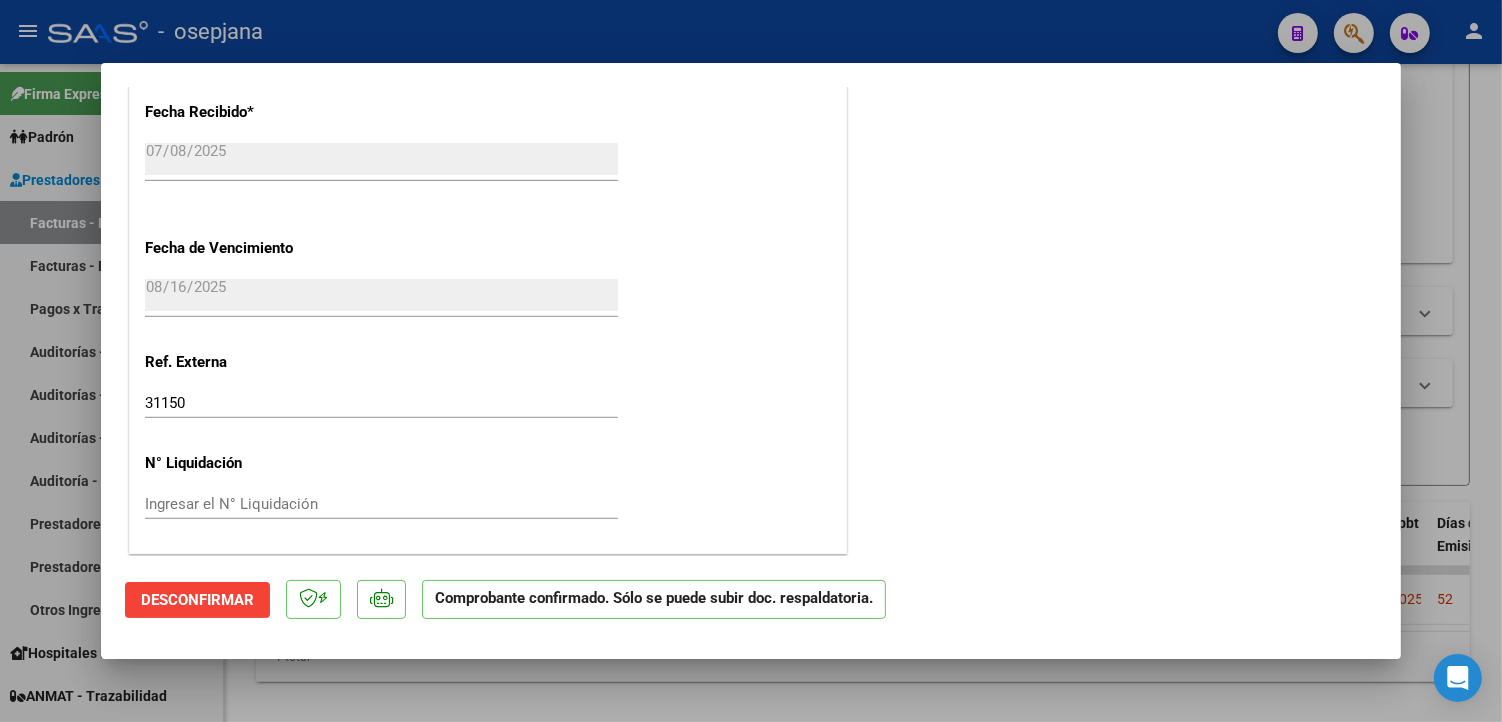 click at bounding box center (751, 361) 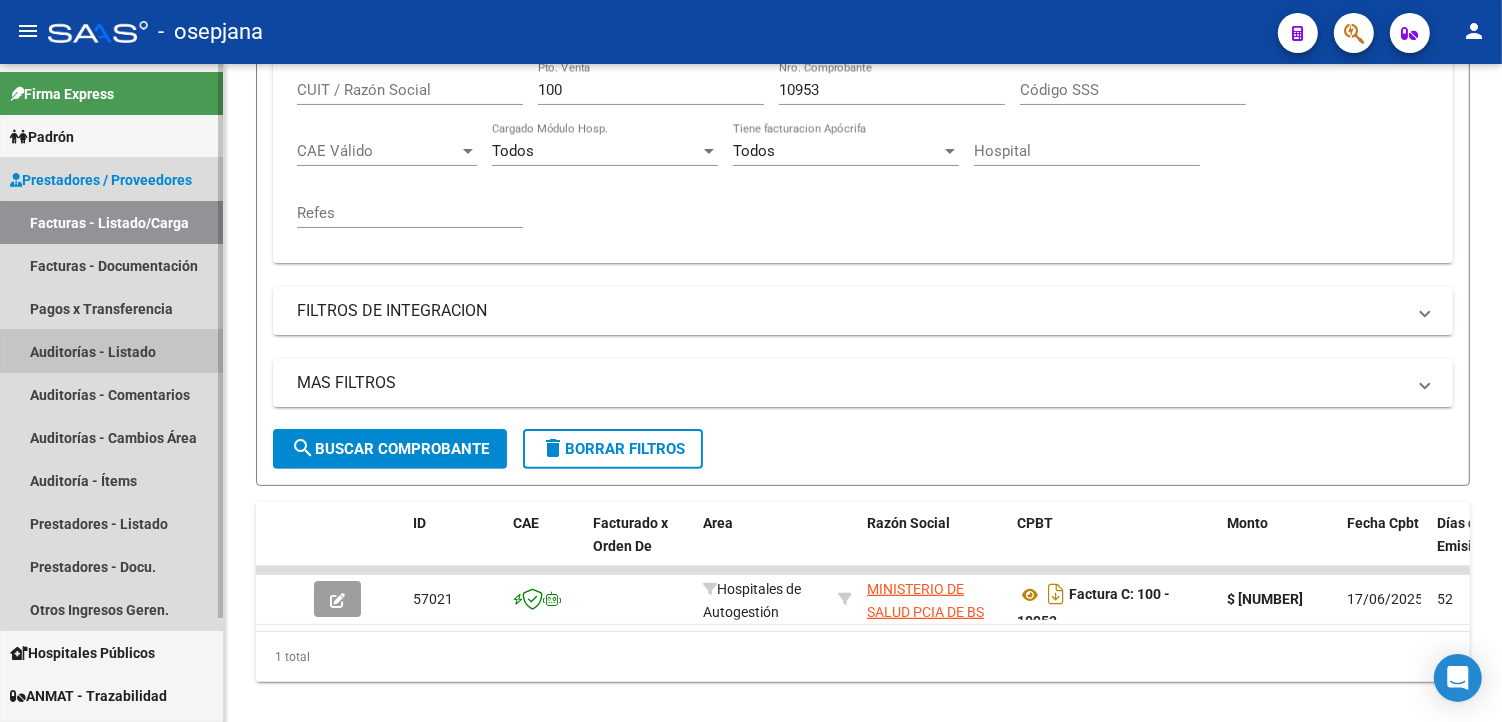 click on "Auditorías - Listado" at bounding box center [111, 351] 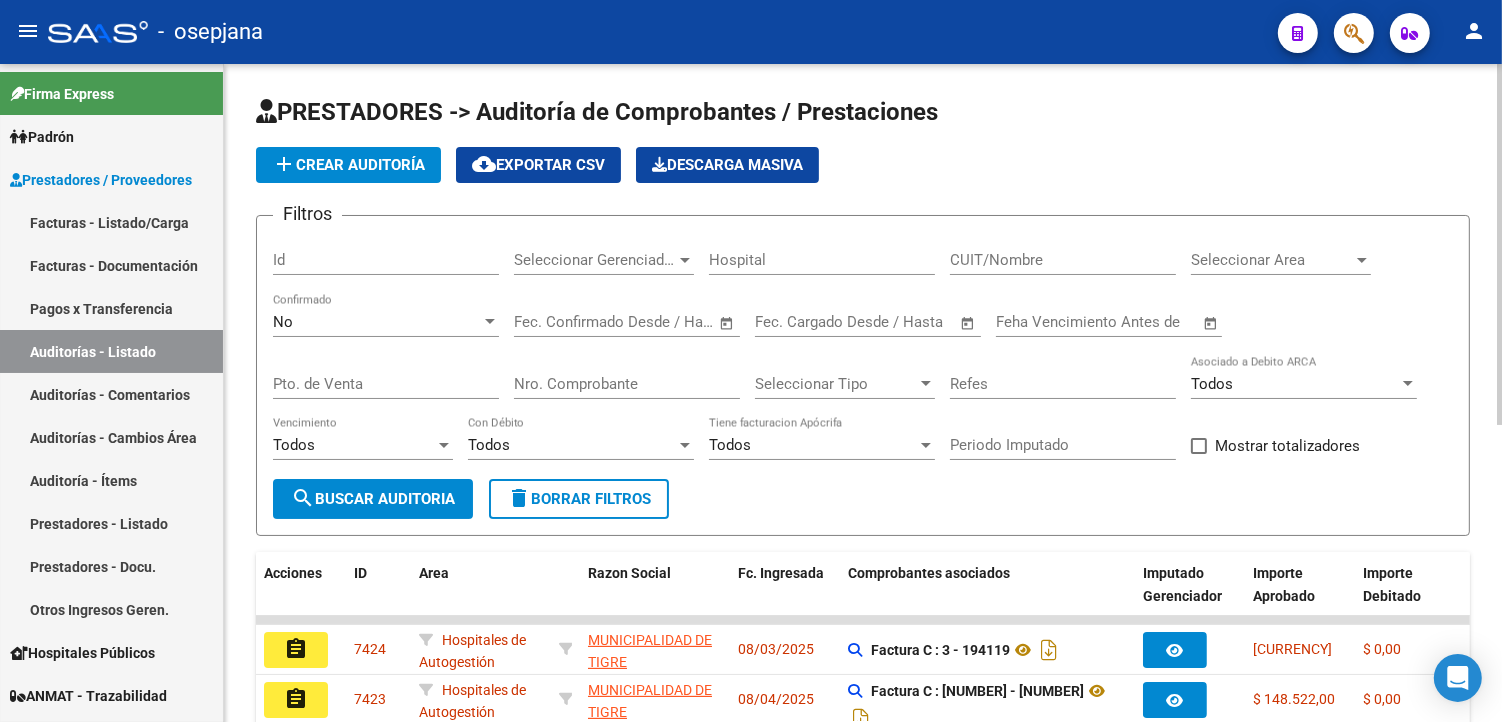 click on "add  Crear Auditoría" 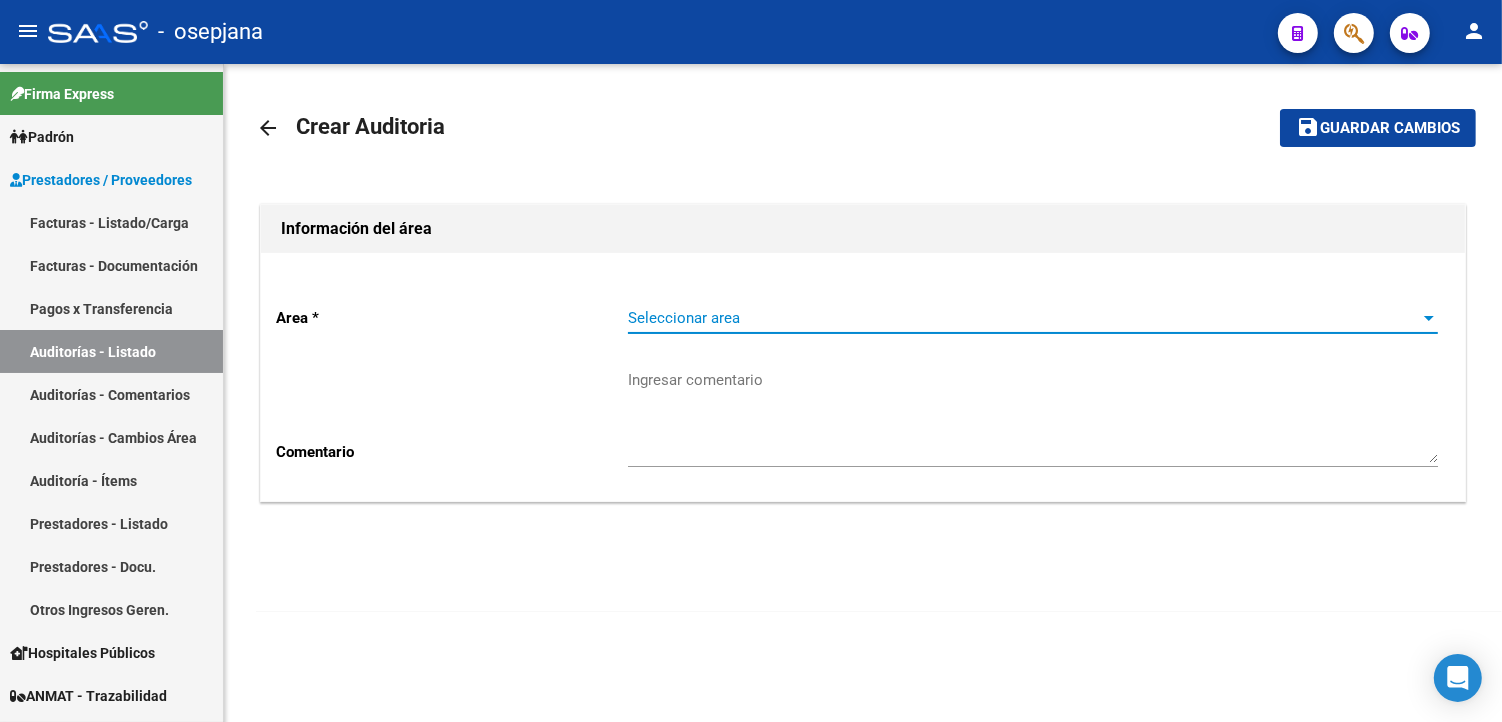 click on "Seleccionar area" at bounding box center [1024, 318] 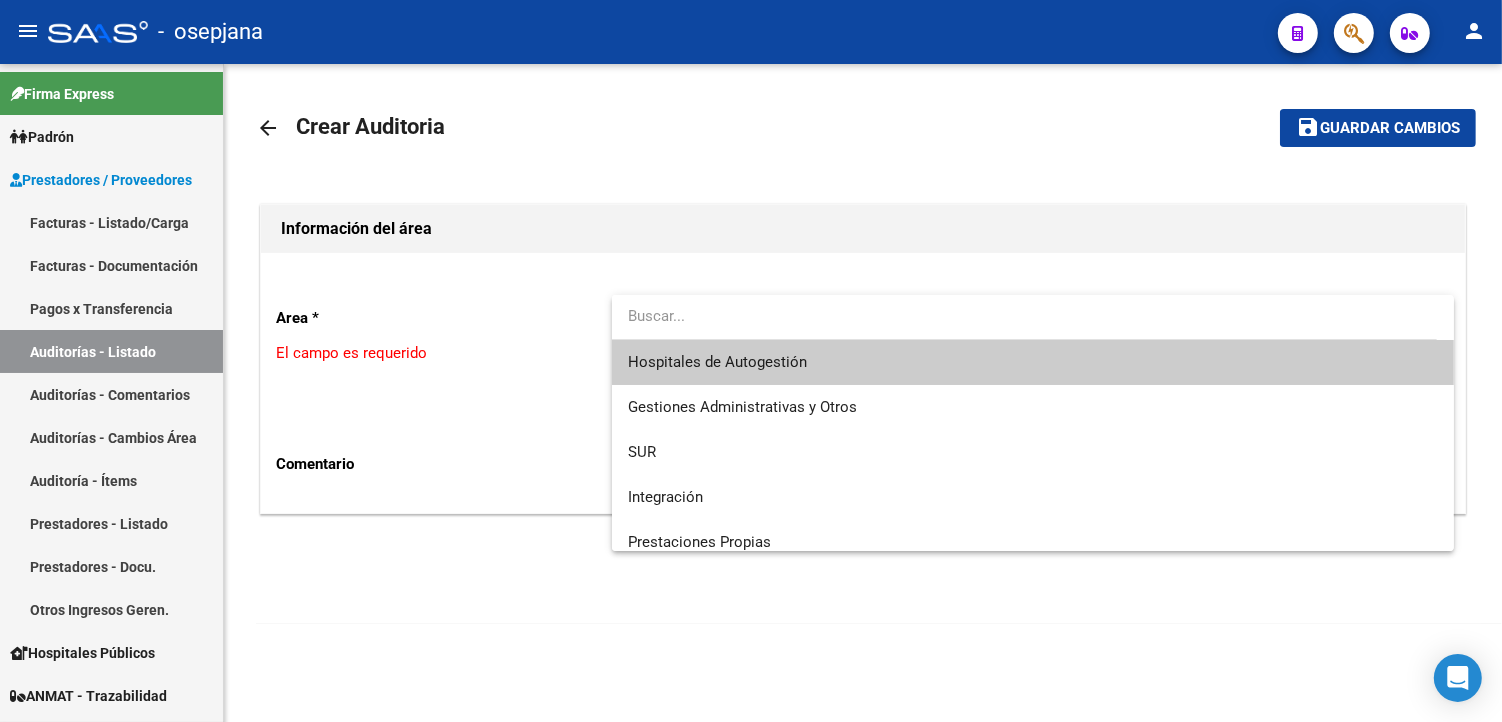 click on "Hospitales de Autogestión" at bounding box center (1033, 362) 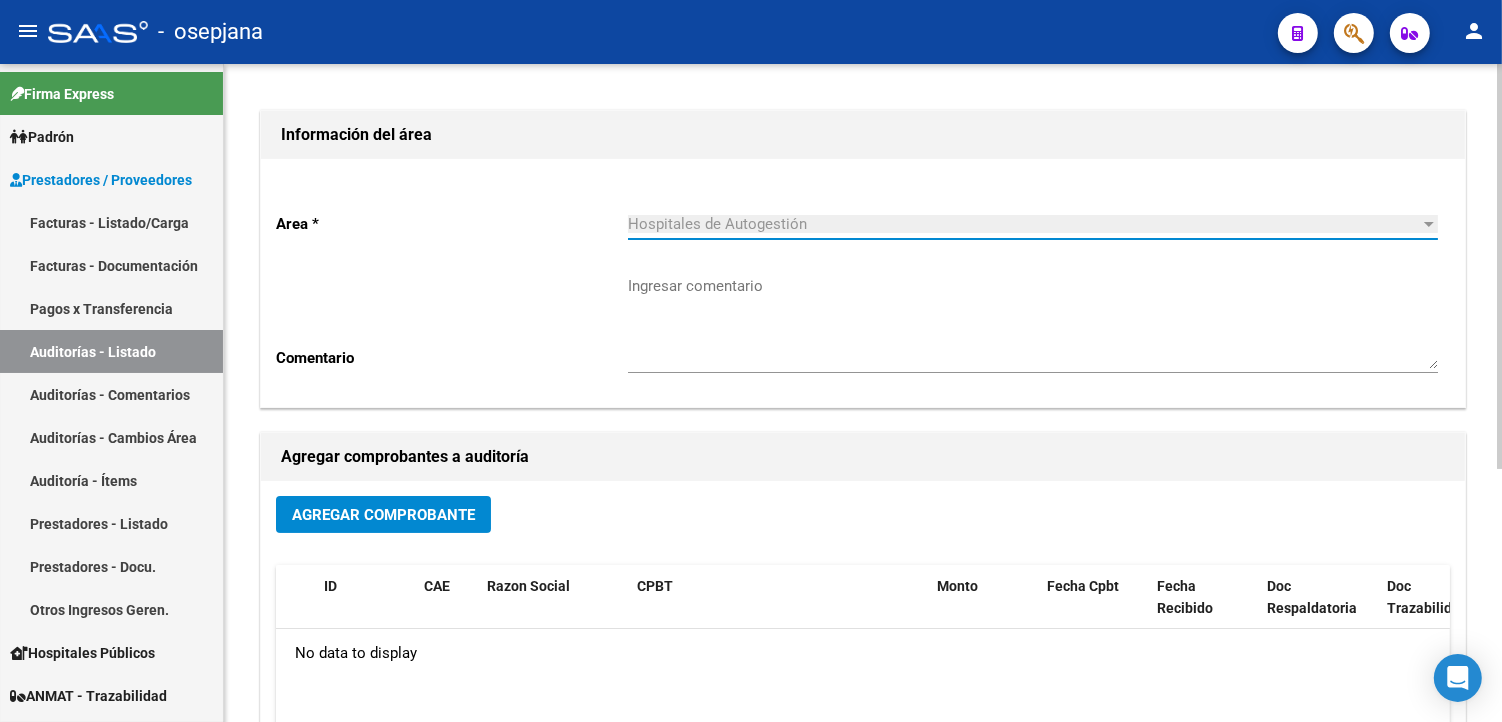 scroll, scrollTop: 0, scrollLeft: 0, axis: both 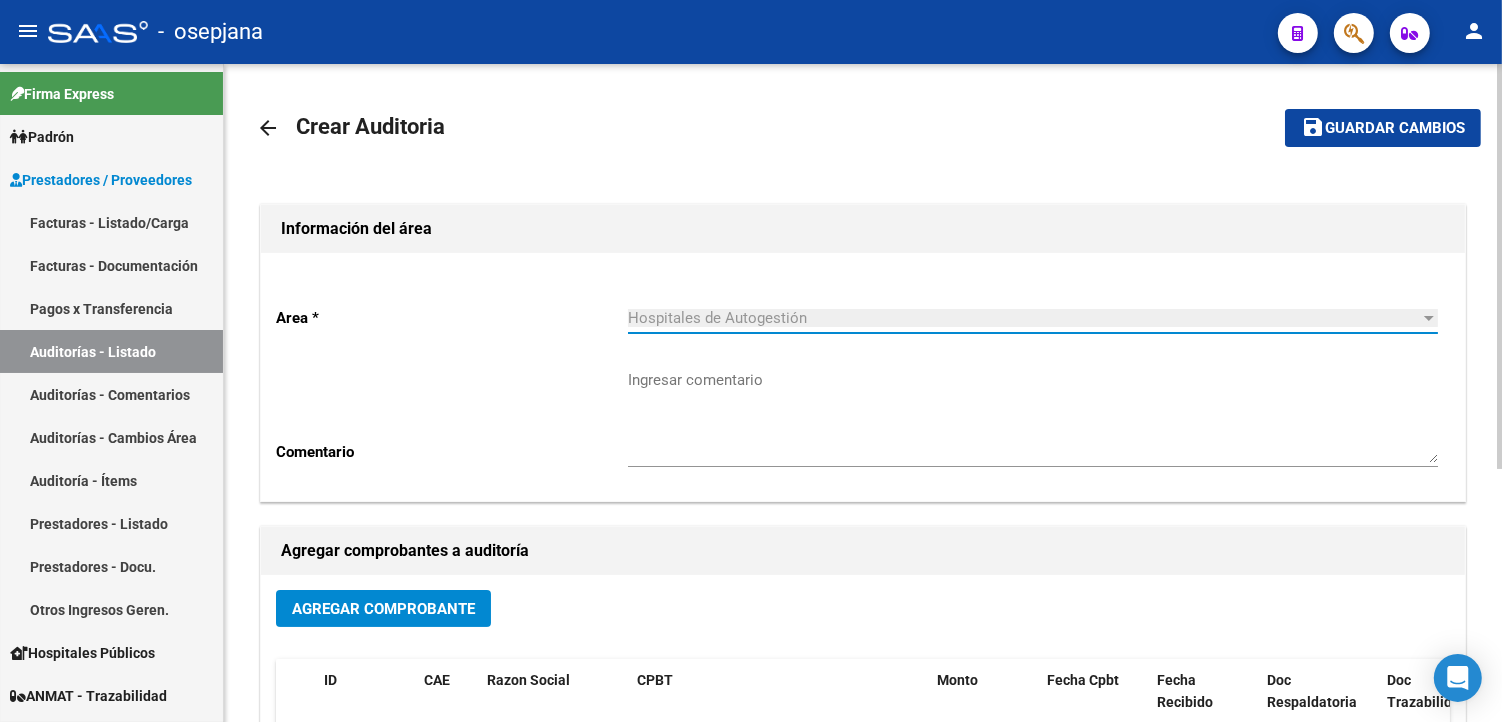 click on "Hospitales de Autogestión" at bounding box center (717, 318) 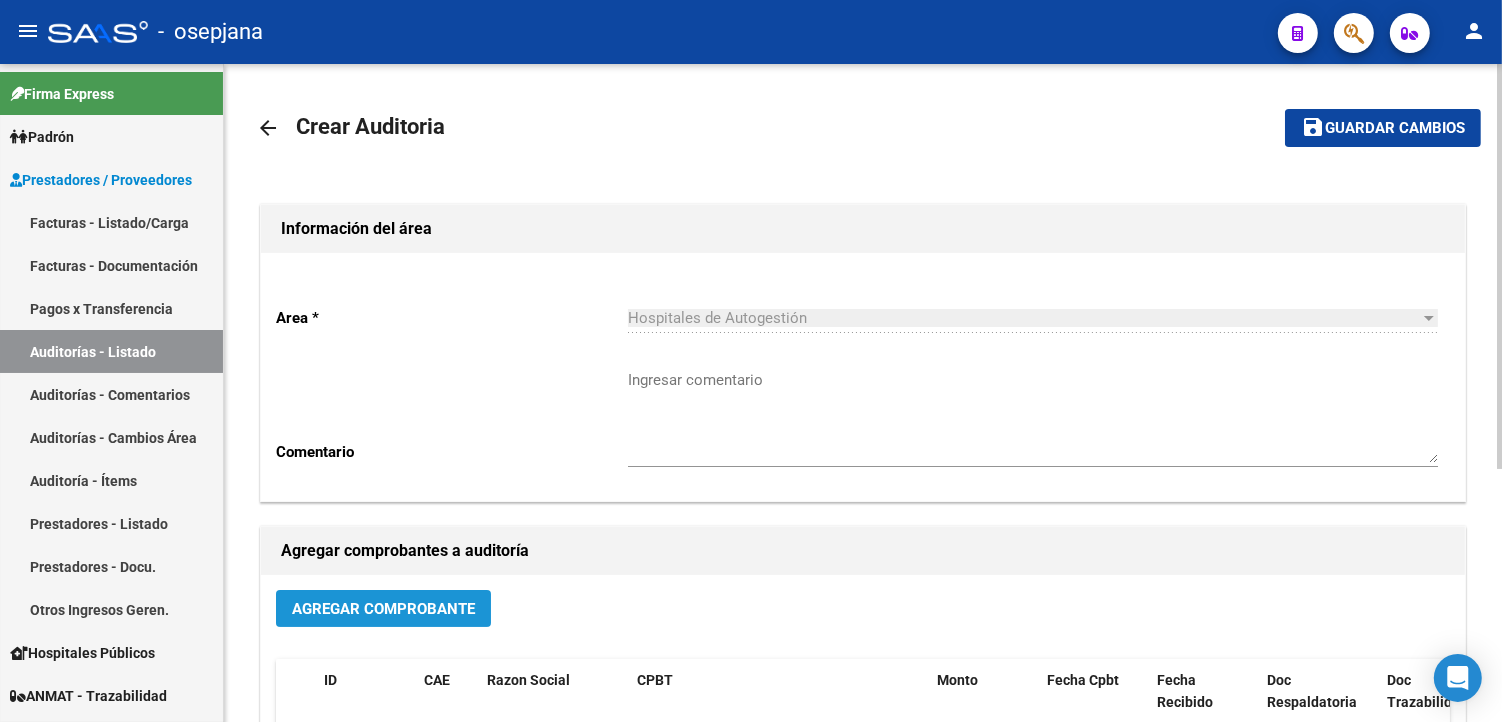 click on "Agregar Comprobante" 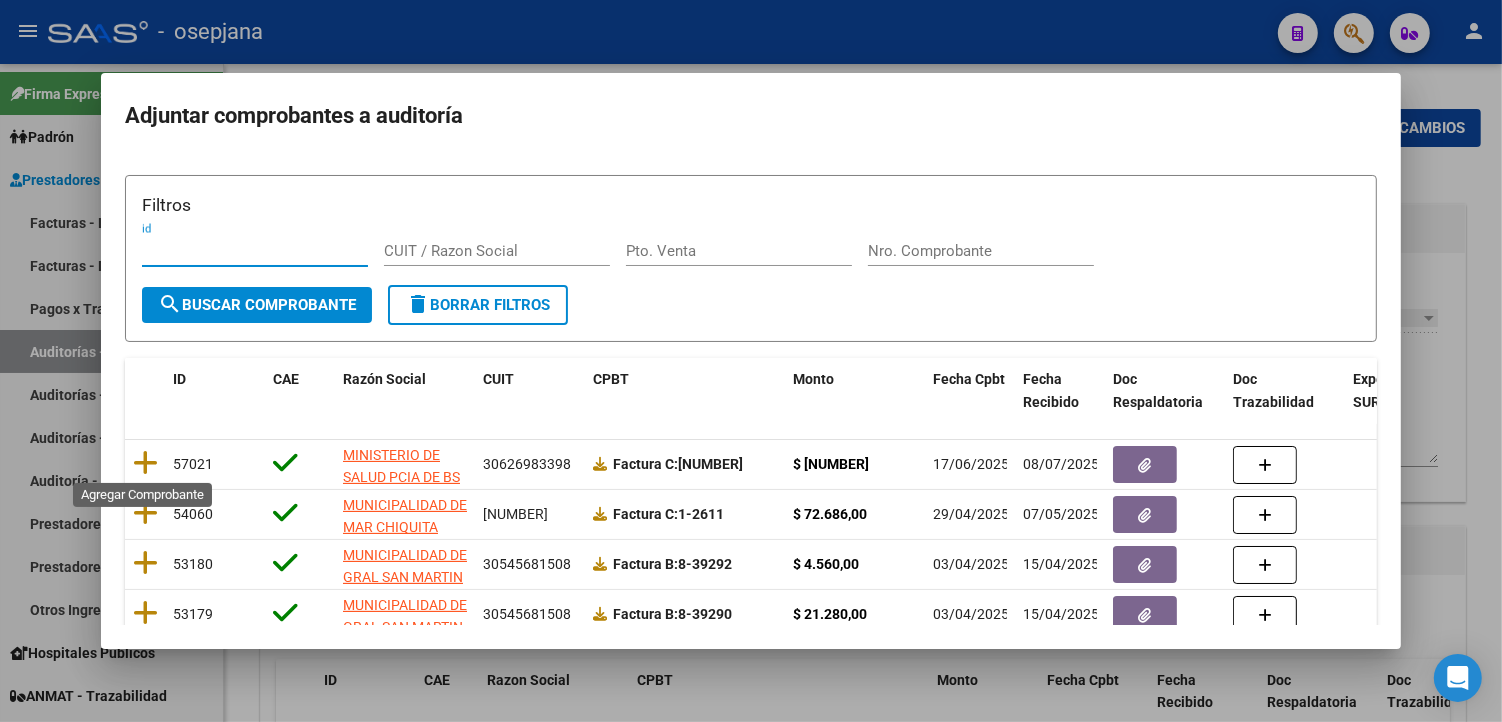 click 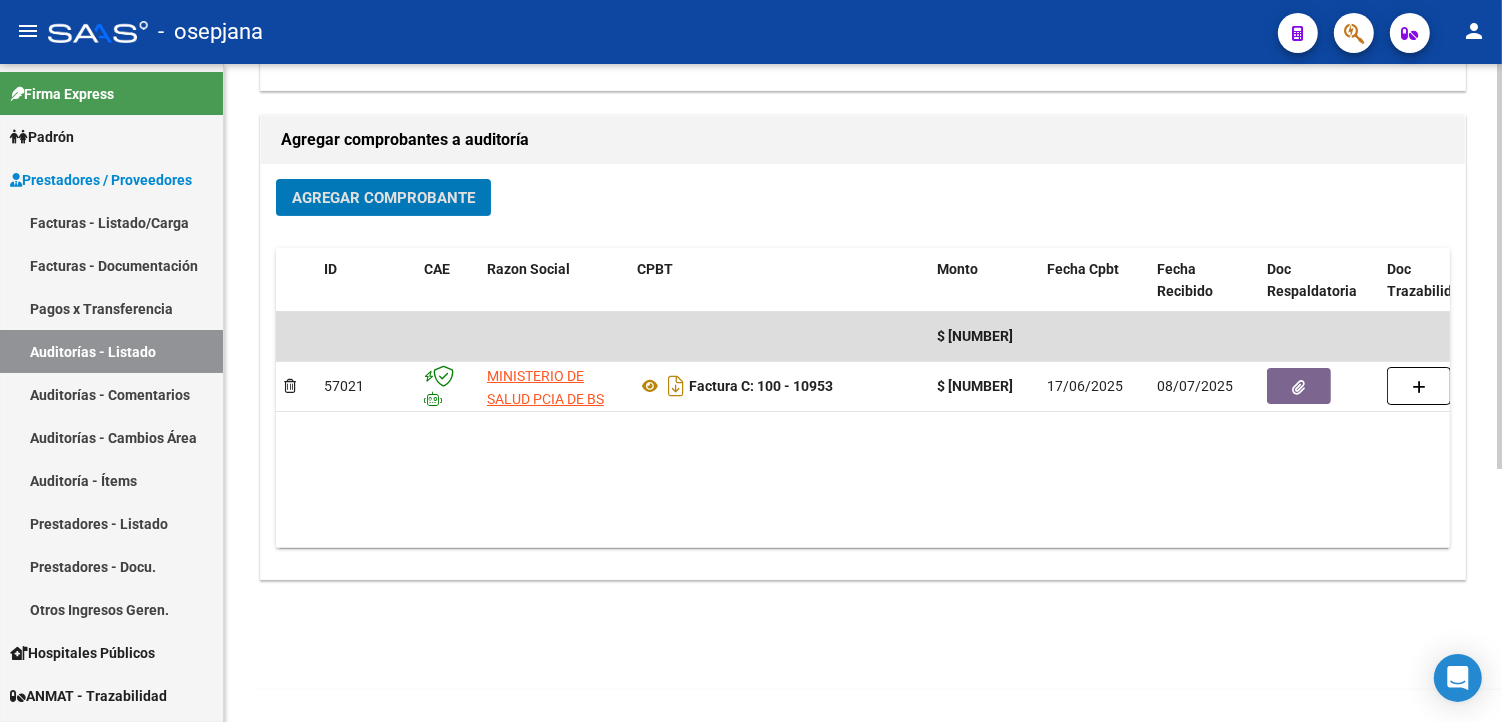 scroll, scrollTop: 0, scrollLeft: 0, axis: both 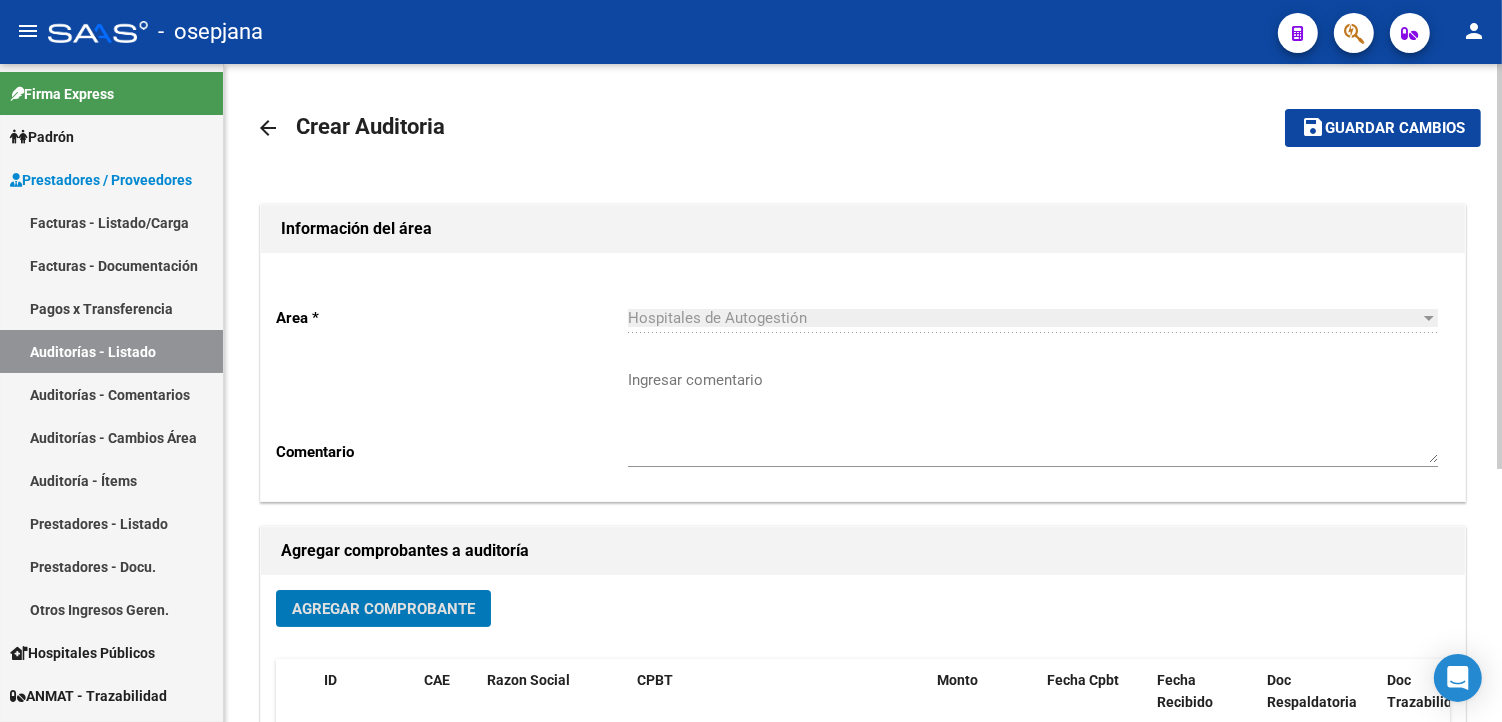 click on "save Guardar cambios" 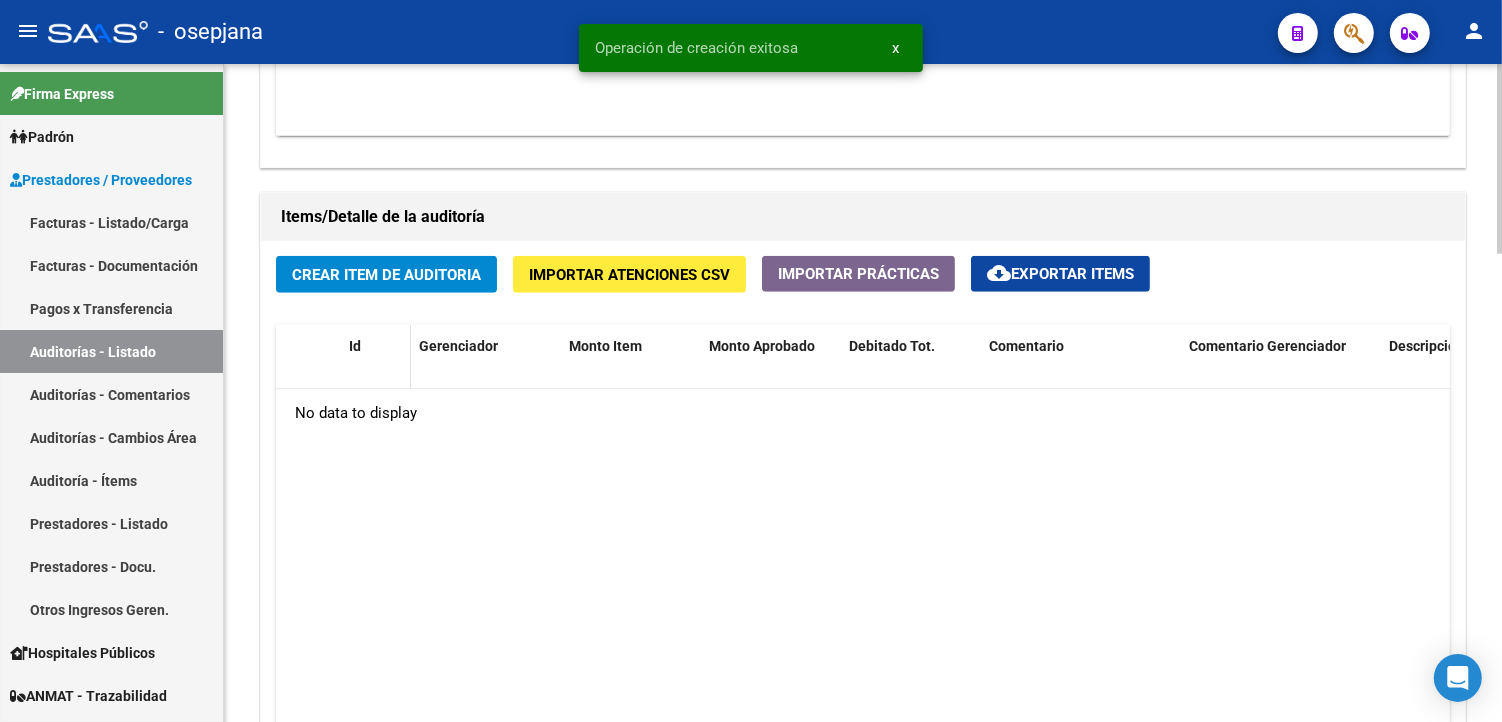 scroll, scrollTop: 1333, scrollLeft: 0, axis: vertical 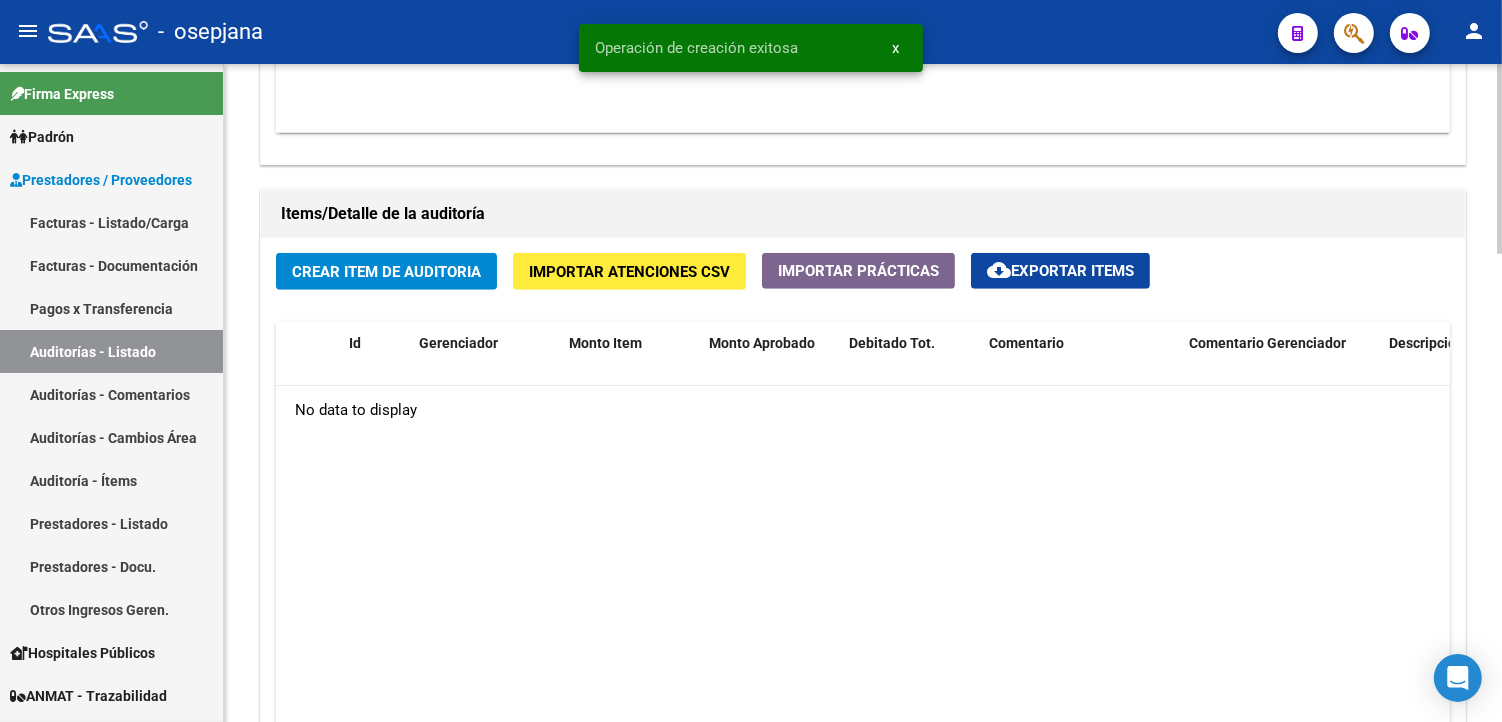 click on "Crear Item de Auditoria" 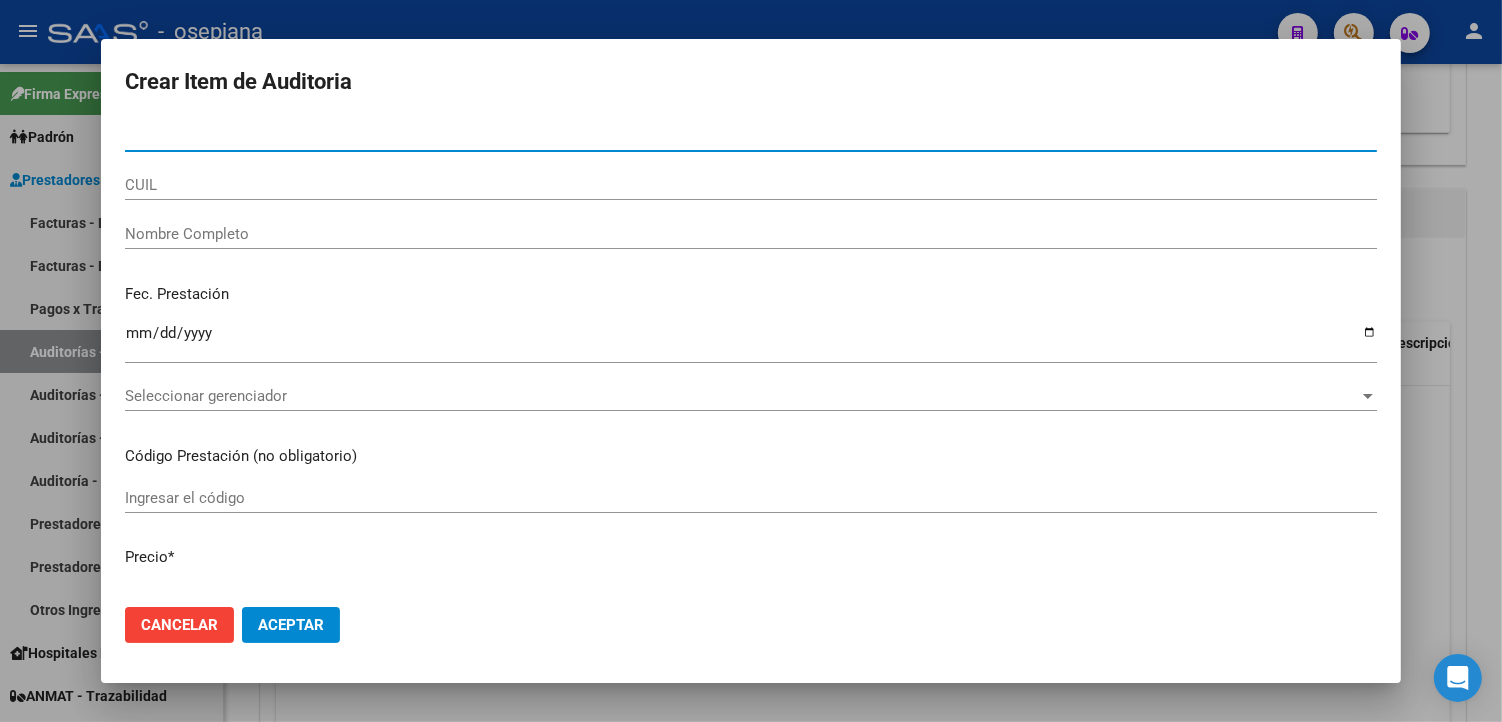 type on "[NUMBER]" 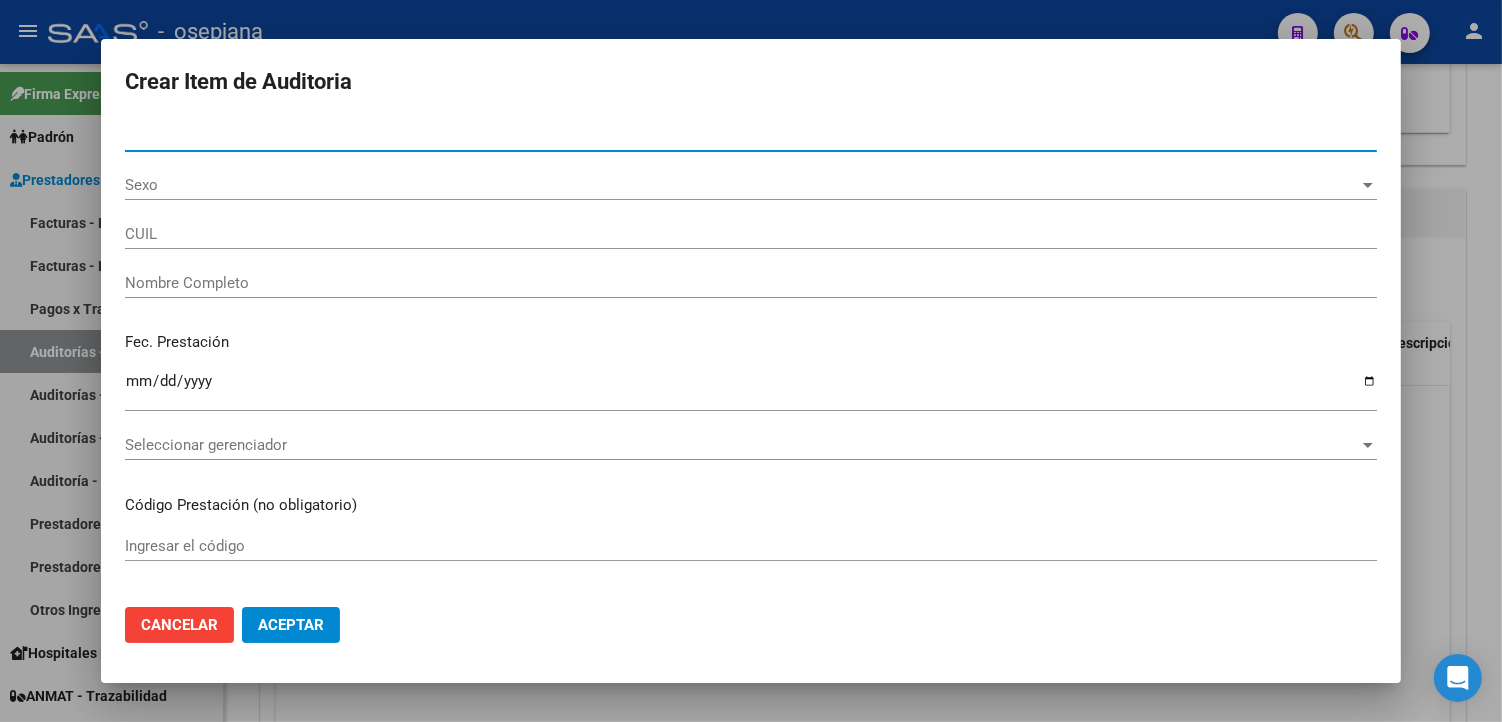 type on "[NUMBER]" 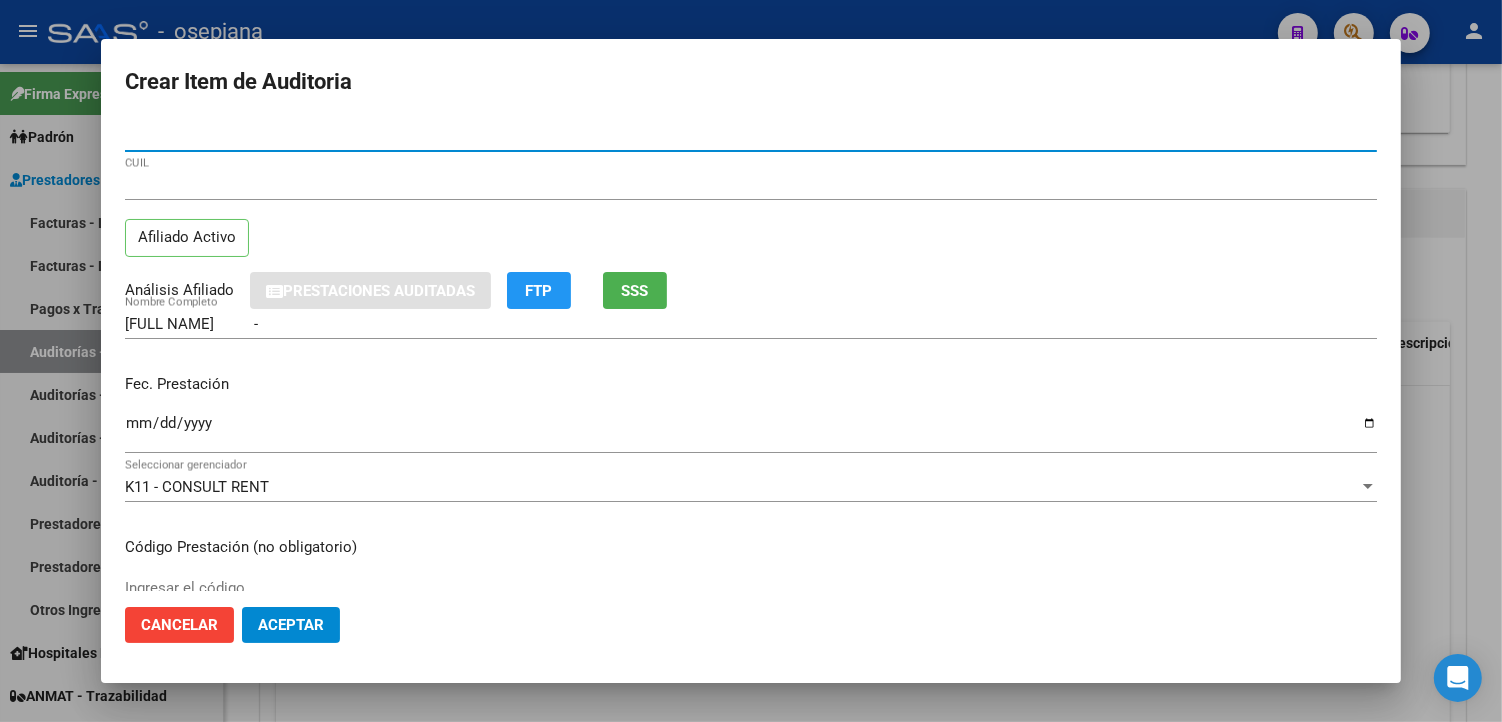 type on "[NUMBER]" 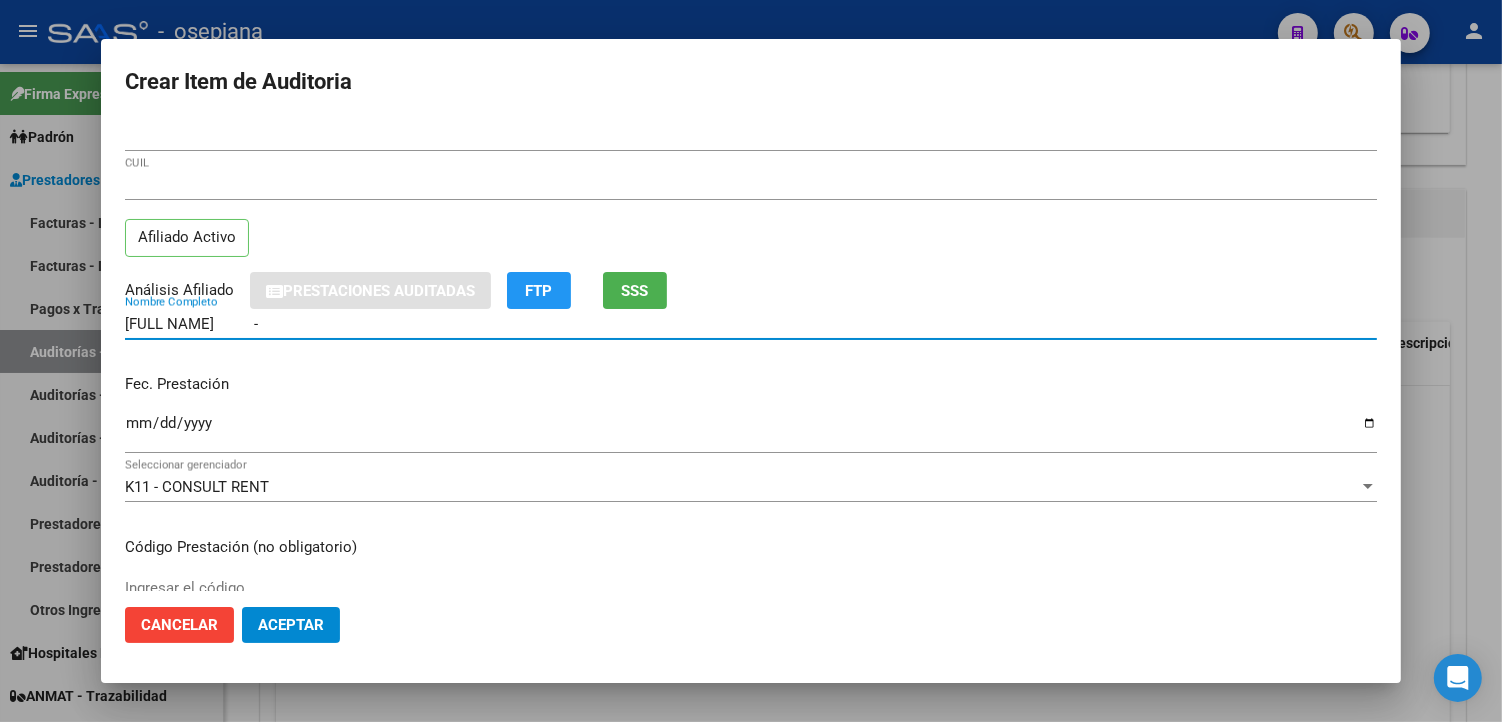 drag, startPoint x: 345, startPoint y: 333, endPoint x: -5, endPoint y: 323, distance: 350.14282 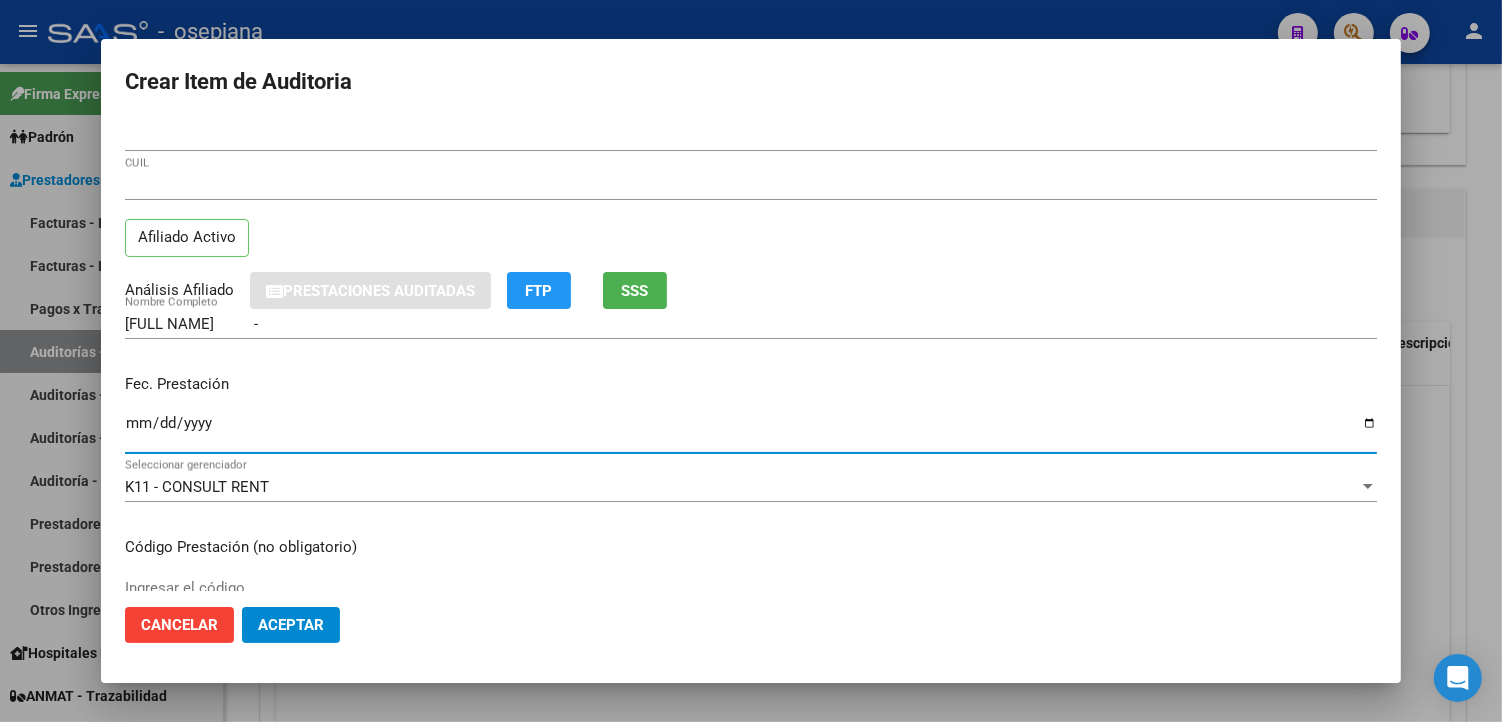 click on "Ingresar la fecha" at bounding box center [751, 431] 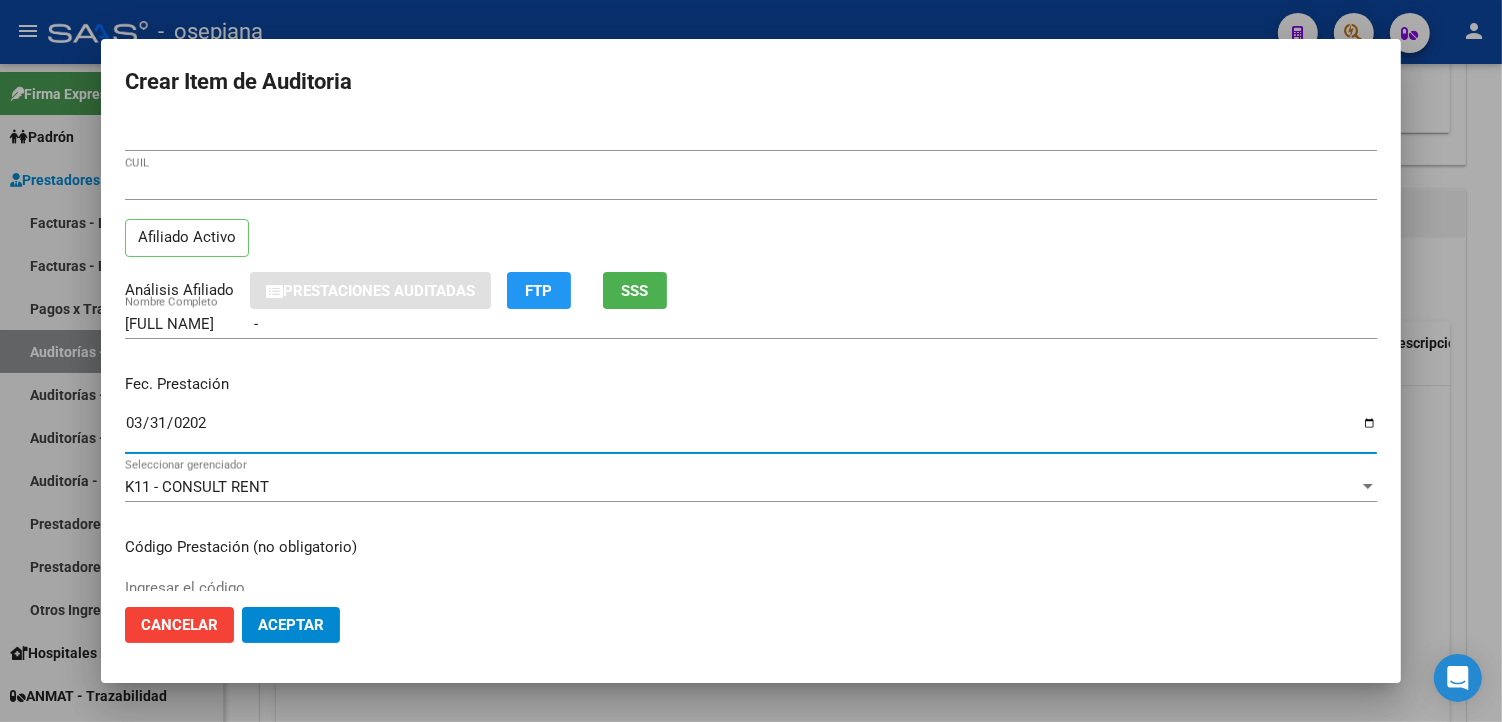 type on "[DATE]" 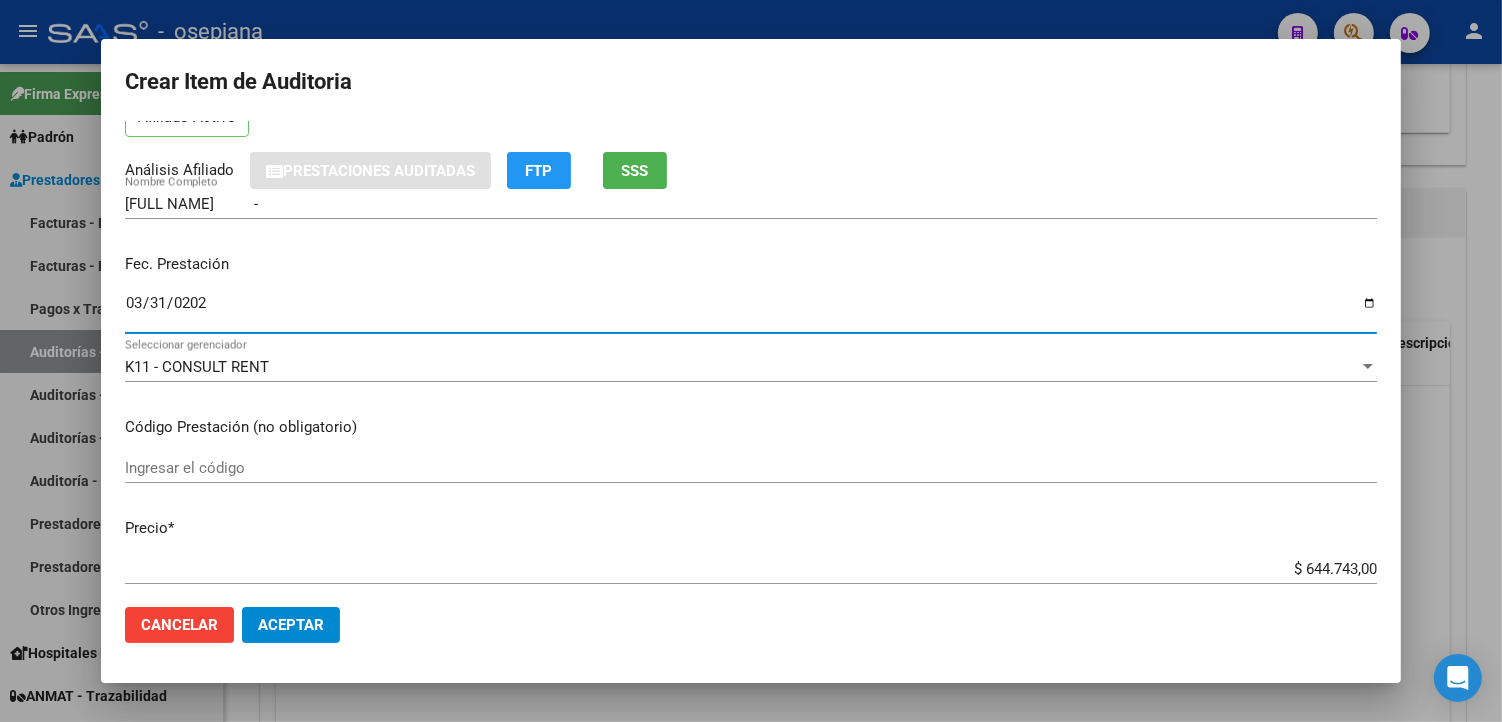 scroll, scrollTop: 222, scrollLeft: 0, axis: vertical 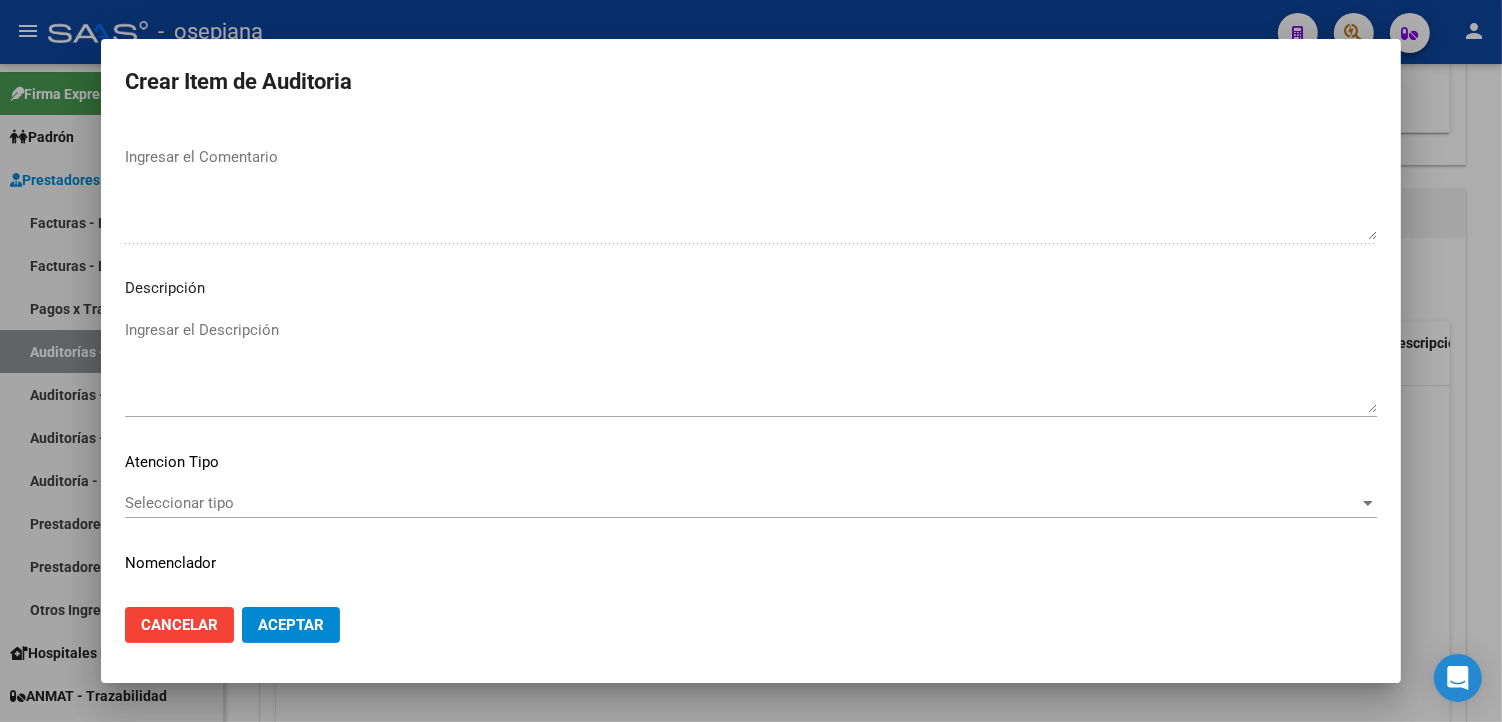 click on "Seleccionar tipo" at bounding box center [742, 503] 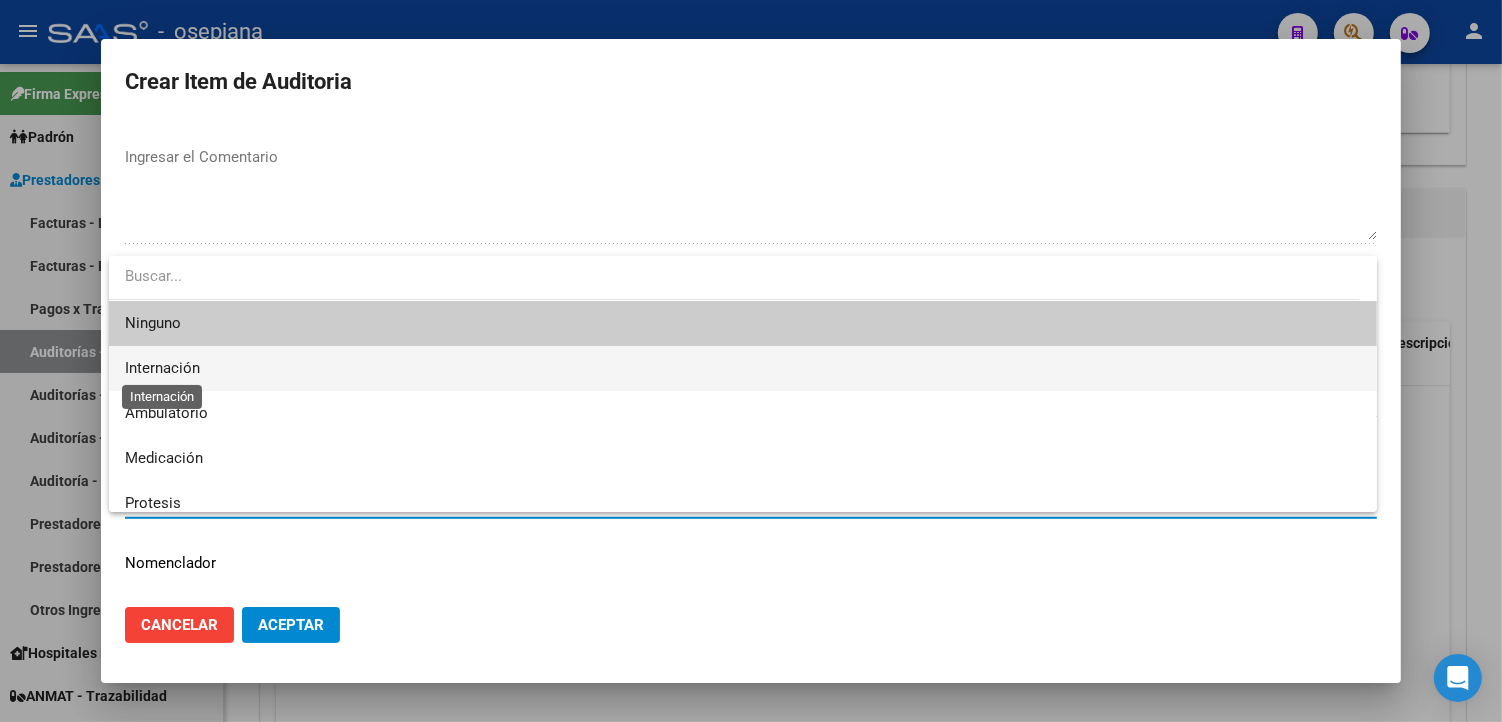 click on "Internación" at bounding box center (162, 368) 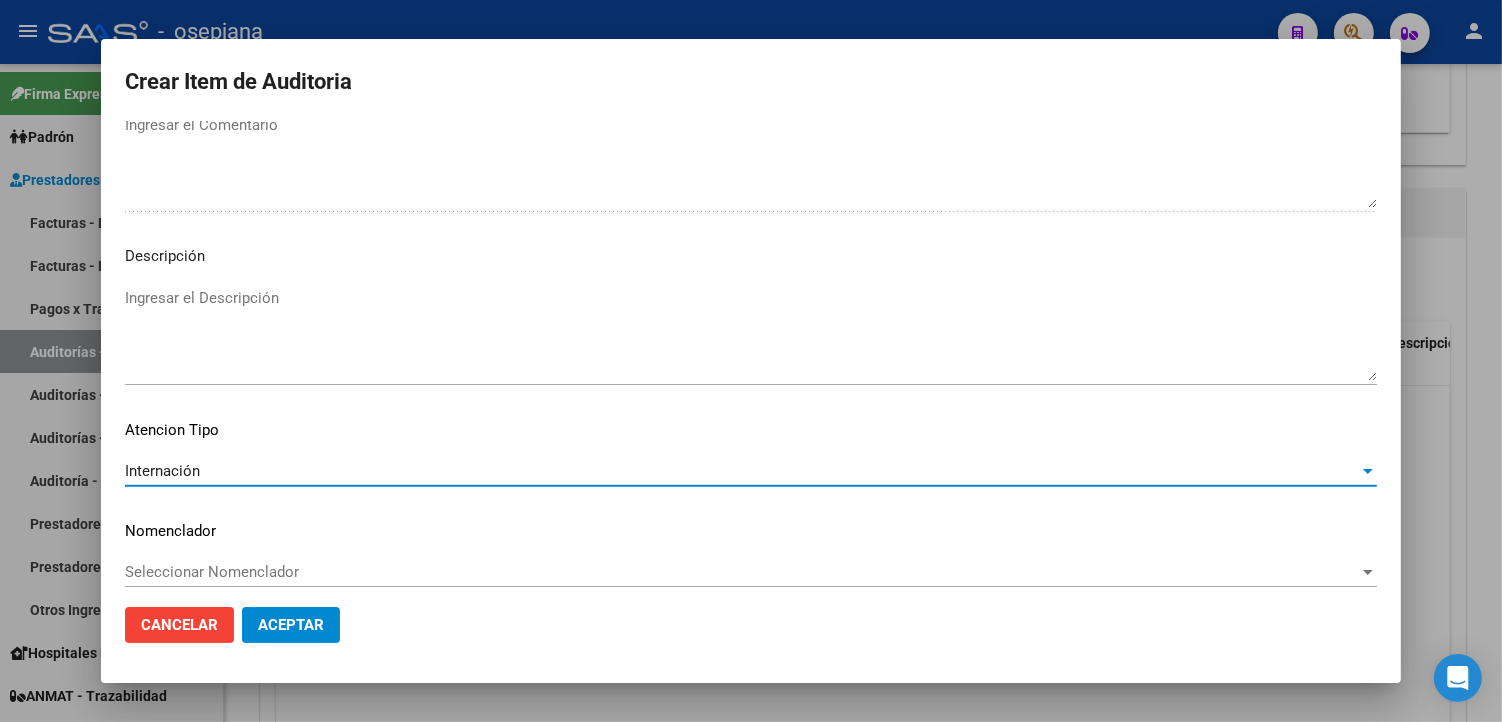 scroll, scrollTop: 1157, scrollLeft: 0, axis: vertical 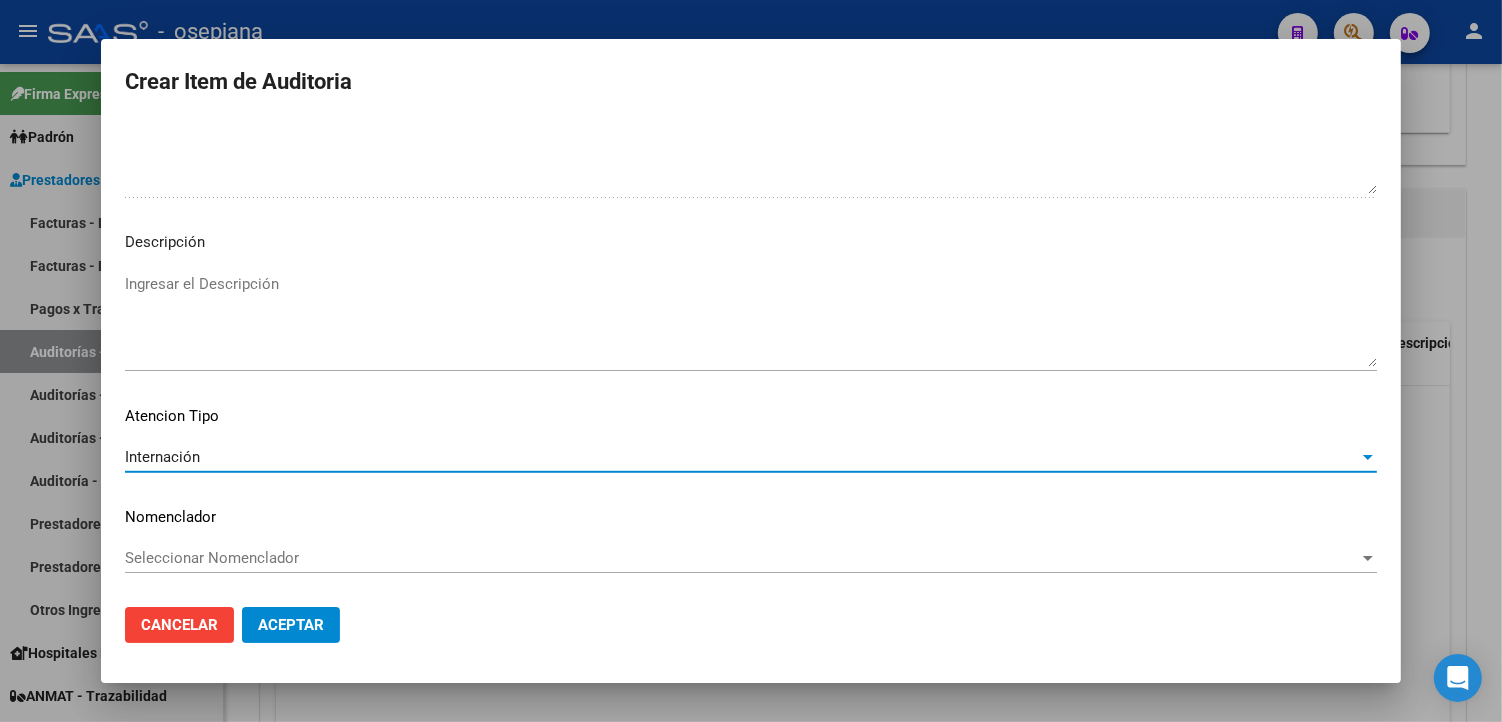 click on "Seleccionar Nomenclador" at bounding box center (742, 558) 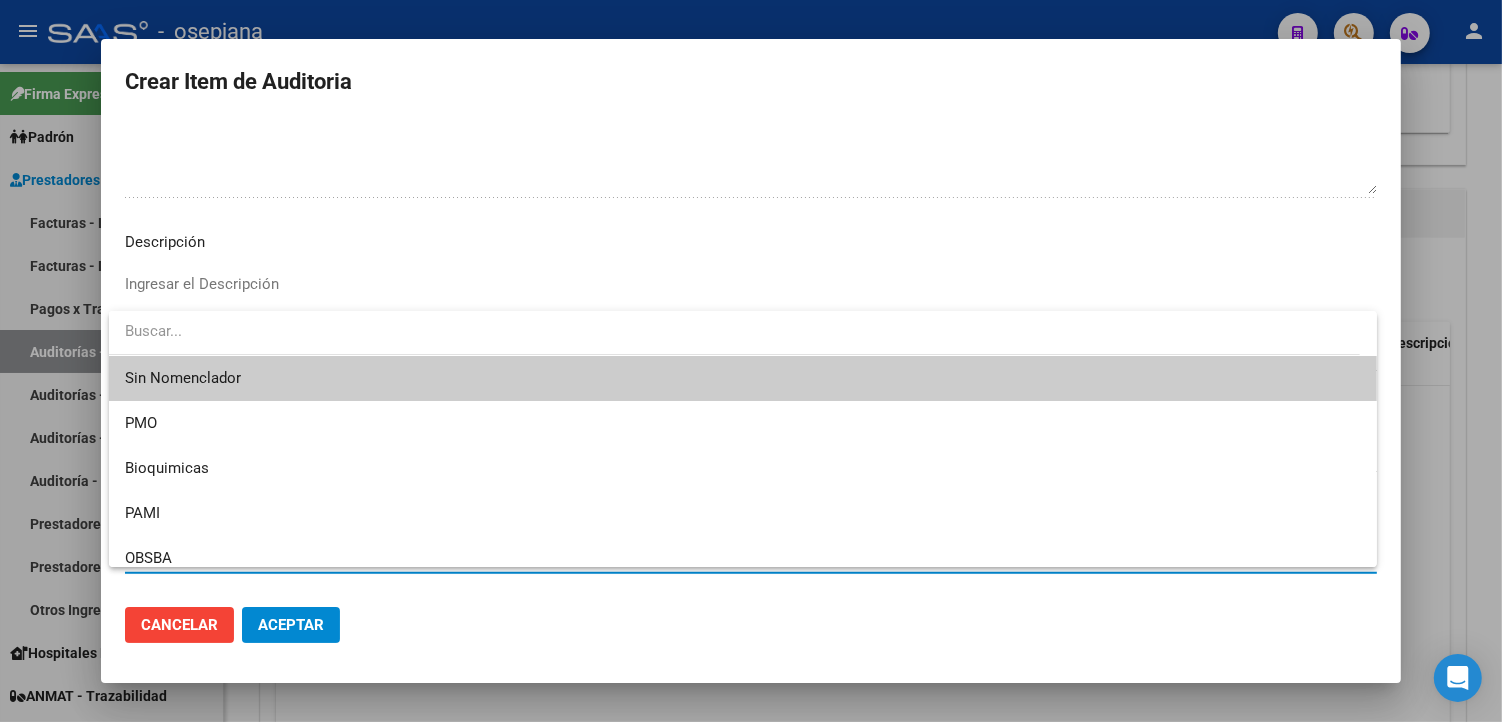 click on "Sin Nomenclador" at bounding box center [743, 378] 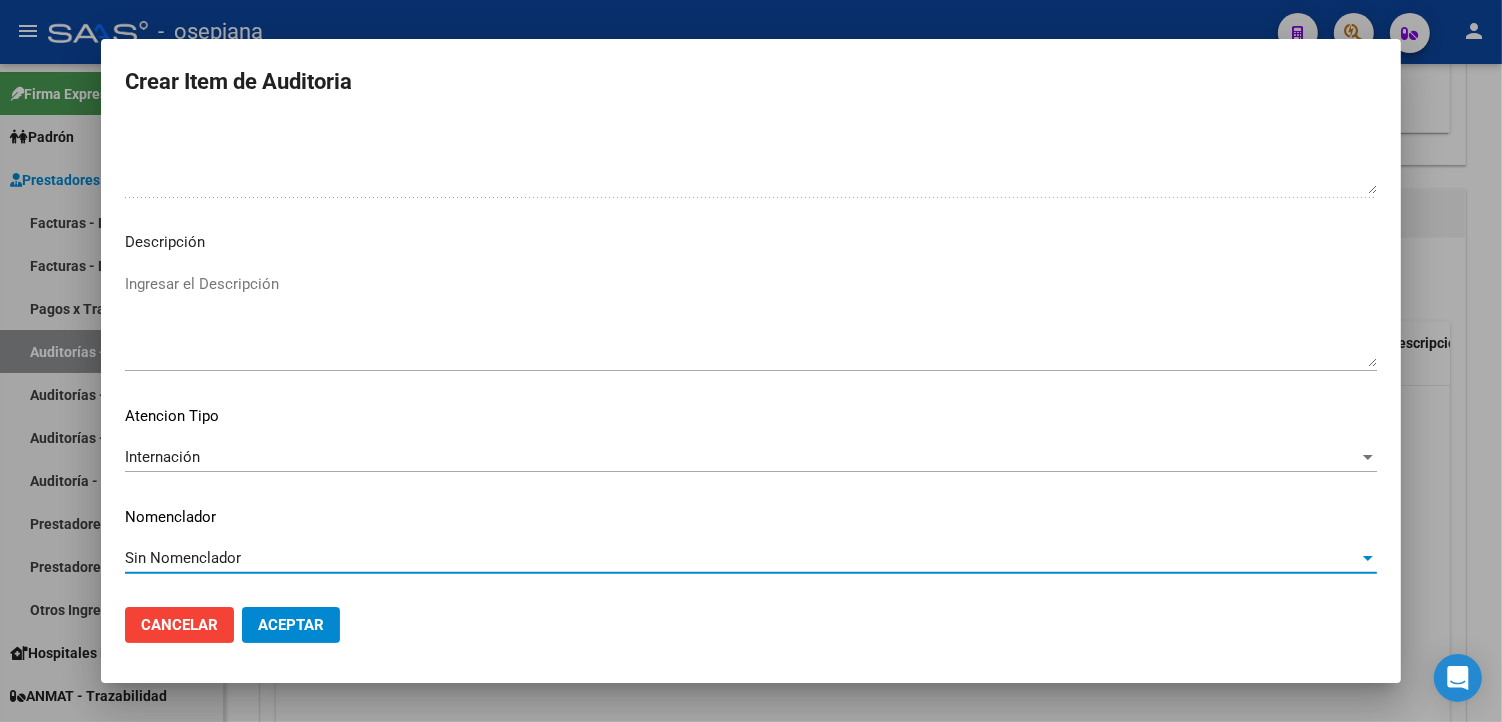 click on "Aceptar" 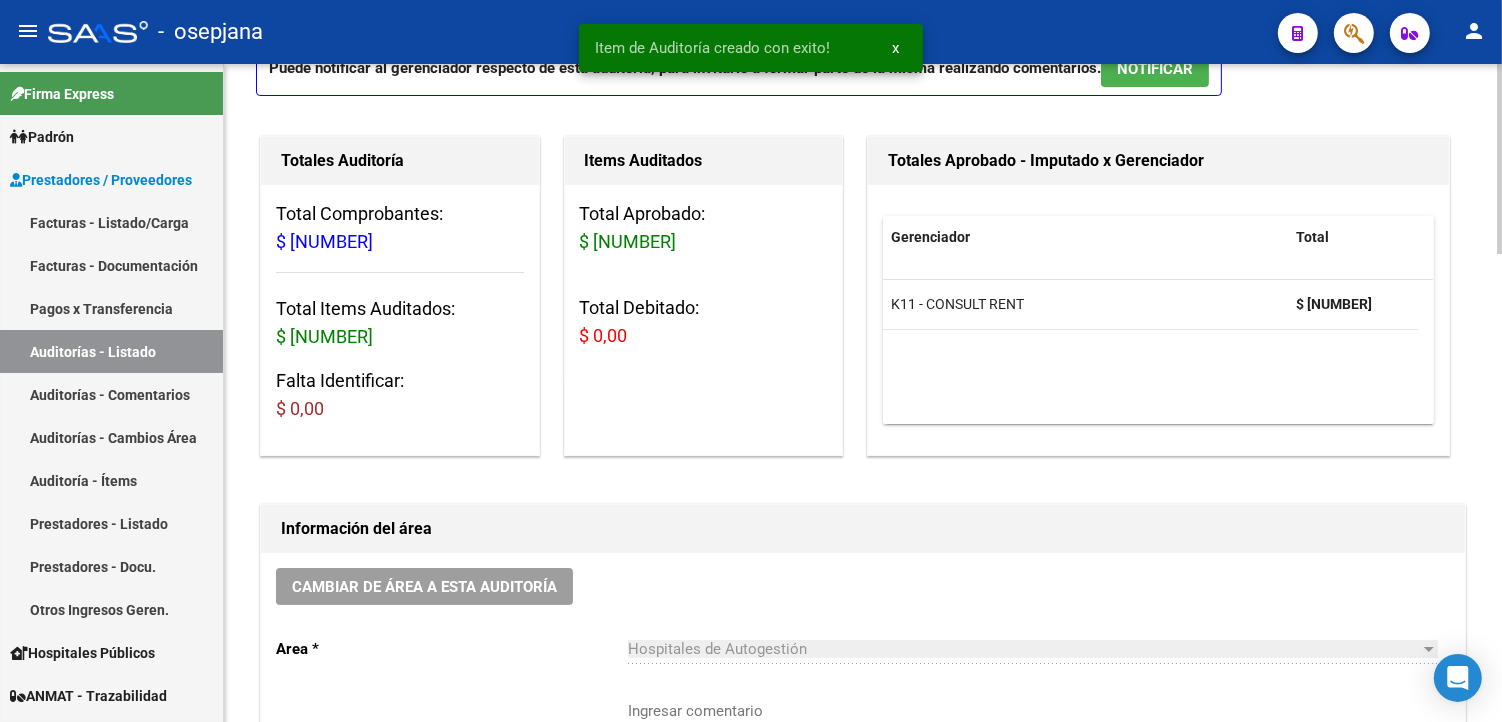 scroll, scrollTop: 112, scrollLeft: 0, axis: vertical 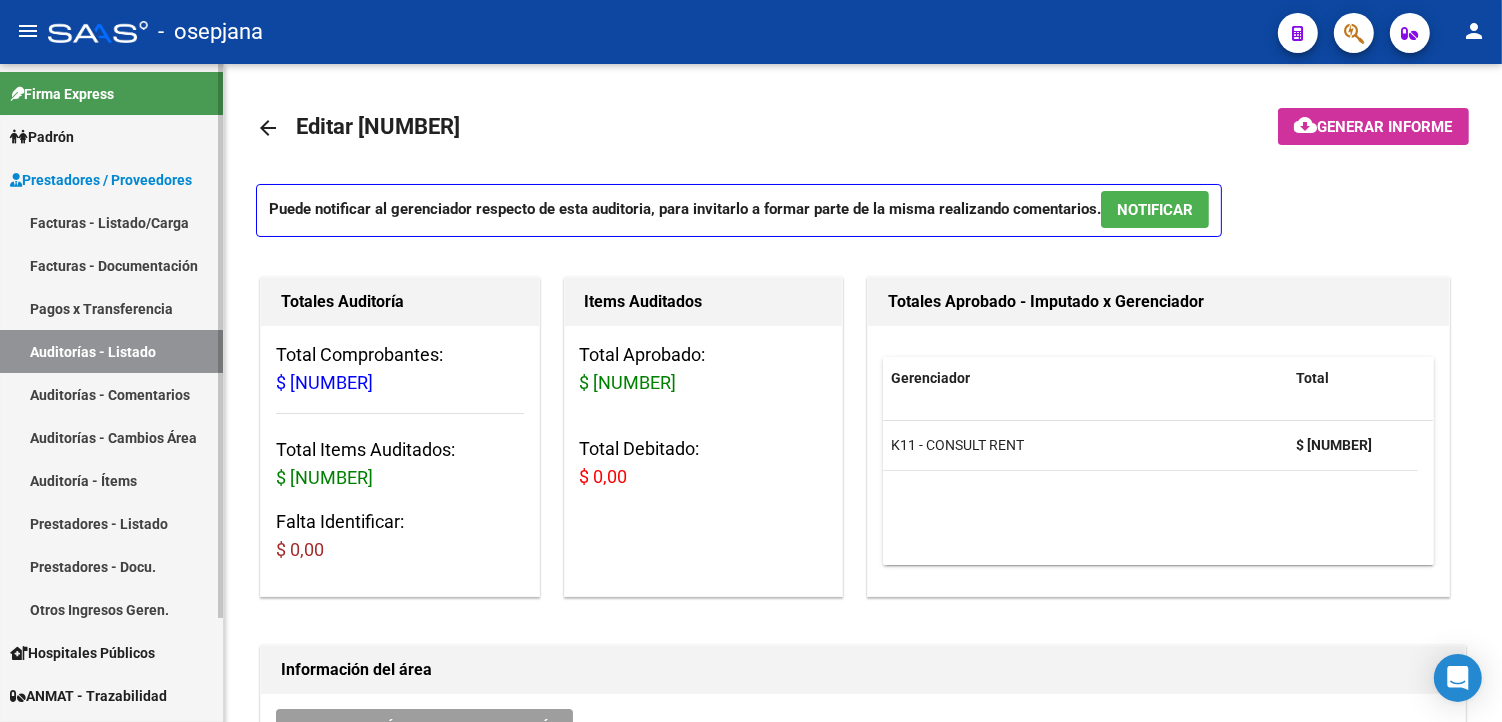 click on "Facturas - Documentación" at bounding box center (111, 265) 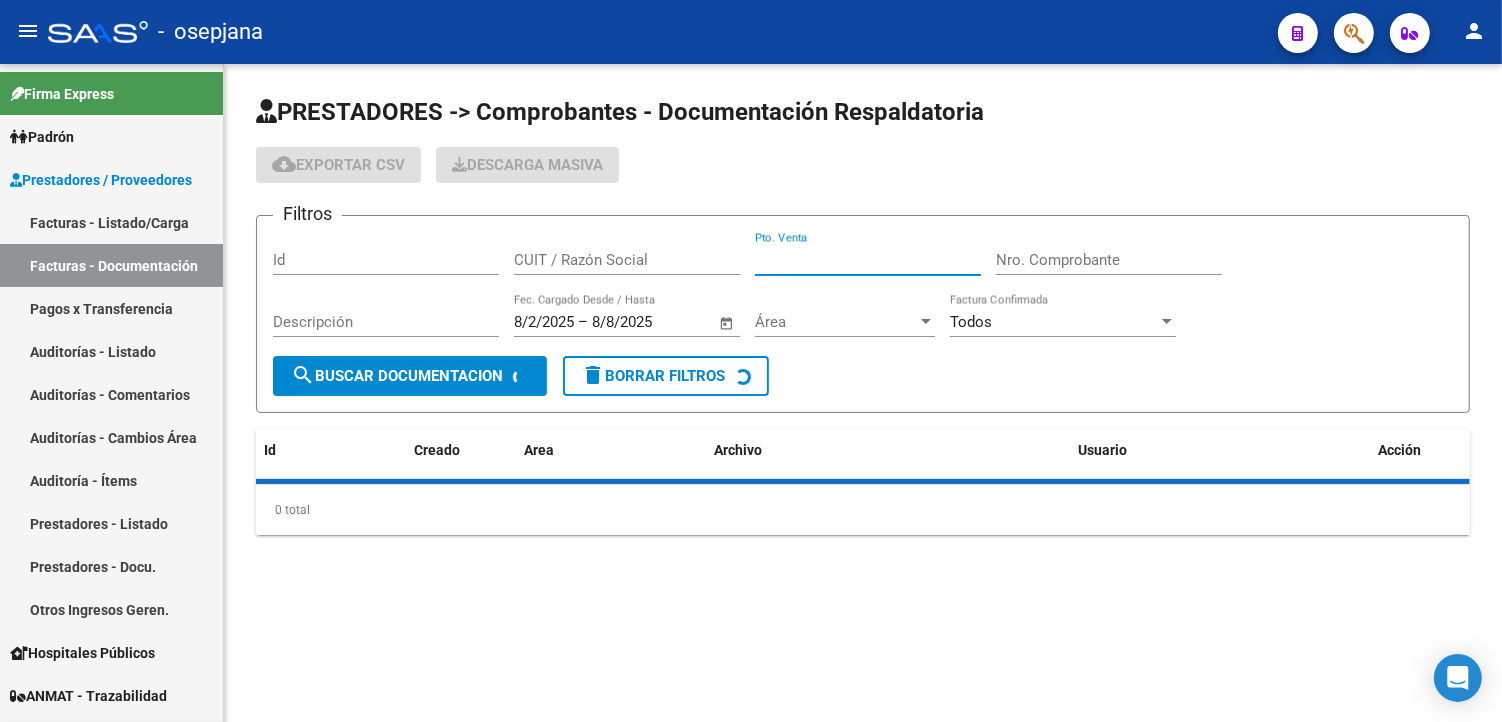 click on "Pto. Venta" at bounding box center (868, 260) 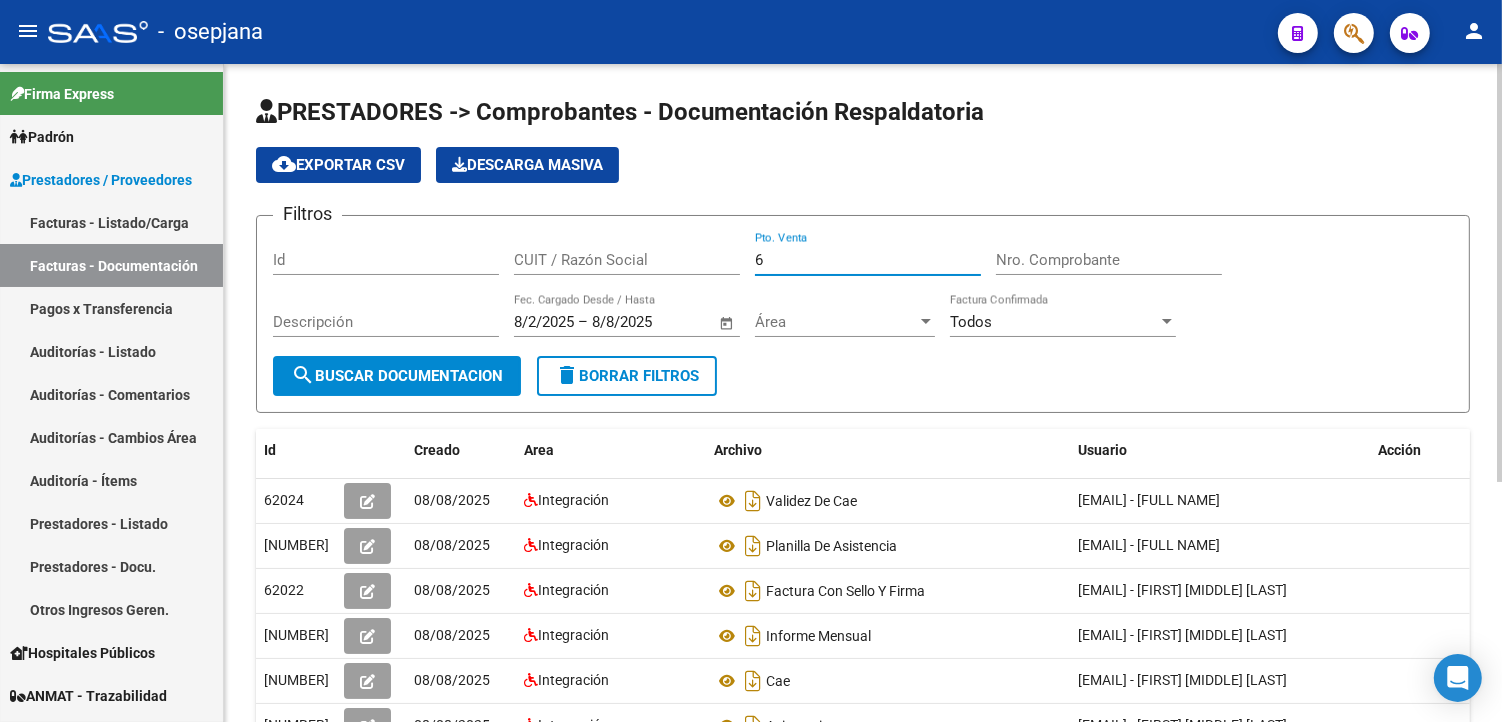type on "6" 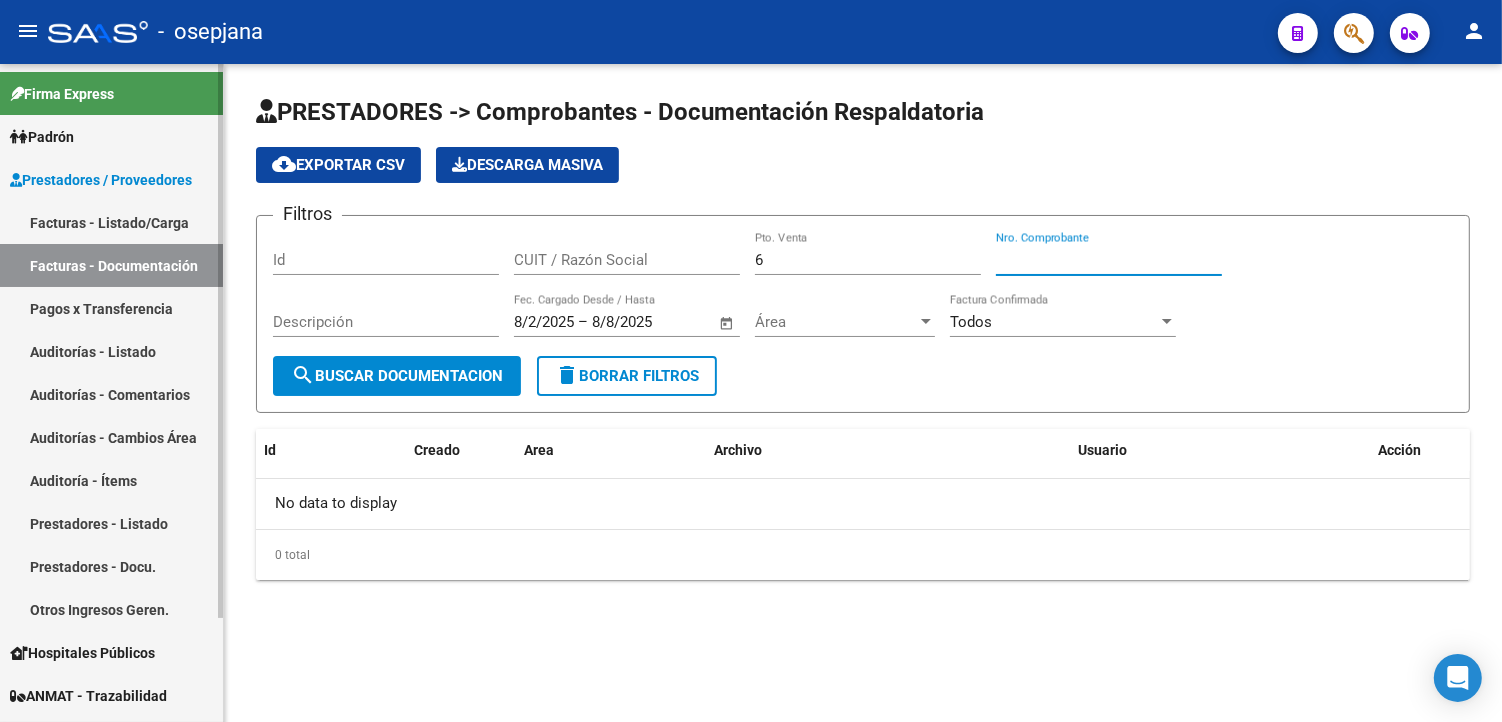 type on "[NUMBER]" 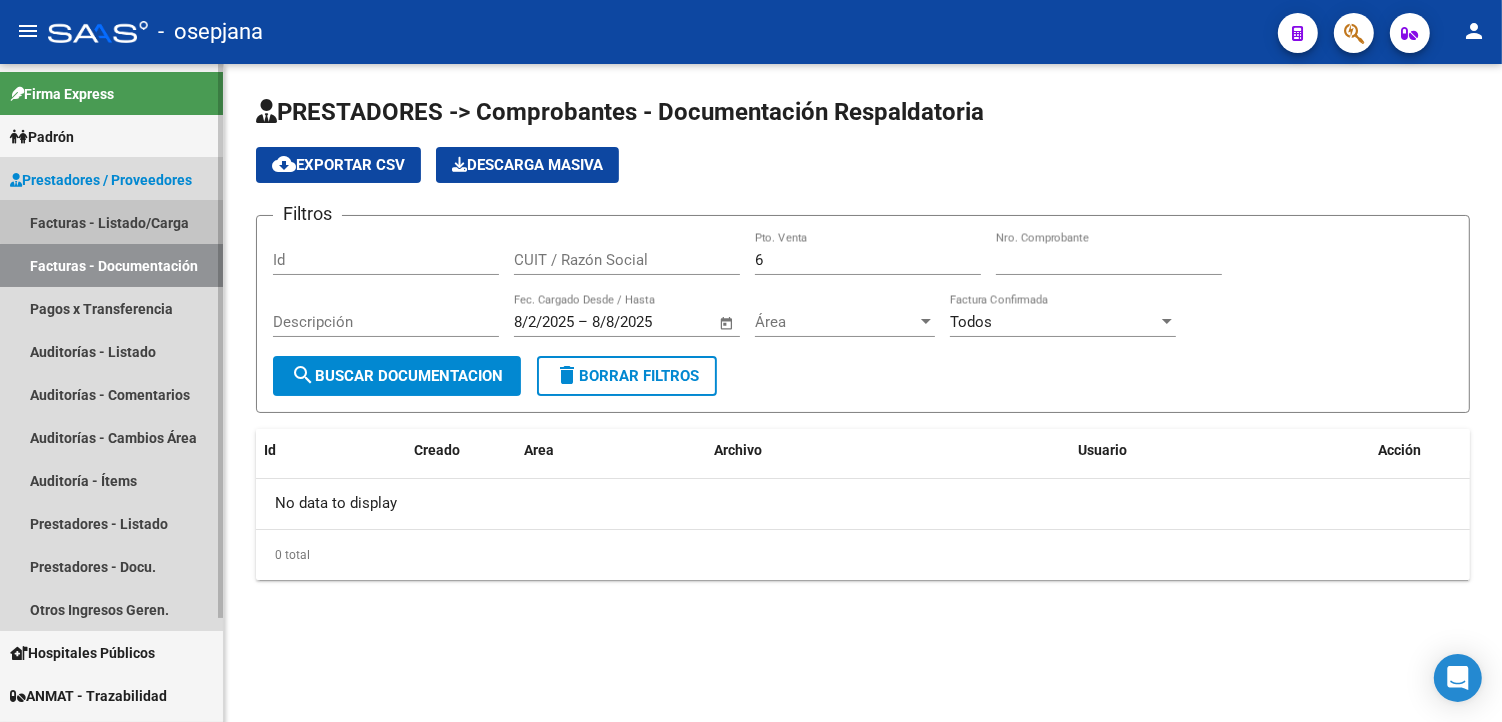 click on "Facturas - Listado/Carga" at bounding box center [111, 222] 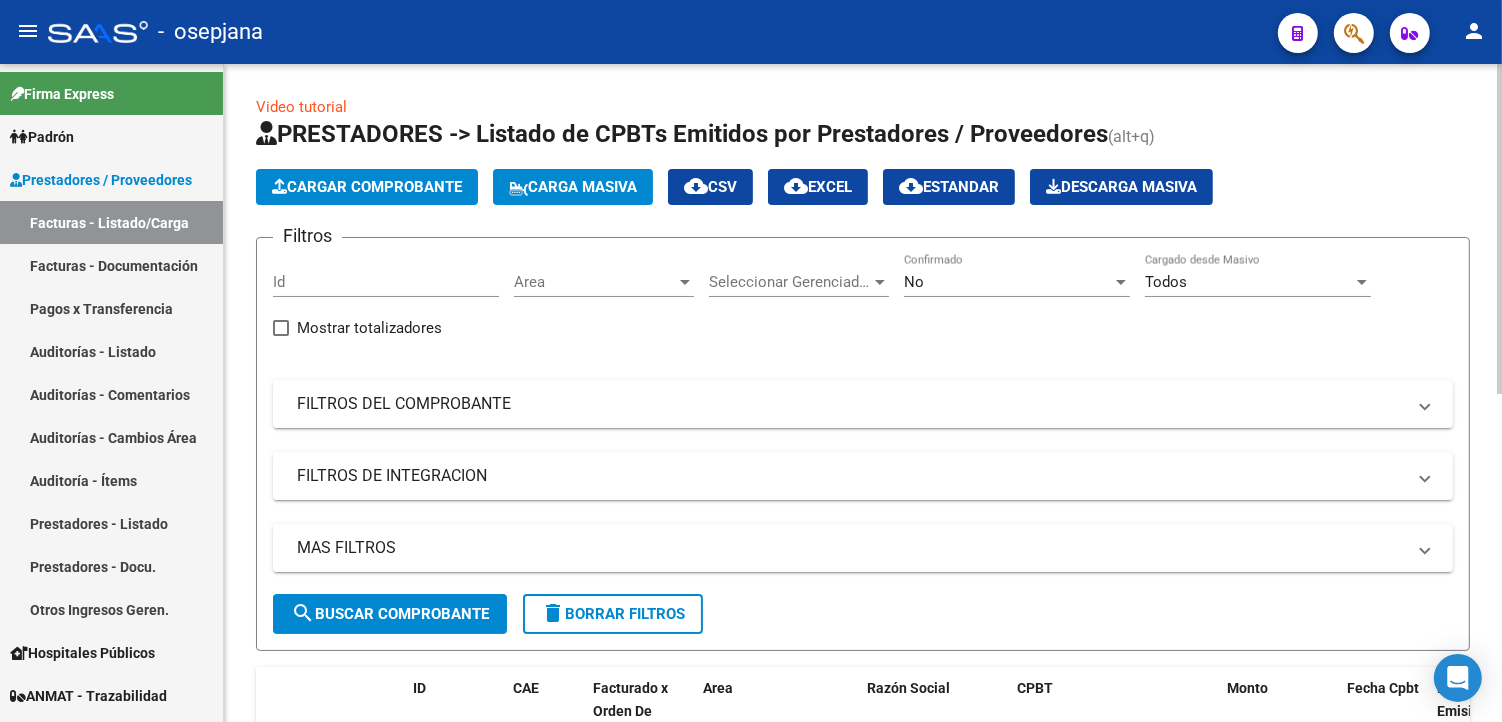 click on "No" at bounding box center [1008, 282] 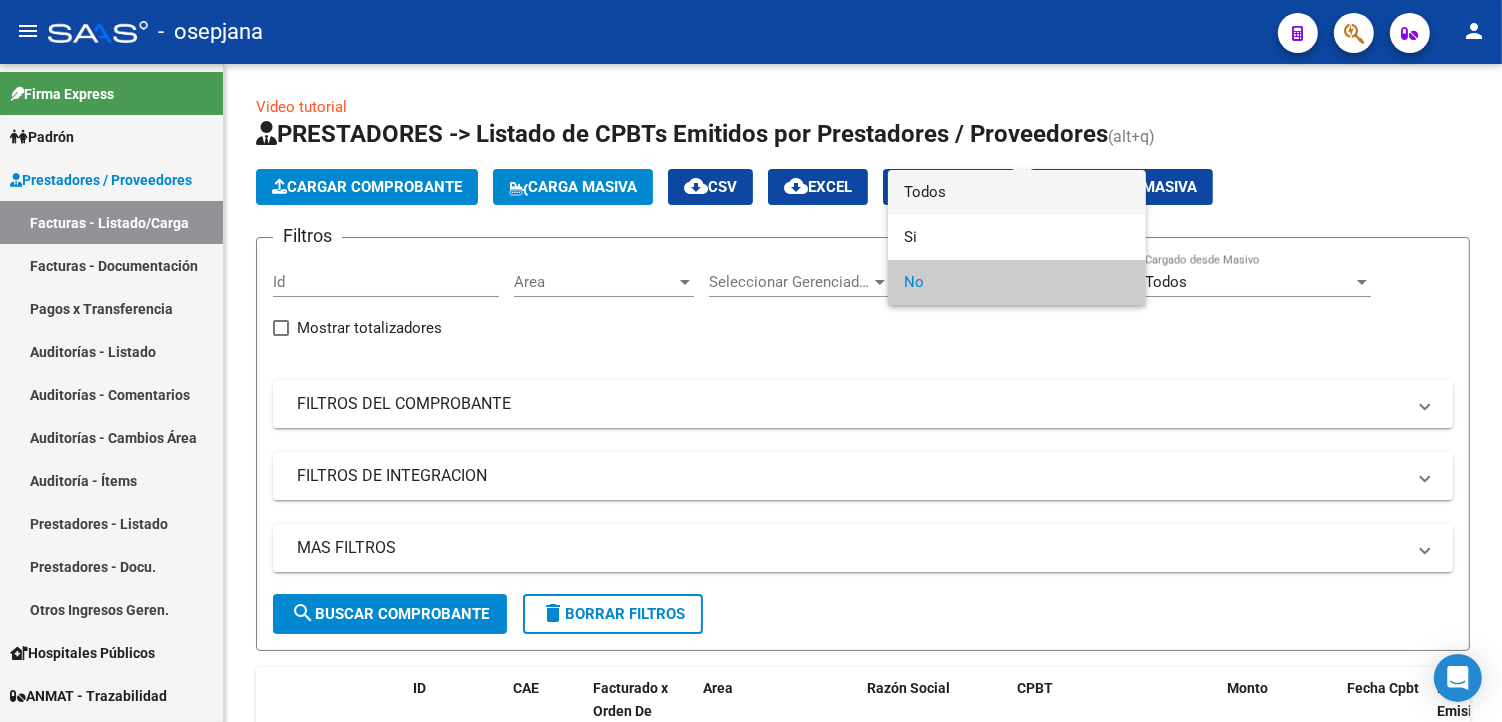 click on "Todos" at bounding box center (1017, 192) 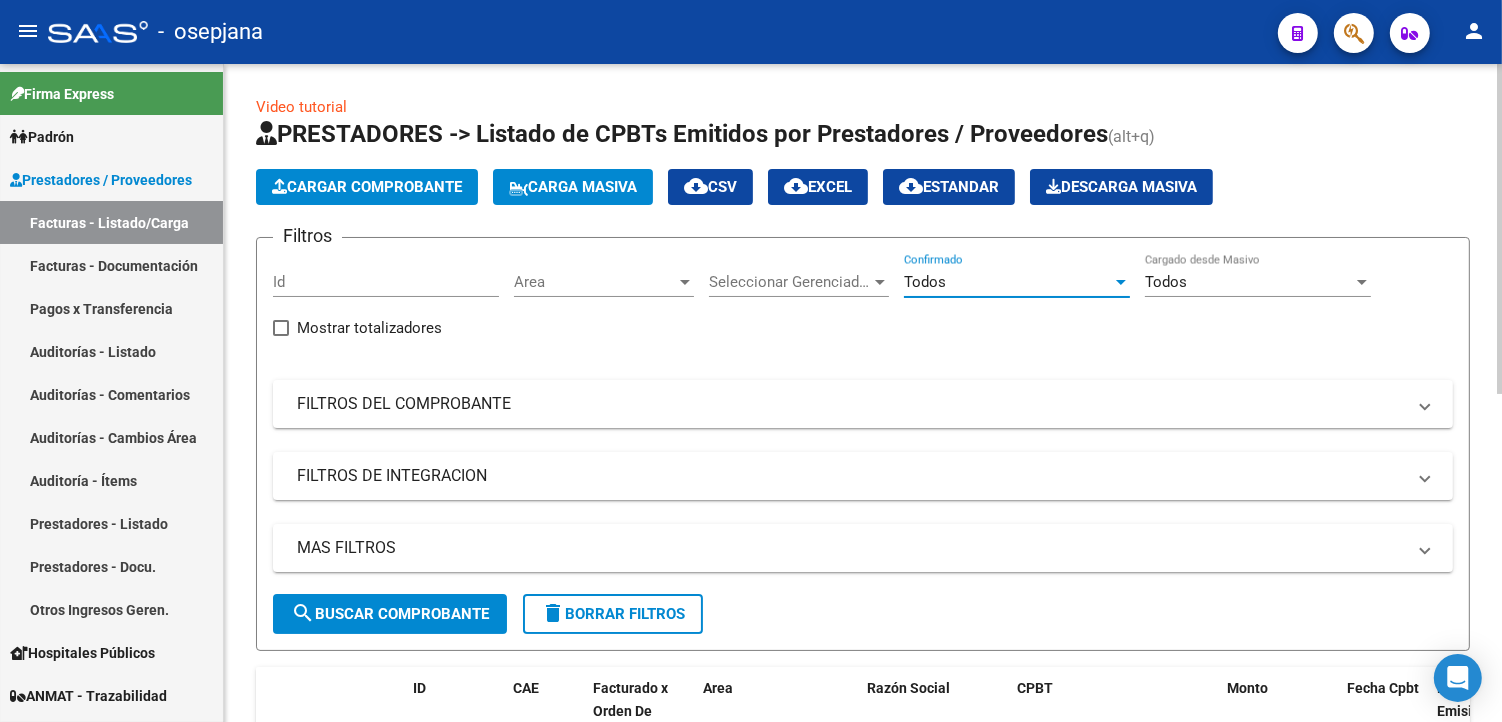 click on "Todos" at bounding box center (1249, 282) 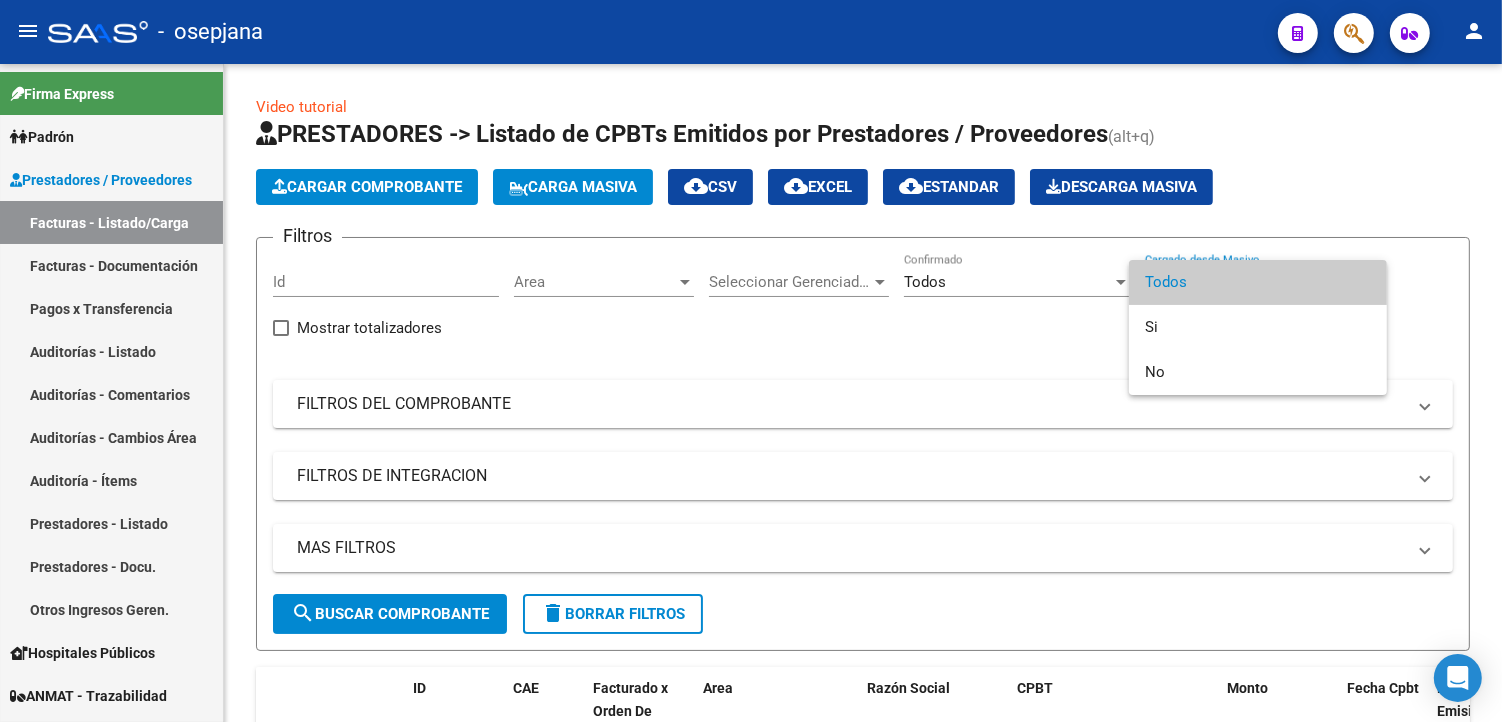 click on "Todos" at bounding box center (1258, 282) 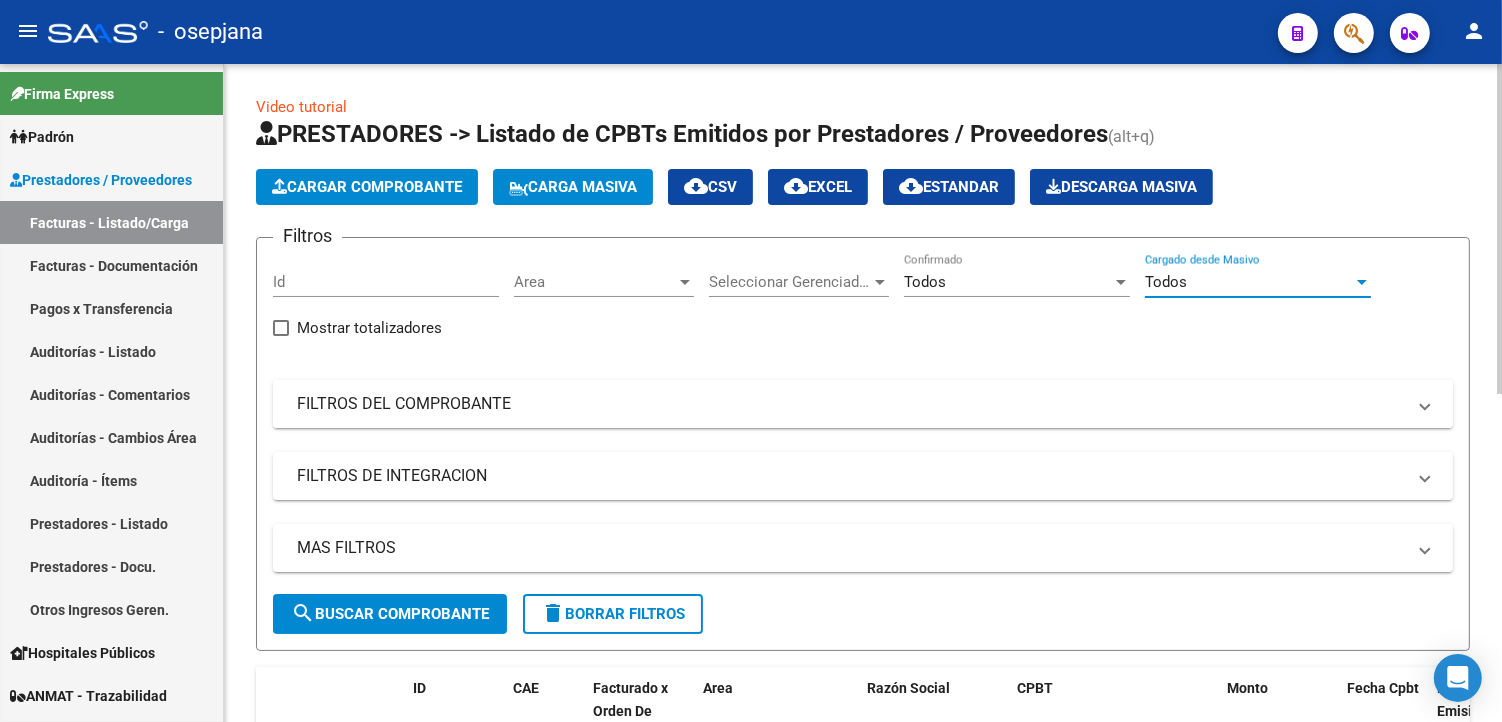 click on "FILTROS DEL COMPROBANTE" at bounding box center [851, 404] 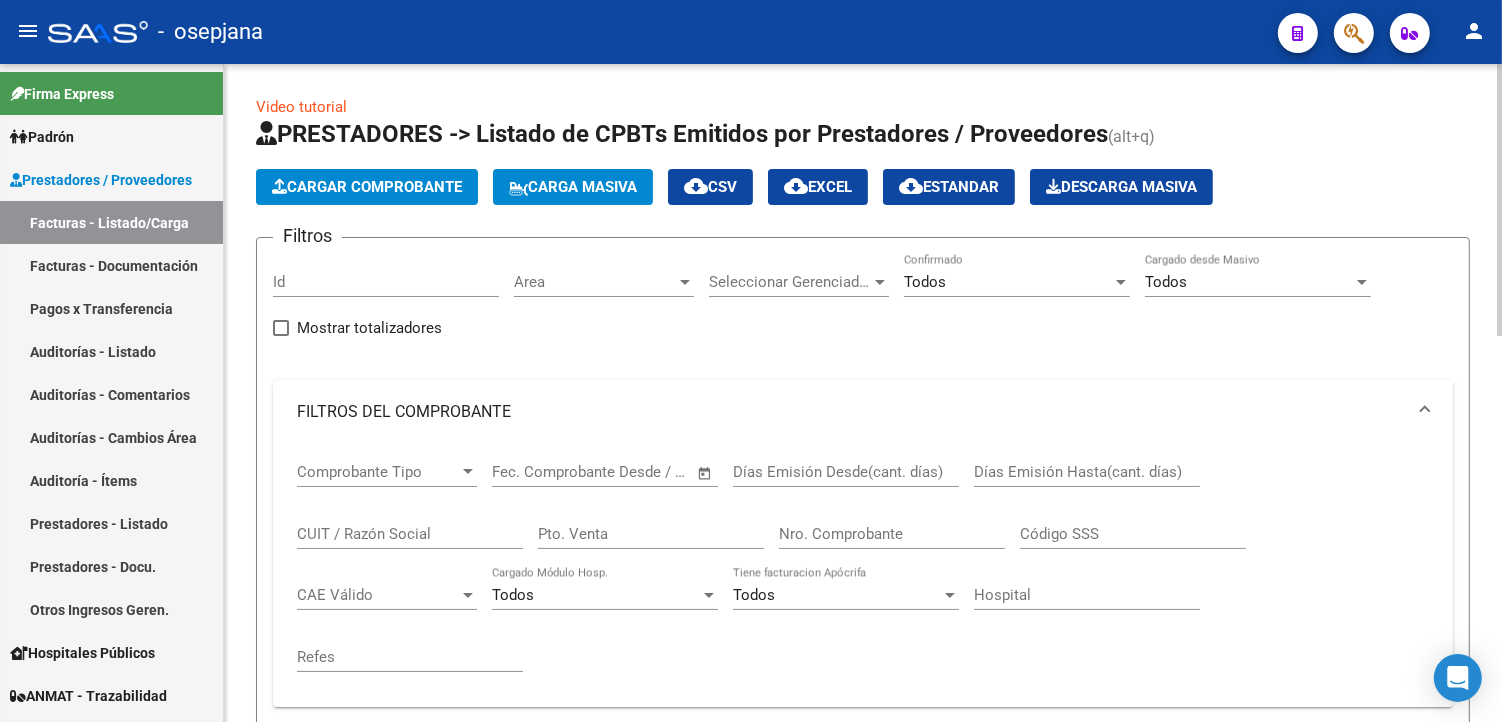 click on "Pto. Venta" 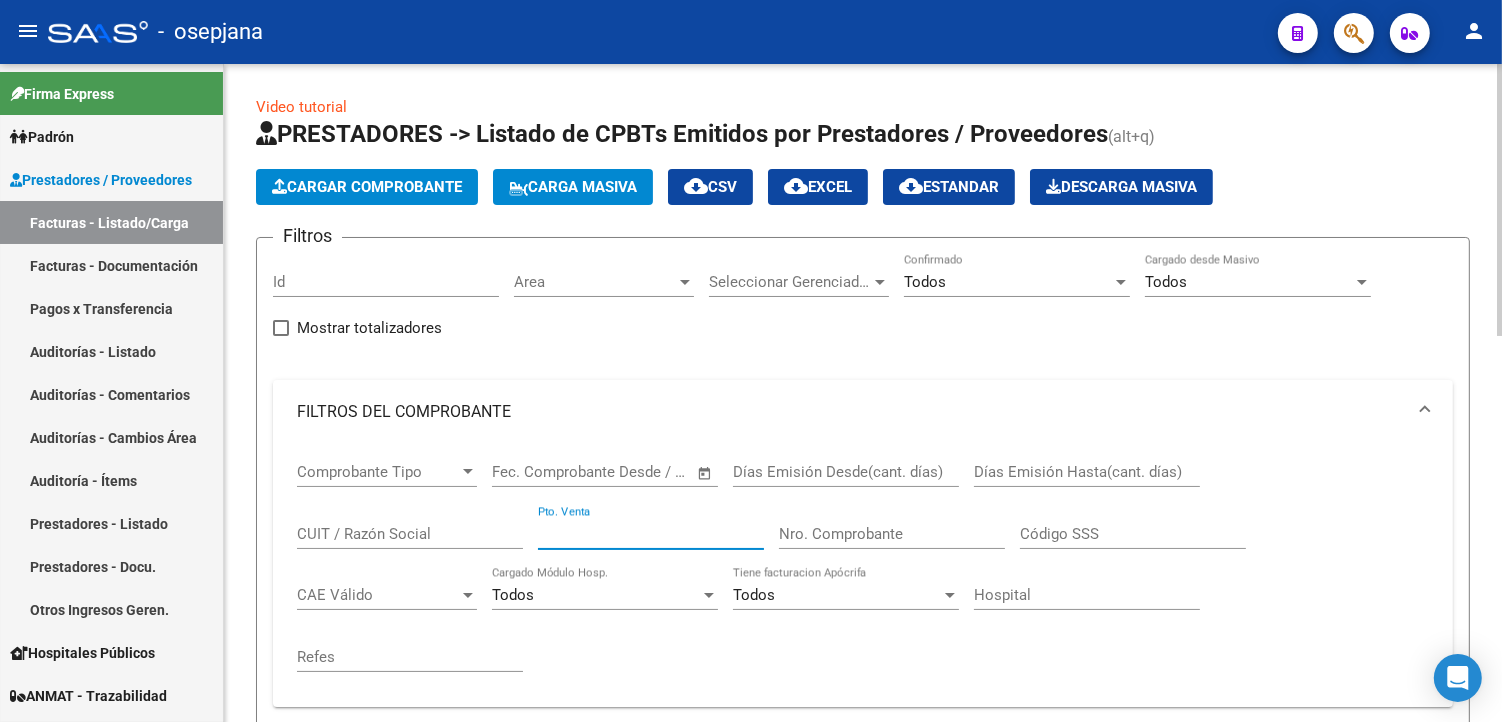 click on "Pto. Venta" at bounding box center (651, 534) 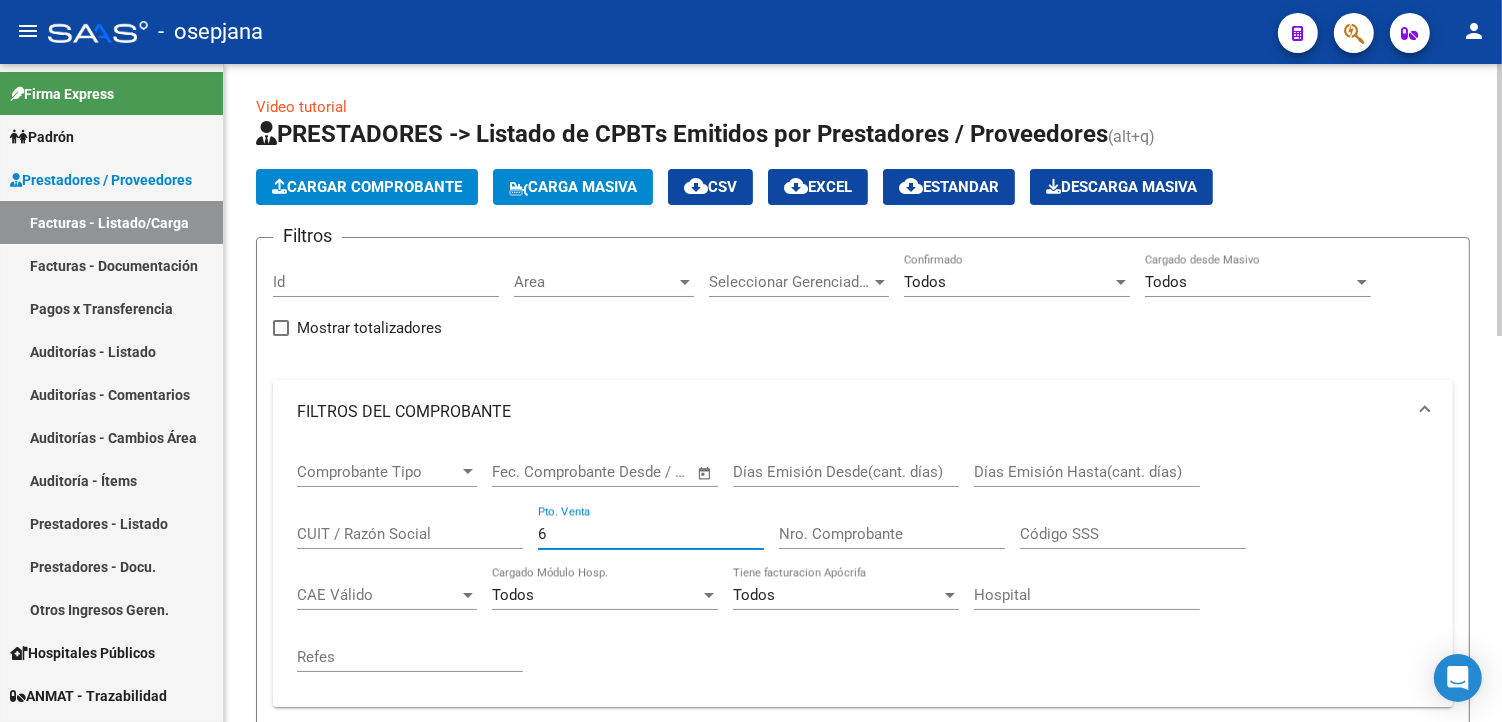type on "6" 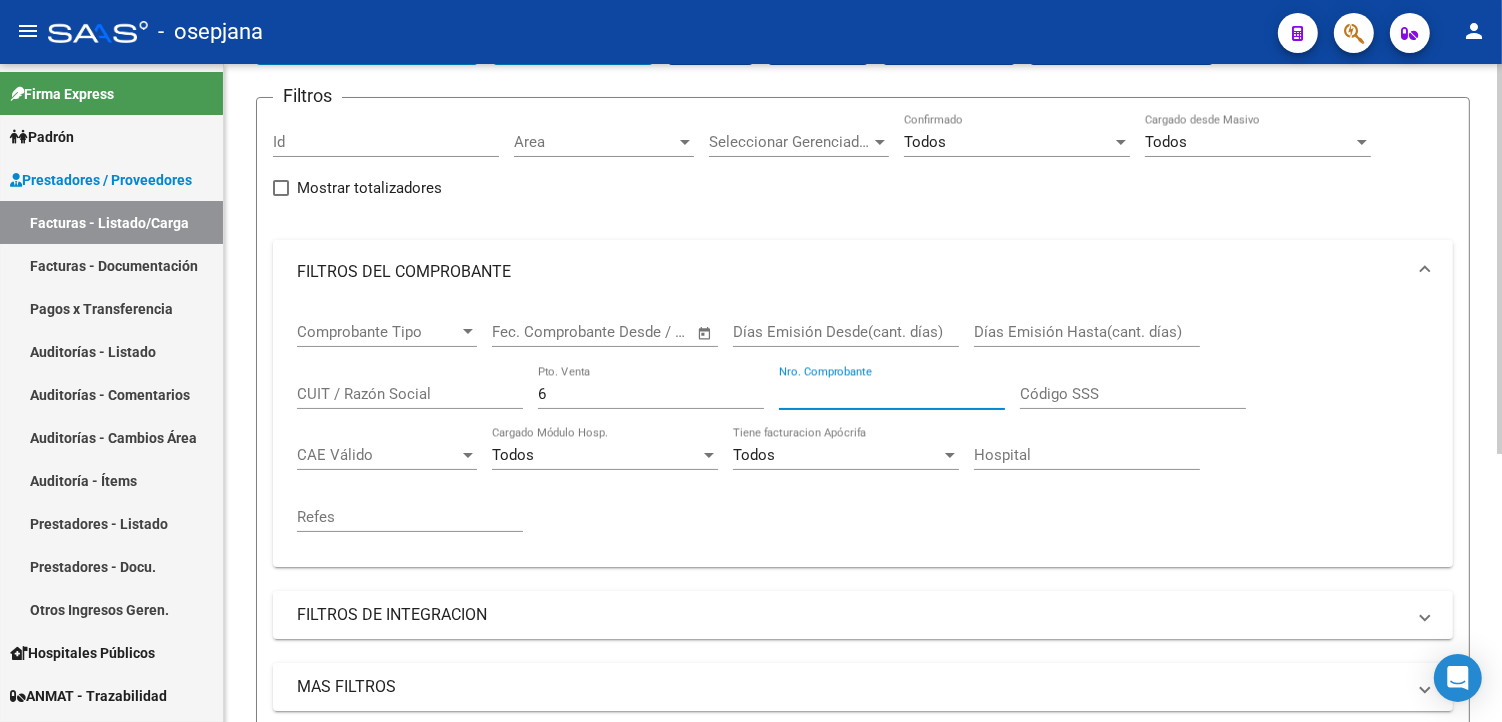 scroll, scrollTop: 118, scrollLeft: 0, axis: vertical 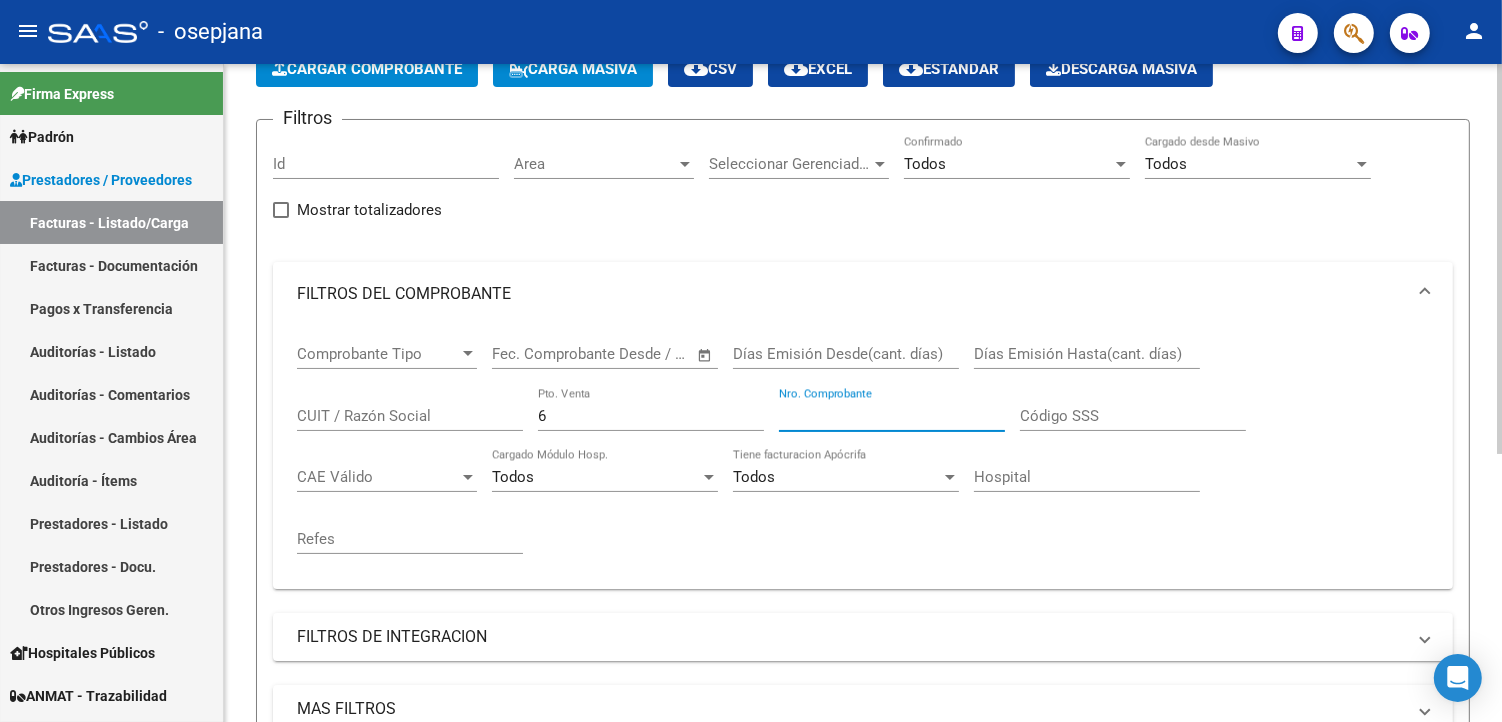 type on "[NUMBER]" 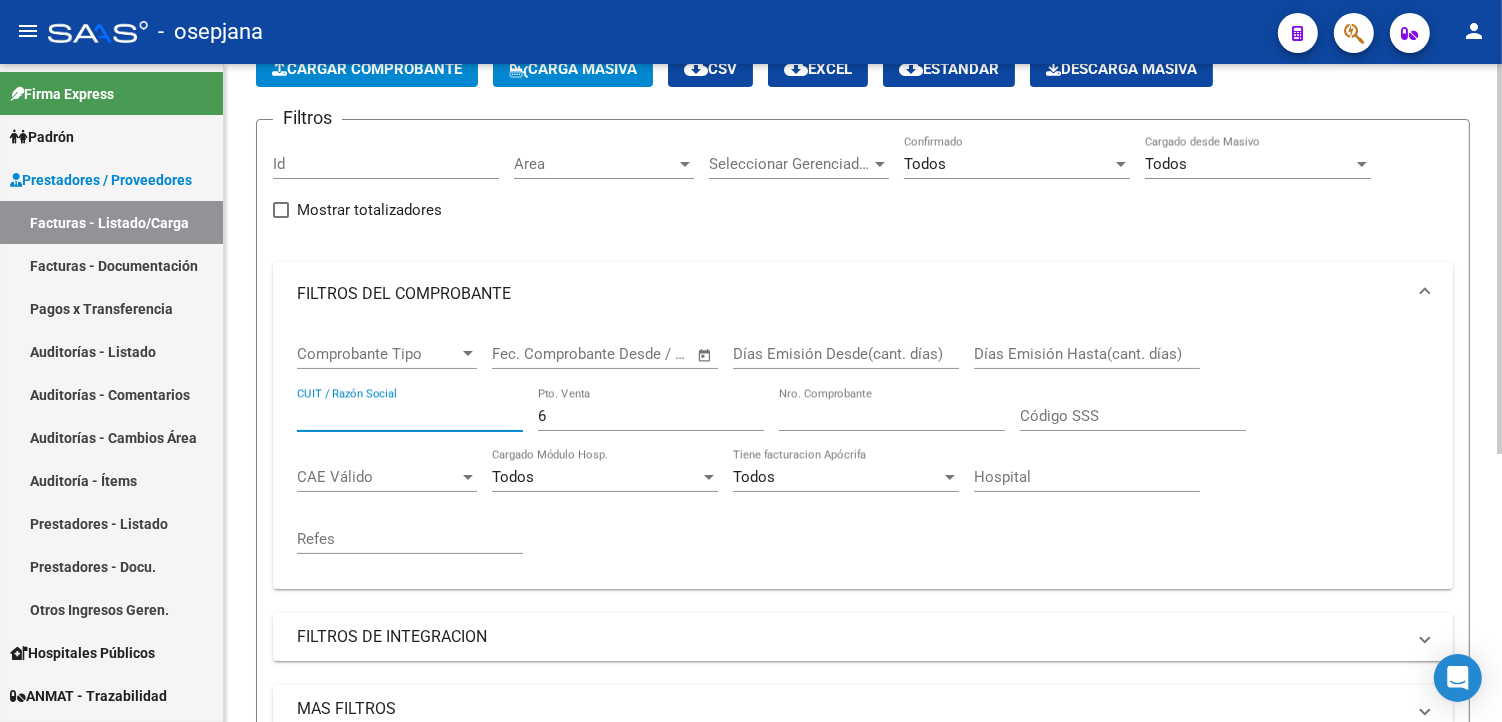 click on "CUIT / Razón Social" at bounding box center (410, 416) 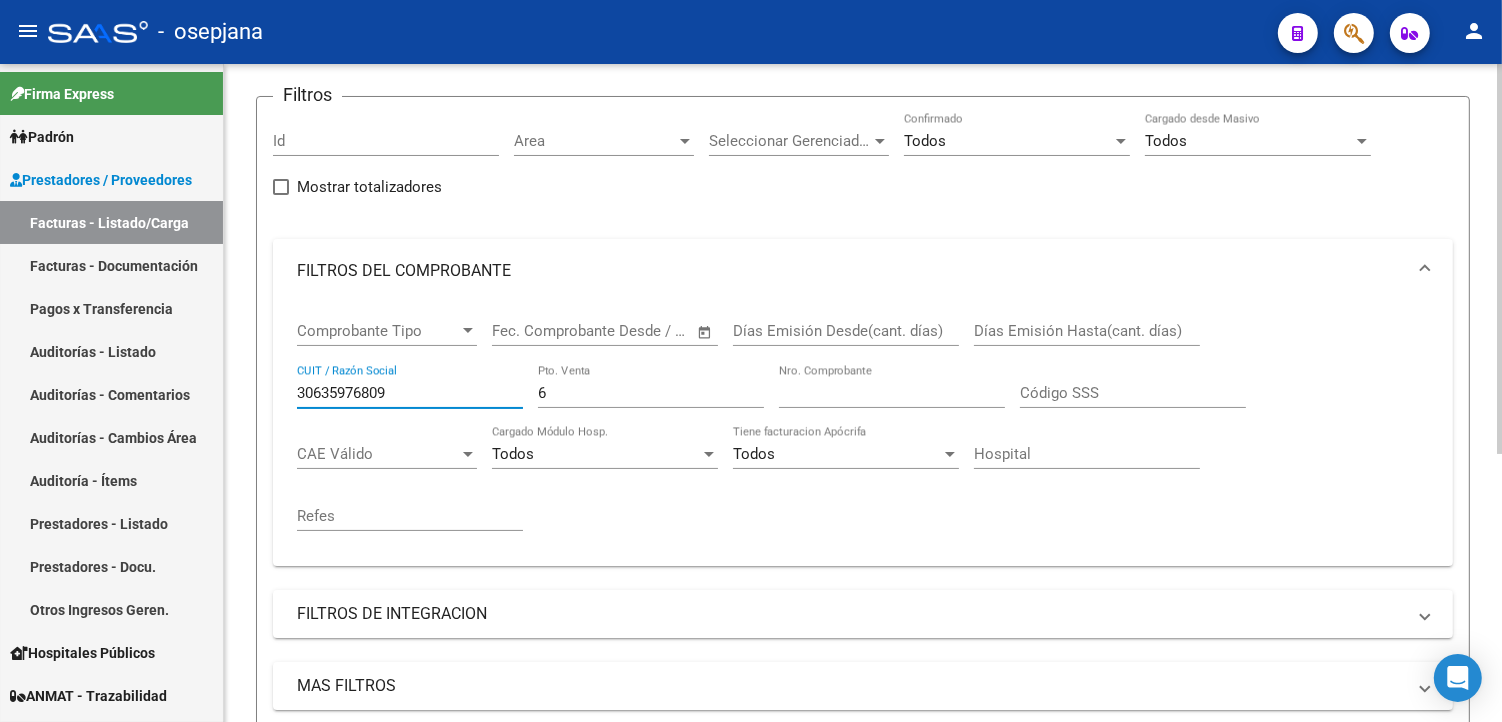 scroll, scrollTop: 118, scrollLeft: 0, axis: vertical 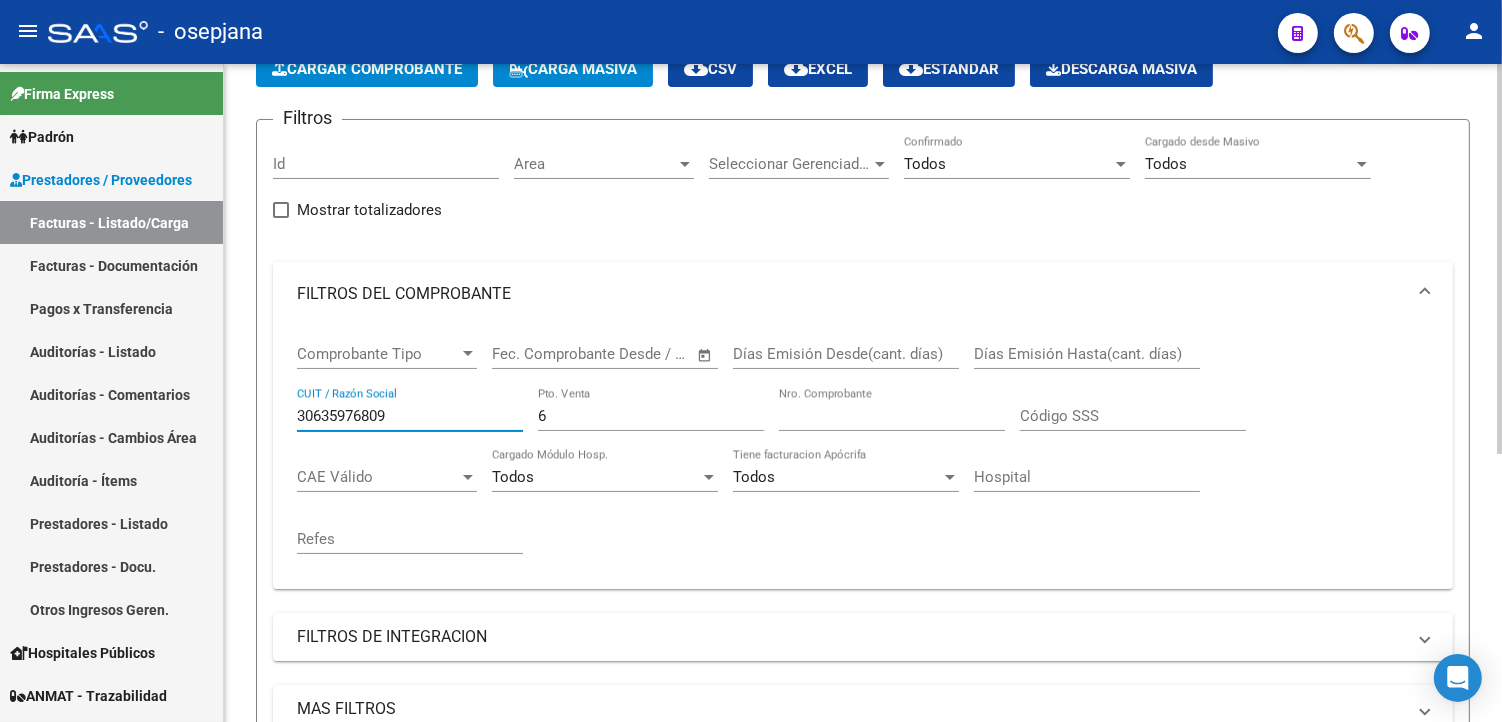 type on "30635976809" 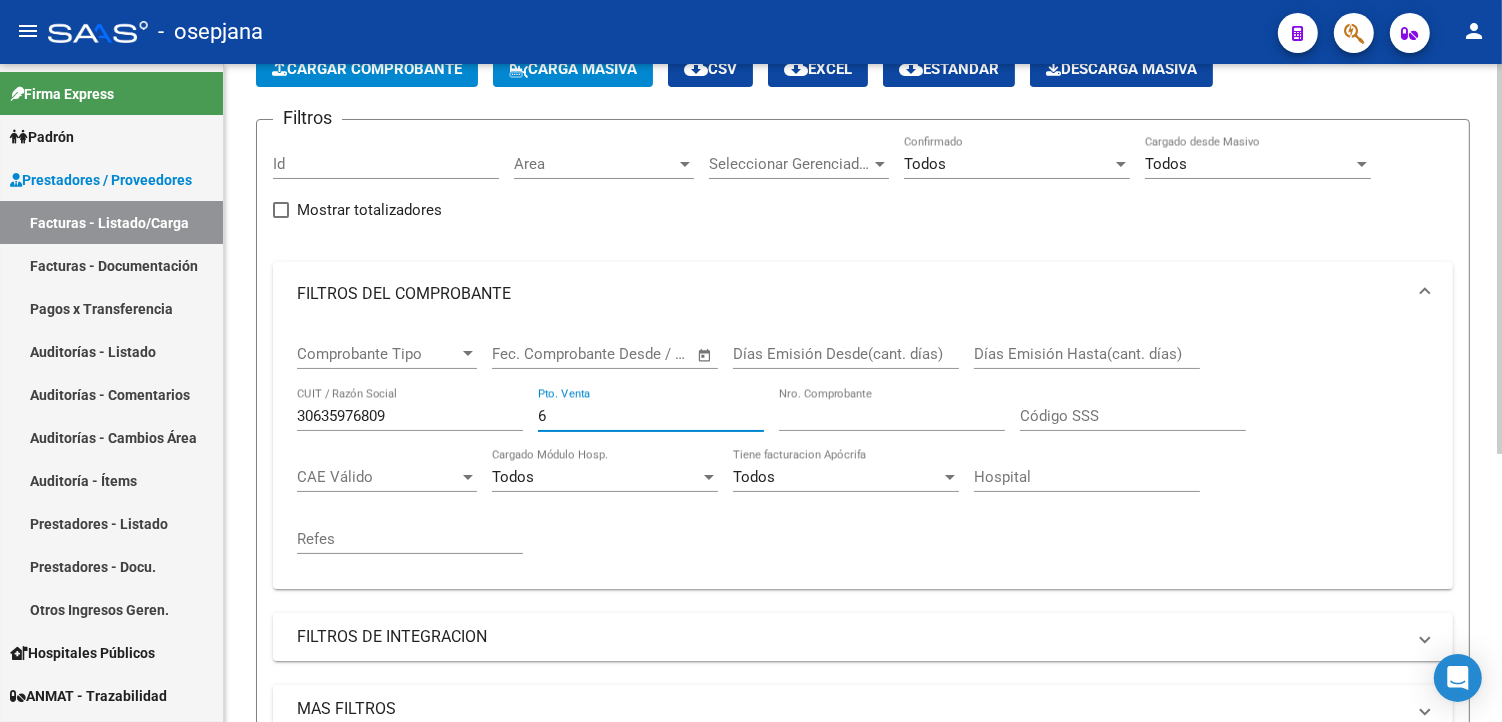 click on "6" at bounding box center [651, 416] 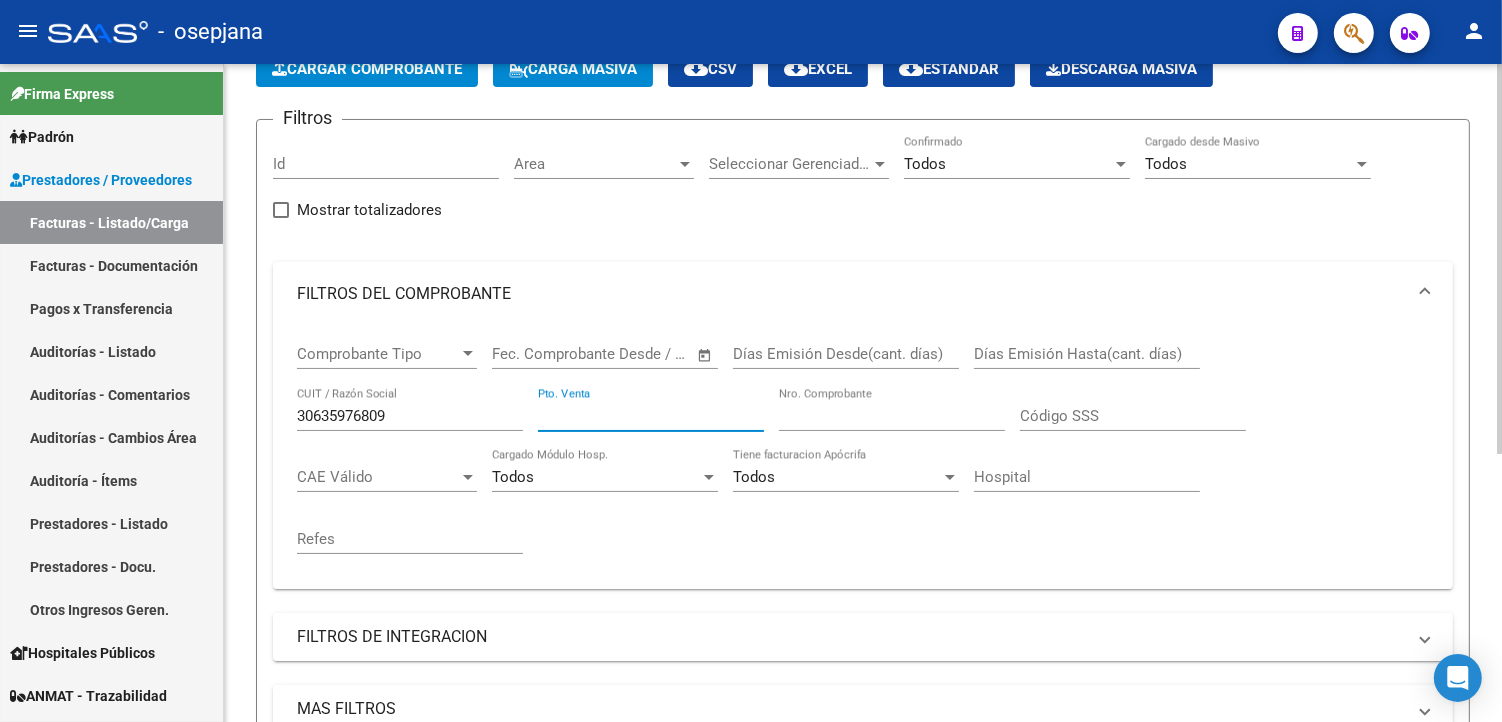 type 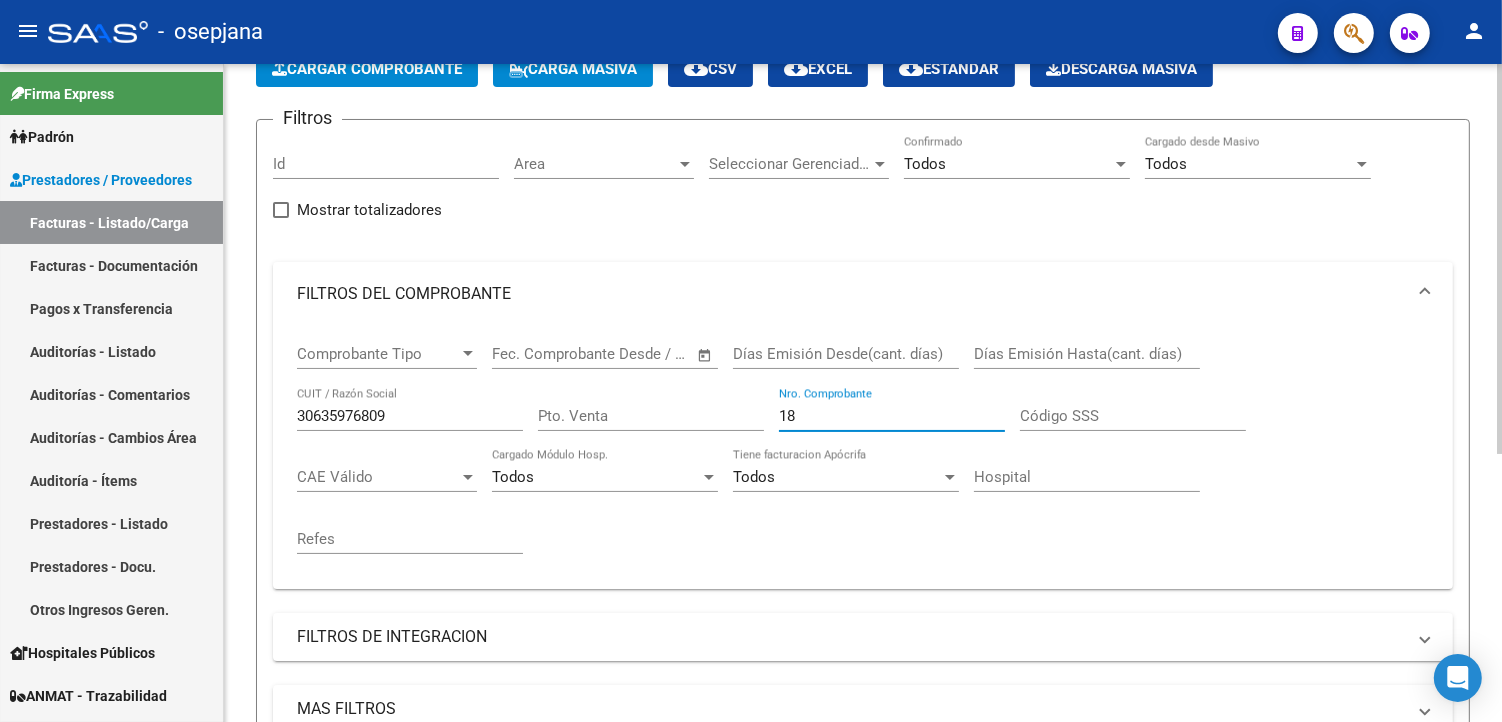 type on "1" 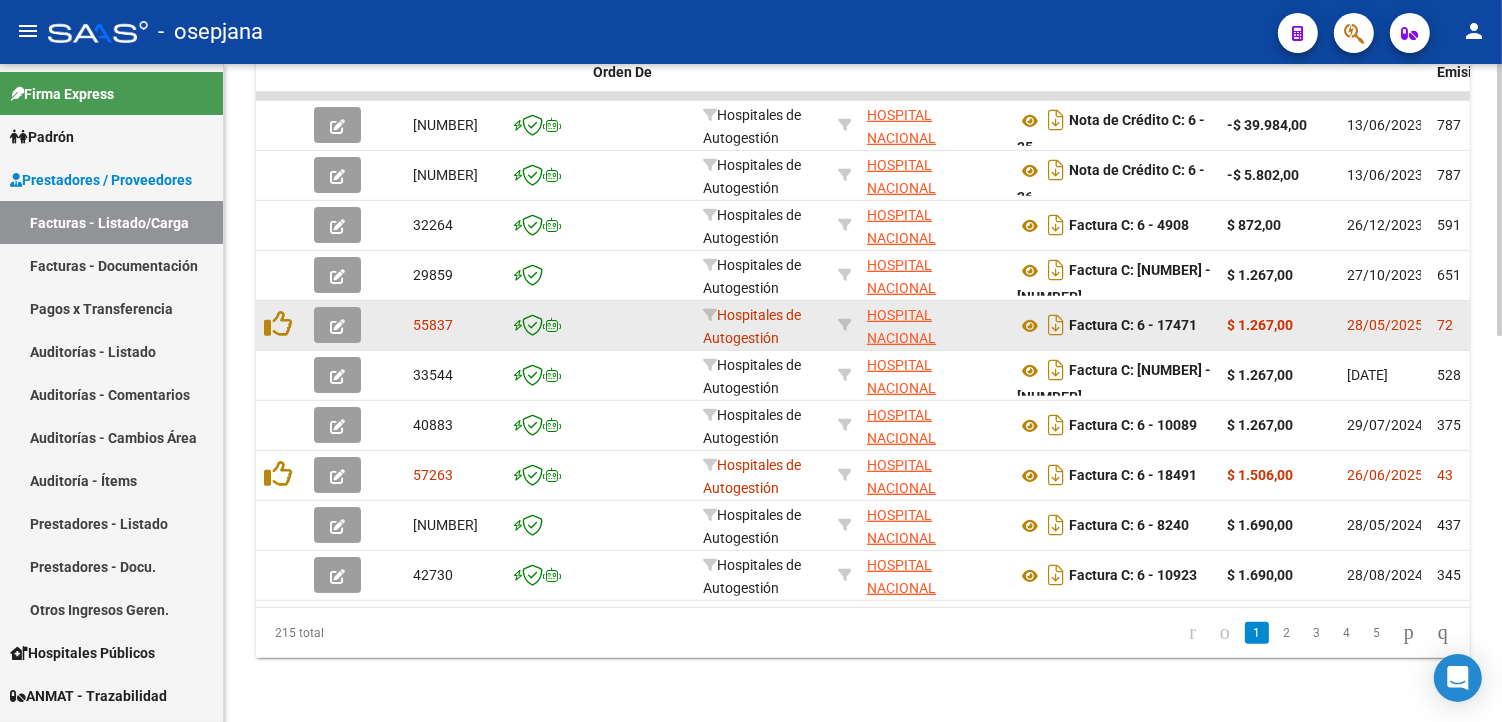 scroll, scrollTop: 934, scrollLeft: 0, axis: vertical 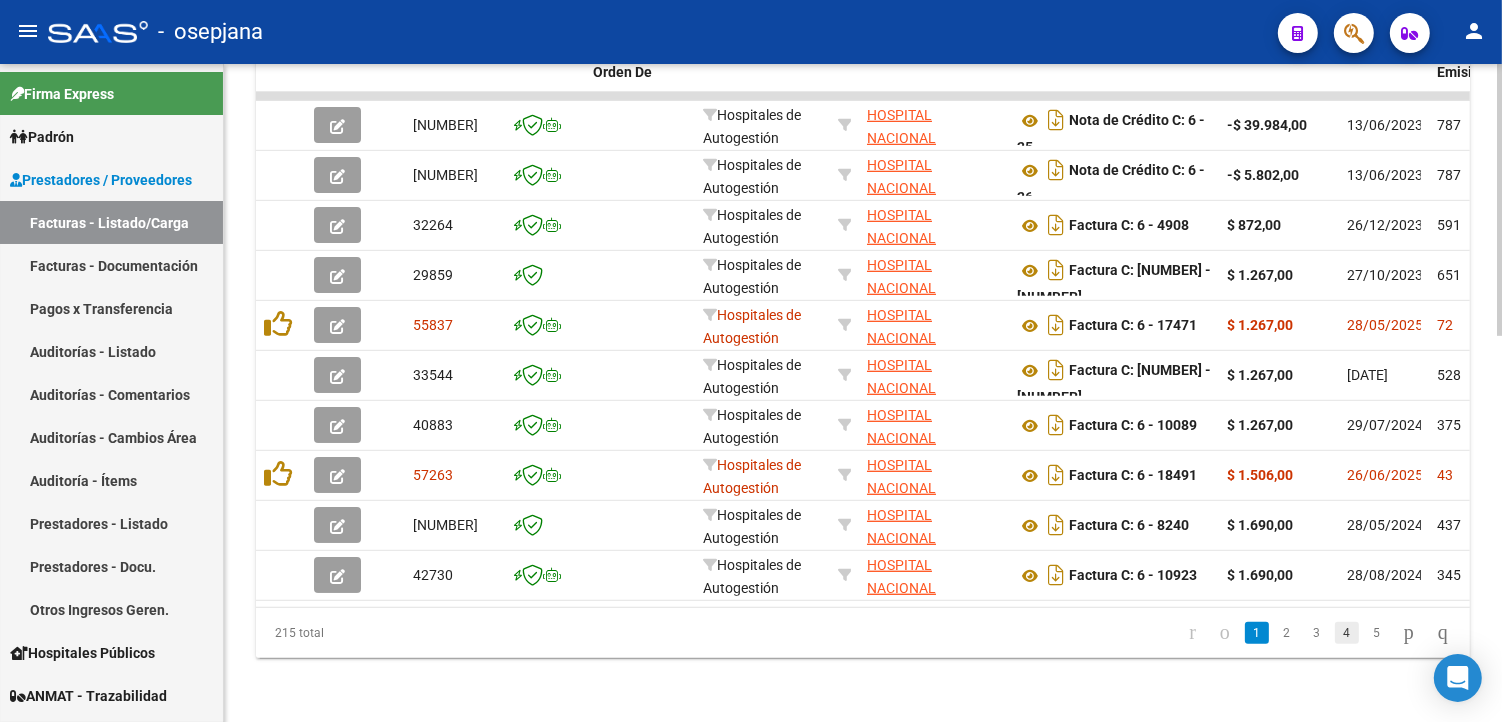 type 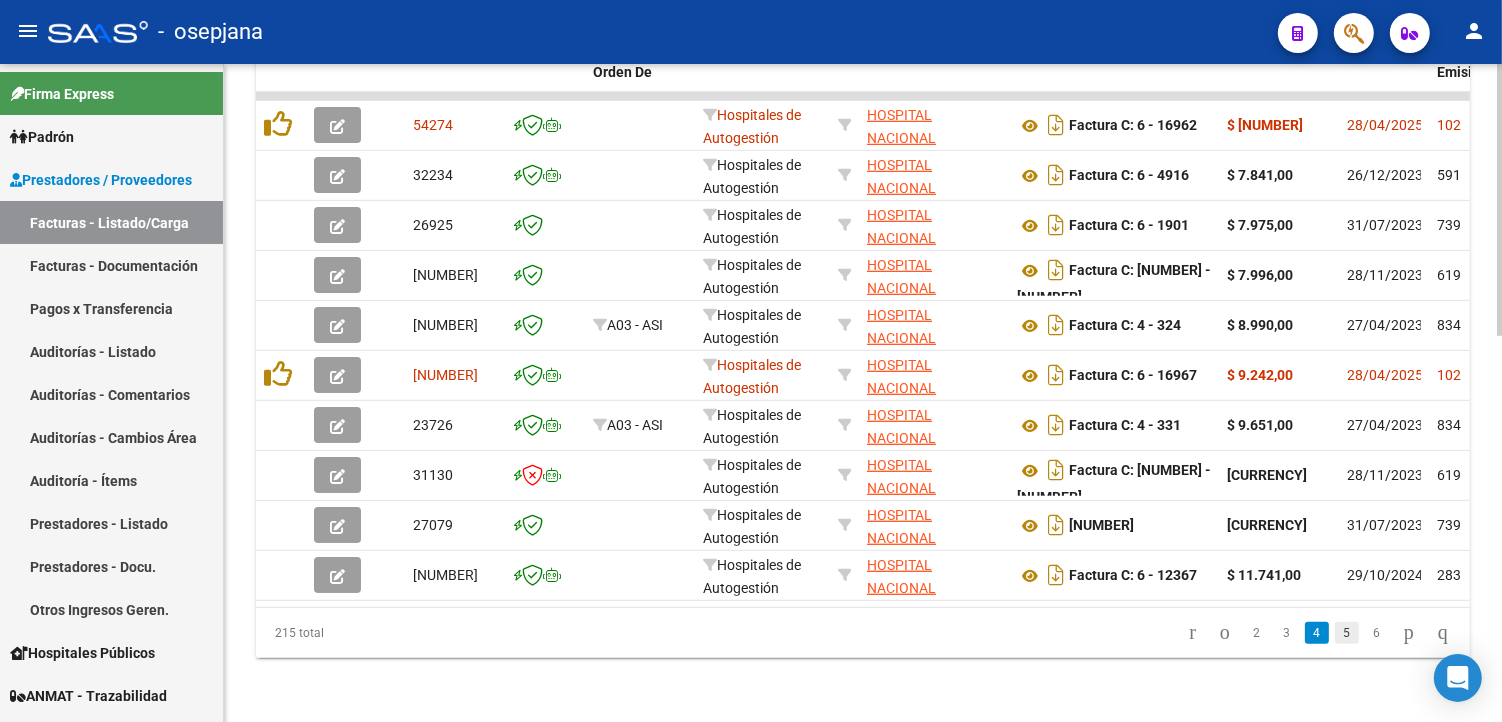 click on "5" 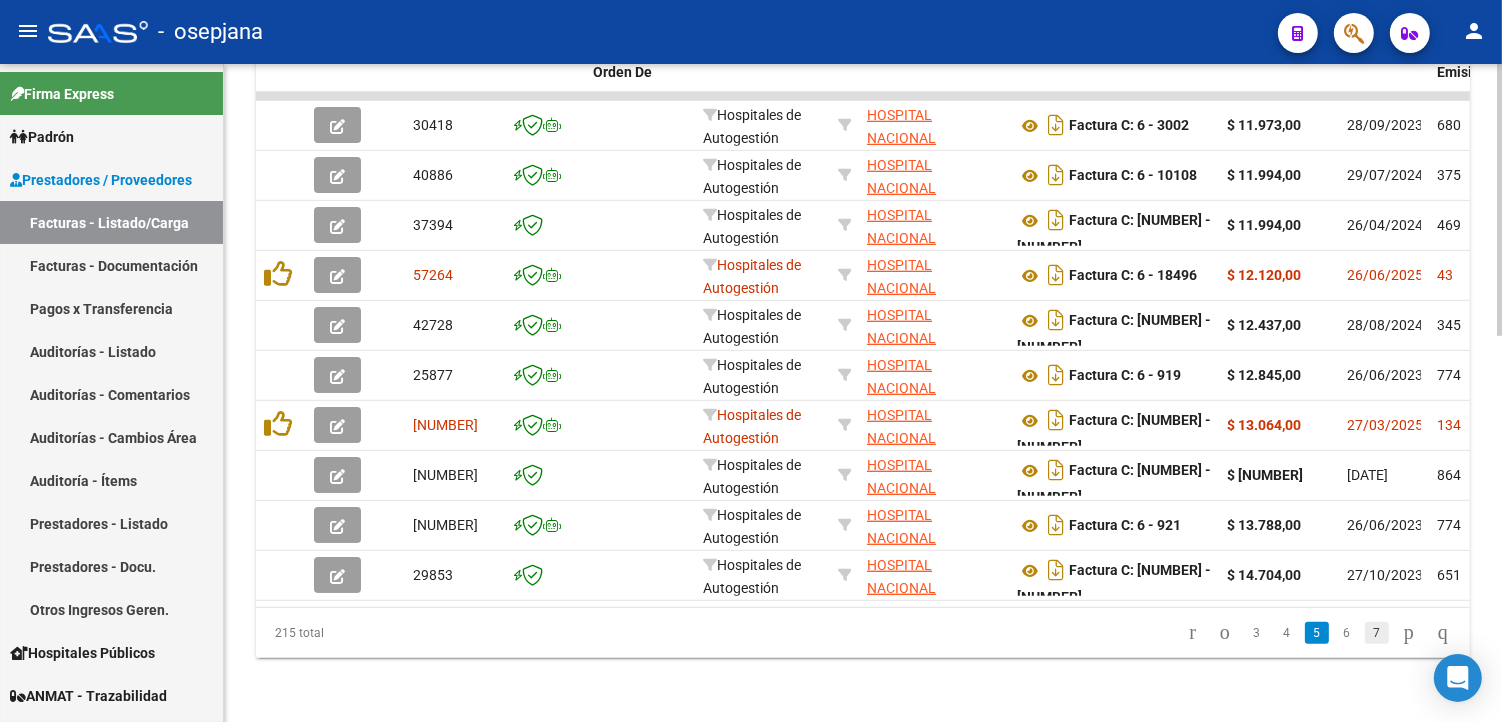 click on "7" 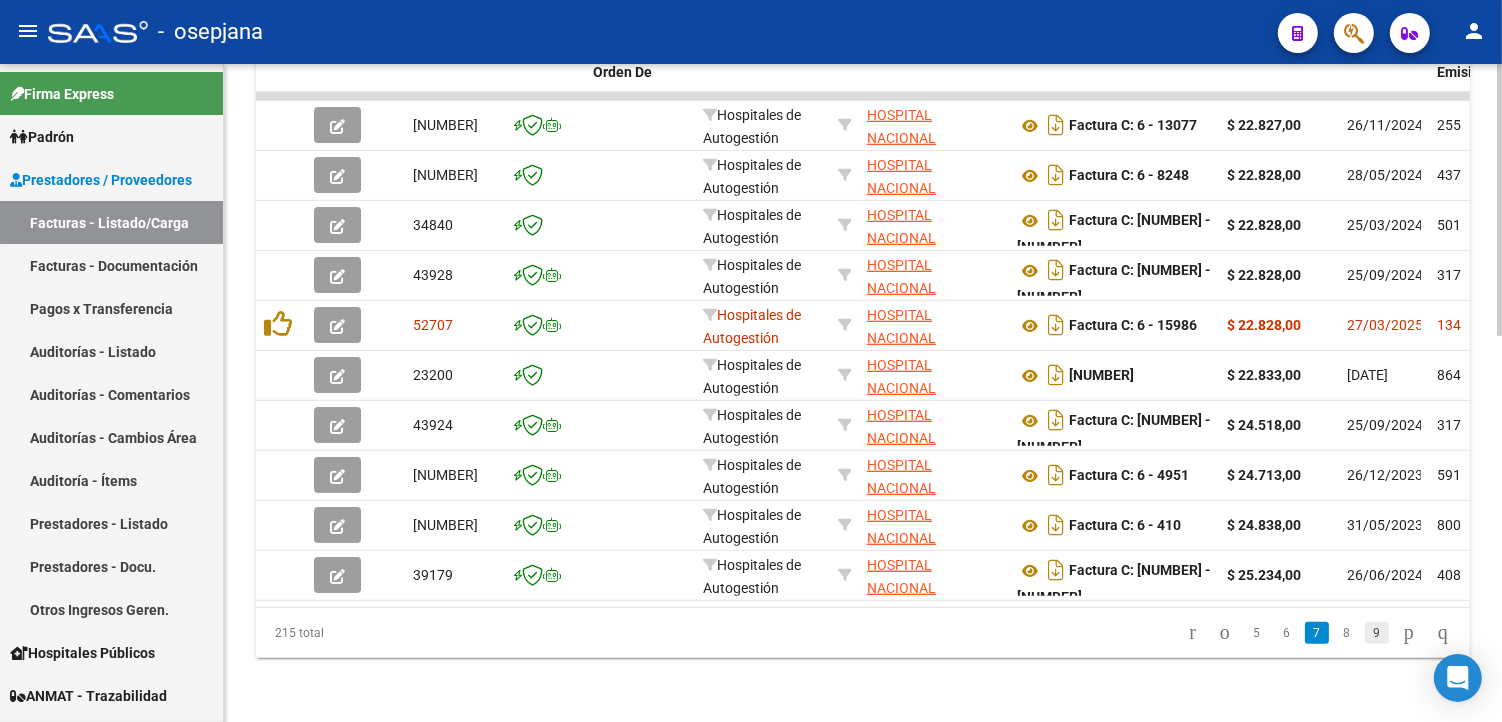 click on "9" 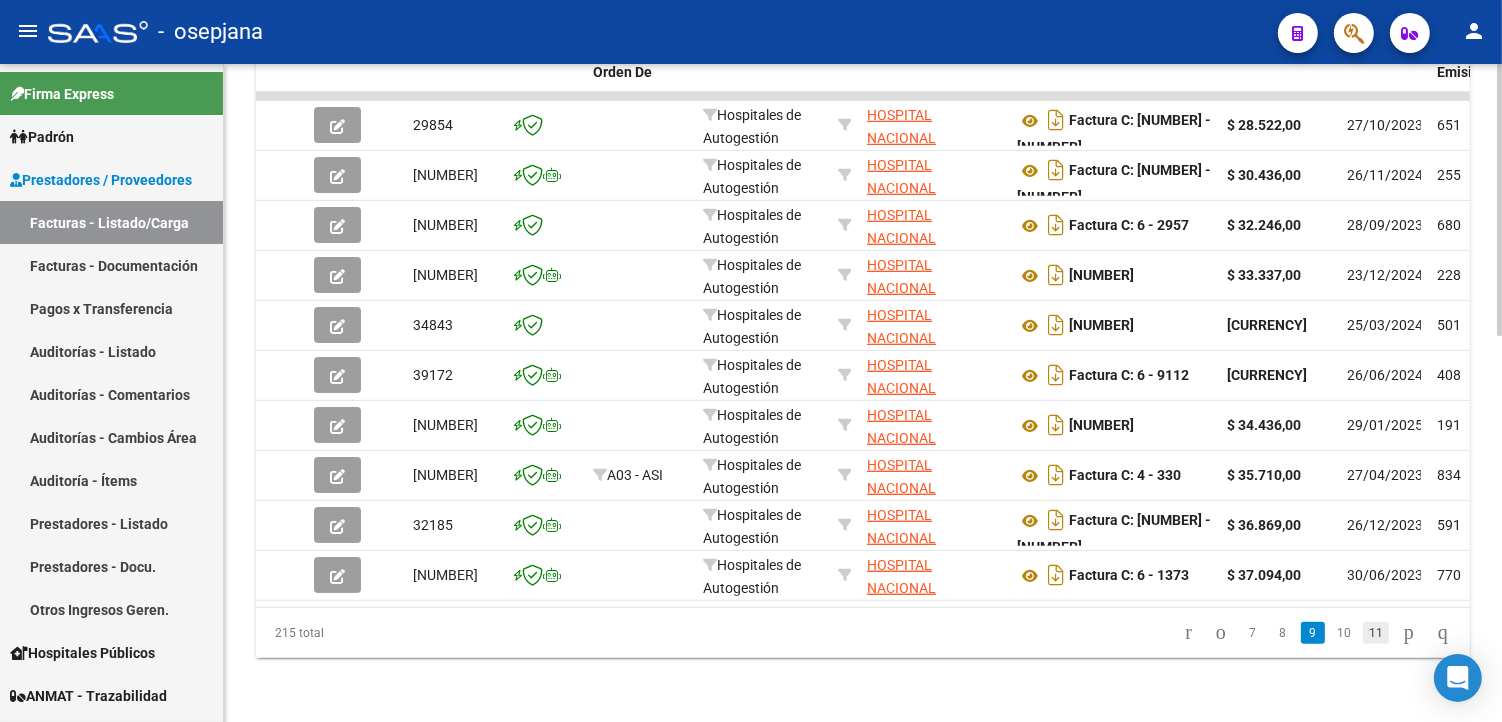 click on "11" 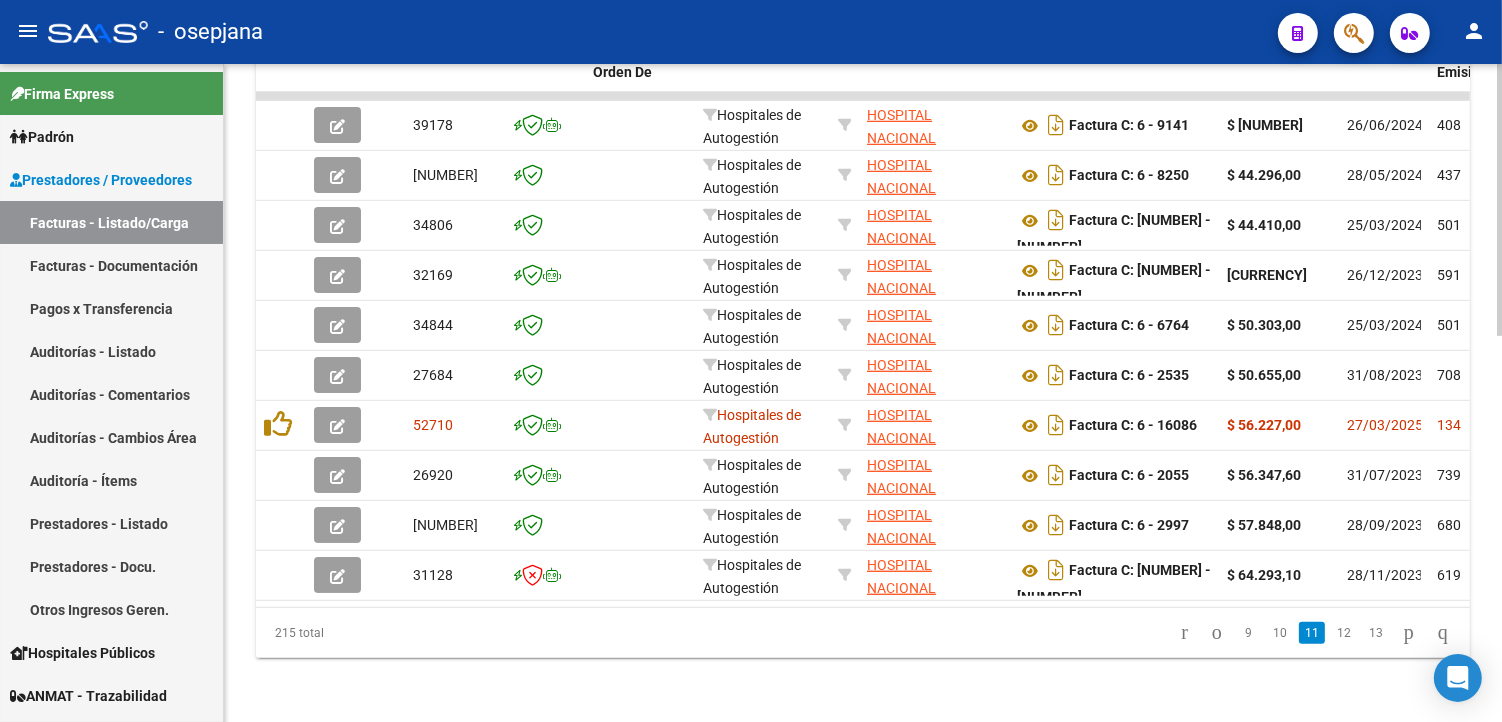 click on "13" 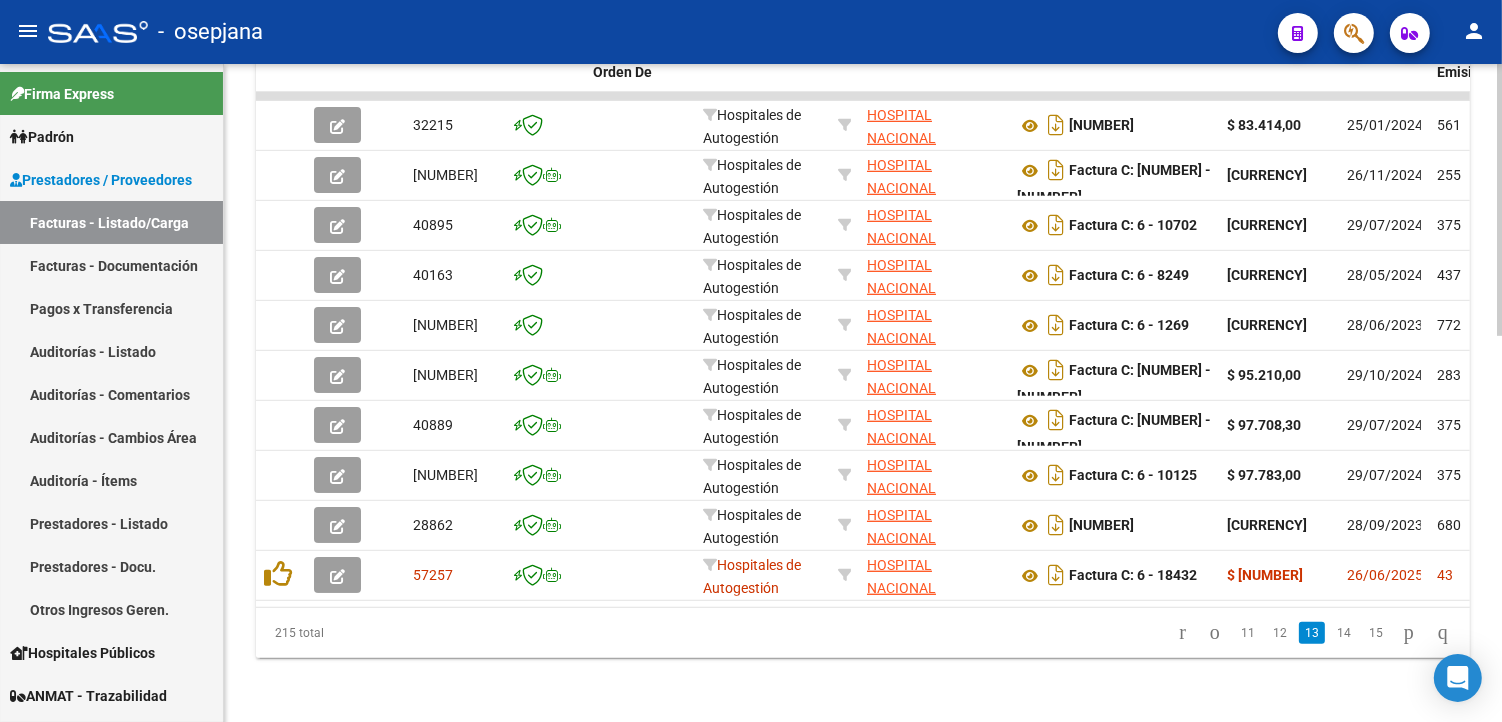 click on "15" 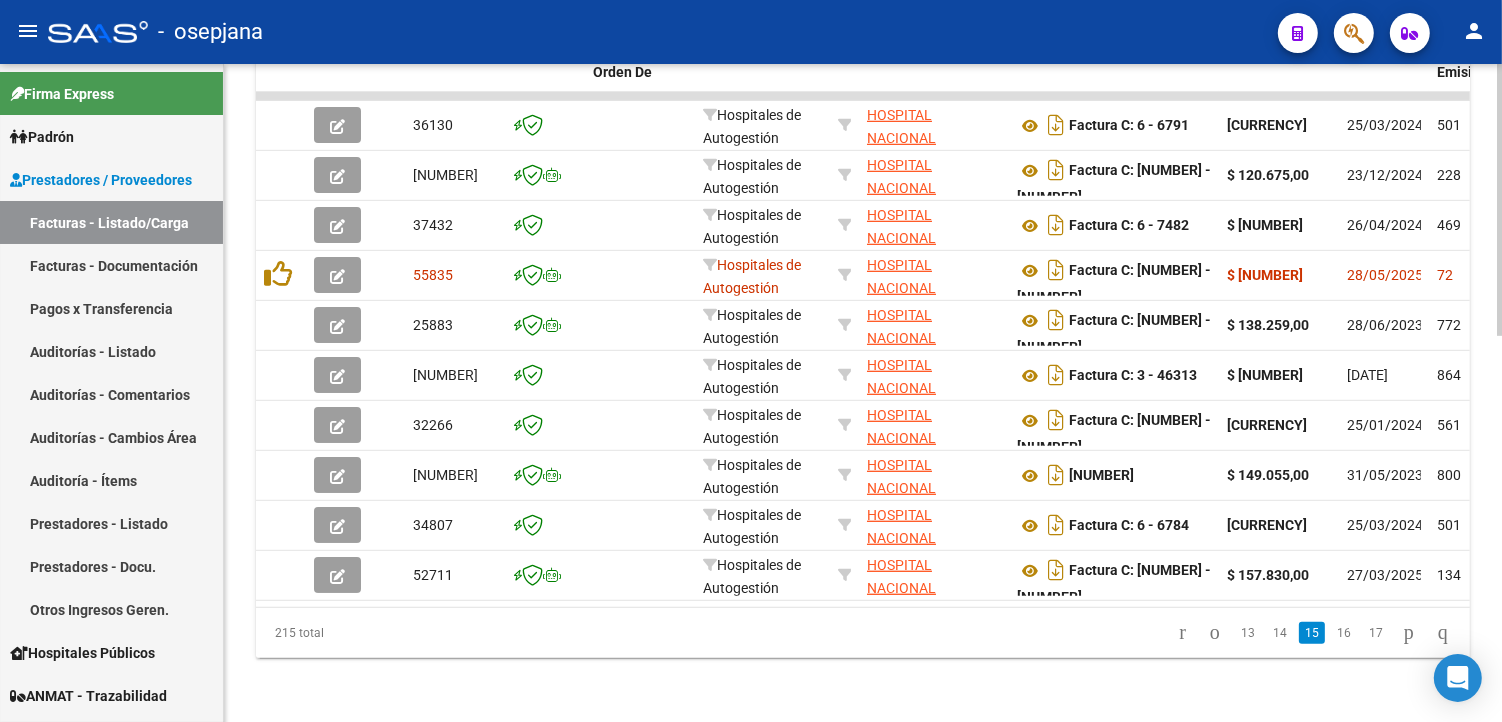click on "17" 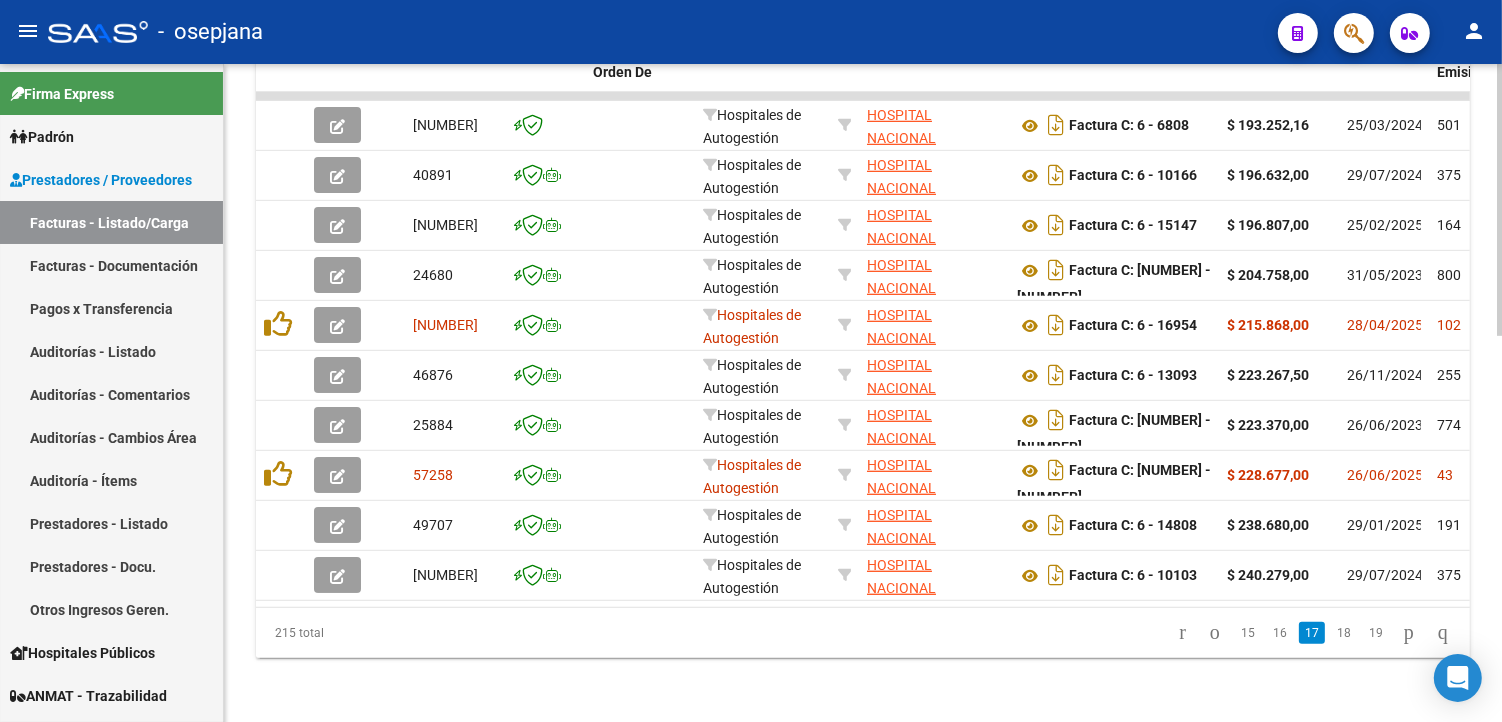 click on "19" 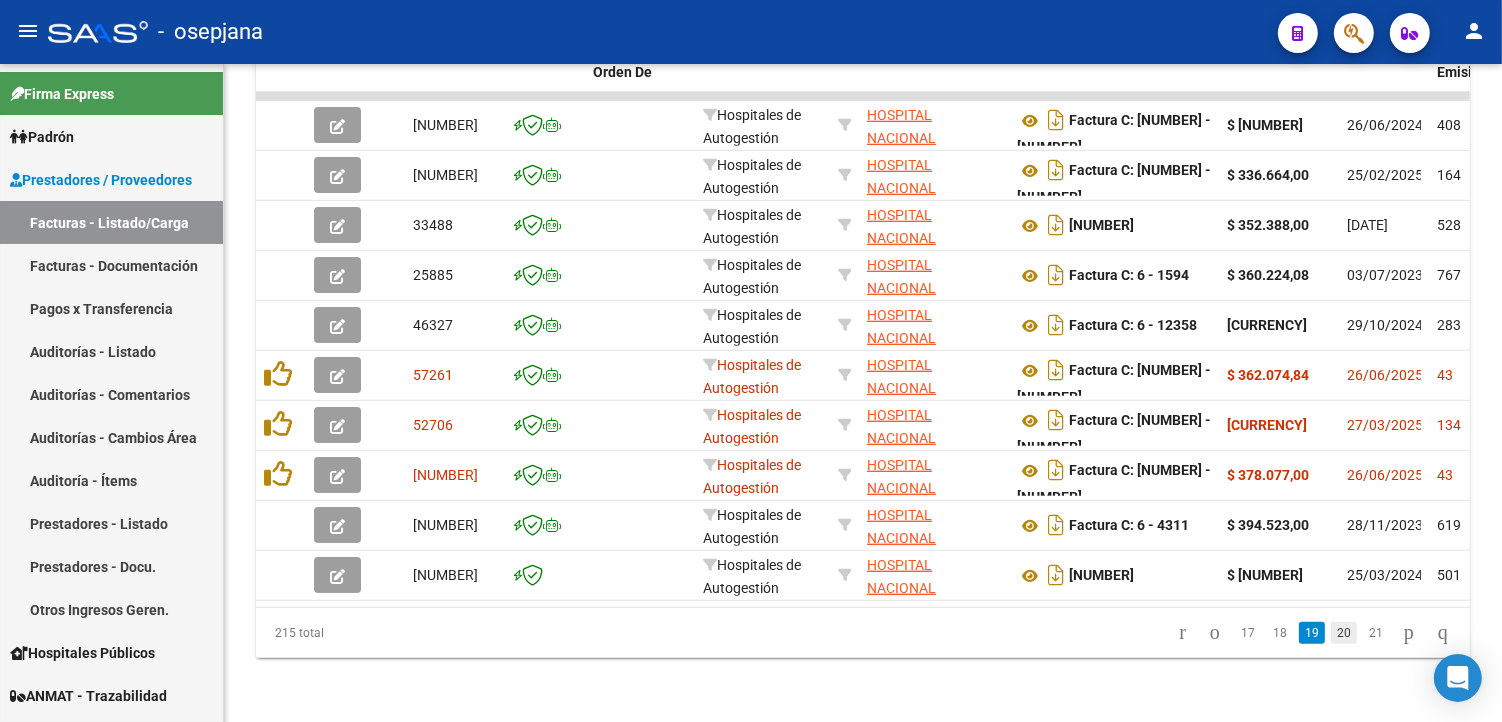click on "20" 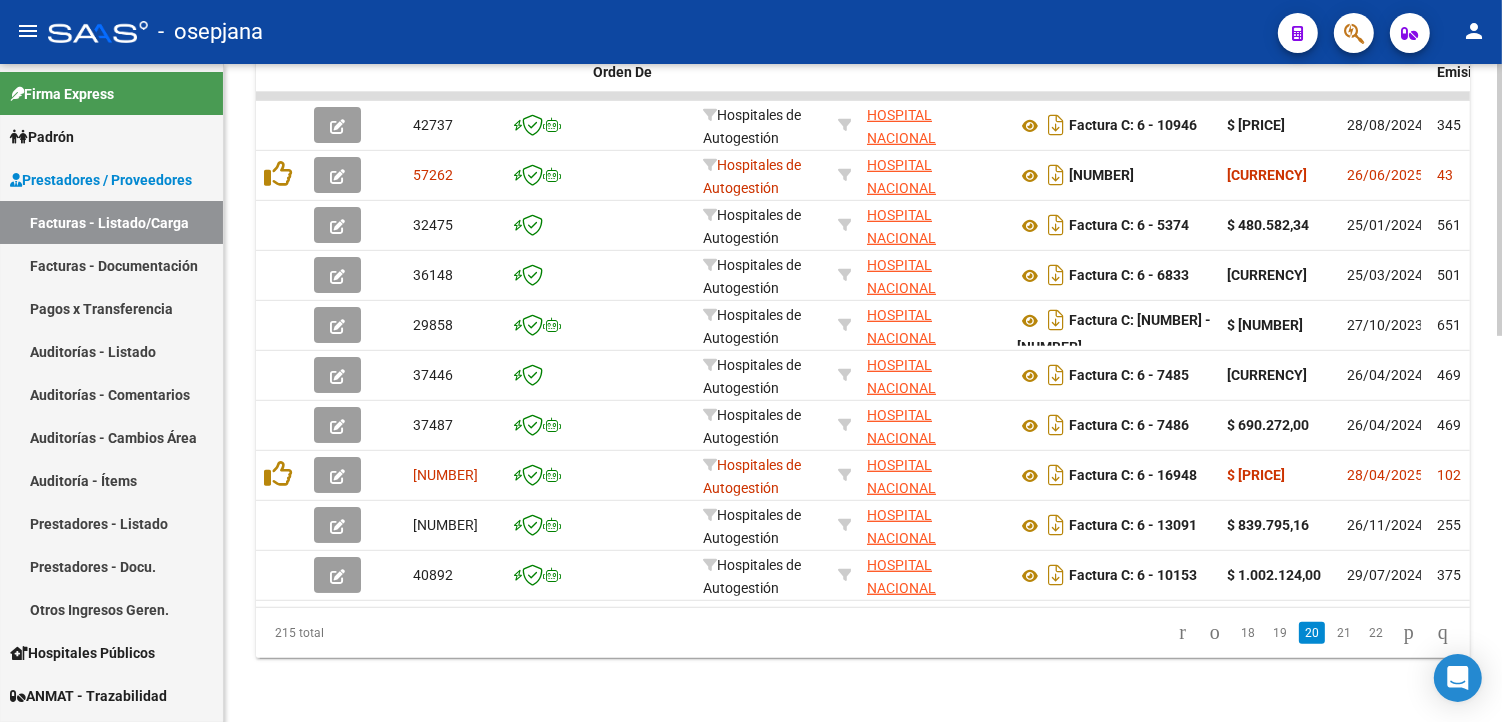 click on "Video tutorial PRESTADORES -> Listado de CPBTs Emitidos por Prestadores / Proveedores (alt+q) Cargar Comprobante Carga Masiva cloud_download CSV cloud_download EXCEL cloud_download Estandar Descarga Masiva Filtros Id Area Area Seleccionar Gerenciador Seleccionar Gerenciador Todos Confirmado Todos Cargado desde Masivo Mostrar totalizadores FILTROS DEL COMPROBANTE Comprobante Tipo Comprobante Tipo Start date – End date Fec. Comprobante Desde / Hasta Días Emisión Desde(cant. días) Días Emisión Hasta(cant. días) [CUIL] CUIT / Razón Social Pto. Venta Nro. Comprobante Código SSS CAE Válido CAE Válido Todos Cargado Módulo Hosp. Todos Tiene facturacion Apócrifa Hospital Refes FILTROS DE INTEGRACION Período De Prestación Campos del Archivo de Rendición Devuelto x SSS (dr_envio) Todos Rendido x SSS (dr_envio) Tipo de Registro Tipo de Registro Período Presentación Período Presentación Campos del Legajo Asociado (preaprobación) Afiliado Legajo (cuil/nombre) Todos –" 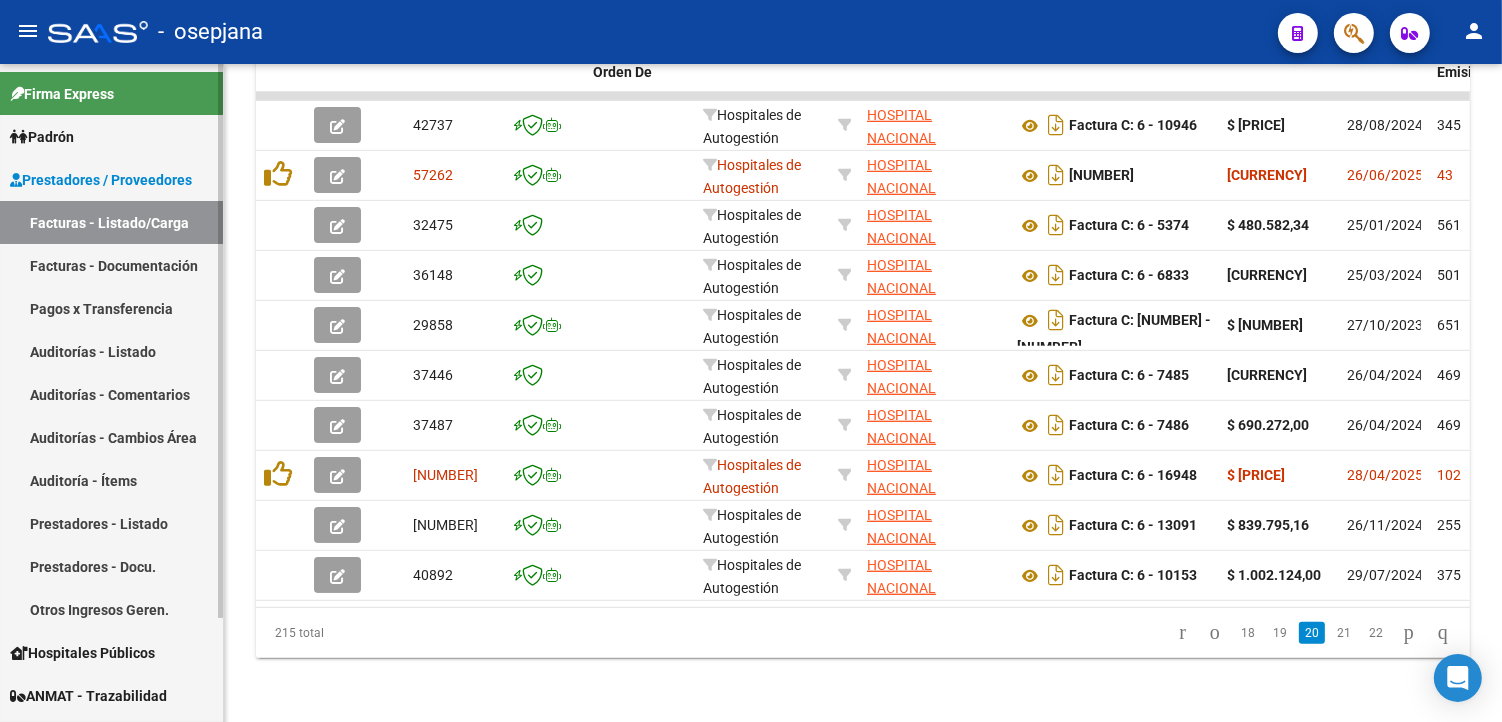click on "Facturas - Documentación" at bounding box center [111, 265] 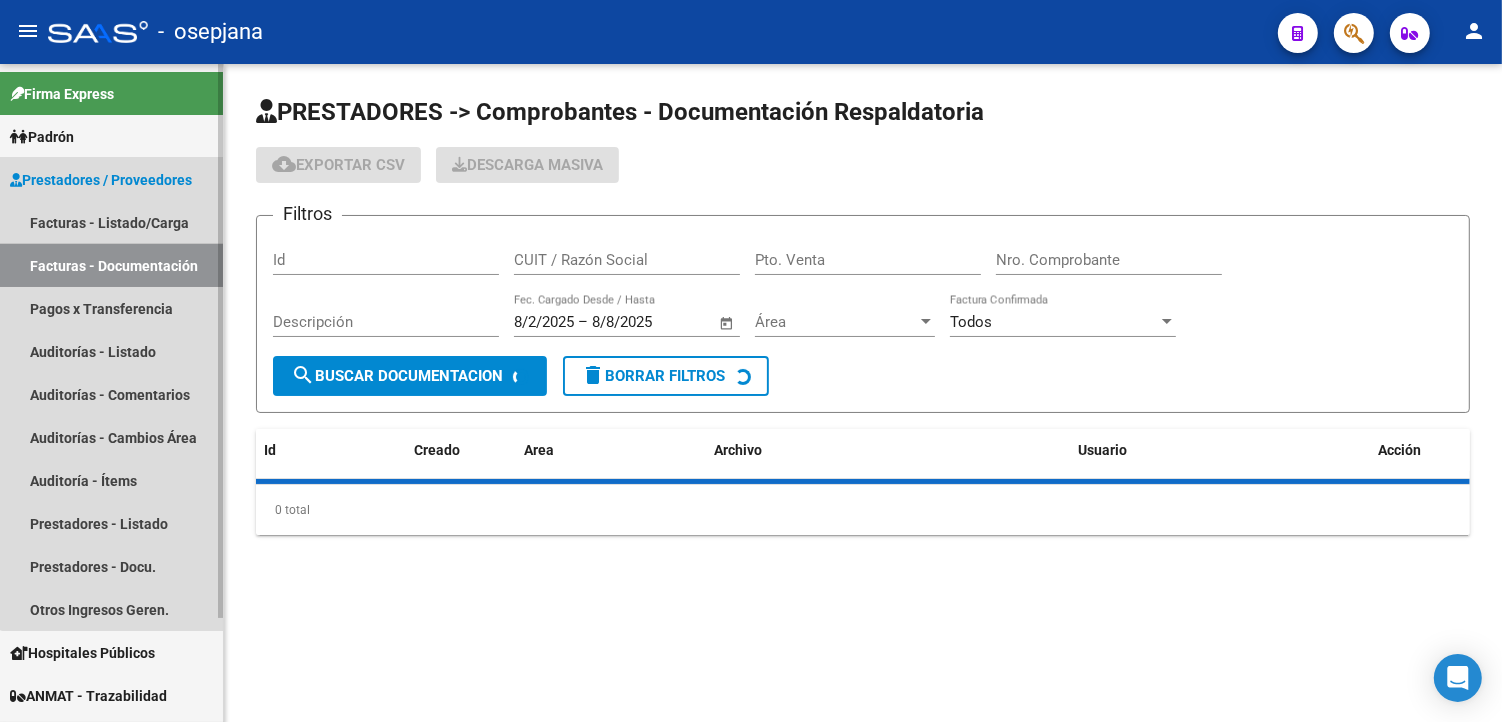 scroll, scrollTop: 0, scrollLeft: 0, axis: both 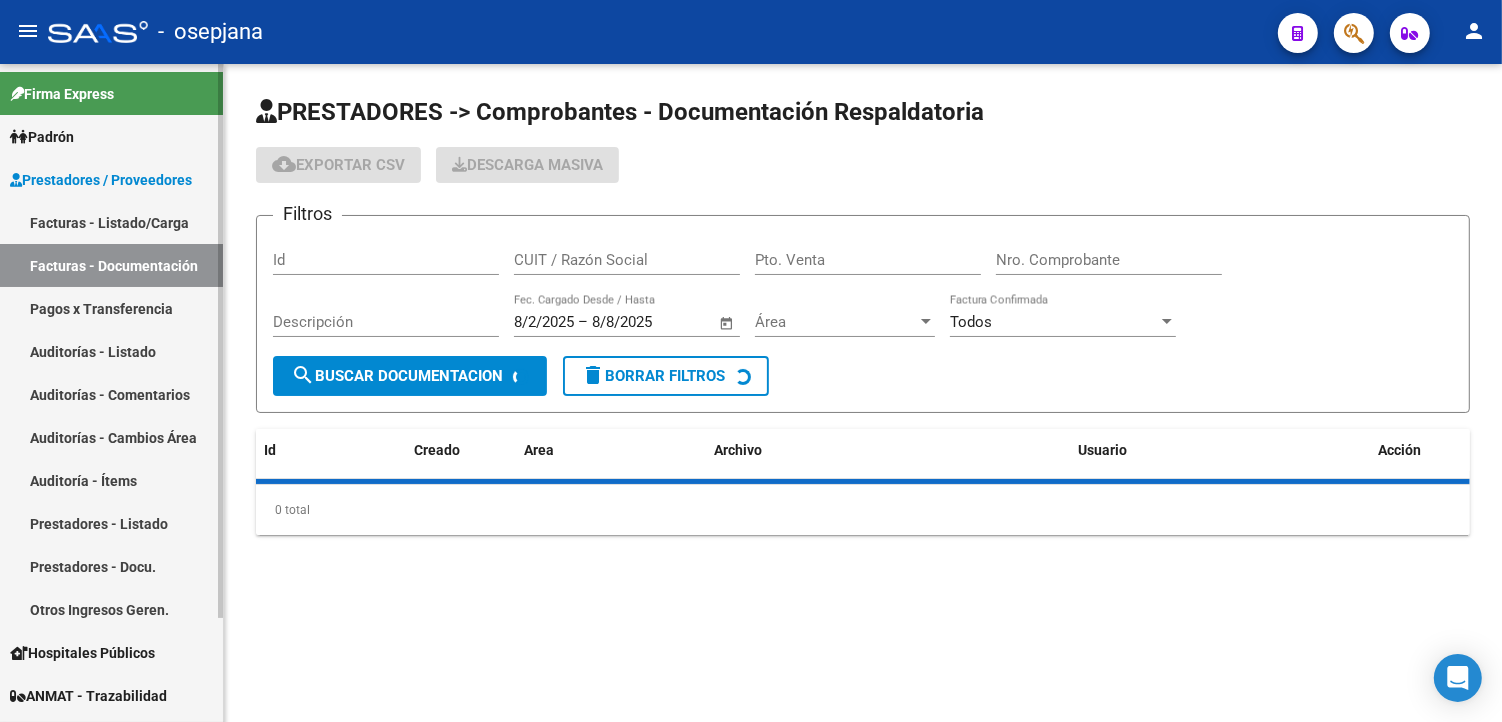 click on "Facturas - Listado/Carga" at bounding box center [111, 222] 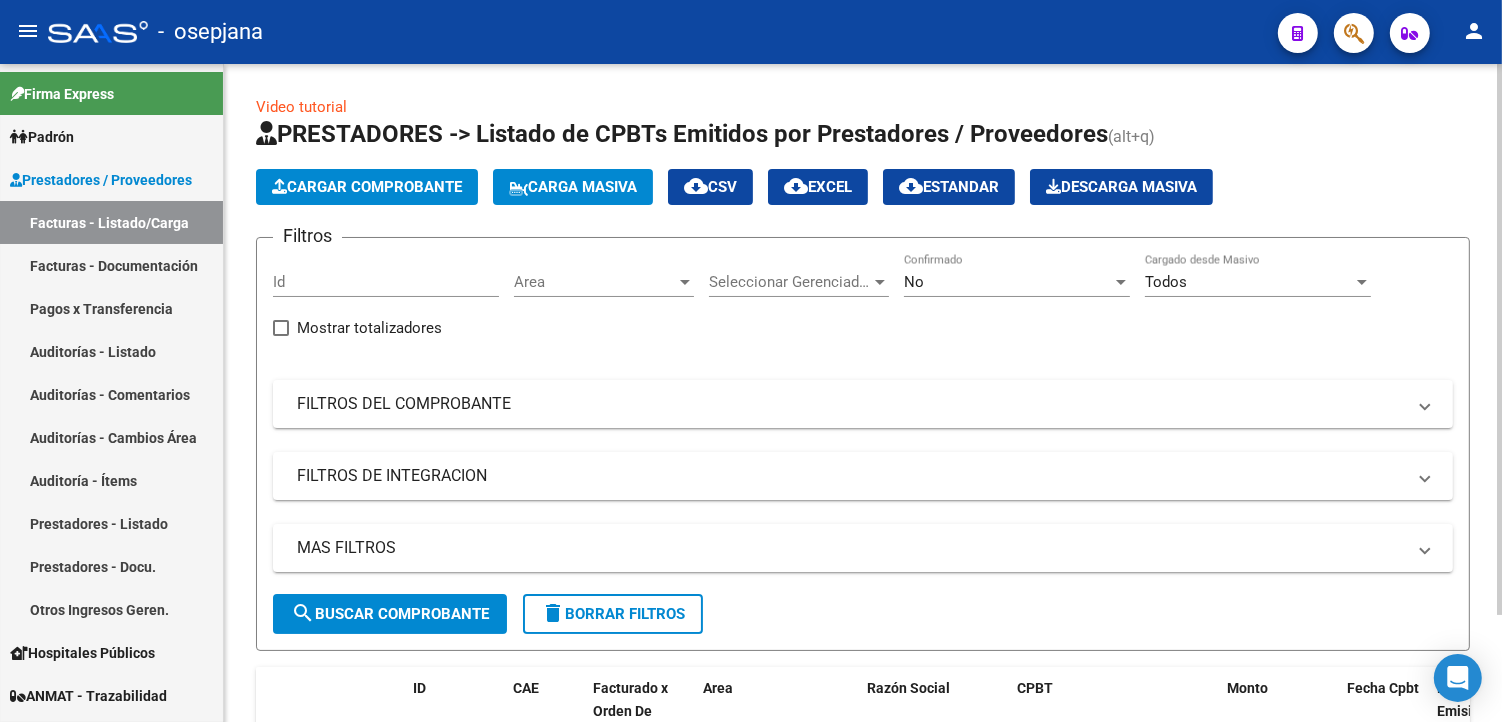 click on "Cargar Comprobante" 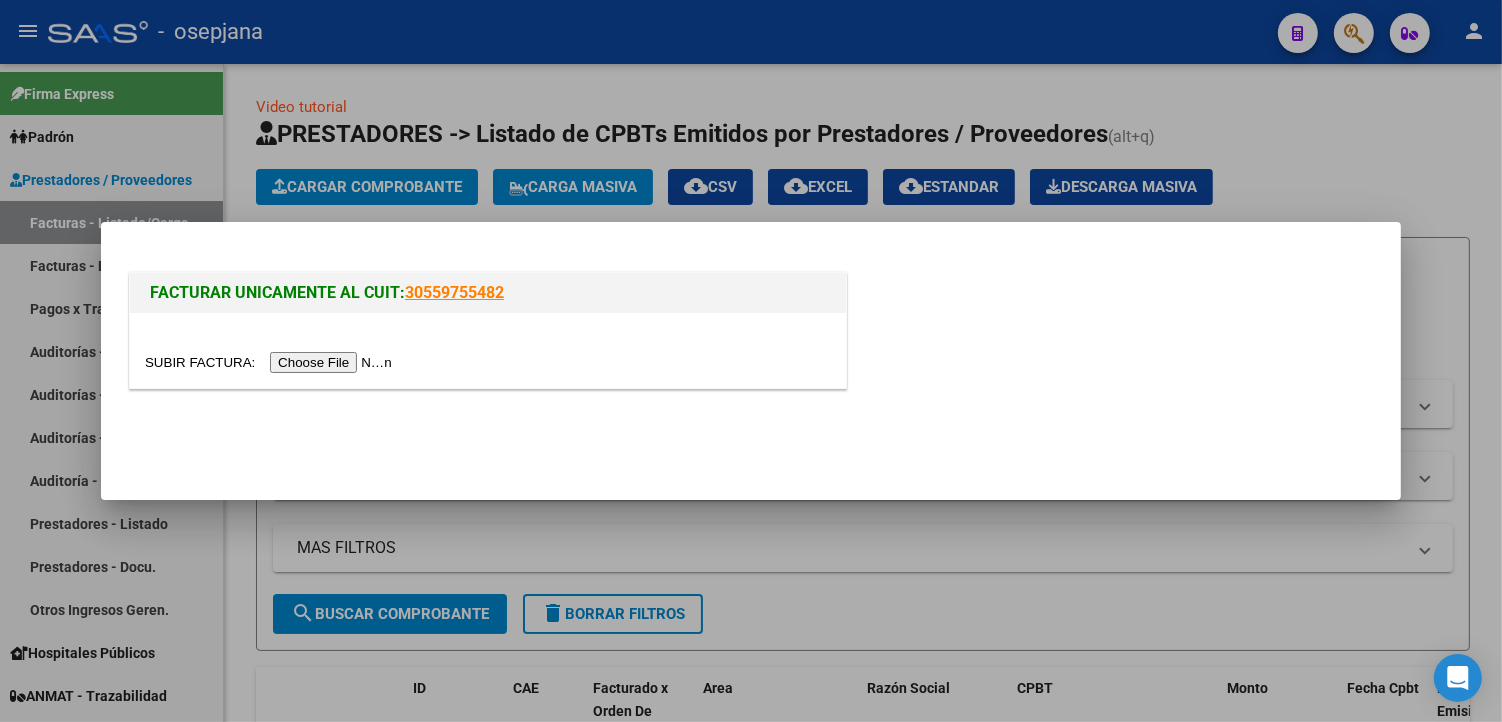 click at bounding box center (271, 362) 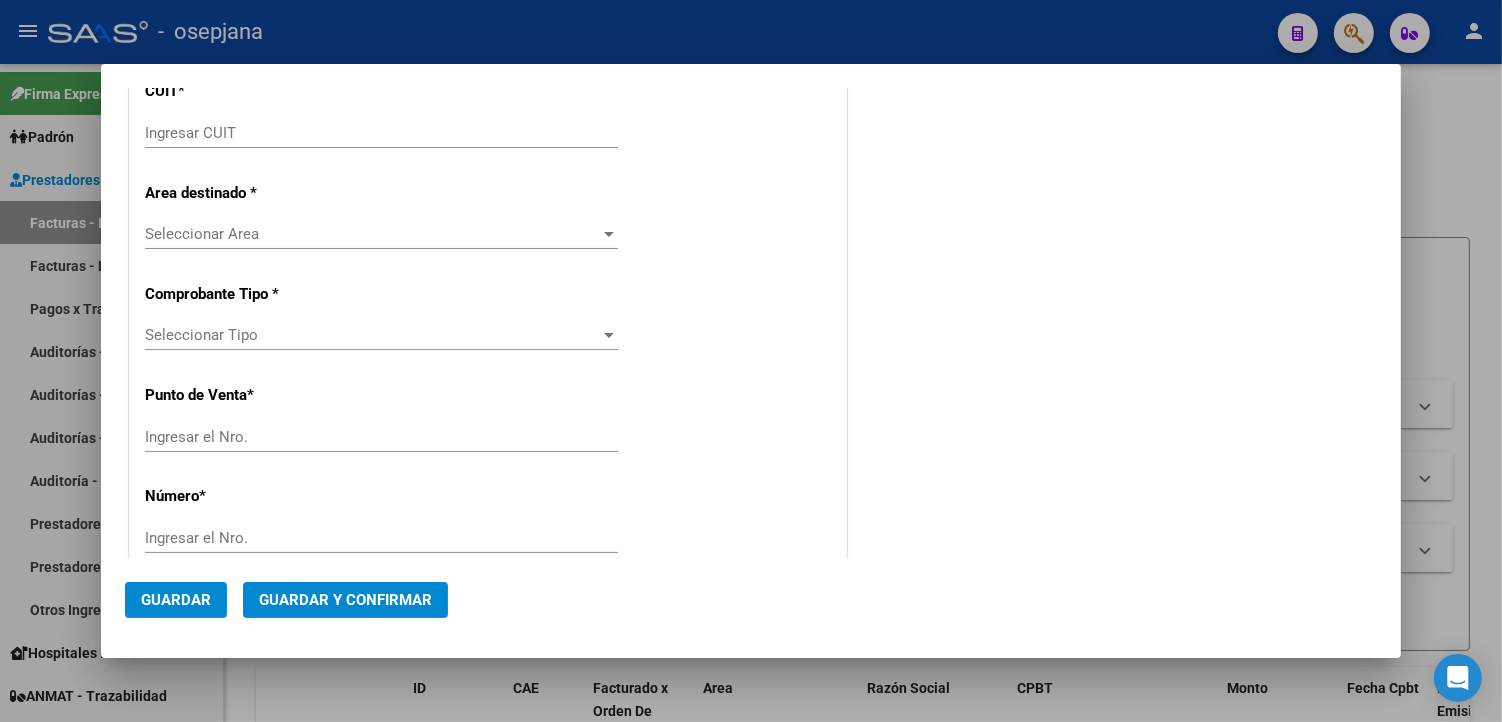 scroll, scrollTop: 0, scrollLeft: 0, axis: both 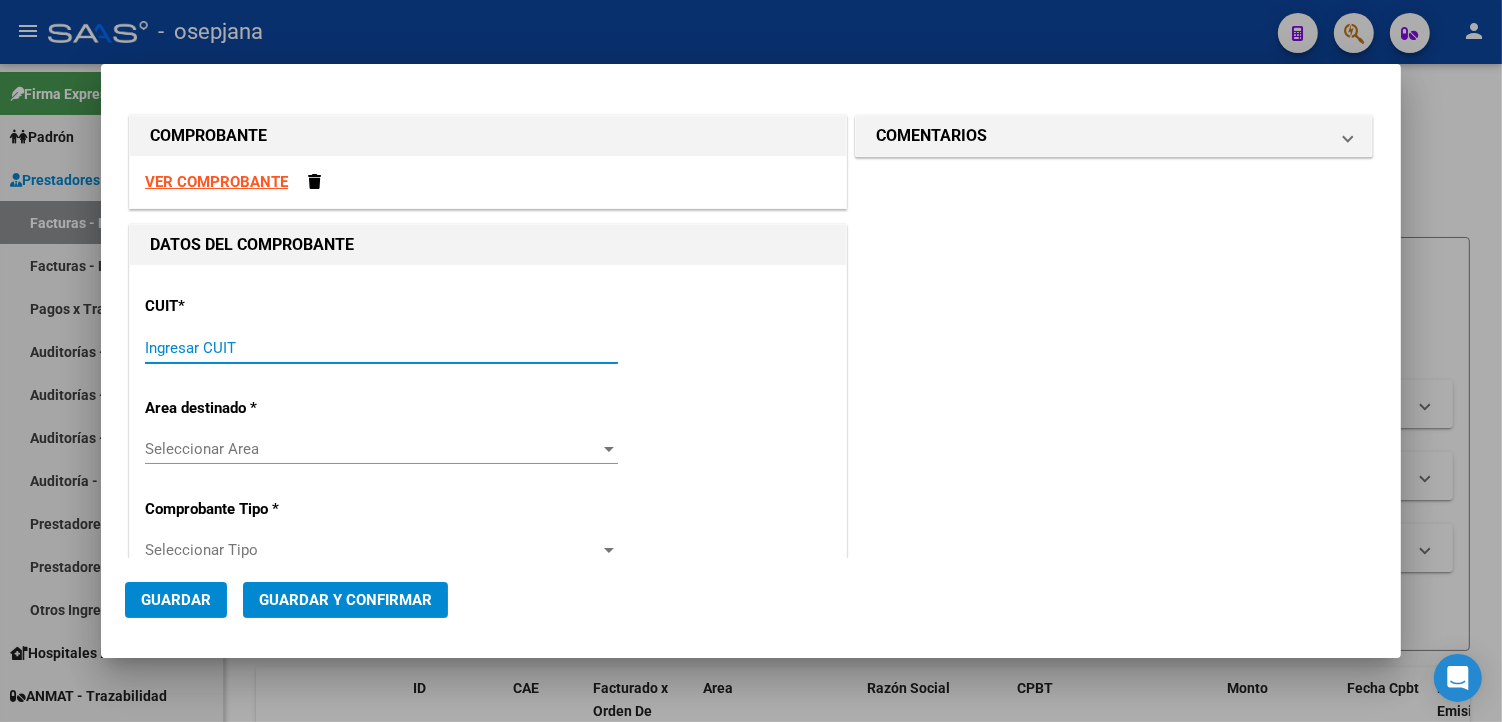 click on "Ingresar CUIT" at bounding box center (381, 348) 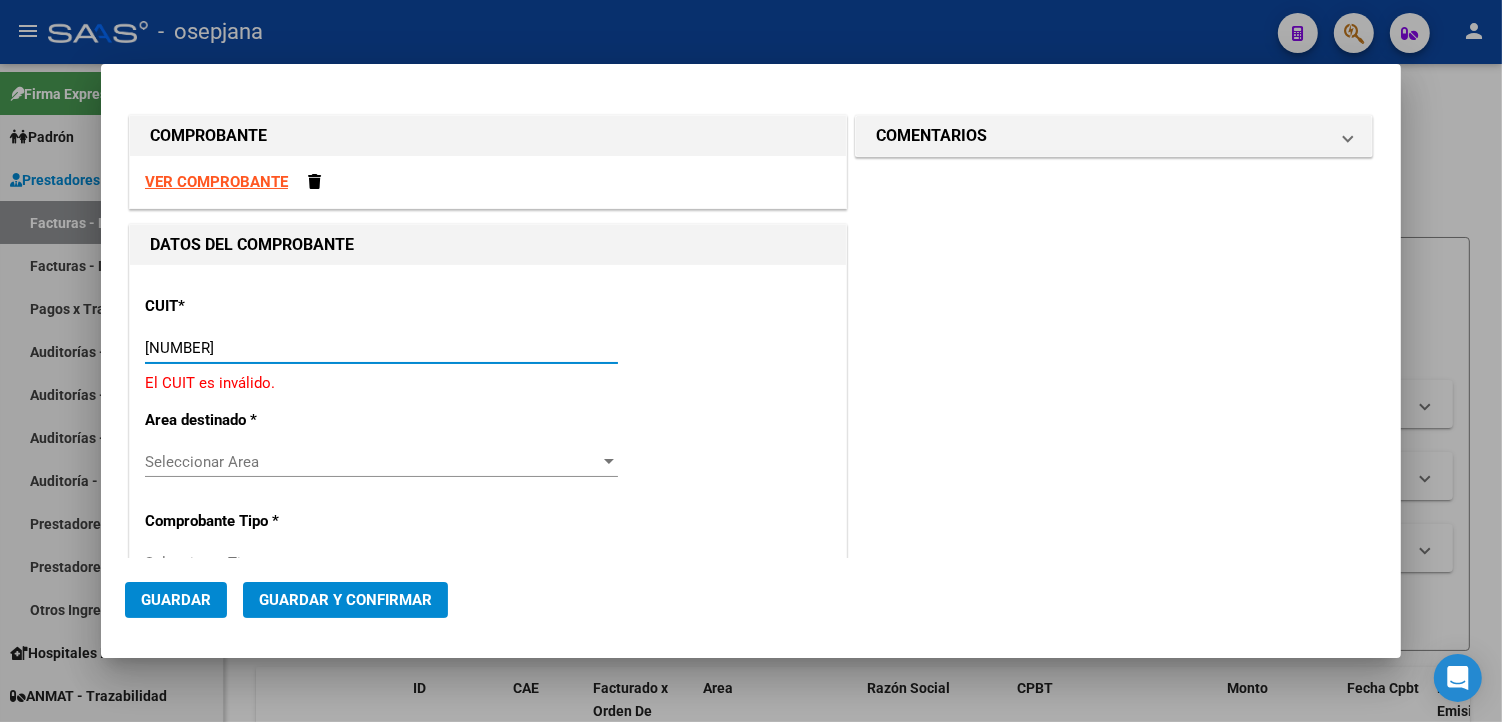 type on "[CUIL]" 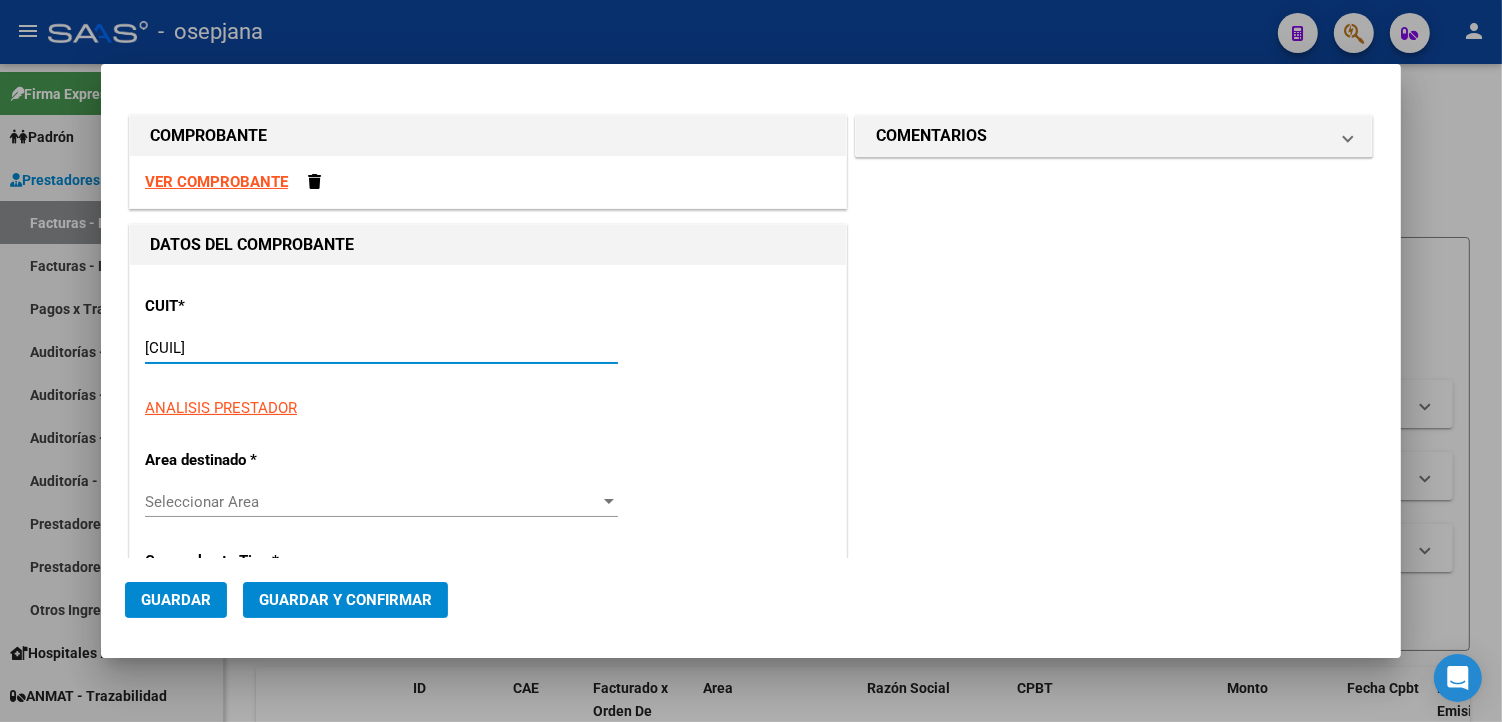 type on "6" 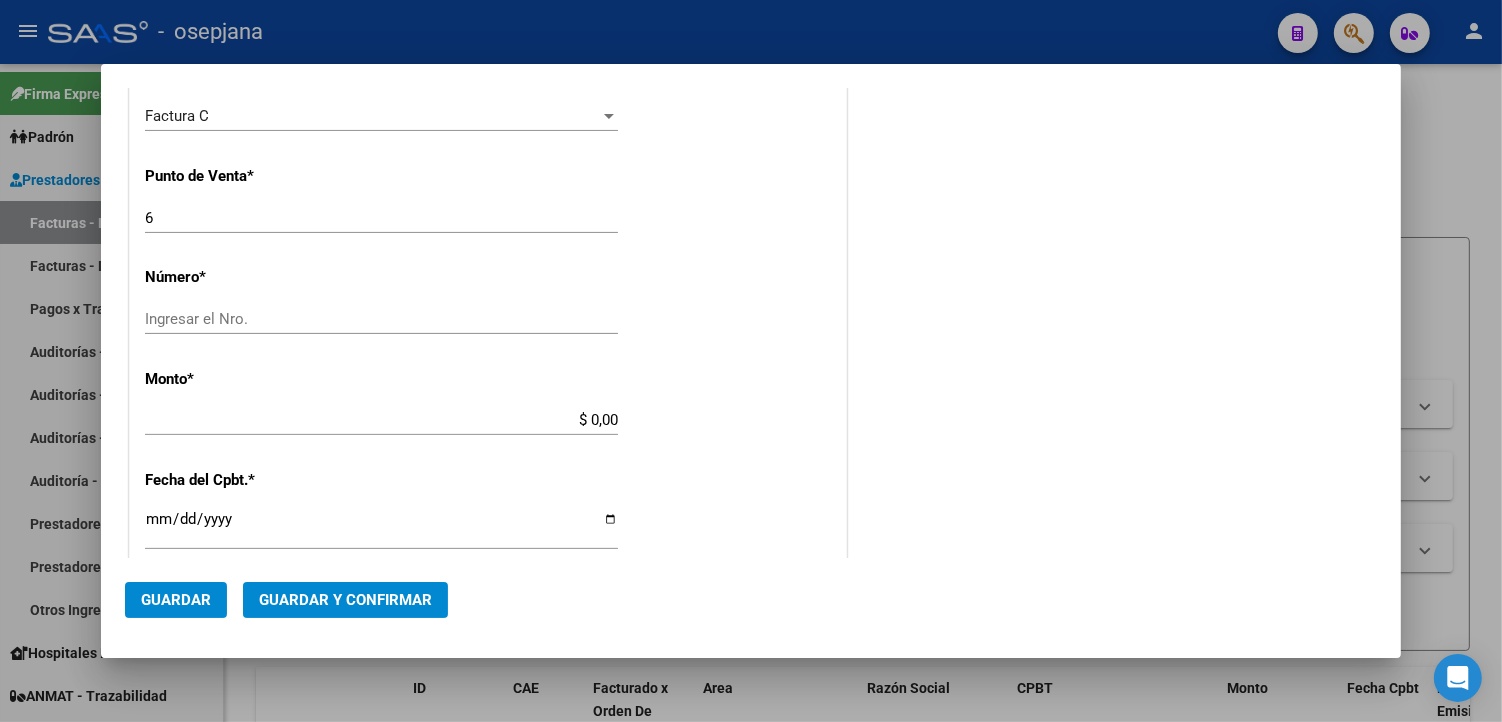 scroll, scrollTop: 555, scrollLeft: 0, axis: vertical 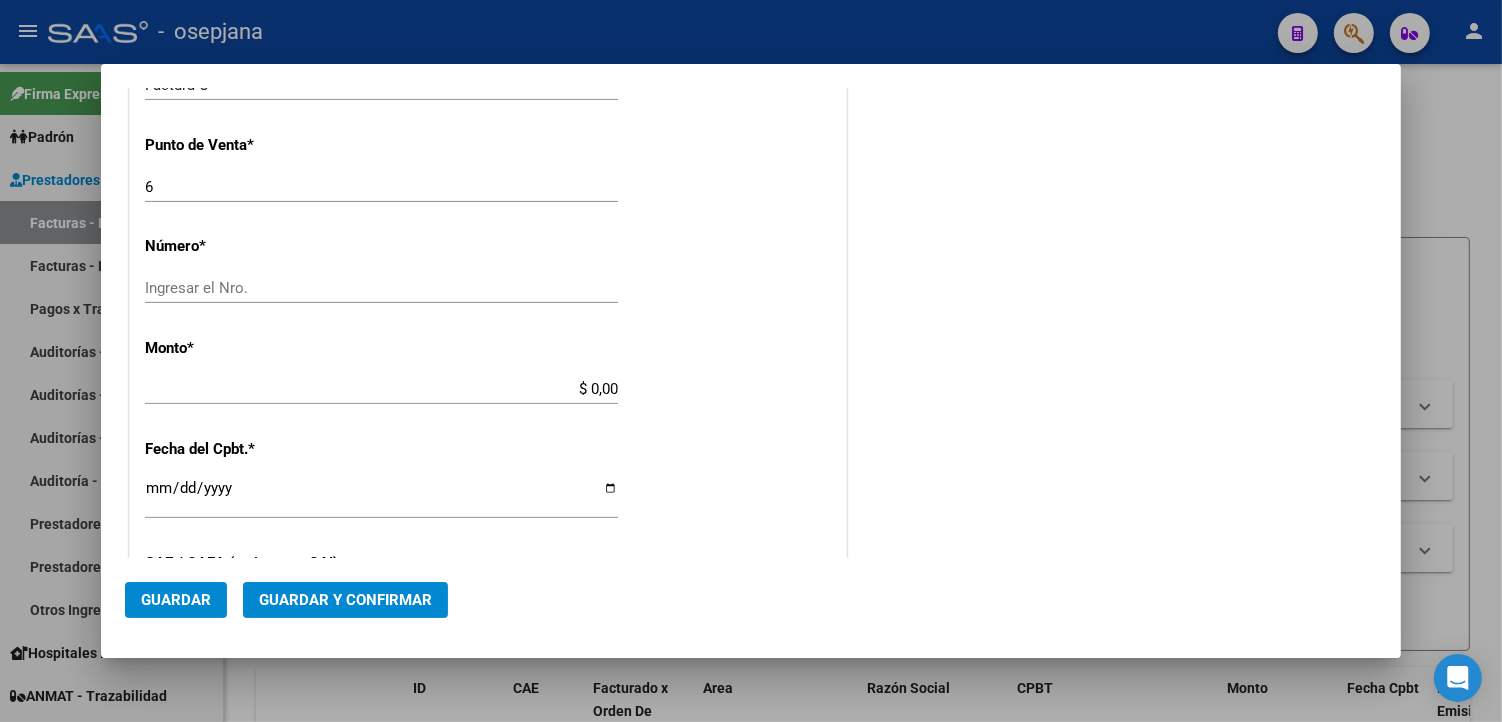 type on "[CUIL]" 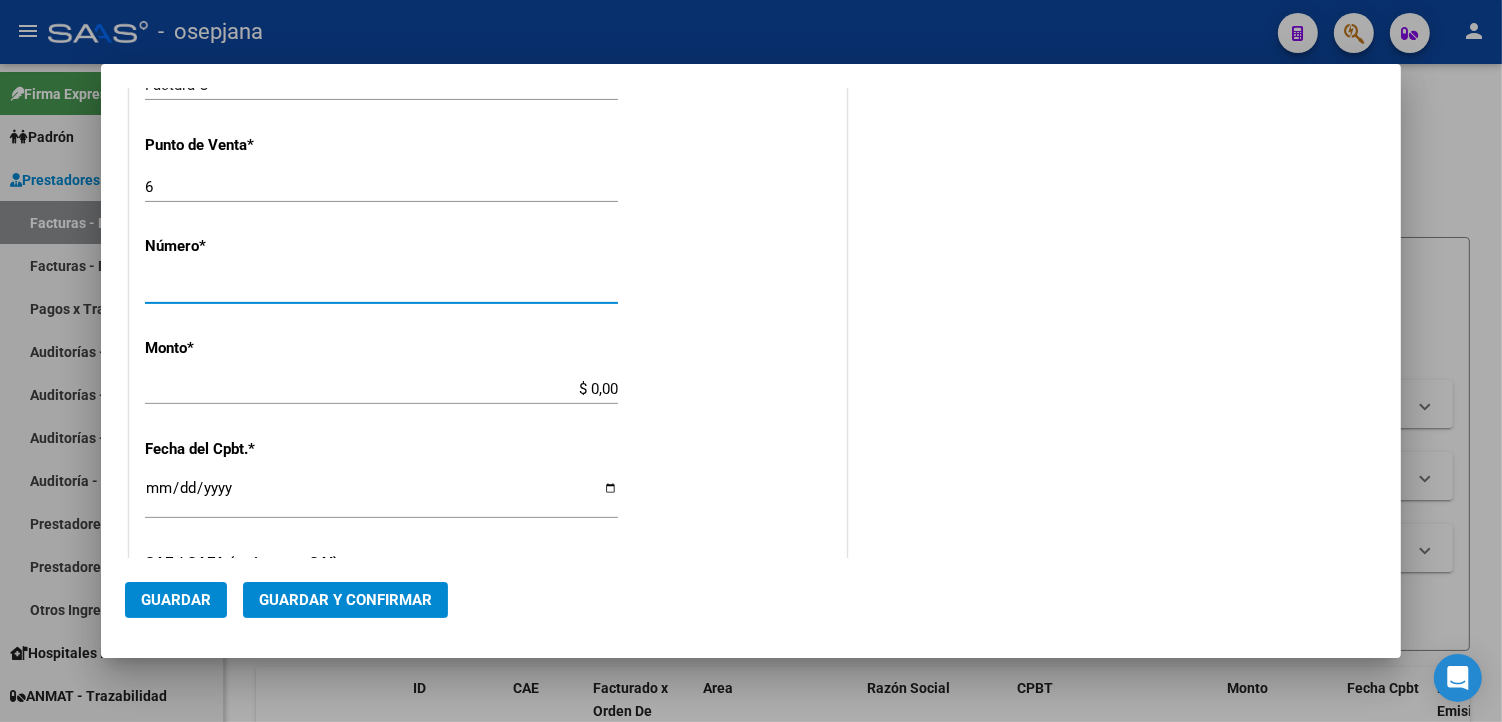 type on "[NUMBER]" 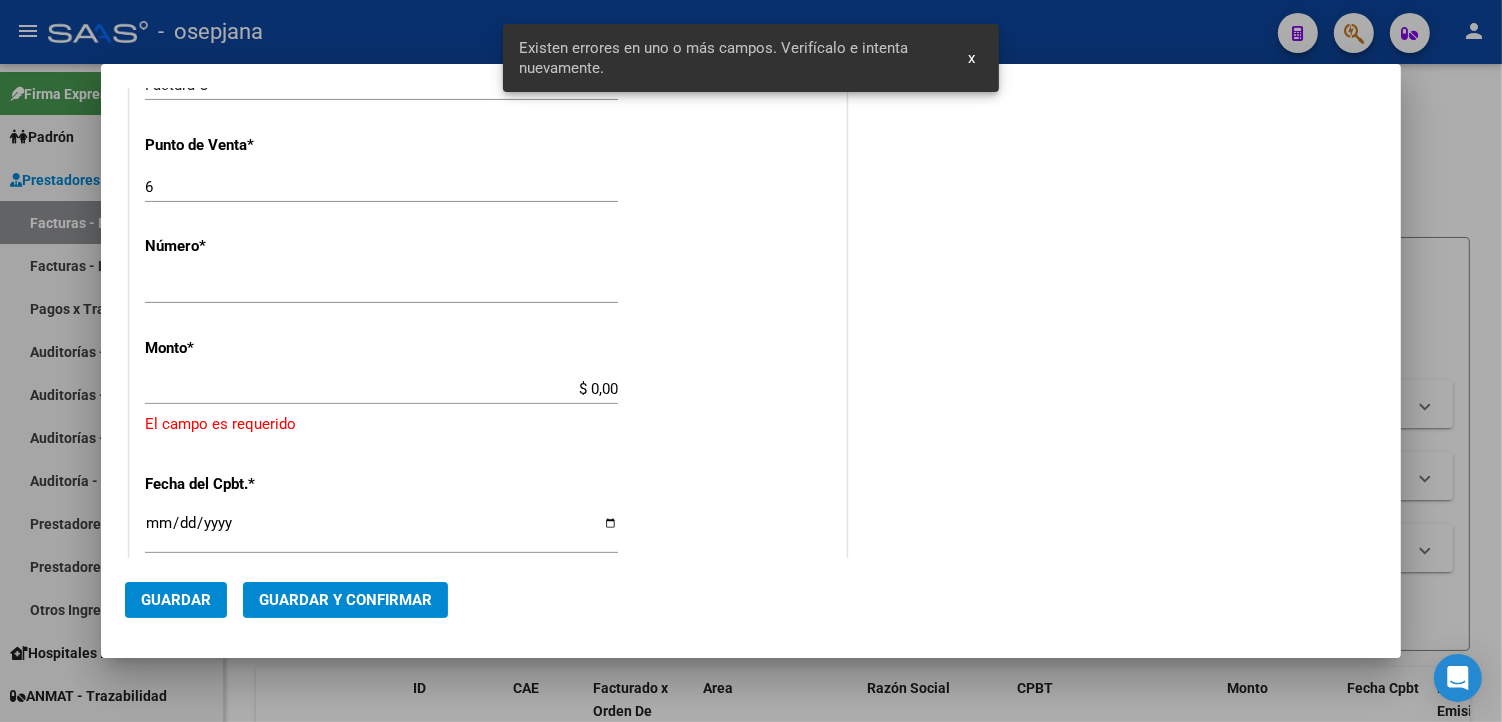 scroll, scrollTop: 612, scrollLeft: 0, axis: vertical 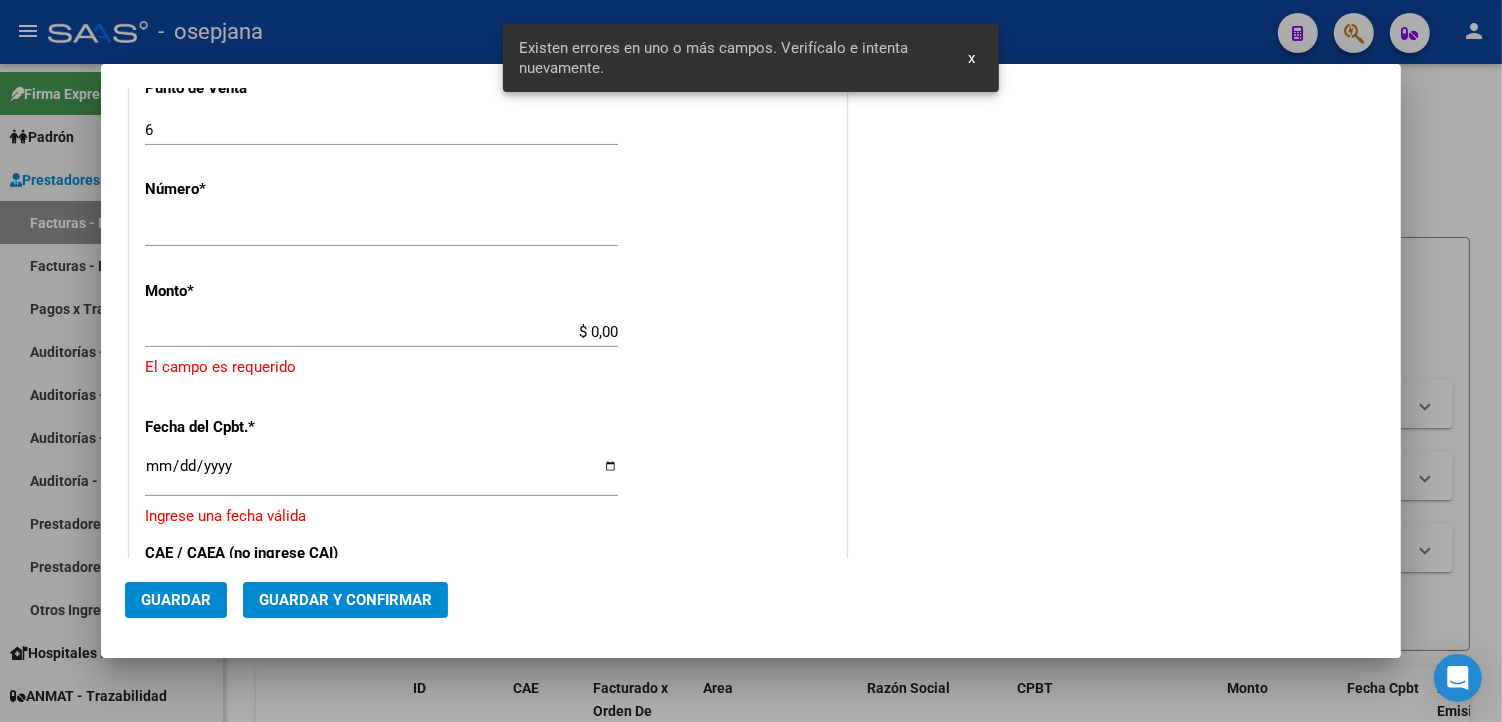 click on "CUIT * [CUIL] Ingresar CUIT ANALISIS PRESTADOR HOSPITAL NACIONAL PROFESOR ALEJANDRO POSADAS ARCA Padrón Area destinado * Hospitales de Autogestión Seleccionar Area Comprobante Tipo * Factura C Seleccionar Tipo Punto de Venta * 6 Ingresar el Nro. Número * 18588 Ingresar el Nro. Monto * $ 0,00 Ingresar el monto El campo es requerido Fecha del Cpbt. * Ingresar la fecha Ingrese una fecha válida CAE / CAEA (no ingrese CAI) Ingresar el CAE o CAEA (no ingrese CAI) Fecha Recibido * [DATE] Ingresar la fecha Fecha de Vencimiento Ingresar la fecha Ref. Externa Ingresar la ref. N° Liquidación Ingresar el N° Liquidación" at bounding box center [488, 385] 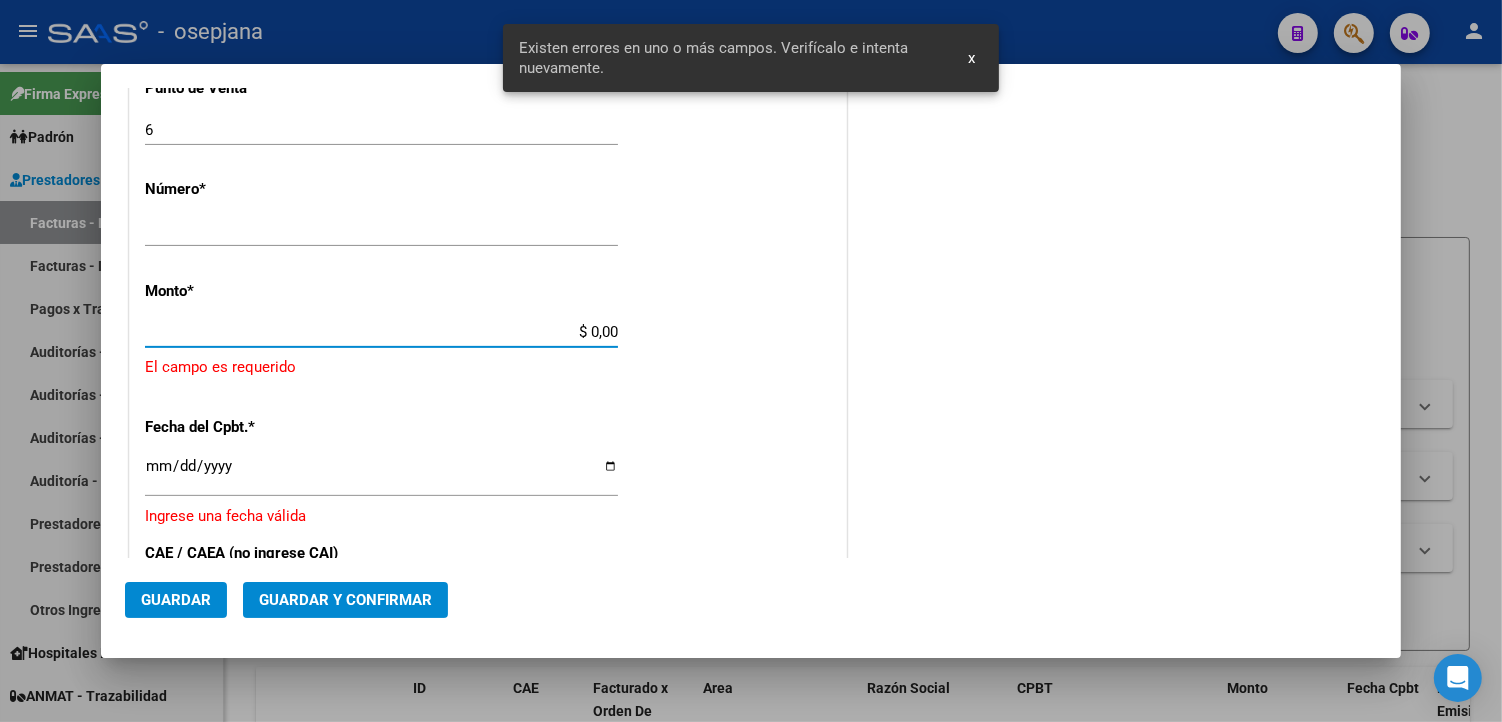 click on "$ 0,00" at bounding box center (381, 332) 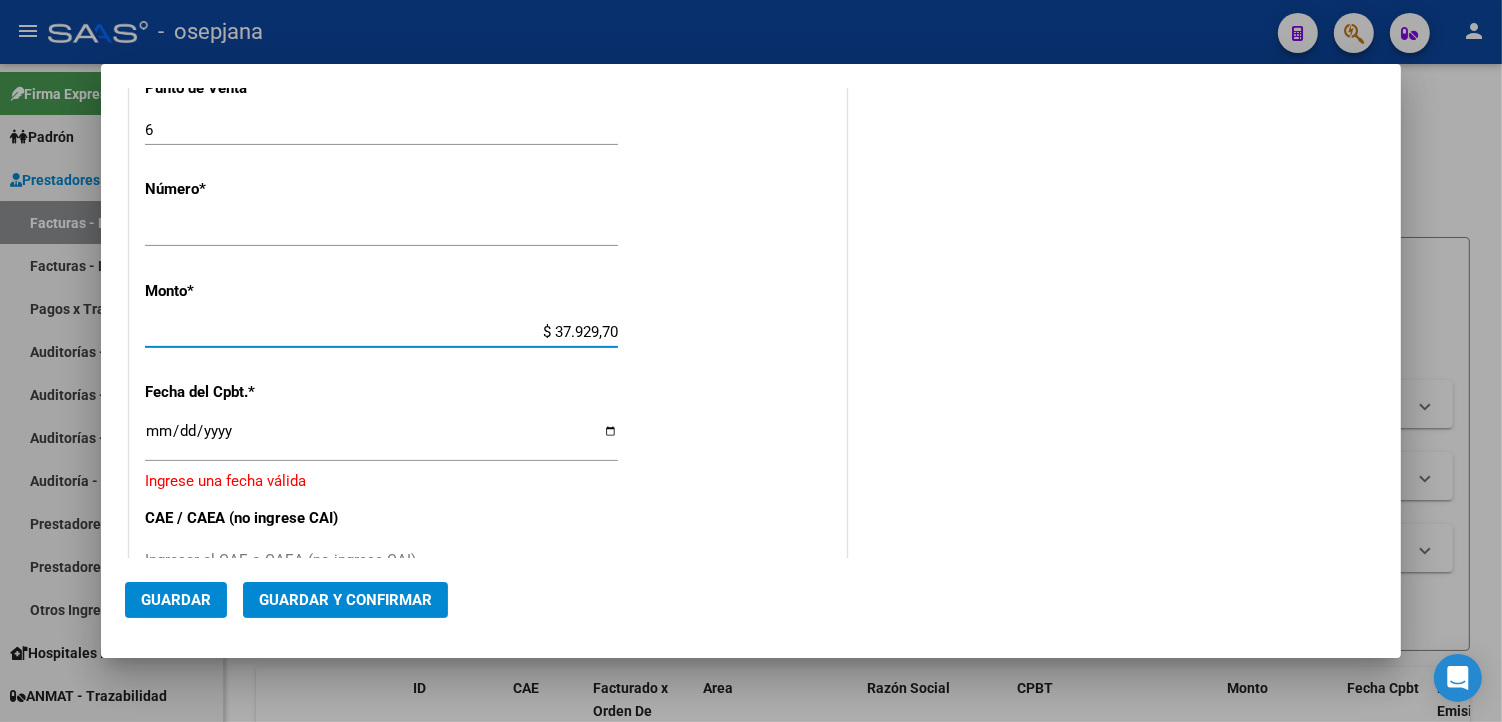 type on "$ 379.297,00" 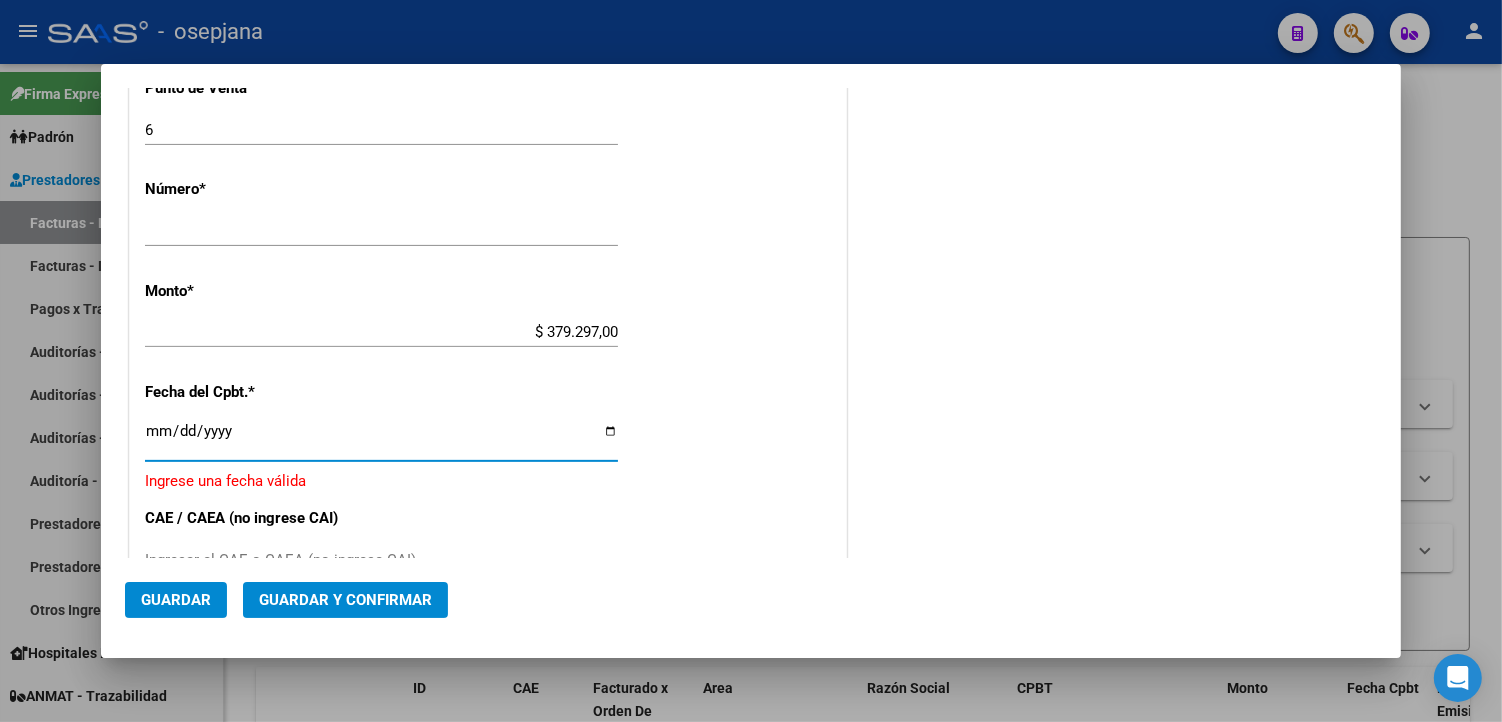 click on "Ingresar la fecha" at bounding box center (381, 439) 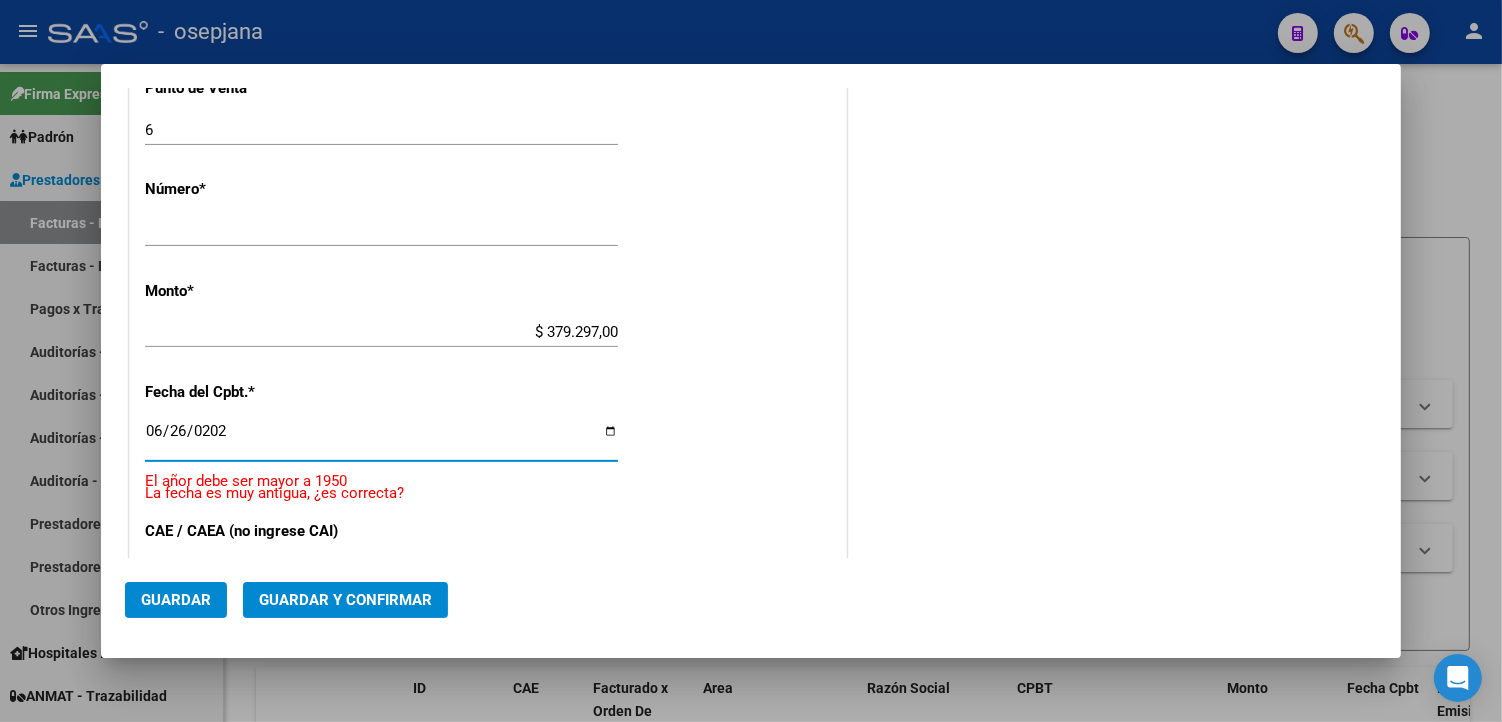 type on "2025-06-26" 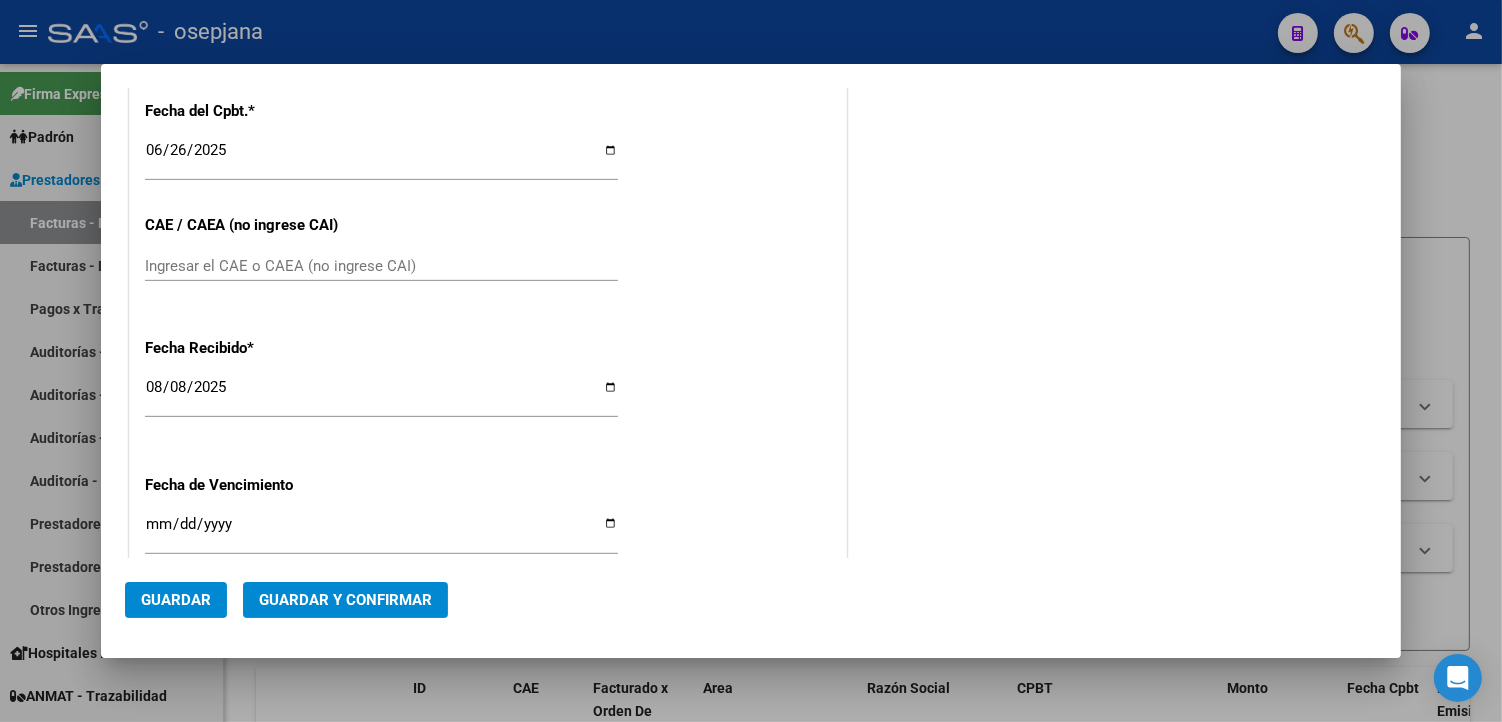 scroll, scrollTop: 945, scrollLeft: 0, axis: vertical 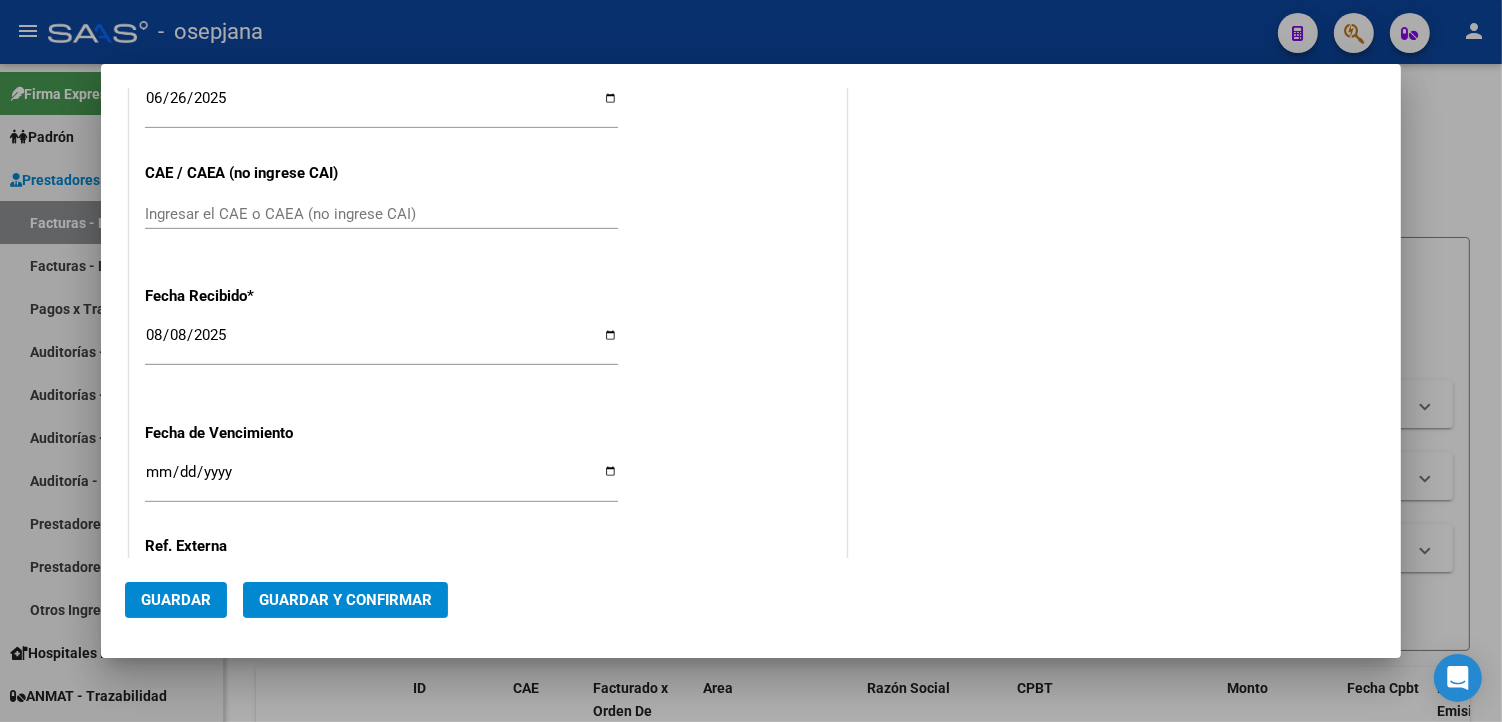 click on "Ingresar el CAE o CAEA (no ingrese CAI)" at bounding box center (381, 214) 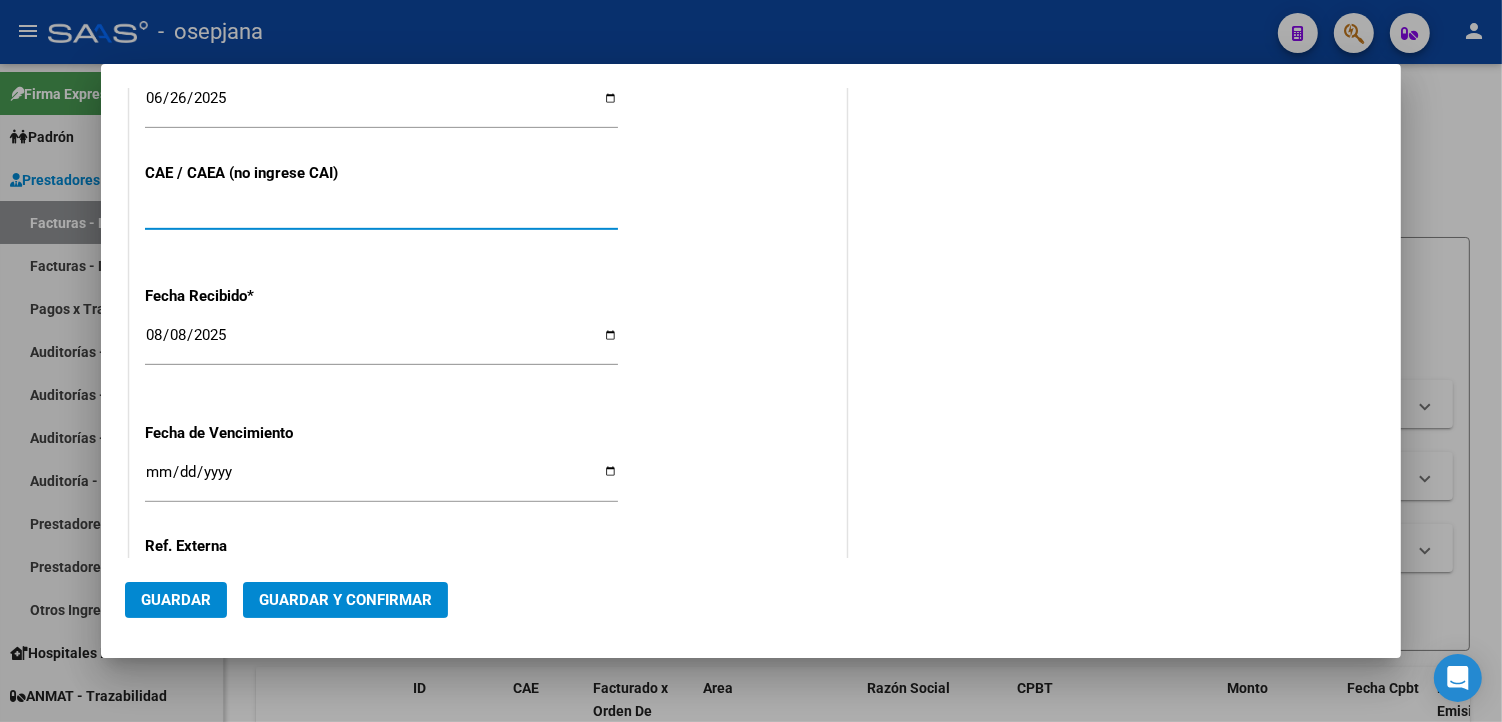 scroll, scrollTop: 1056, scrollLeft: 0, axis: vertical 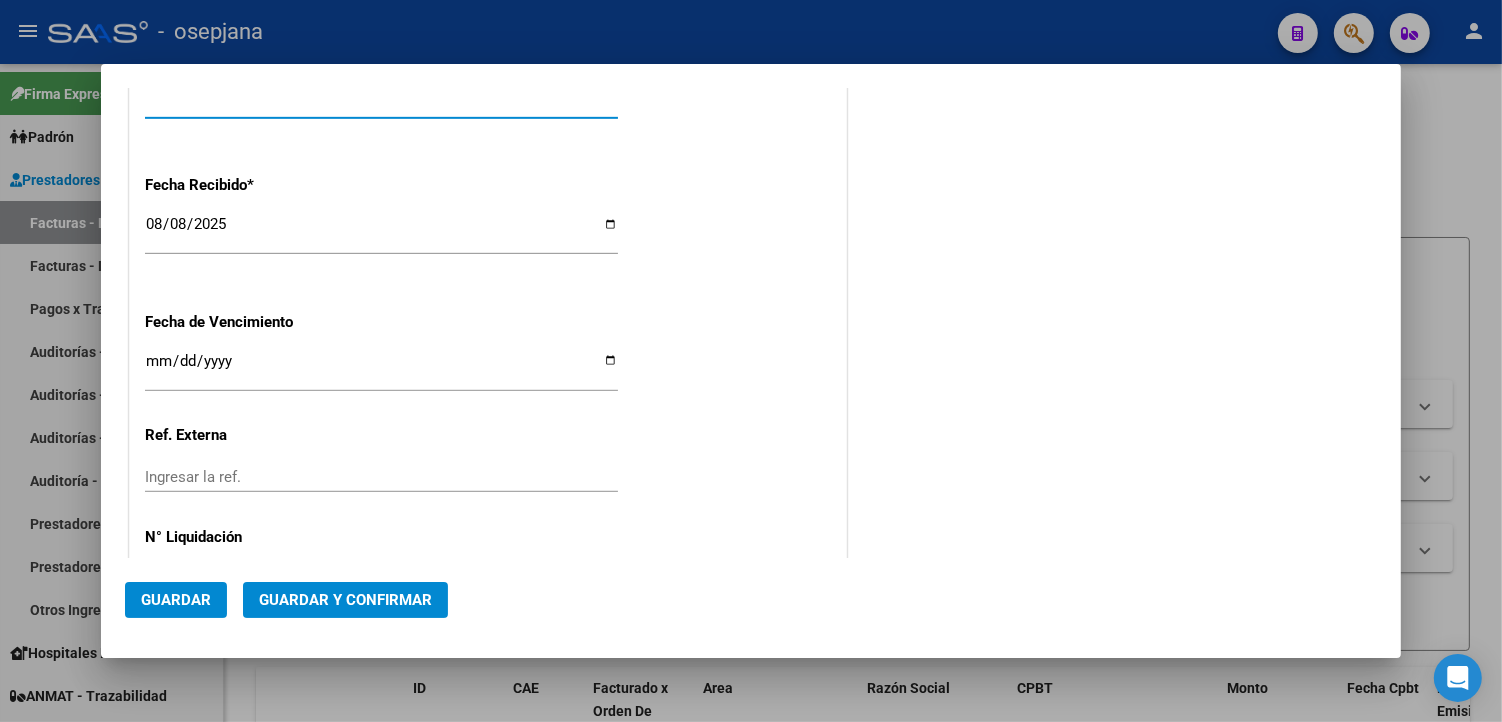 type on "[NUMBER]" 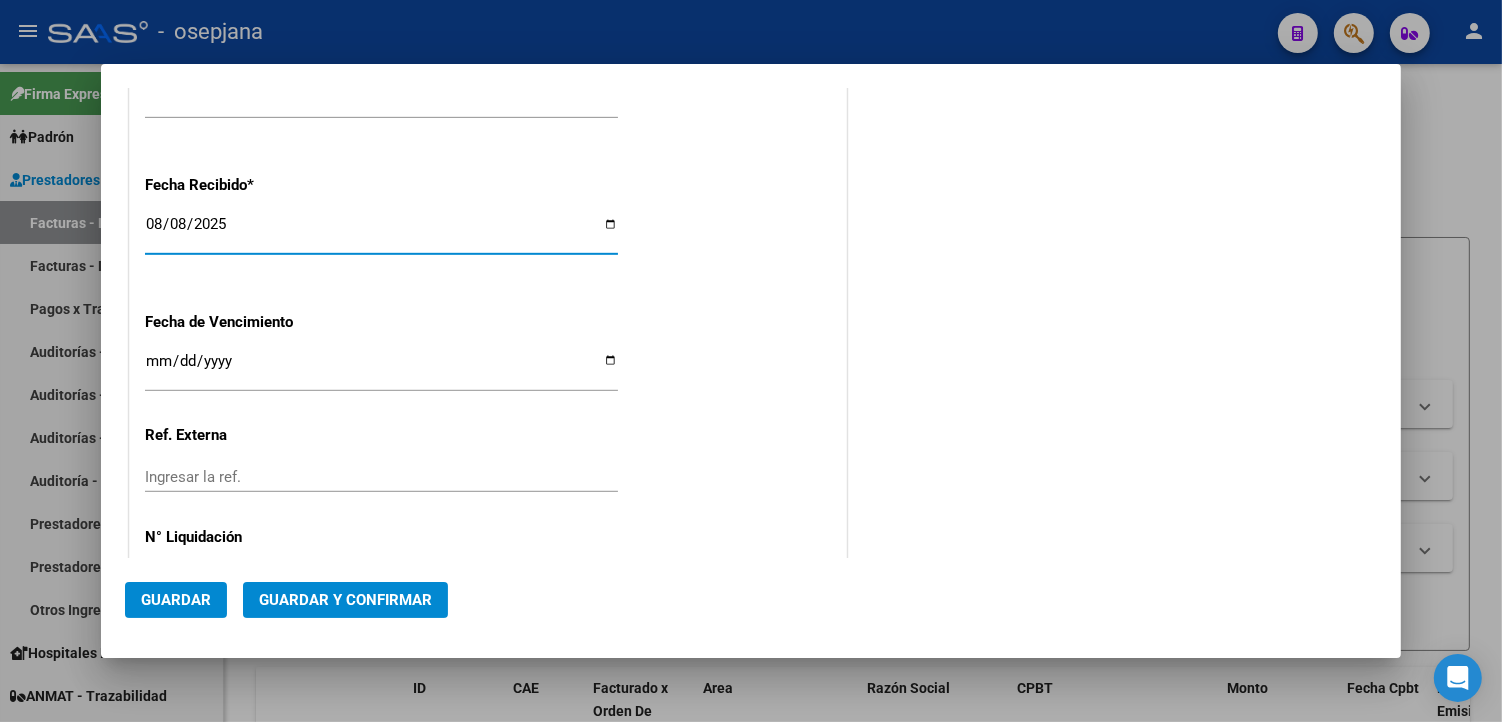 click on "2025-08-08" at bounding box center [381, 232] 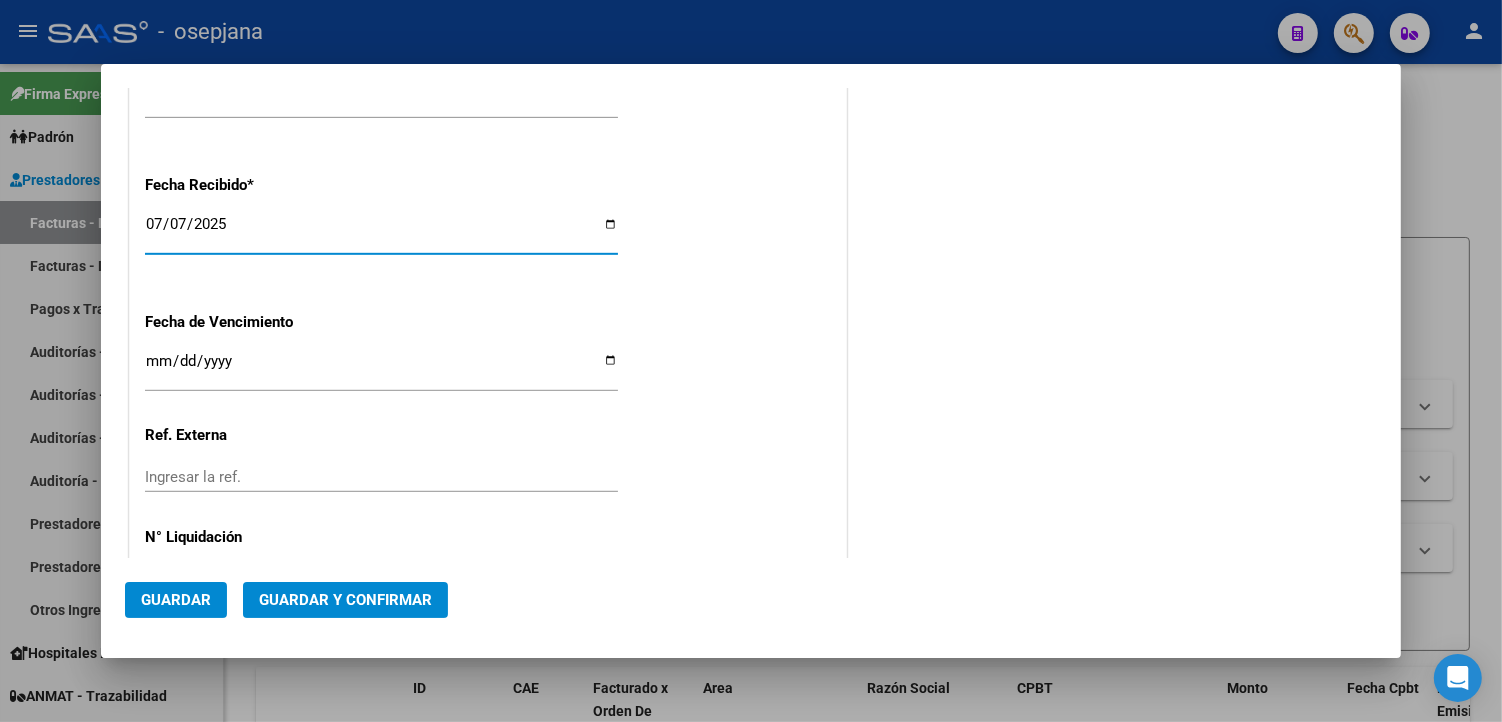 type on "2025-07-07" 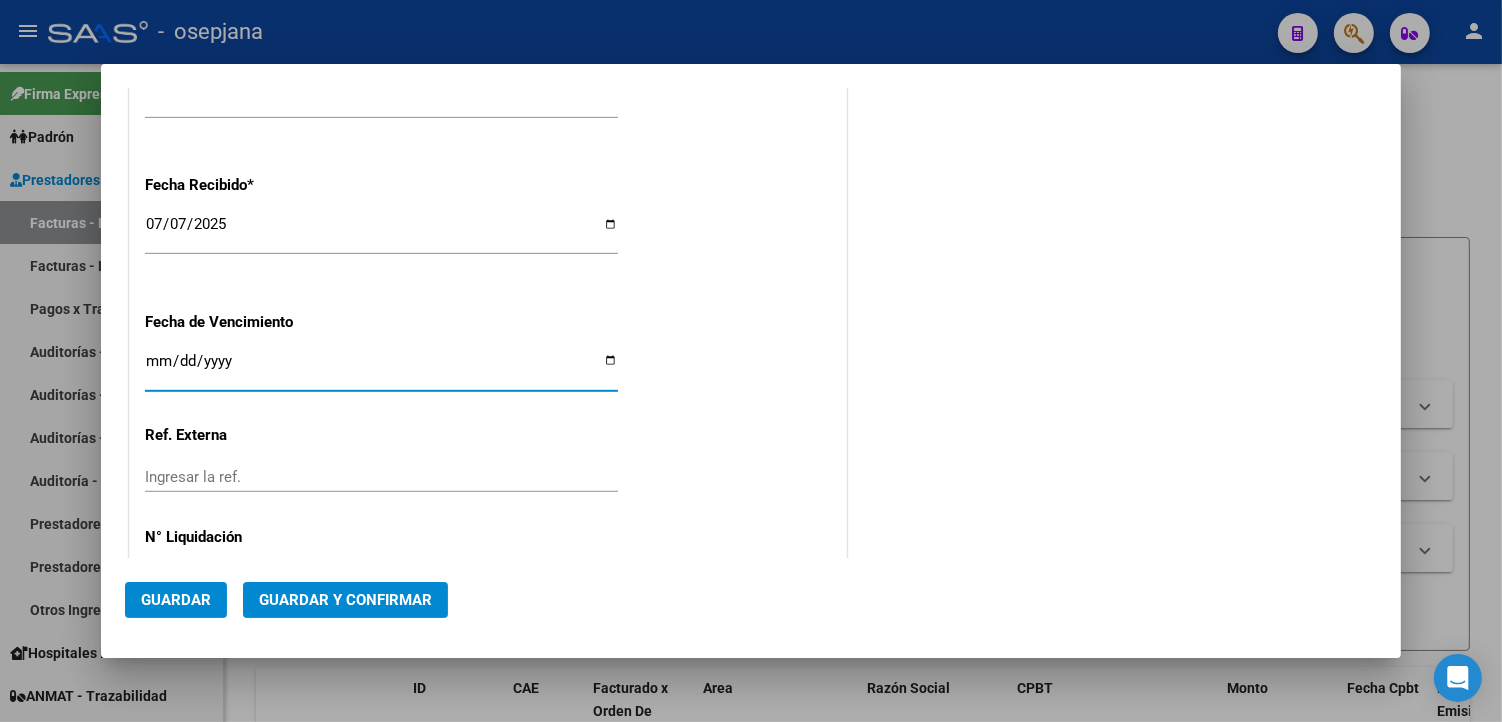 click on "Ingresar la fecha" at bounding box center (381, 369) 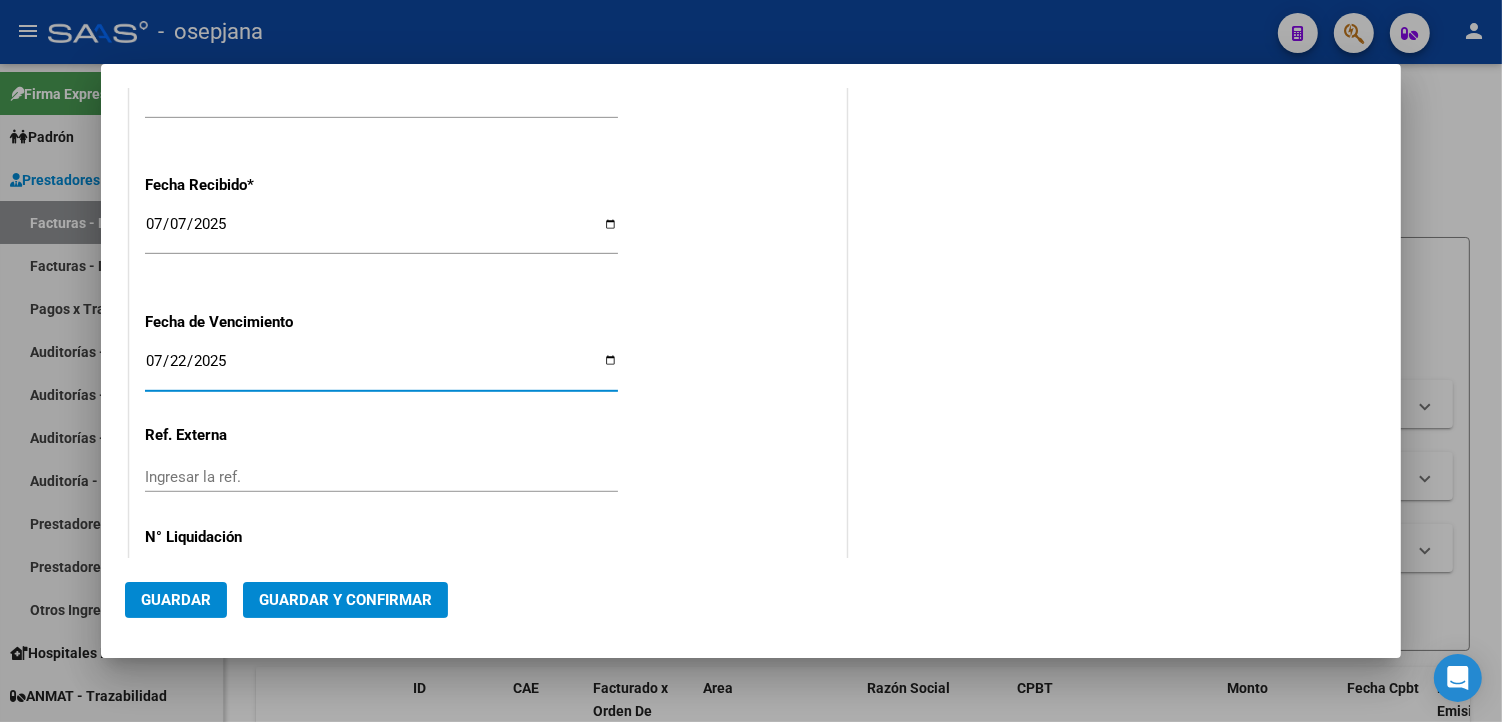 type on "2025-07-22" 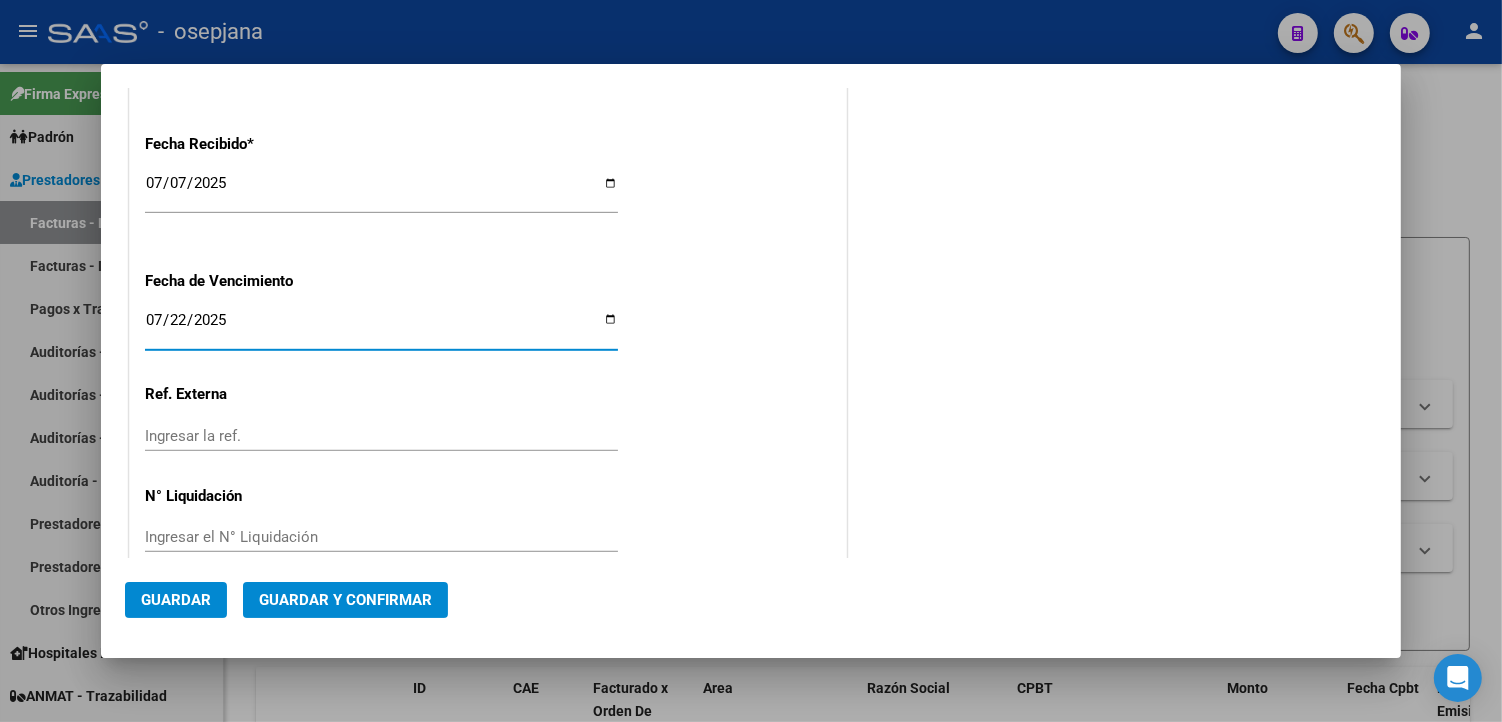 scroll, scrollTop: 1130, scrollLeft: 0, axis: vertical 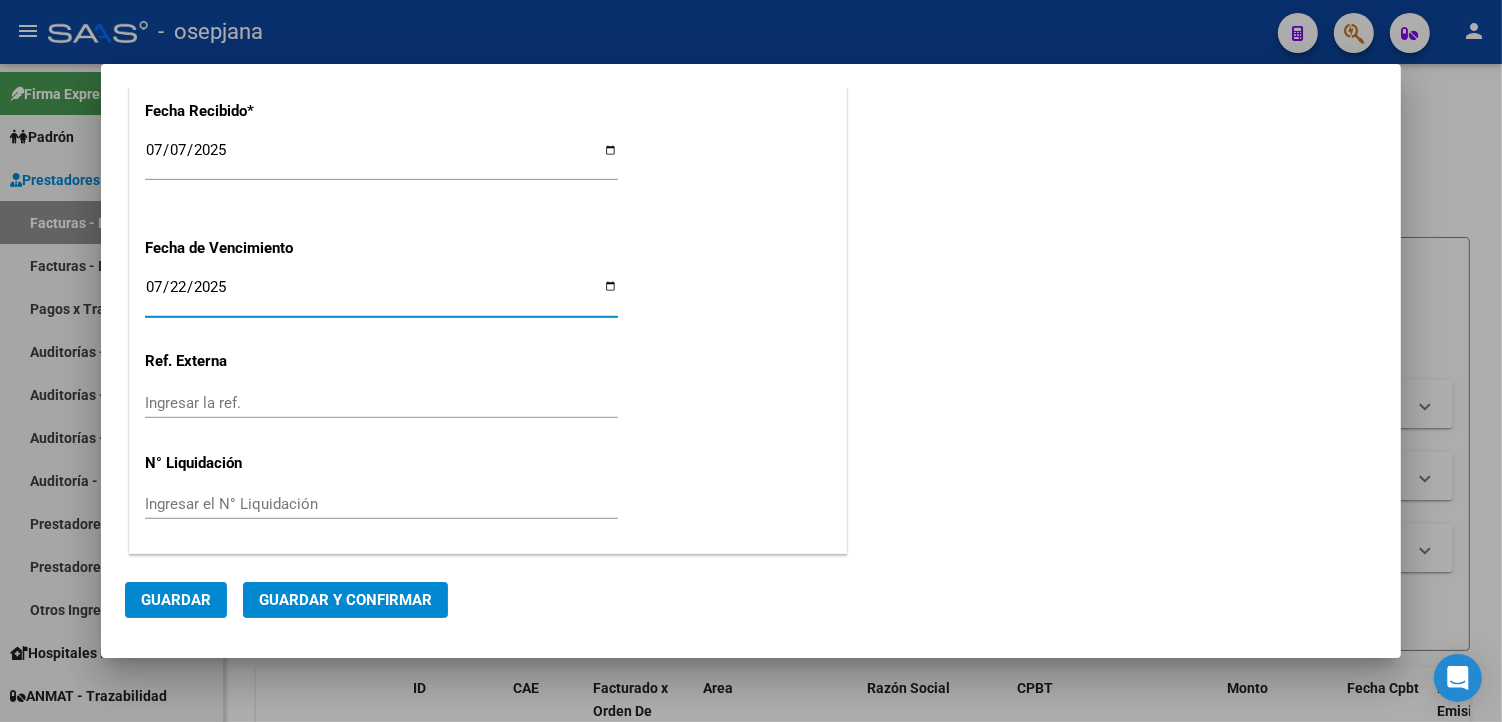 click on "Ingresar la ref." 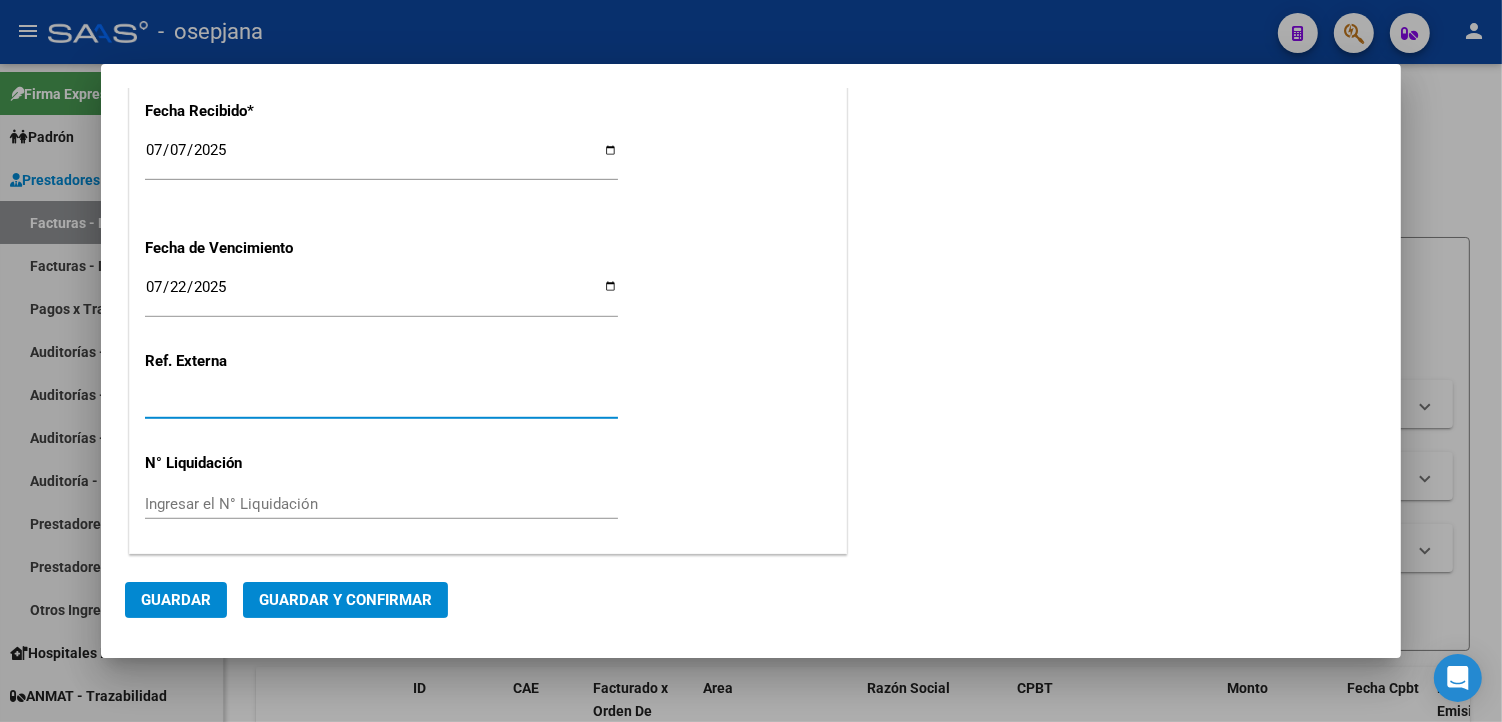 type on "[NUMBER]" 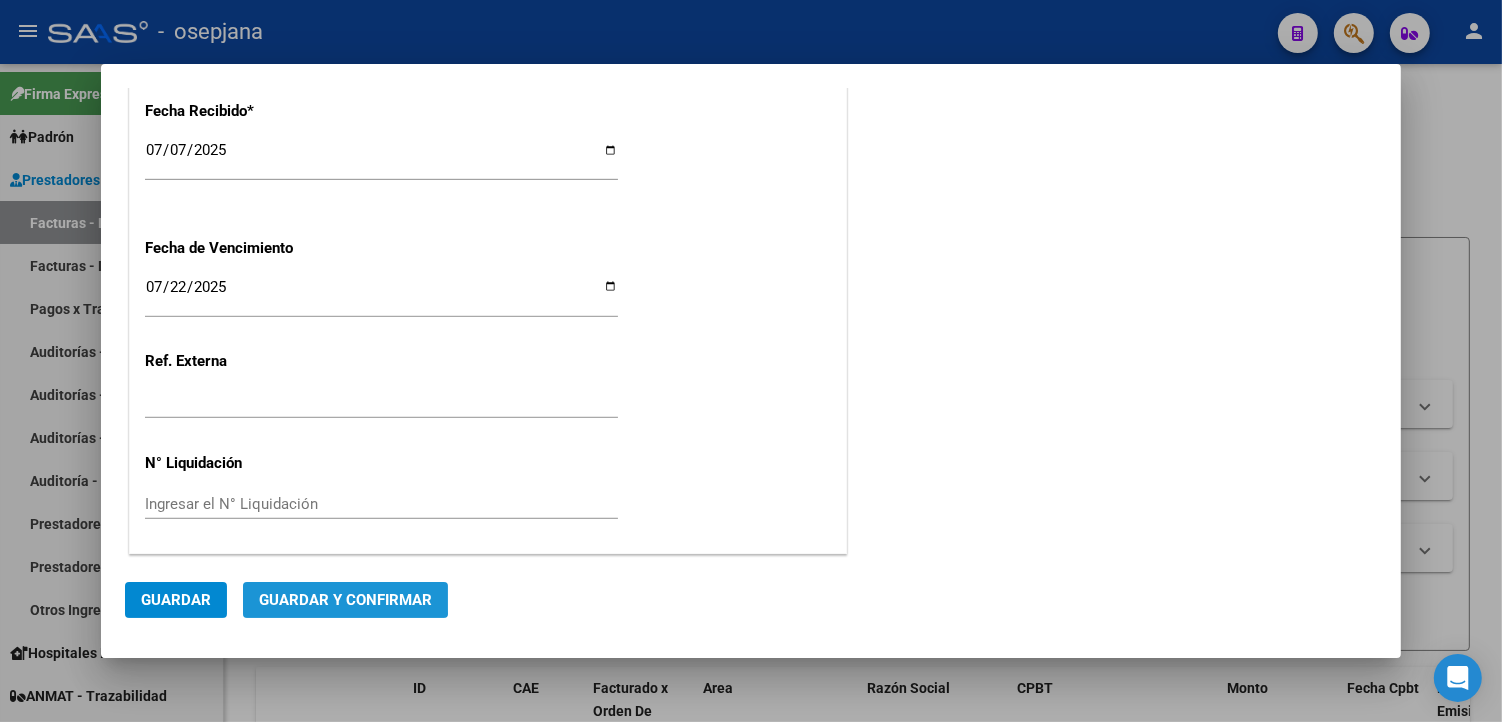 click on "Guardar y Confirmar" 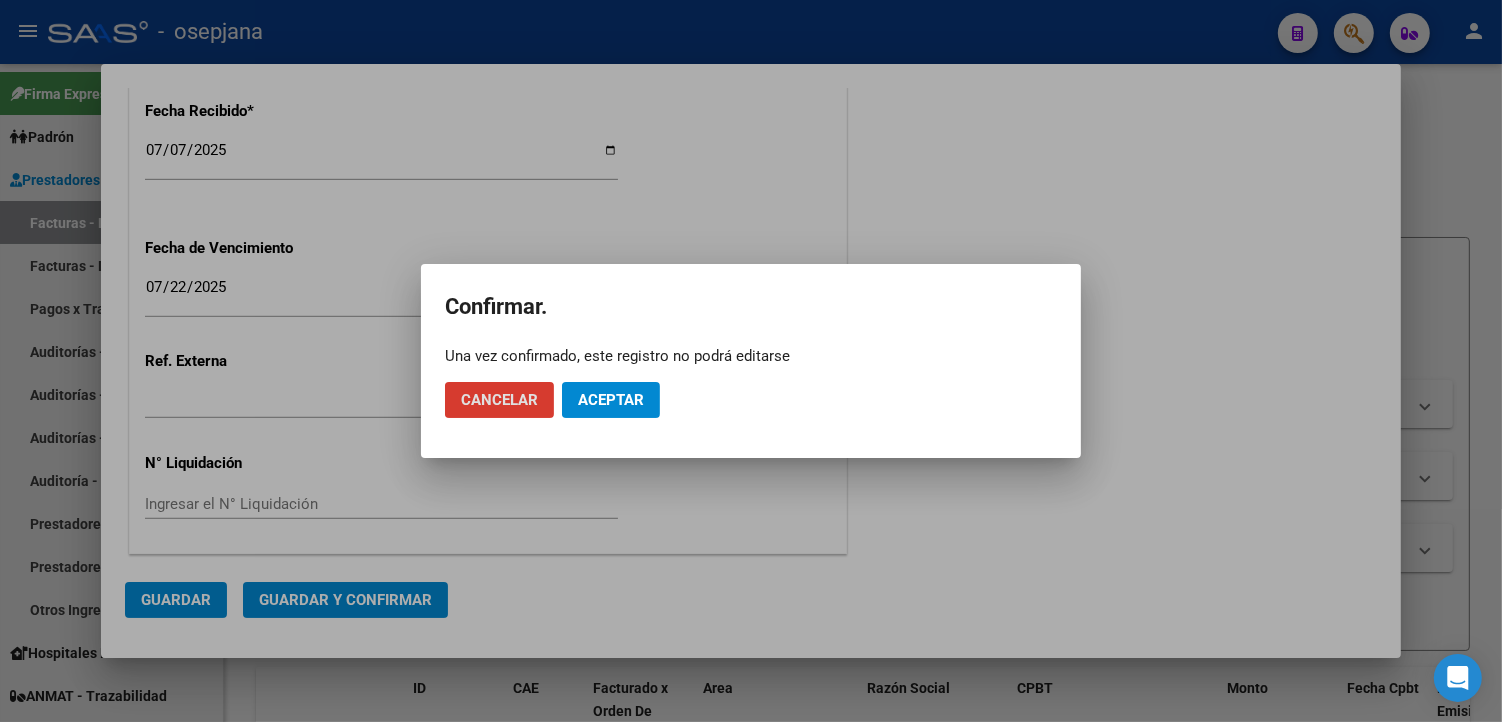 click on "Aceptar" 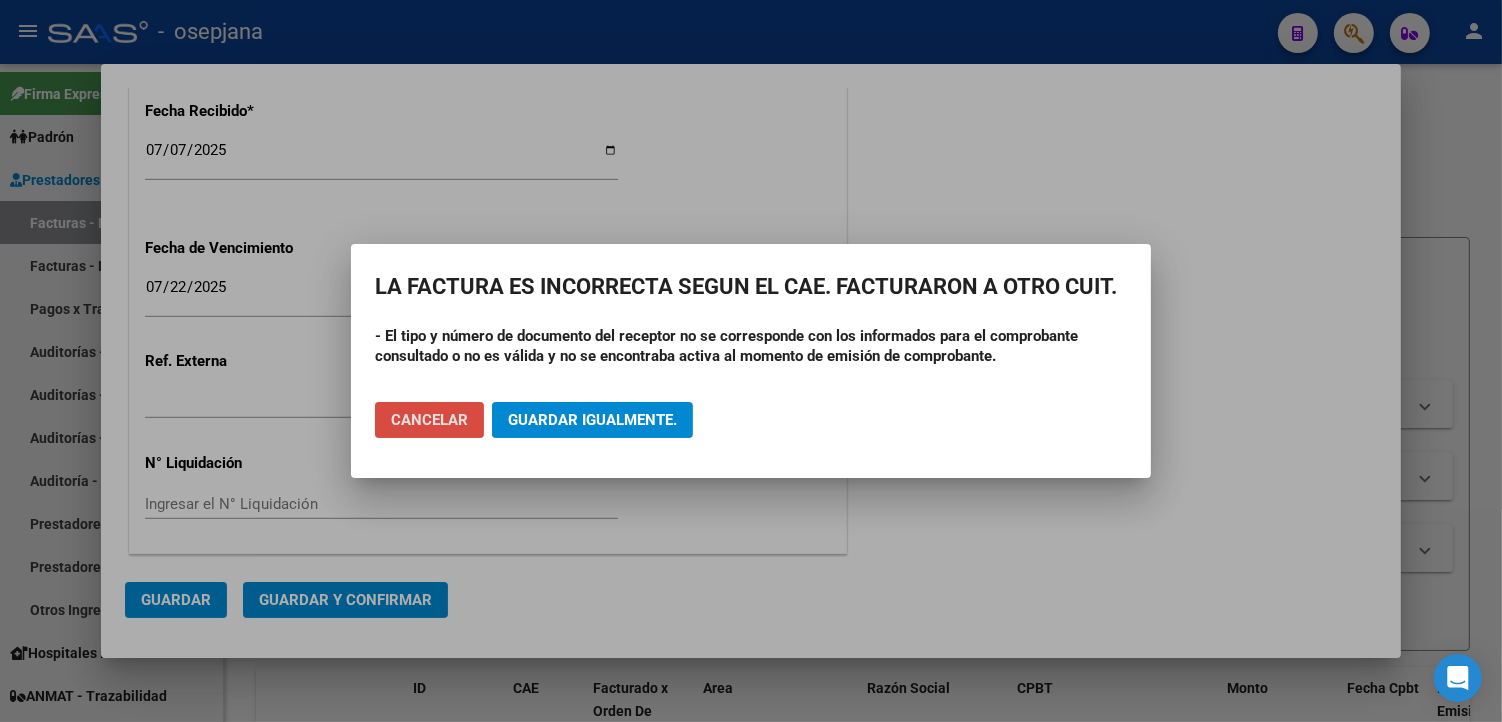 click on "Cancelar" 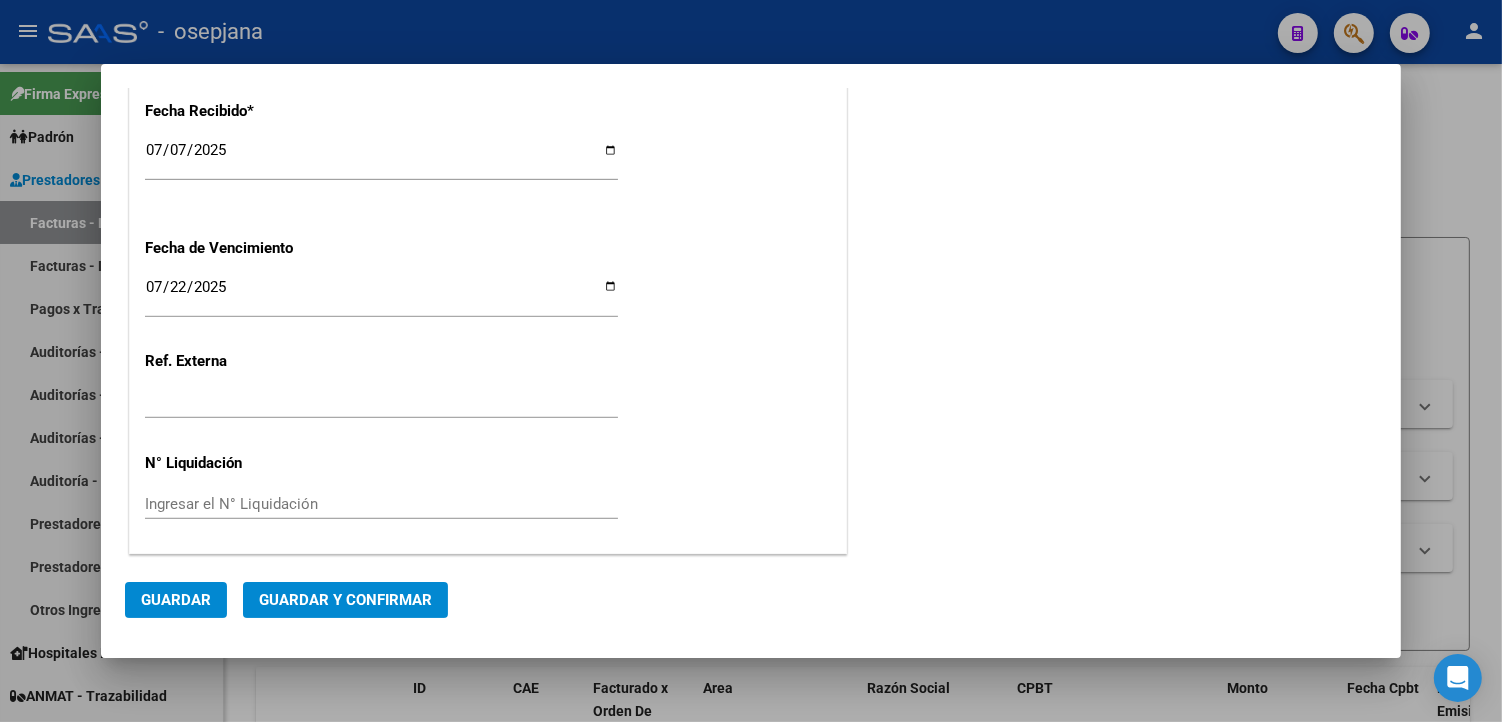 click at bounding box center [751, 361] 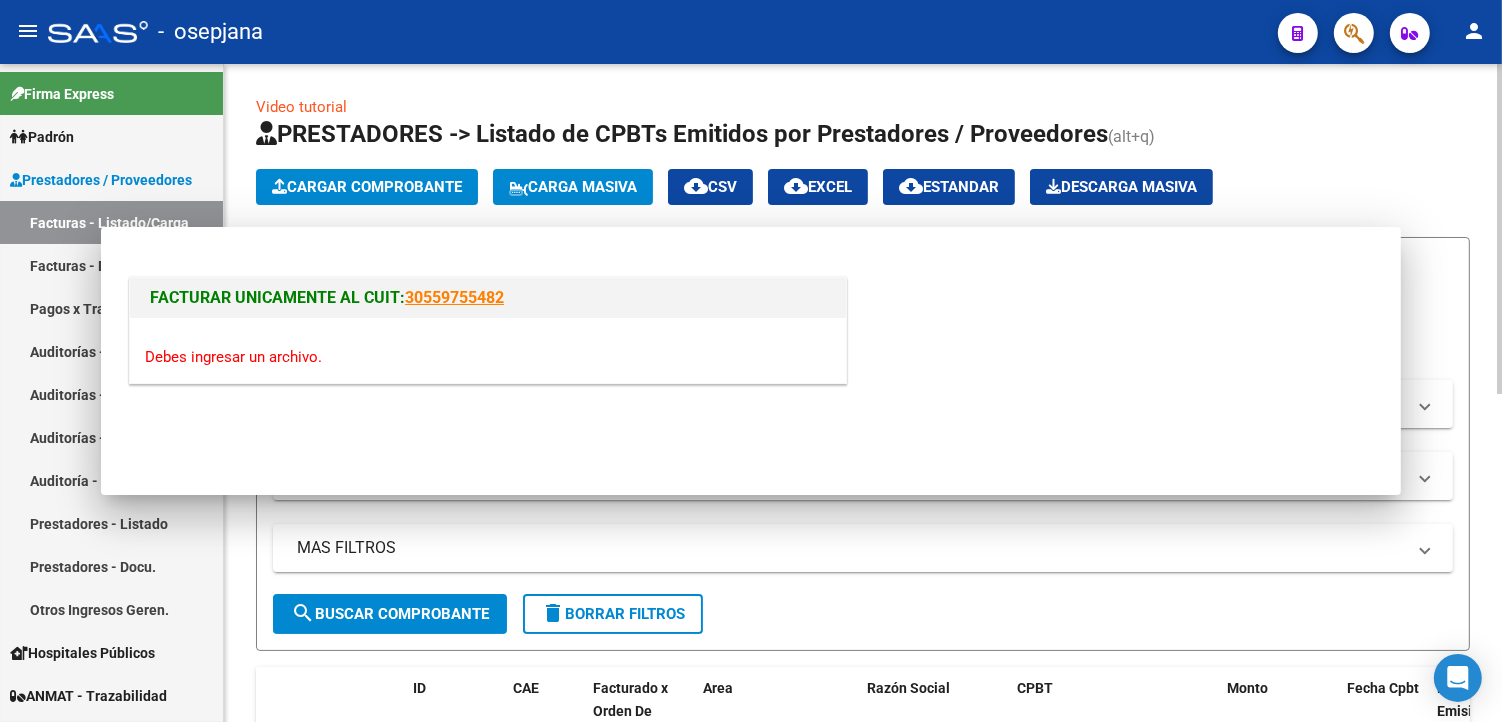 scroll, scrollTop: 0, scrollLeft: 0, axis: both 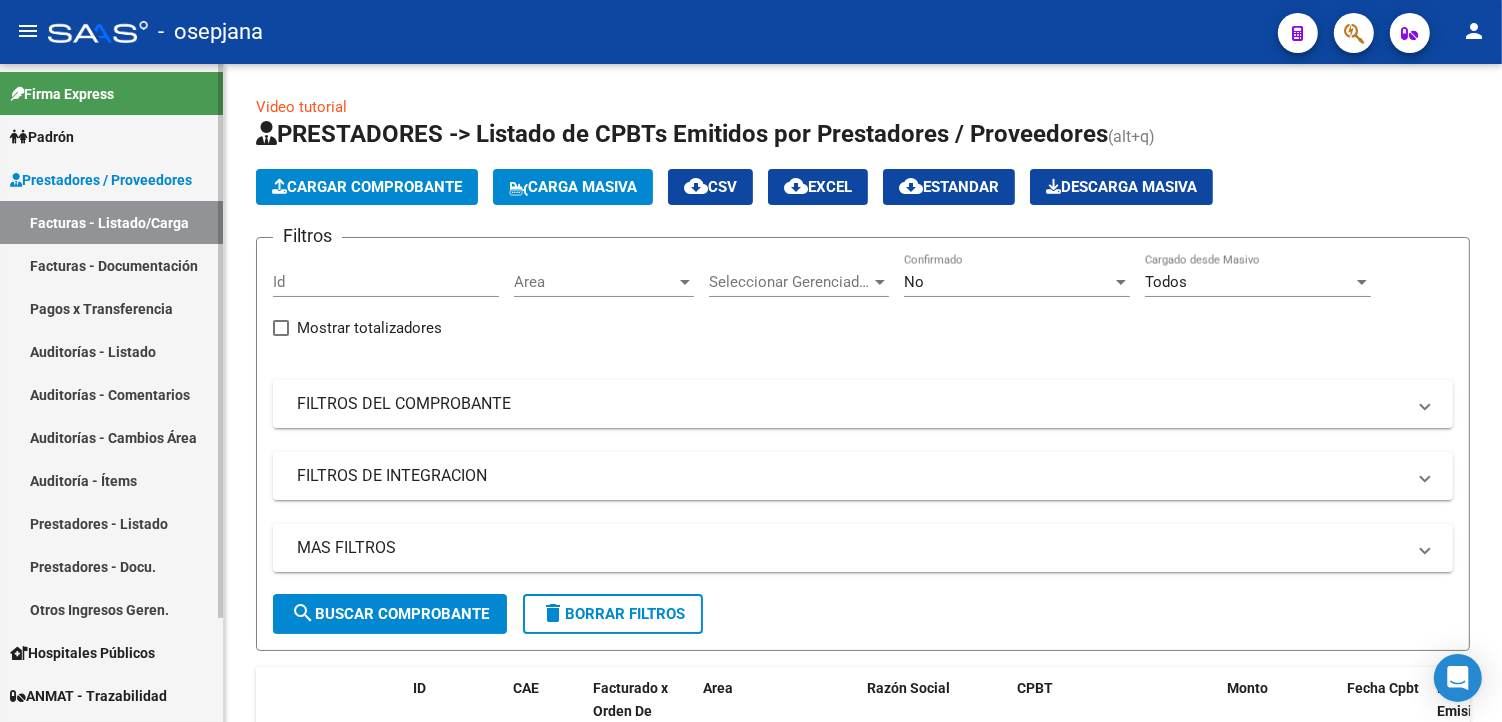 click on "Facturas - Documentación" at bounding box center [111, 265] 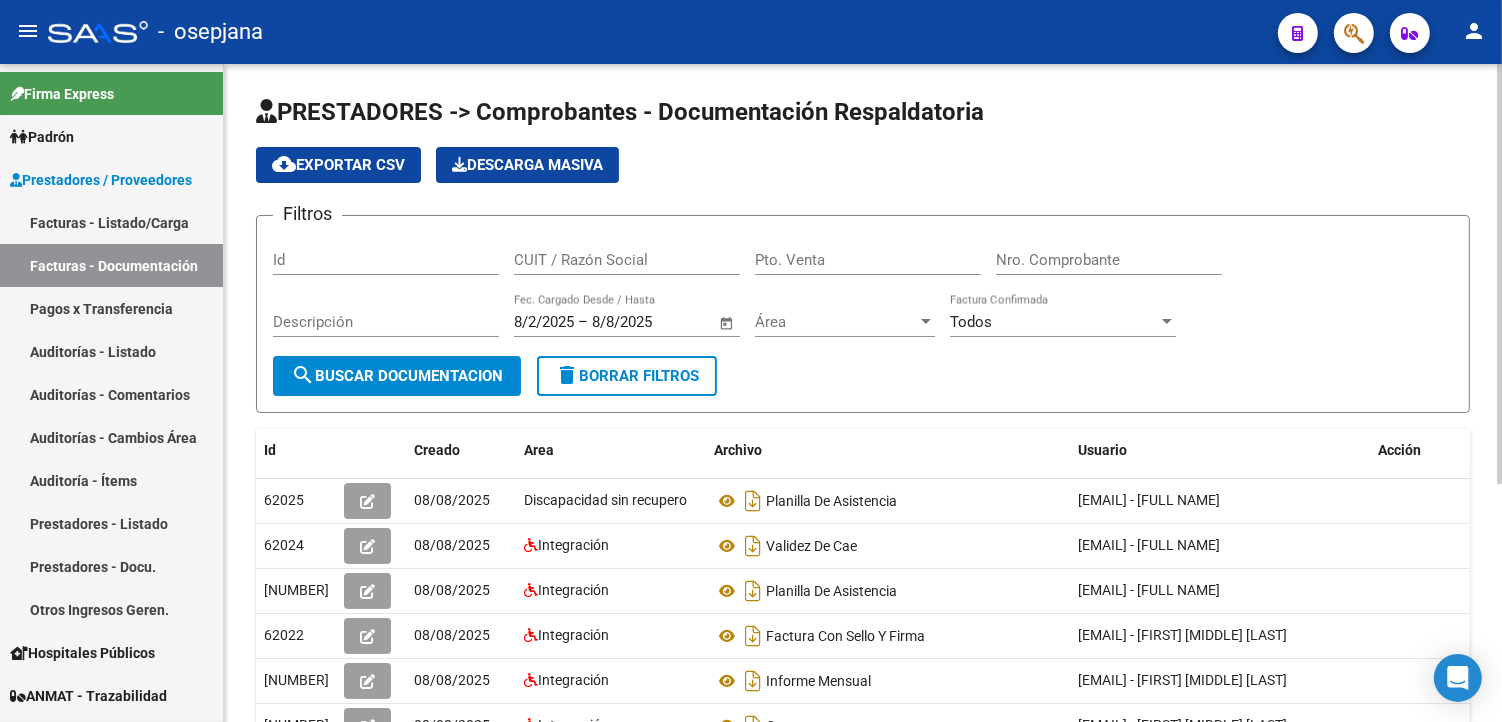 click on "Pto. Venta" at bounding box center [868, 260] 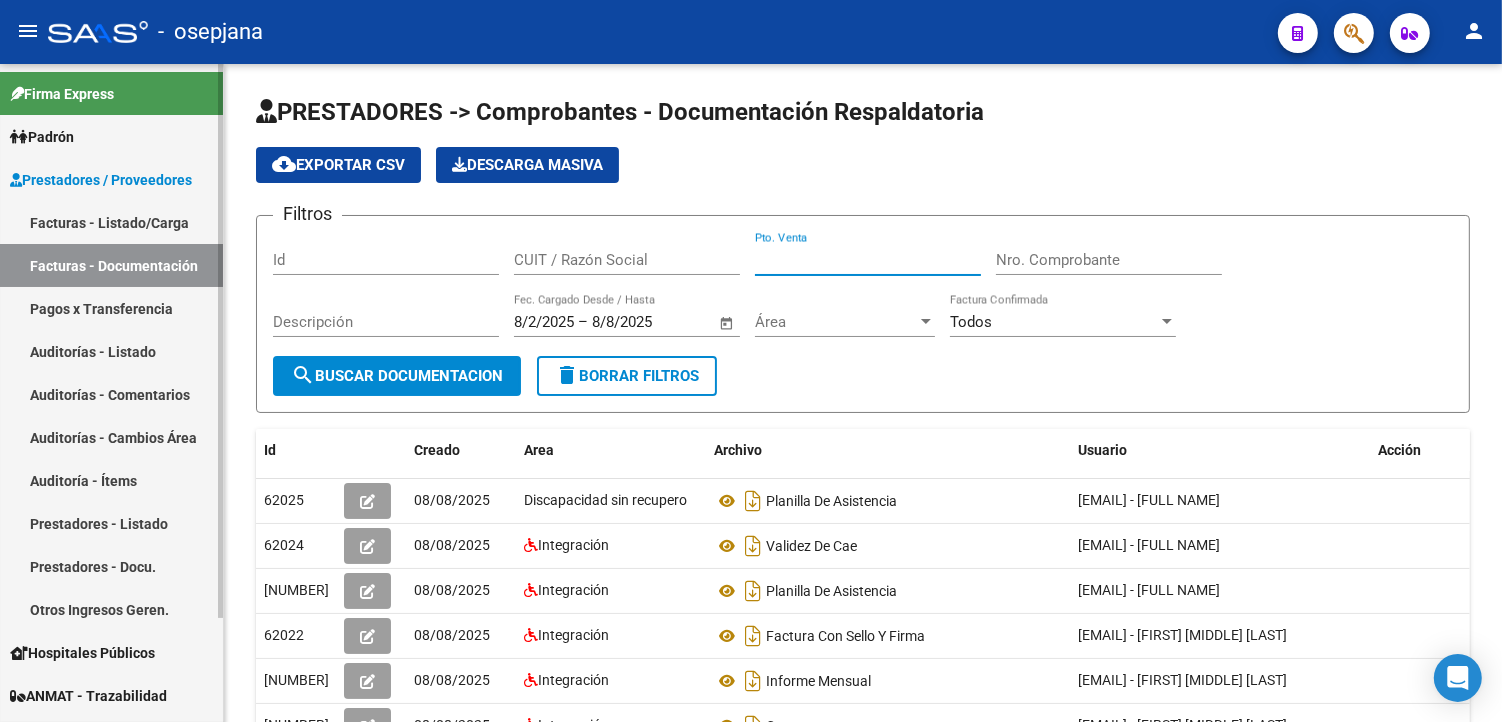 click on "Facturas - Listado/Carga" at bounding box center [111, 222] 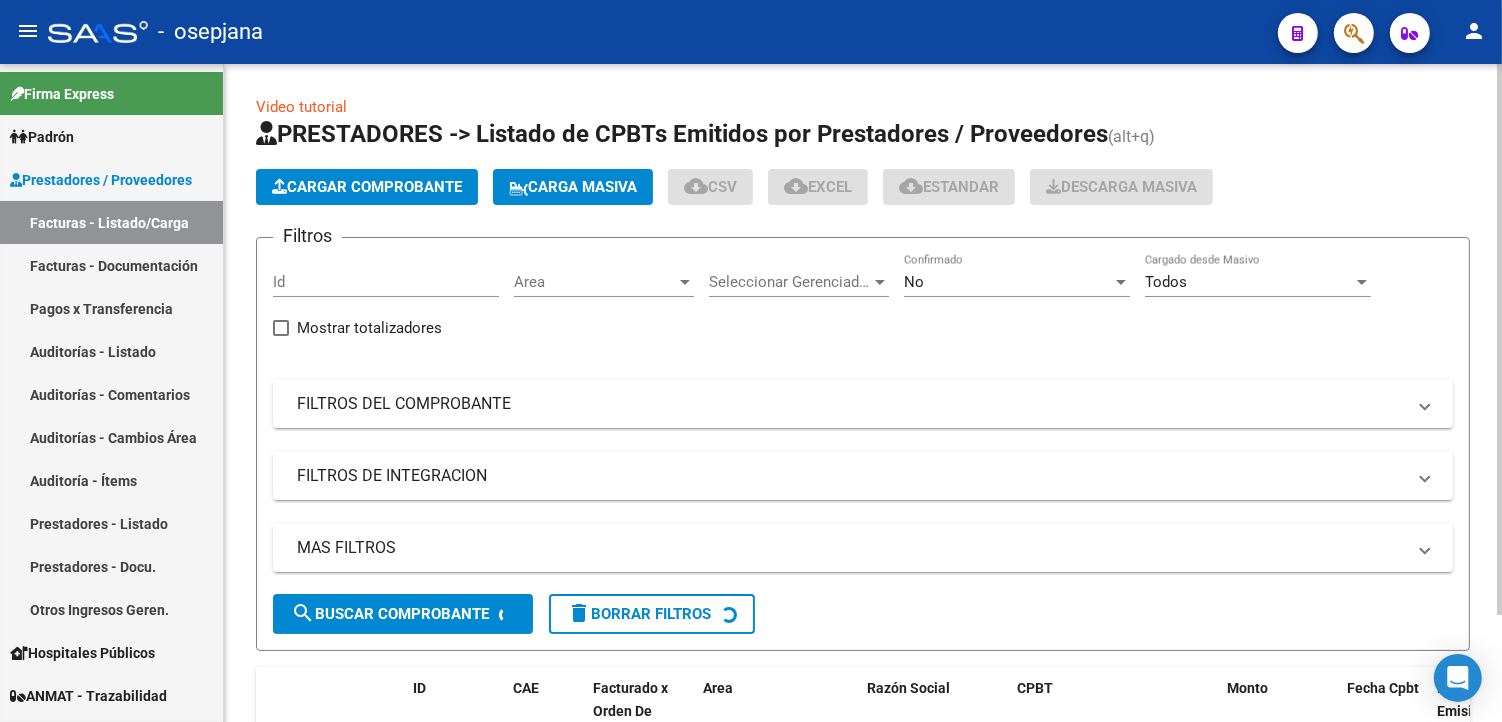 click on "No Confirmado" 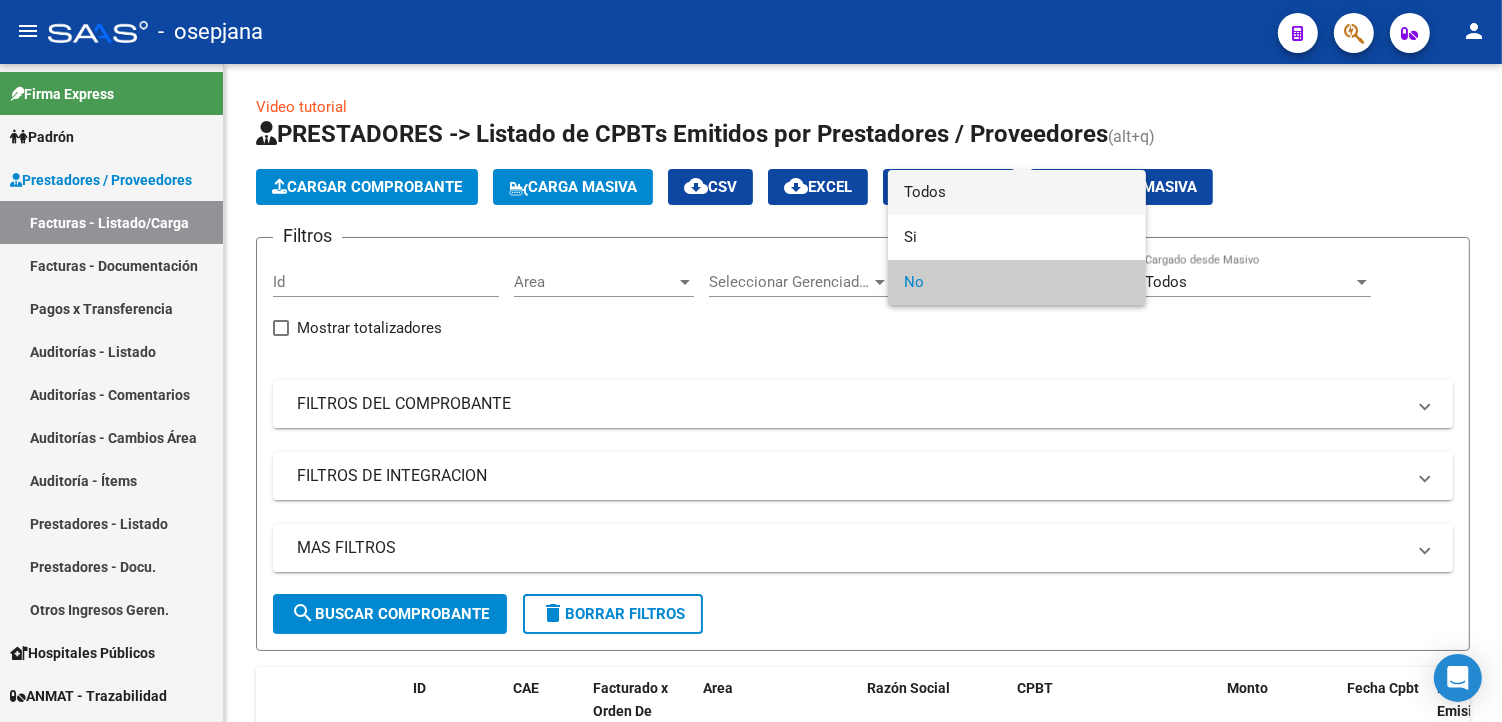 click on "Todos" at bounding box center [1017, 192] 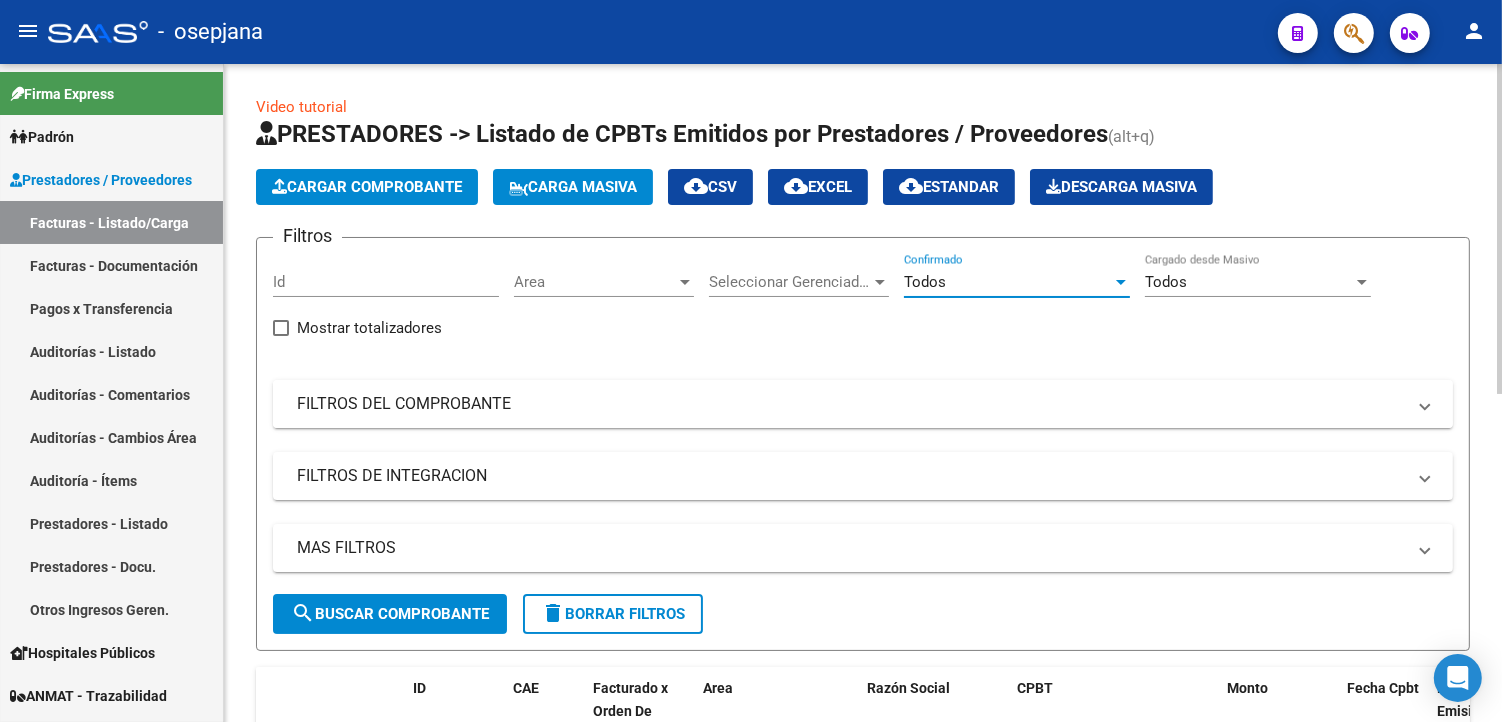 click on "FILTROS DEL COMPROBANTE" at bounding box center (851, 404) 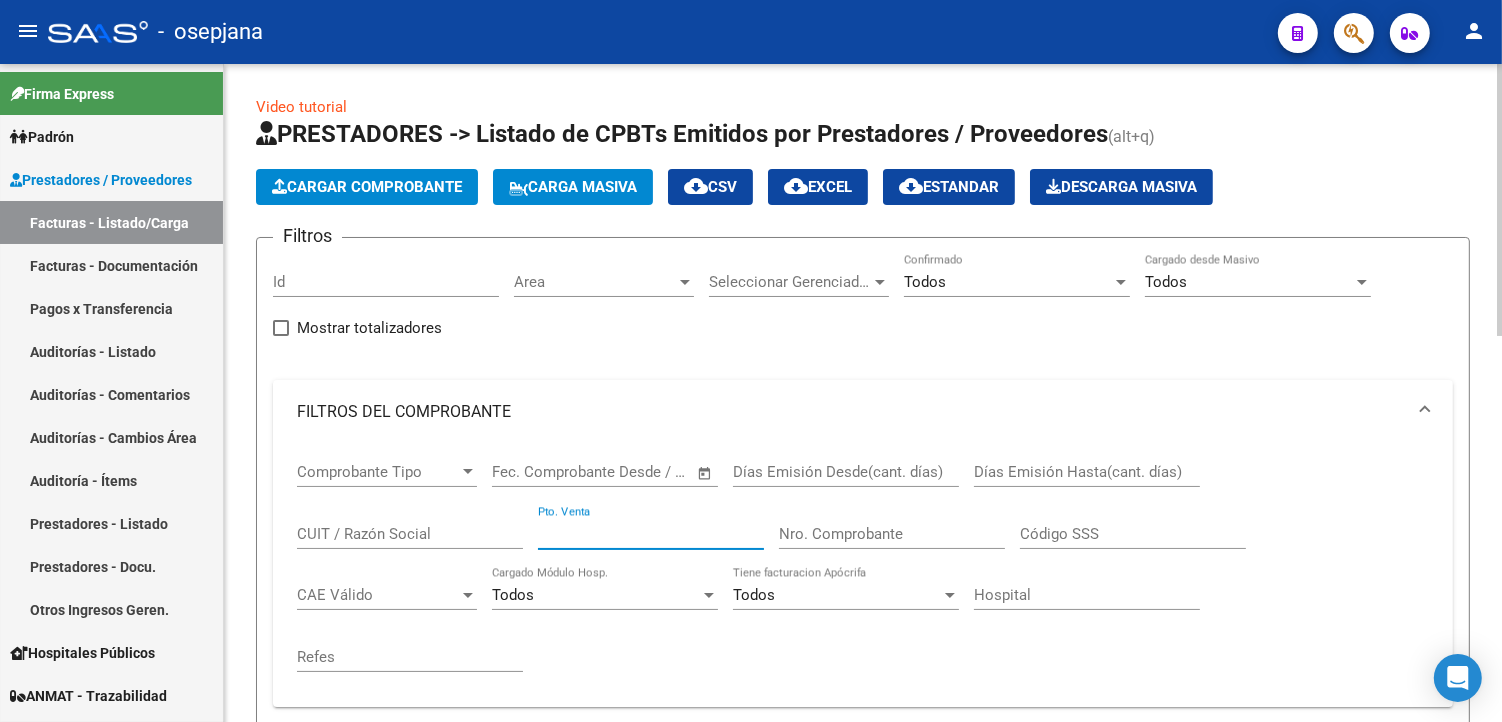 click on "Pto. Venta" at bounding box center (651, 534) 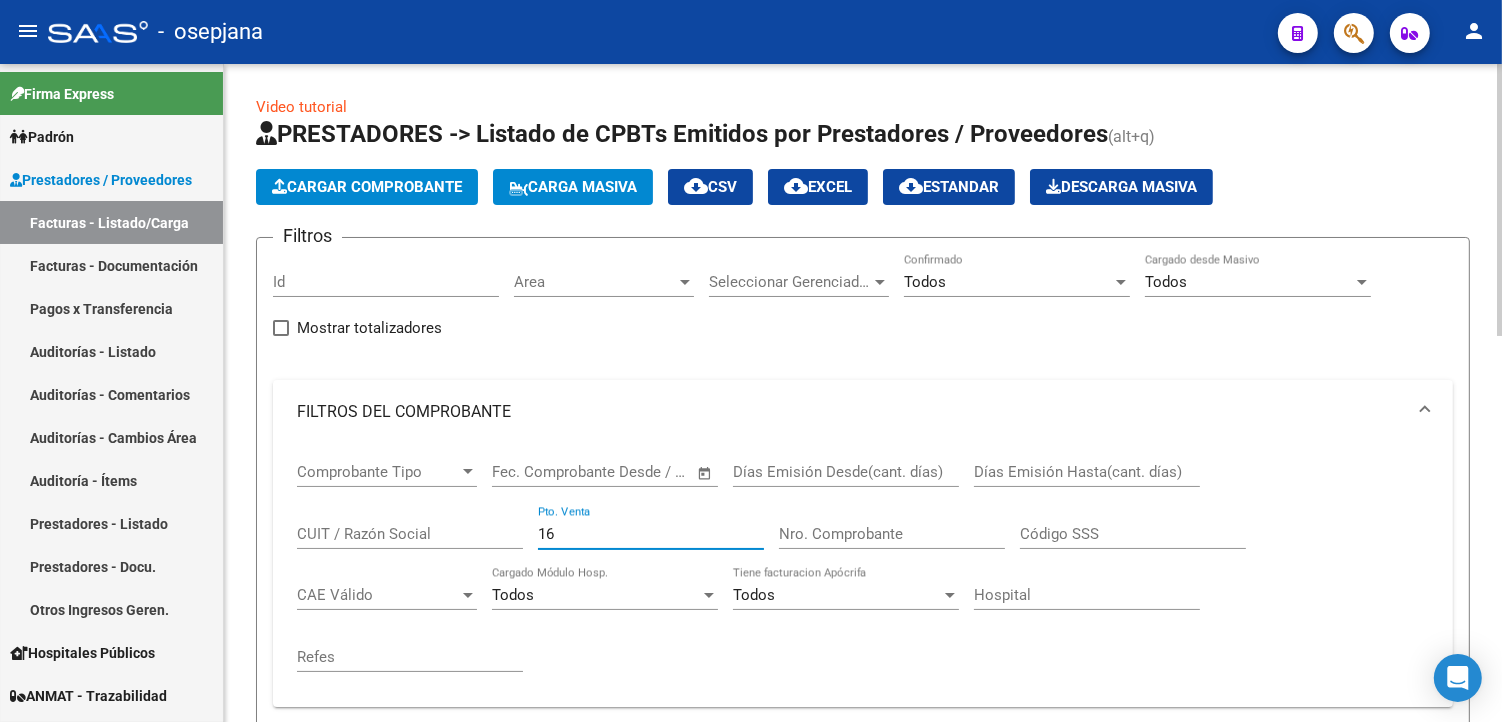 type on "16" 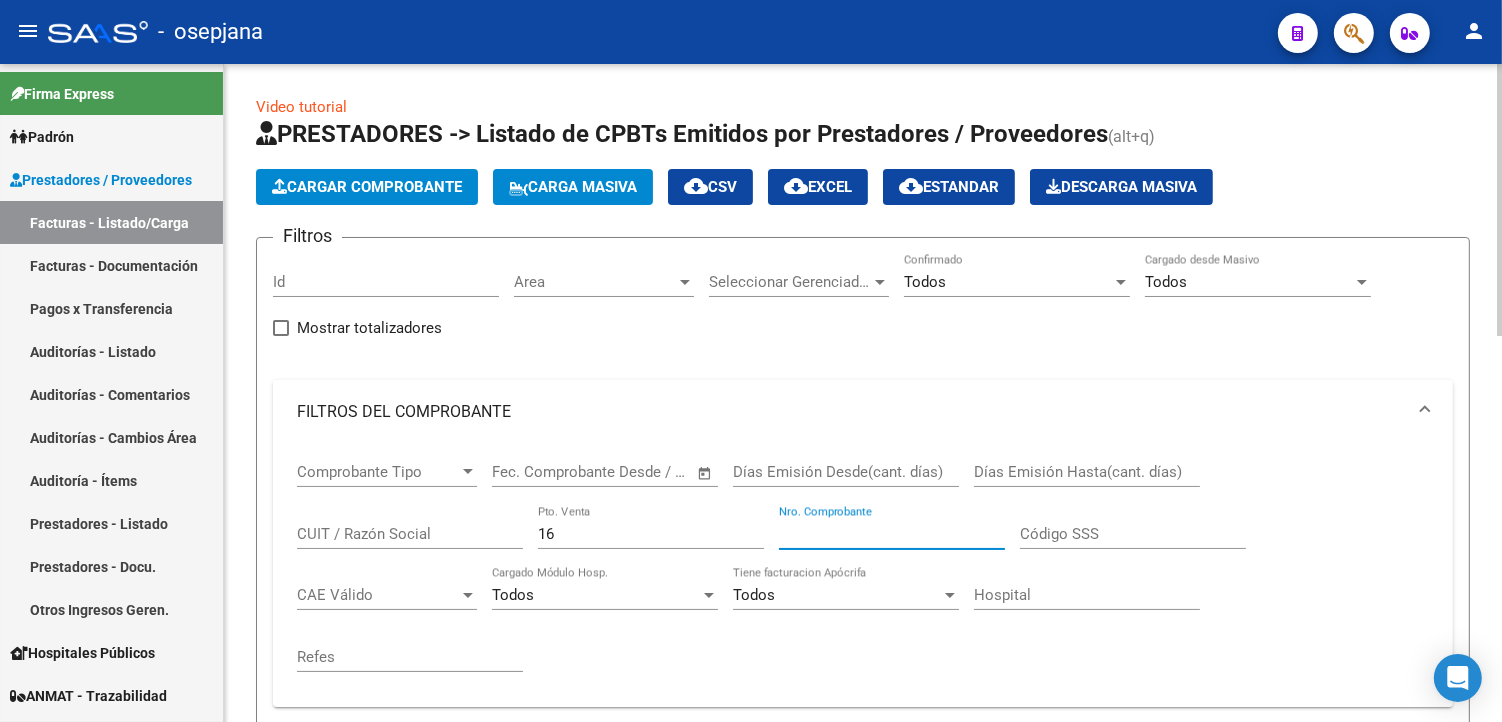 click on "Nro. Comprobante" at bounding box center (892, 534) 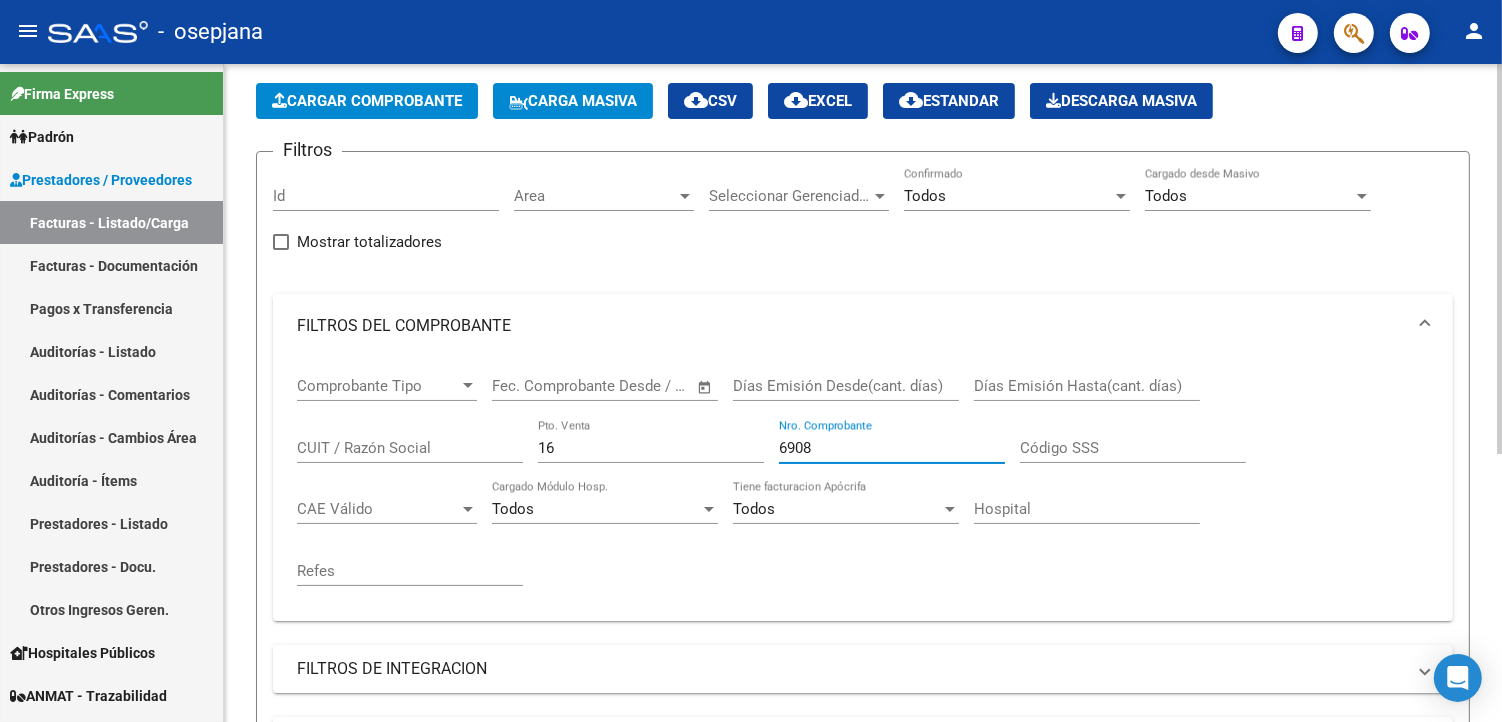scroll, scrollTop: 0, scrollLeft: 0, axis: both 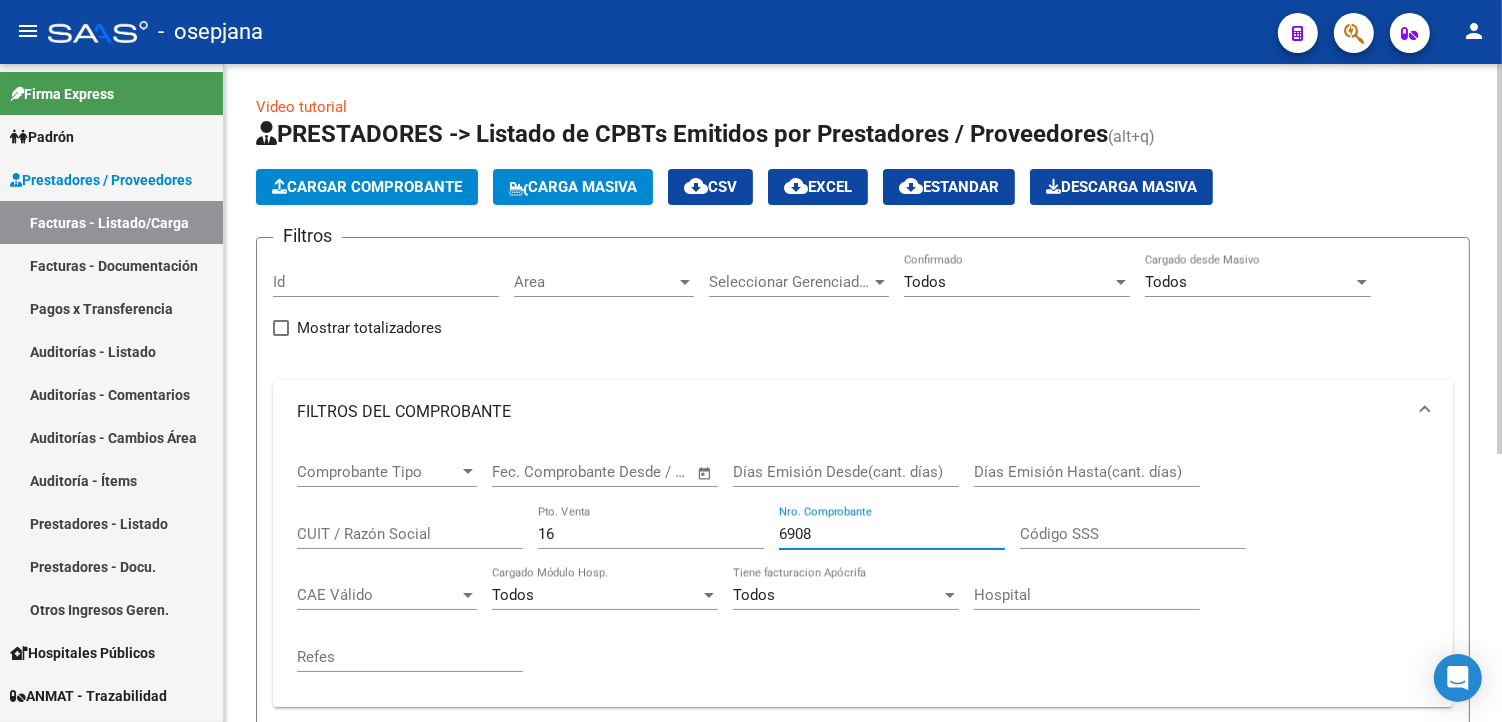 type on "6908" 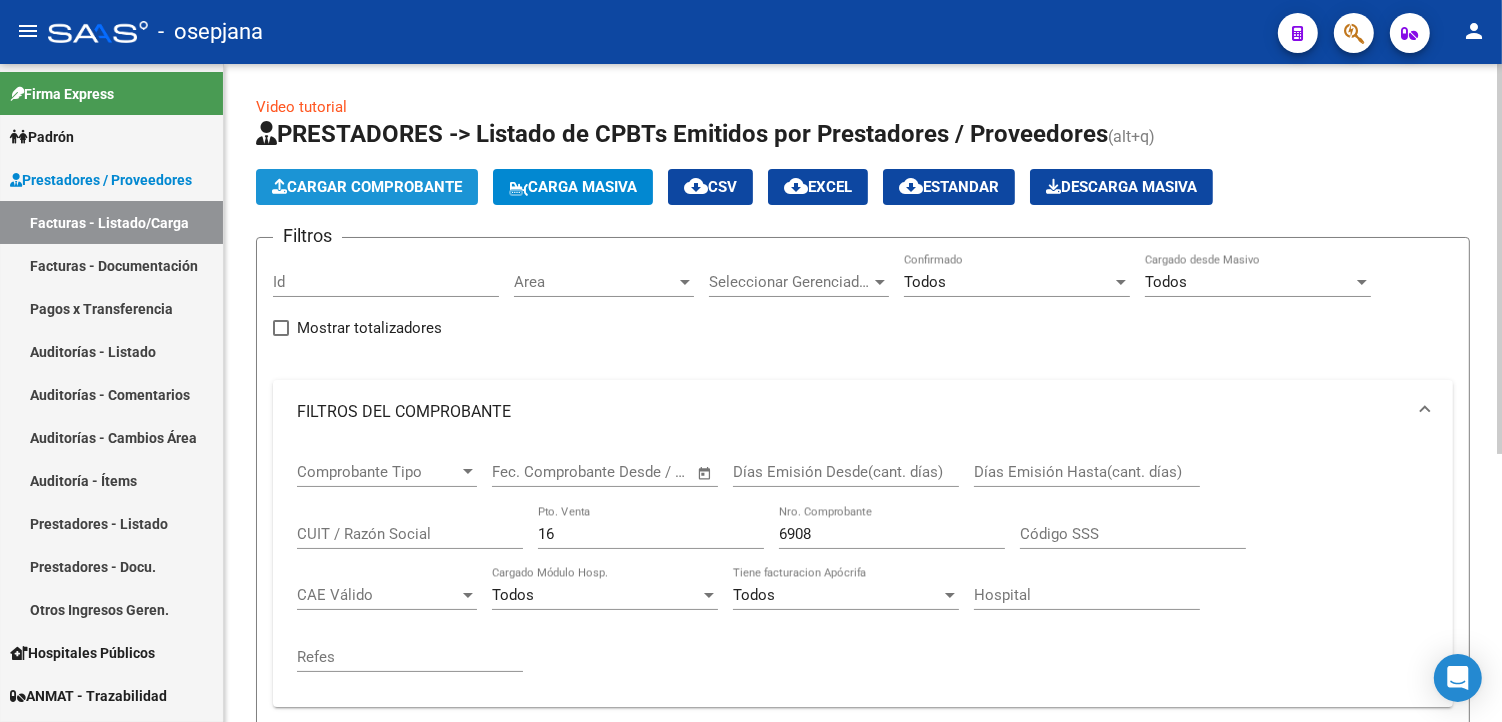 click on "Cargar Comprobante" 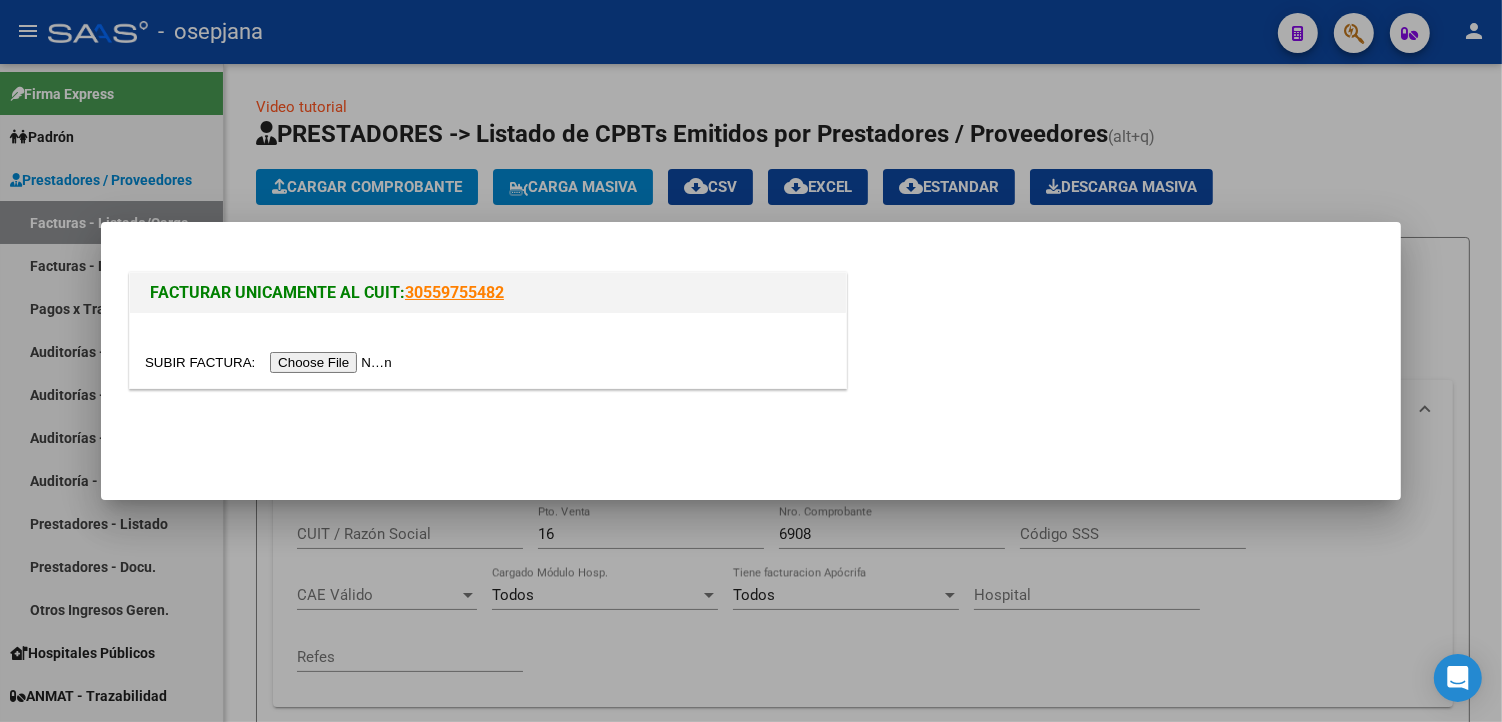 click at bounding box center [271, 362] 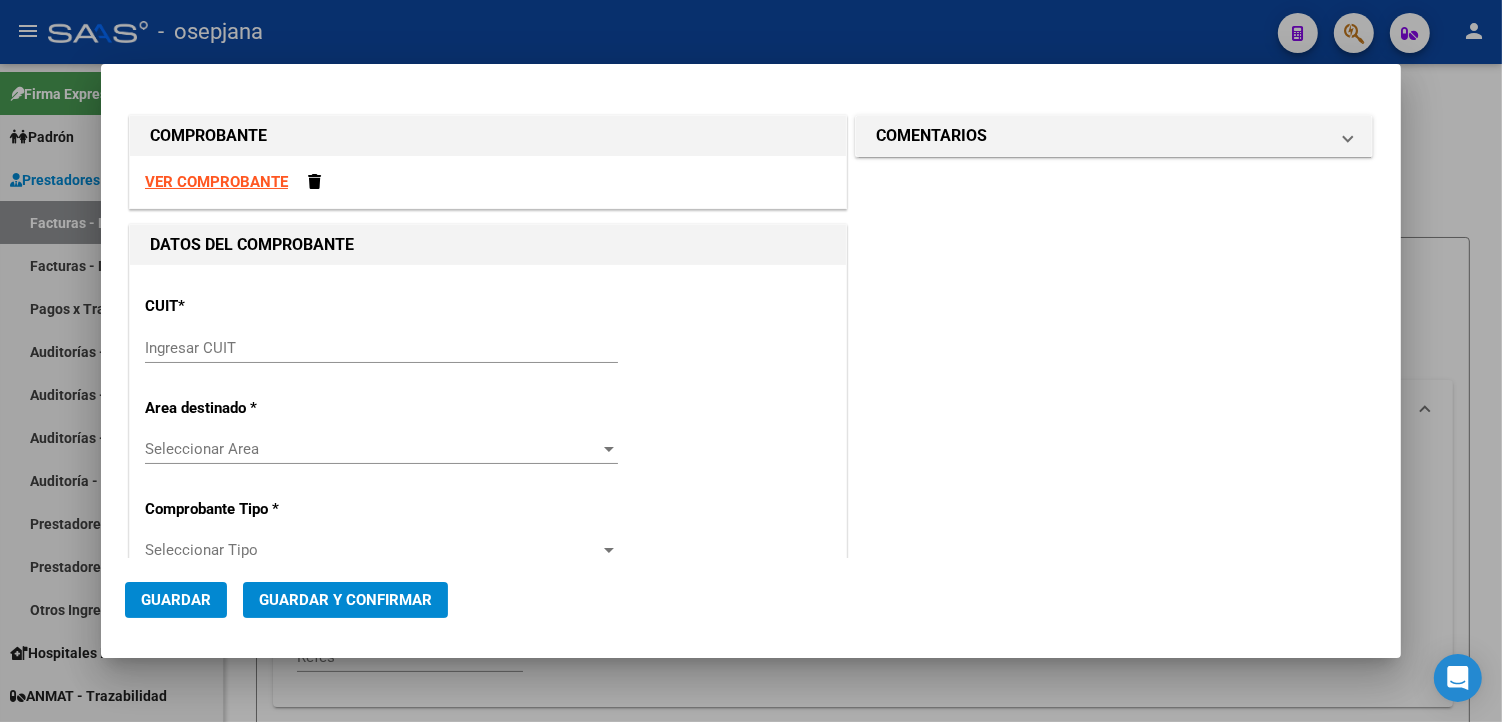 click on "VER COMPROBANTE" at bounding box center [216, 182] 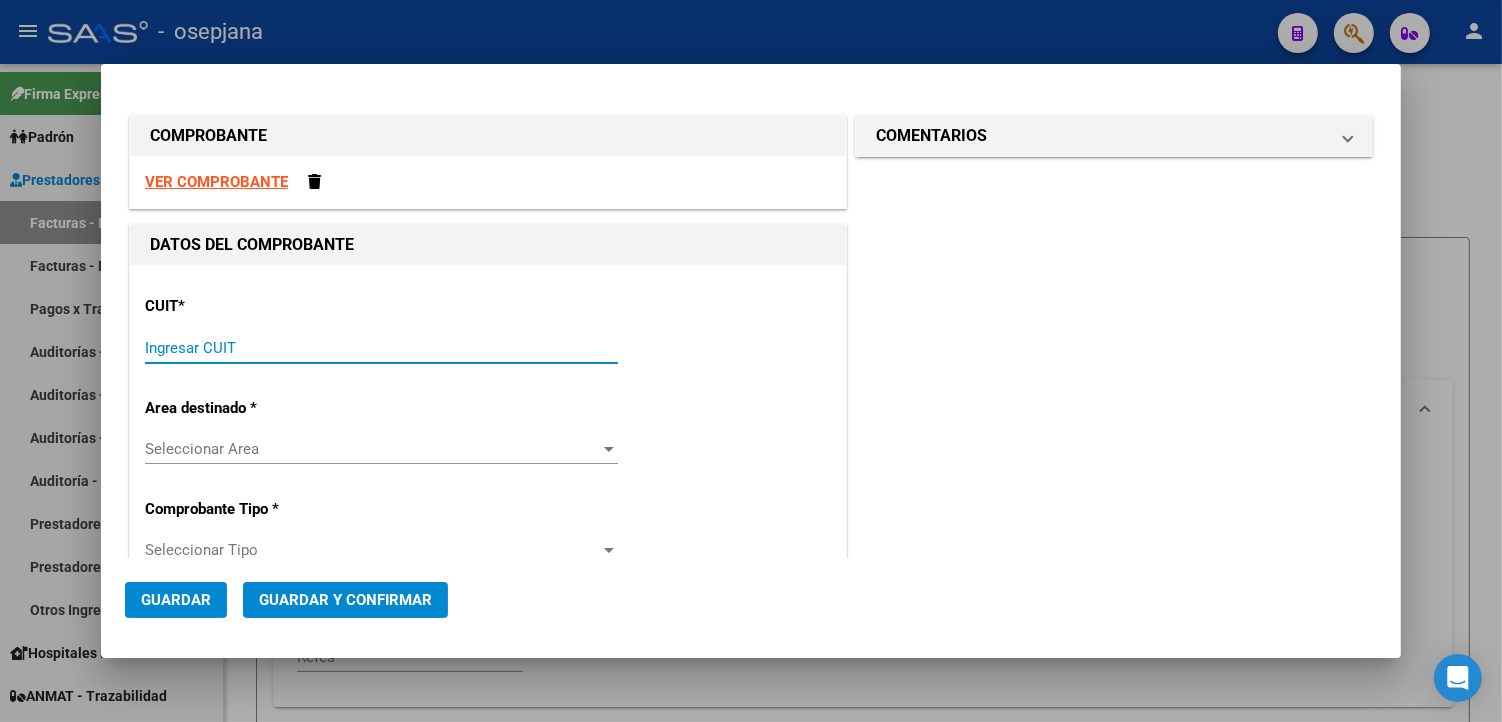 click on "Ingresar CUIT" at bounding box center (381, 348) 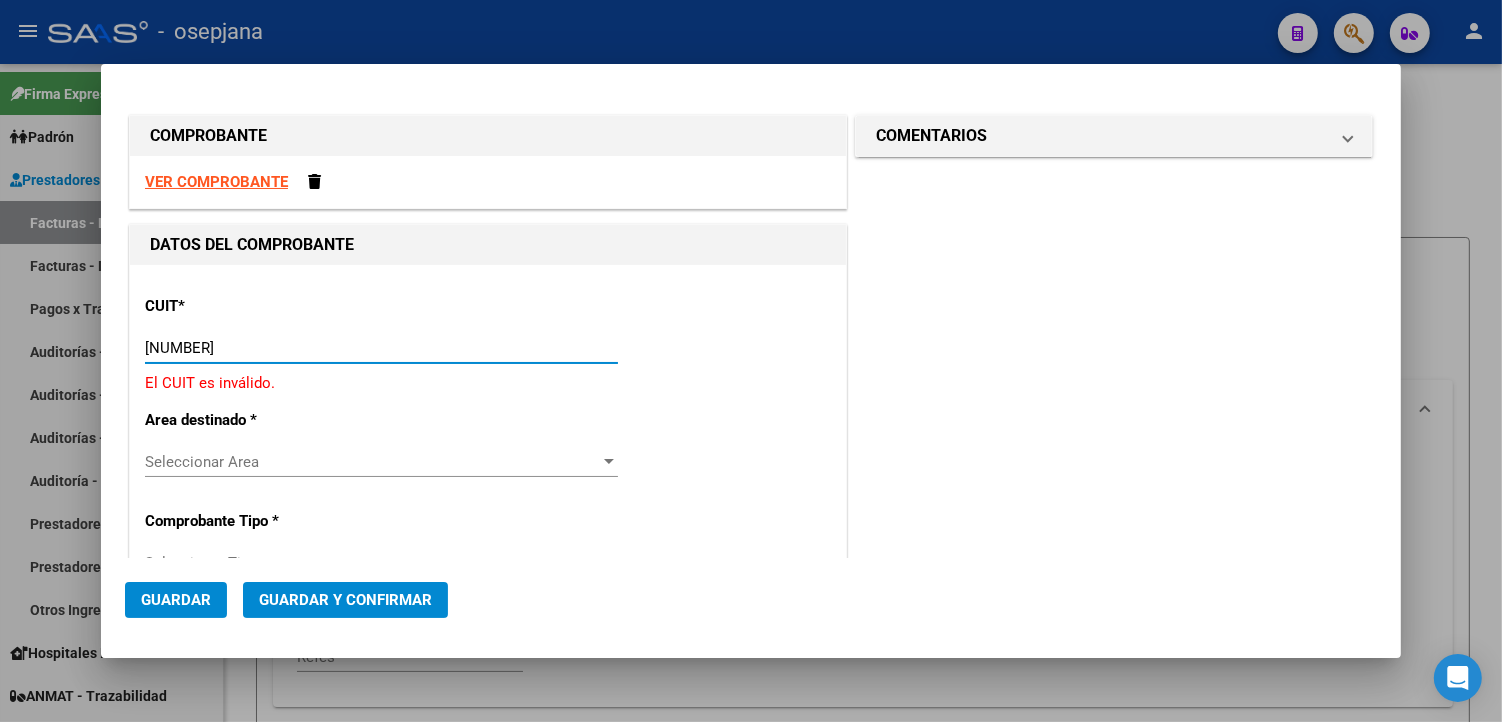 type on "30-68161532-2" 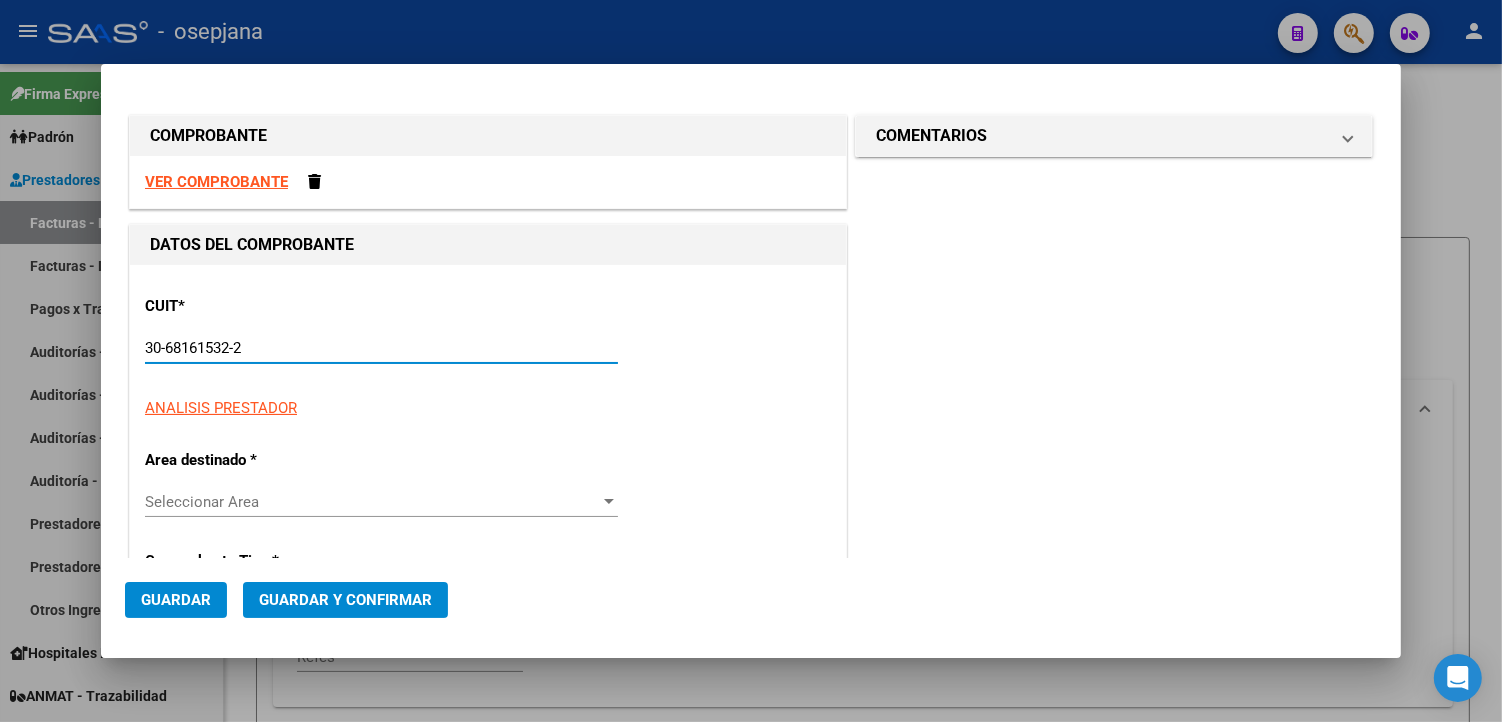 type on "19" 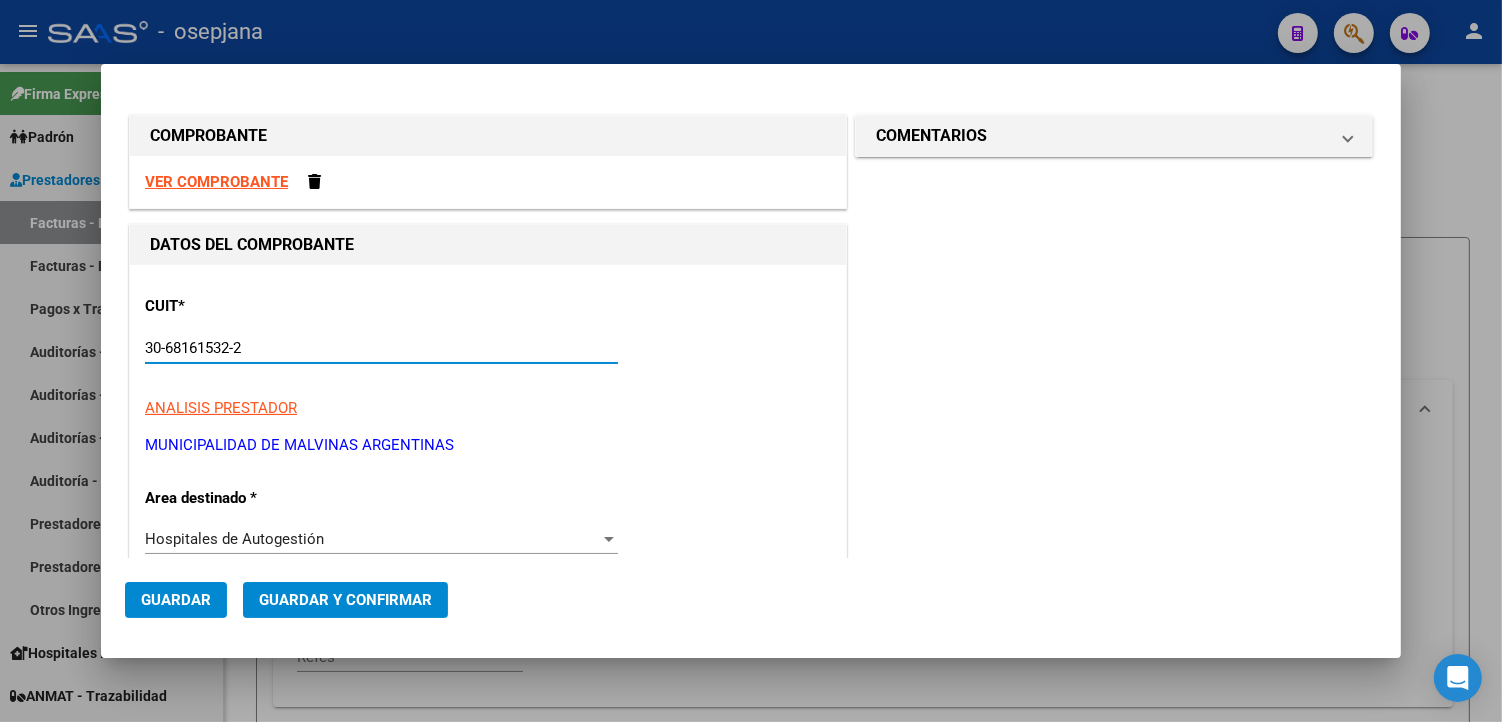 type on "30-68161532-2" 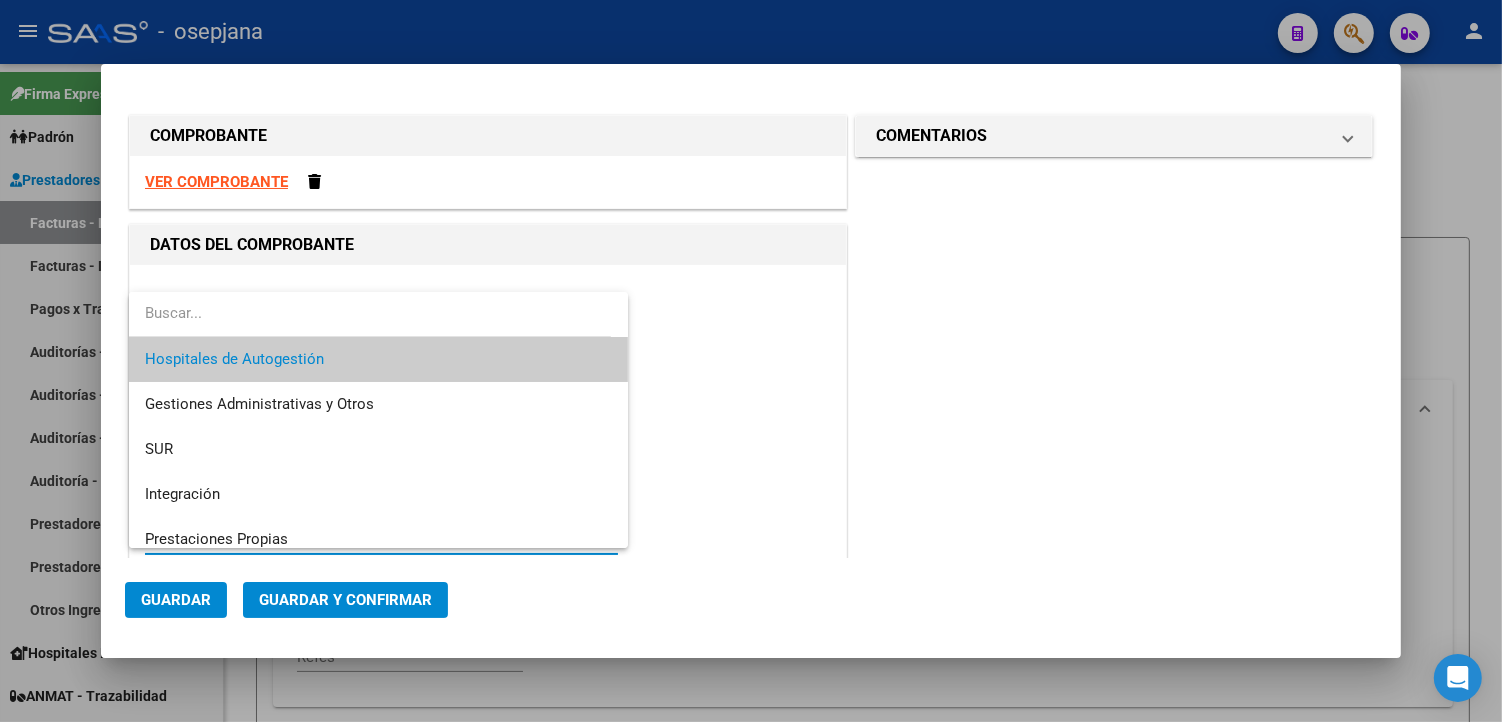 click at bounding box center [751, 361] 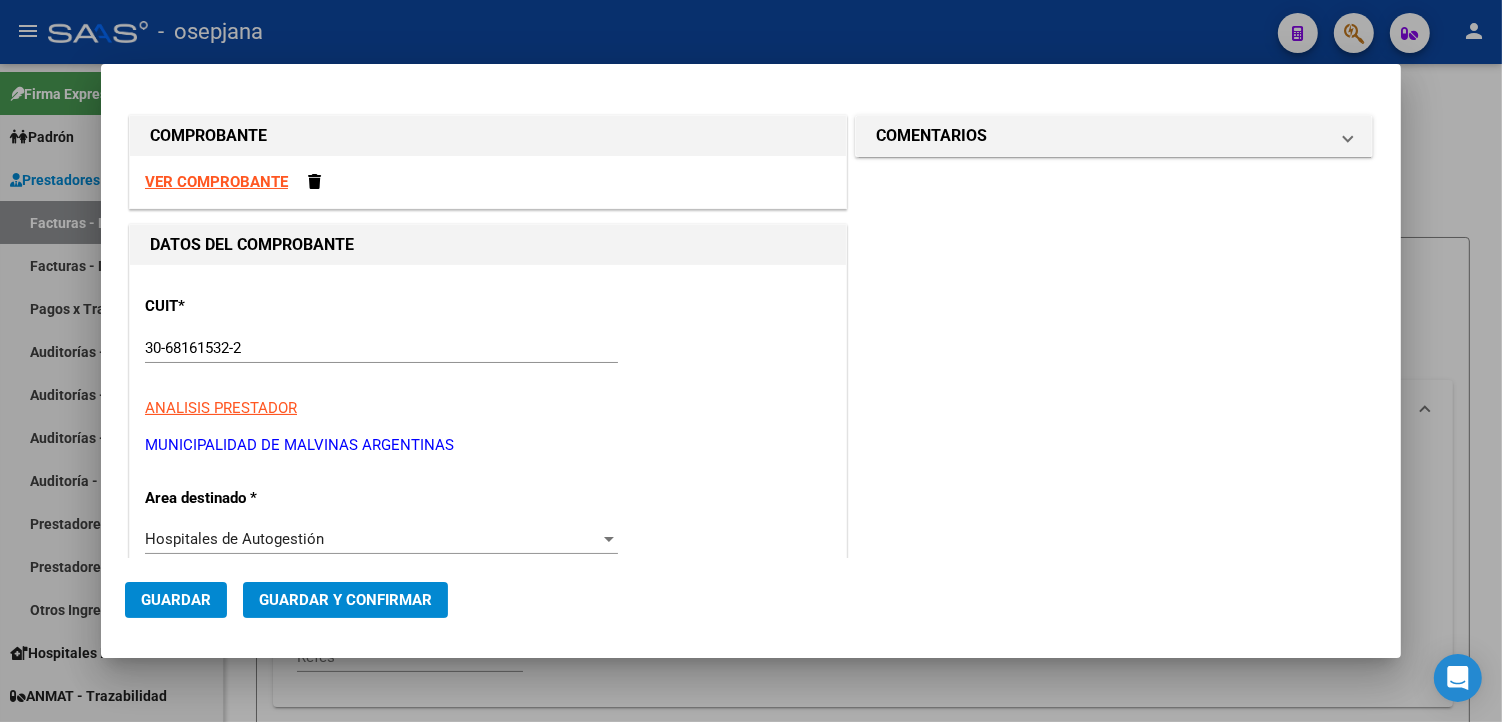 scroll, scrollTop: 444, scrollLeft: 0, axis: vertical 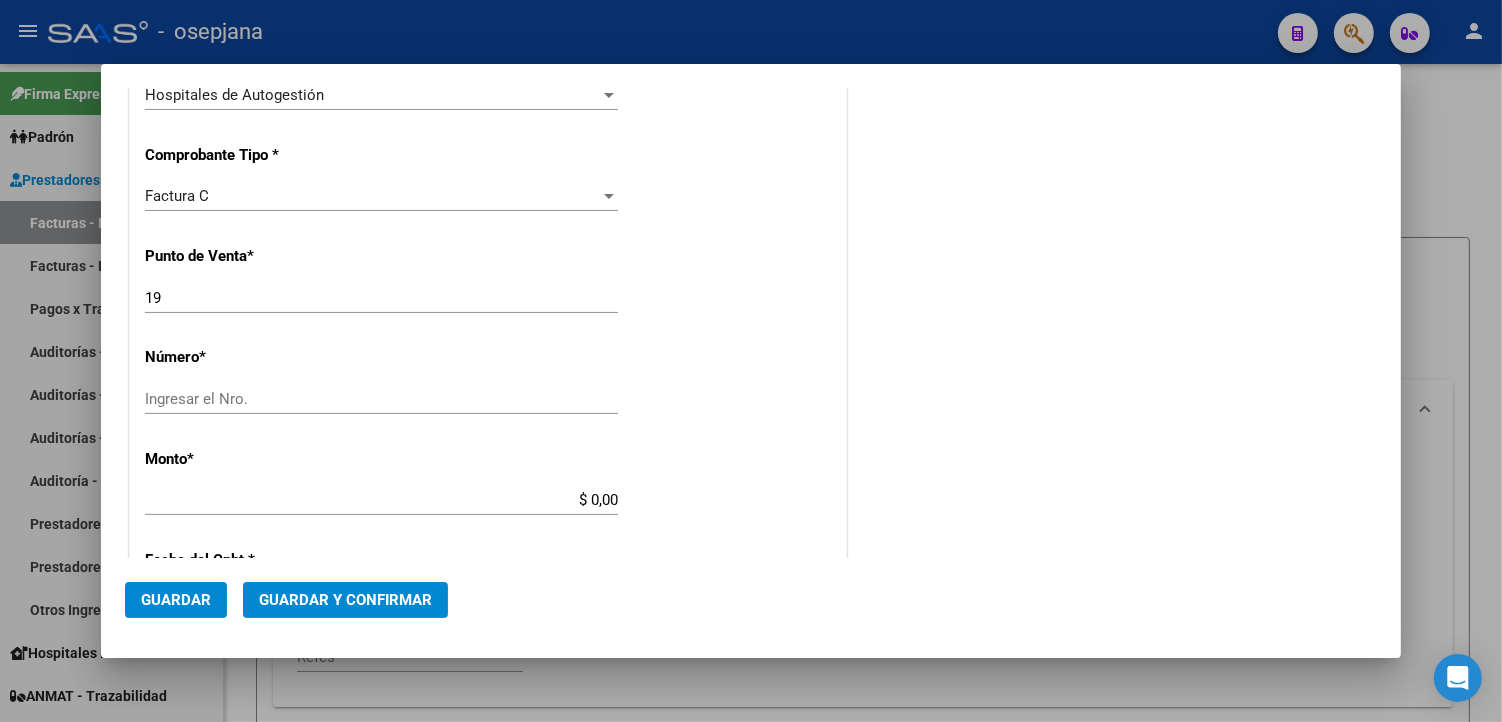 click on "Ingresar el Nro." at bounding box center (381, 399) 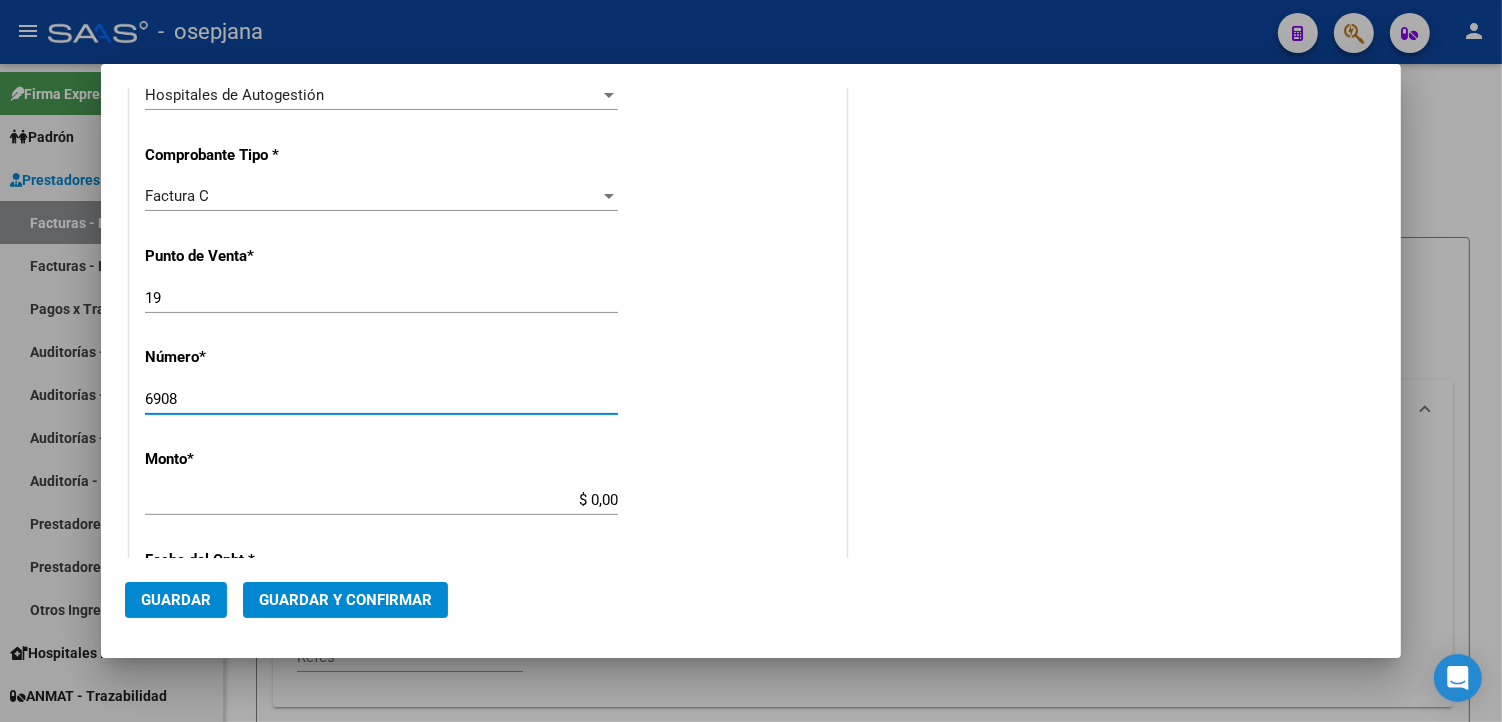 type on "6908" 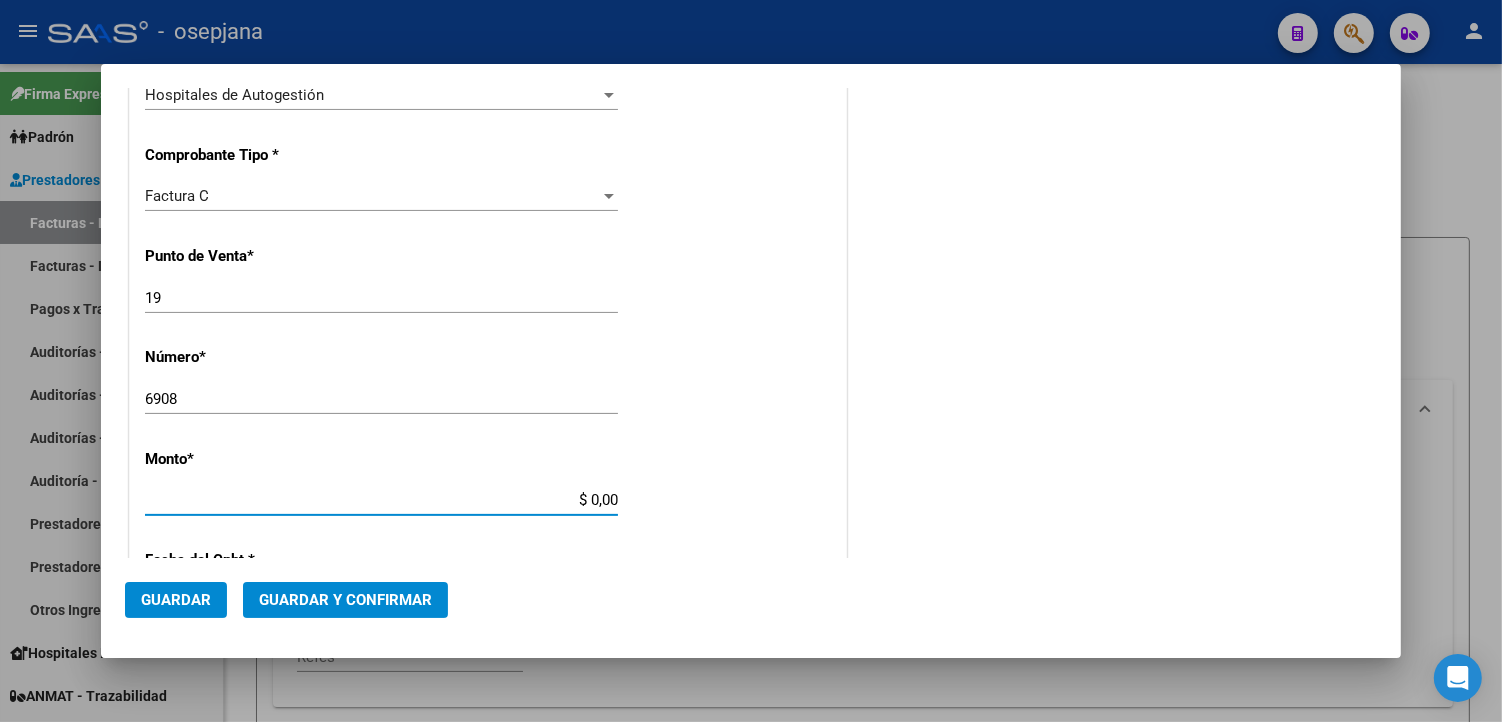 click on "$ 0,00" at bounding box center [381, 500] 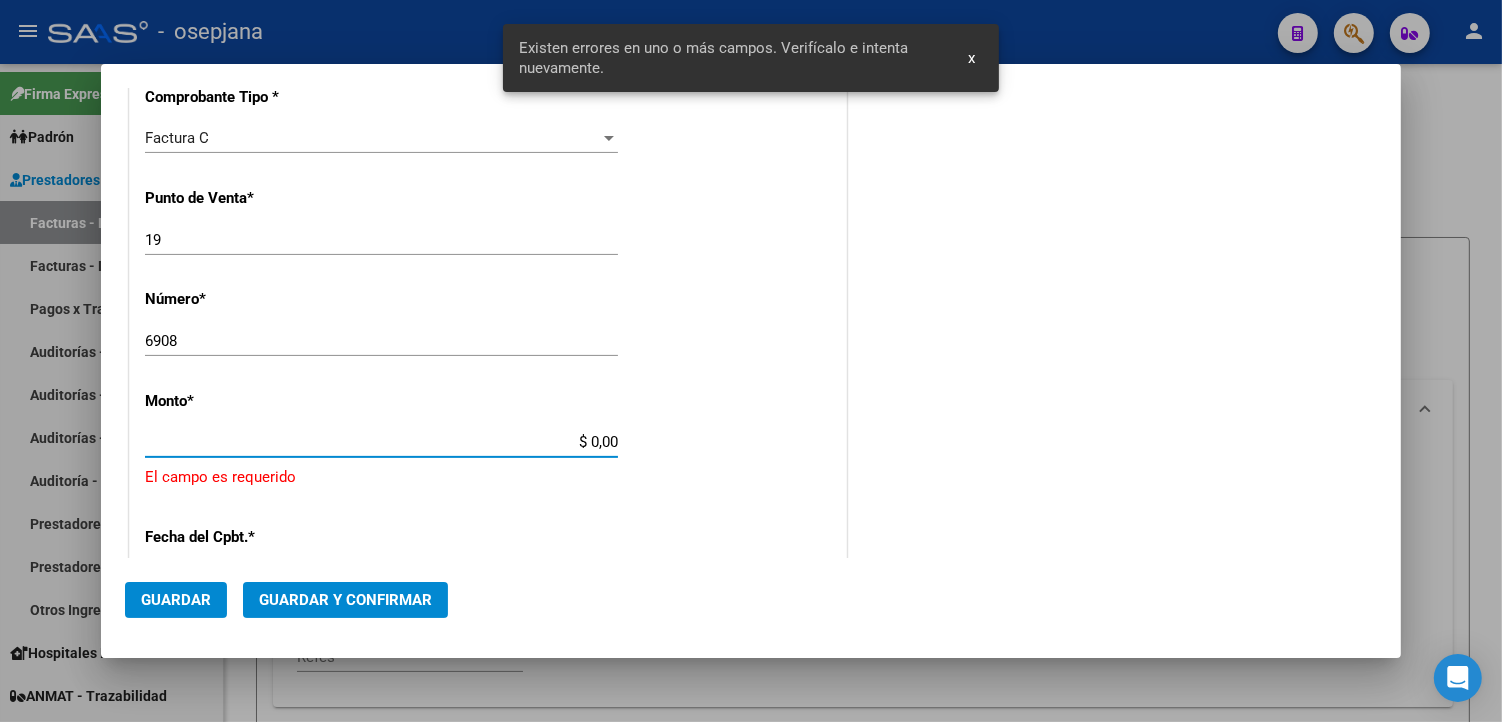 scroll, scrollTop: 612, scrollLeft: 0, axis: vertical 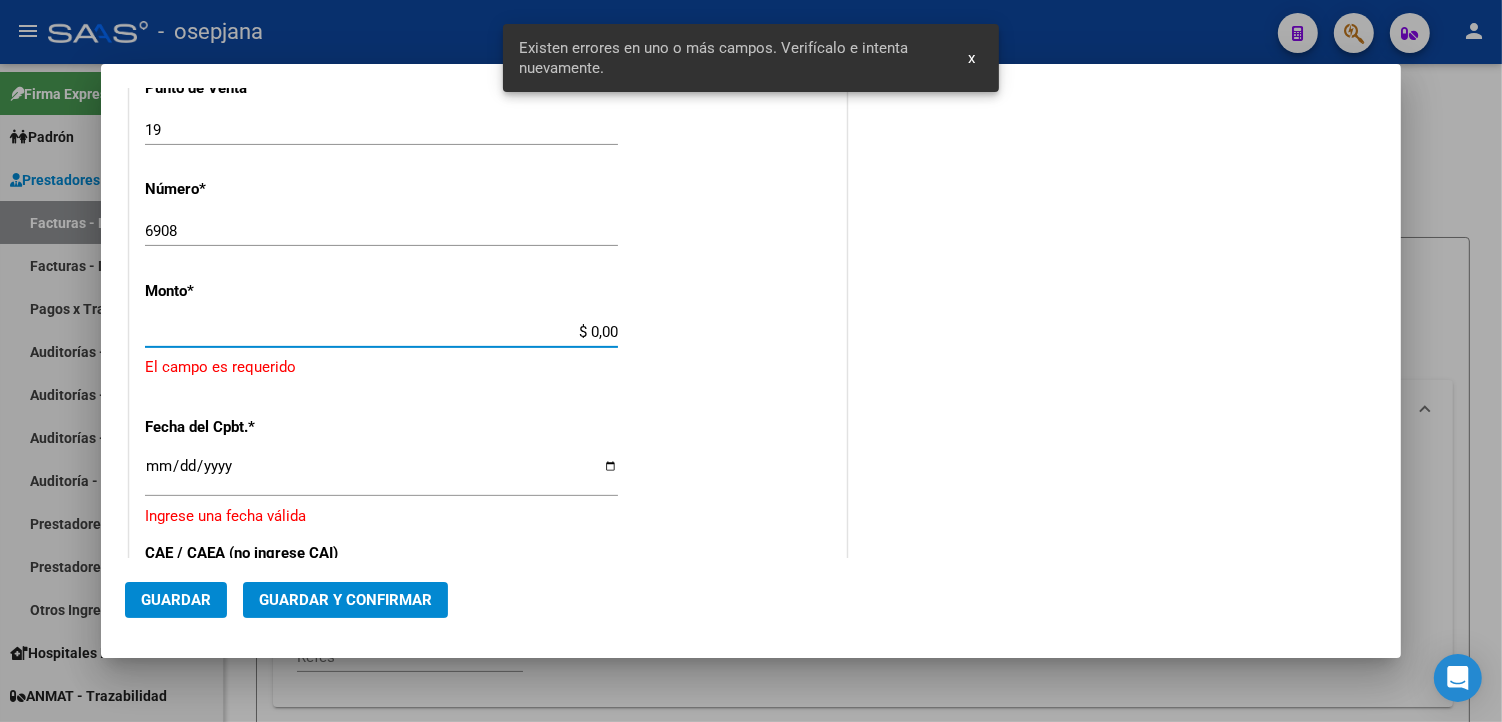 drag, startPoint x: 580, startPoint y: 331, endPoint x: 664, endPoint y: 338, distance: 84.29116 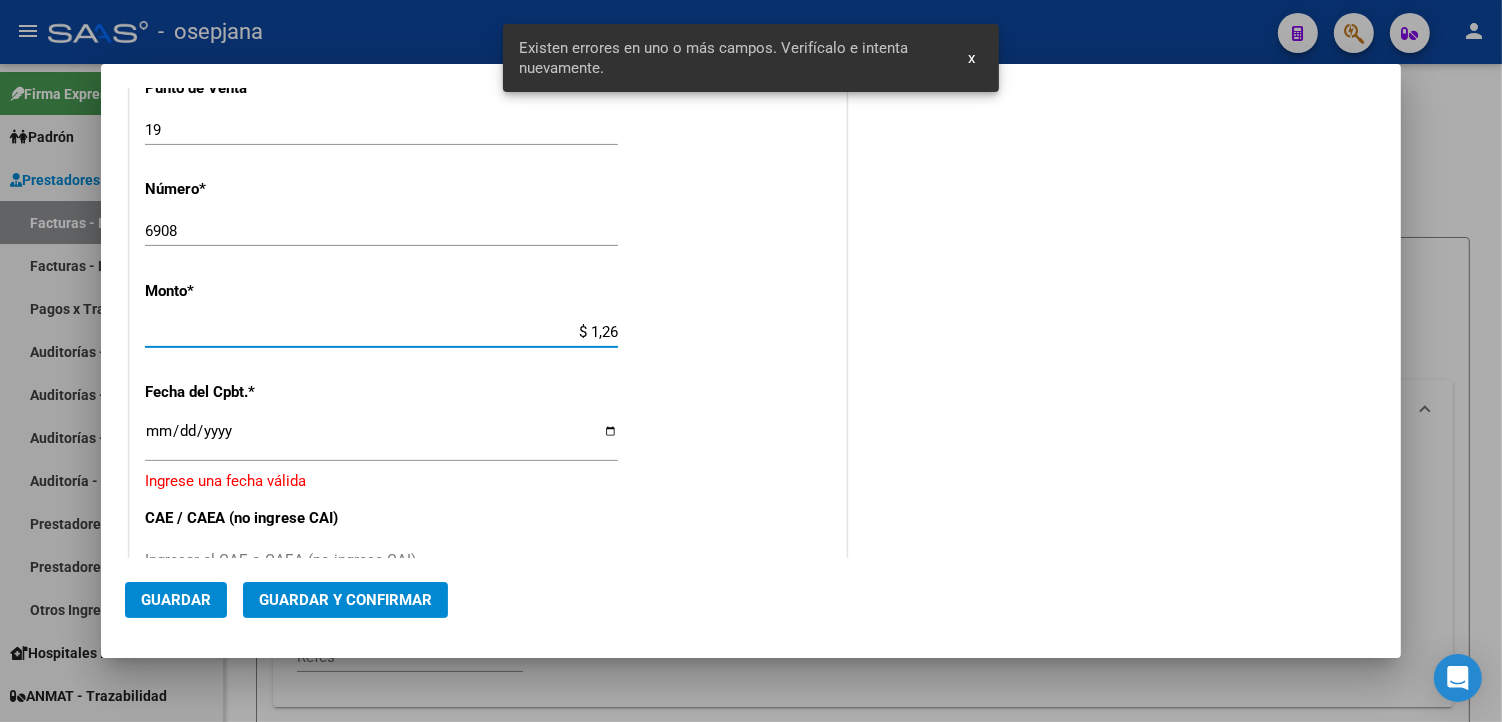 type on "$ 12,67" 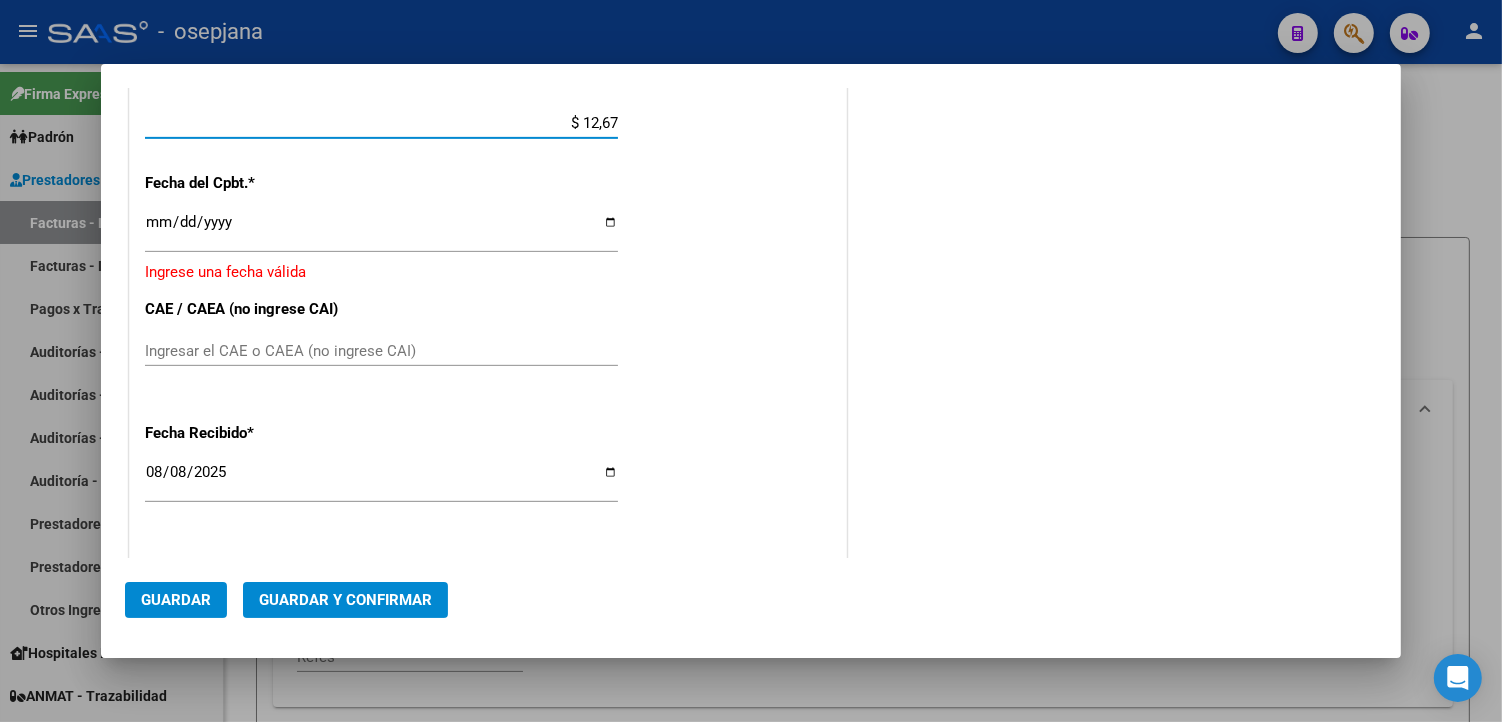 scroll, scrollTop: 834, scrollLeft: 0, axis: vertical 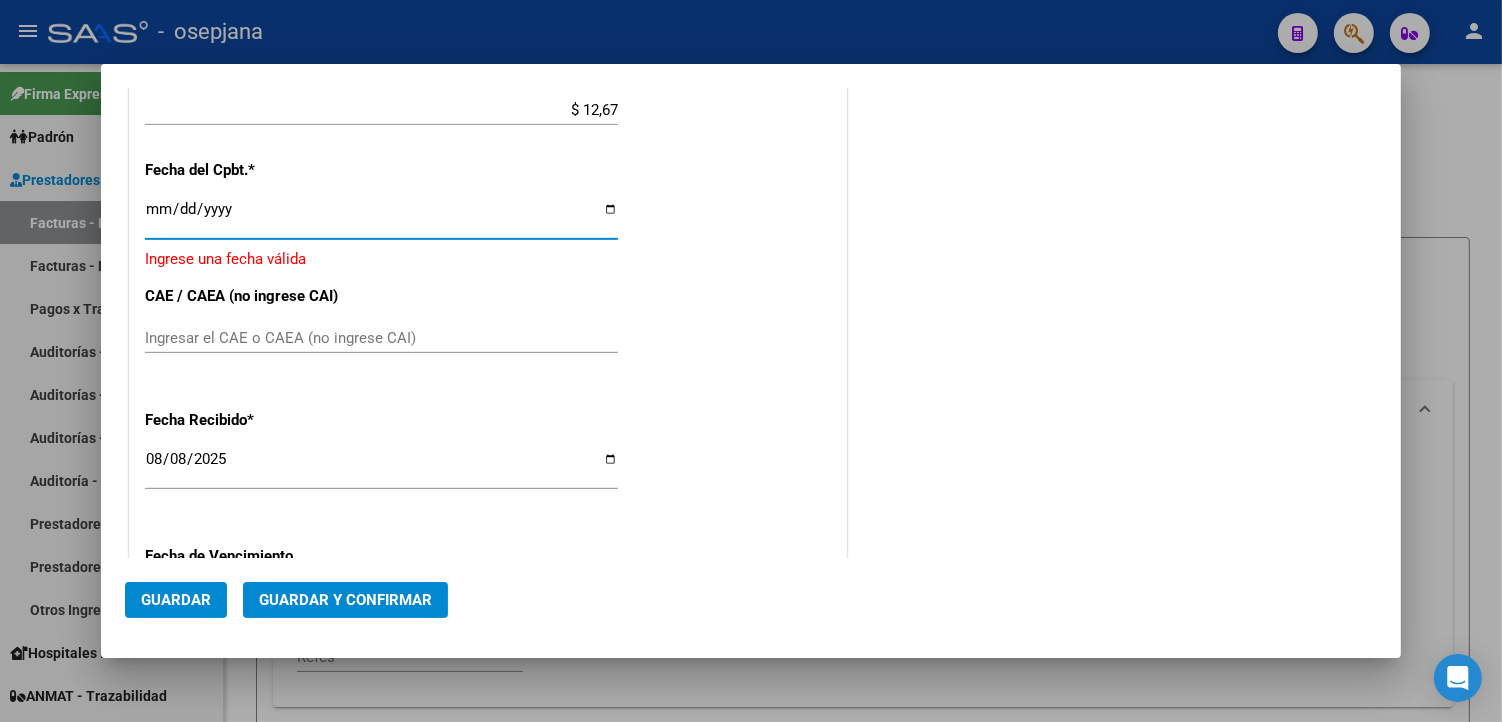 click on "Ingresar la fecha" at bounding box center [381, 217] 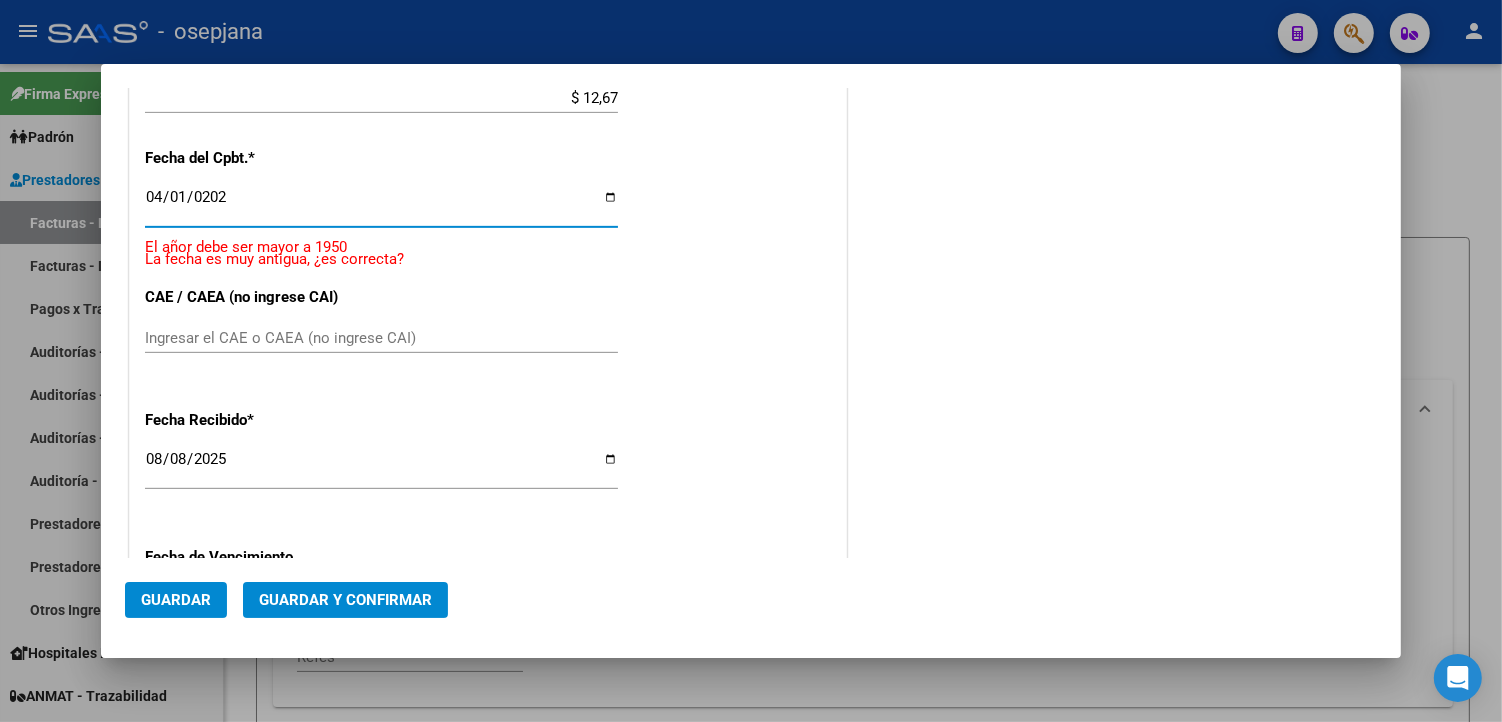 type on "2025-04-01" 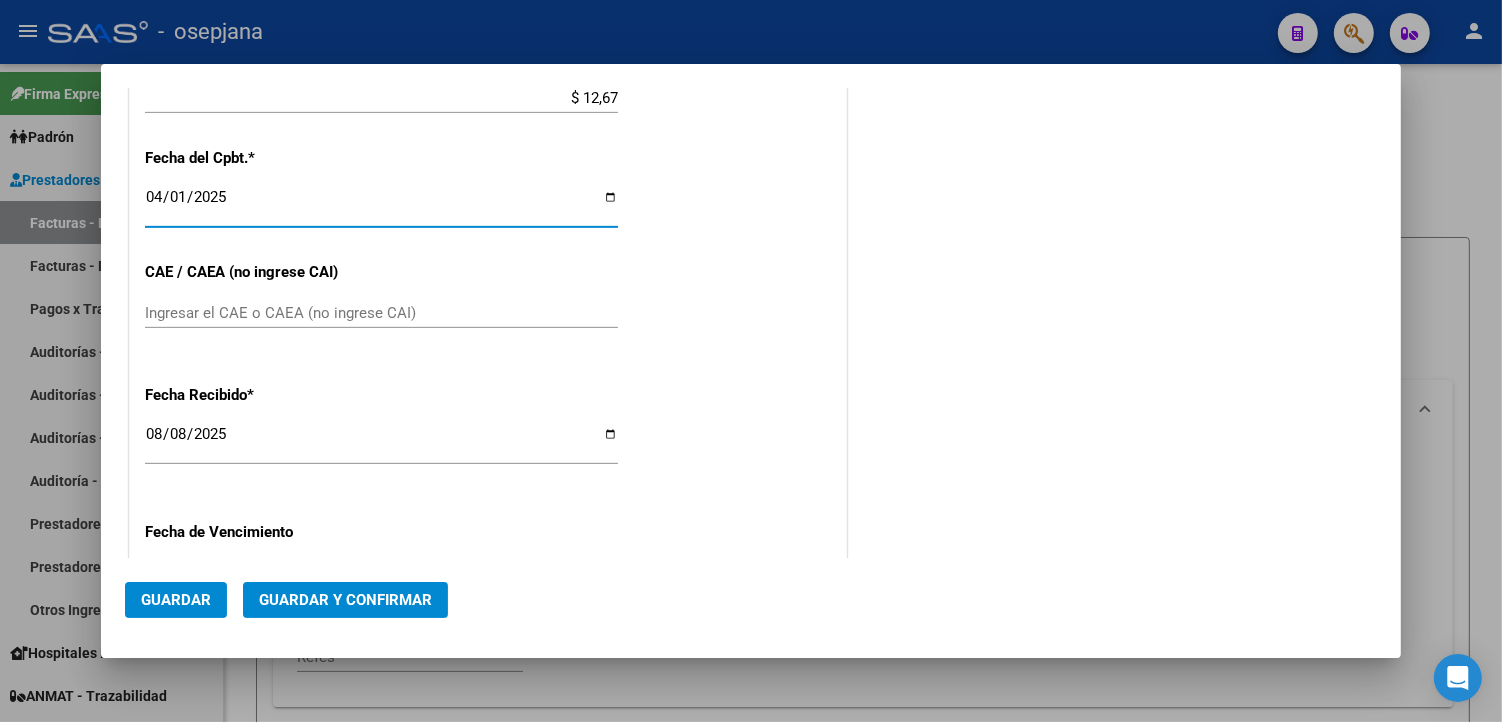 scroll, scrollTop: 821, scrollLeft: 0, axis: vertical 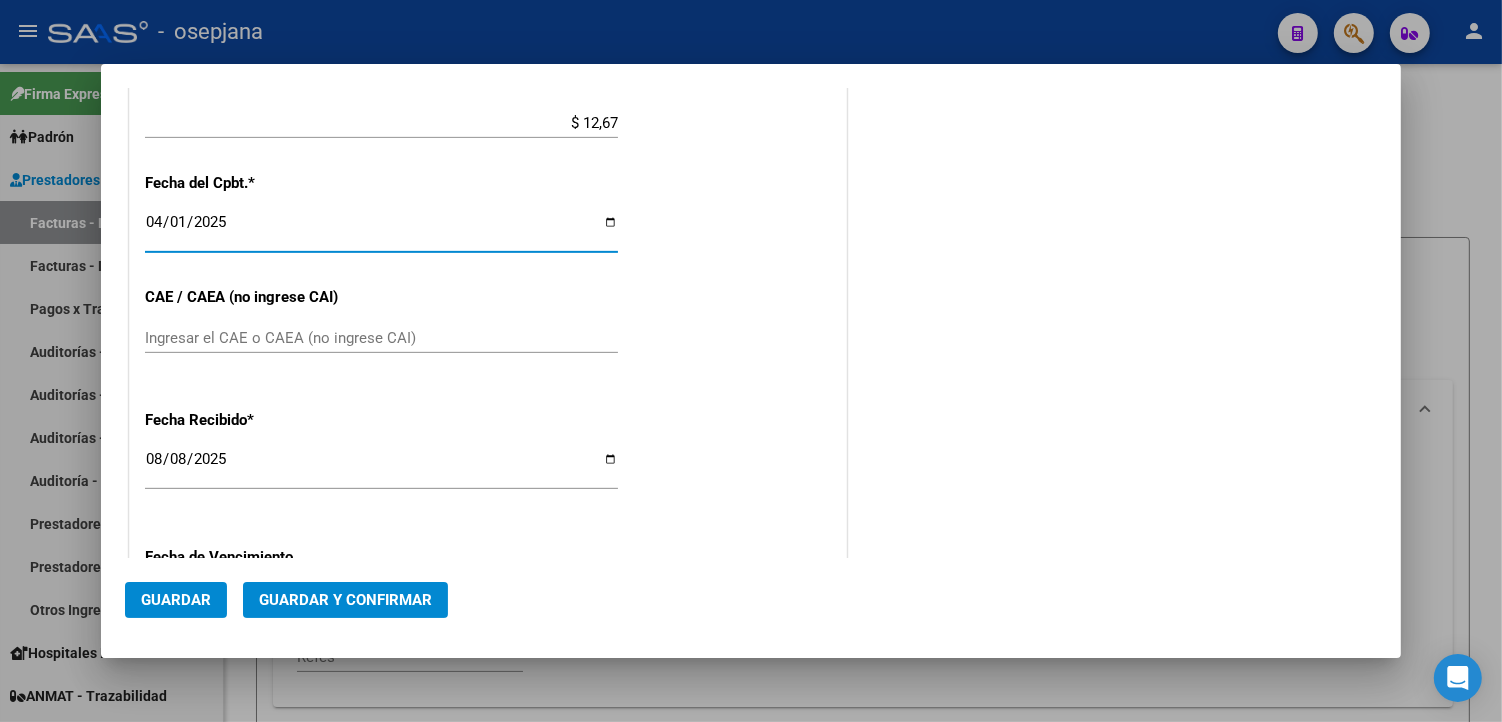 click on "Ingresar el CAE o CAEA (no ingrese CAI)" at bounding box center [381, 338] 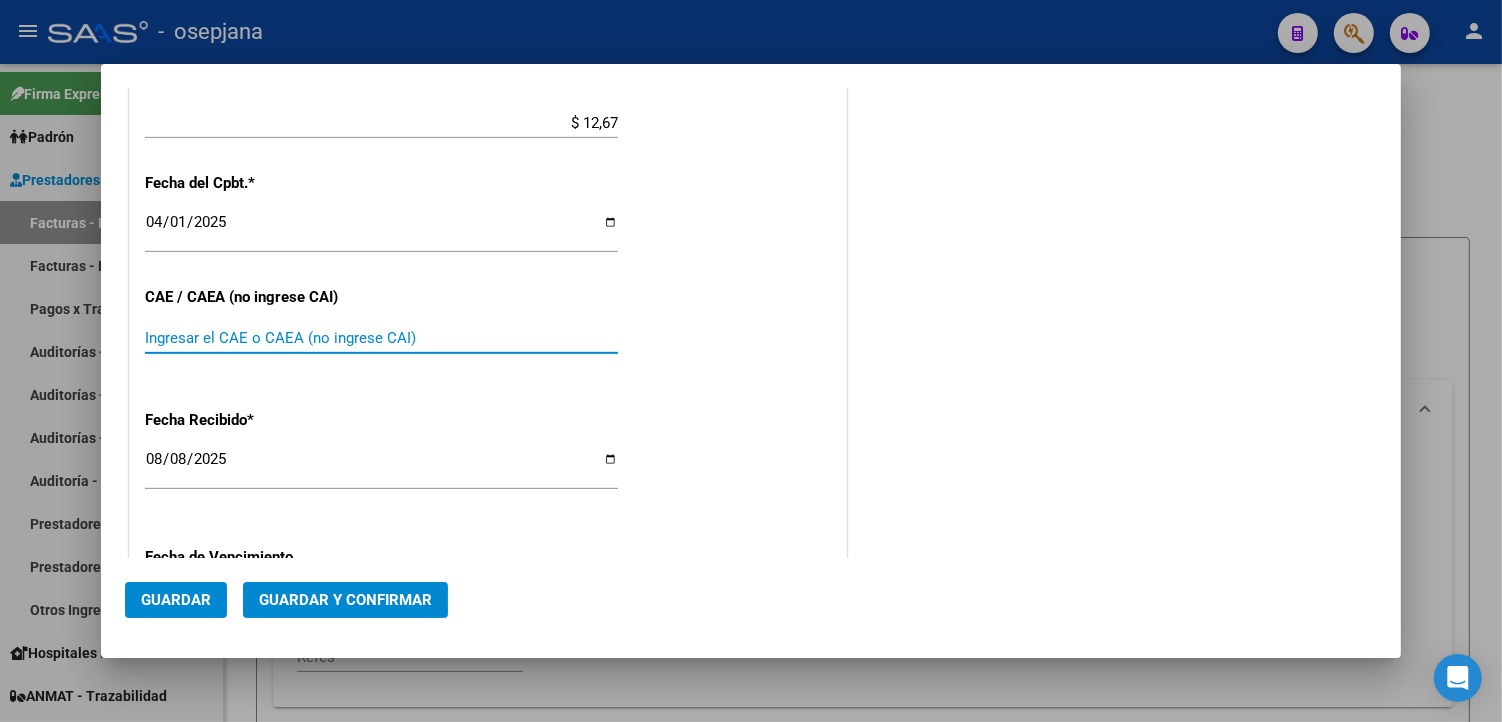 scroll, scrollTop: 932, scrollLeft: 0, axis: vertical 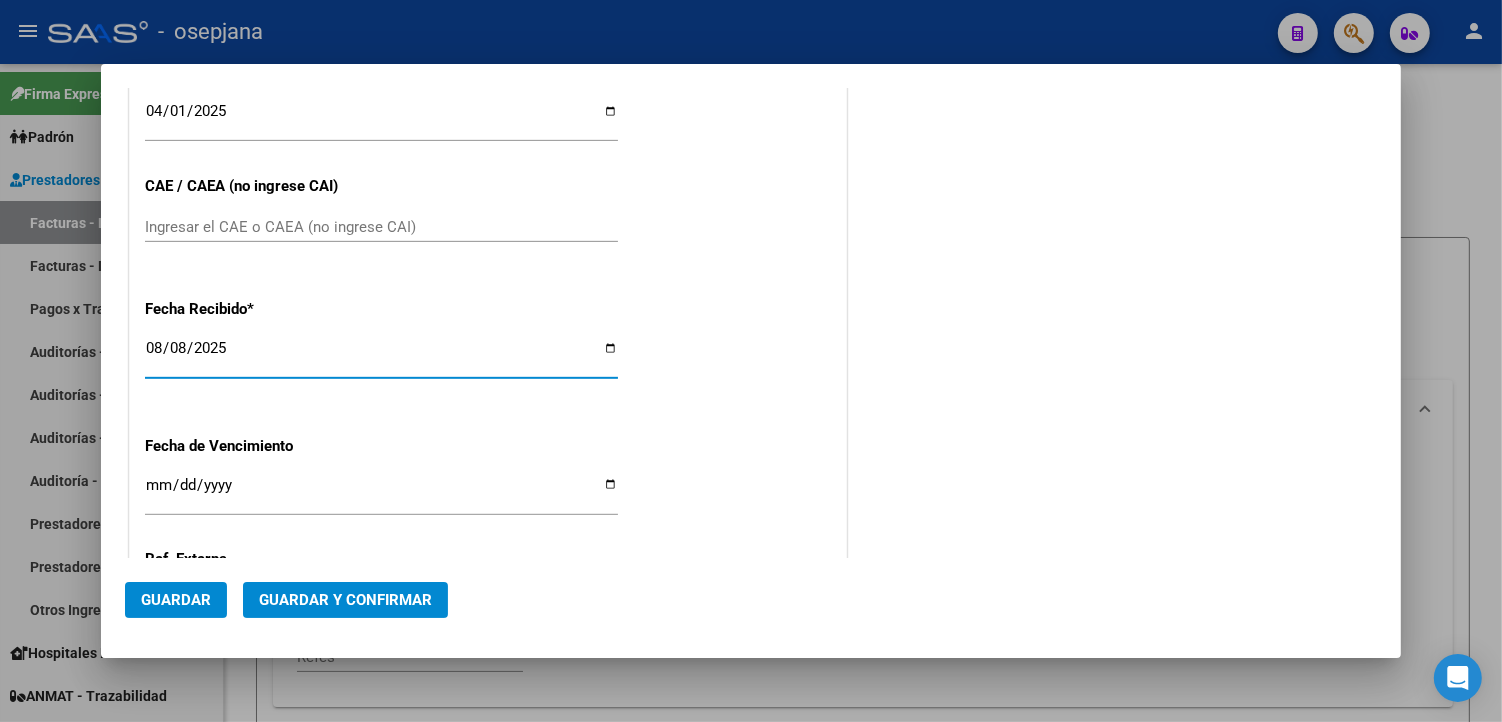 click on "2025-08-08" at bounding box center (381, 356) 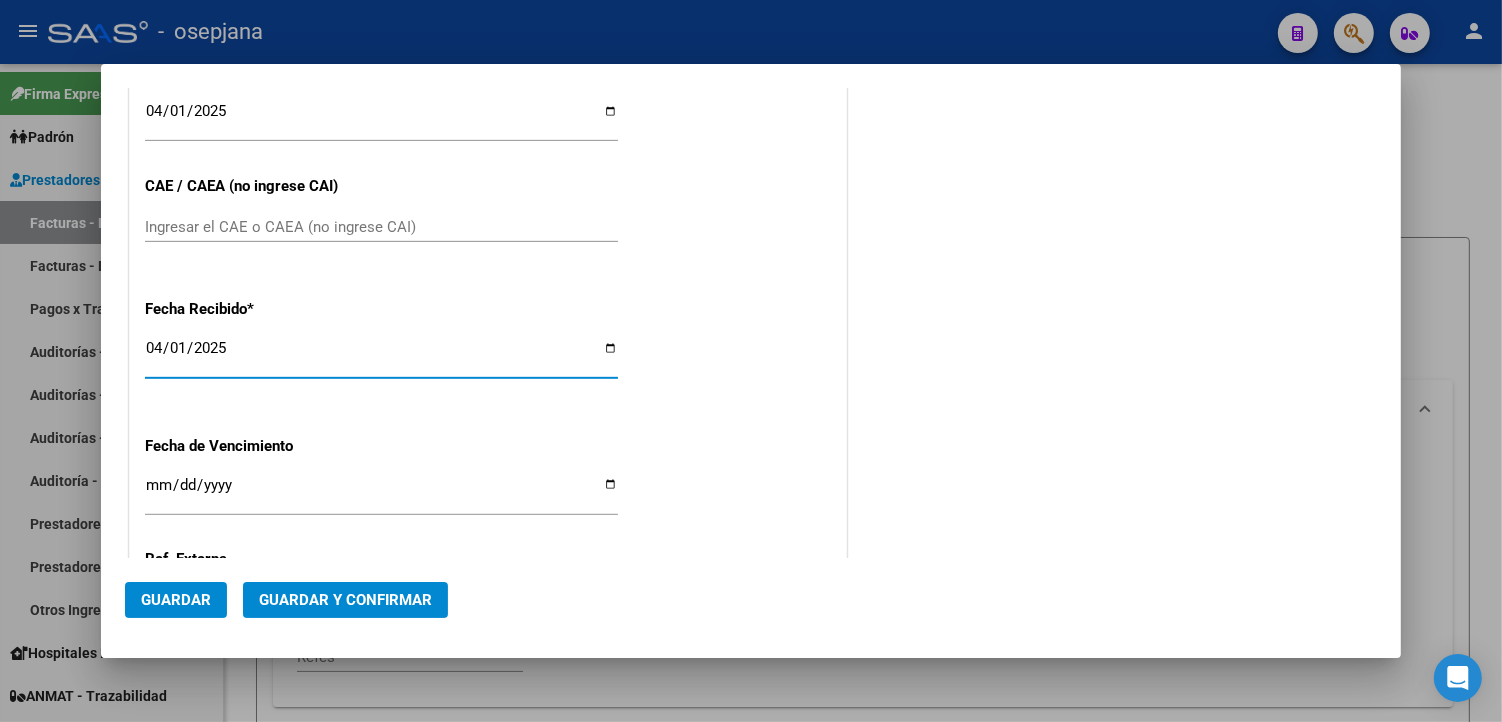 type on "2025-04-01" 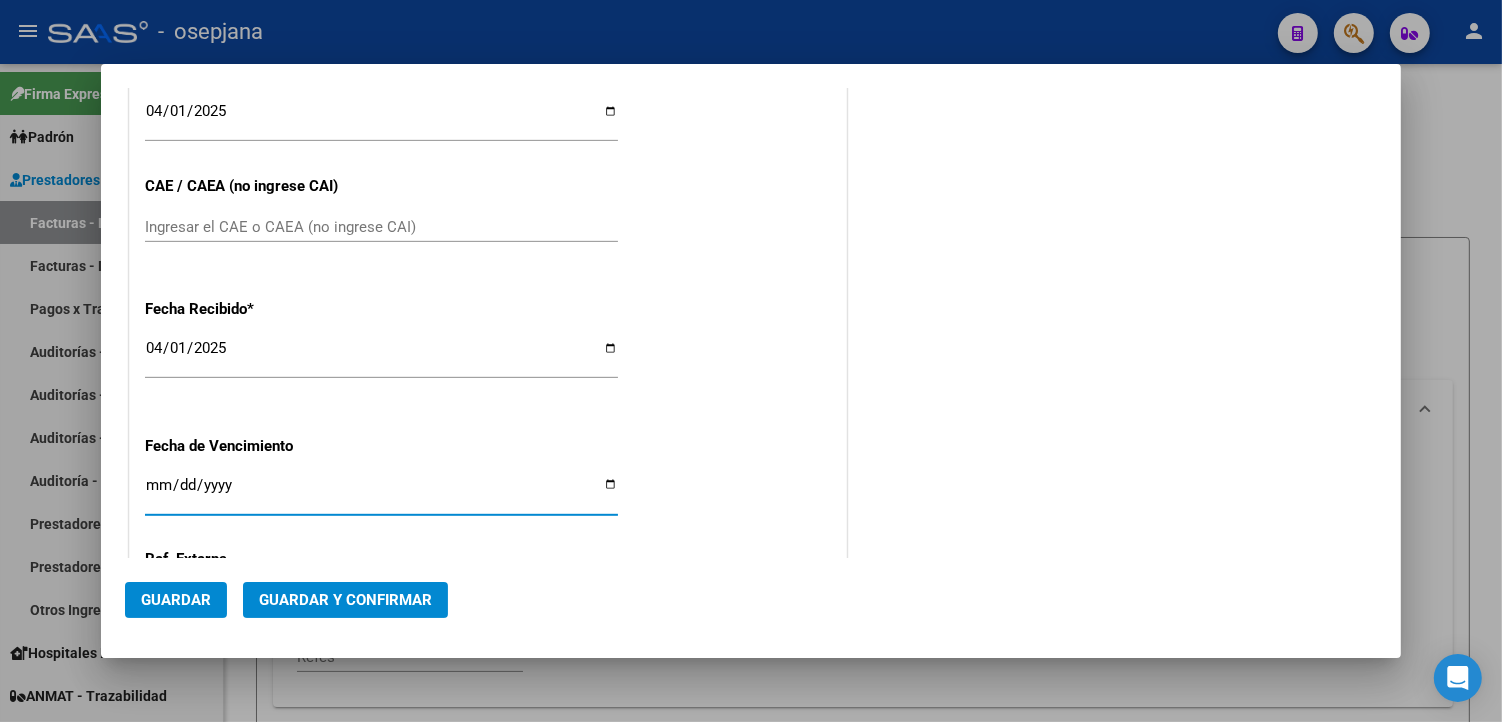 click on "Ingresar la fecha" at bounding box center [381, 493] 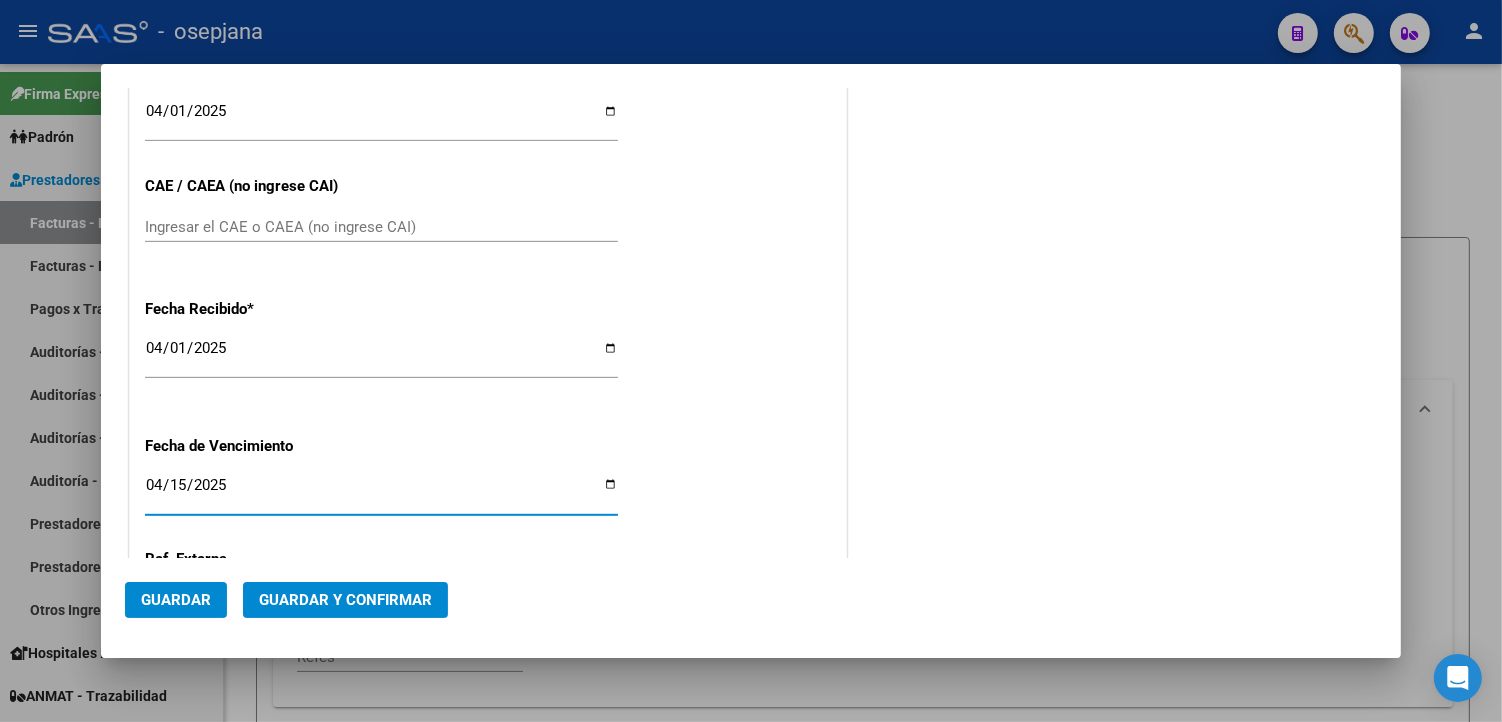 type on "2025-04-15" 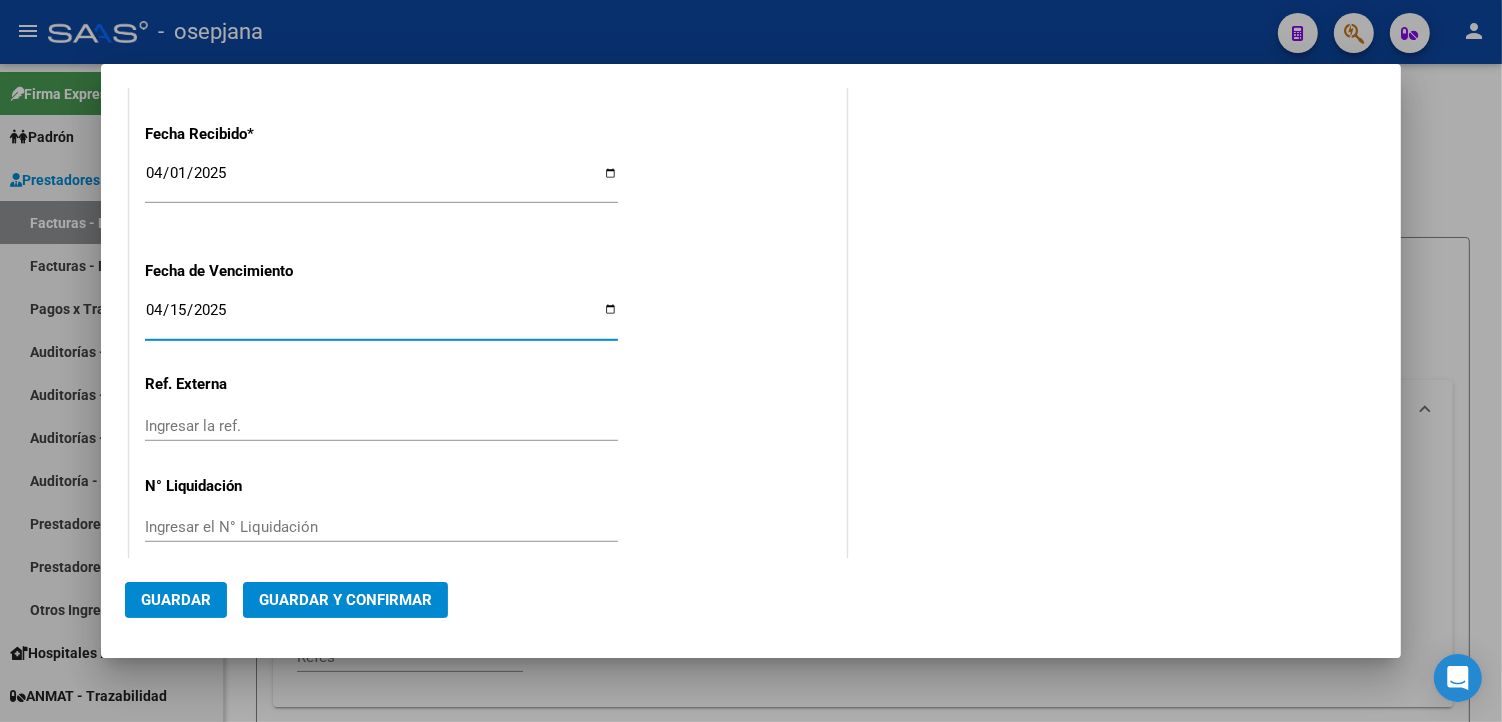 scroll, scrollTop: 1130, scrollLeft: 0, axis: vertical 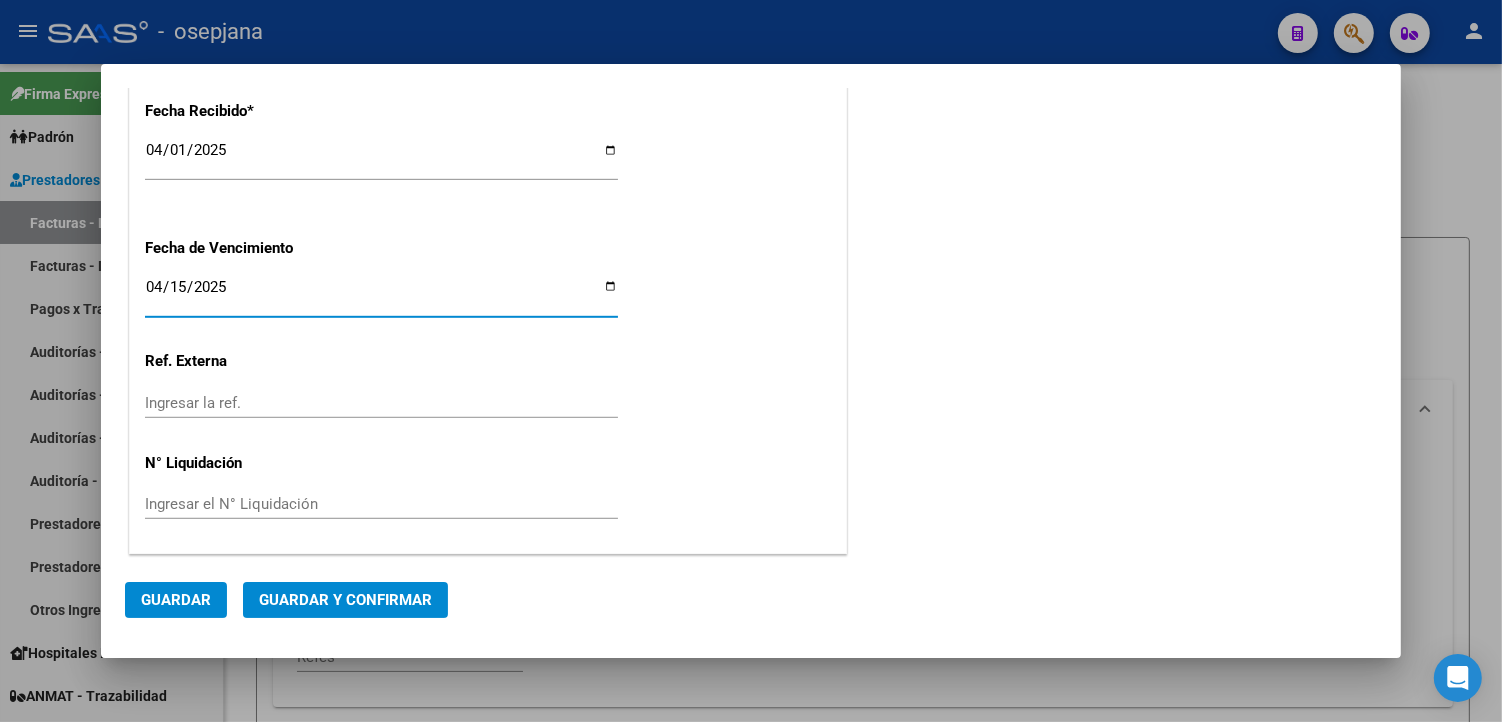click on "Ingresar la ref." at bounding box center [381, 403] 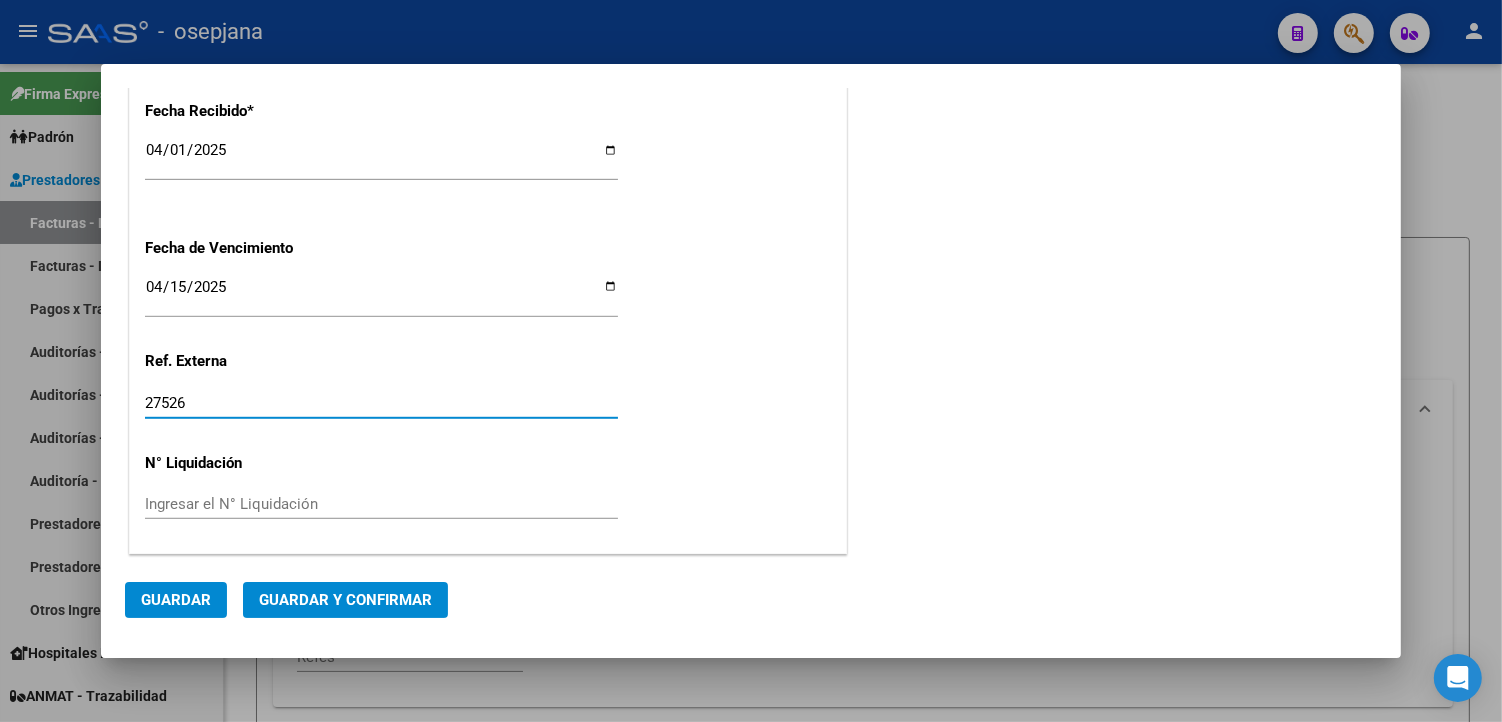 type on "27526" 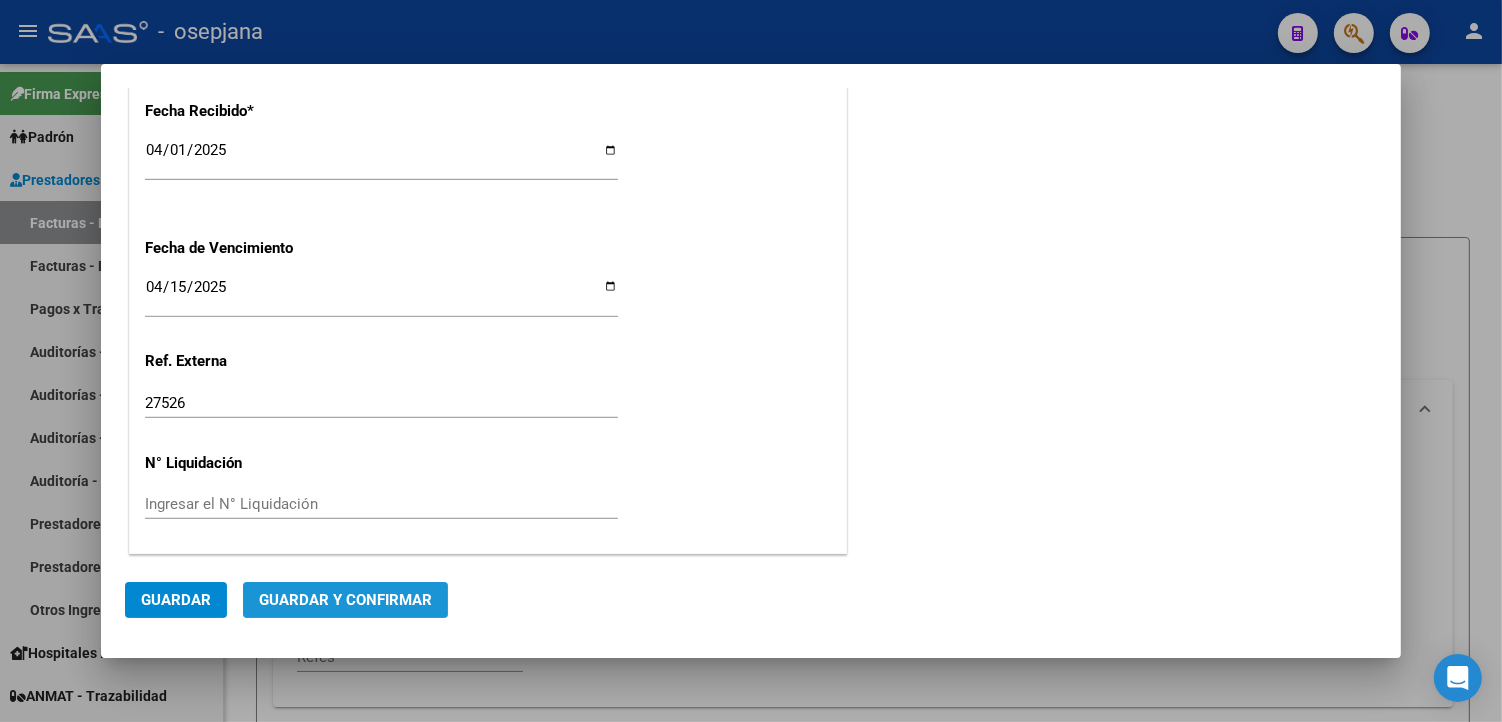 click on "Guardar y Confirmar" 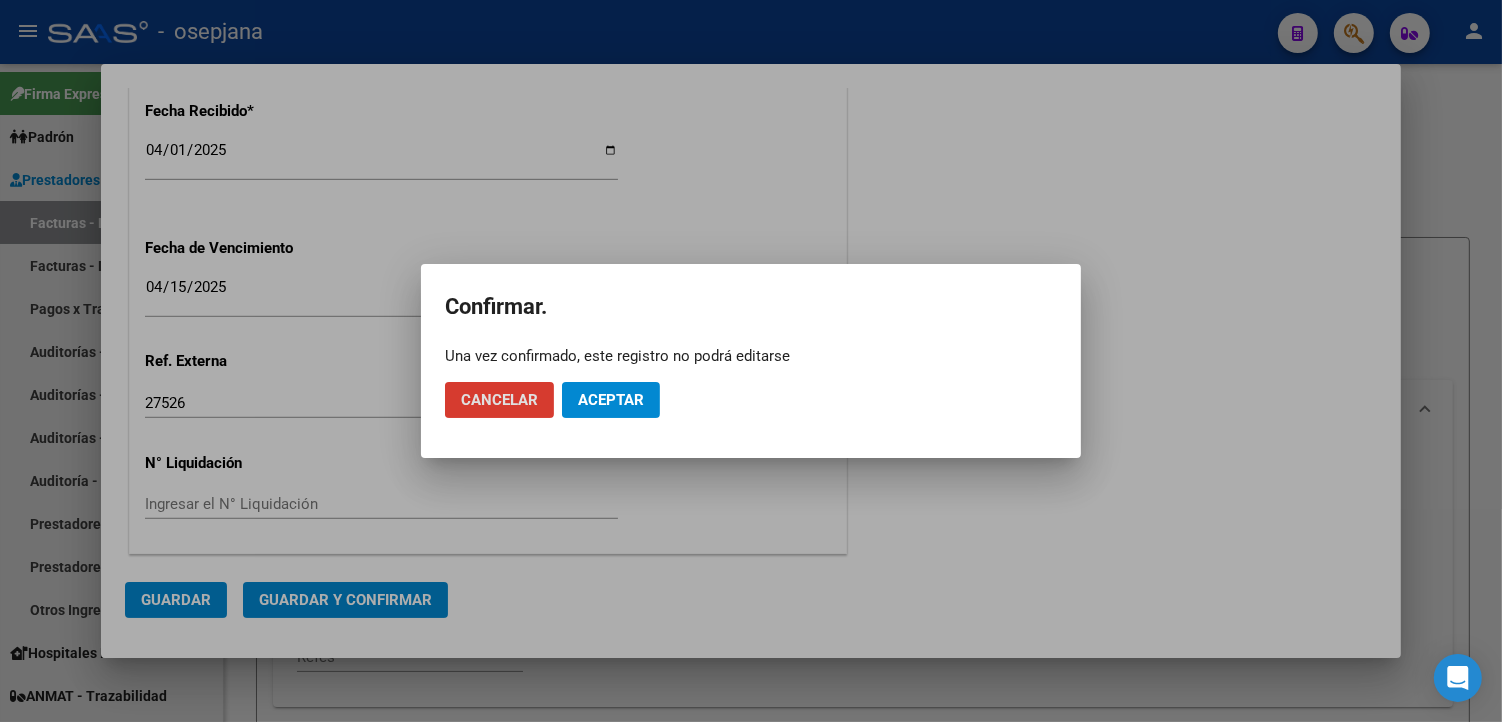 click on "Aceptar" 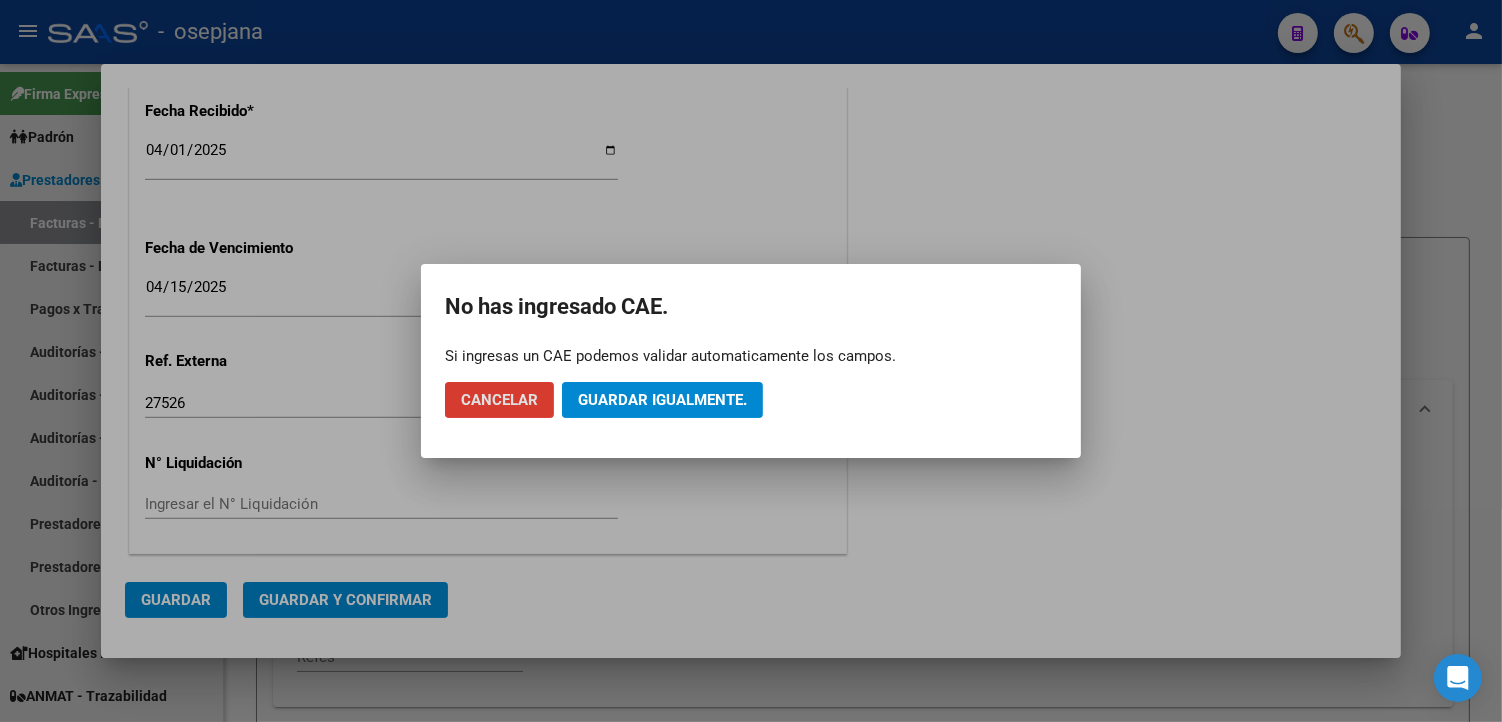 click on "Guardar igualmente." 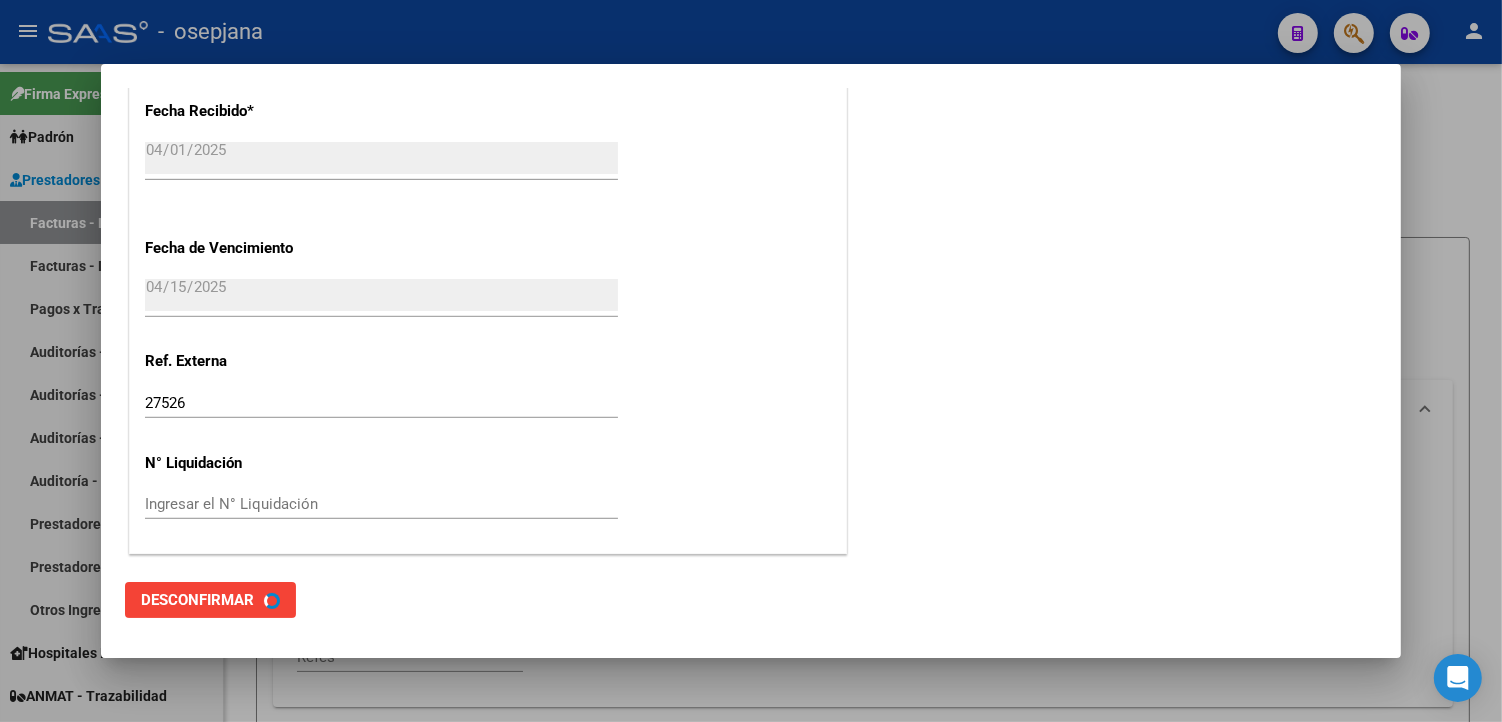 scroll, scrollTop: 0, scrollLeft: 0, axis: both 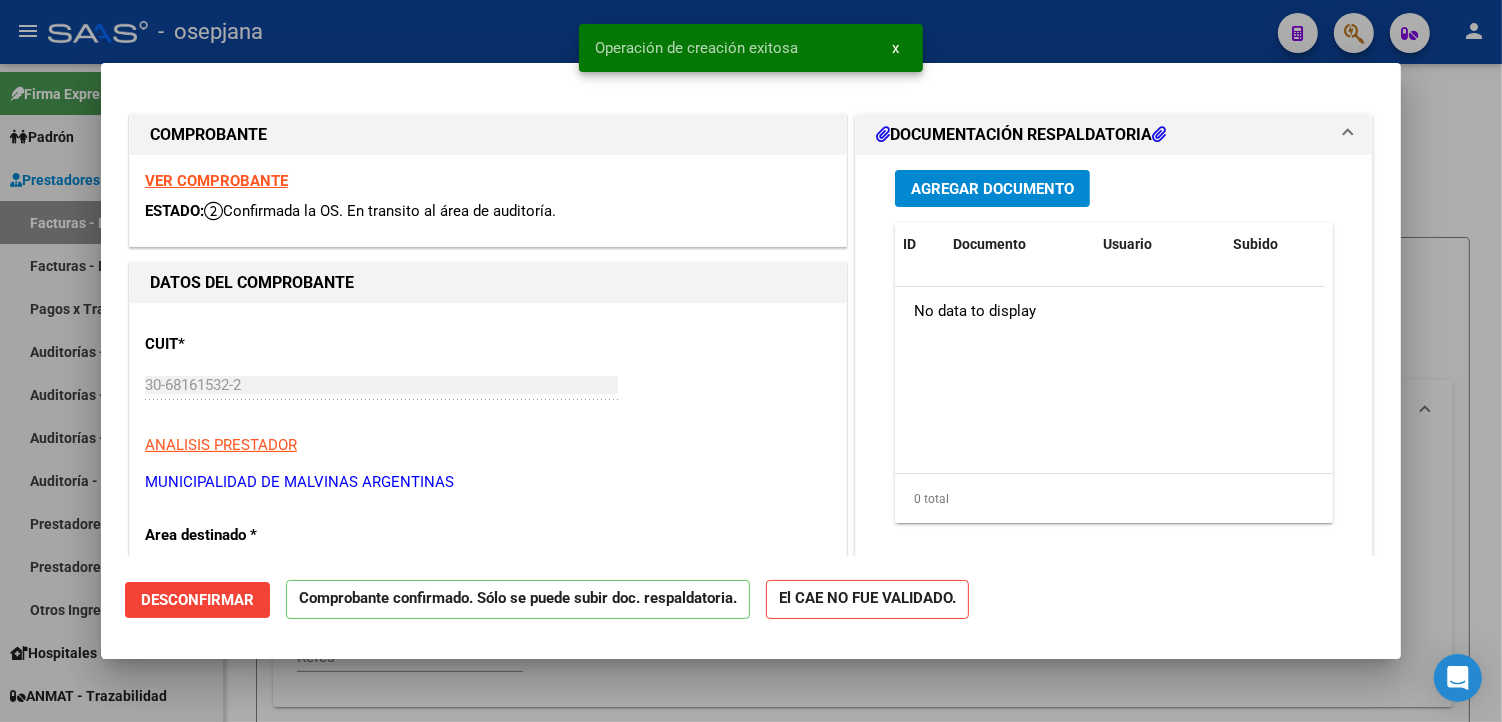 click at bounding box center [751, 361] 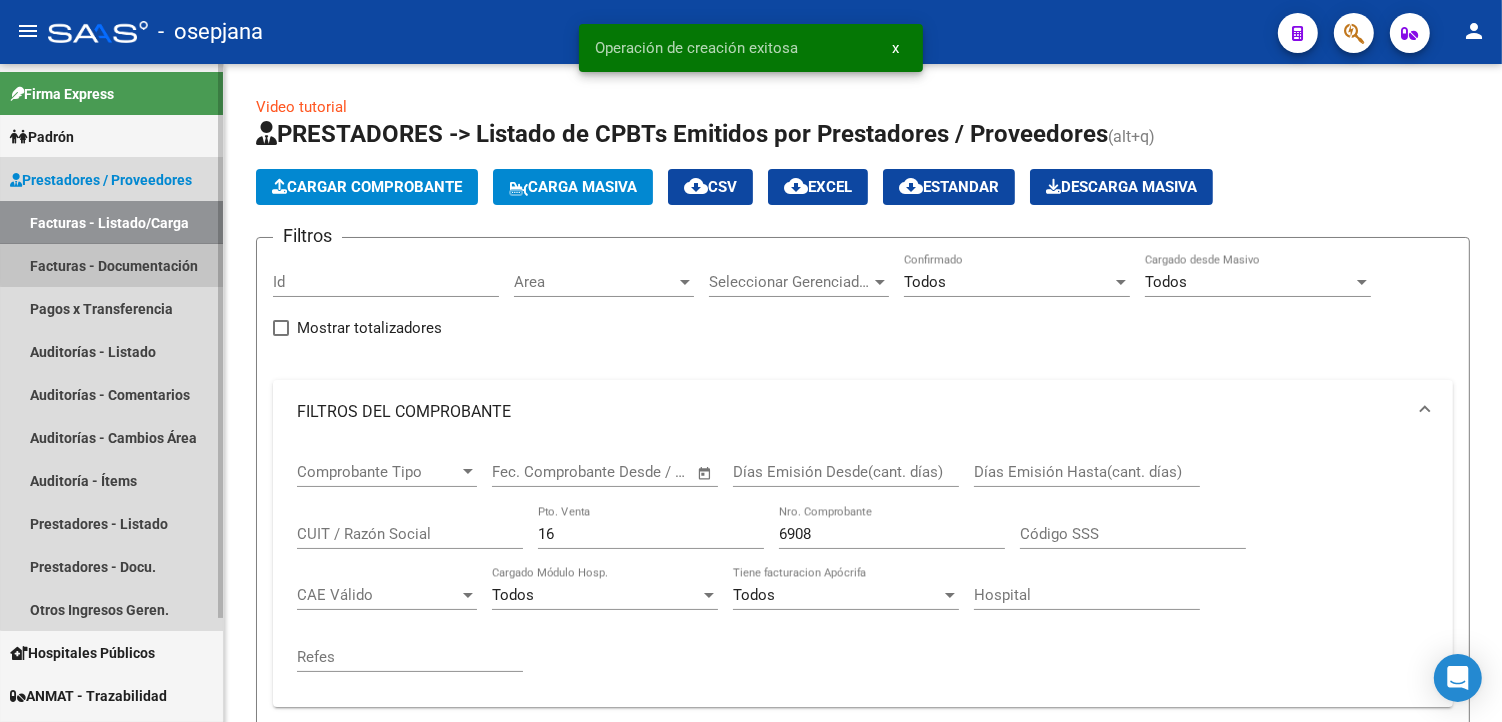 click on "Facturas - Documentación" at bounding box center [111, 265] 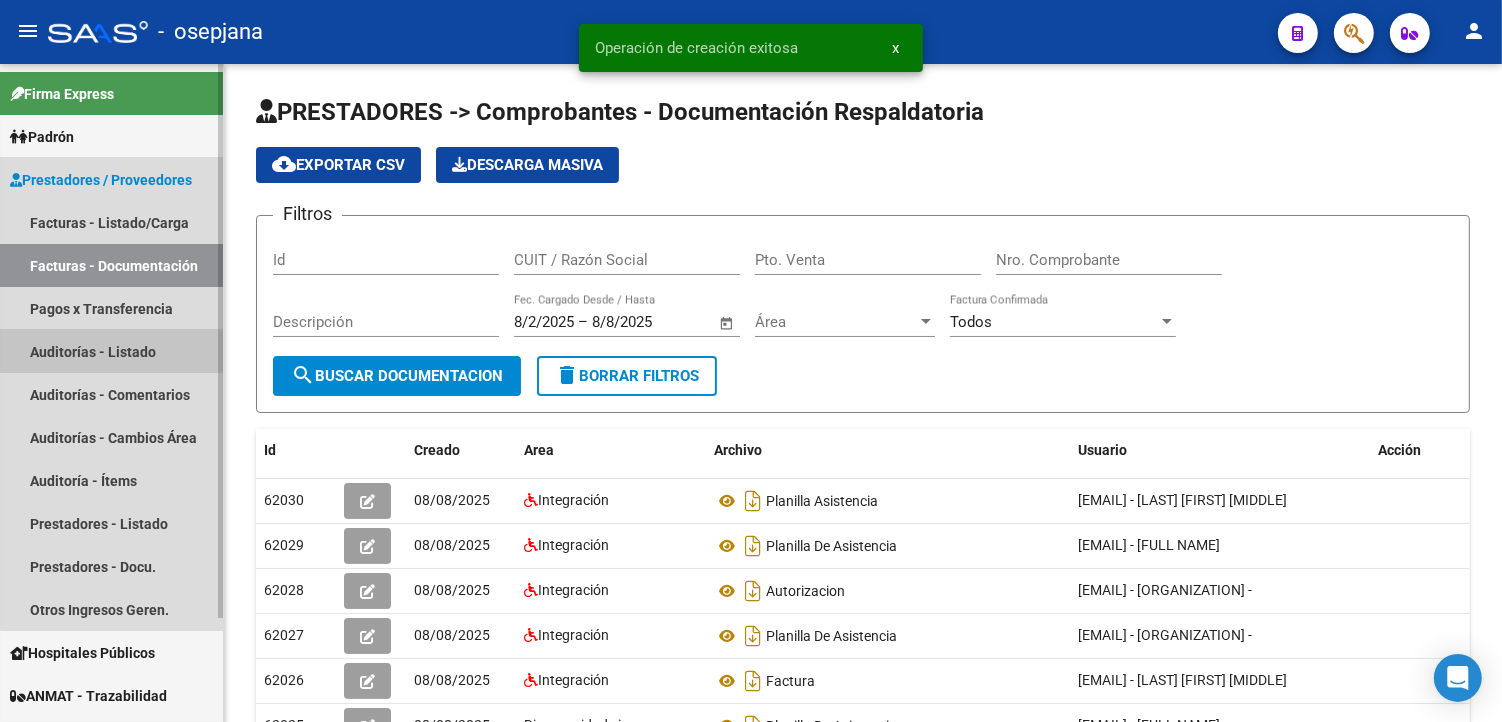 click on "Auditorías - Listado" at bounding box center (111, 351) 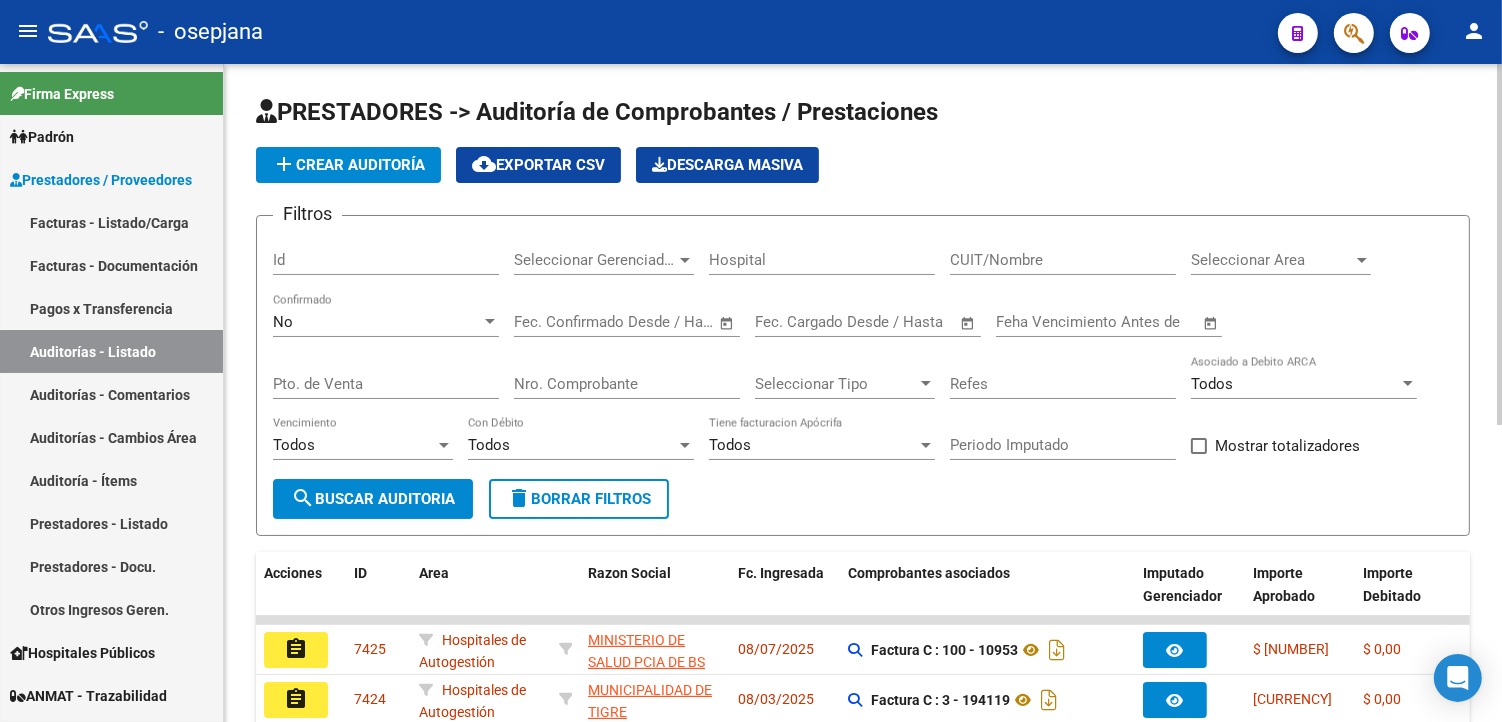 click on "add  Crear Auditoría" 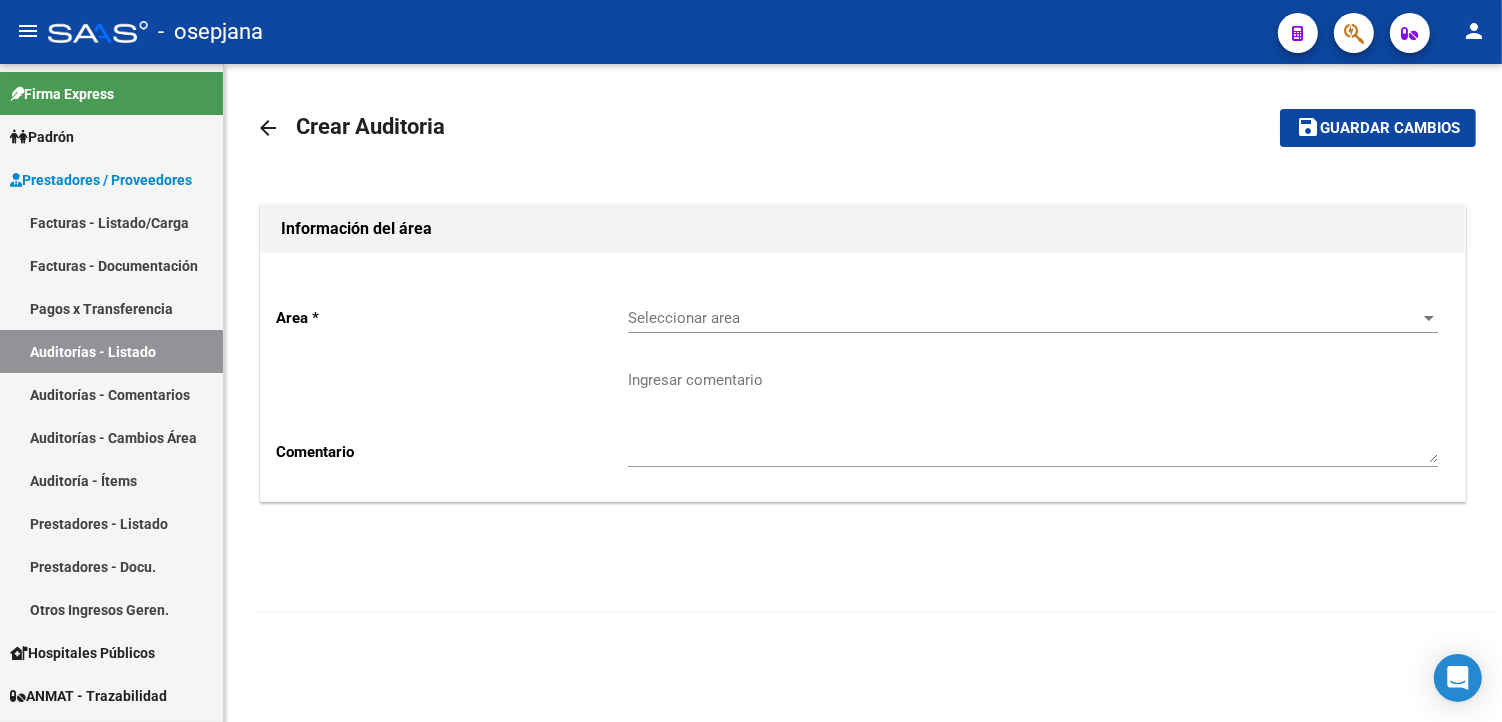 click on "Seleccionar area" at bounding box center (1024, 318) 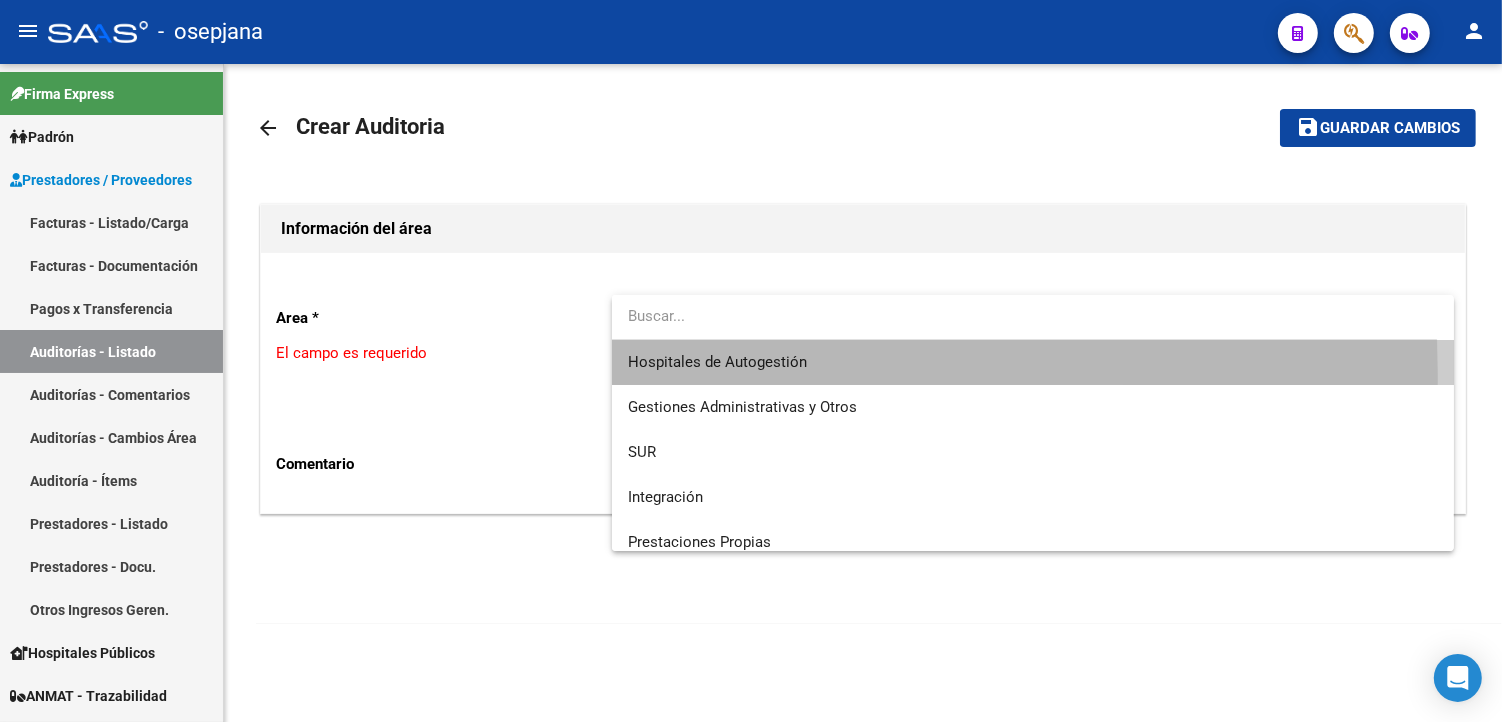 click on "Hospitales de Autogestión" at bounding box center (1033, 362) 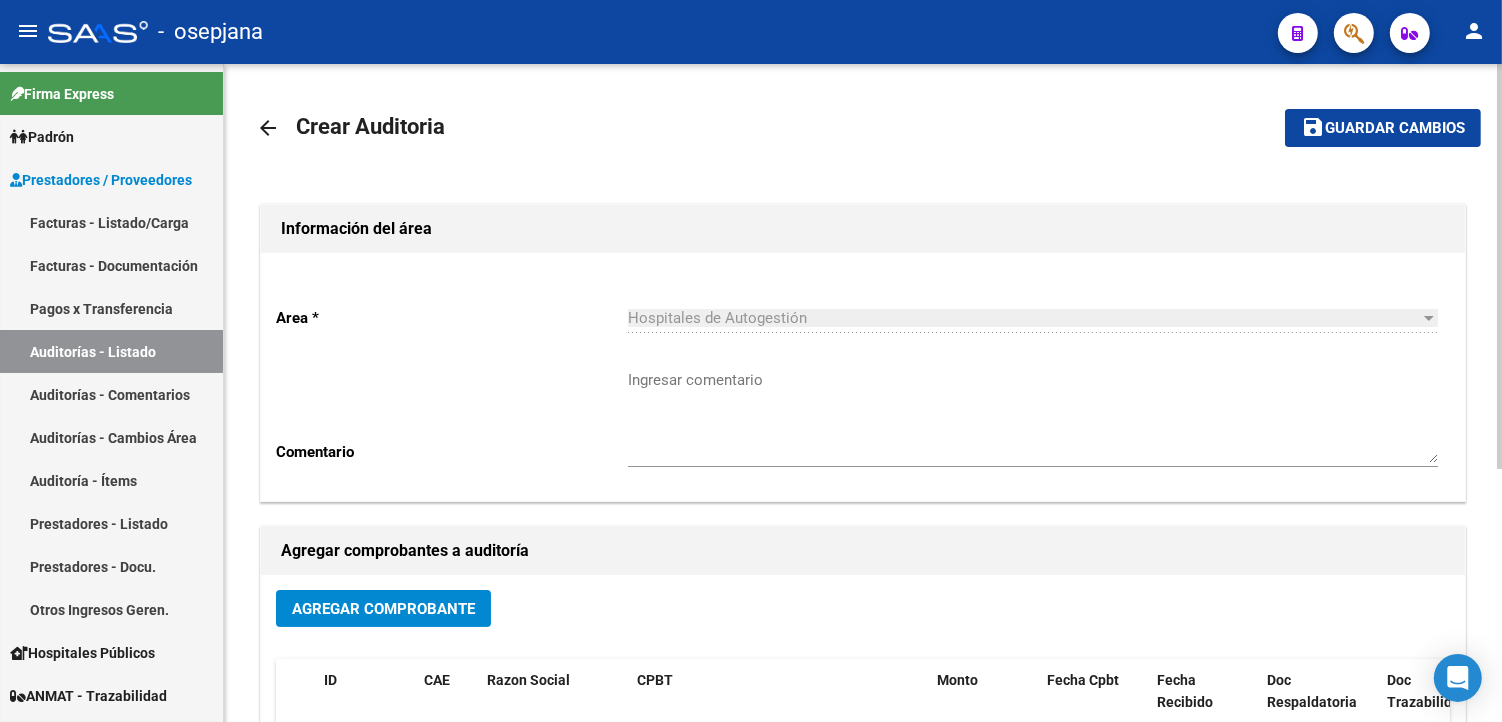 click on "Agregar Comprobante ID CAE Razon Social CPBT Monto Fecha Cpbt Fecha Recibido Doc Respaldatoria Doc Trazabilidad Expte. Interno Creado Usuario No data to display" 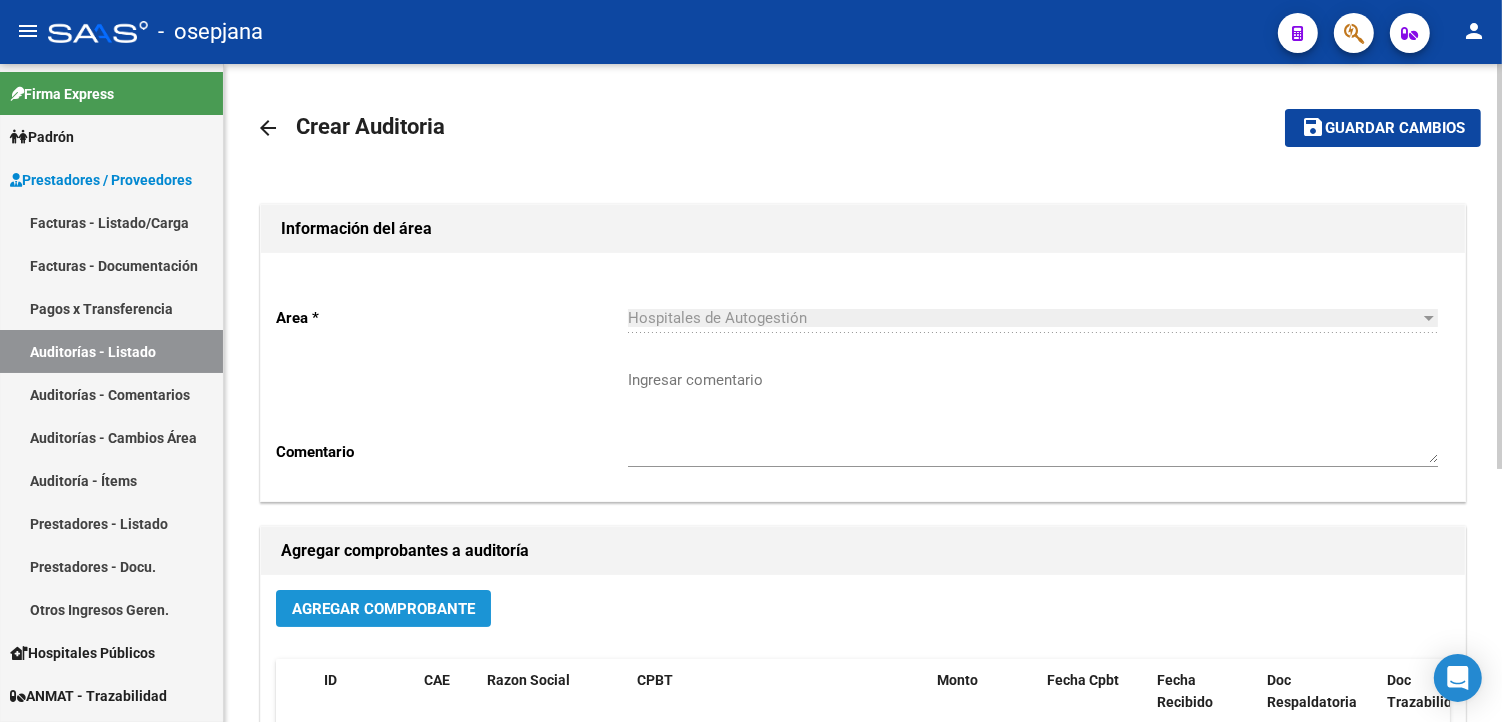 click on "Agregar Comprobante" 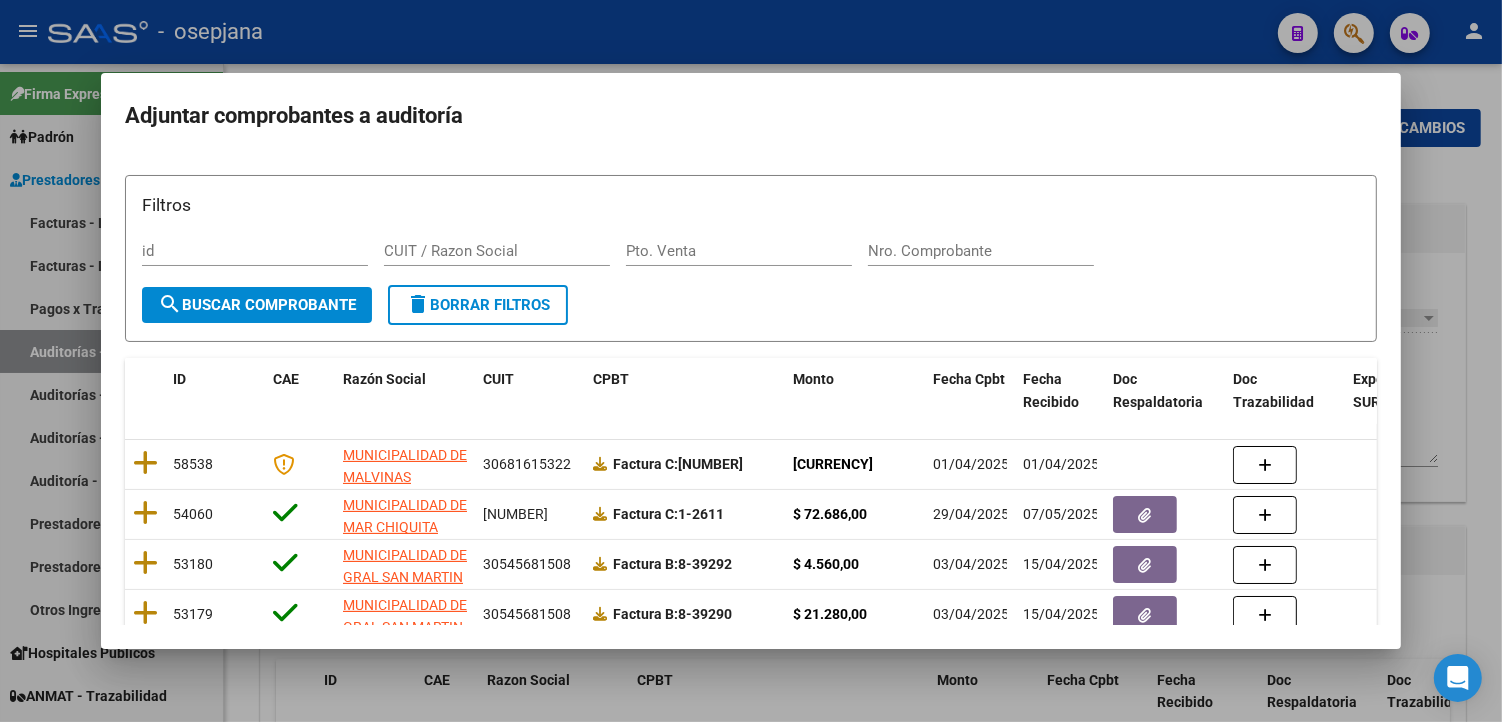 click at bounding box center [751, 361] 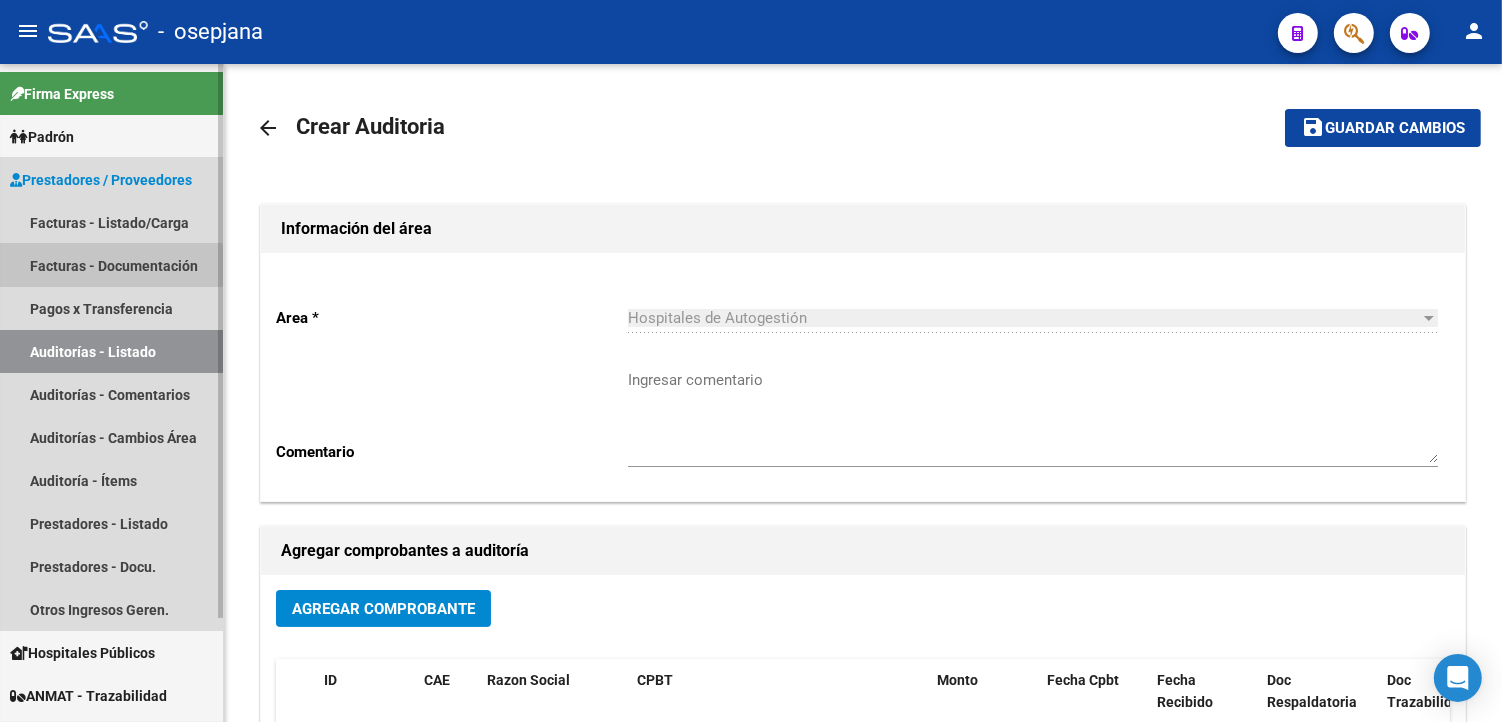 click on "Facturas - Documentación" at bounding box center [111, 265] 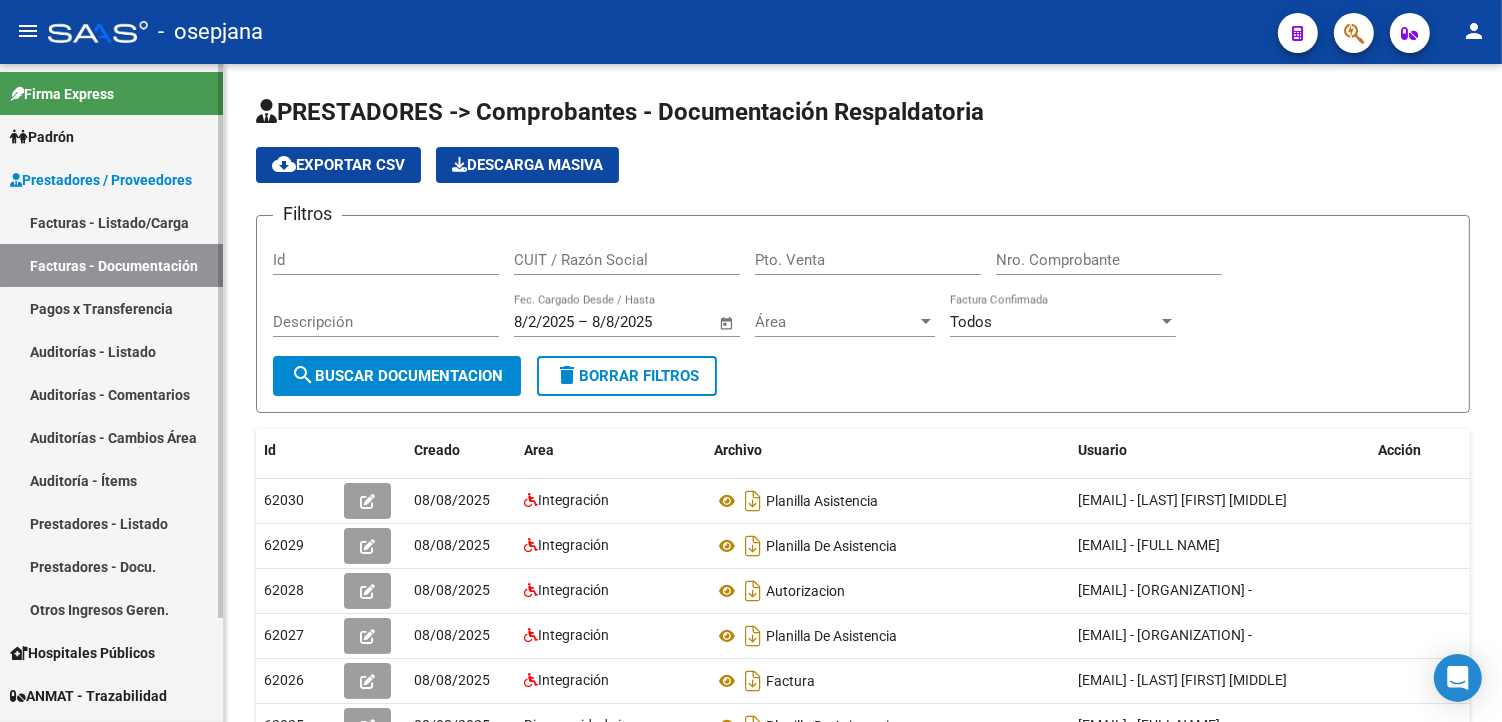 click on "Facturas - Listado/Carga" at bounding box center (111, 222) 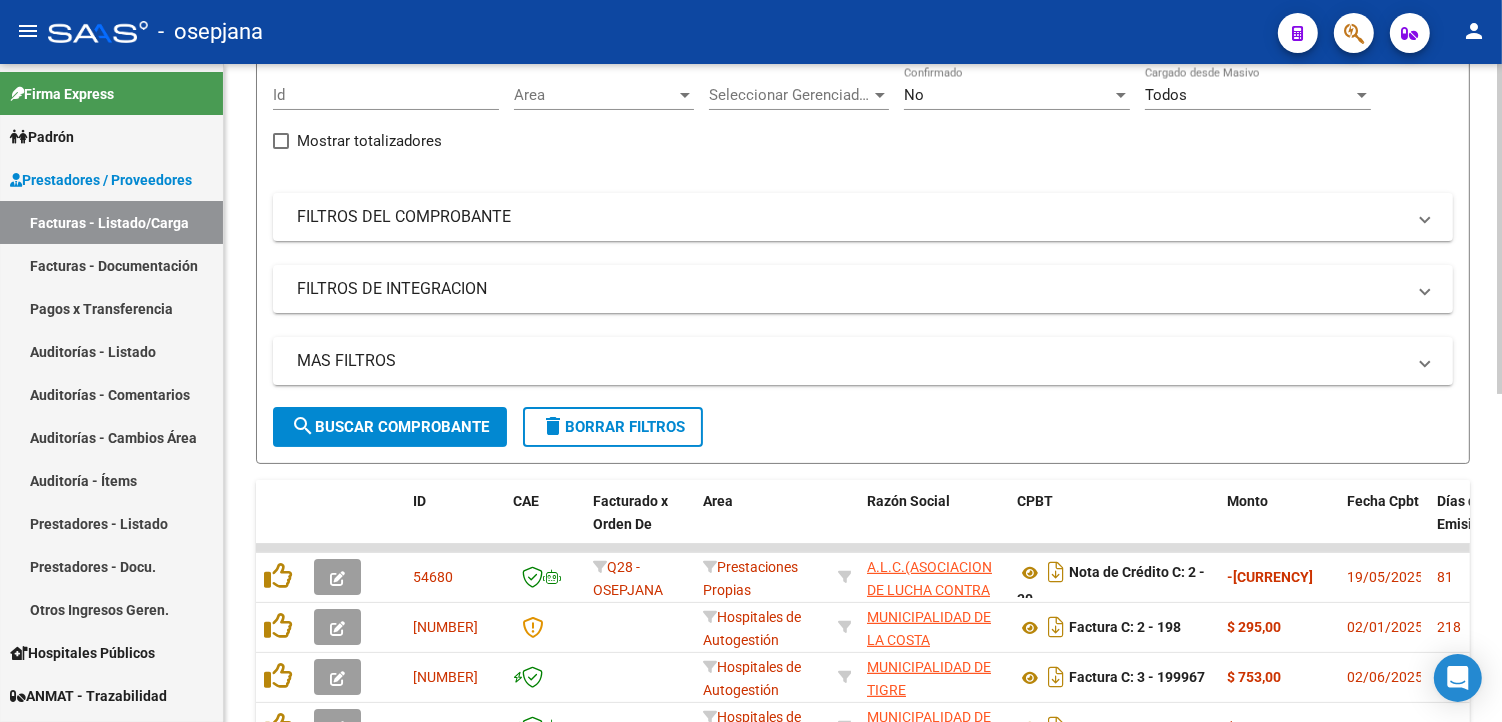 scroll, scrollTop: 238, scrollLeft: 0, axis: vertical 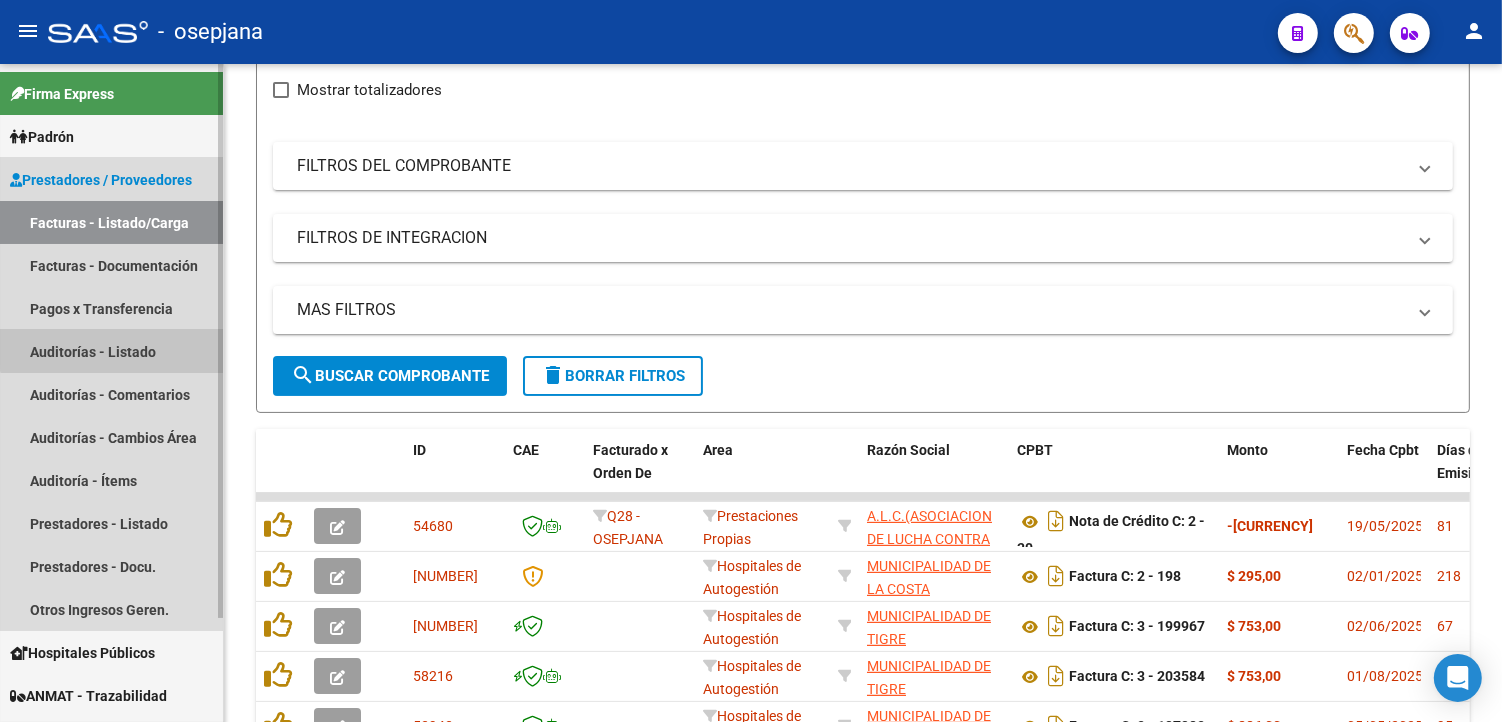click on "Auditorías - Listado" at bounding box center [111, 351] 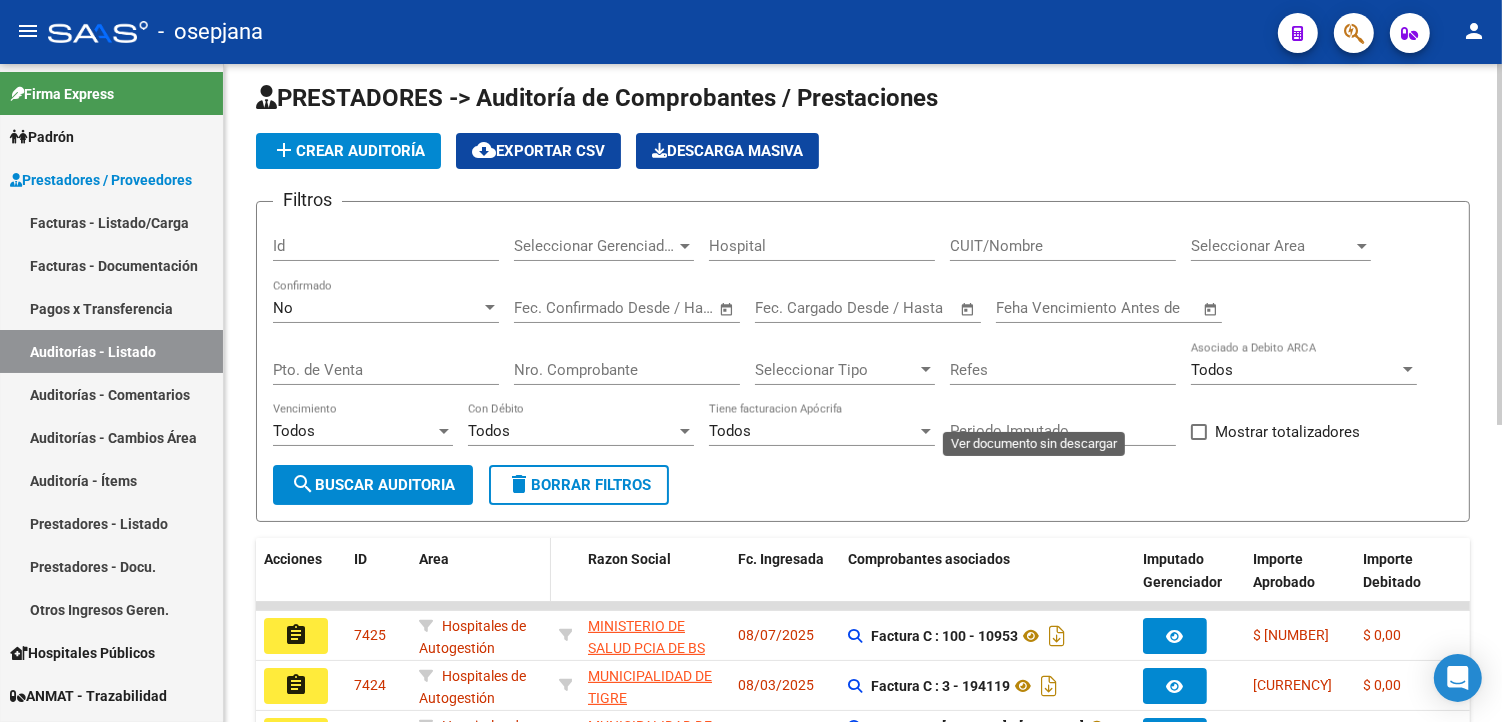 scroll, scrollTop: 238, scrollLeft: 0, axis: vertical 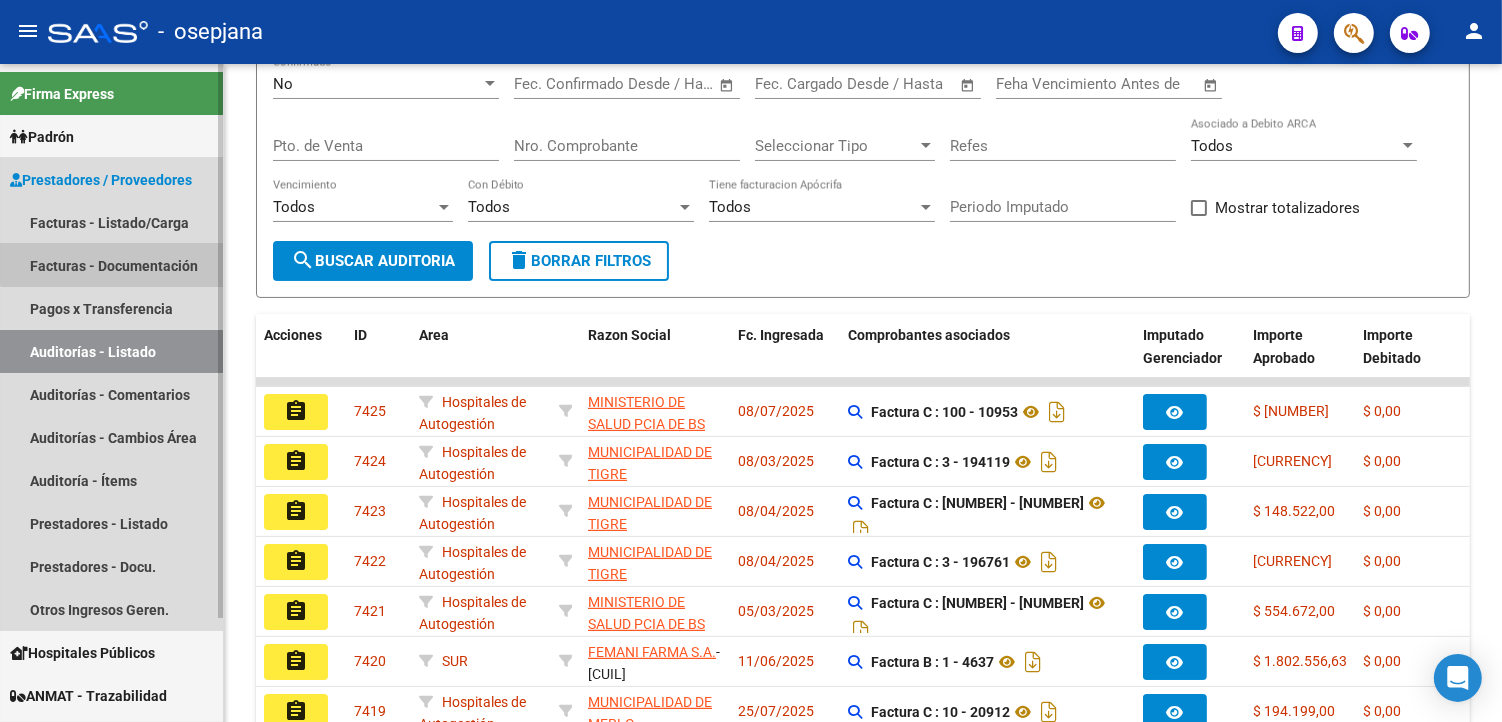 click on "Facturas - Documentación" at bounding box center (111, 265) 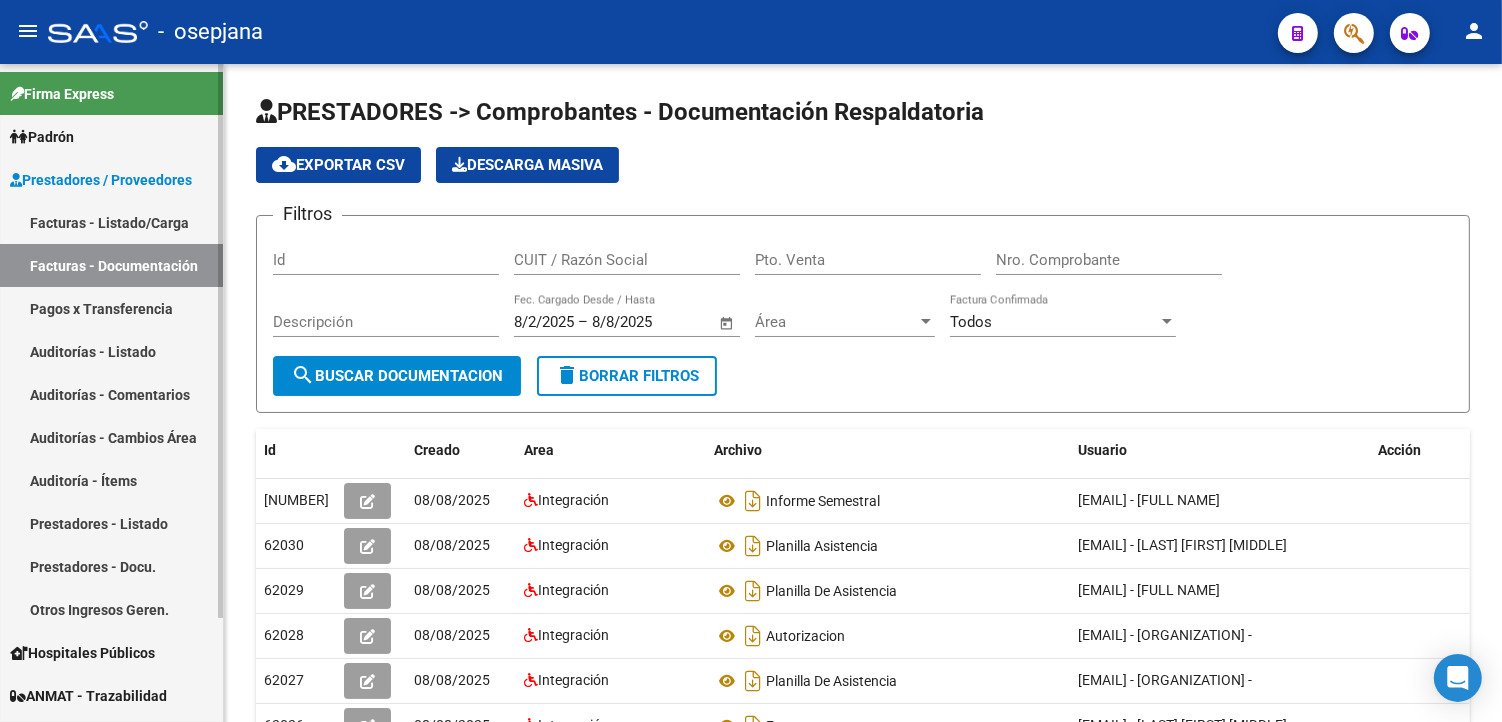 click on "Facturas - Listado/Carga" at bounding box center [111, 222] 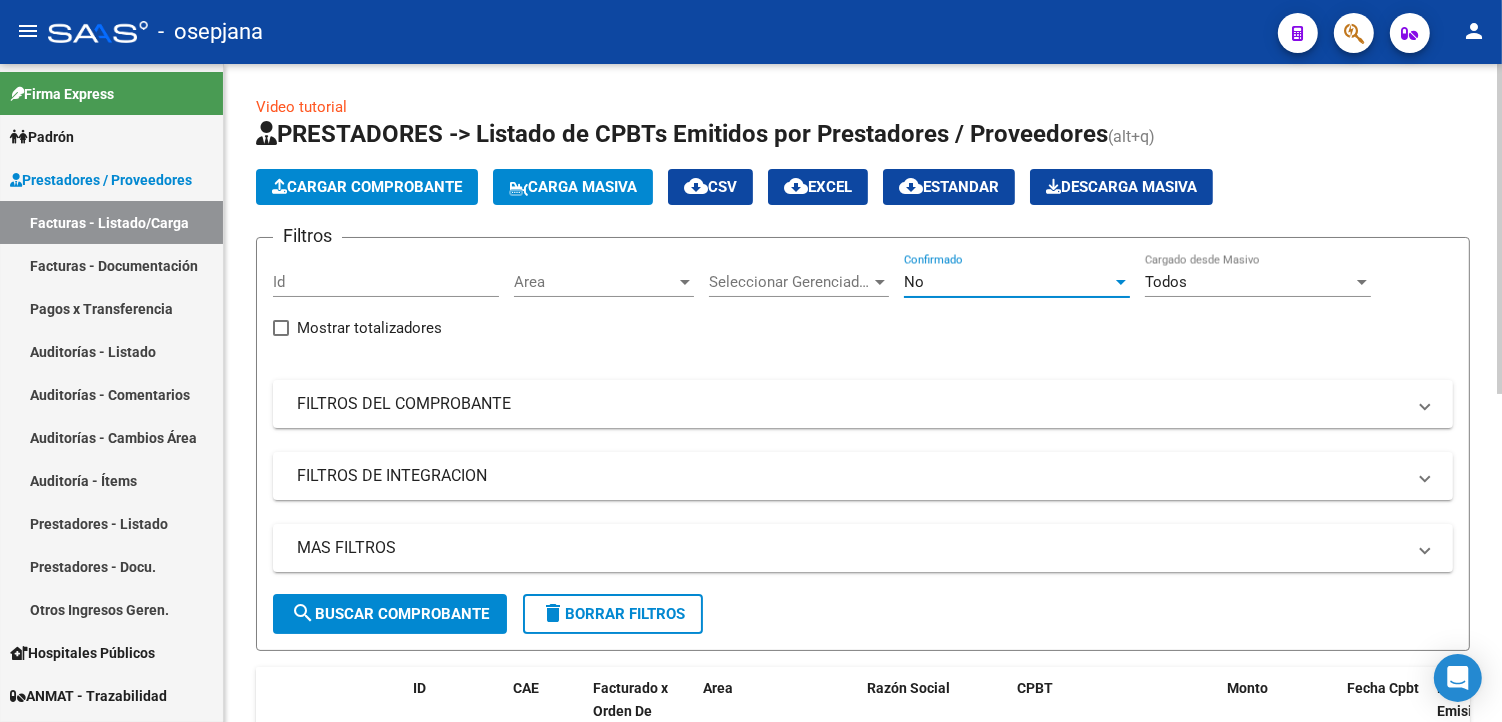 click on "No" at bounding box center (1008, 282) 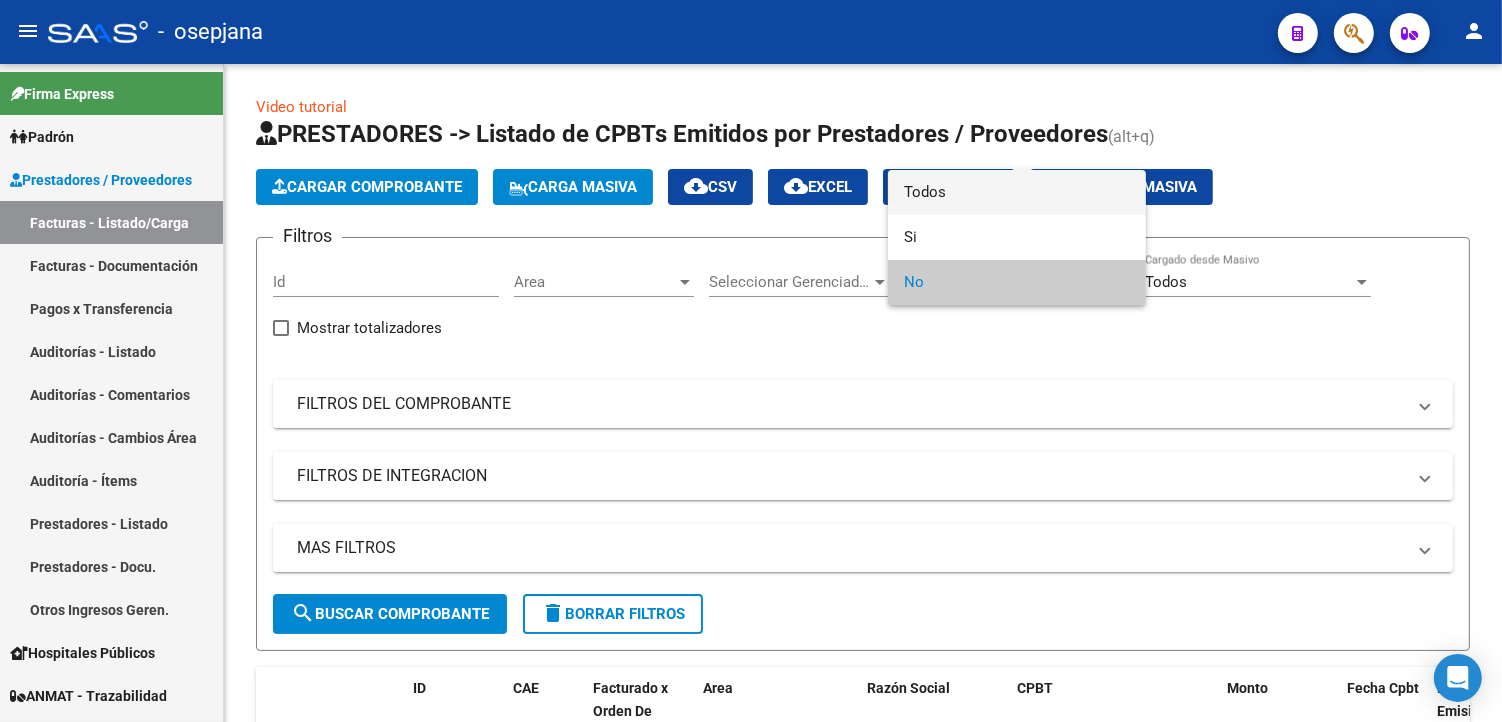 click on "Todos" at bounding box center (1017, 192) 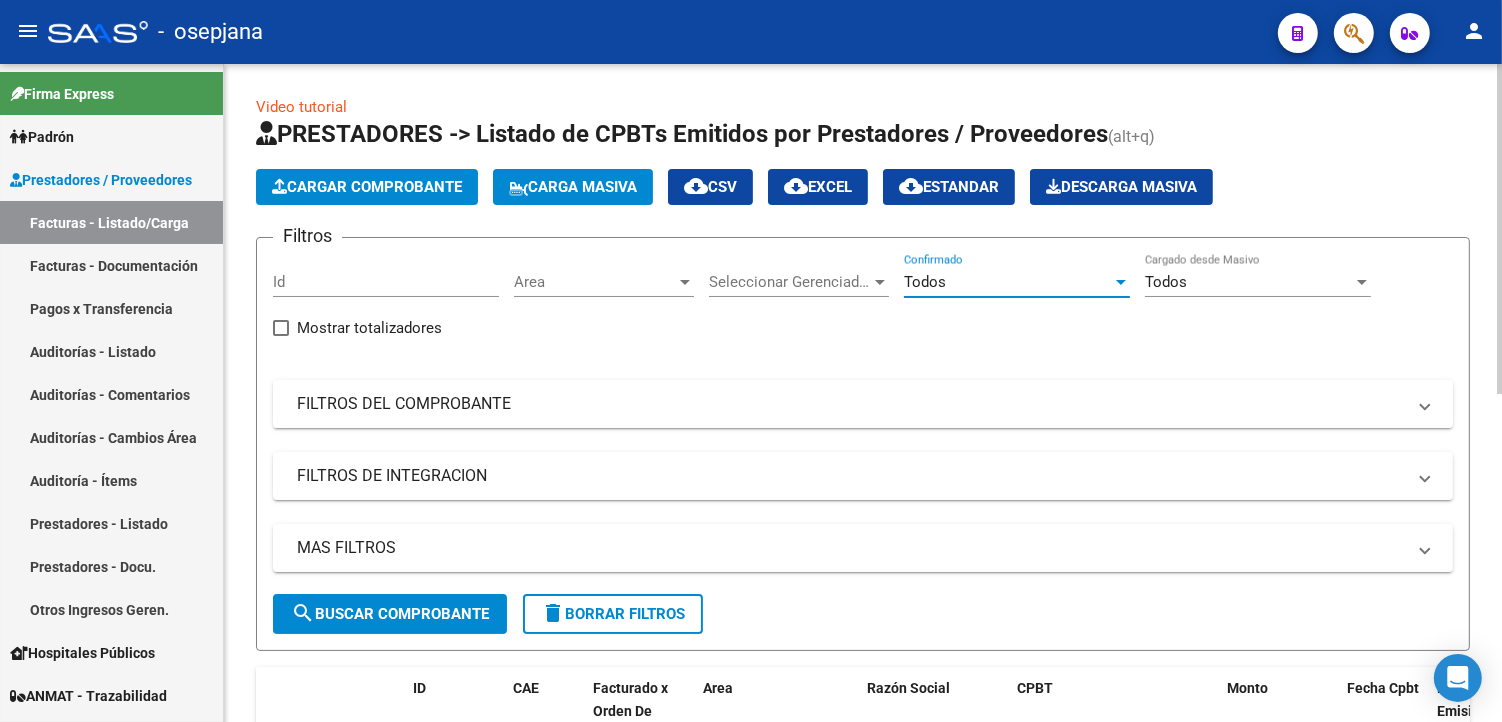 click on "FILTROS DEL COMPROBANTE" at bounding box center (851, 404) 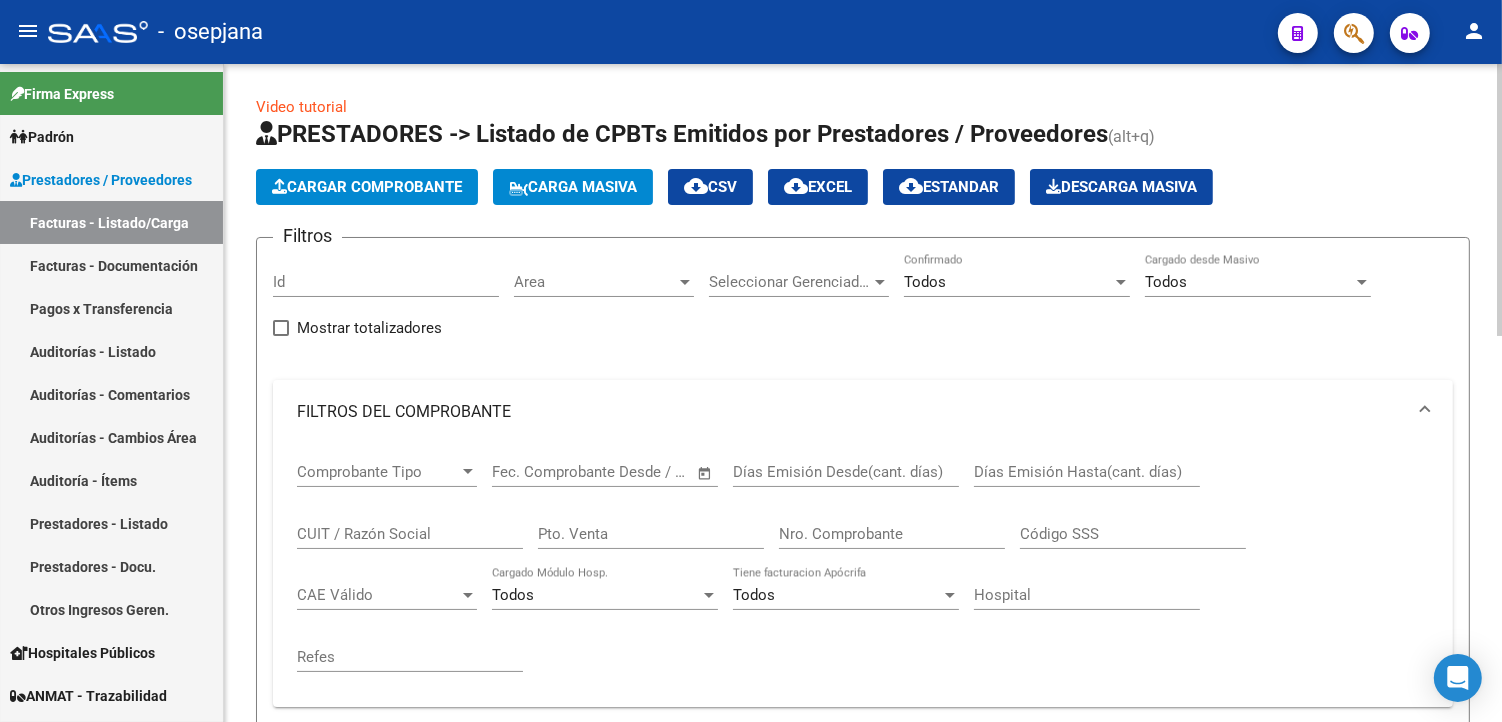 click on "Pto. Venta" at bounding box center [651, 534] 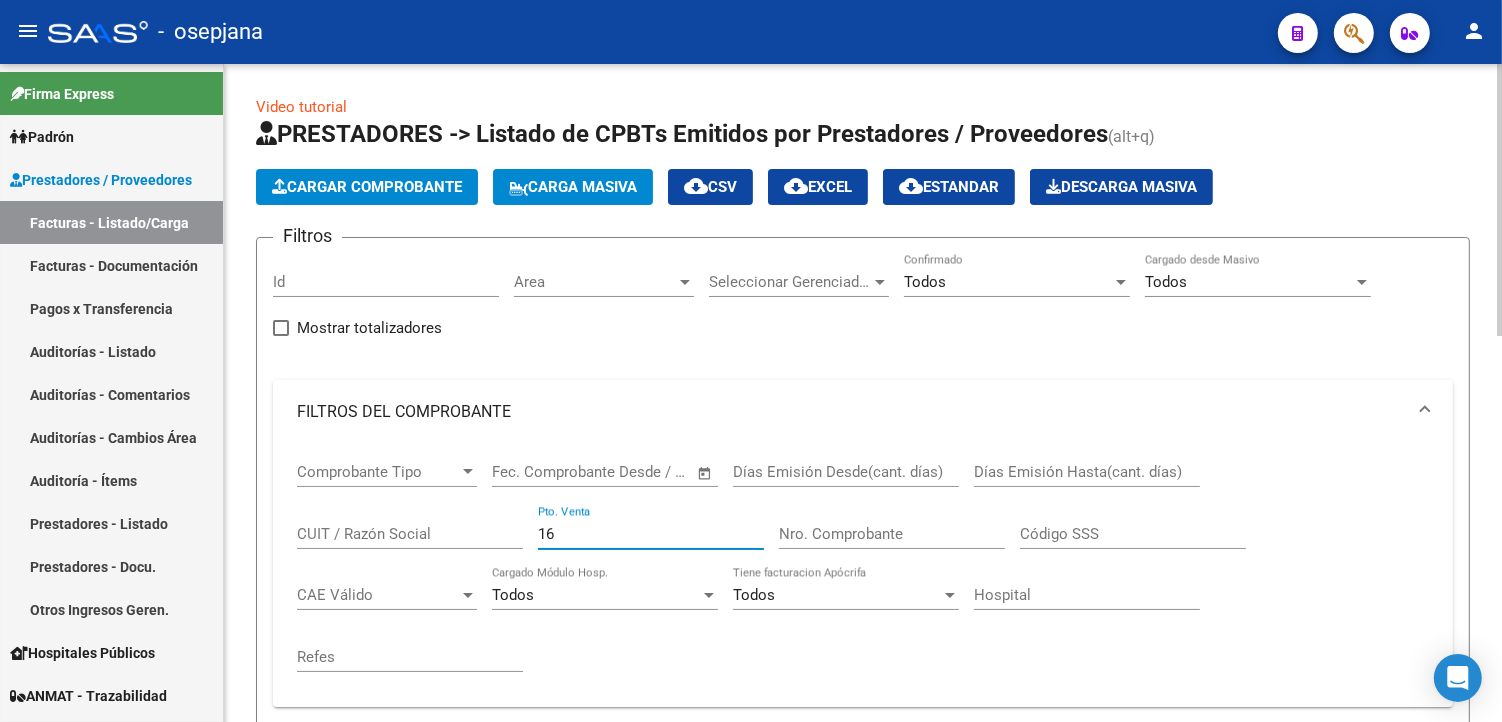 type on "16" 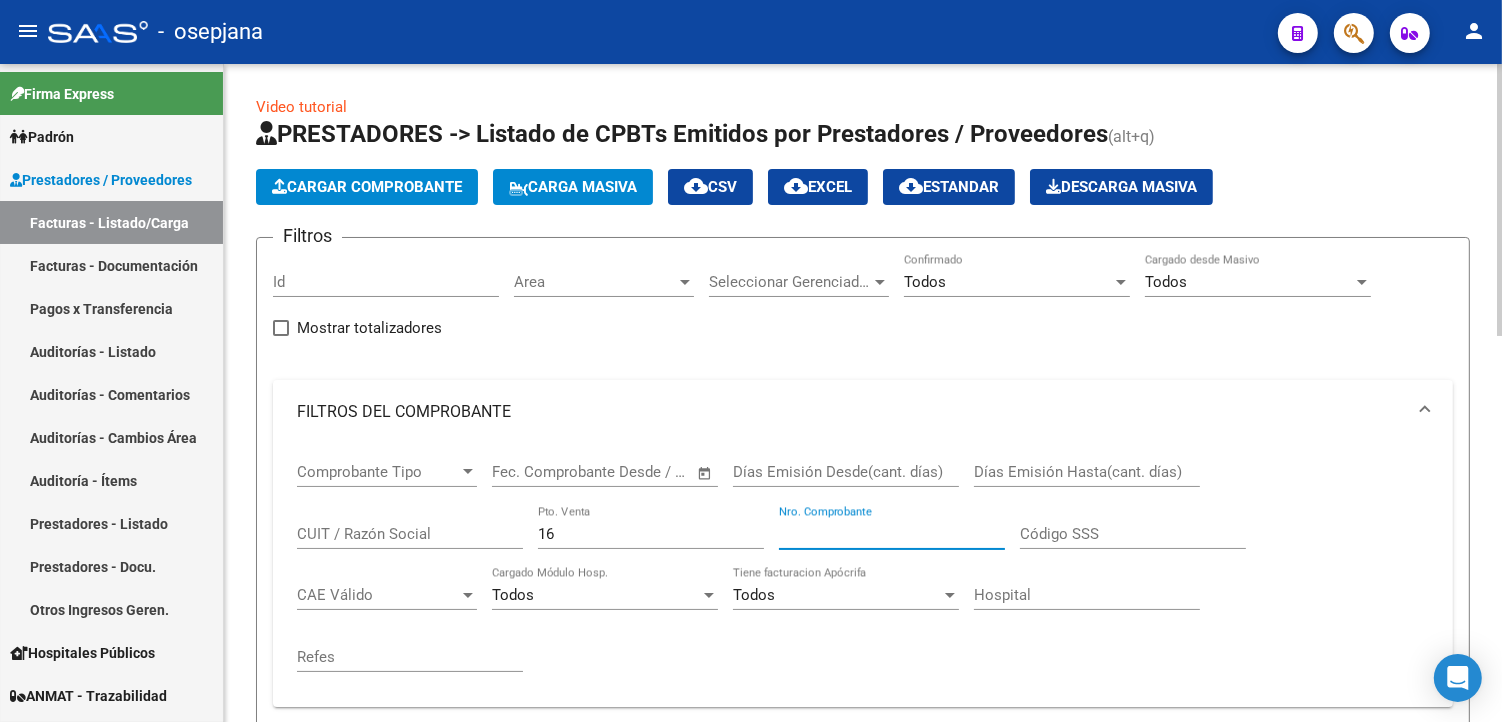 click on "Nro. Comprobante" at bounding box center [892, 534] 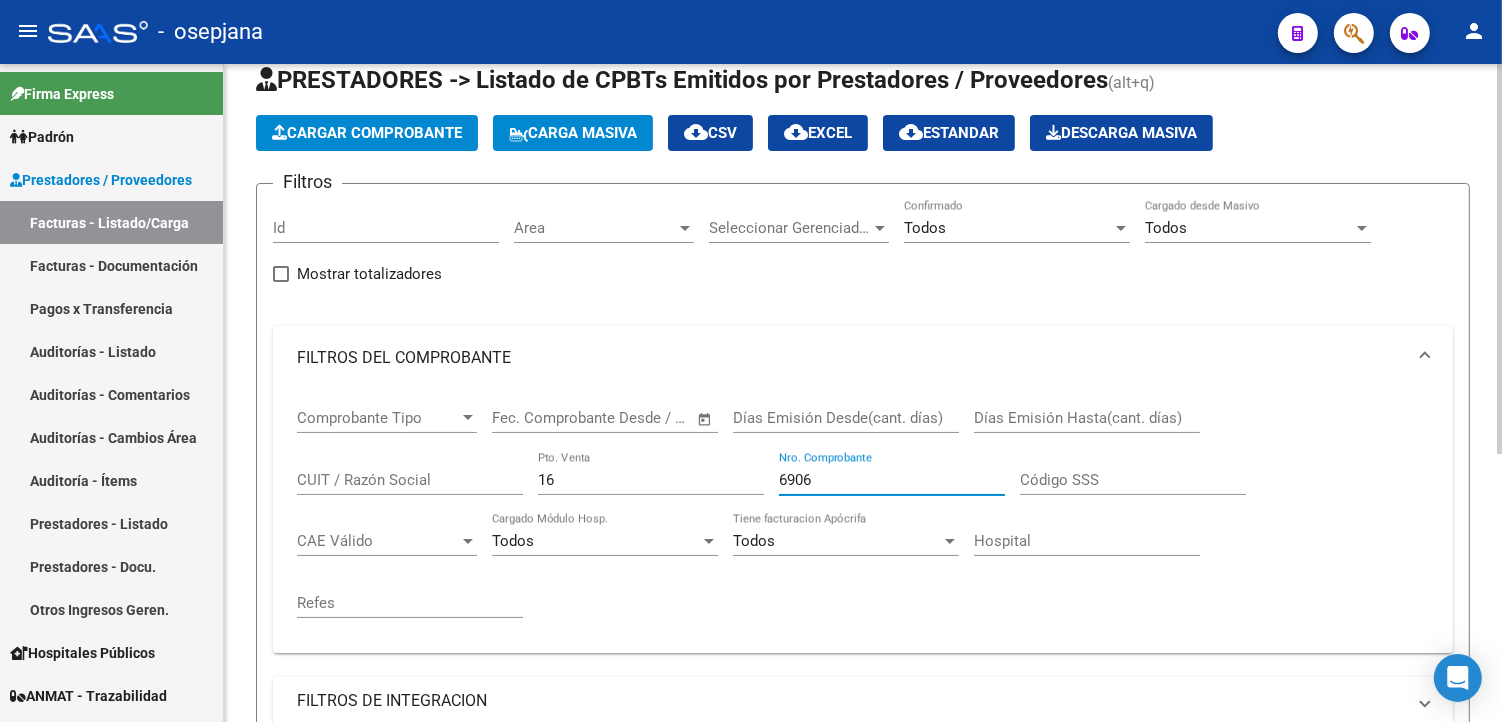 scroll, scrollTop: 7, scrollLeft: 0, axis: vertical 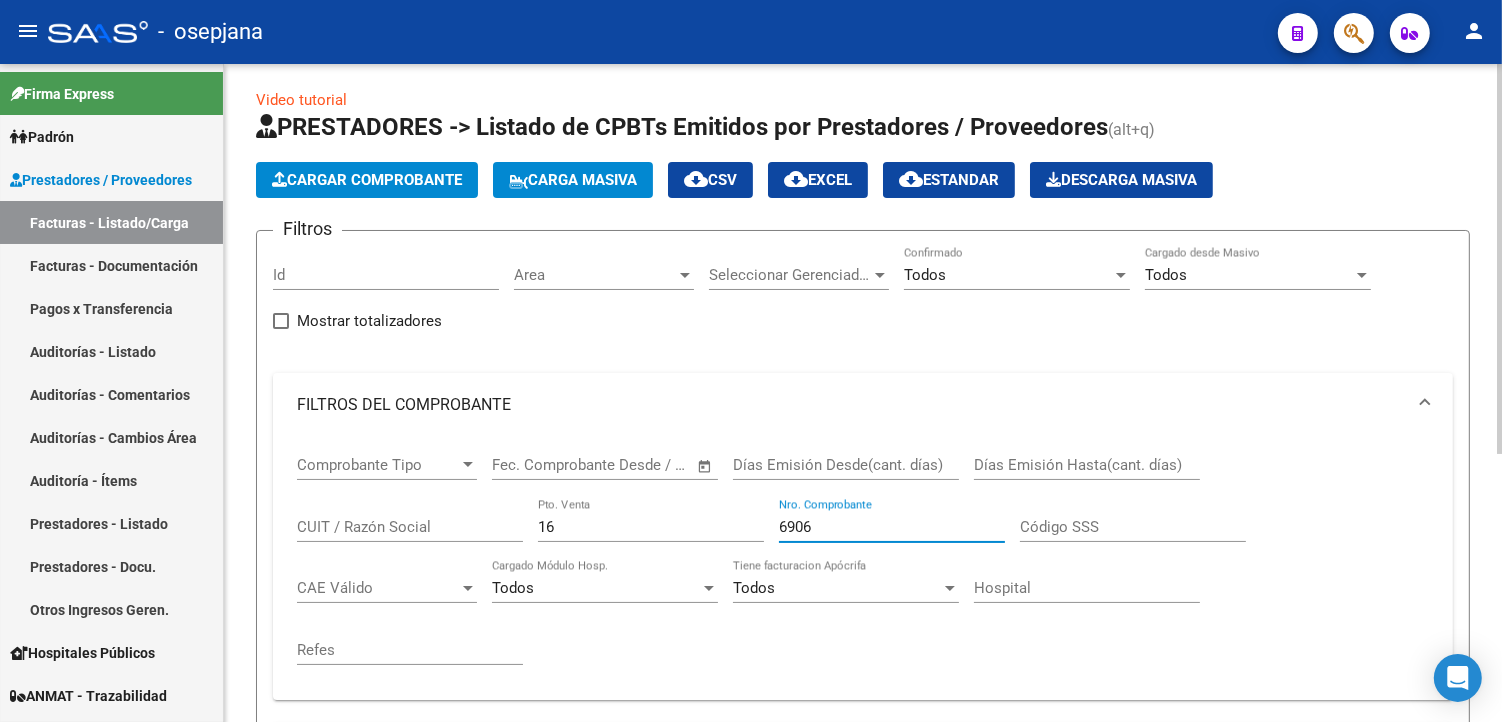 type on "6906" 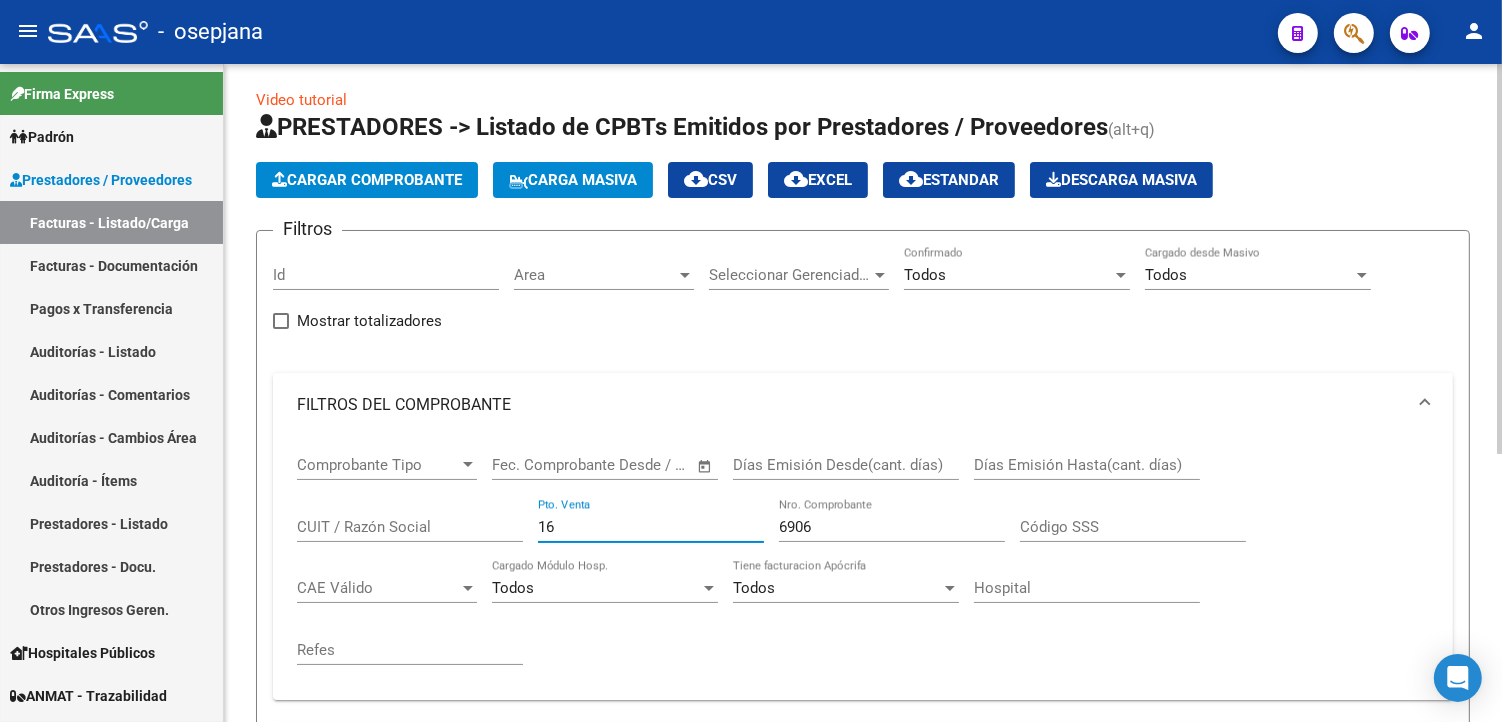 drag, startPoint x: 623, startPoint y: 525, endPoint x: 413, endPoint y: 501, distance: 211.36697 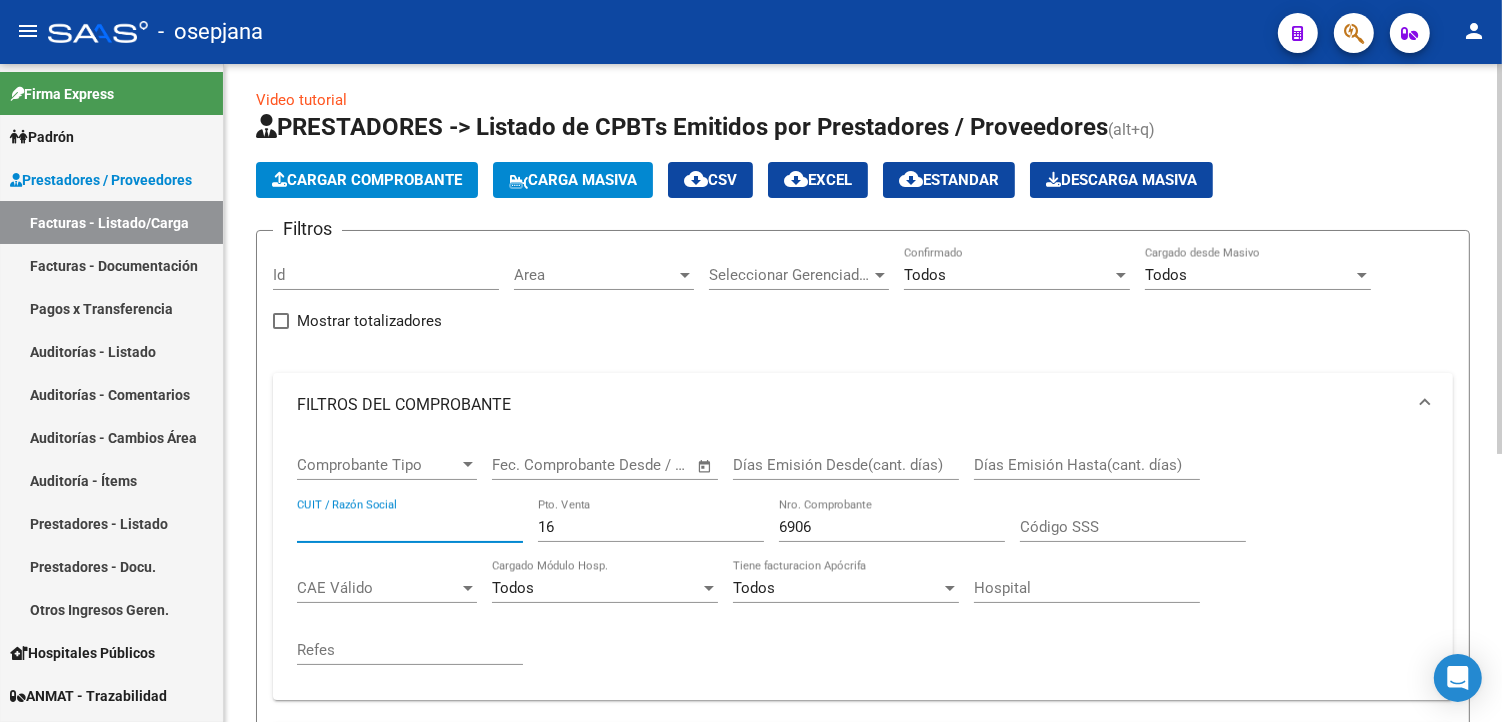 click on "CUIT / Razón Social" at bounding box center [410, 527] 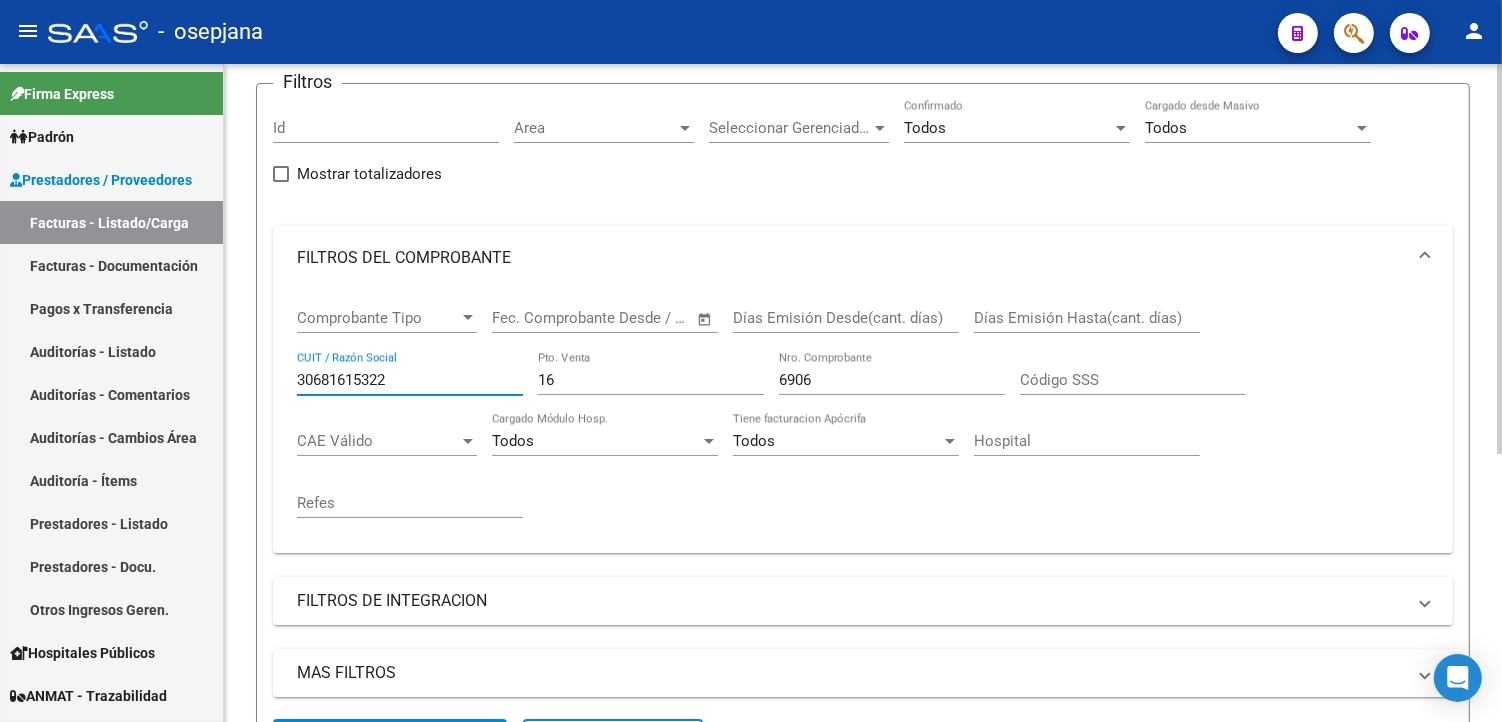 scroll, scrollTop: 341, scrollLeft: 0, axis: vertical 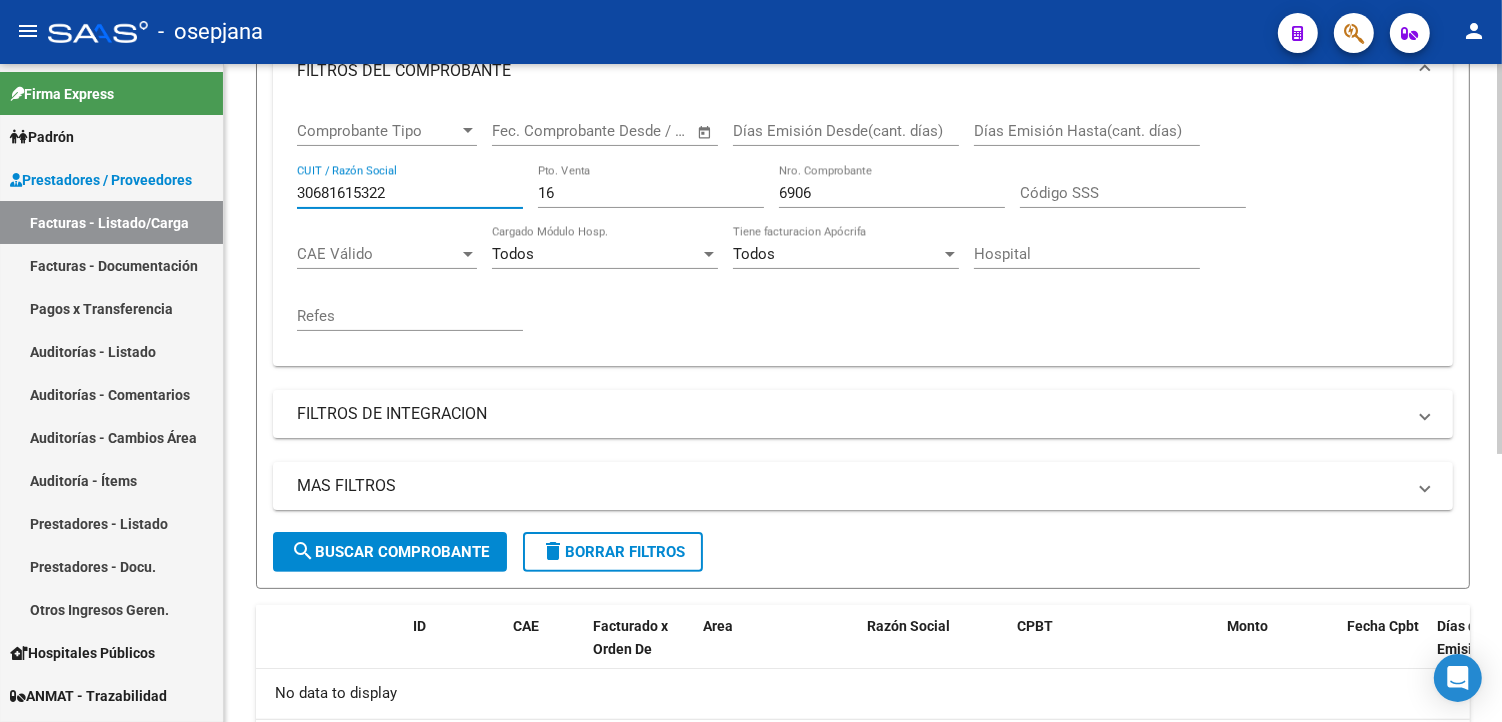 type on "30681615322" 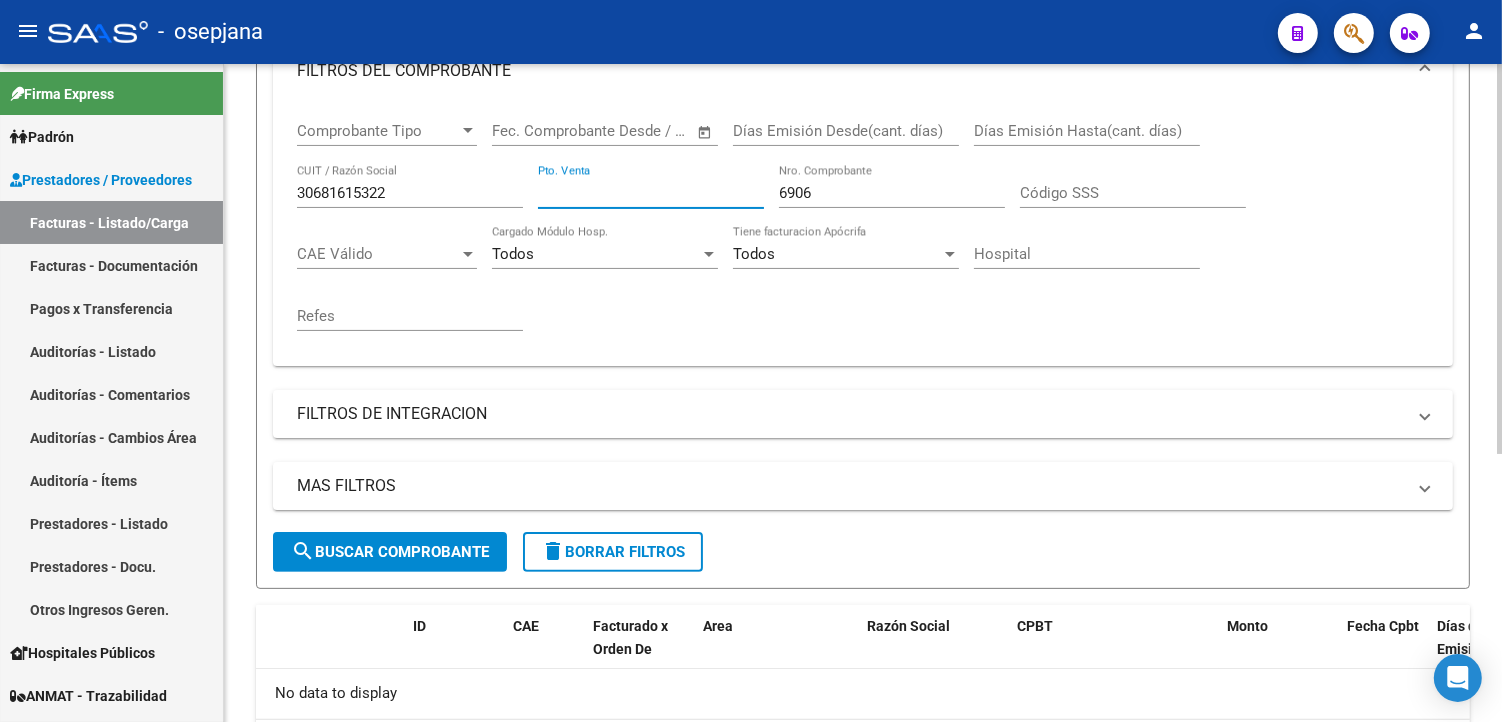 type 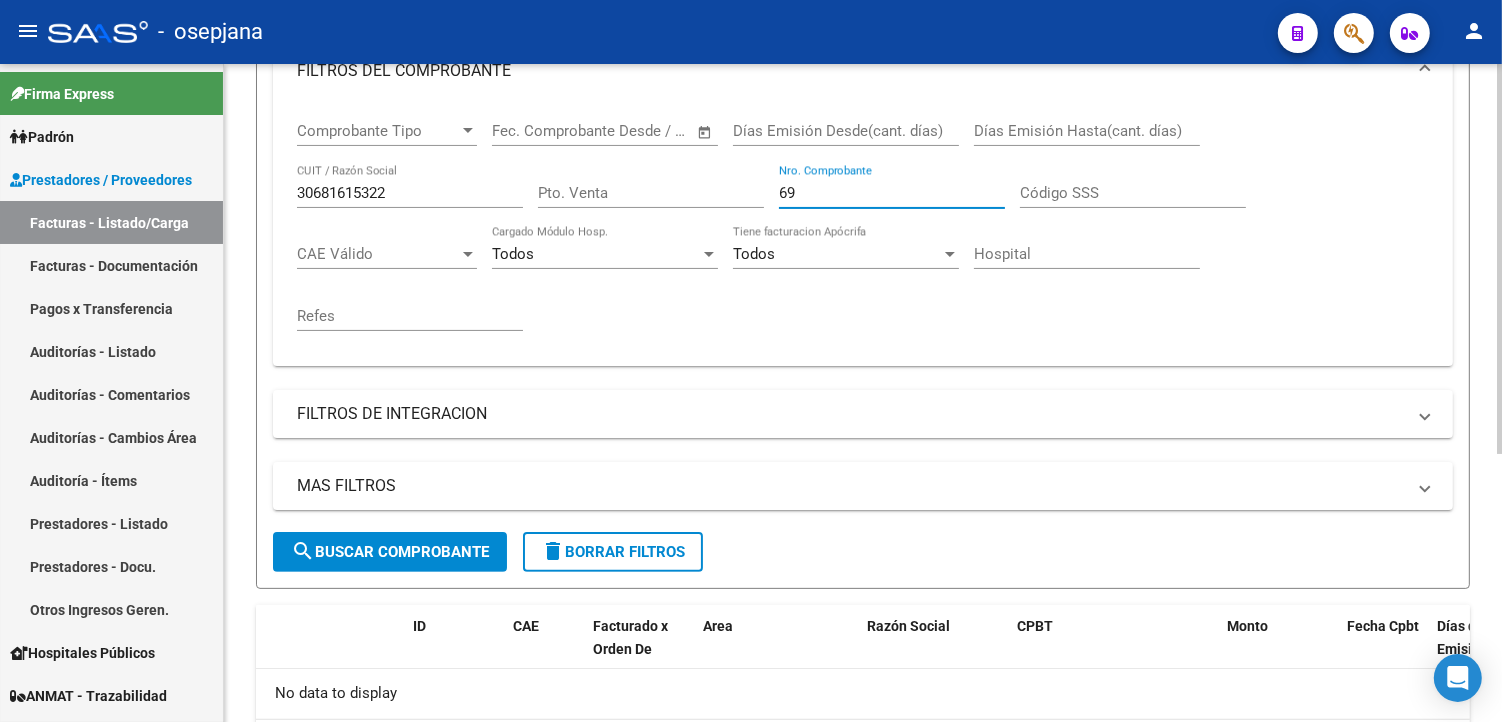 type on "6" 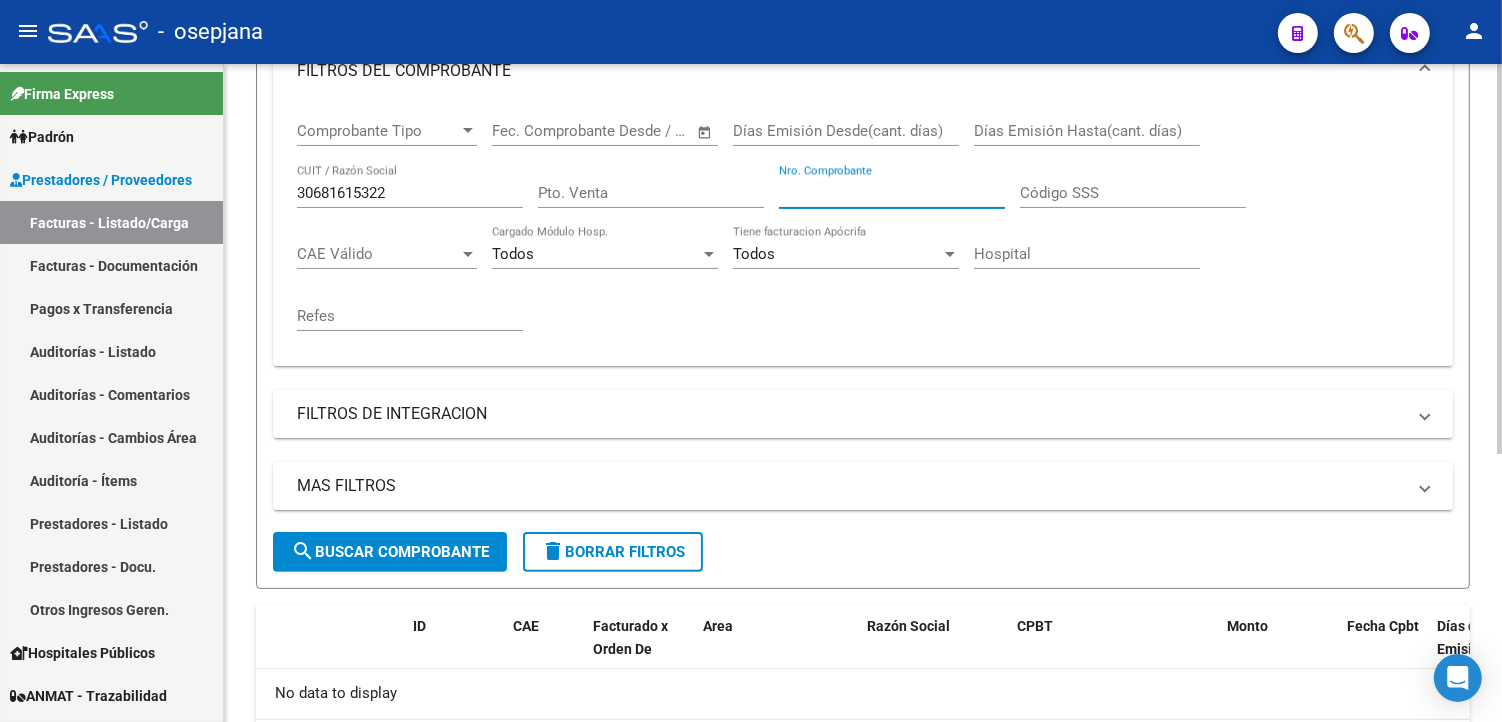 type 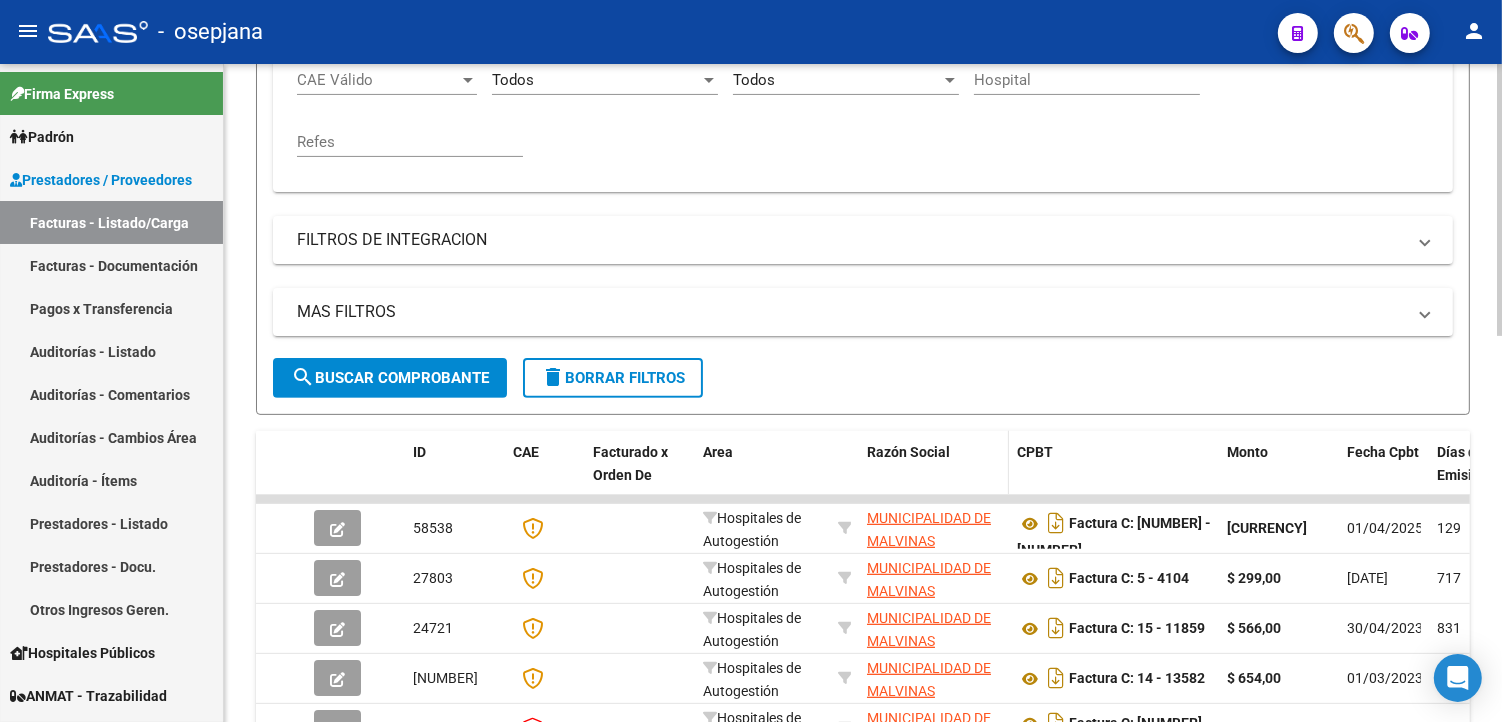 scroll, scrollTop: 630, scrollLeft: 0, axis: vertical 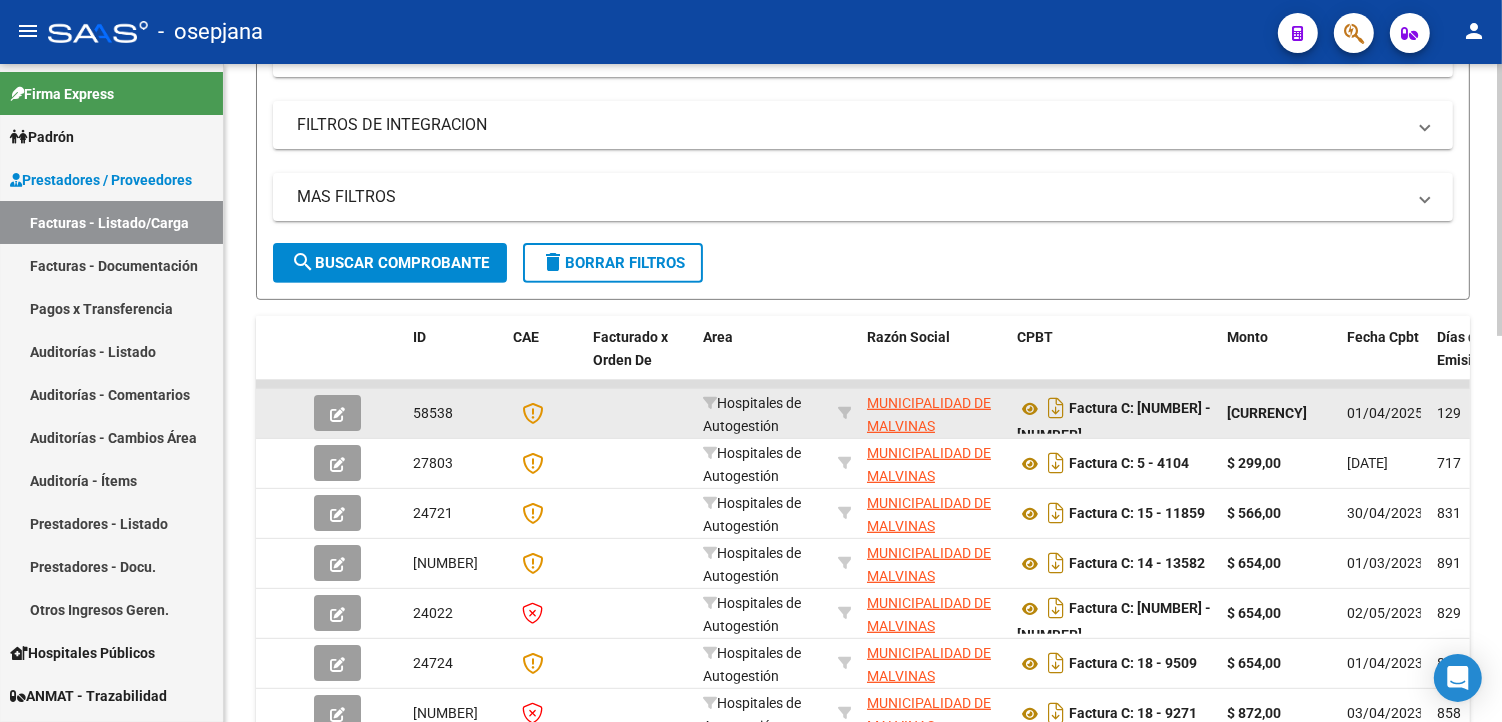 click 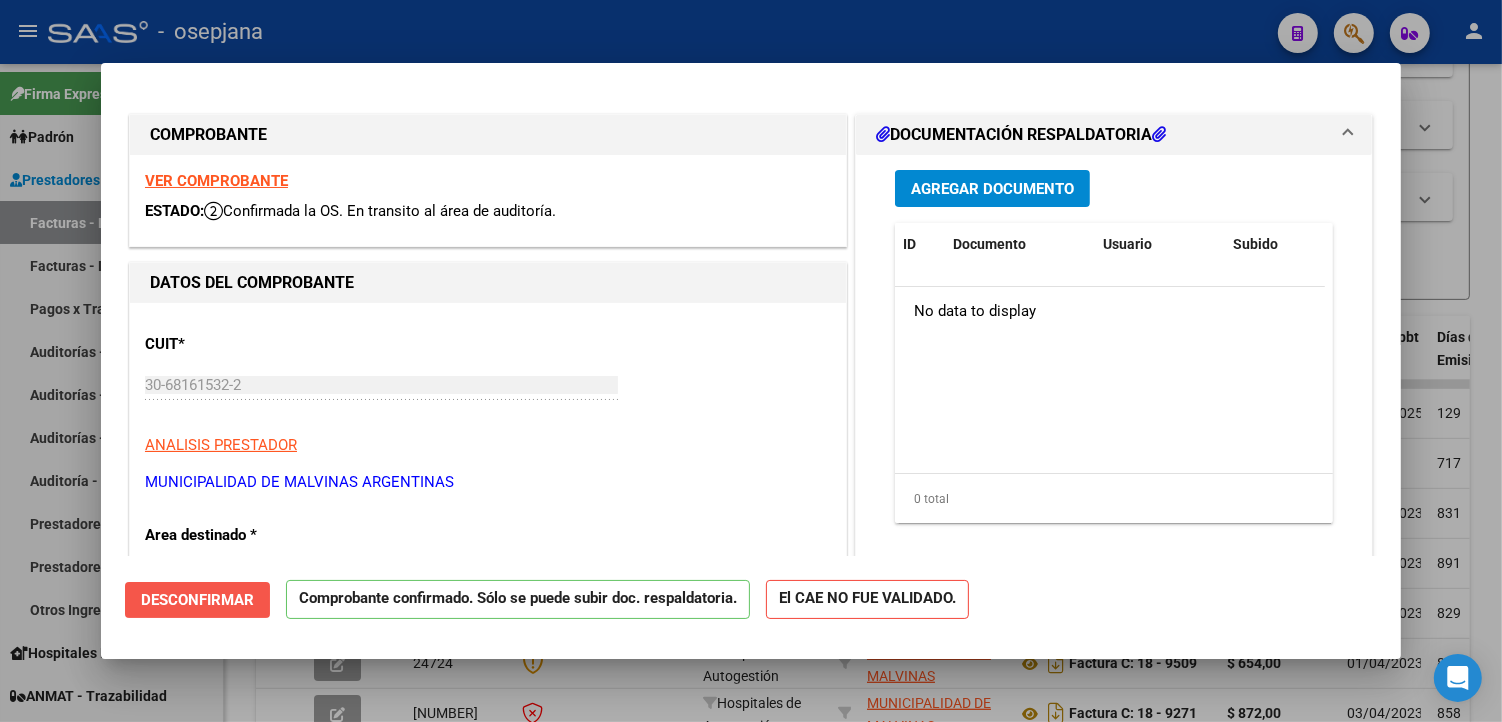 click on "Desconfirmar" 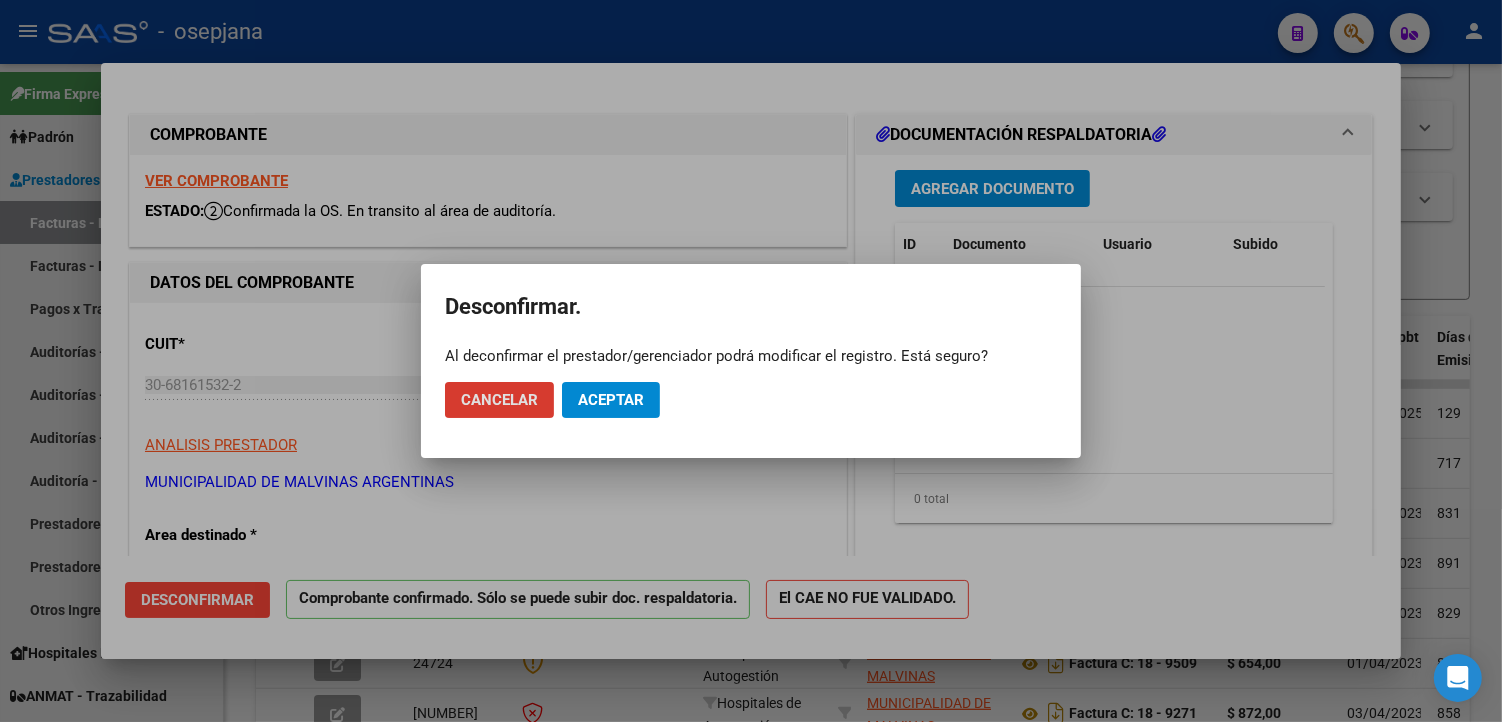 click on "Aceptar" 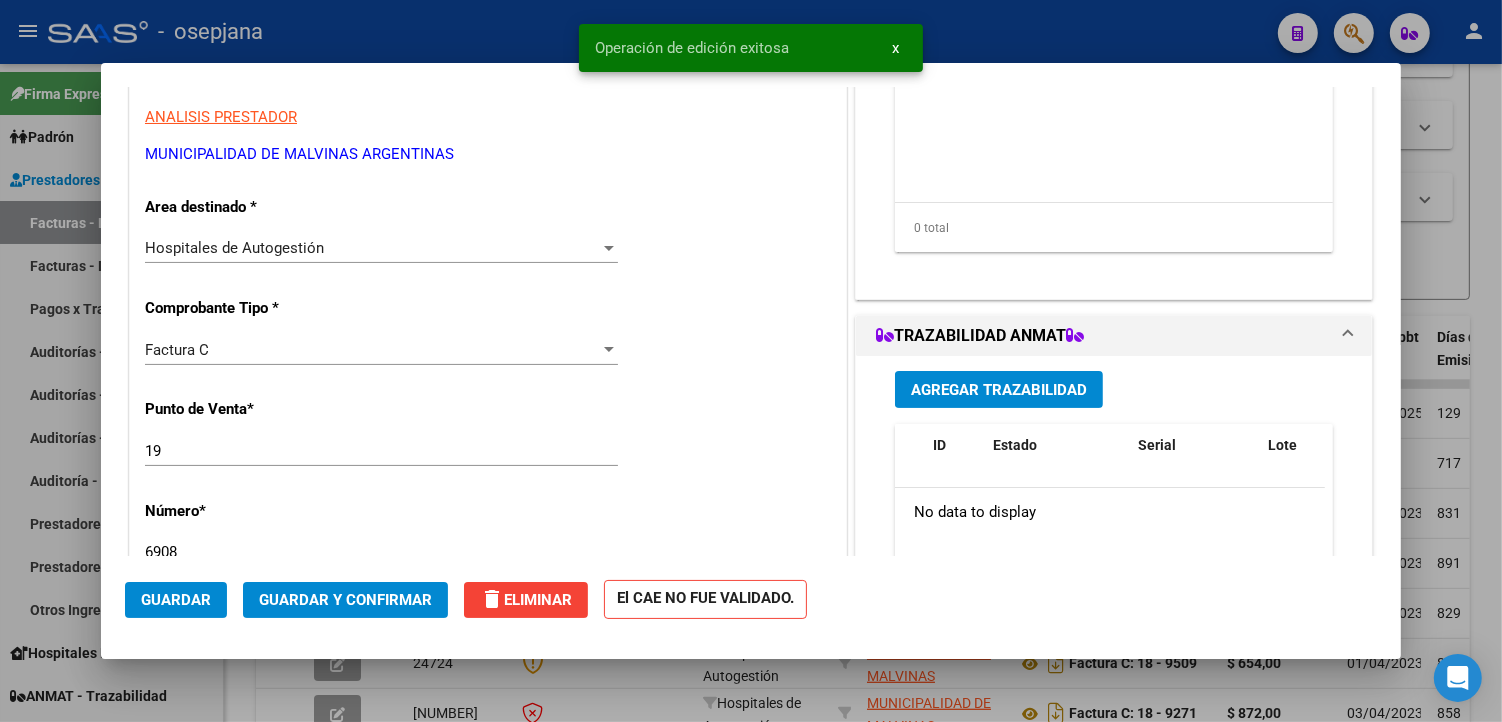 scroll, scrollTop: 444, scrollLeft: 0, axis: vertical 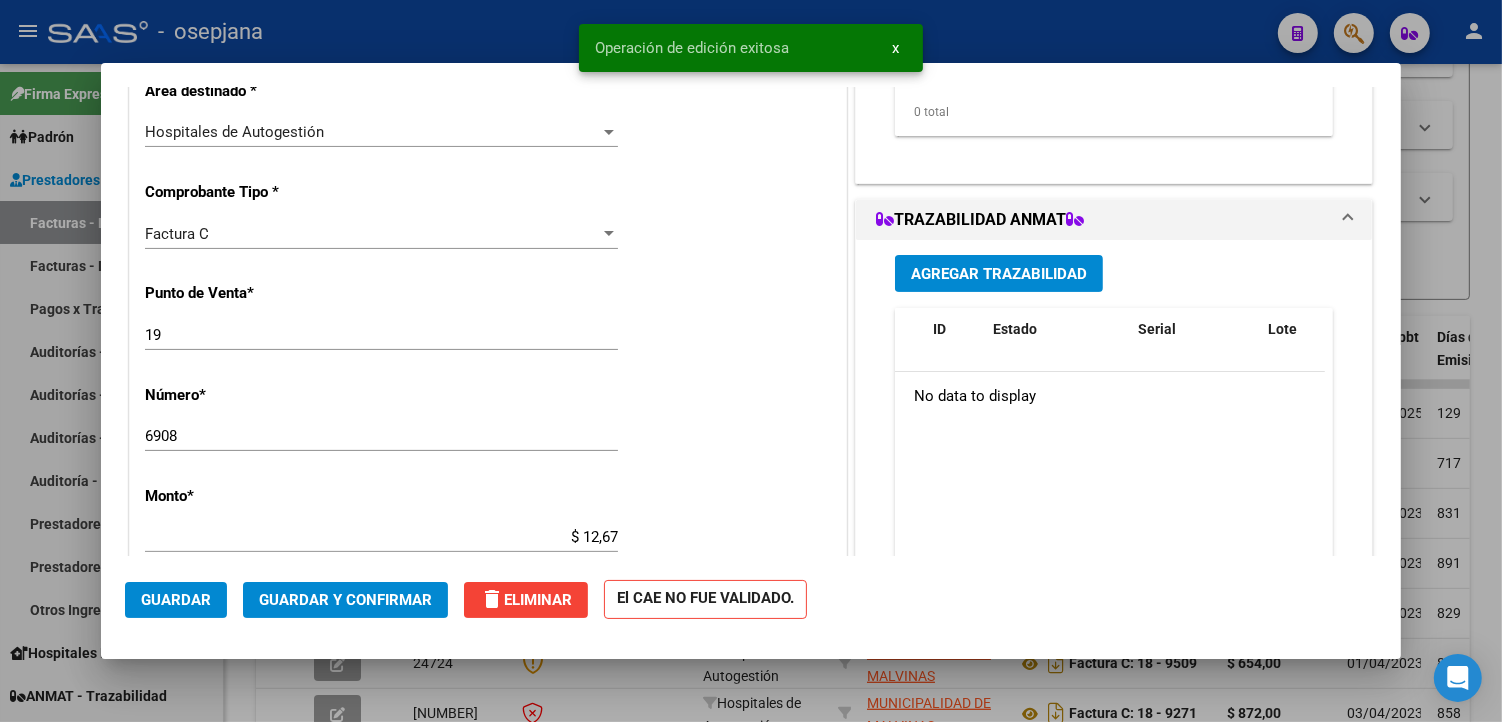 click on "19" at bounding box center (381, 335) 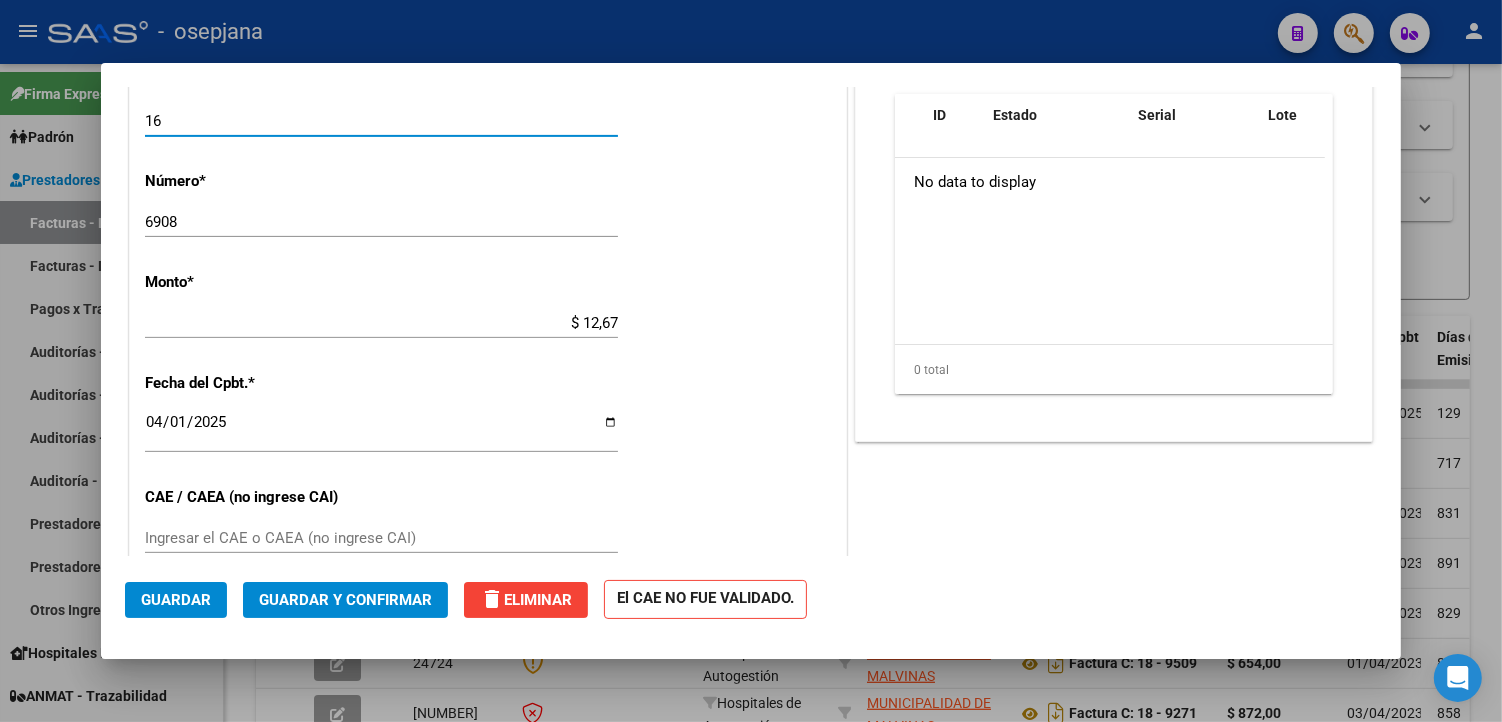 scroll, scrollTop: 666, scrollLeft: 0, axis: vertical 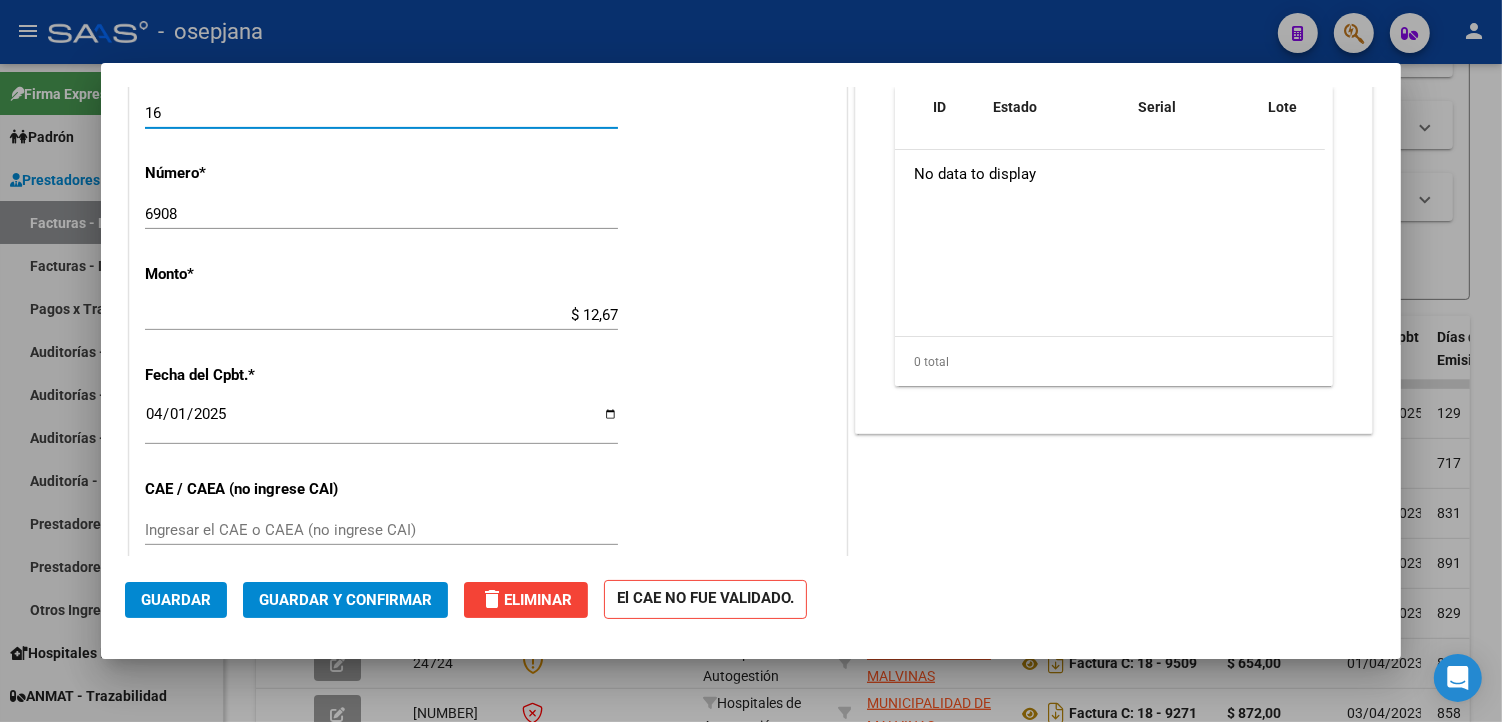 type on "16" 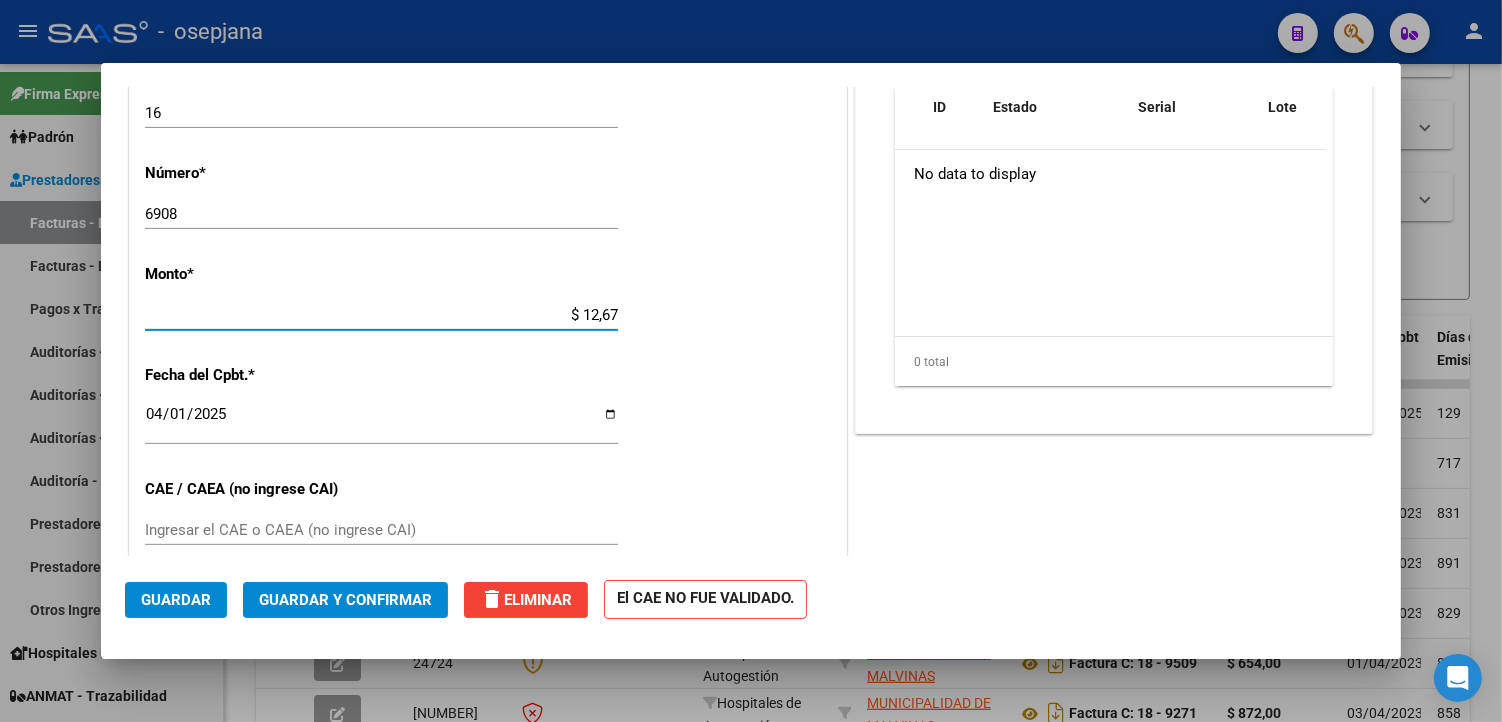 click on "$ 12,67" at bounding box center [381, 315] 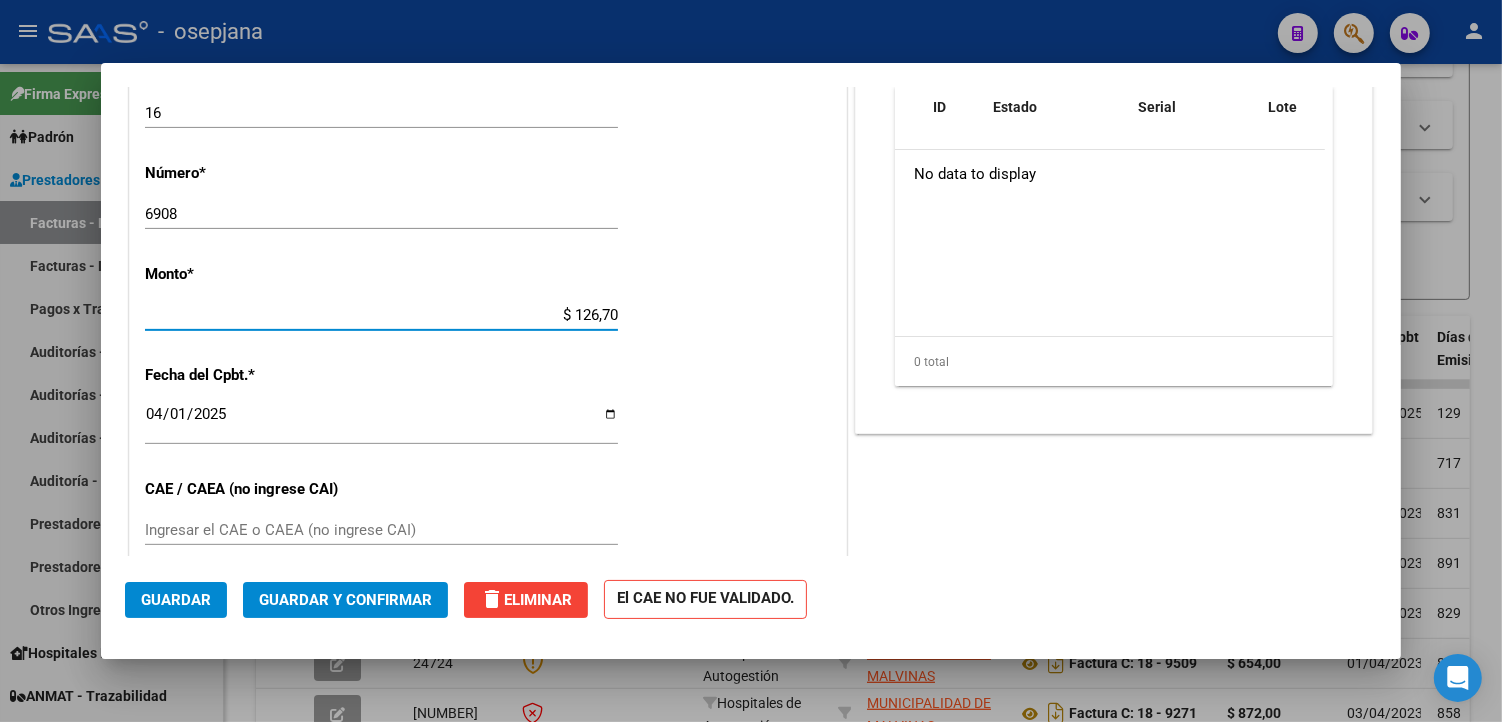 type on "$ 1.267,00" 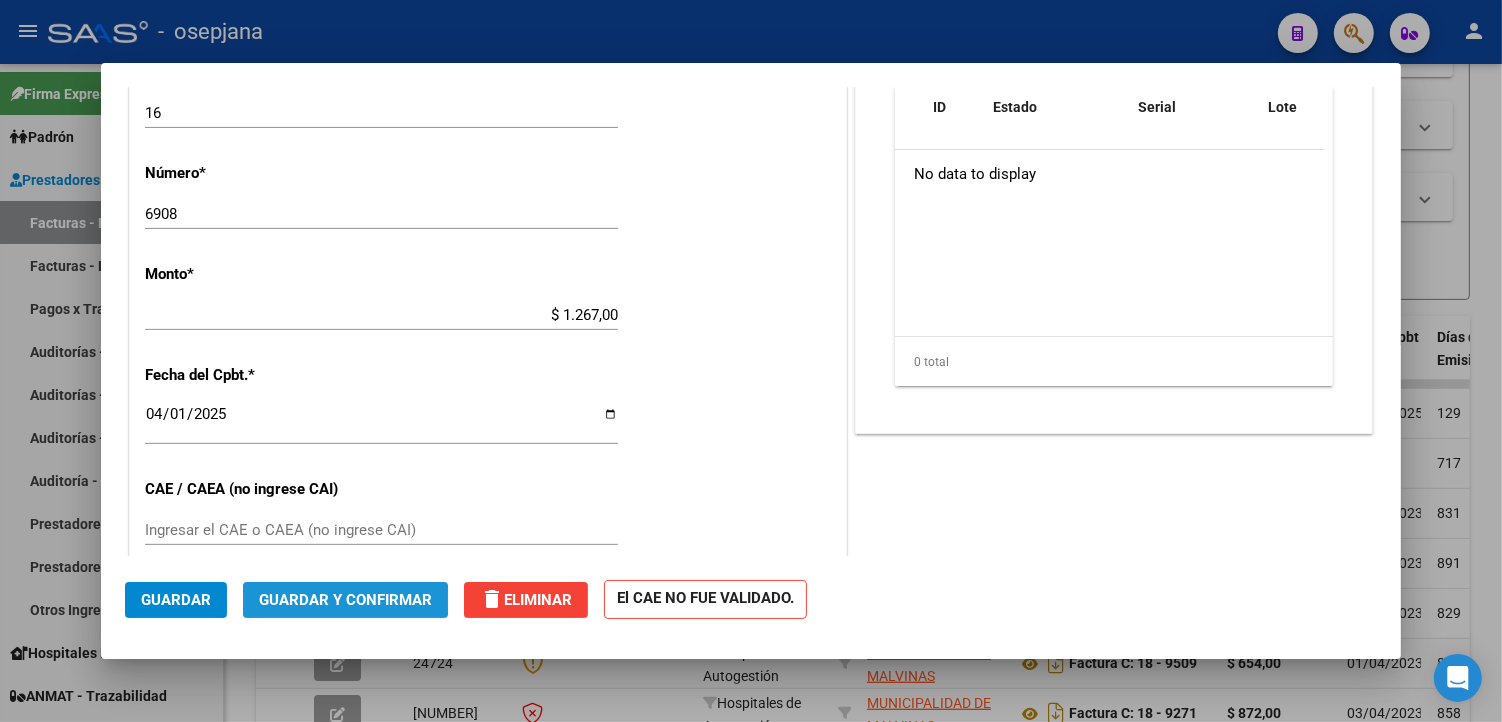 click on "Guardar y Confirmar" 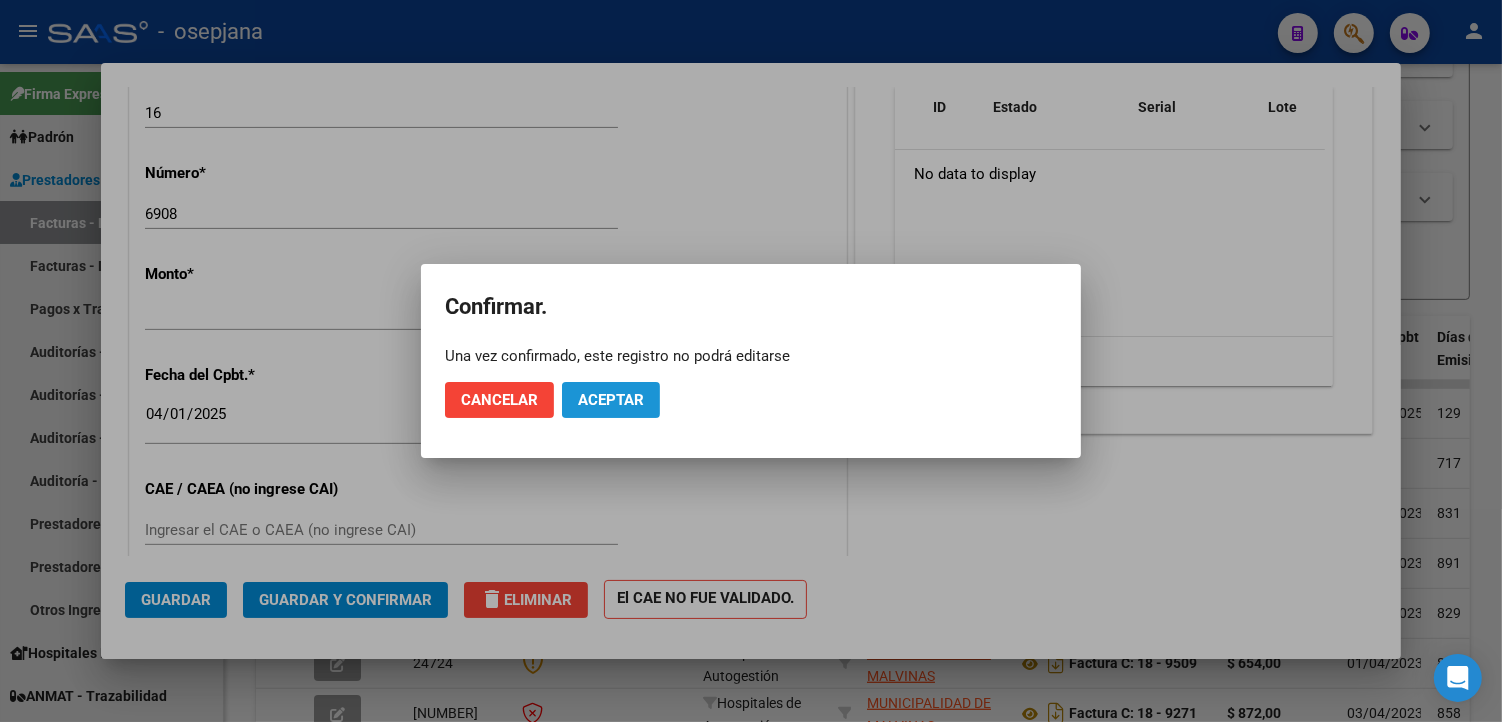 click on "Aceptar" 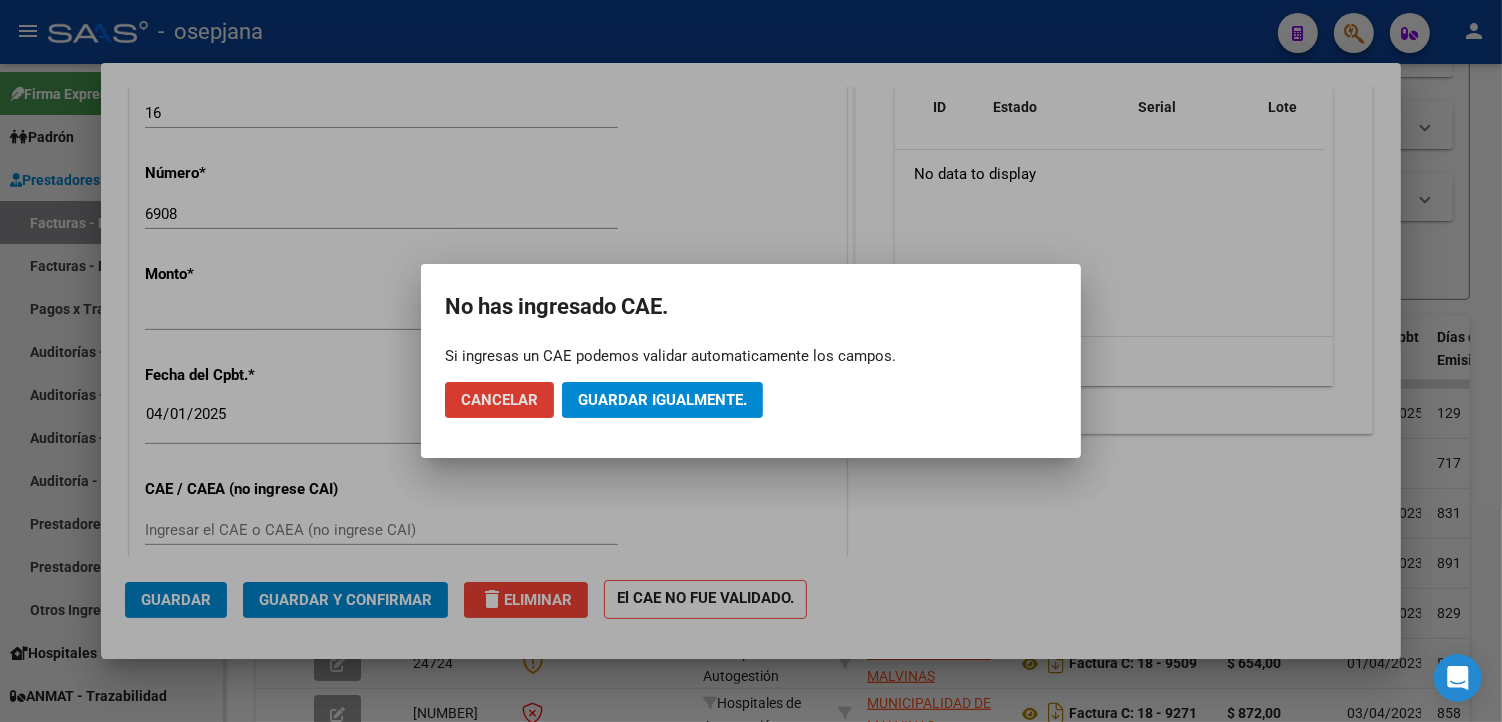 click on "Guardar igualmente." 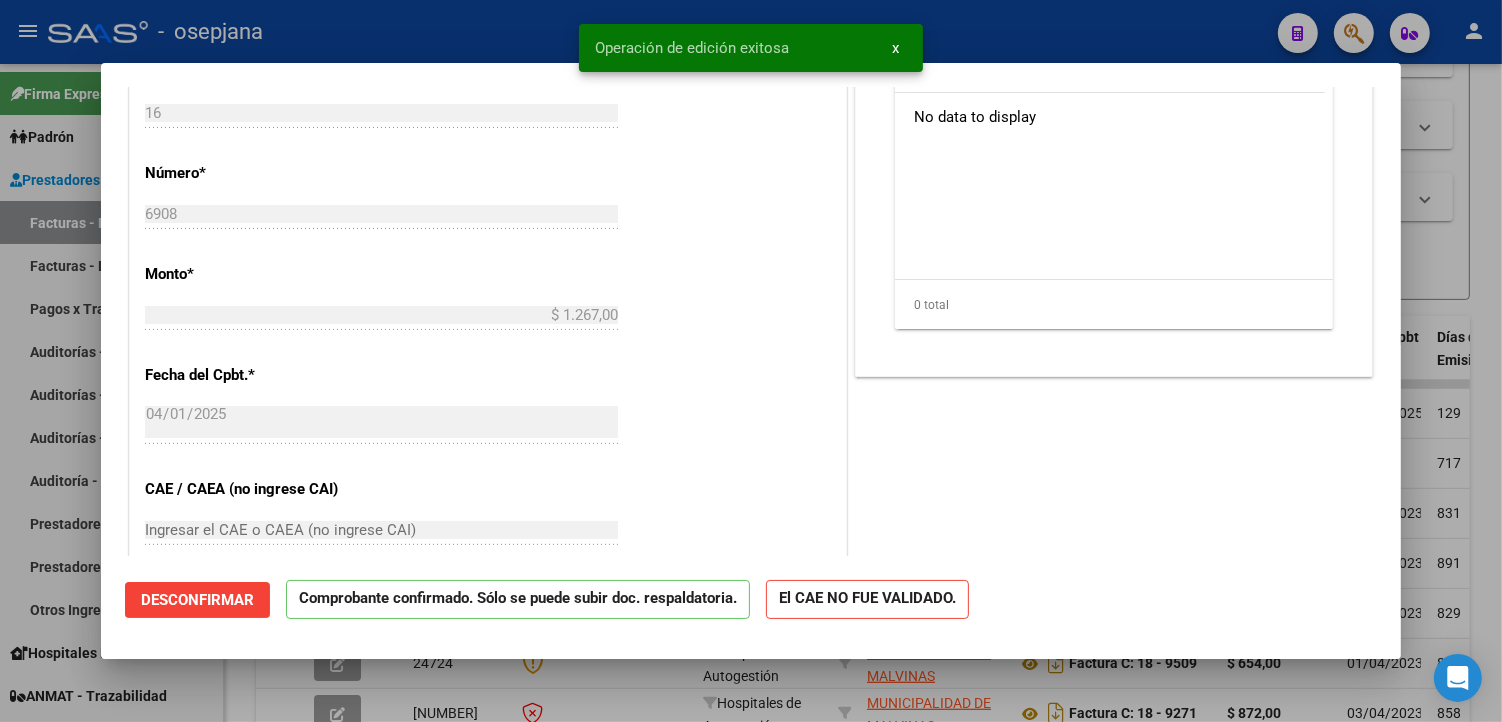 click at bounding box center (751, 361) 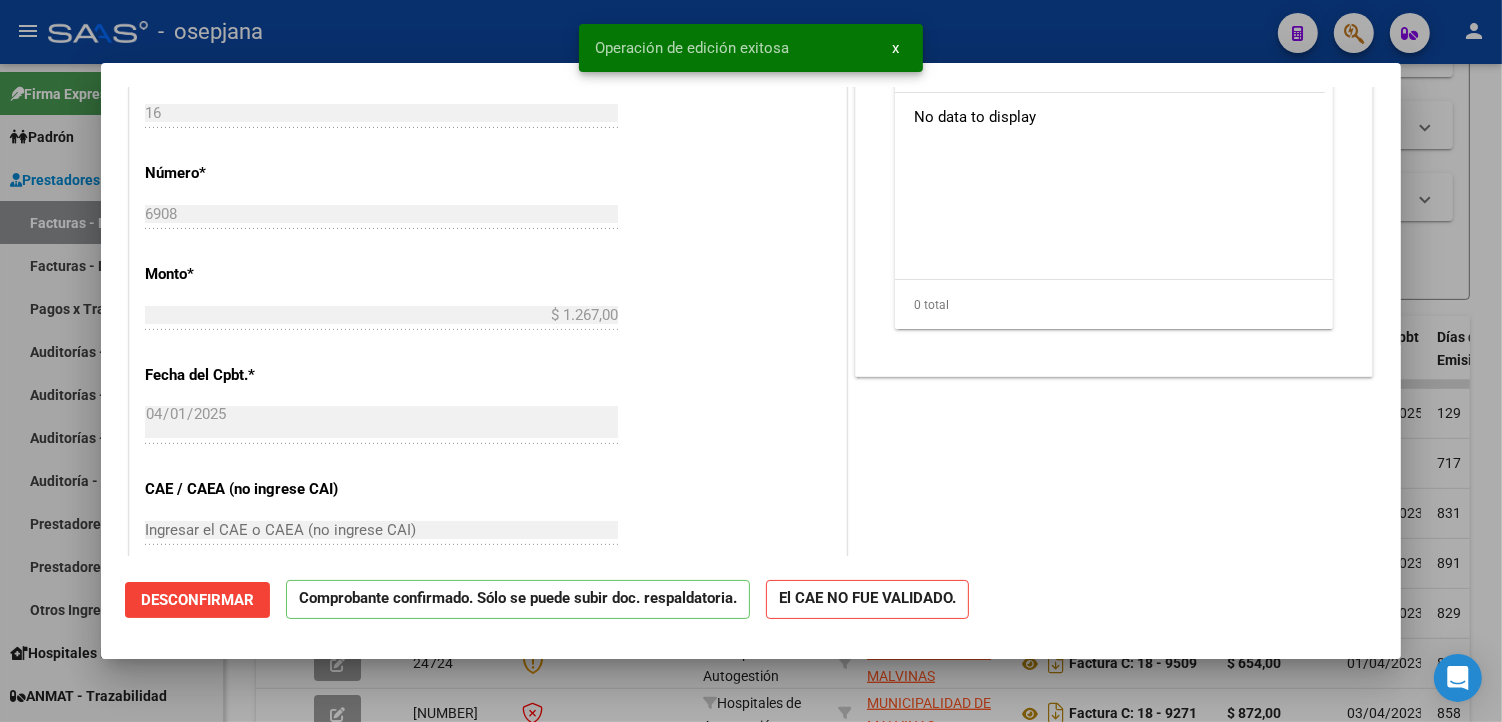 type 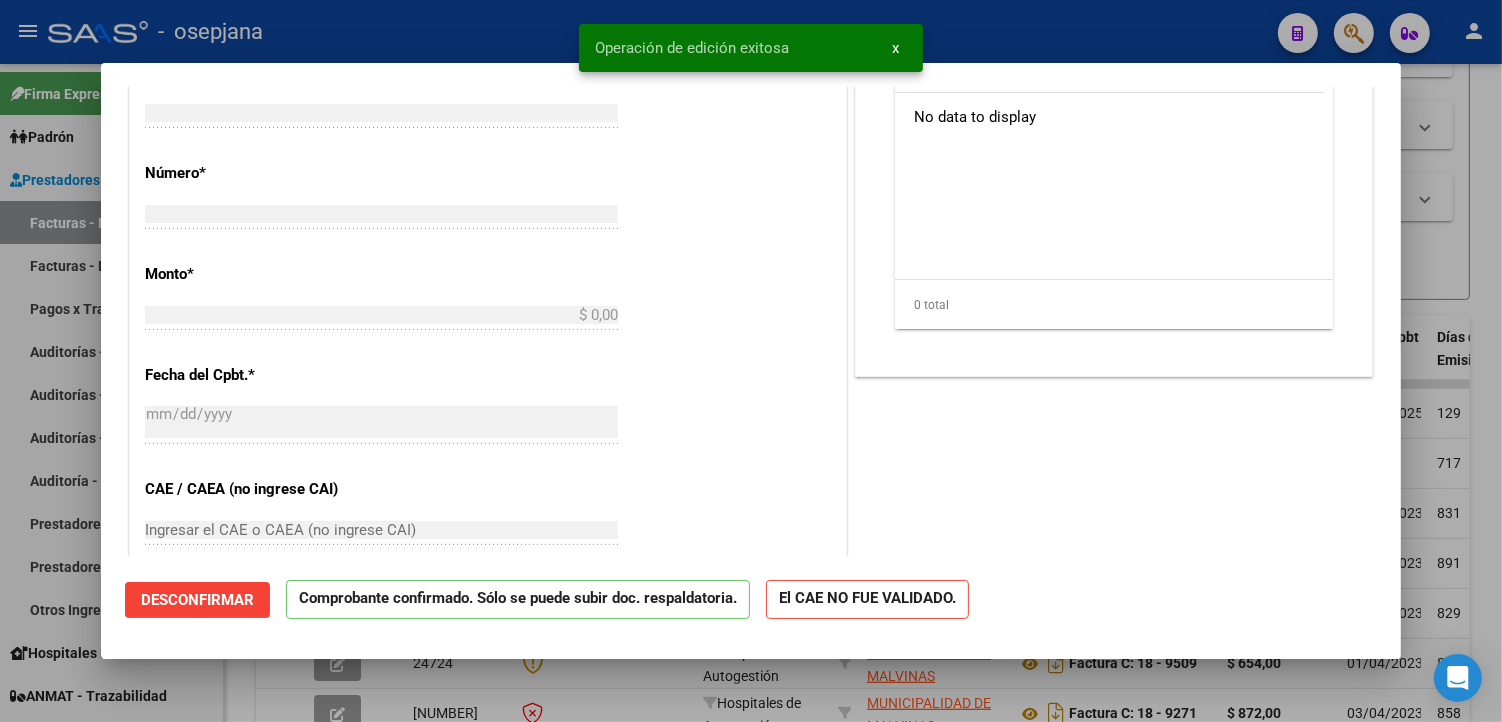 scroll, scrollTop: 0, scrollLeft: 0, axis: both 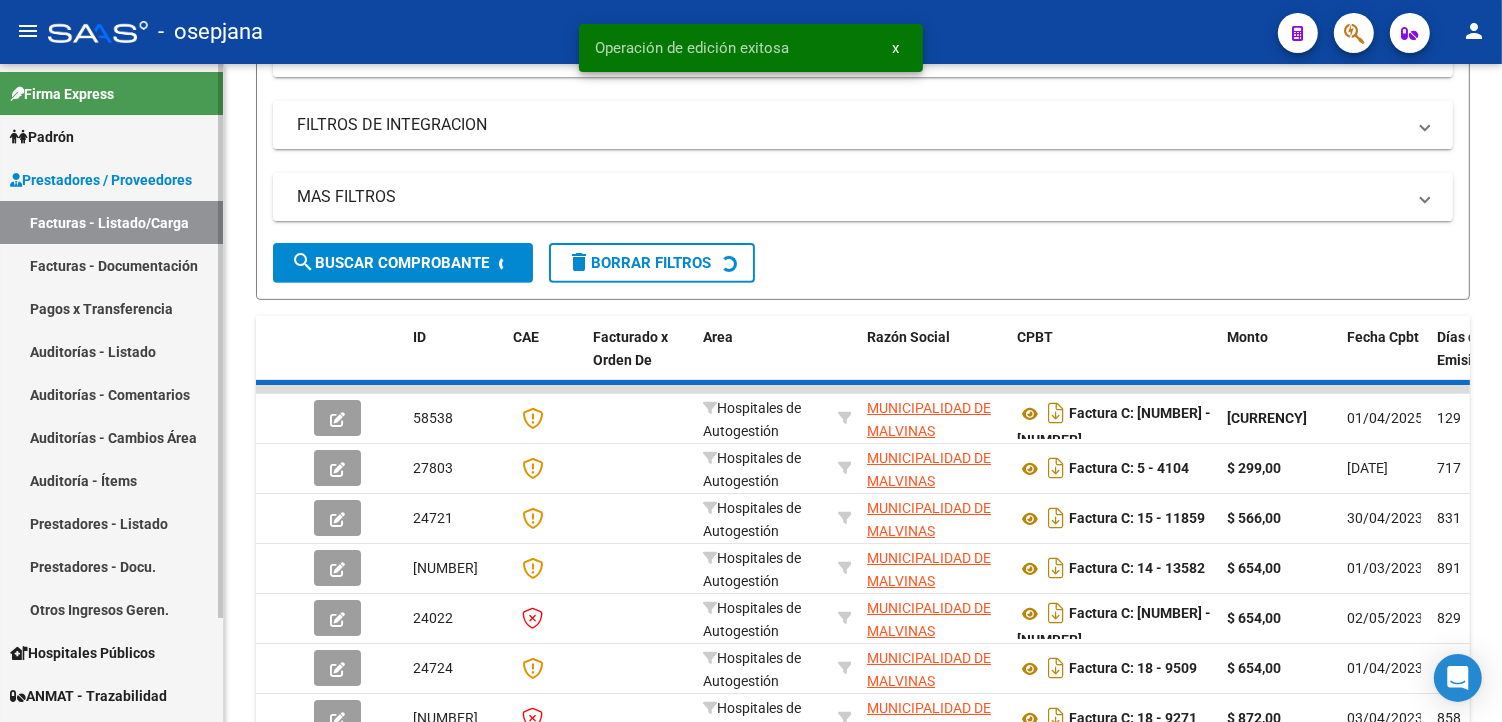 click on "Pagos x Transferencia" at bounding box center (111, 308) 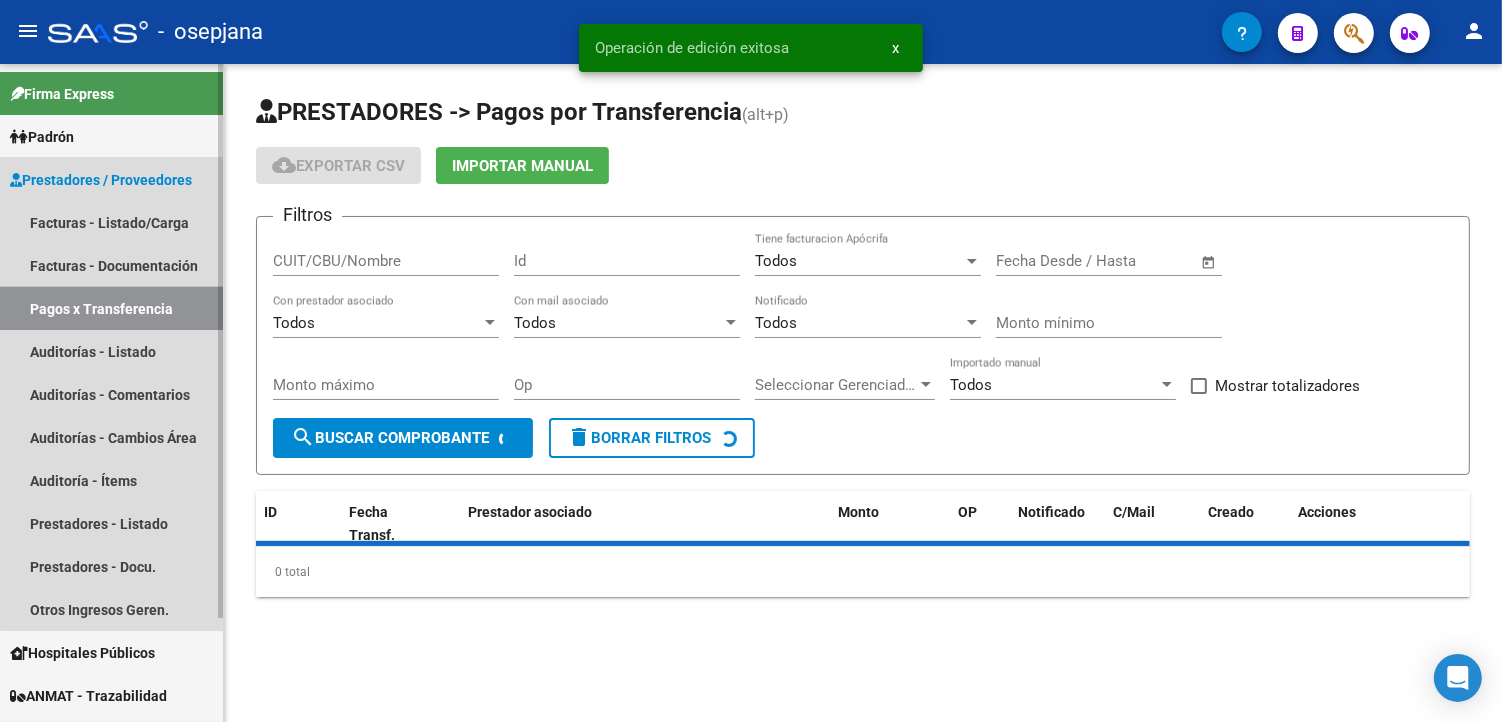 scroll, scrollTop: 0, scrollLeft: 0, axis: both 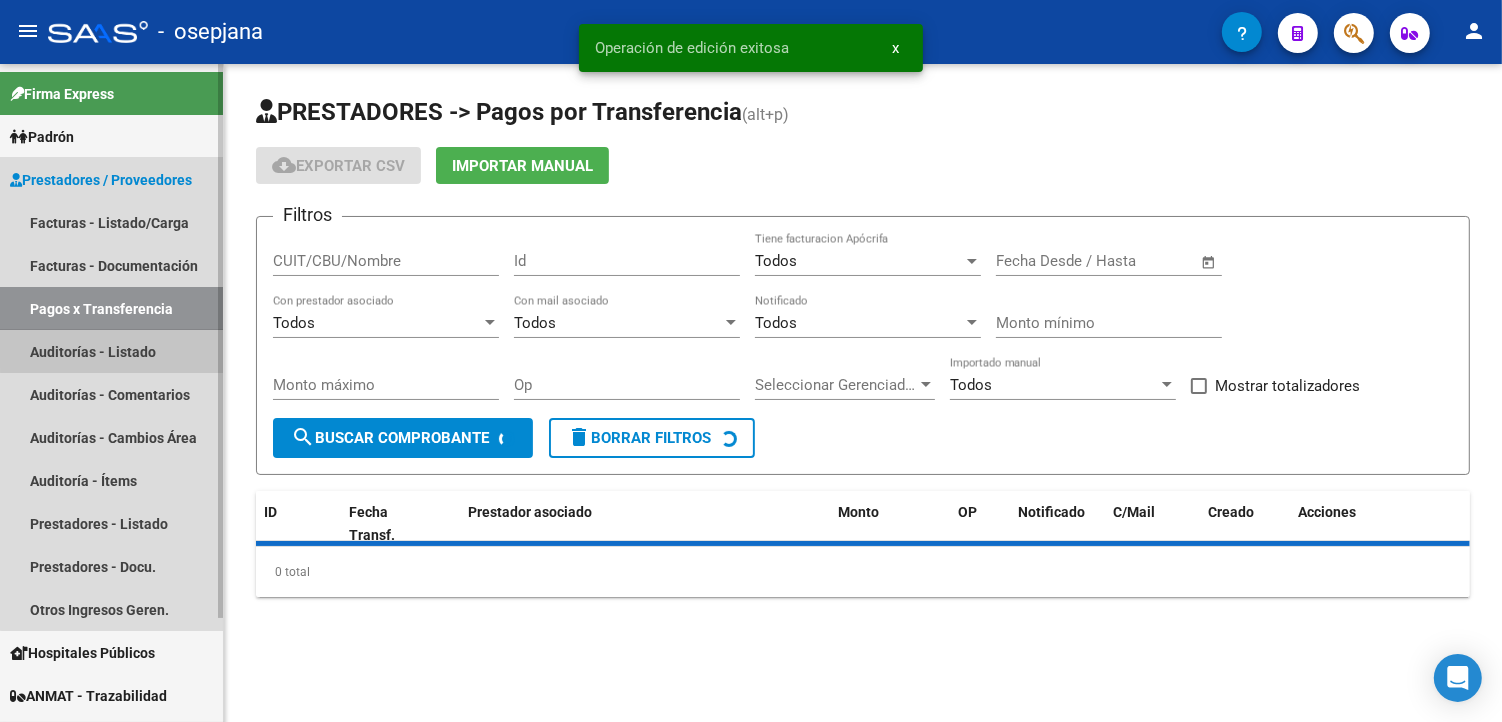 click on "Auditorías - Listado" at bounding box center (111, 351) 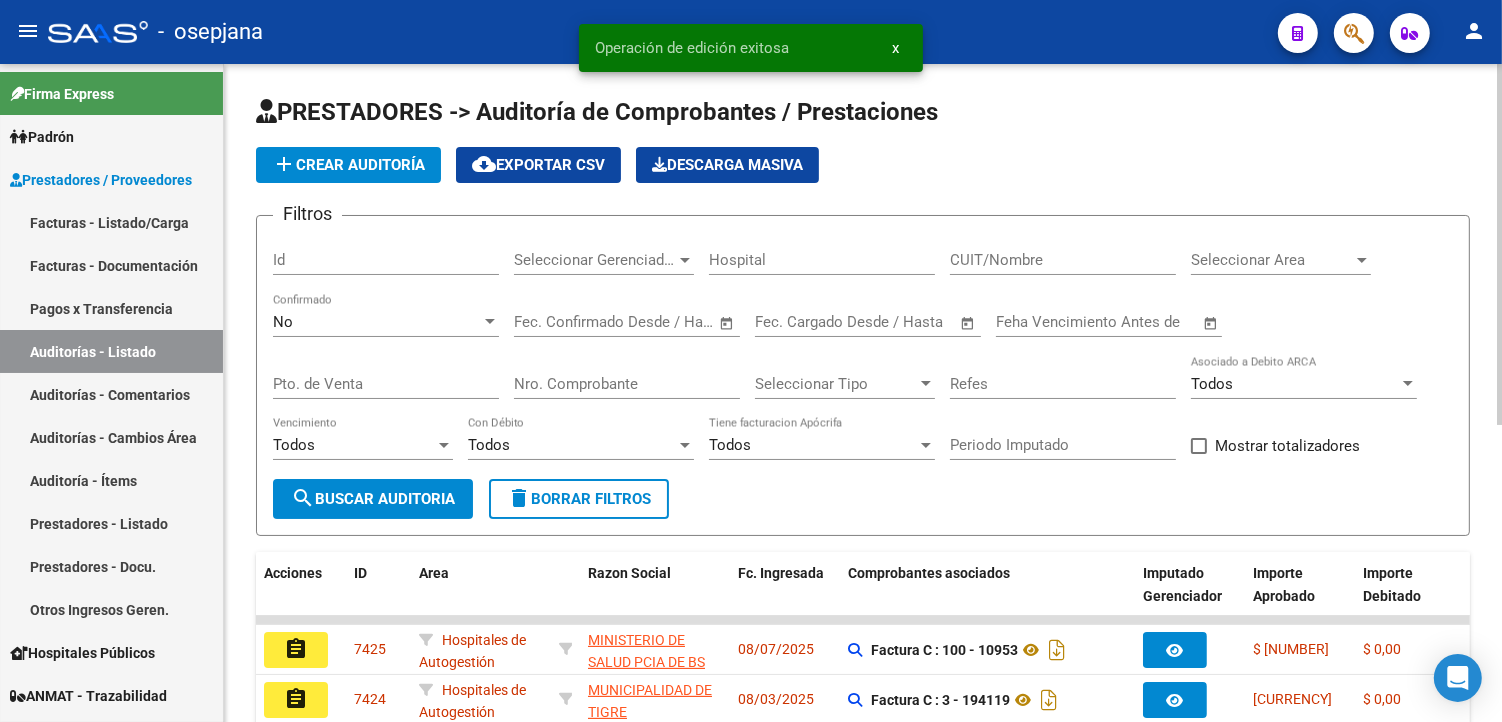 click on "add  Crear Auditoría" 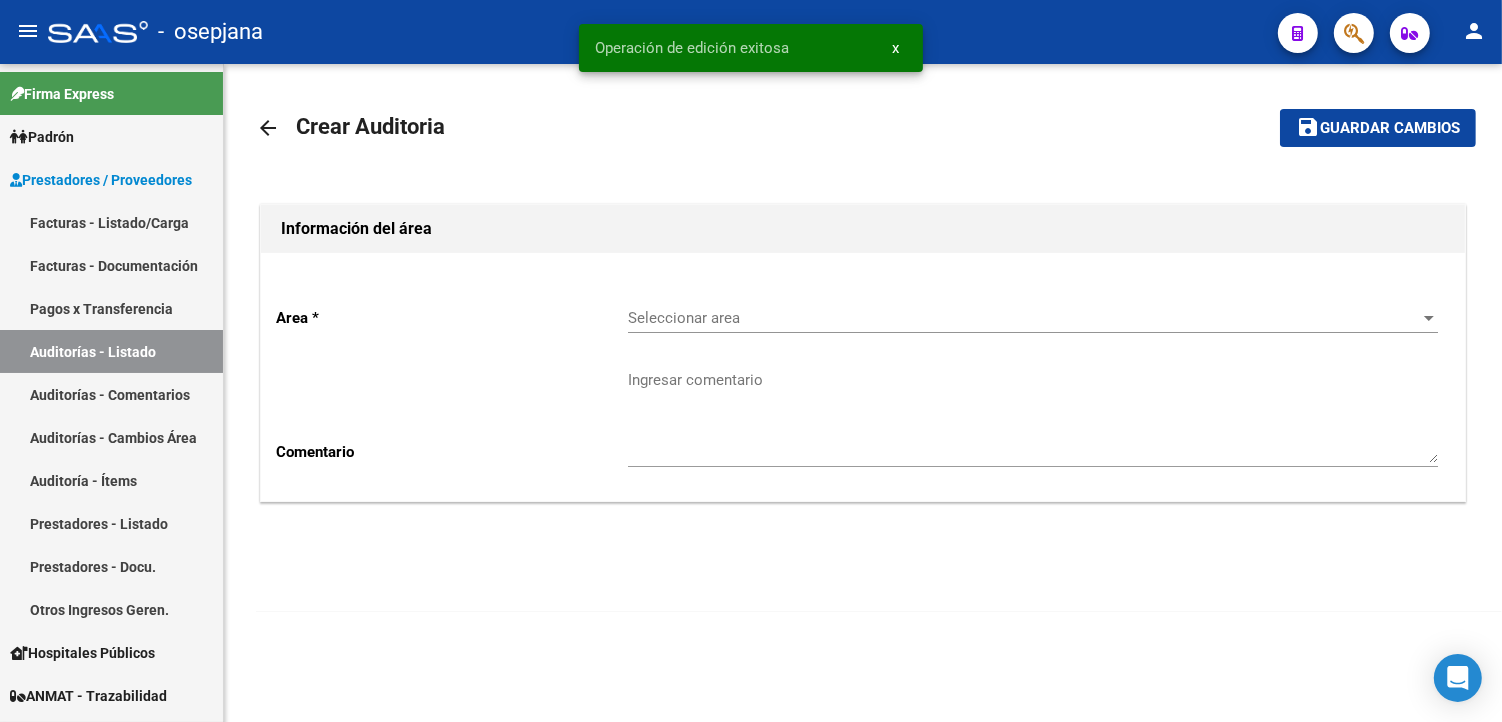 click on "Seleccionar area" at bounding box center [1024, 318] 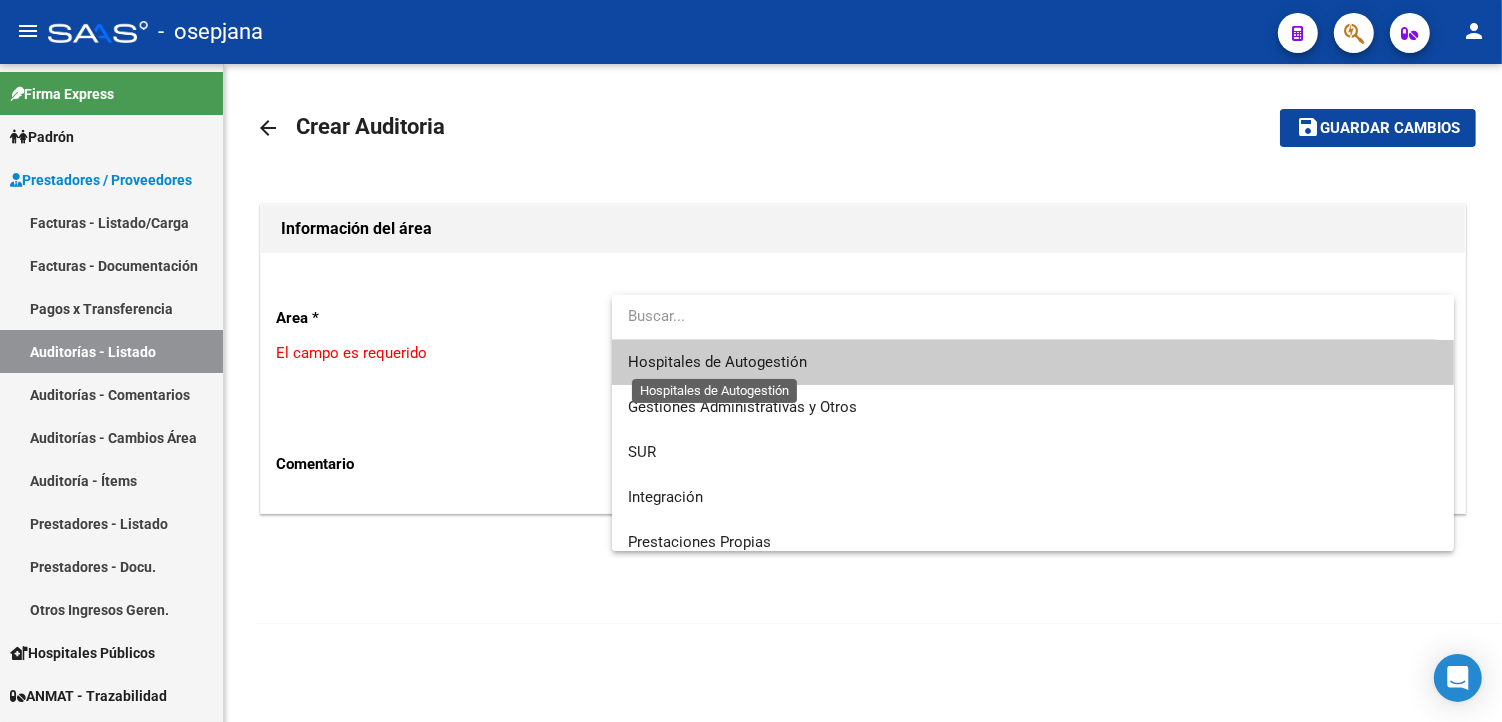 click on "Hospitales de Autogestión" at bounding box center (717, 362) 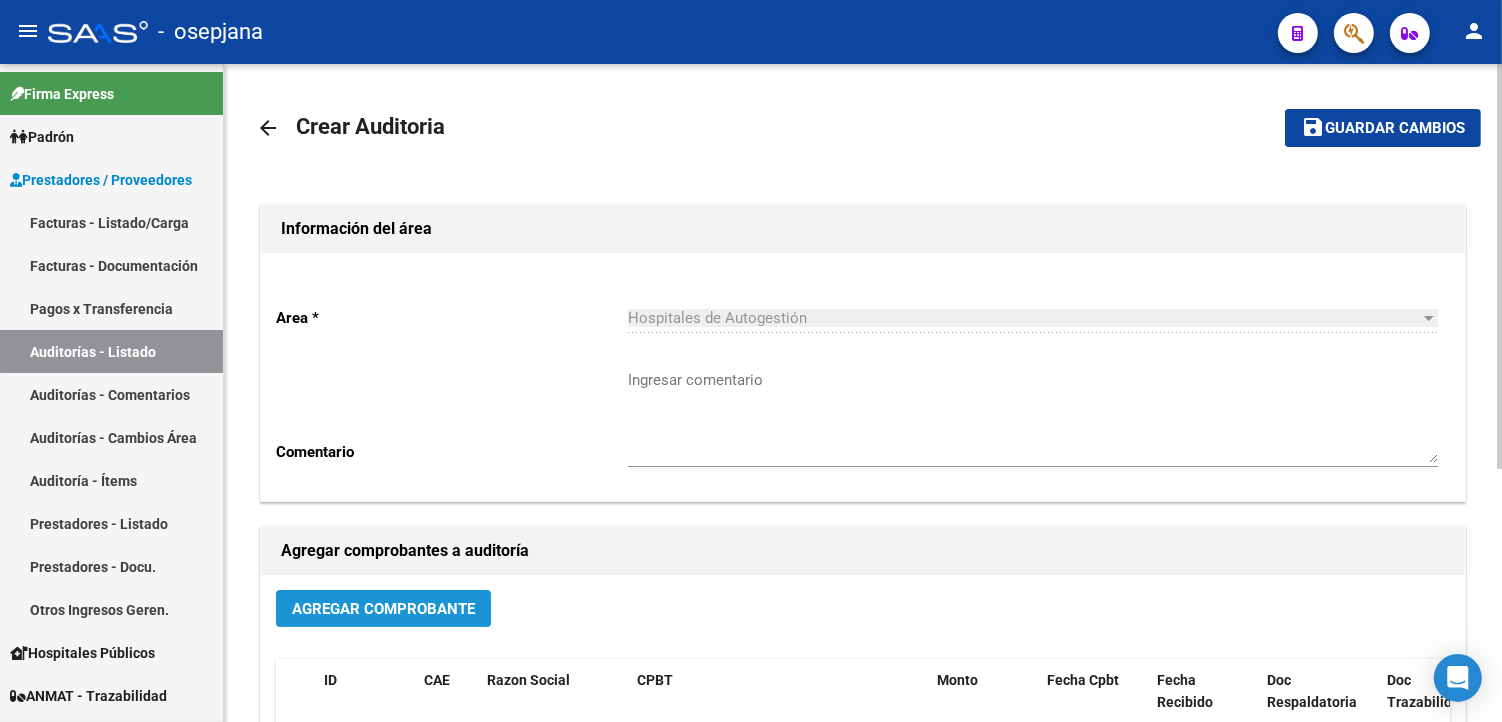 click on "Agregar Comprobante" 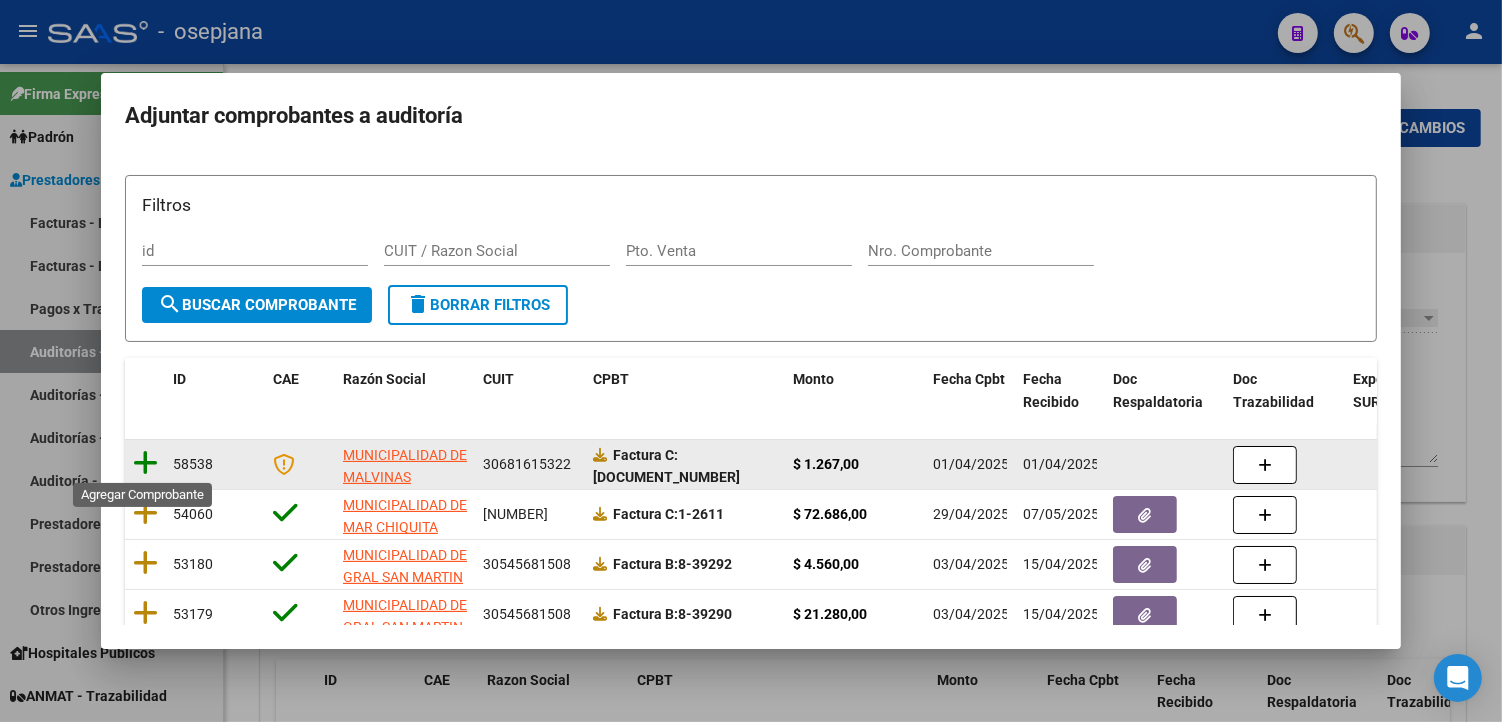 click 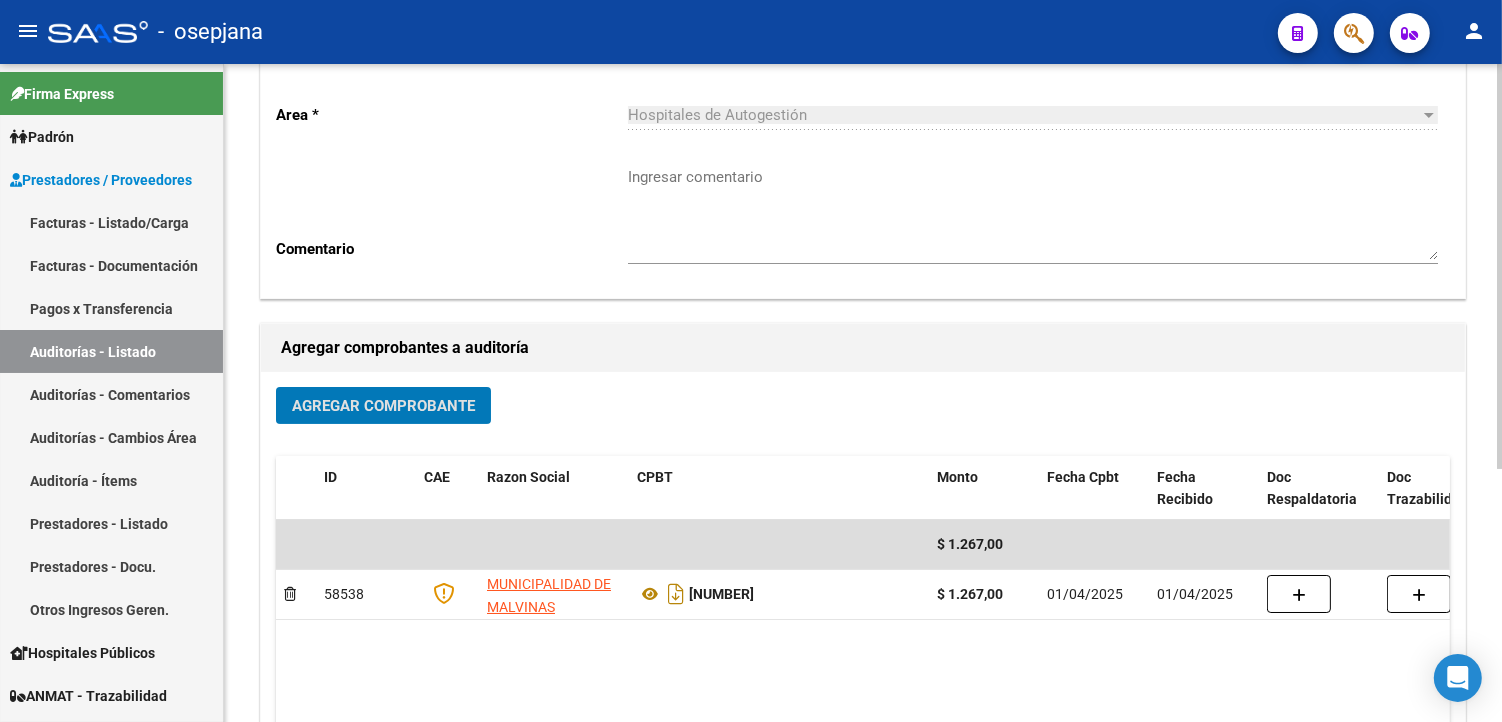 scroll, scrollTop: 0, scrollLeft: 0, axis: both 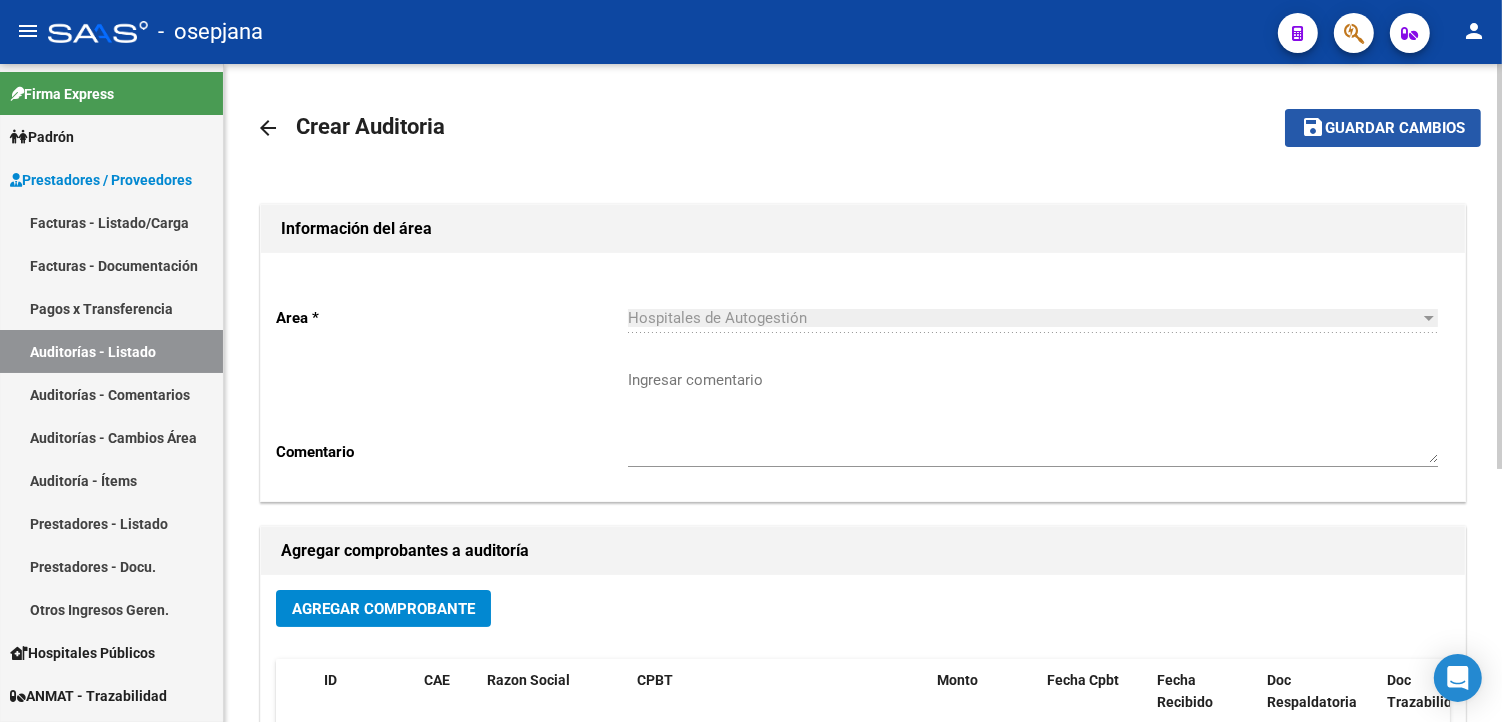 click on "Guardar cambios" 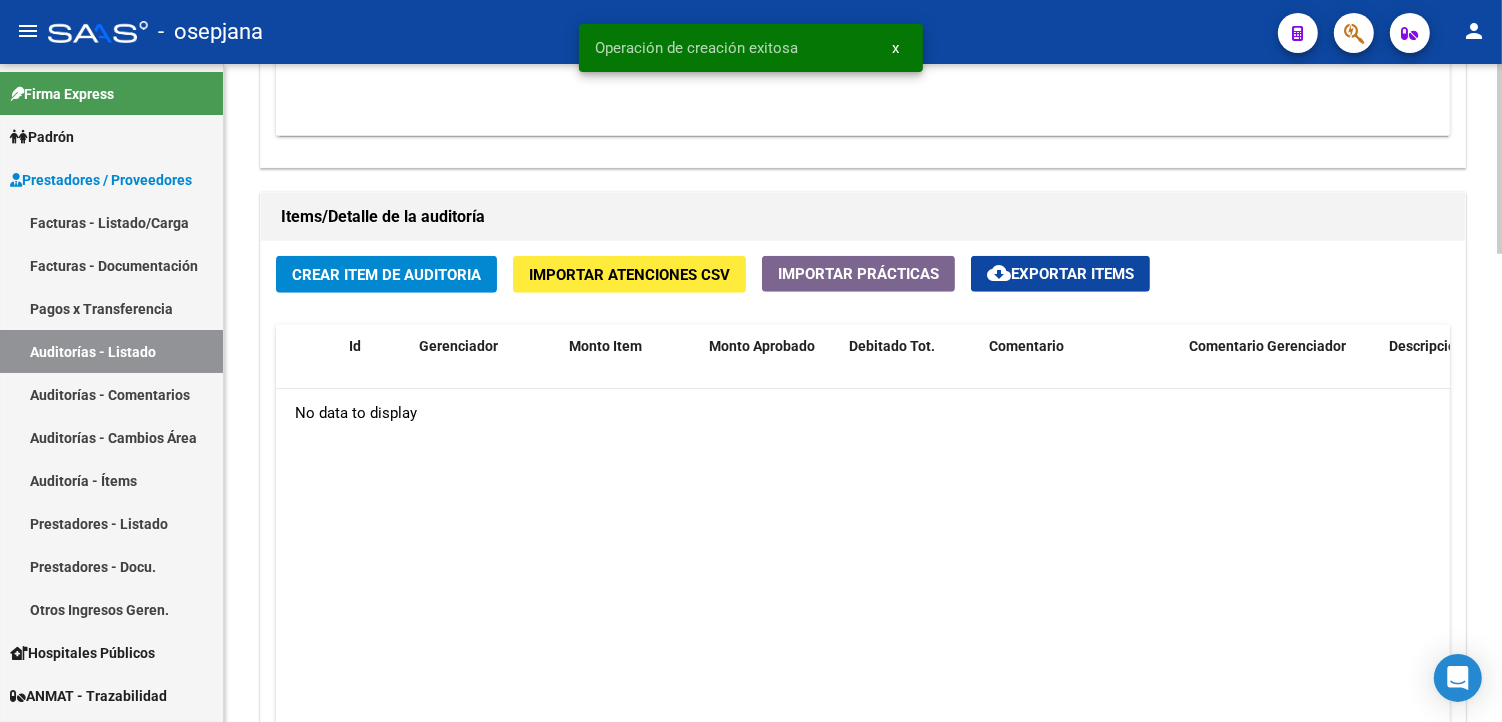 scroll, scrollTop: 1333, scrollLeft: 0, axis: vertical 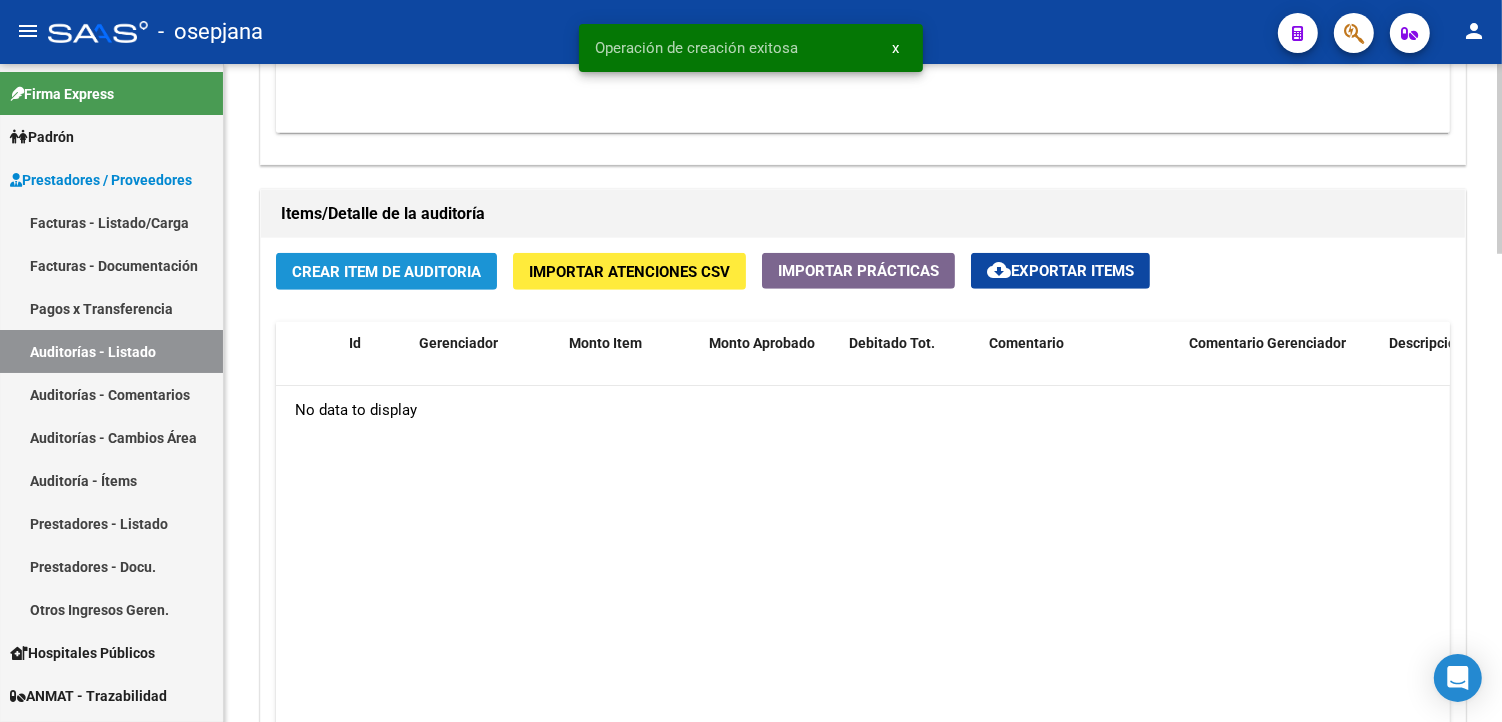 click on "Crear Item de Auditoria" 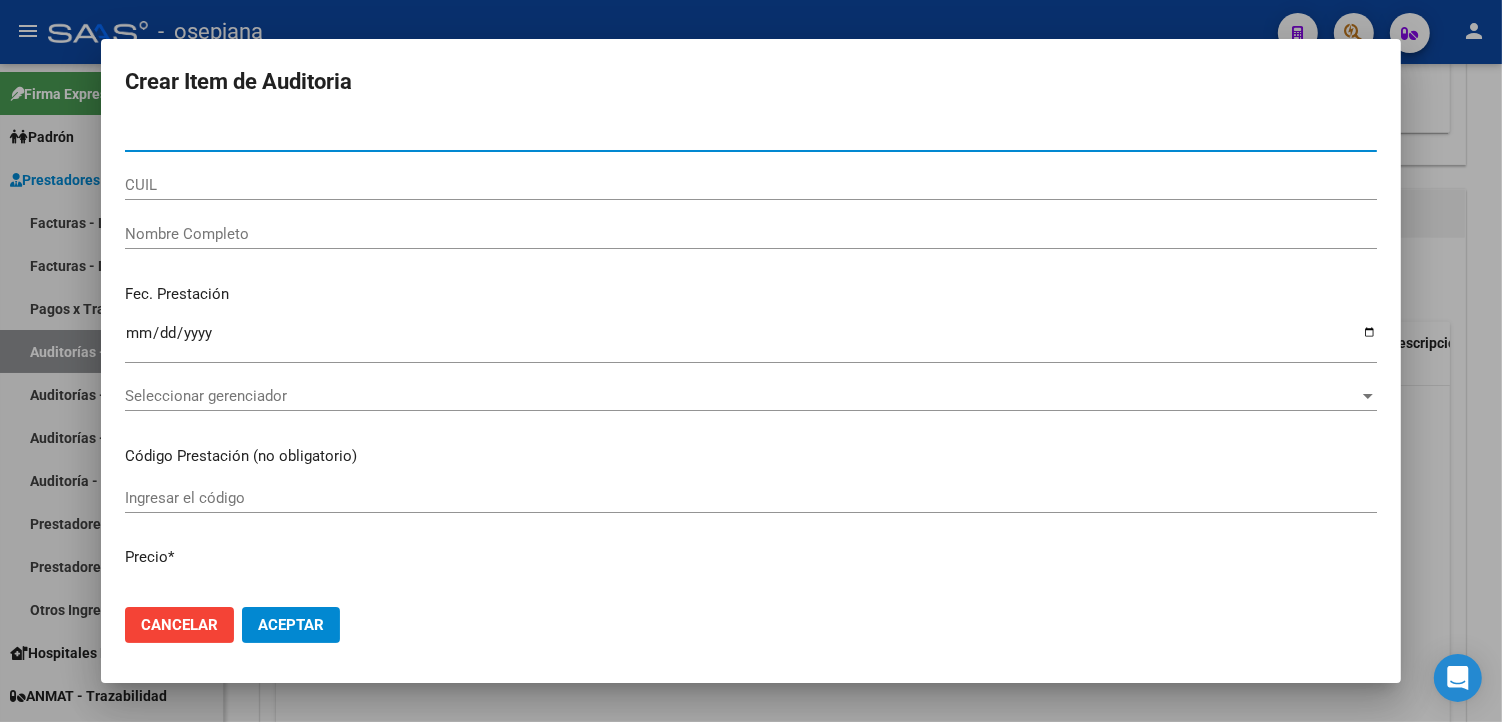 type on "[NUMBER]" 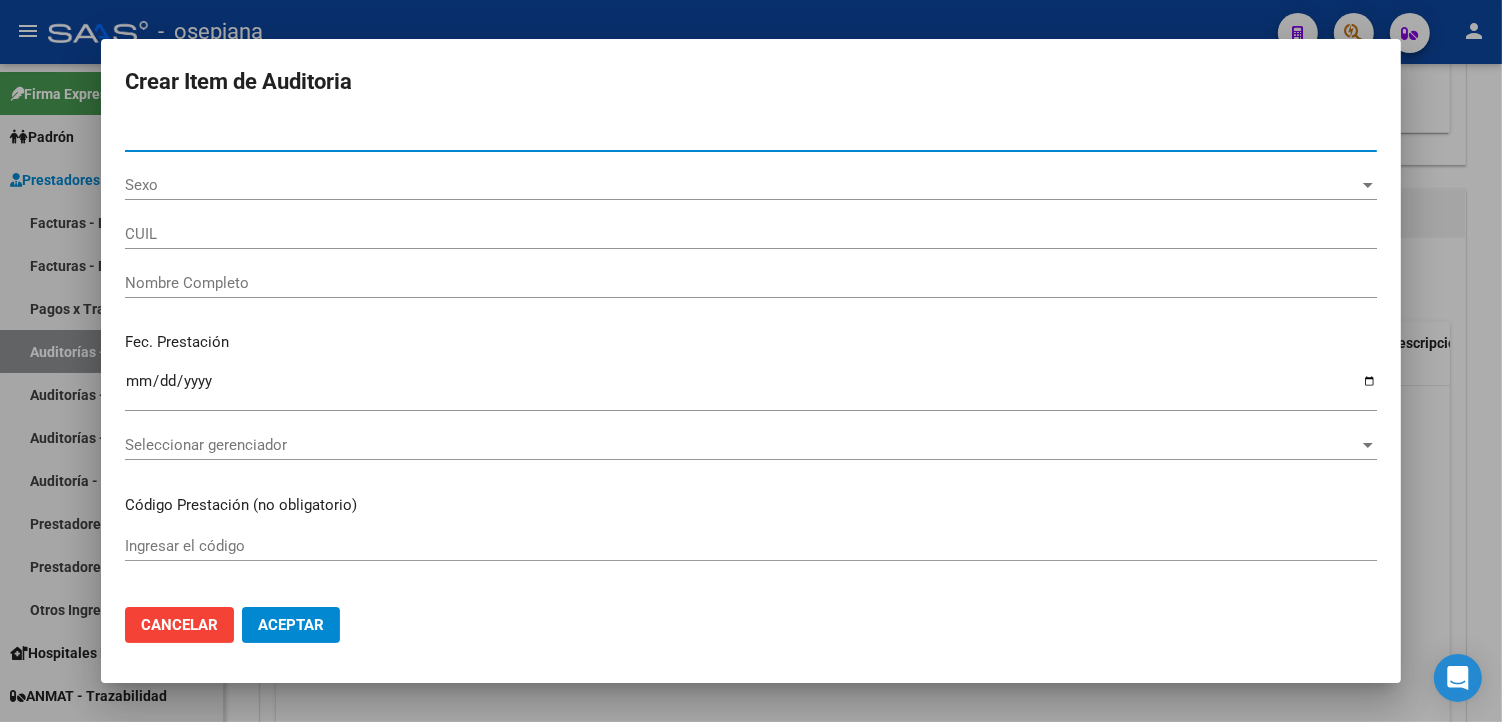 type on "[NUMBER]" 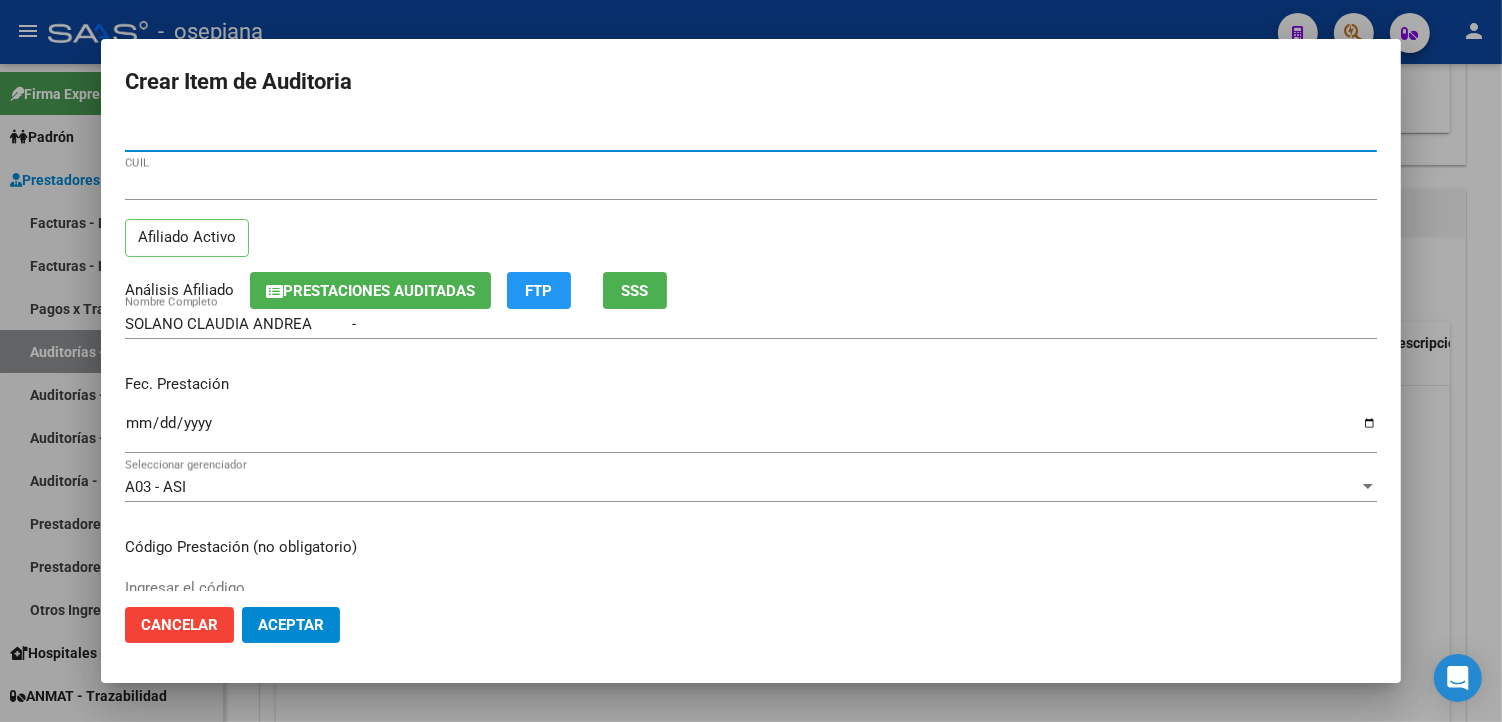 type on "[NUMBER]" 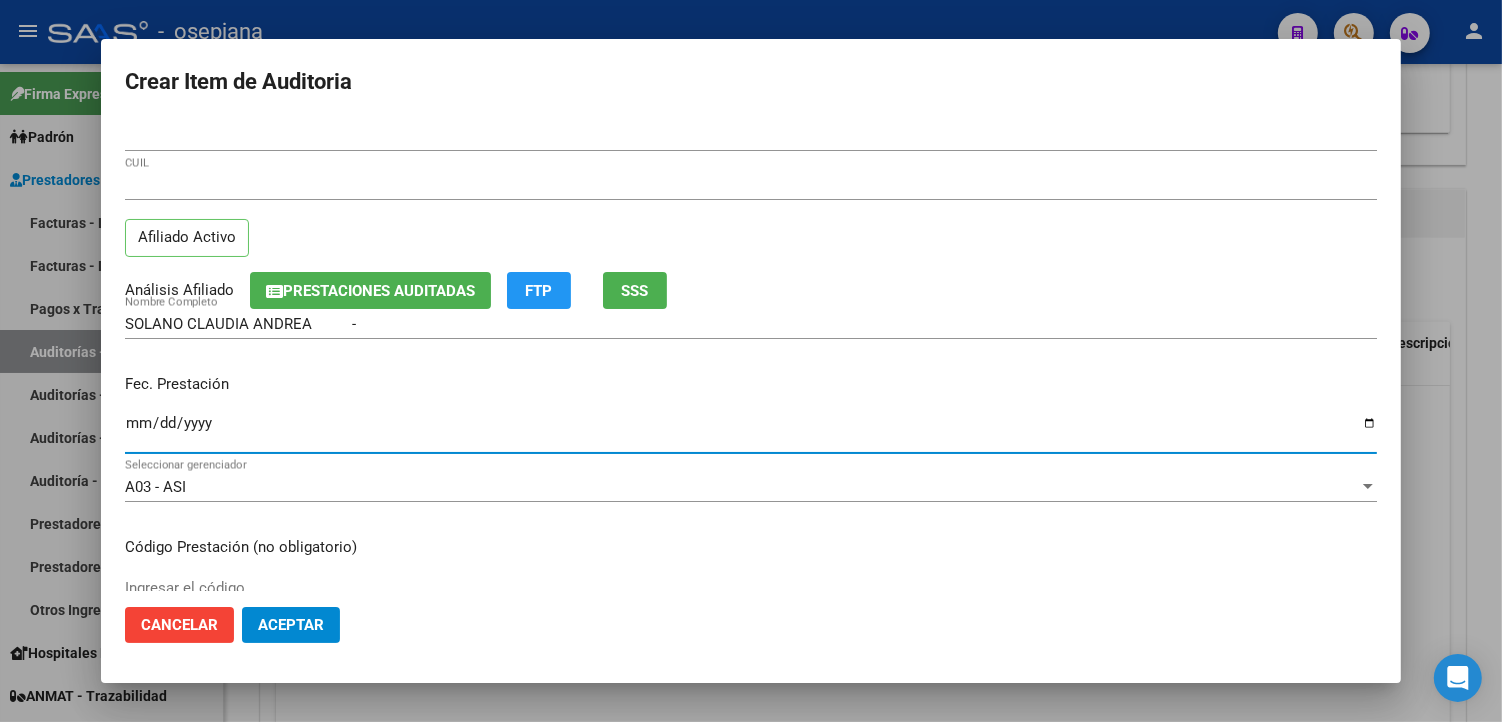type on "[DATE]" 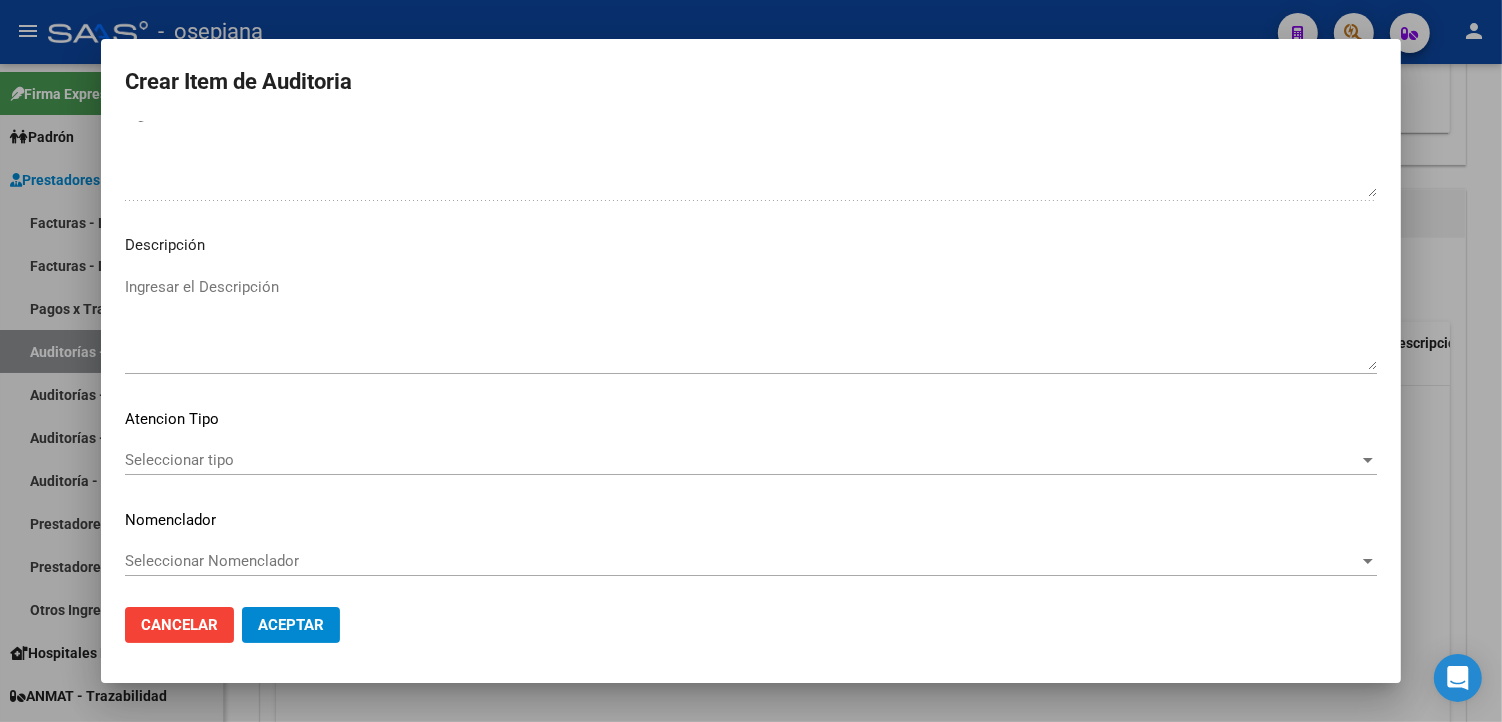 scroll, scrollTop: 1157, scrollLeft: 0, axis: vertical 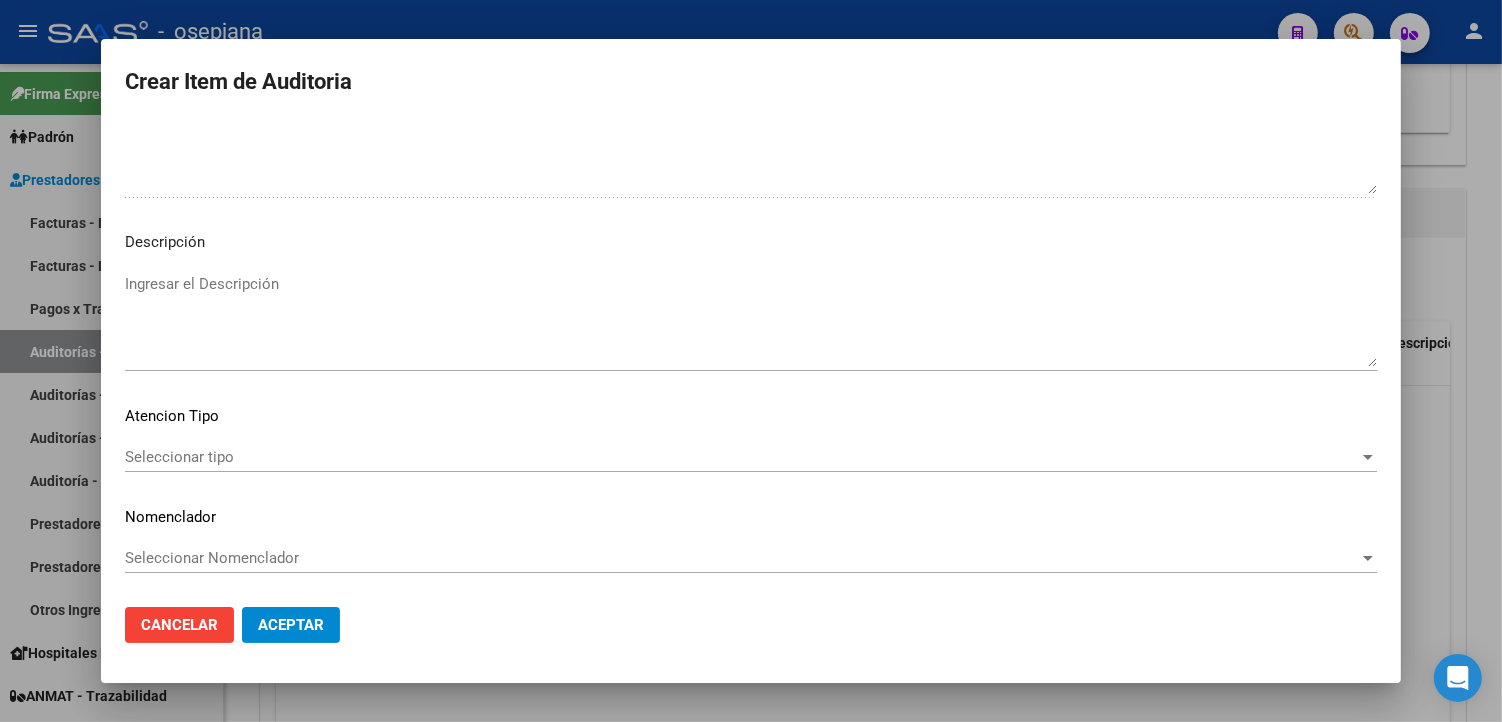 click on "Seleccionar tipo Seleccionar tipo" 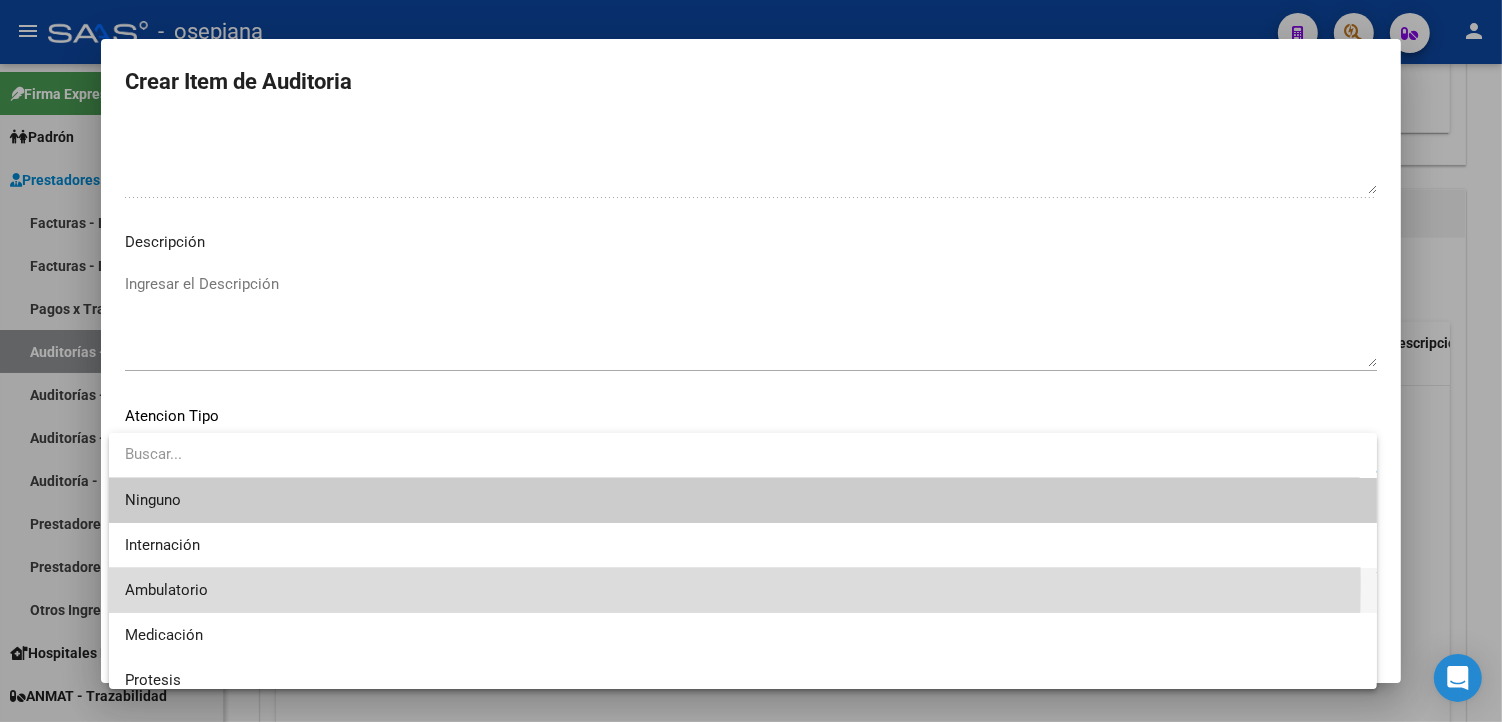 click on "Ambulatorio" at bounding box center [743, 590] 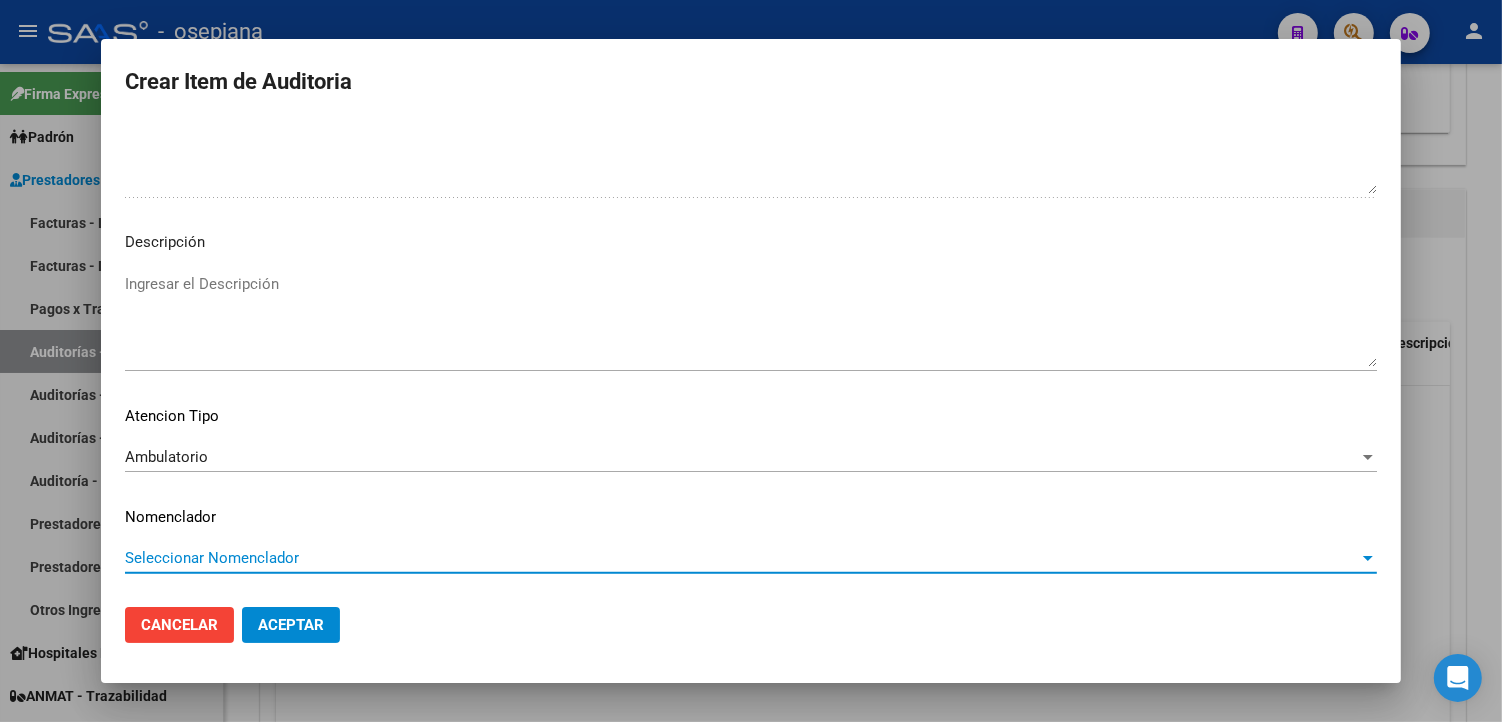 click on "Seleccionar Nomenclador" at bounding box center (742, 558) 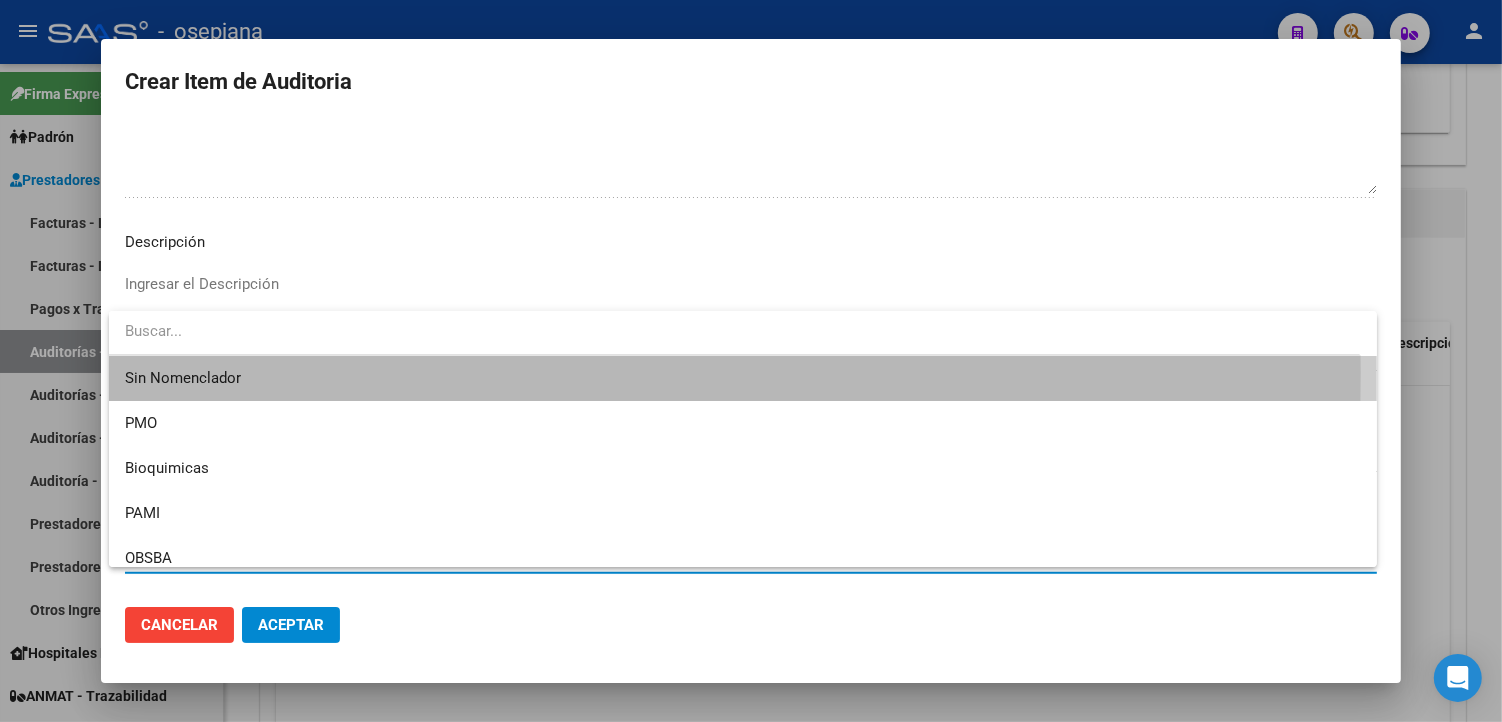 click on "Sin Nomenclador" at bounding box center (743, 378) 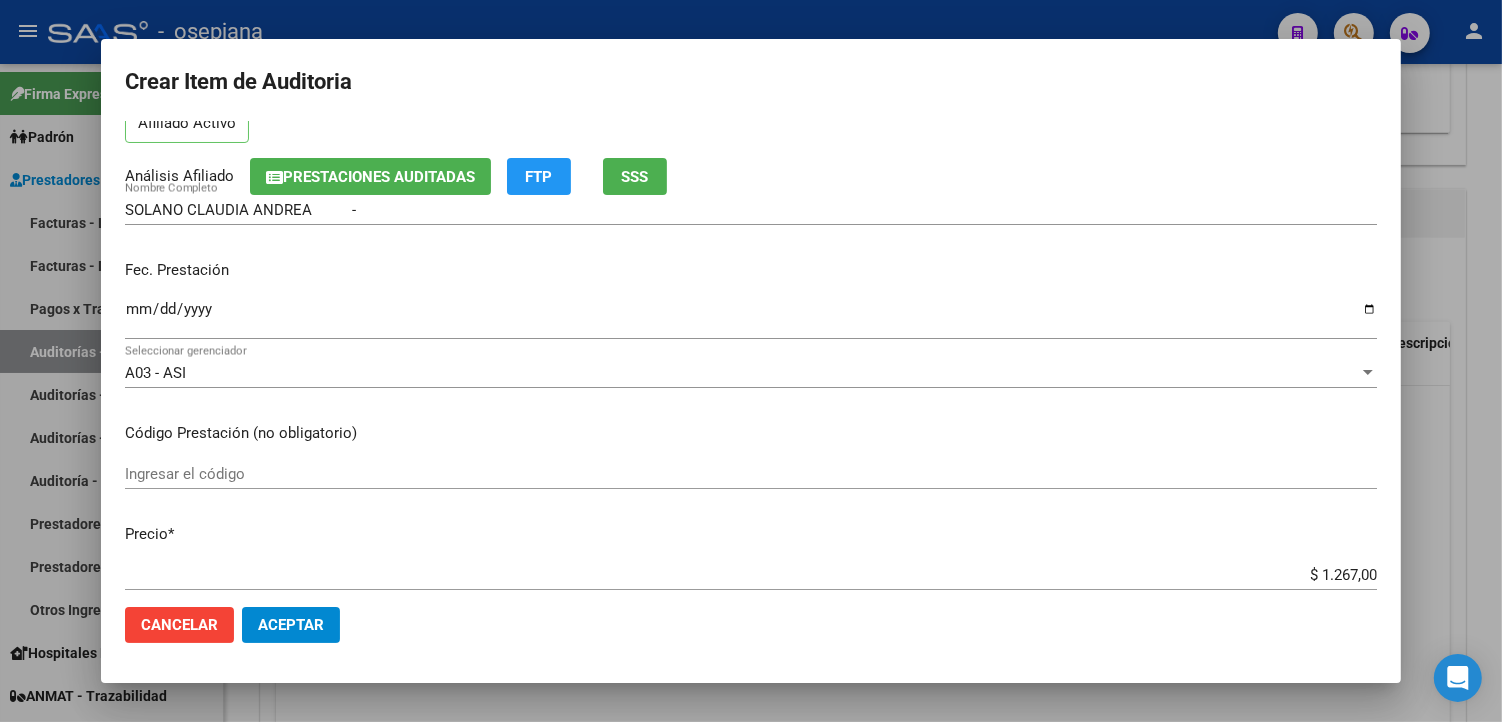 scroll, scrollTop: 0, scrollLeft: 0, axis: both 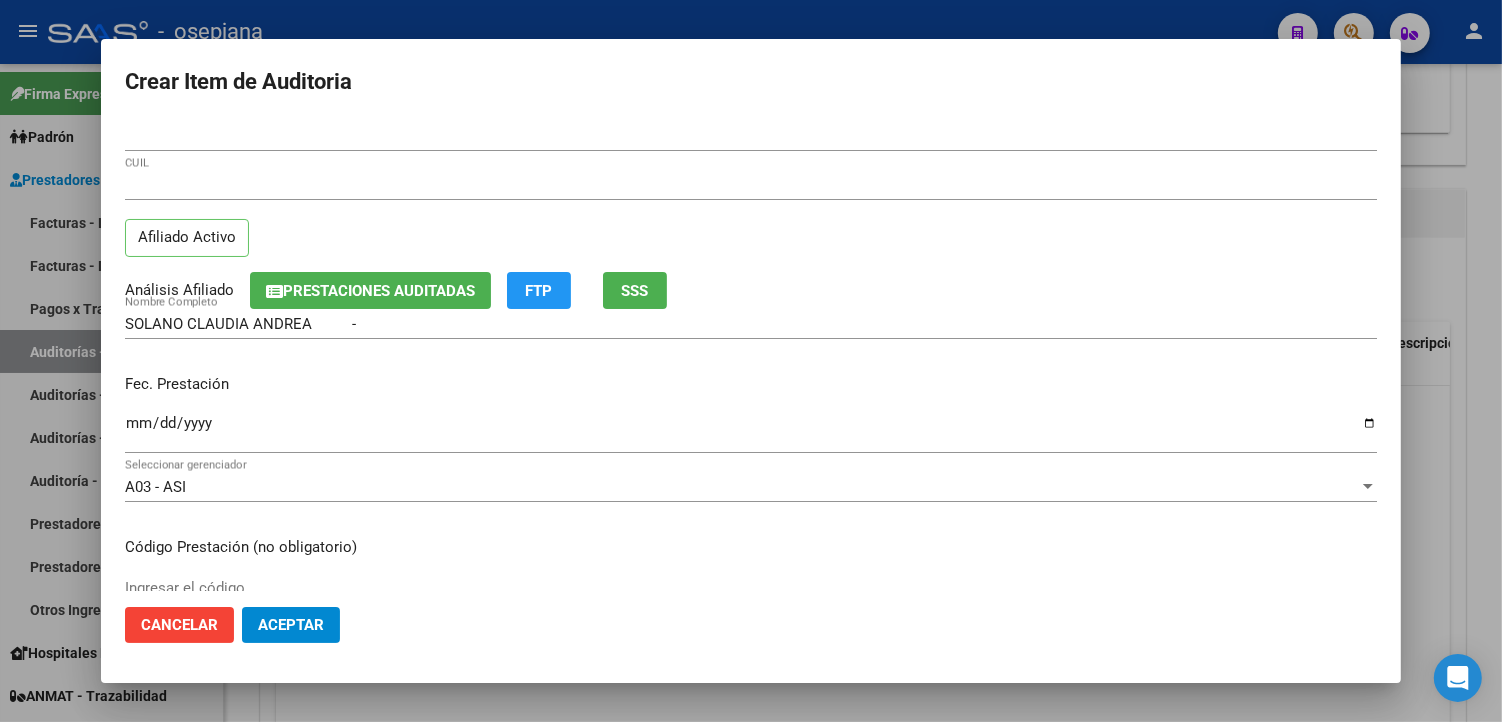 click on "Aceptar" 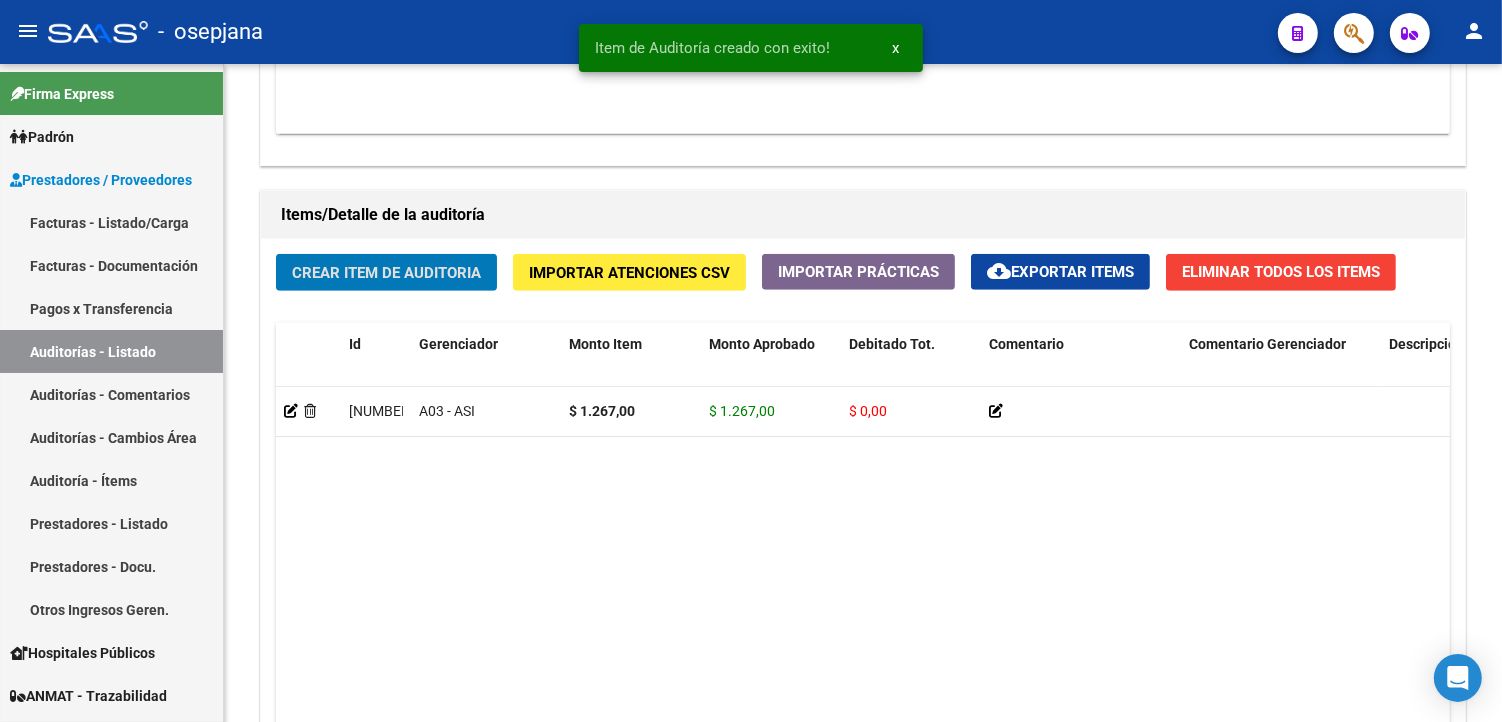 scroll, scrollTop: 1334, scrollLeft: 0, axis: vertical 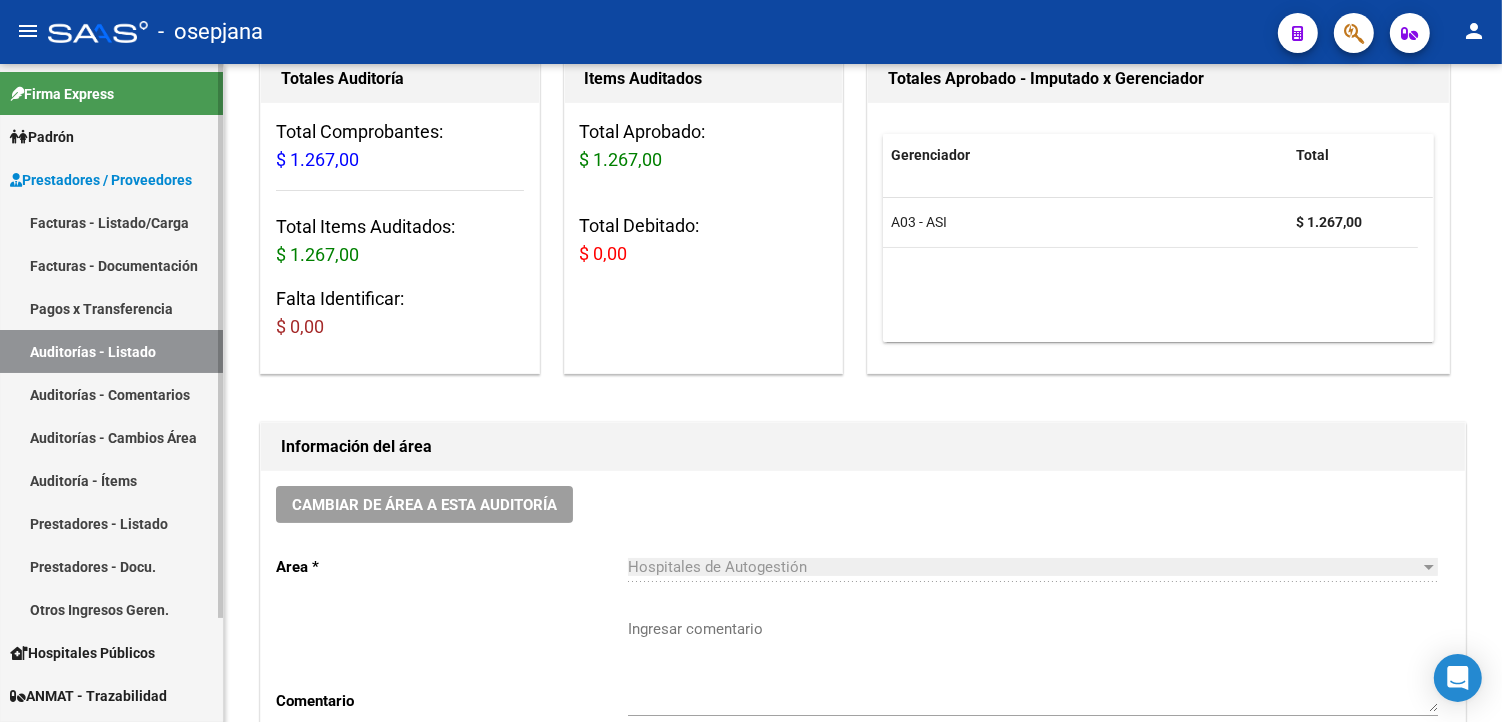 click on "Facturas - Listado/Carga" at bounding box center (111, 222) 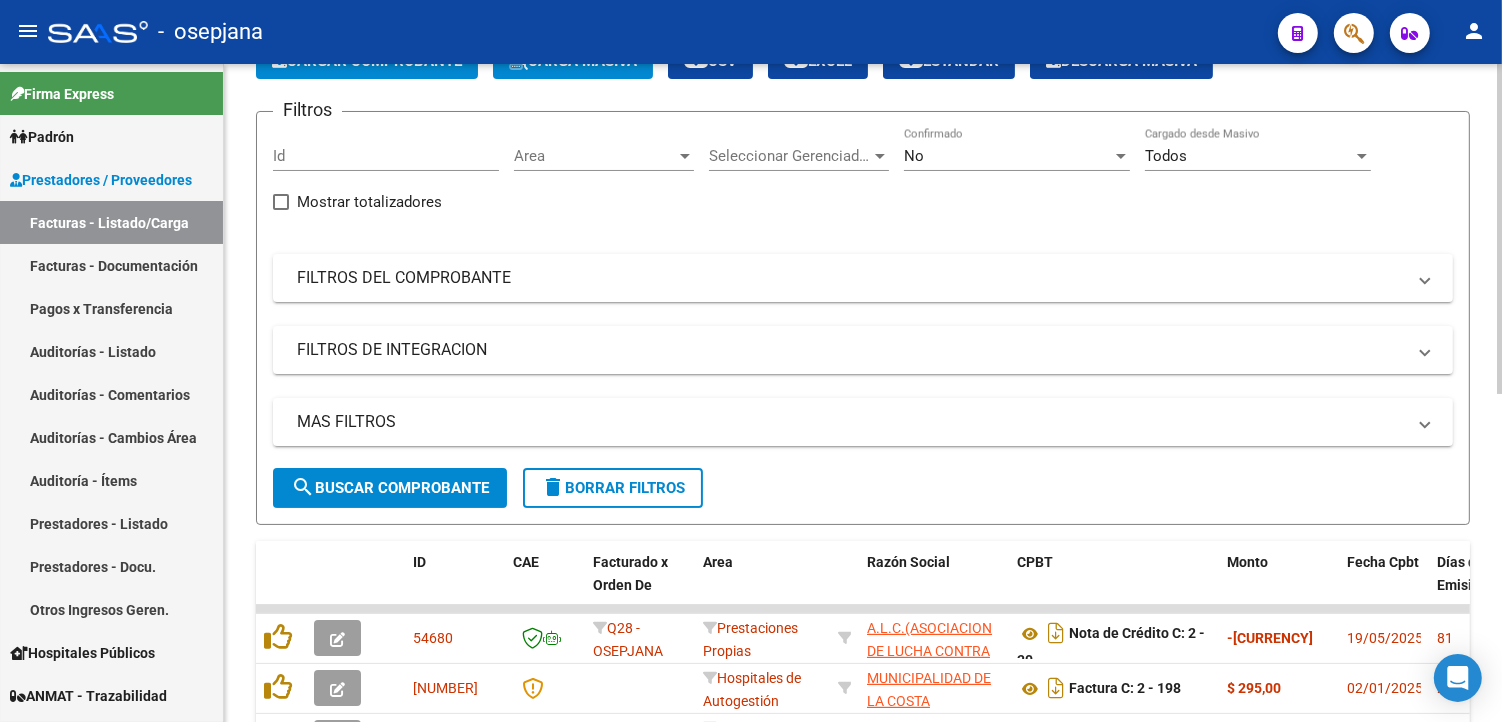 scroll, scrollTop: 0, scrollLeft: 0, axis: both 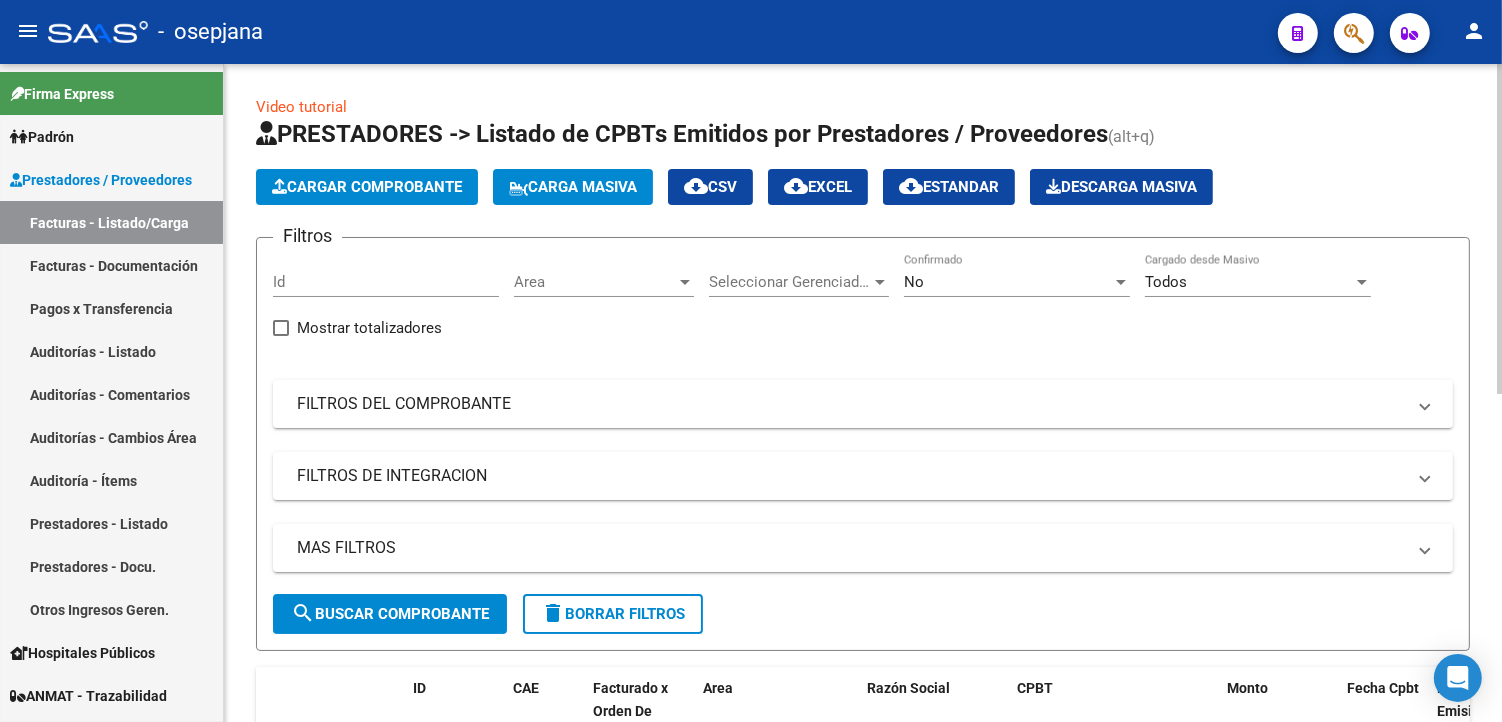 click on "Cargar Comprobante" 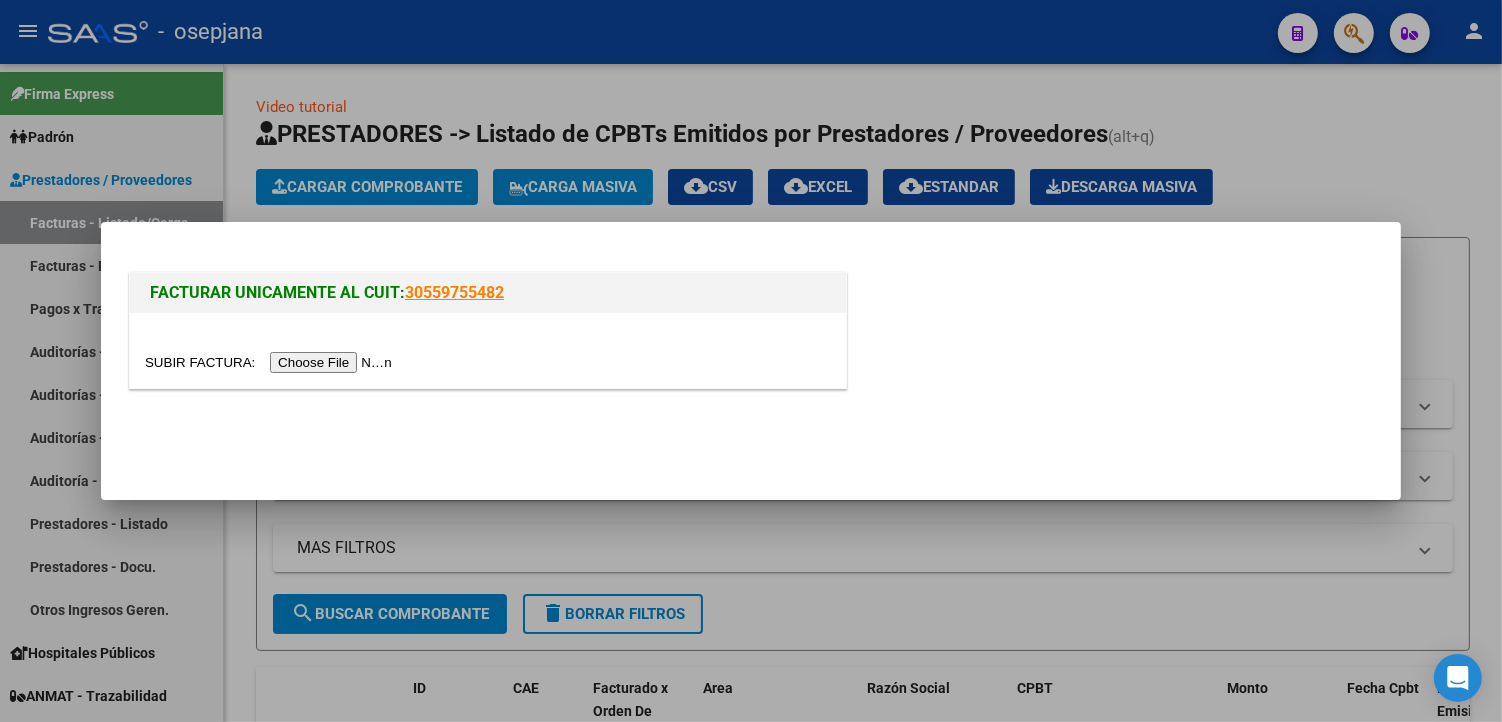 click at bounding box center [271, 362] 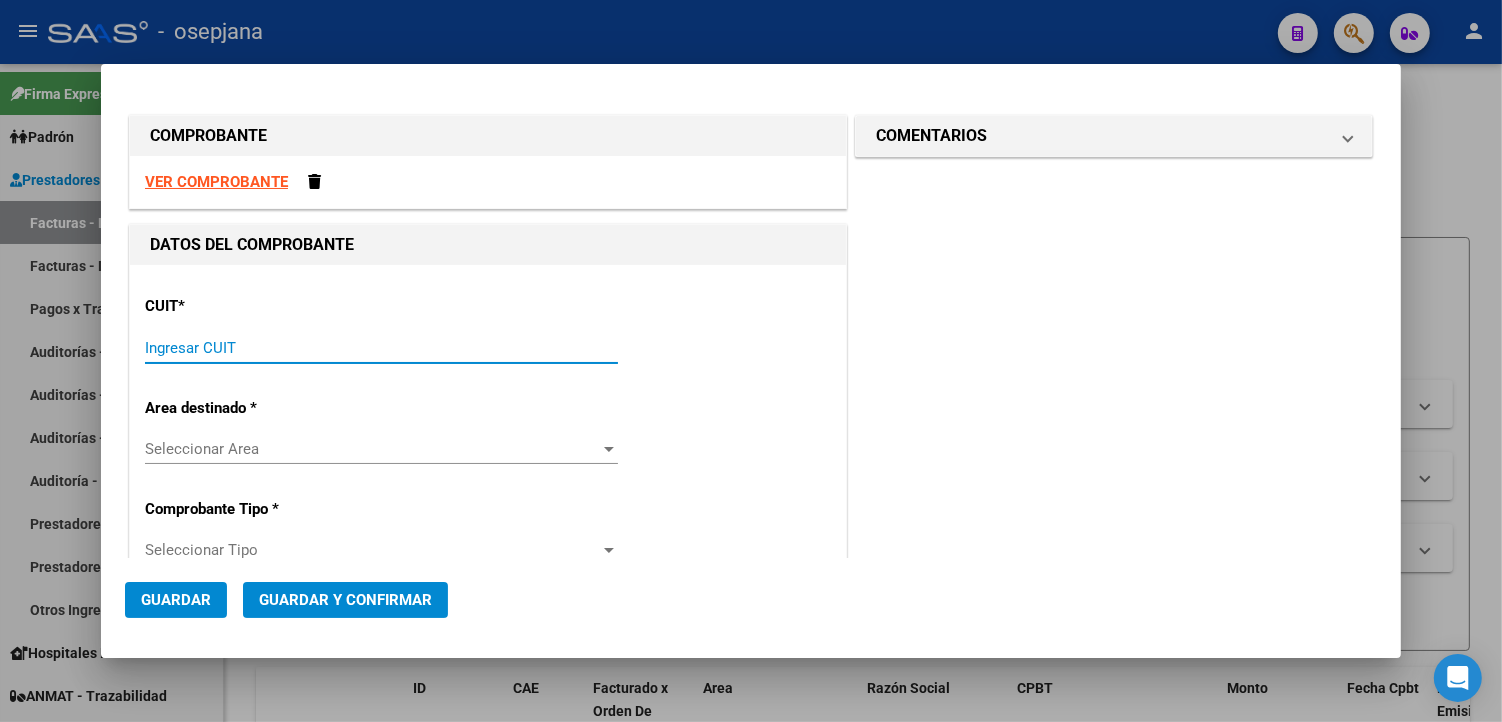 click on "Ingresar CUIT" at bounding box center [381, 348] 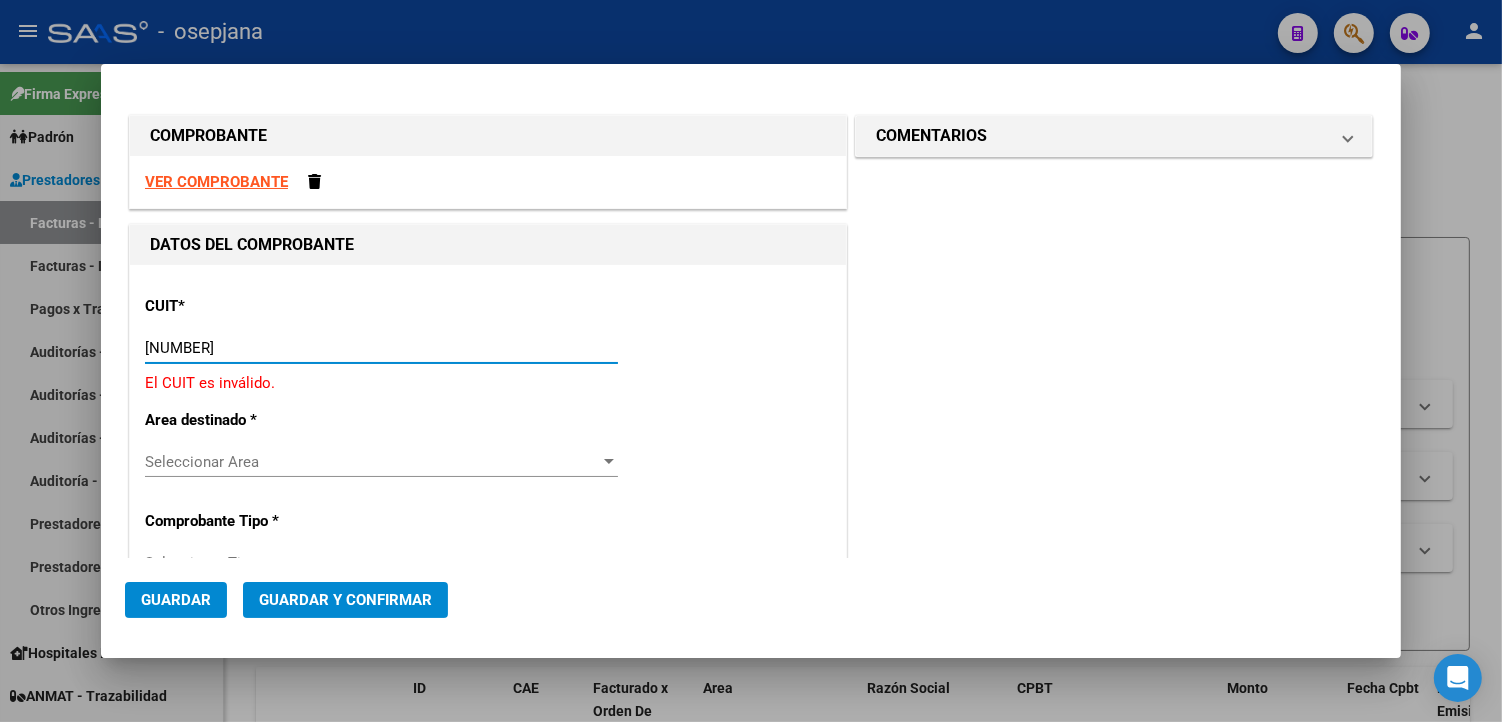 type on "30-68161532-2" 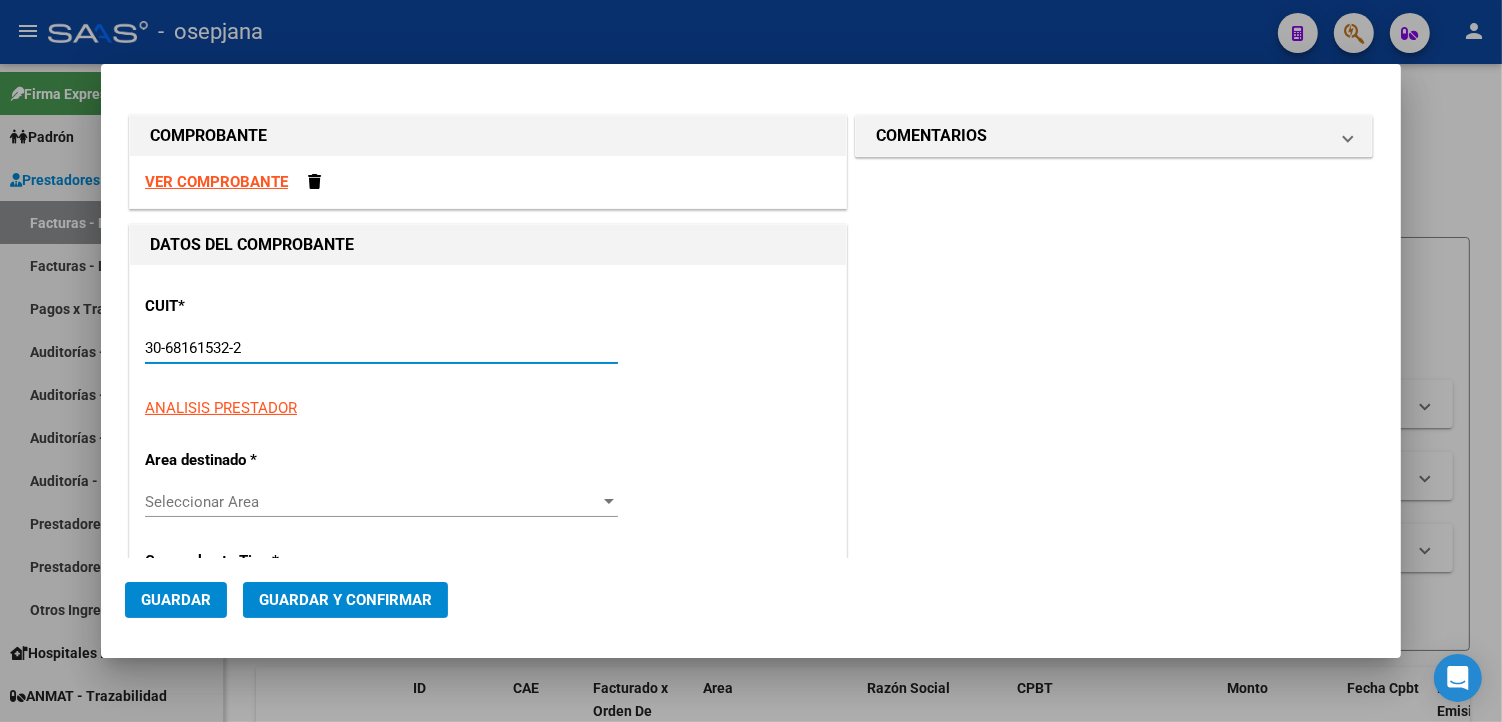 type on "16" 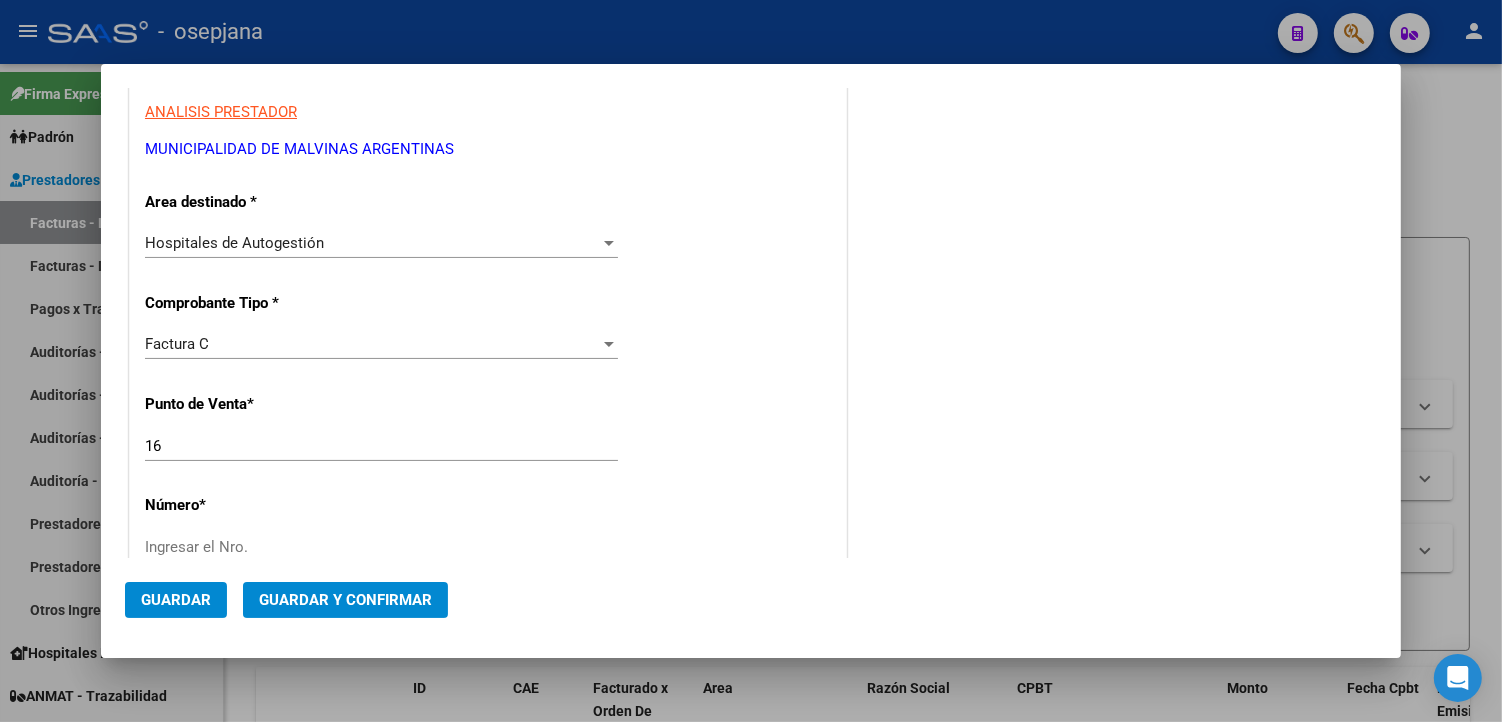 scroll, scrollTop: 333, scrollLeft: 0, axis: vertical 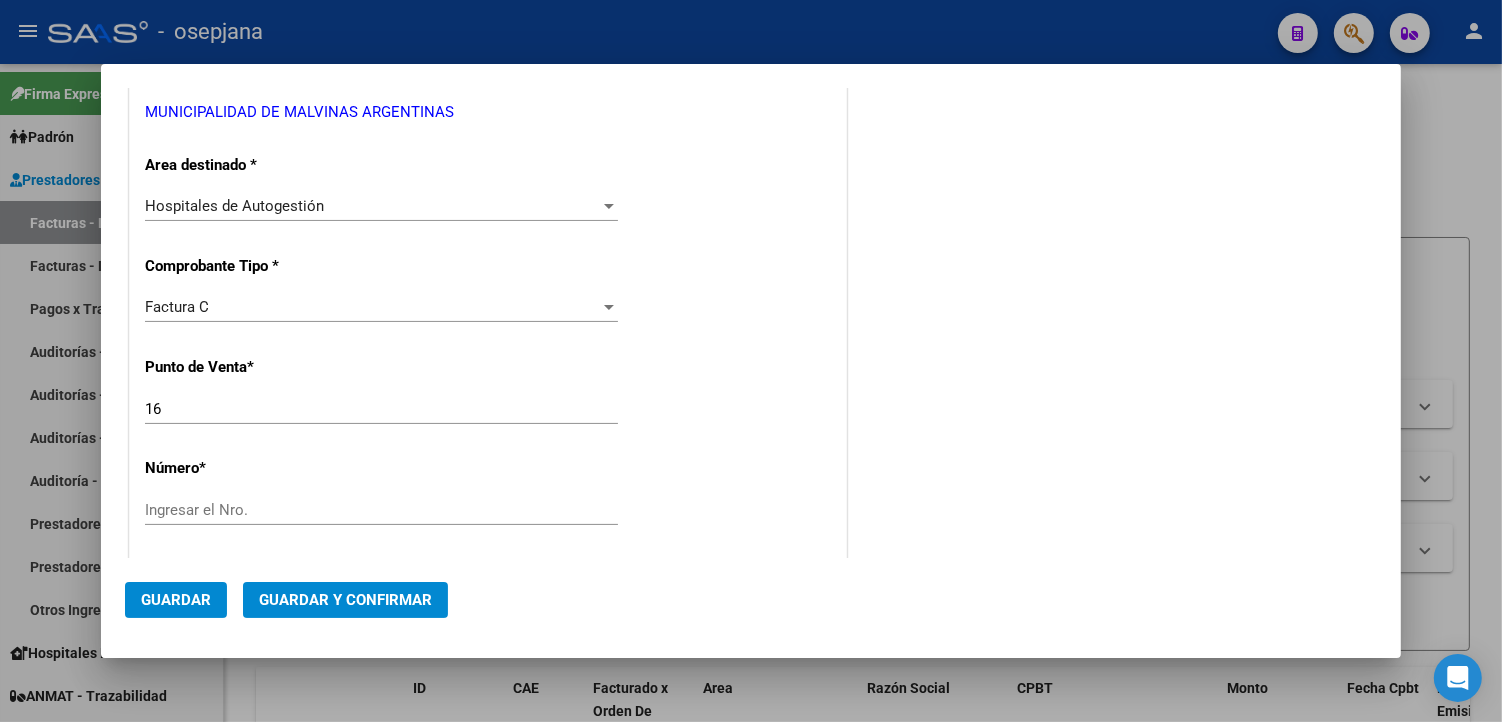 type on "30-68161532-2" 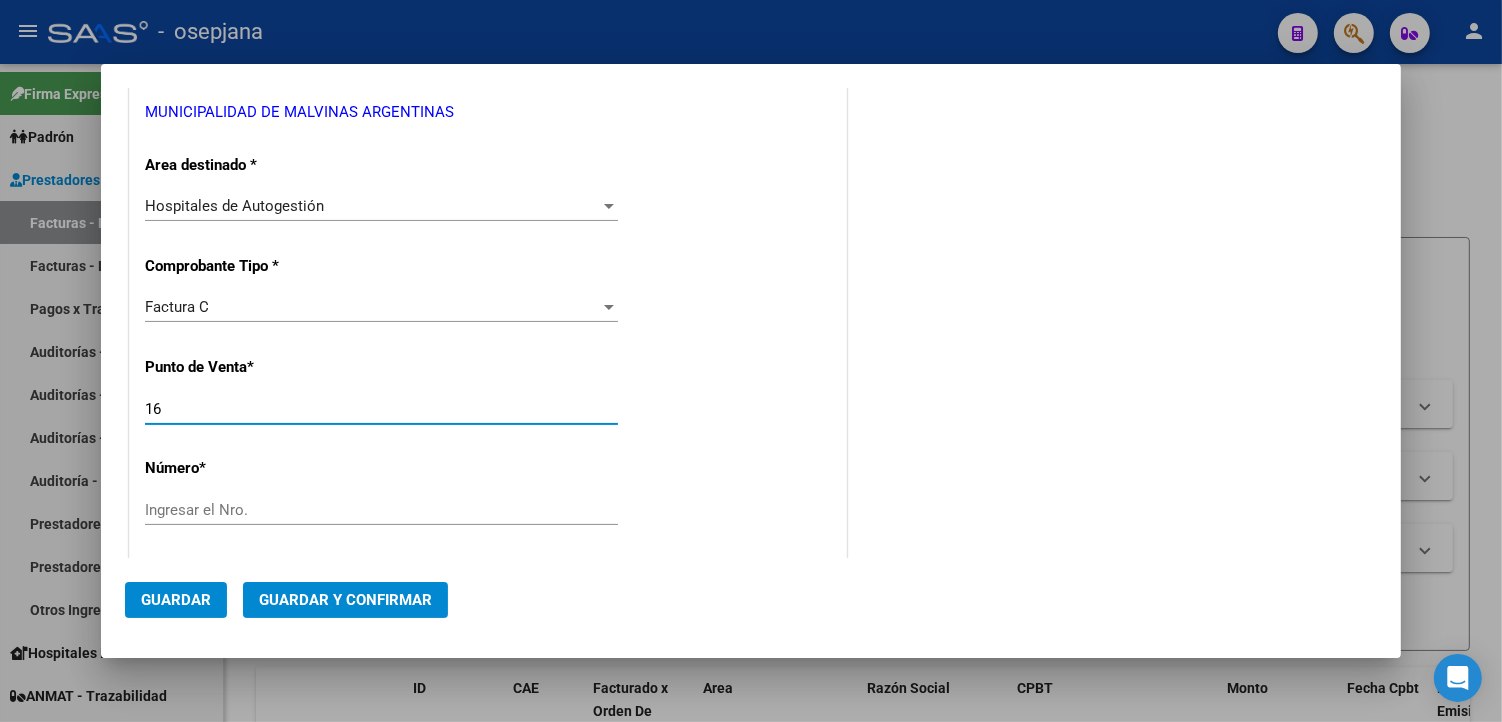 drag, startPoint x: 234, startPoint y: 404, endPoint x: 54, endPoint y: 374, distance: 182.48288 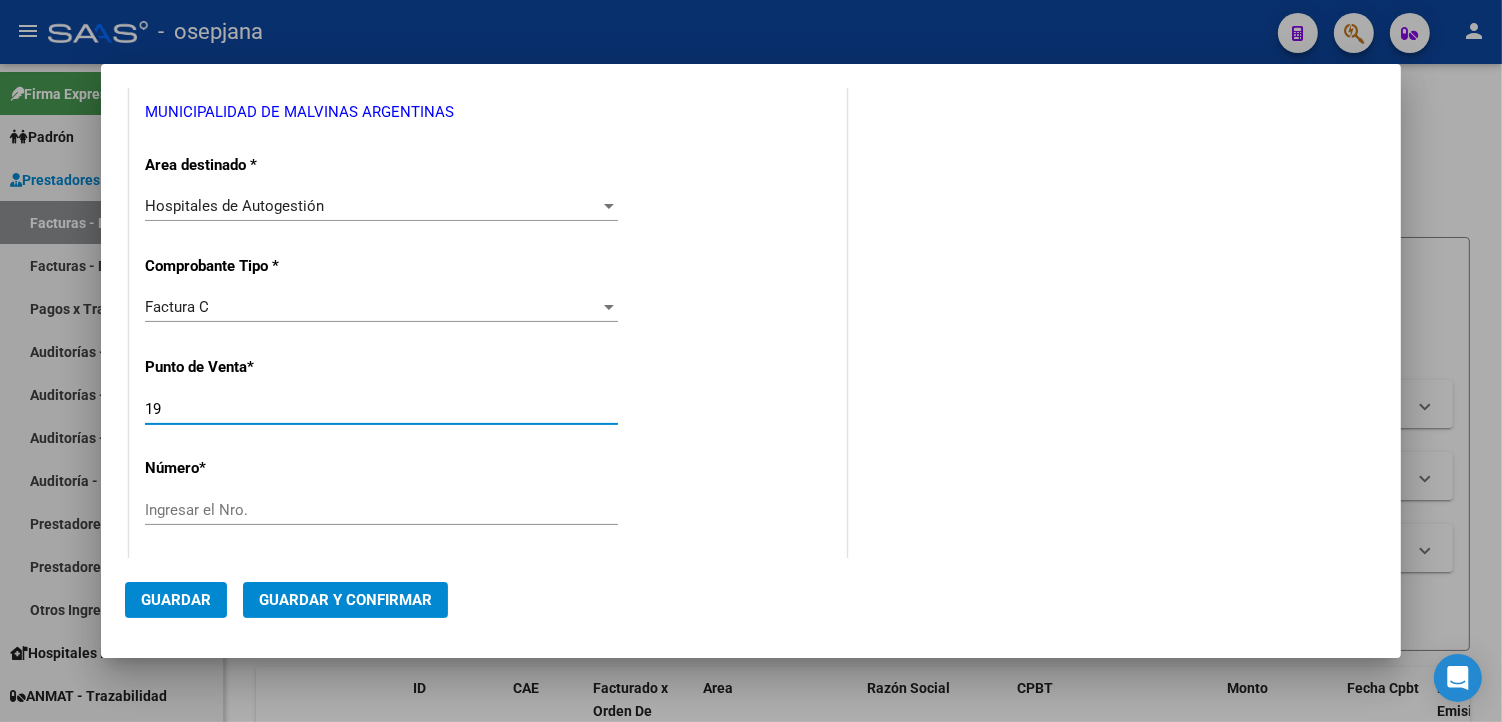 type on "19" 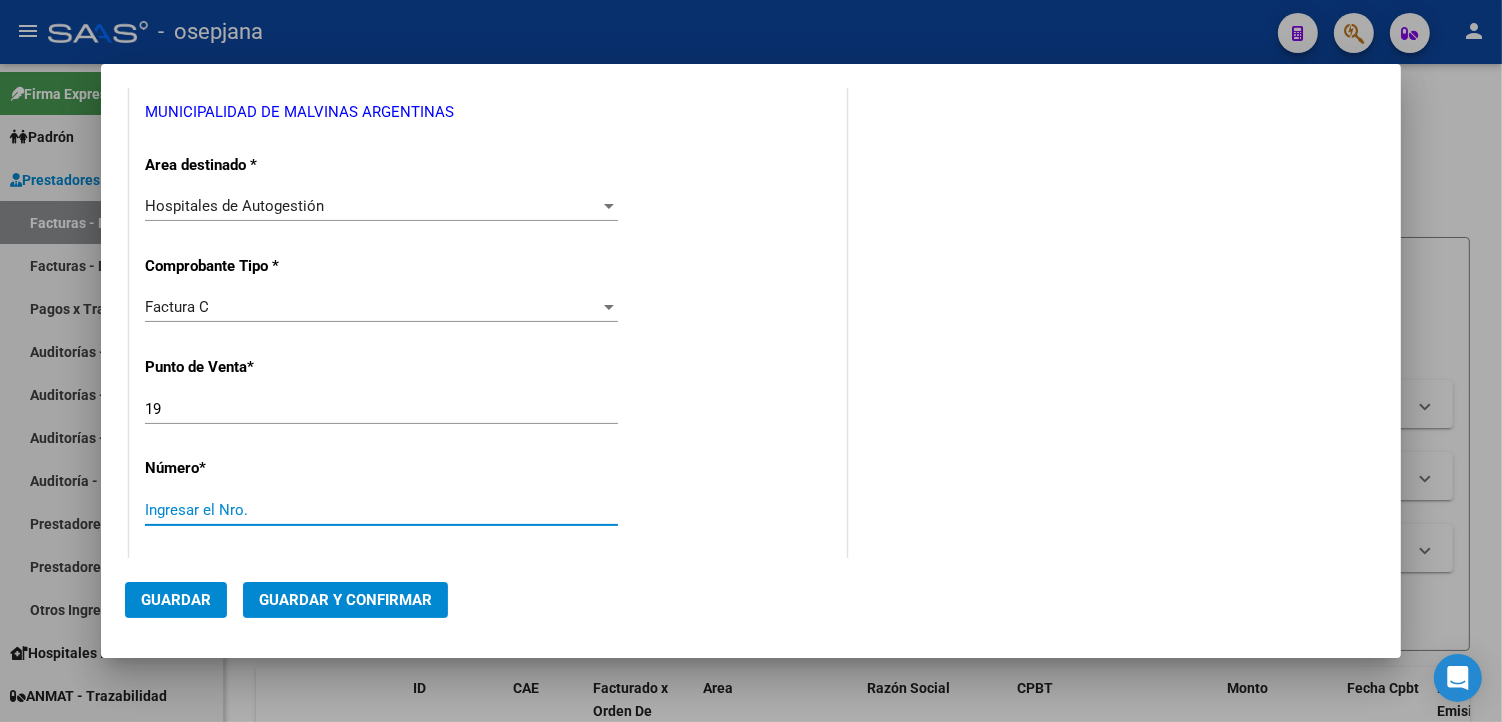 click on "Ingresar el Nro." at bounding box center (381, 510) 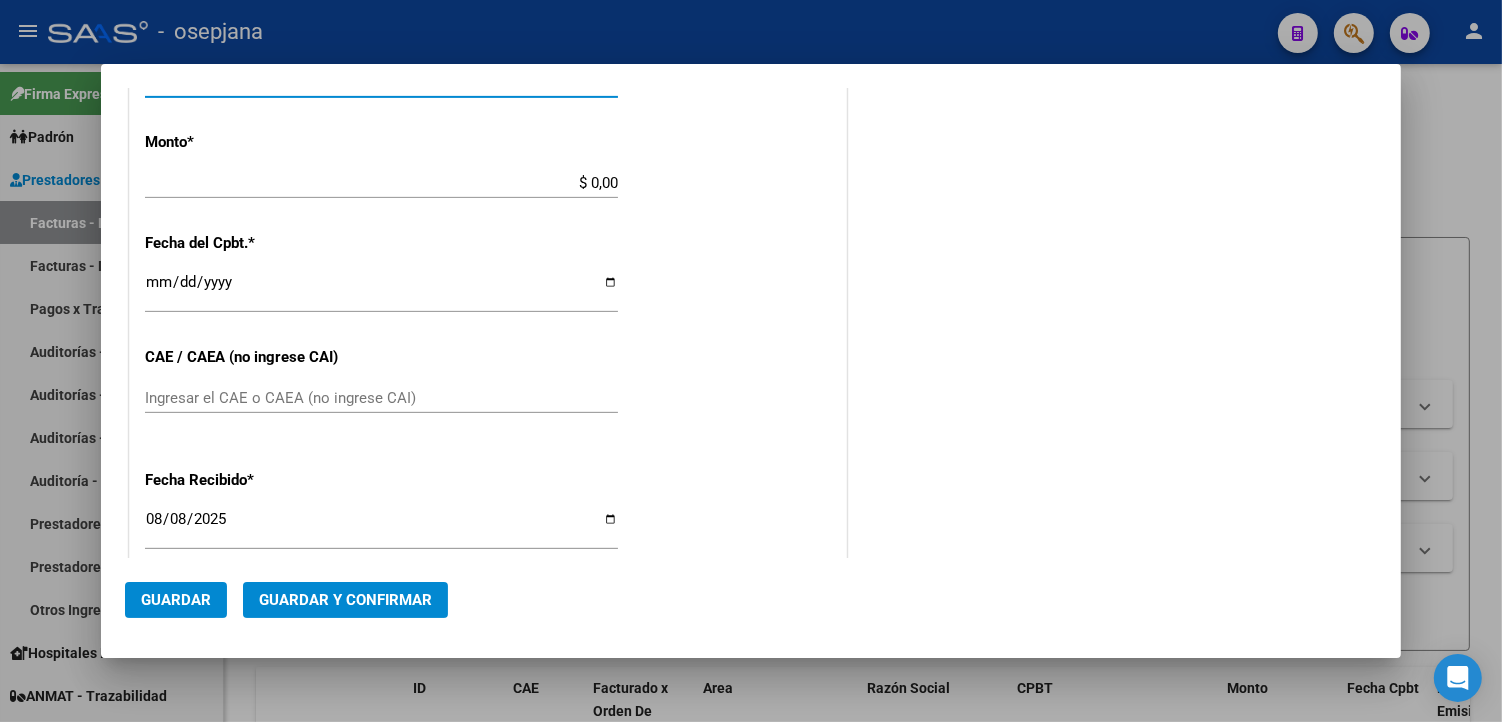 scroll, scrollTop: 777, scrollLeft: 0, axis: vertical 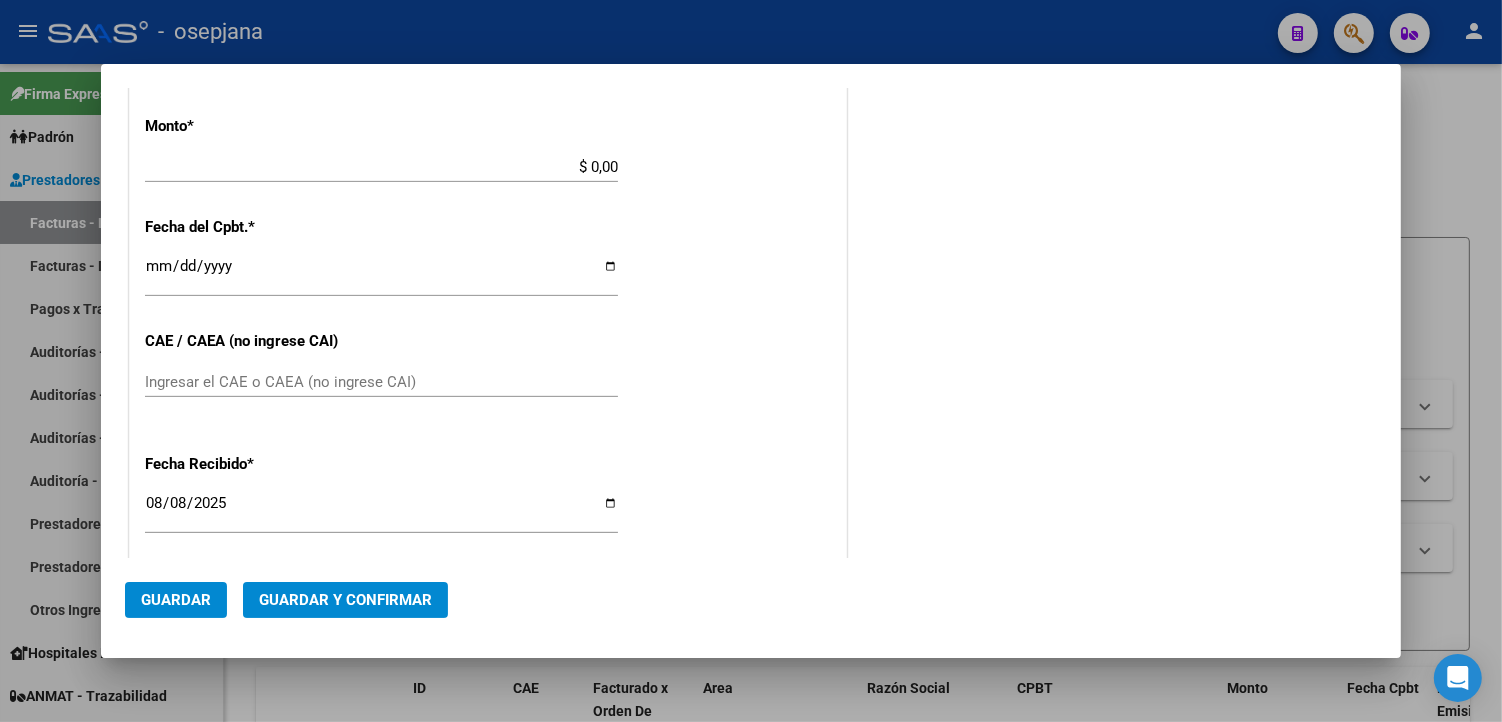 type on "[NUMBER]" 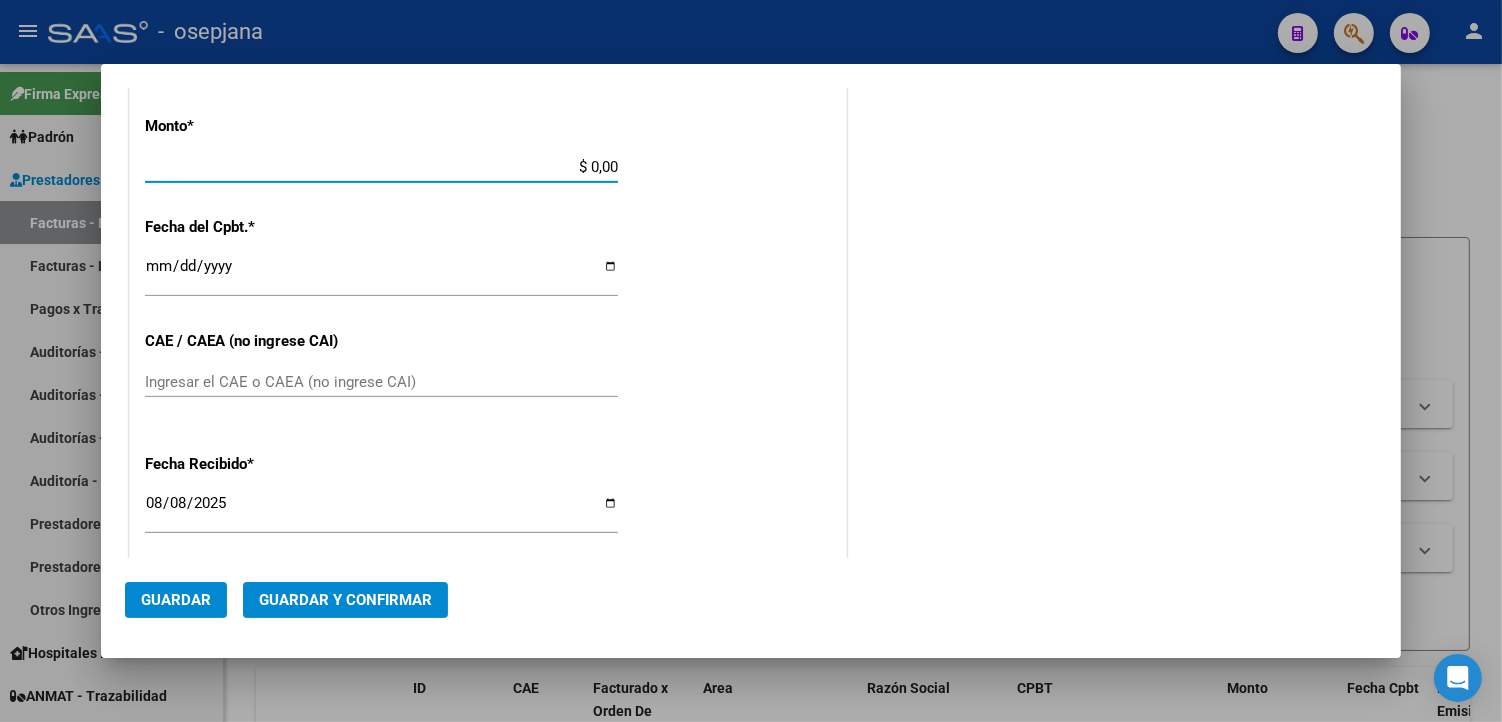 drag, startPoint x: 577, startPoint y: 166, endPoint x: 675, endPoint y: 166, distance: 98 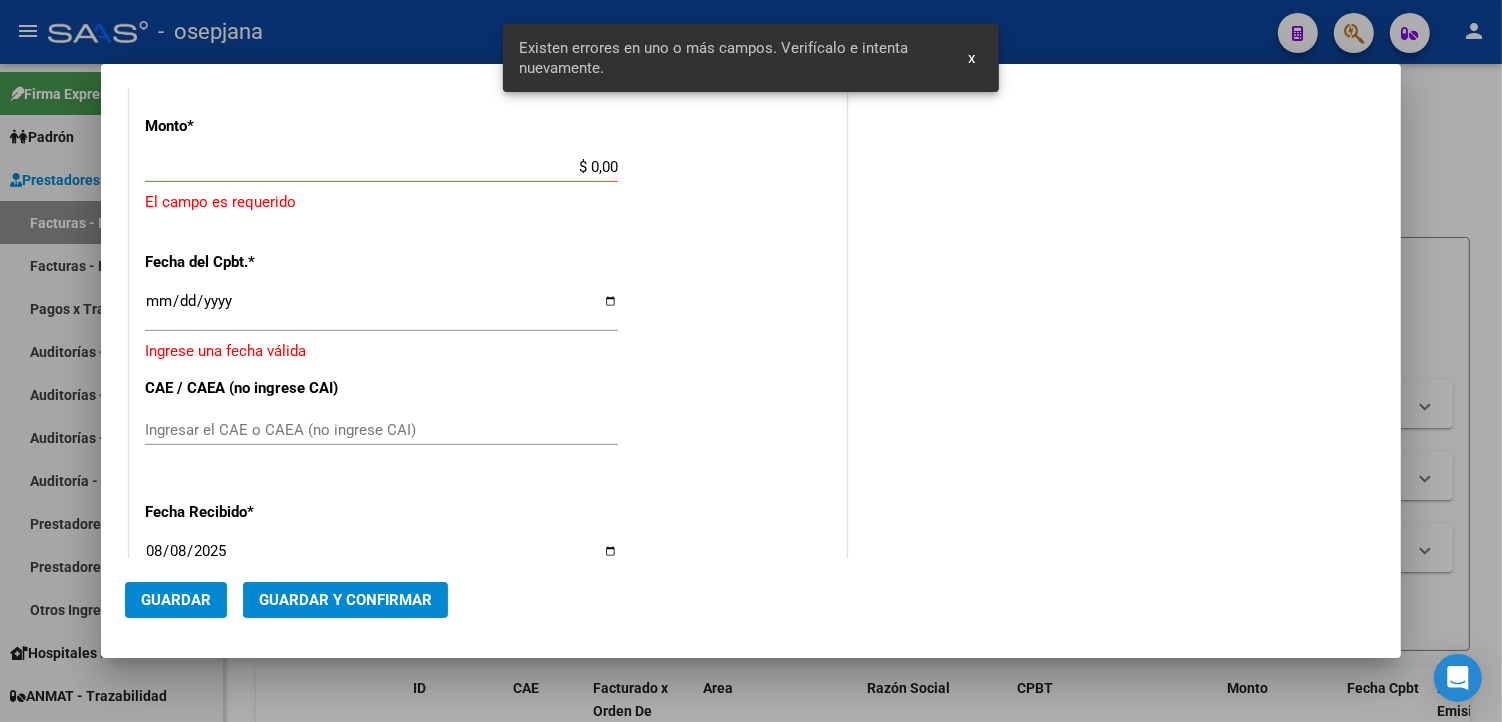 scroll, scrollTop: 612, scrollLeft: 0, axis: vertical 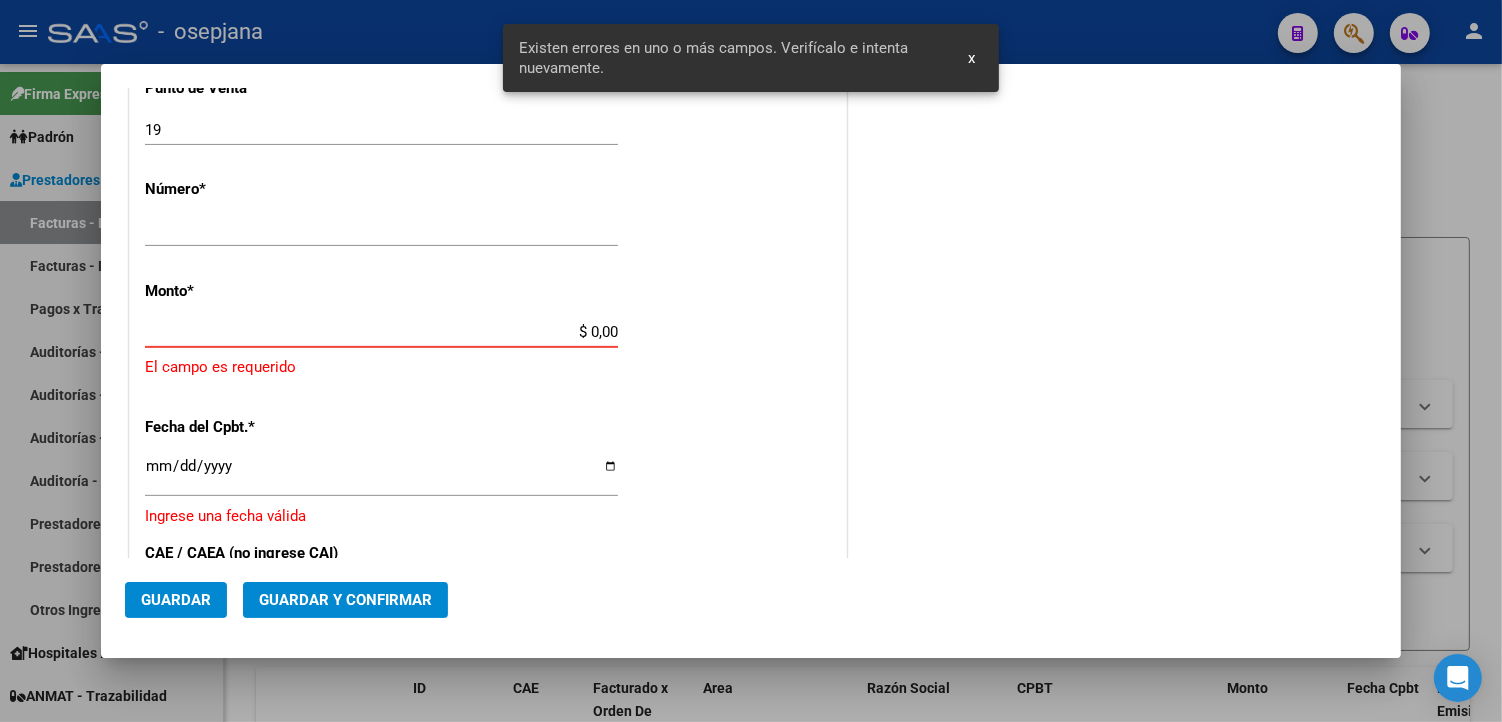 click on "$ 0,00" at bounding box center (381, 332) 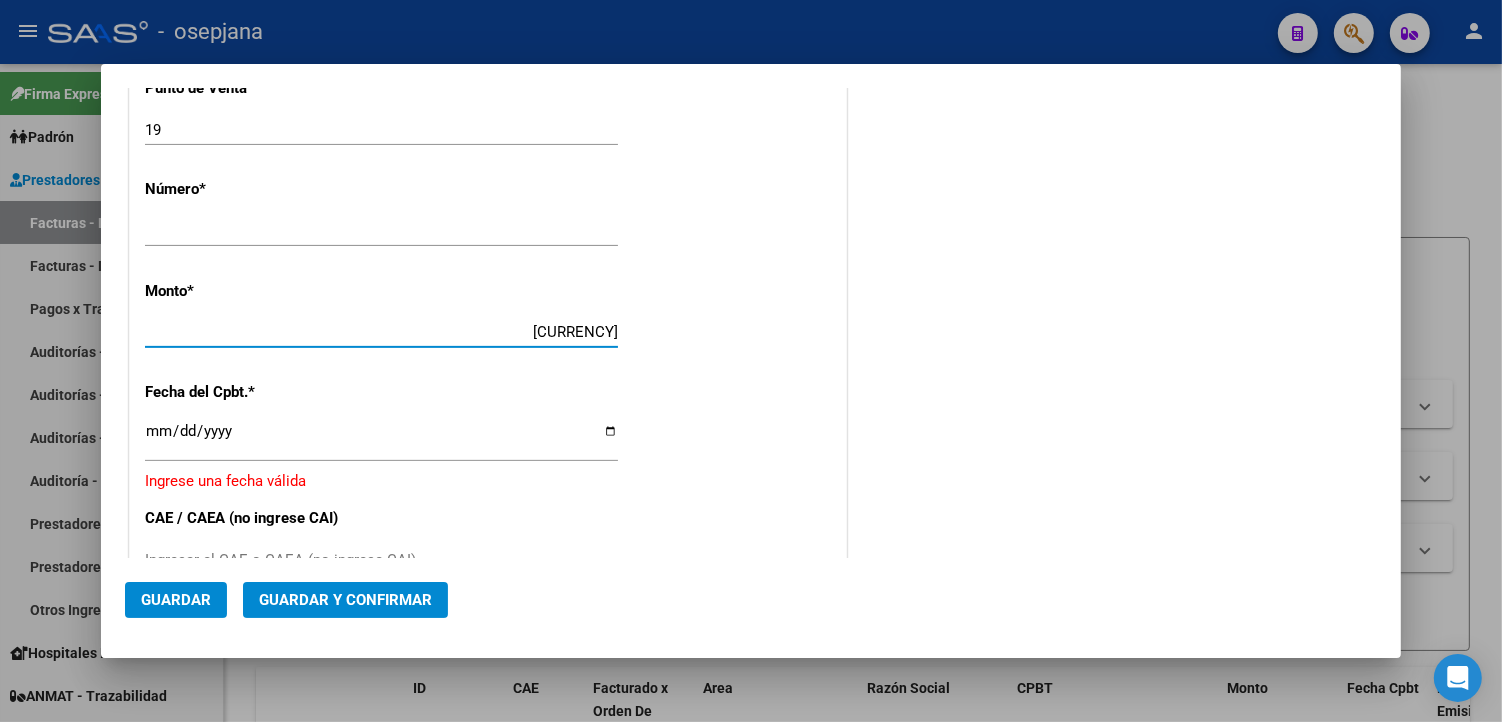 type on "$ 97.771,00" 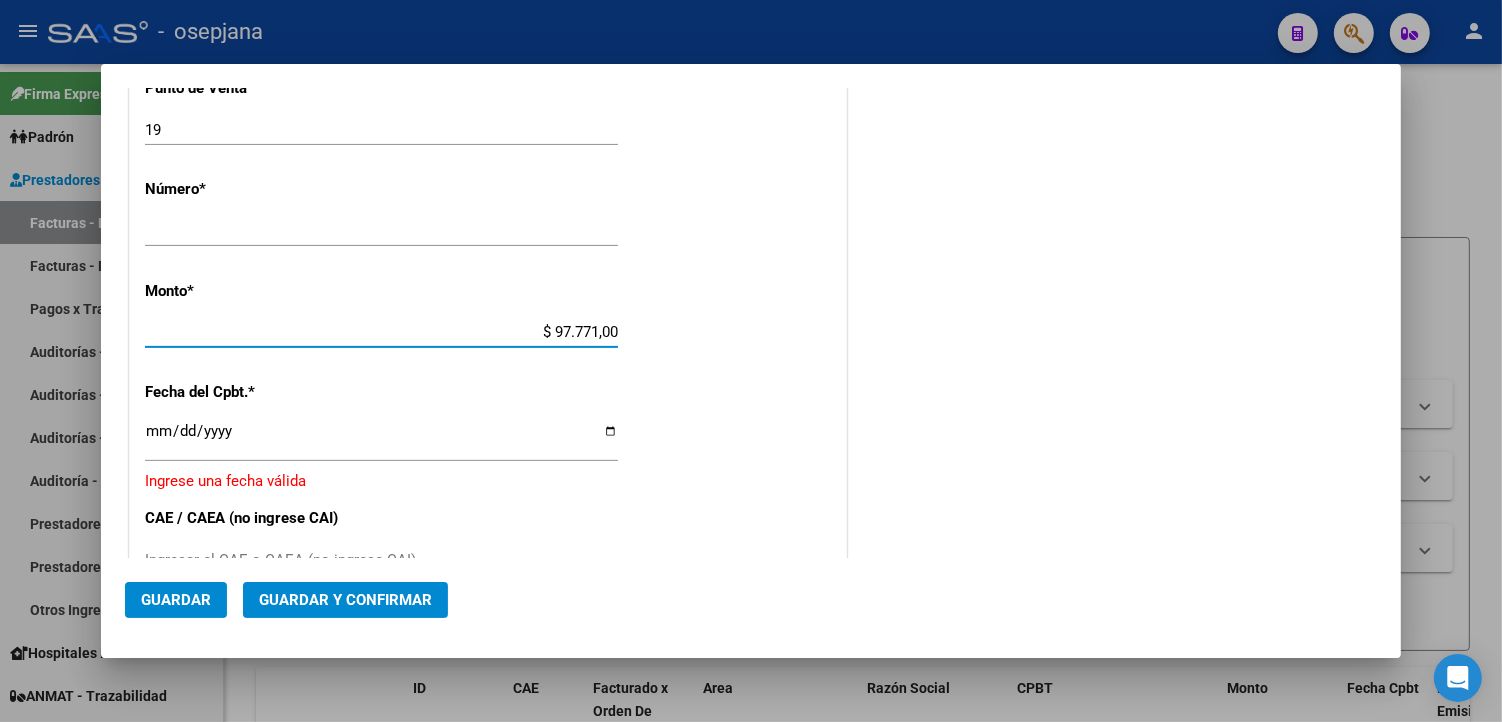 click on "Ingresar la fecha" at bounding box center (381, 439) 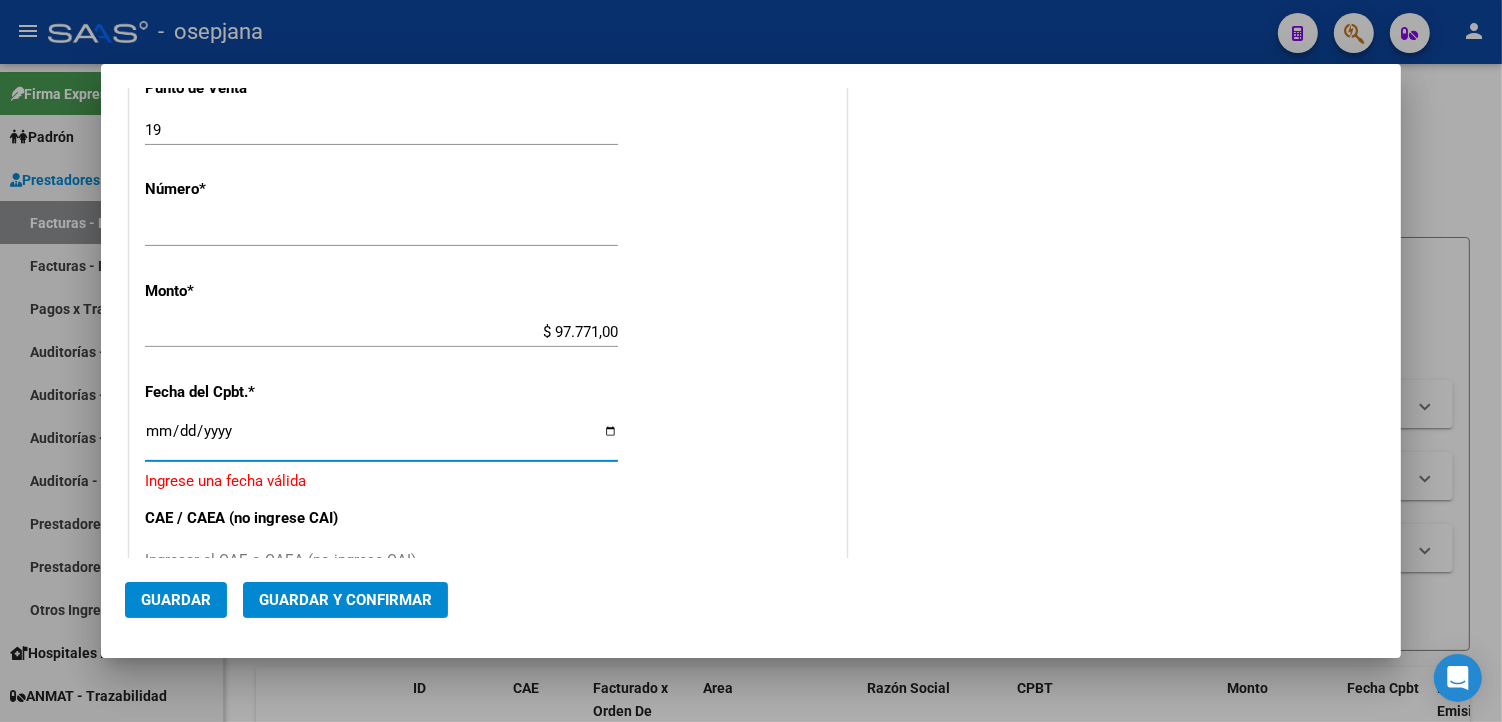 click on "Ingresar la fecha" at bounding box center [381, 439] 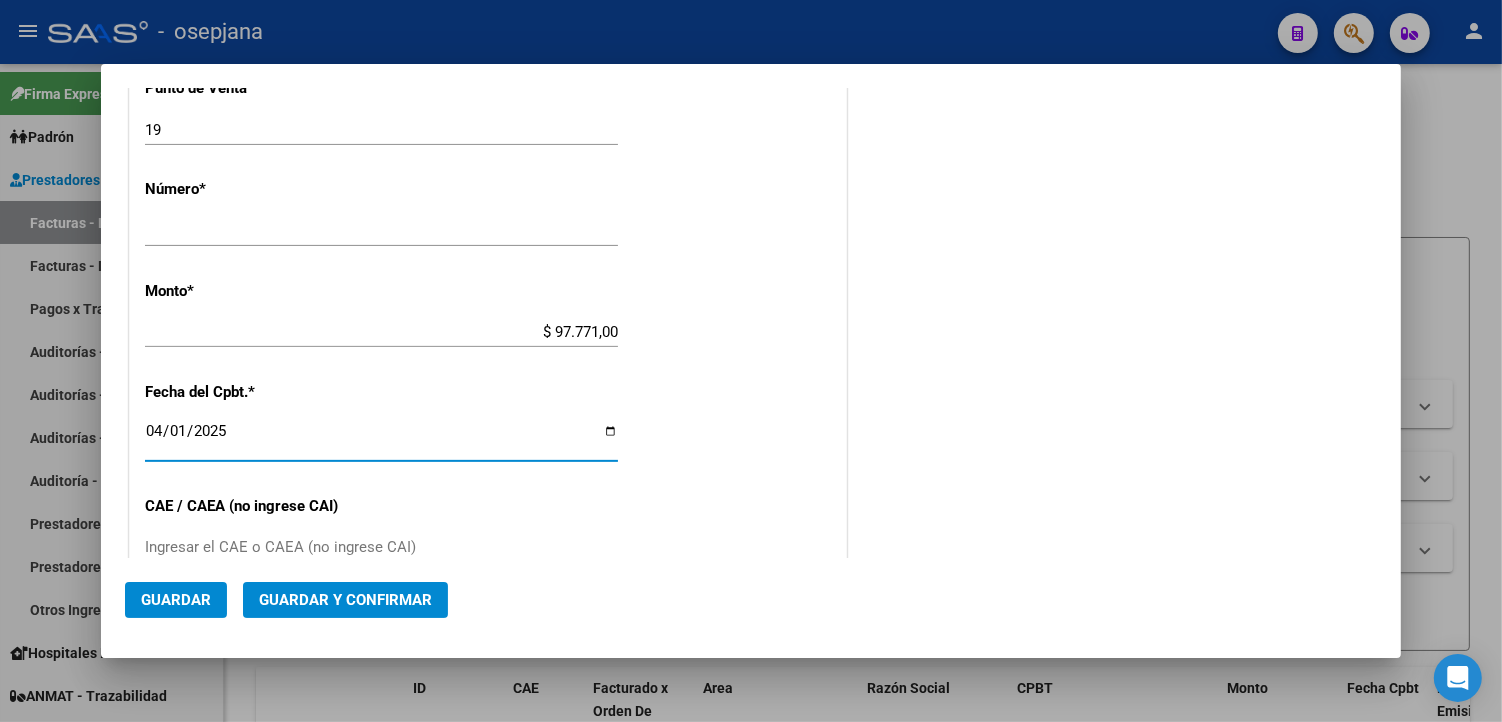 type on "2025-04-01" 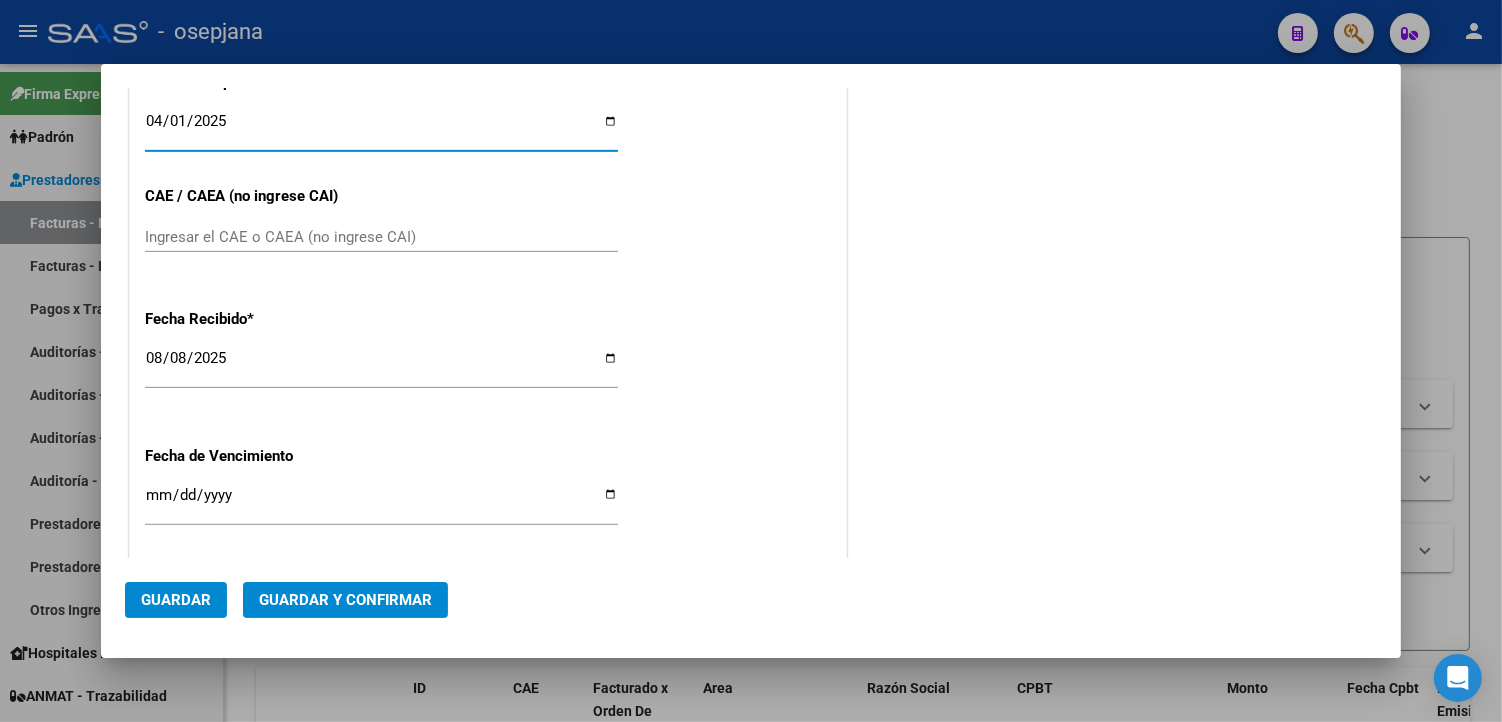 scroll, scrollTop: 945, scrollLeft: 0, axis: vertical 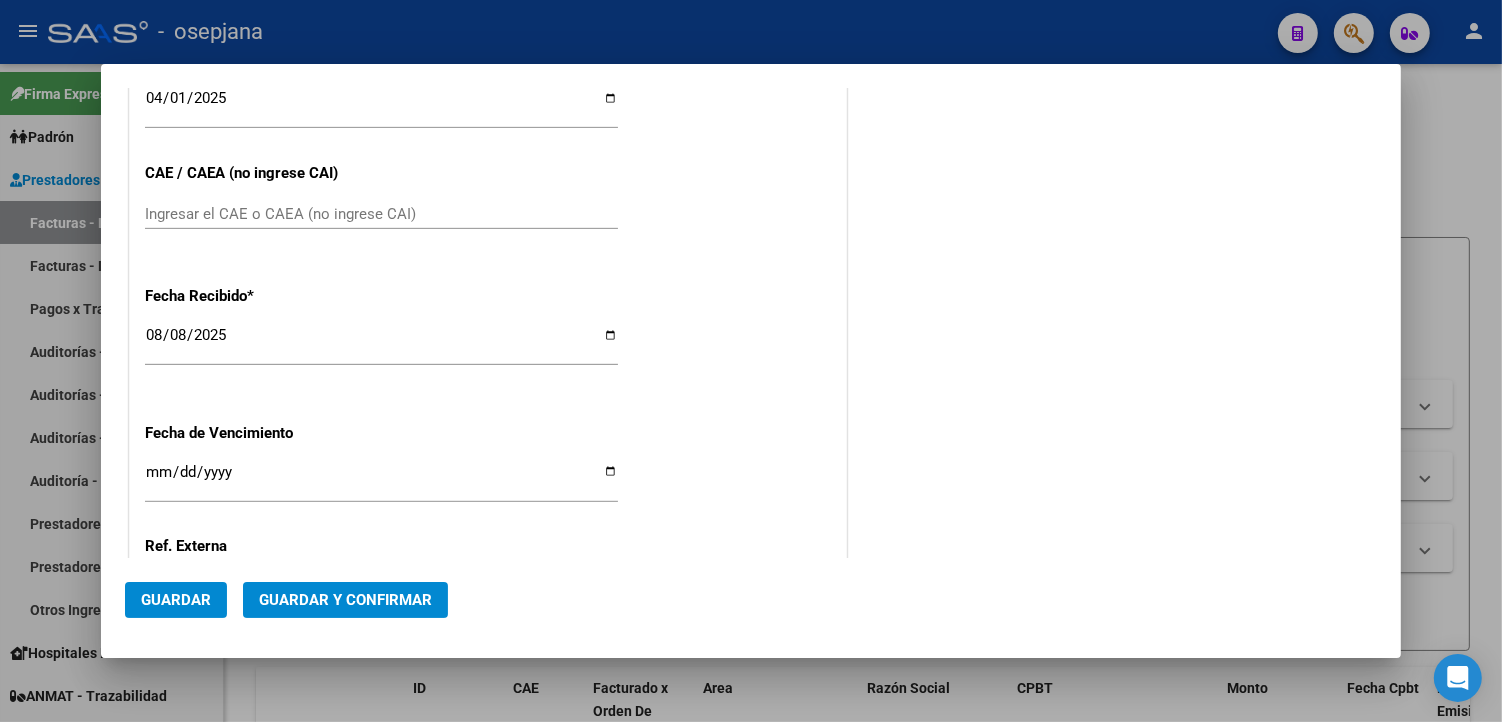 click on "[DATE] Ingresar la fecha" at bounding box center (381, 344) 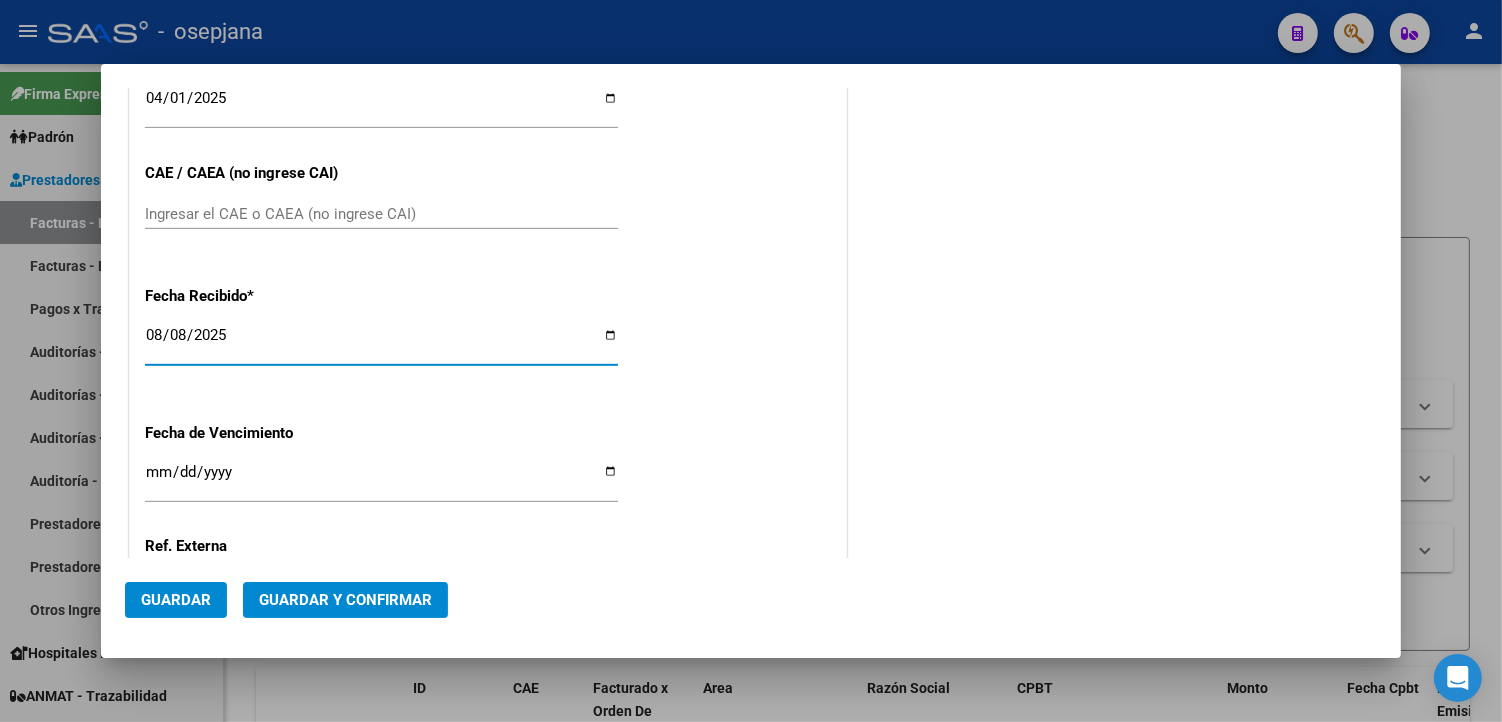 click on "2025-08-08" at bounding box center [381, 343] 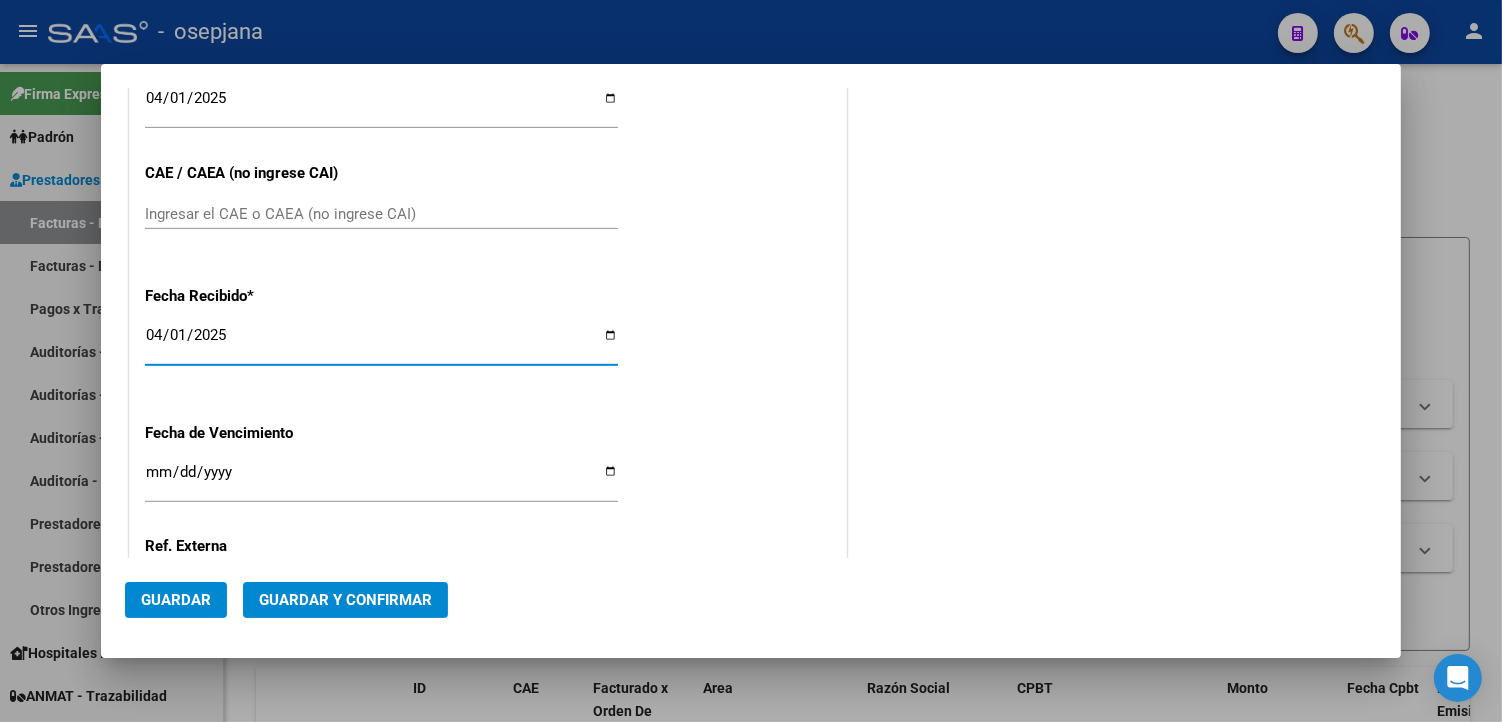 type on "2025-04-01" 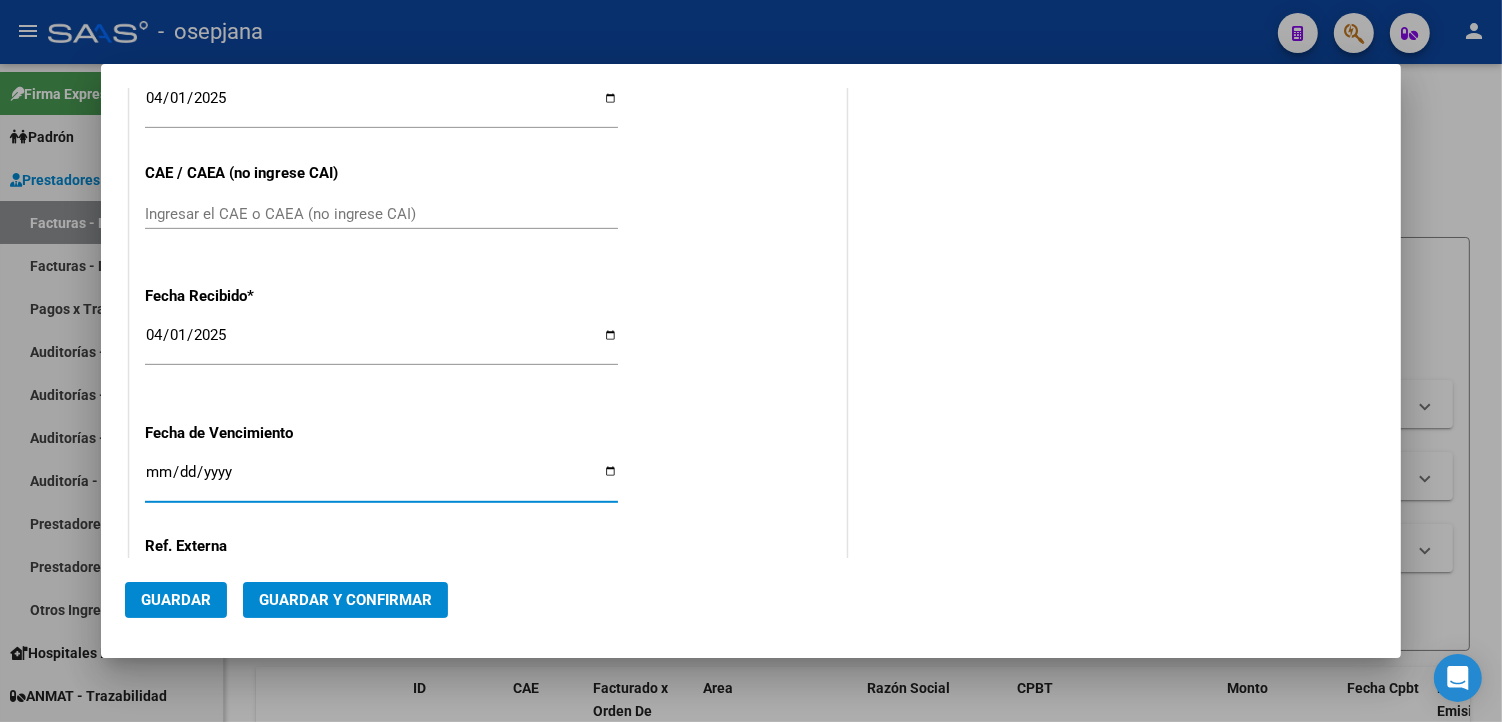 click on "Ingresar la fecha" at bounding box center [381, 480] 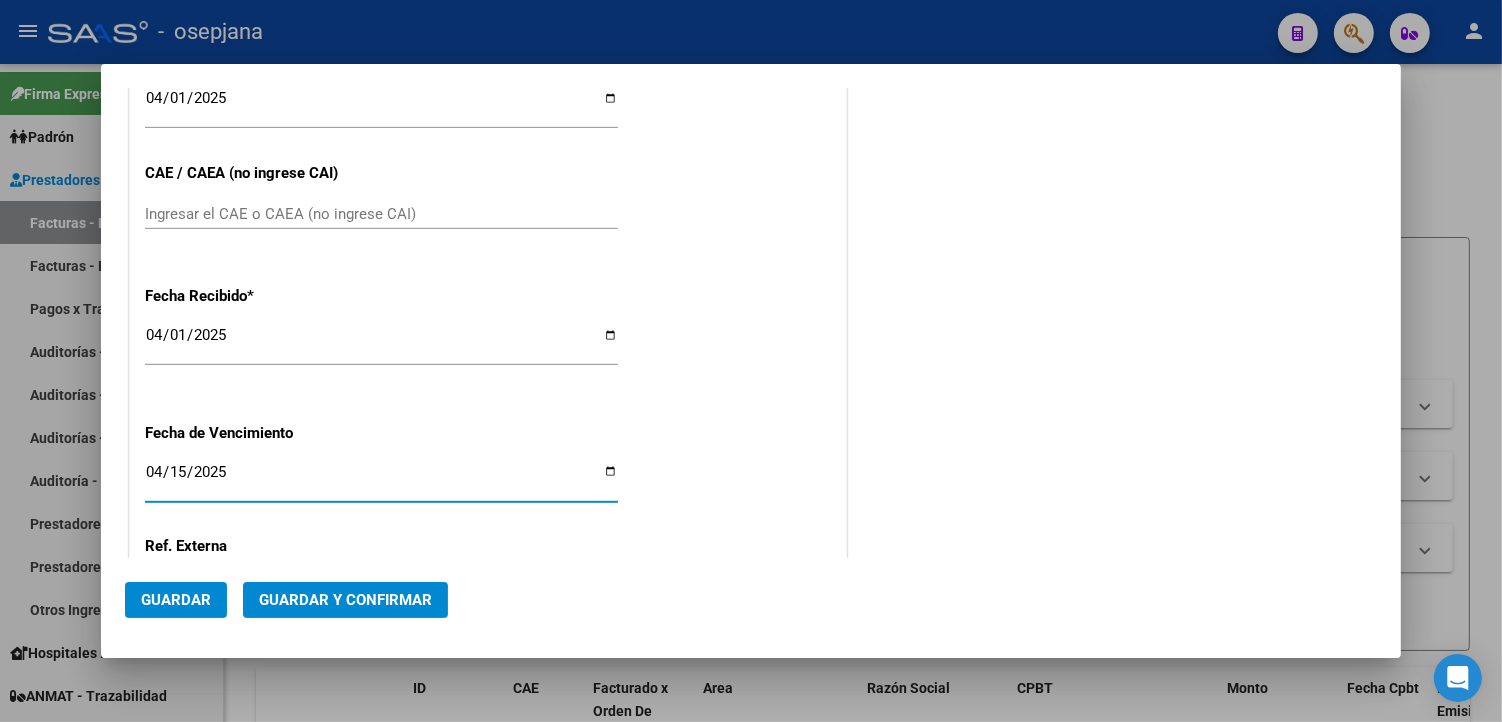 type on "2025-04-15" 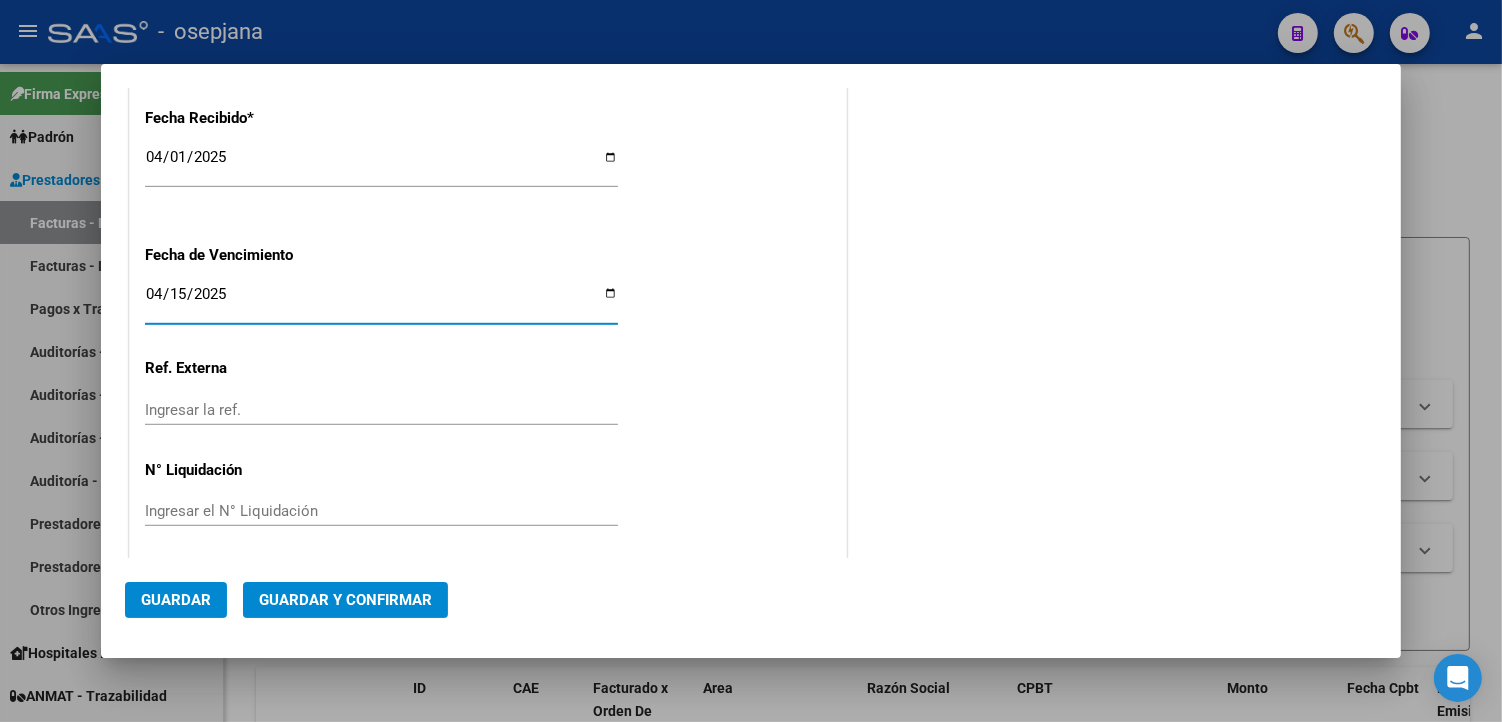 scroll, scrollTop: 1130, scrollLeft: 0, axis: vertical 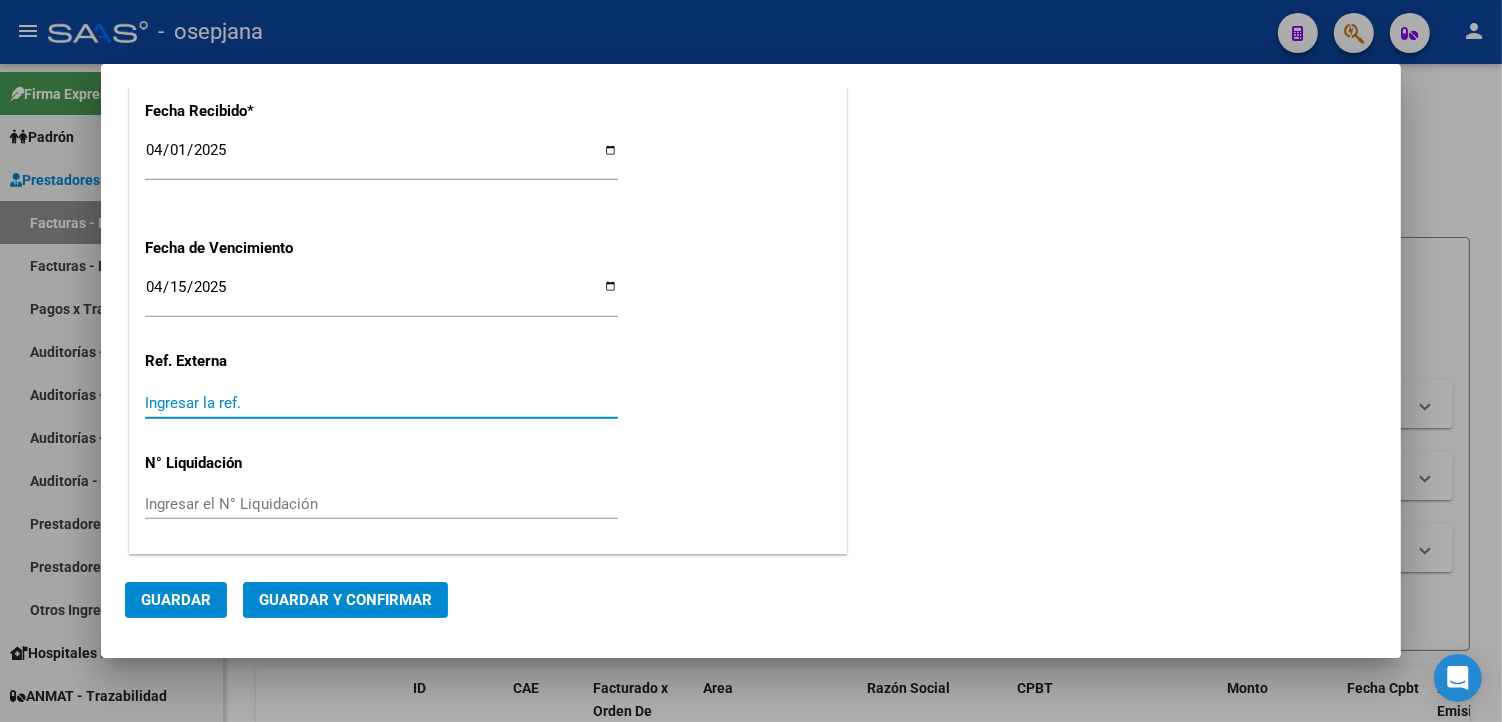 click on "Ingresar la ref." at bounding box center [381, 403] 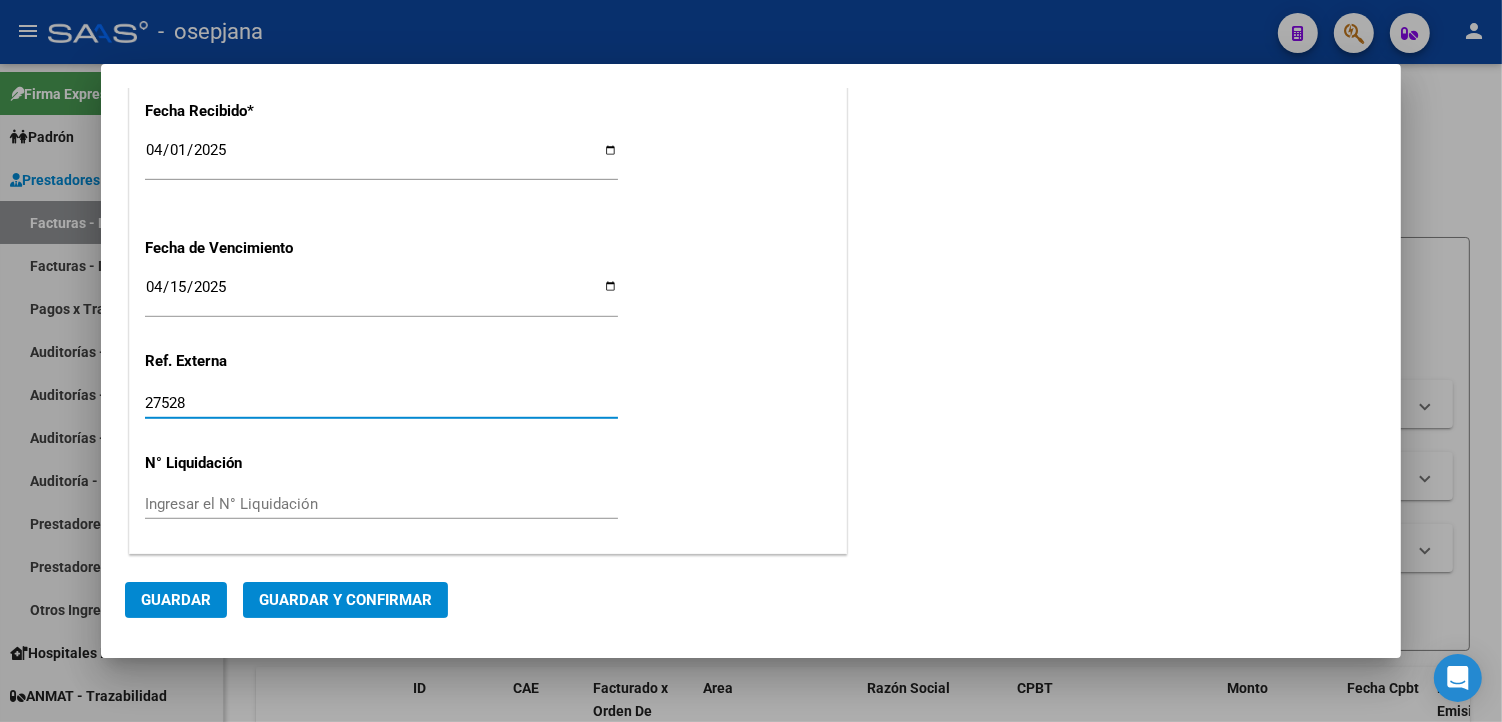 type on "27528" 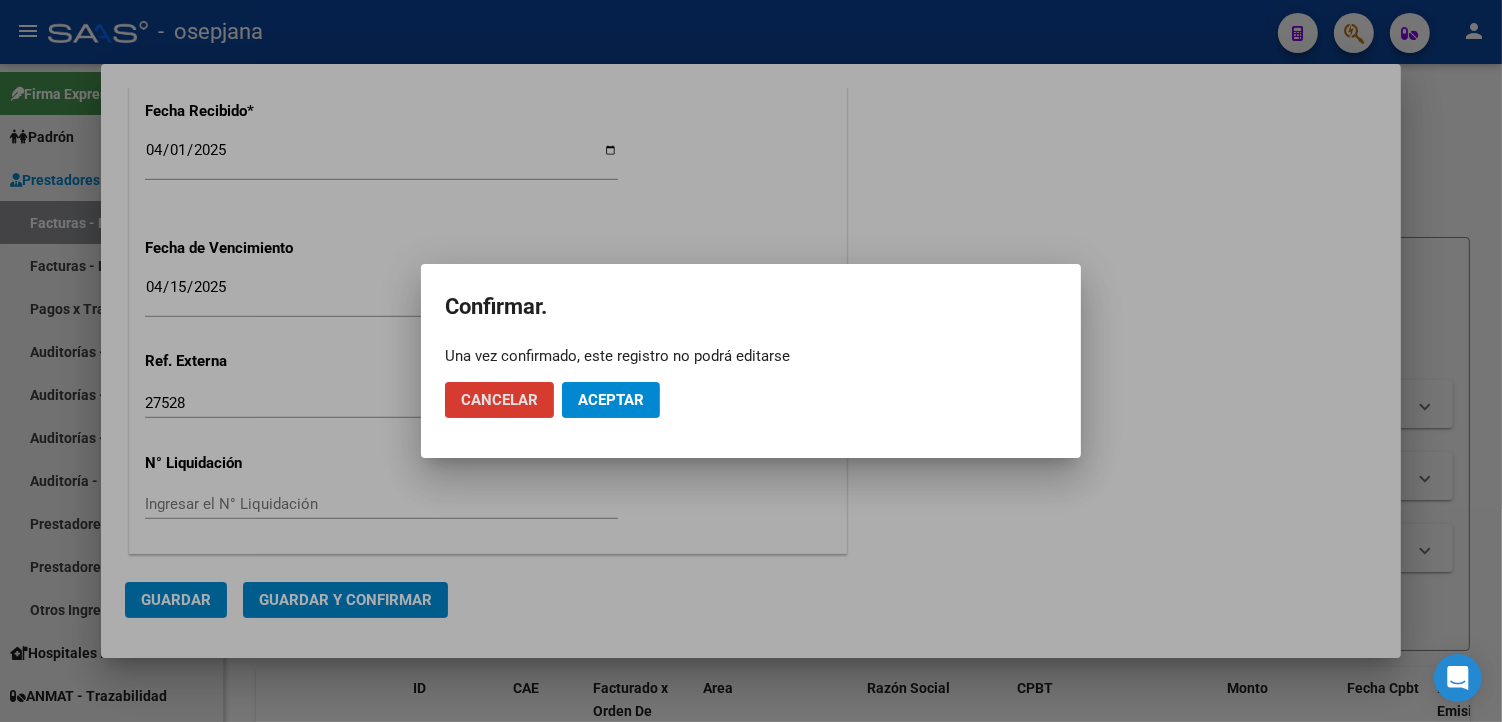 click on "Aceptar" 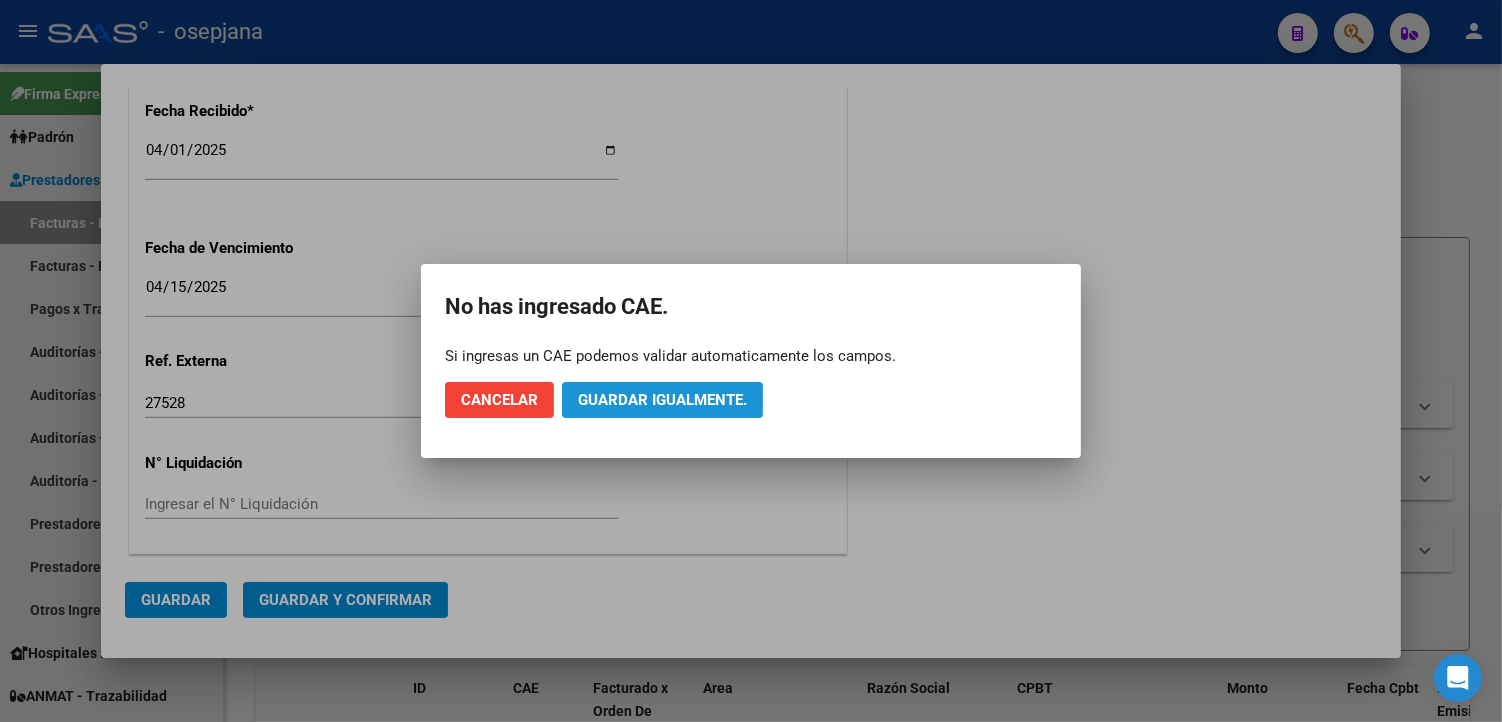 click on "Guardar igualmente." 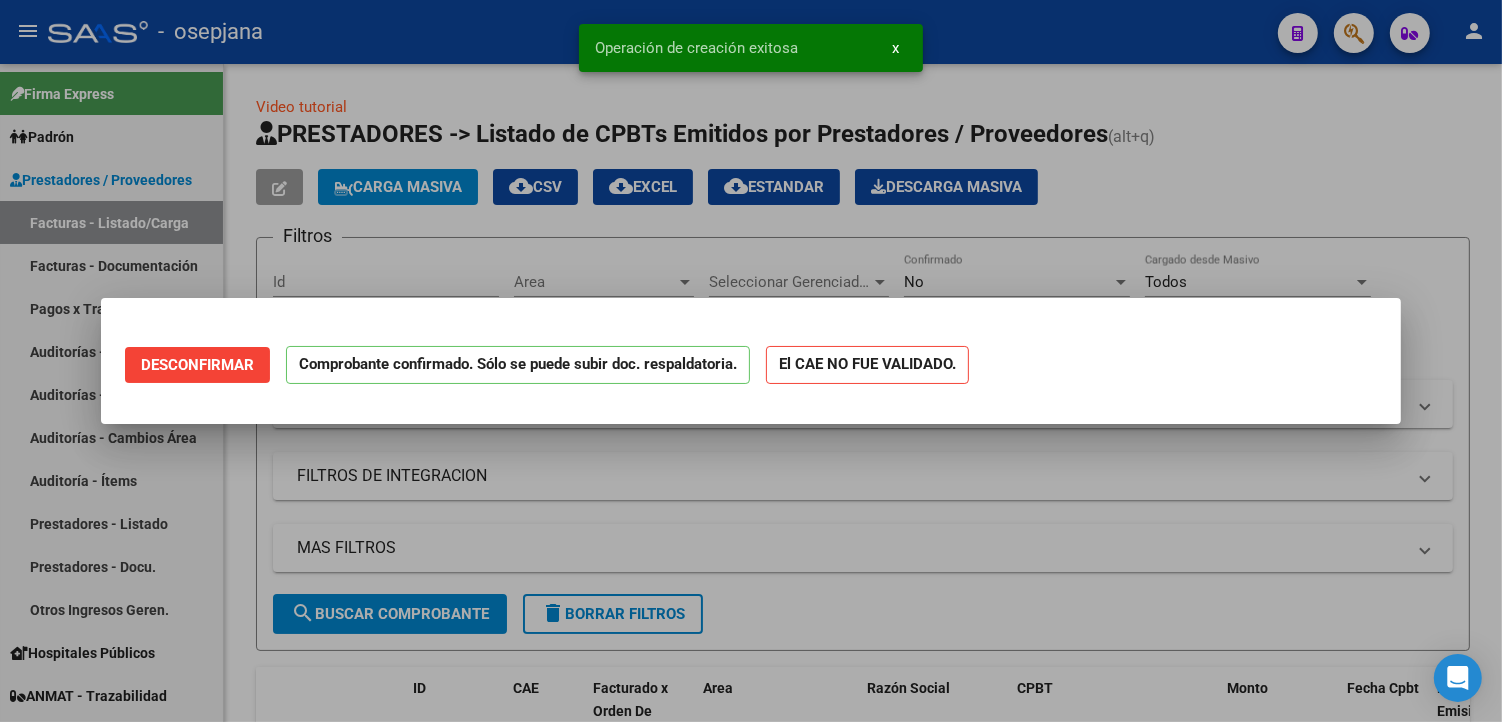 scroll, scrollTop: 0, scrollLeft: 0, axis: both 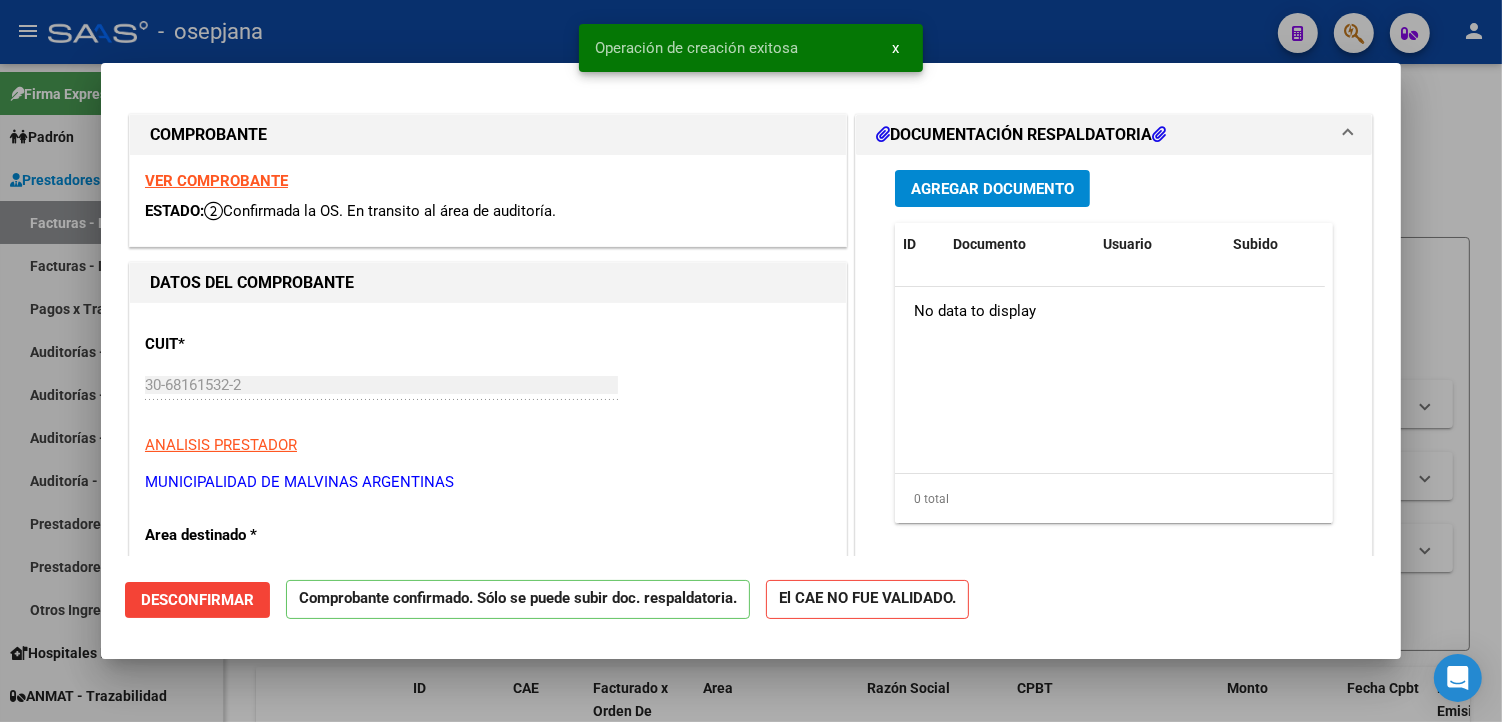 click at bounding box center [751, 361] 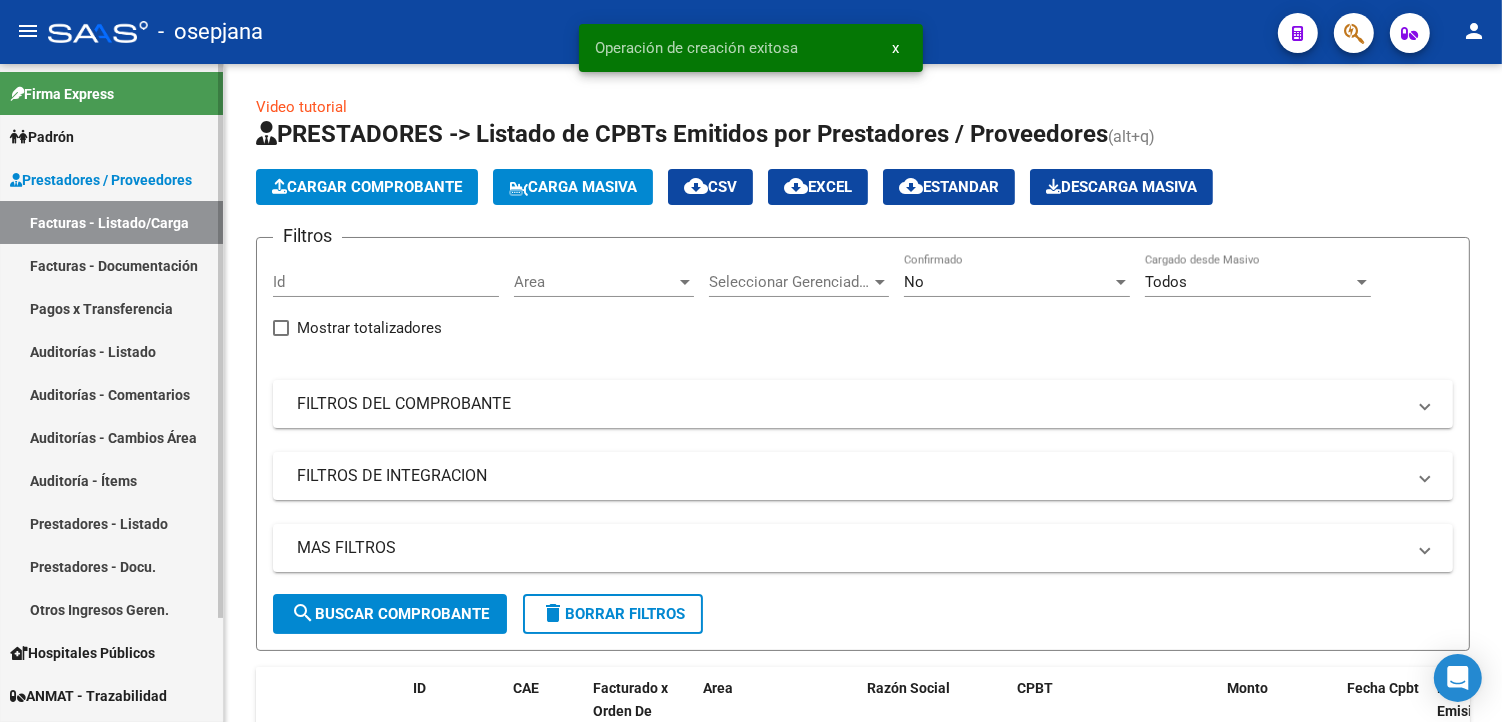 click on "Auditorías - Listado" at bounding box center [111, 351] 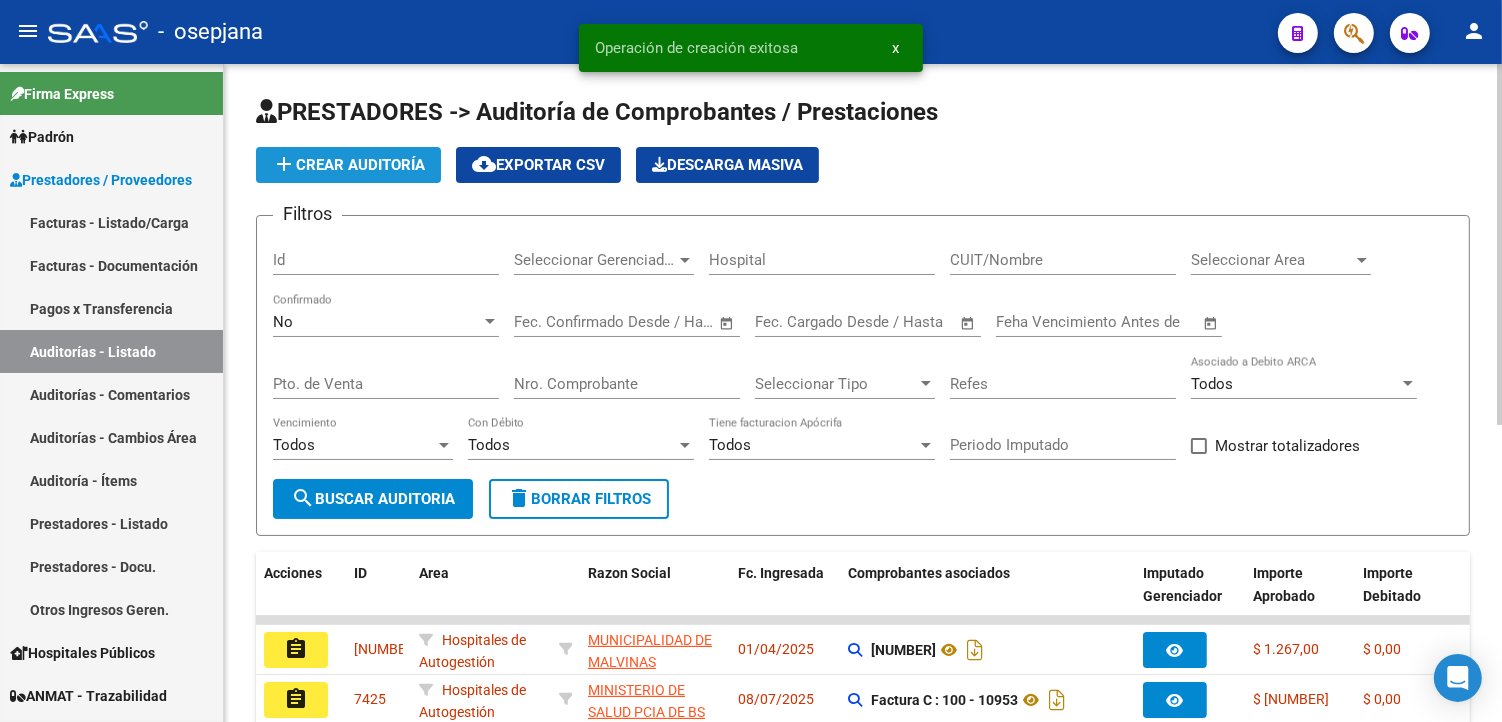 click on "add  Crear Auditoría" 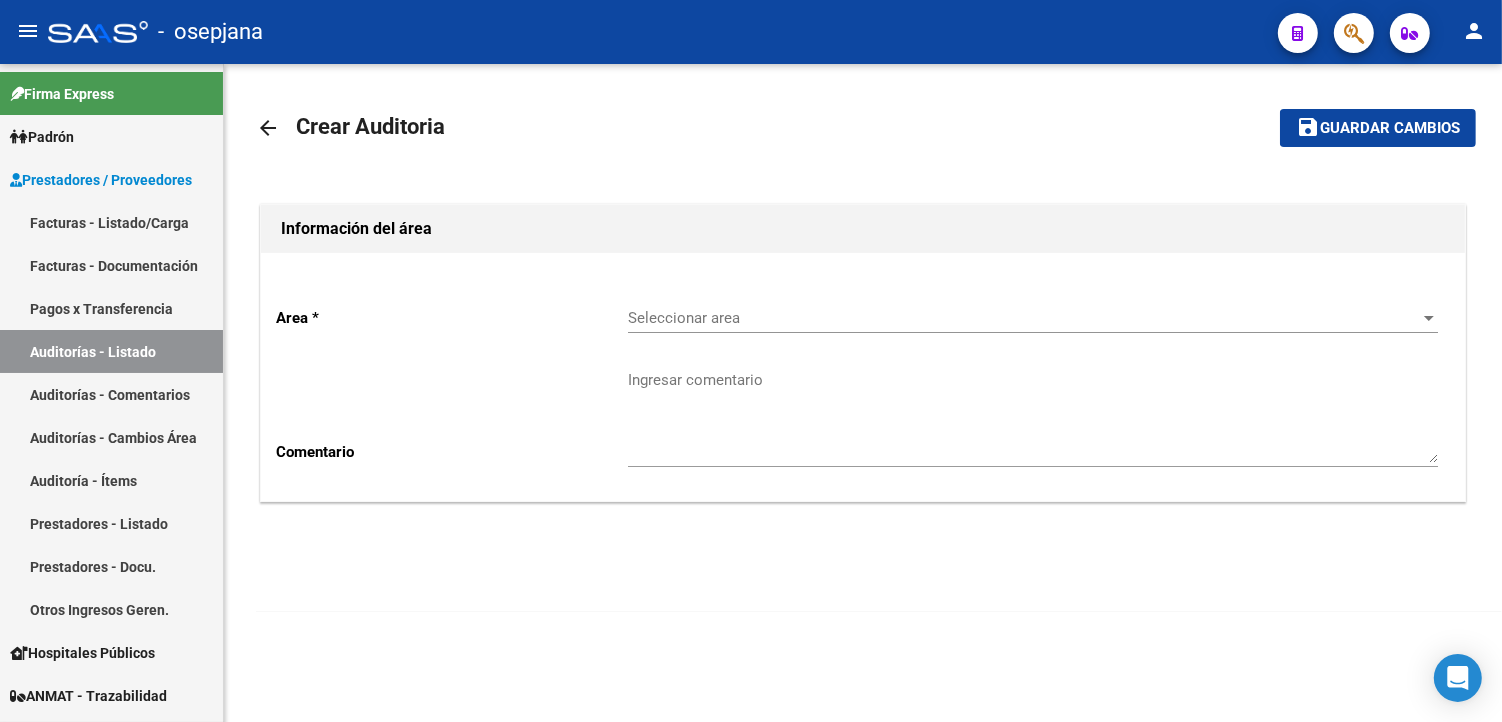 click on "Seleccionar area" at bounding box center (1024, 318) 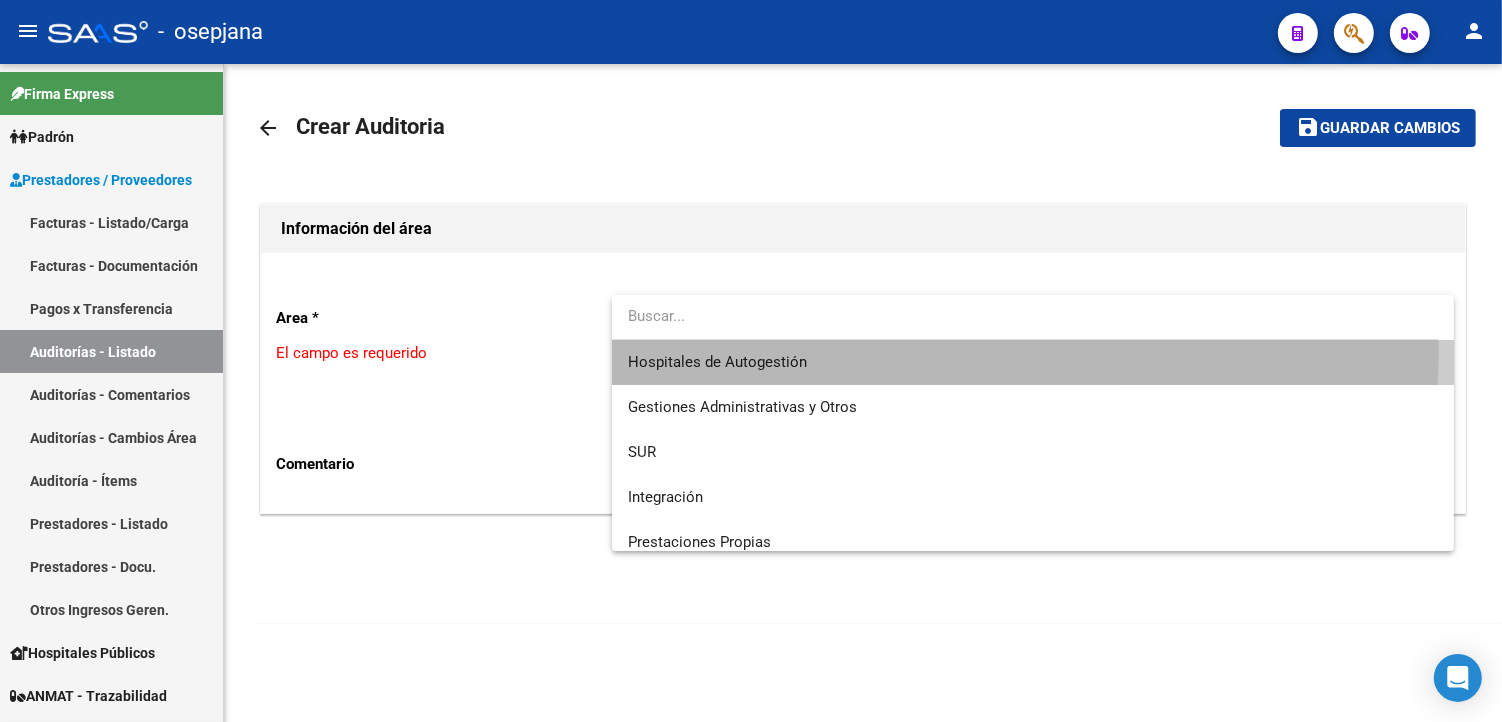click on "Hospitales de Autogestión" at bounding box center [1033, 362] 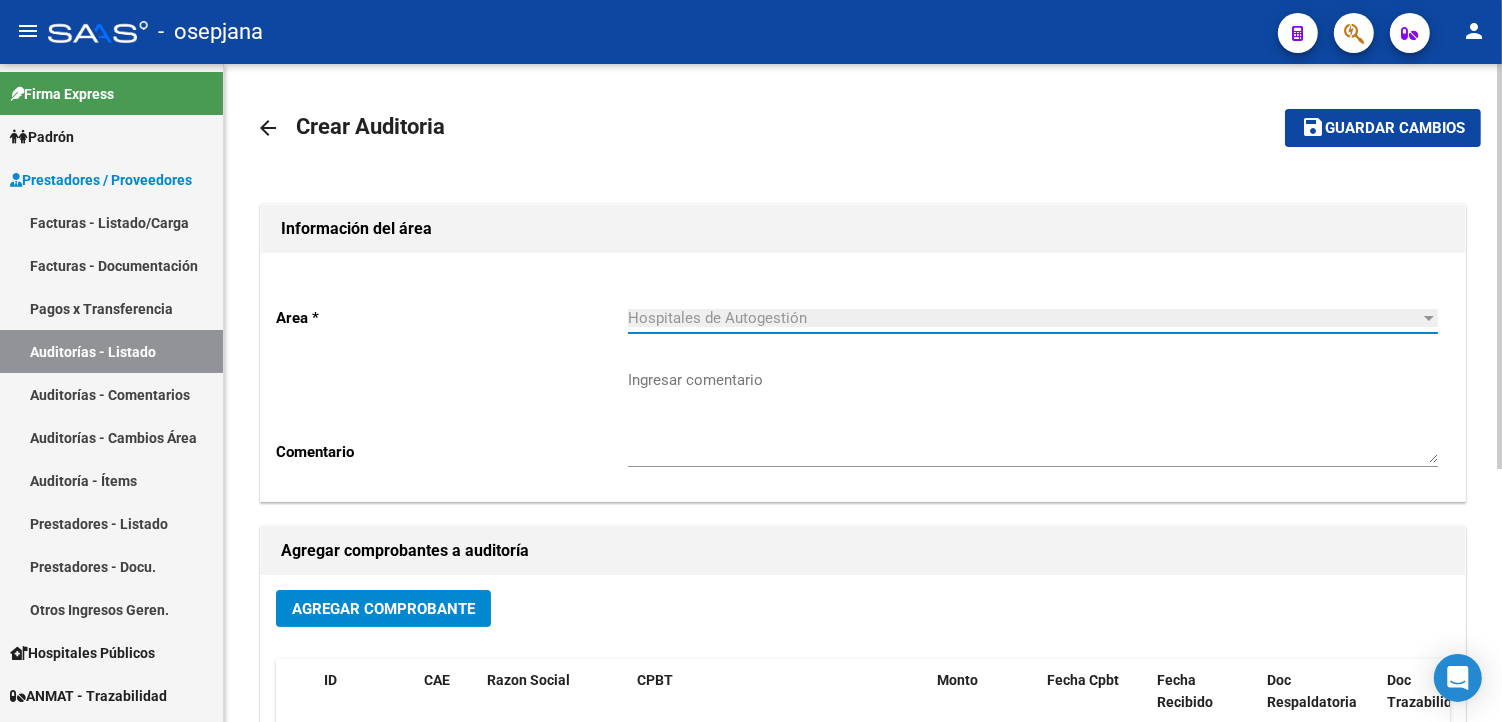 click on "Agregar Comprobante" 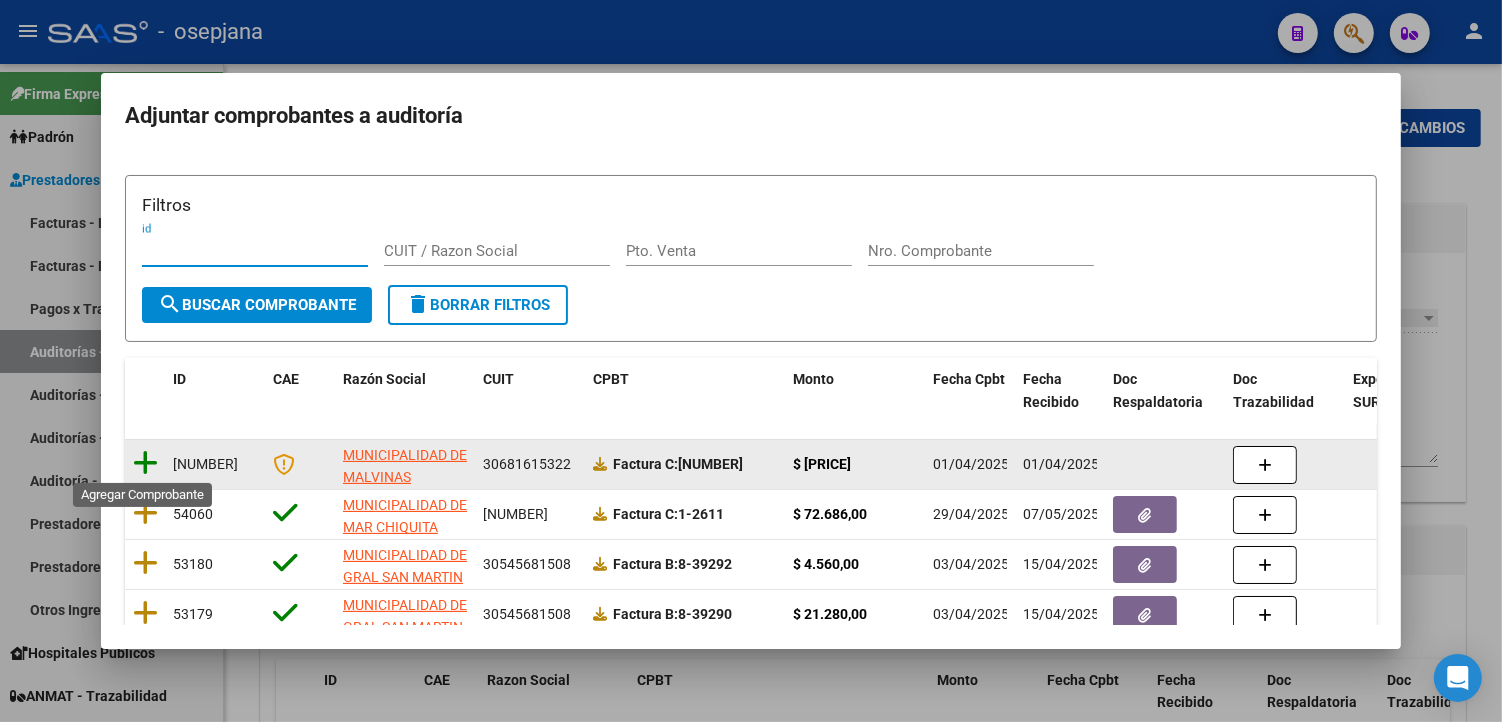 click 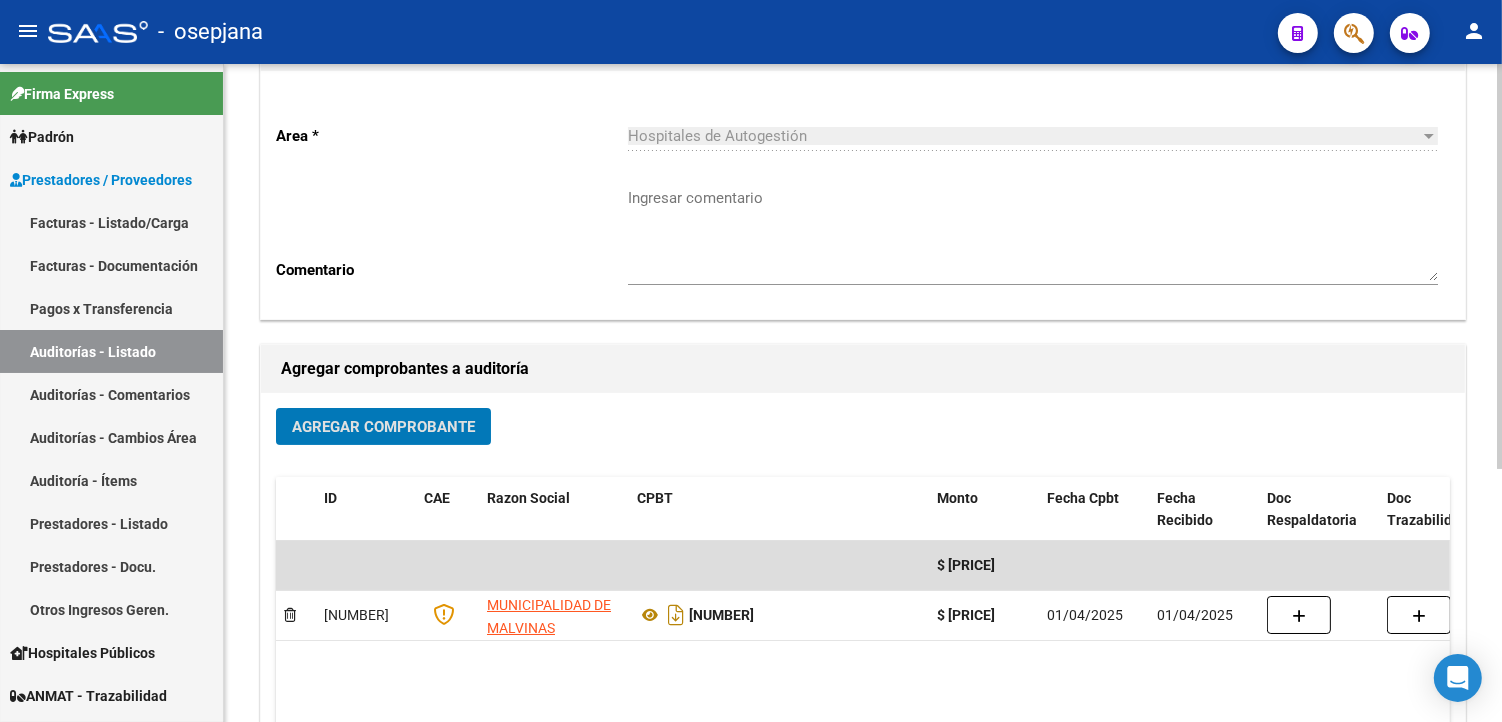 scroll, scrollTop: 0, scrollLeft: 0, axis: both 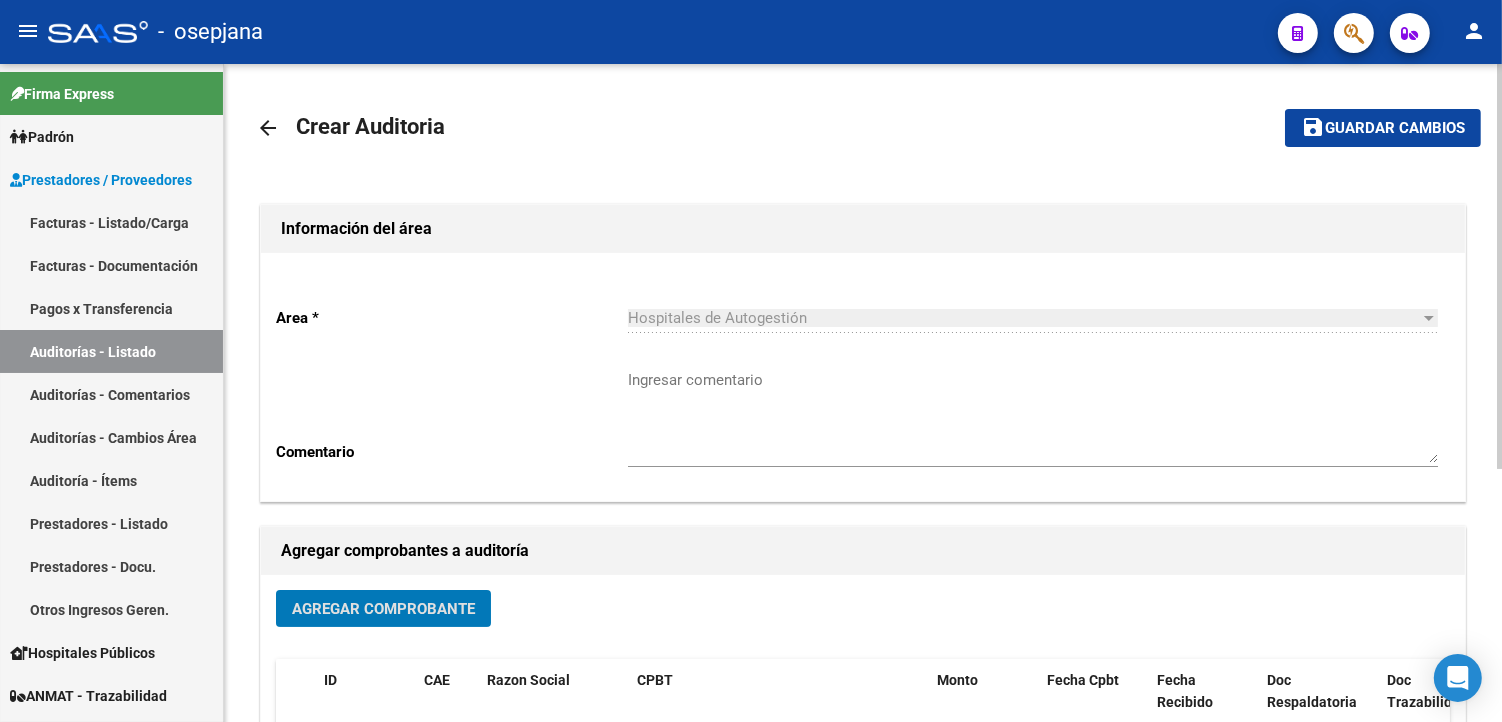 click on "Guardar cambios" 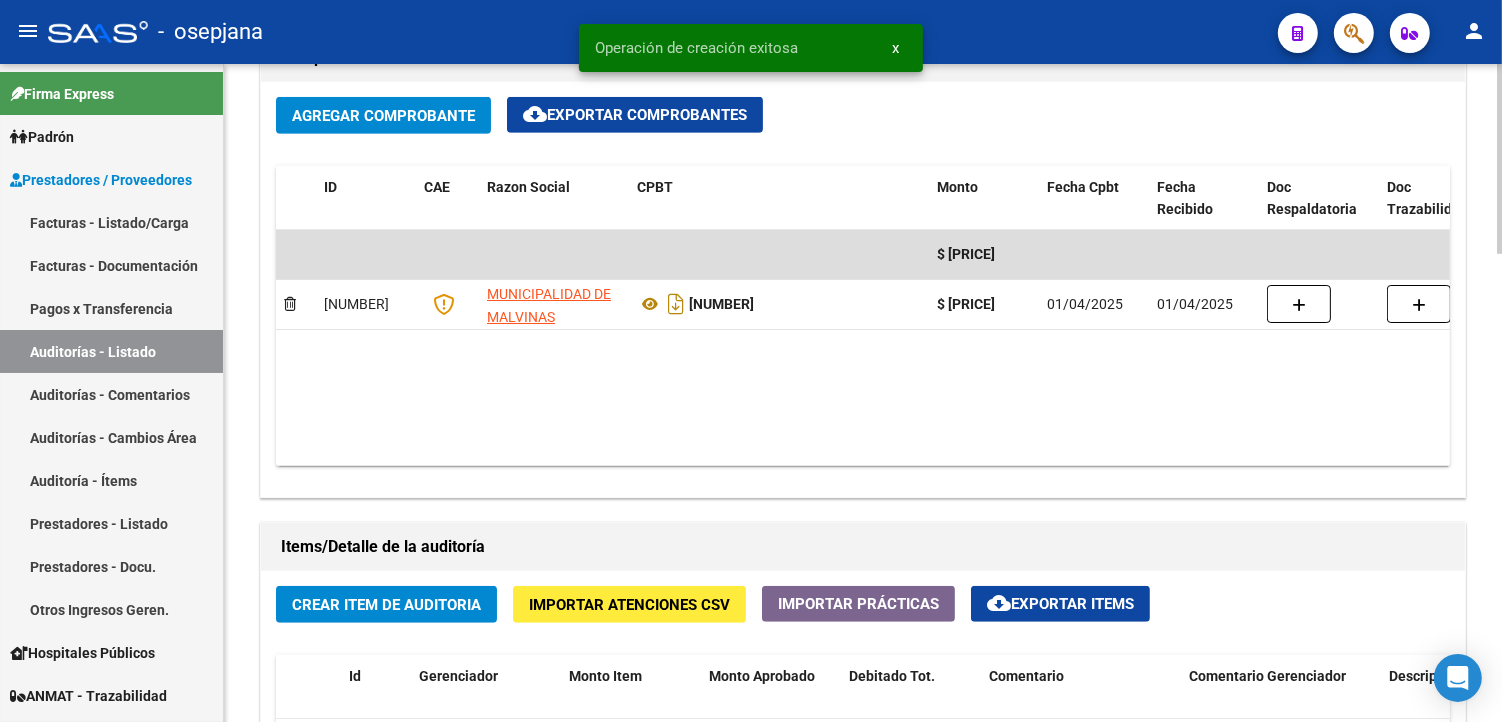scroll, scrollTop: 1222, scrollLeft: 0, axis: vertical 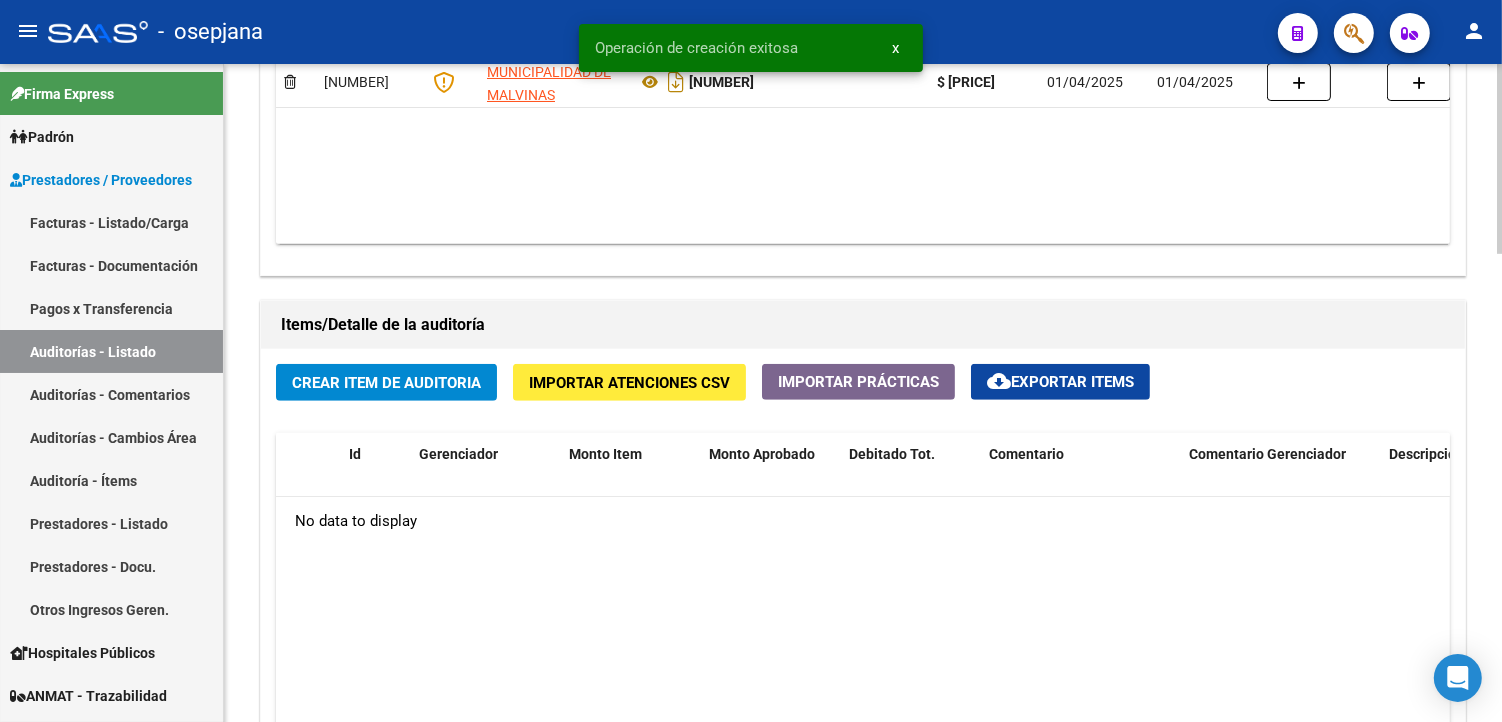 click on "Crear Item de Auditoria" 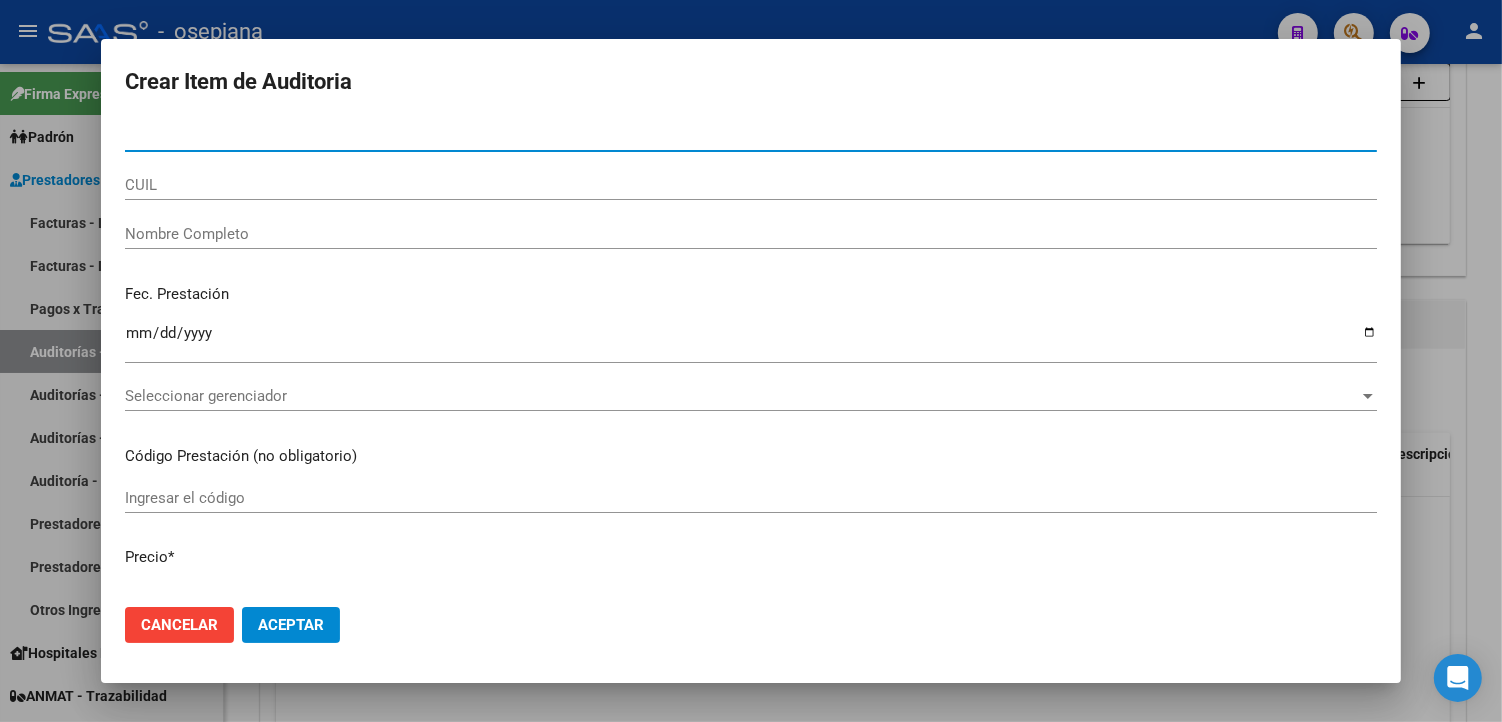 type on "[NUMBER]" 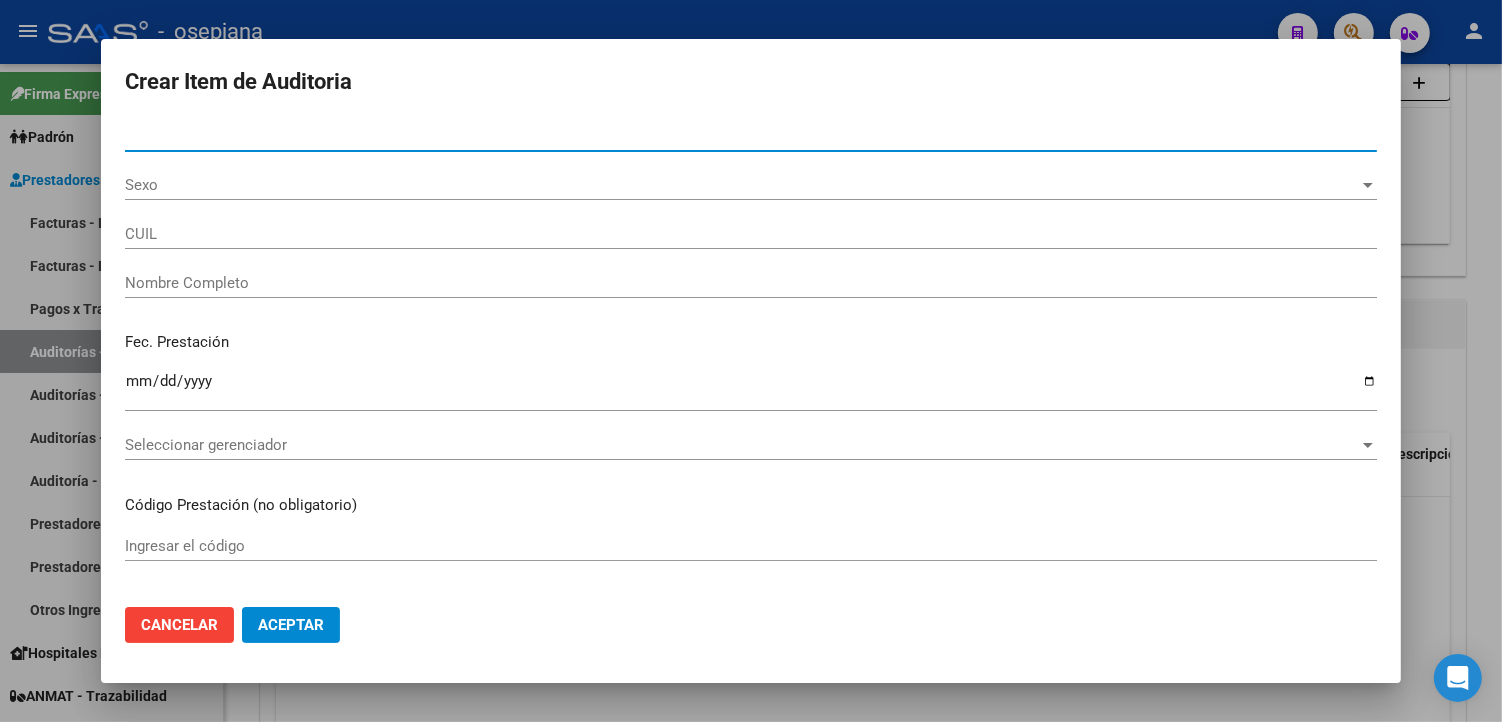 type on "[CUIL]" 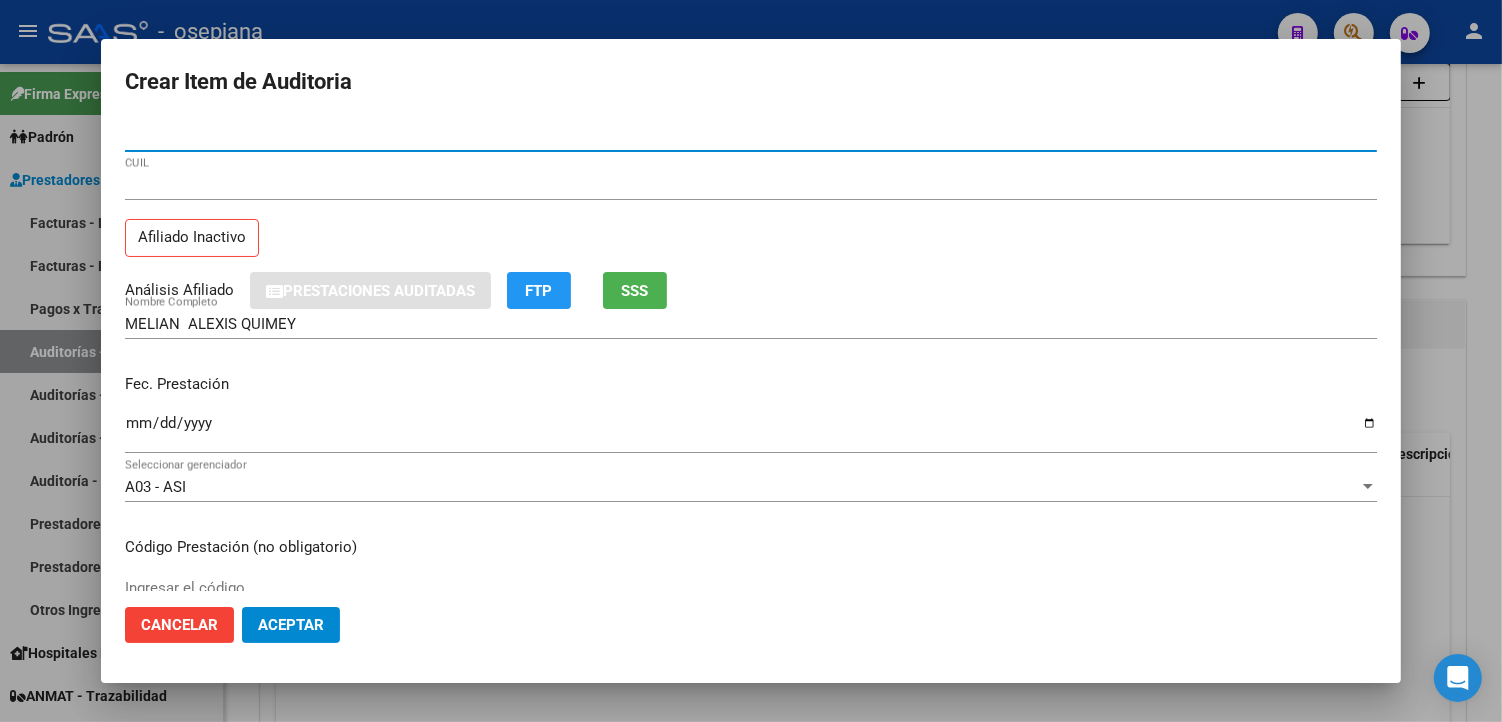 type on "[NUMBER]" 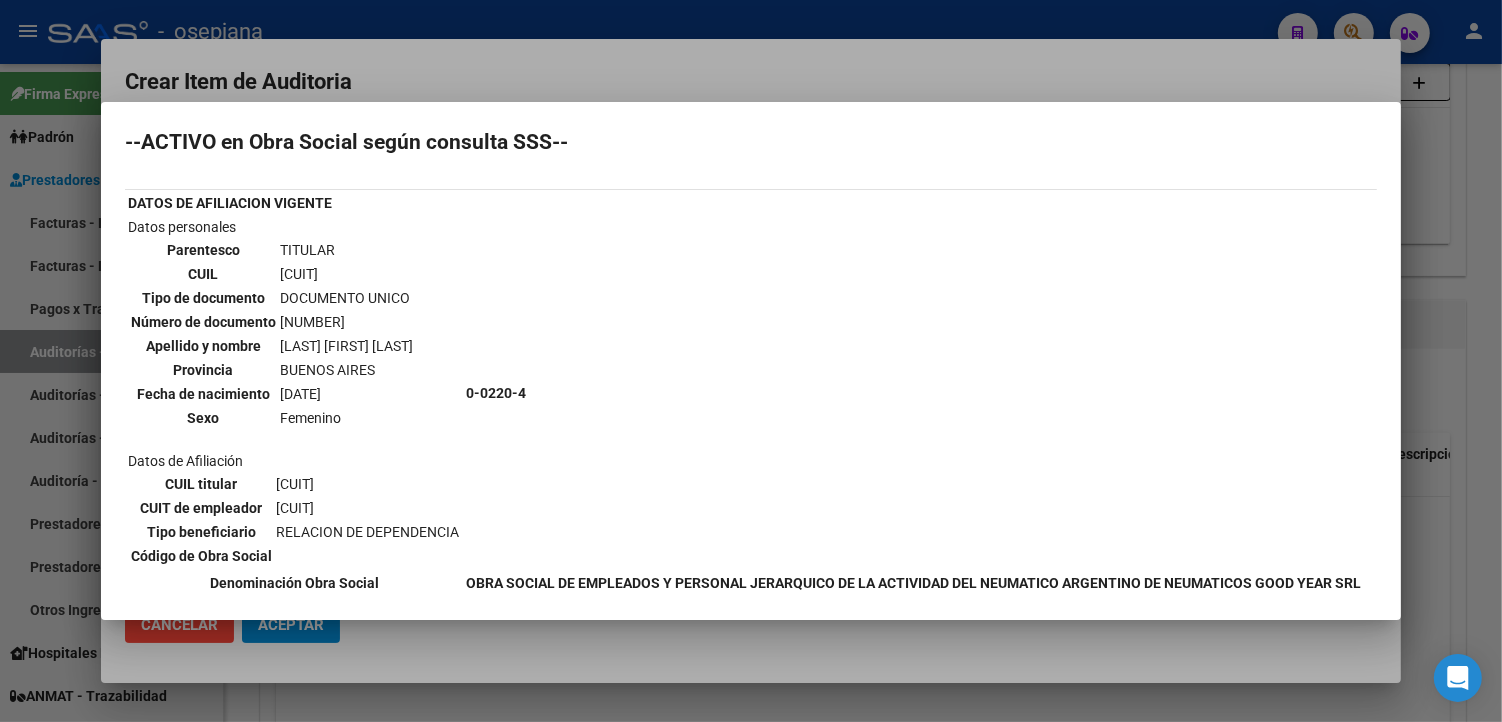 scroll, scrollTop: 0, scrollLeft: 0, axis: both 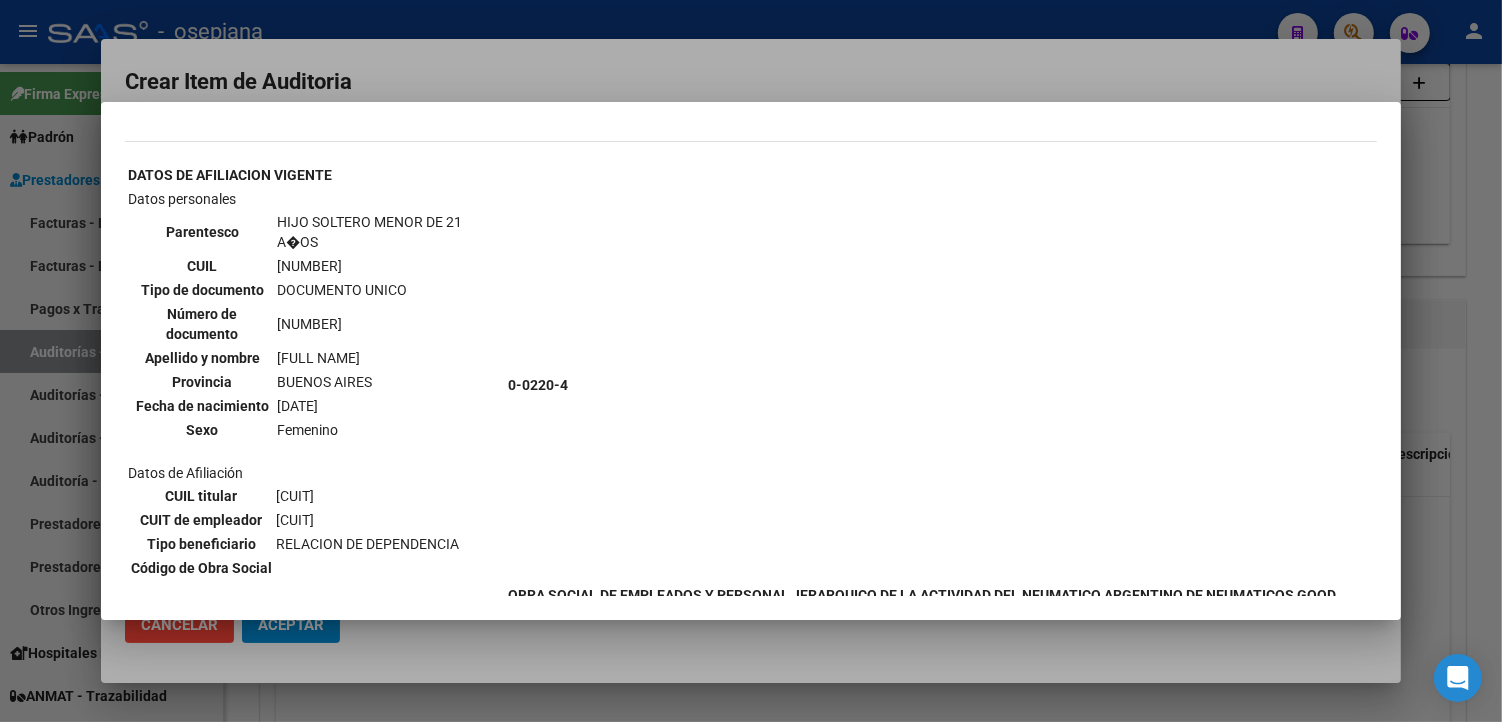 click at bounding box center [751, 361] 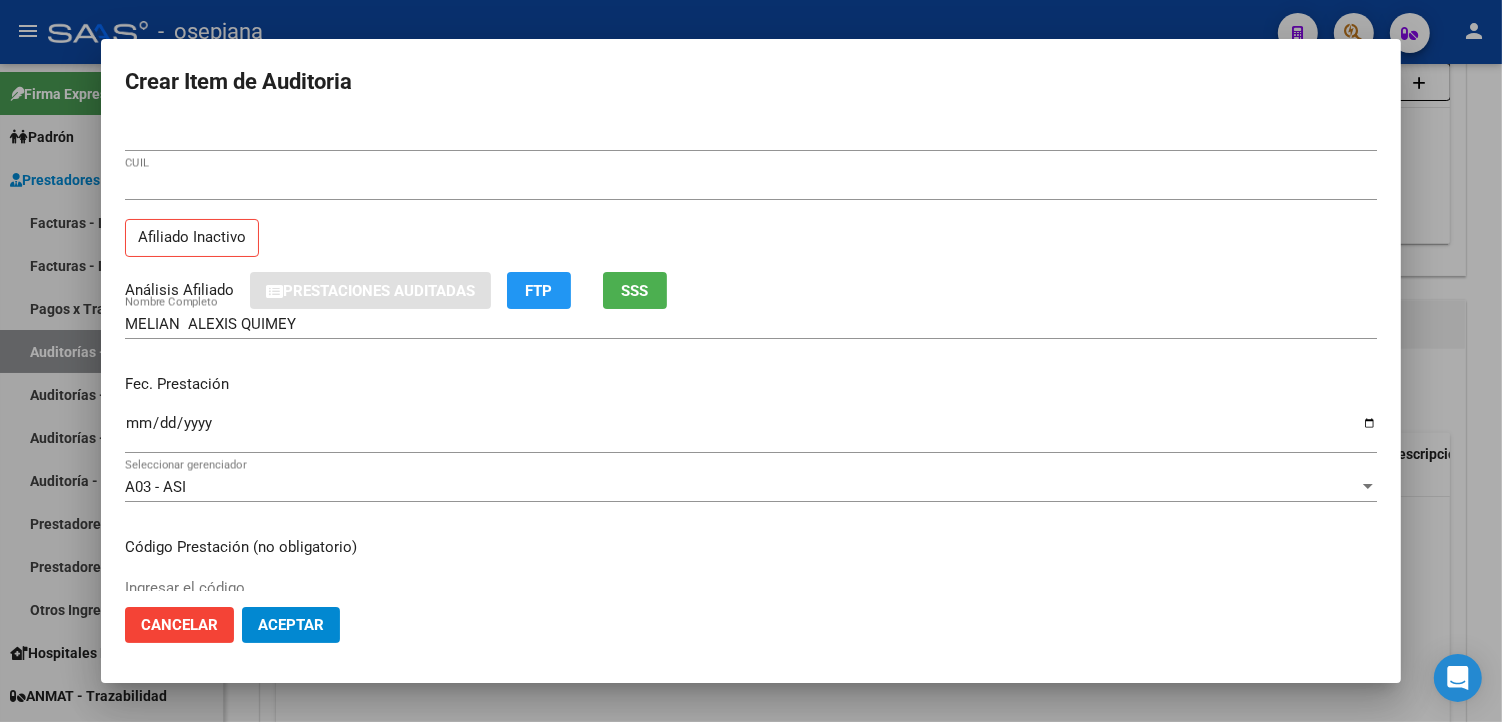 click on "Ingresar la fecha" at bounding box center [751, 431] 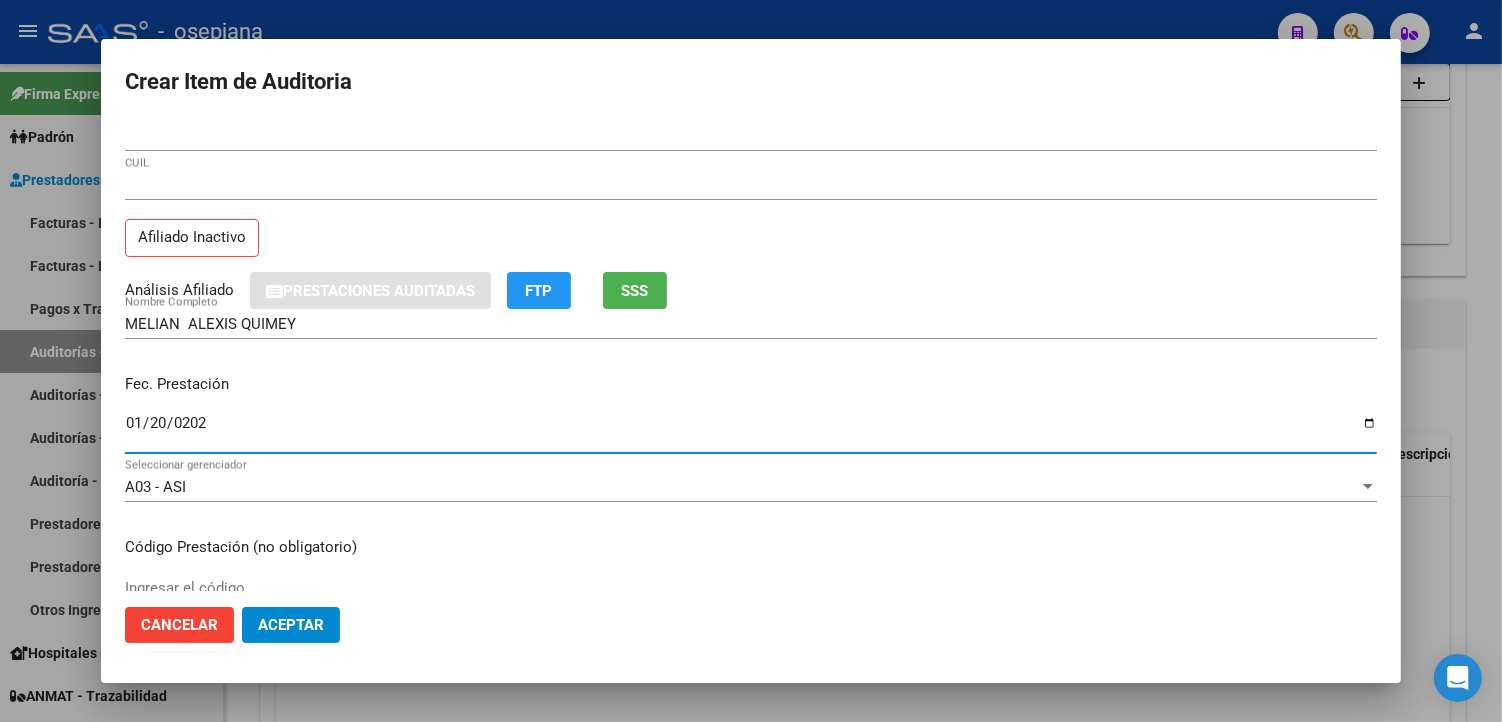 type on "[DATE]" 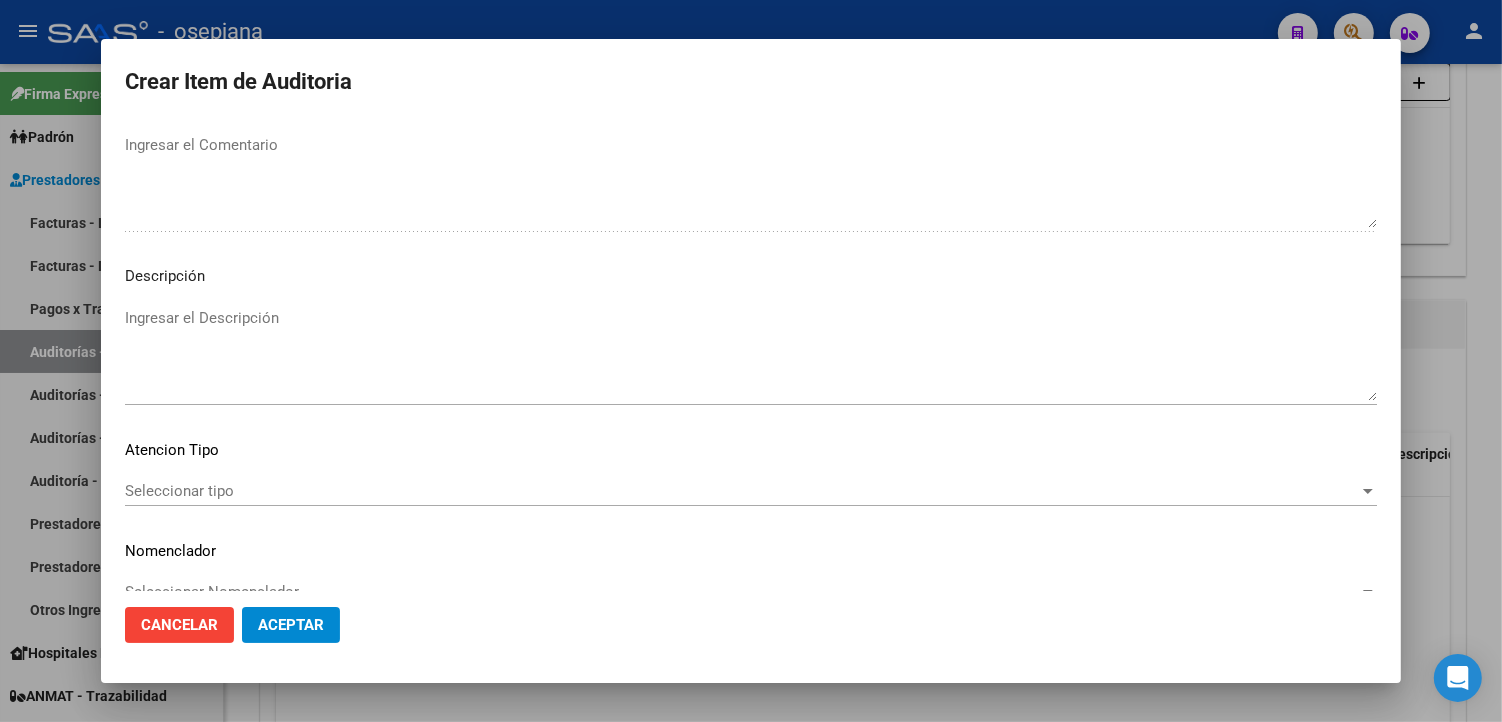 scroll, scrollTop: 1157, scrollLeft: 0, axis: vertical 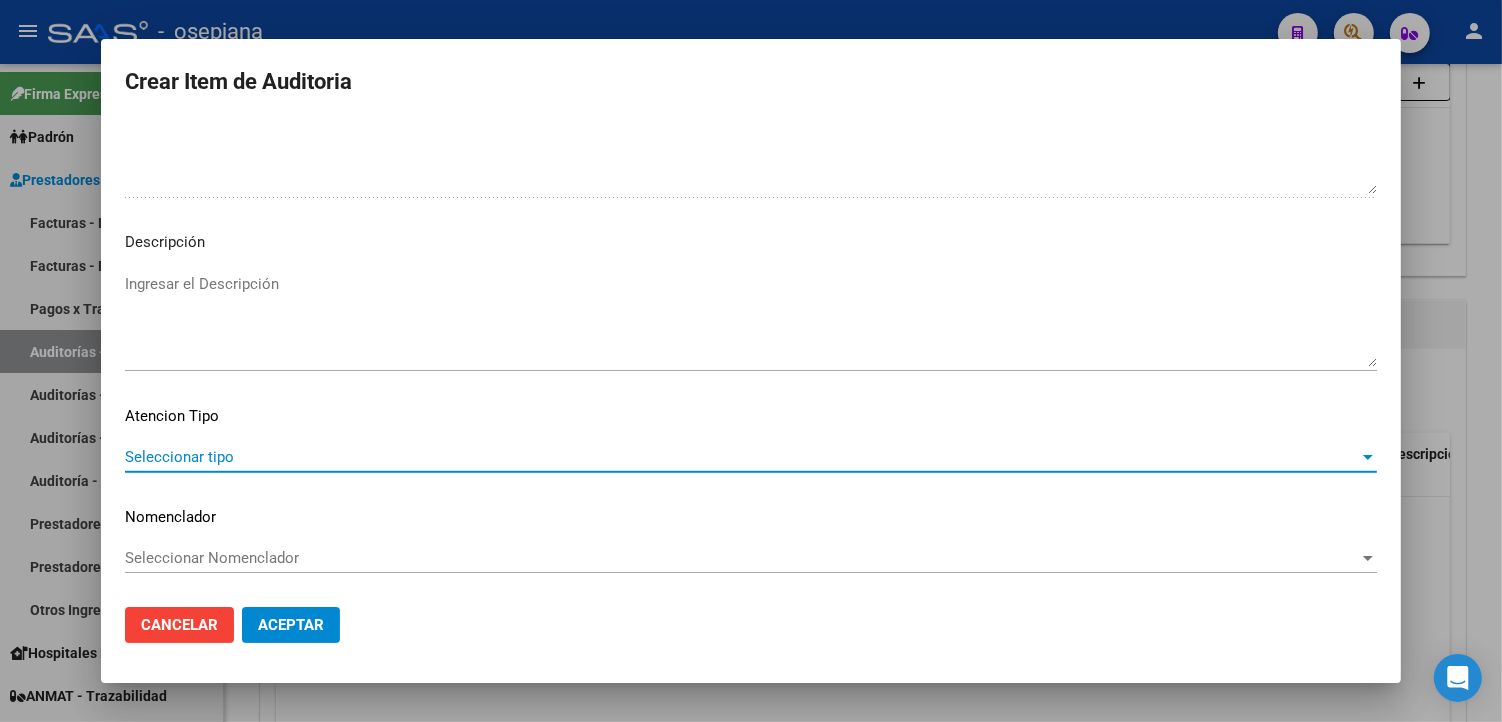 click on "Seleccionar tipo" at bounding box center (742, 457) 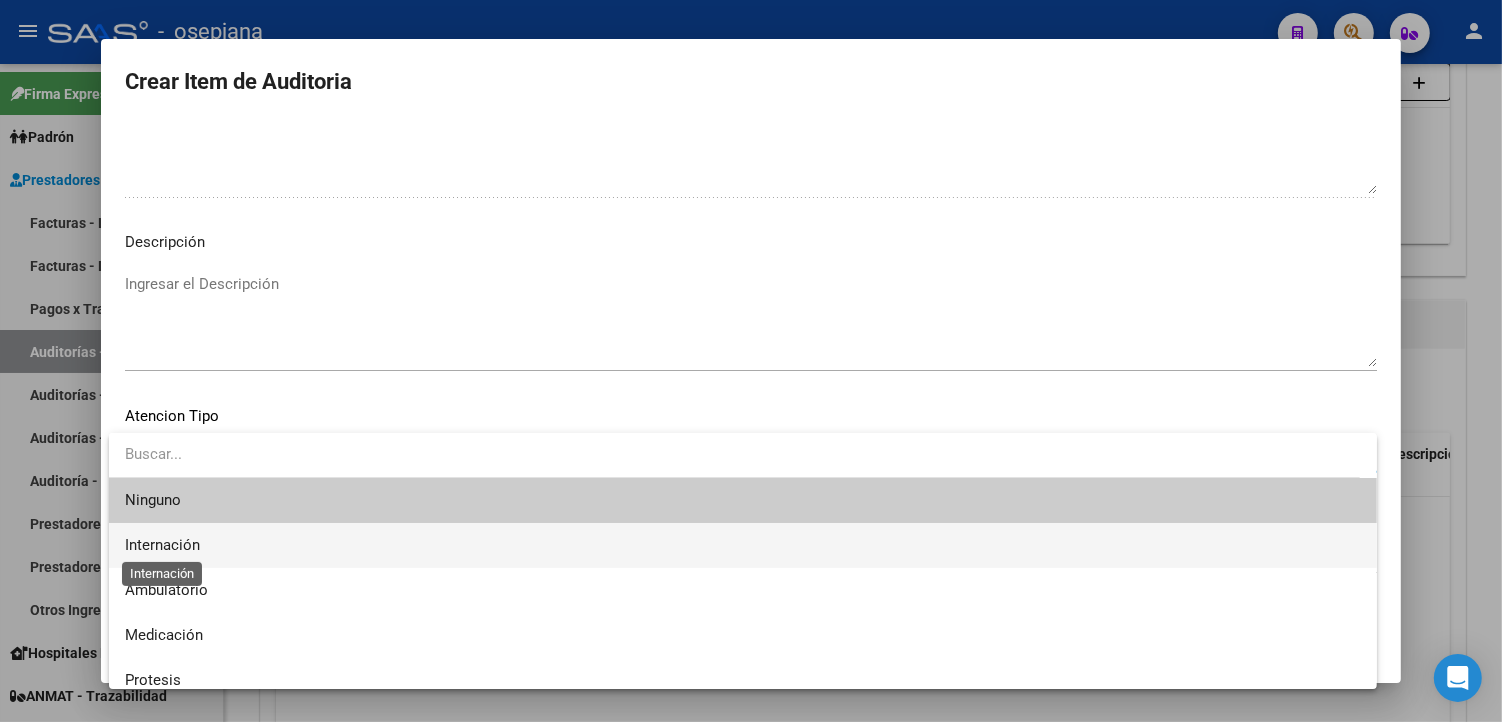 click on "Internación" at bounding box center [162, 545] 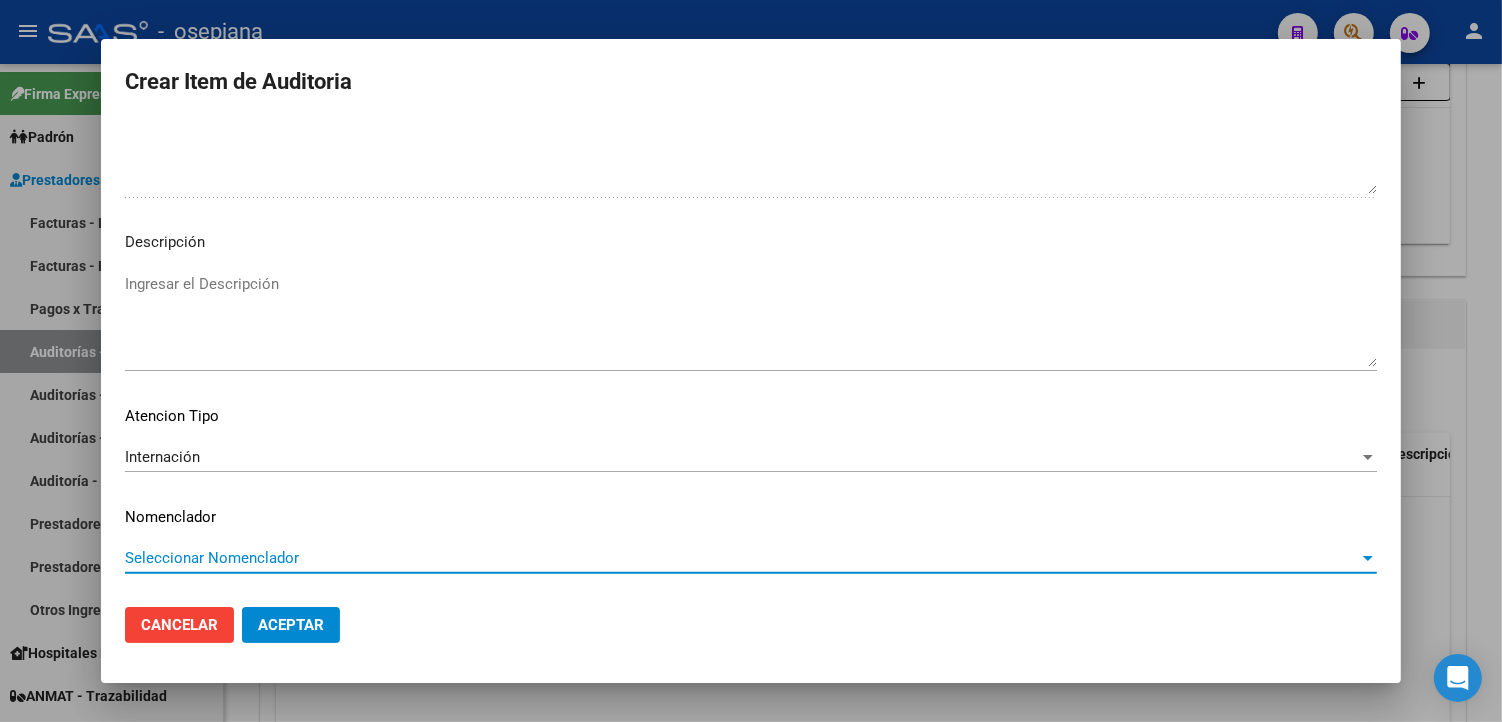 click on "Seleccionar Nomenclador" at bounding box center (742, 558) 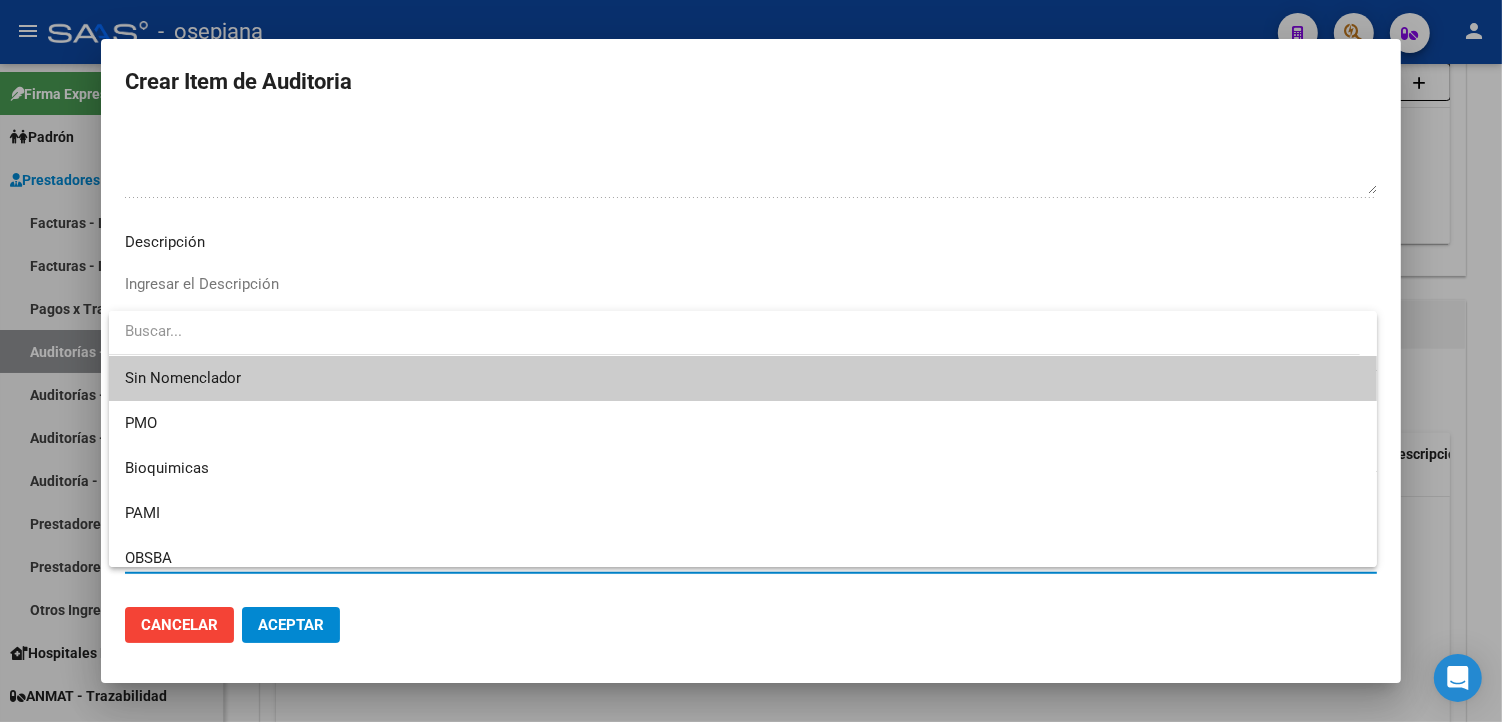 click on "Sin Nomenclador" at bounding box center [743, 378] 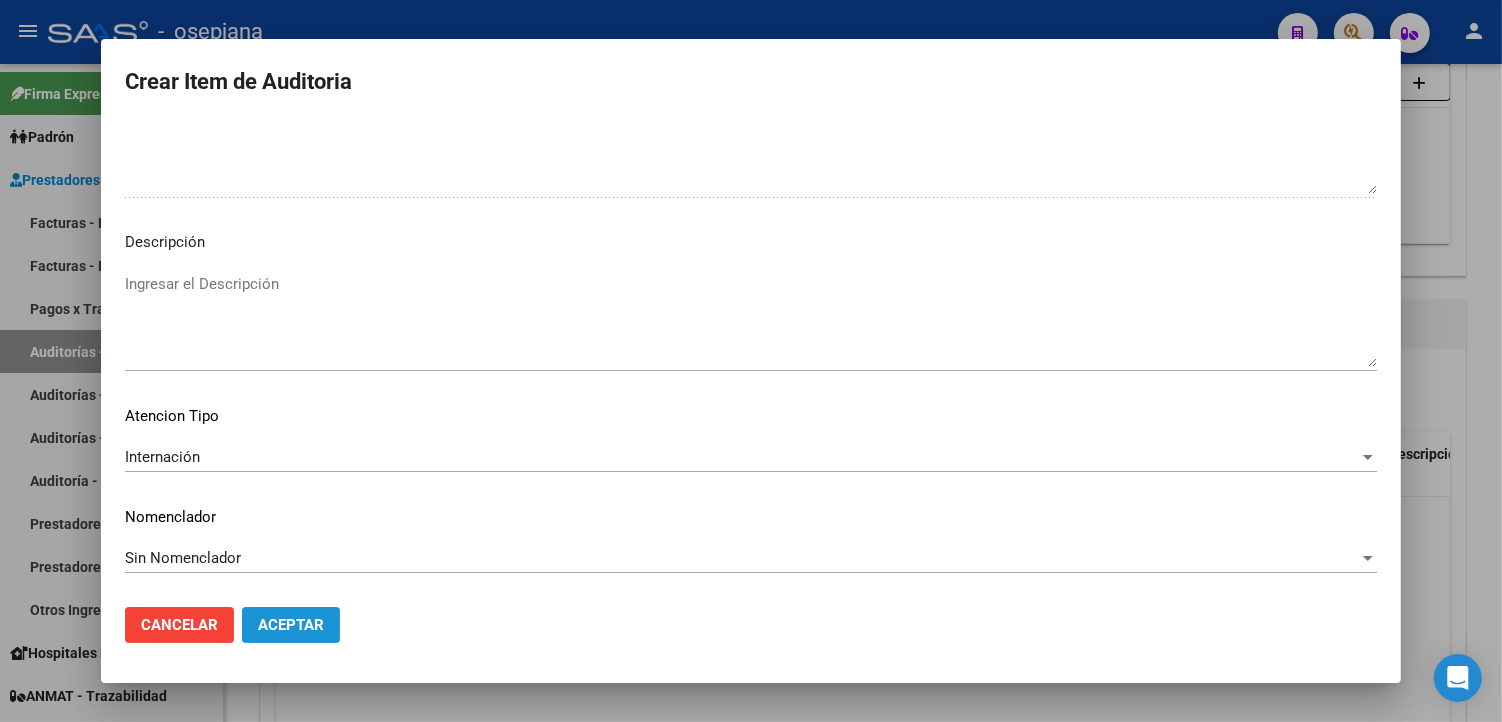 click on "Aceptar" 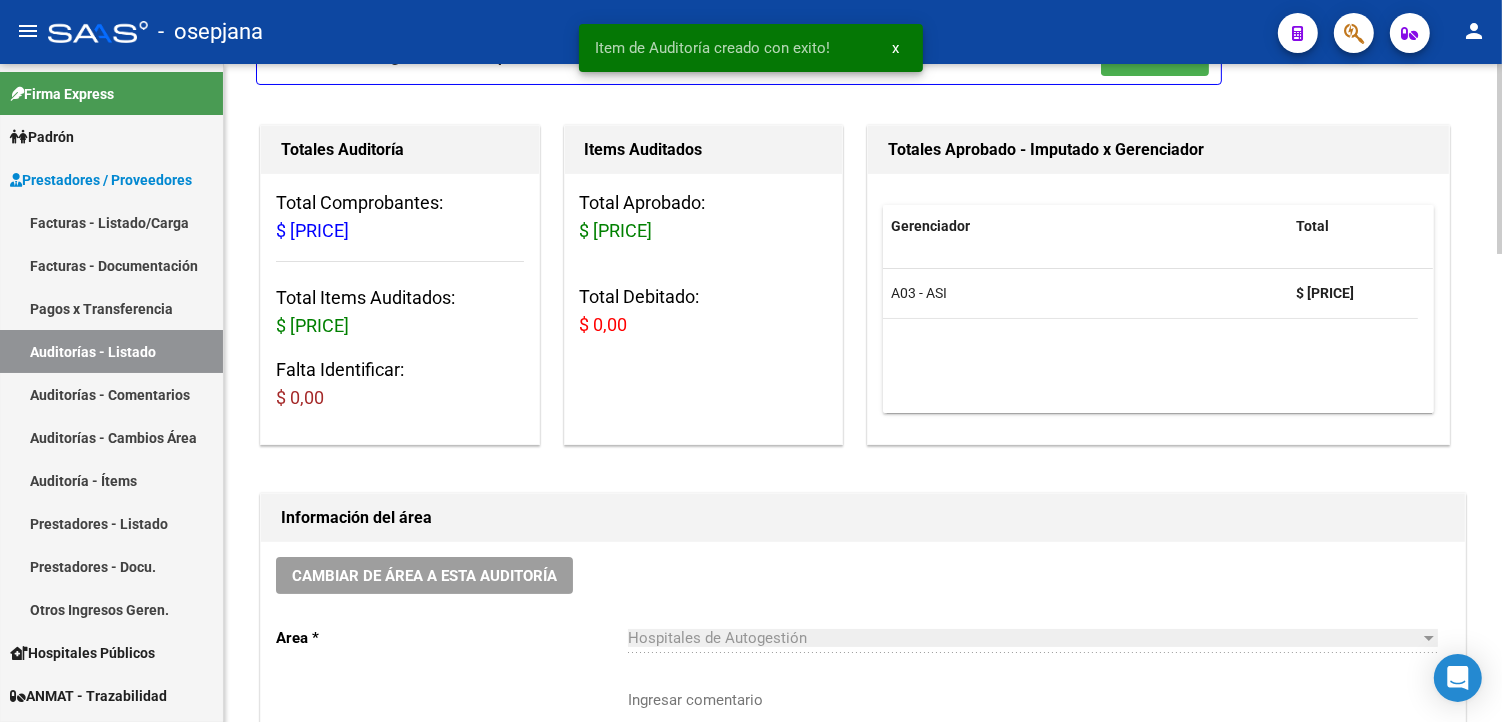 scroll, scrollTop: 0, scrollLeft: 0, axis: both 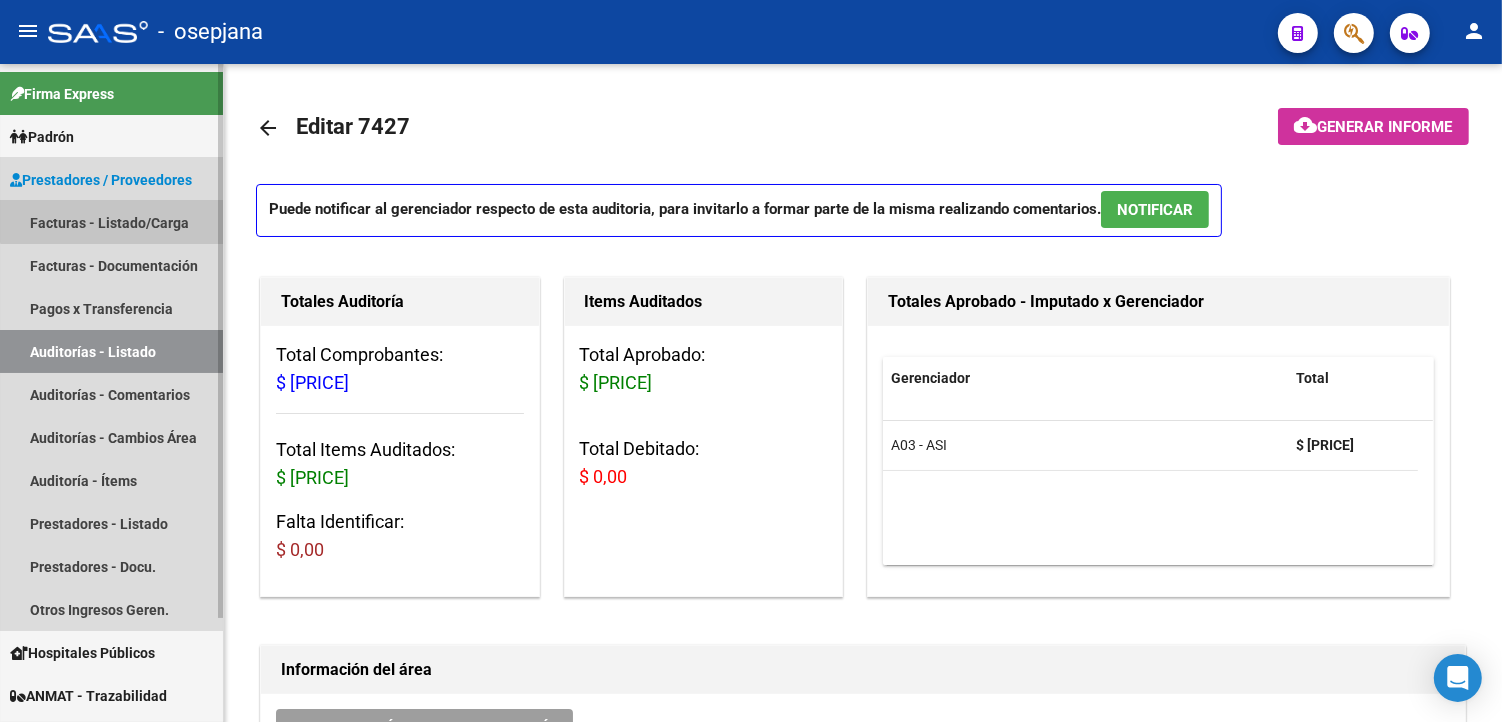 click on "Facturas - Listado/Carga" at bounding box center (111, 222) 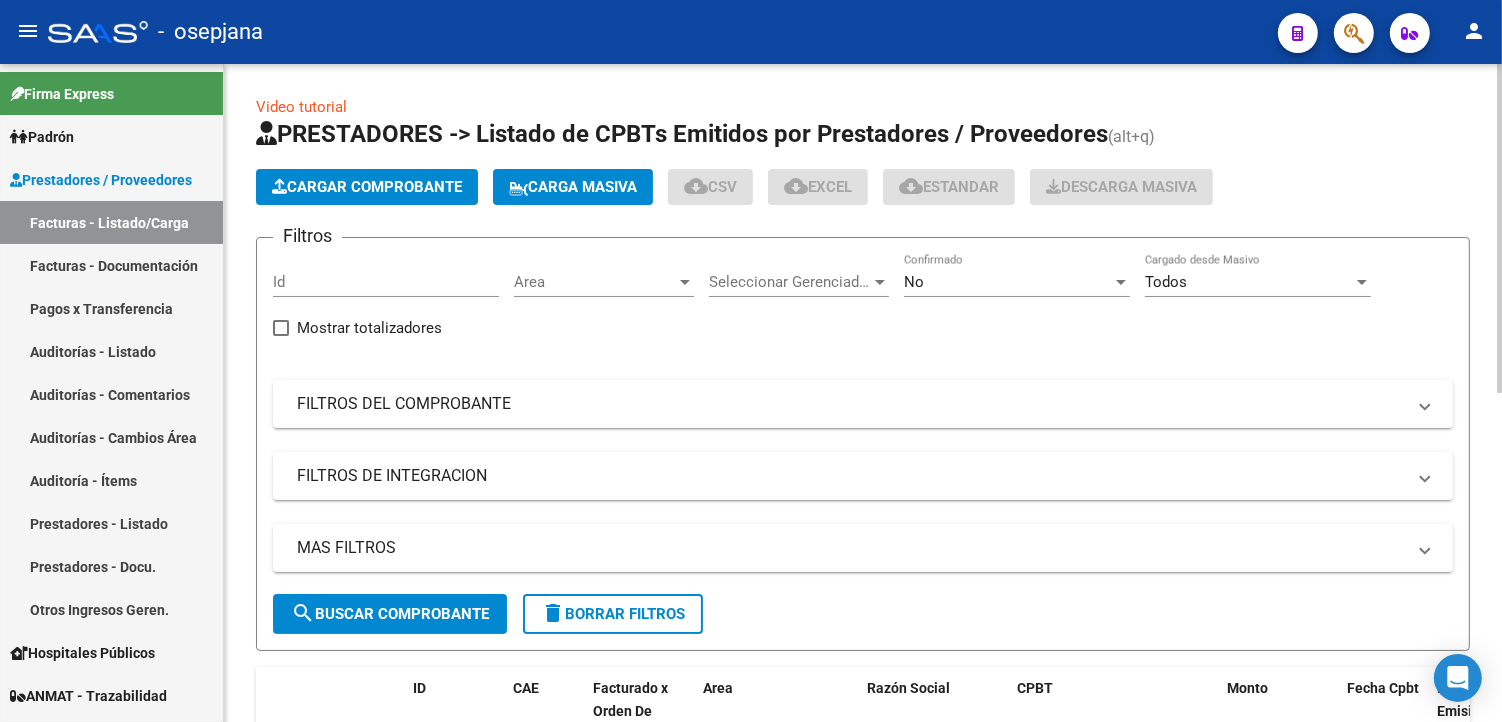 click on "No" at bounding box center (1008, 282) 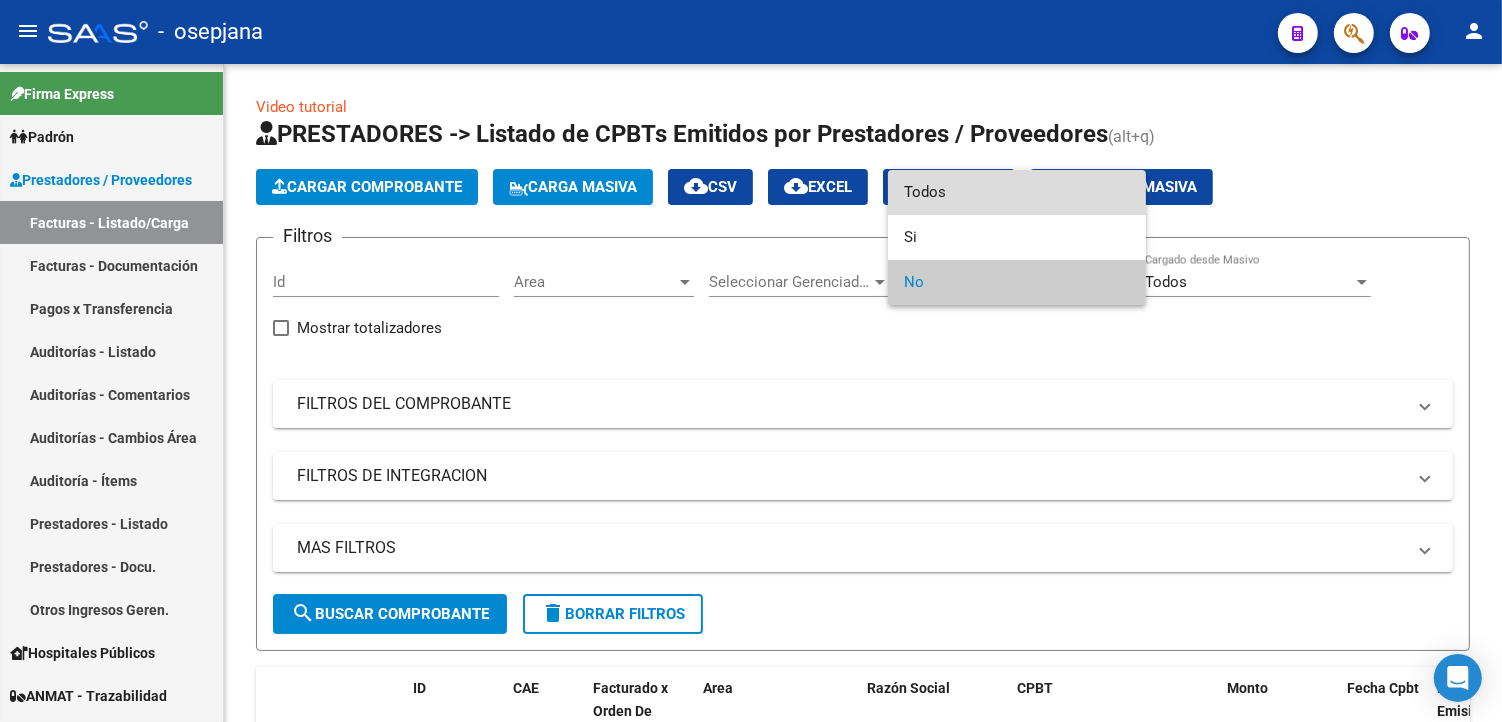 click on "Todos" at bounding box center [1017, 192] 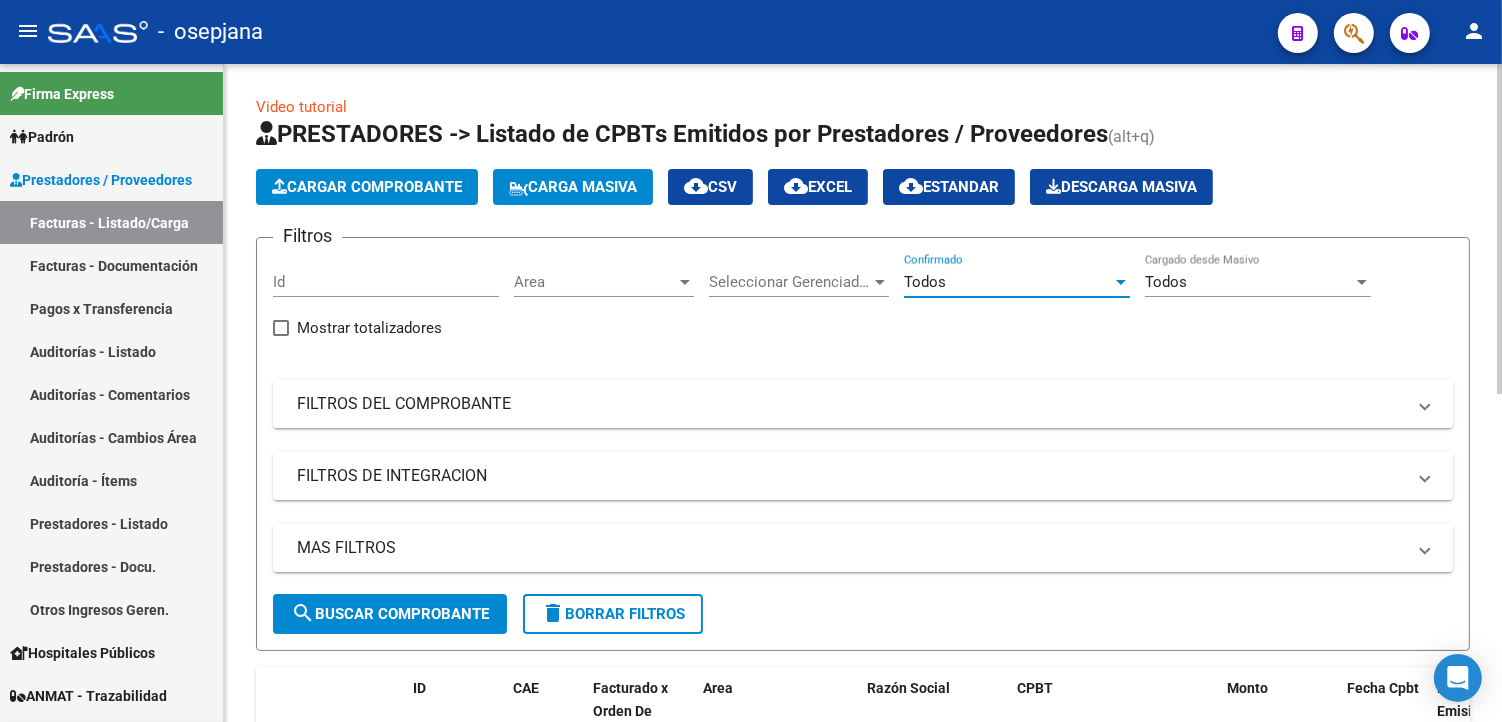 click on "FILTROS DEL COMPROBANTE" at bounding box center [851, 404] 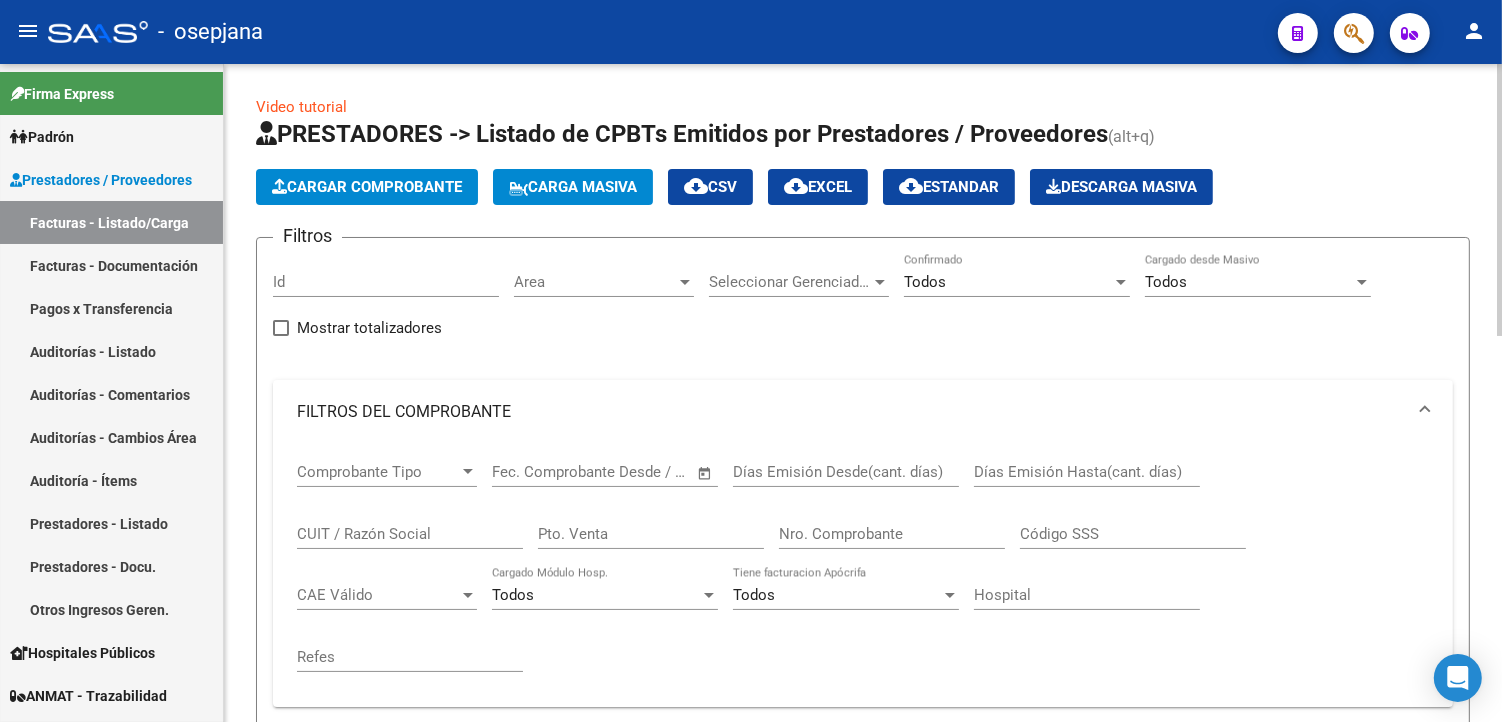 click on "Pto. Venta" at bounding box center (651, 534) 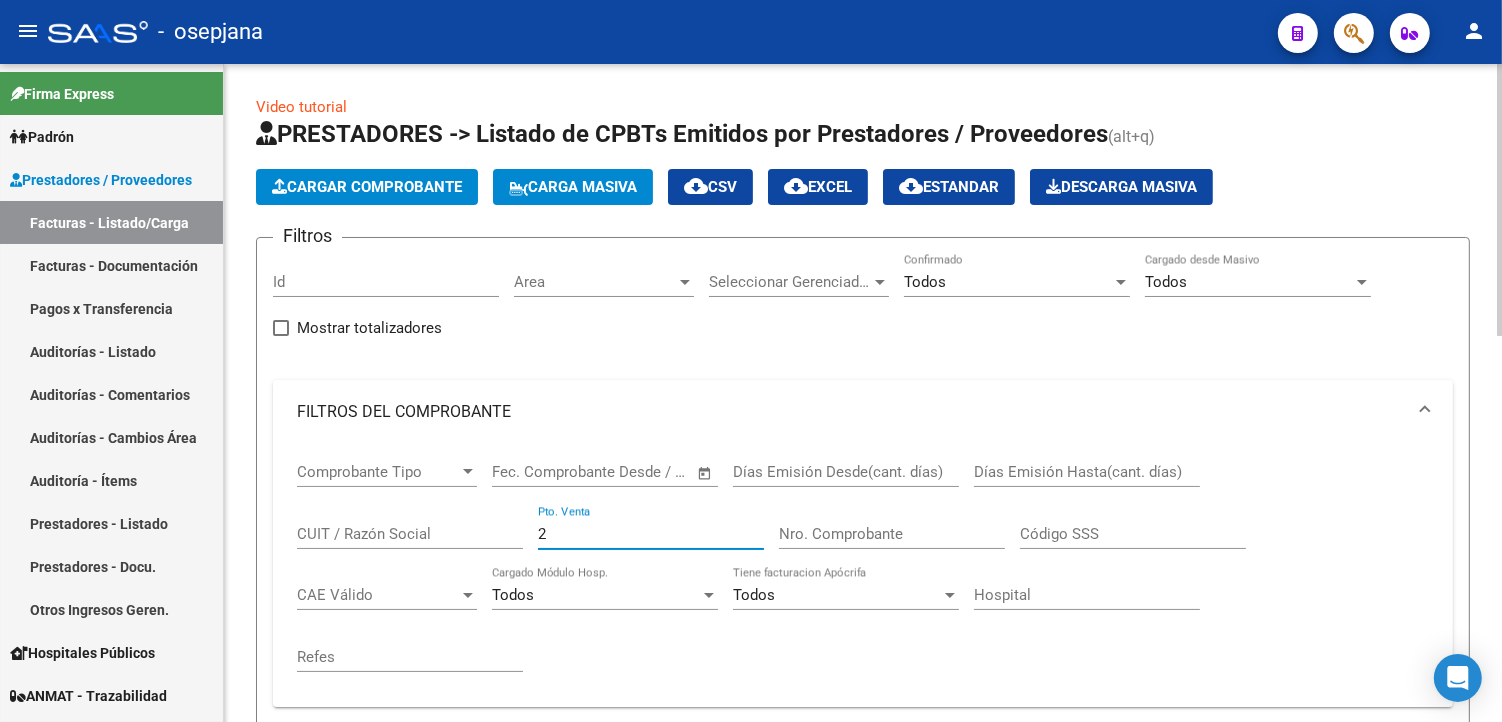 type on "2" 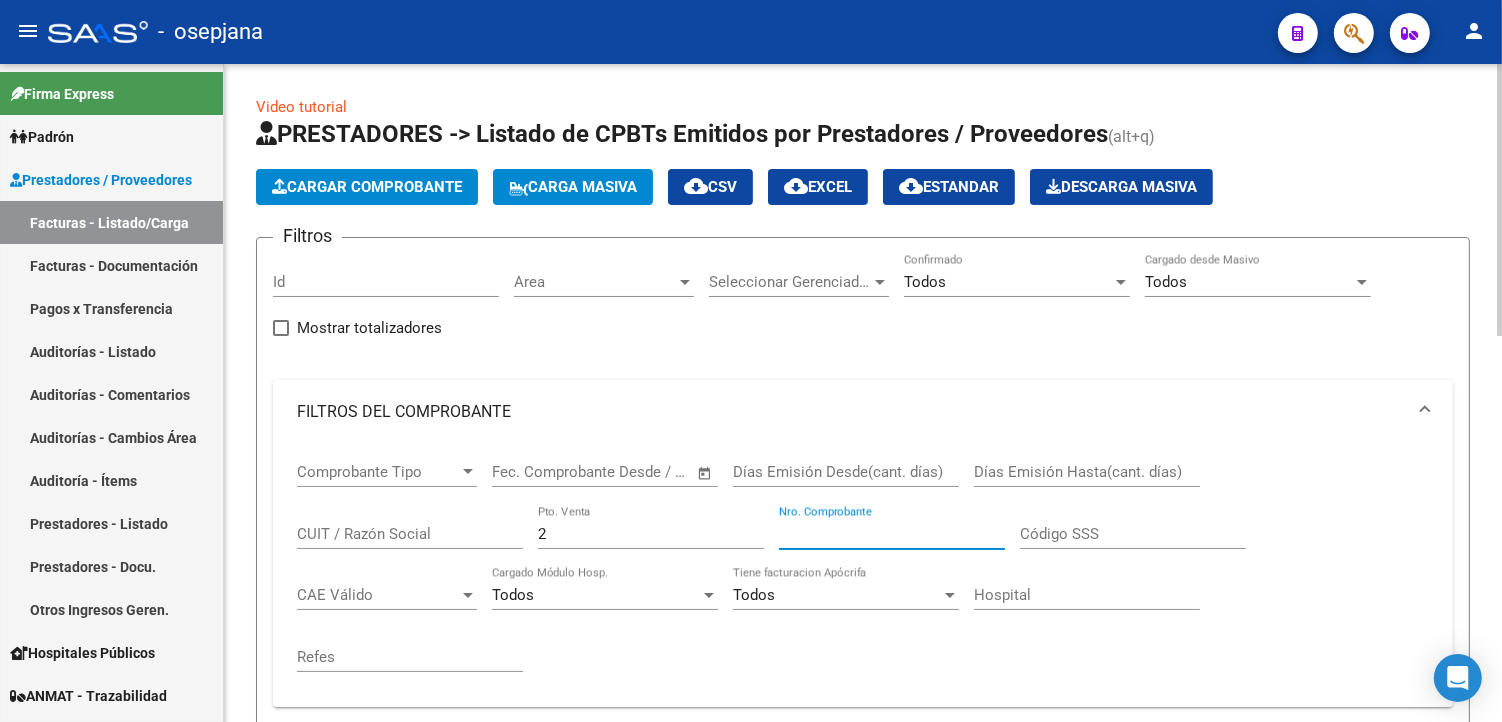 click on "Nro. Comprobante" at bounding box center [892, 534] 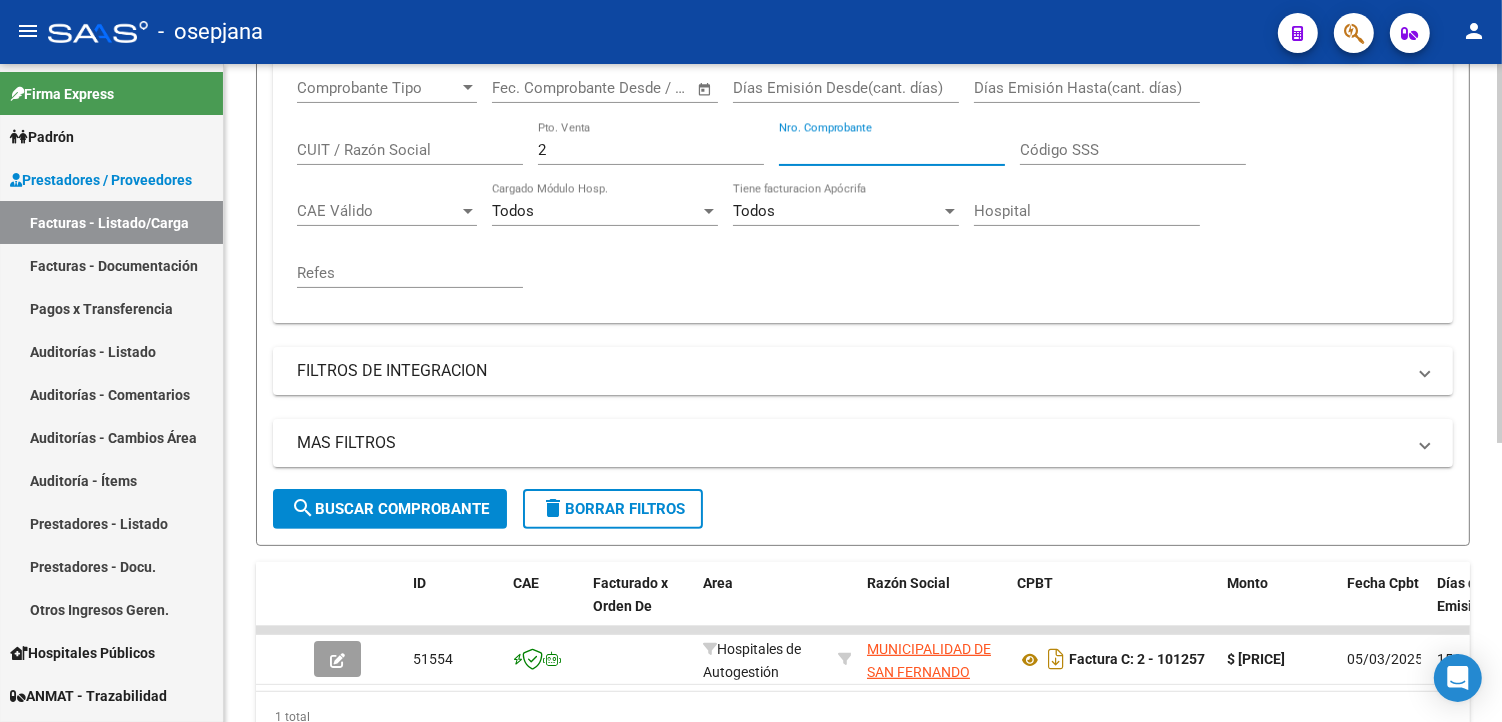 scroll, scrollTop: 484, scrollLeft: 0, axis: vertical 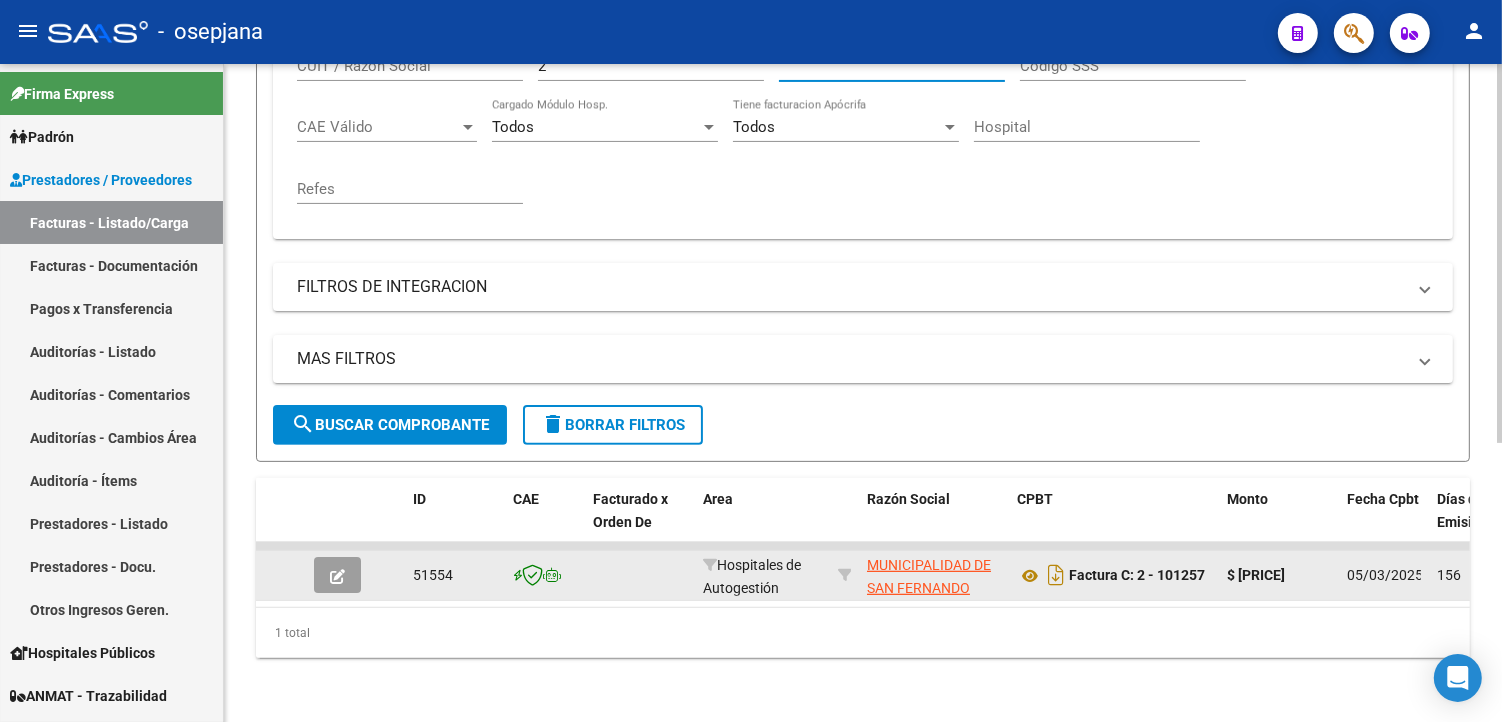 type on "[NUMBER]" 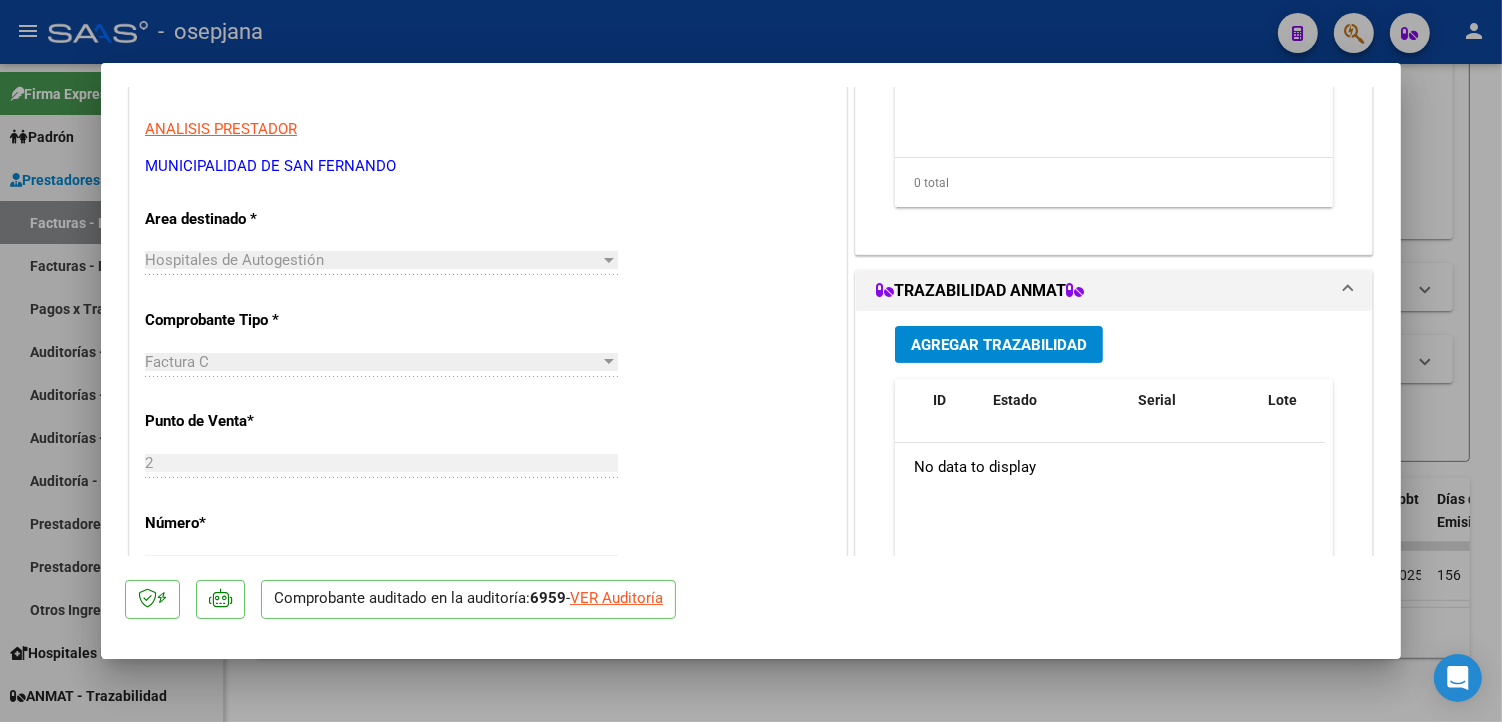 scroll, scrollTop: 333, scrollLeft: 0, axis: vertical 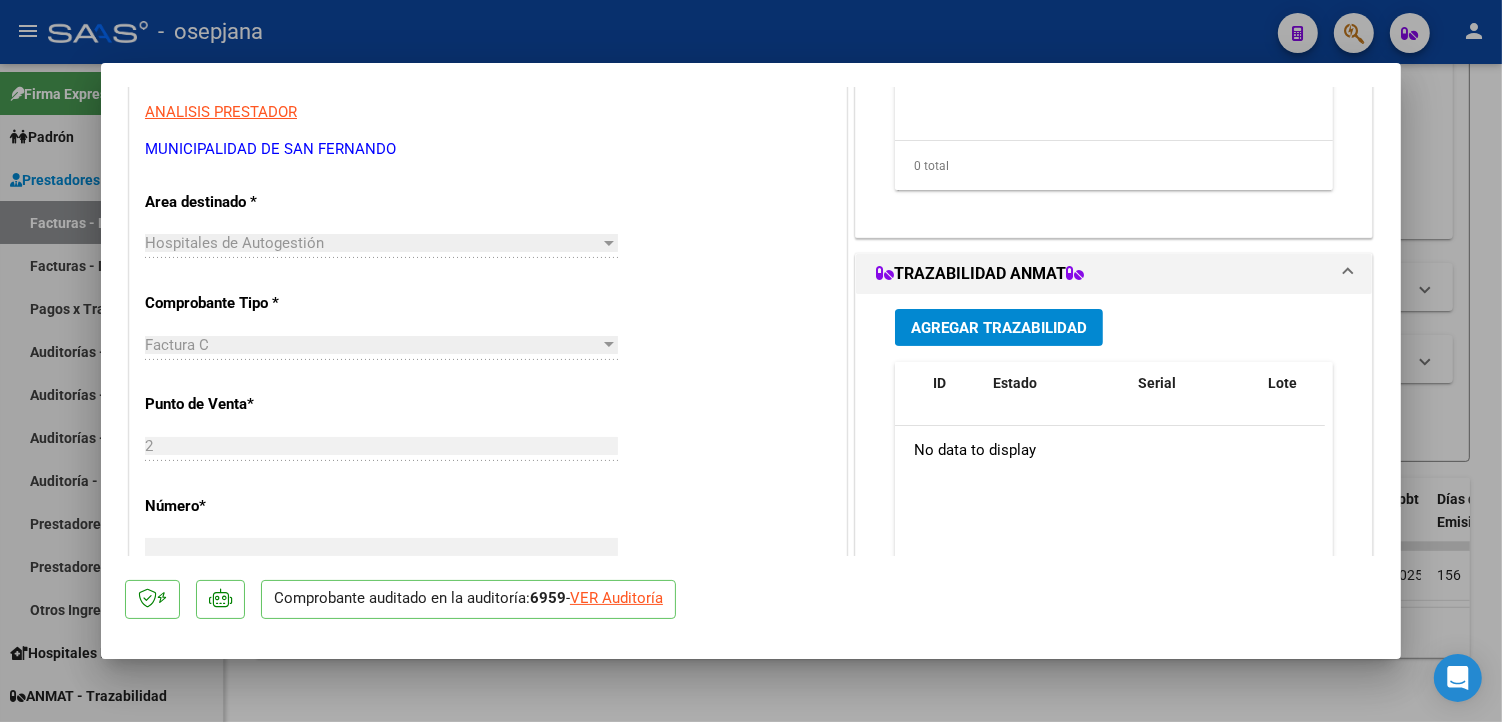 click on "VER Auditoría" 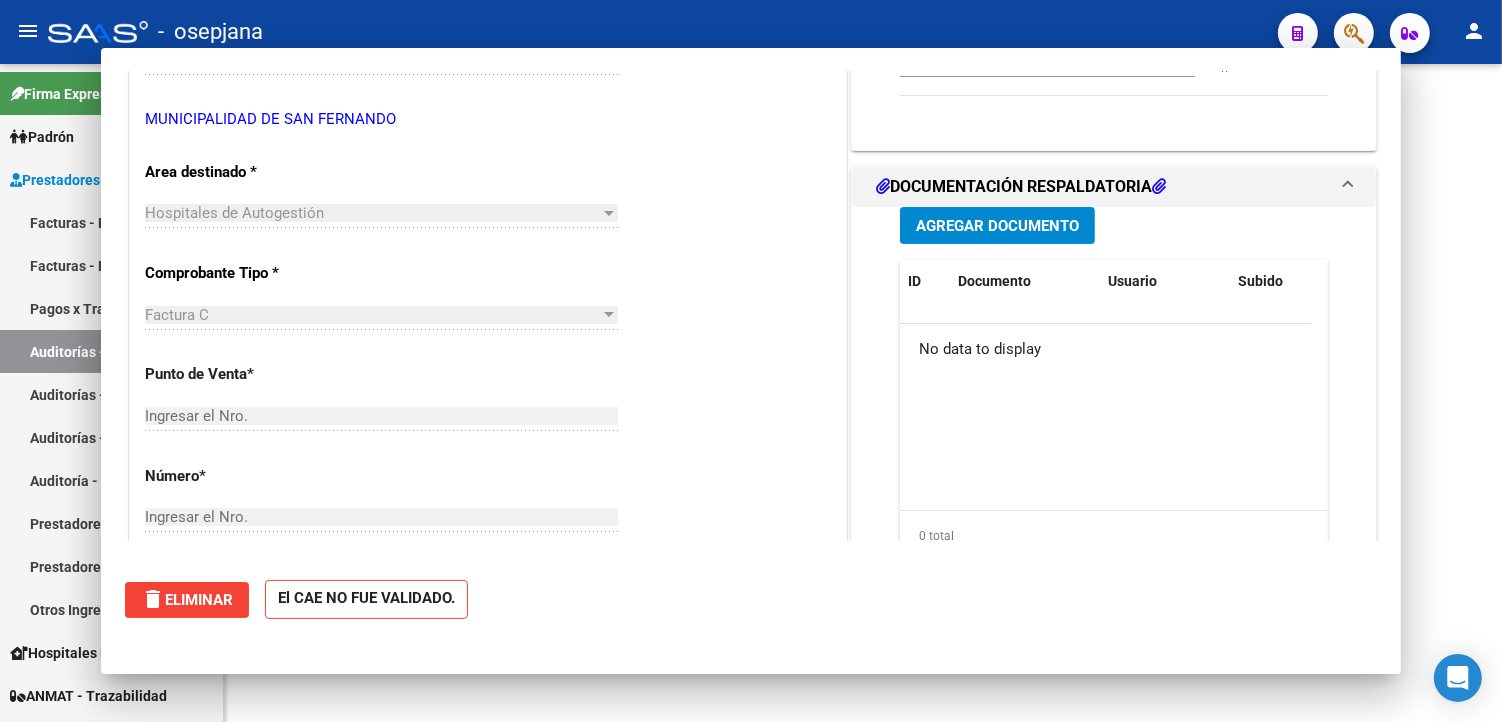 scroll, scrollTop: 0, scrollLeft: 0, axis: both 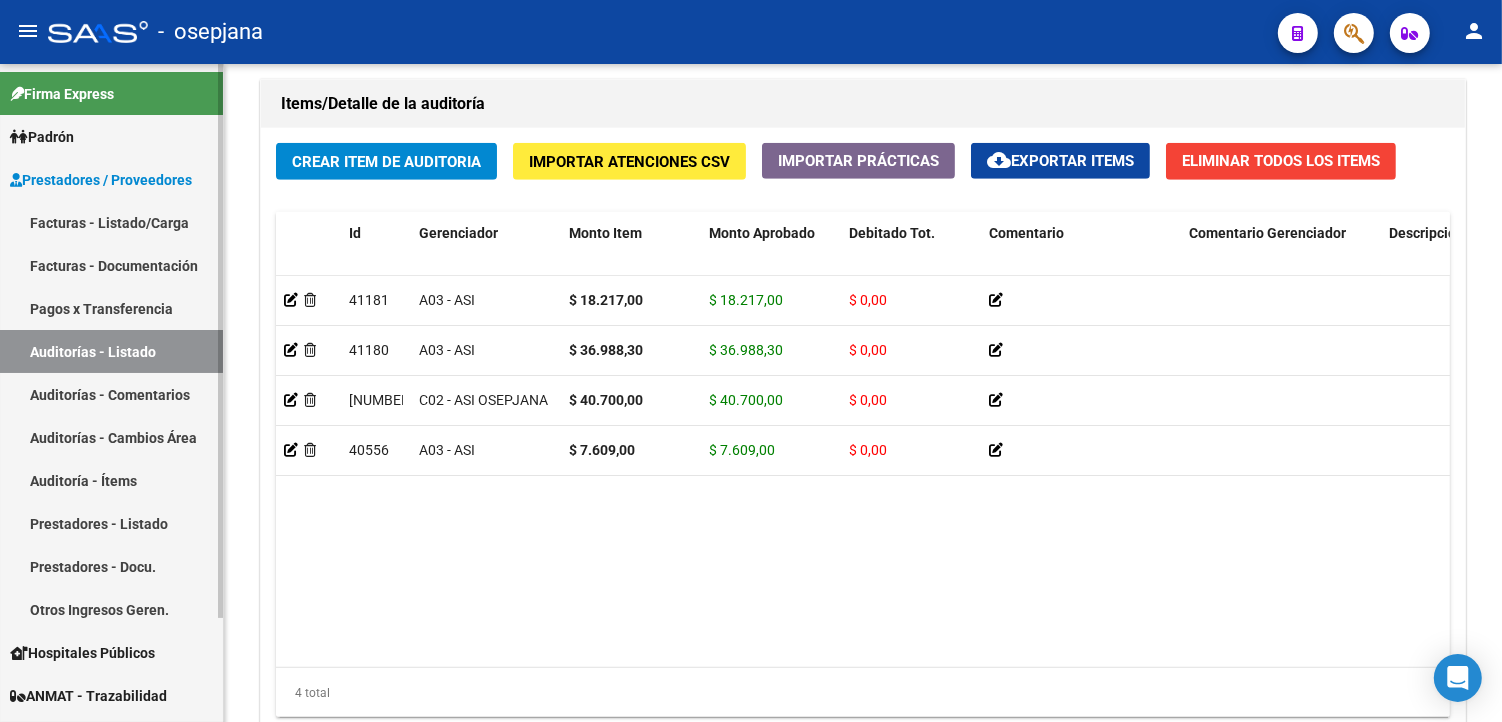 drag, startPoint x: 158, startPoint y: 226, endPoint x: 207, endPoint y: 236, distance: 50.01 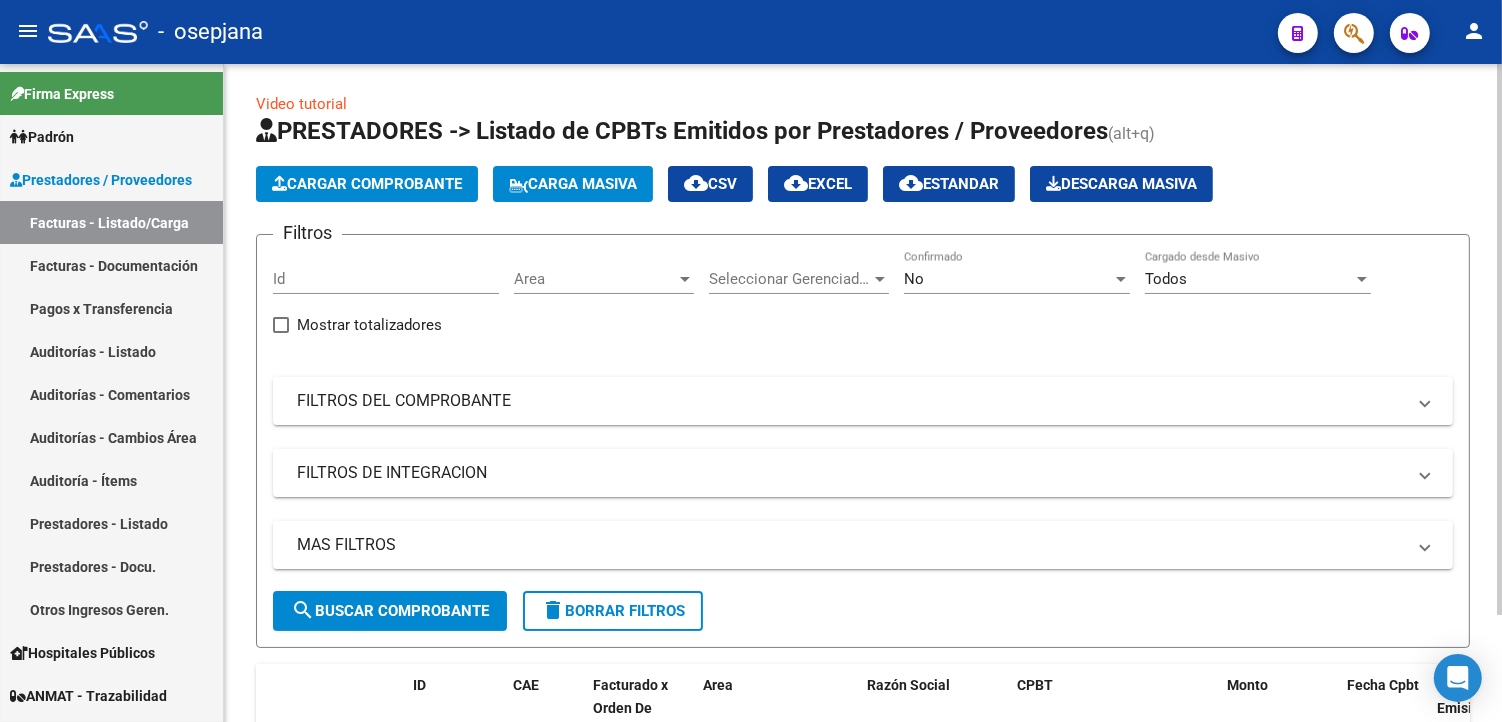 scroll, scrollTop: 0, scrollLeft: 0, axis: both 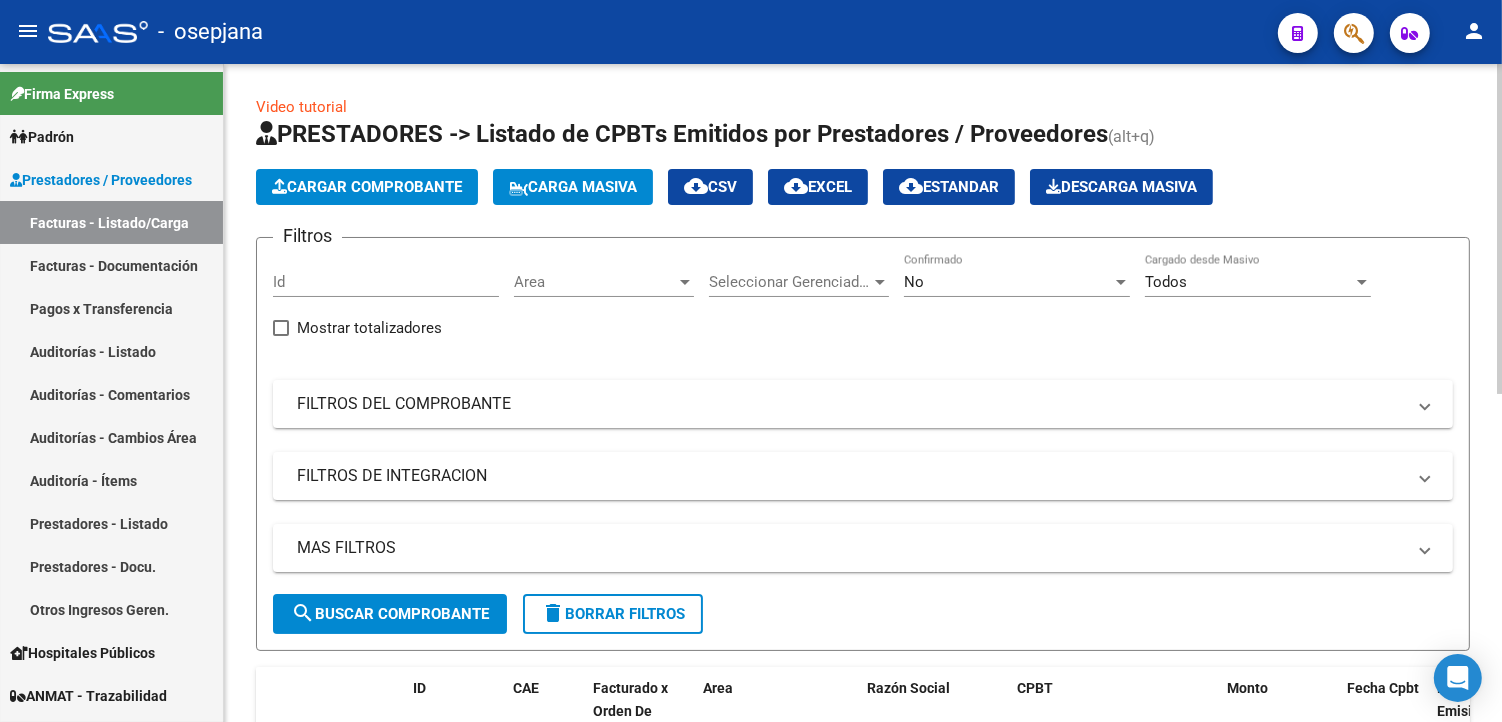 click on "No" at bounding box center [1008, 282] 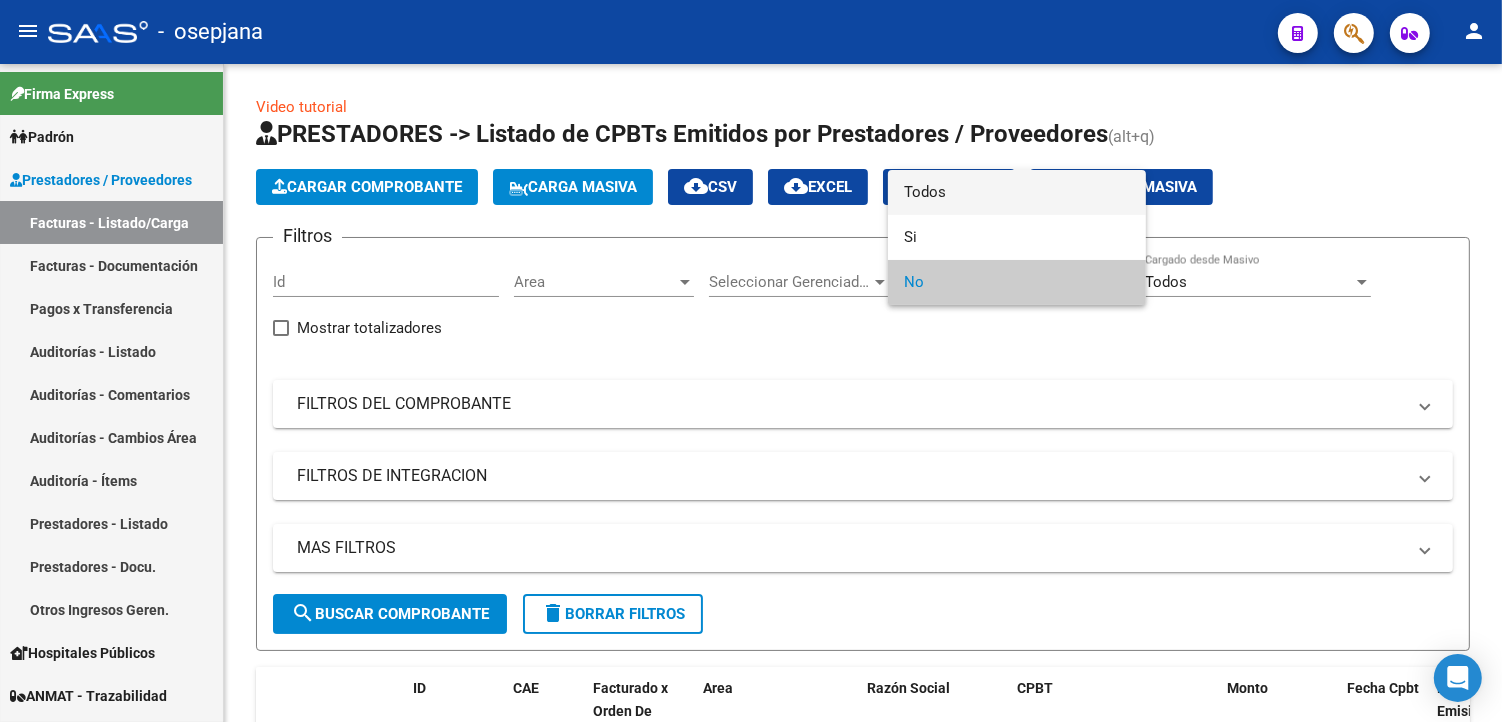 click on "Todos" at bounding box center (1017, 192) 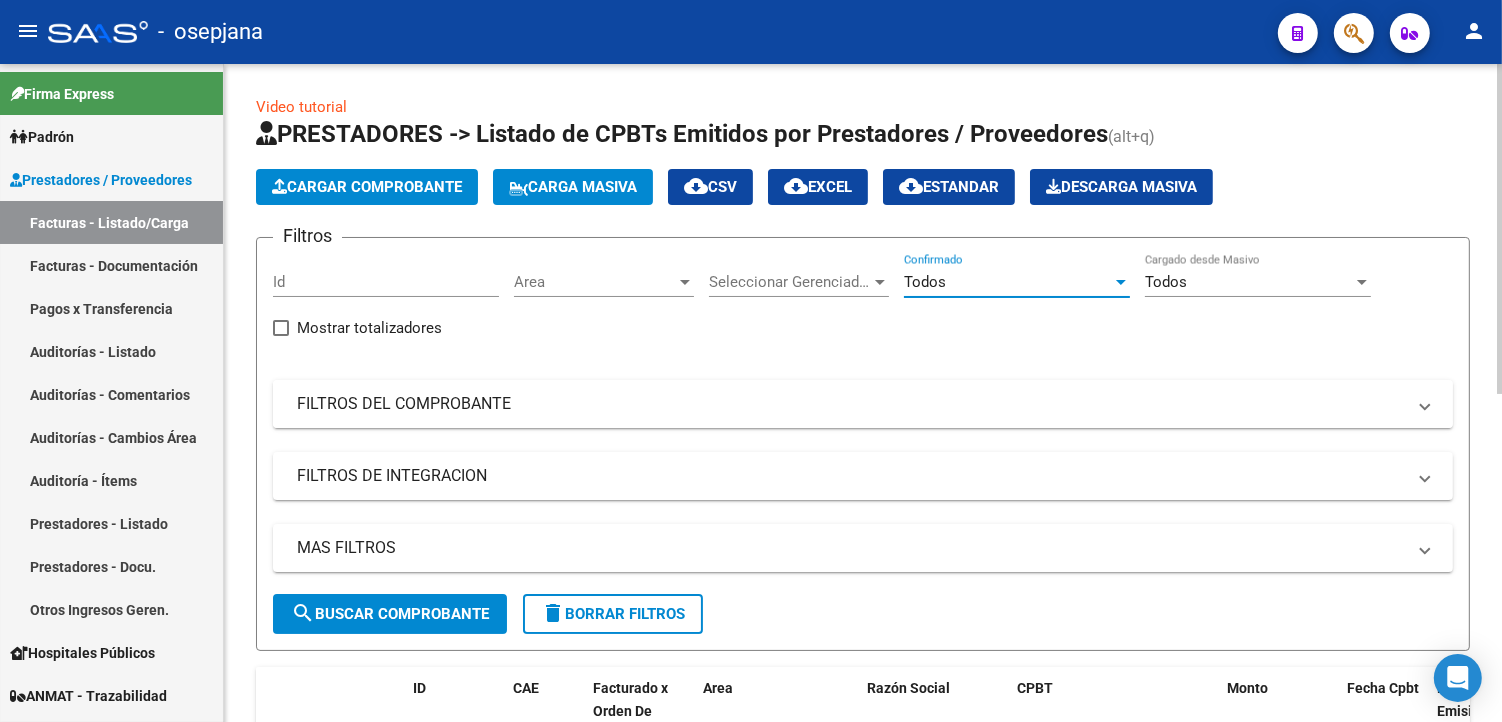 click on "FILTROS DEL COMPROBANTE" at bounding box center (863, 404) 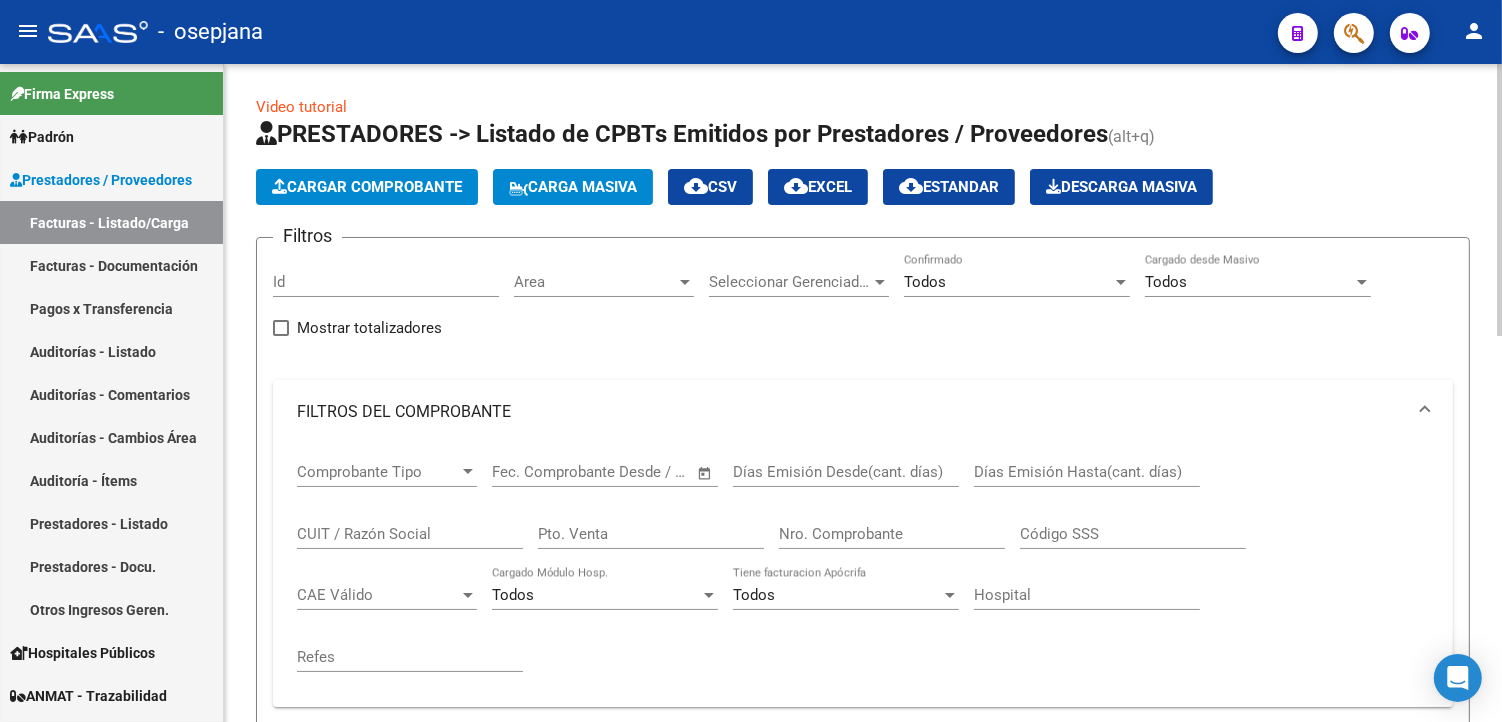 click on "Pto. Venta" at bounding box center (651, 534) 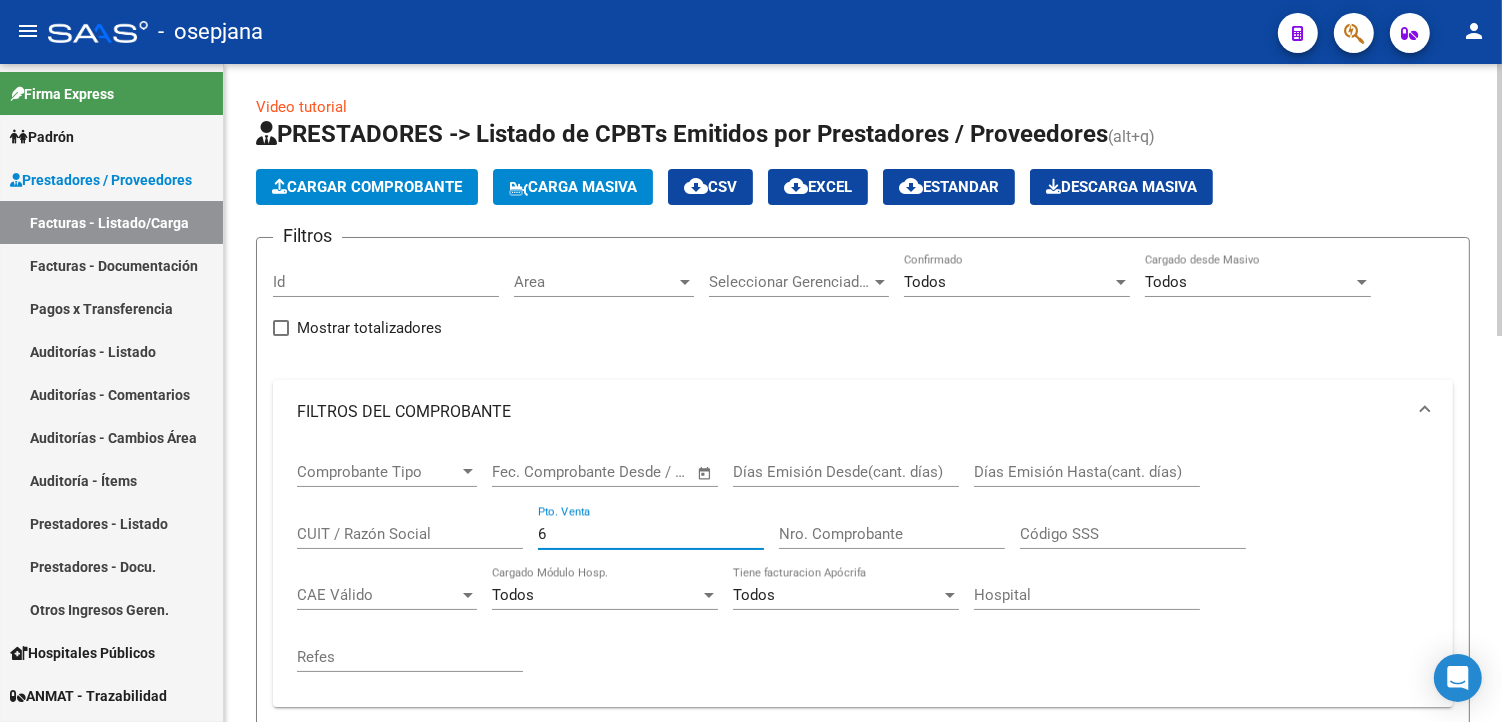 type on "6" 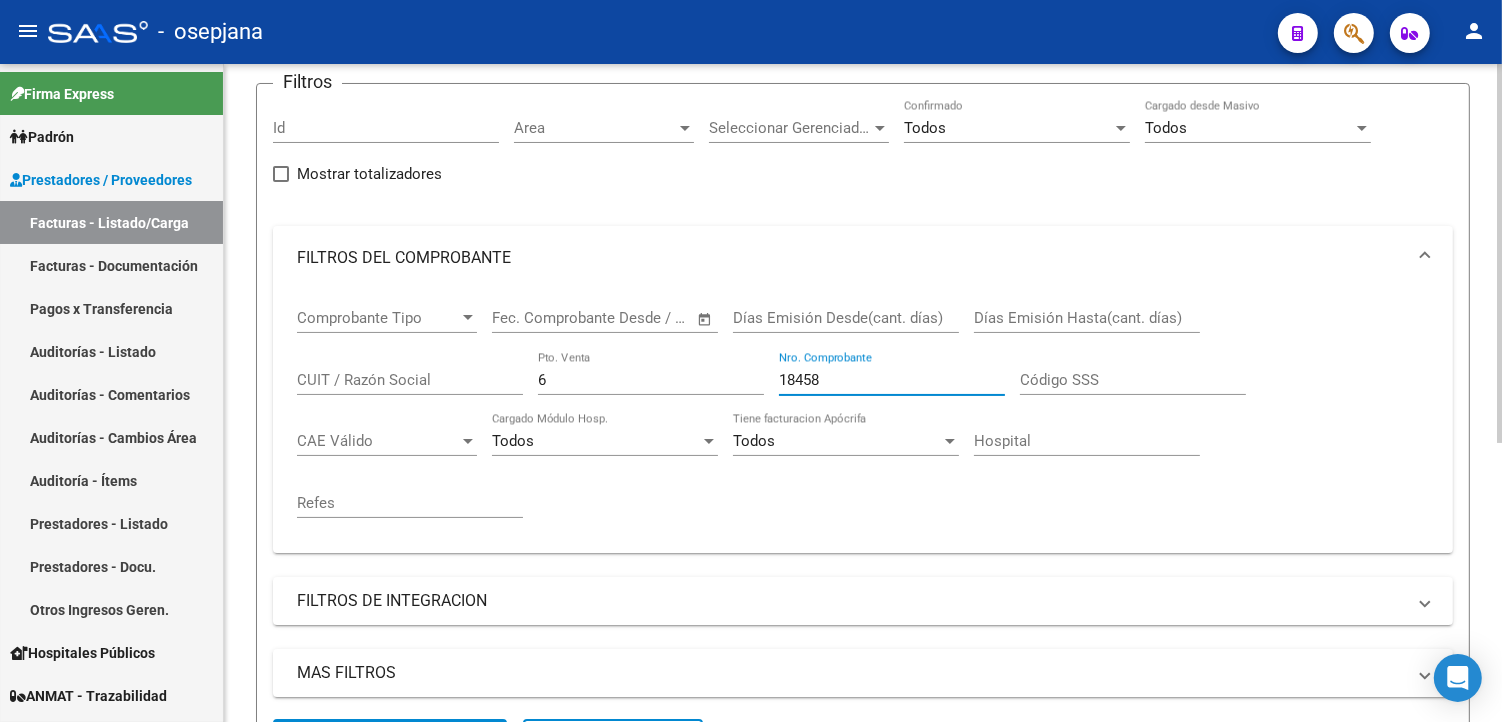scroll, scrollTop: 444, scrollLeft: 0, axis: vertical 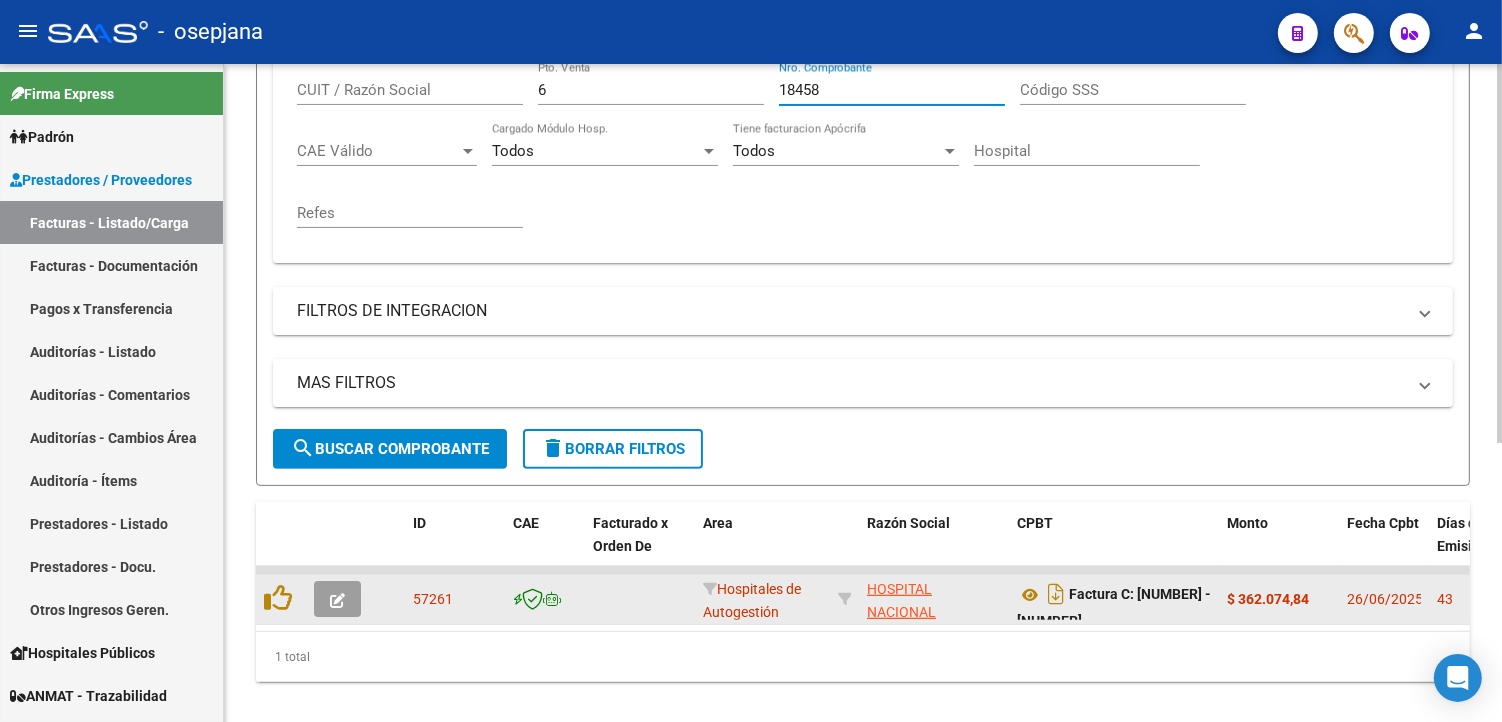 type on "18458" 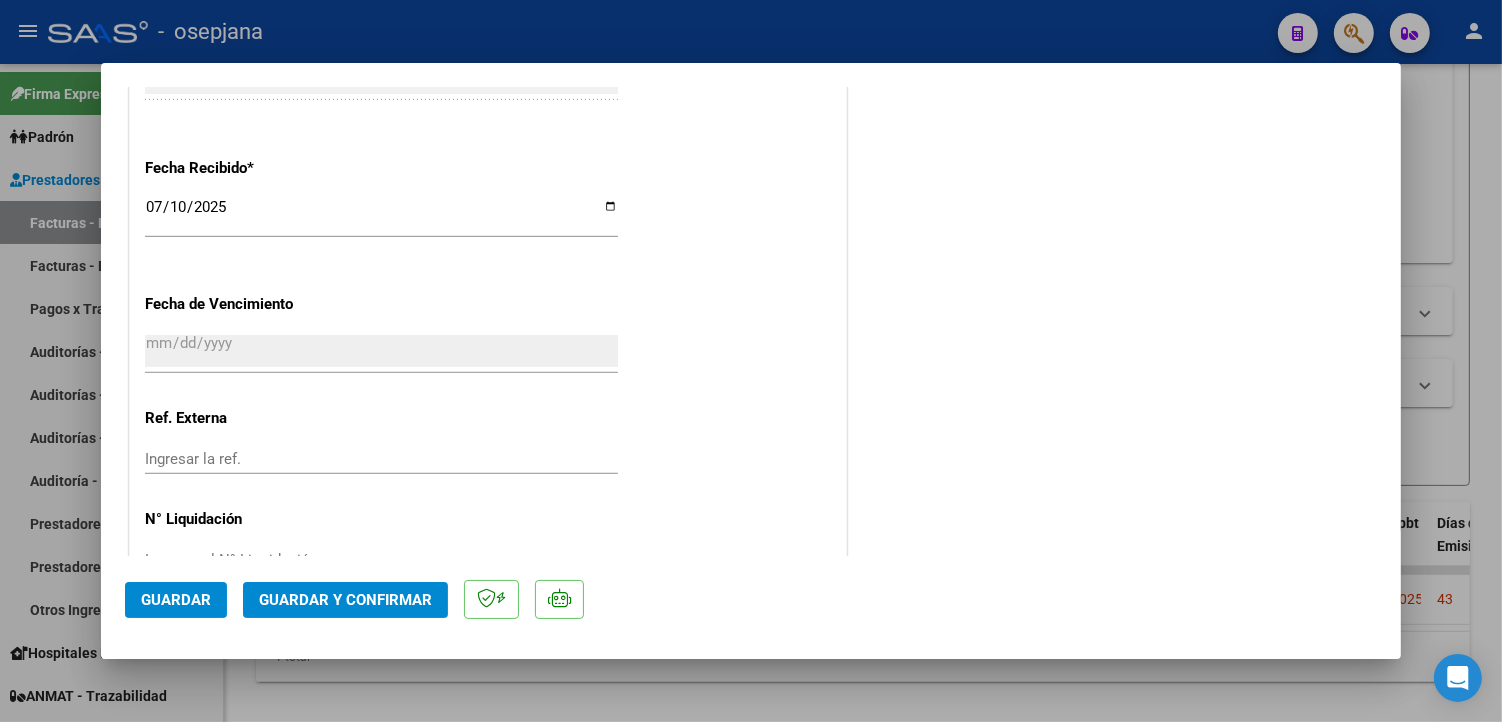 scroll, scrollTop: 1167, scrollLeft: 0, axis: vertical 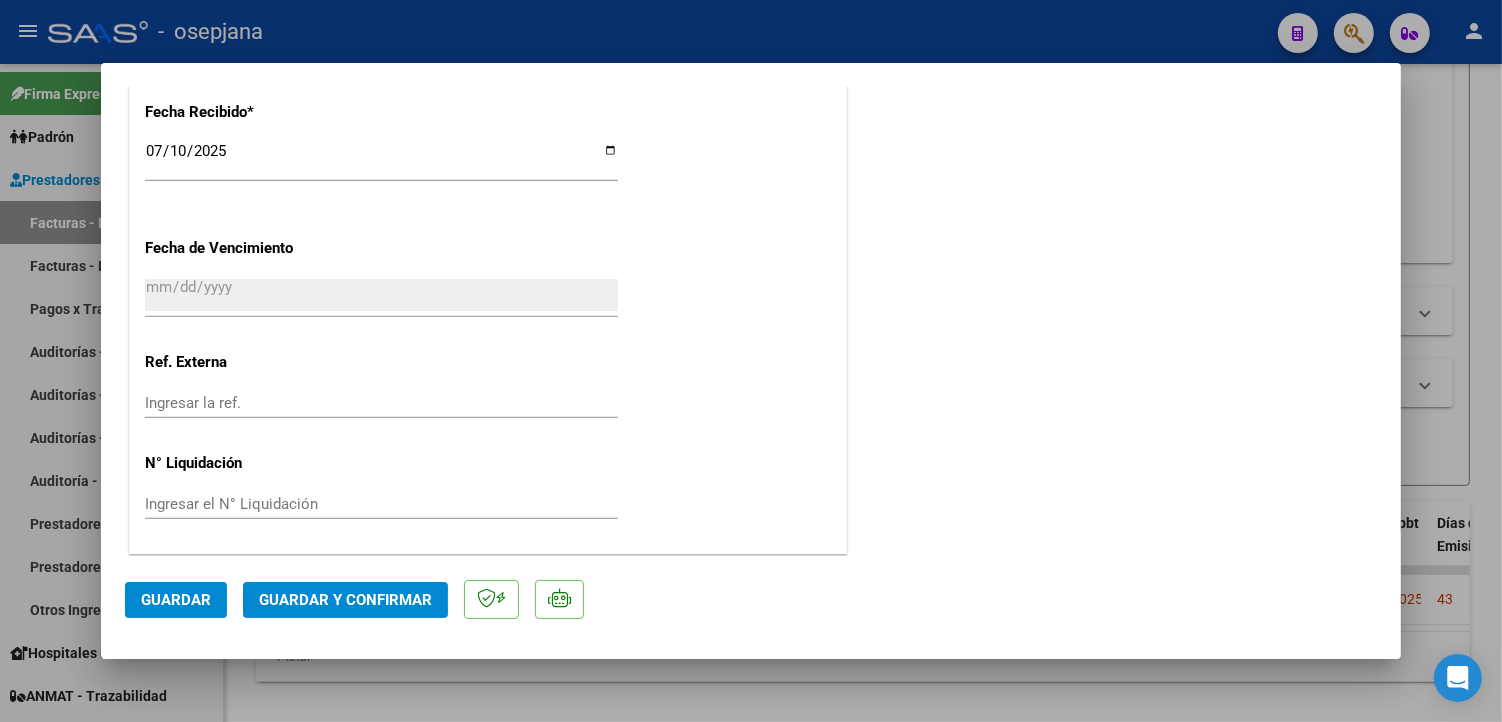 click on "Ingresar la ref." at bounding box center (381, 403) 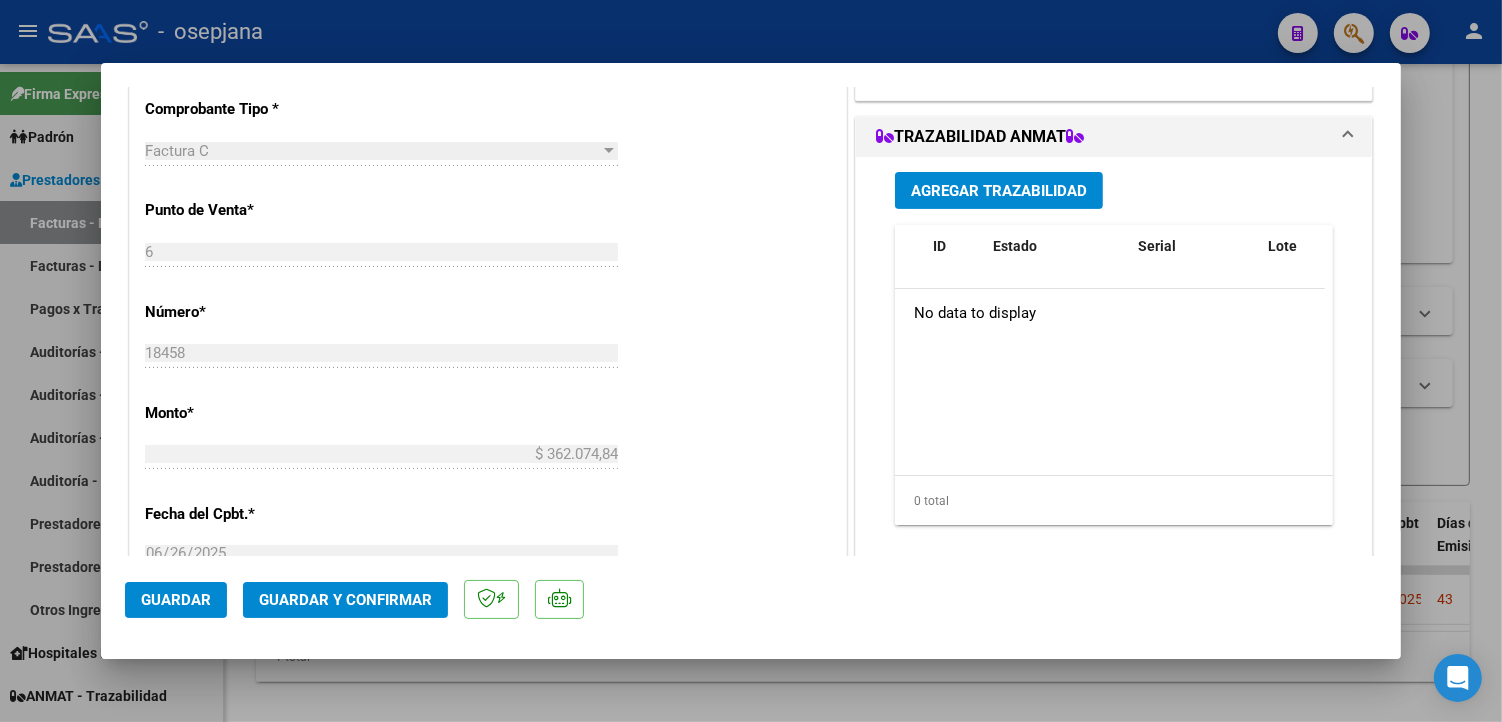 scroll, scrollTop: 390, scrollLeft: 0, axis: vertical 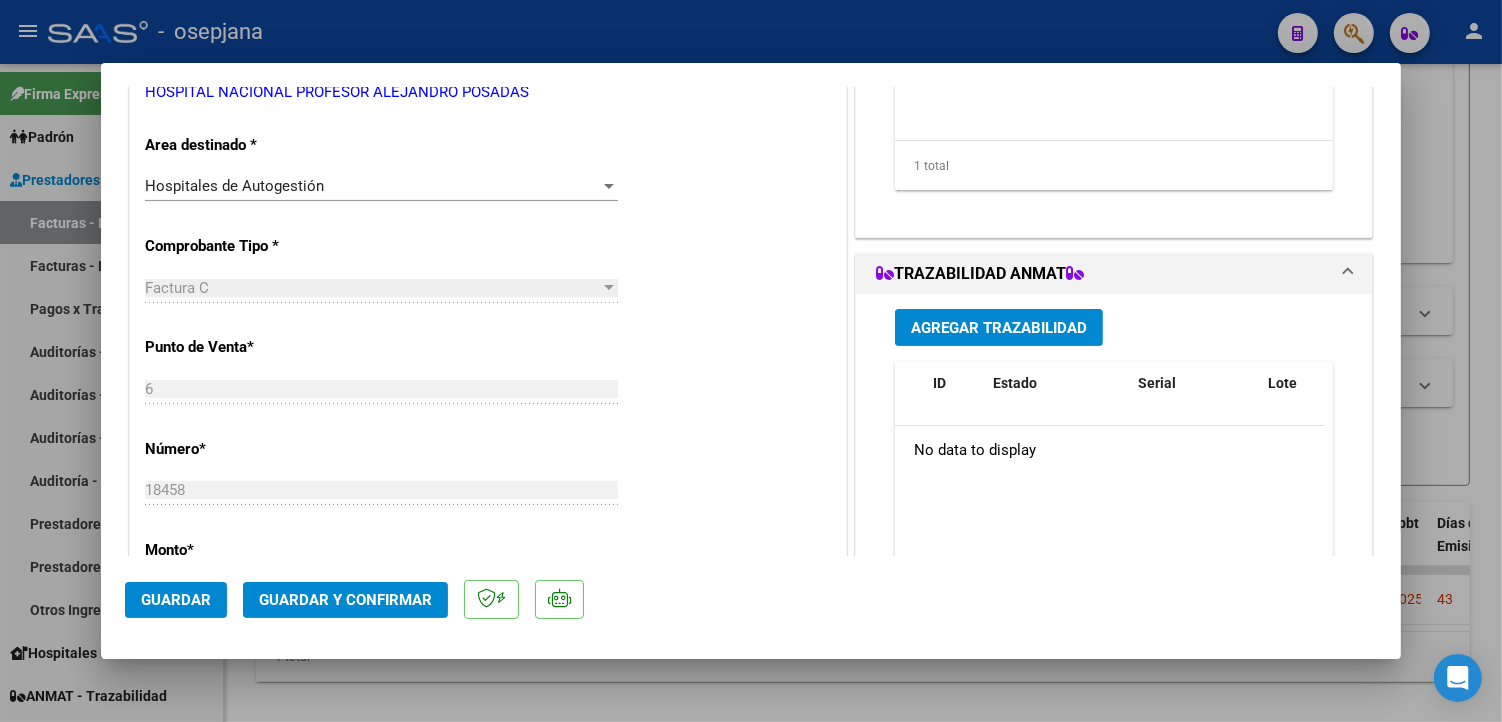 type on "[NUMBER]" 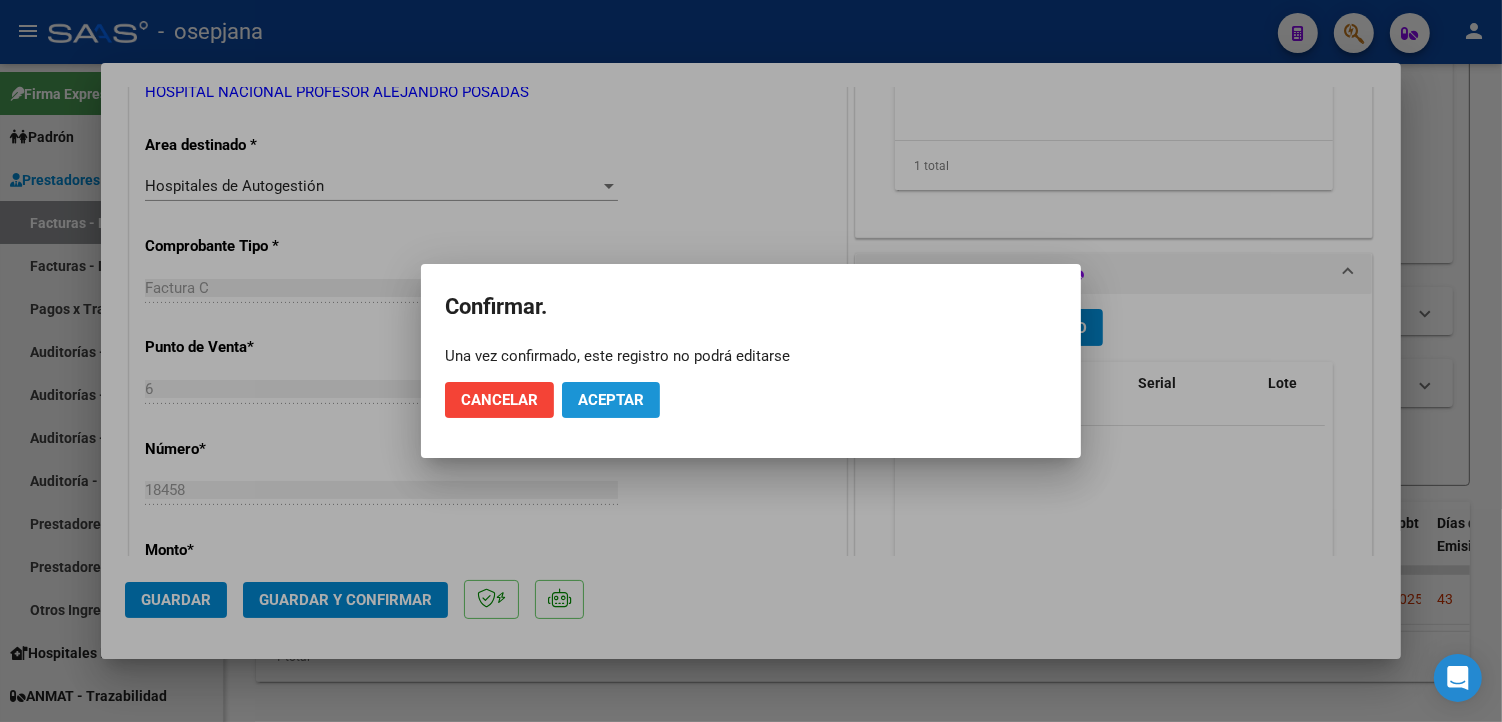 click on "Aceptar" 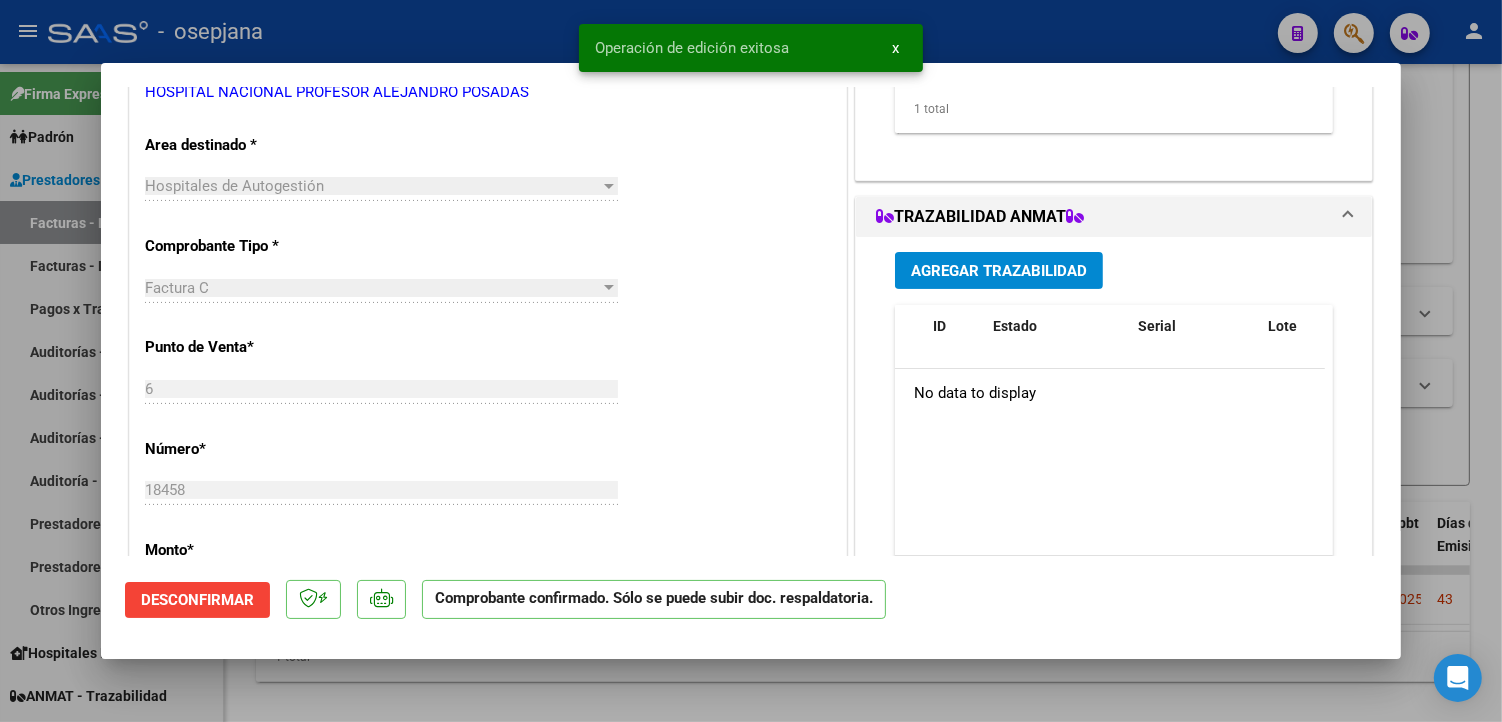 click at bounding box center [751, 361] 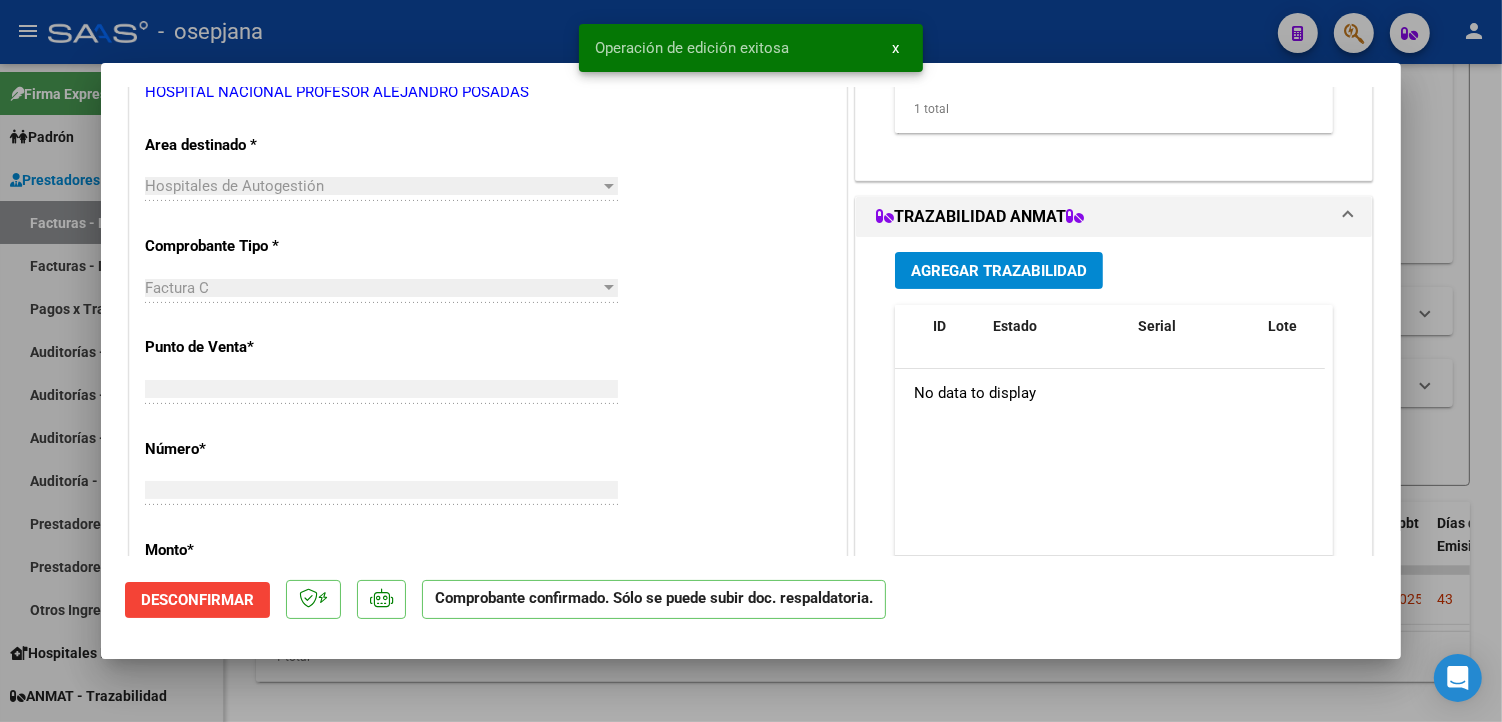 scroll, scrollTop: 0, scrollLeft: 0, axis: both 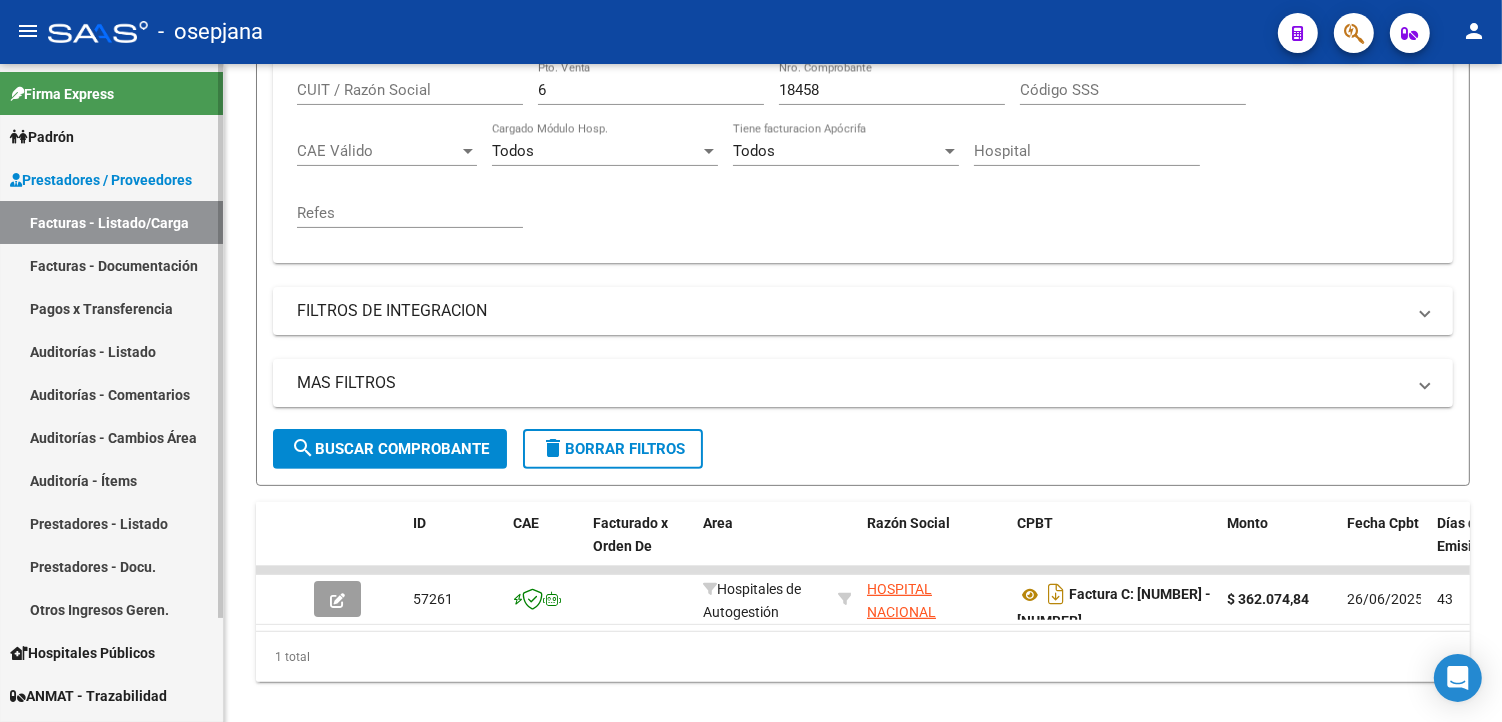 click on "Auditorías - Listado" at bounding box center (111, 351) 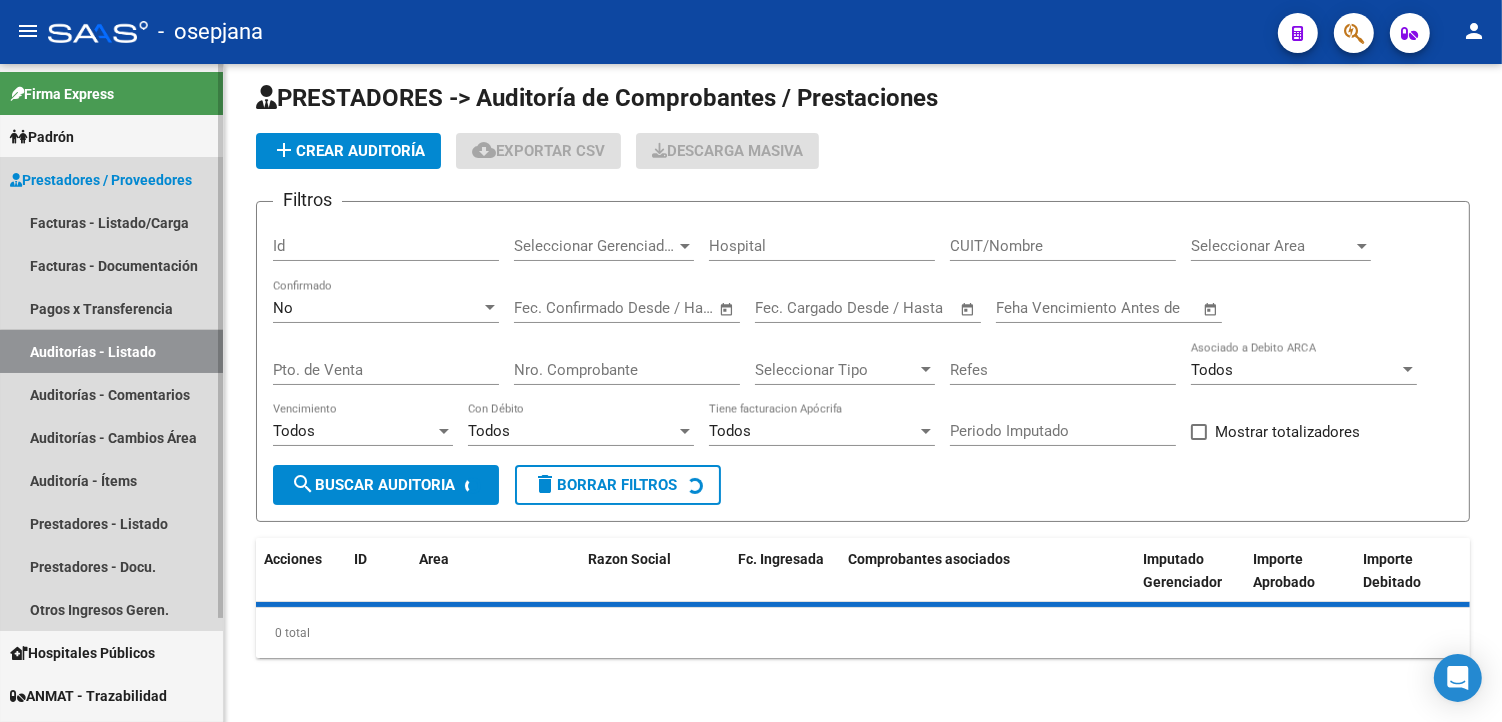scroll, scrollTop: 0, scrollLeft: 0, axis: both 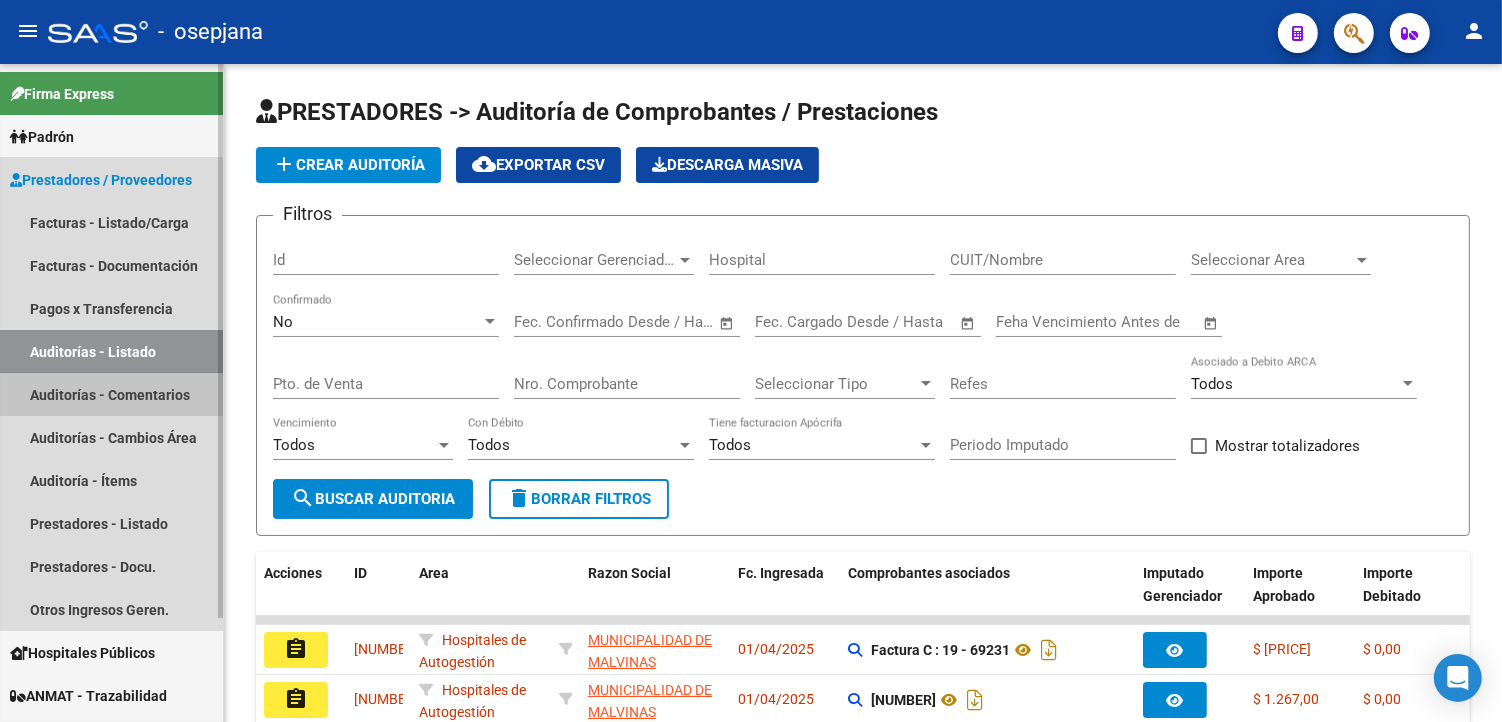 click on "Auditorías - Comentarios" at bounding box center [111, 394] 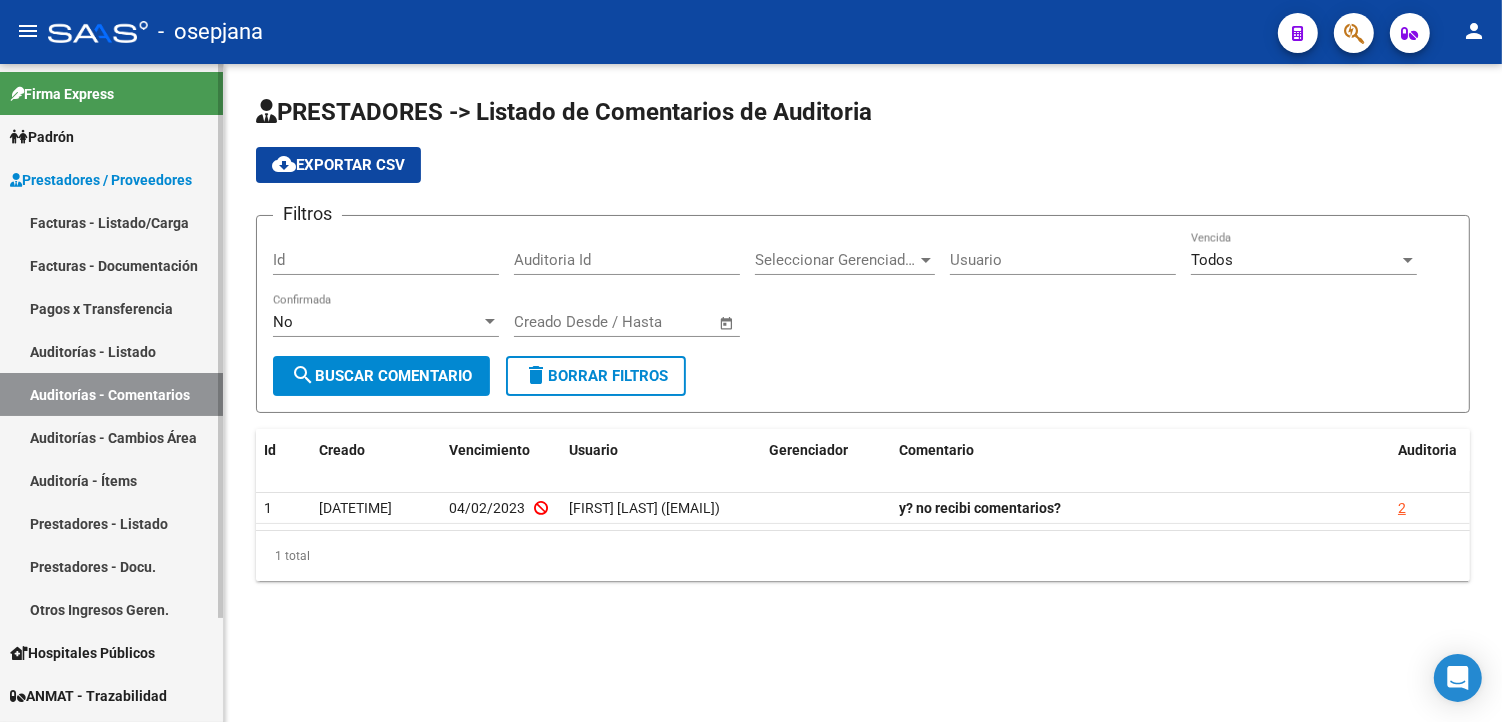 click on "Auditorías - Listado" at bounding box center [111, 351] 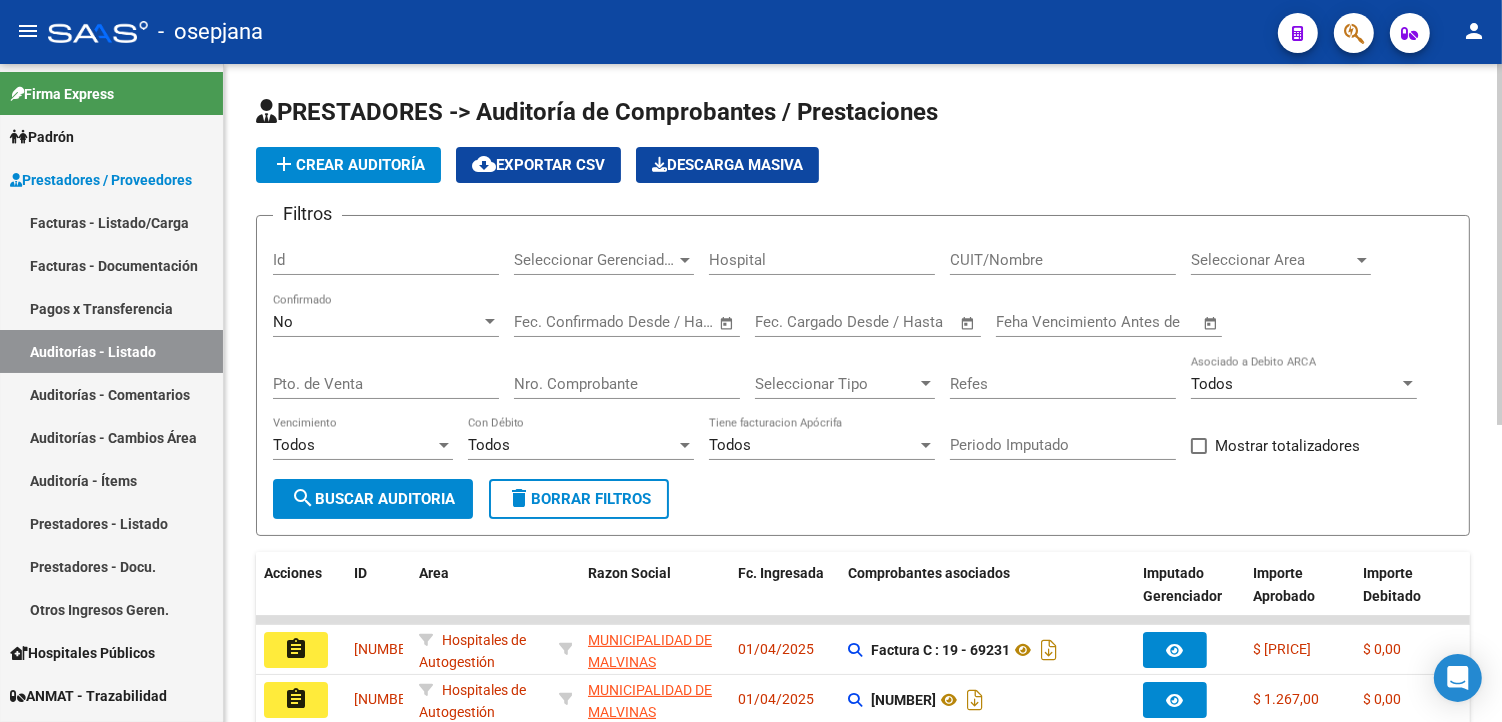 click on "add  Crear Auditoría" 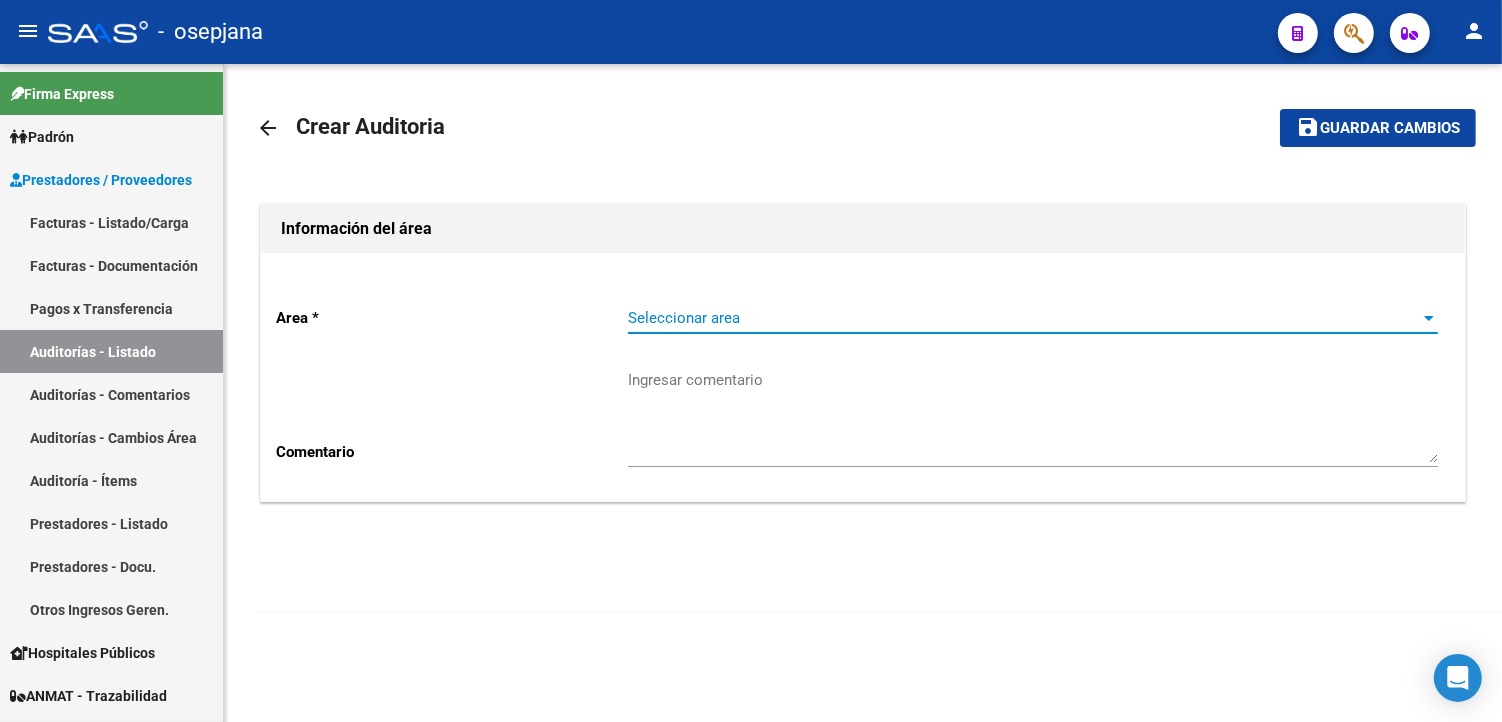 click on "Seleccionar area" at bounding box center [1024, 318] 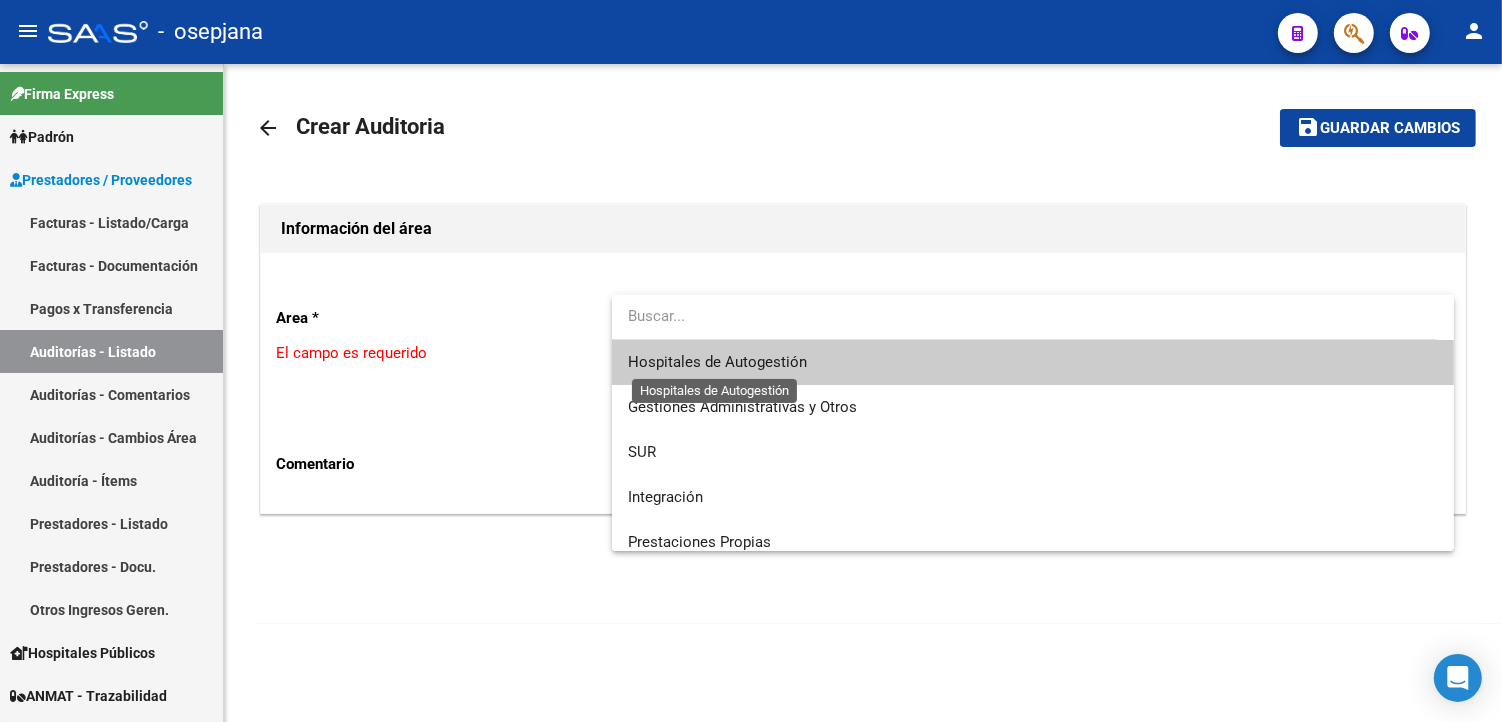click on "Hospitales de Autogestión" at bounding box center [717, 362] 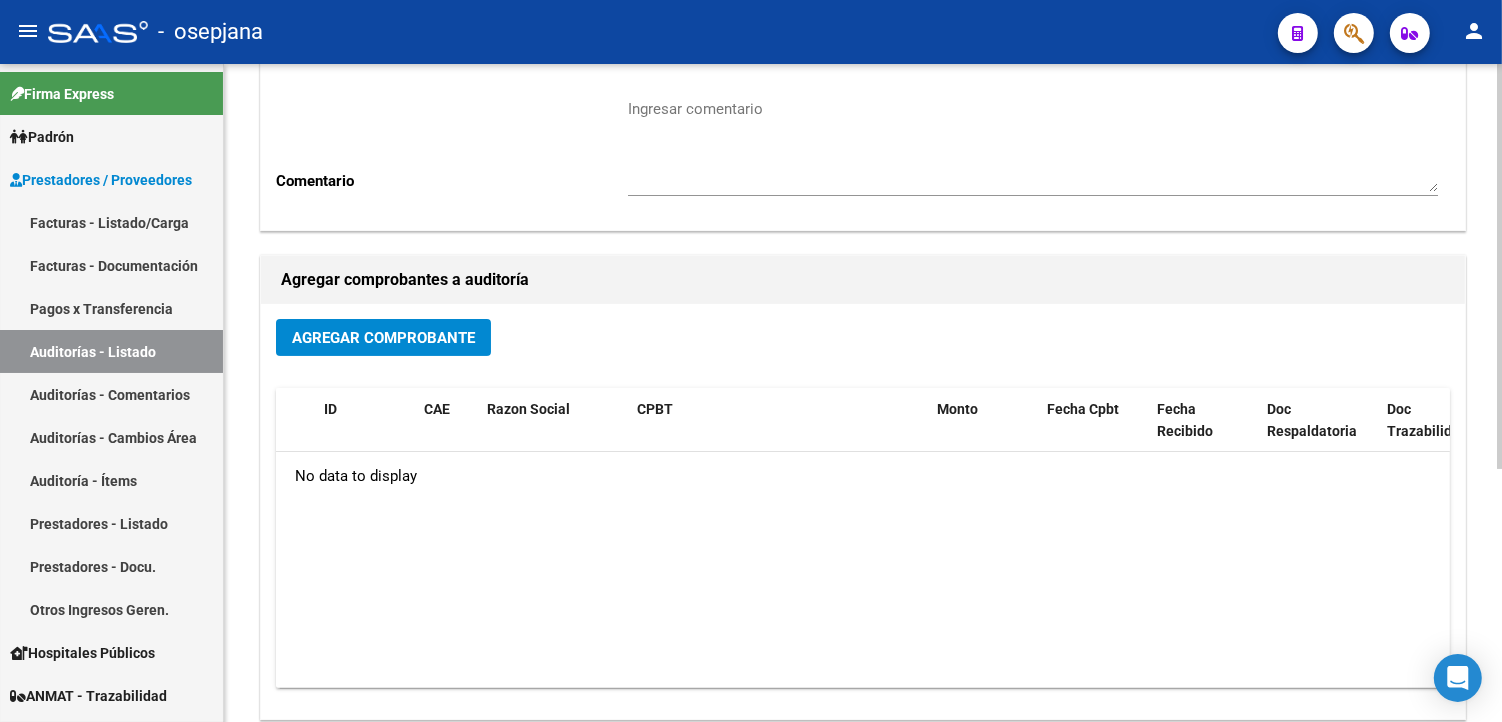 scroll, scrollTop: 411, scrollLeft: 0, axis: vertical 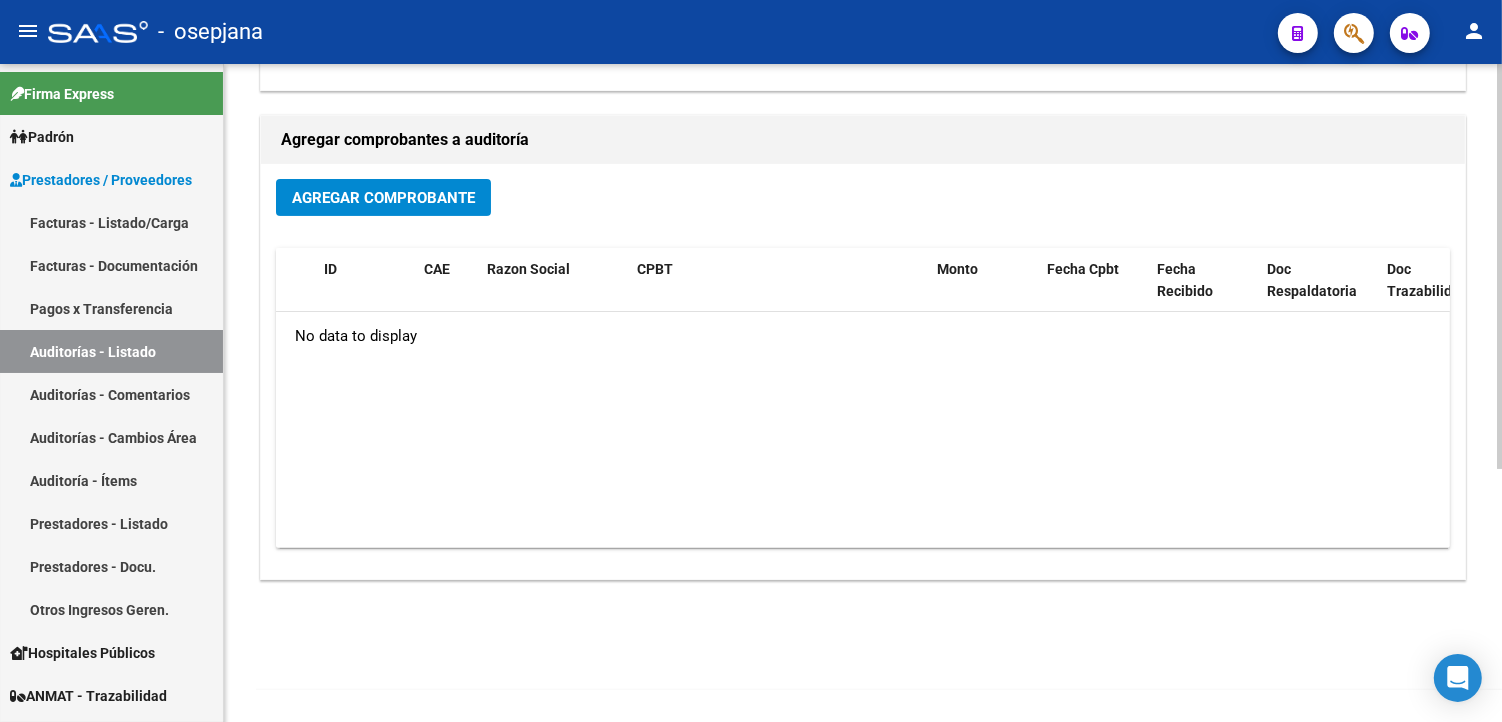 click on "Agregar Comprobante" 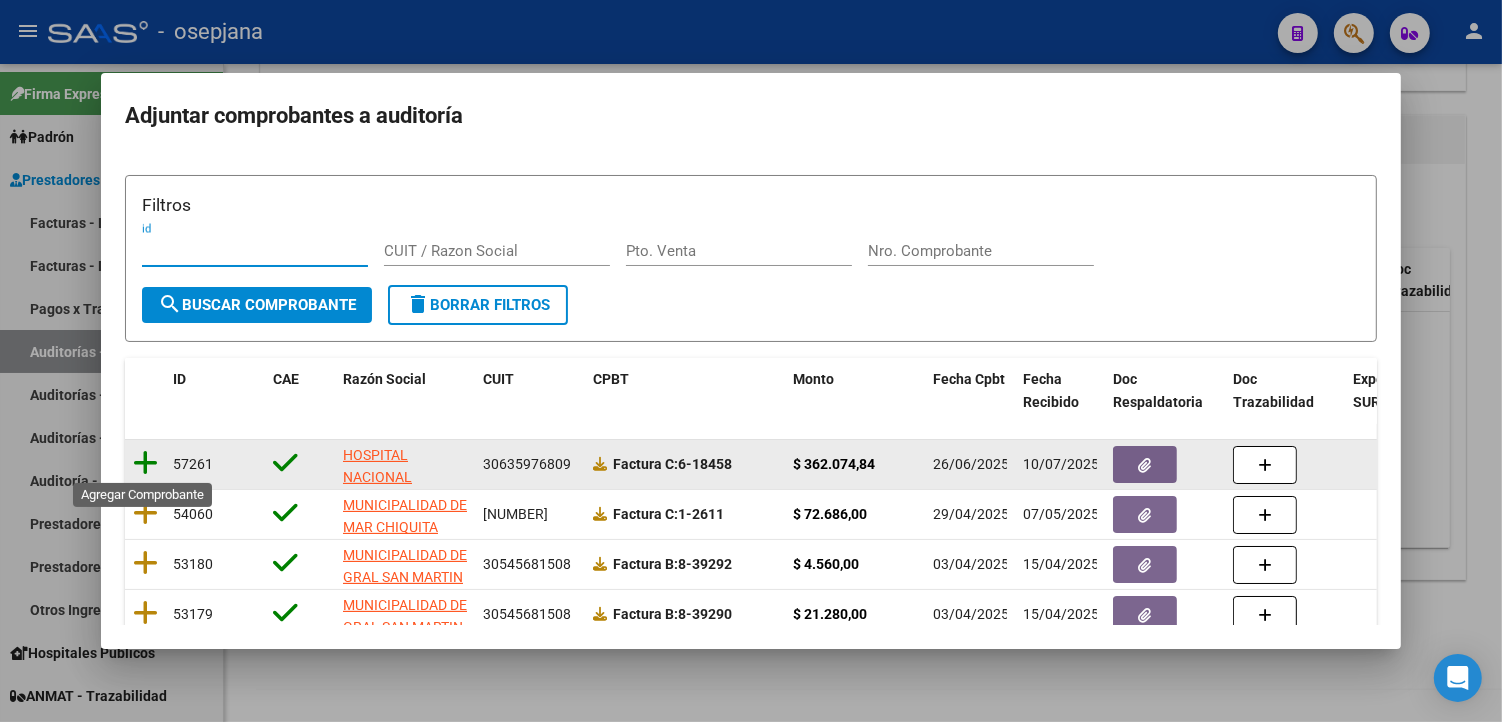 click 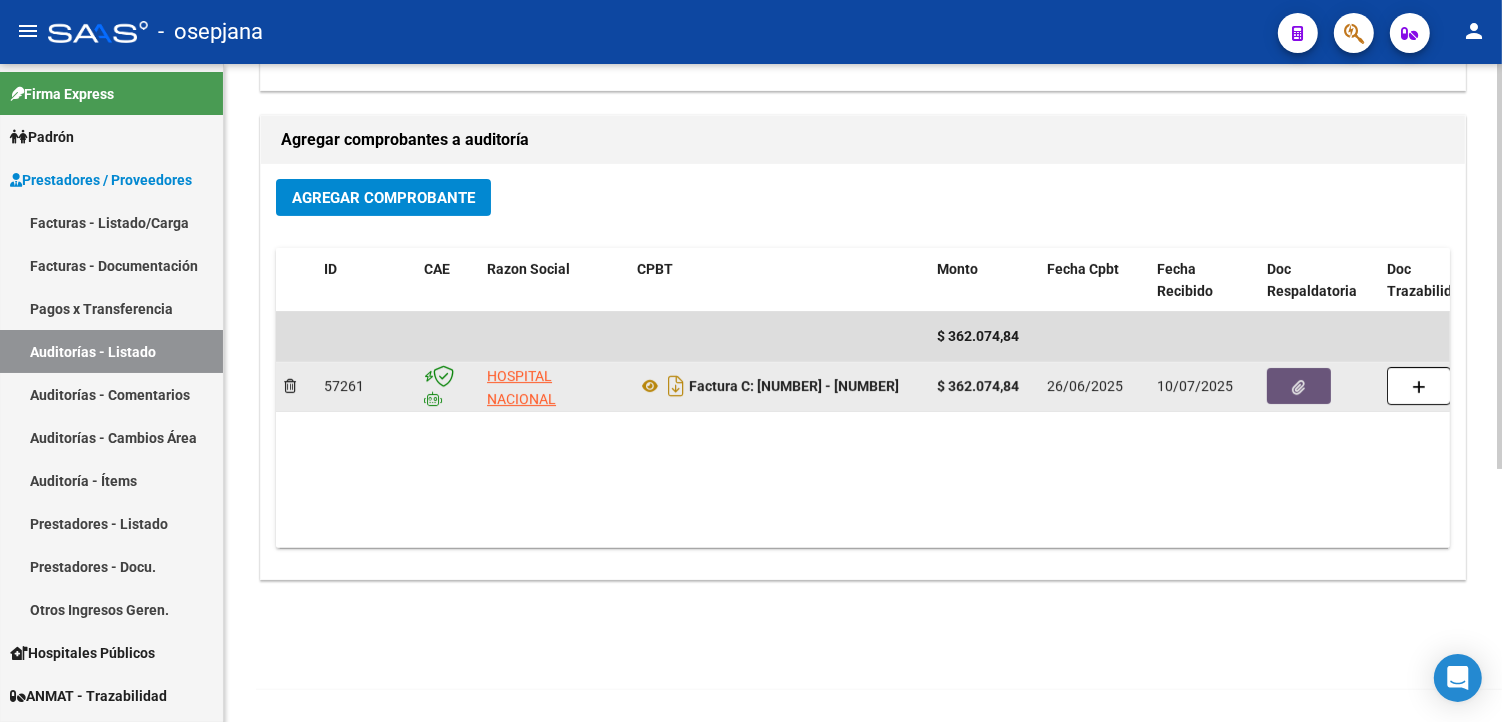 click 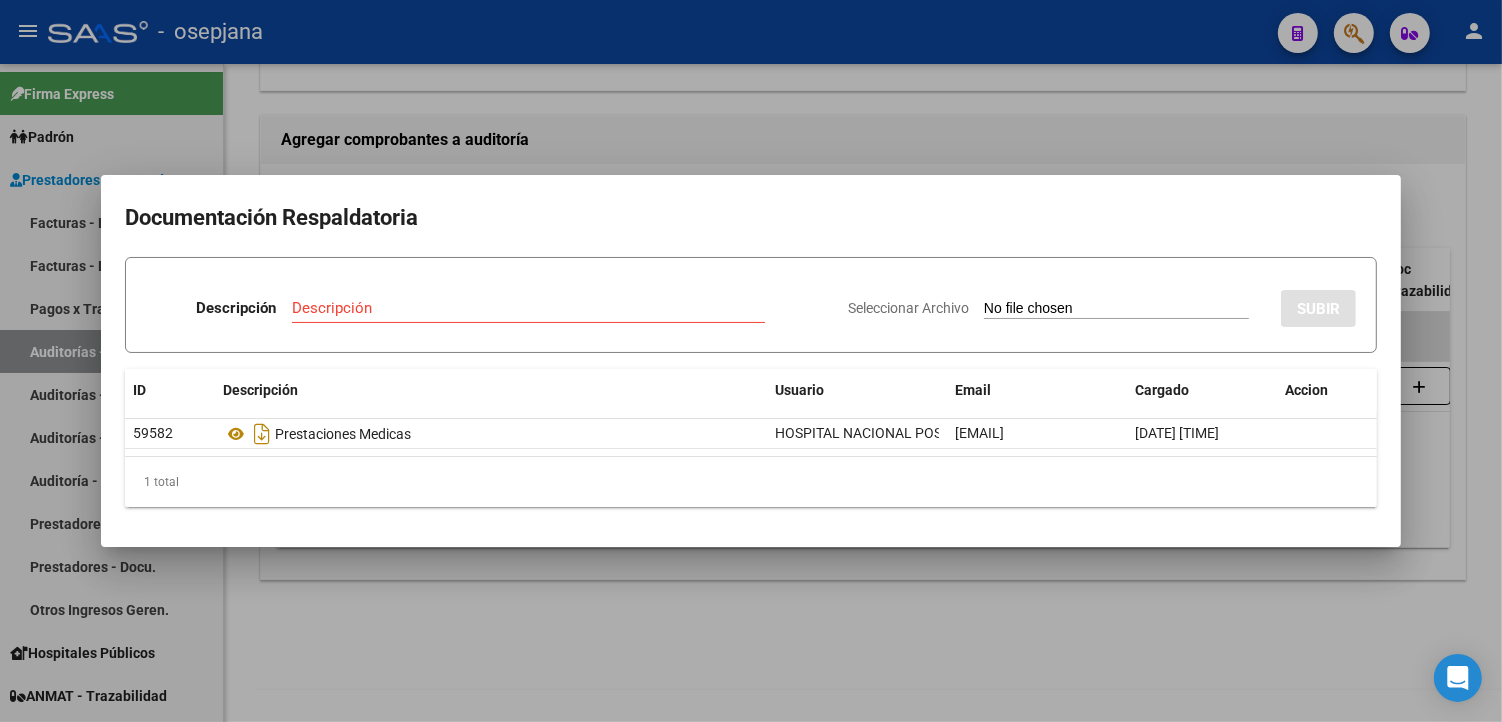 click at bounding box center [751, 361] 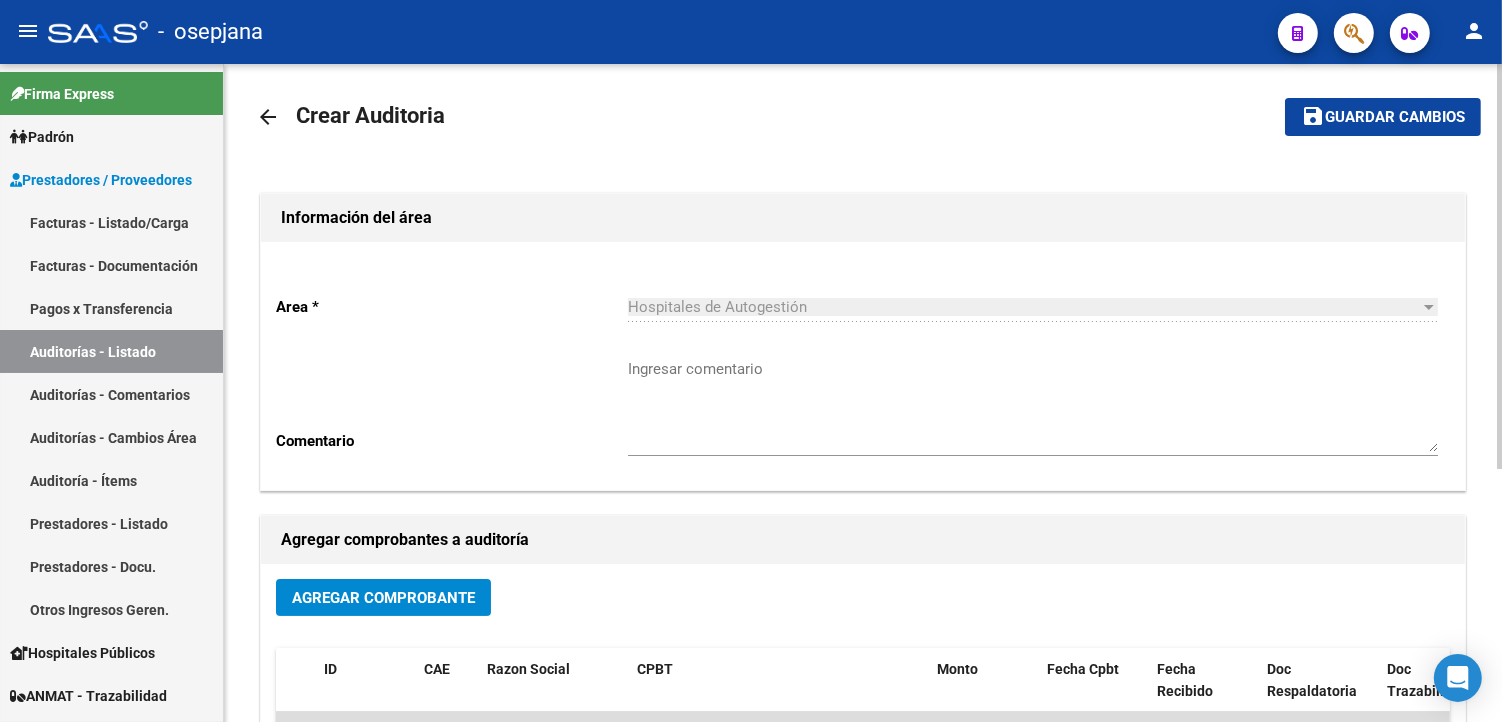 scroll, scrollTop: 0, scrollLeft: 0, axis: both 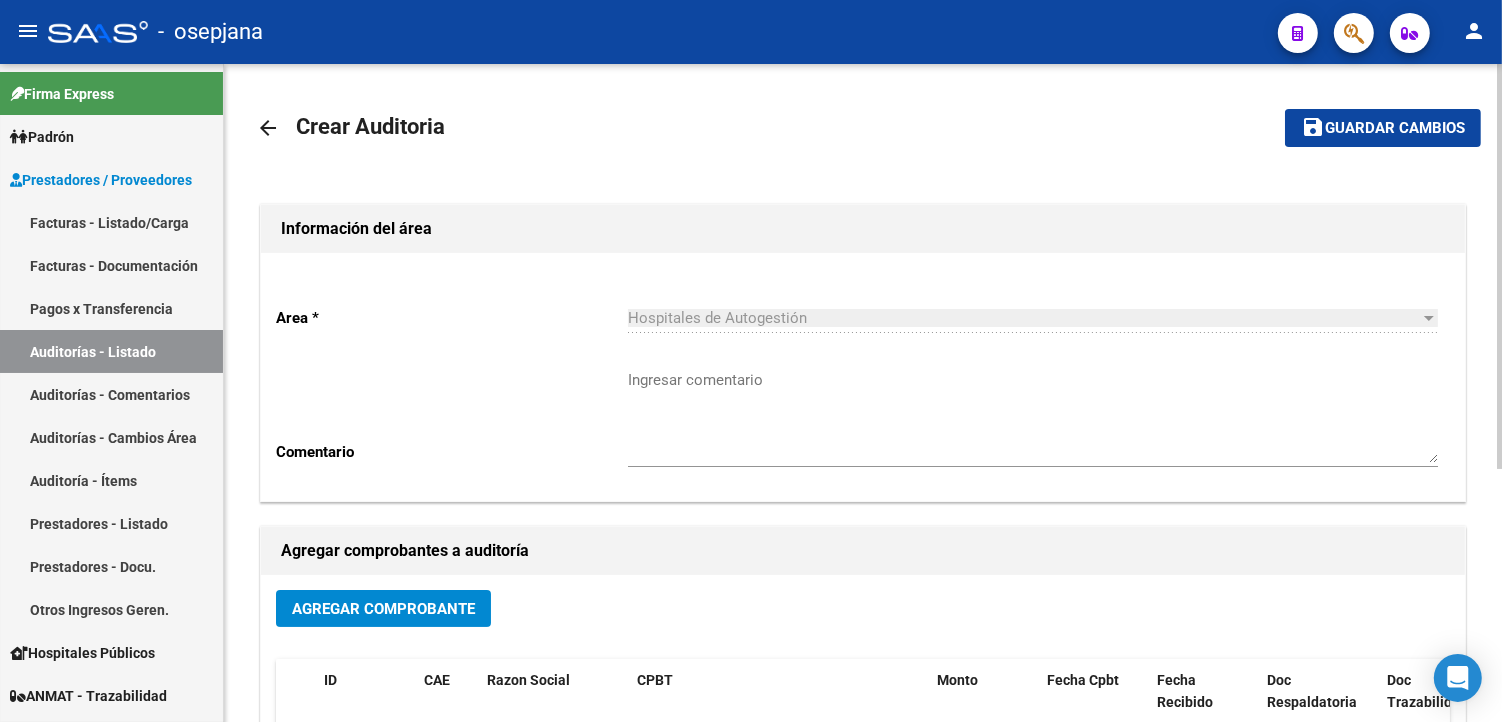 click on "Guardar cambios" 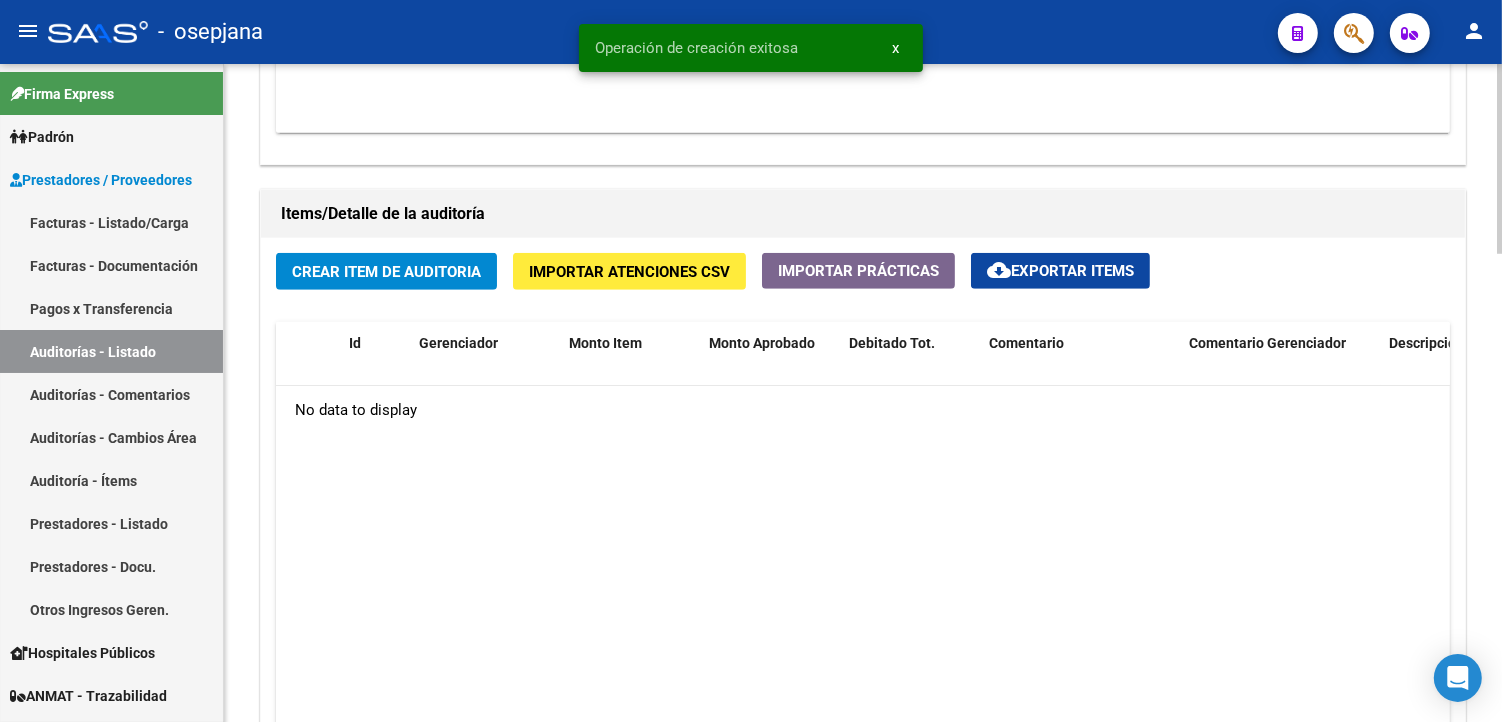 scroll, scrollTop: 1444, scrollLeft: 0, axis: vertical 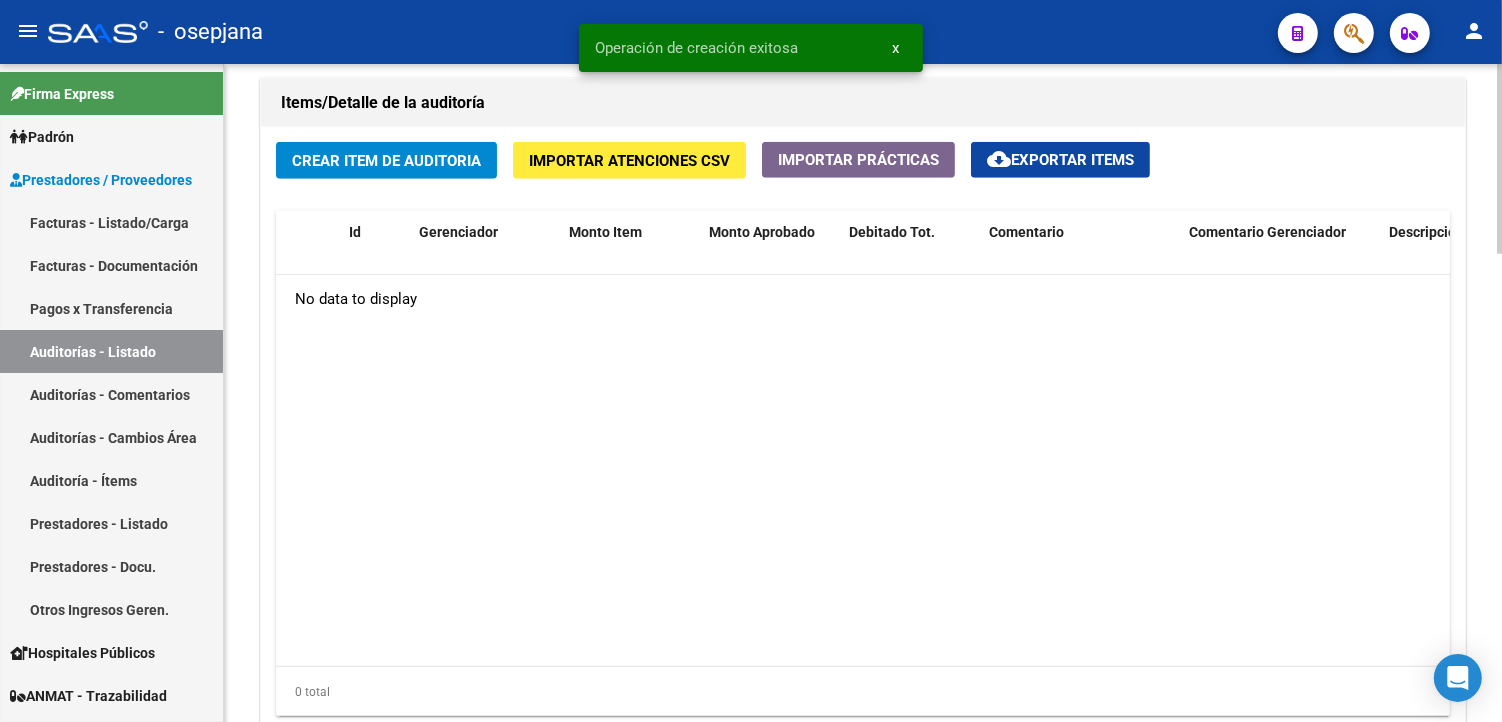 click on "Crear Item de Auditoria" 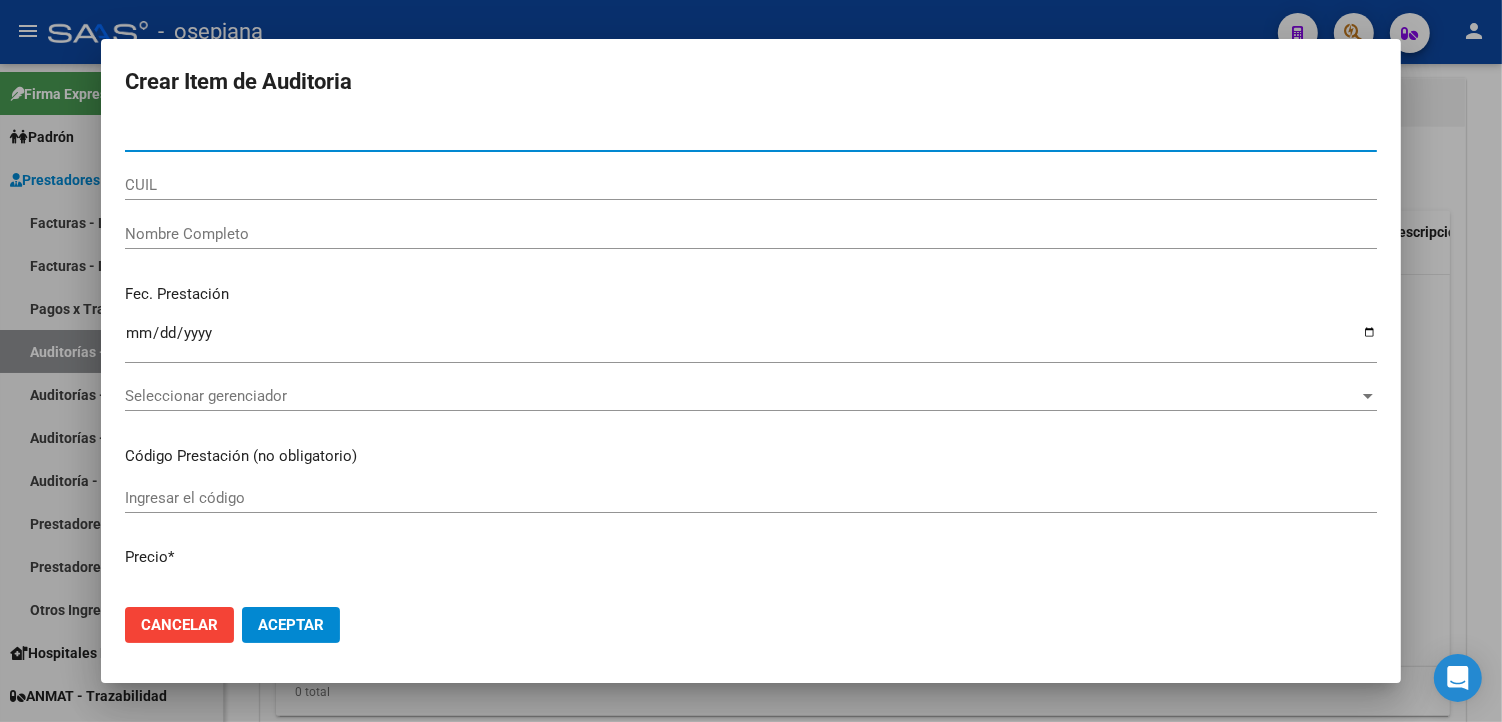 click at bounding box center (751, 361) 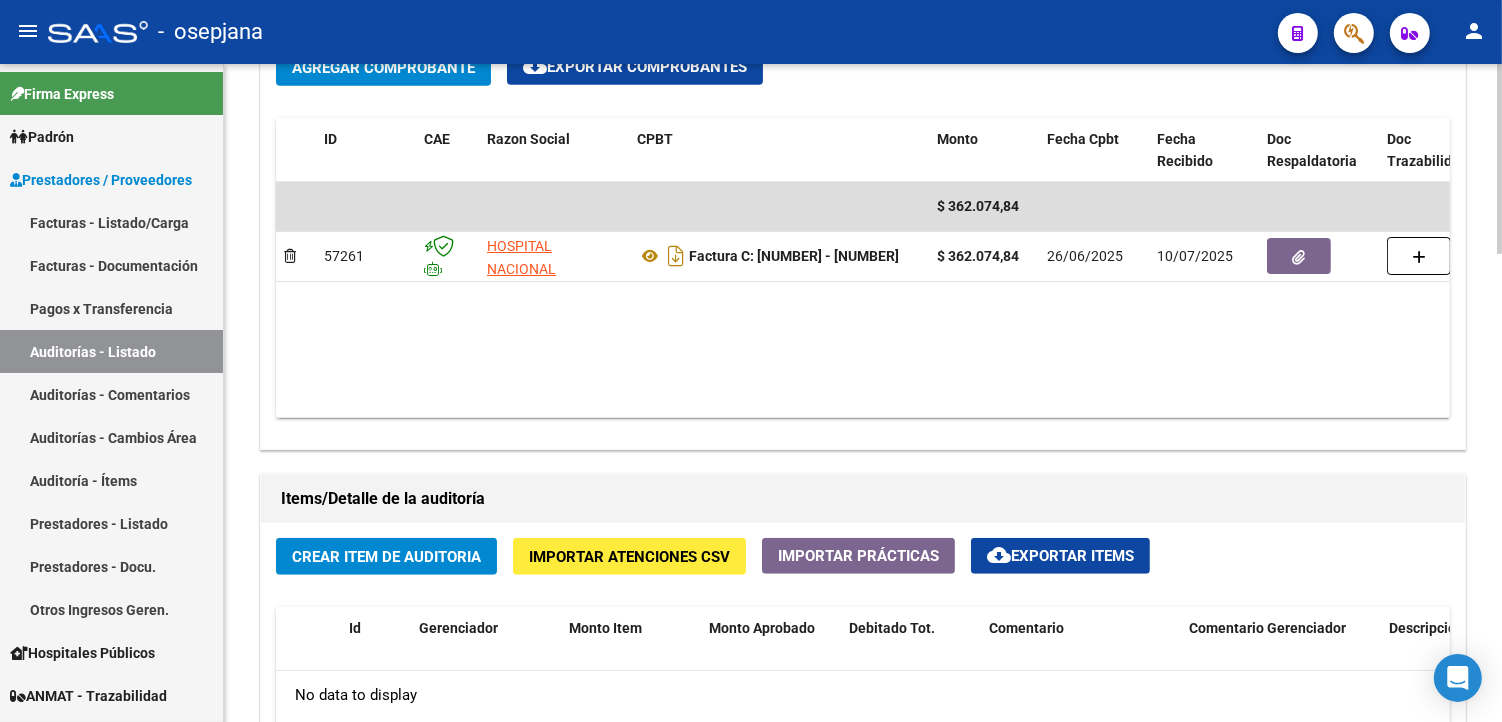 scroll, scrollTop: 888, scrollLeft: 0, axis: vertical 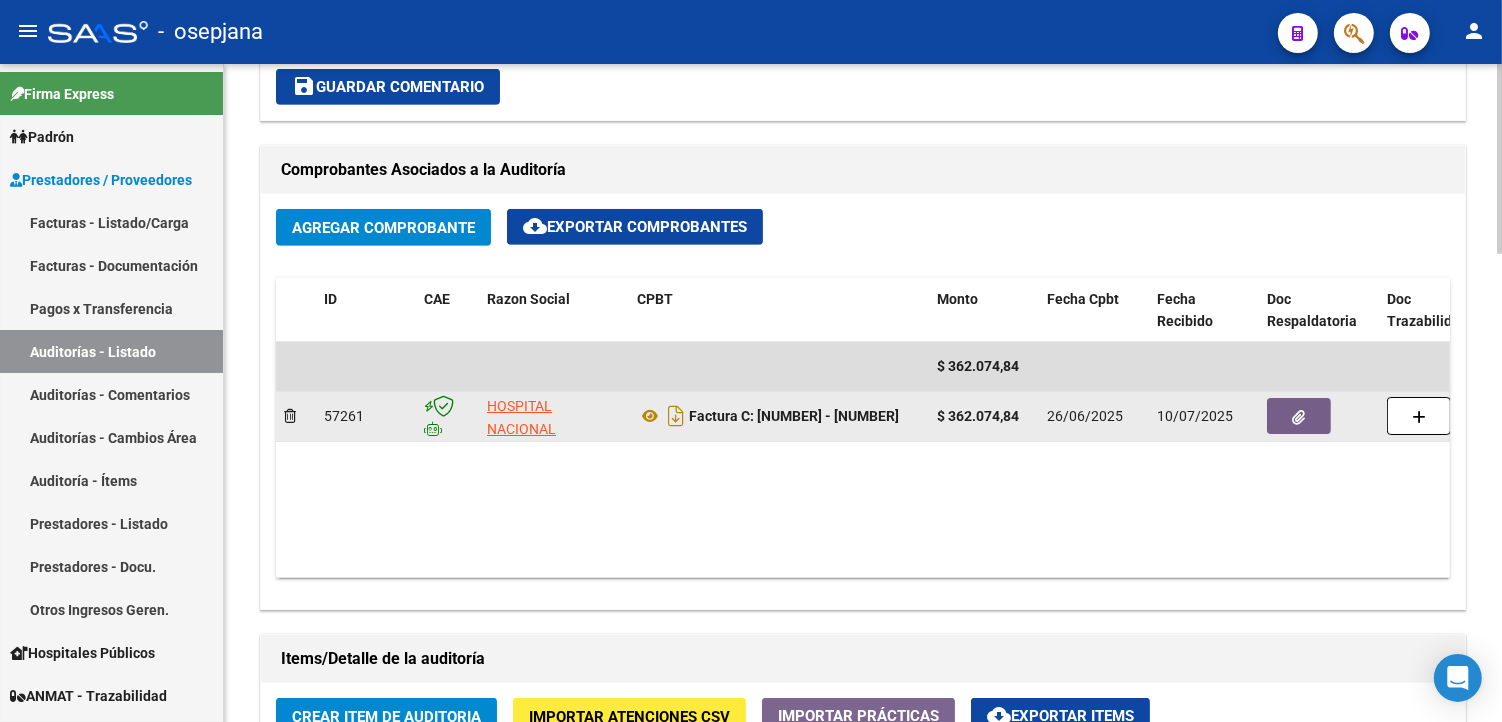 click 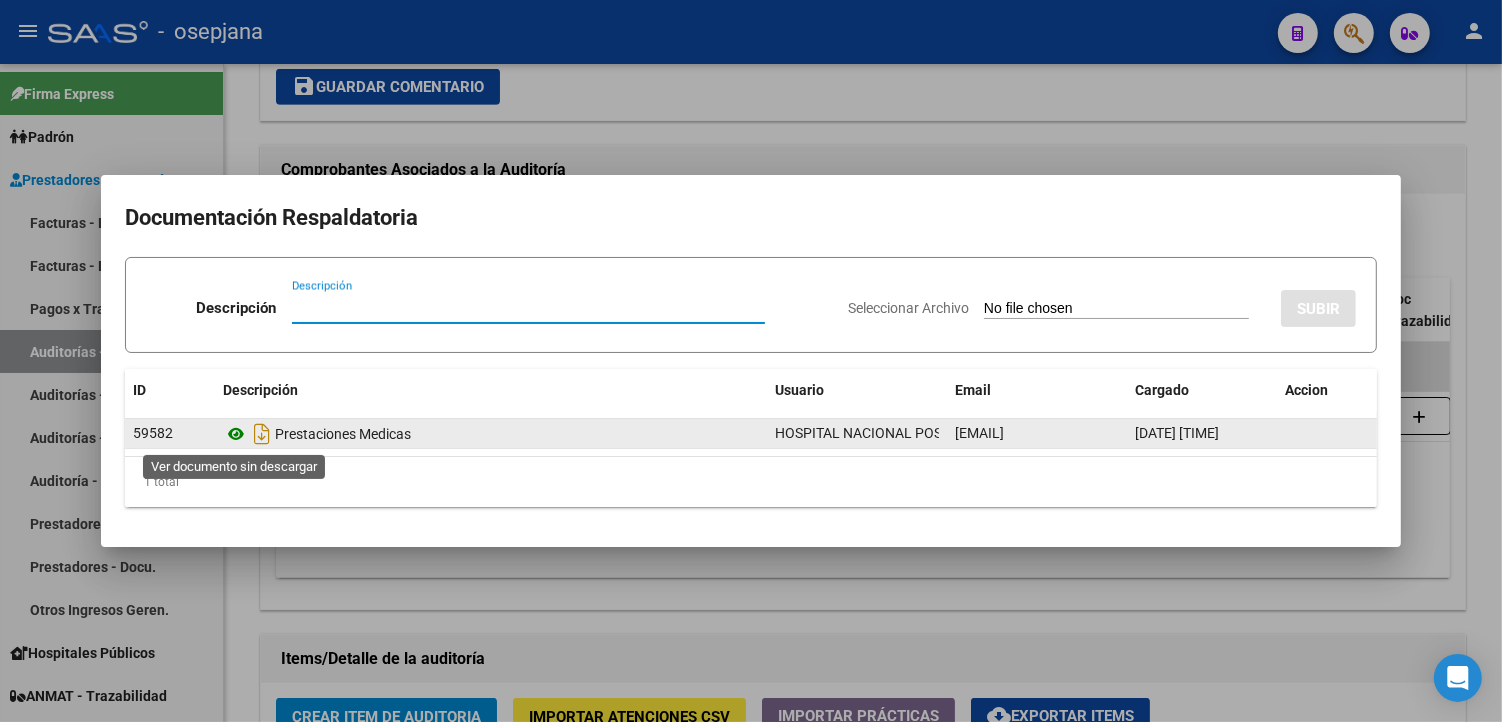 click 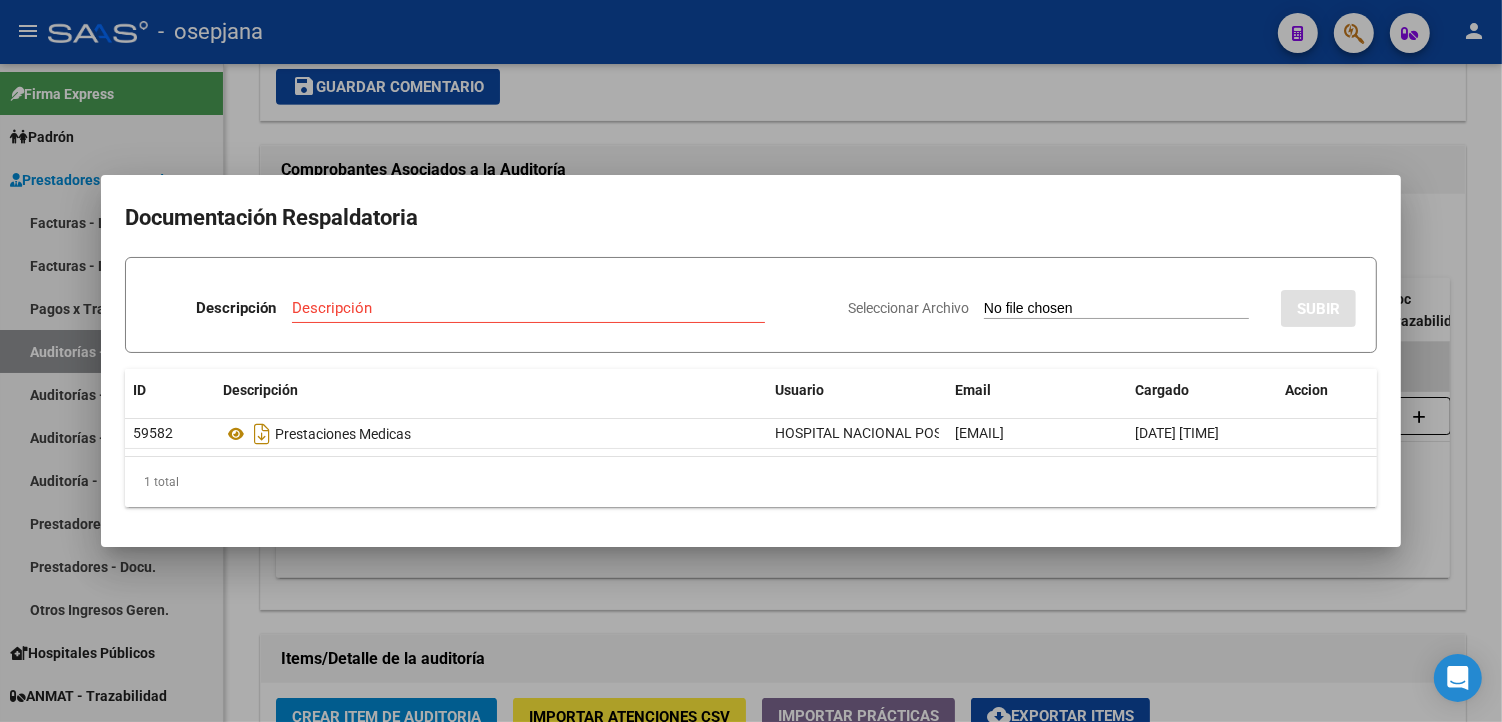 click at bounding box center [751, 361] 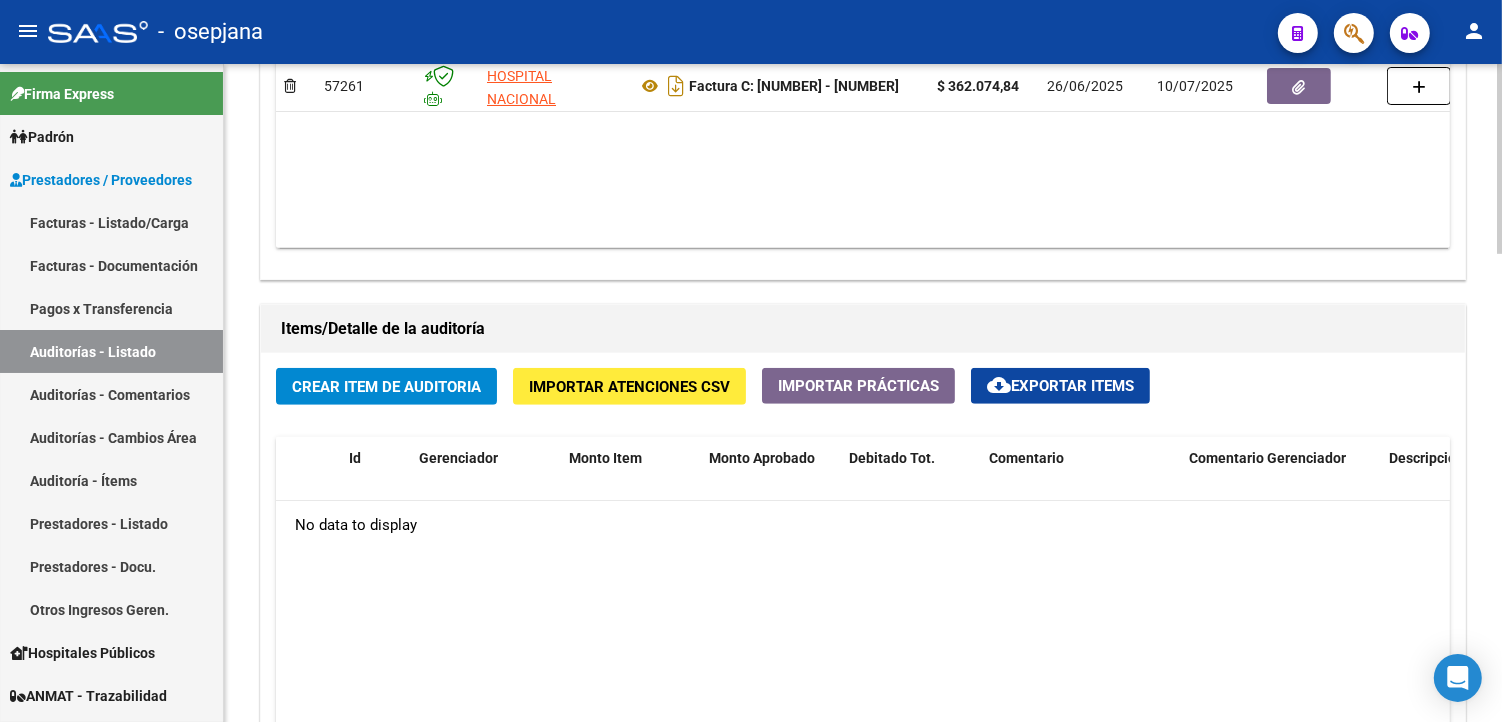 scroll, scrollTop: 1222, scrollLeft: 0, axis: vertical 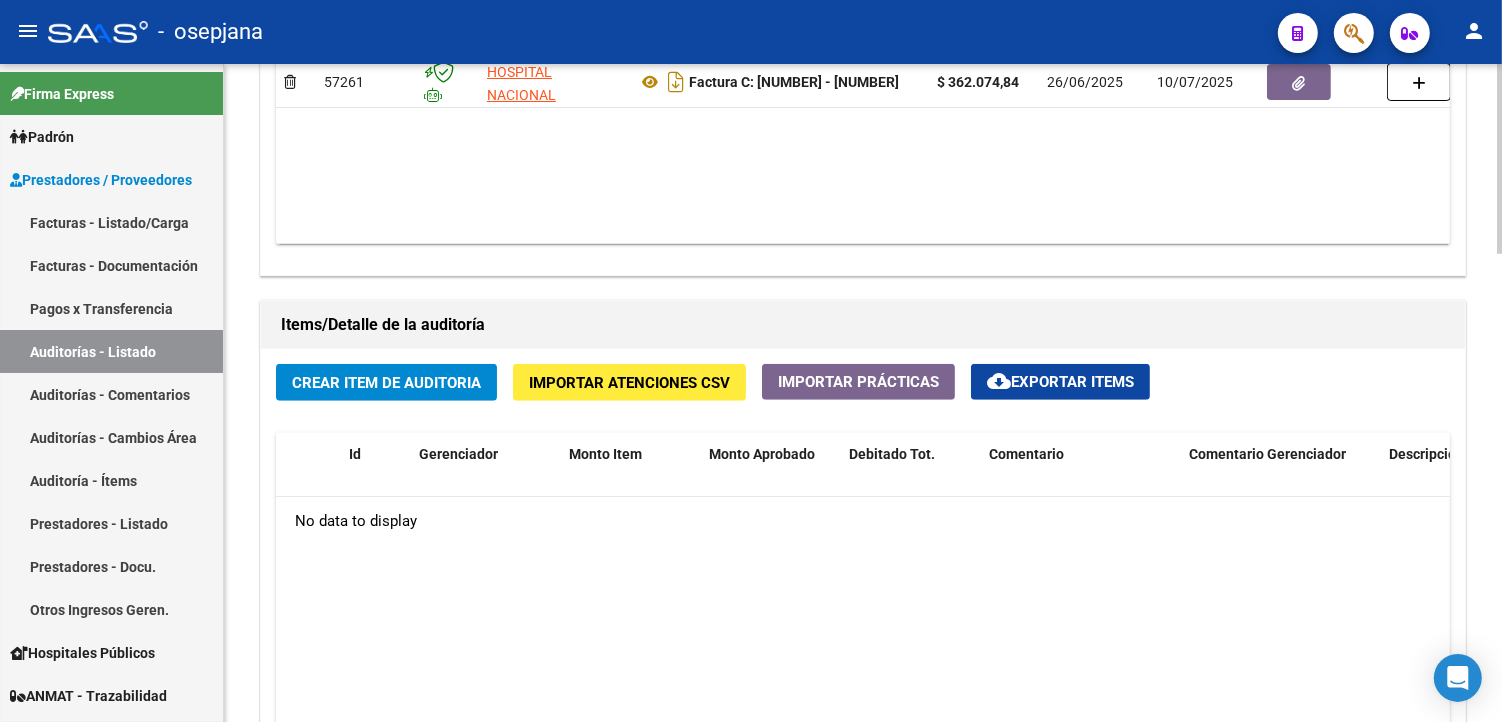 click on "Crear Item de Auditoria" 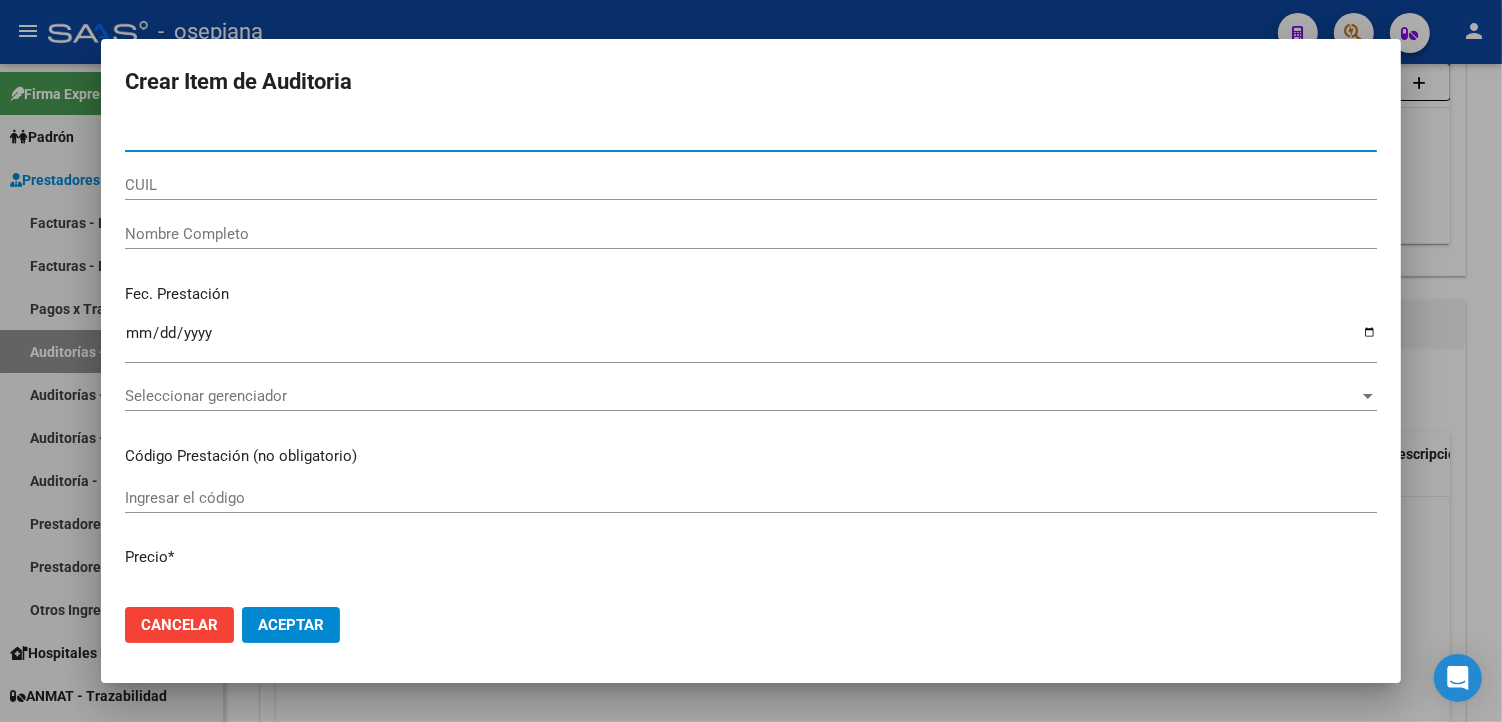 type on "[NUMBER]" 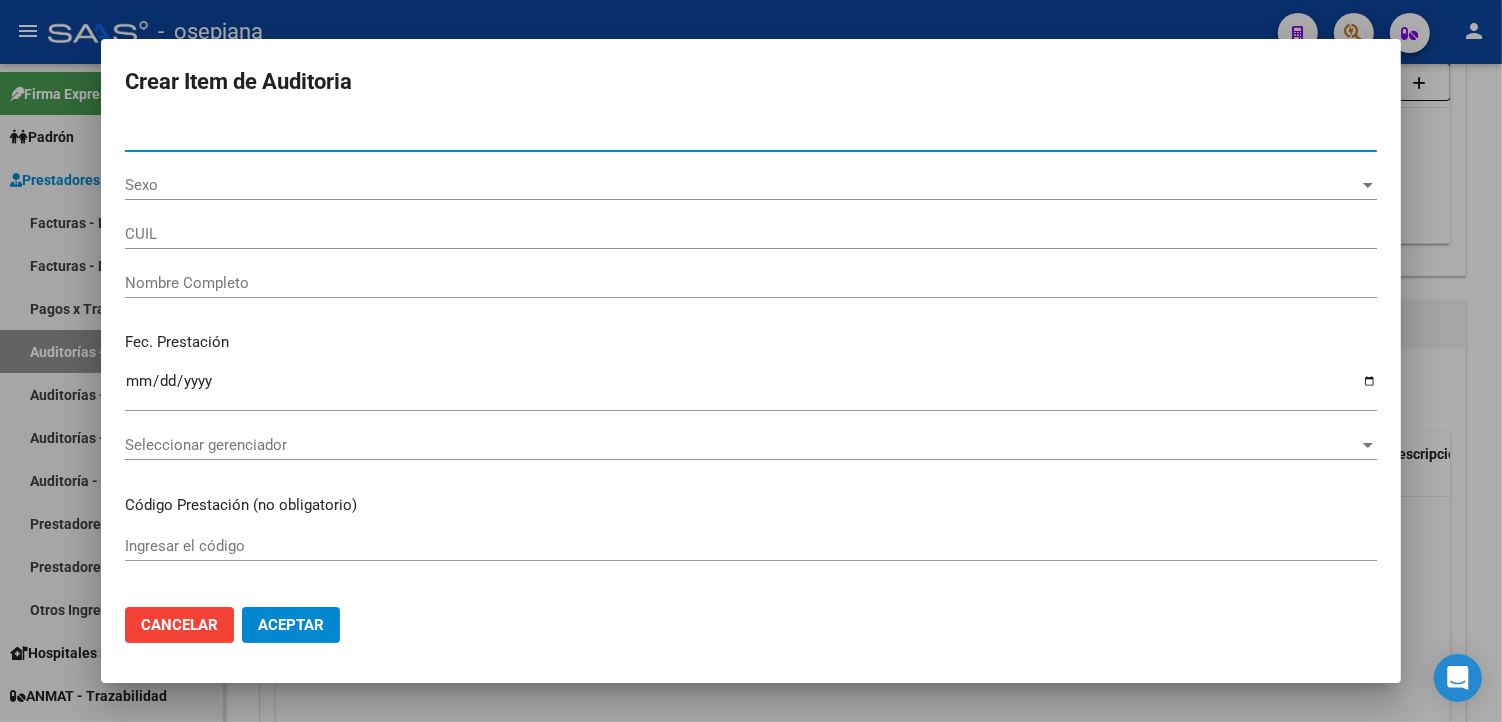 type on "[NUMBER]" 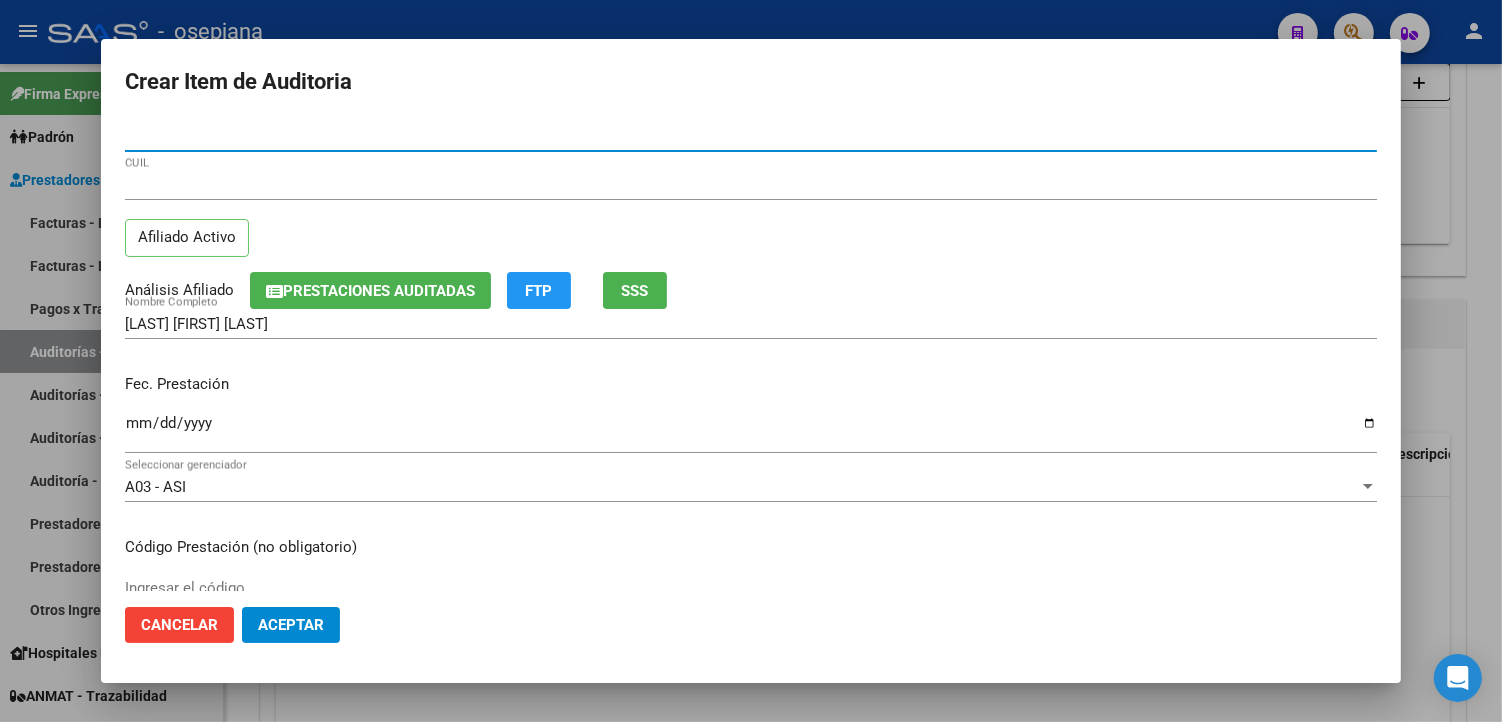 type on "[NUMBER]" 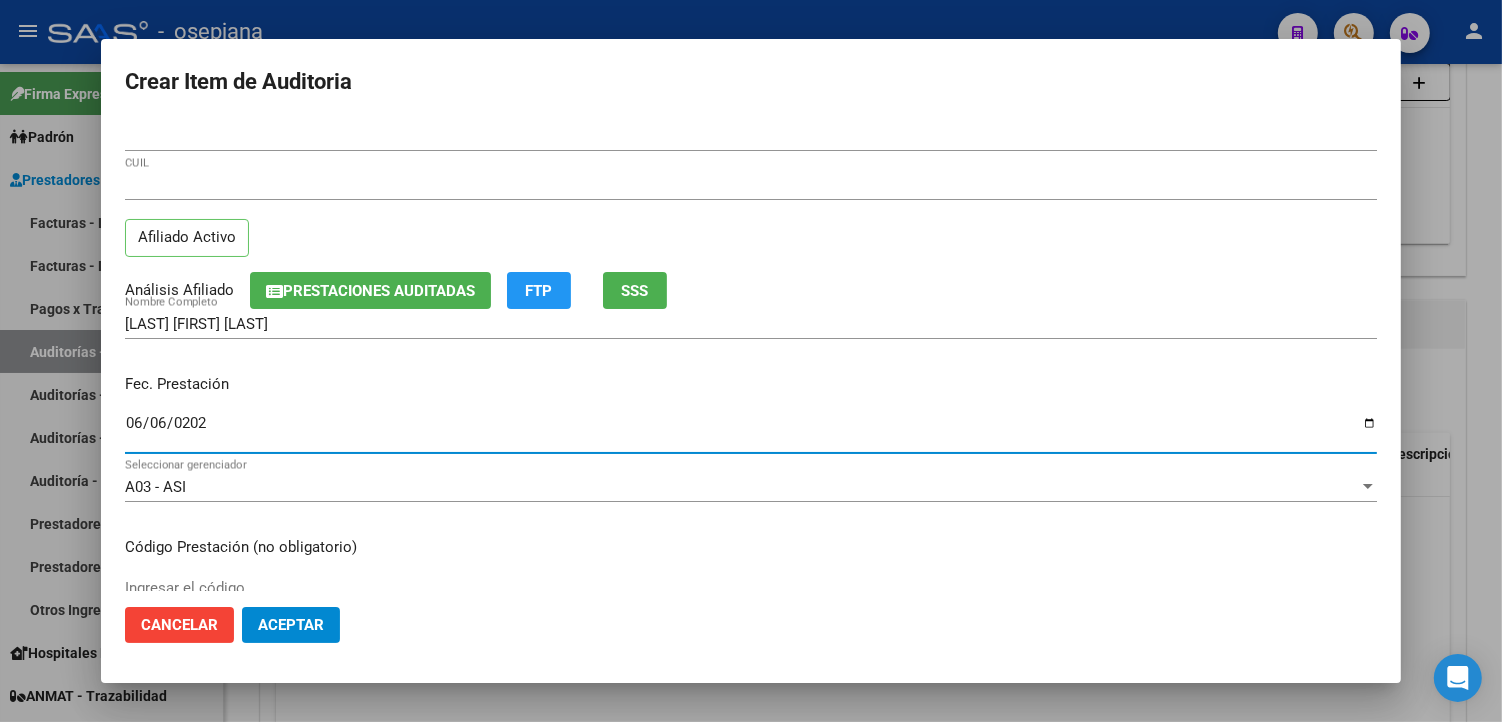 type on "2025-06-06" 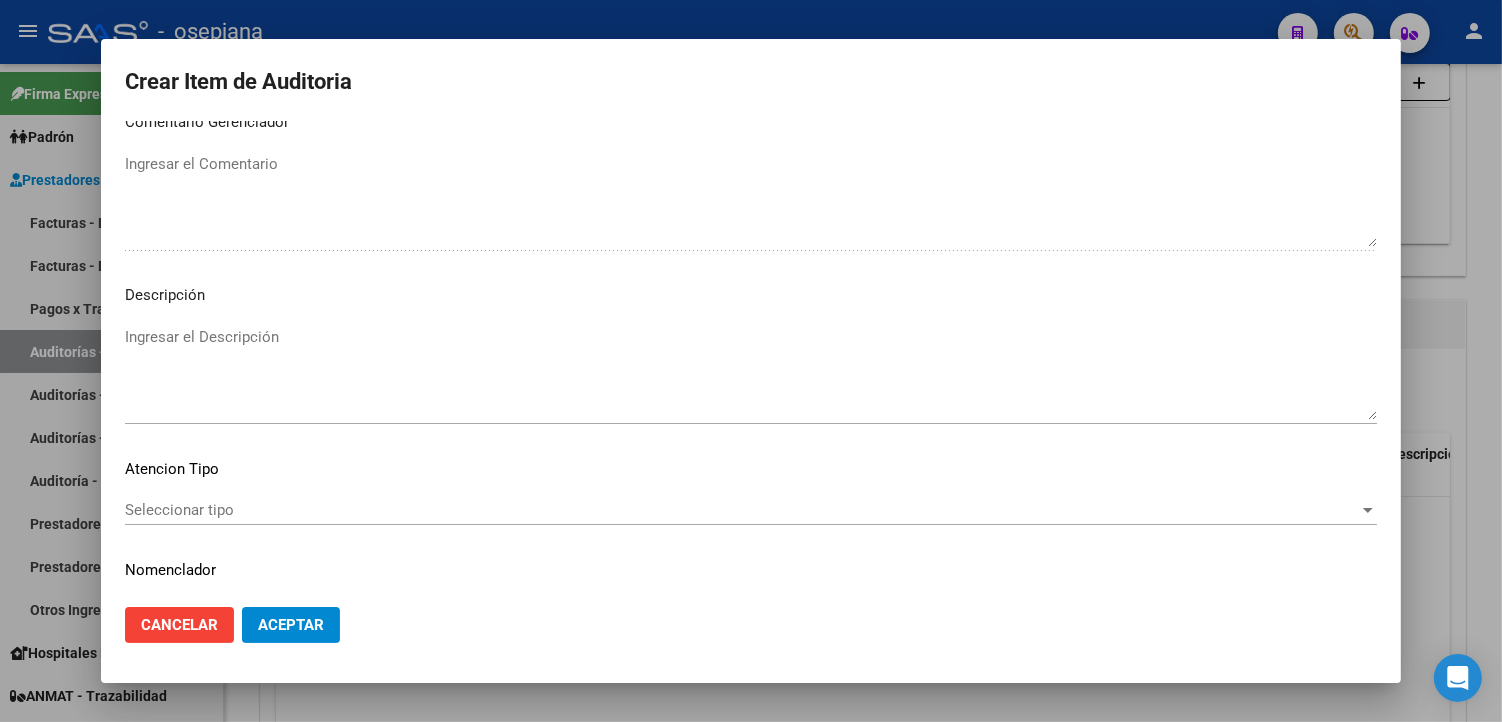 scroll, scrollTop: 1157, scrollLeft: 0, axis: vertical 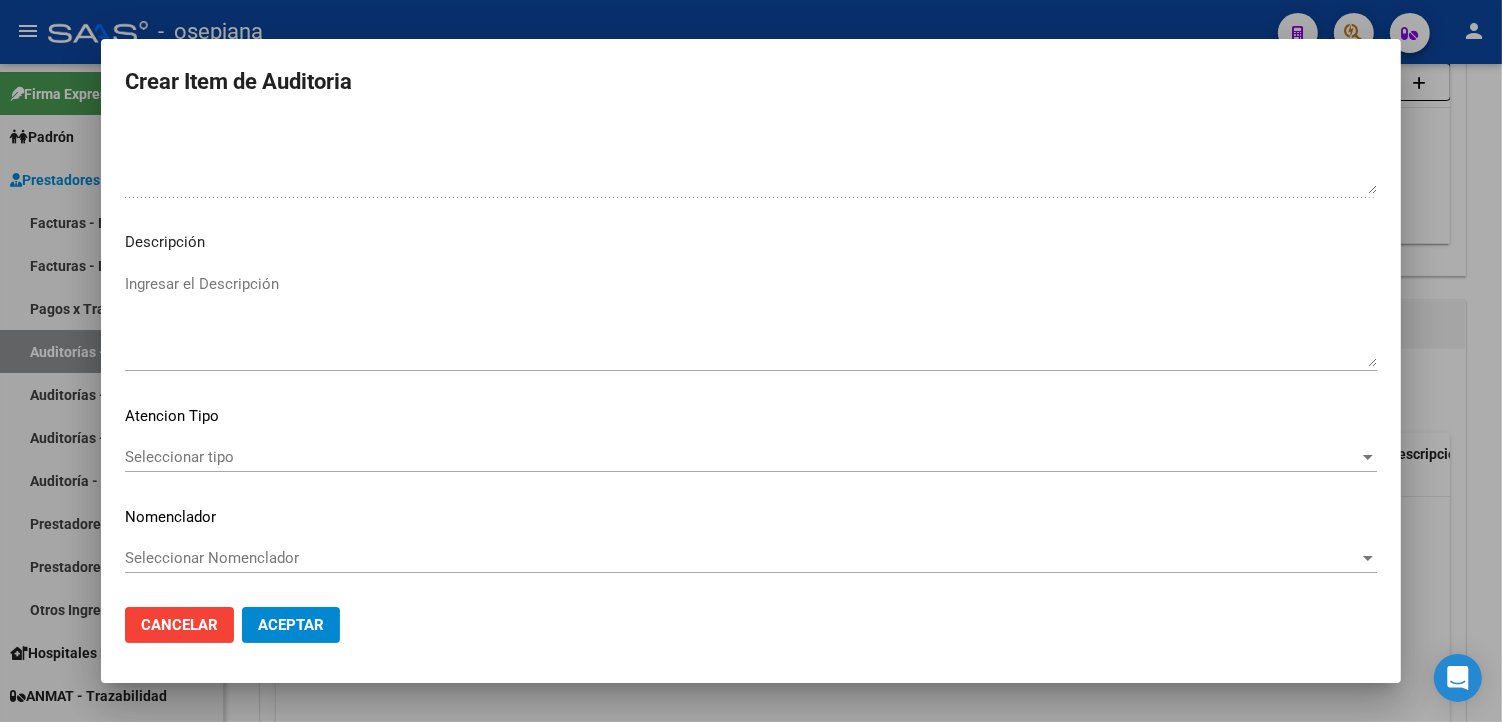 click on "Seleccionar tipo" at bounding box center [742, 457] 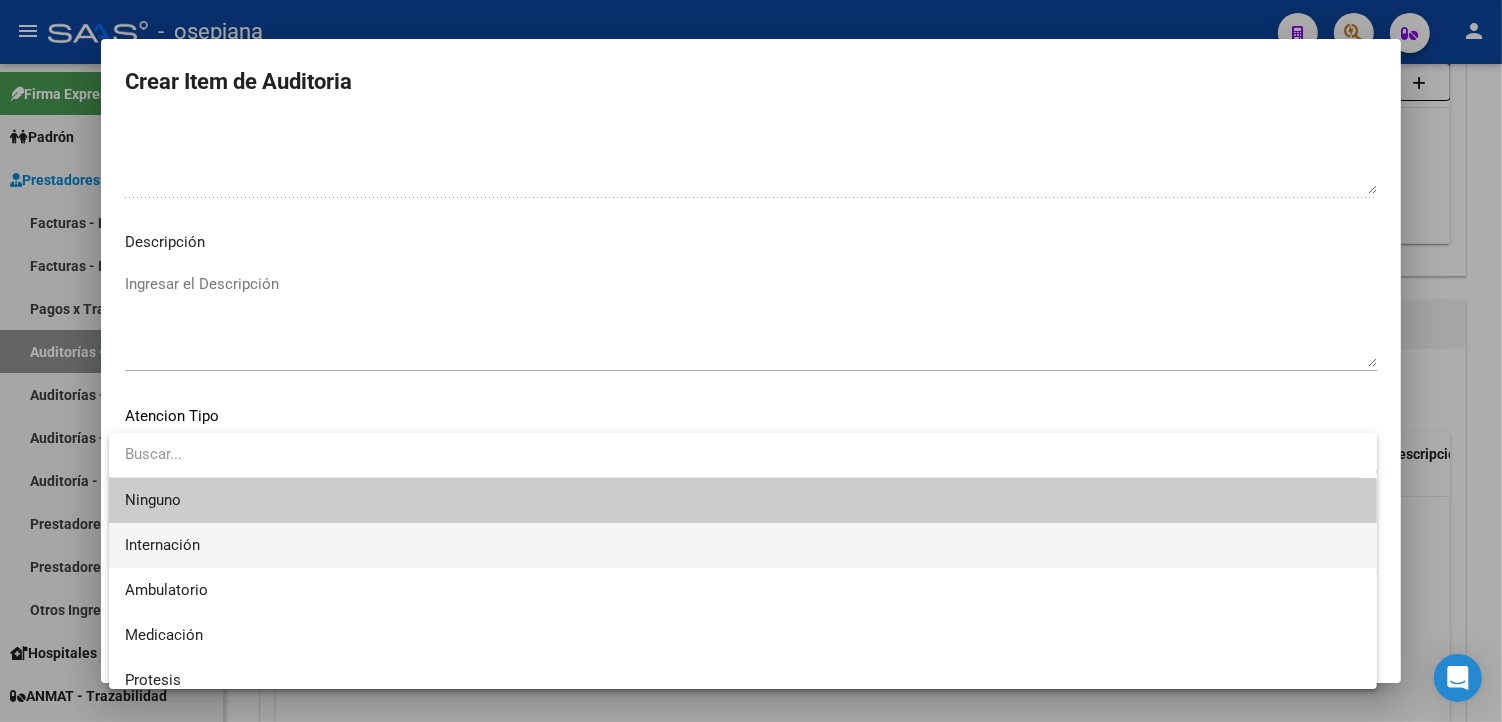 click on "Internación" at bounding box center [743, 545] 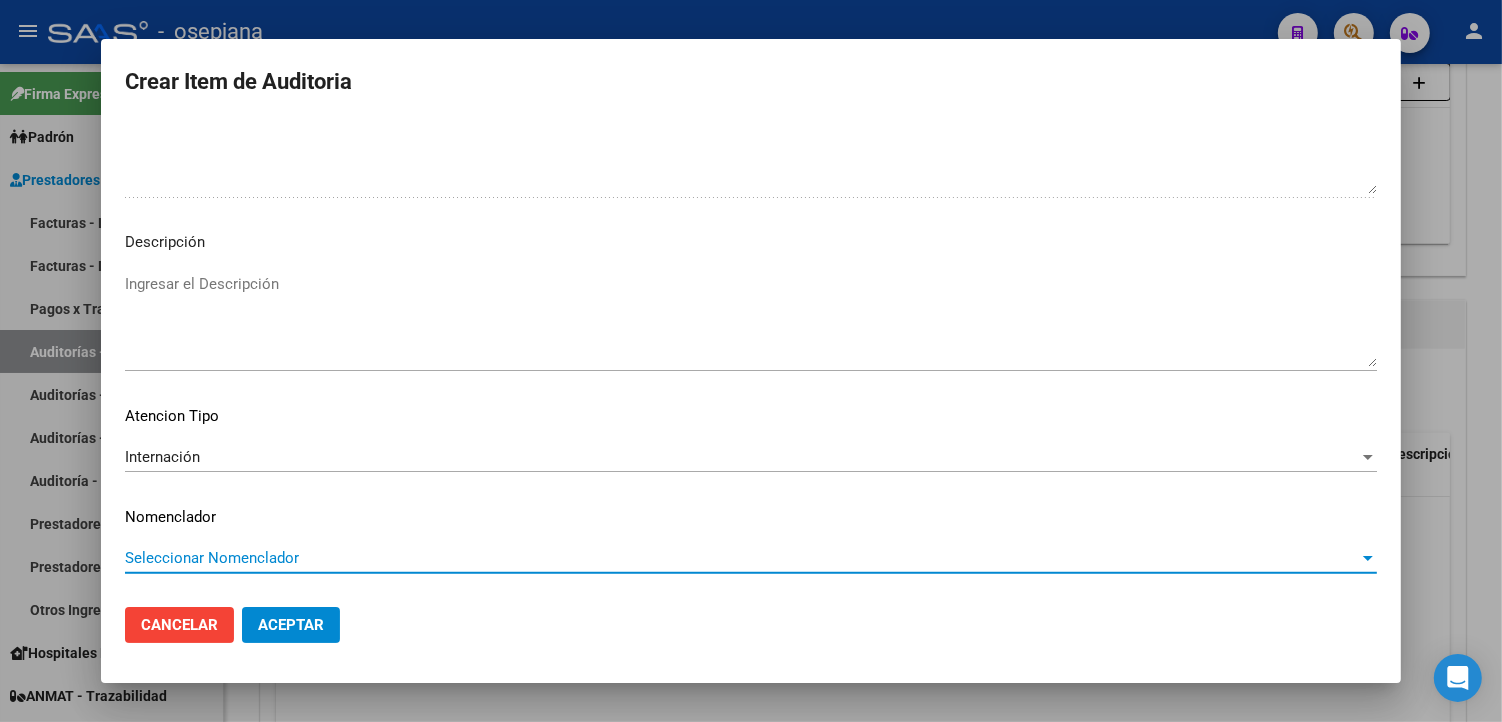 click on "Seleccionar Nomenclador" at bounding box center [742, 558] 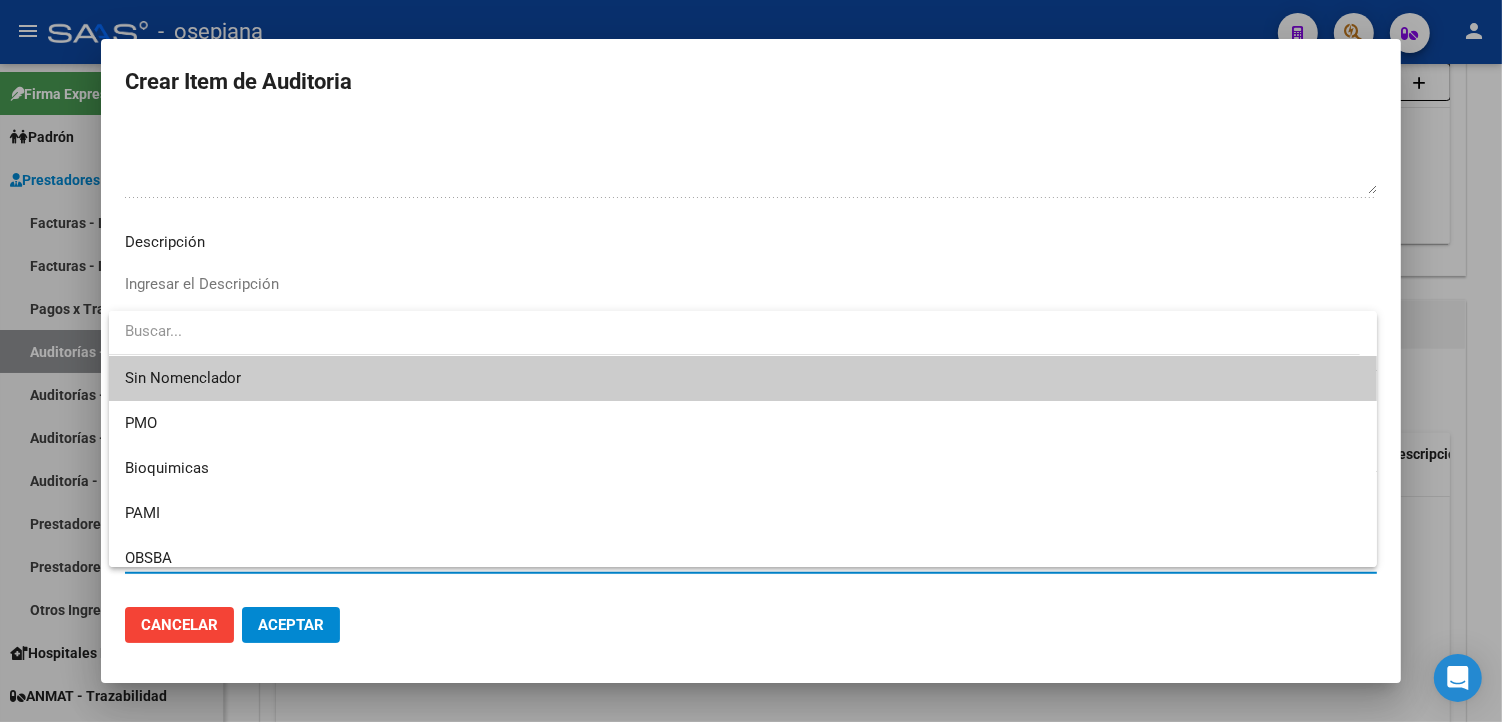 click on "Sin Nomenclador" at bounding box center [743, 378] 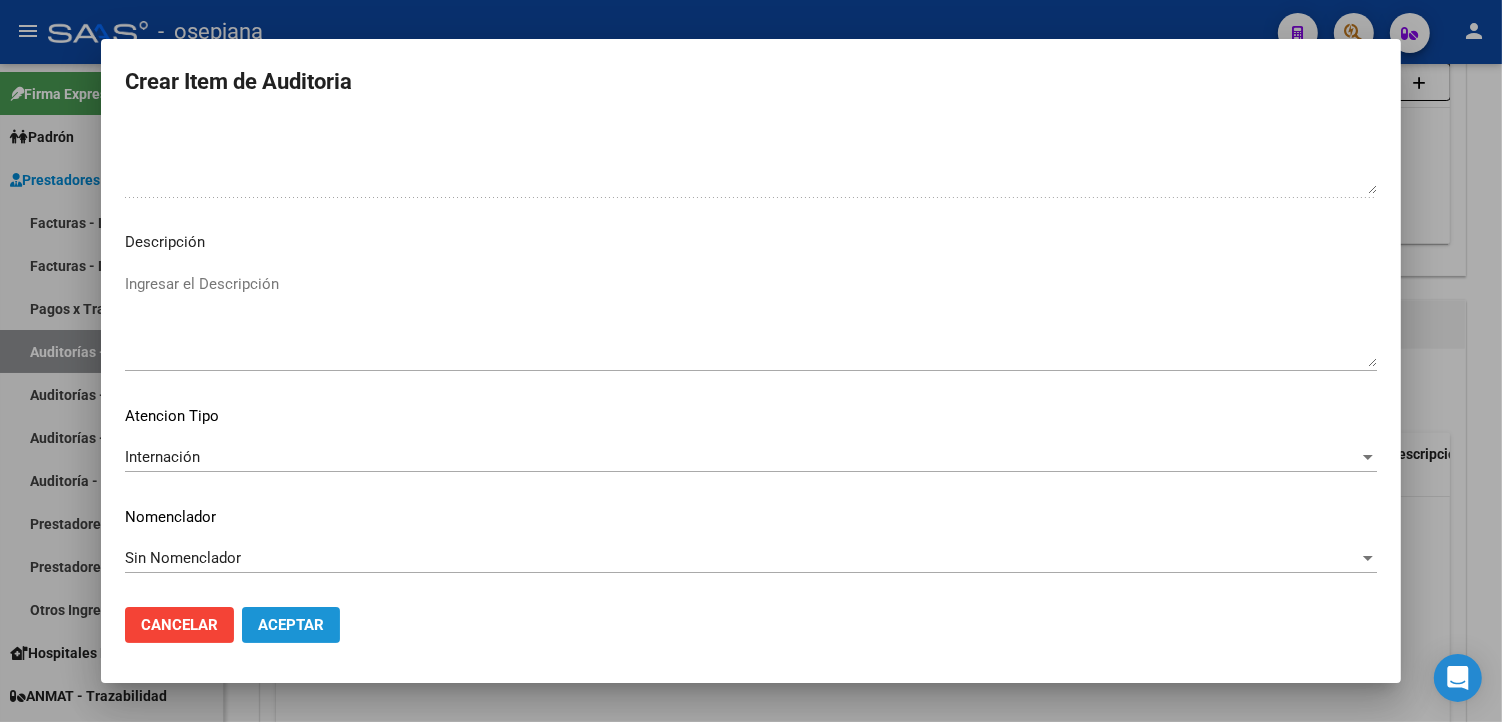 click on "Aceptar" 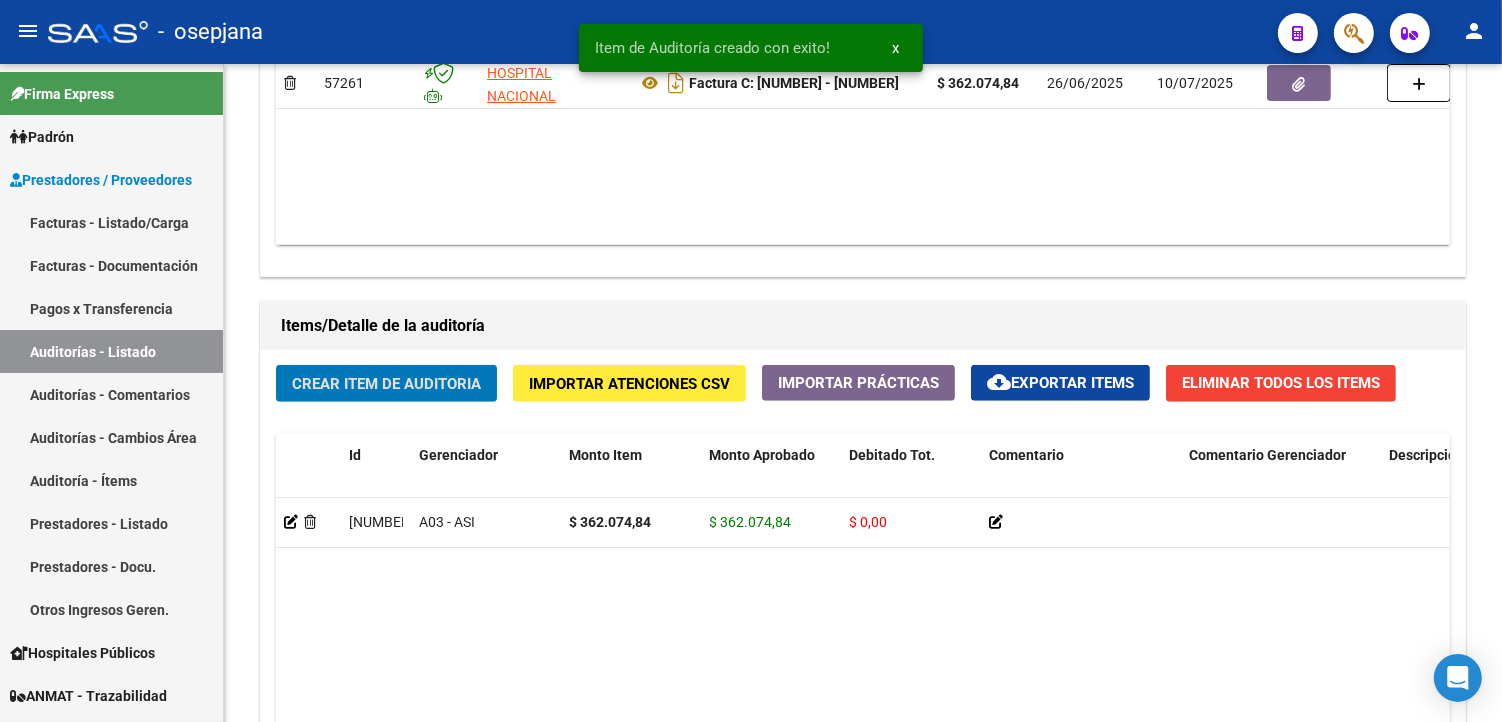 scroll, scrollTop: 1223, scrollLeft: 0, axis: vertical 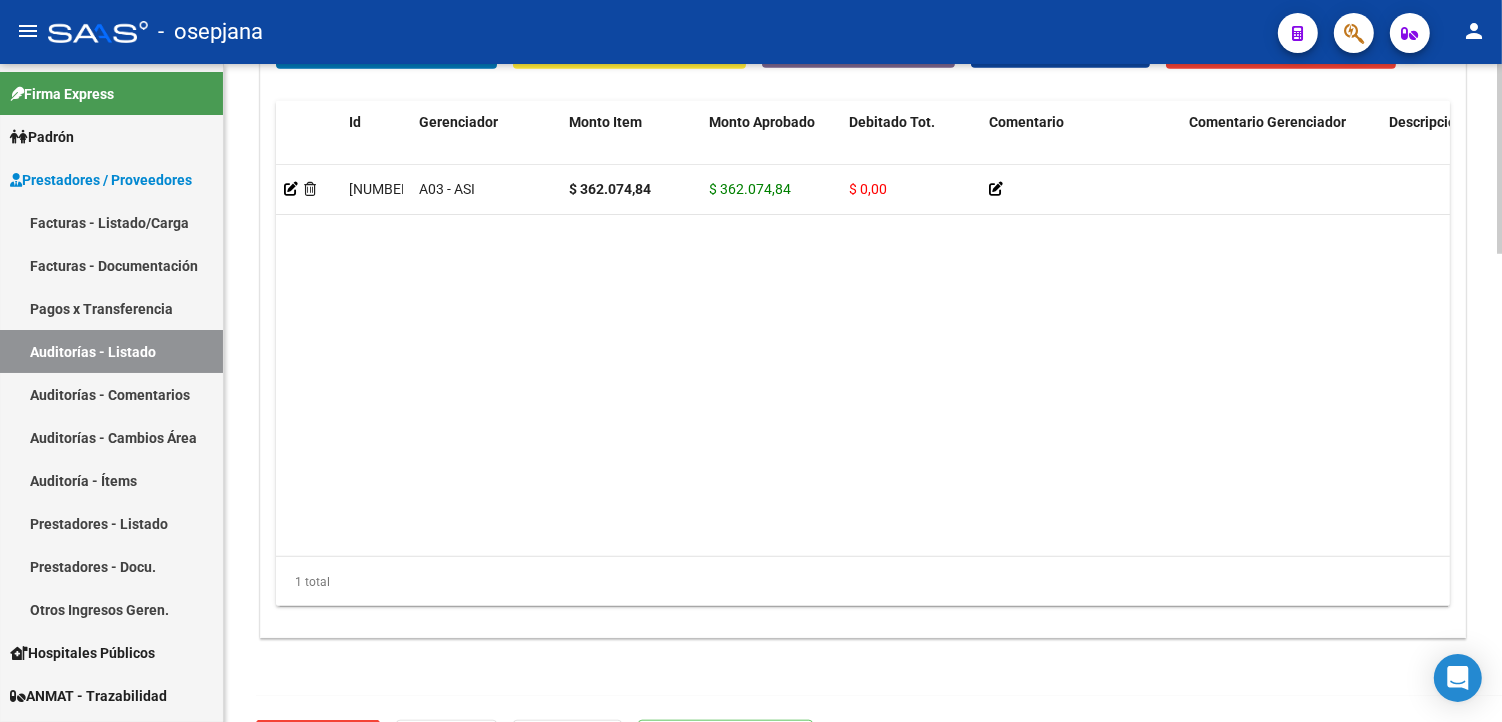 click on "[NUMBER] A03 - ASI [CURRENCY] [CURRENCY] [CURRENCY]        [NUMBER] [NUMBER] [LAST] [FIRST] [LAST]   [DATE]   Internación [FIRST] [LAST]   [DATE]" 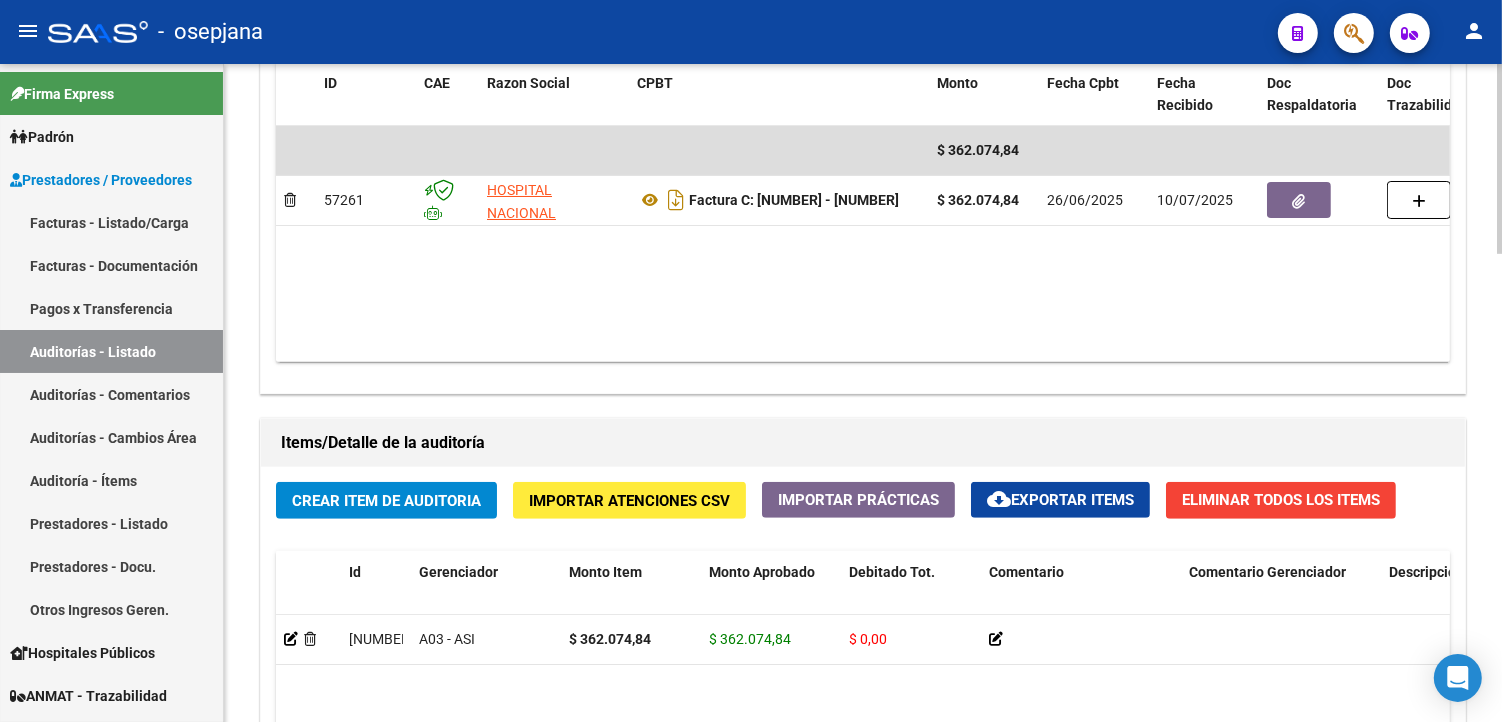 scroll, scrollTop: 1111, scrollLeft: 0, axis: vertical 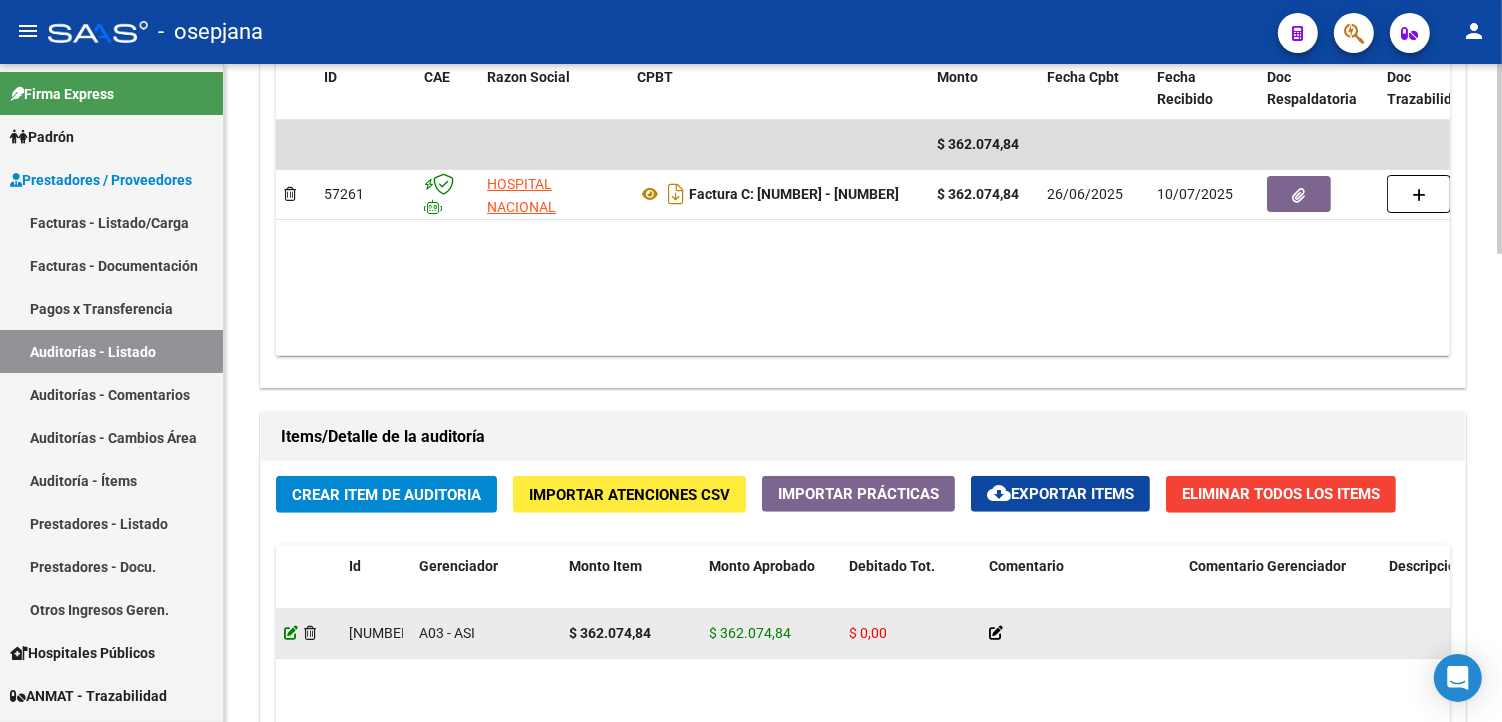 click 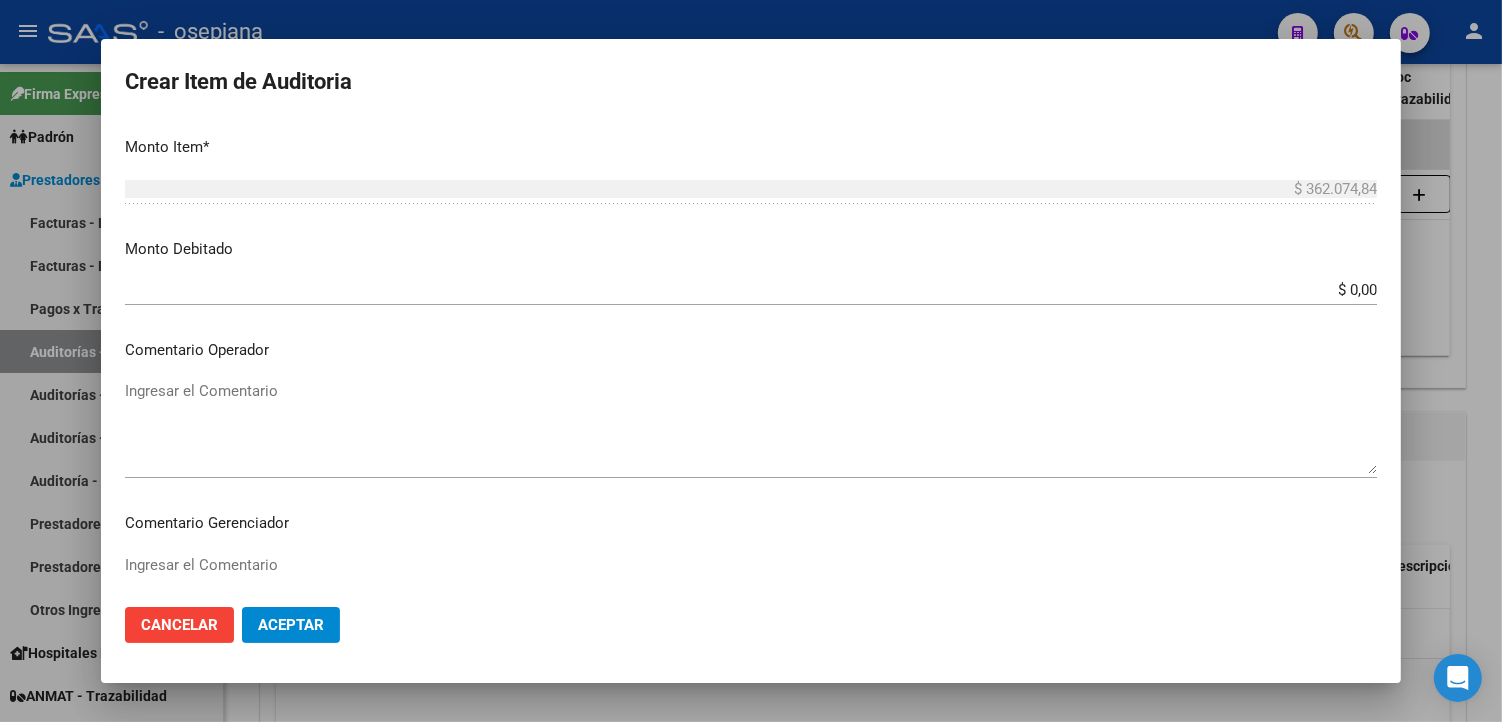 scroll, scrollTop: 1120, scrollLeft: 0, axis: vertical 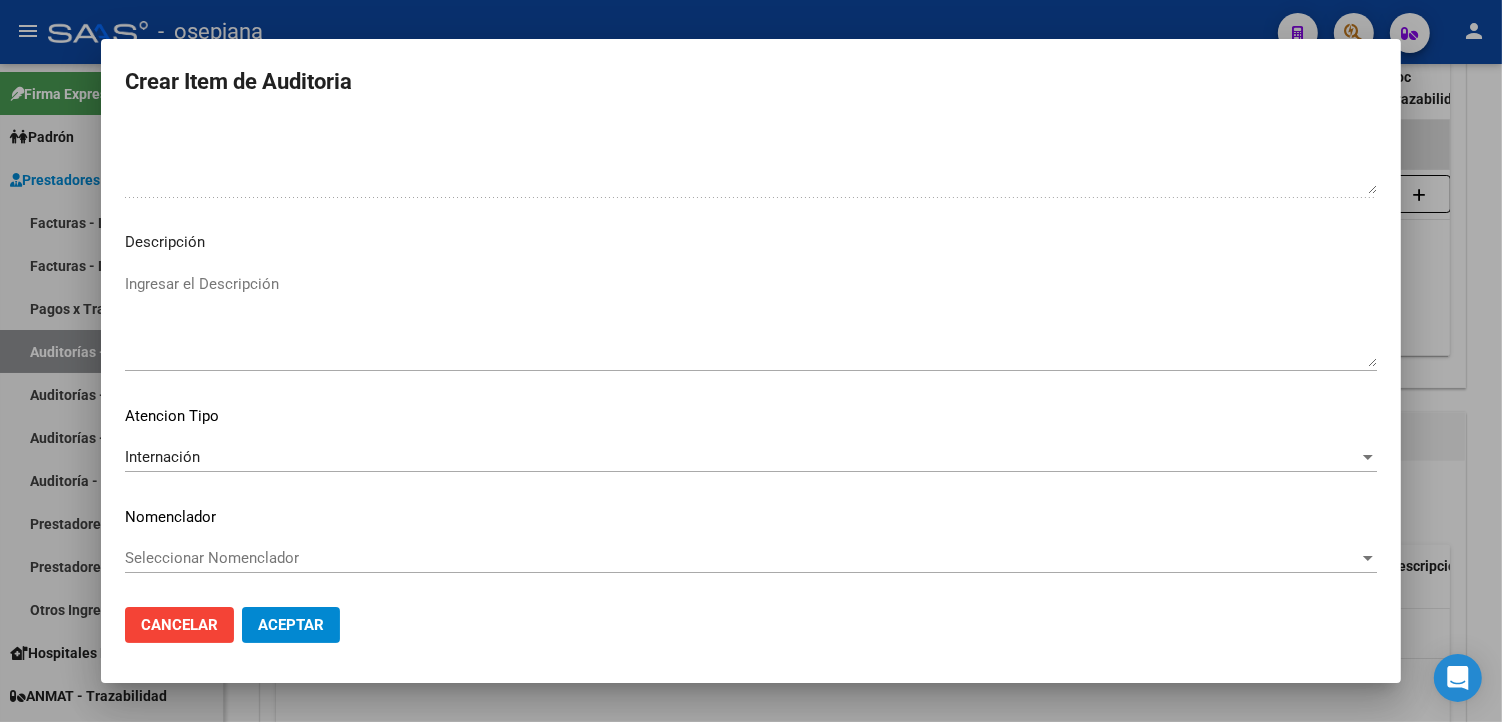 click on "Seleccionar Nomenclador" at bounding box center (742, 558) 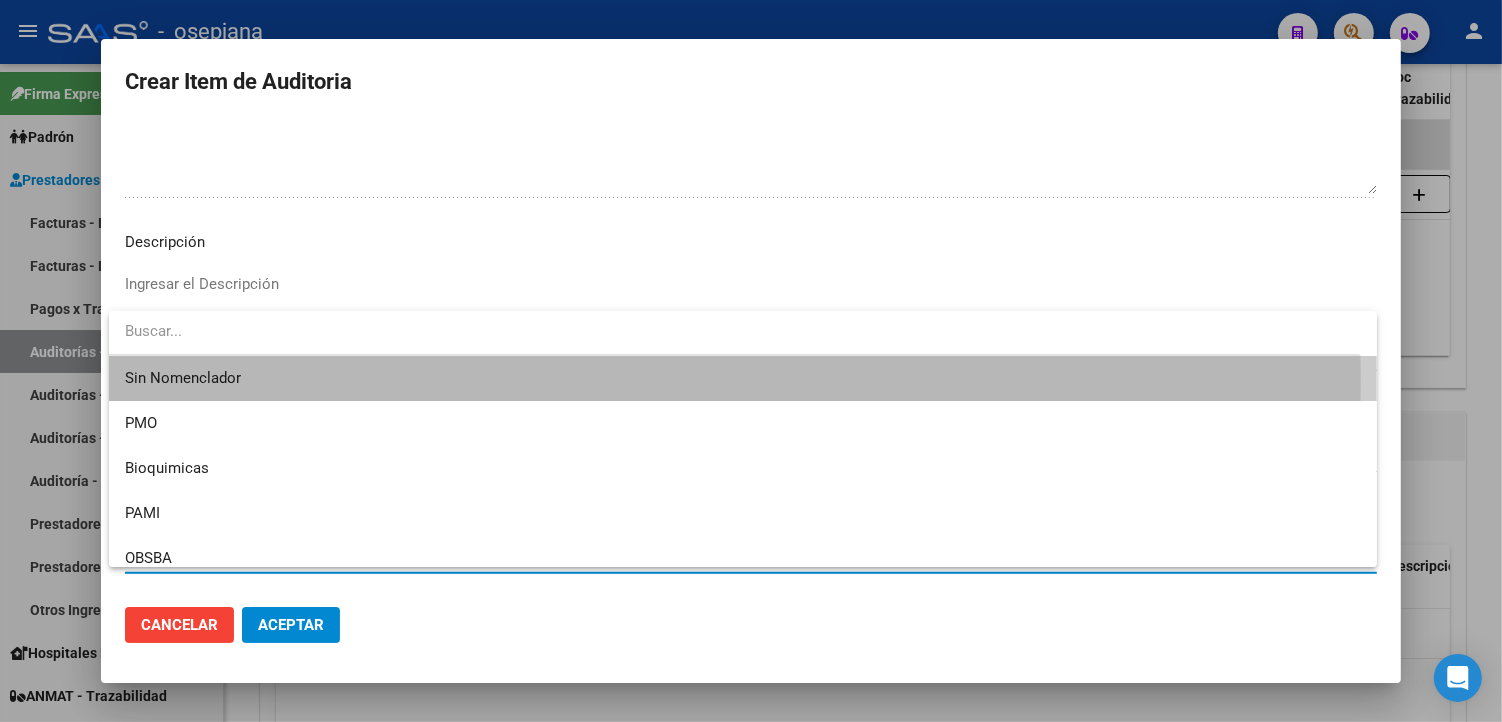click on "Sin Nomenclador" at bounding box center (743, 378) 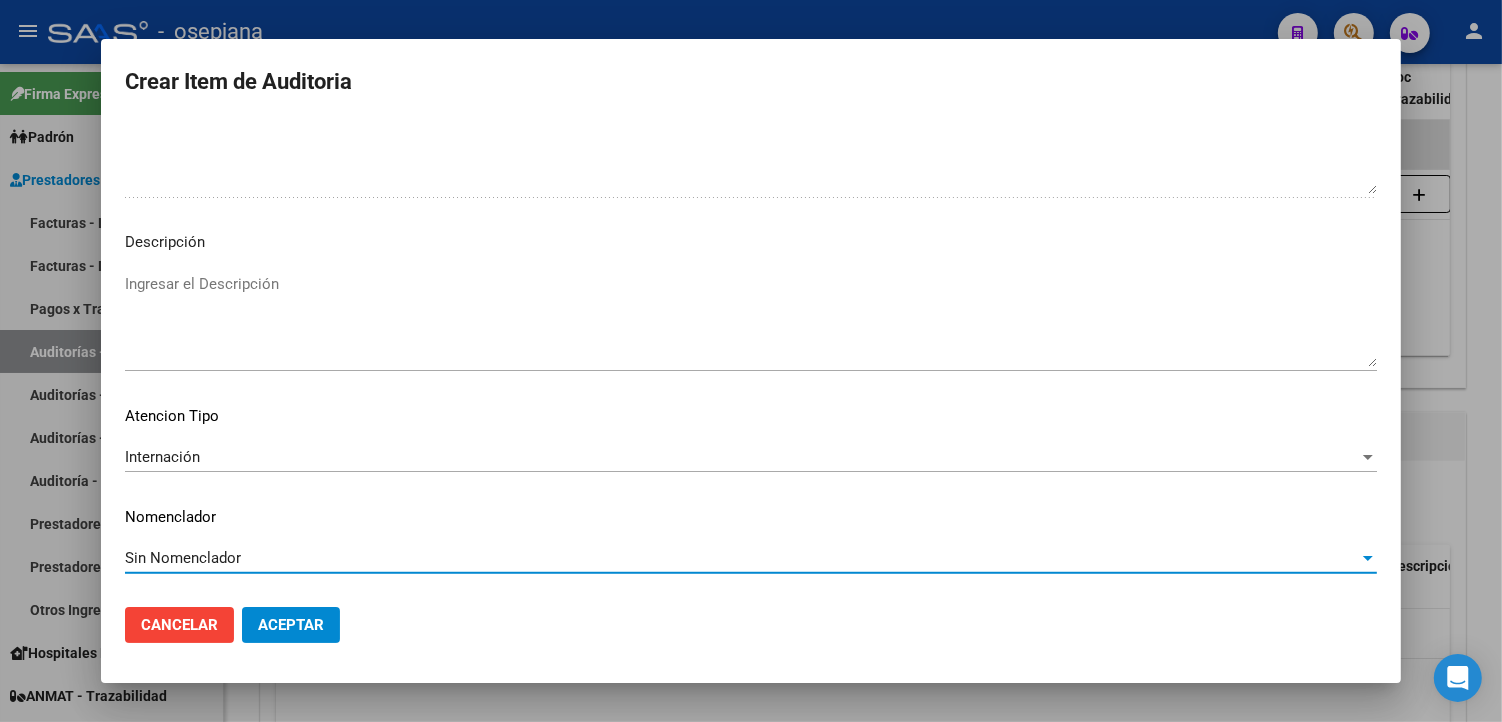 click on "Aceptar" 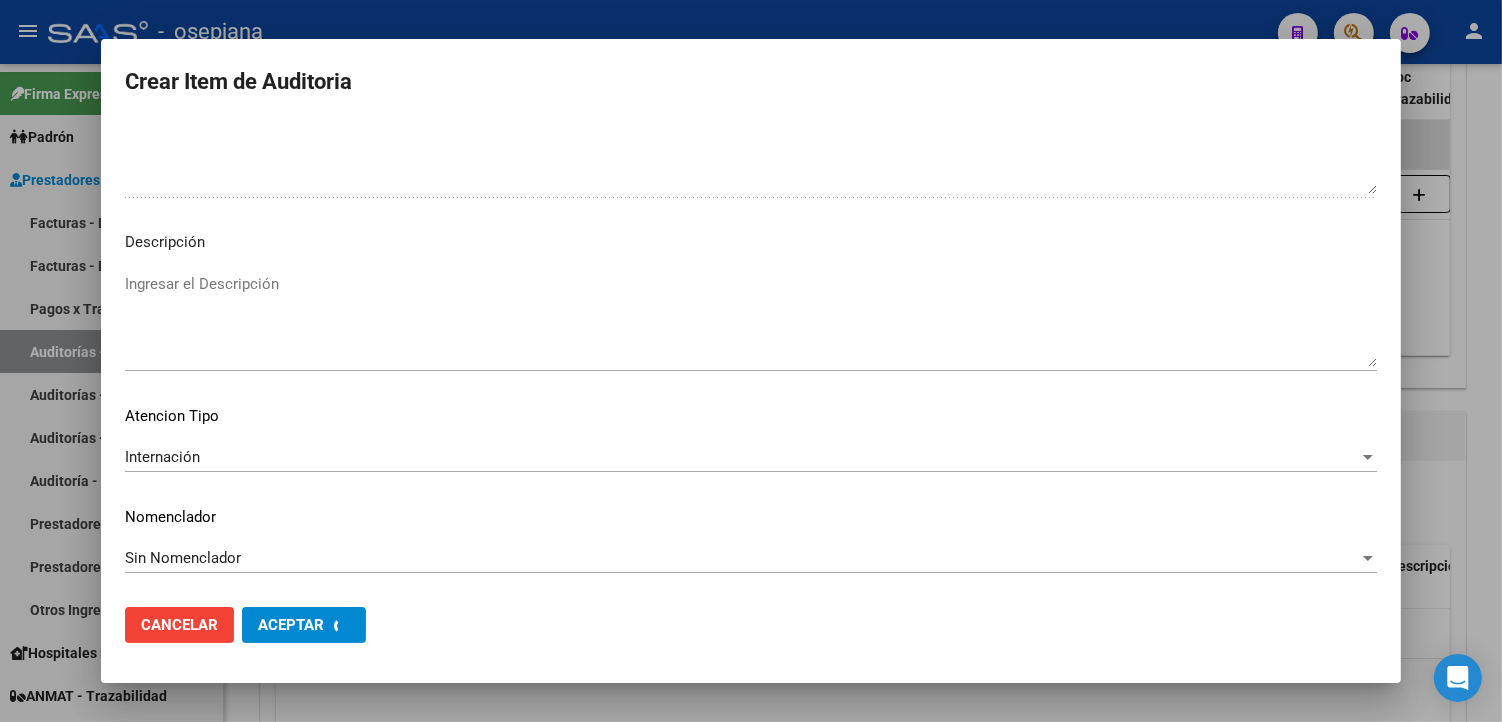 scroll, scrollTop: 0, scrollLeft: 0, axis: both 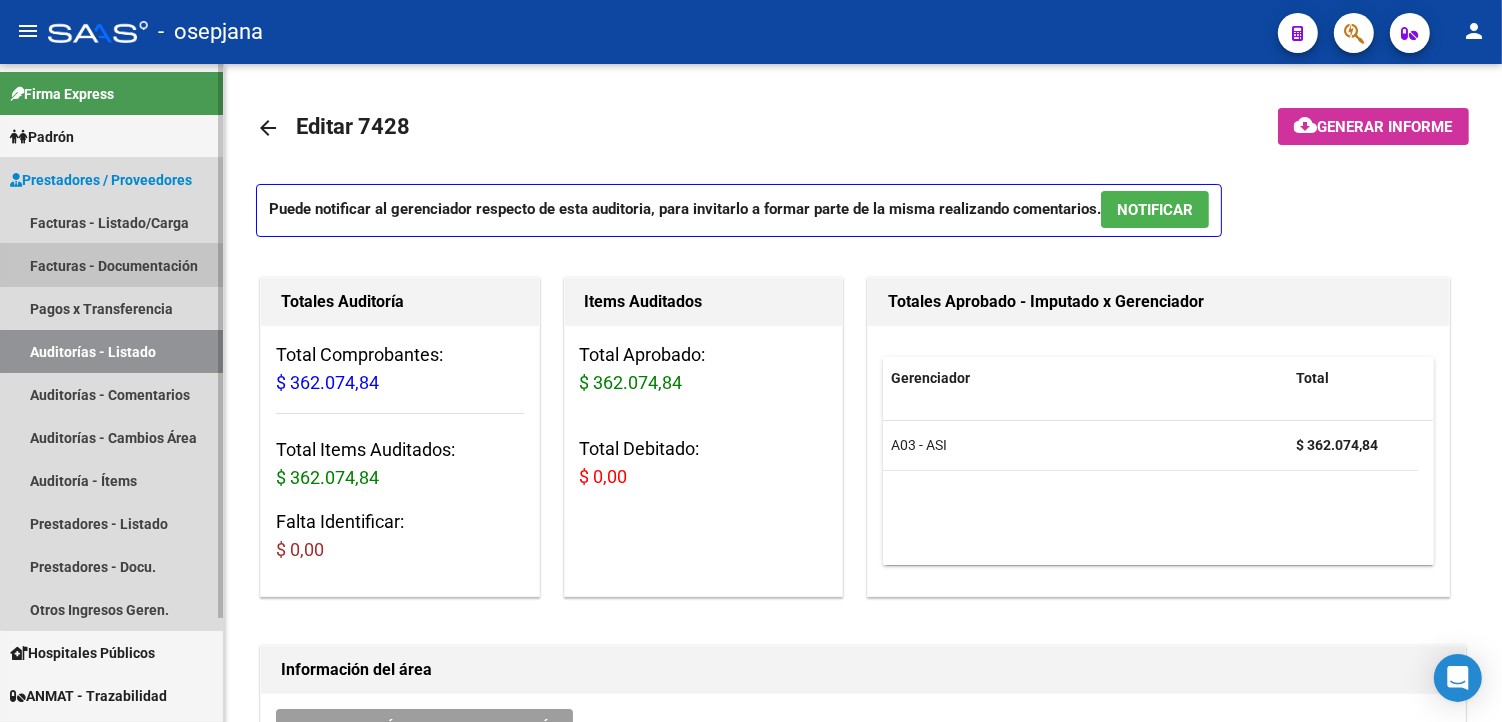 click on "Facturas - Documentación" at bounding box center (111, 265) 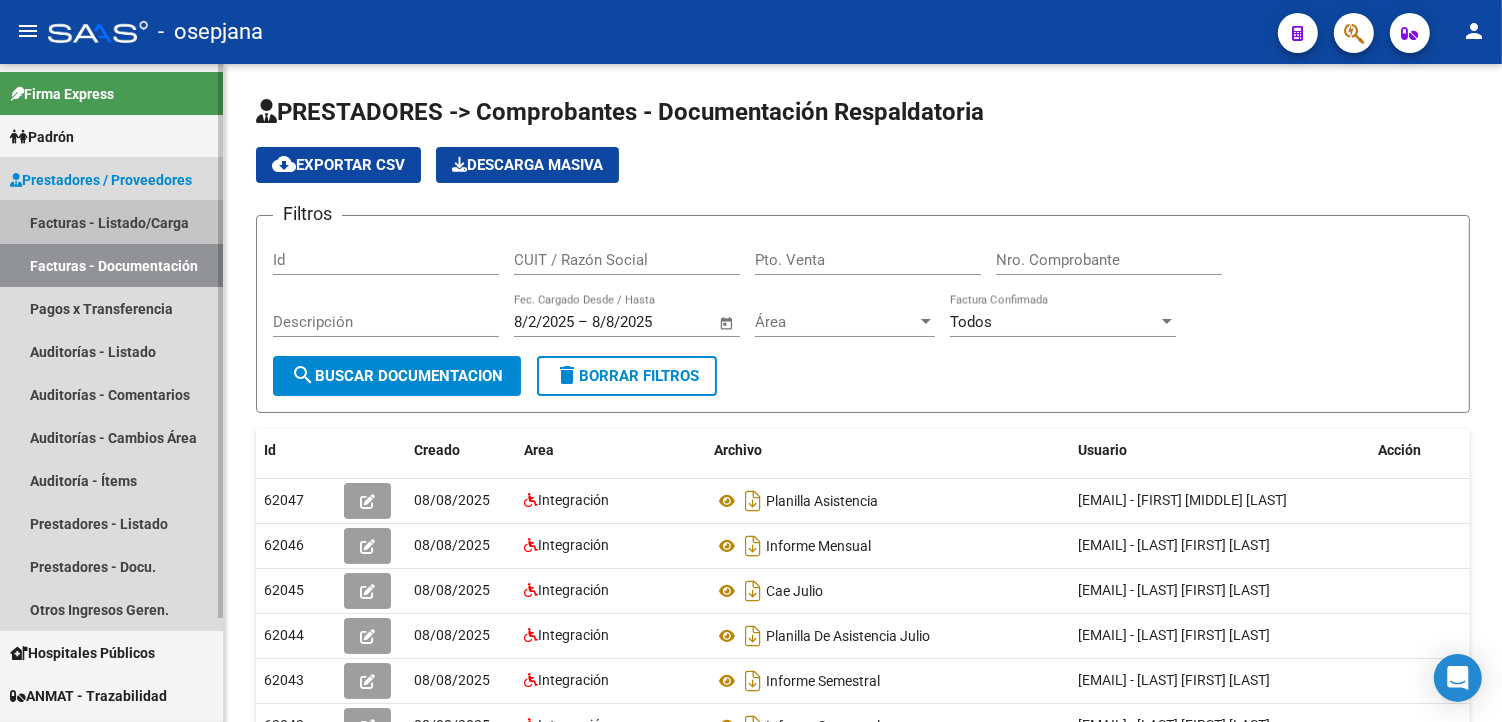 click on "Facturas - Listado/Carga" at bounding box center (111, 222) 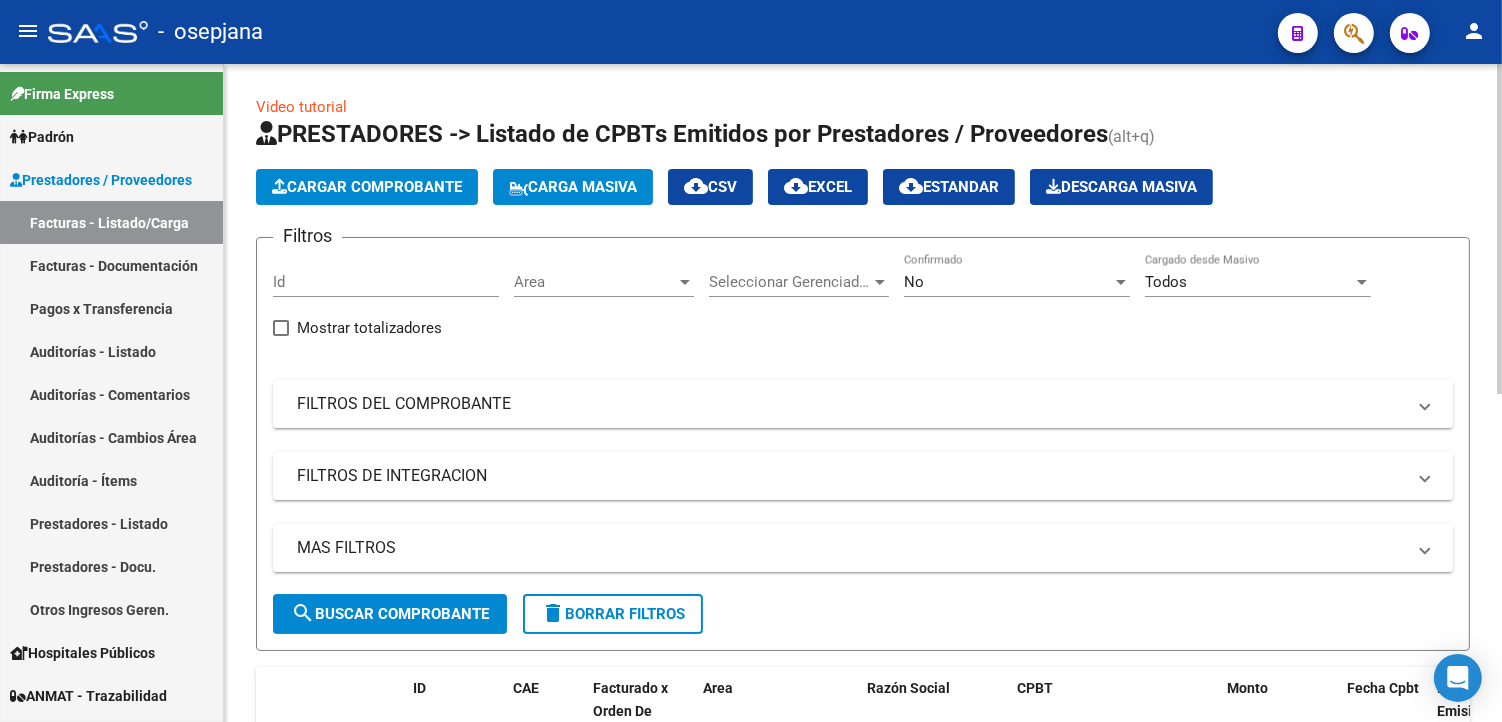 click on "No" at bounding box center [1008, 282] 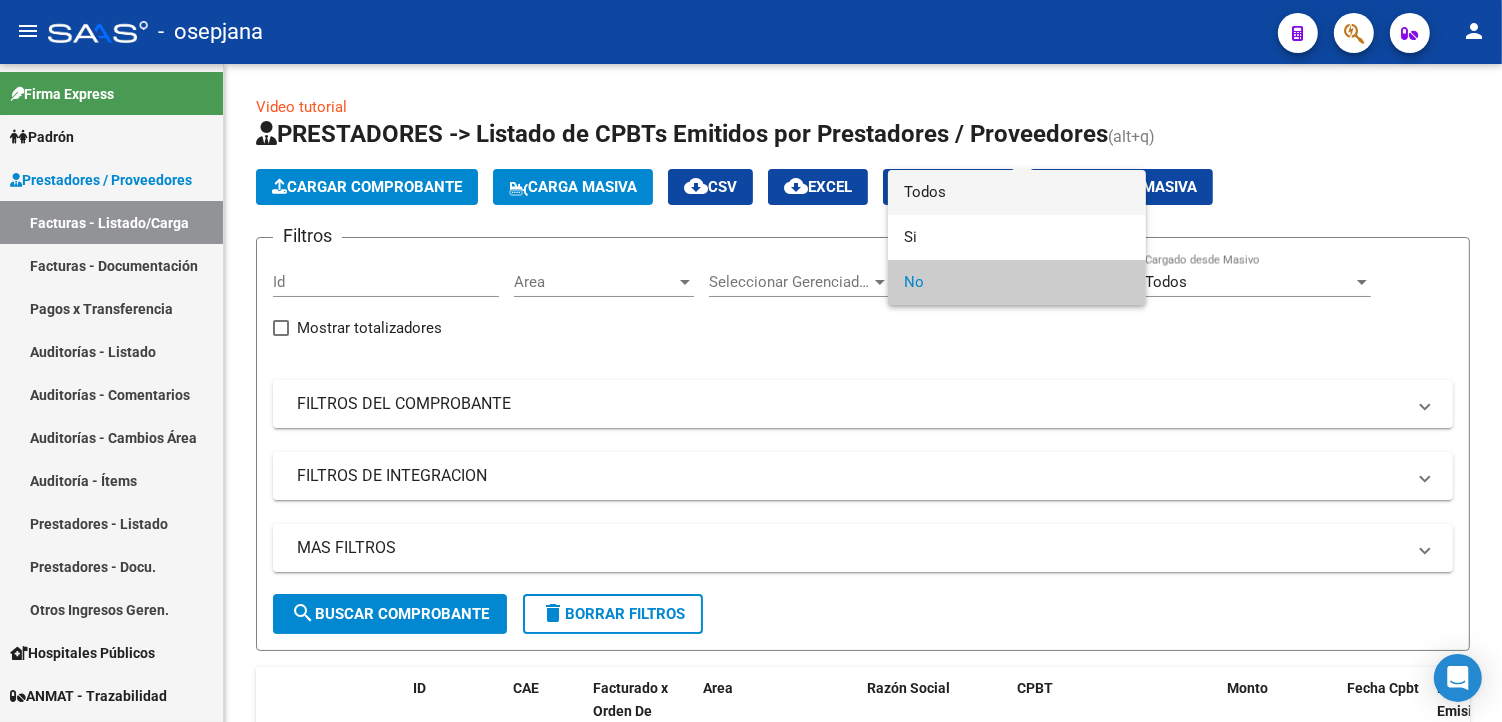 click on "Todos" at bounding box center [1017, 192] 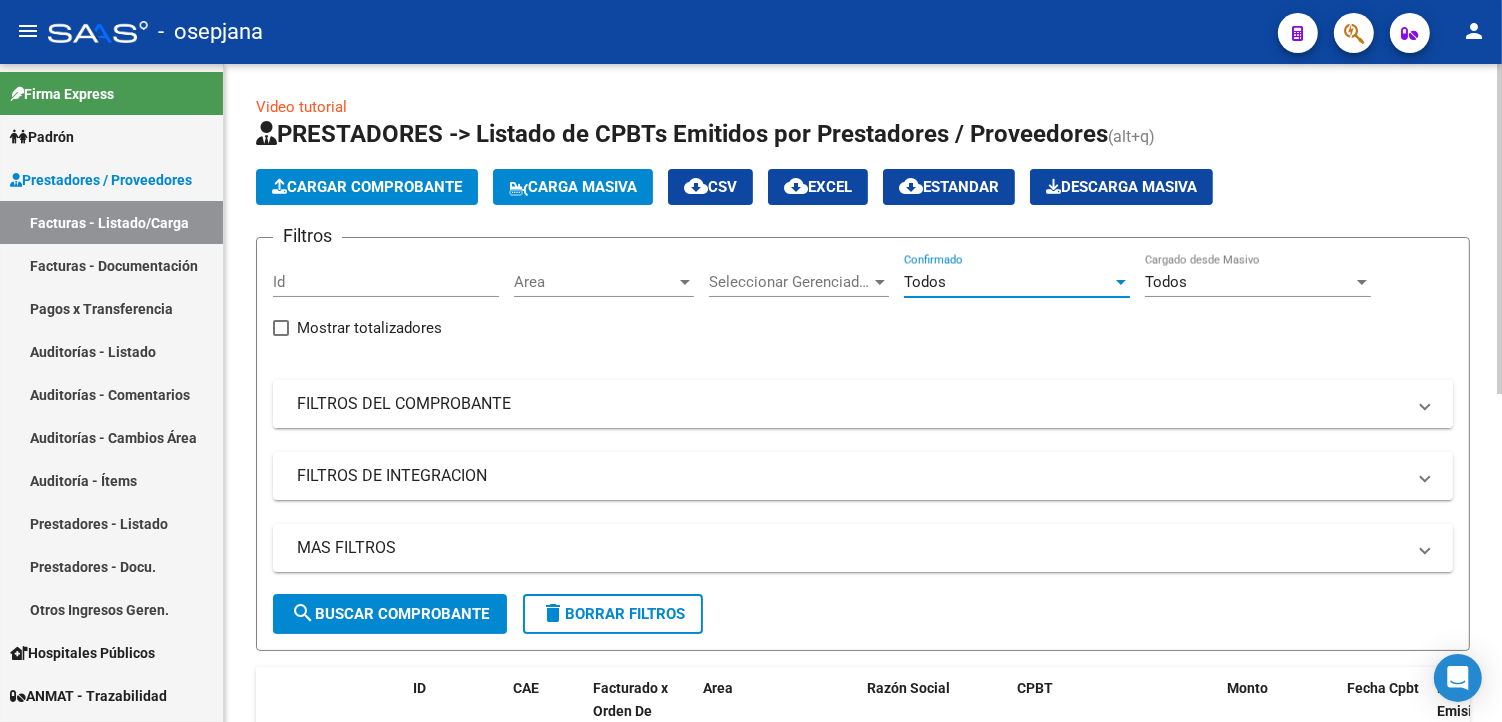 click on "FILTROS DEL COMPROBANTE" at bounding box center [863, 404] 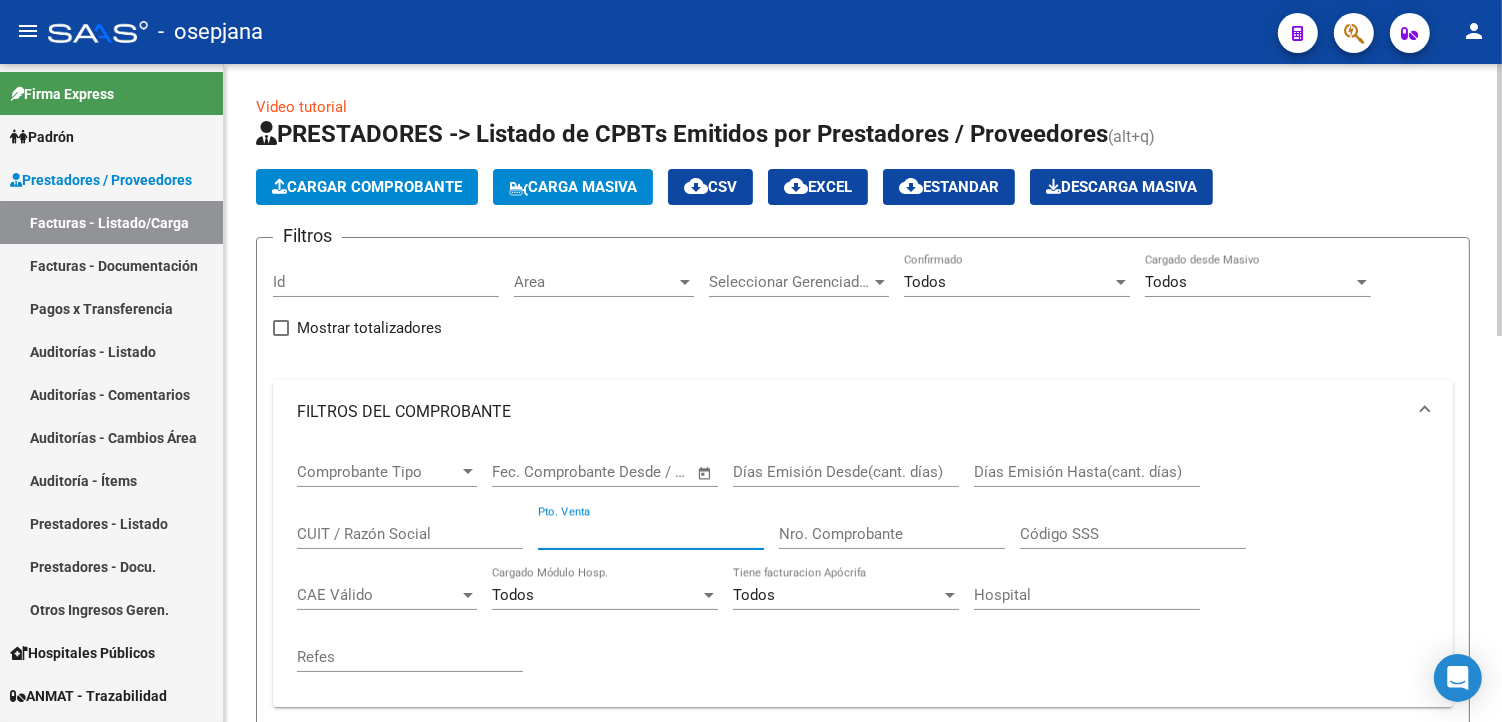 click on "Pto. Venta" at bounding box center [651, 534] 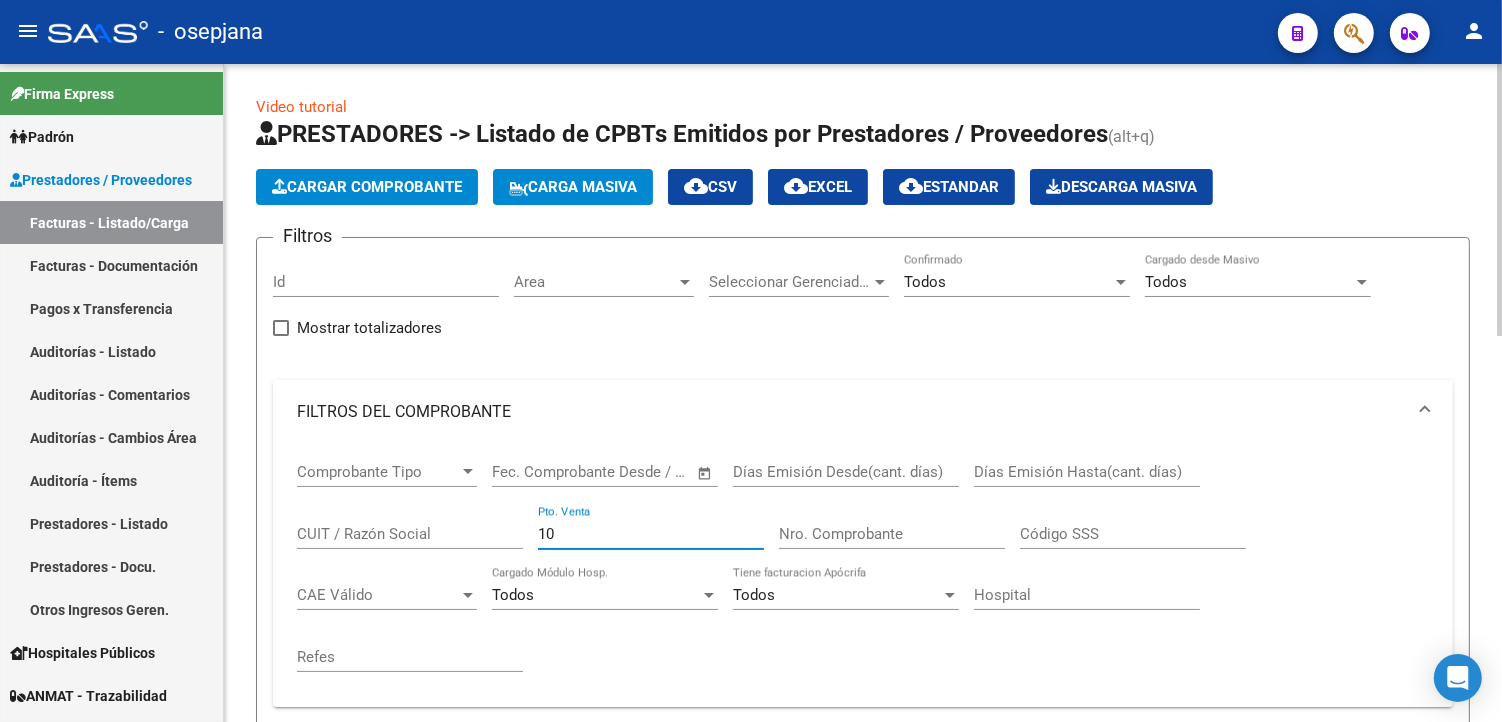 type on "10" 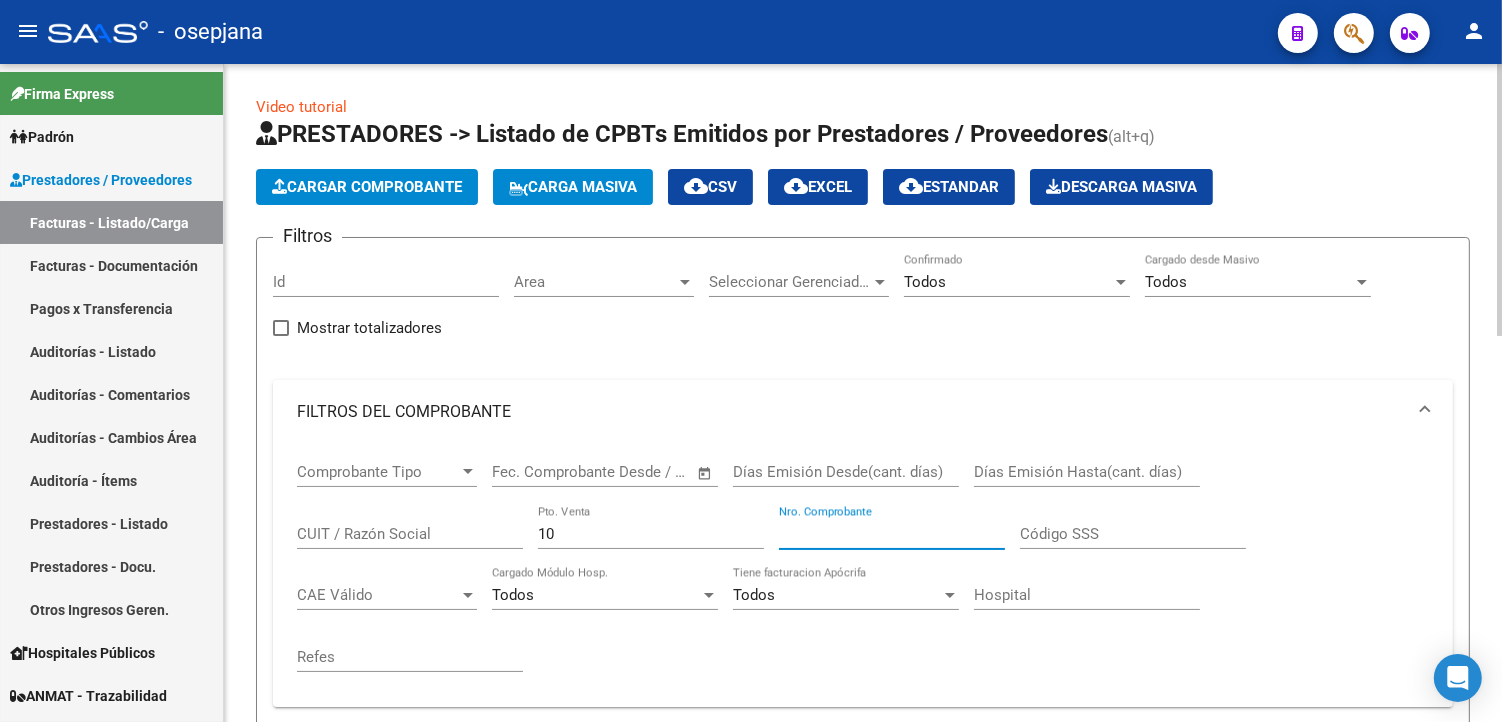 click on "Nro. Comprobante" at bounding box center [892, 534] 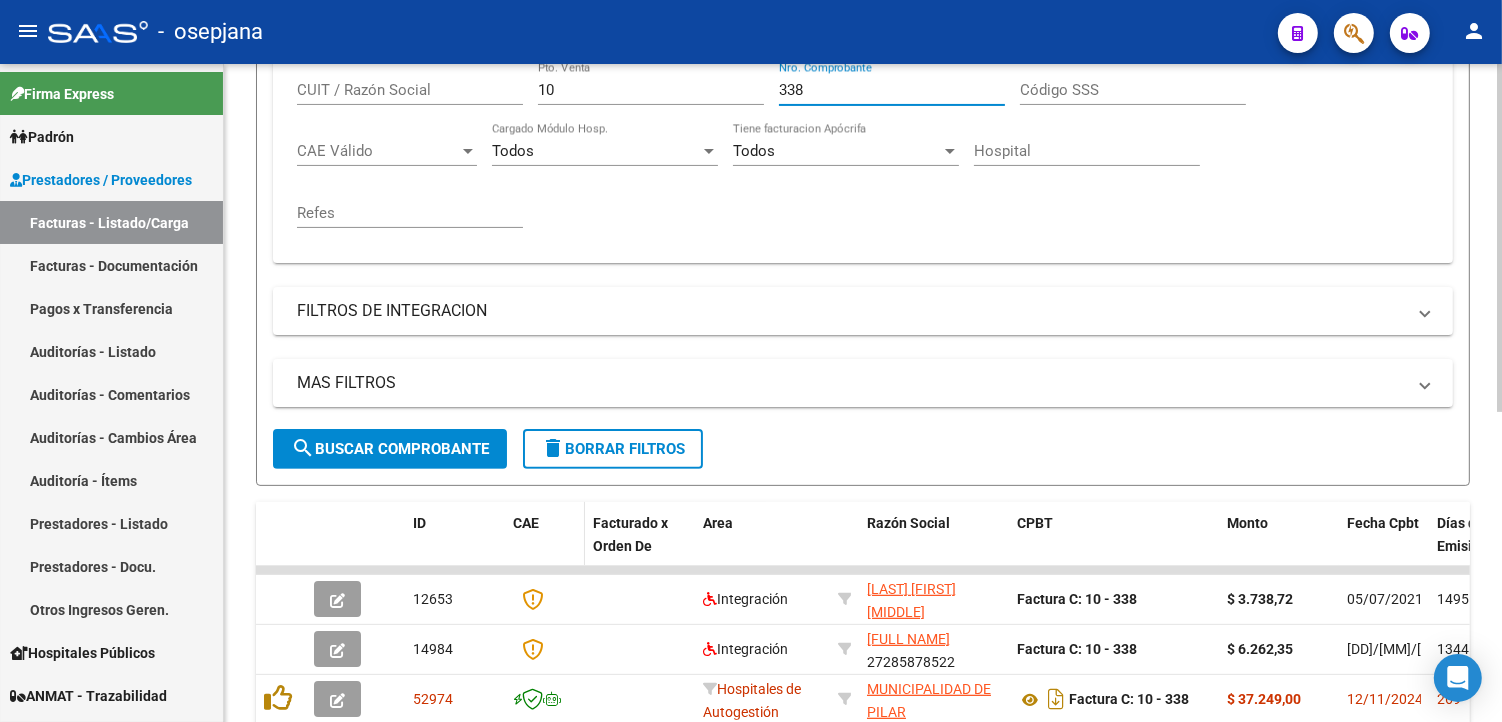 scroll, scrollTop: 555, scrollLeft: 0, axis: vertical 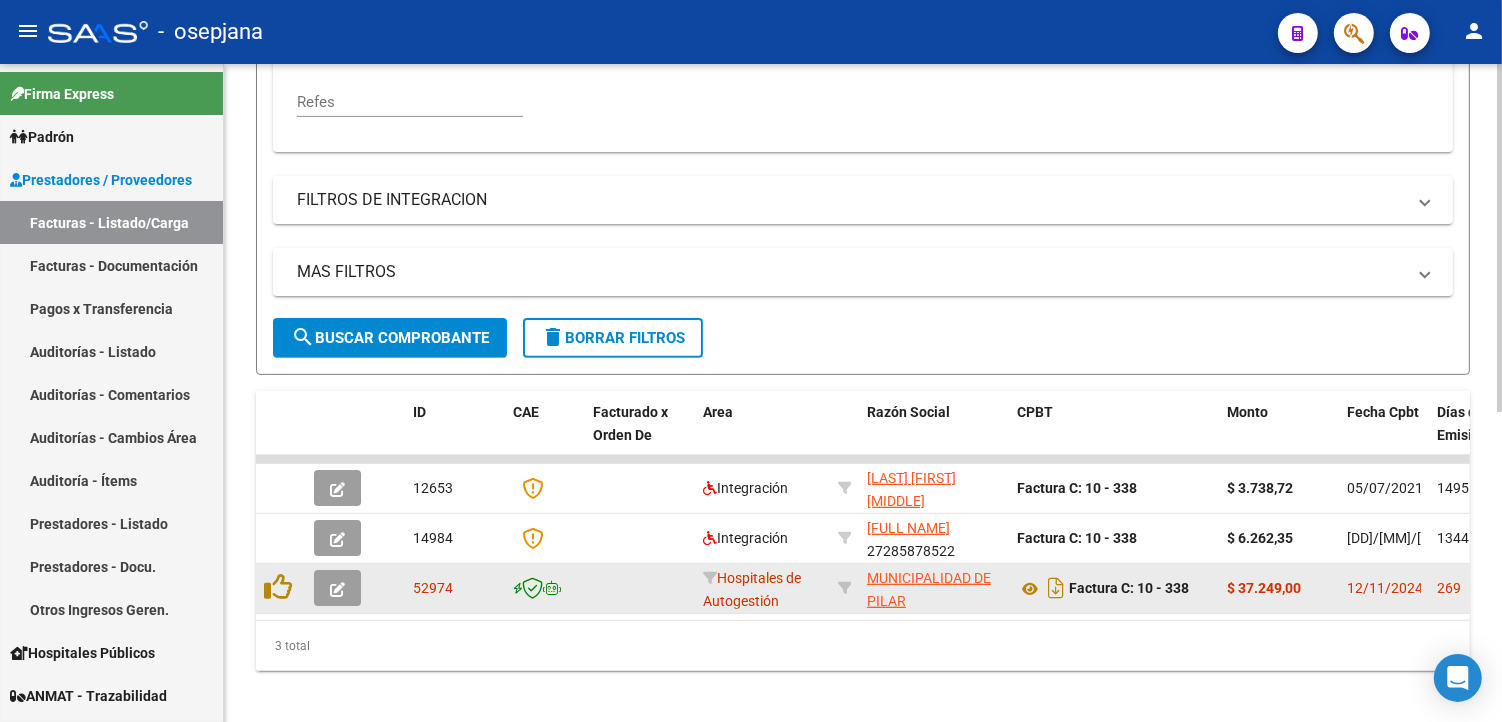 type on "338" 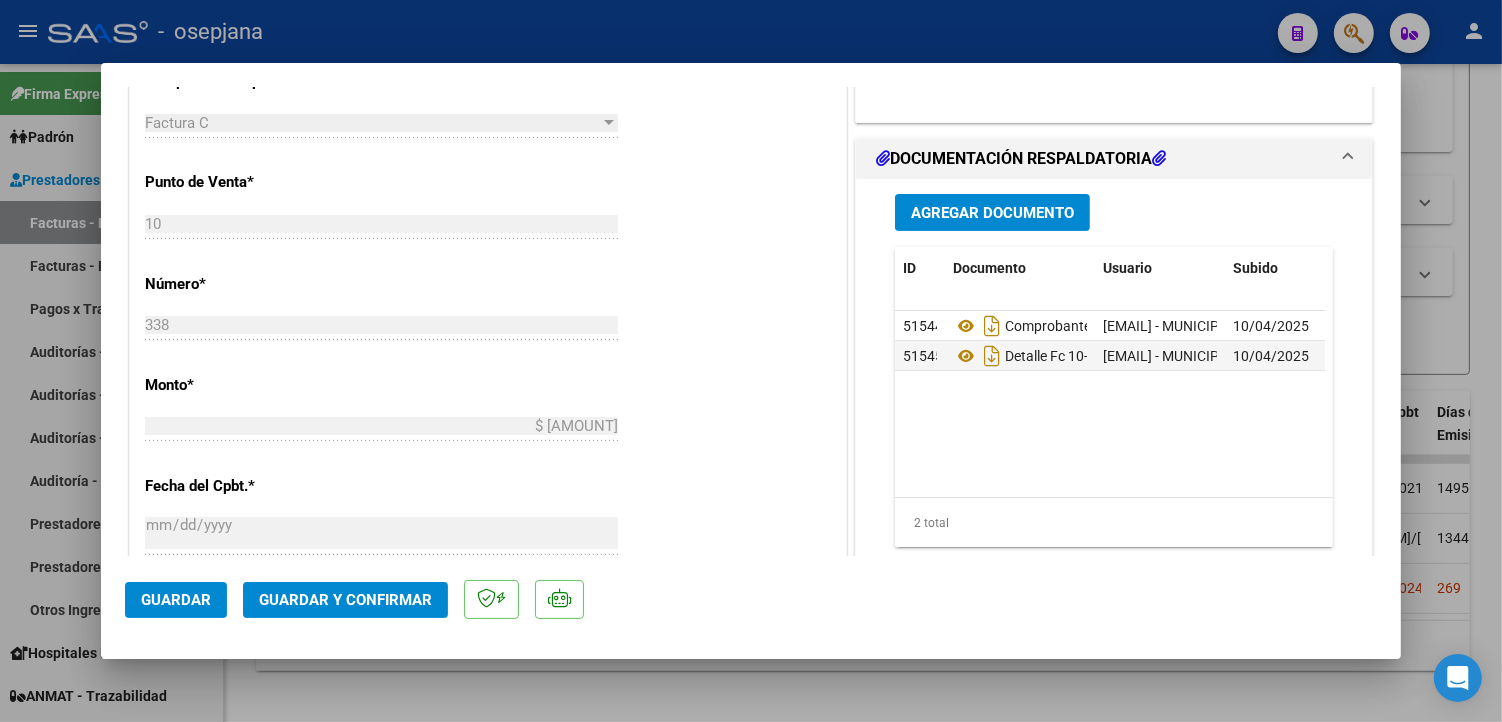 scroll, scrollTop: 666, scrollLeft: 0, axis: vertical 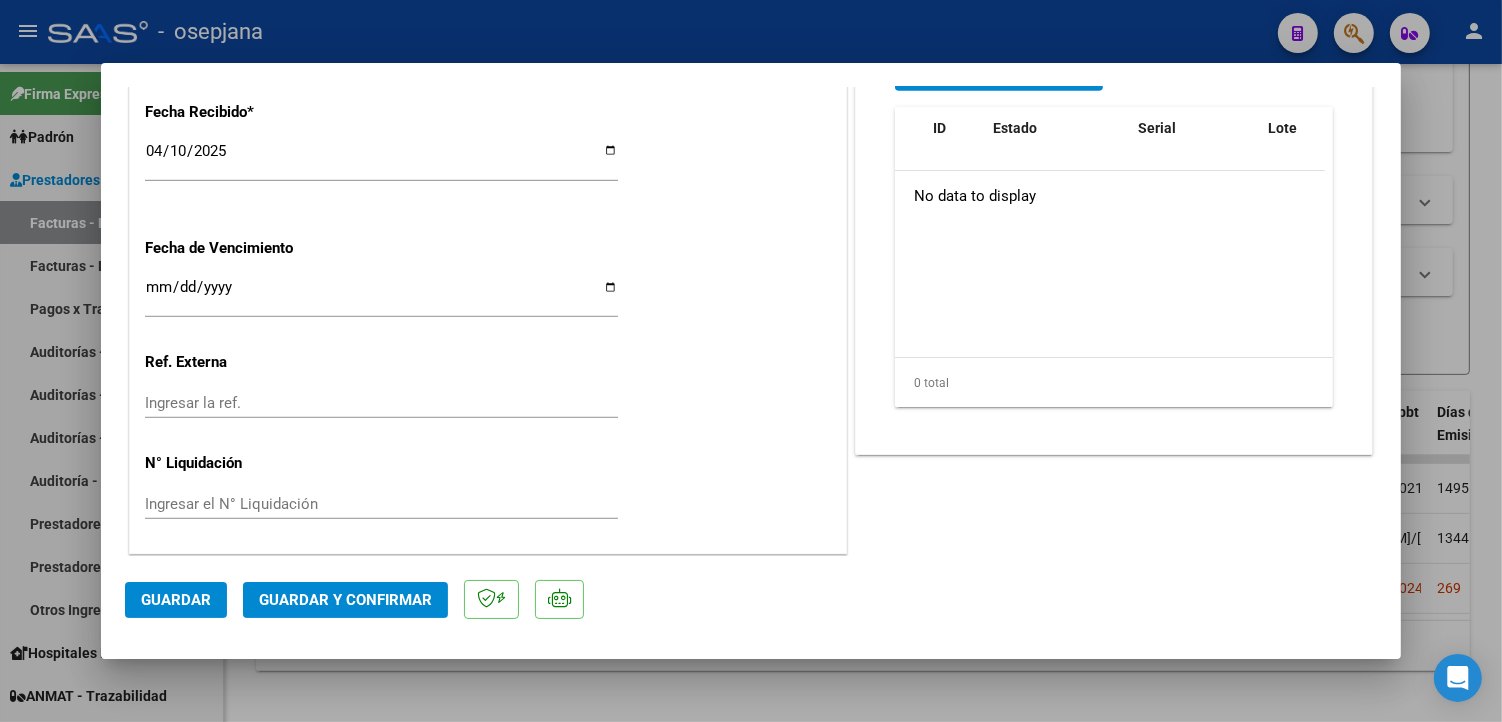 click on "Ingresar la fecha" at bounding box center (381, 295) 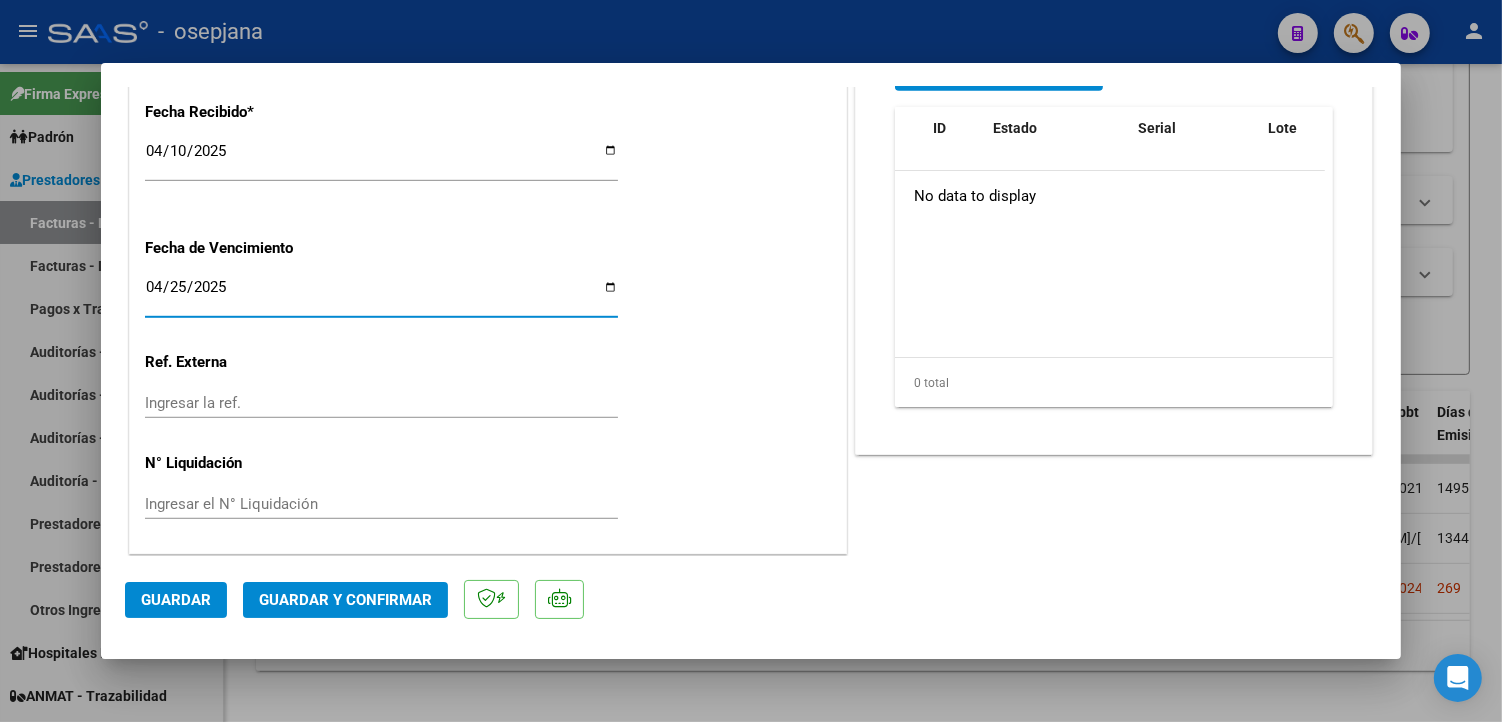 type on "2025-04-25" 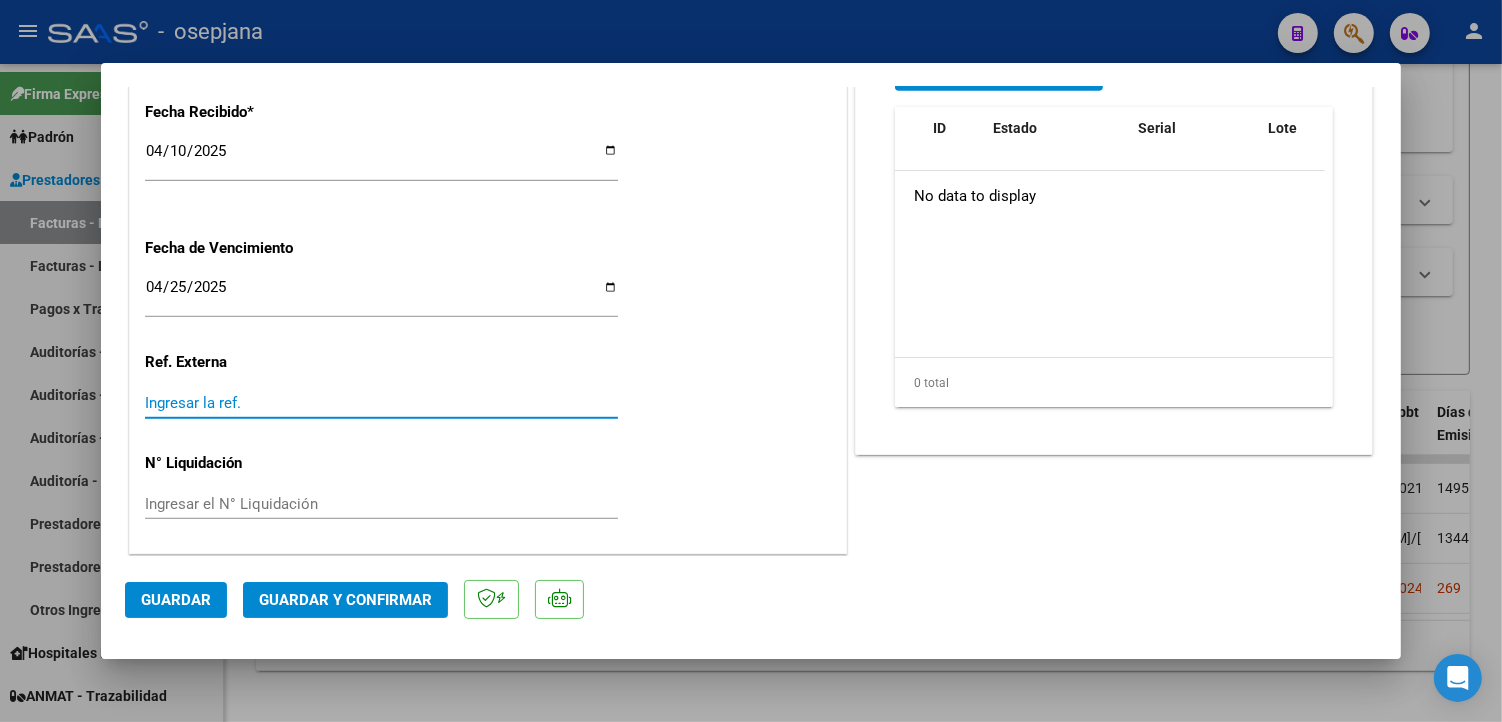 click on "Ingresar la ref." at bounding box center [381, 403] 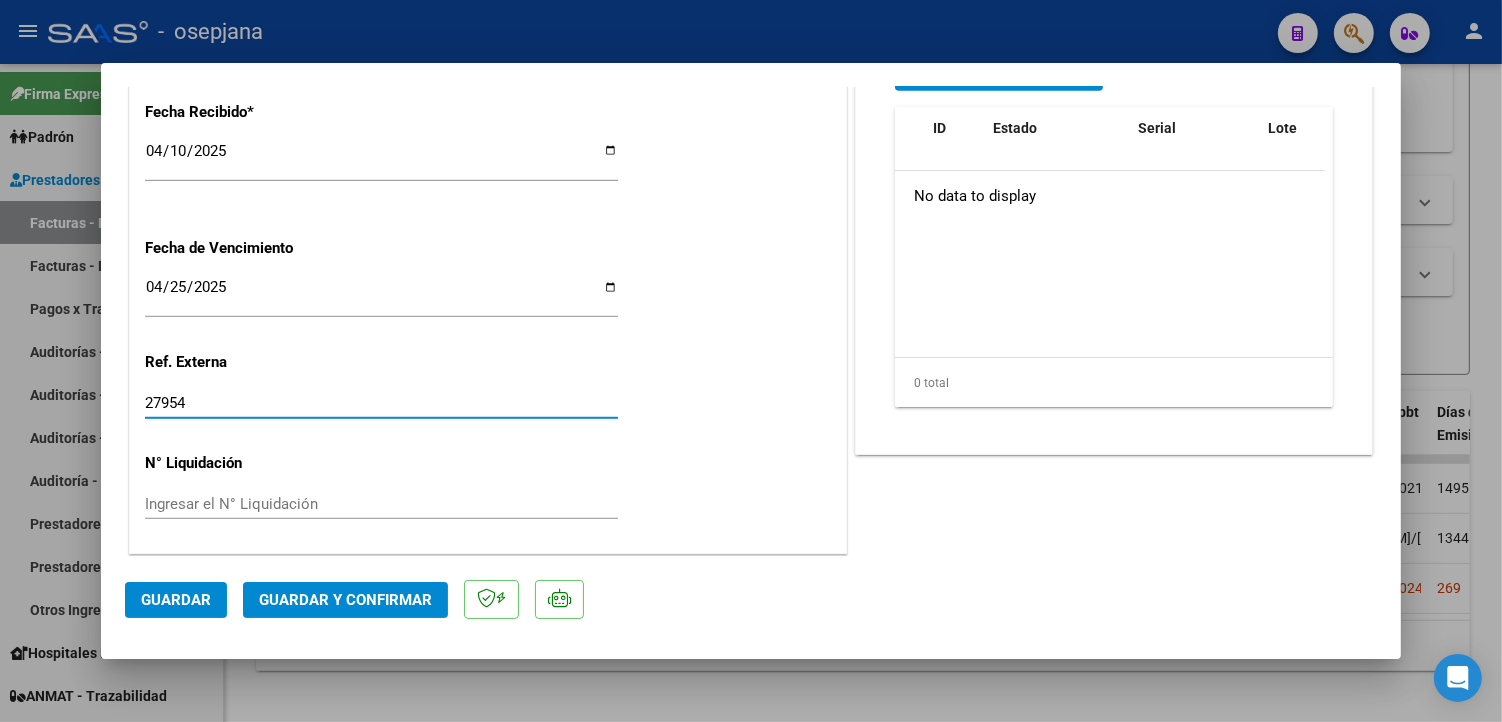 type on "27954" 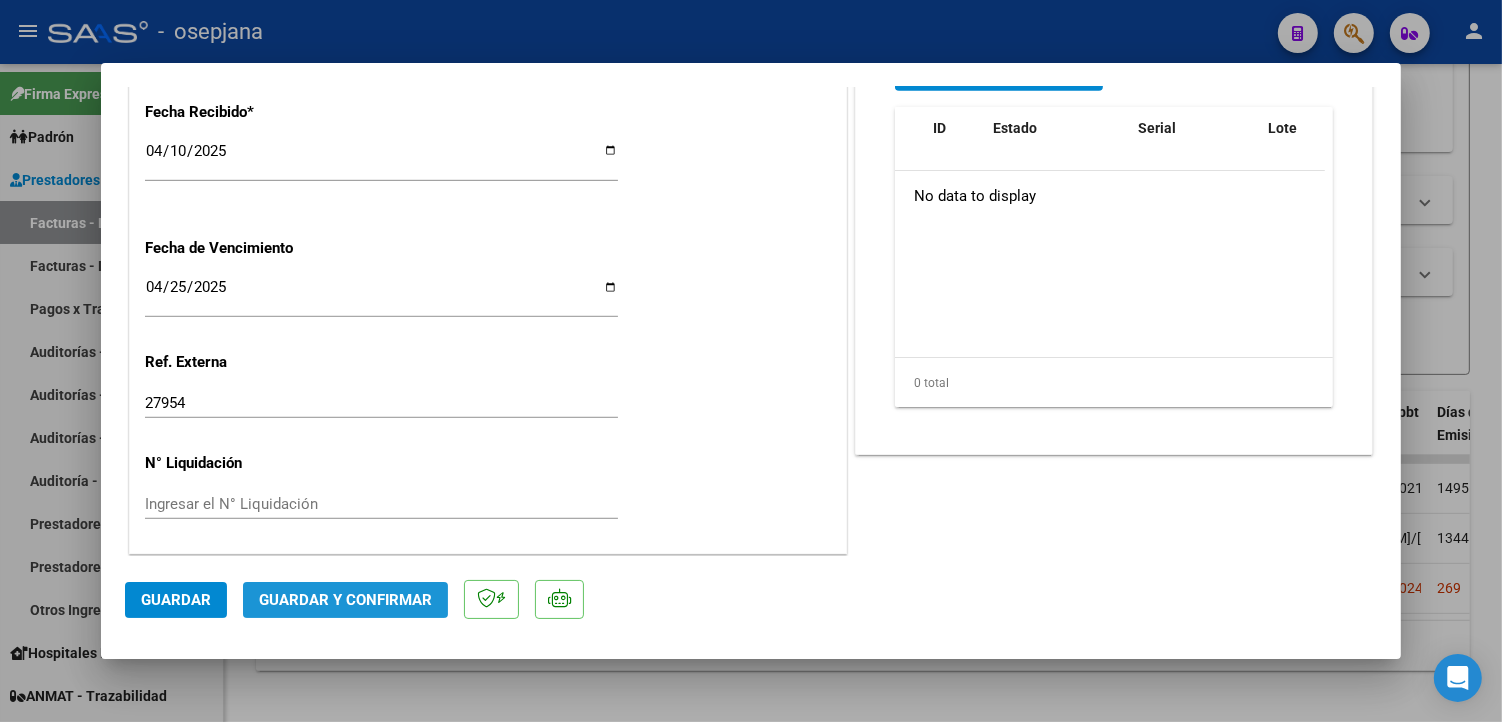 click on "Guardar y Confirmar" 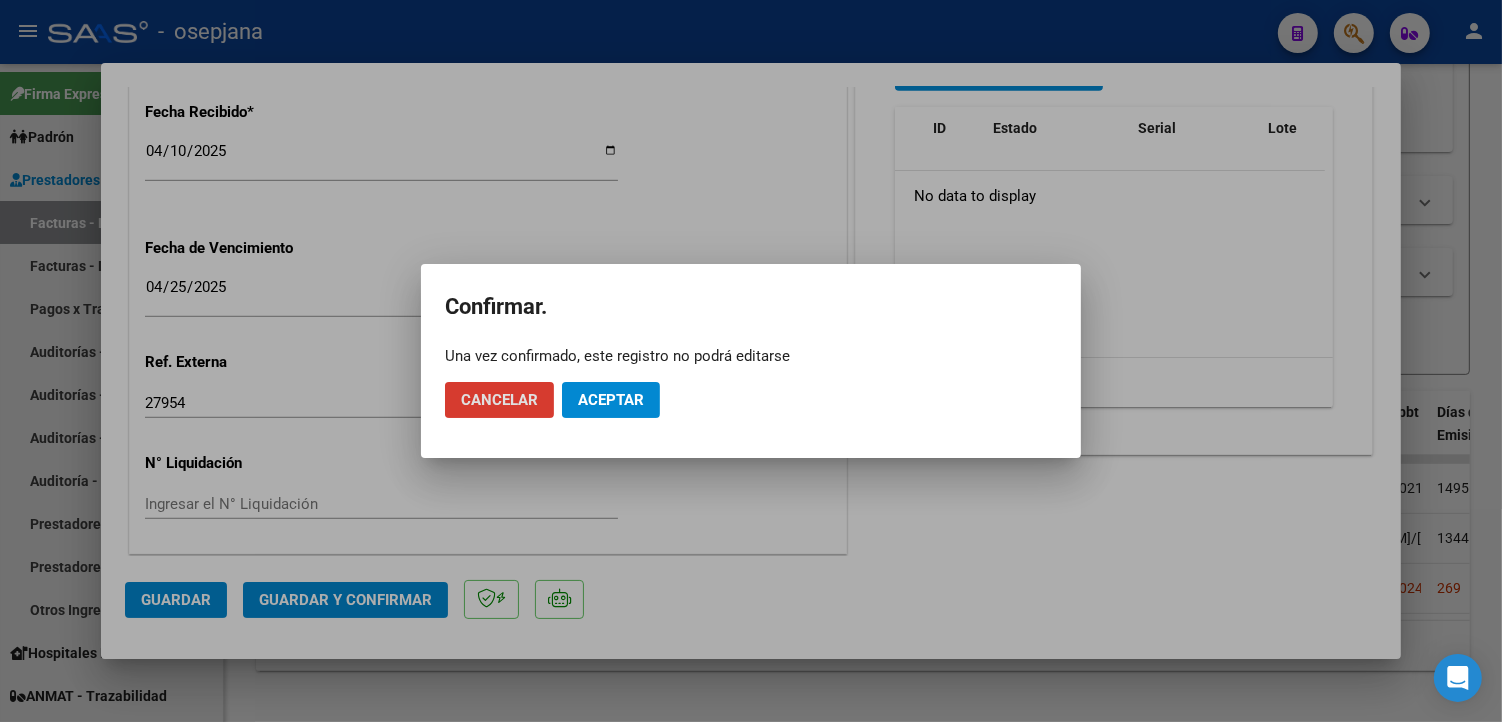 click on "Aceptar" 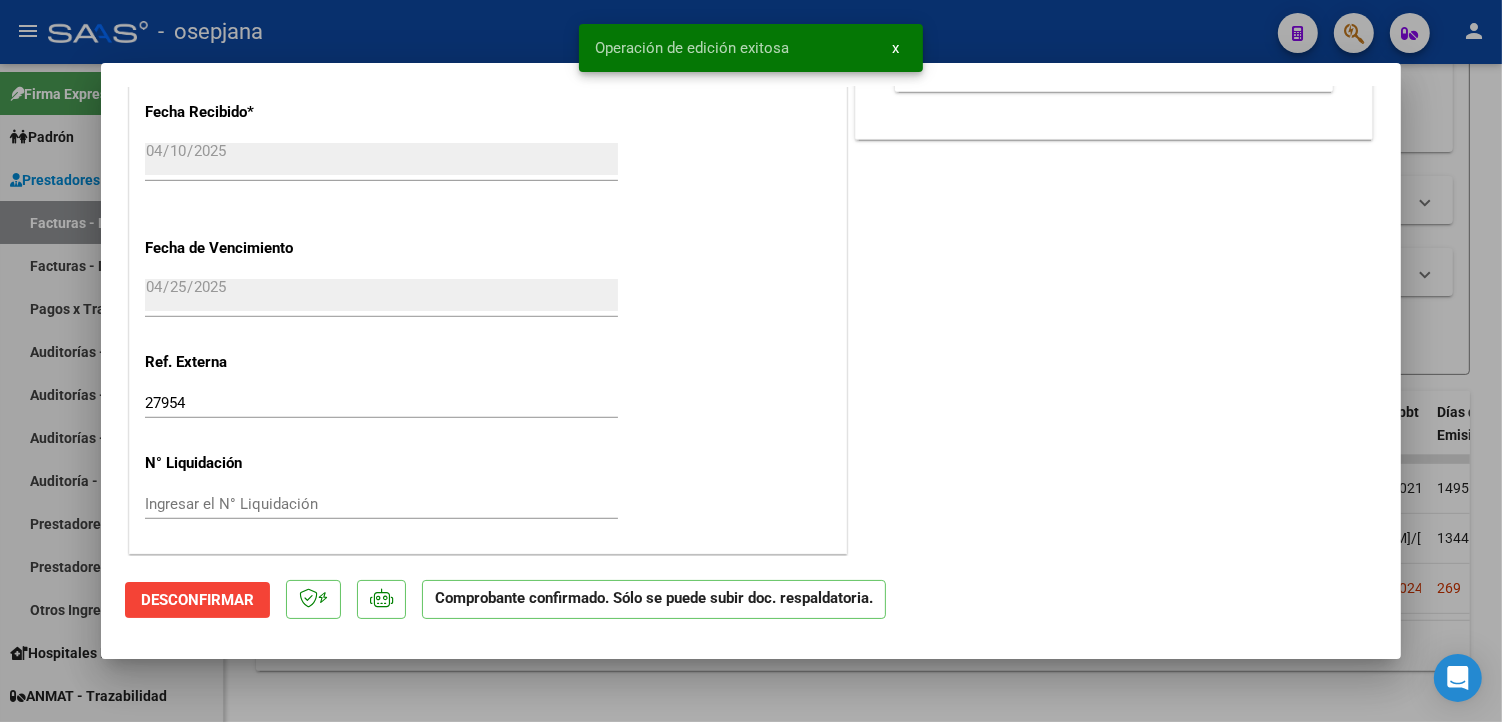 click at bounding box center (751, 361) 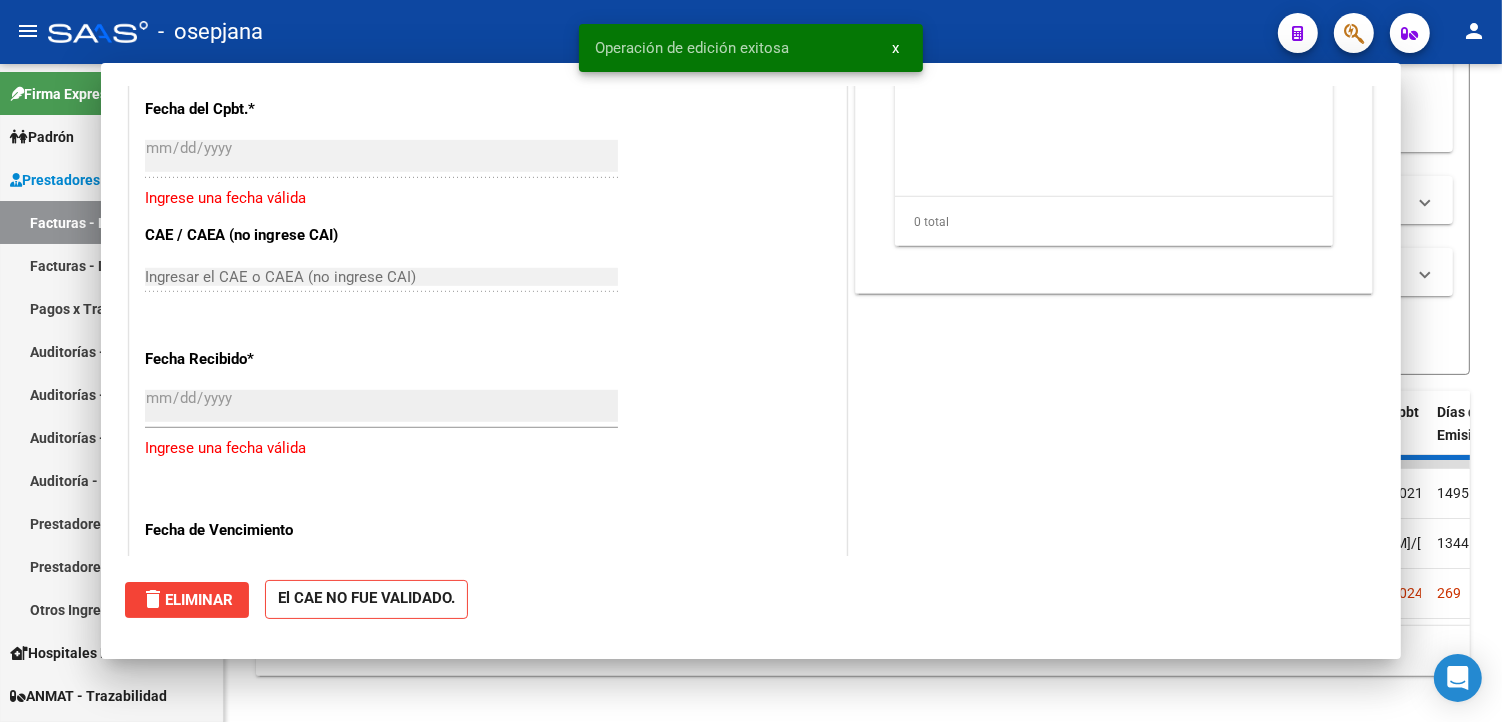 scroll, scrollTop: 0, scrollLeft: 0, axis: both 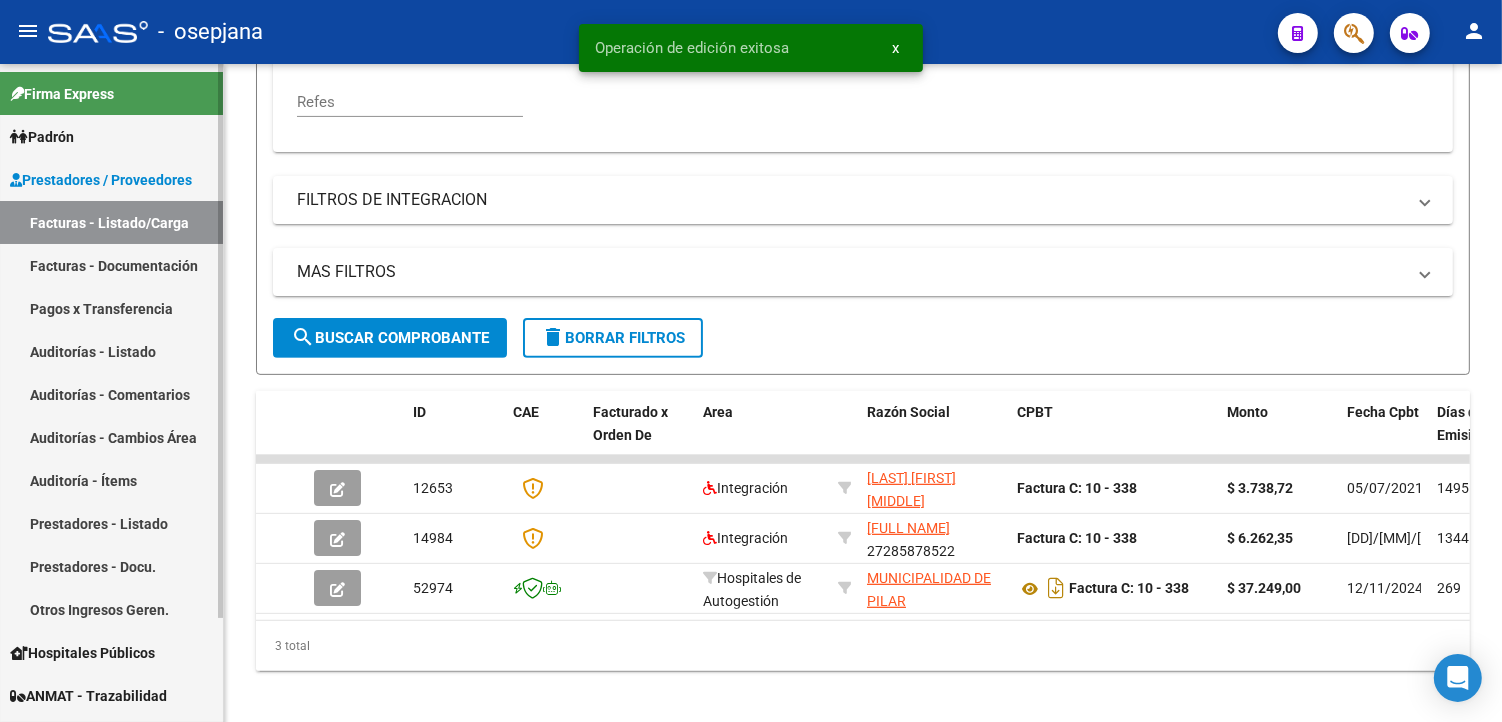 click on "Auditorías - Listado" at bounding box center [111, 351] 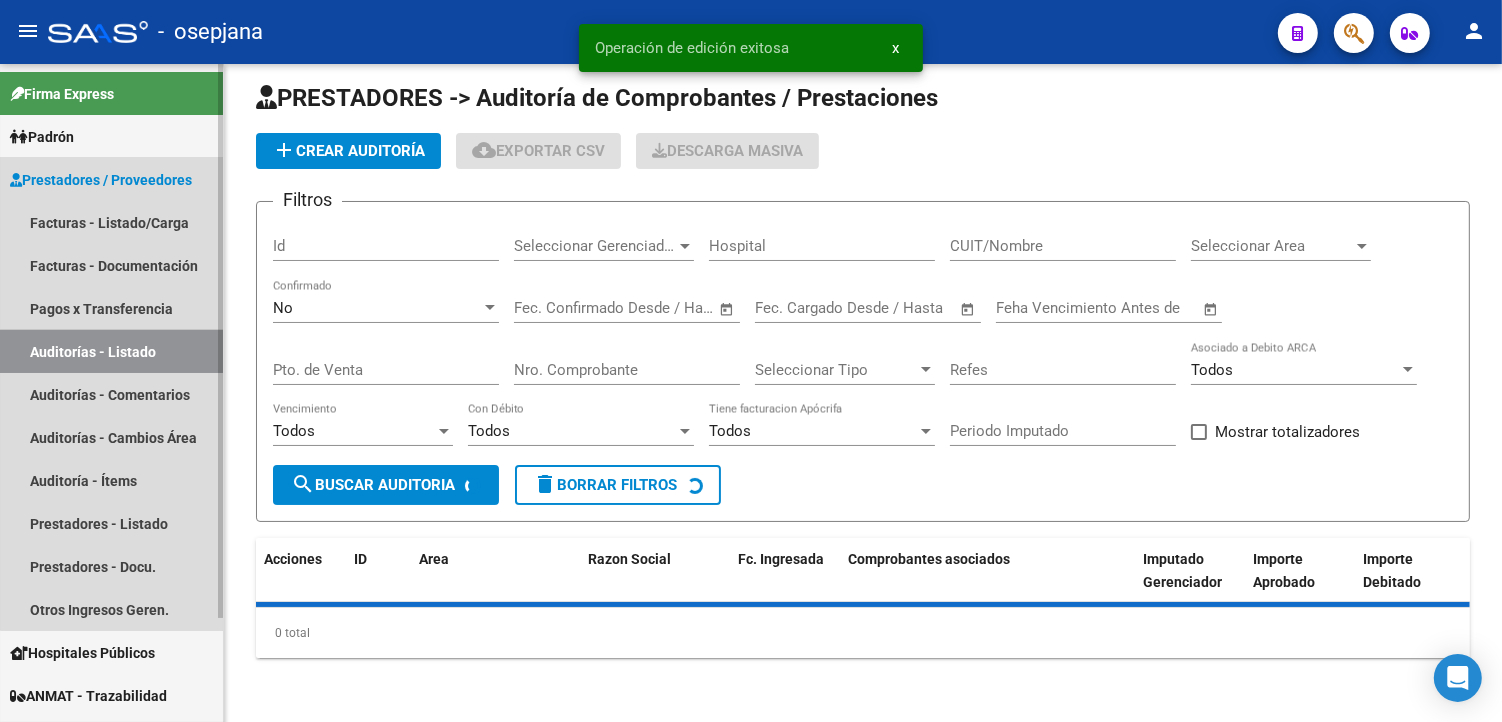 scroll, scrollTop: 0, scrollLeft: 0, axis: both 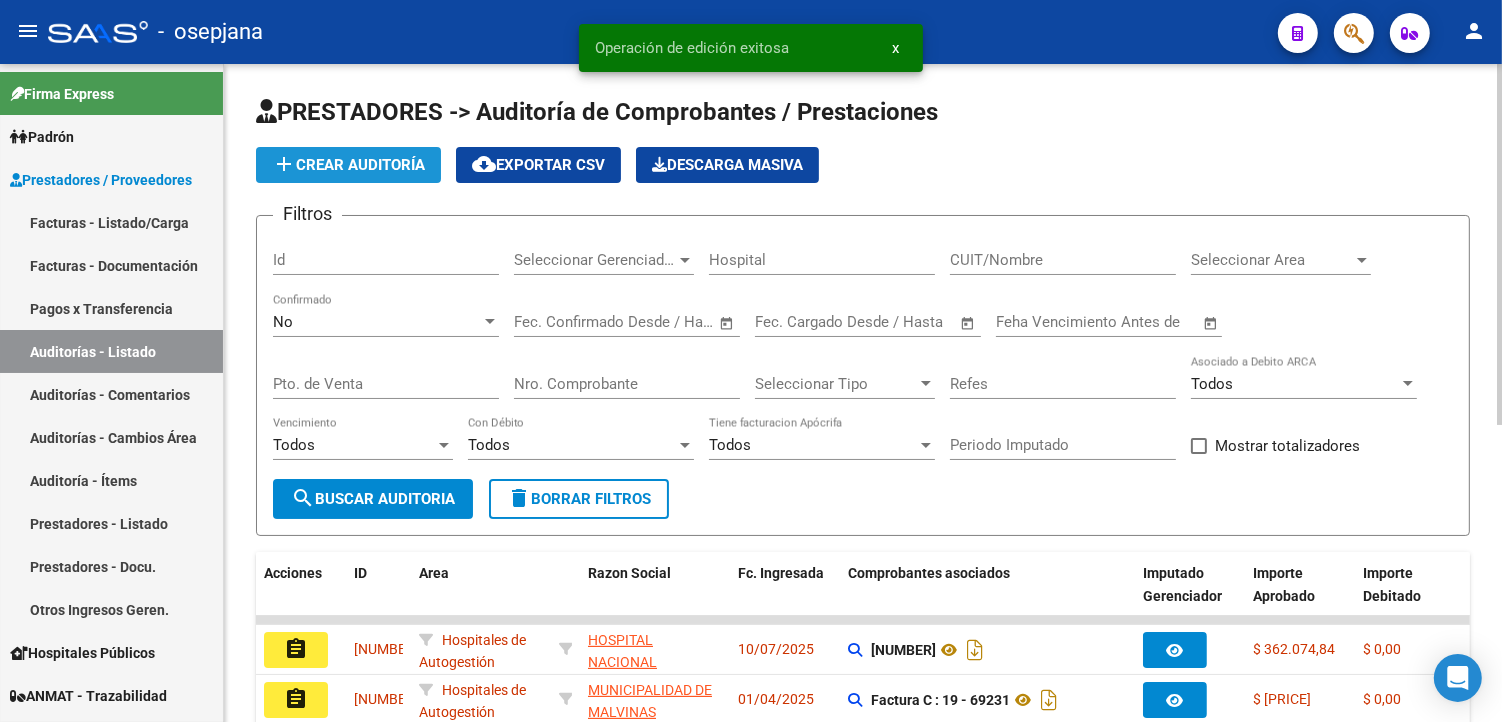 click on "add  Crear Auditoría" 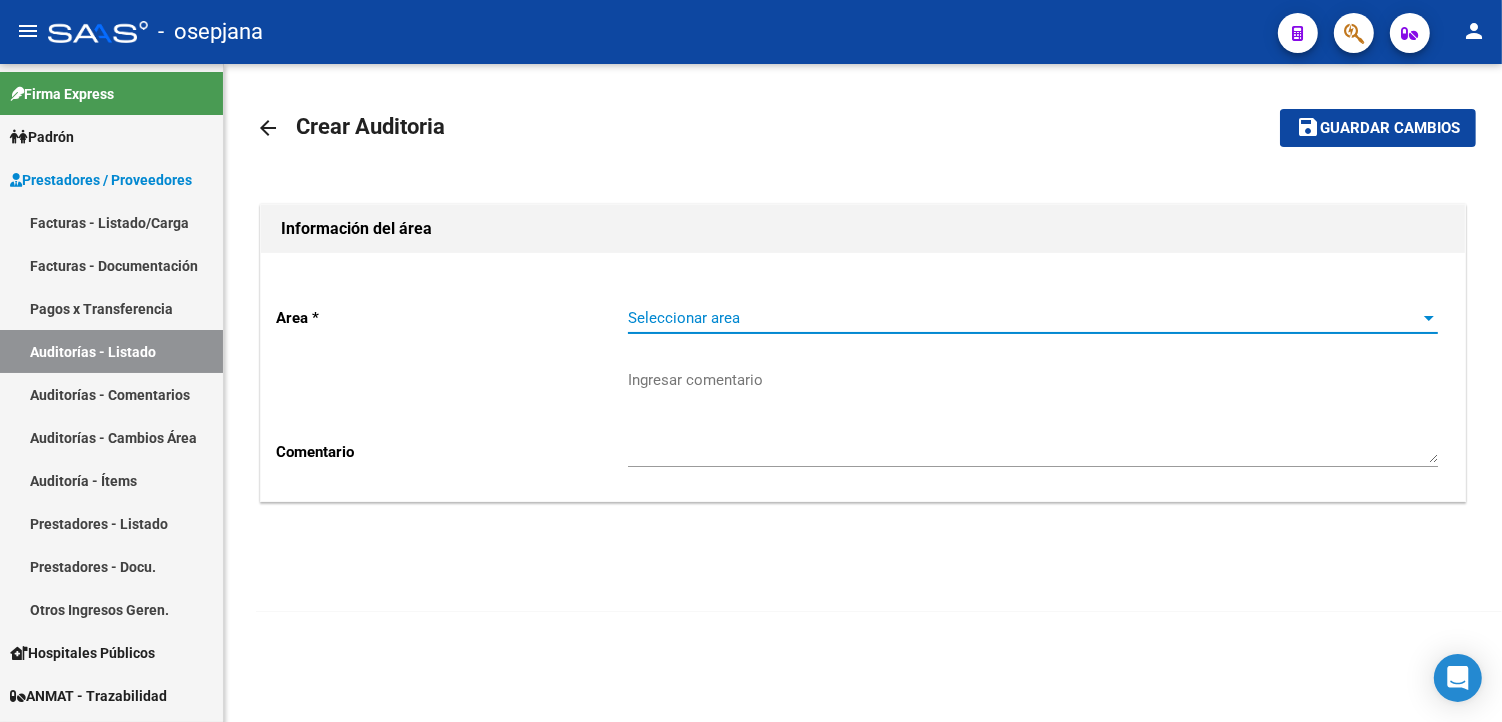 click on "Seleccionar area" at bounding box center (1024, 318) 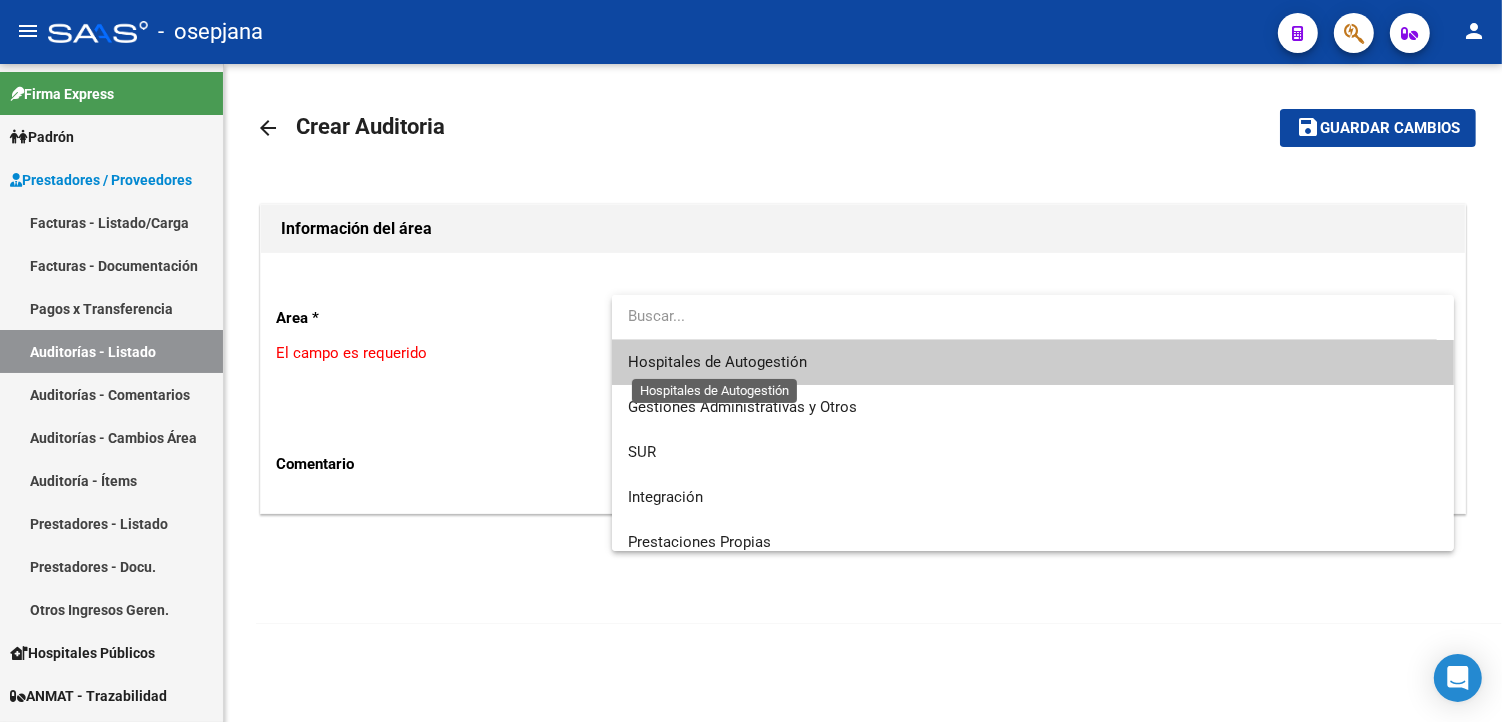 click on "Hospitales de Autogestión" at bounding box center (717, 362) 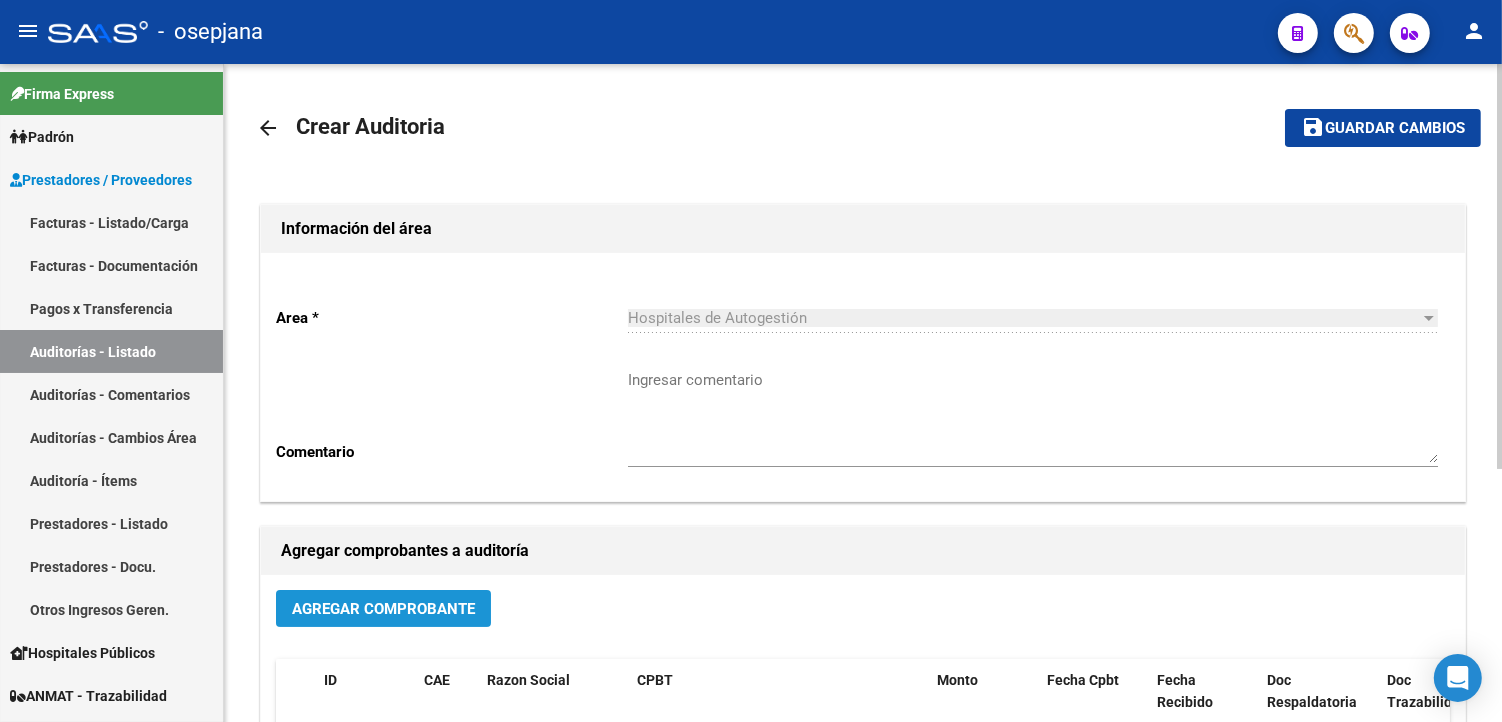 click on "Agregar Comprobante" 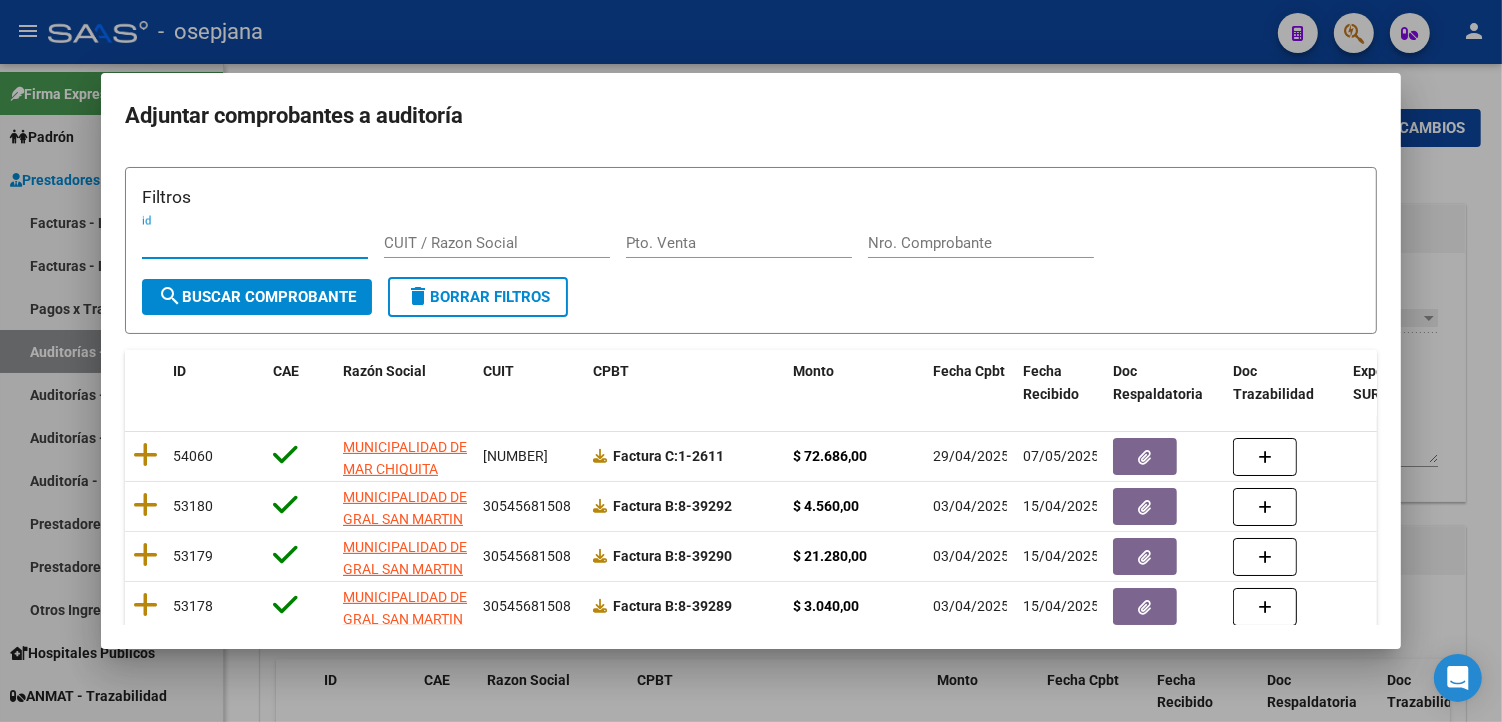 scroll, scrollTop: 0, scrollLeft: 0, axis: both 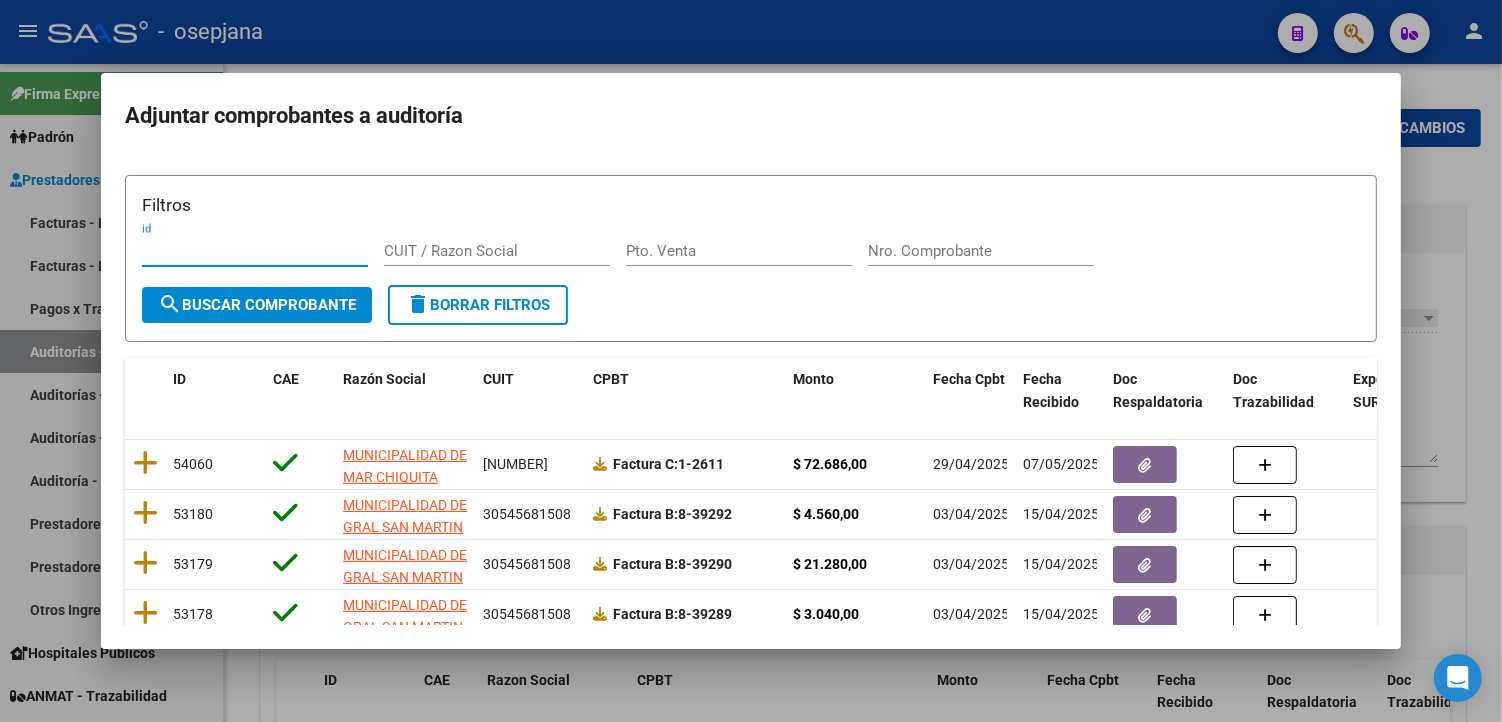 click on "Nro. Comprobante" at bounding box center [981, 251] 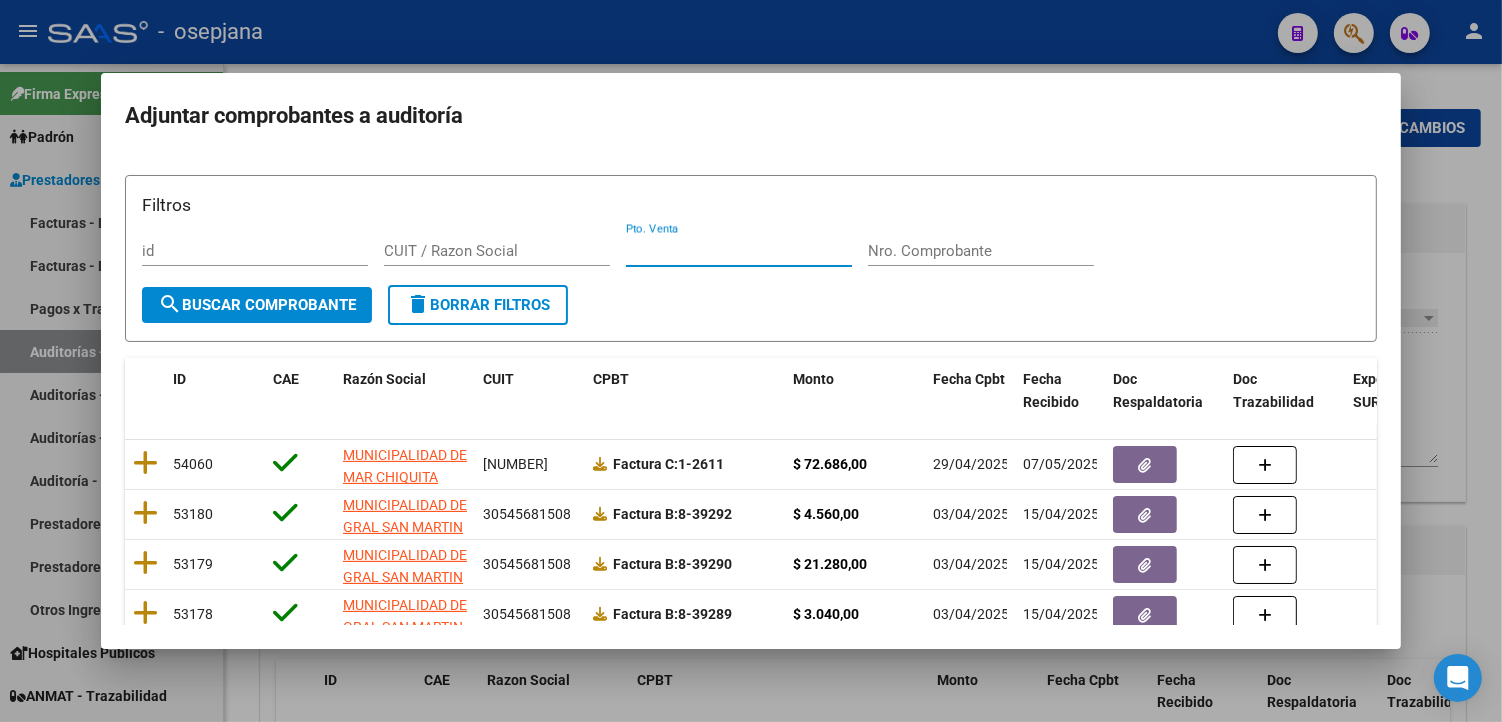 click on "Pto. Venta" at bounding box center (739, 251) 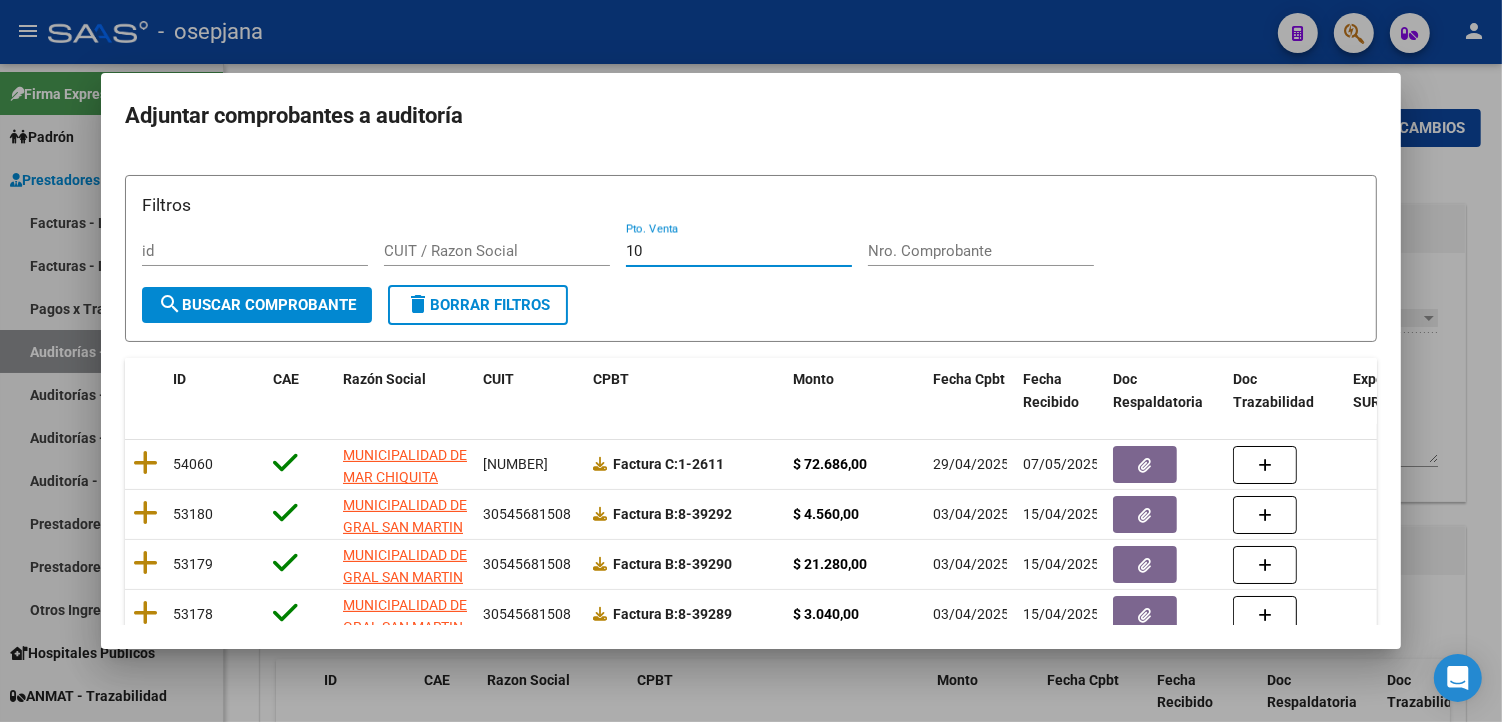 type on "10" 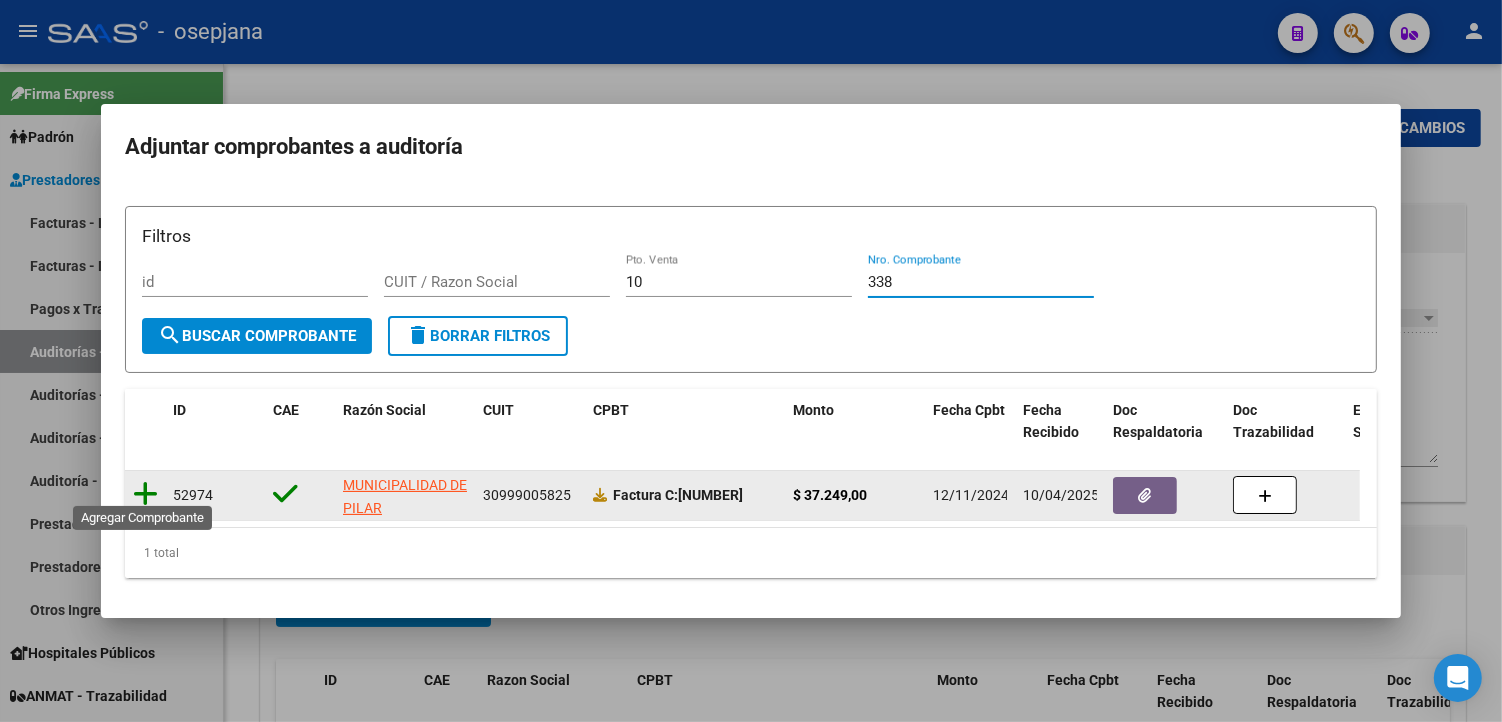 type on "338" 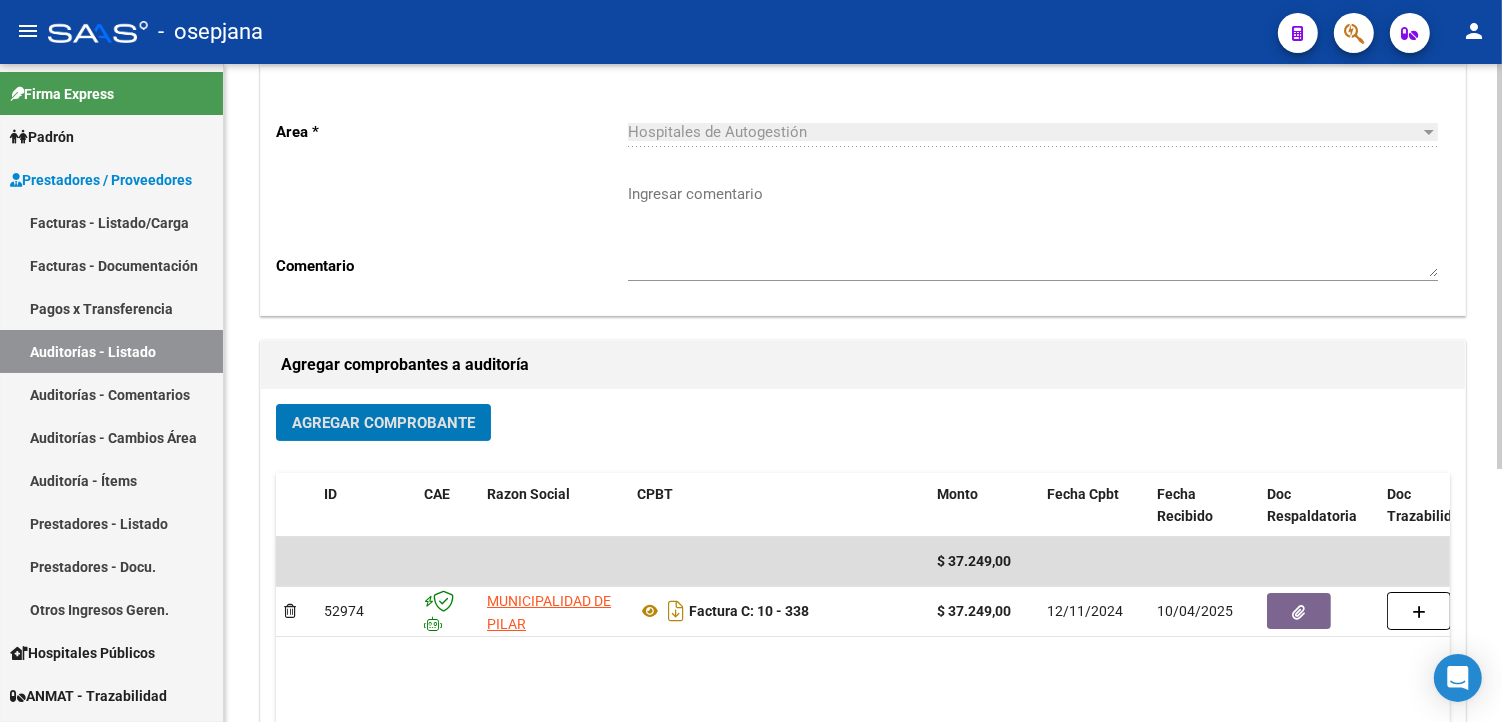 scroll, scrollTop: 0, scrollLeft: 0, axis: both 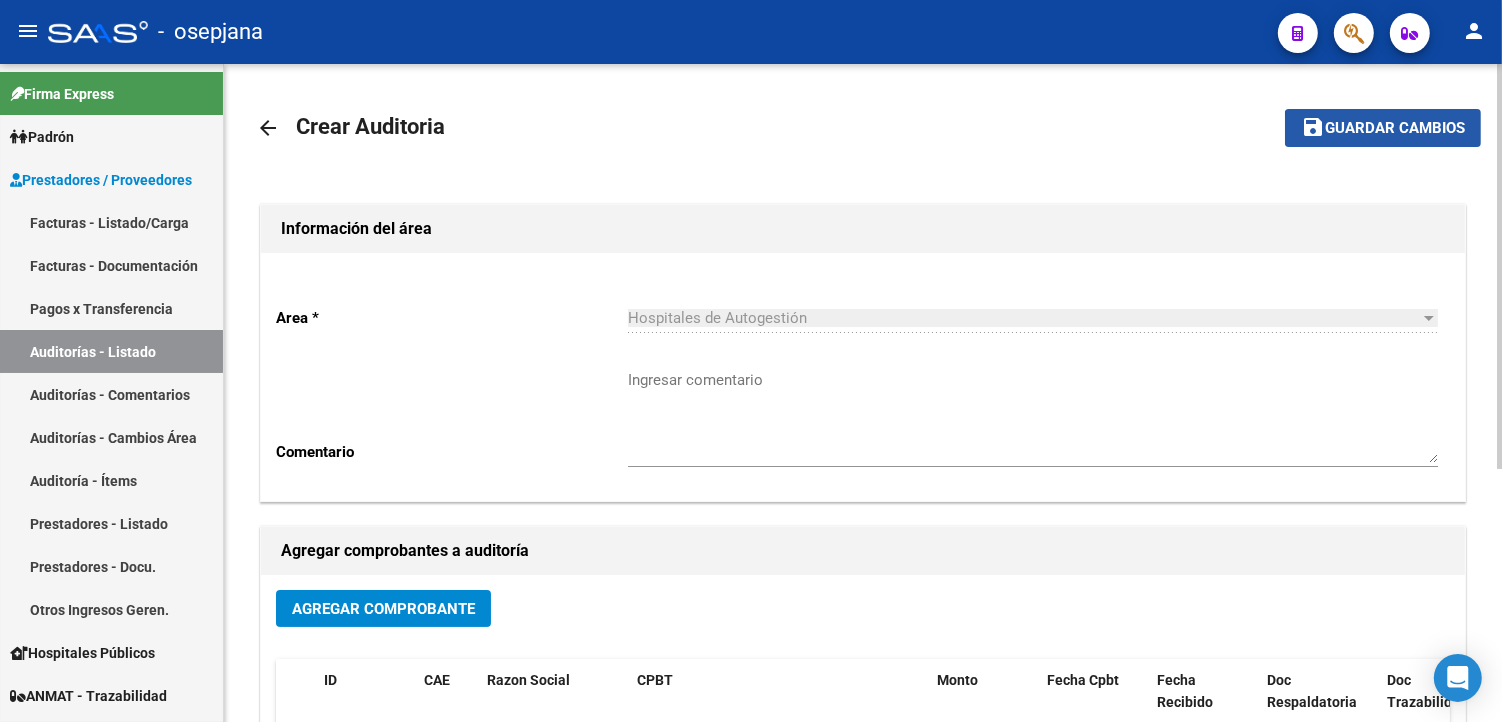 click on "Guardar cambios" 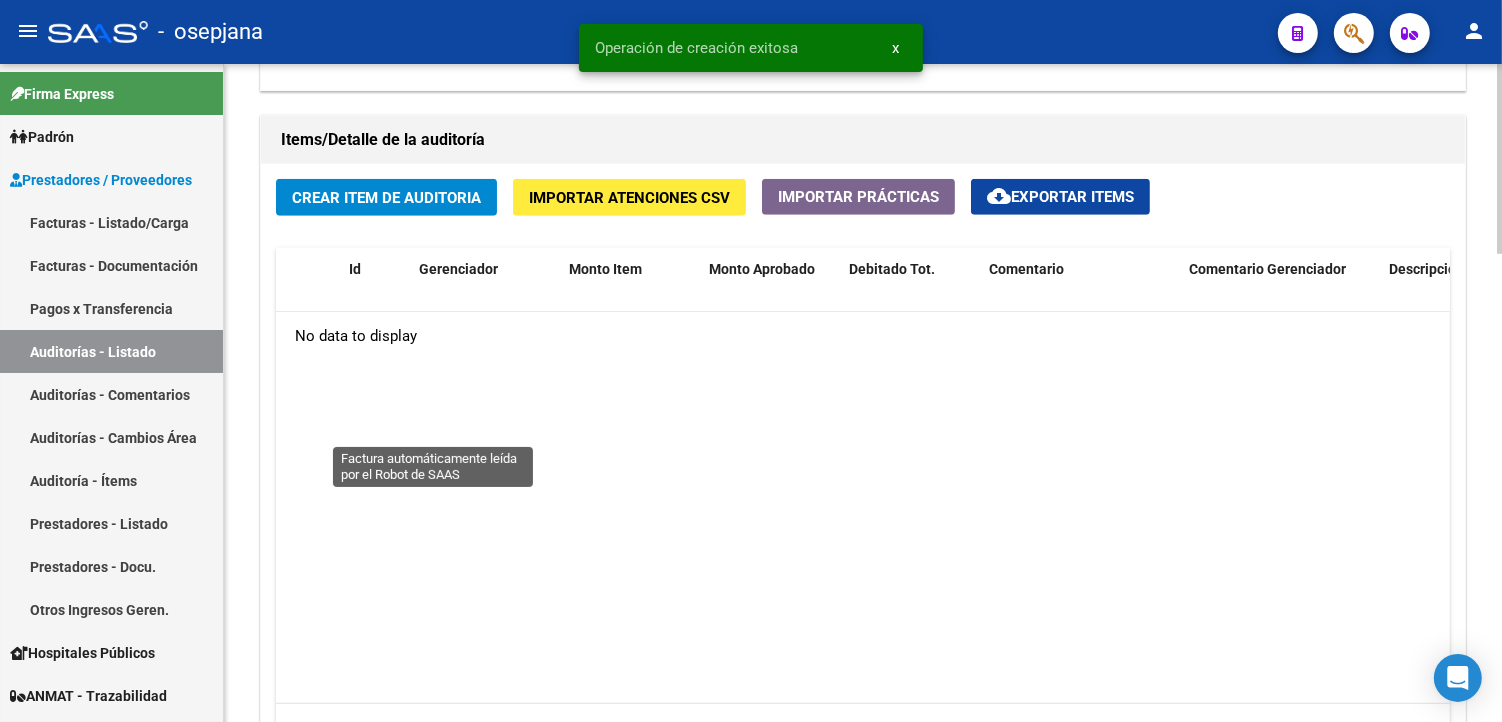 scroll, scrollTop: 1444, scrollLeft: 0, axis: vertical 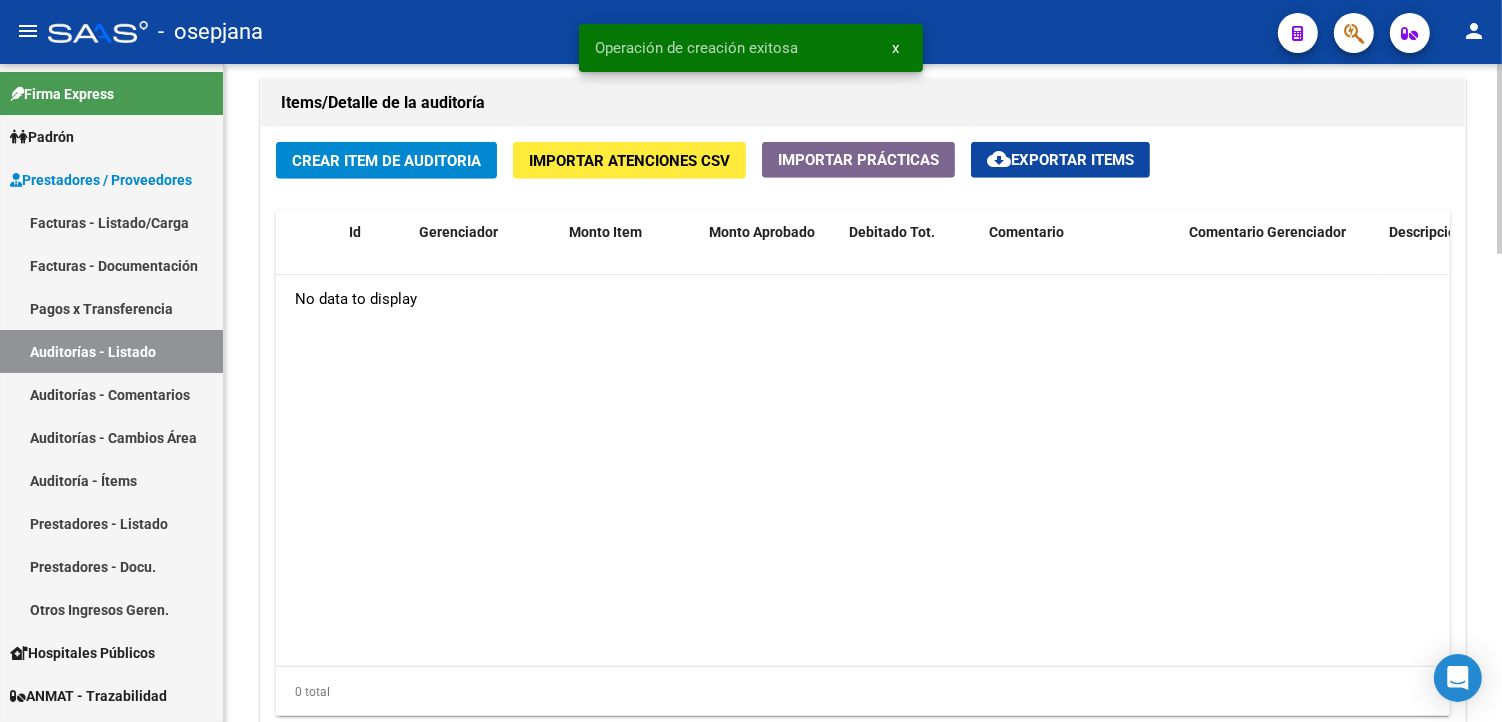 click on "Crear Item de Auditoria" 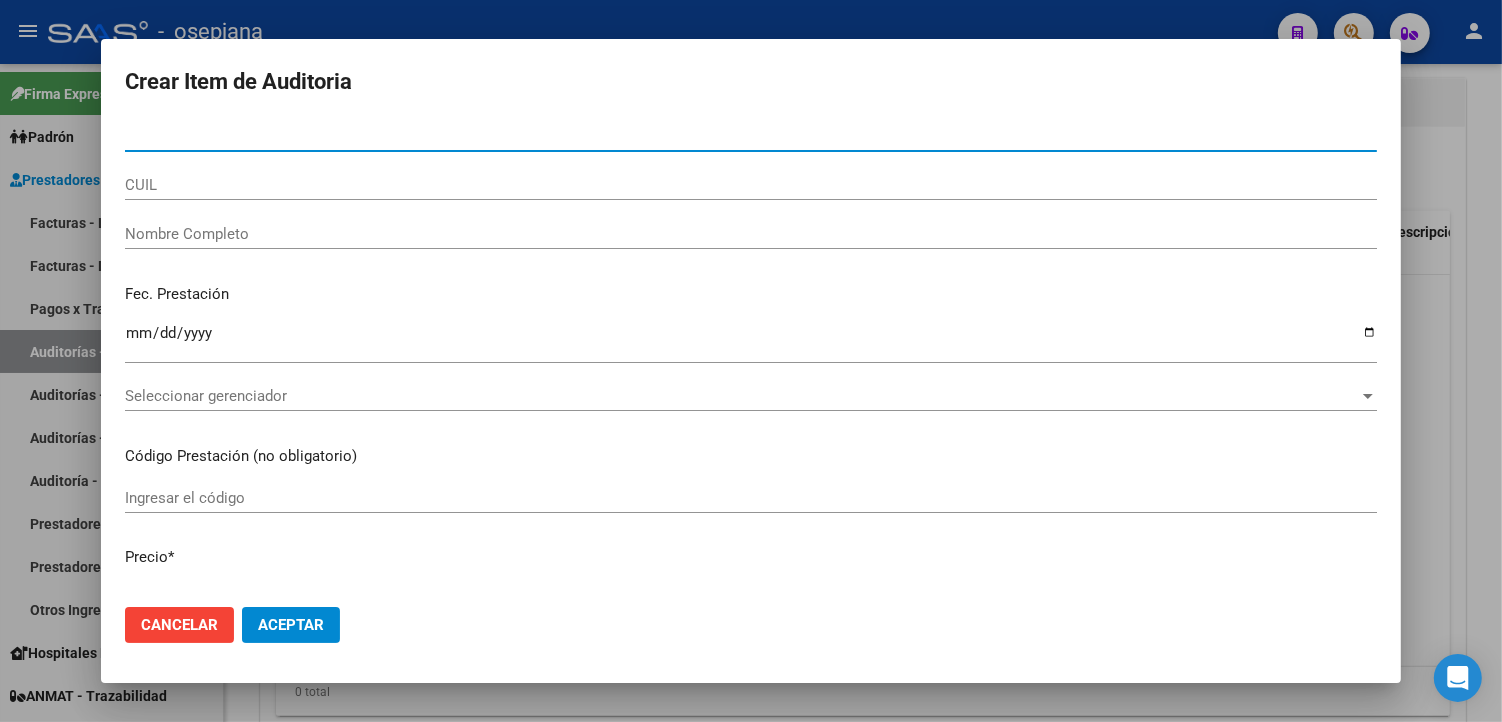 type on "[NUMBER]" 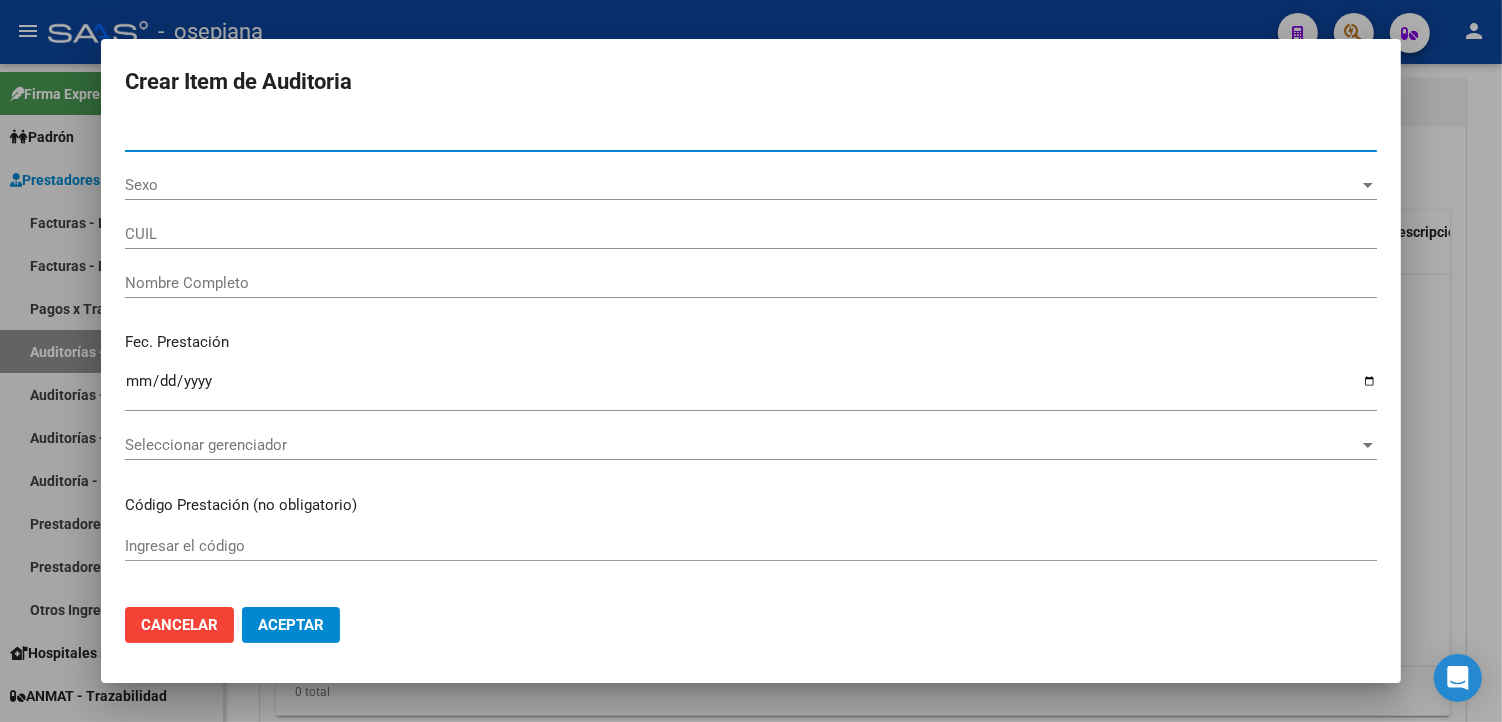 type on "[NUMBER]" 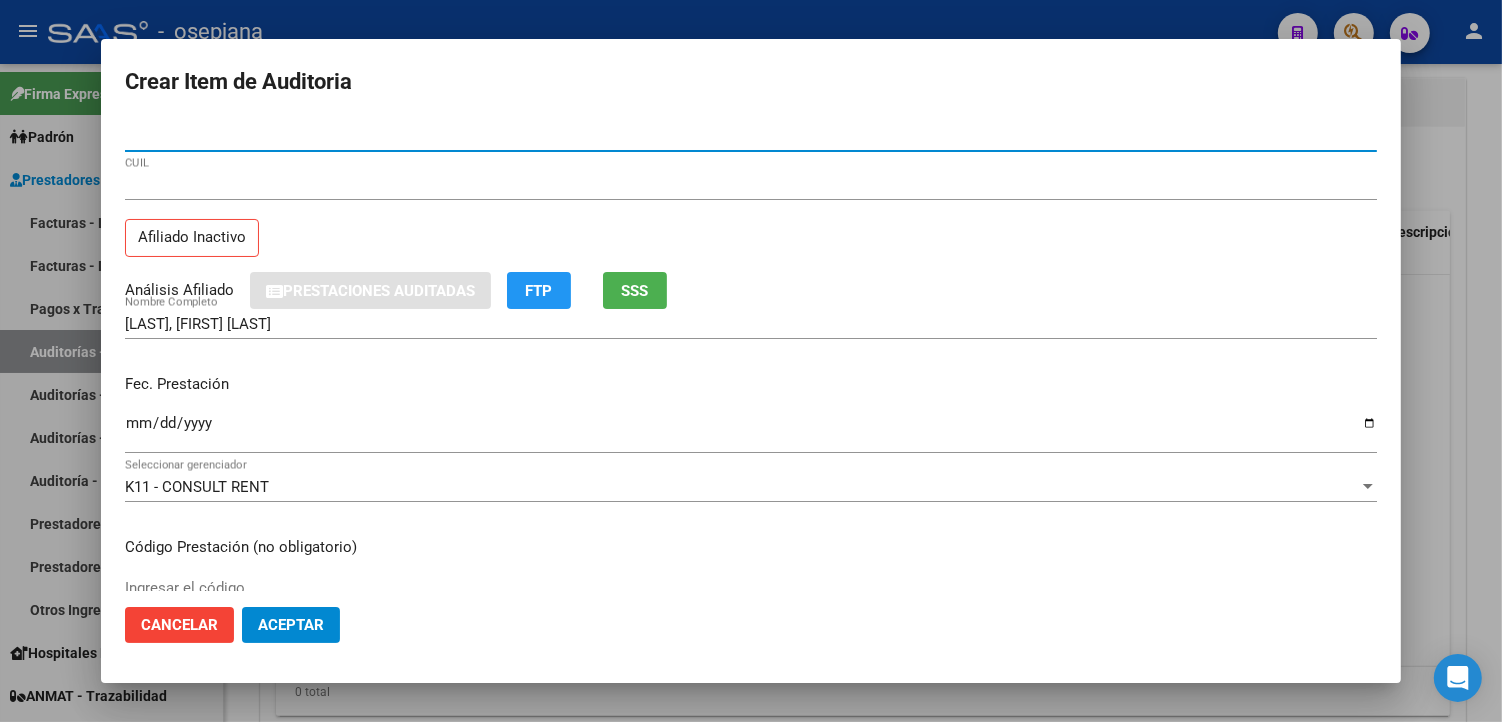type on "[NUMBER]" 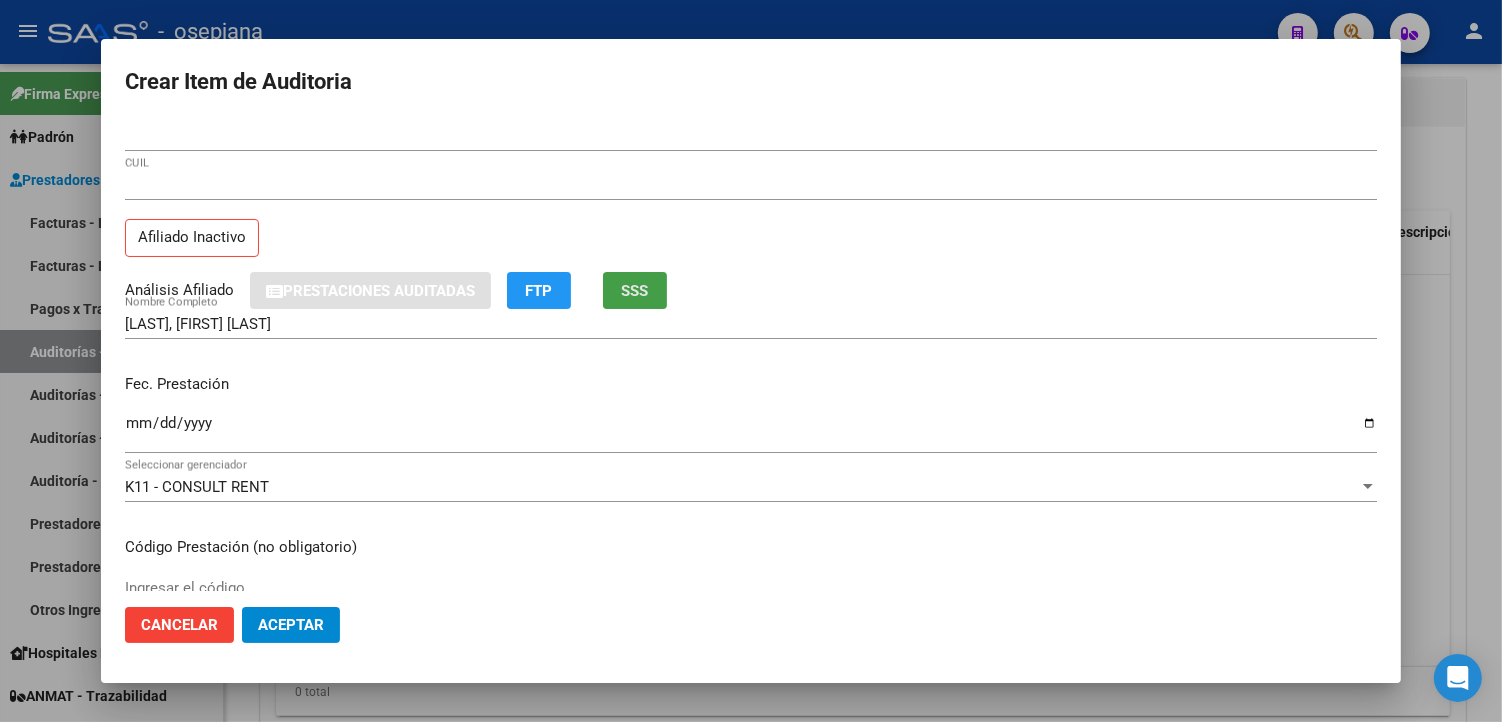 click on "SSS" 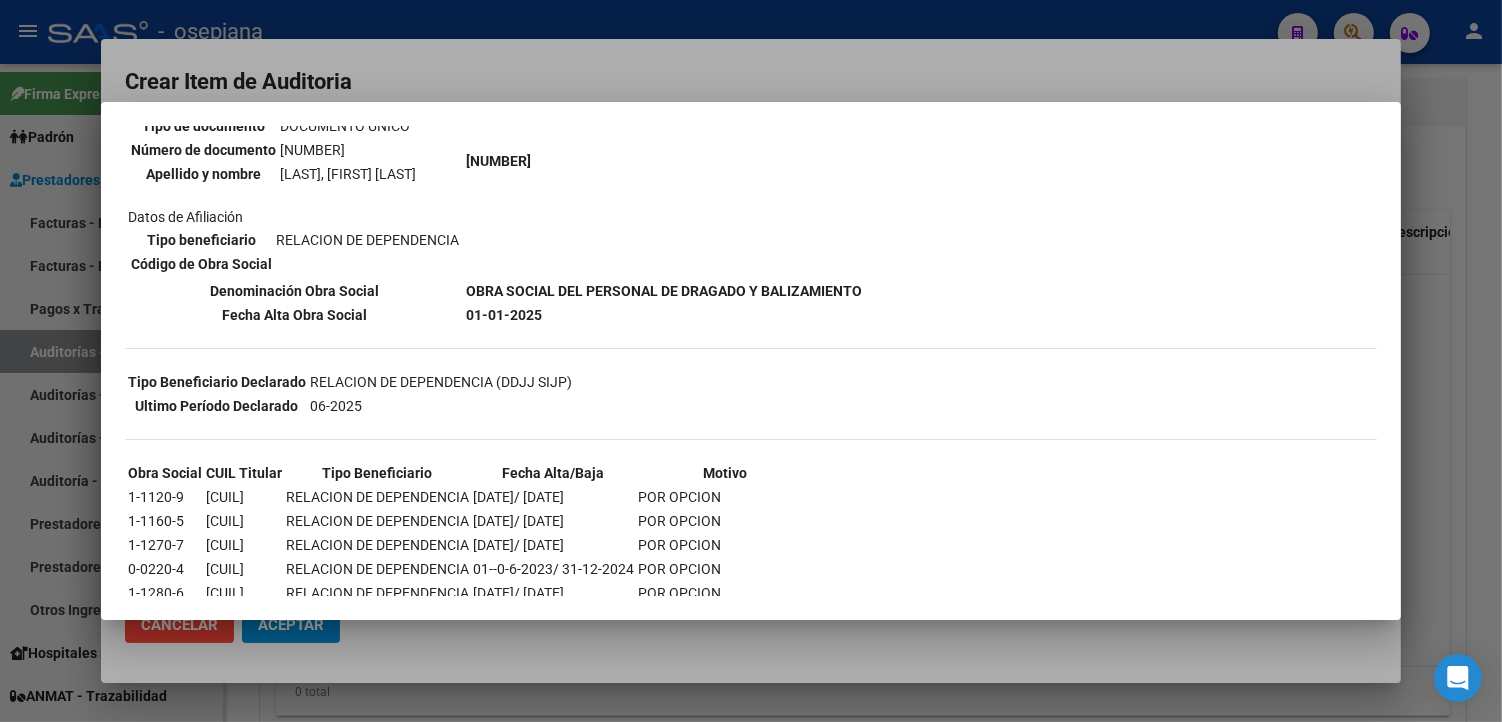 scroll, scrollTop: 274, scrollLeft: 0, axis: vertical 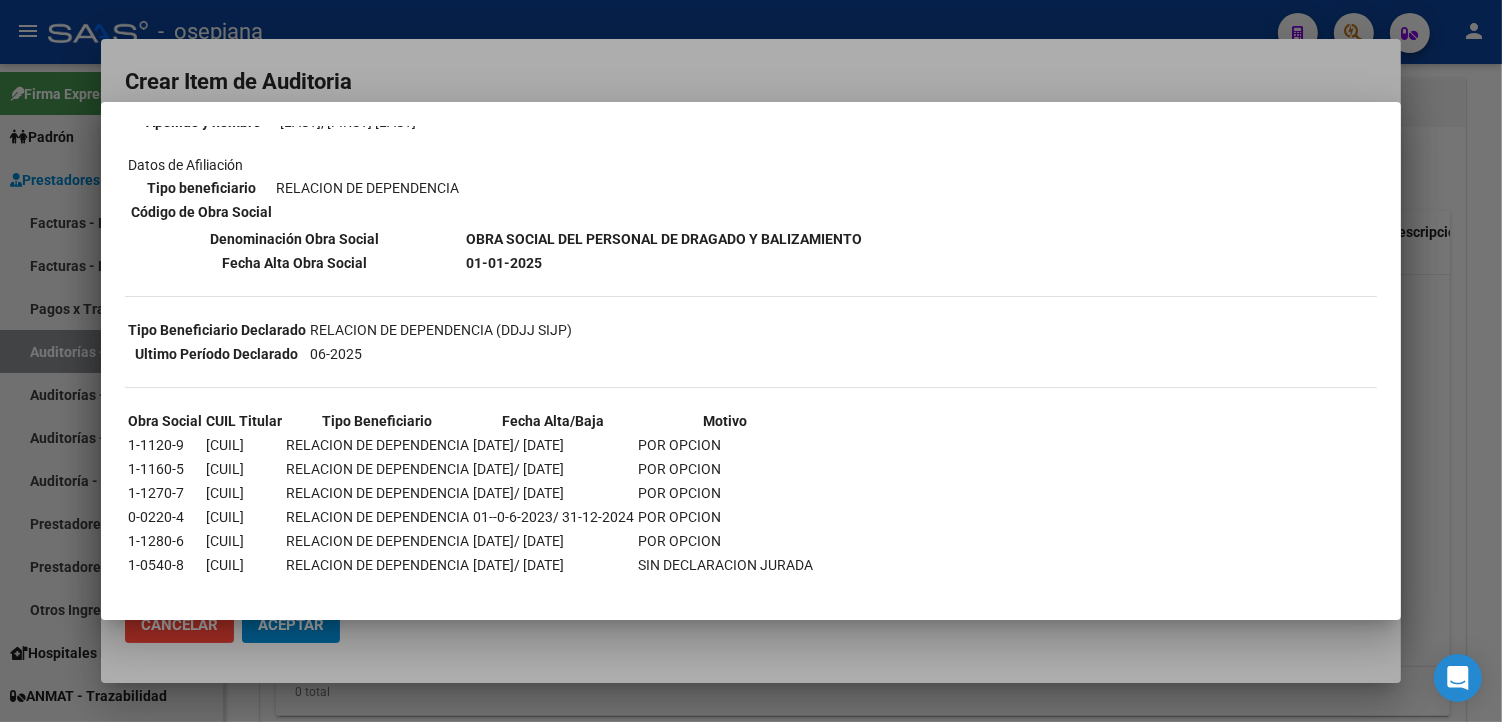 click at bounding box center [751, 361] 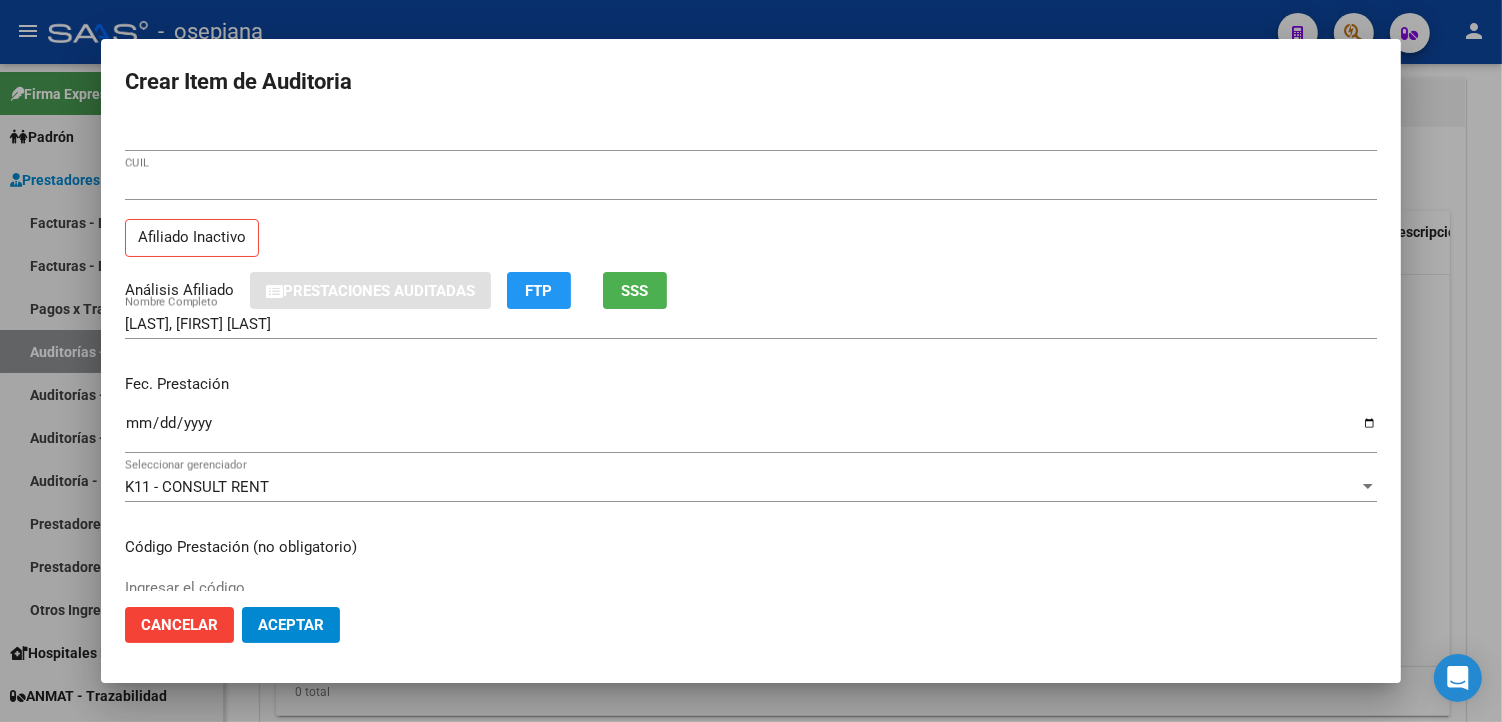 click on "Ingresar la fecha" at bounding box center (751, 432) 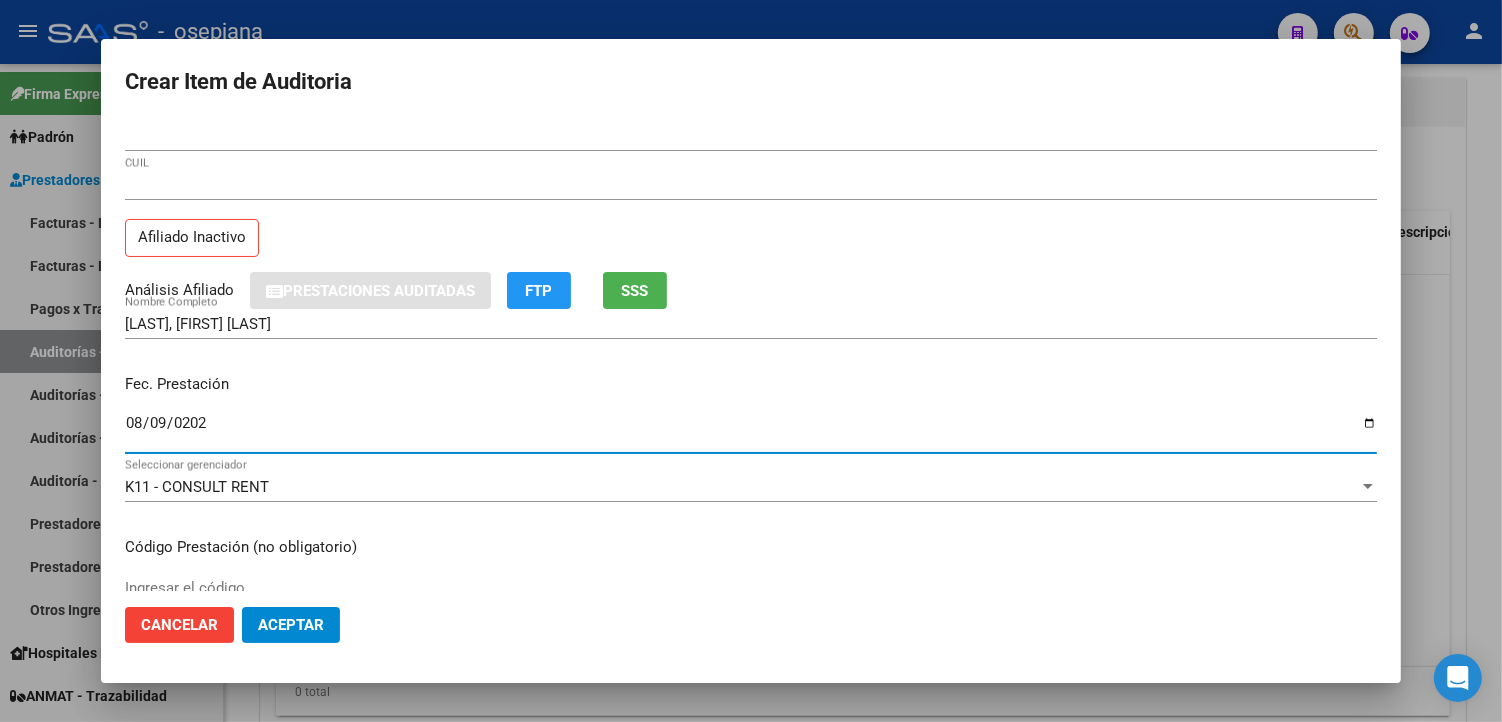 type on "[DATE]" 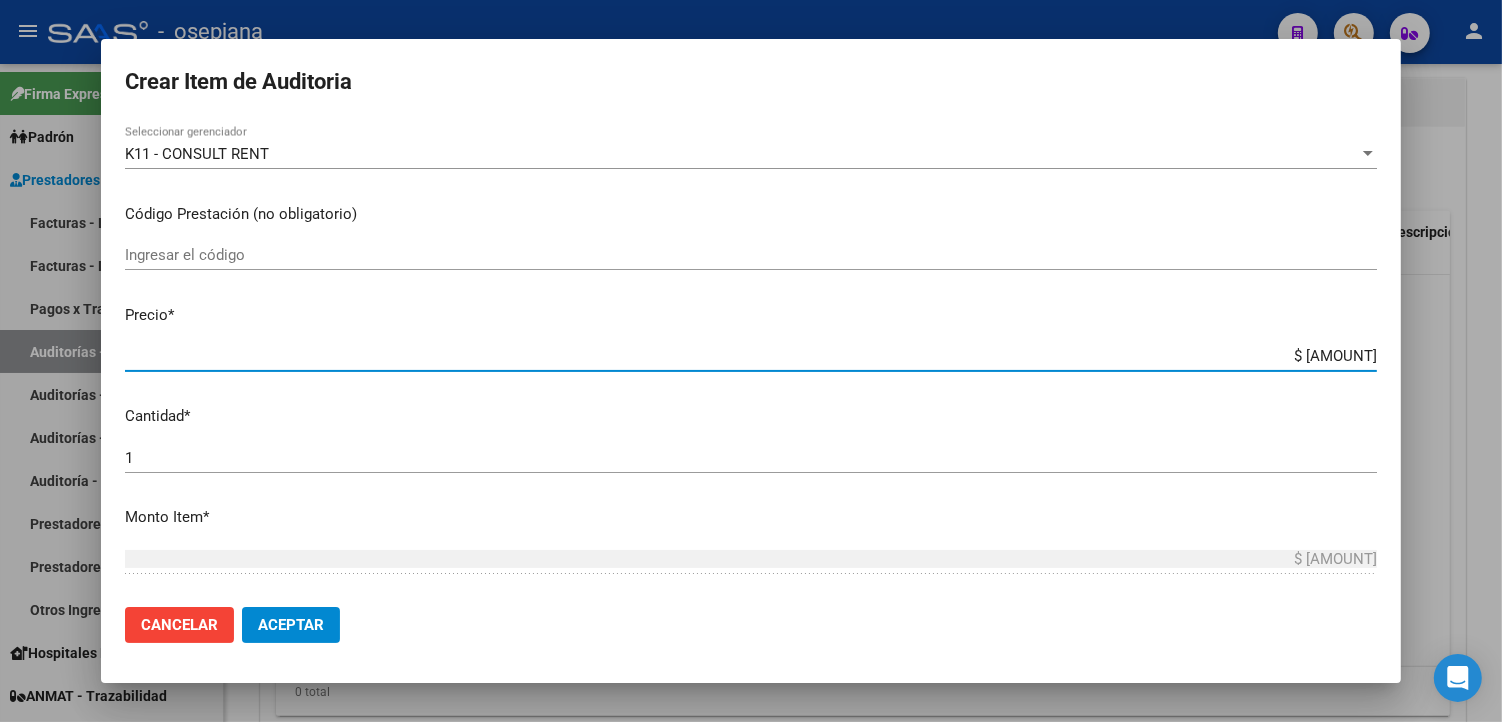 drag, startPoint x: 1293, startPoint y: 347, endPoint x: 1428, endPoint y: 357, distance: 135.36986 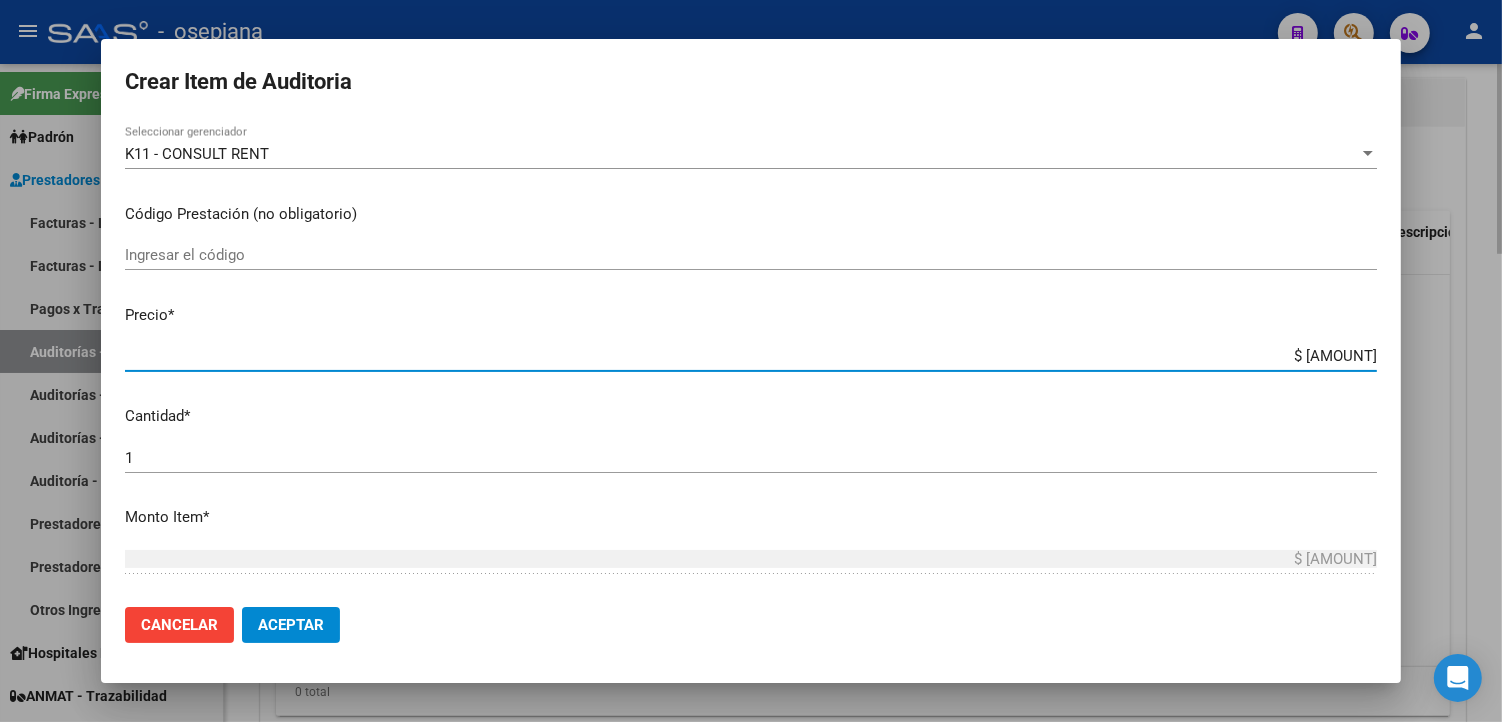 click at bounding box center [751, 361] 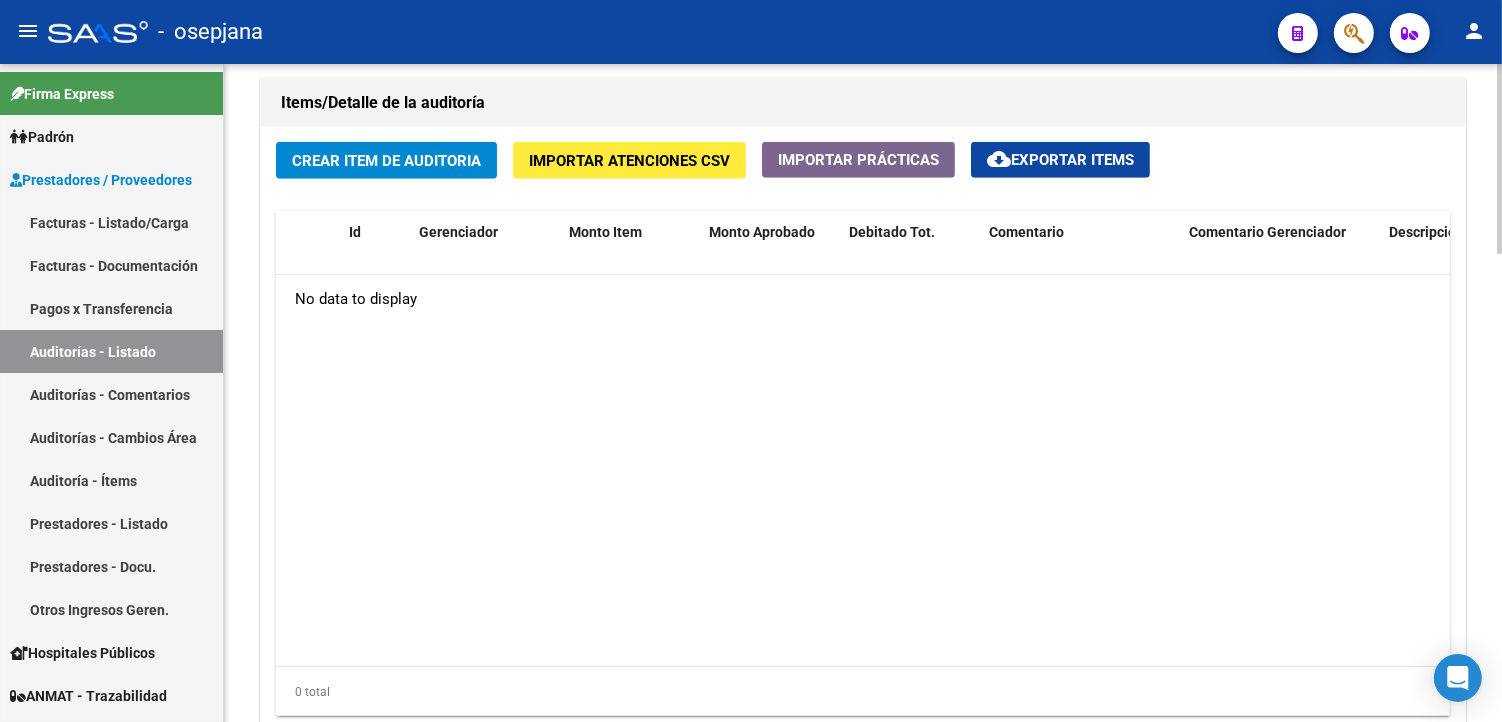 type 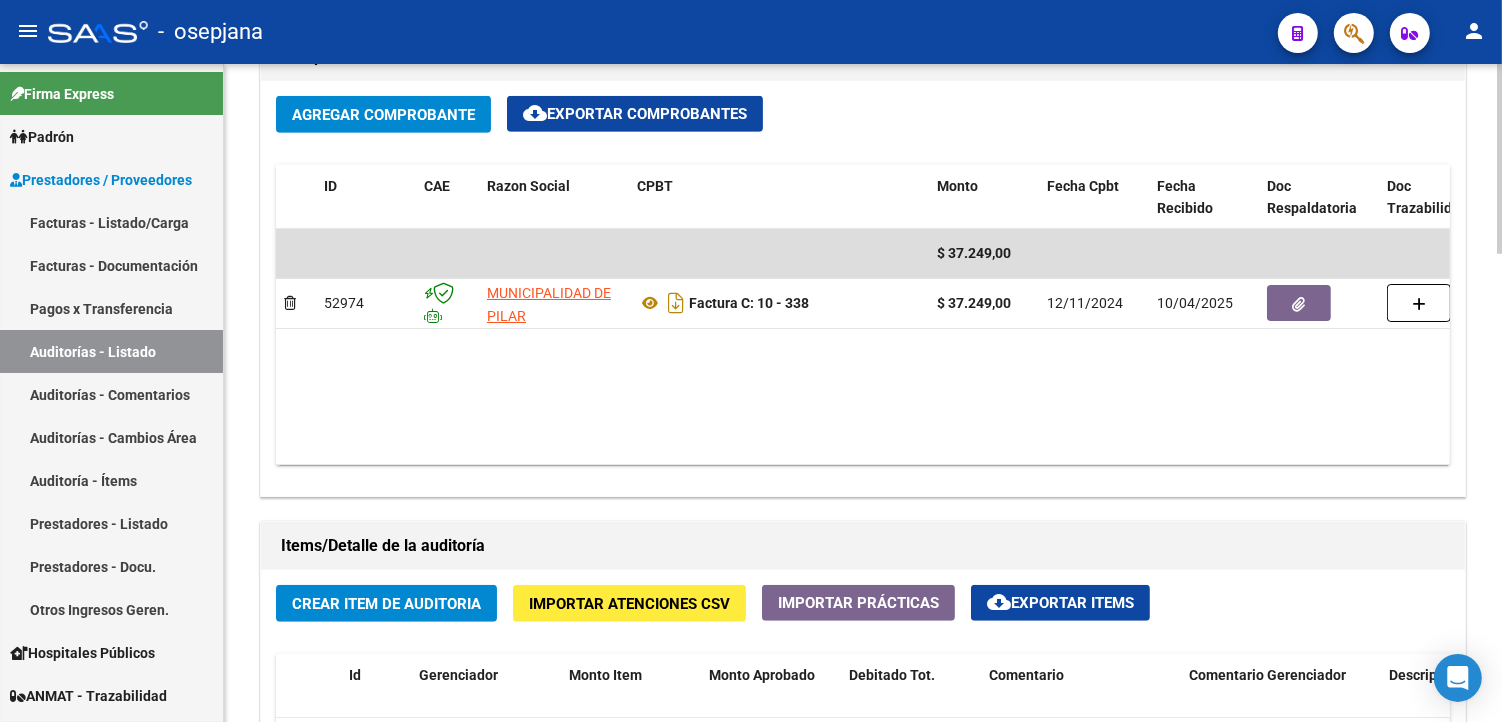scroll, scrollTop: 1000, scrollLeft: 0, axis: vertical 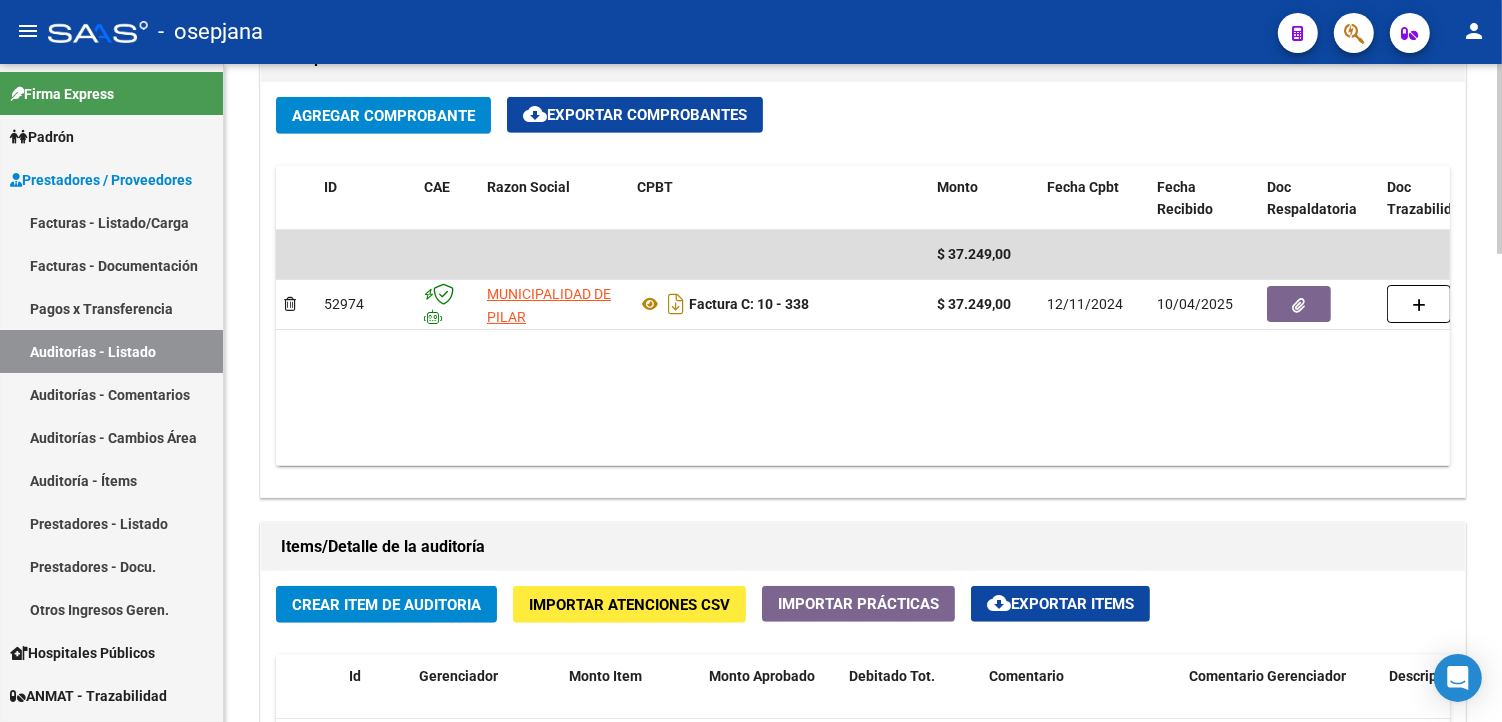 click on "Crear Item de Auditoria" 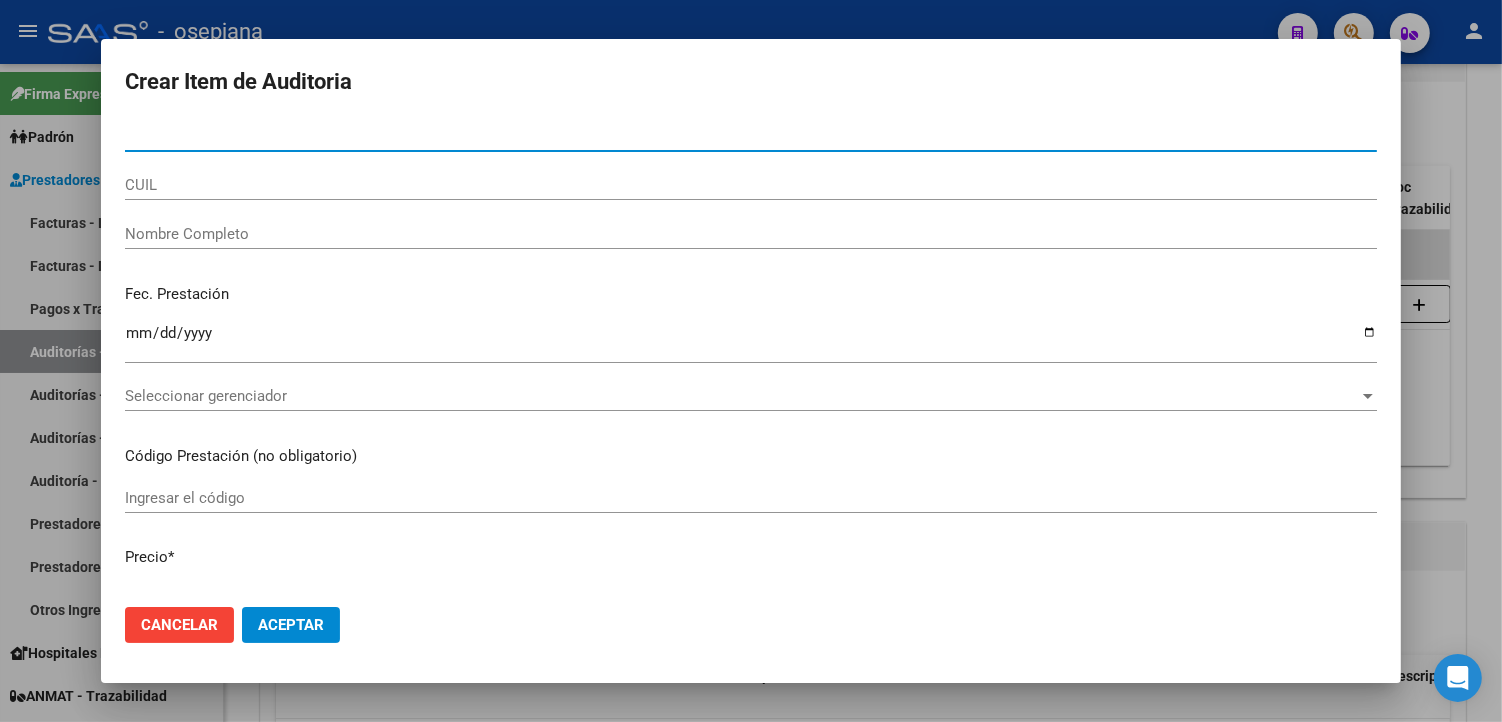 type on "[NUMBER]" 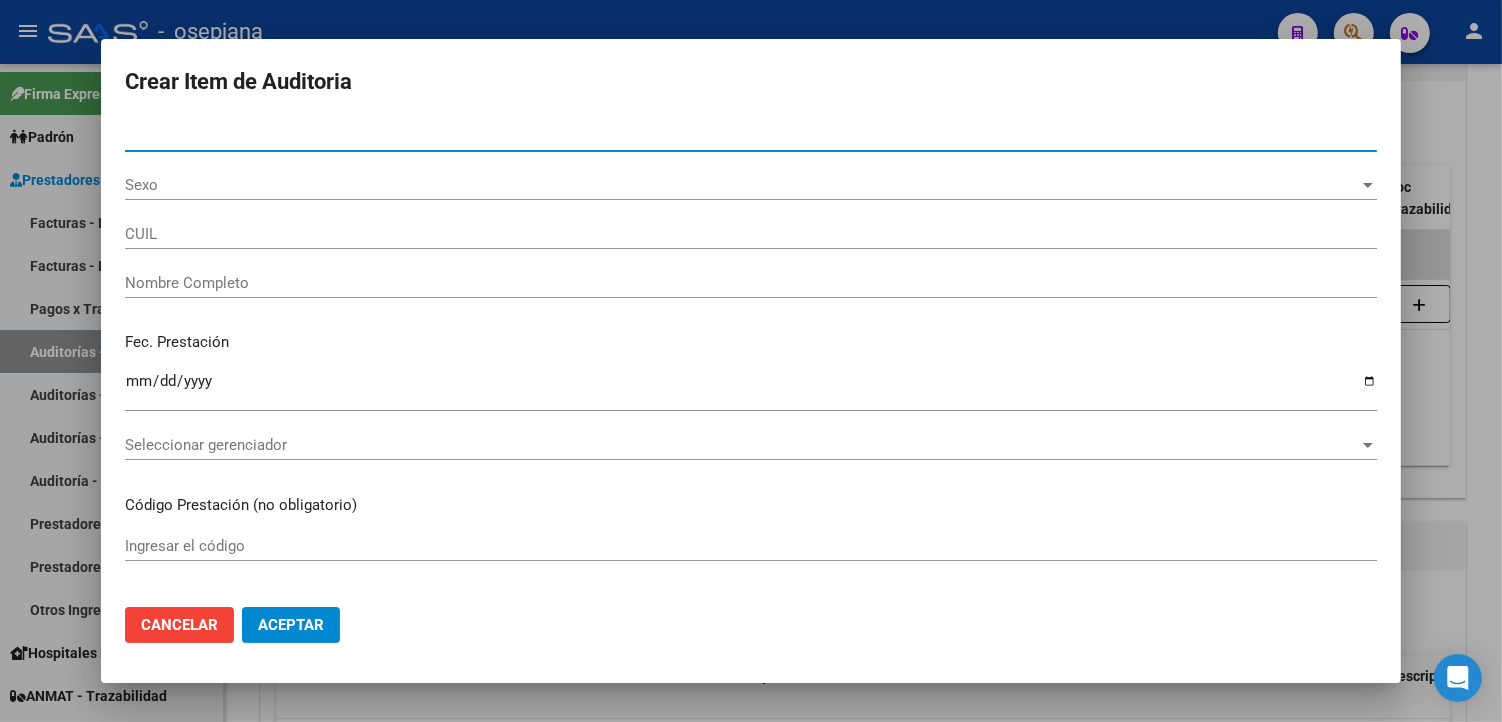 type on "[NUMBER]" 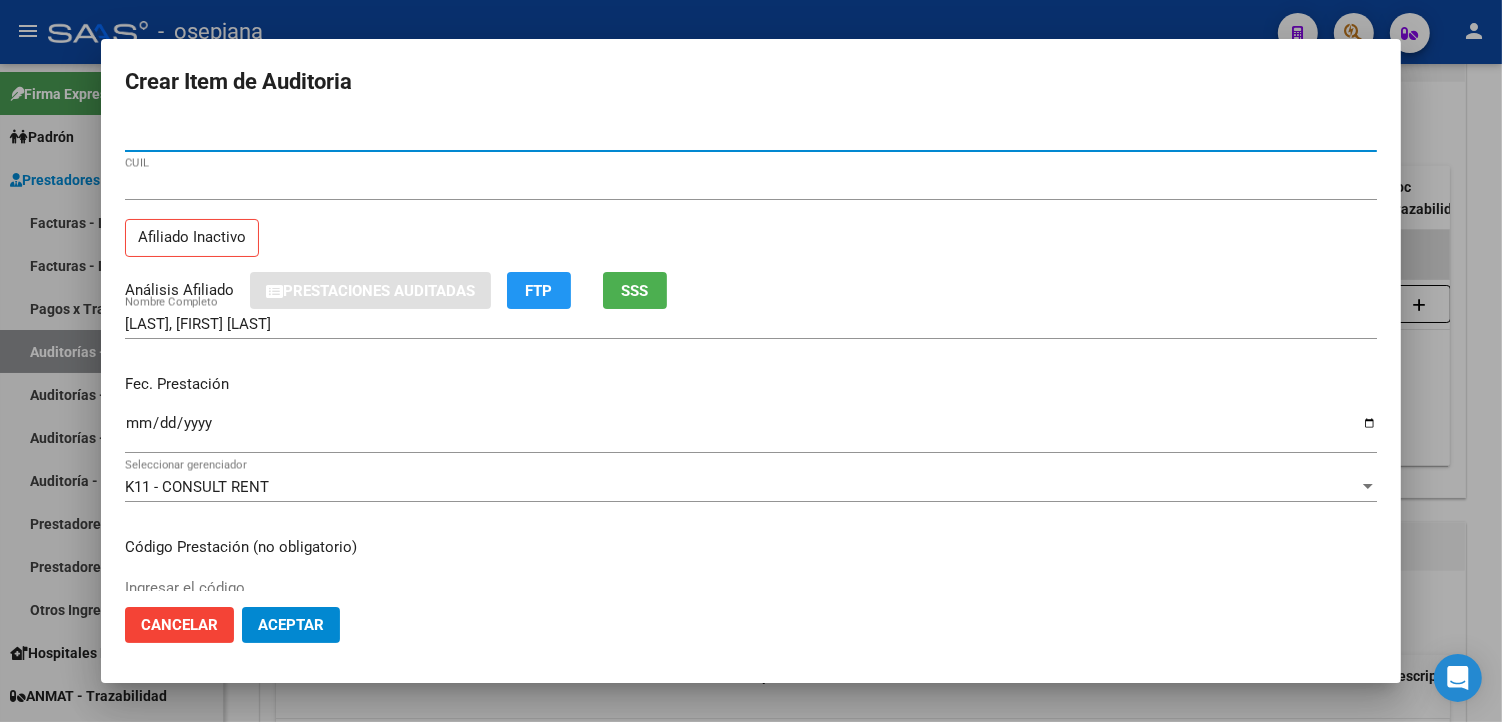 type on "[NUMBER]" 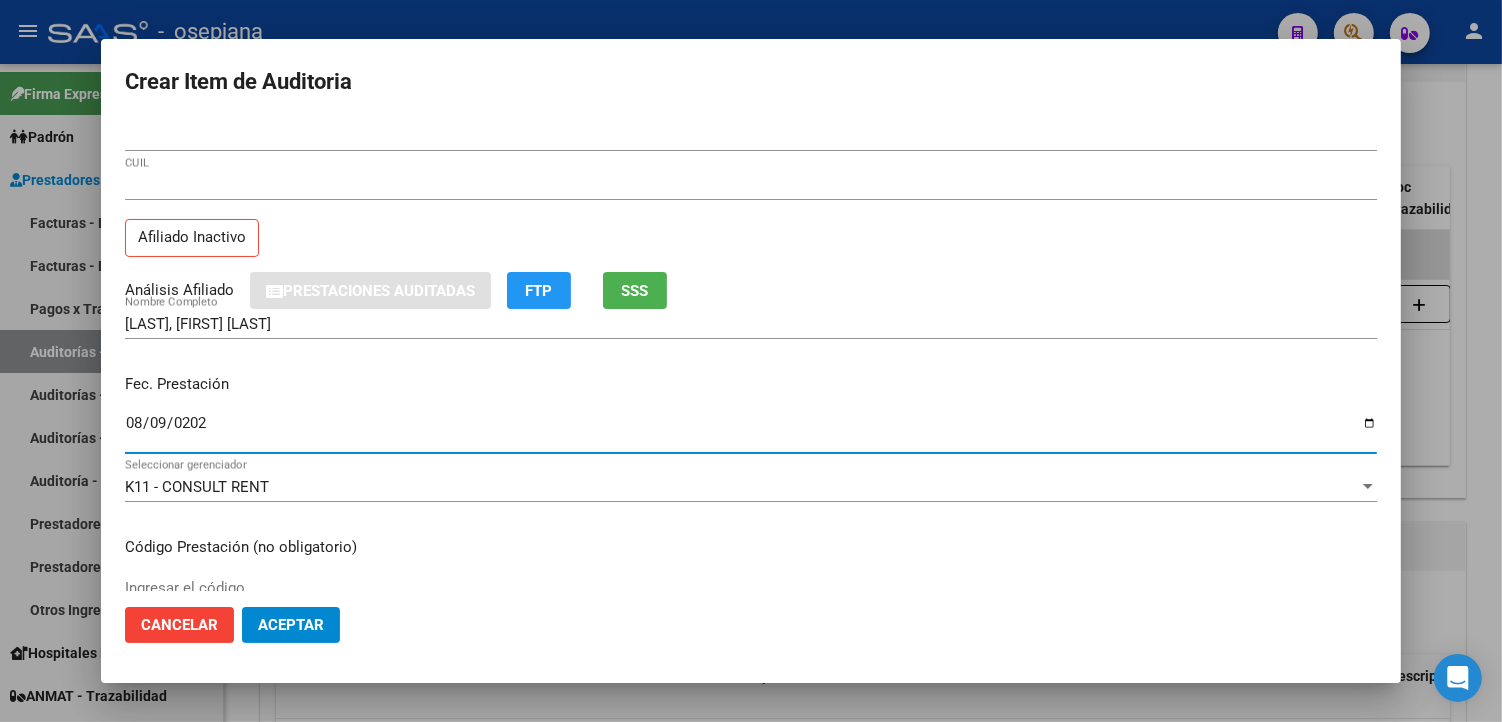 type on "[DATE]" 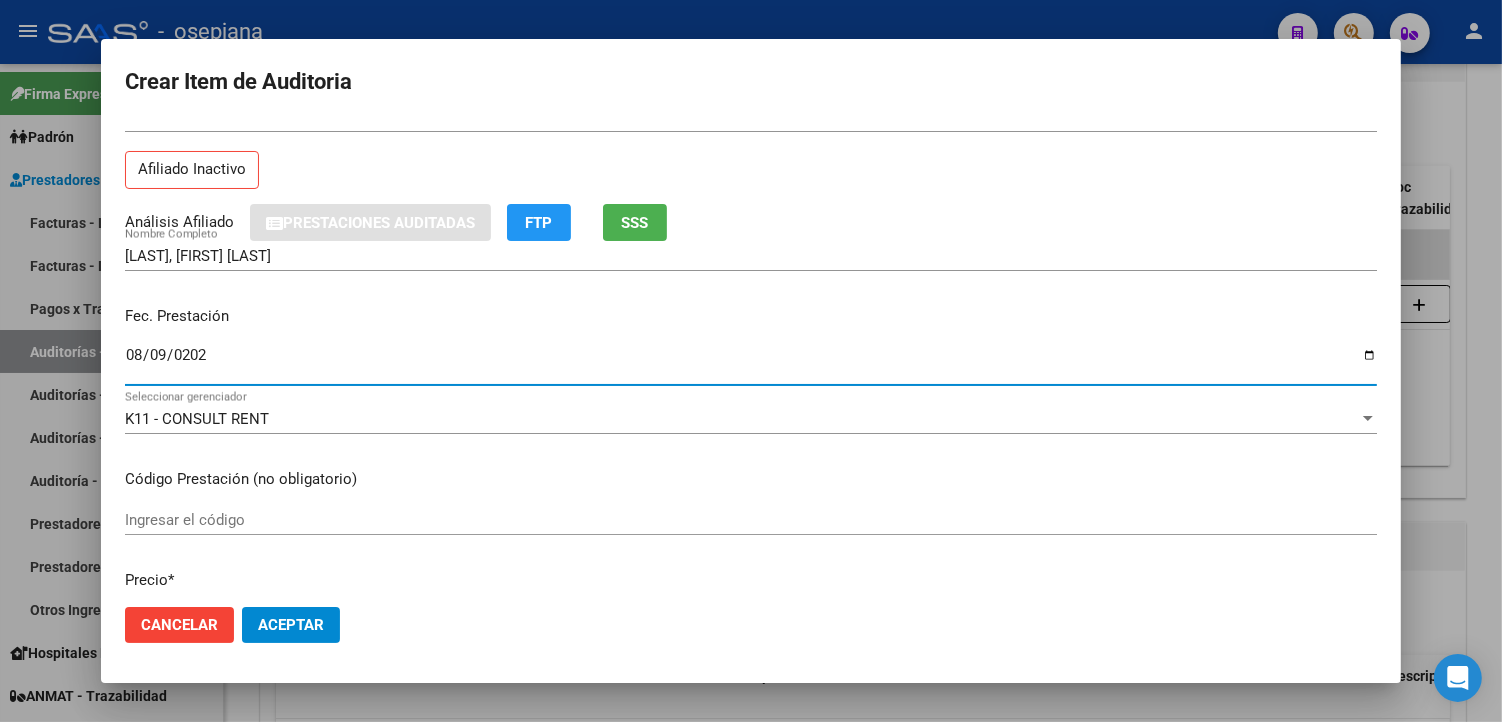 scroll, scrollTop: 333, scrollLeft: 0, axis: vertical 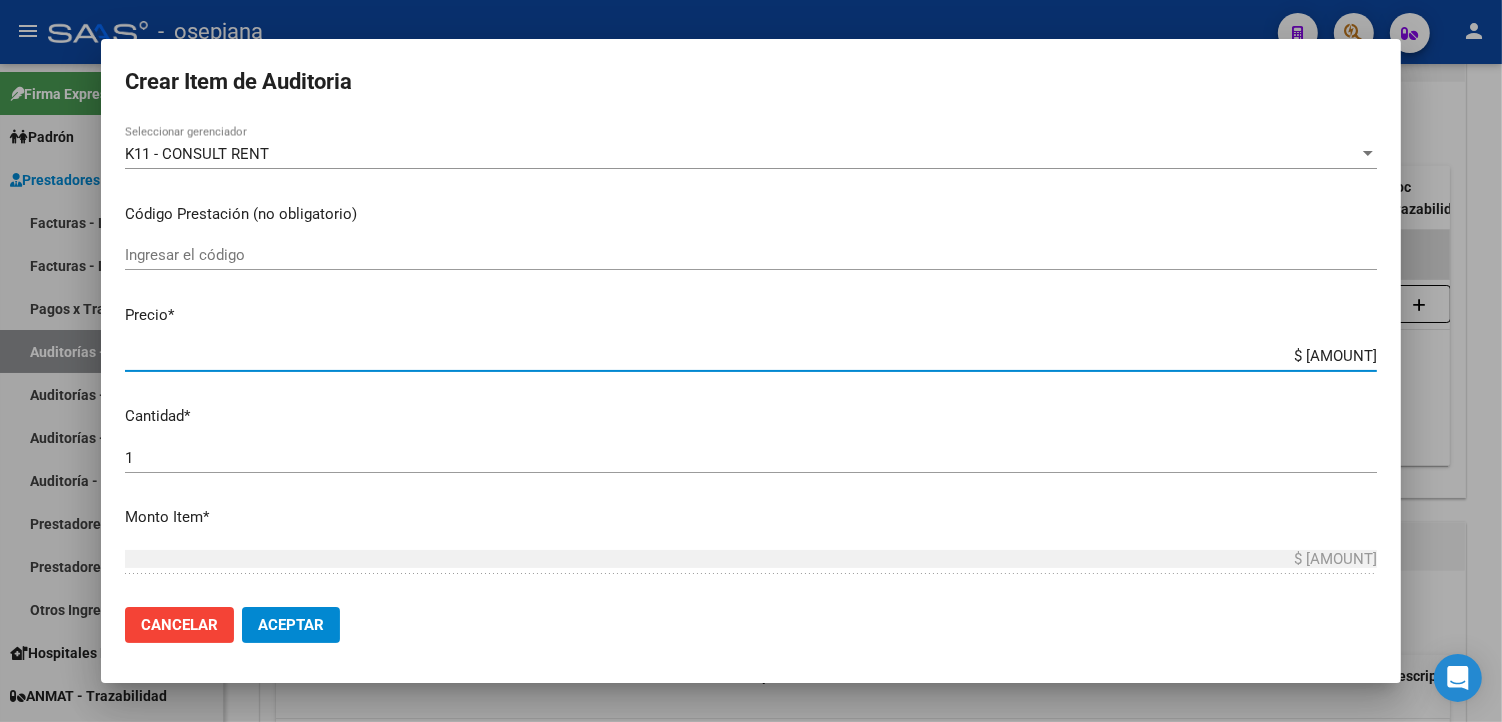 drag, startPoint x: 1325, startPoint y: 358, endPoint x: 1408, endPoint y: 356, distance: 83.02409 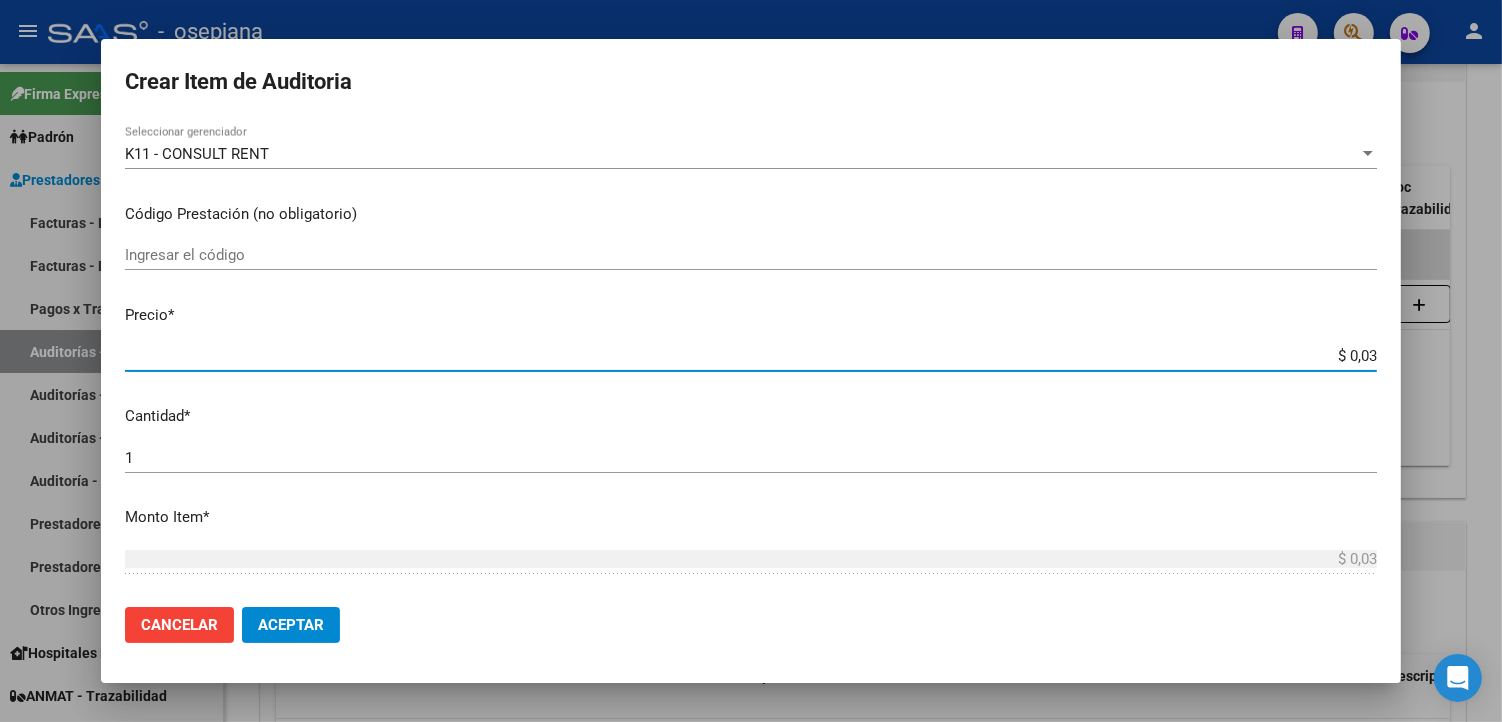 type on "$ 0,39" 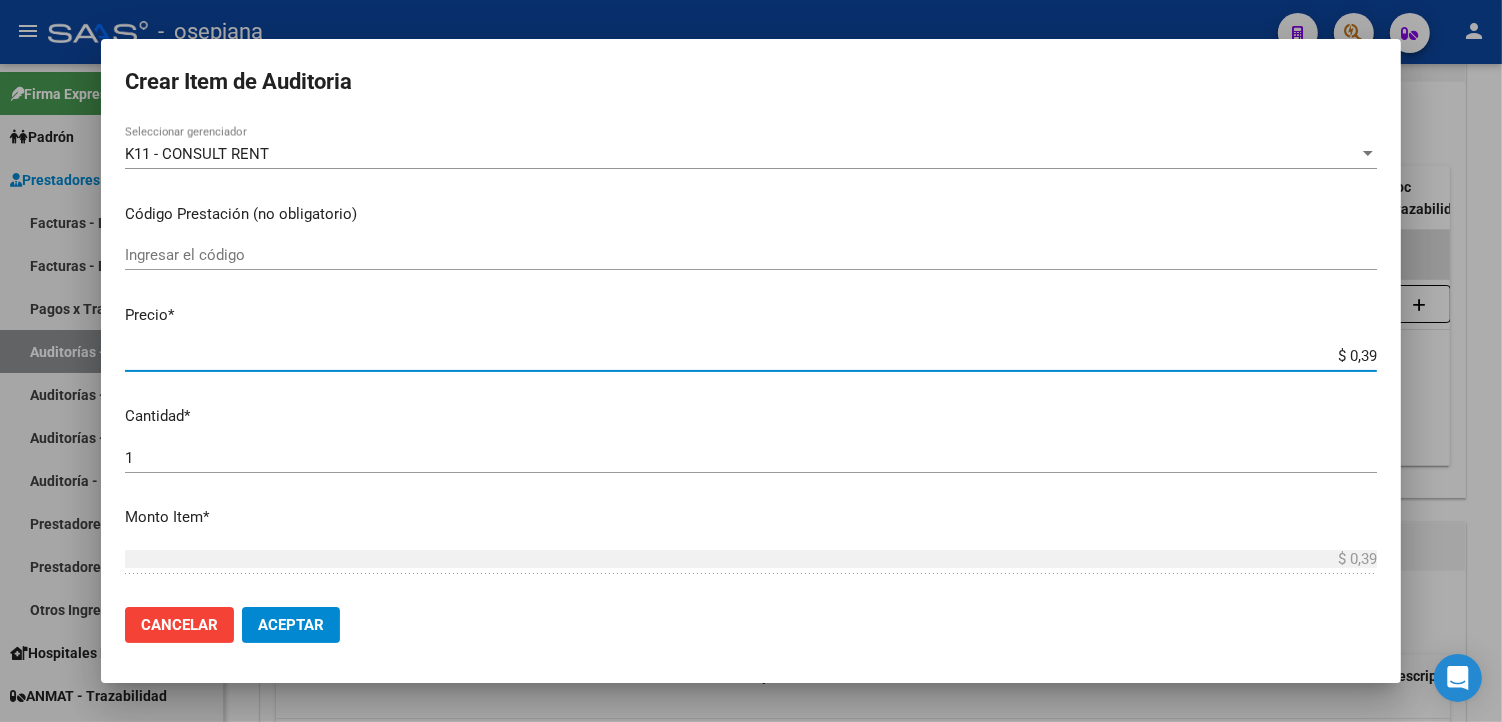 type on "$ 3,99" 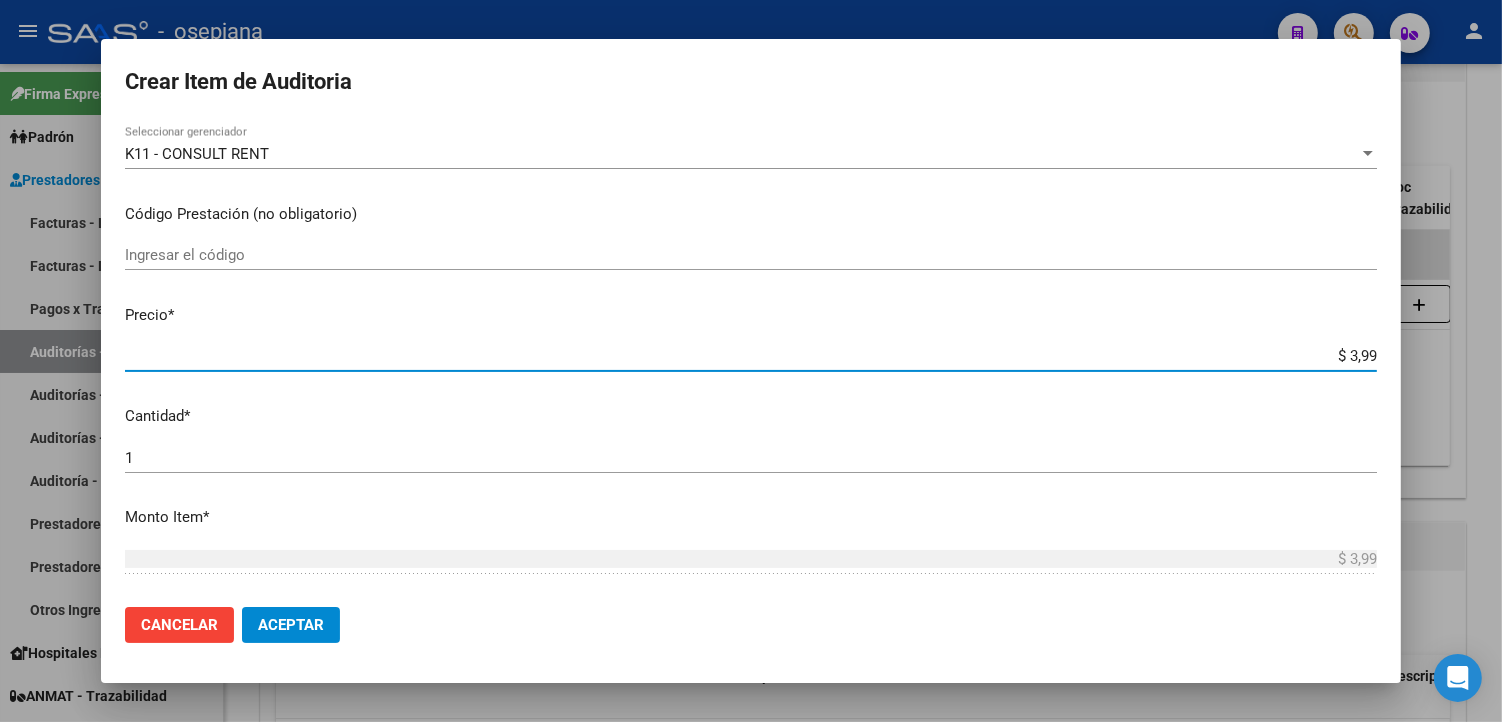 type on "$ 39,98" 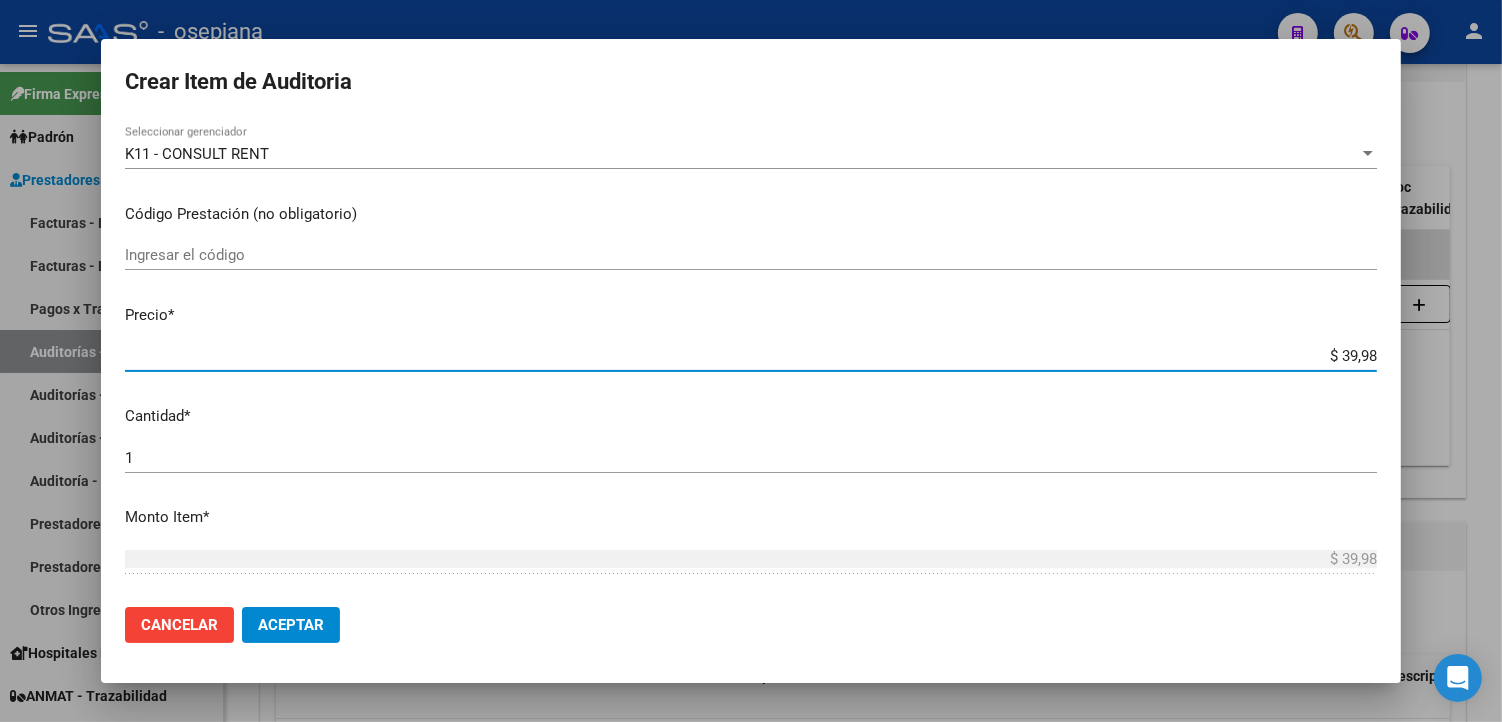 type on "$ 399,80" 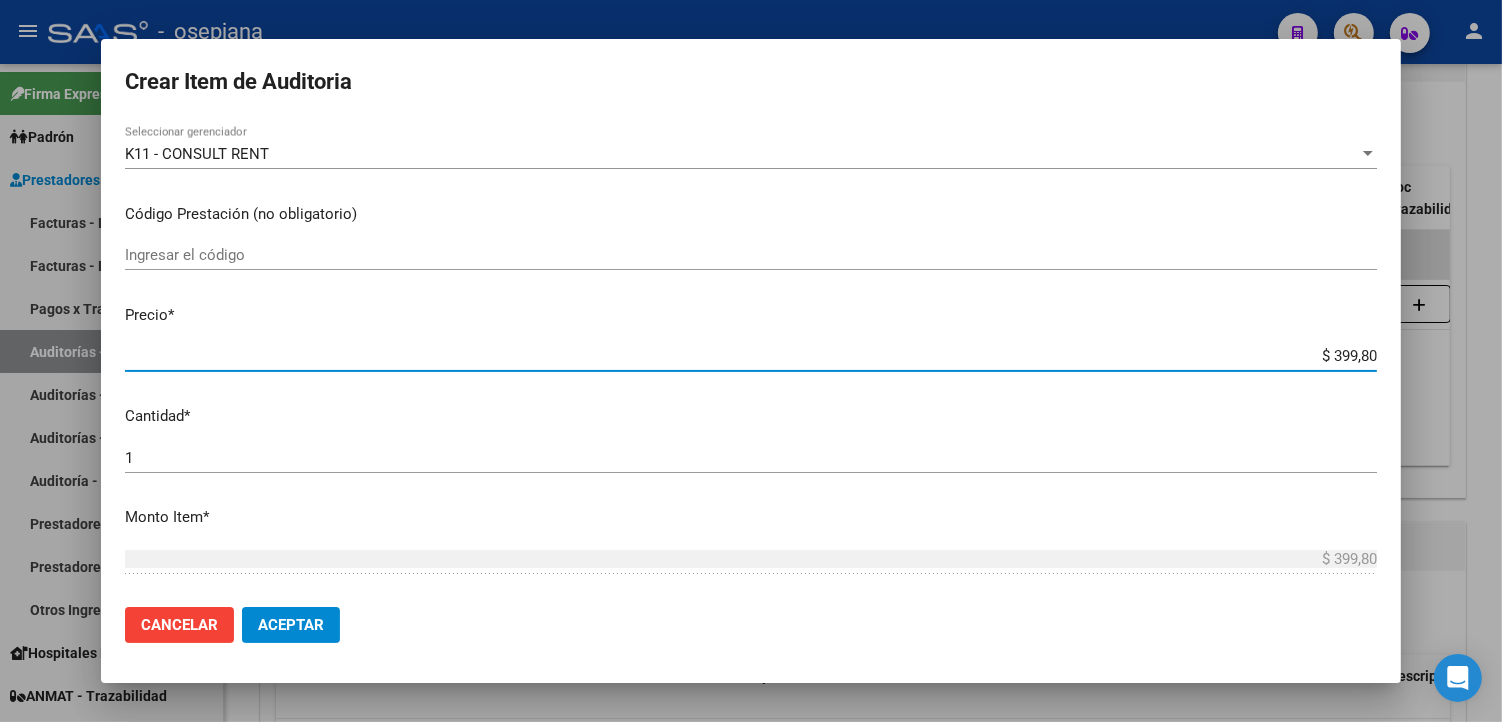 type on "$ 3.998,00" 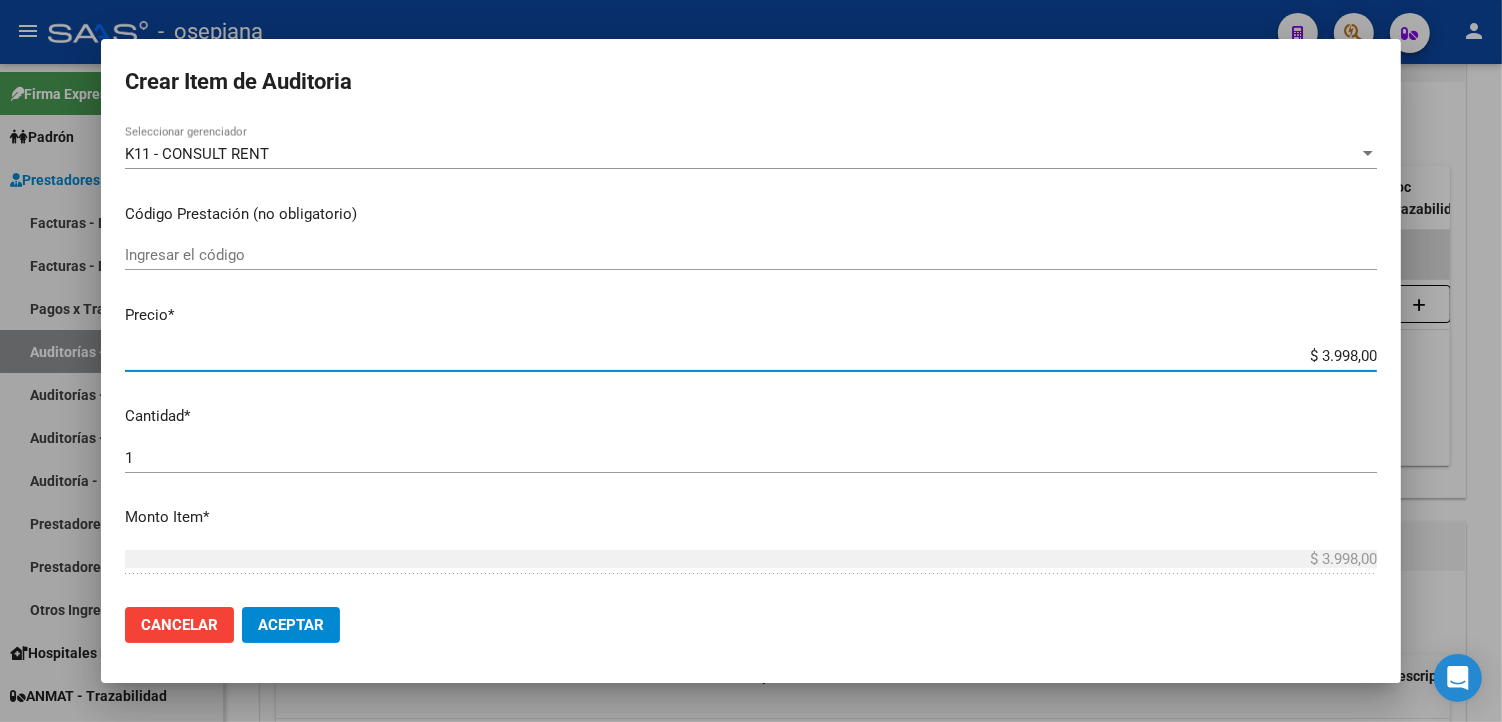 drag, startPoint x: 1300, startPoint y: 362, endPoint x: 1374, endPoint y: 346, distance: 75.70998 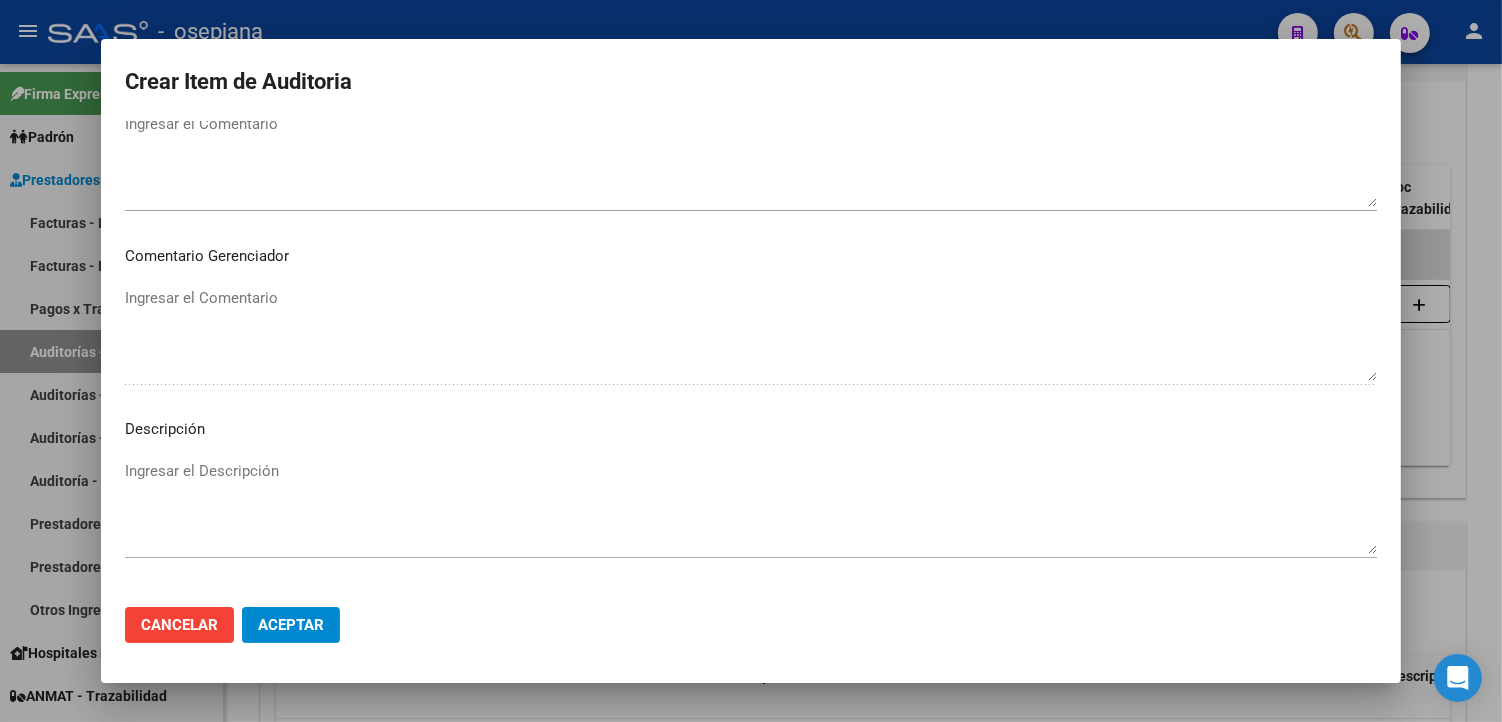 scroll, scrollTop: 1157, scrollLeft: 0, axis: vertical 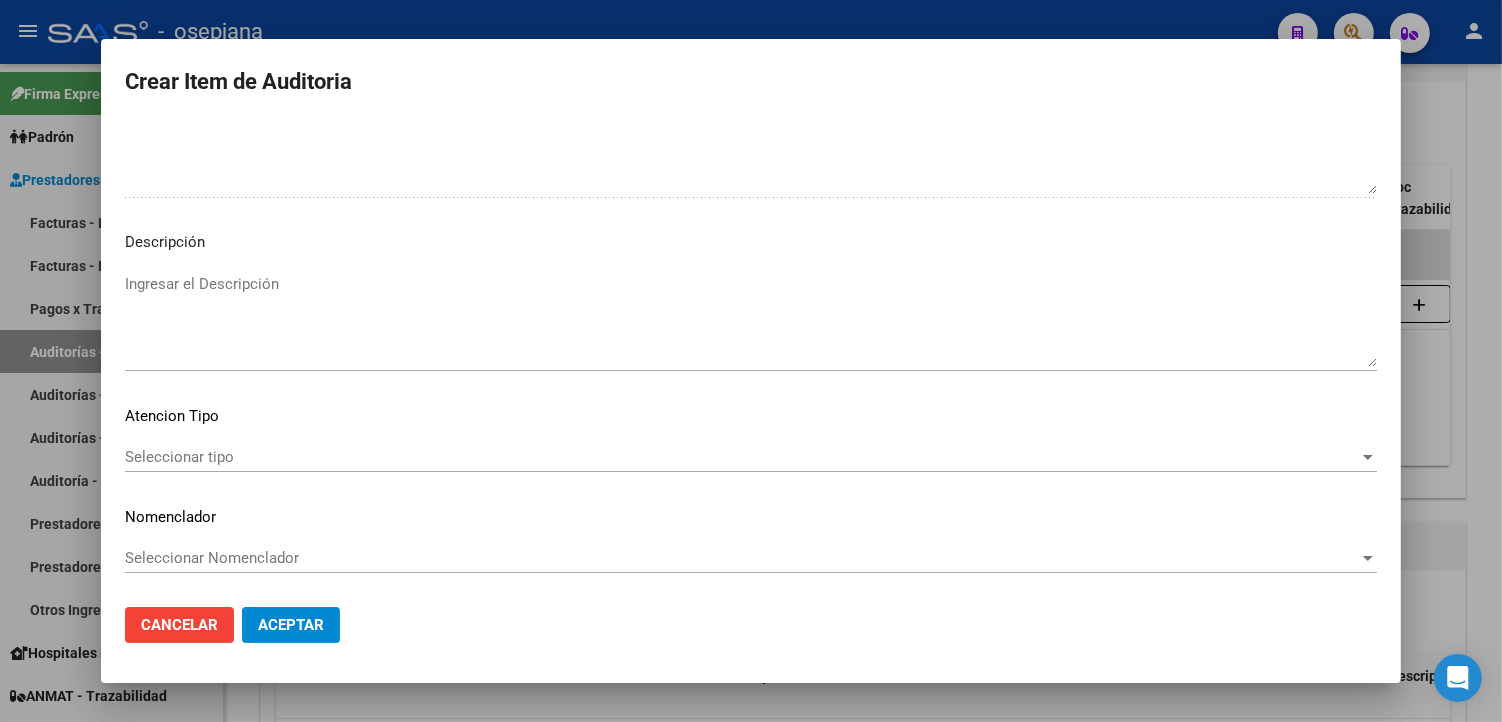 click on "Seleccionar tipo" at bounding box center (742, 457) 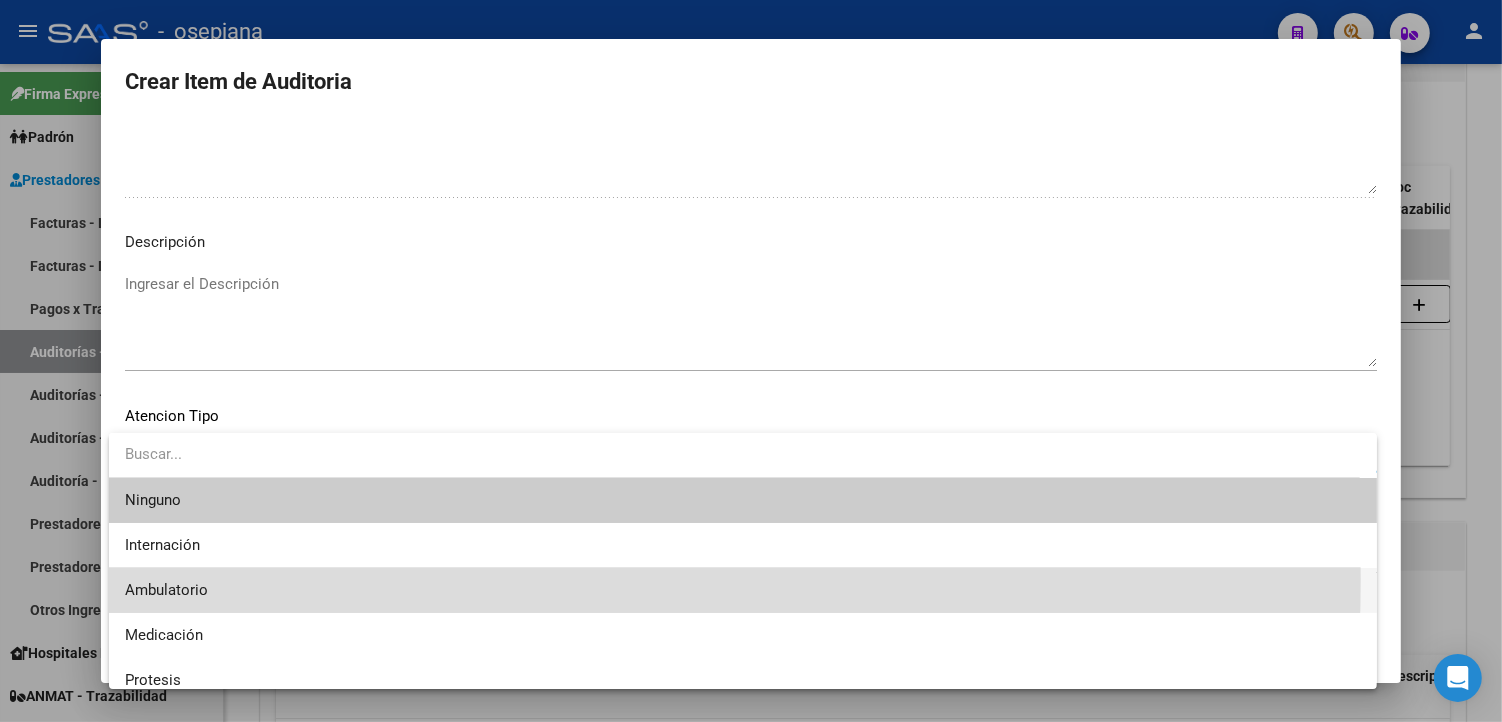 click on "Ambulatorio" at bounding box center (743, 590) 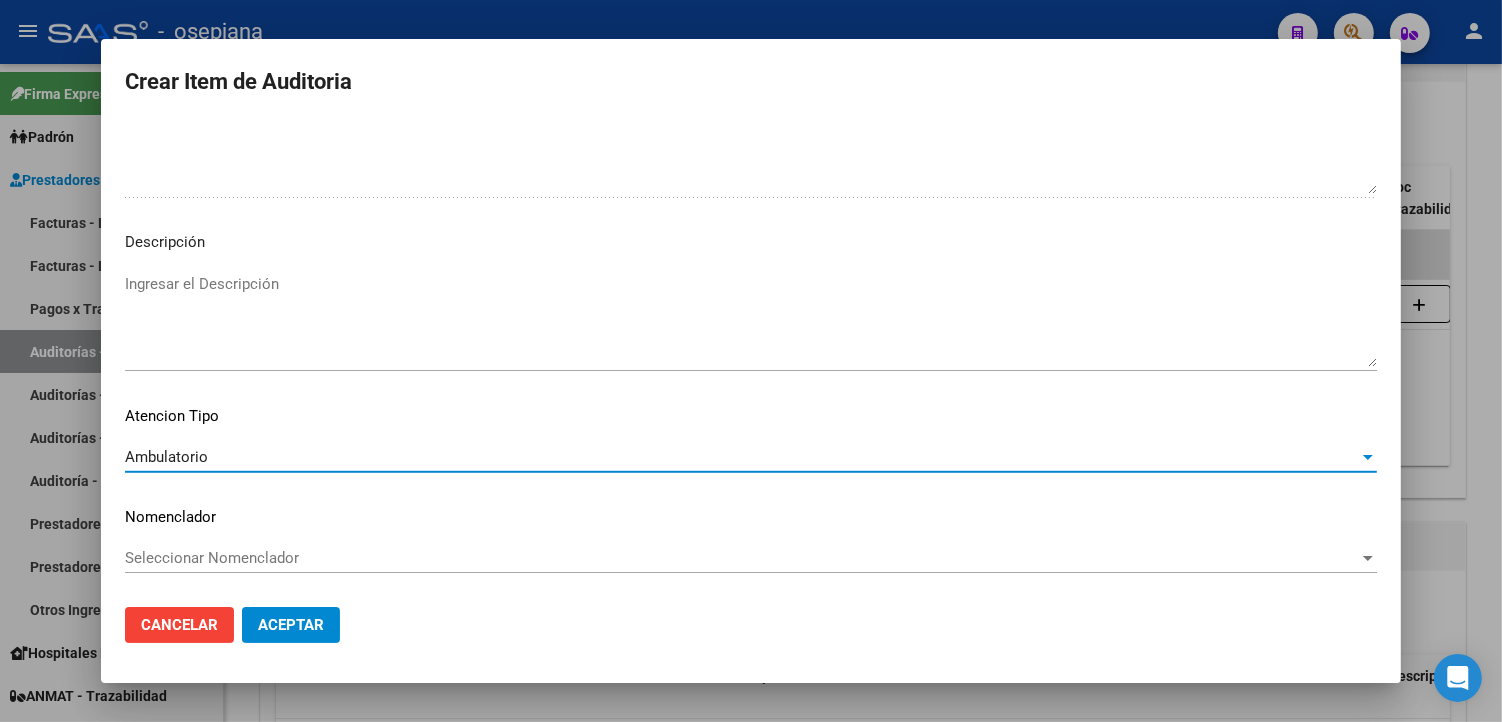 click on "Seleccionar Nomenclador" at bounding box center [742, 558] 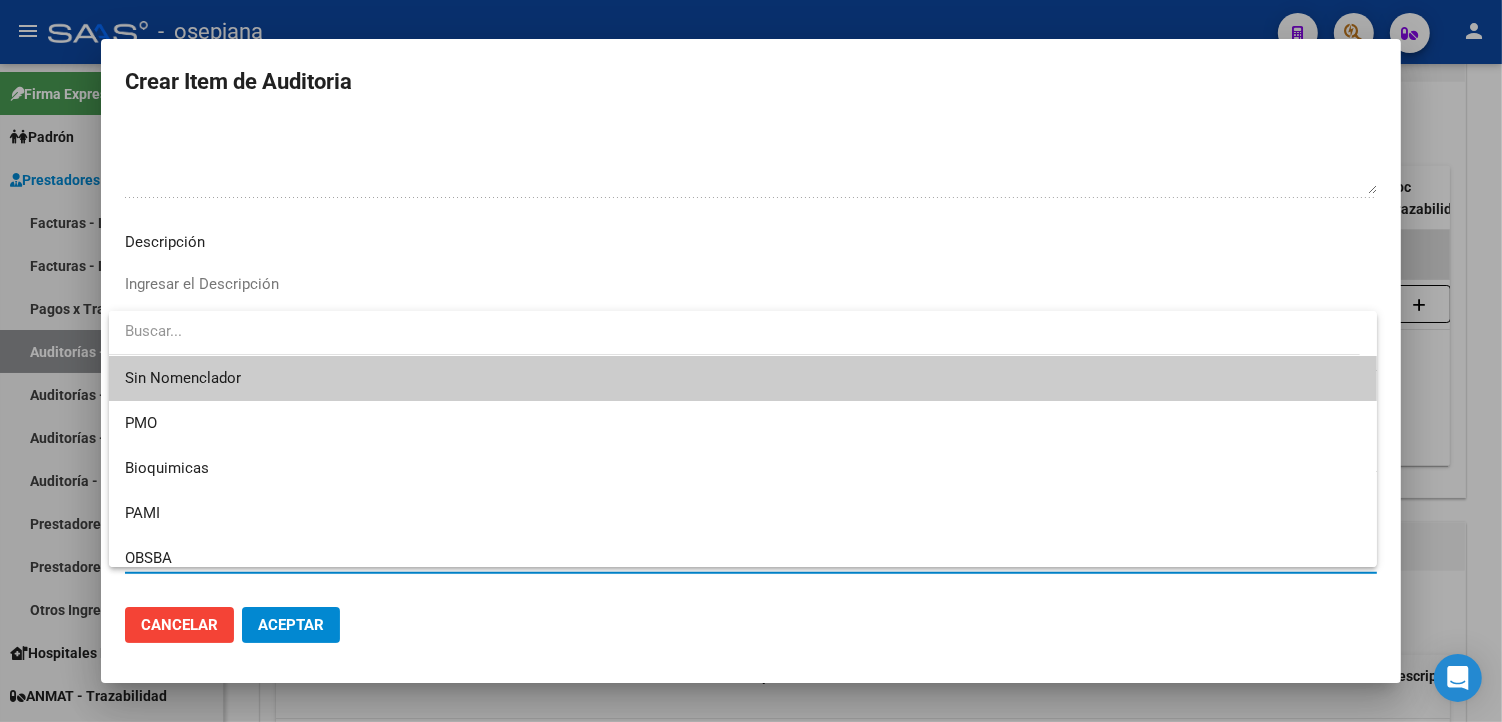 click on "Sin Nomenclador" at bounding box center [743, 378] 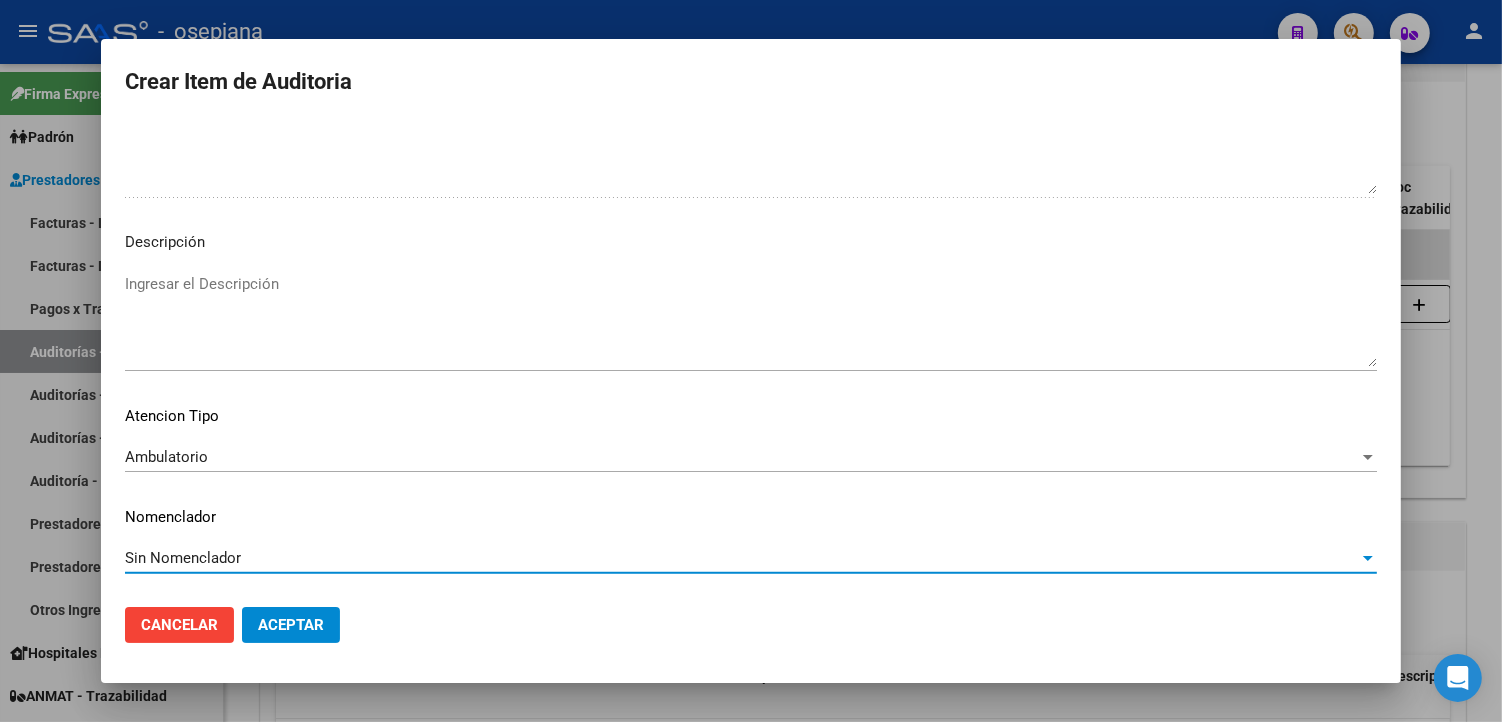 click on "Aceptar" 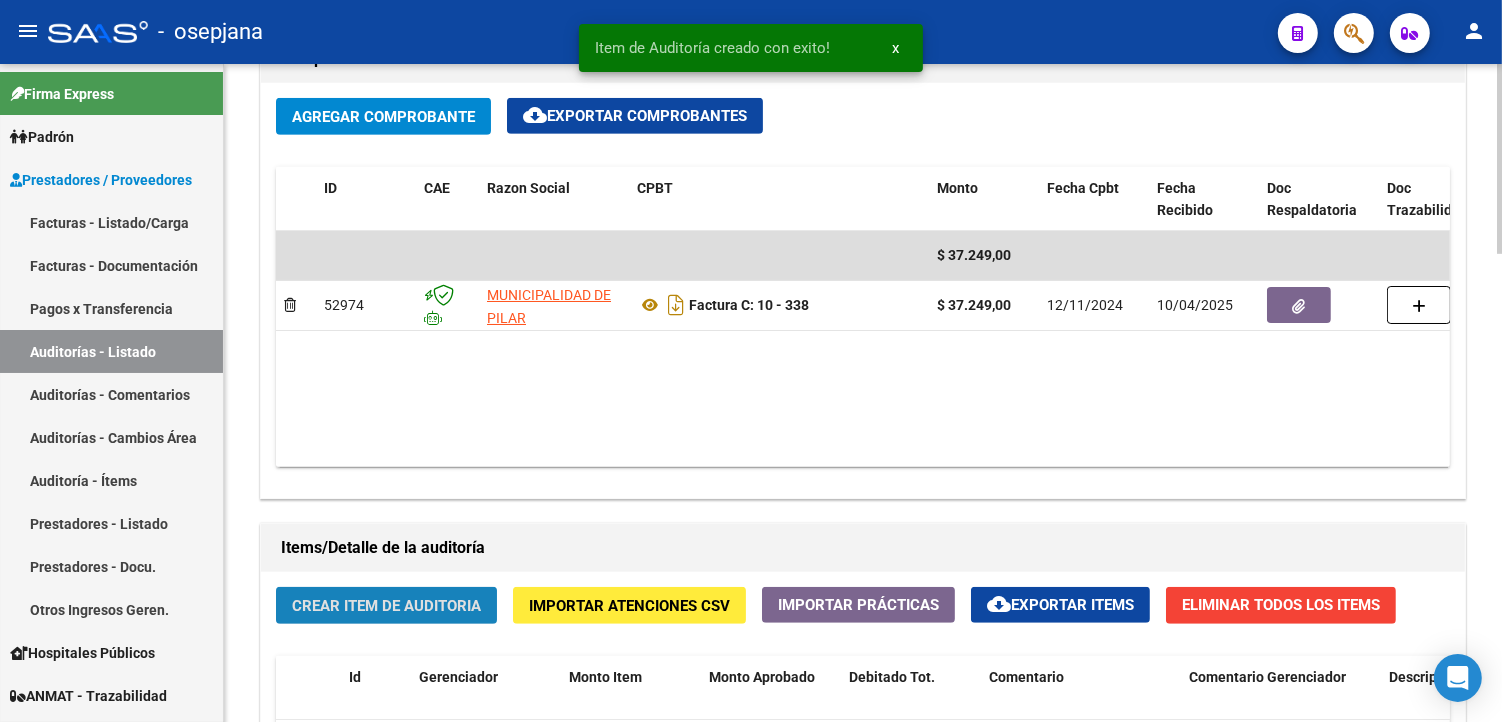 click on "Crear Item de Auditoria" 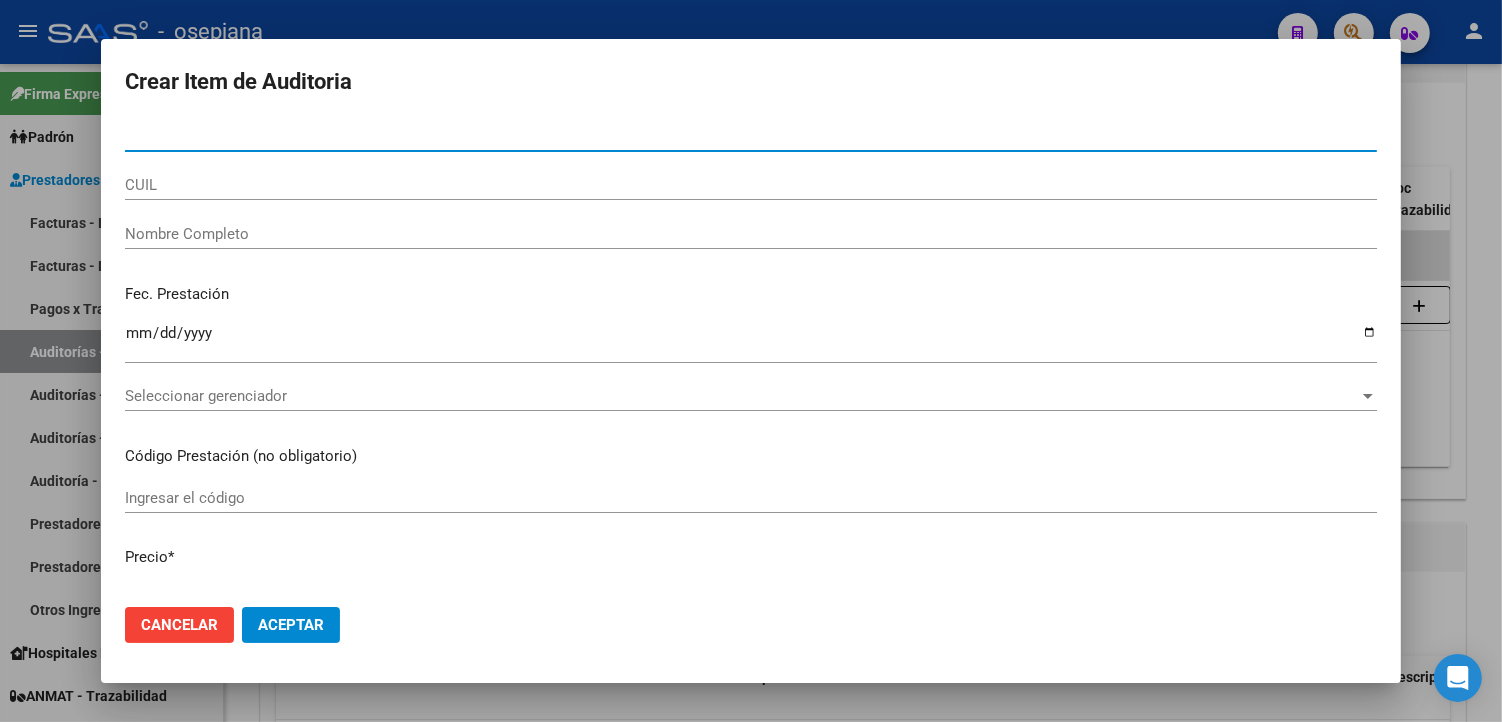 type on "[NUMBER]" 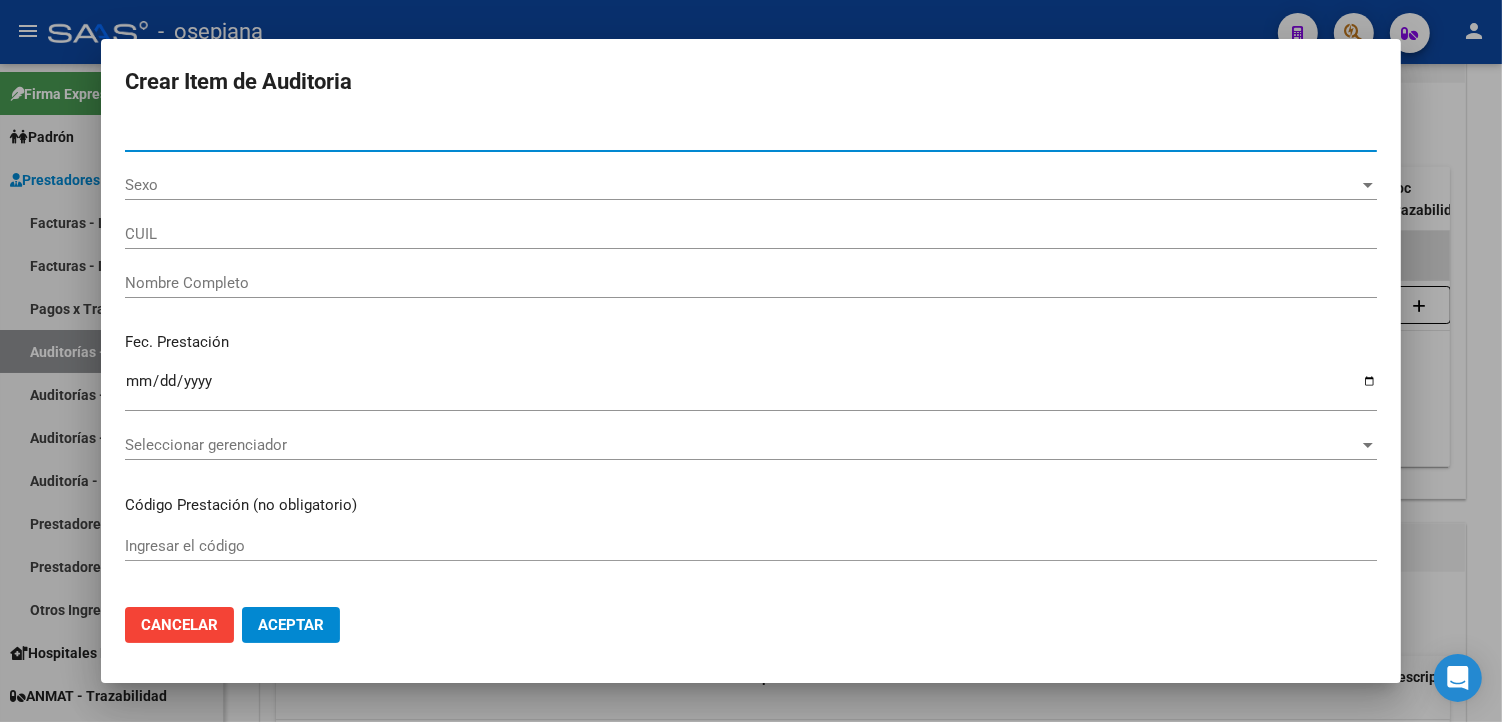 type on "[CUIL]" 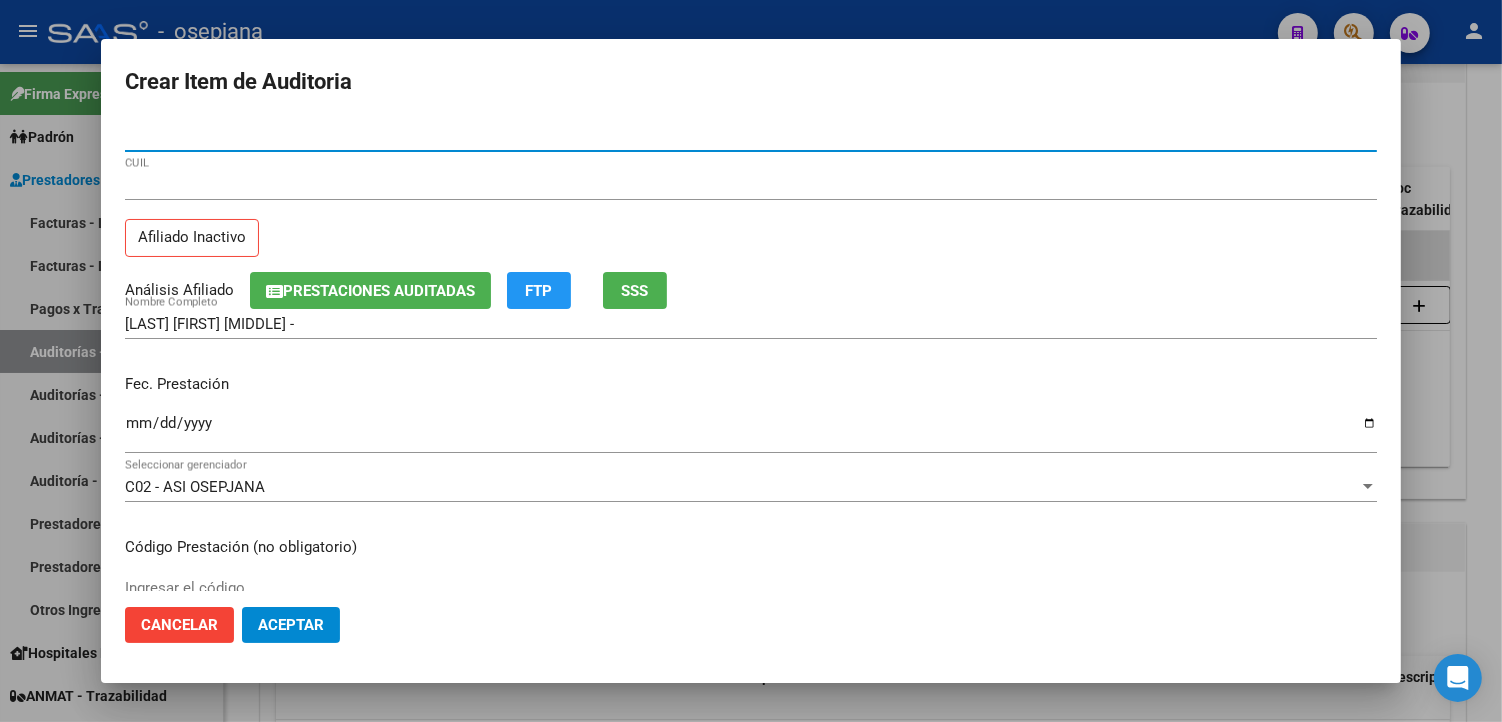 type on "[NUMBER]" 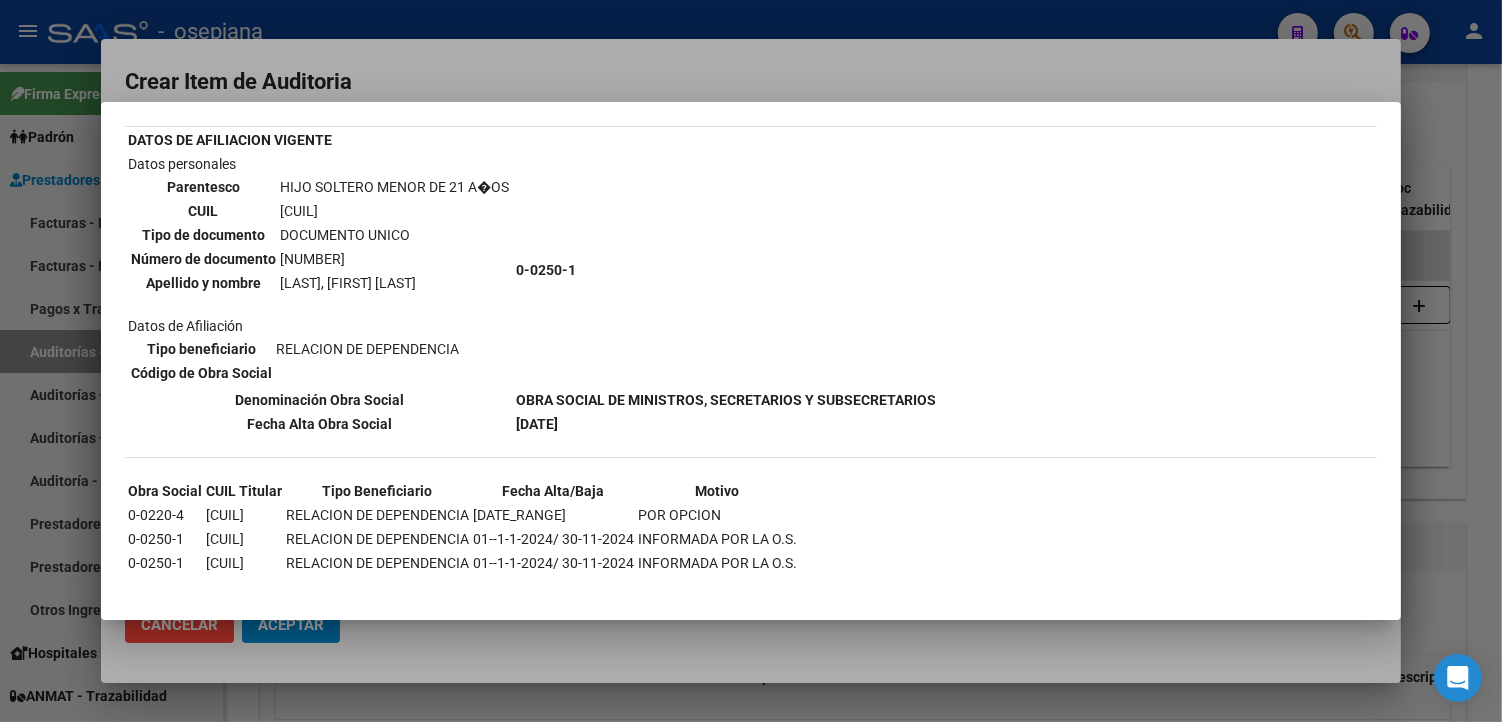 scroll, scrollTop: 116, scrollLeft: 0, axis: vertical 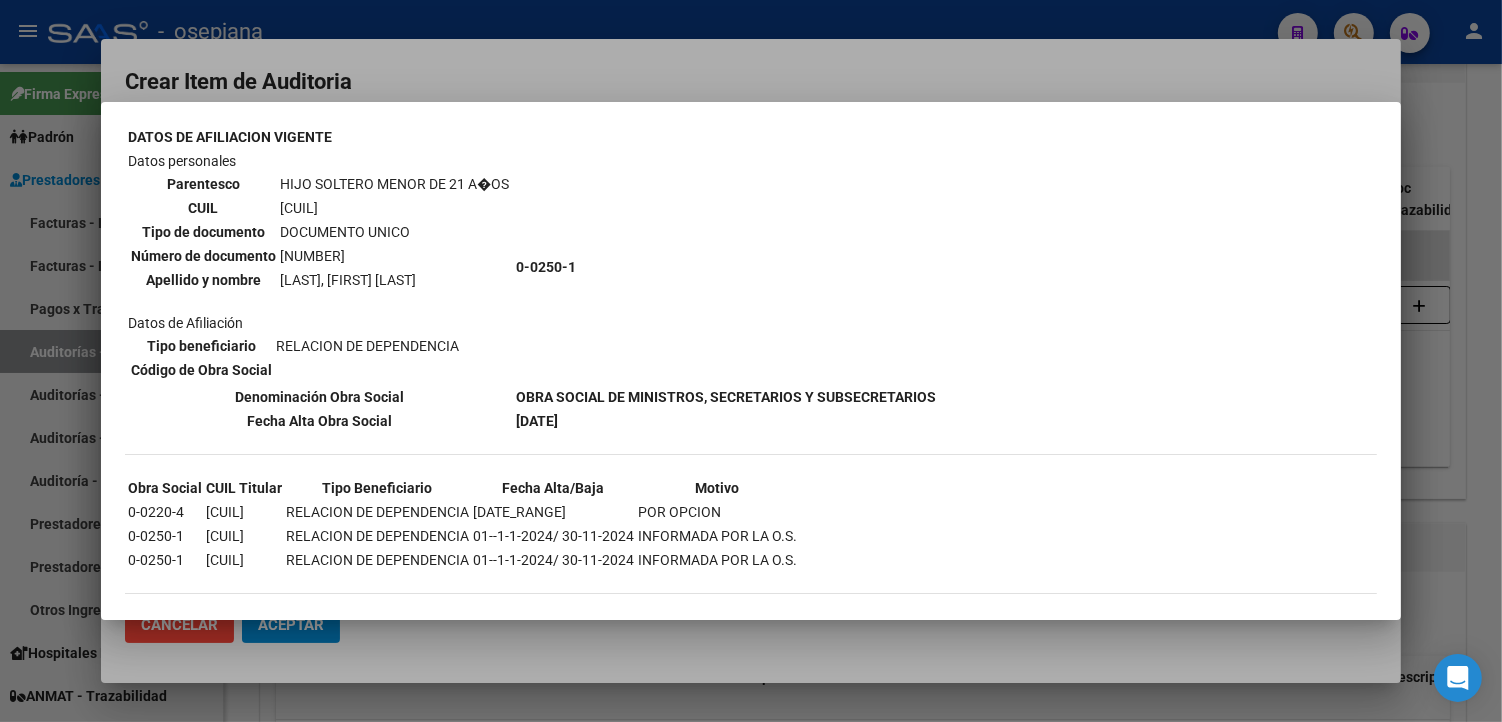 click at bounding box center [751, 361] 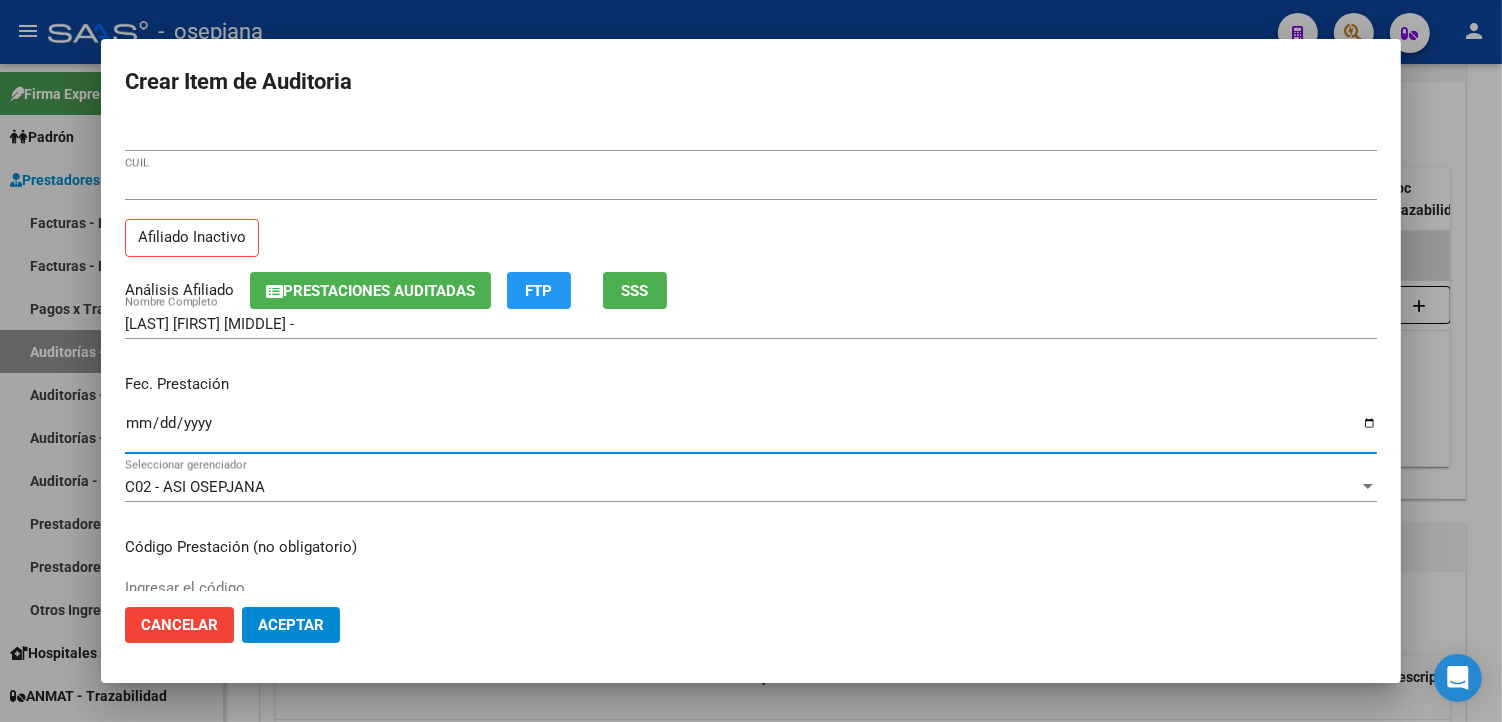 click on "Ingresar la fecha" at bounding box center (751, 431) 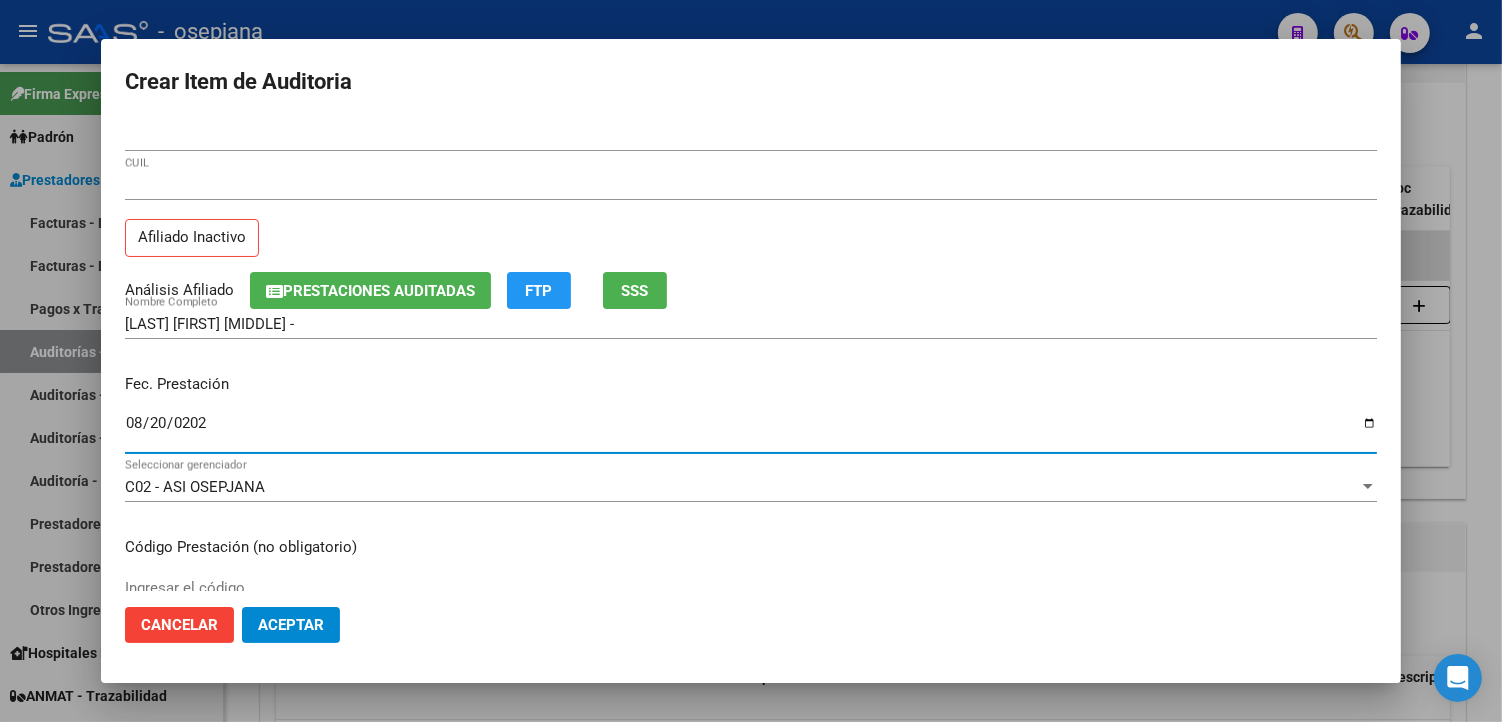 type on "[DATE]" 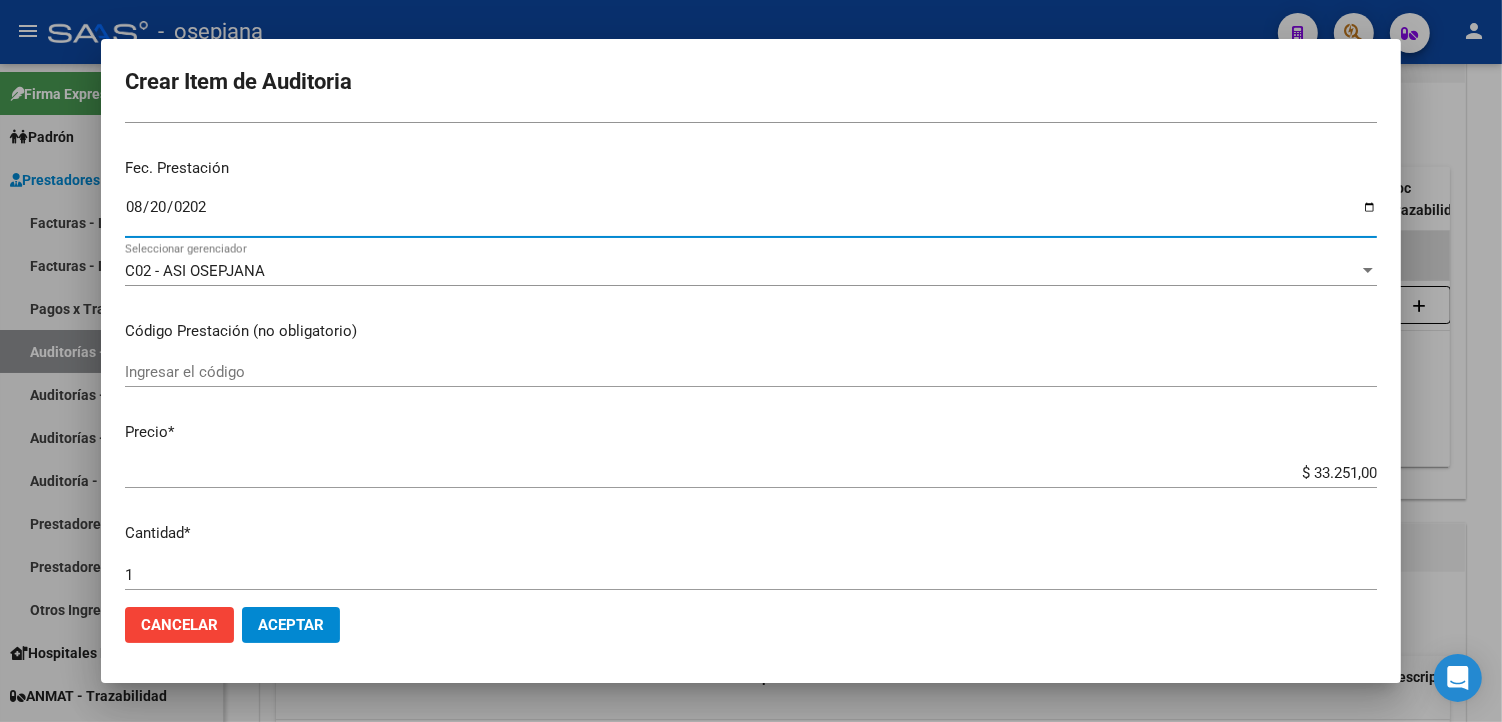 scroll, scrollTop: 222, scrollLeft: 0, axis: vertical 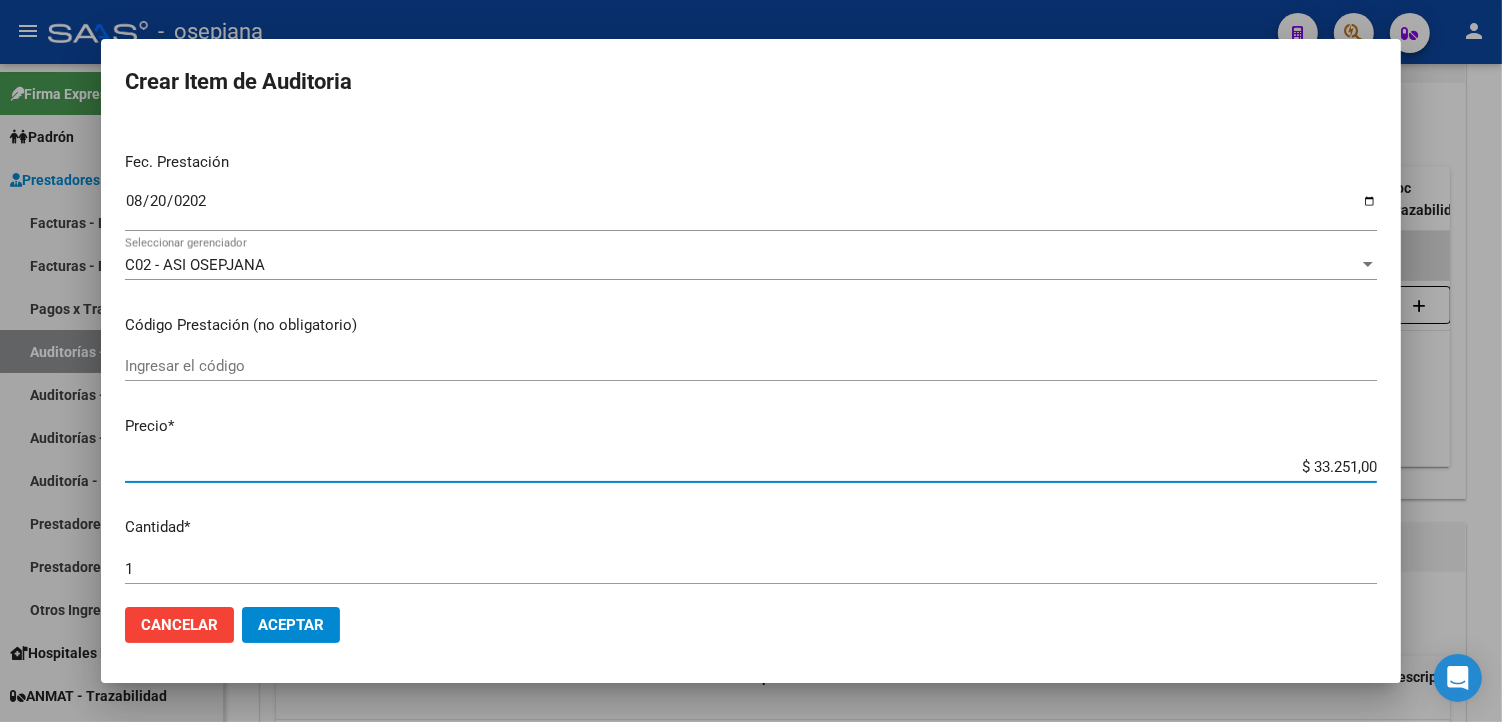 drag, startPoint x: 1293, startPoint y: 472, endPoint x: 1361, endPoint y: 473, distance: 68.007355 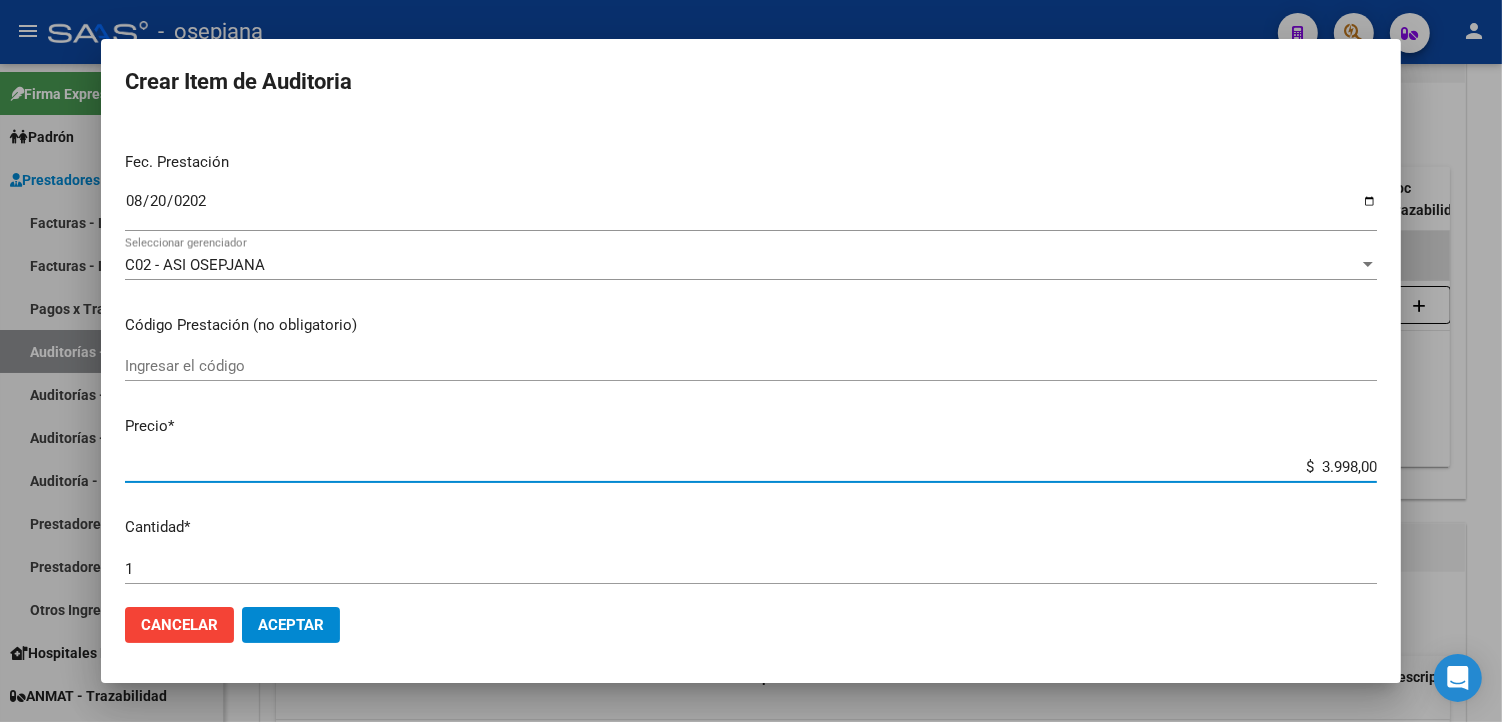type on "$ 3.998,00" 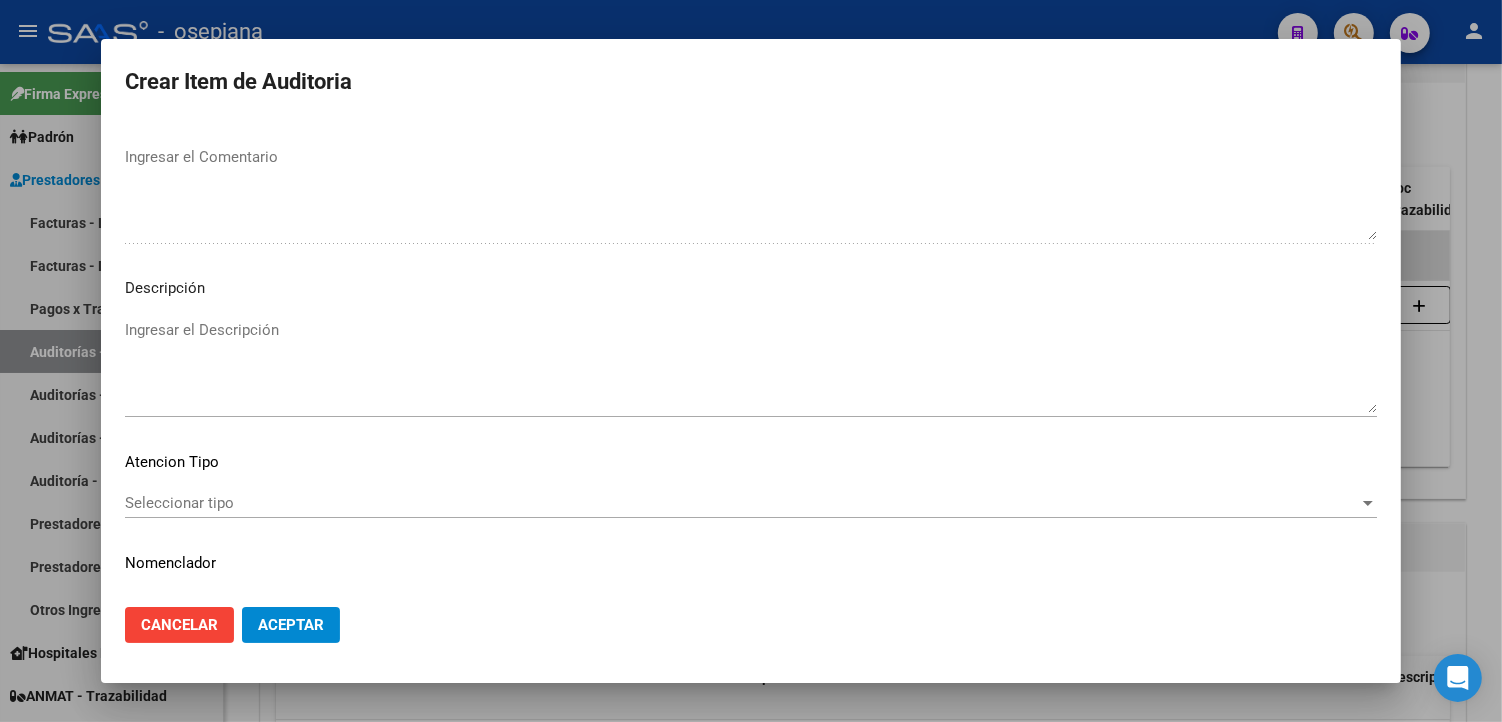 scroll, scrollTop: 1157, scrollLeft: 0, axis: vertical 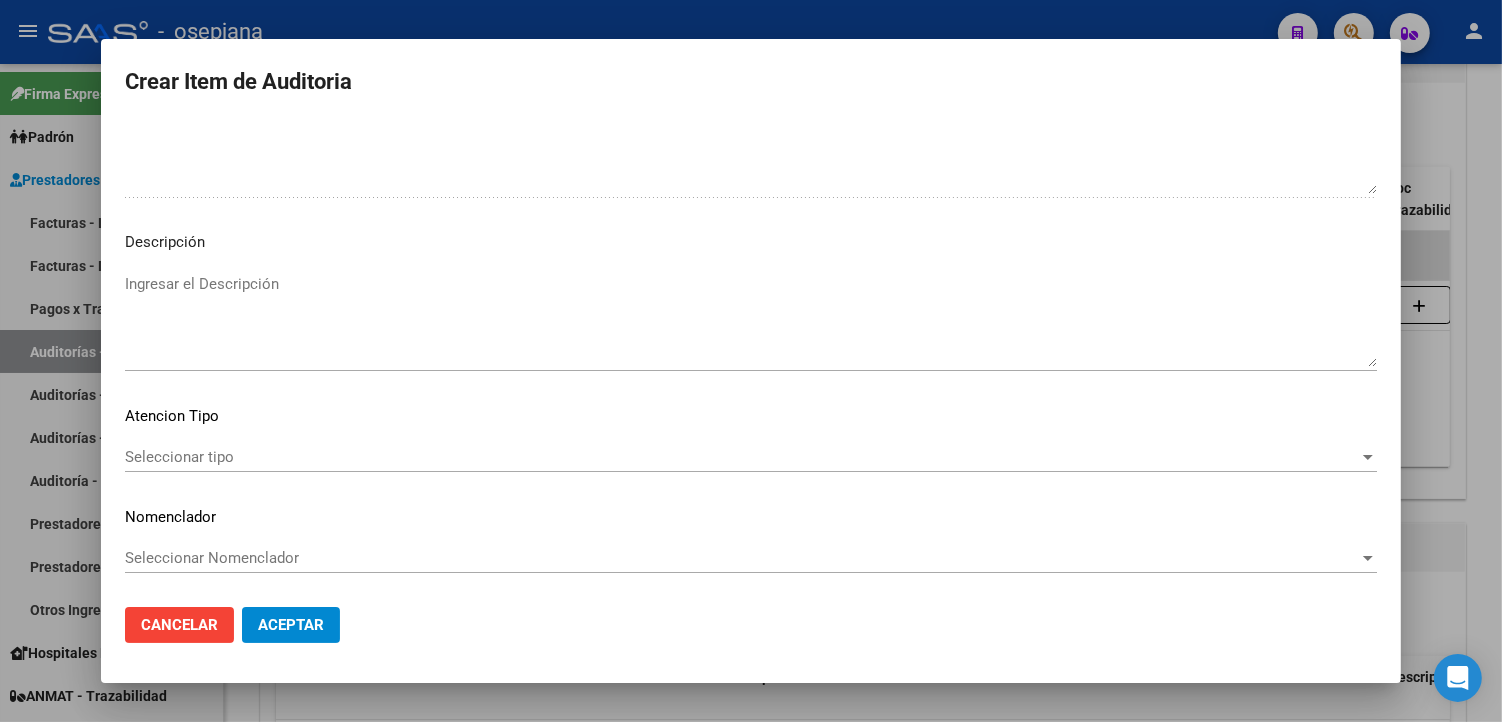 type on "$ 3.998,00" 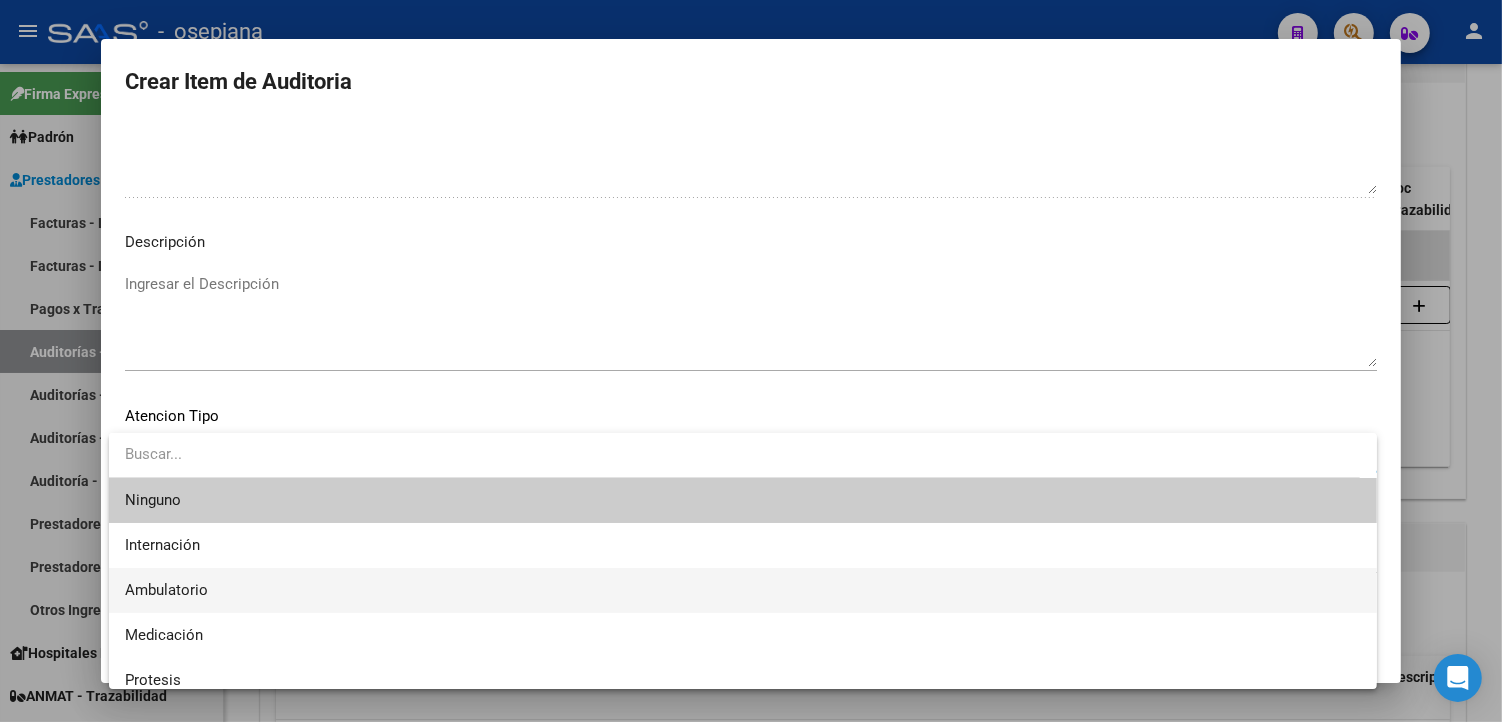 click on "Ambulatorio" at bounding box center (743, 590) 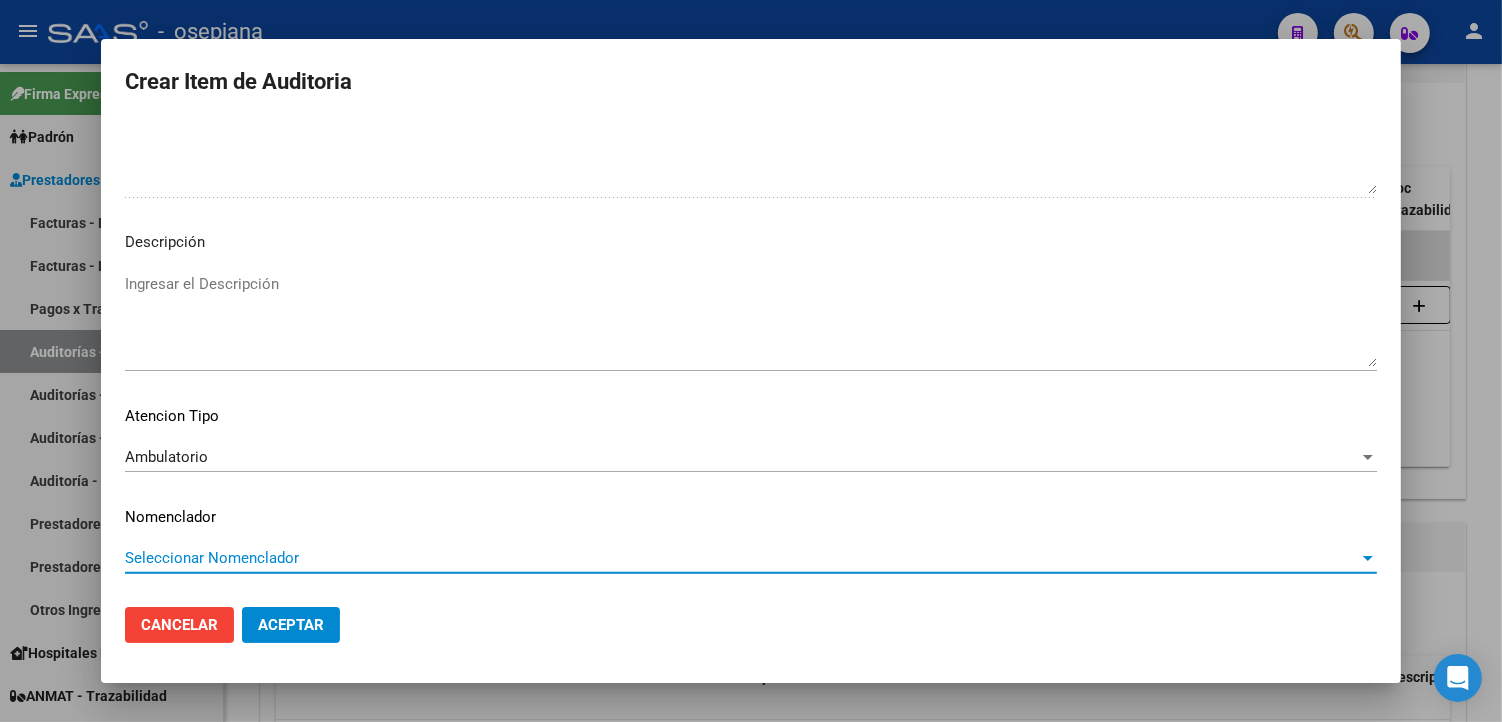 click on "Seleccionar Nomenclador" at bounding box center [742, 558] 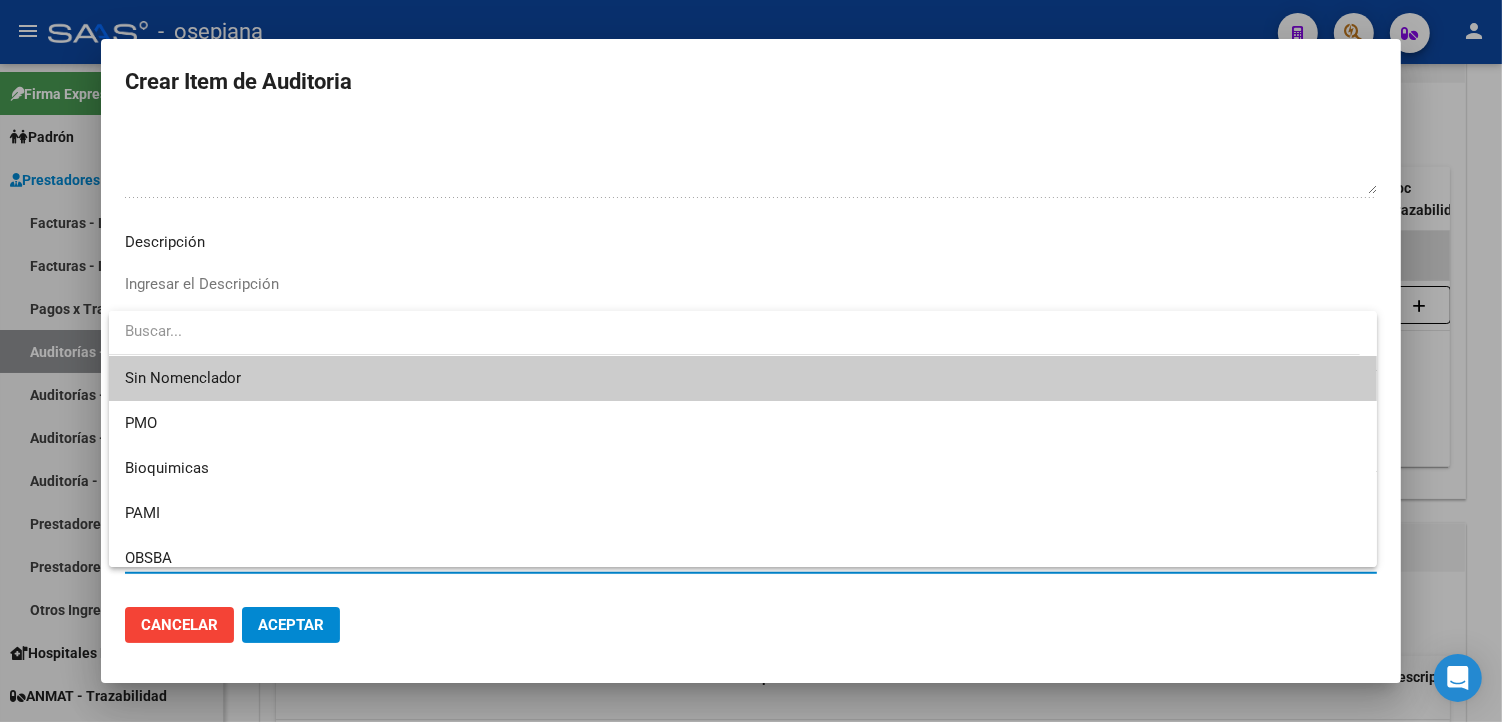 click on "Sin Nomenclador" at bounding box center [743, 378] 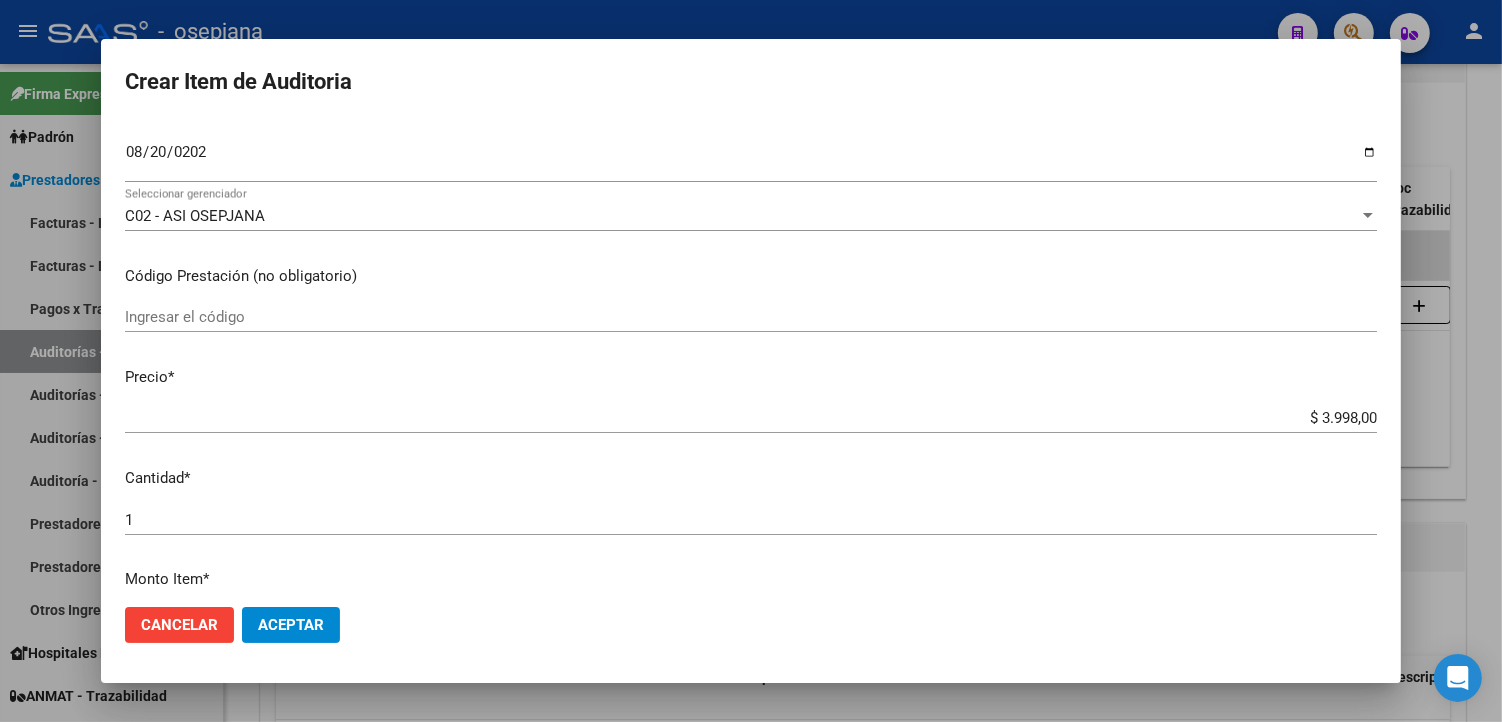 scroll, scrollTop: 0, scrollLeft: 0, axis: both 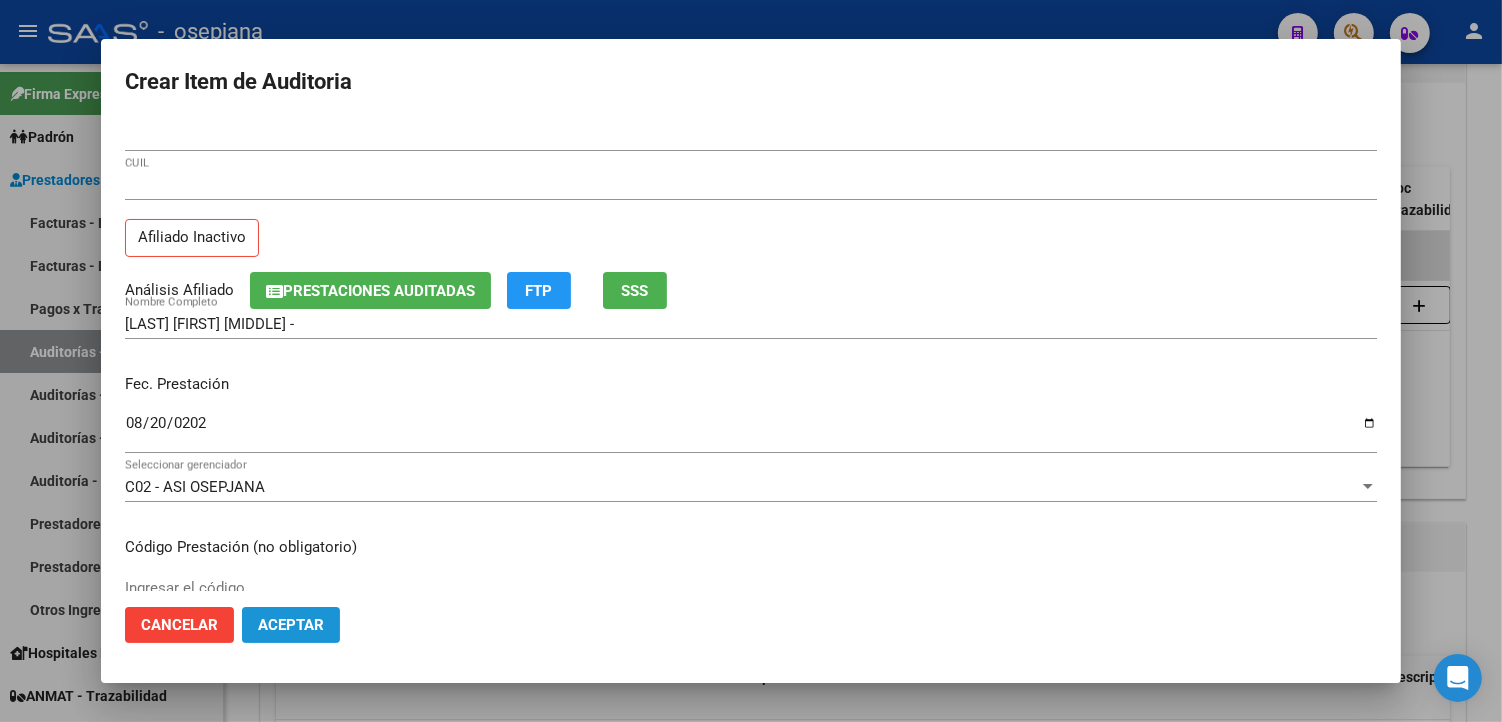click on "Aceptar" 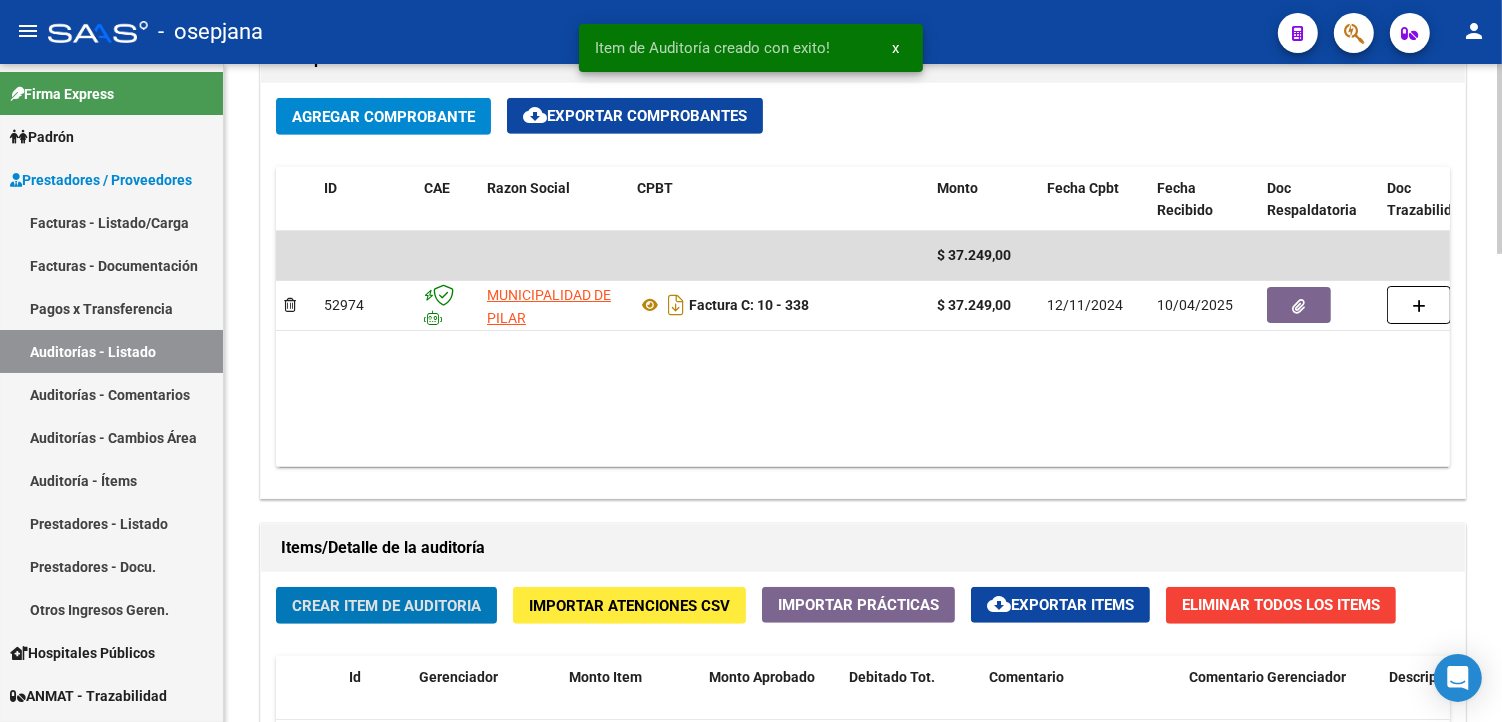 click on "Crear Item de Auditoria" 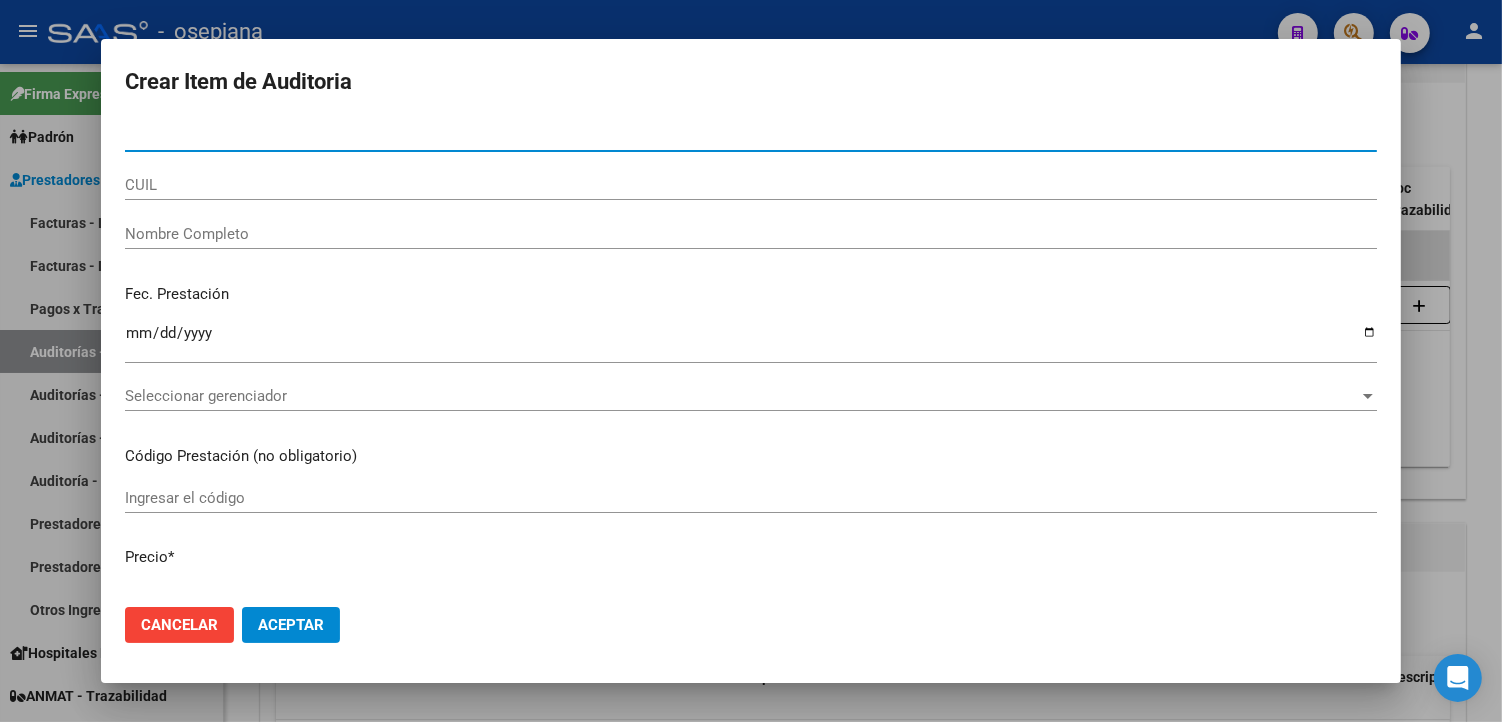 type on "[NUMBER]" 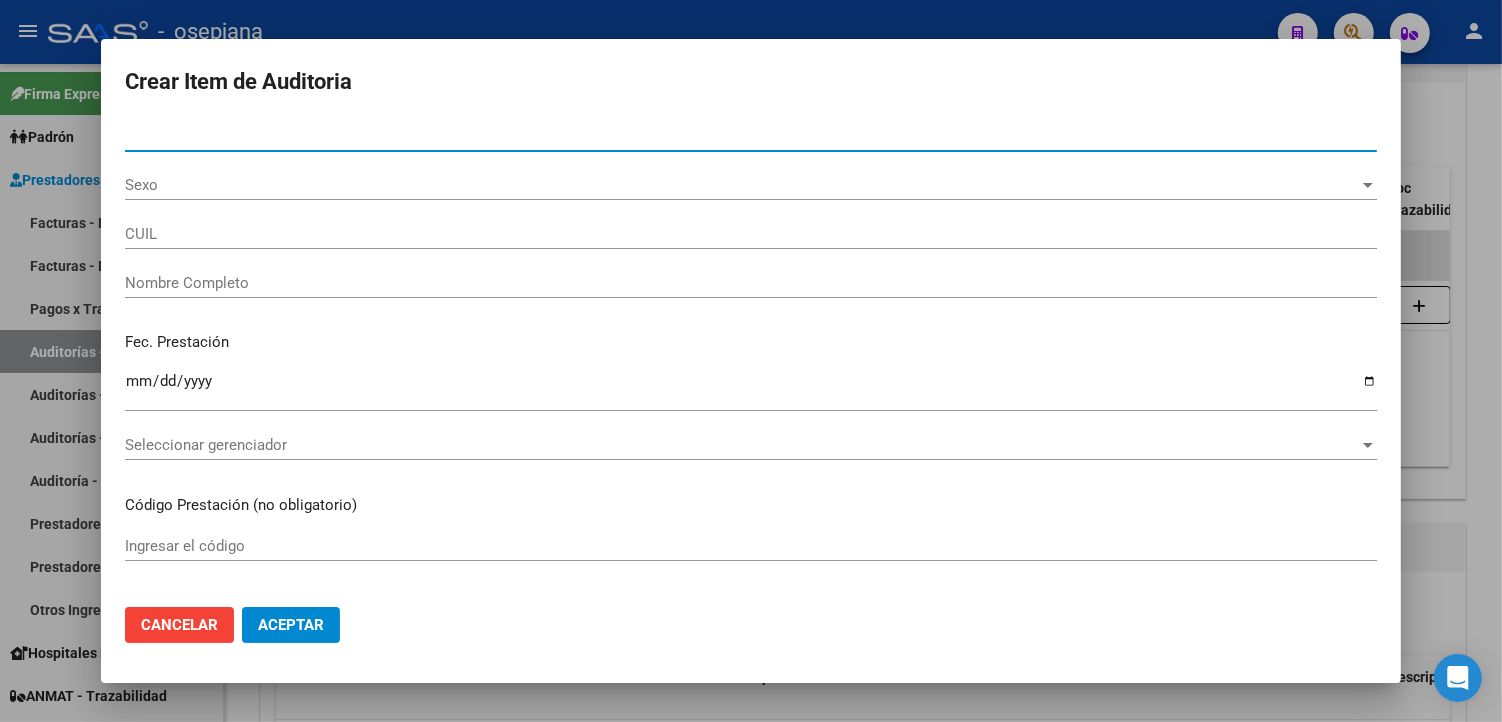 type on "[CUIL]" 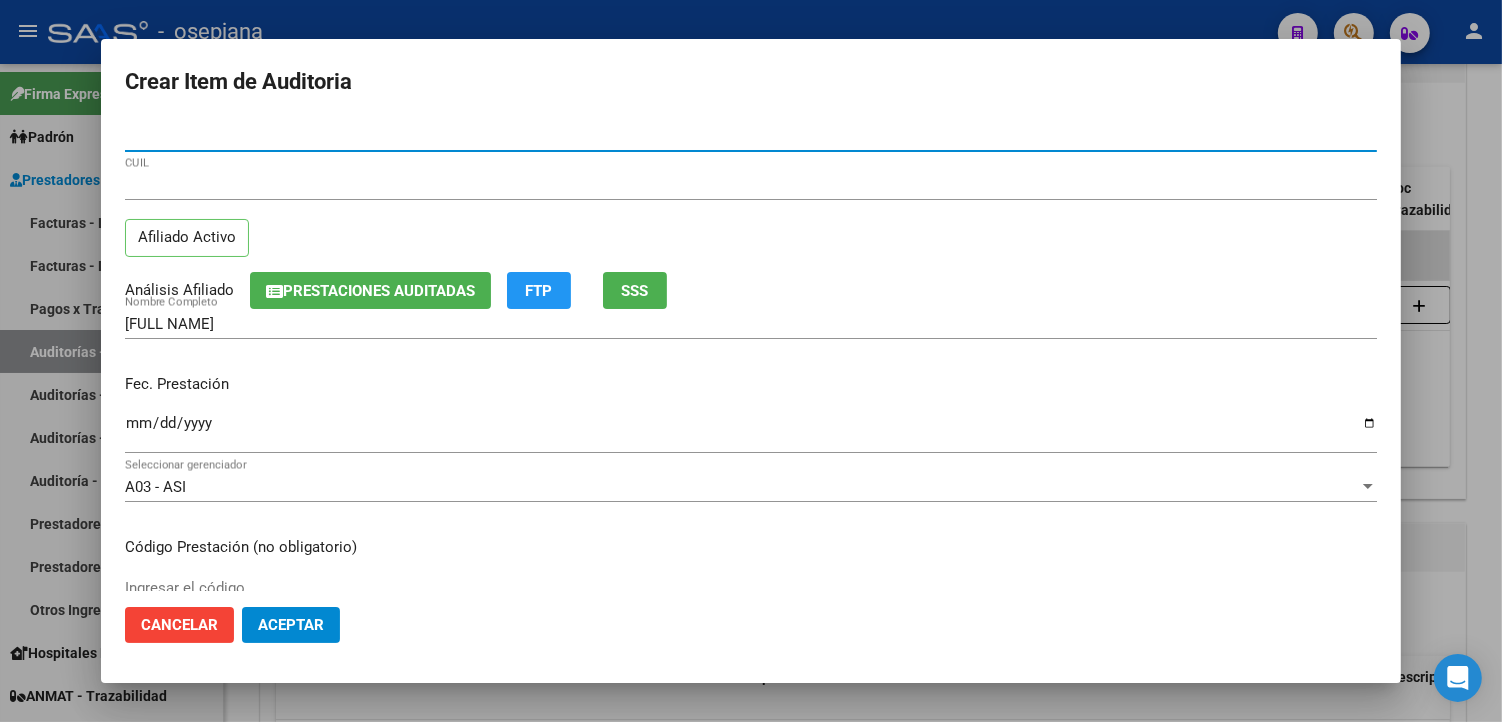 type on "[NUMBER]" 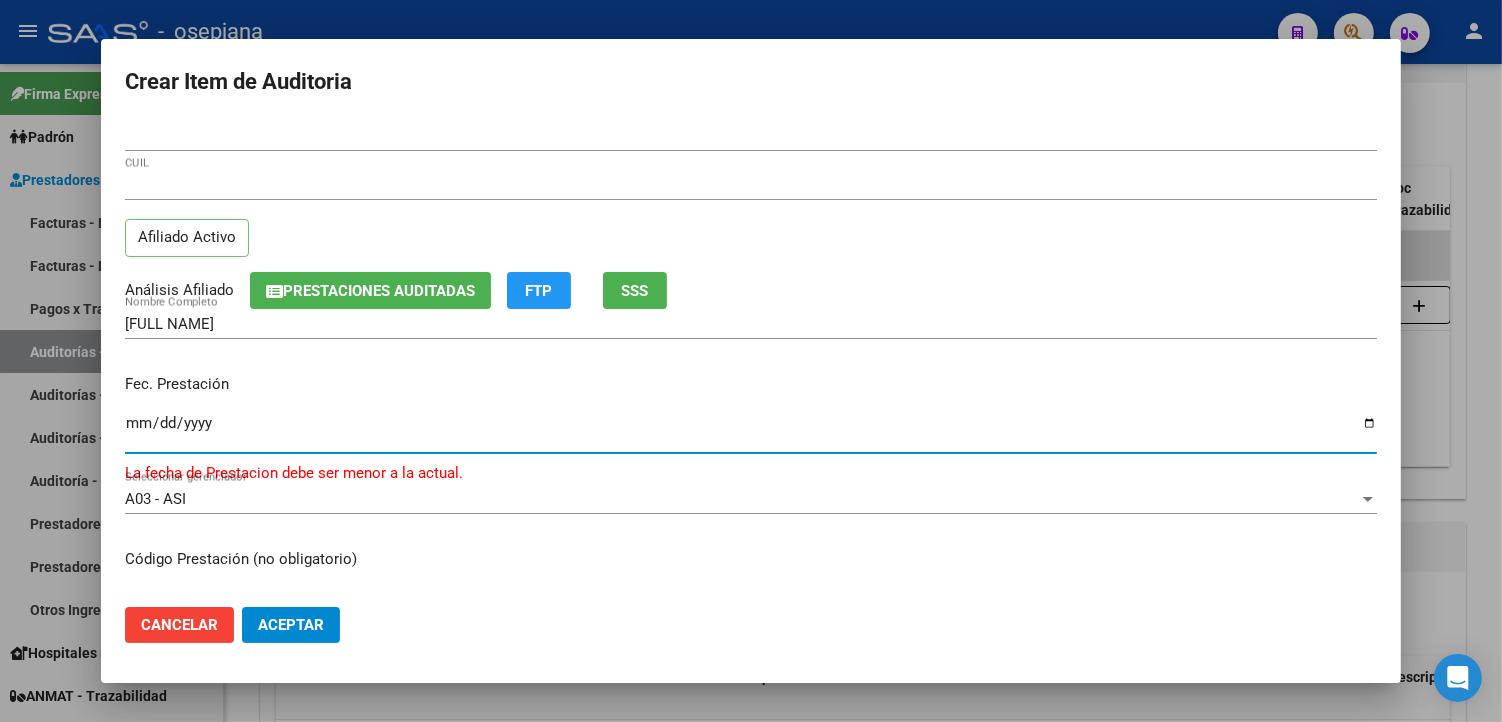 type on "[DATE]" 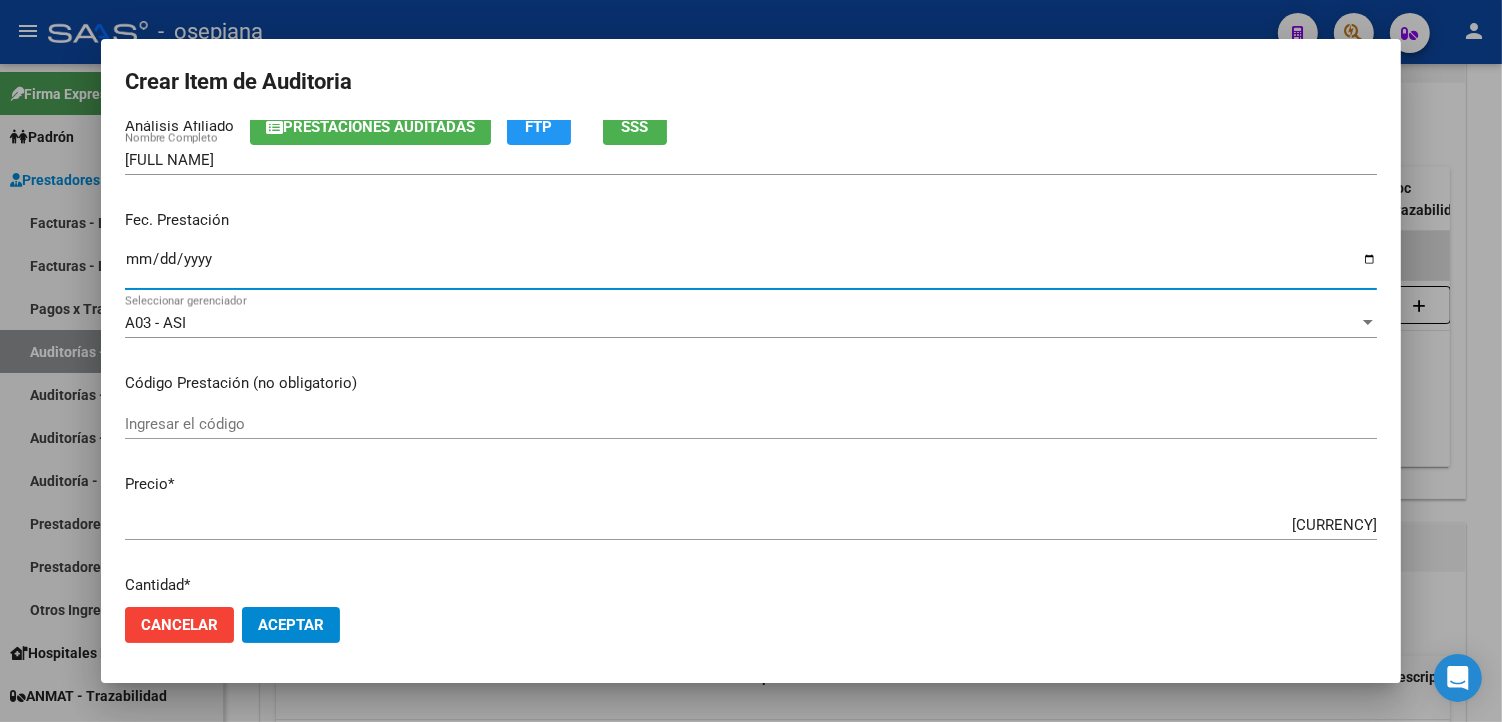 scroll, scrollTop: 222, scrollLeft: 0, axis: vertical 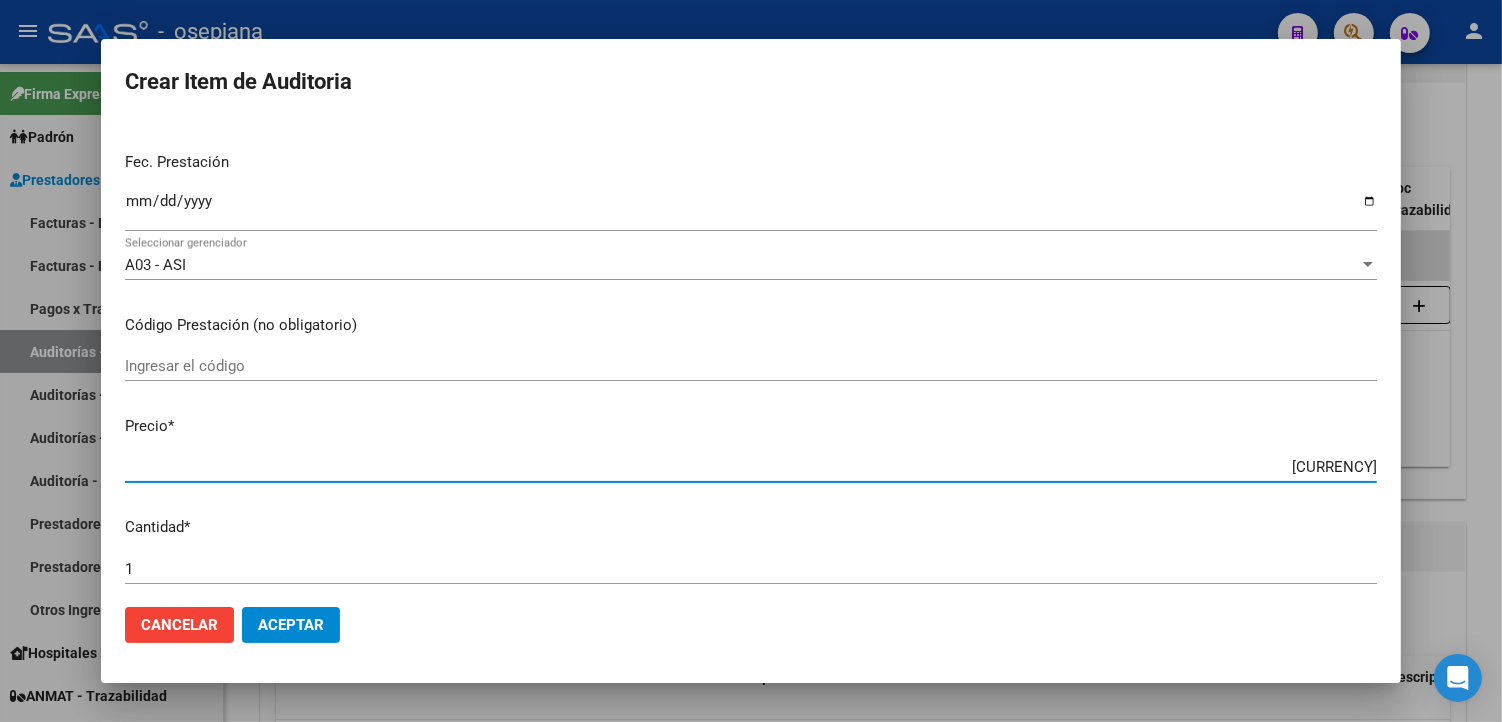 drag, startPoint x: 1294, startPoint y: 467, endPoint x: 1390, endPoint y: 462, distance: 96.13012 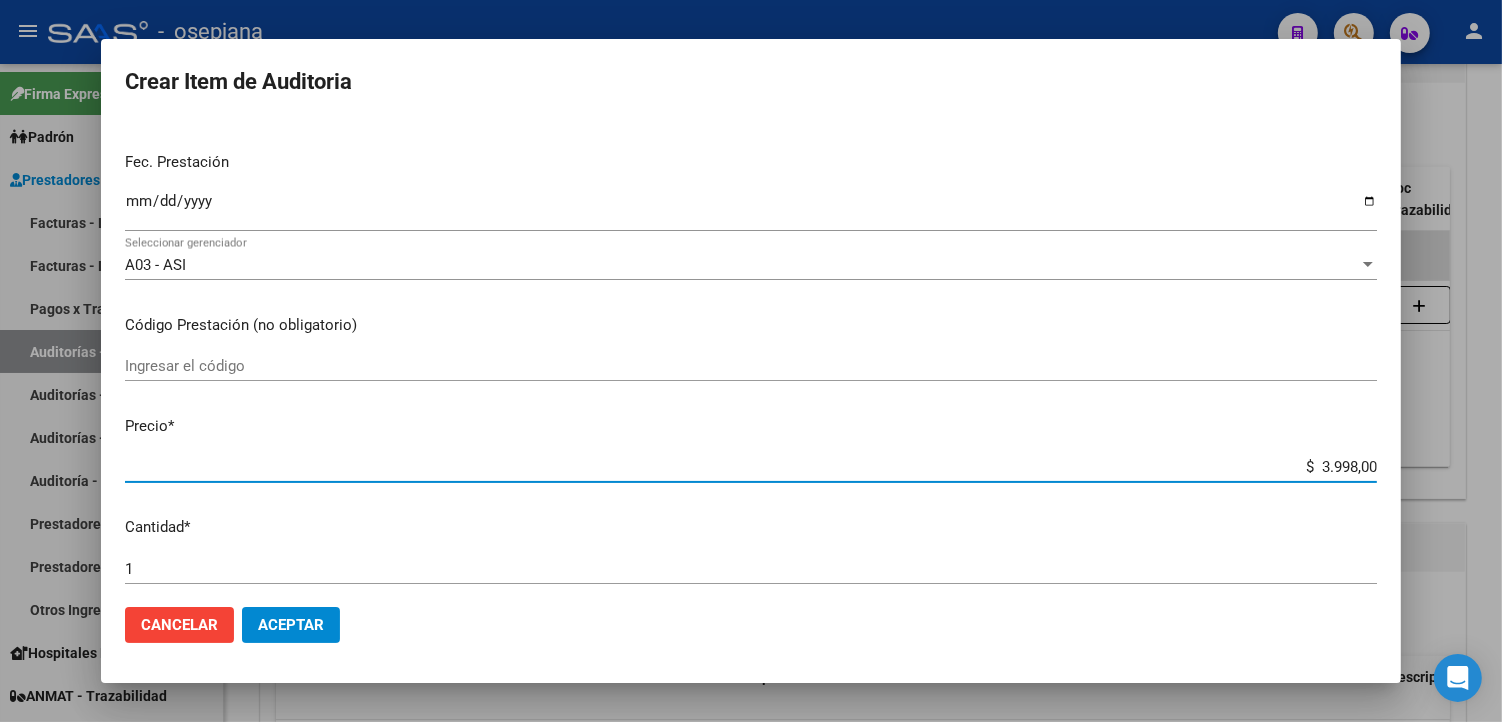 type on "$ 3.998,00" 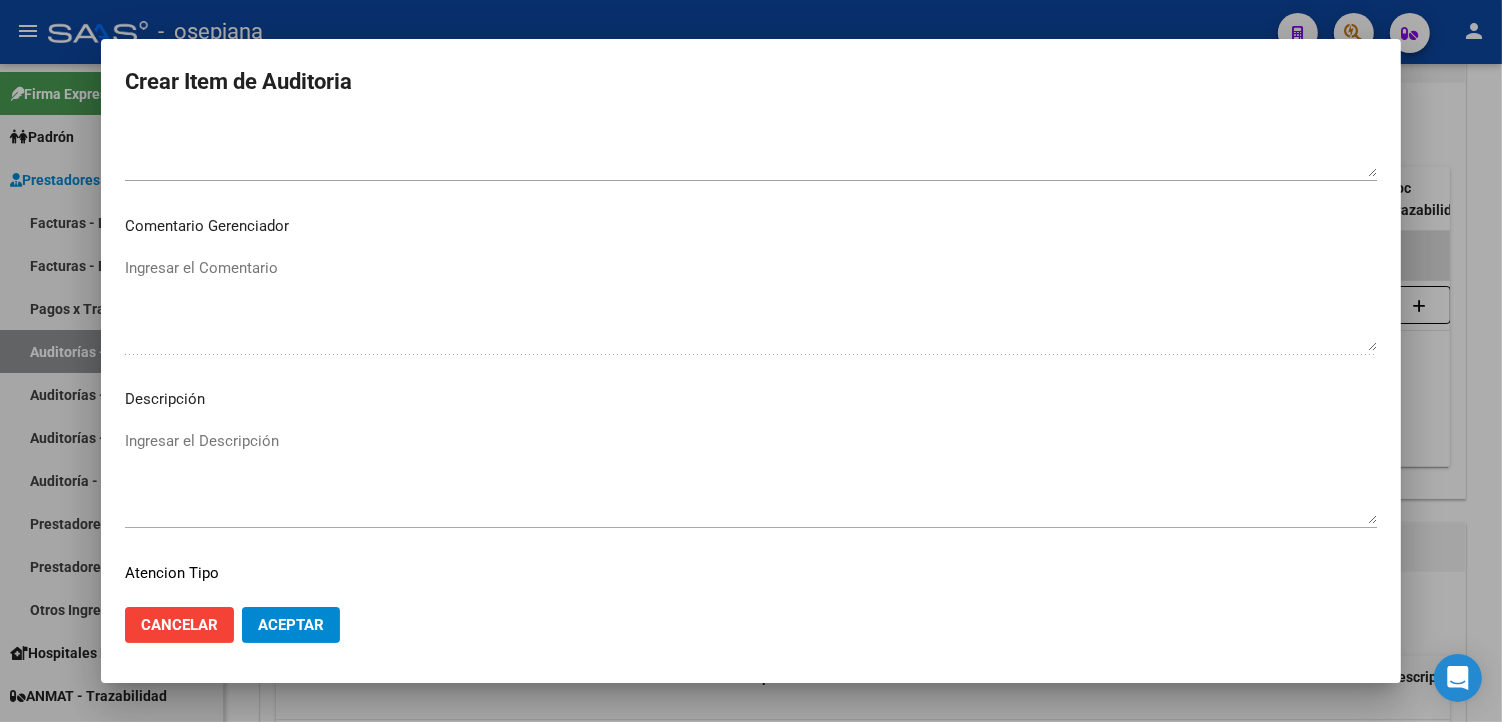 scroll, scrollTop: 1111, scrollLeft: 0, axis: vertical 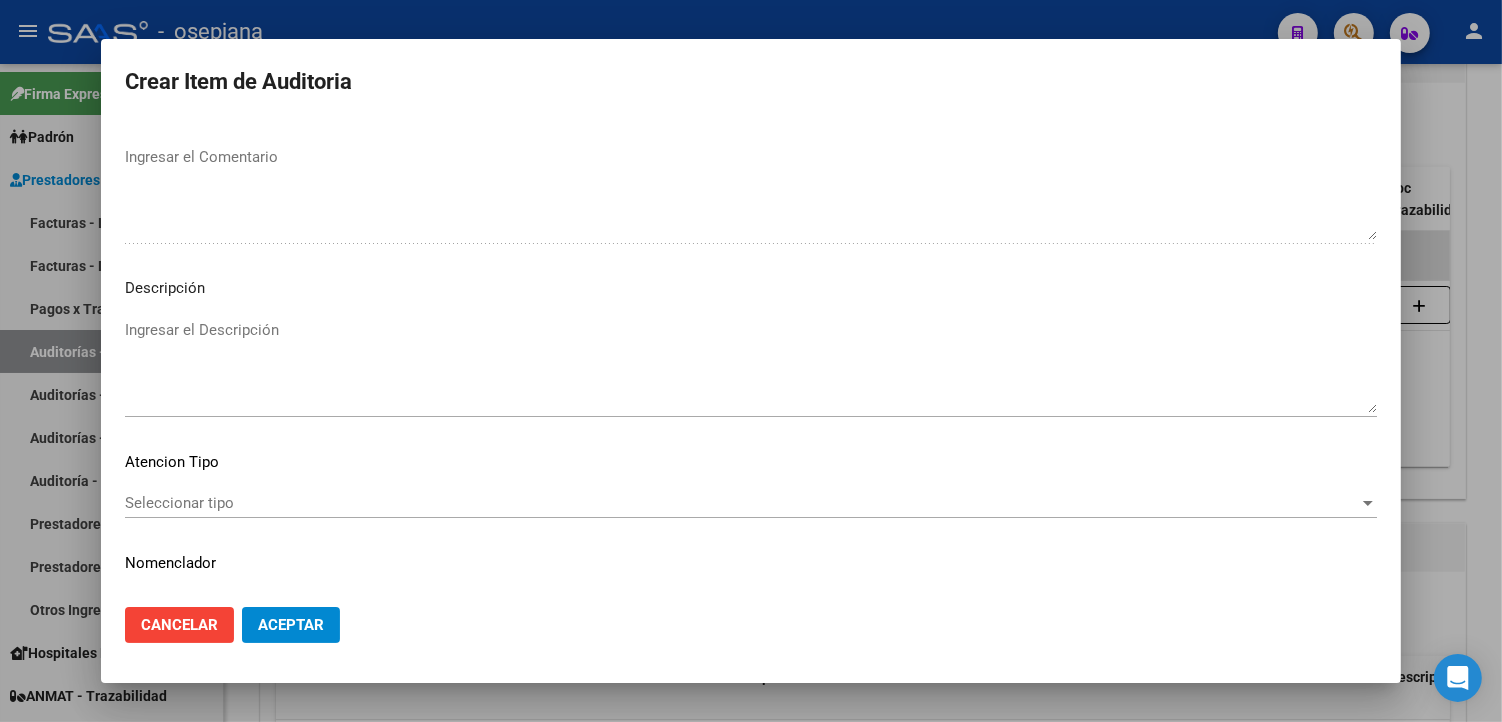 type on "$ 3.998,00" 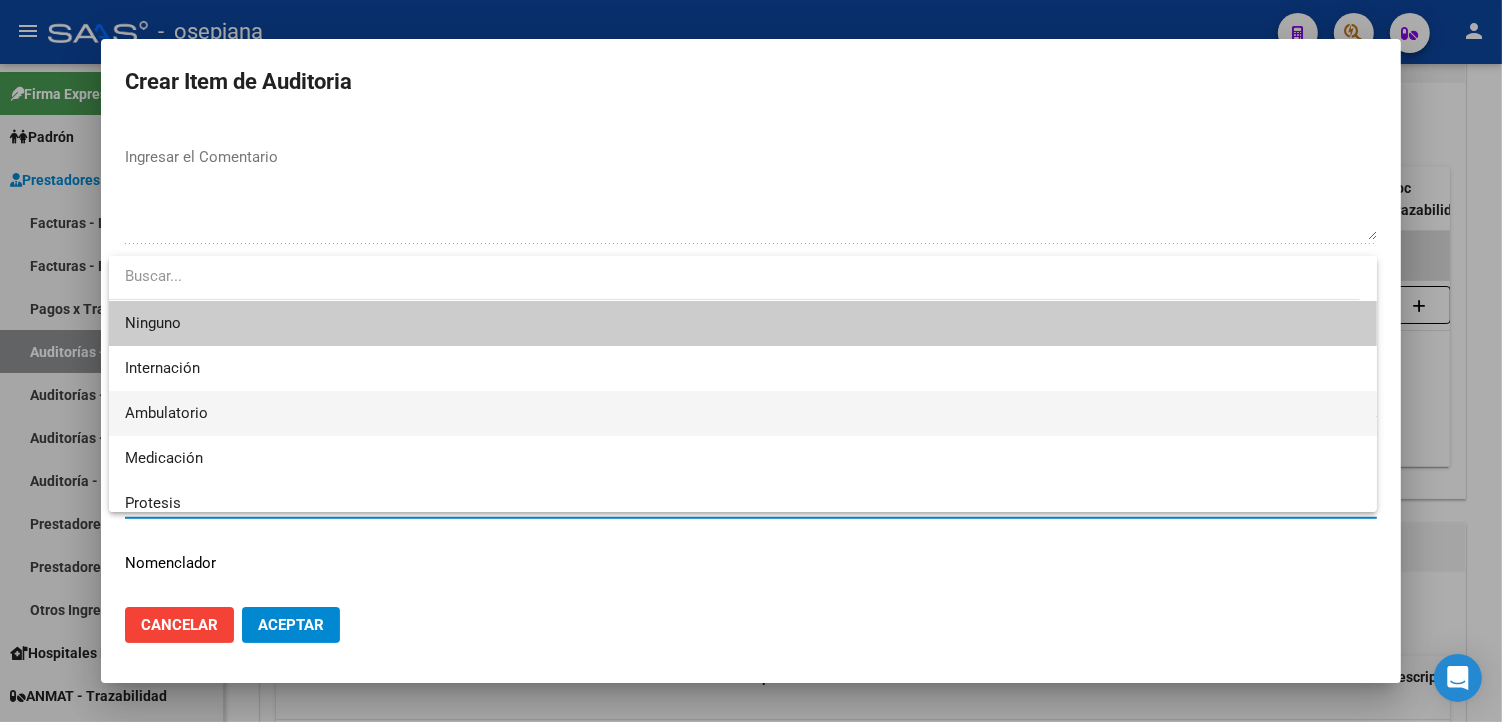 click on "Ambulatorio" at bounding box center (743, 413) 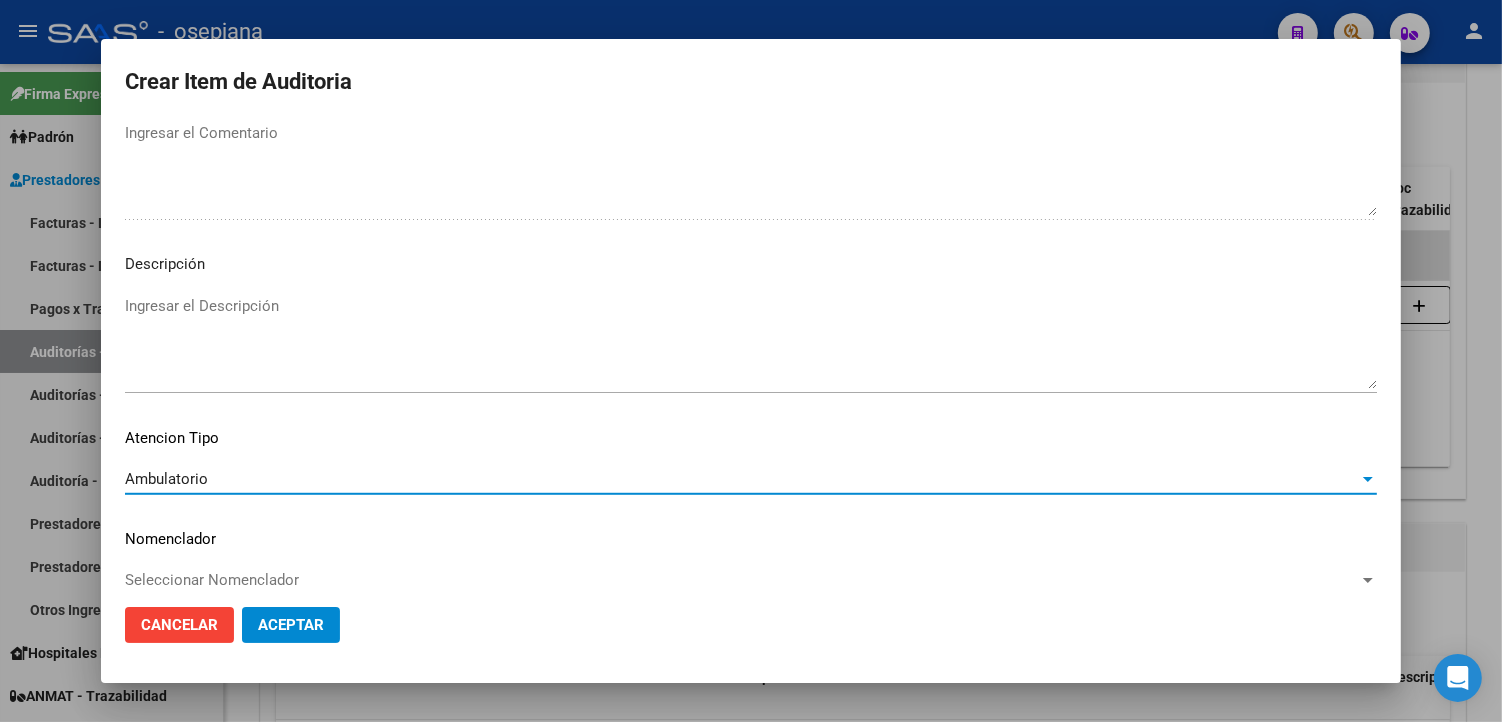 scroll, scrollTop: 1157, scrollLeft: 0, axis: vertical 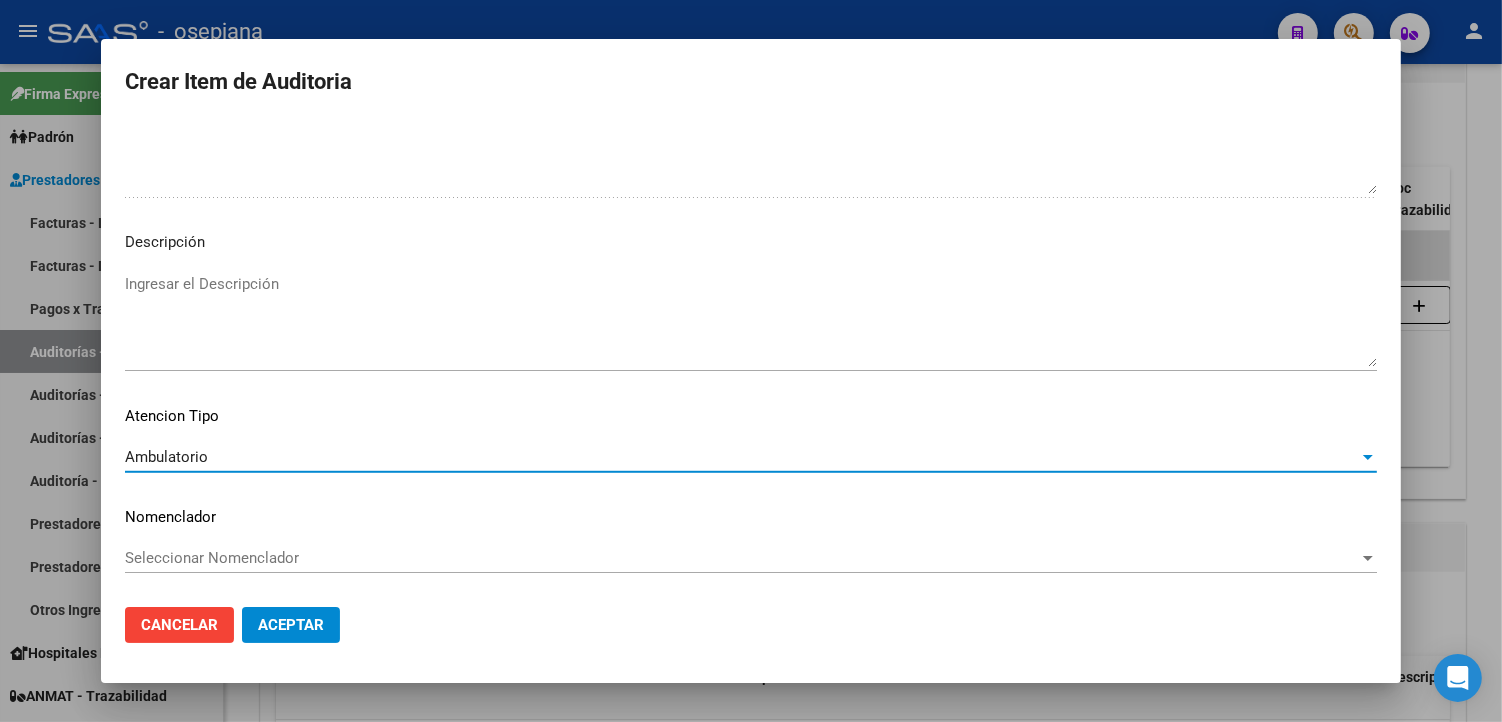 click on "Seleccionar Nomenclador" at bounding box center [742, 558] 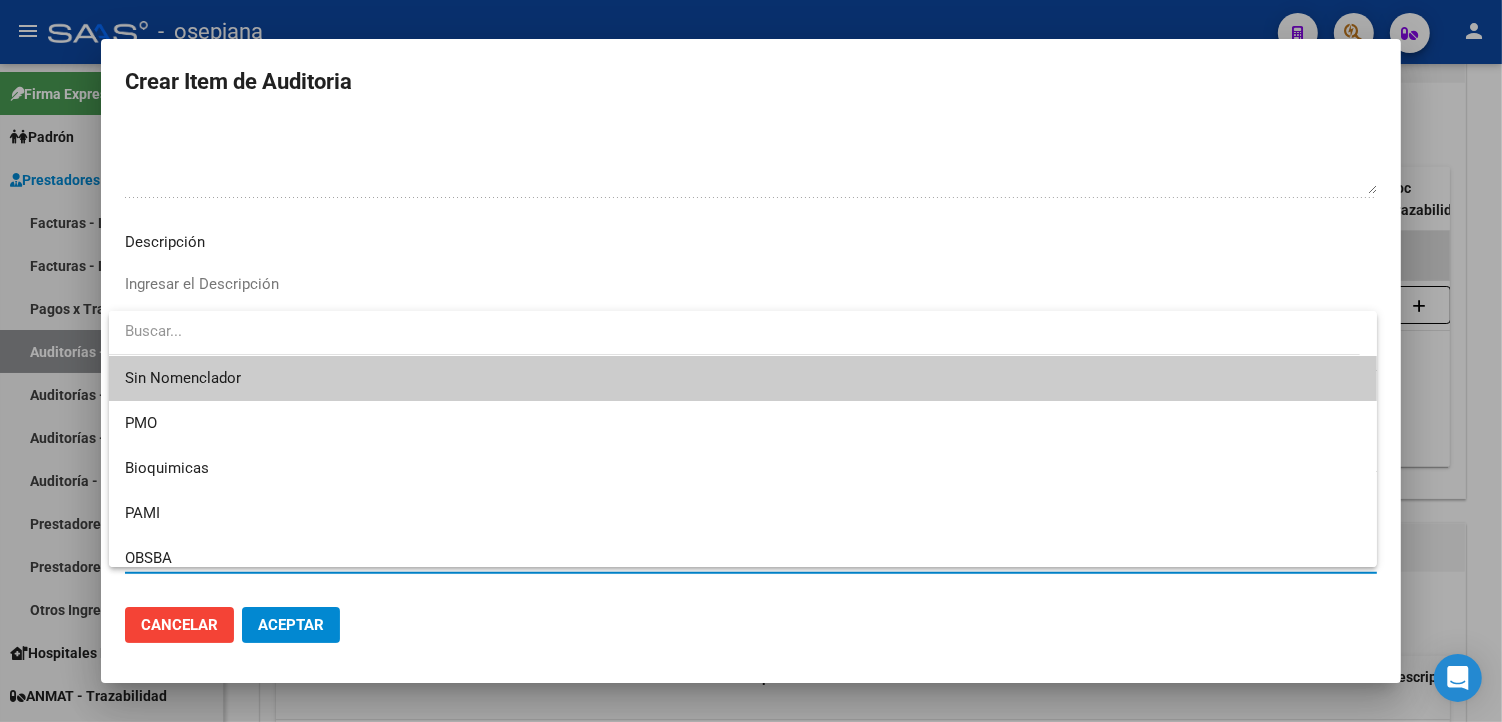 click on "Sin Nomenclador" at bounding box center (743, 378) 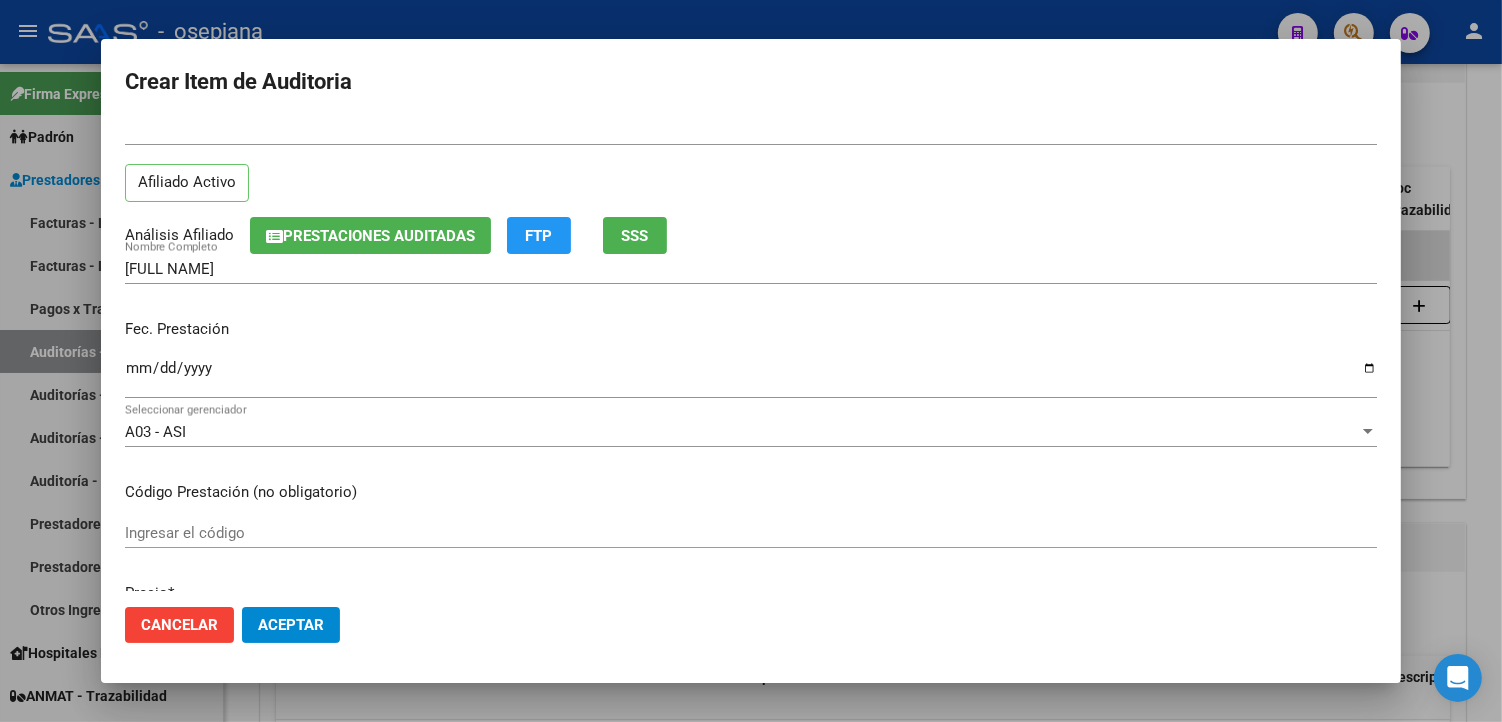 scroll, scrollTop: 0, scrollLeft: 0, axis: both 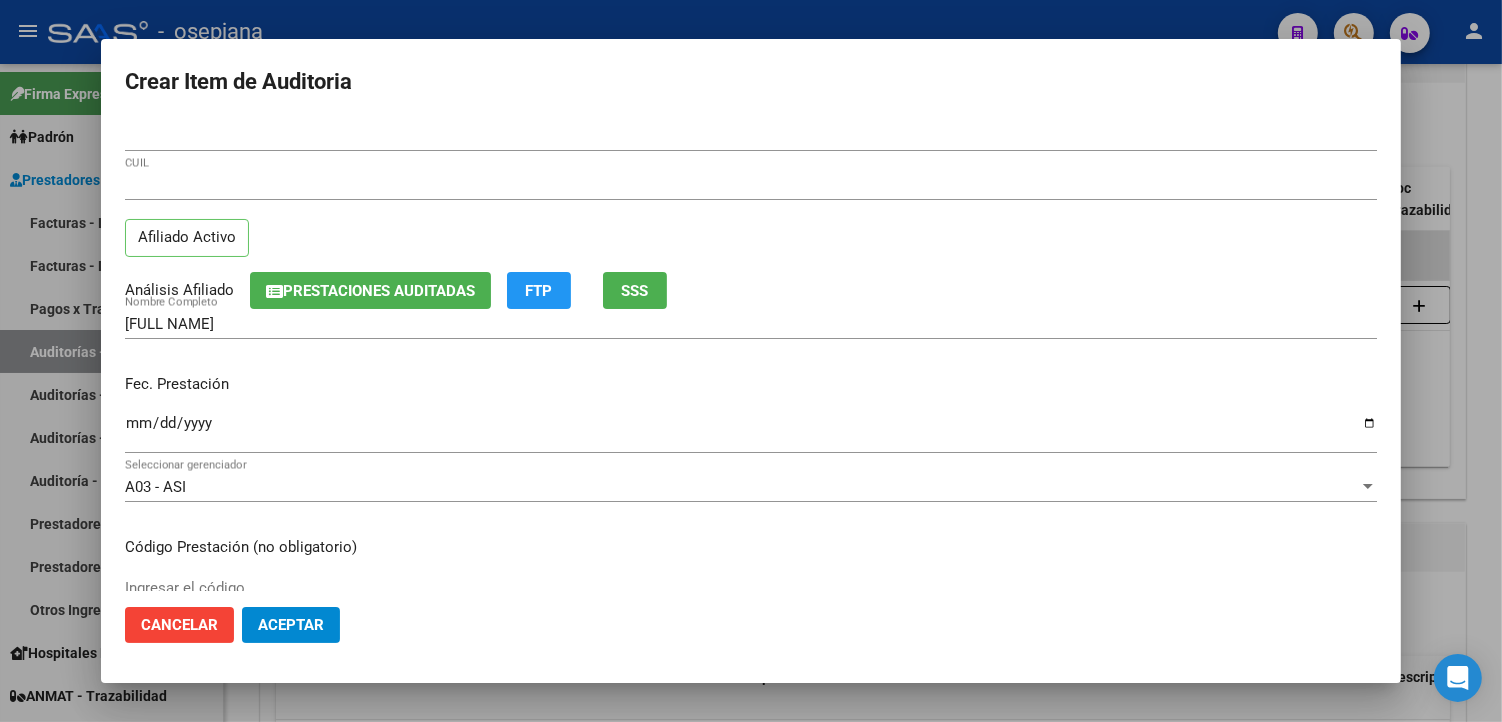 click on "Aceptar" 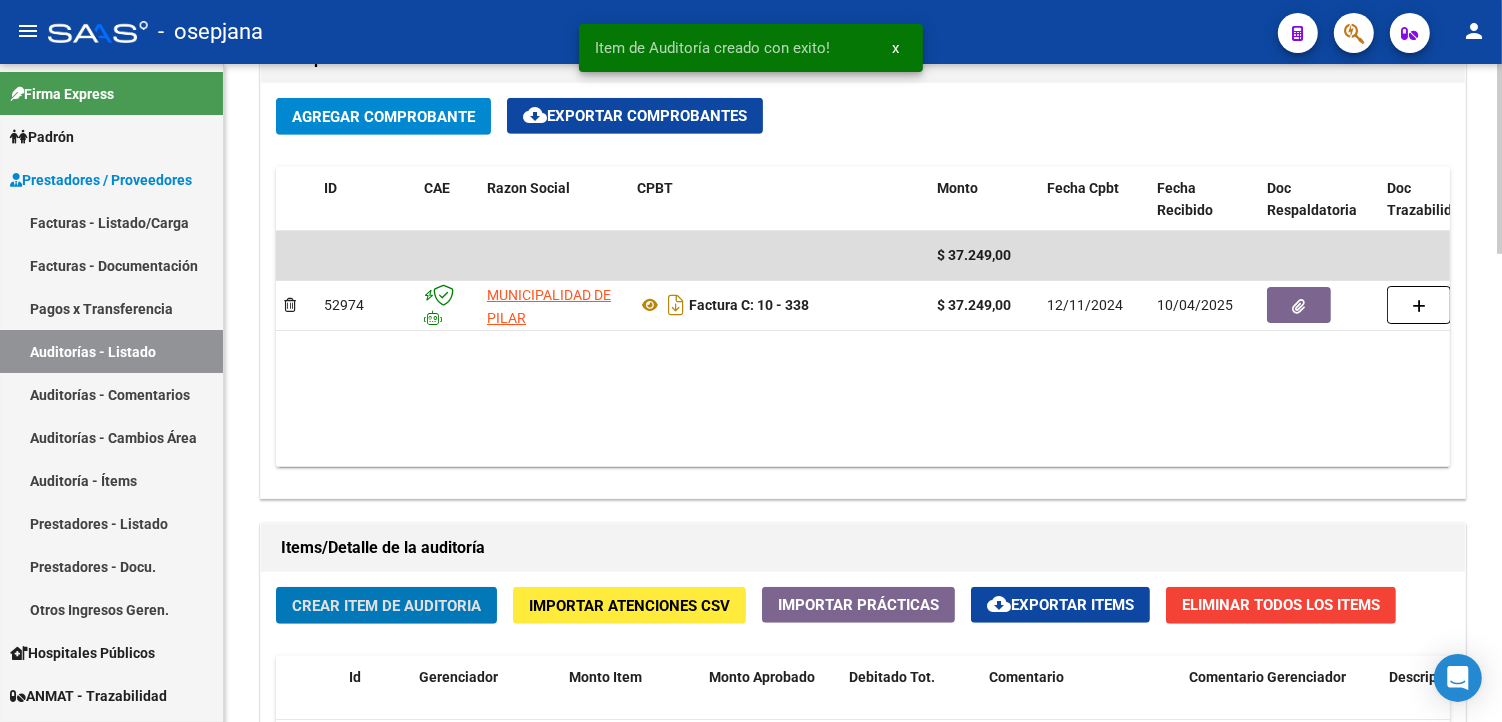 click on "Crear Item de Auditoria" 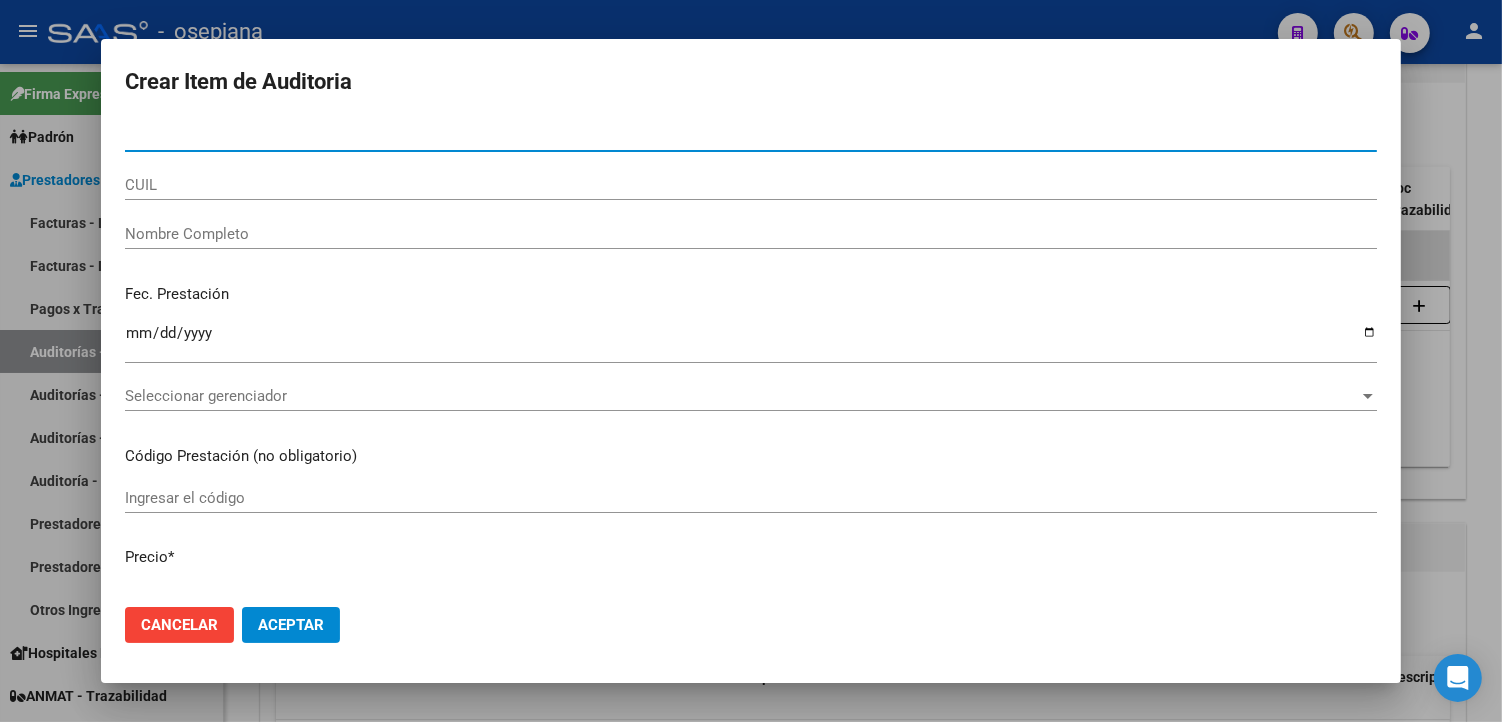 type on "[NUMBER]" 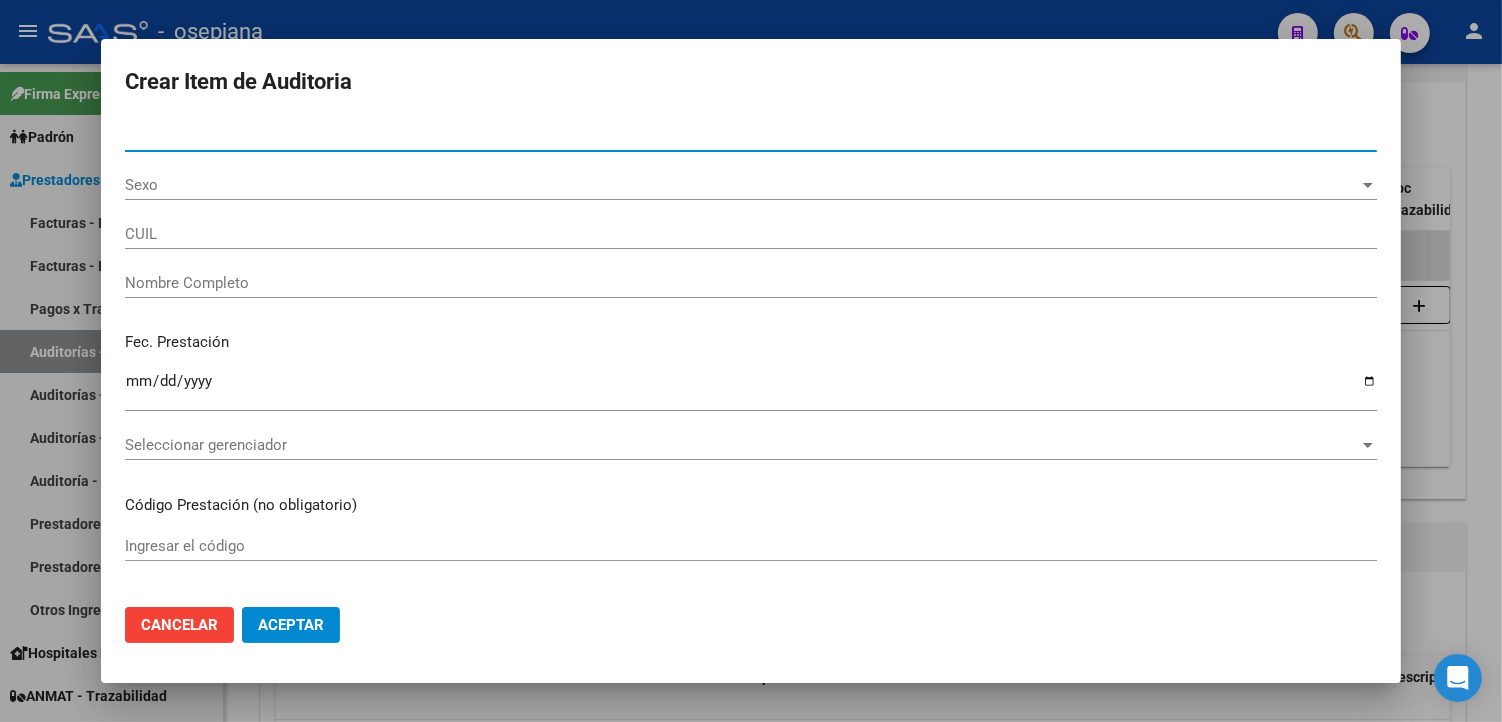 type on "[NUMBER]" 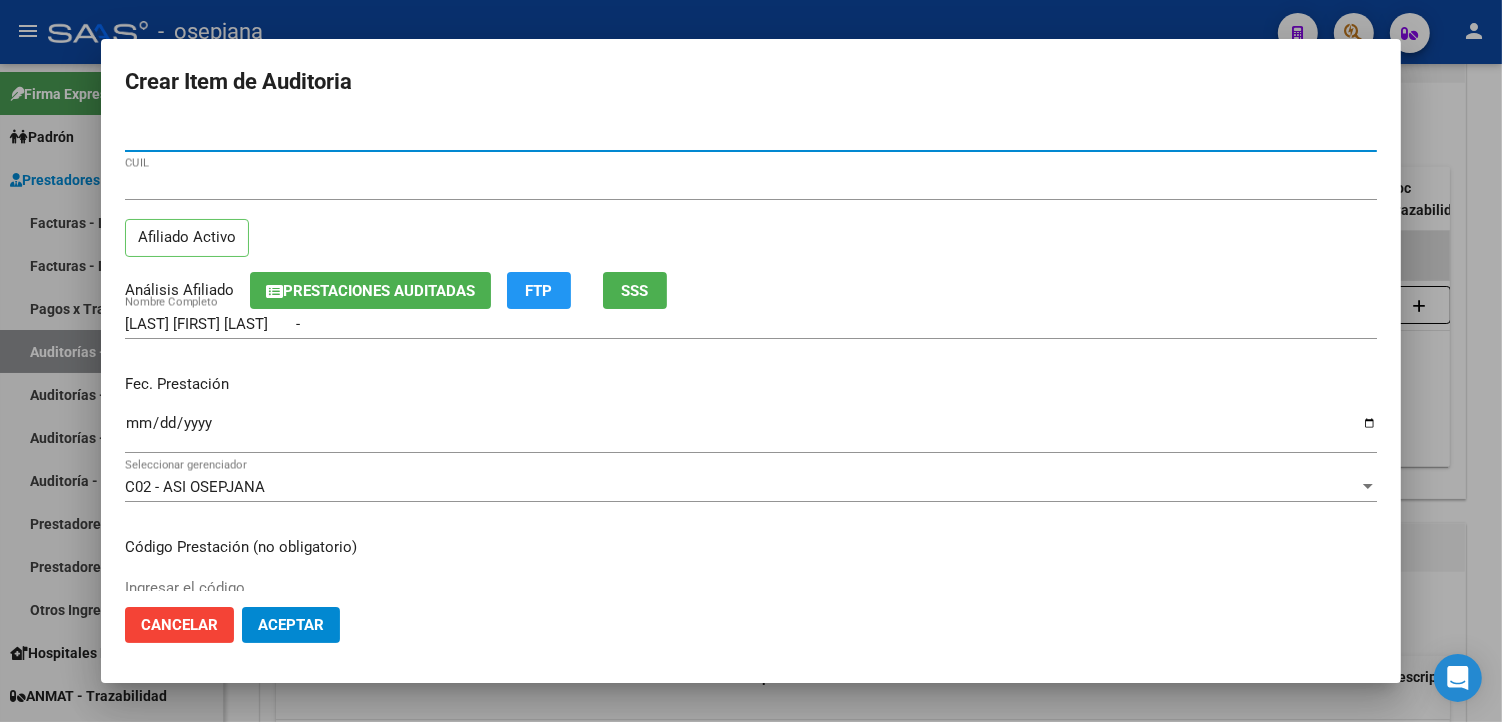 click on "Ingresar la fecha" at bounding box center [751, 431] 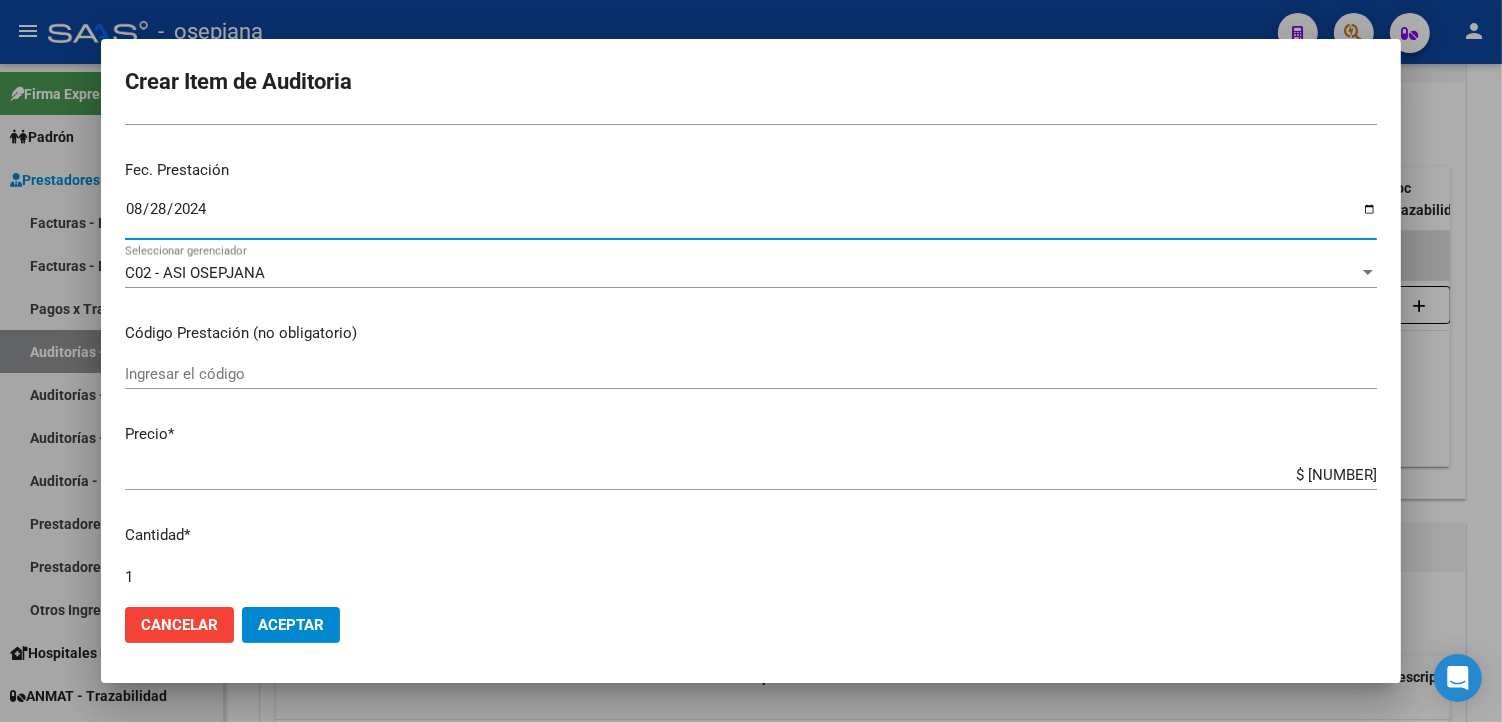scroll, scrollTop: 222, scrollLeft: 0, axis: vertical 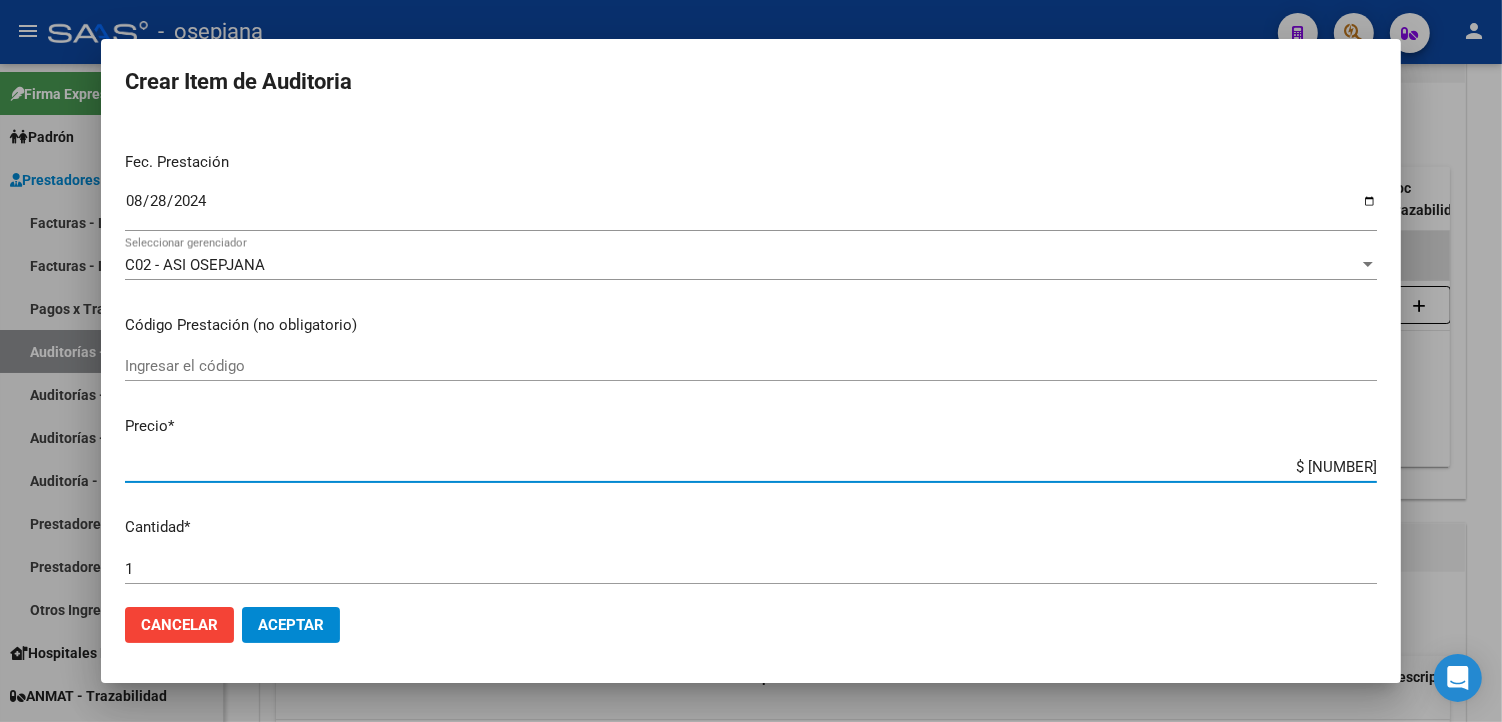 drag, startPoint x: 1296, startPoint y: 464, endPoint x: 1374, endPoint y: 462, distance: 78.025635 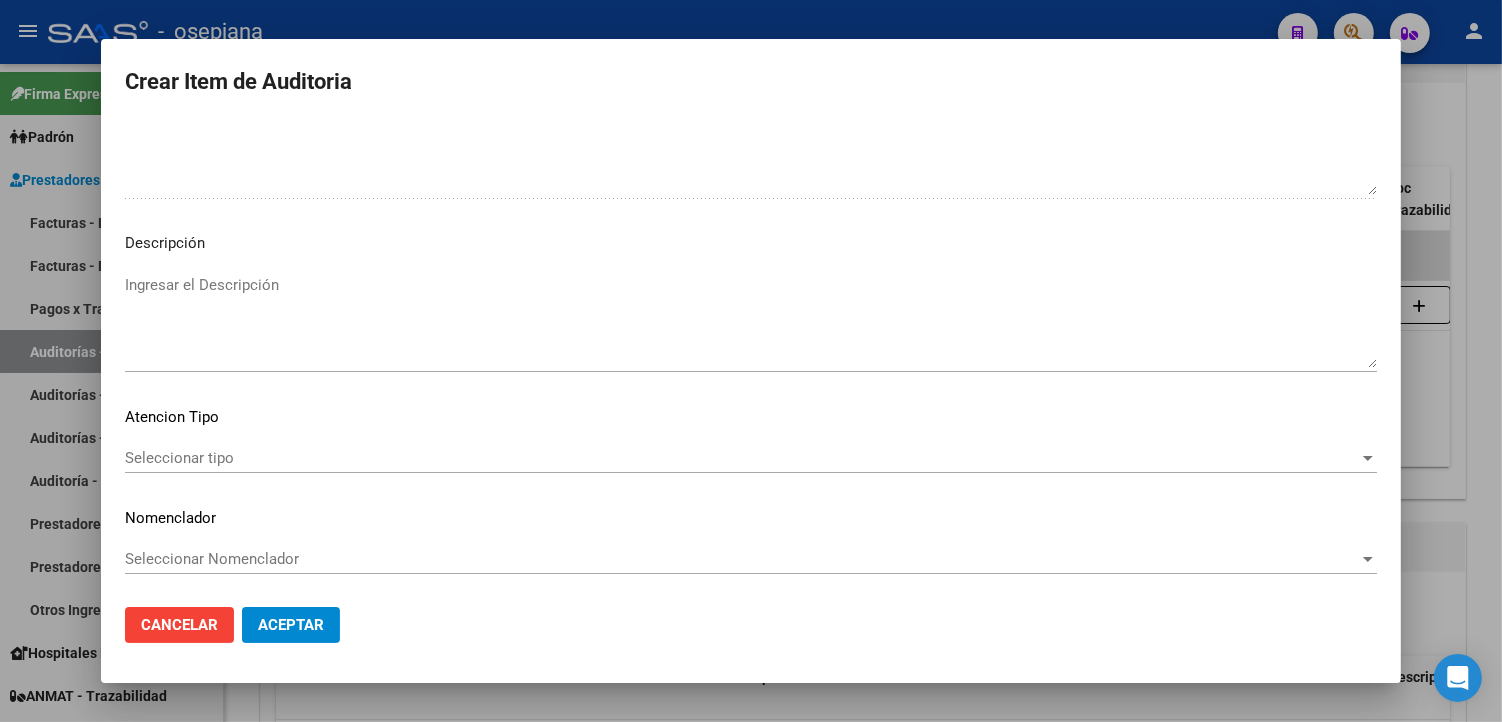 scroll, scrollTop: 1157, scrollLeft: 0, axis: vertical 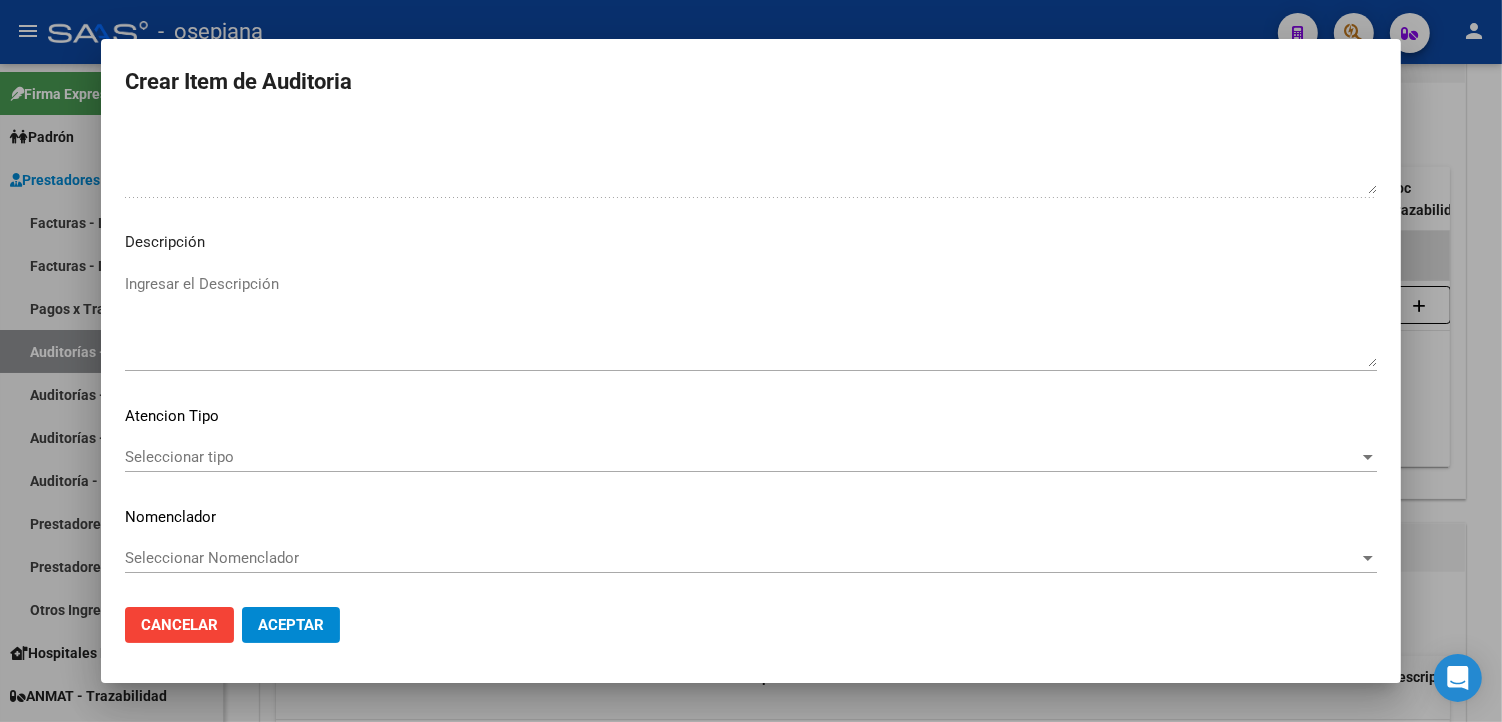 click on "Seleccionar tipo" at bounding box center (742, 457) 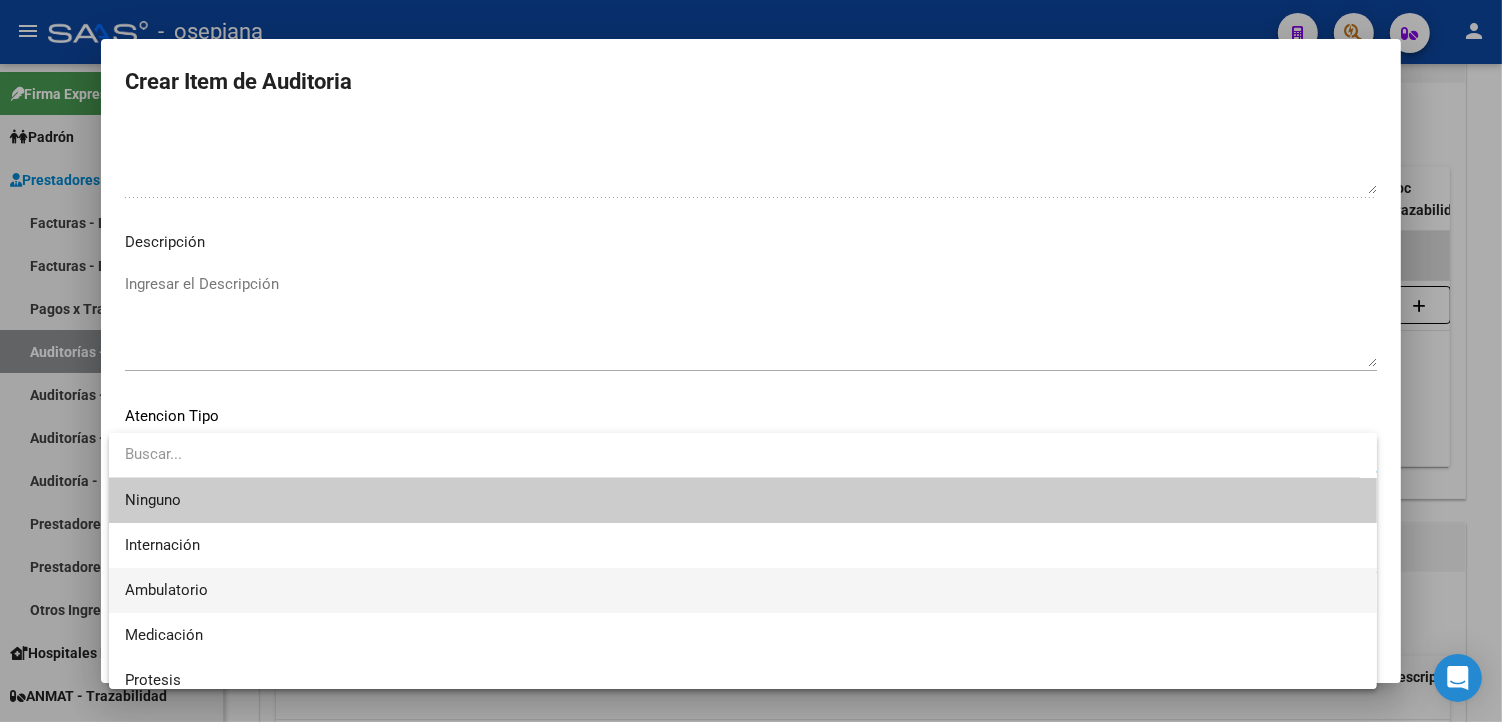 click on "Ambulatorio" at bounding box center [743, 590] 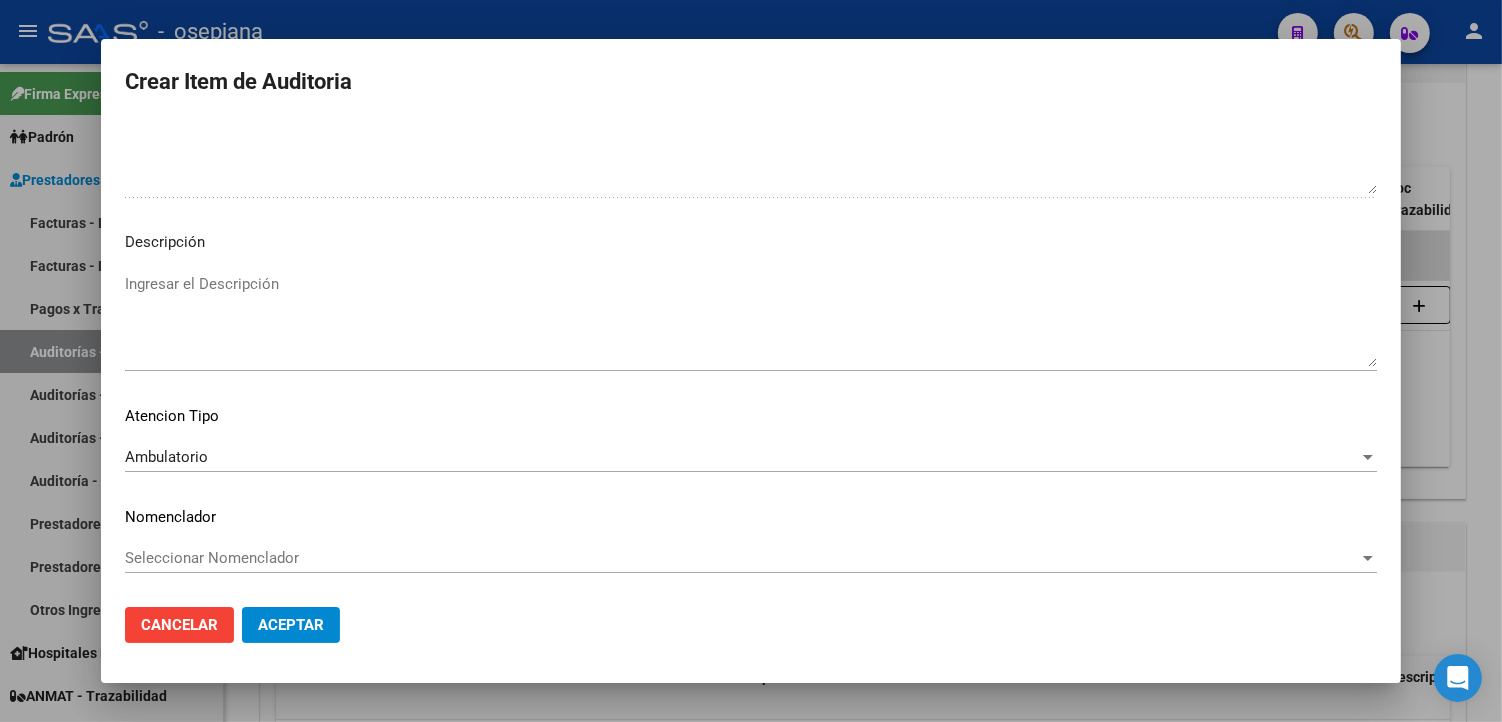 click on "Seleccionar Nomenclador Seleccionar Nomenclador" 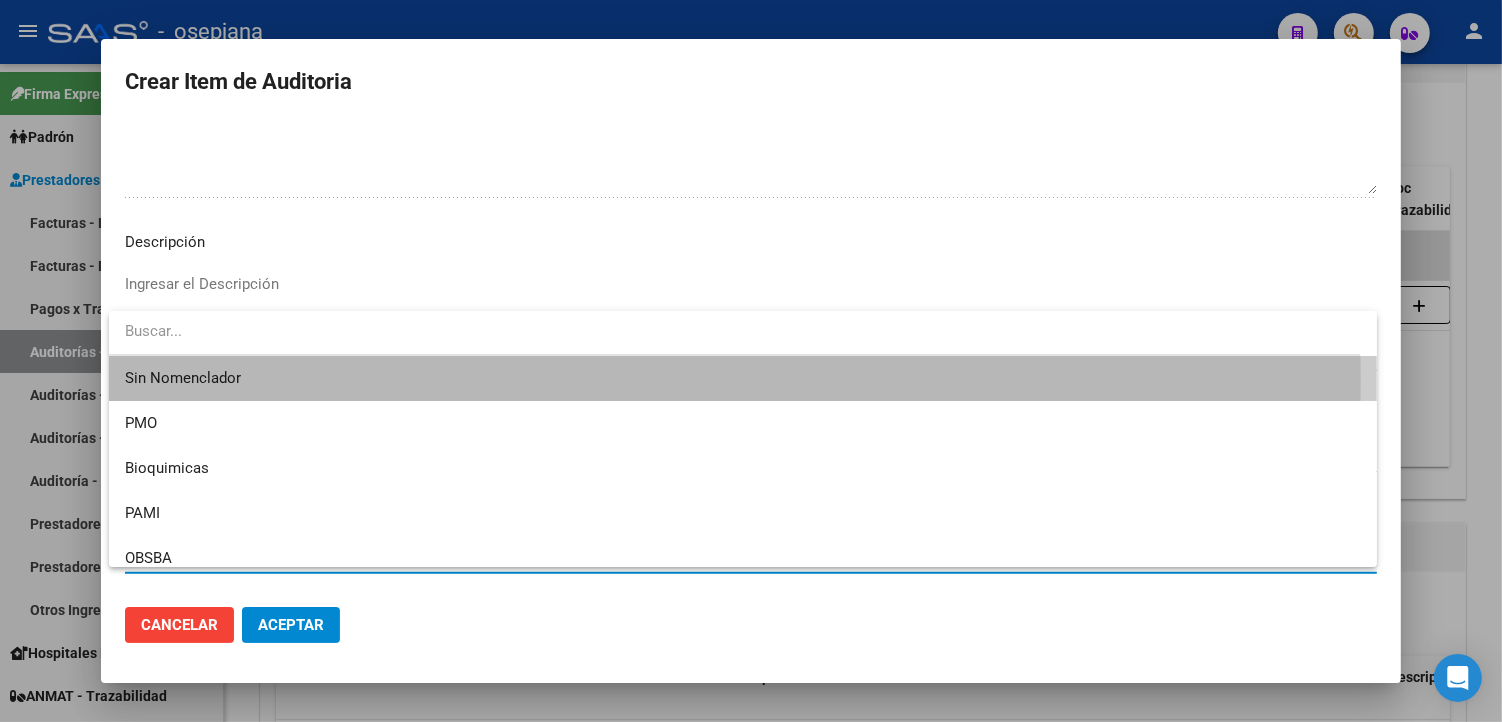 click on "Sin Nomenclador" at bounding box center (743, 378) 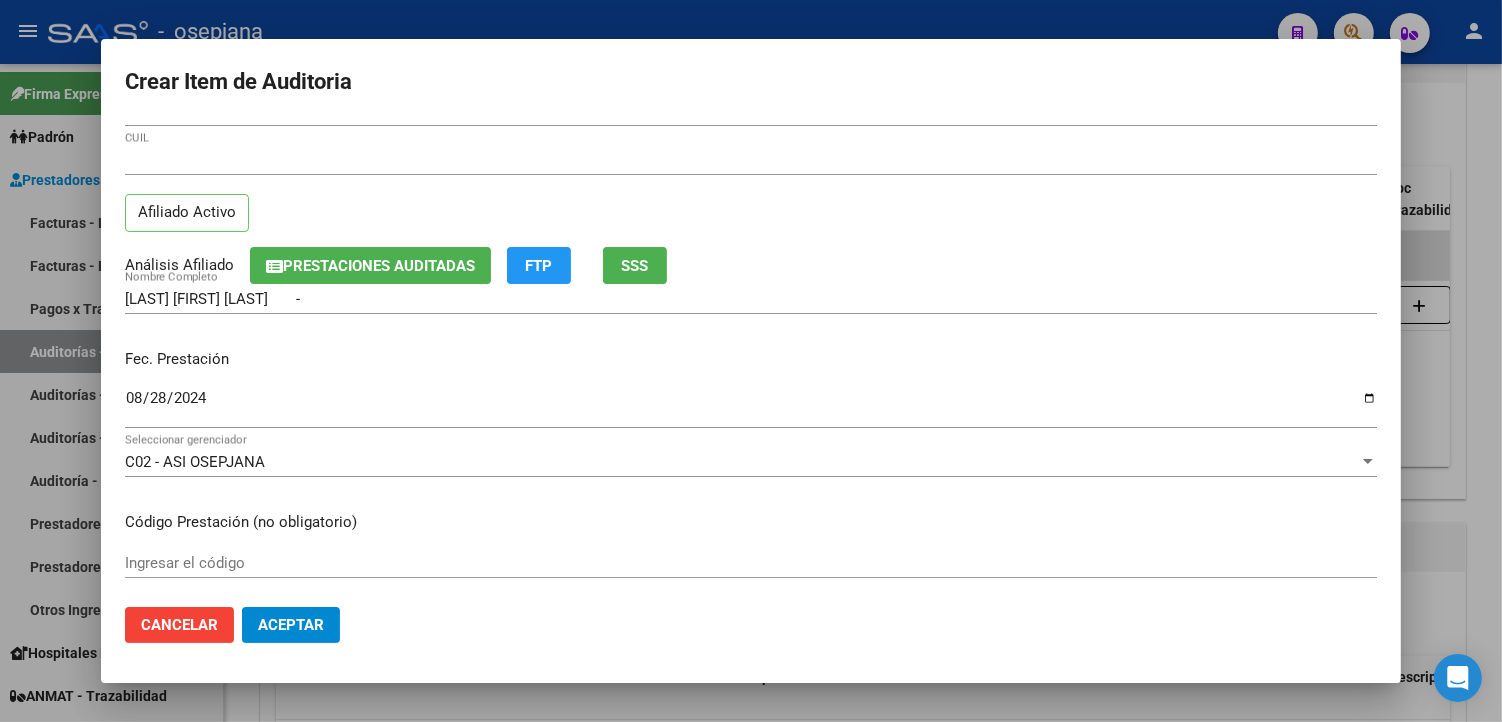 scroll, scrollTop: 0, scrollLeft: 0, axis: both 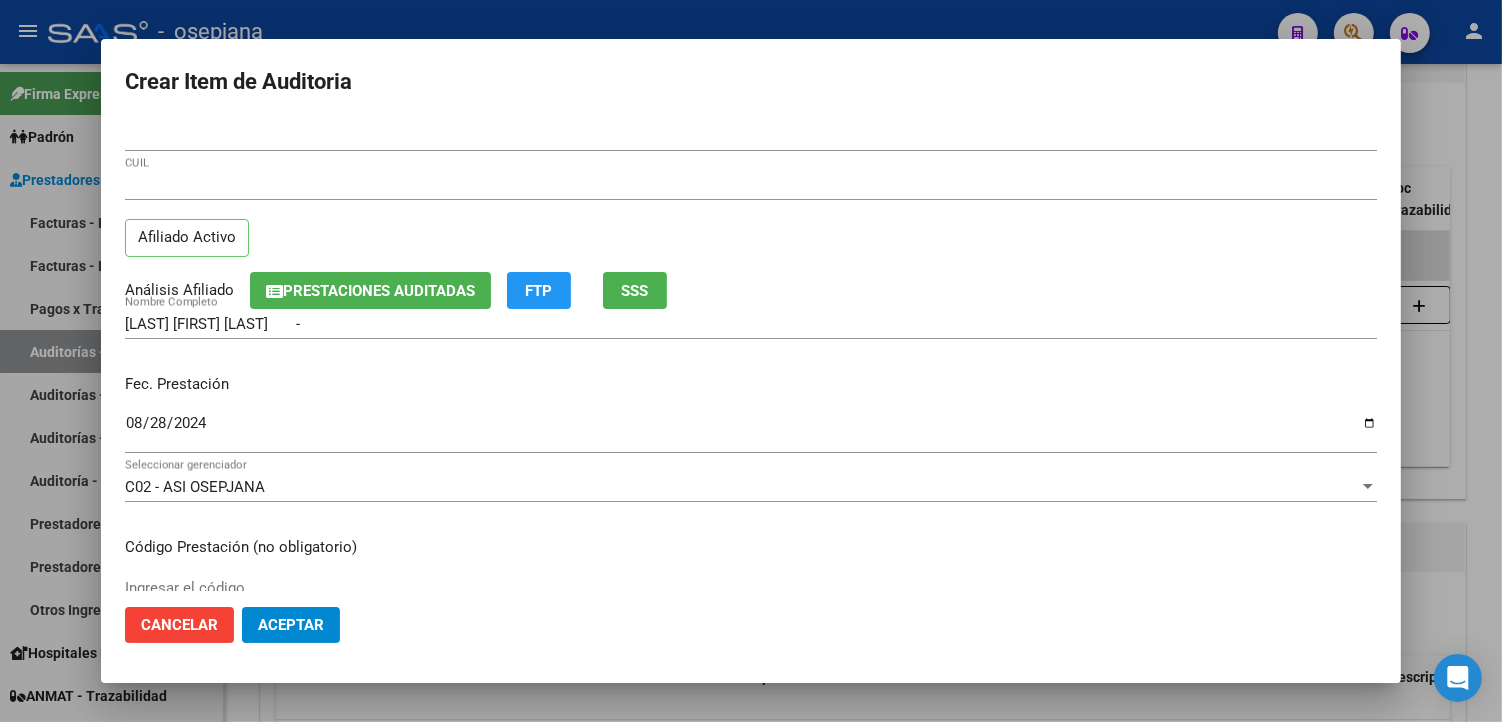 click on "Aceptar" 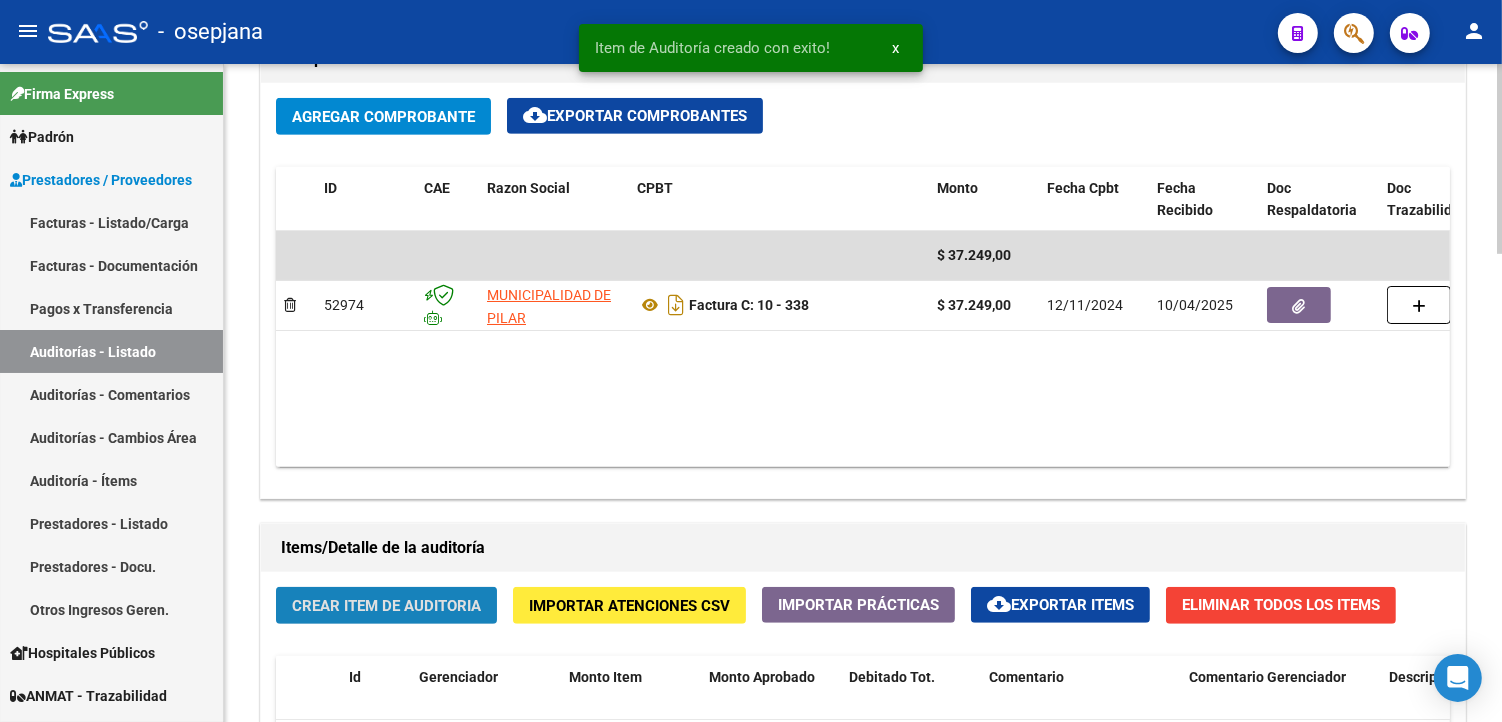 click on "Crear Item de Auditoria" 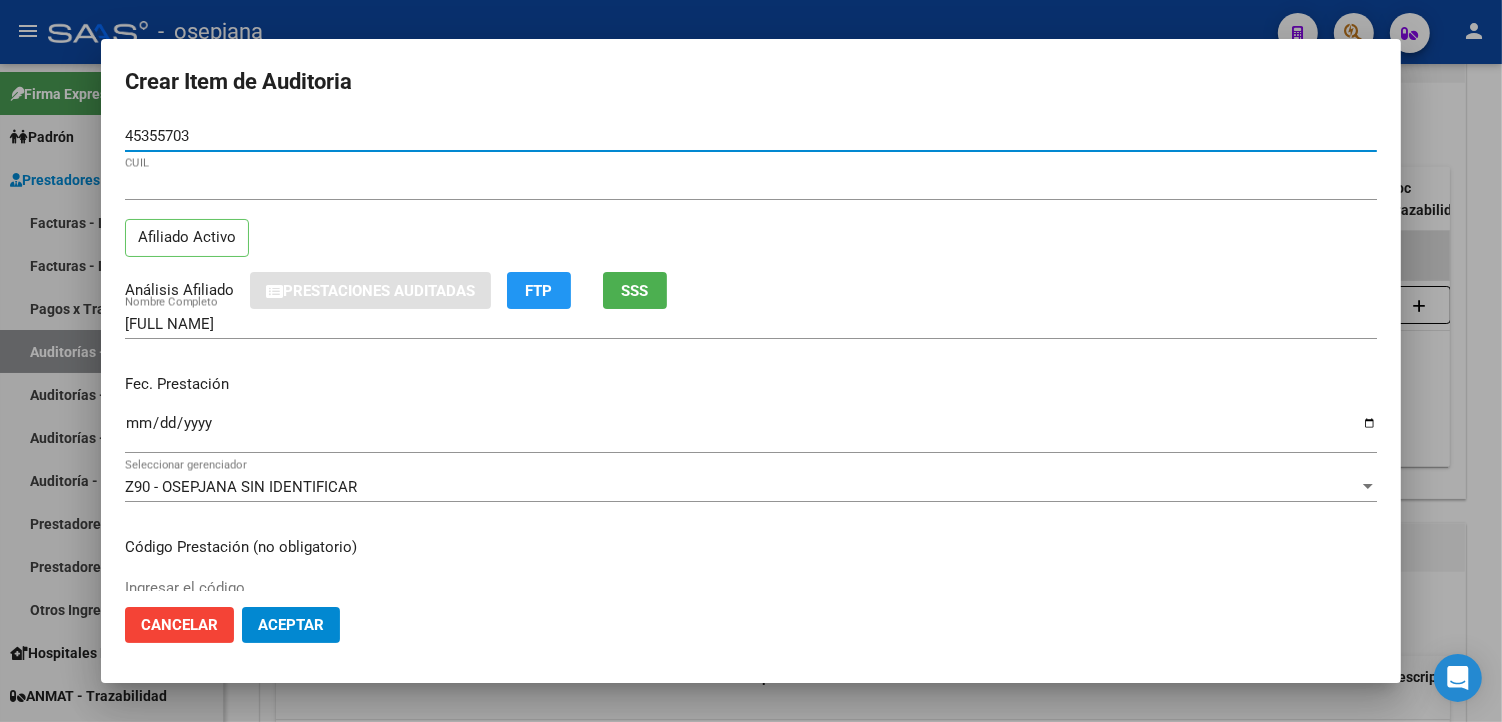 click on "Ingresar la fecha" at bounding box center (751, 431) 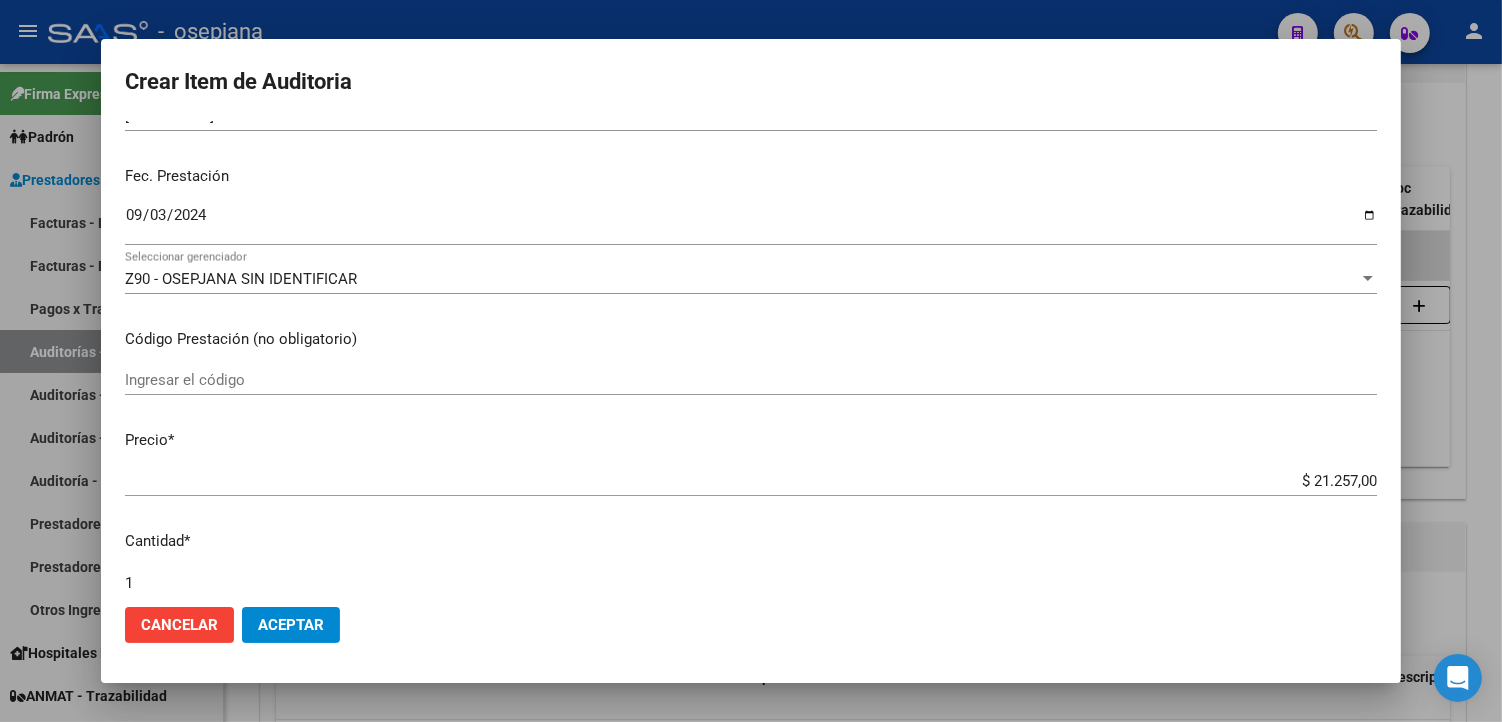 scroll, scrollTop: 222, scrollLeft: 0, axis: vertical 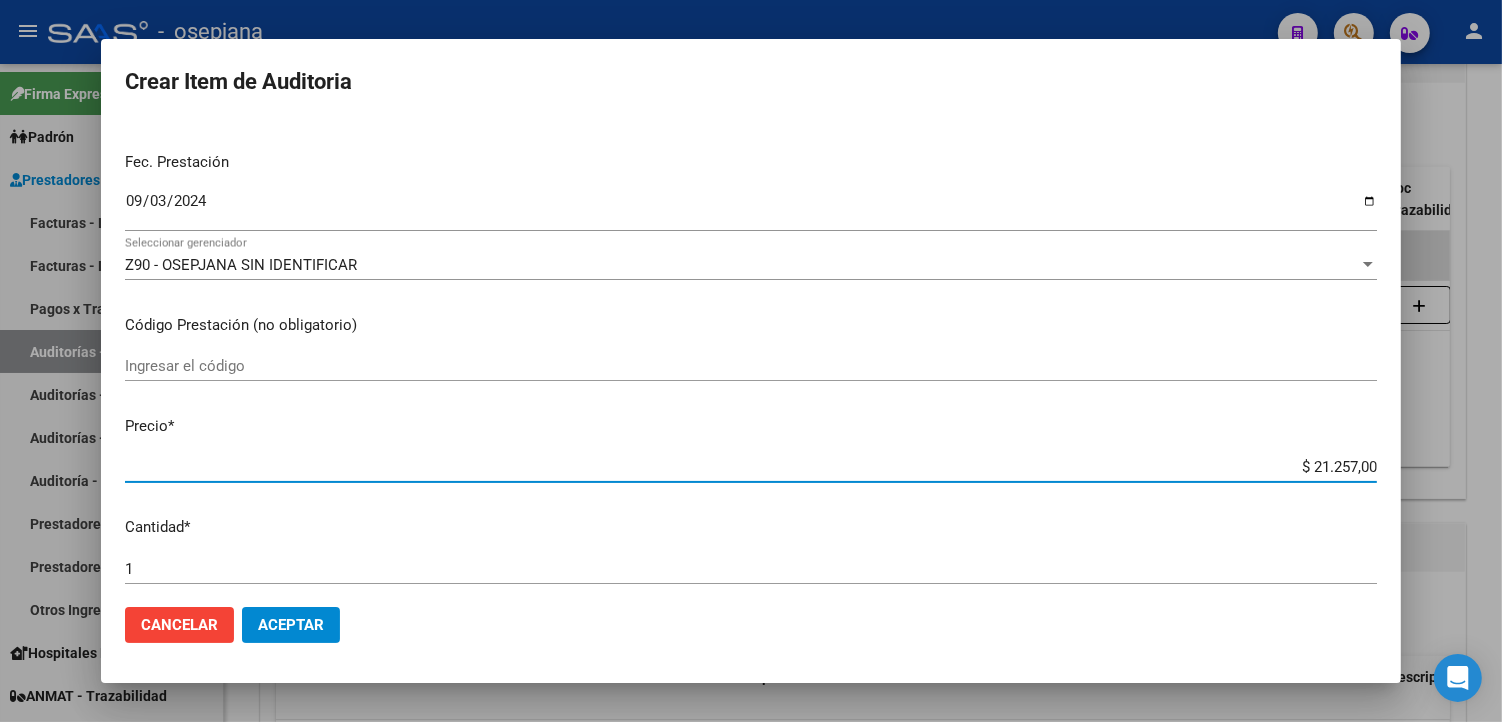 drag, startPoint x: 1296, startPoint y: 463, endPoint x: 1376, endPoint y: 463, distance: 80 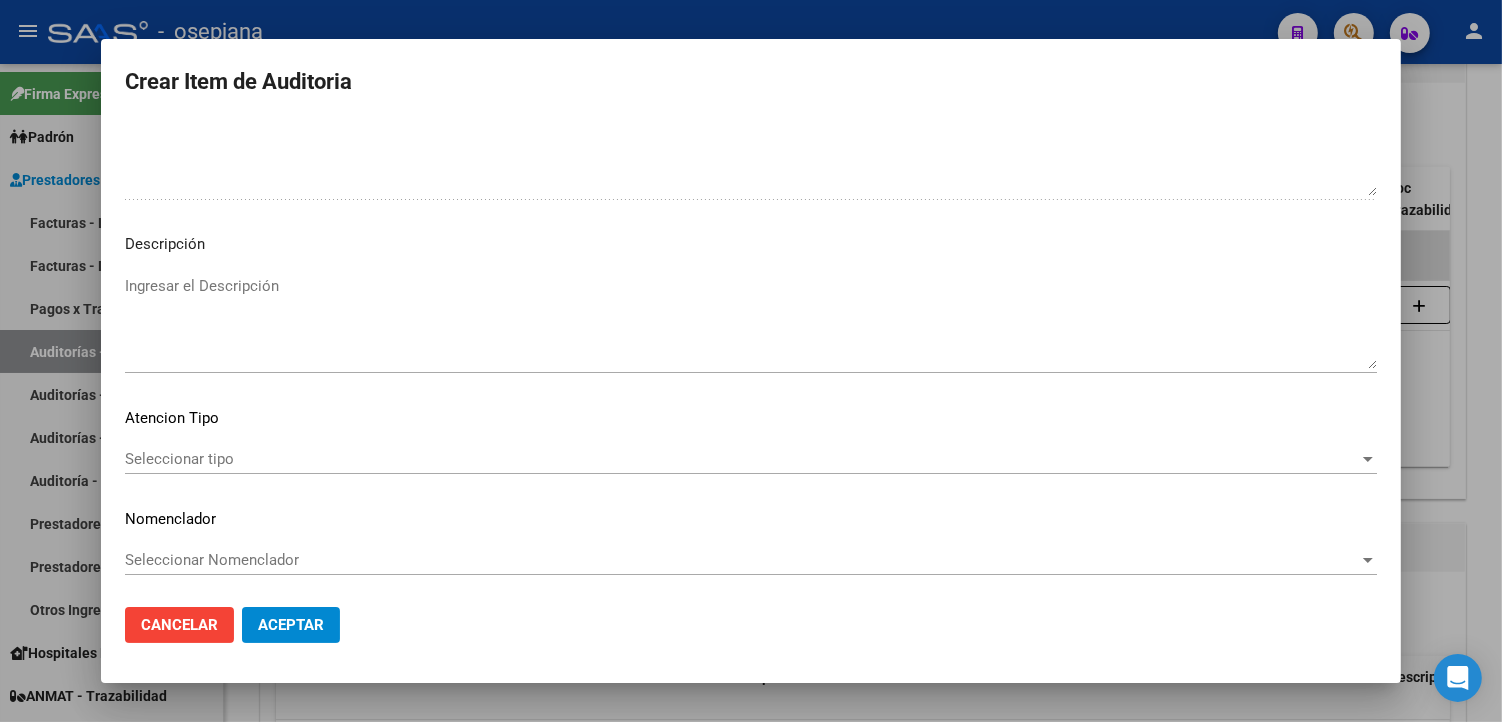 scroll, scrollTop: 1157, scrollLeft: 0, axis: vertical 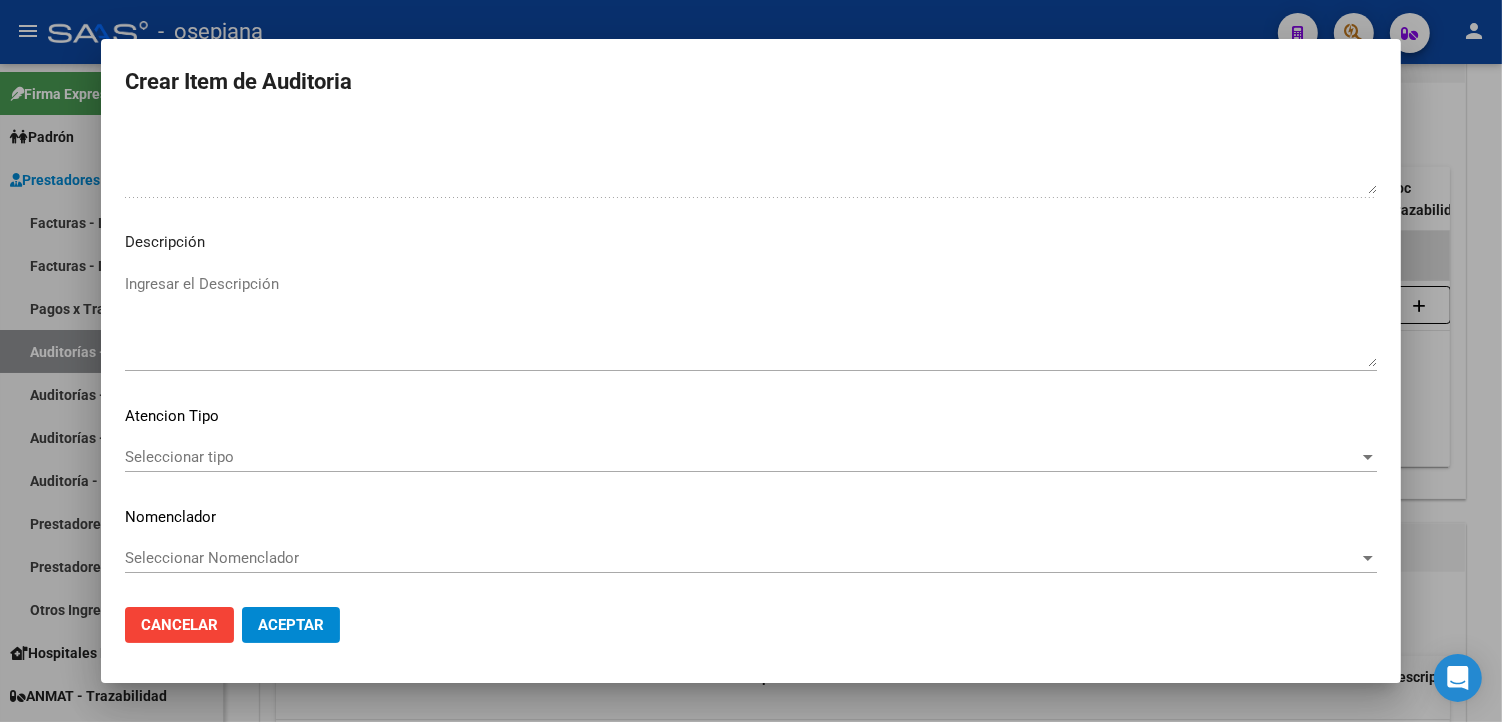 click on "Seleccionar tipo" at bounding box center (742, 457) 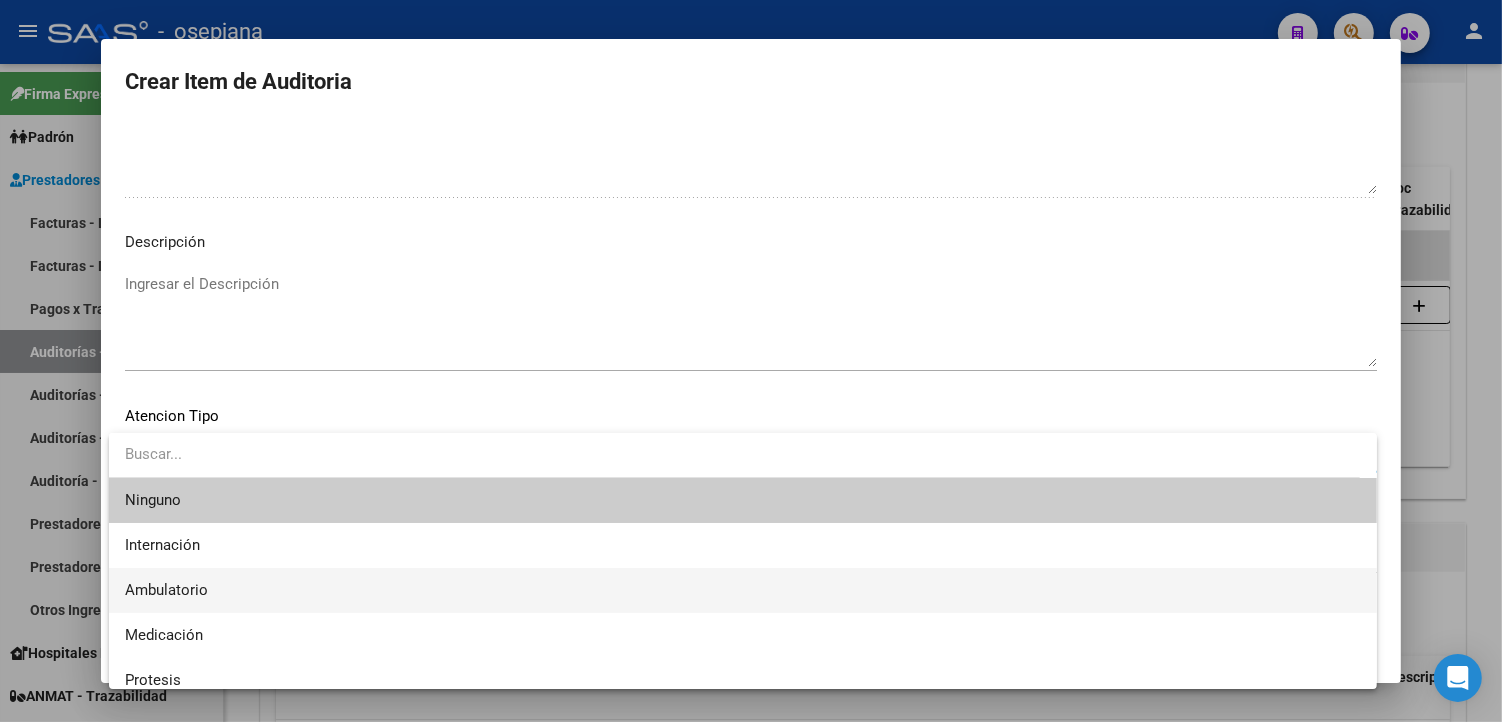 click on "Ambulatorio" at bounding box center (743, 590) 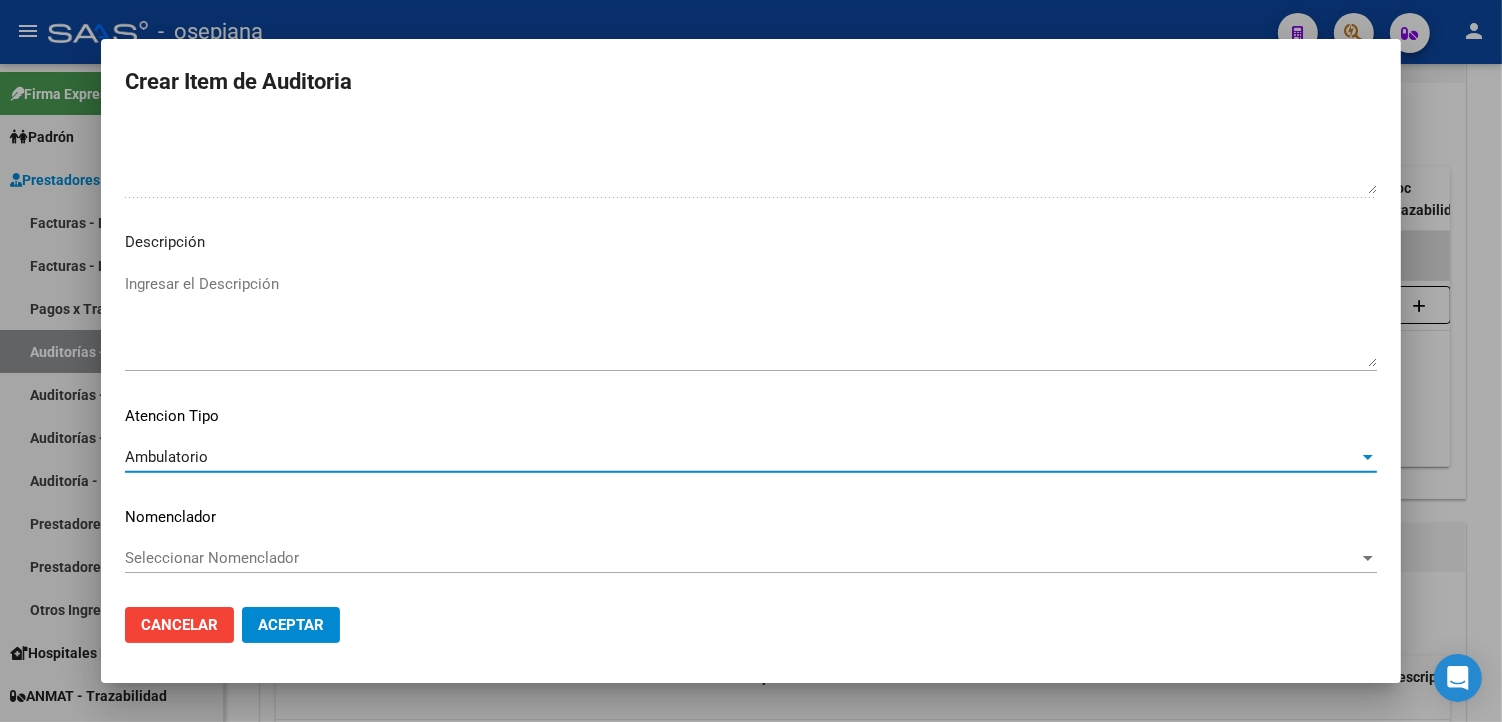 click on "Seleccionar Nomenclador" at bounding box center [742, 558] 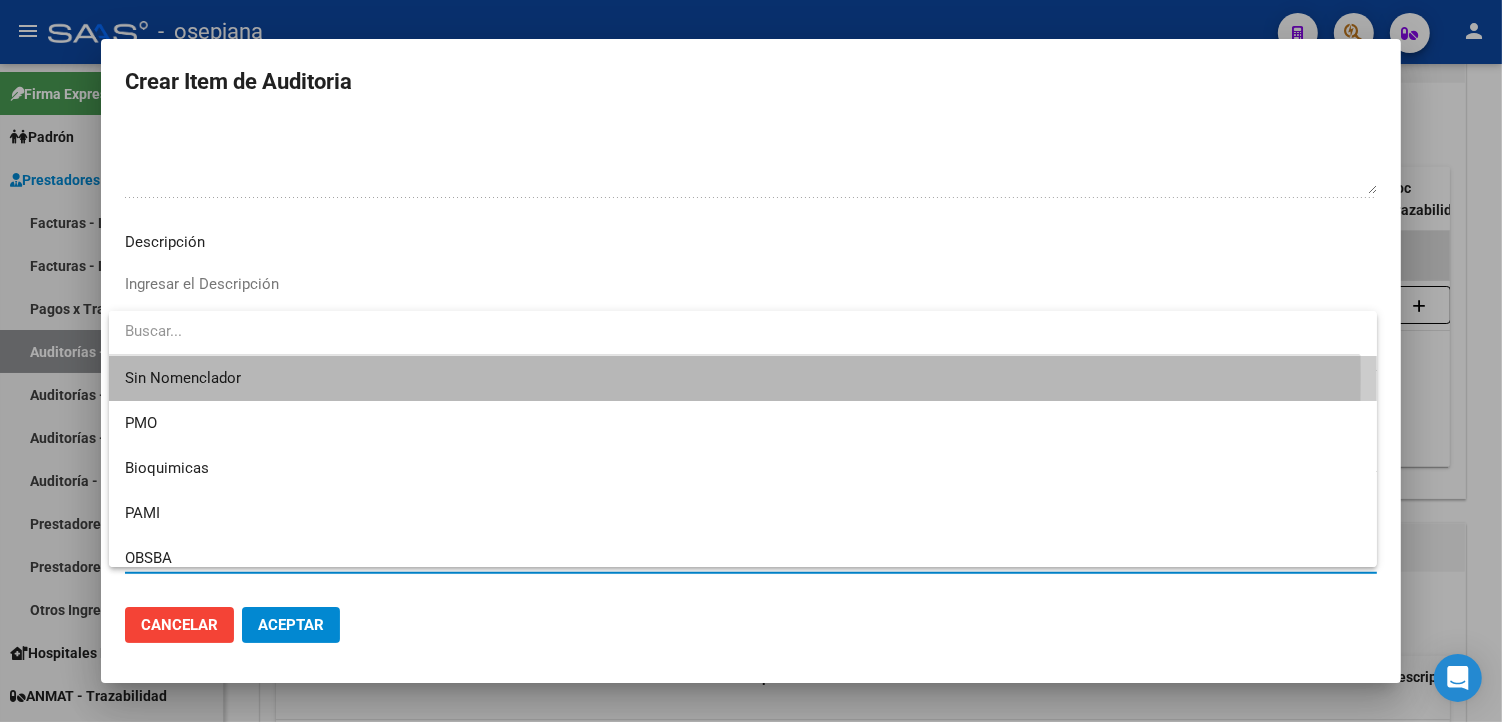click on "Sin Nomenclador" at bounding box center [743, 378] 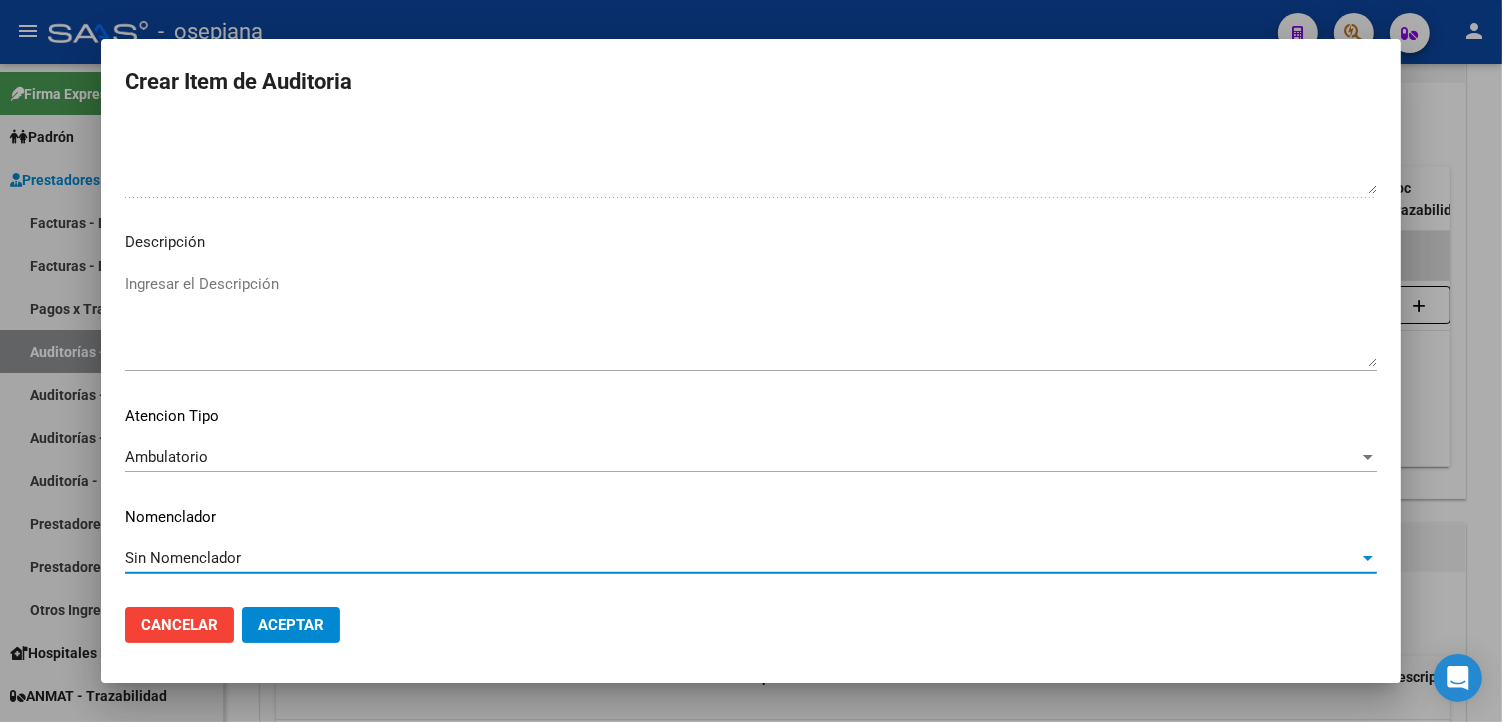 click on "Aceptar" 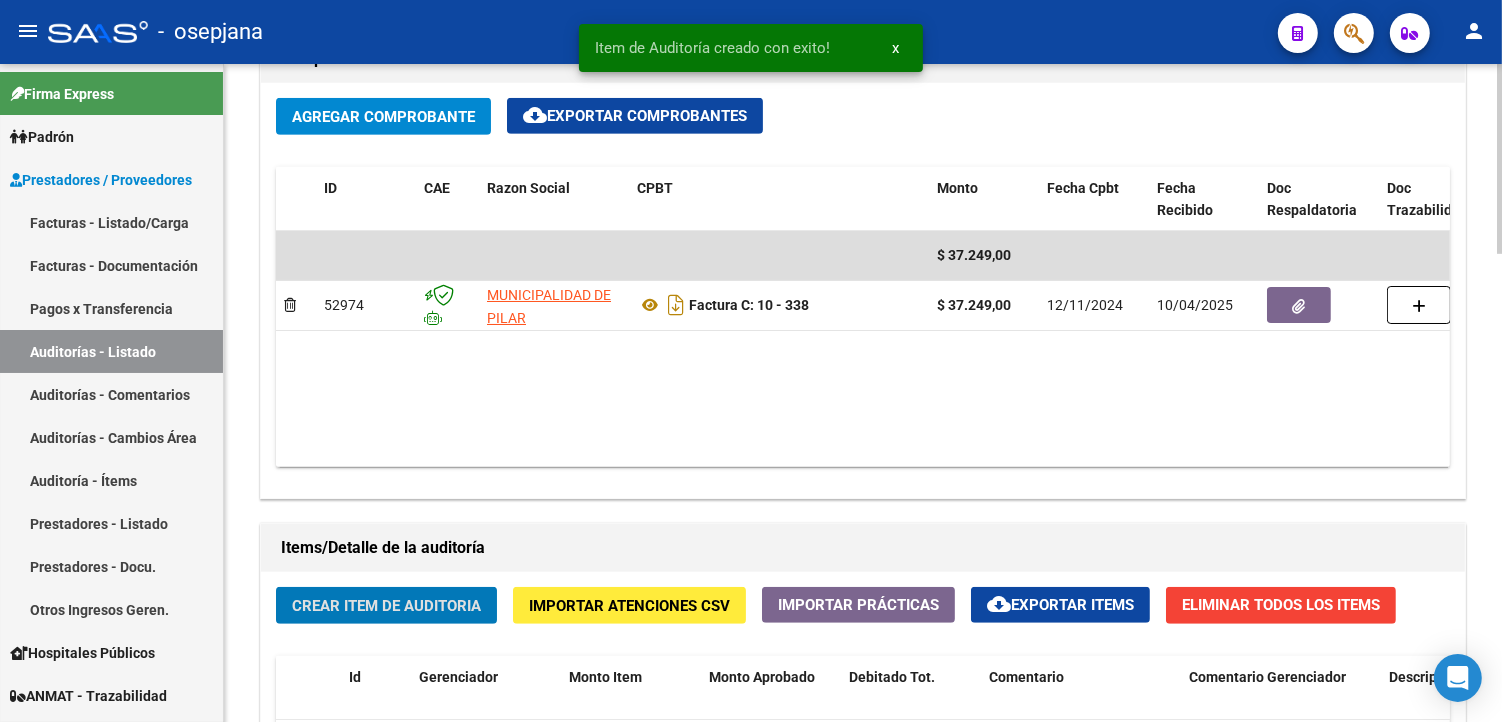 click on "Crear Item de Auditoria" 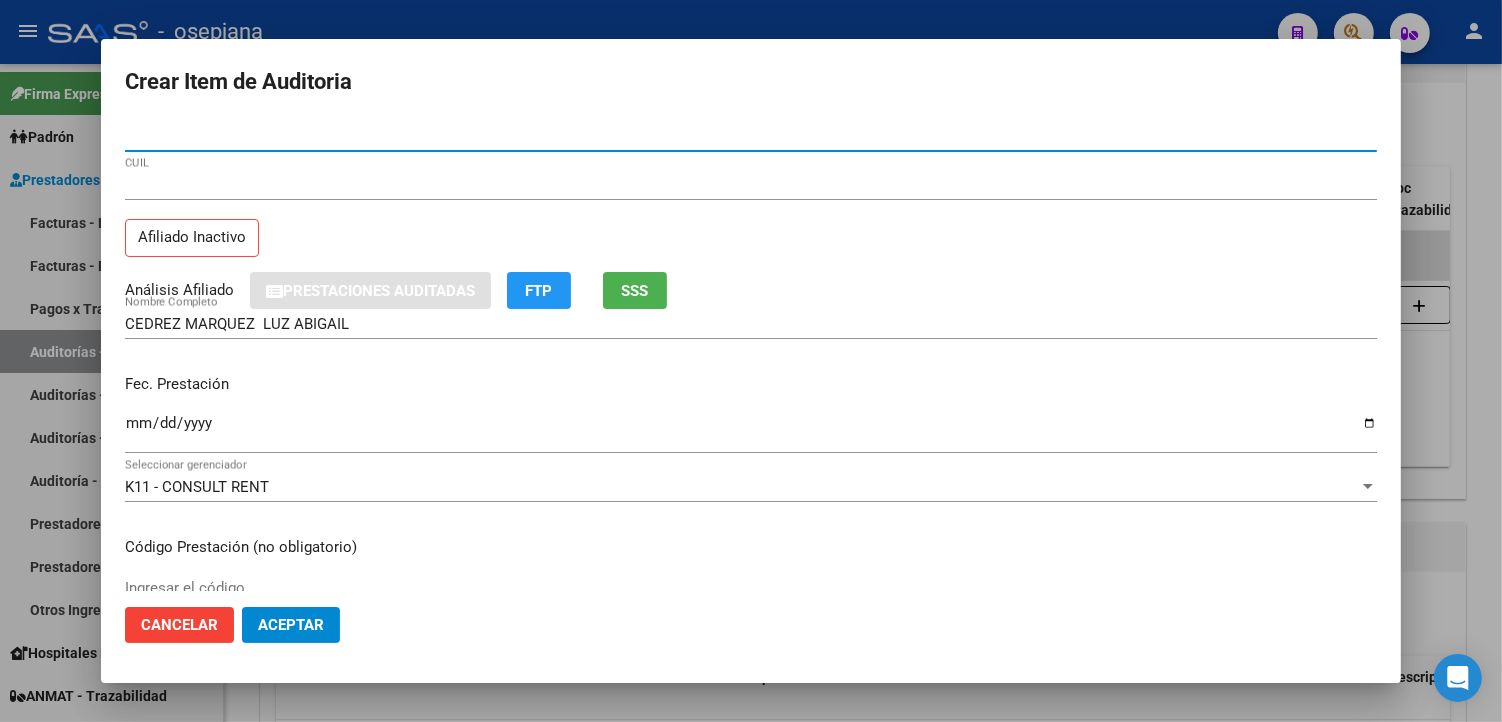 click on "Análisis Afiliado  Prestaciones Auditadas FTP SSS" at bounding box center (751, 290) 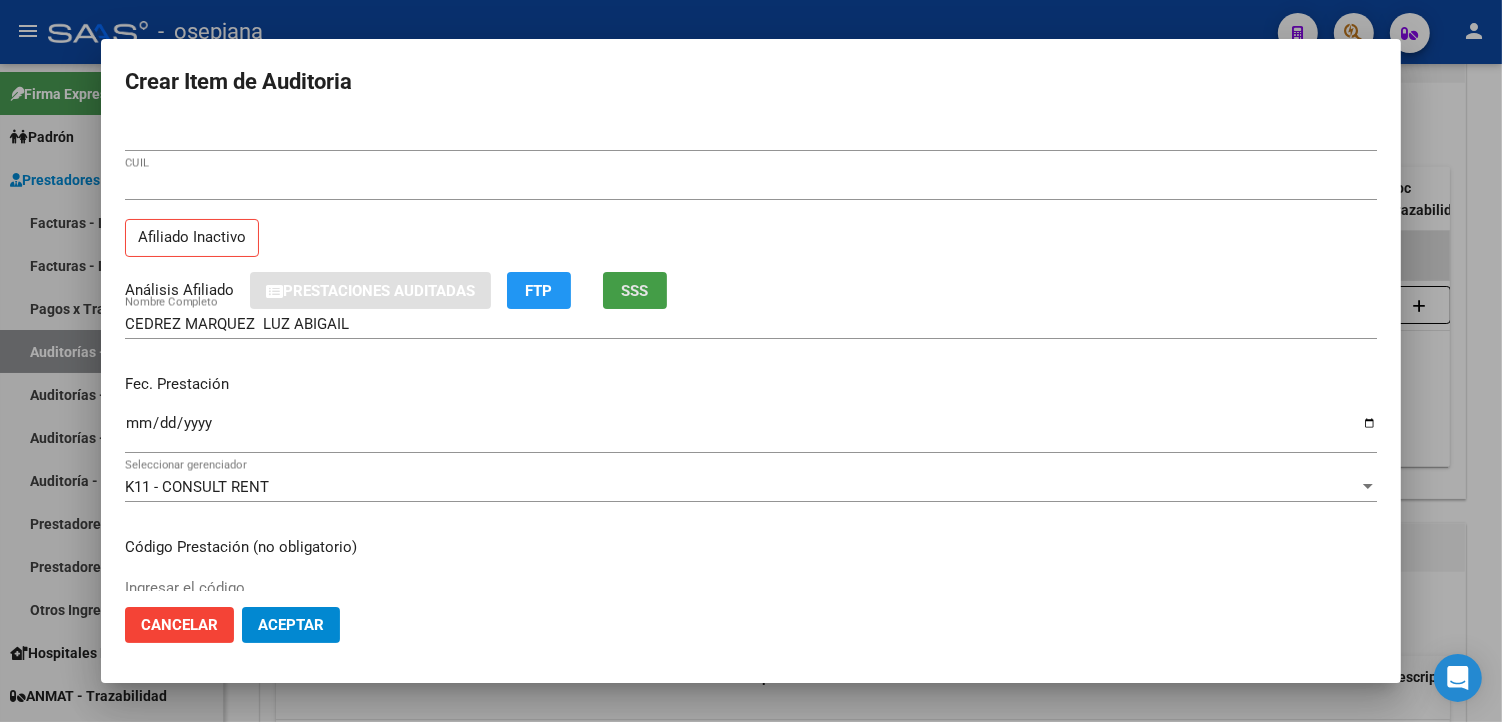 click on "SSS" 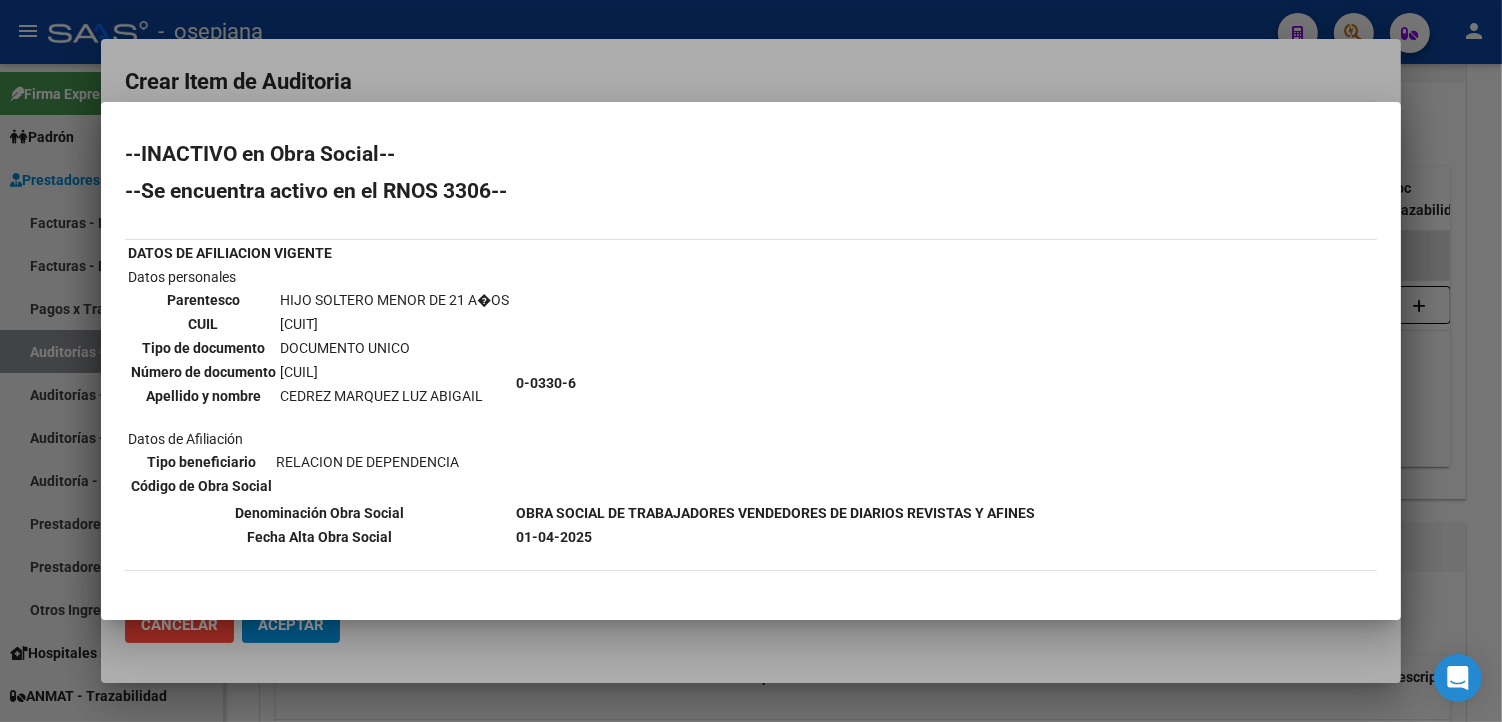 scroll, scrollTop: 93, scrollLeft: 0, axis: vertical 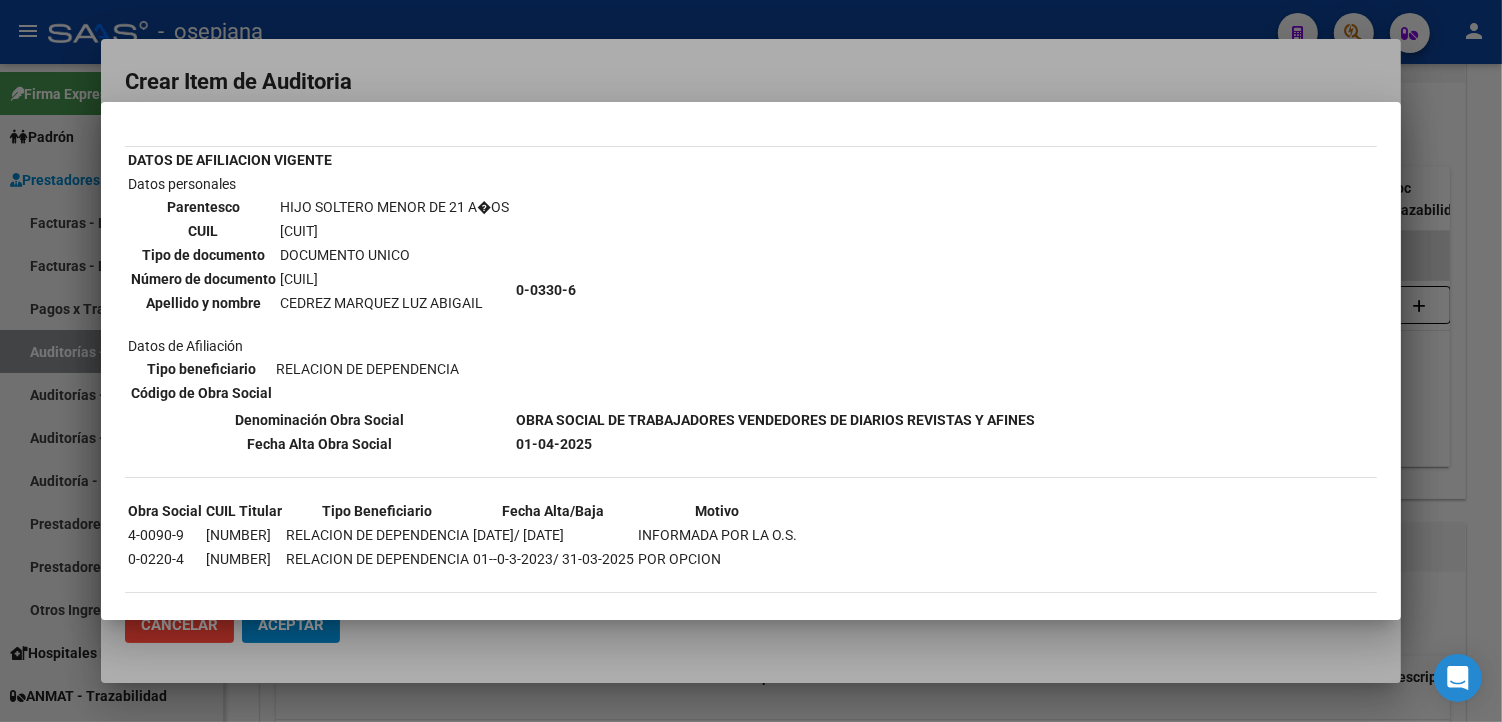 click at bounding box center (751, 361) 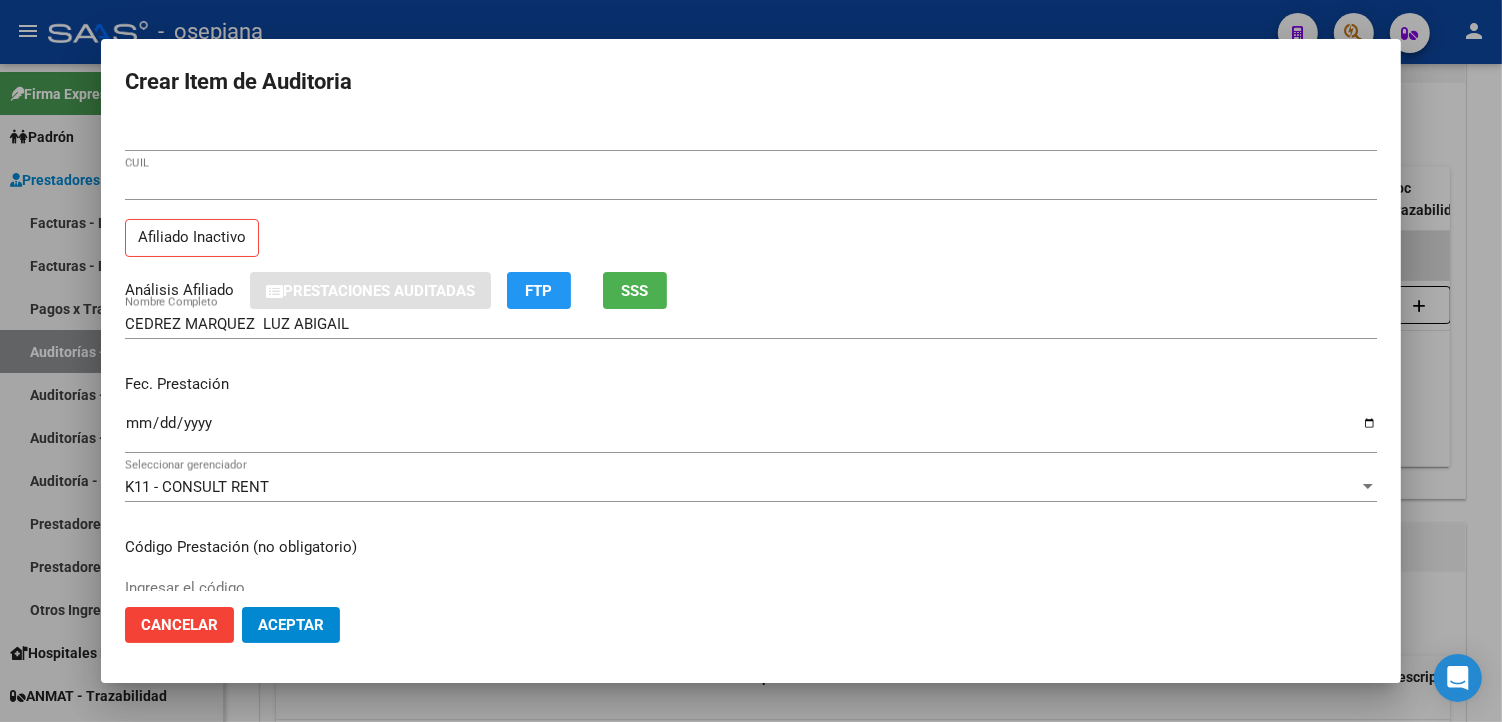 click on "Ingresar la fecha" at bounding box center [751, 431] 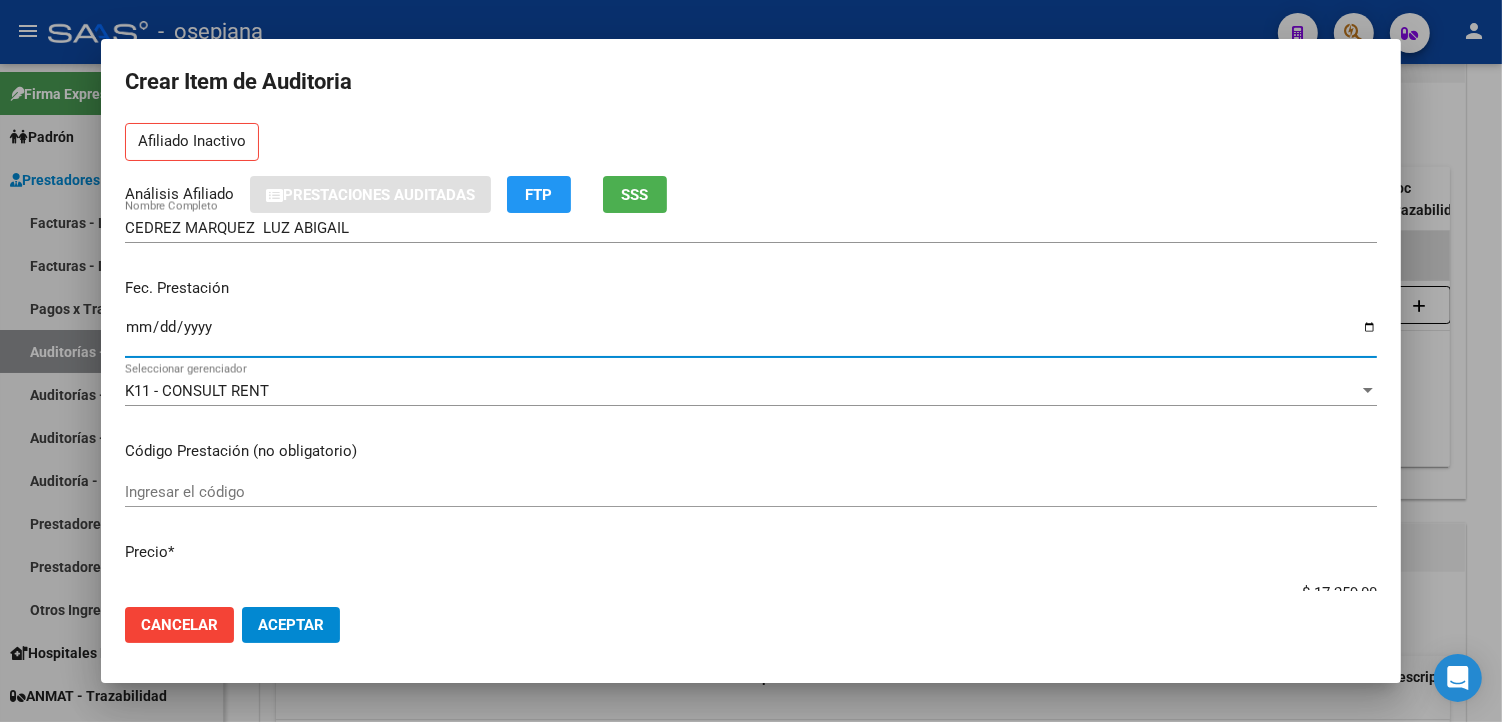 scroll, scrollTop: 222, scrollLeft: 0, axis: vertical 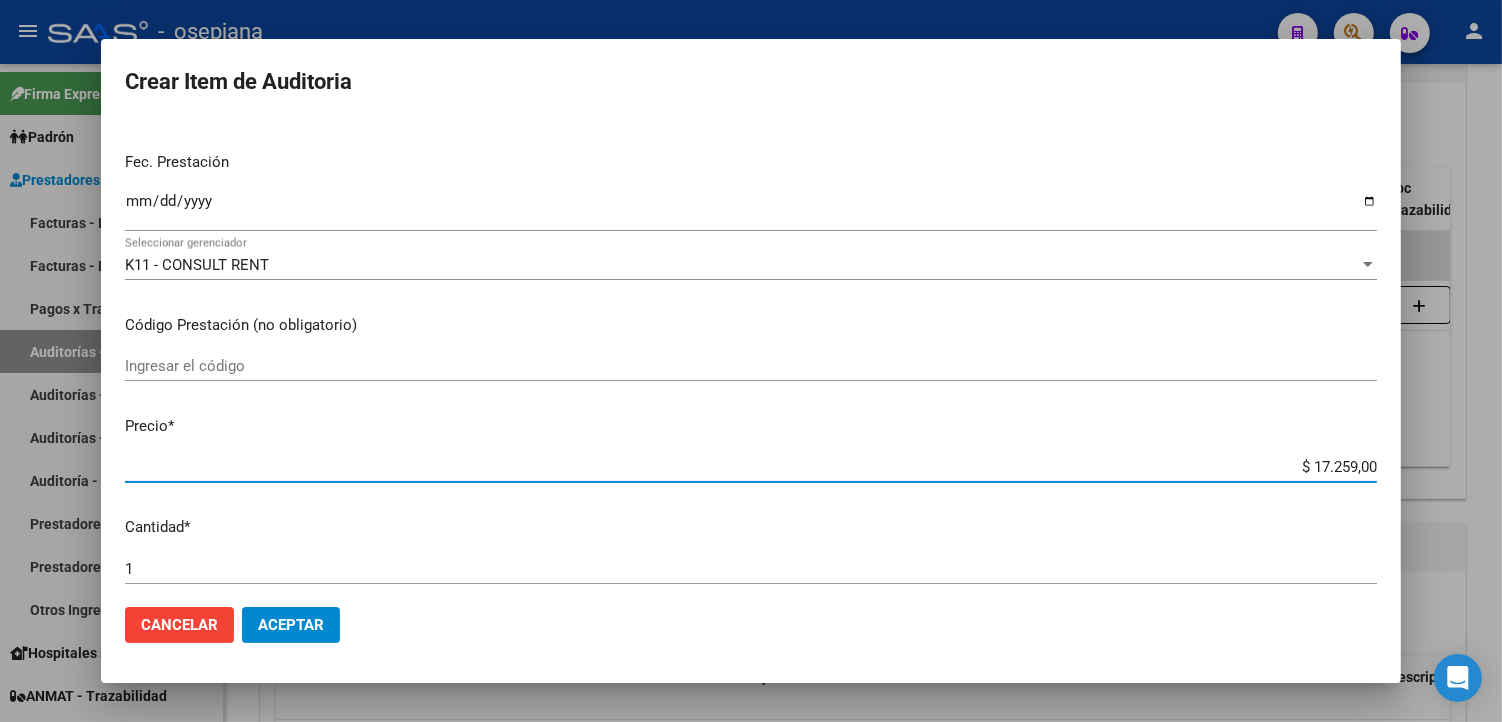 drag, startPoint x: 1295, startPoint y: 466, endPoint x: 1425, endPoint y: 470, distance: 130.06152 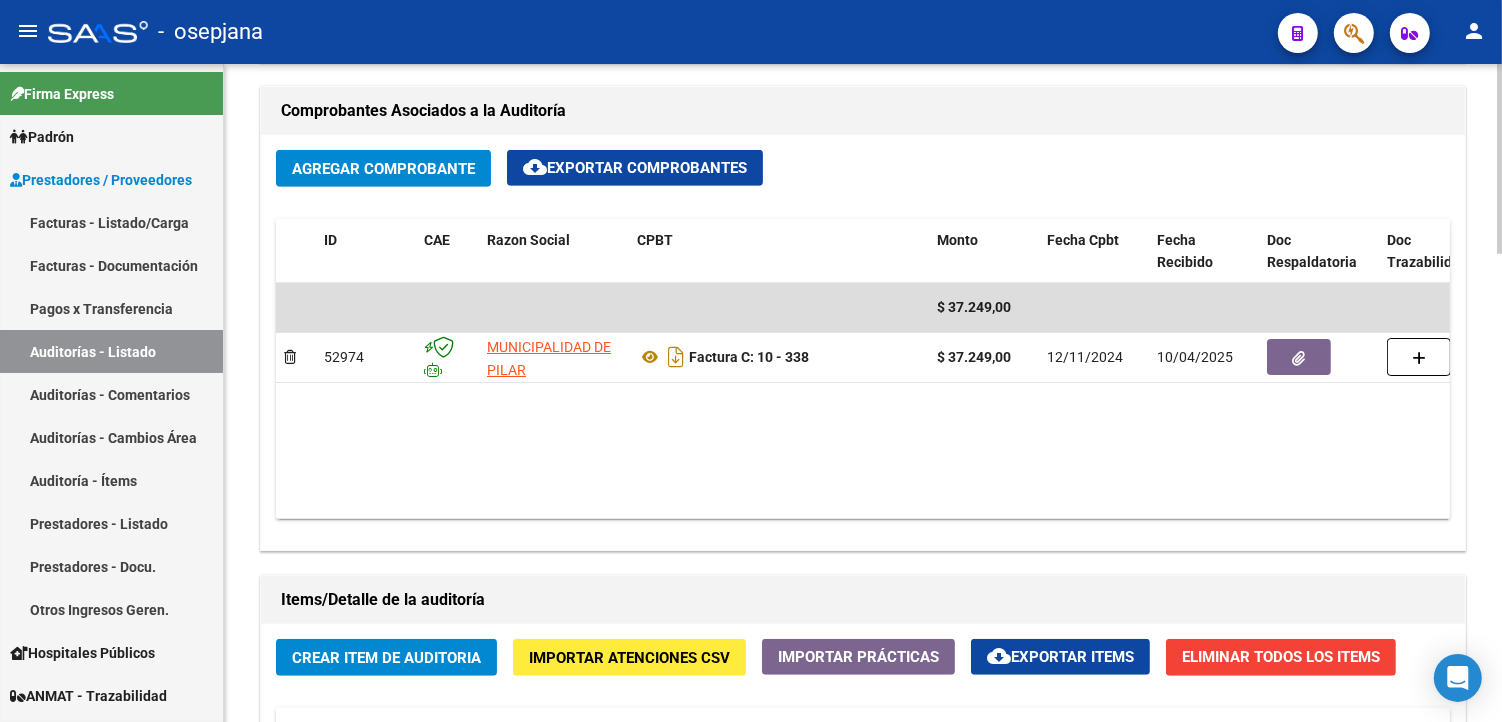 scroll, scrollTop: 1060, scrollLeft: 0, axis: vertical 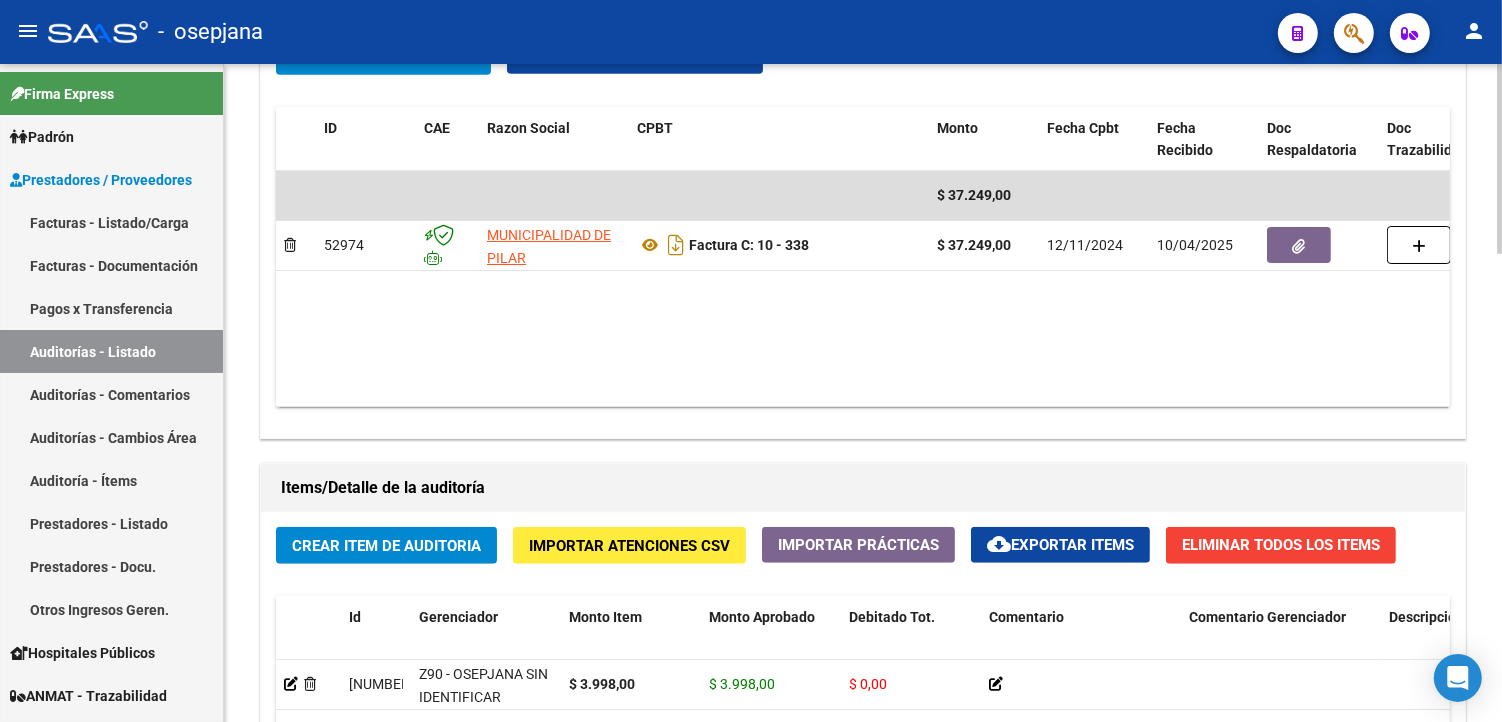 click on "Crear Item de Auditoria" 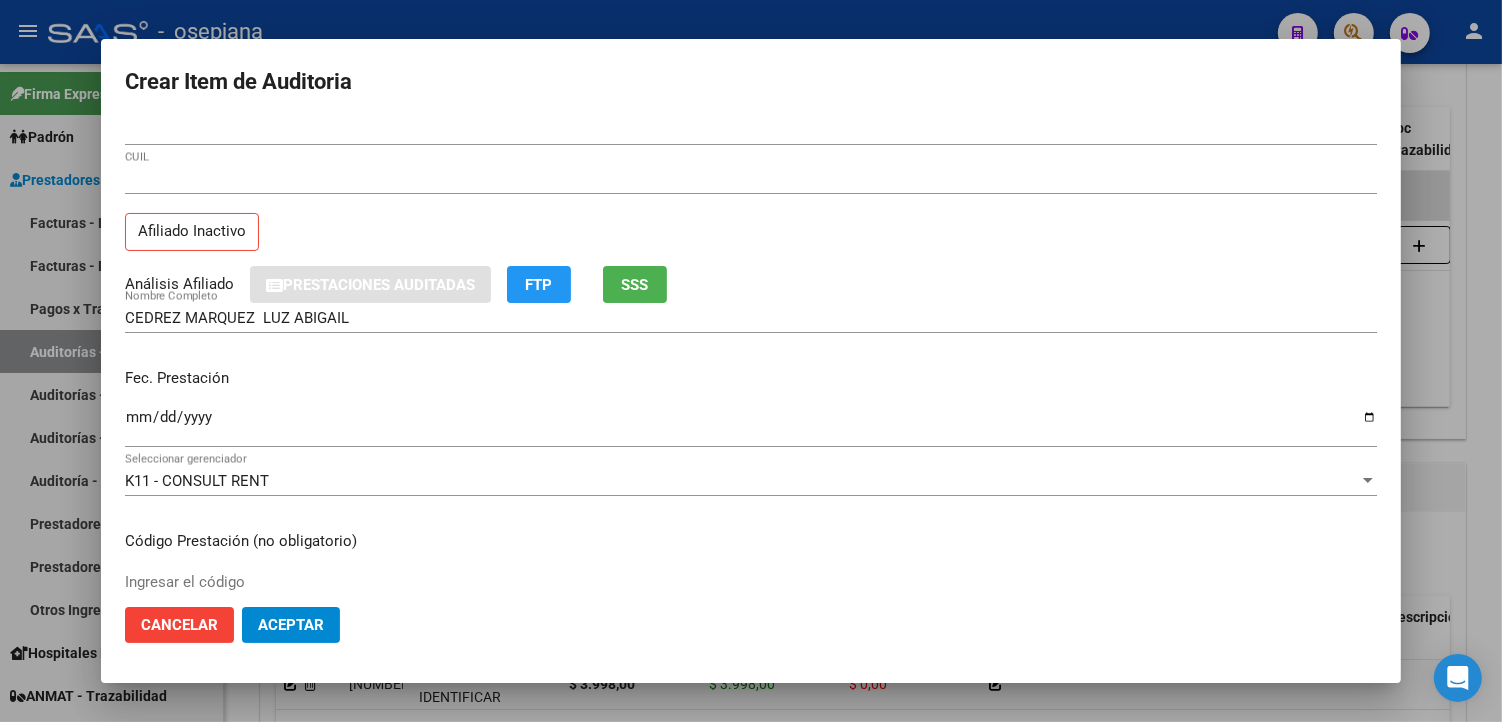scroll, scrollTop: 333, scrollLeft: 0, axis: vertical 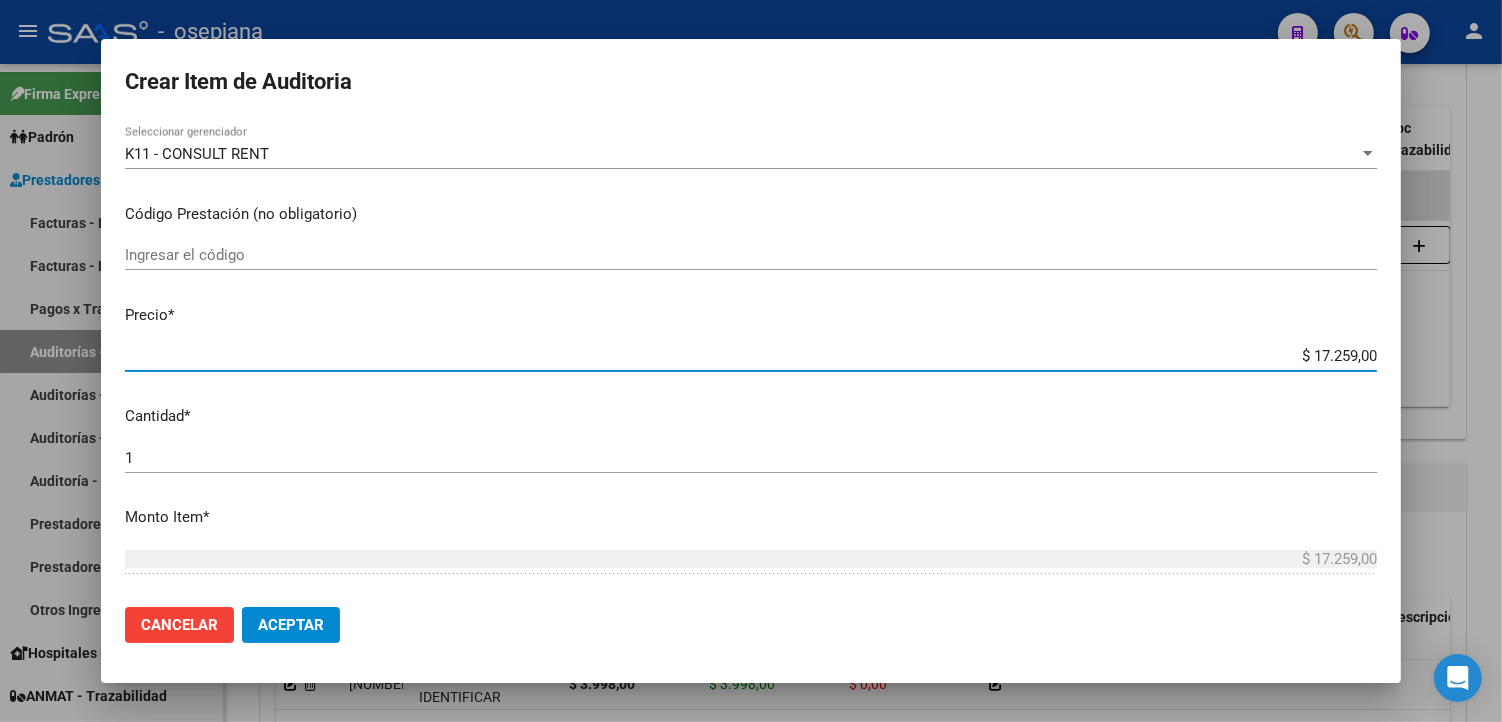 paste on "3.998" 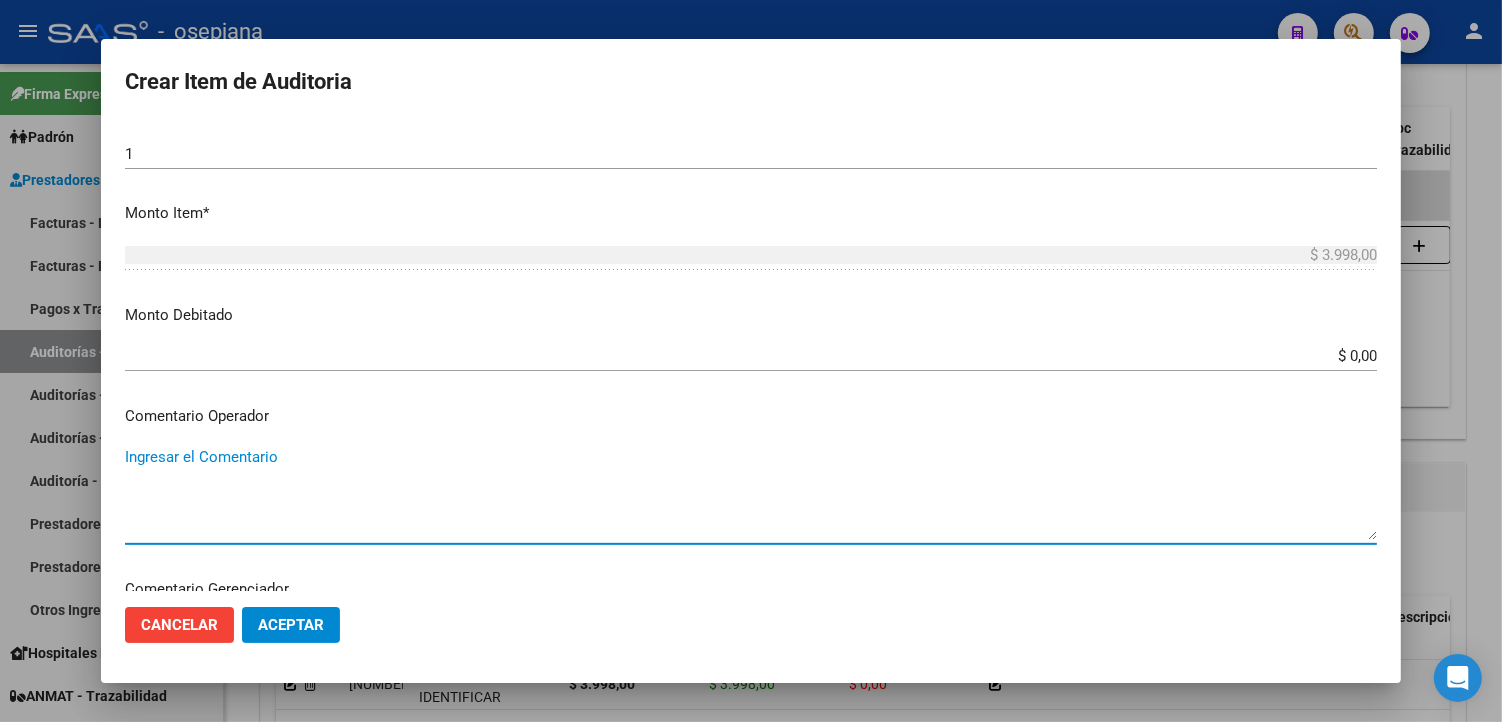 scroll, scrollTop: 1084, scrollLeft: 0, axis: vertical 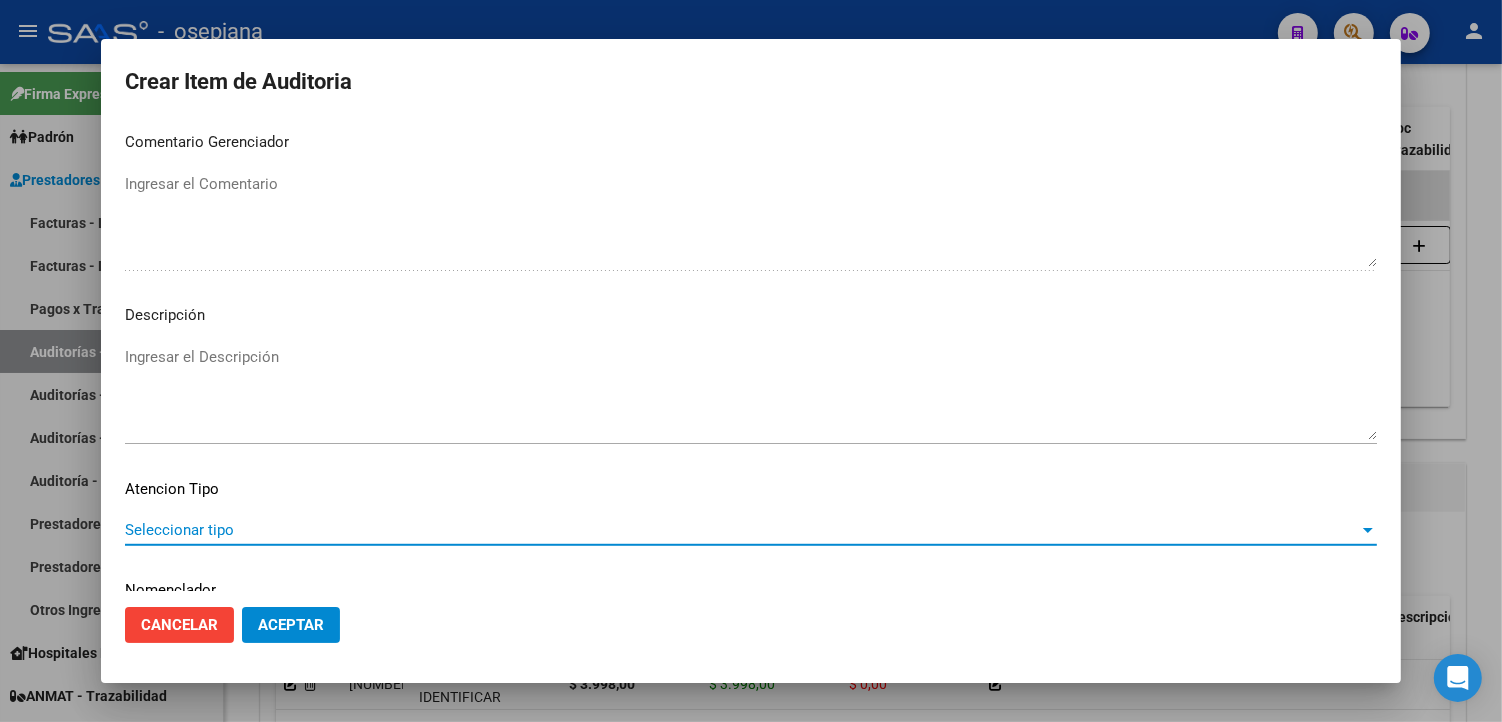 click on "Seleccionar tipo" at bounding box center [742, 530] 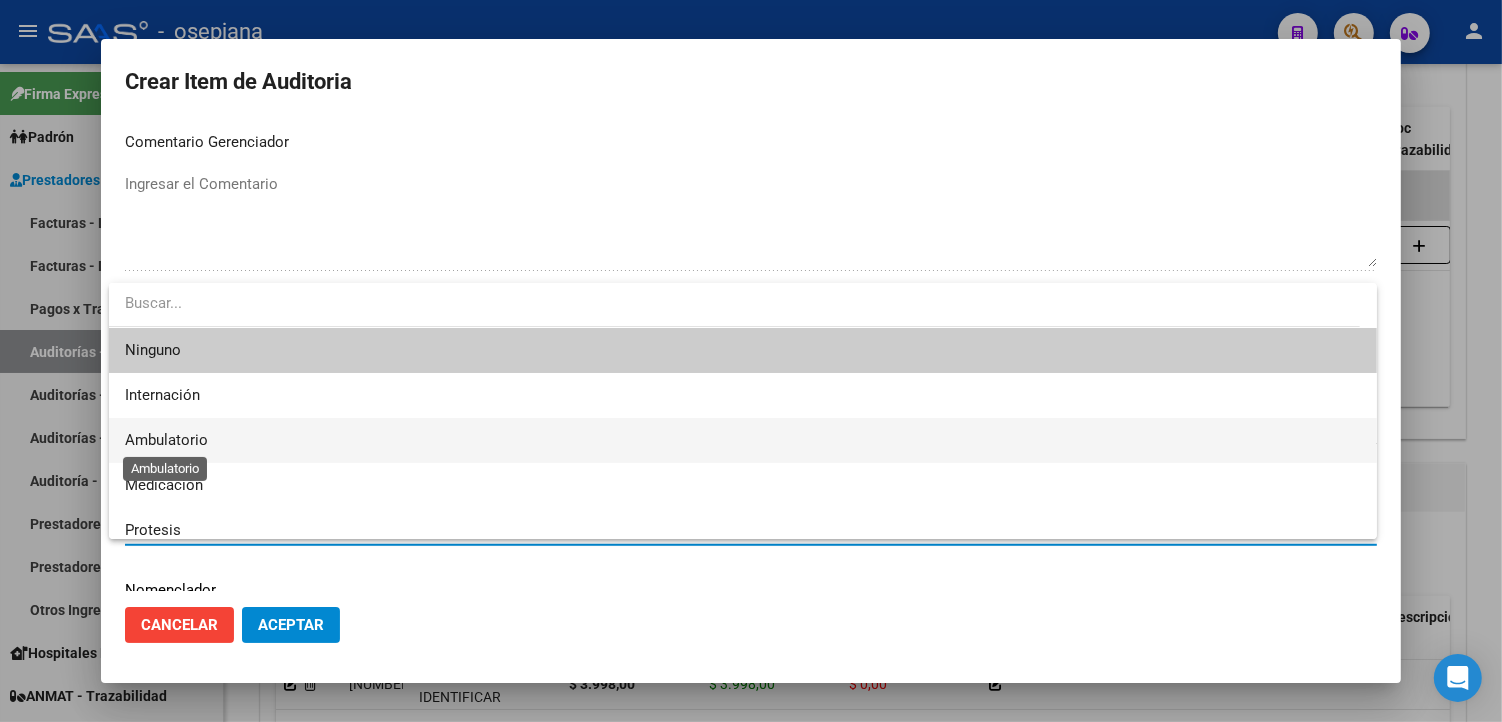click on "Ambulatorio" at bounding box center [166, 440] 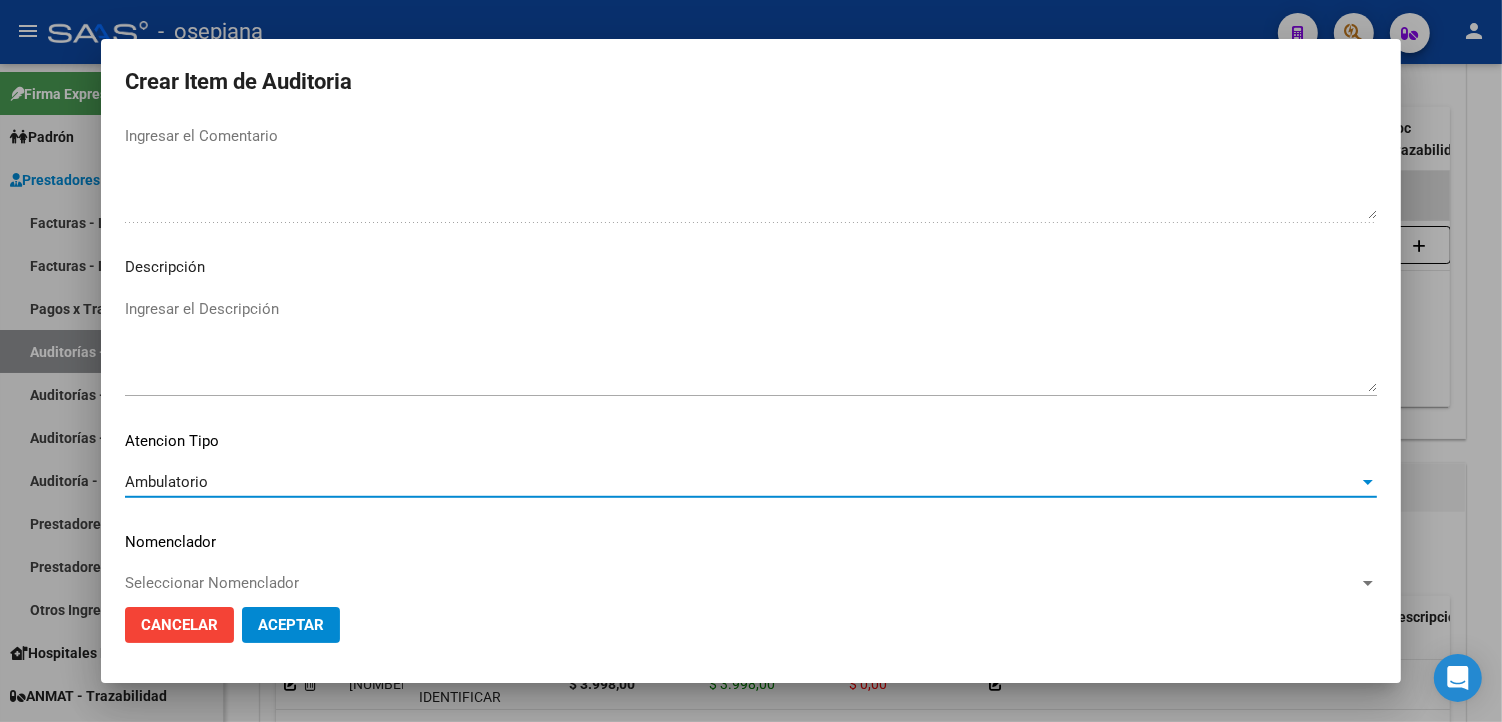 scroll, scrollTop: 1157, scrollLeft: 0, axis: vertical 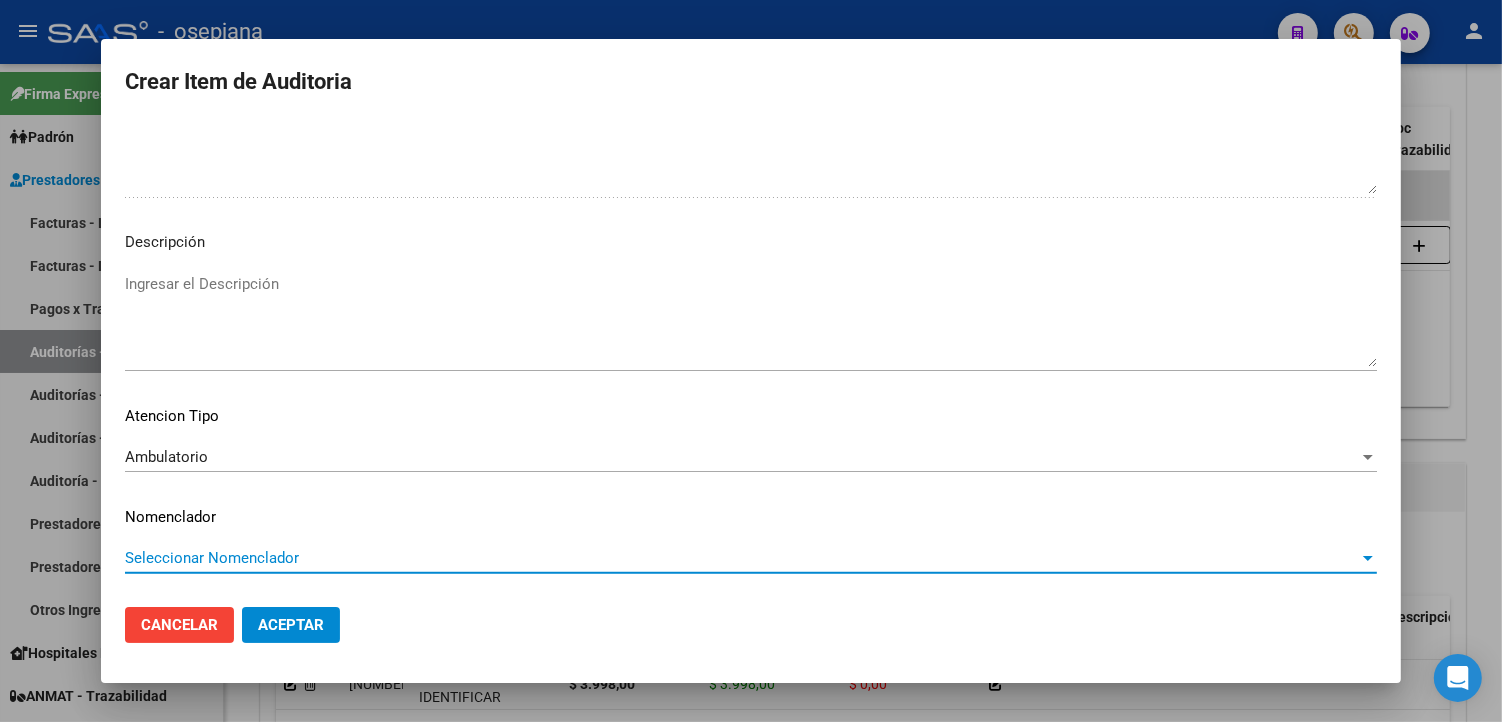 click on "Seleccionar Nomenclador" at bounding box center [742, 558] 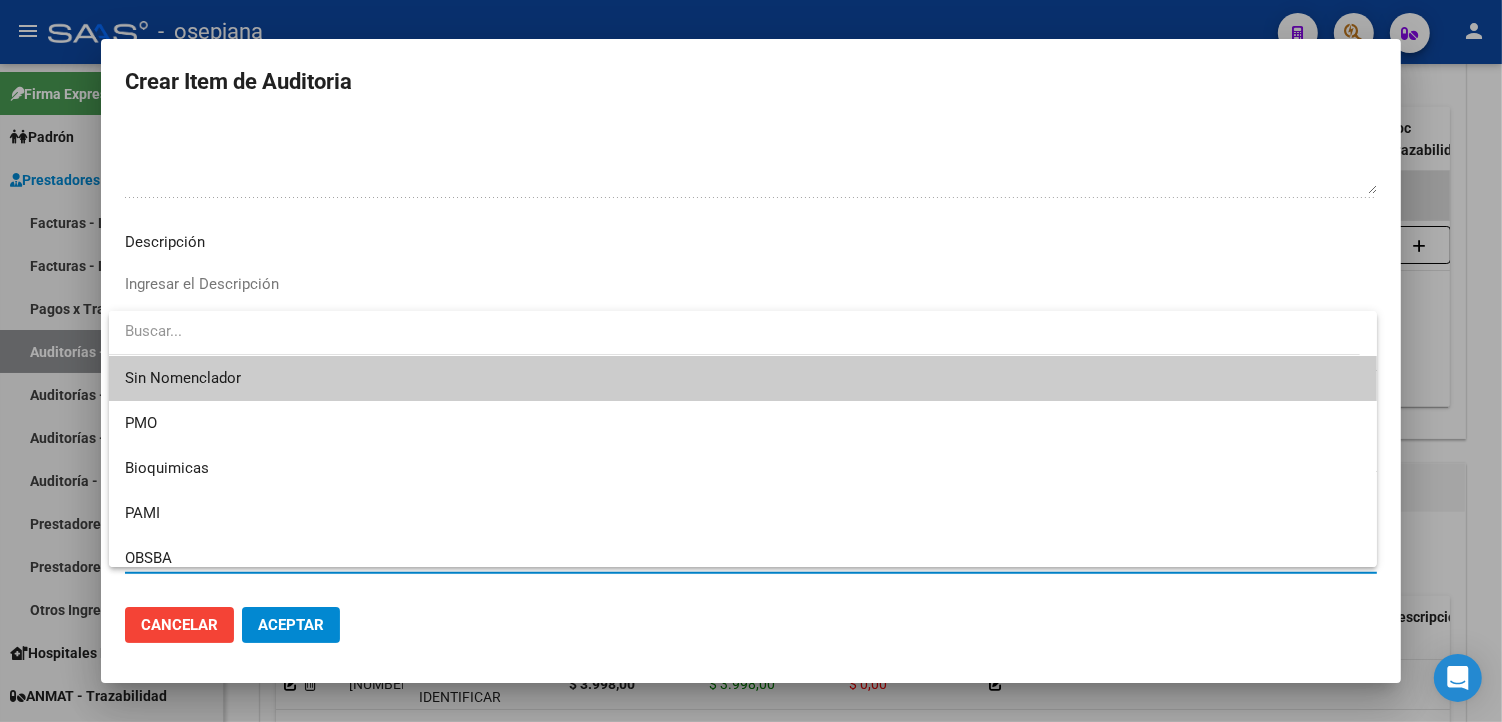 click on "Sin Nomenclador" at bounding box center (743, 378) 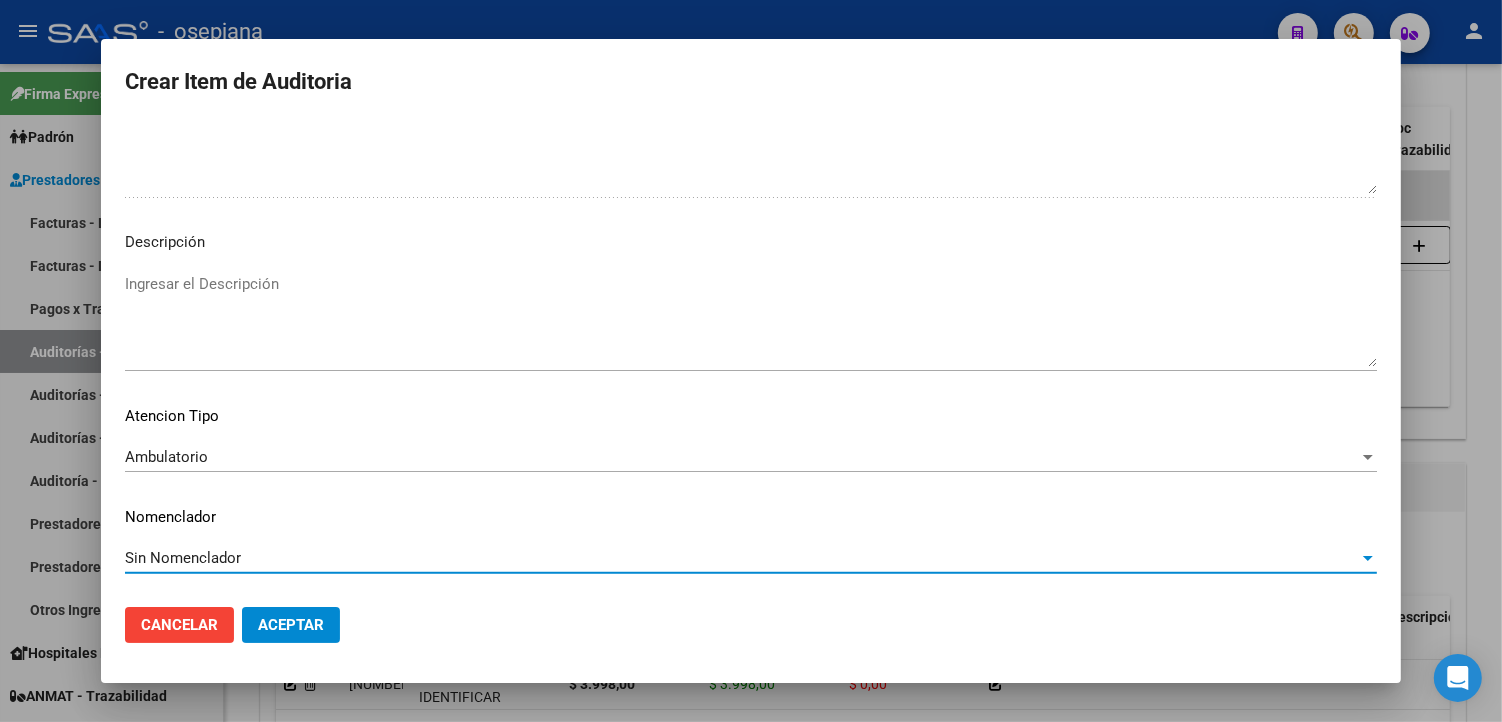 click on "Aceptar" 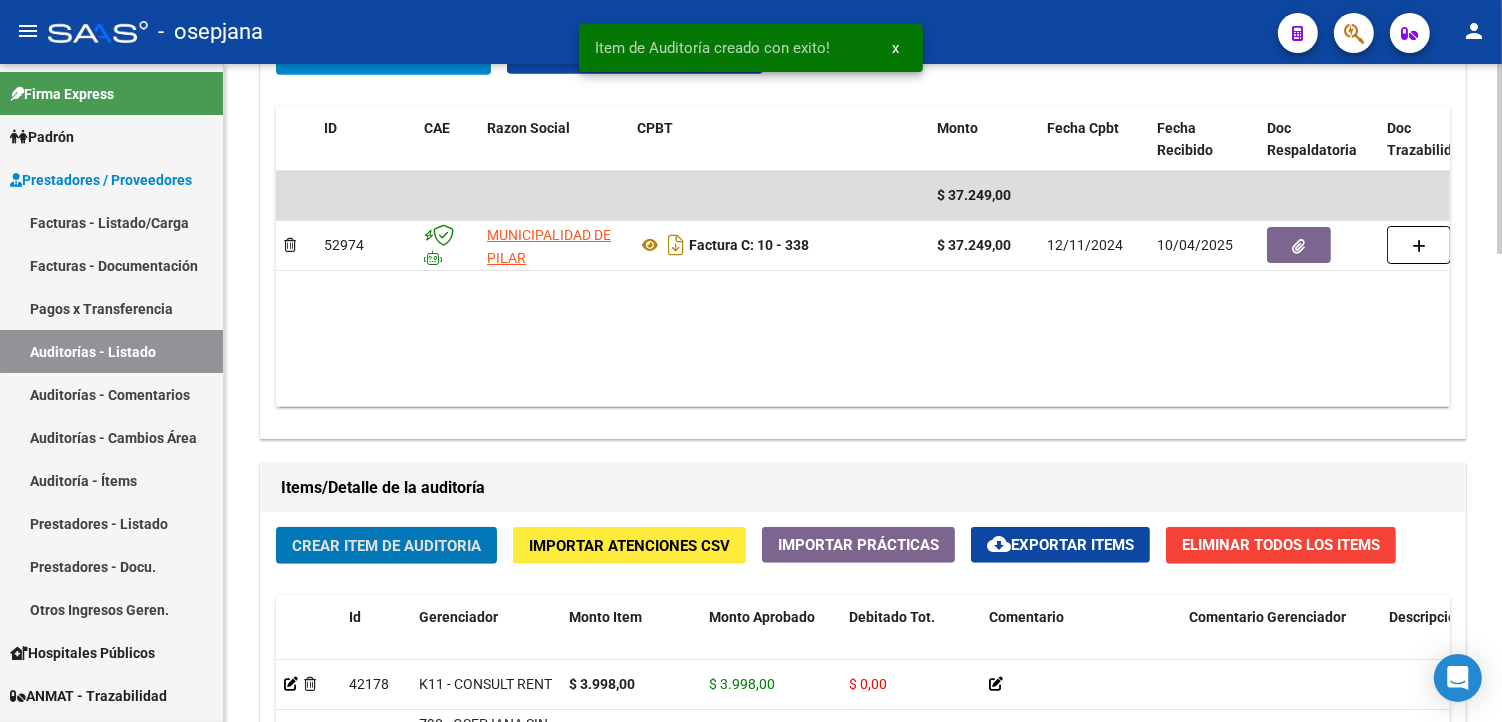 click on "Crear Item de Auditoria" 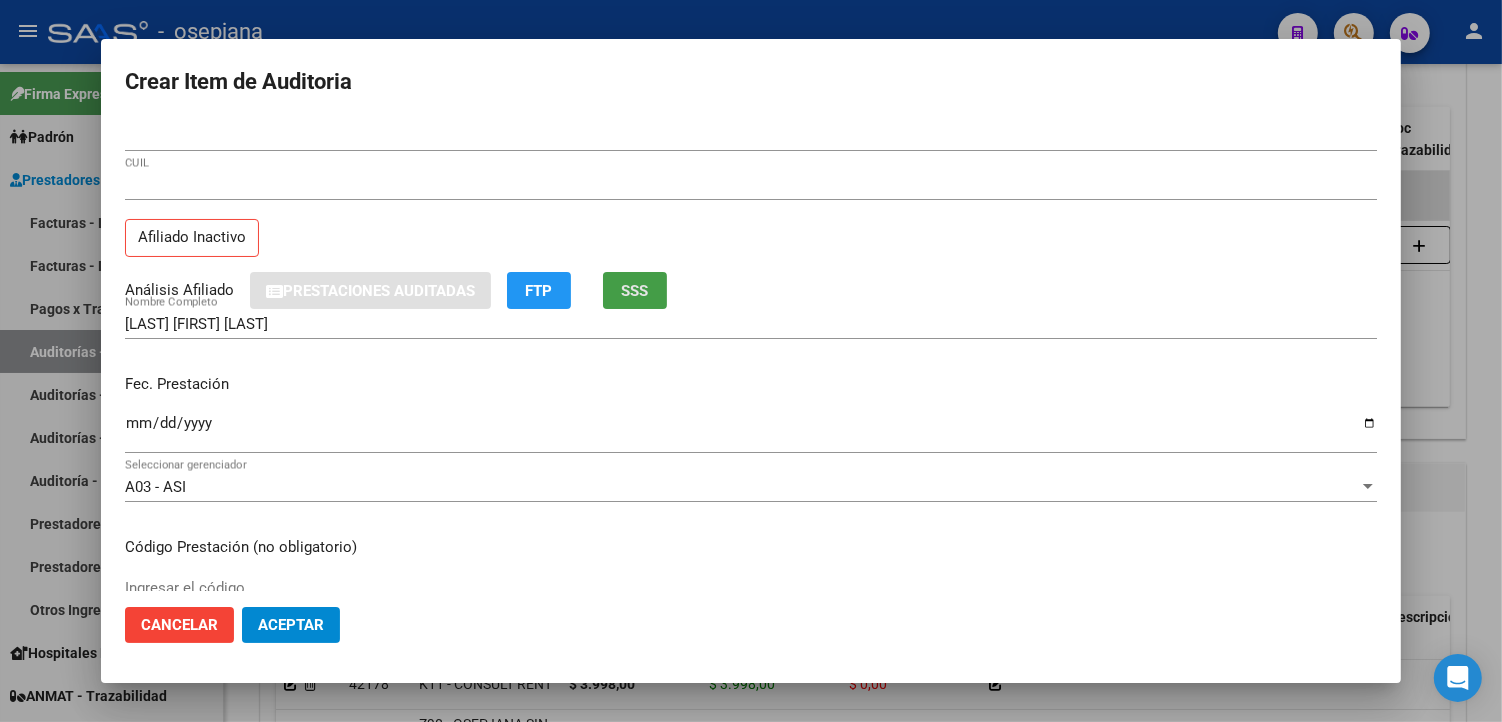 click on "SSS" 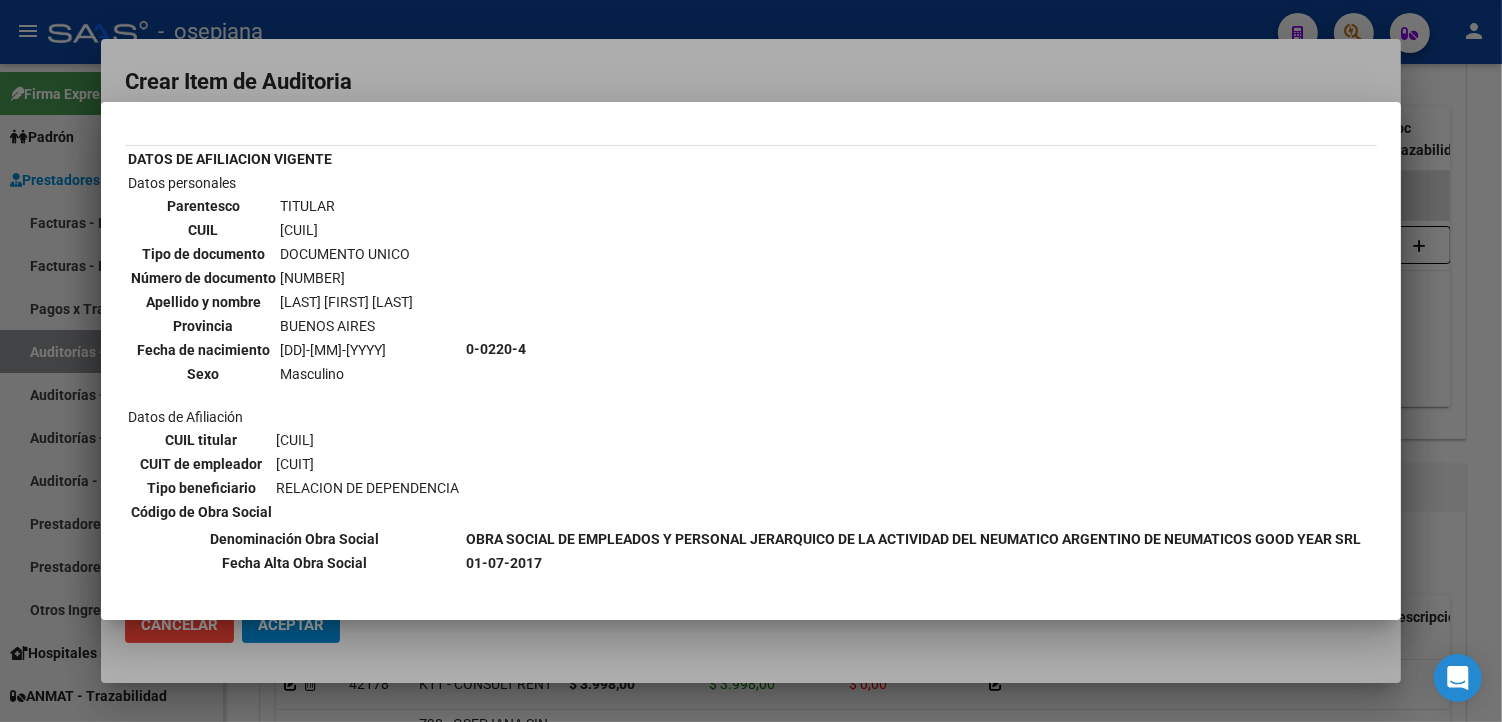 scroll, scrollTop: 0, scrollLeft: 0, axis: both 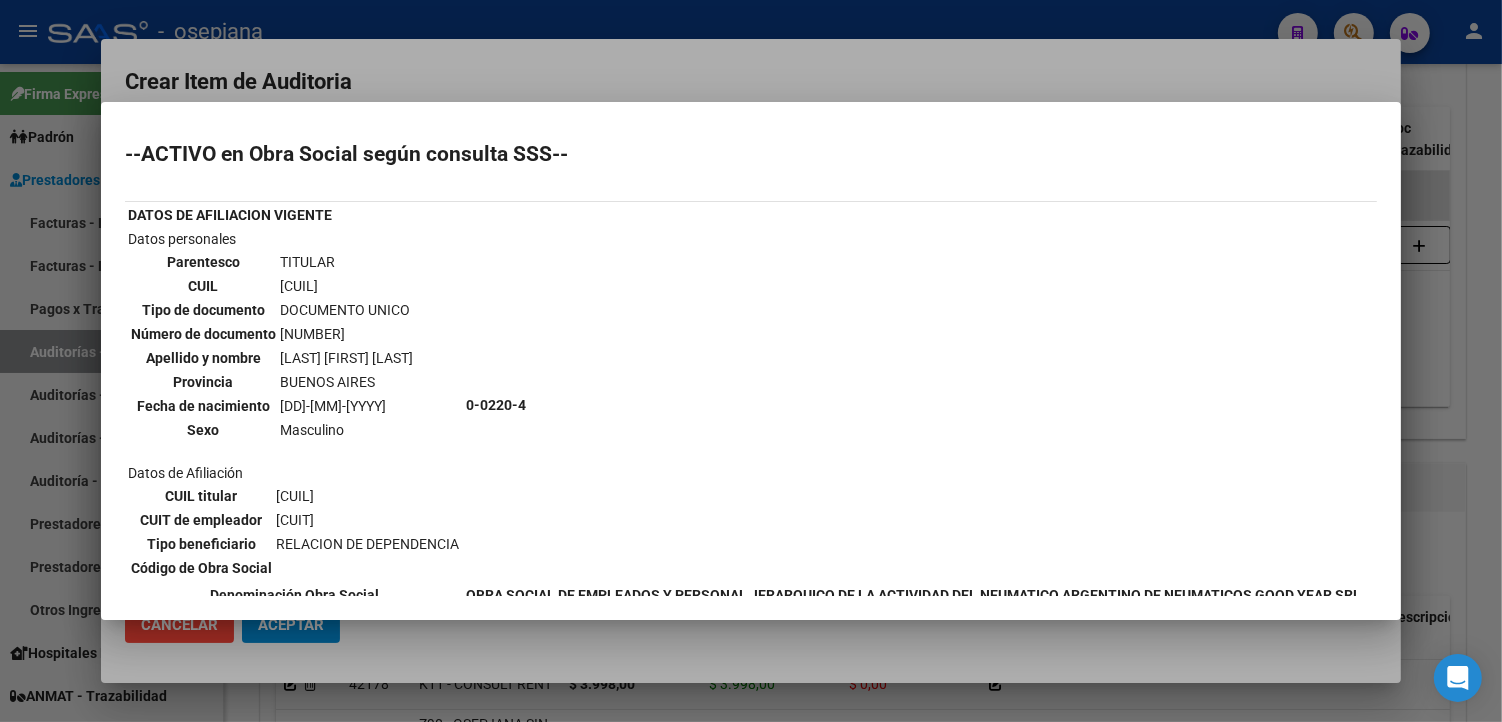 click at bounding box center [751, 361] 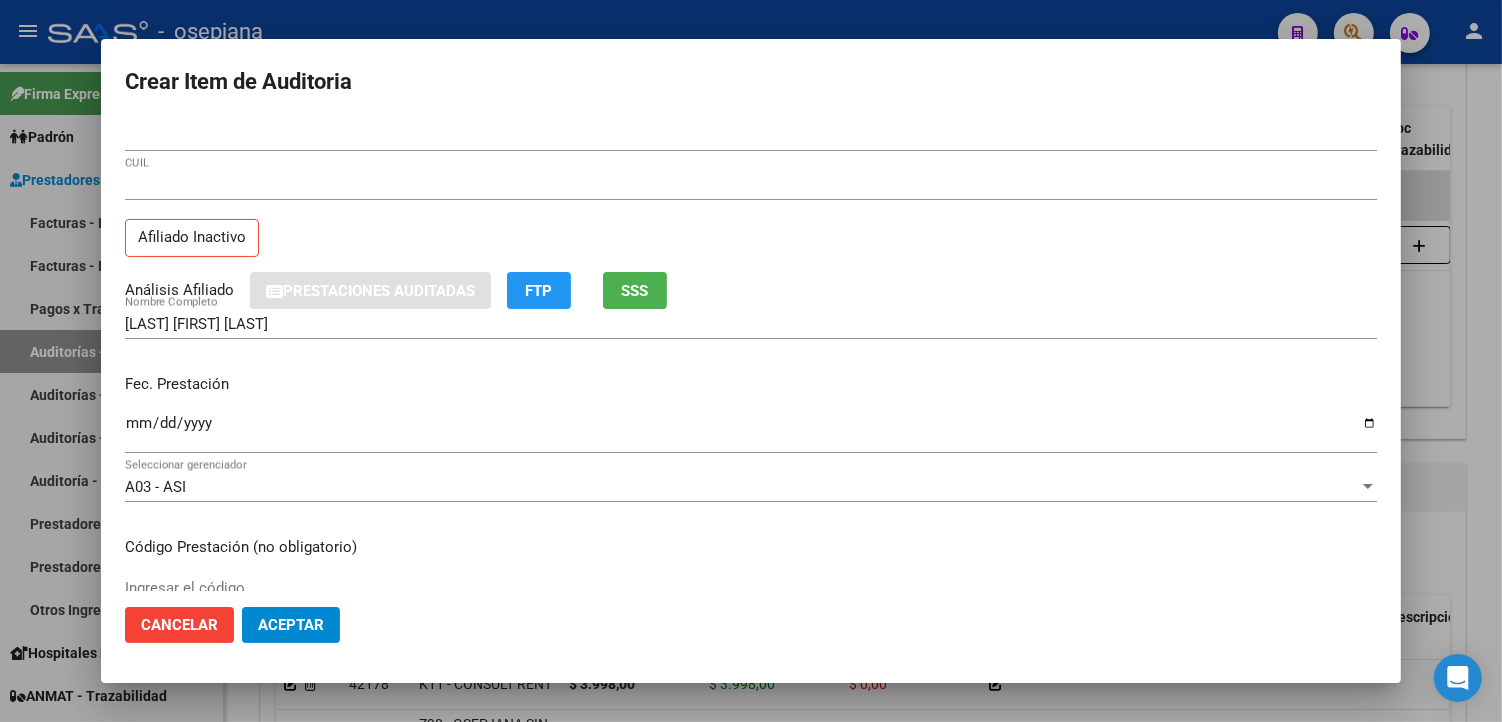 click on "Ingresar la fecha" at bounding box center (751, 431) 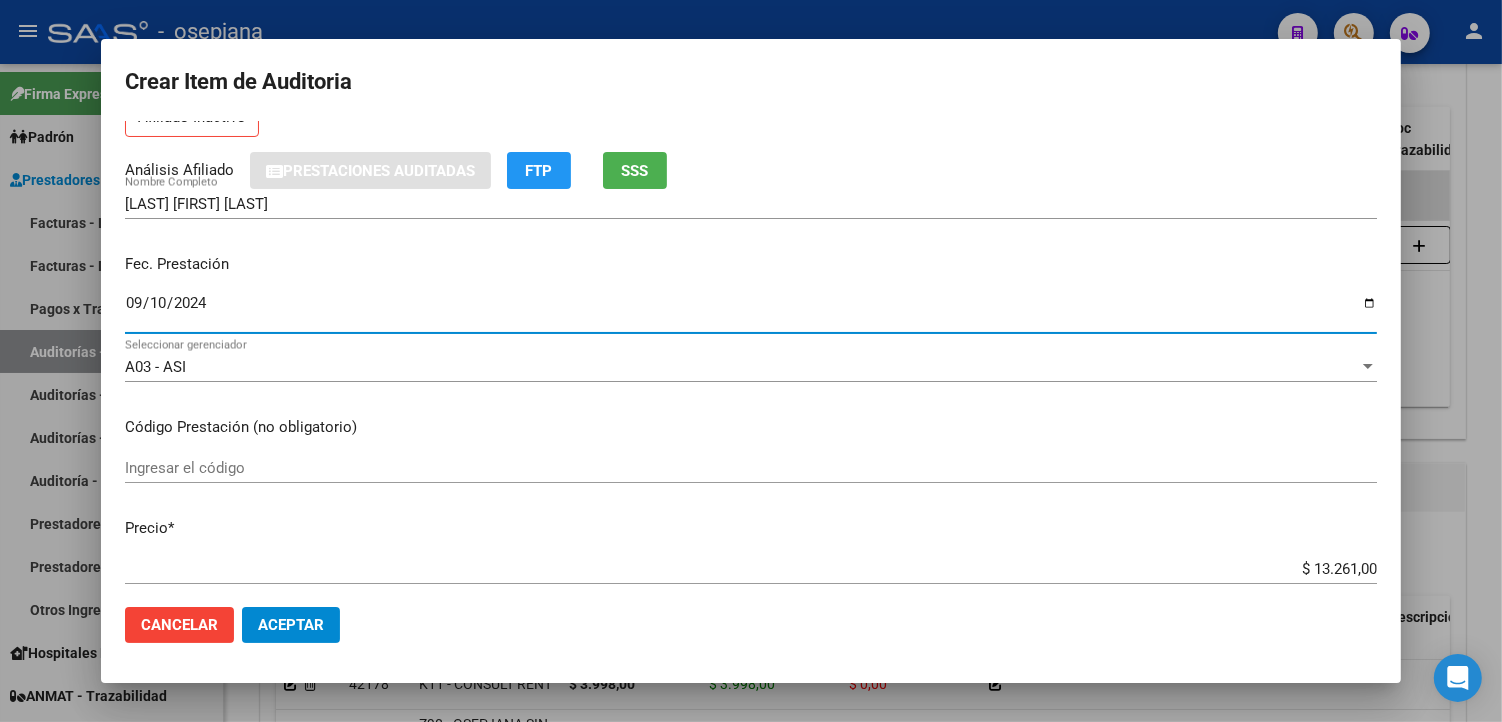 scroll, scrollTop: 333, scrollLeft: 0, axis: vertical 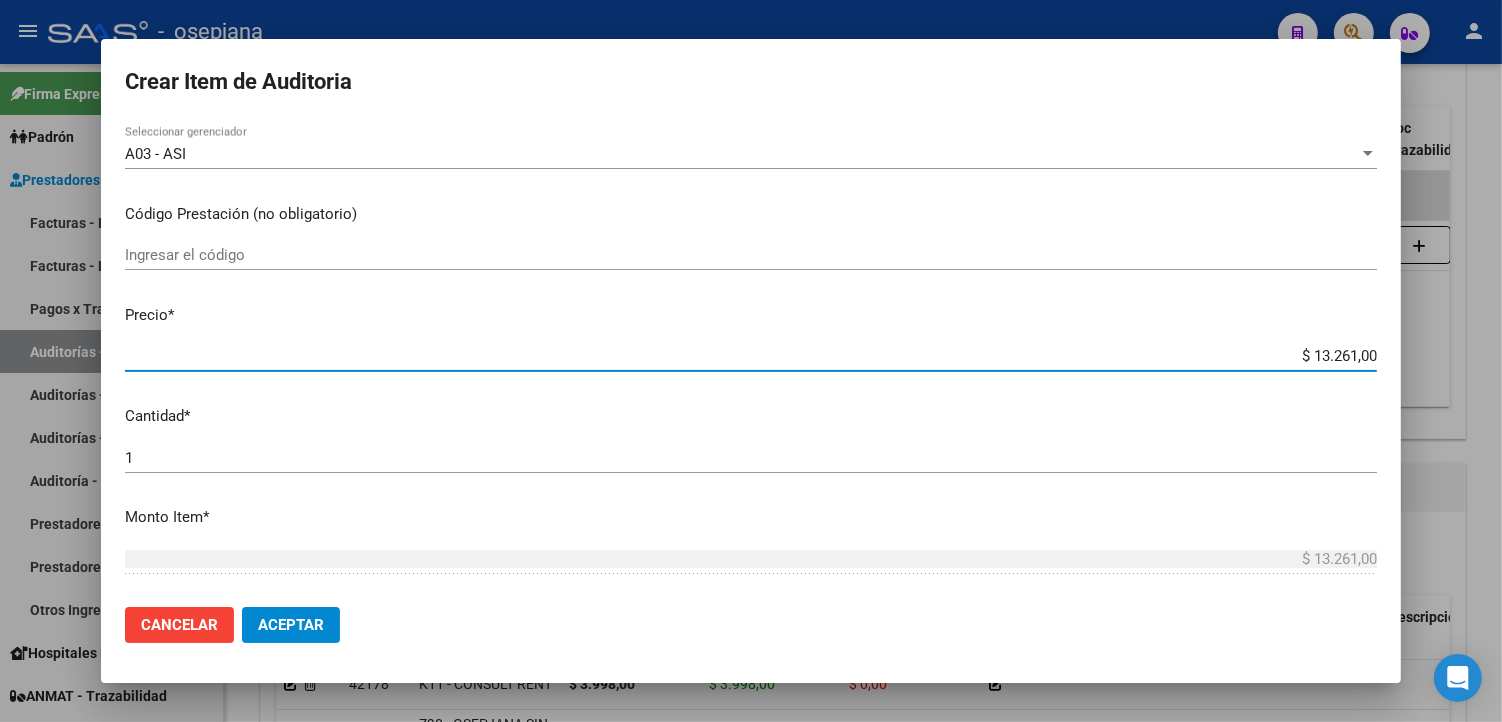 drag, startPoint x: 1295, startPoint y: 360, endPoint x: 1395, endPoint y: 356, distance: 100.07997 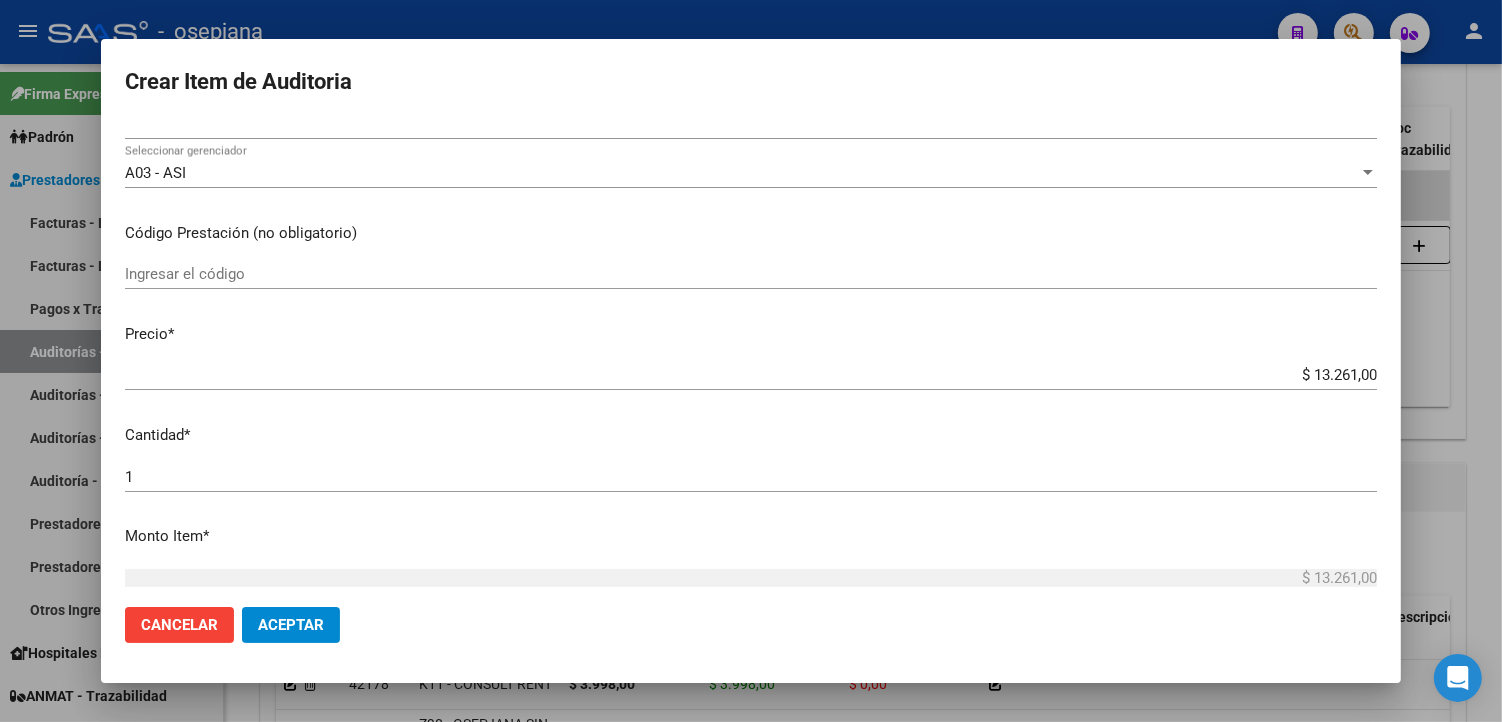 scroll, scrollTop: 300, scrollLeft: 0, axis: vertical 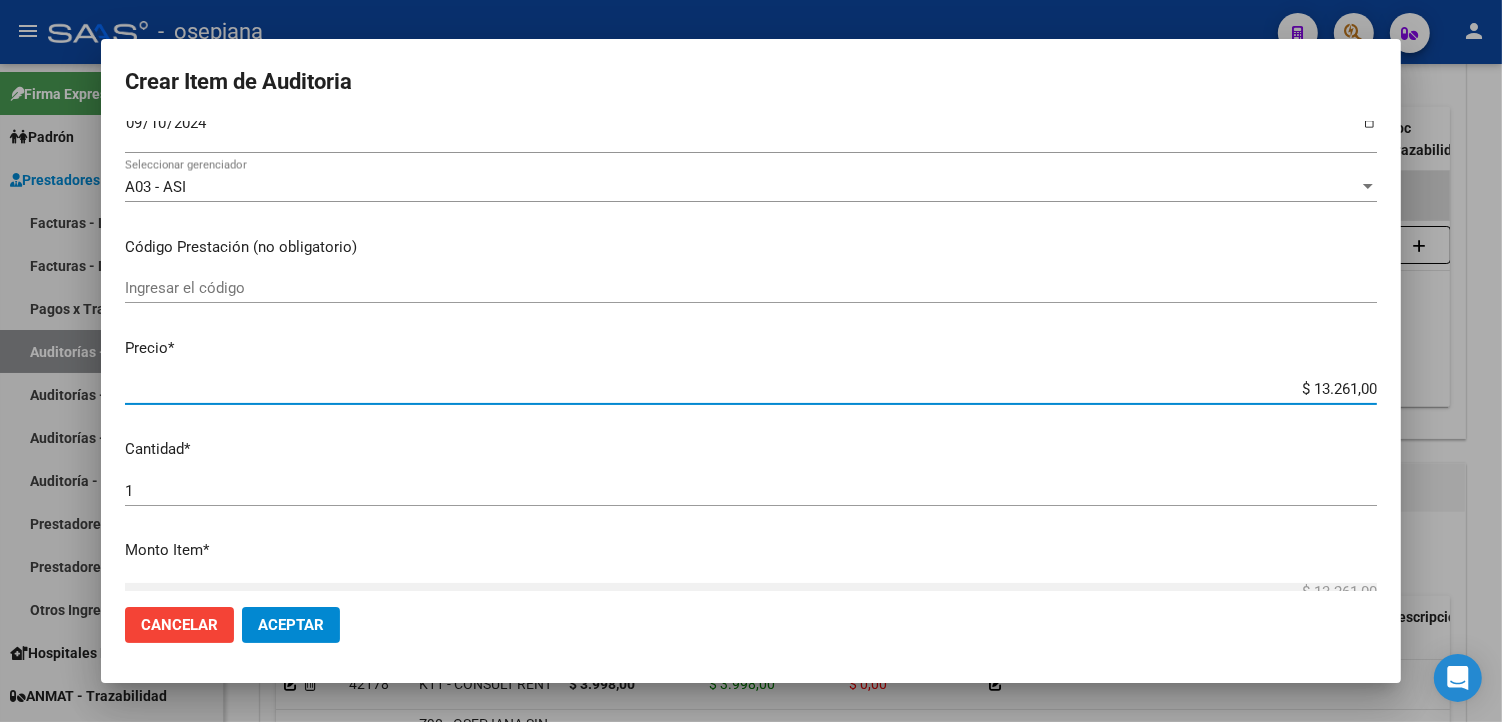 paste on "3.998" 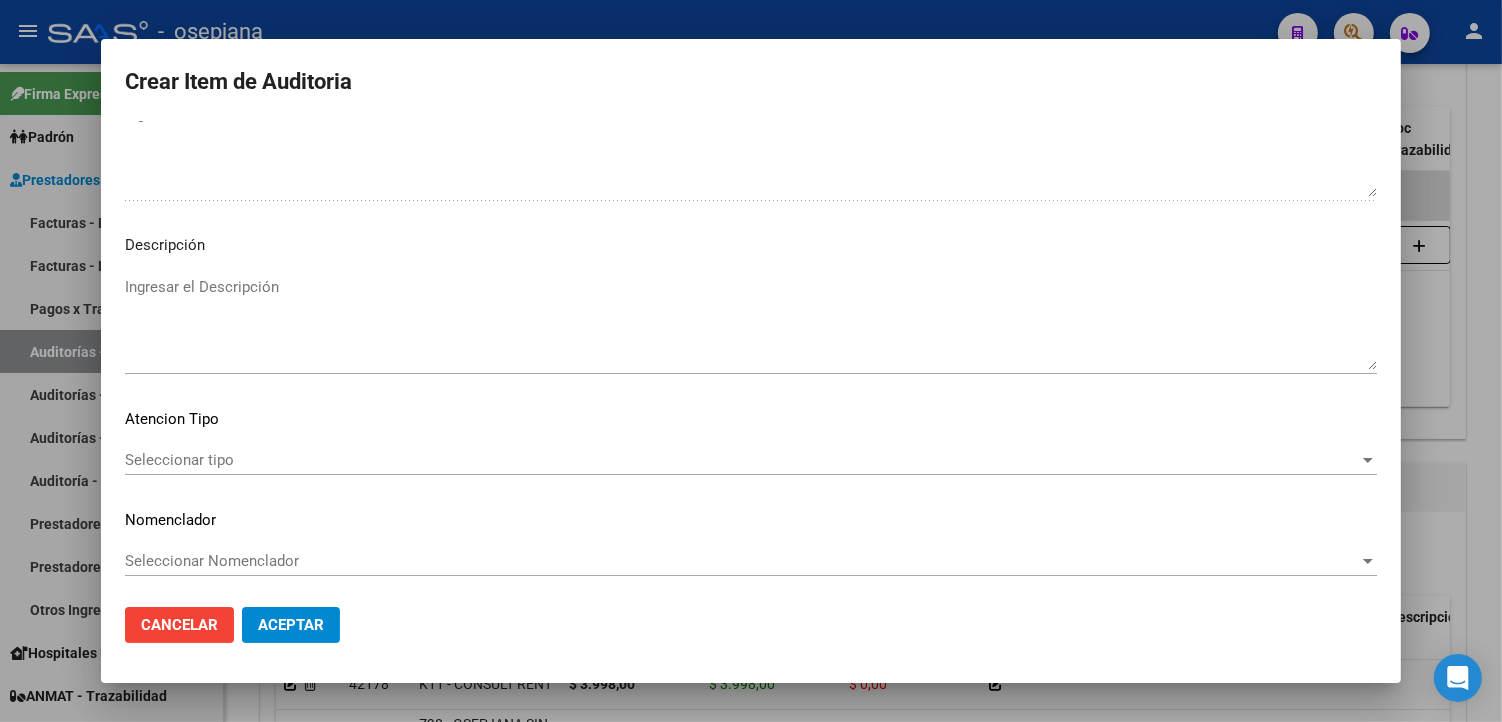 scroll, scrollTop: 1157, scrollLeft: 0, axis: vertical 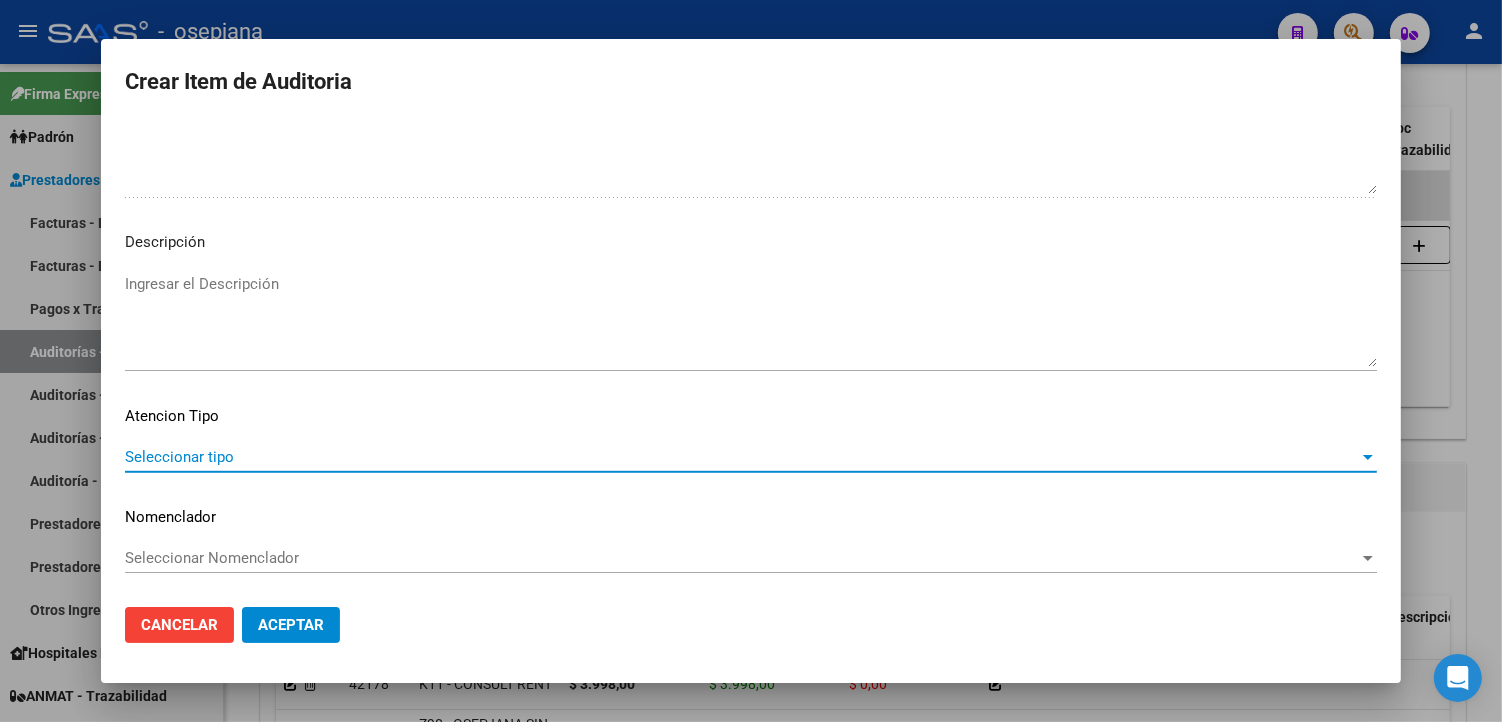 click on "Seleccionar tipo" at bounding box center [742, 457] 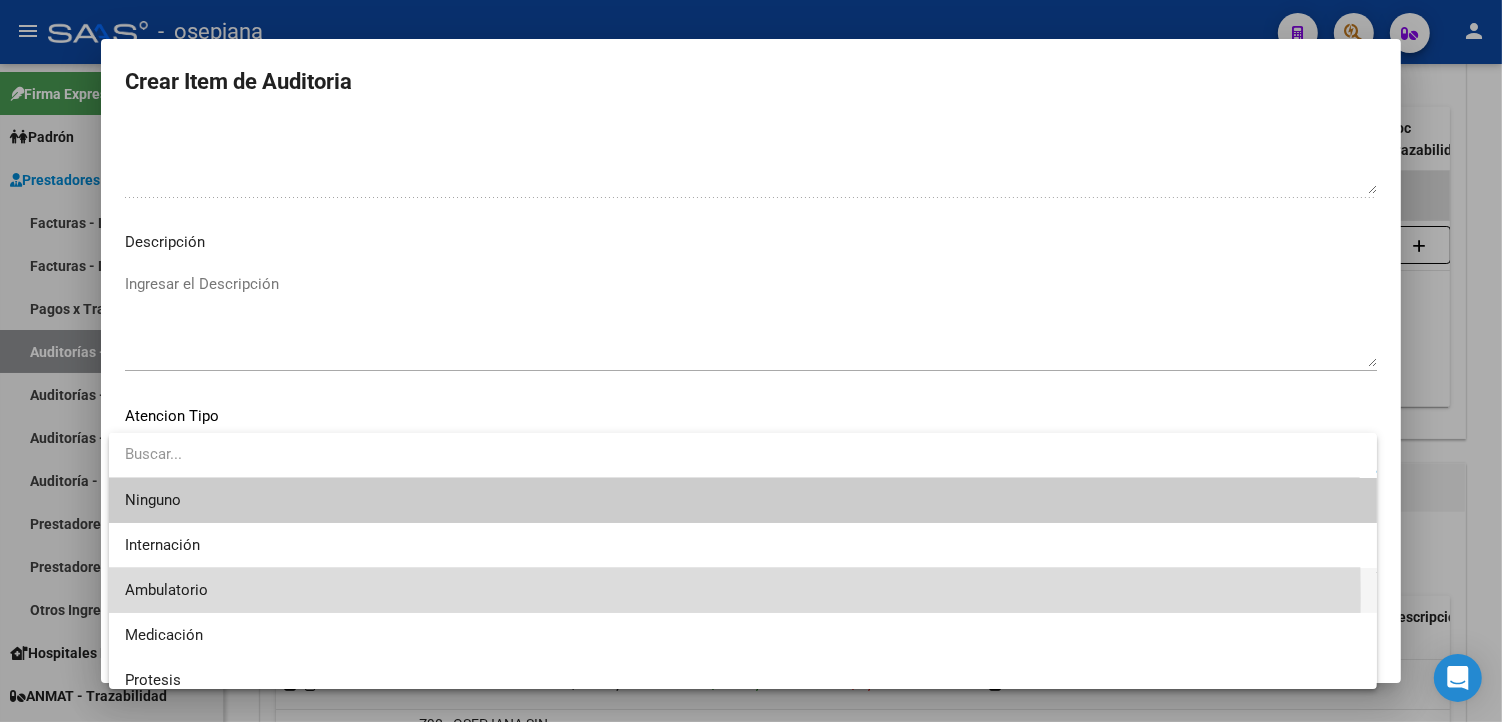 click on "Ambulatorio" at bounding box center (743, 590) 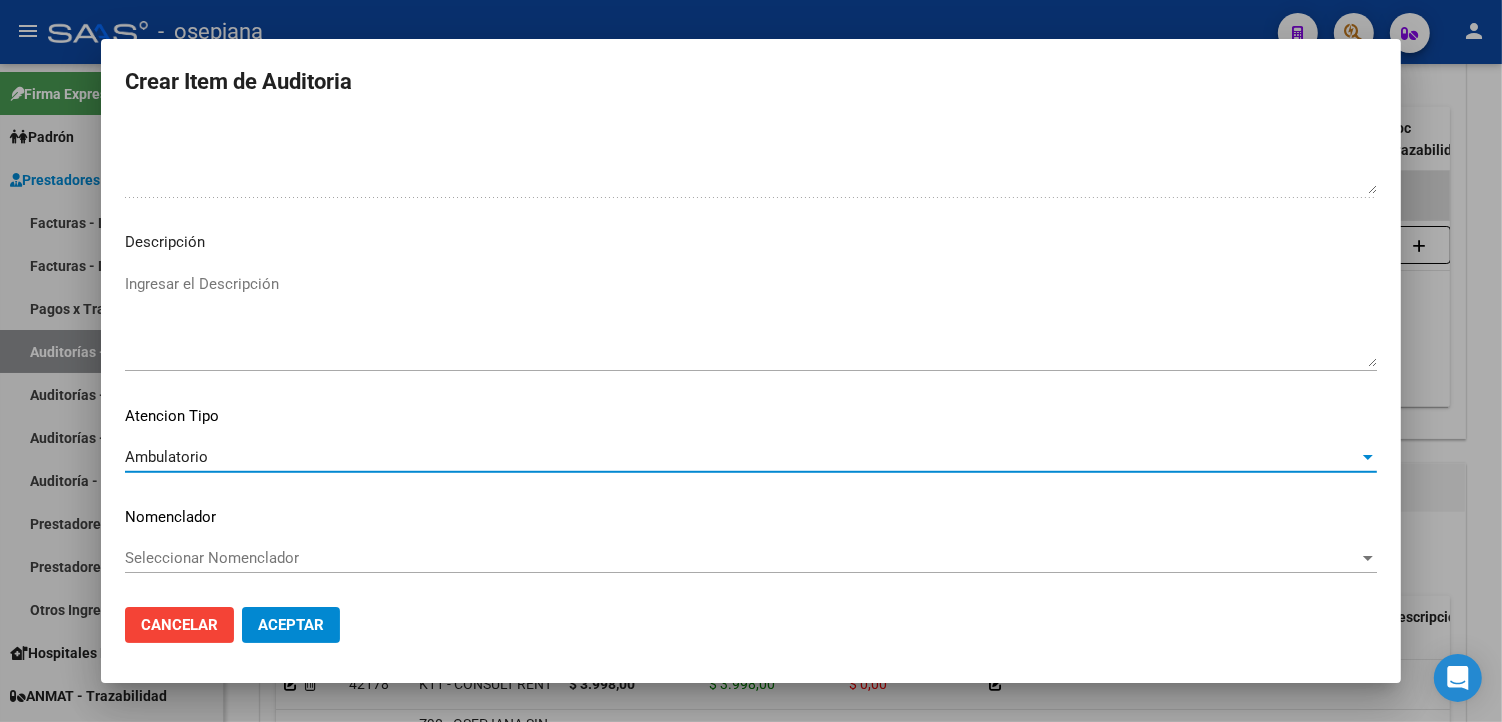click on "Seleccionar Nomenclador" at bounding box center (742, 558) 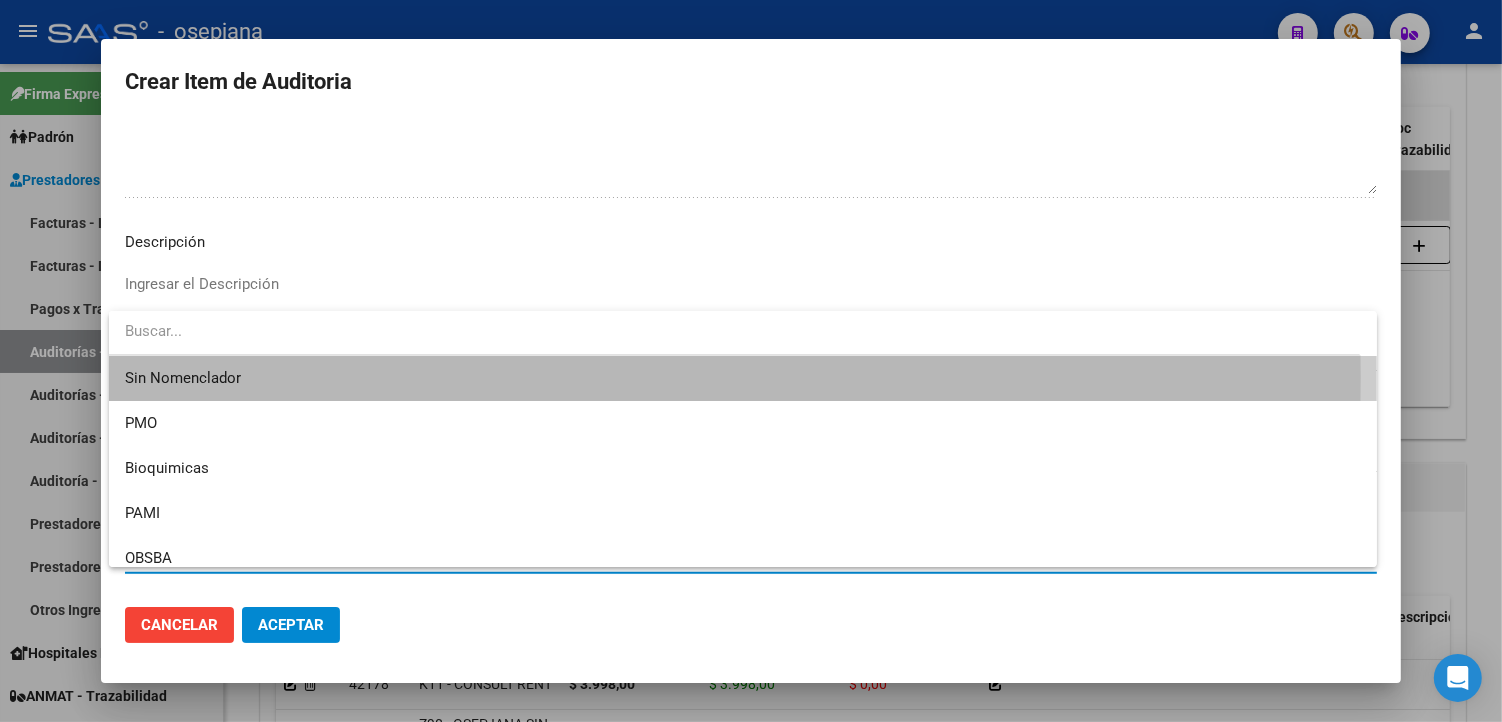 click on "Sin Nomenclador" at bounding box center [743, 378] 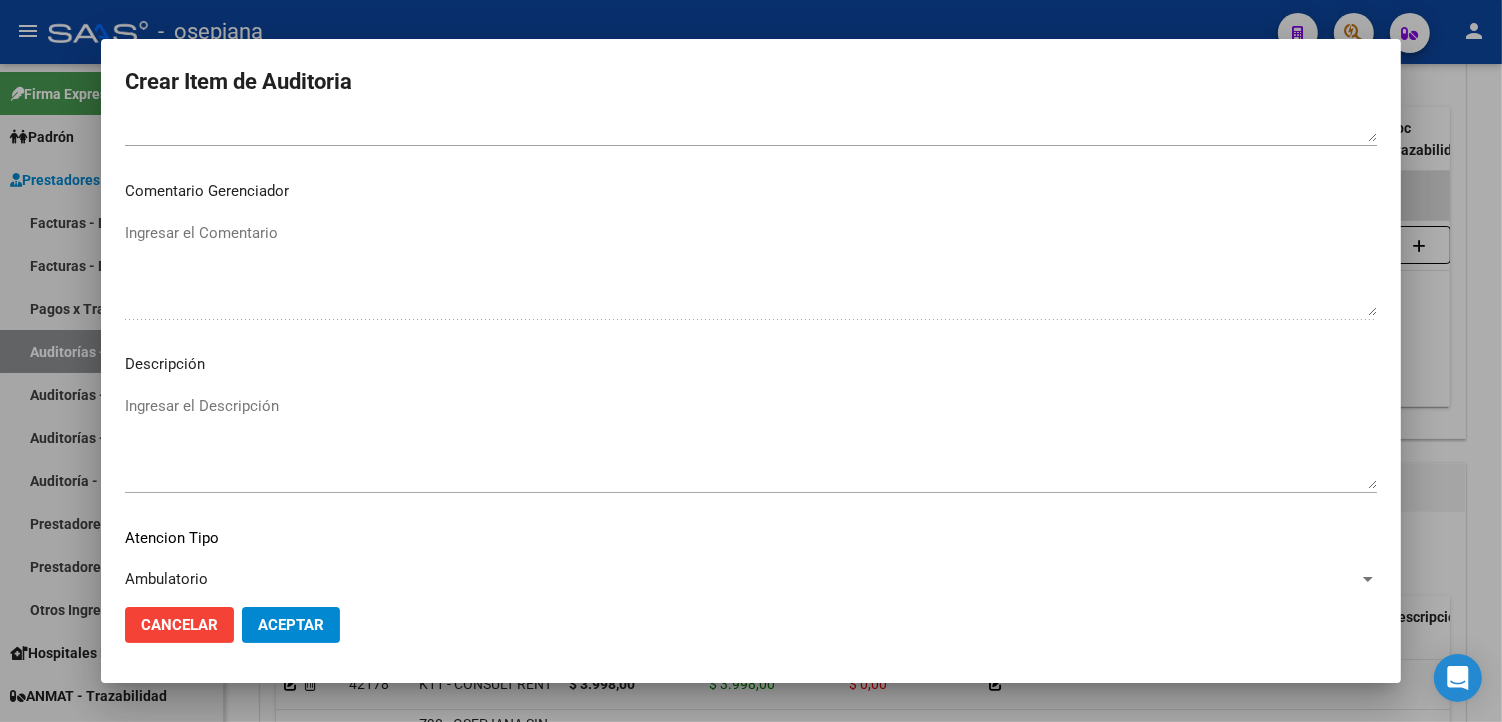 scroll, scrollTop: 1157, scrollLeft: 0, axis: vertical 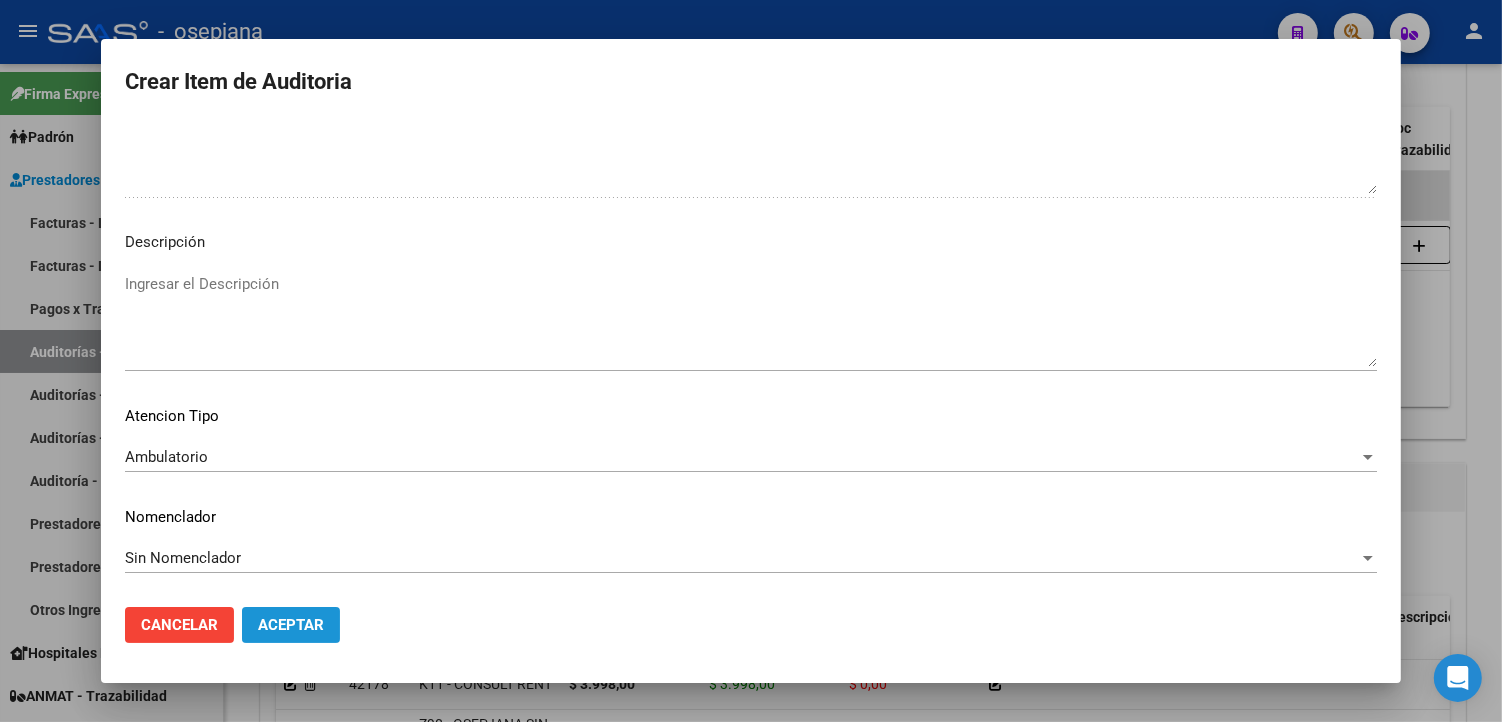 click on "Aceptar" 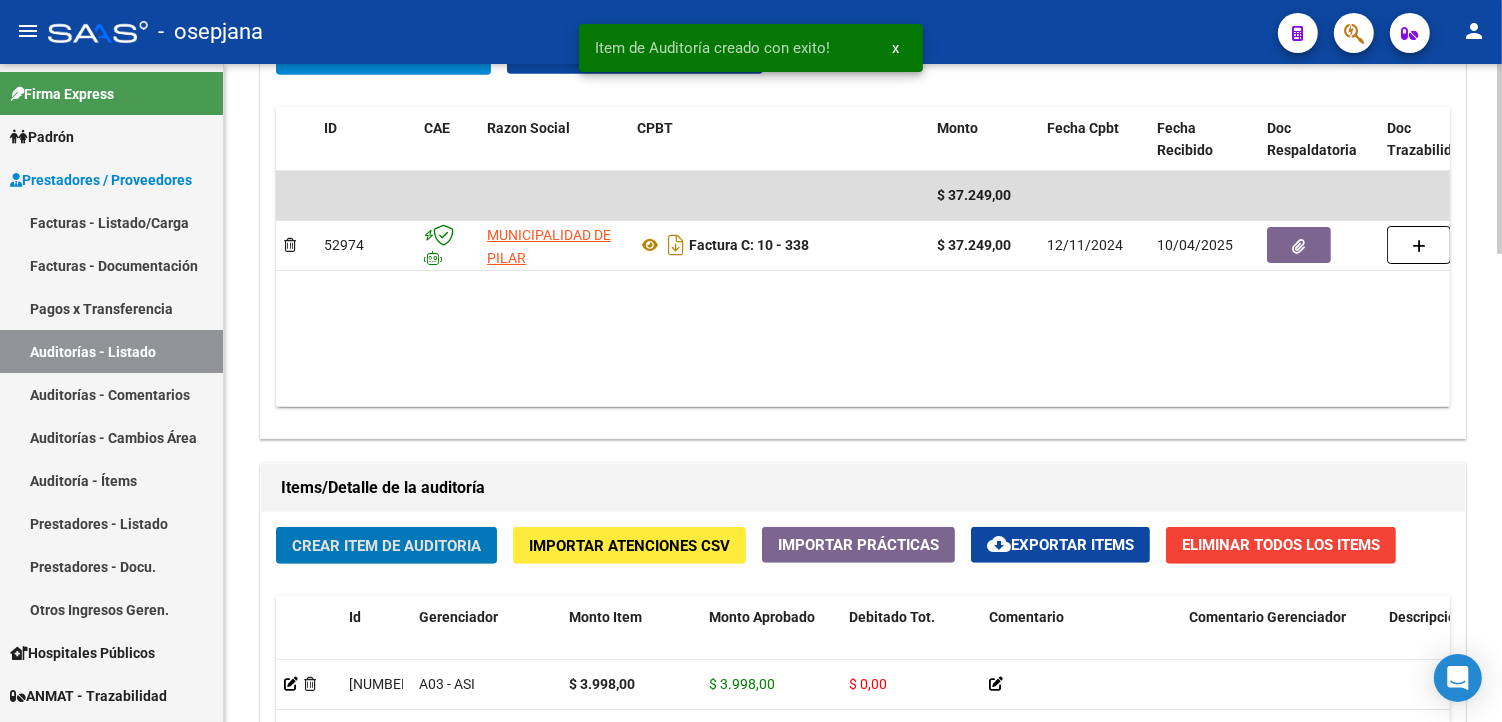 click on "Crear Item de Auditoria" 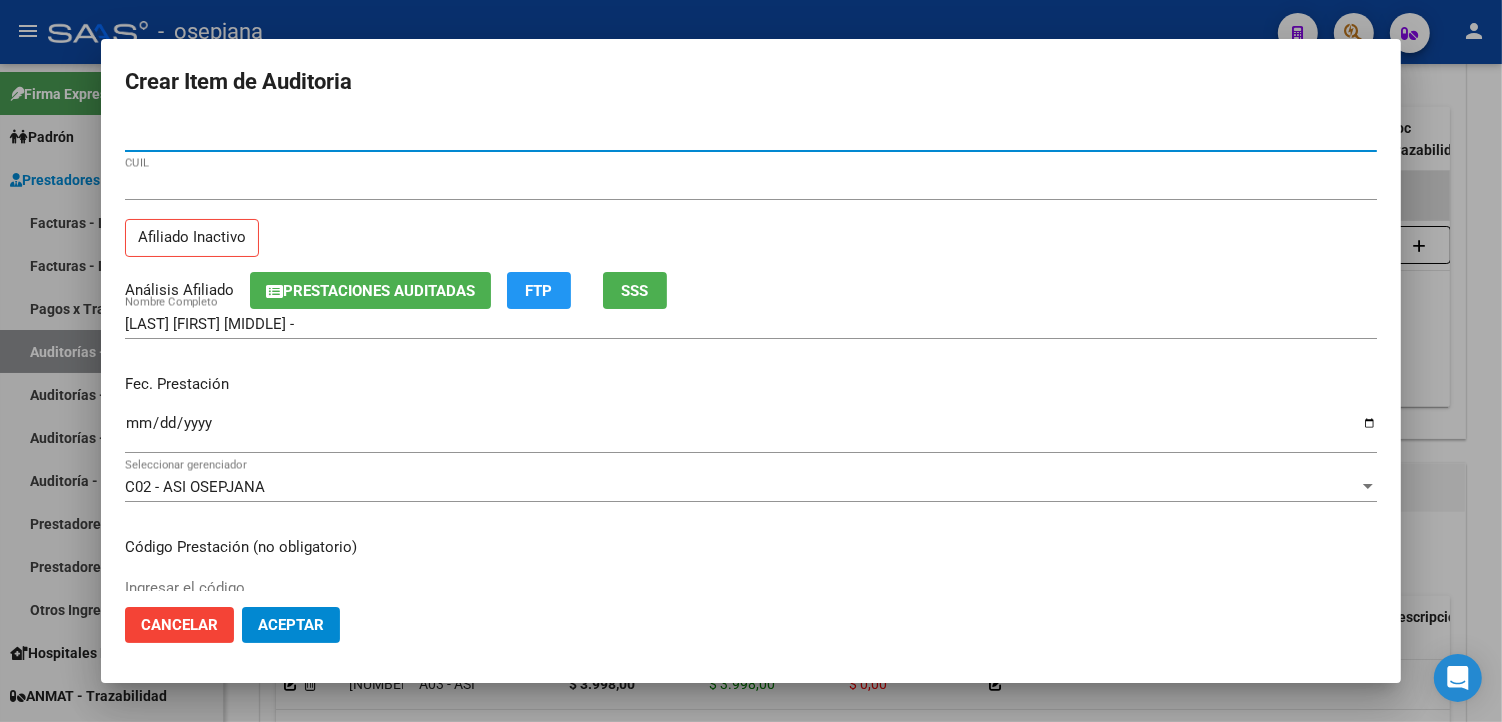 click on "SSS" 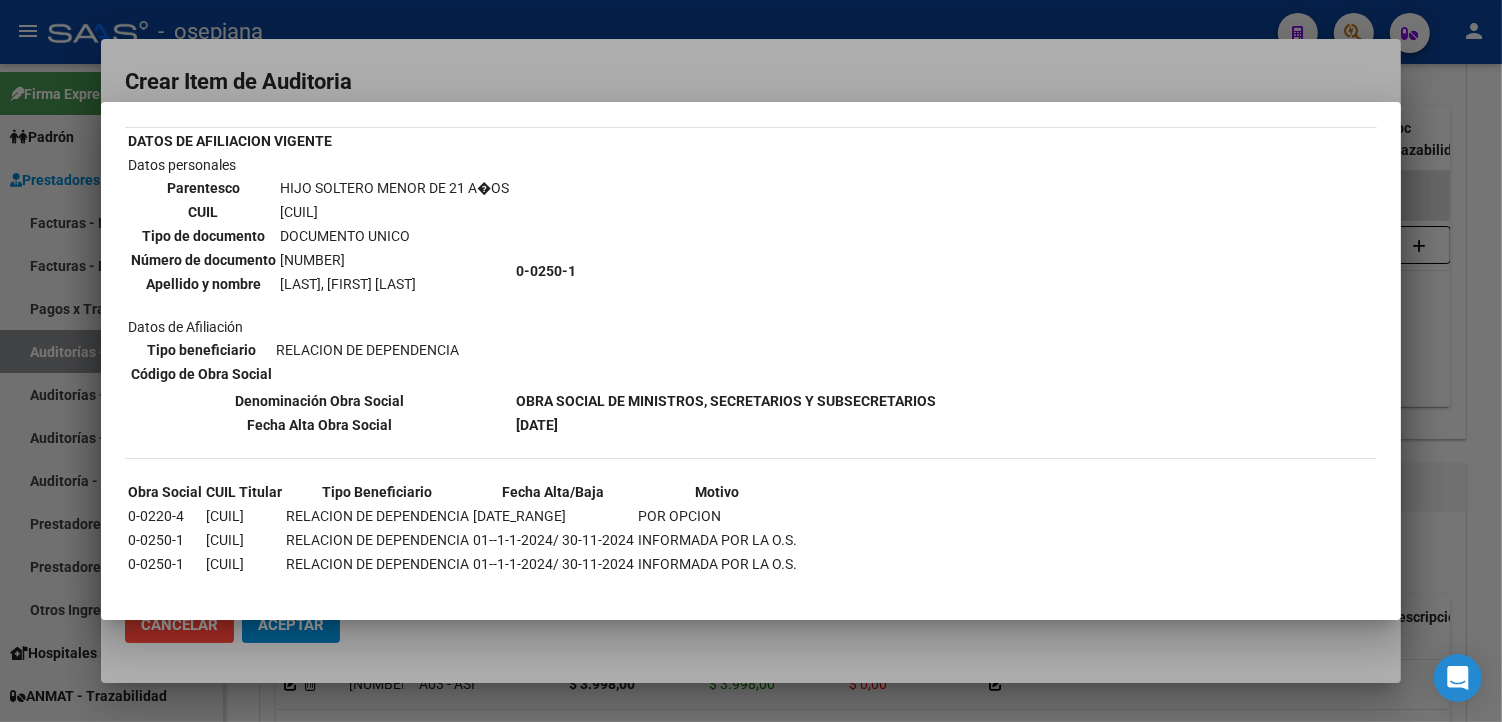 scroll, scrollTop: 116, scrollLeft: 0, axis: vertical 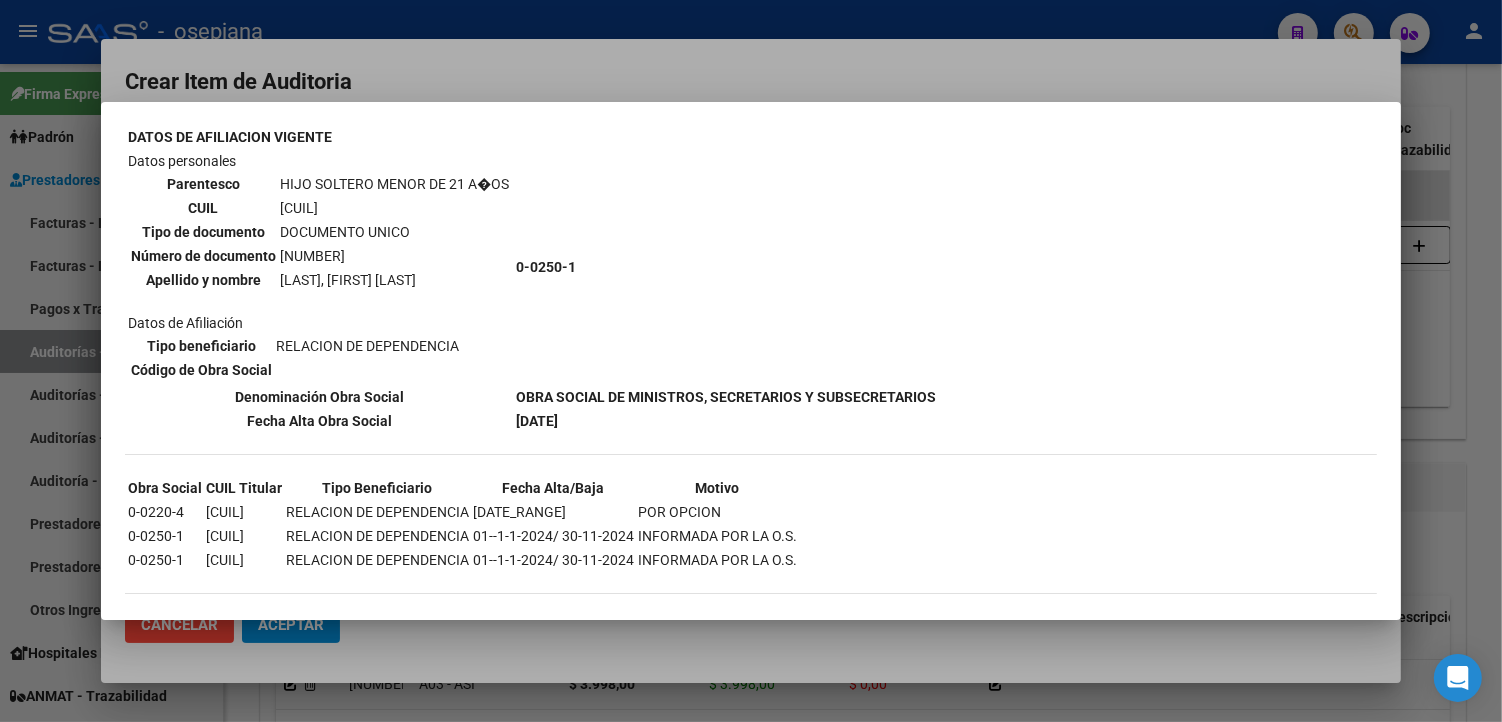 click at bounding box center [751, 361] 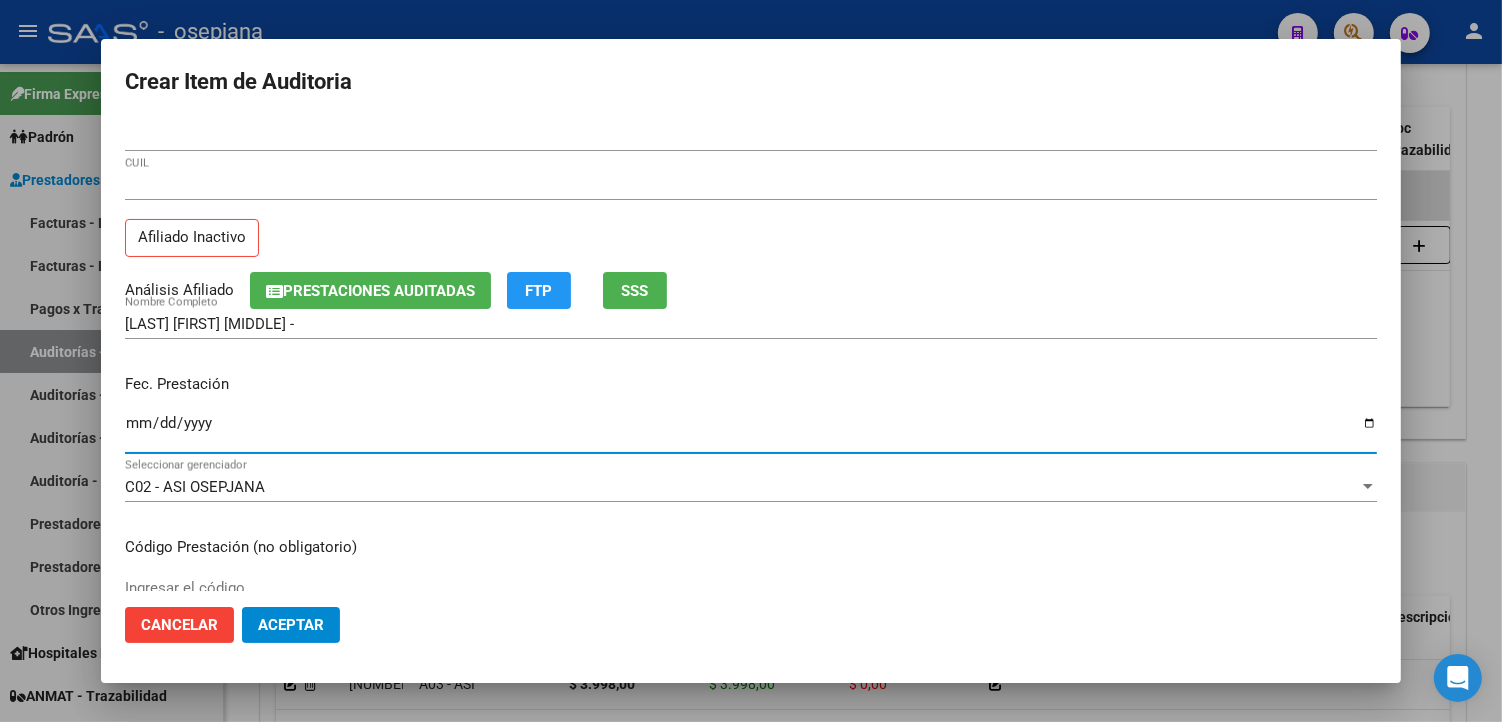 click on "Ingresar la fecha" at bounding box center [751, 431] 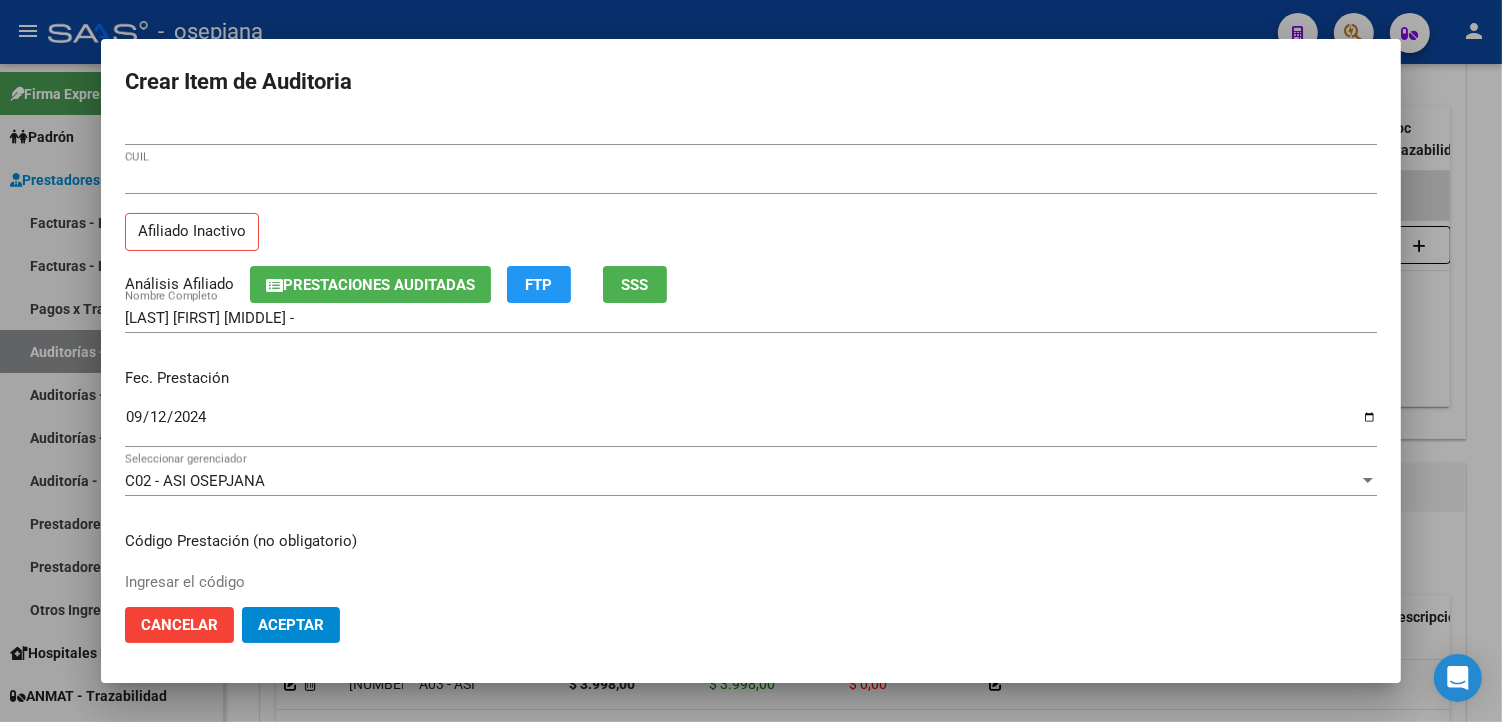 scroll, scrollTop: 333, scrollLeft: 0, axis: vertical 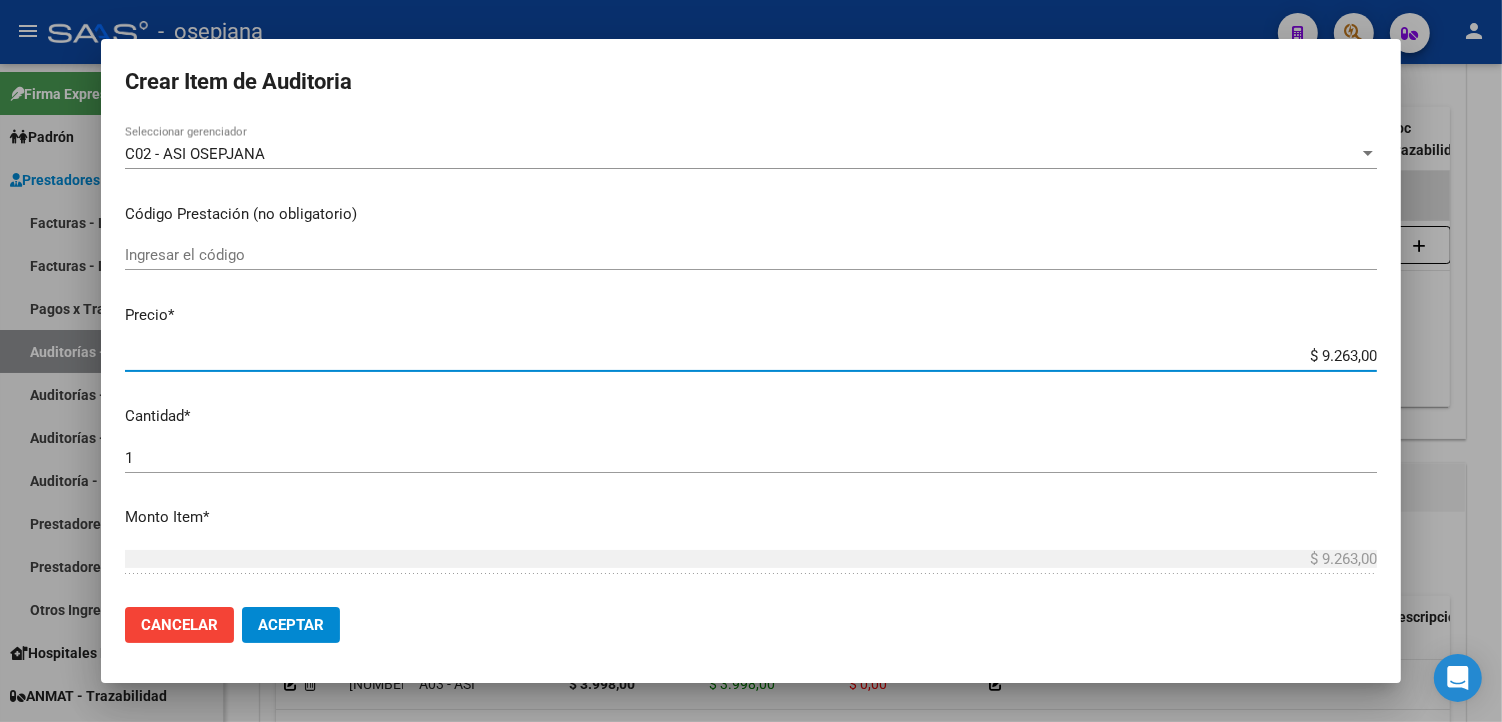 paste on "3.998" 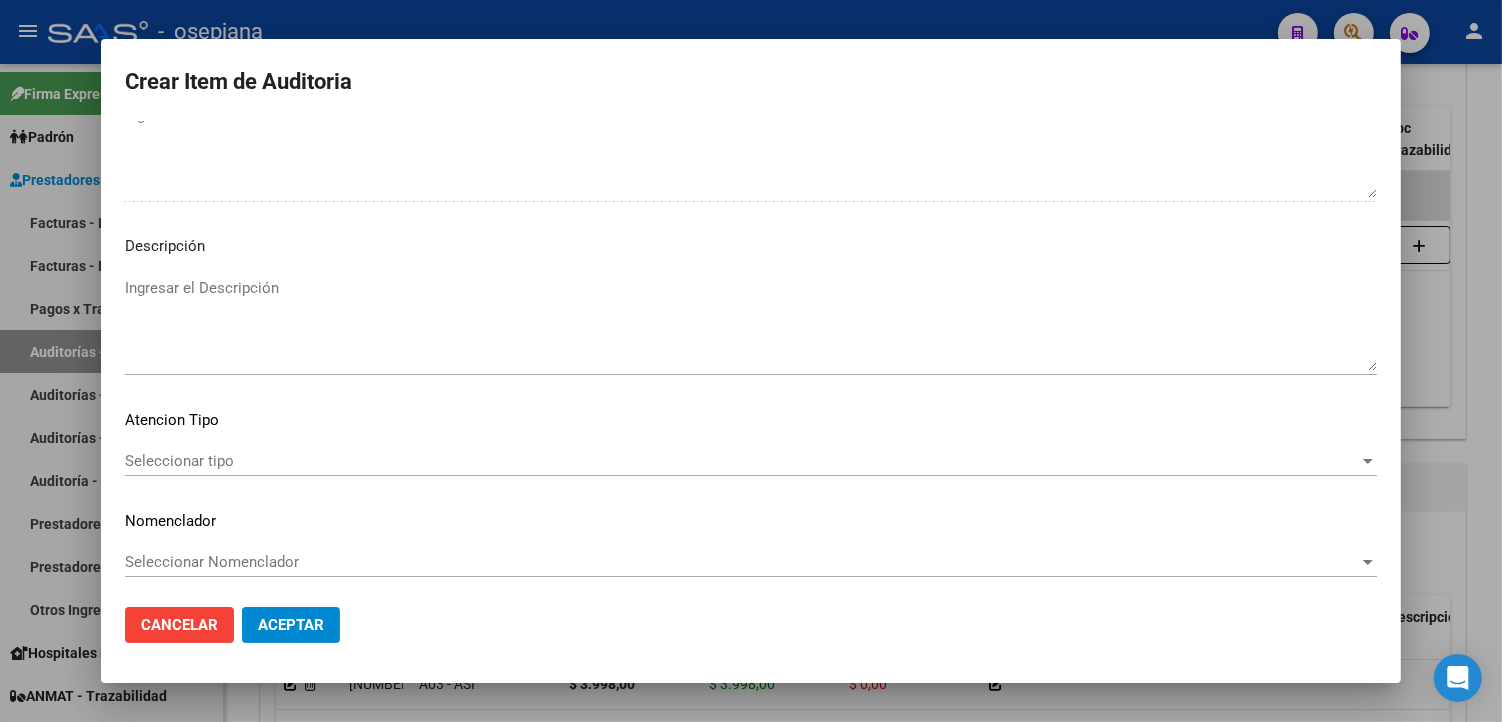 scroll, scrollTop: 1157, scrollLeft: 0, axis: vertical 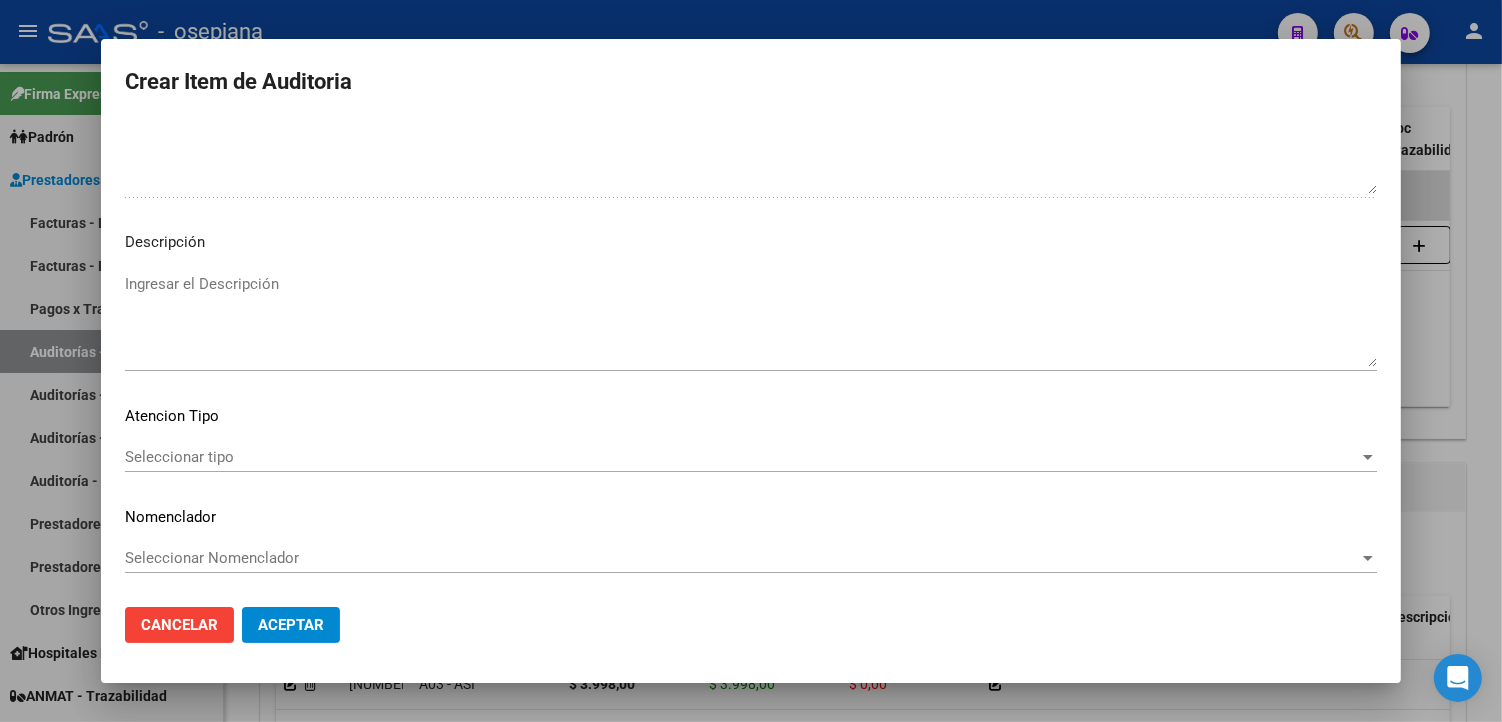 click on "Seleccionar tipo" at bounding box center (742, 457) 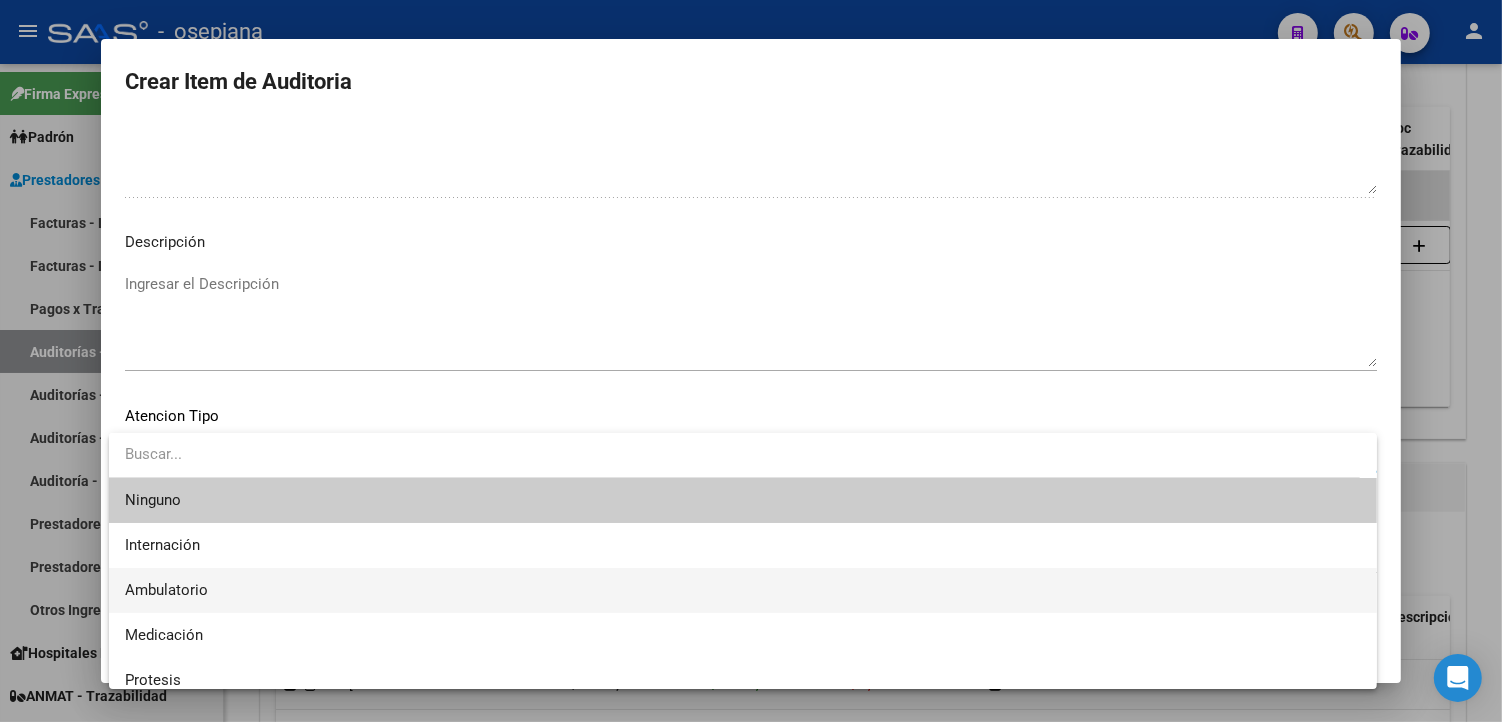 click on "Ambulatorio" at bounding box center (743, 590) 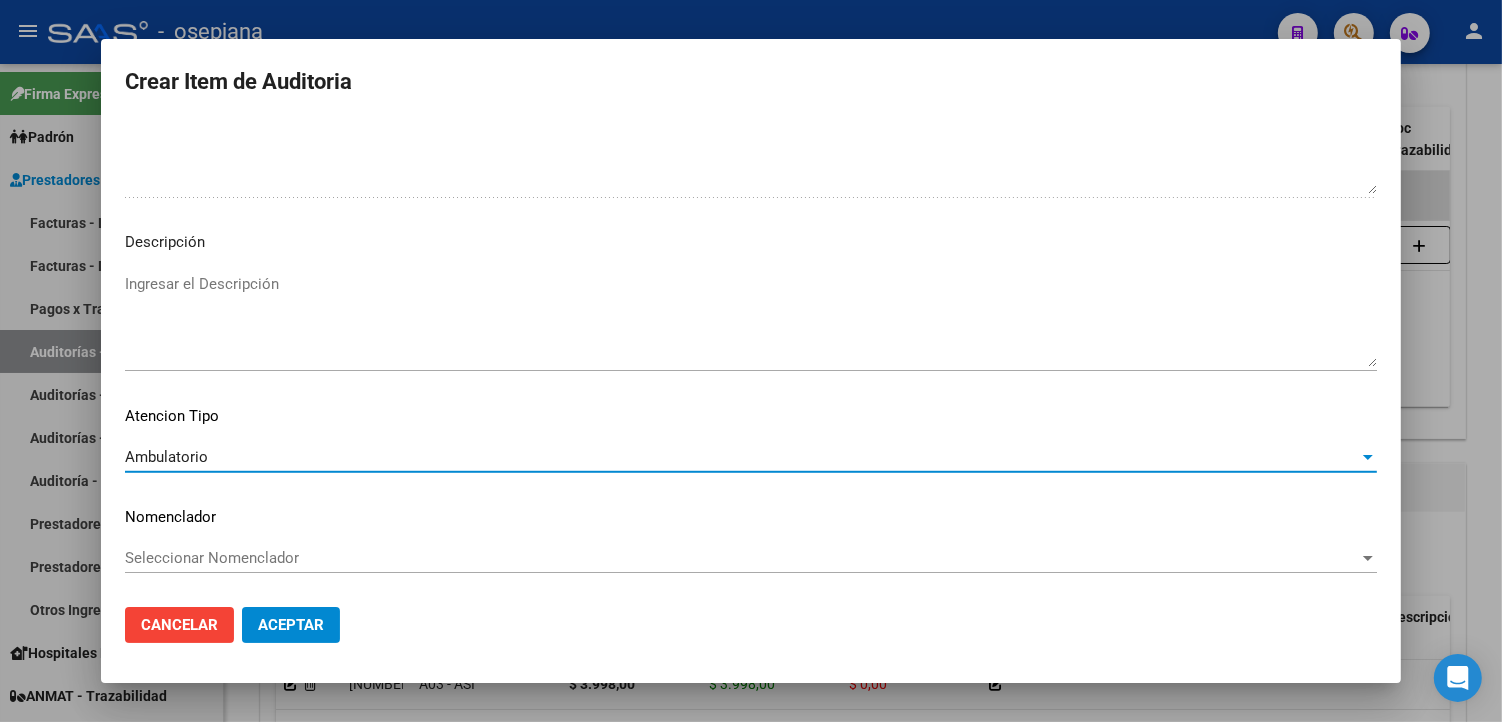click on "Seleccionar Nomenclador" at bounding box center (742, 558) 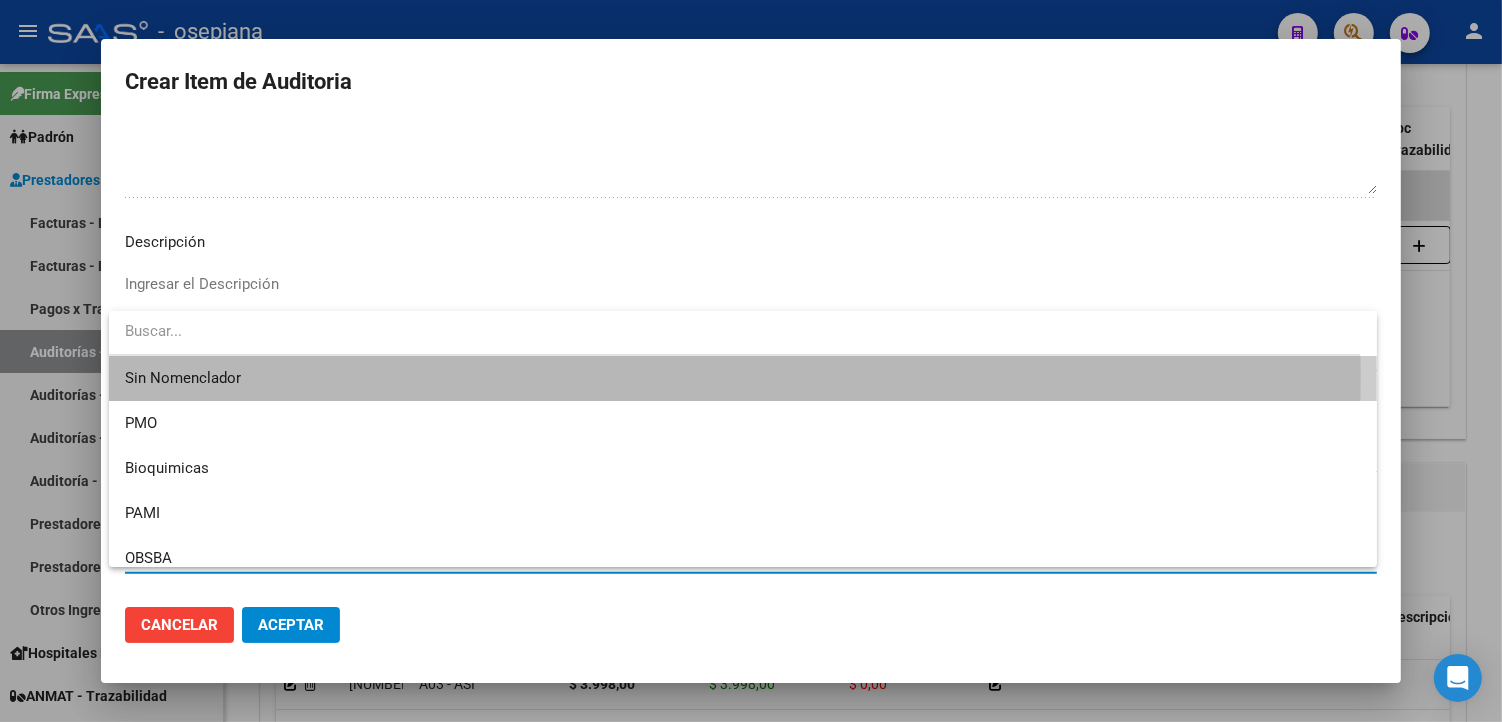 click on "Sin Nomenclador" at bounding box center (743, 378) 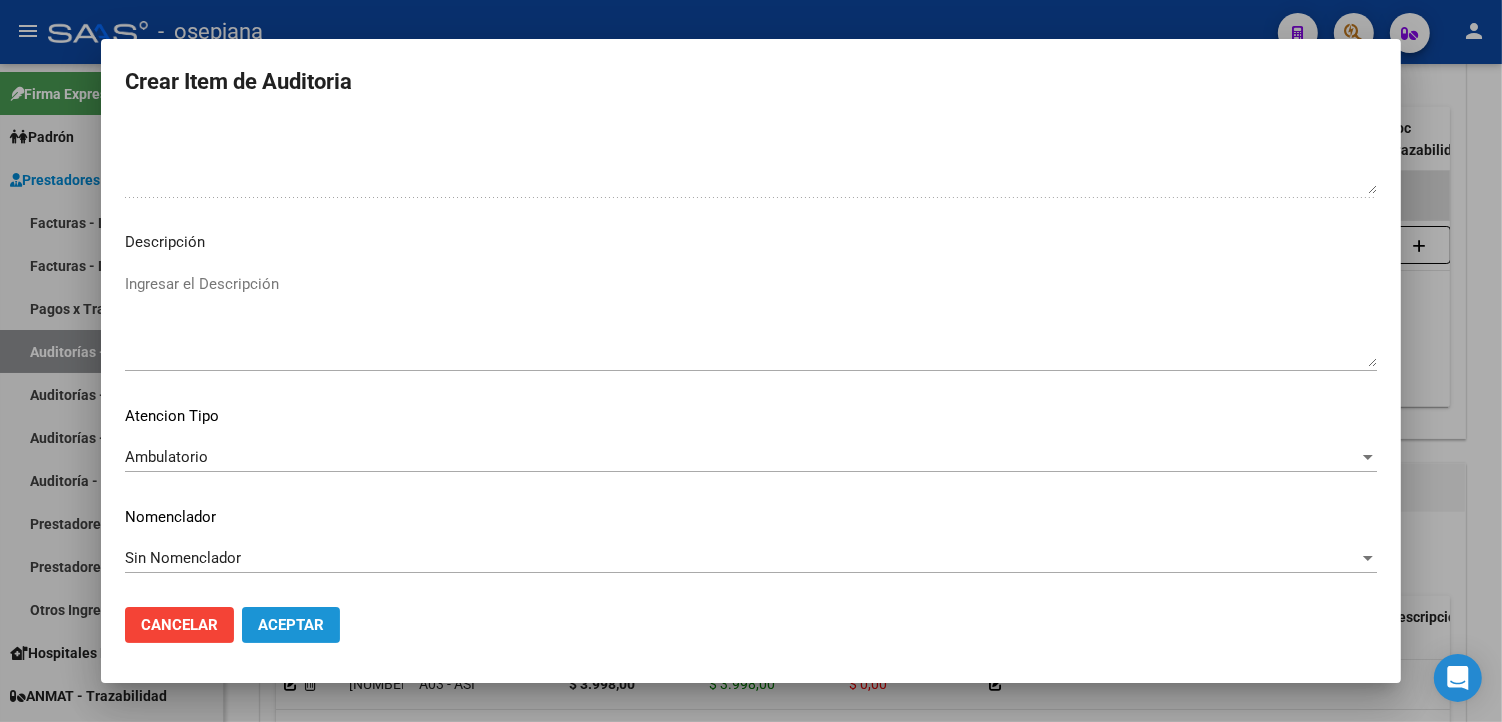 click on "Aceptar" 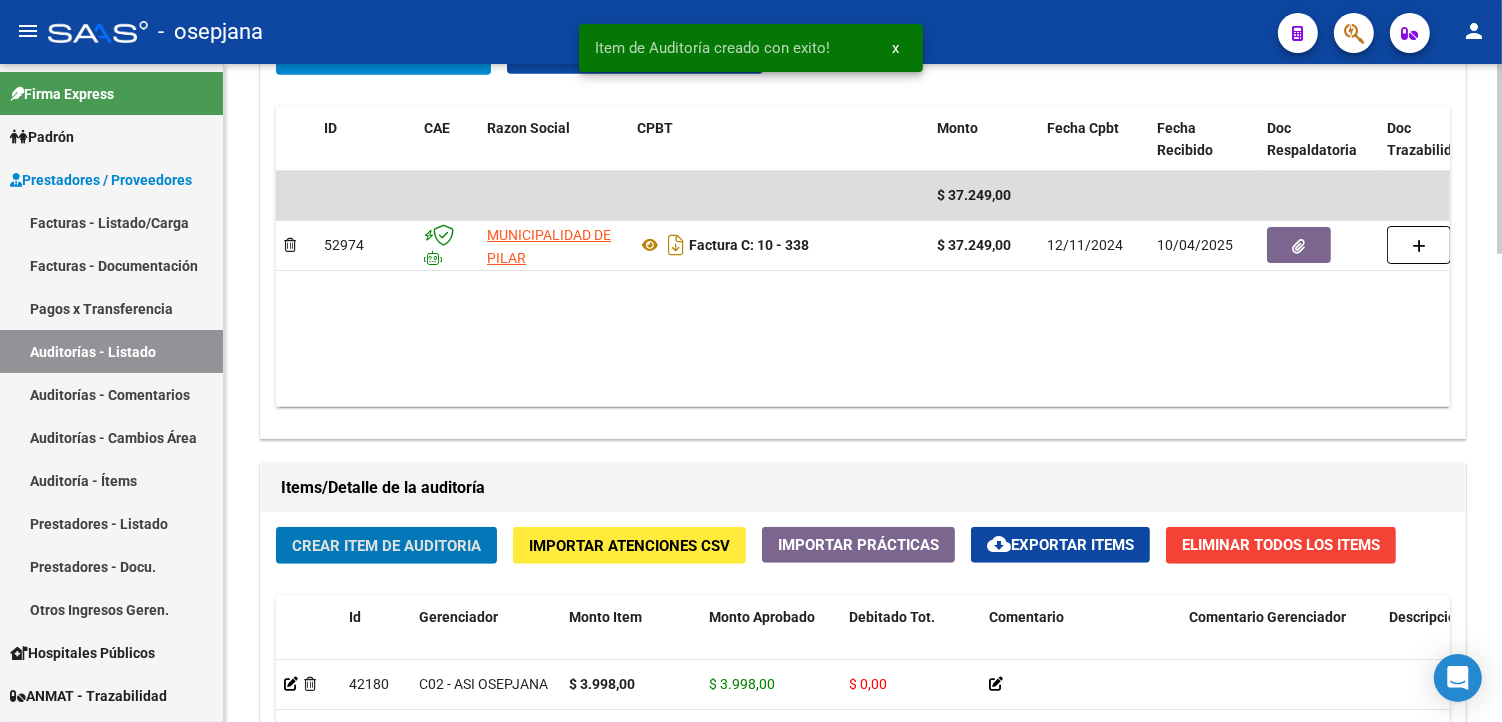 click on "Crear Item de Auditoria" 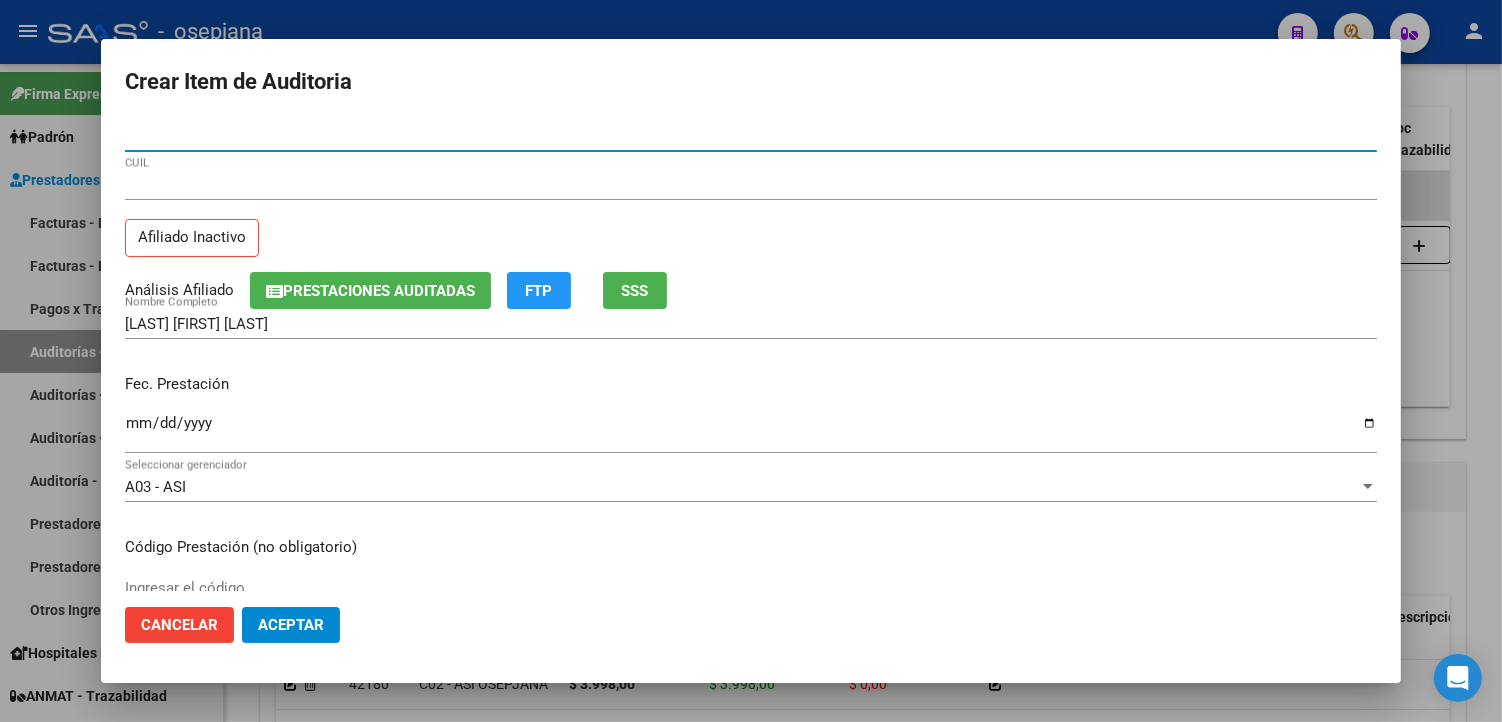 click on "SSS" 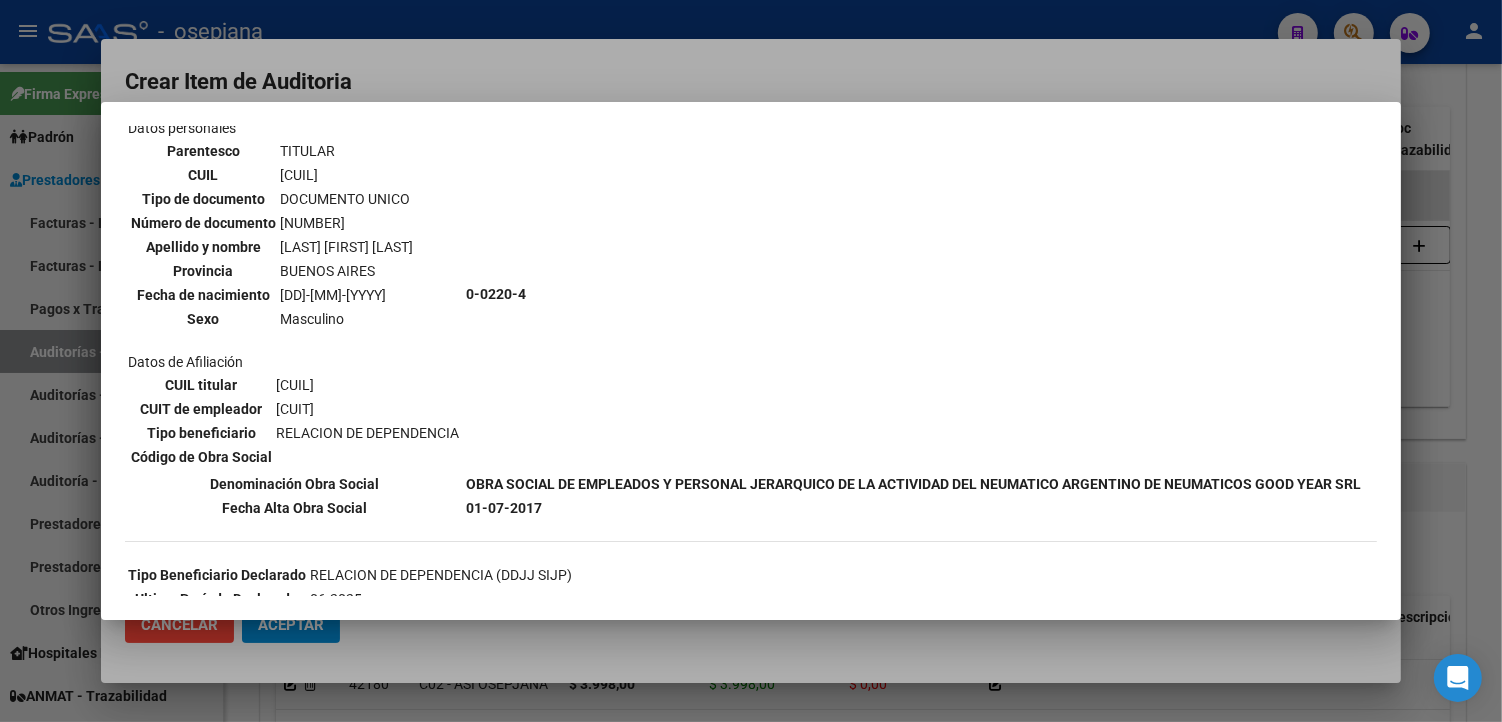 scroll, scrollTop: 222, scrollLeft: 0, axis: vertical 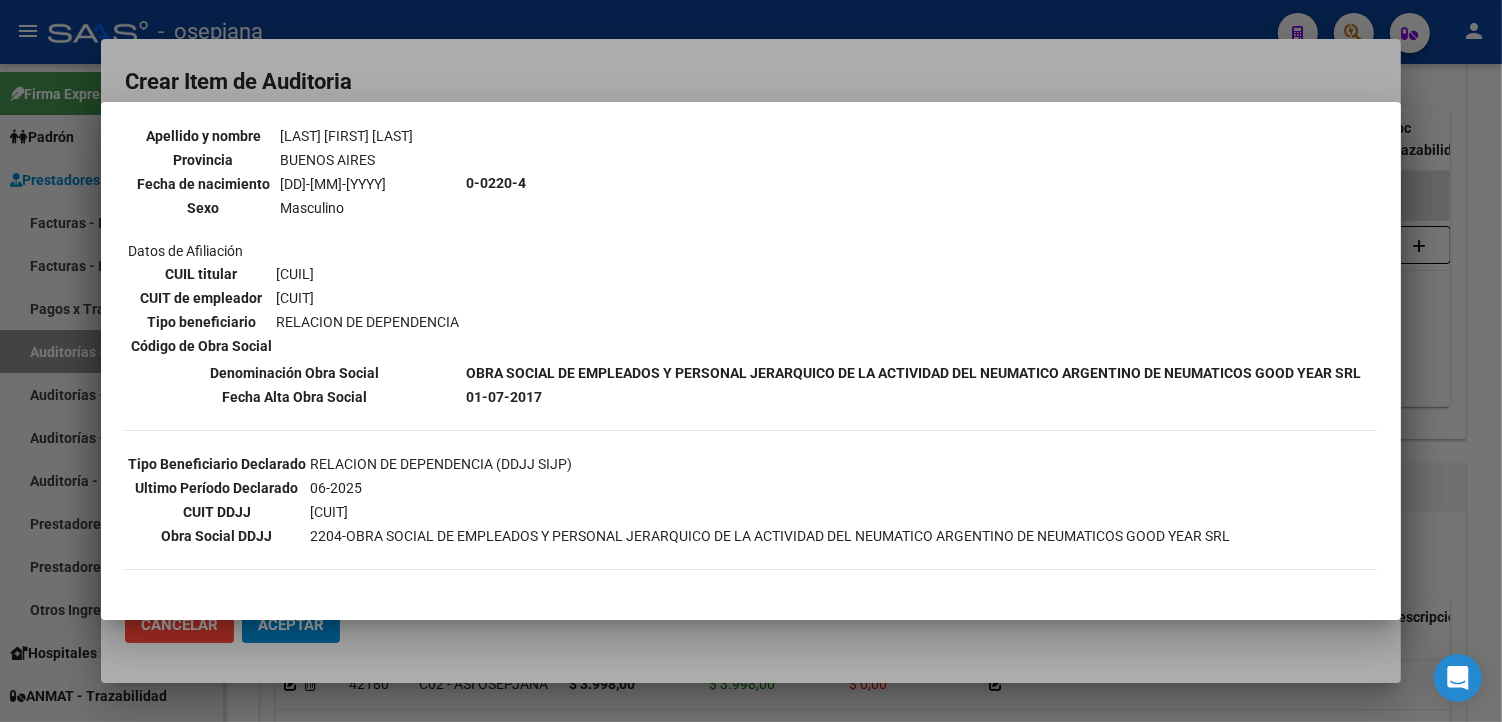 click at bounding box center [751, 361] 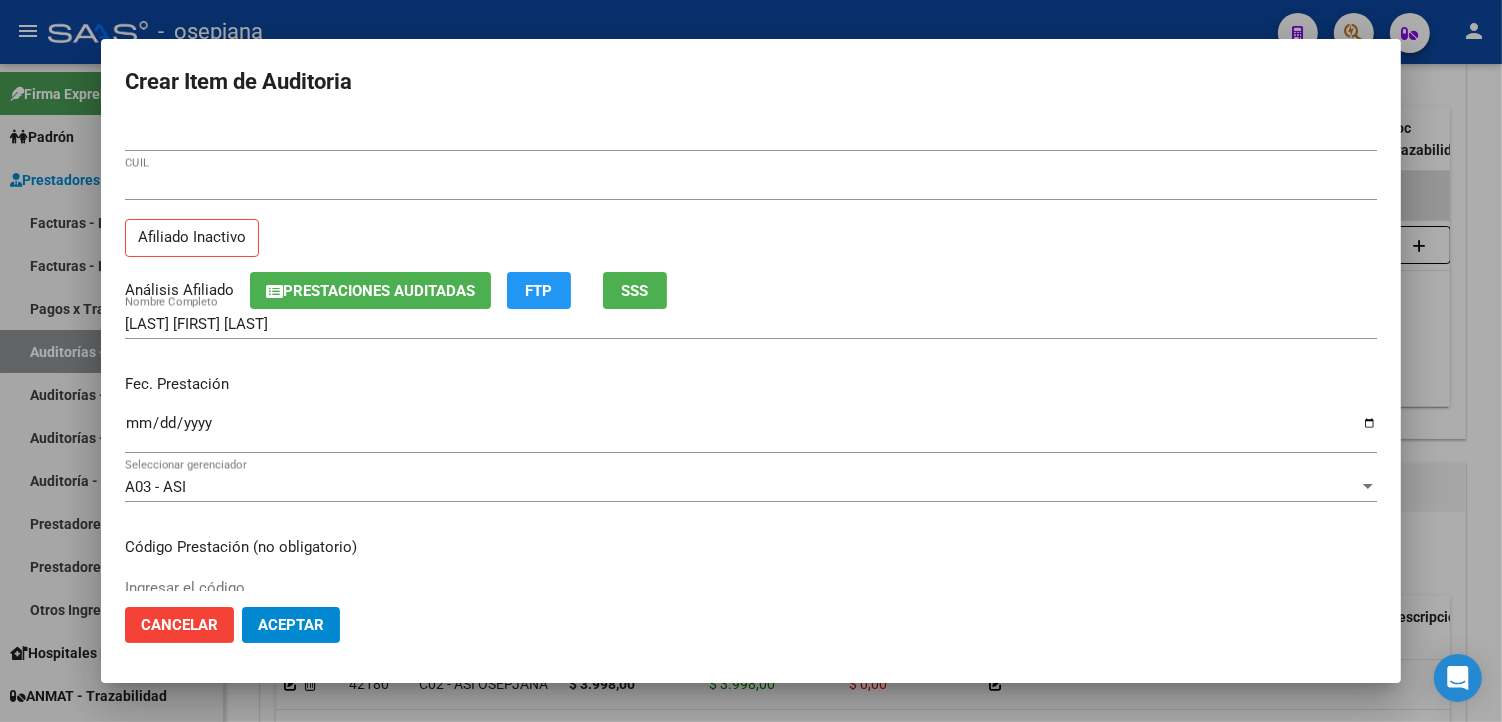 click on "Ingresar la fecha" at bounding box center [751, 431] 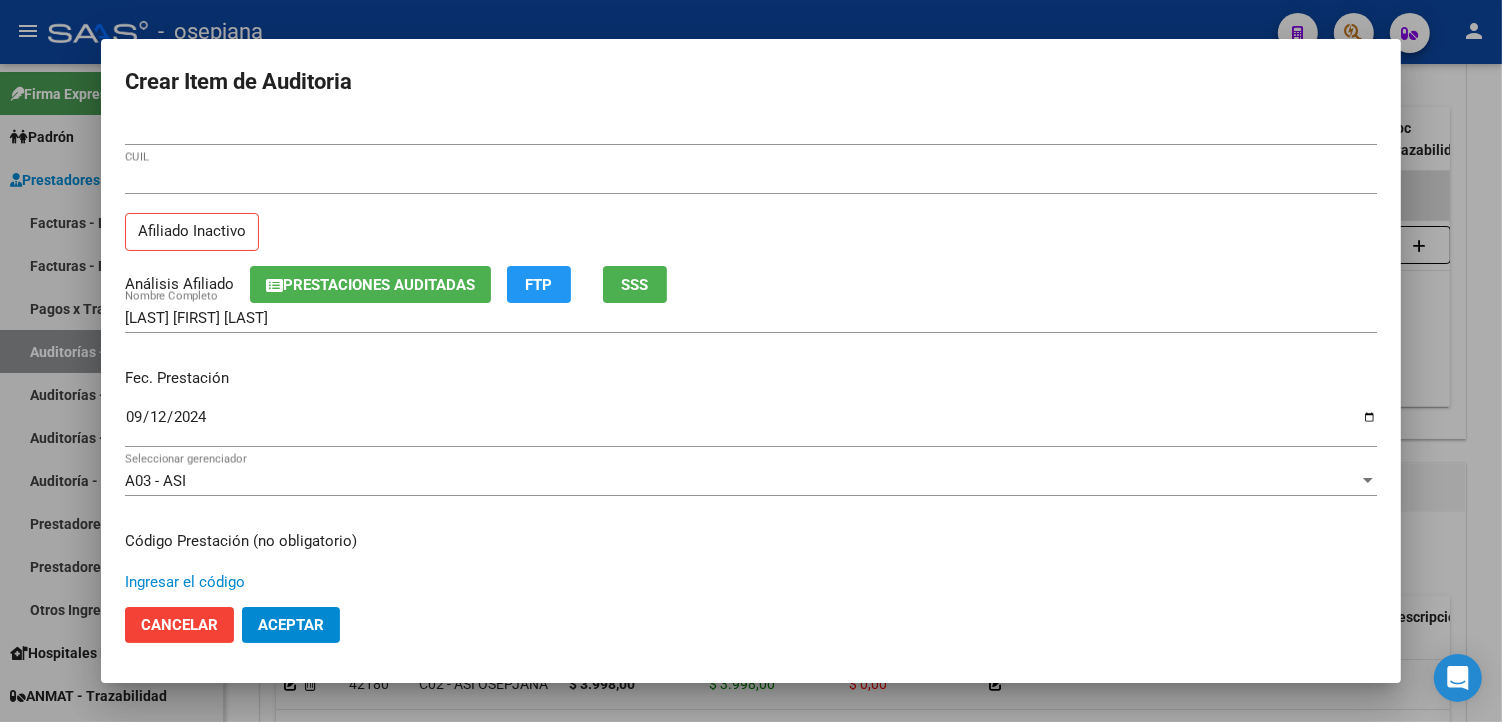 scroll, scrollTop: 333, scrollLeft: 0, axis: vertical 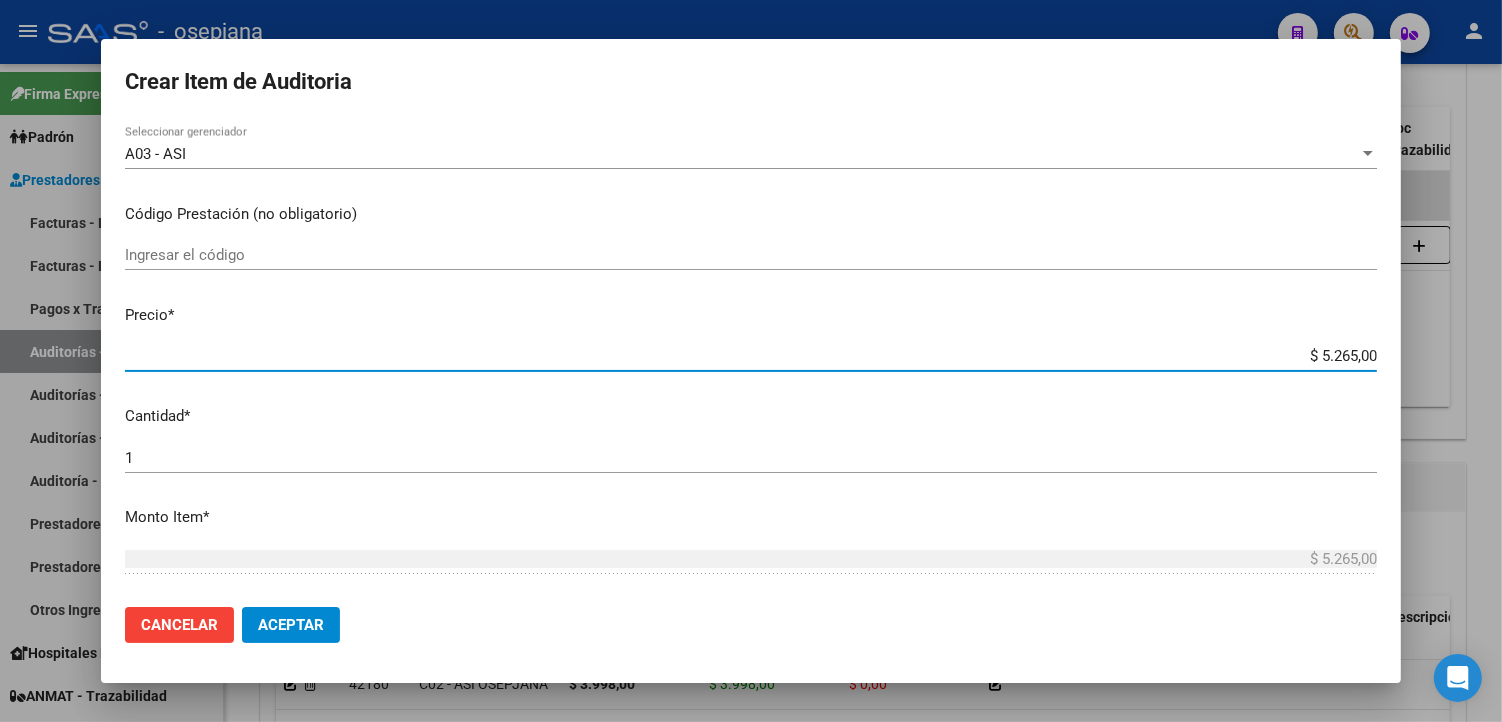 paste on "3.998" 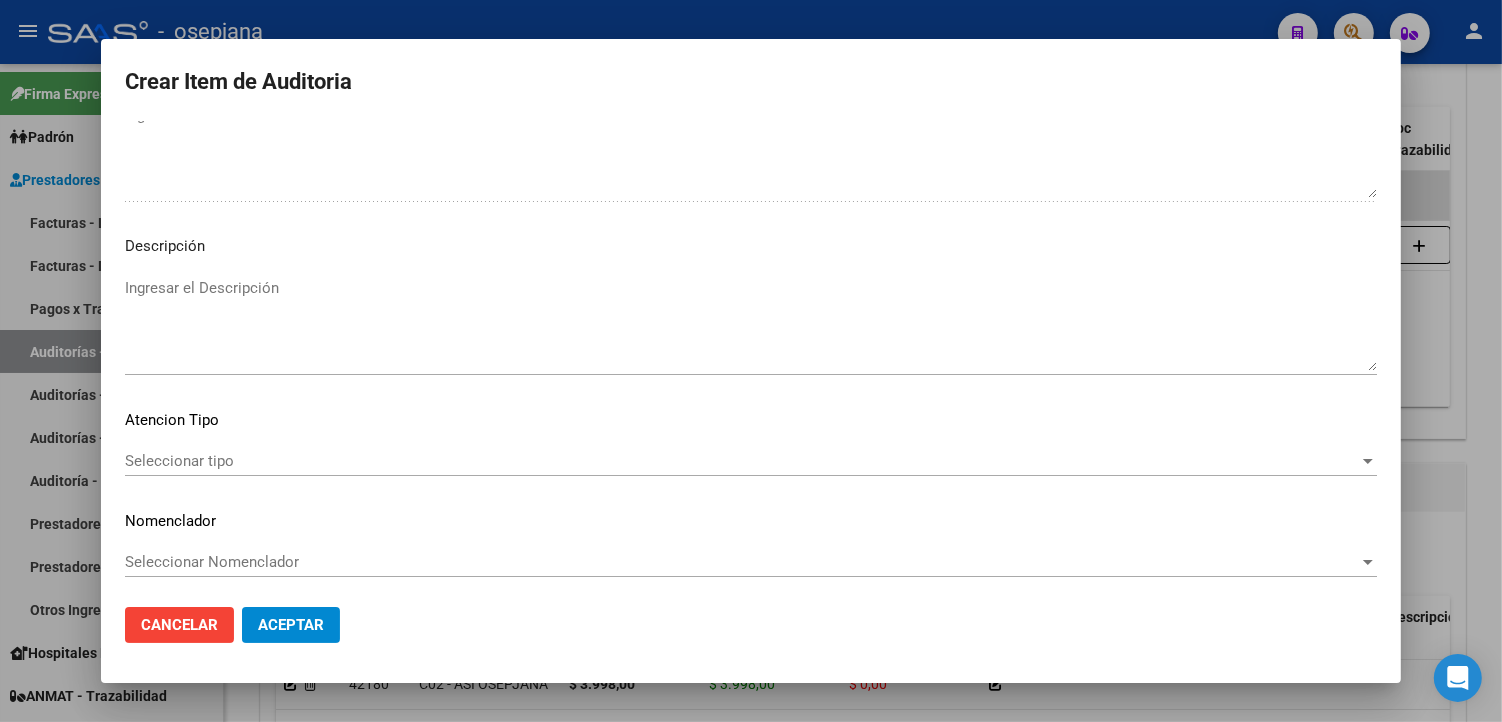 scroll, scrollTop: 1157, scrollLeft: 0, axis: vertical 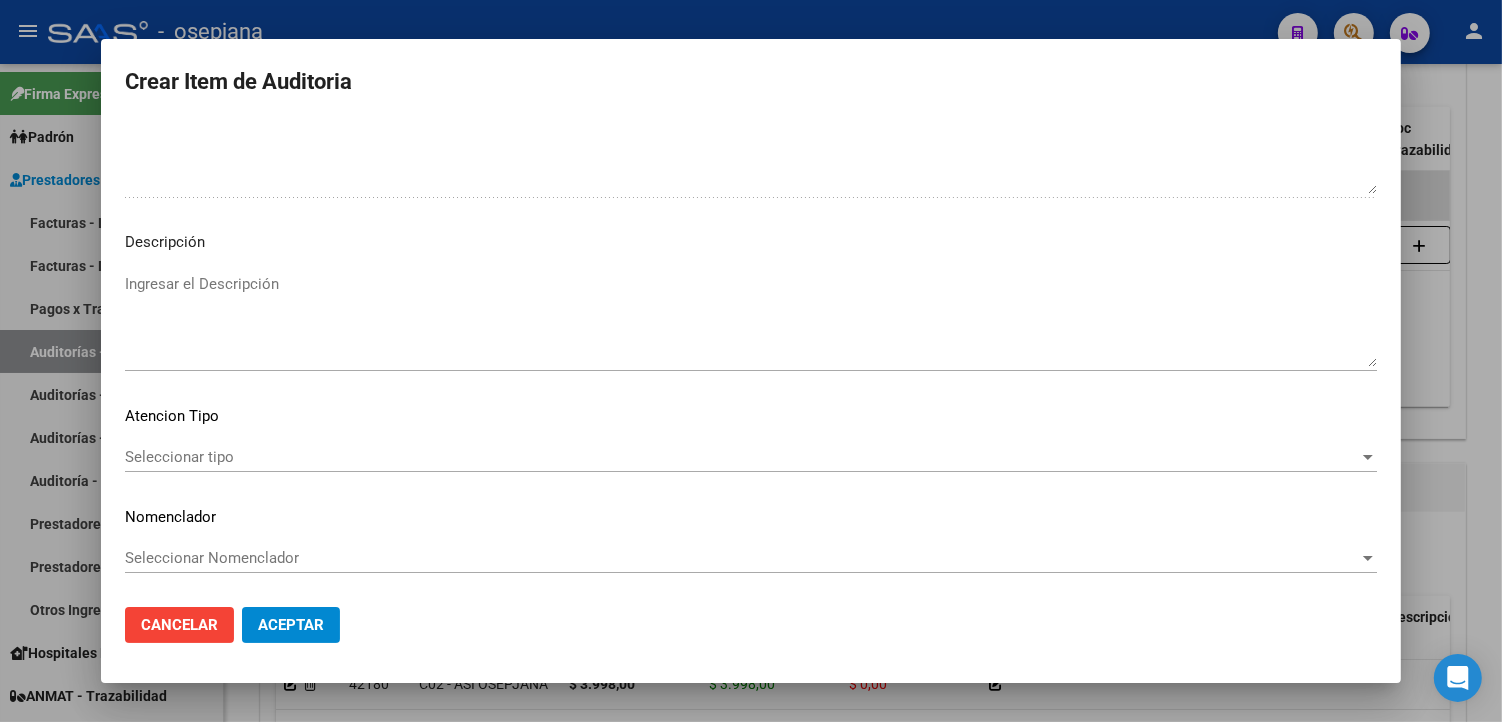 click on "Seleccionar tipo Seleccionar tipo" 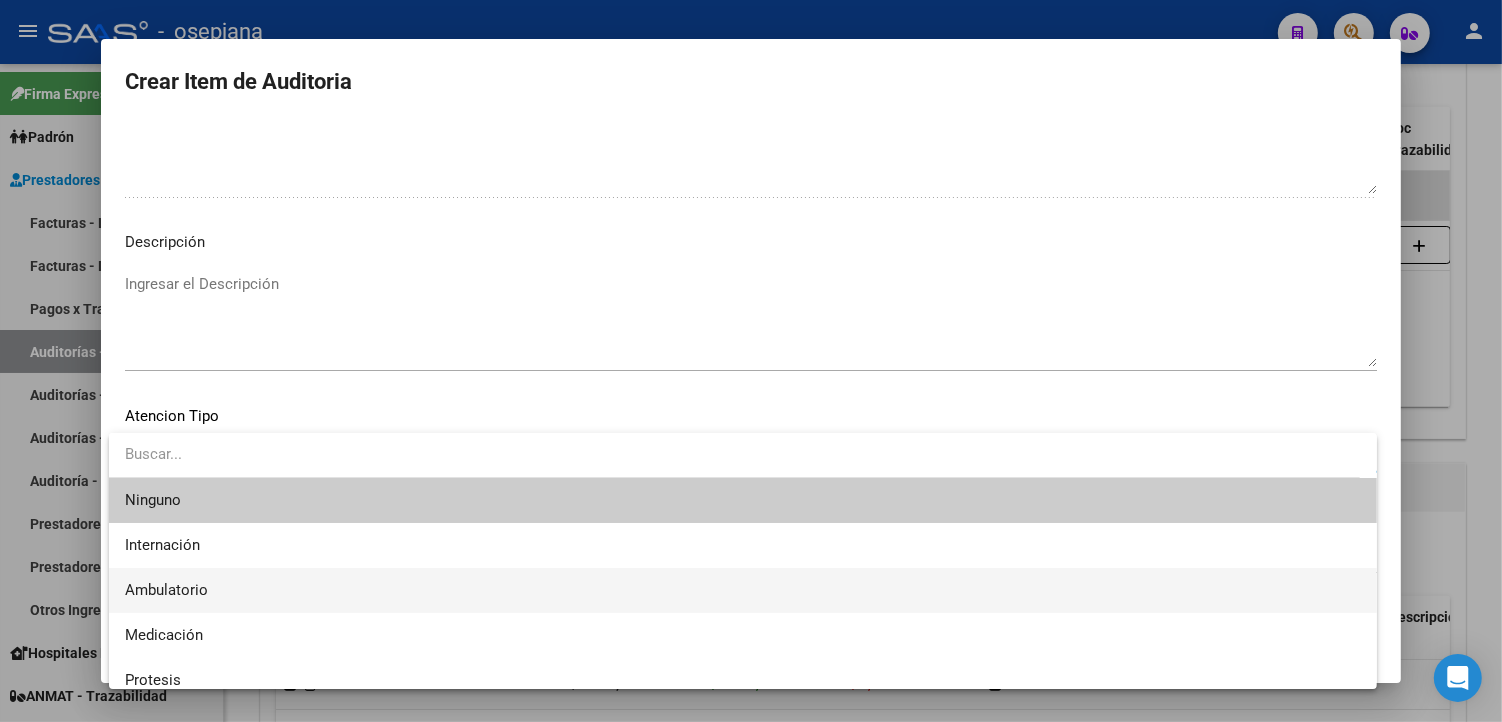 click on "Ambulatorio" at bounding box center (743, 590) 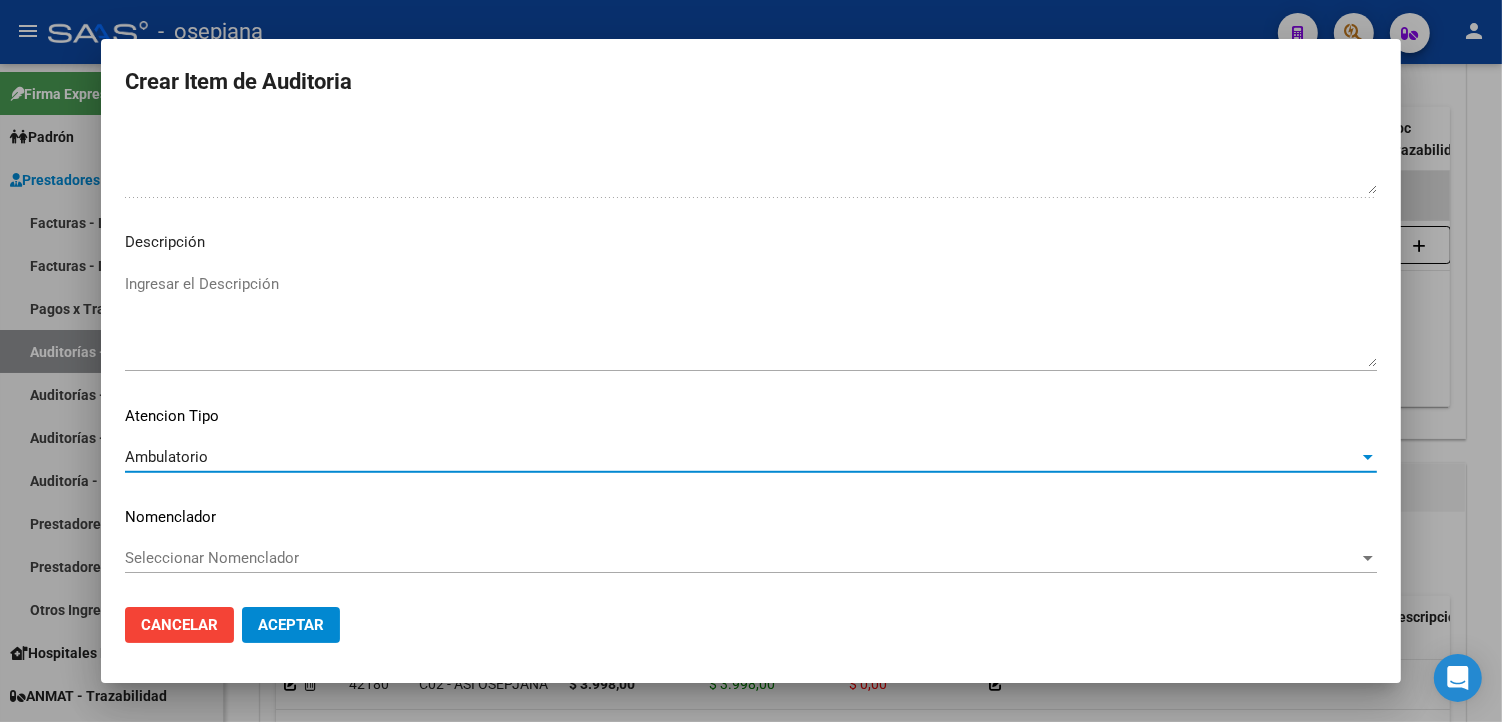 click on "Seleccionar Nomenclador" at bounding box center [742, 558] 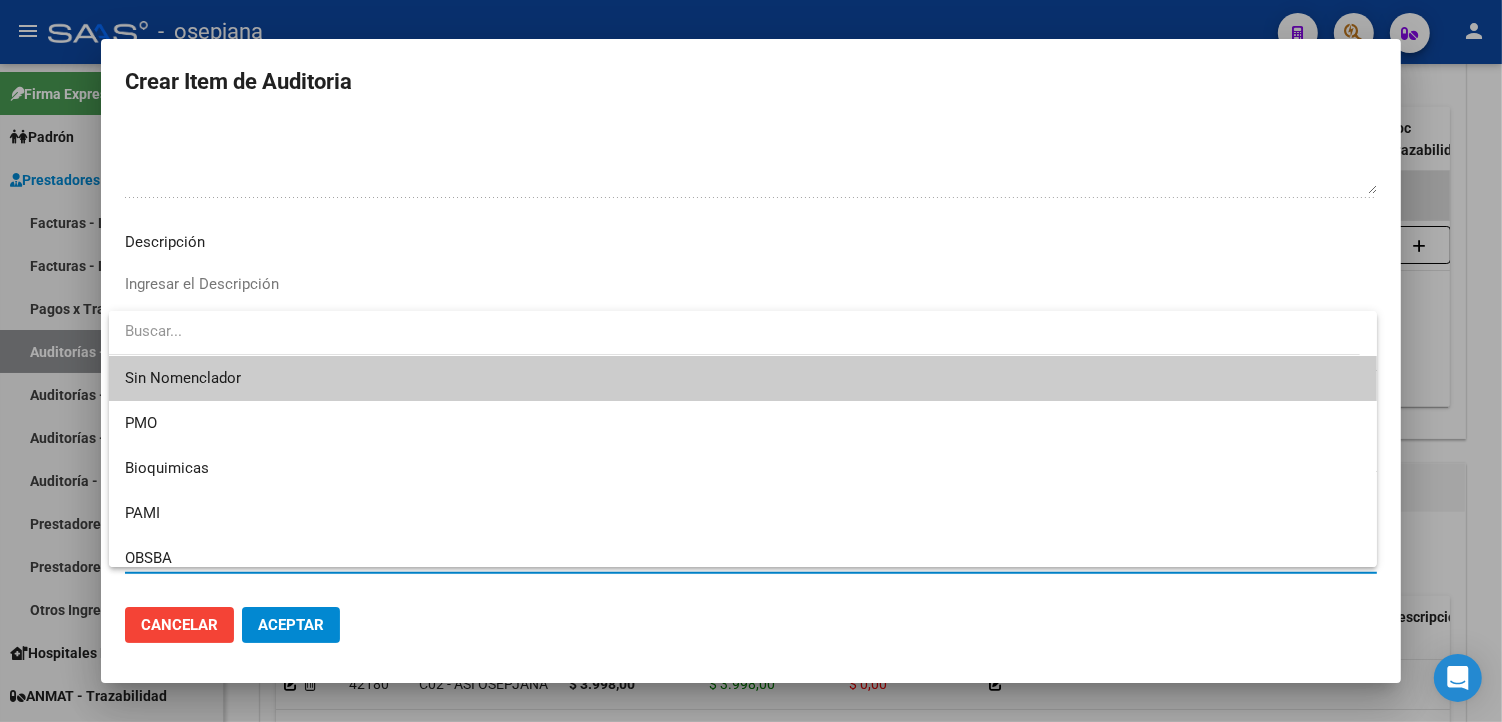 click on "Sin Nomenclador" at bounding box center [743, 378] 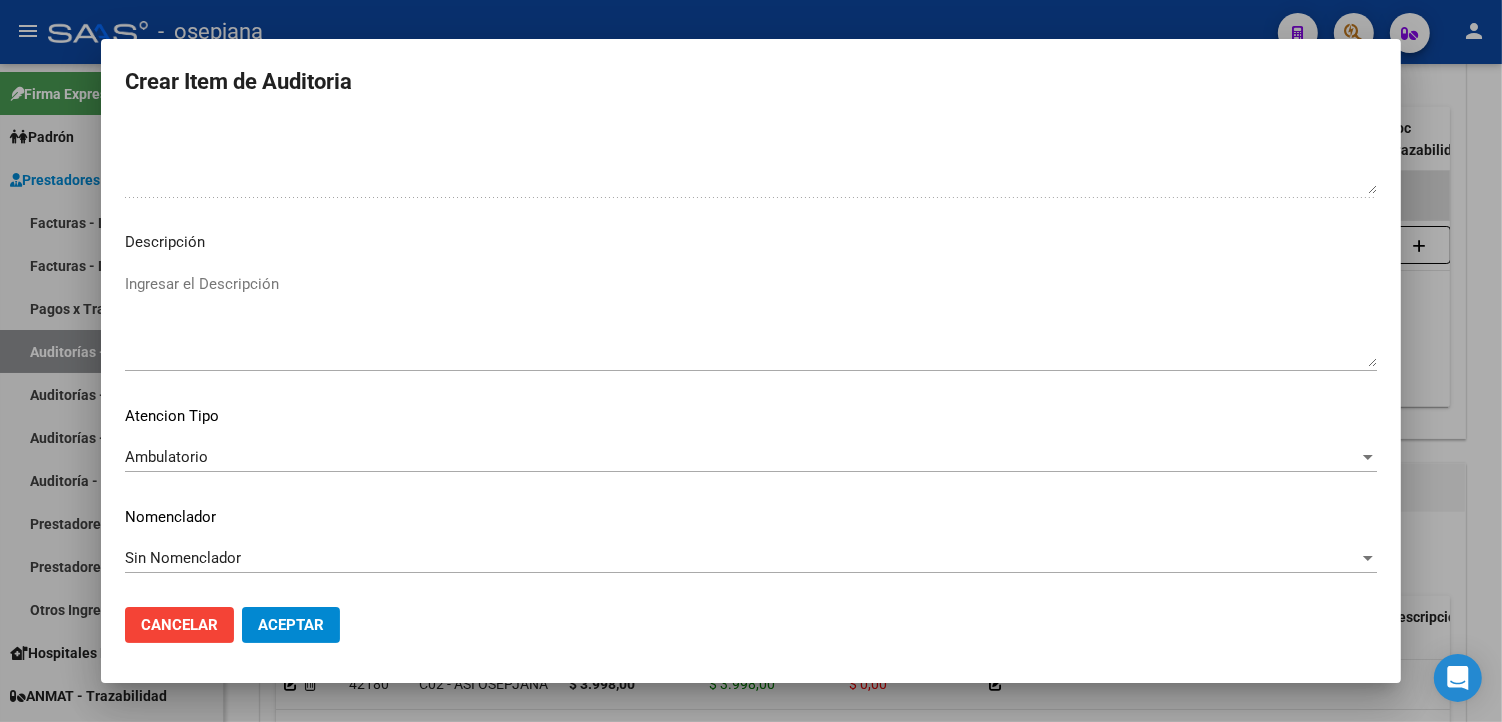 click on "Cancelar Aceptar" 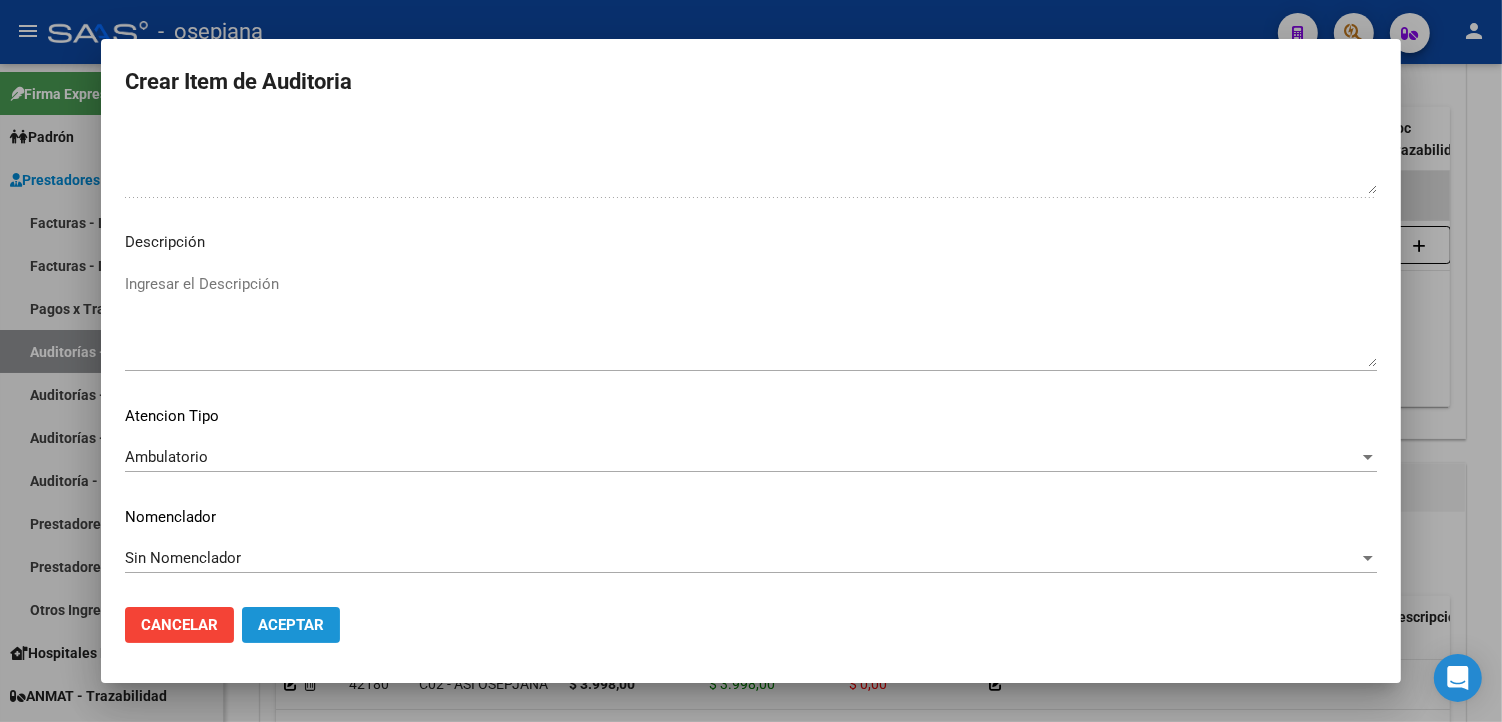 click on "Aceptar" 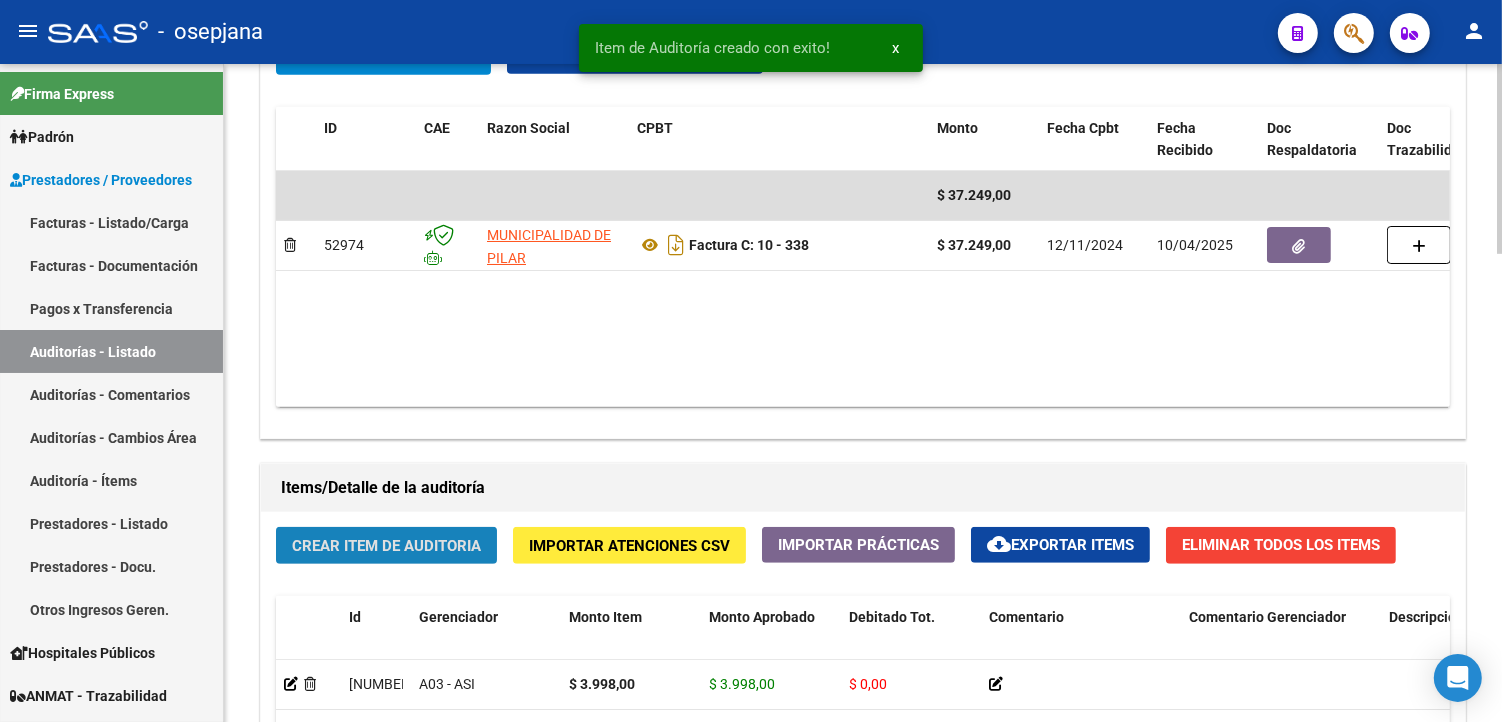 click on "Crear Item de Auditoria" 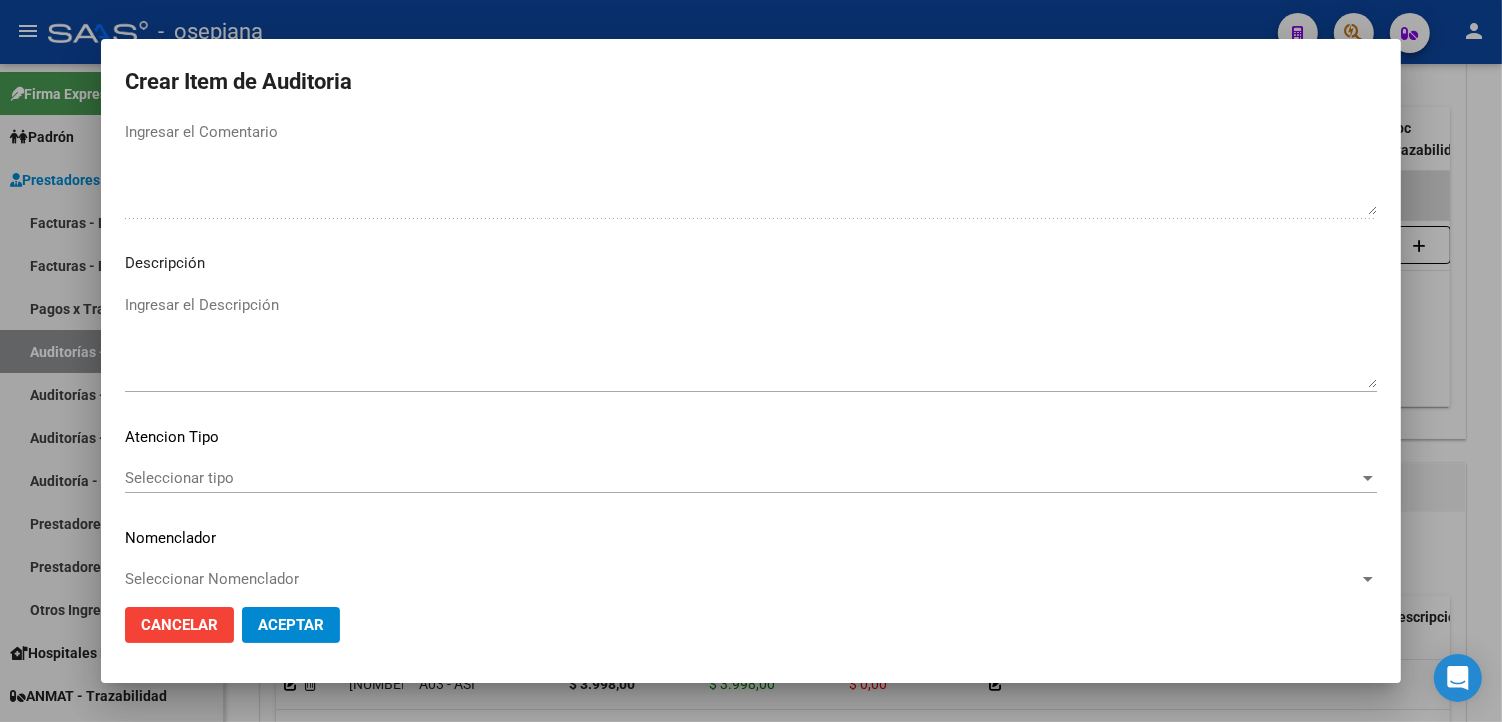 scroll, scrollTop: 1157, scrollLeft: 0, axis: vertical 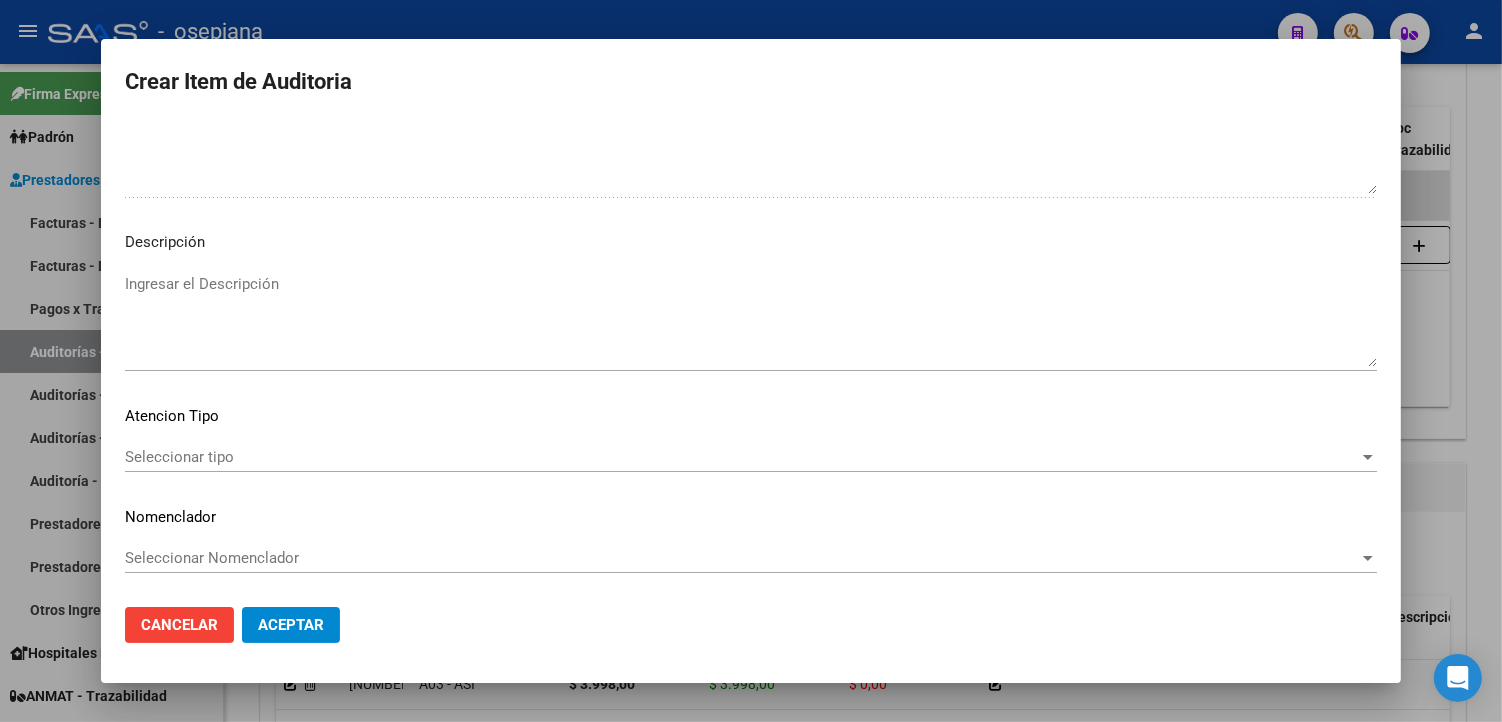 click on "Seleccionar tipo" at bounding box center [742, 457] 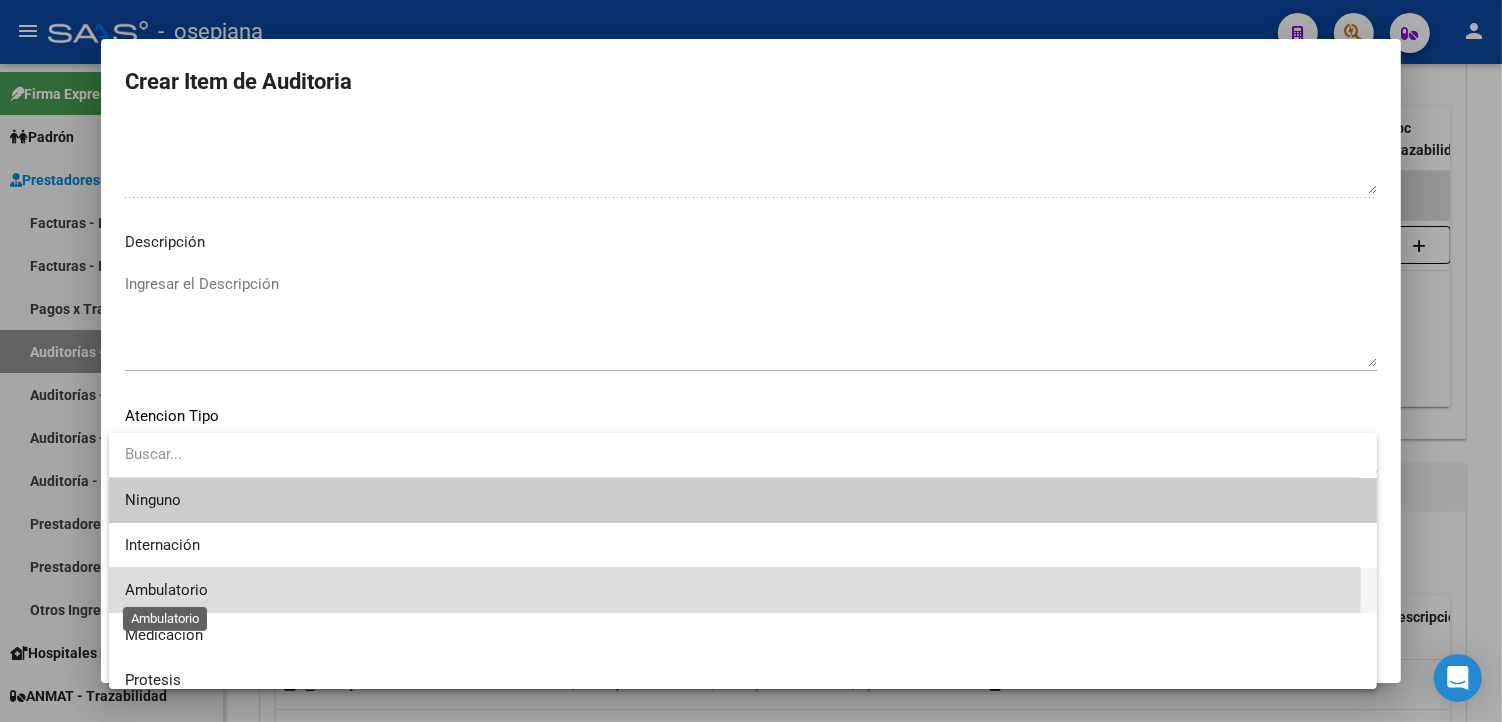 click on "Ambulatorio" at bounding box center [166, 590] 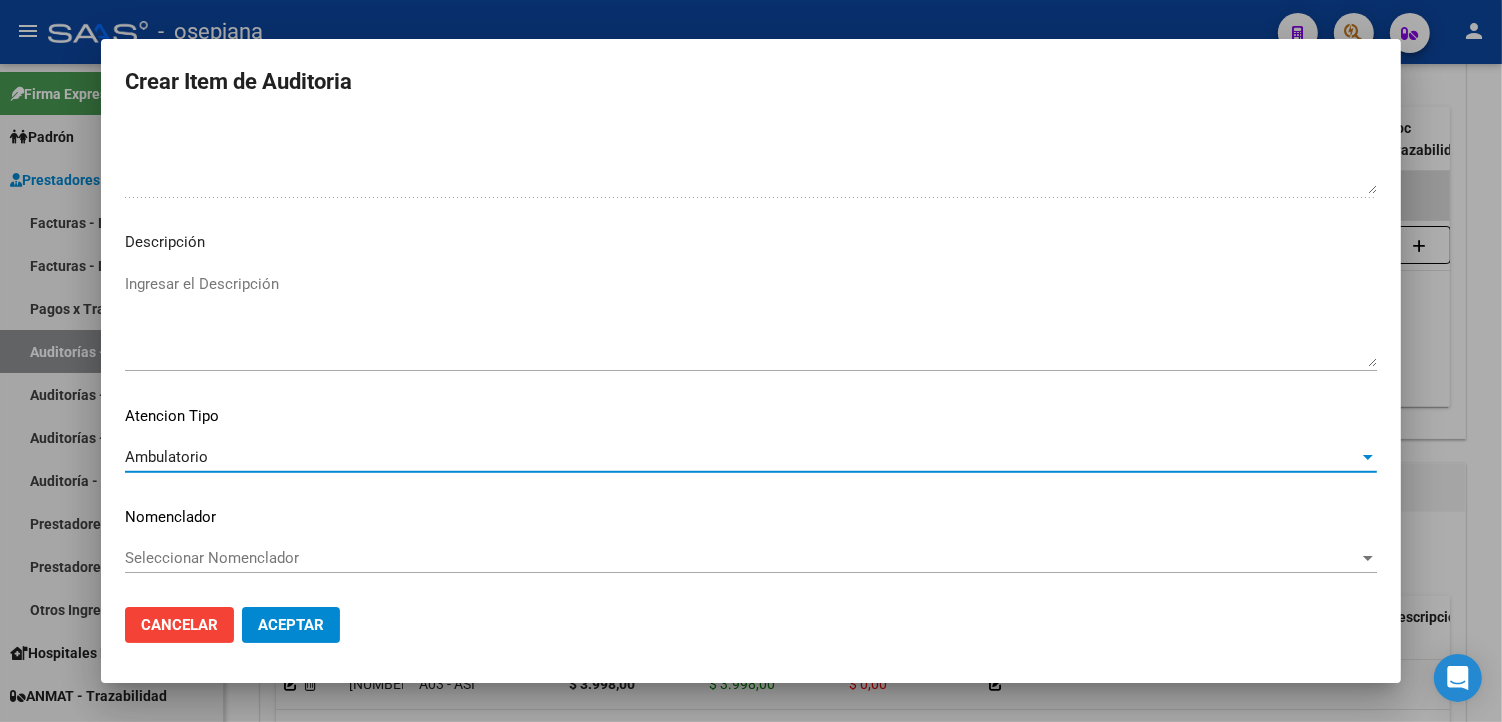 click on "Seleccionar Nomenclador" at bounding box center [742, 558] 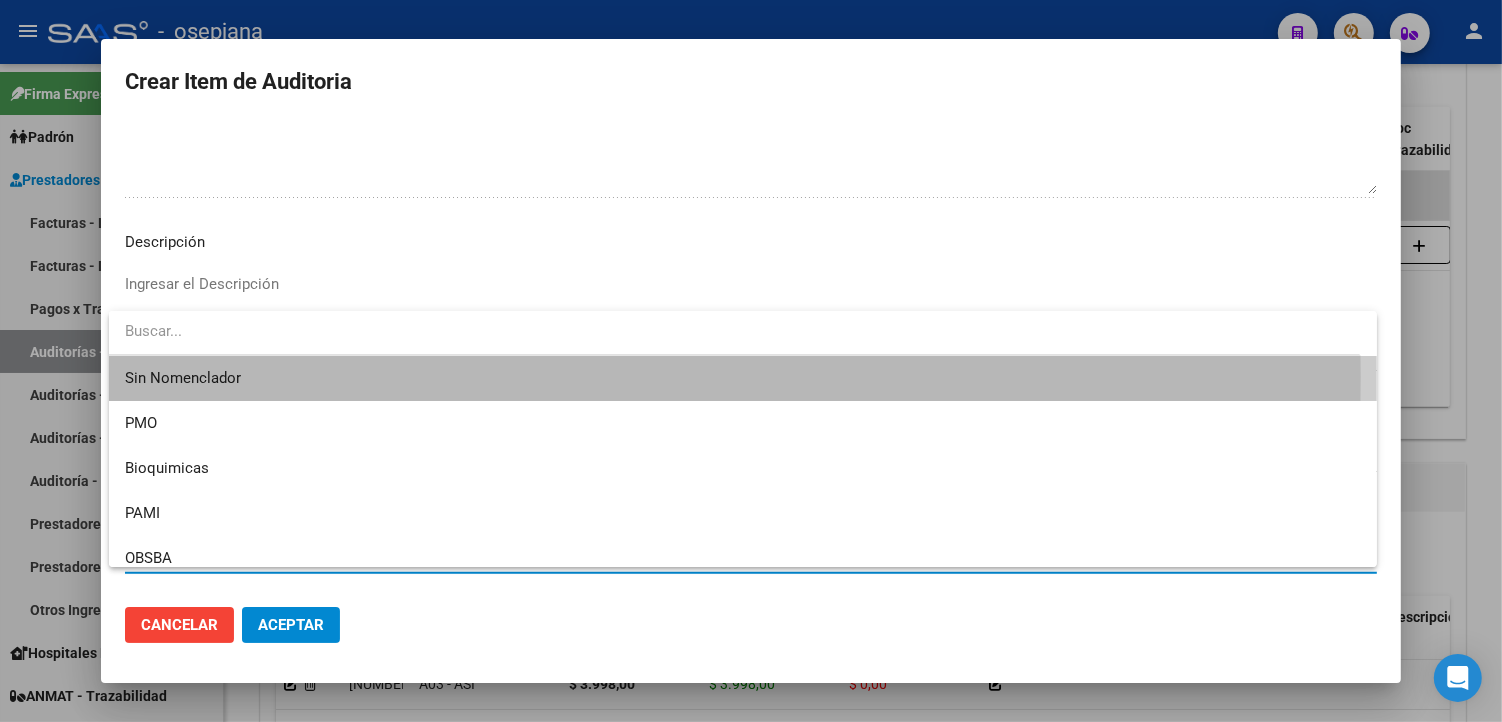 click on "Sin Nomenclador" at bounding box center [743, 378] 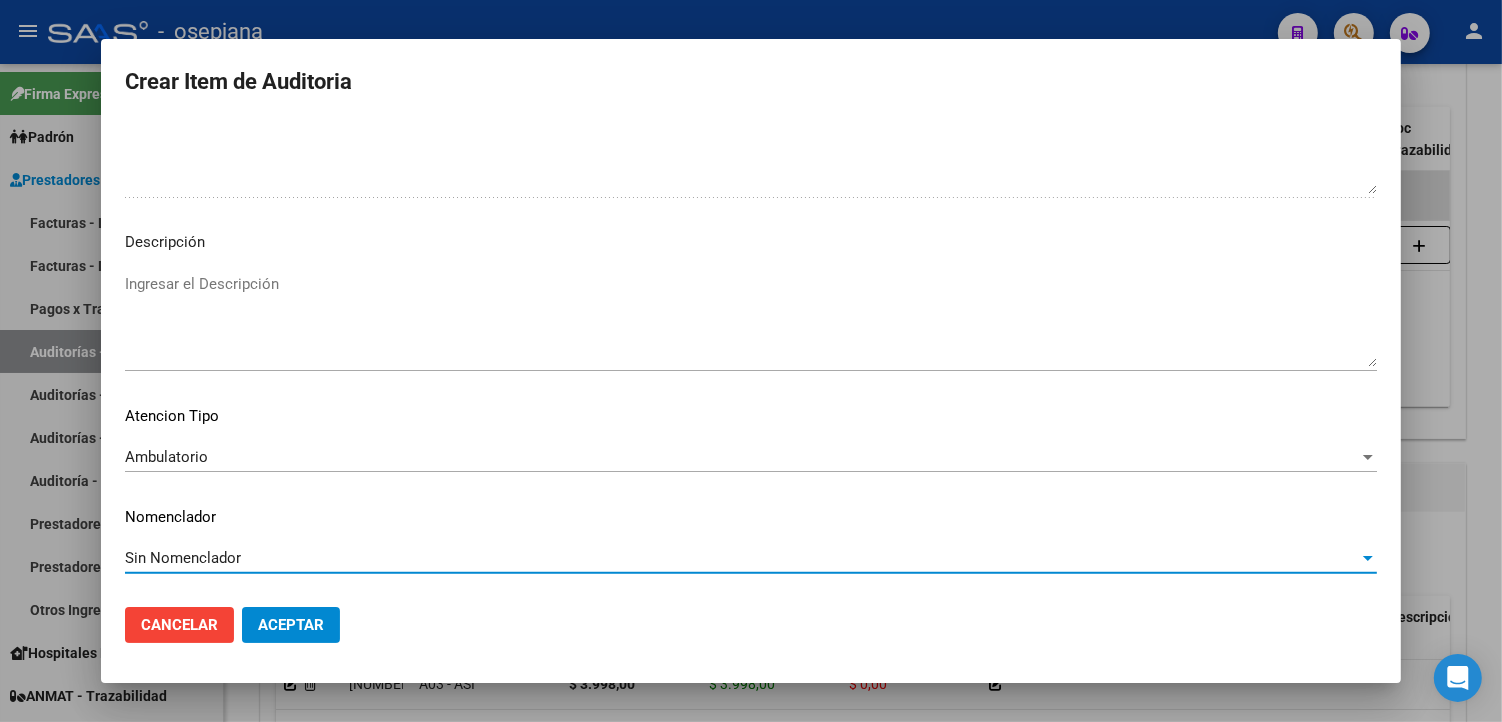 click on "Aceptar" 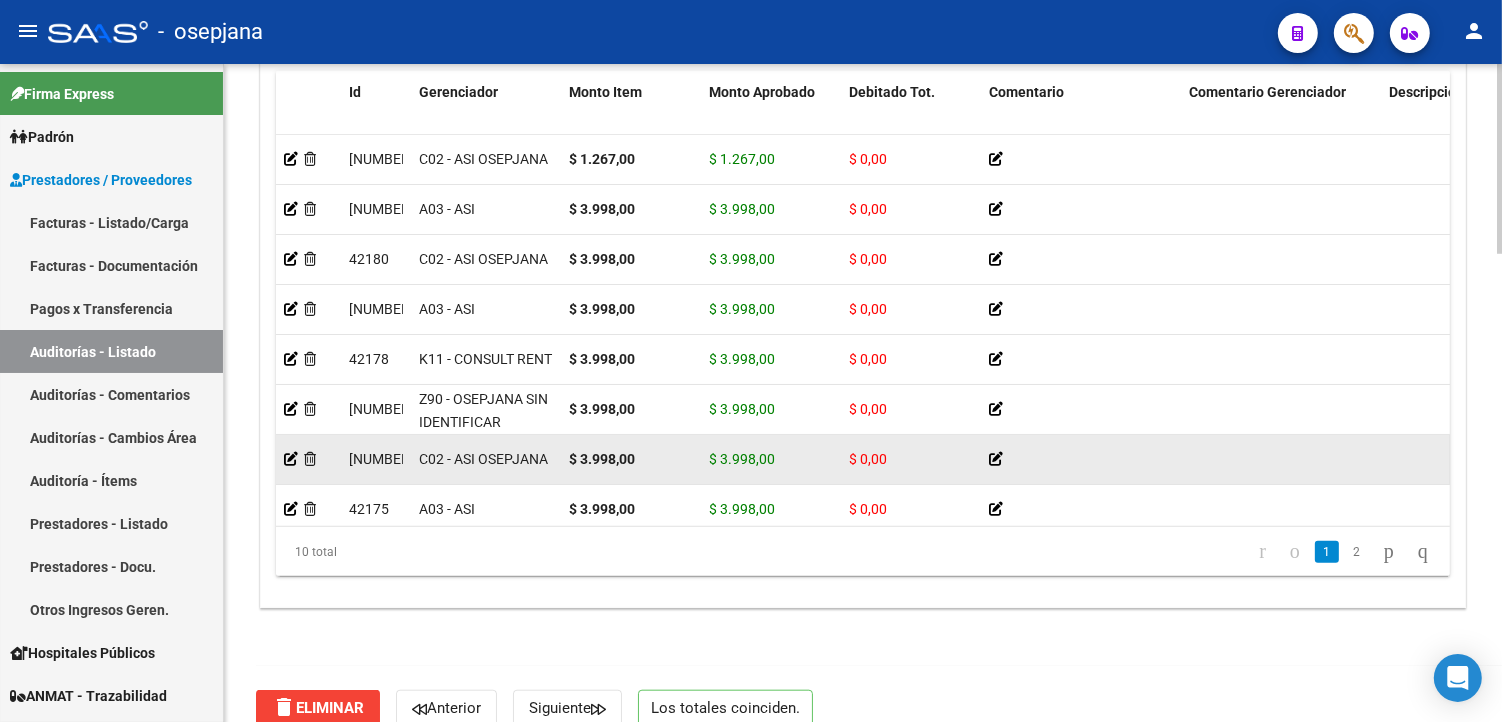 scroll, scrollTop: 1615, scrollLeft: 0, axis: vertical 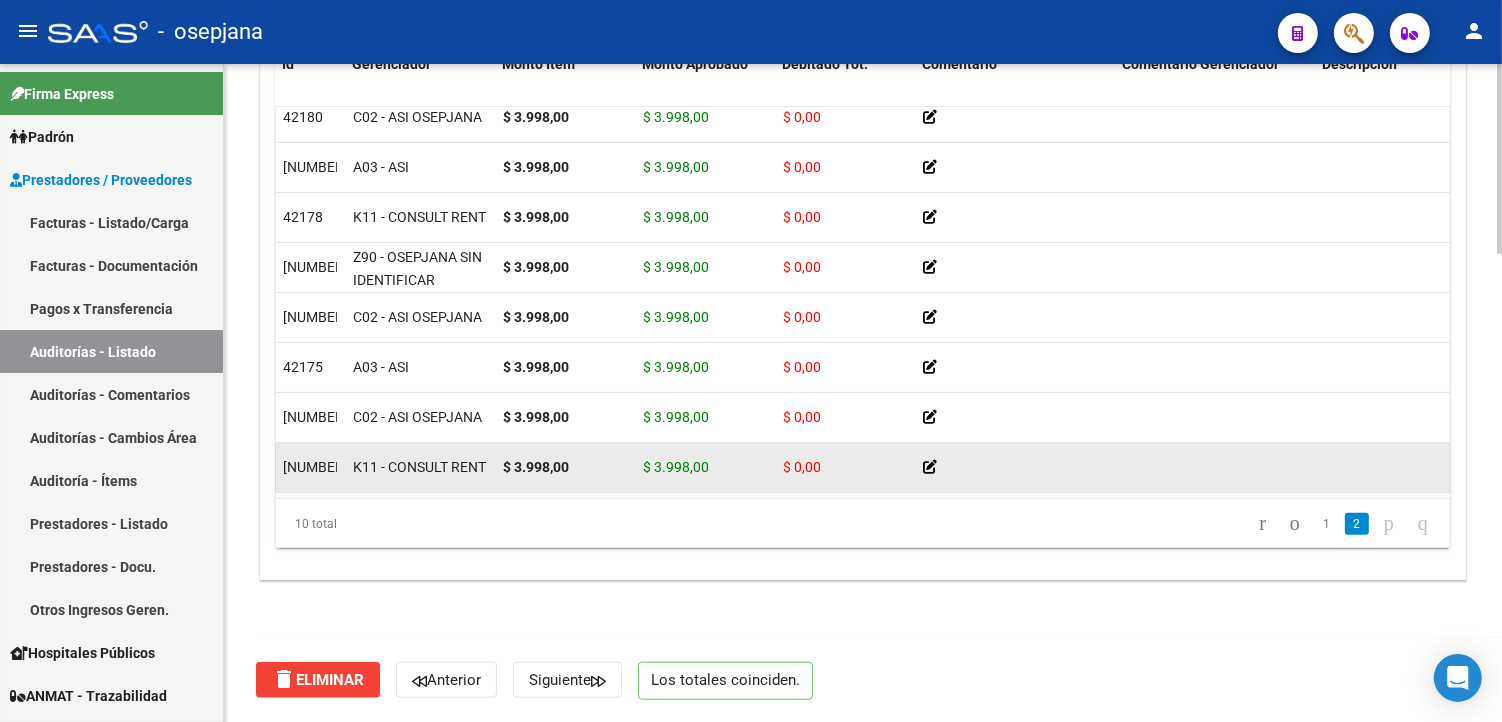 click on "$ 3.998,00" 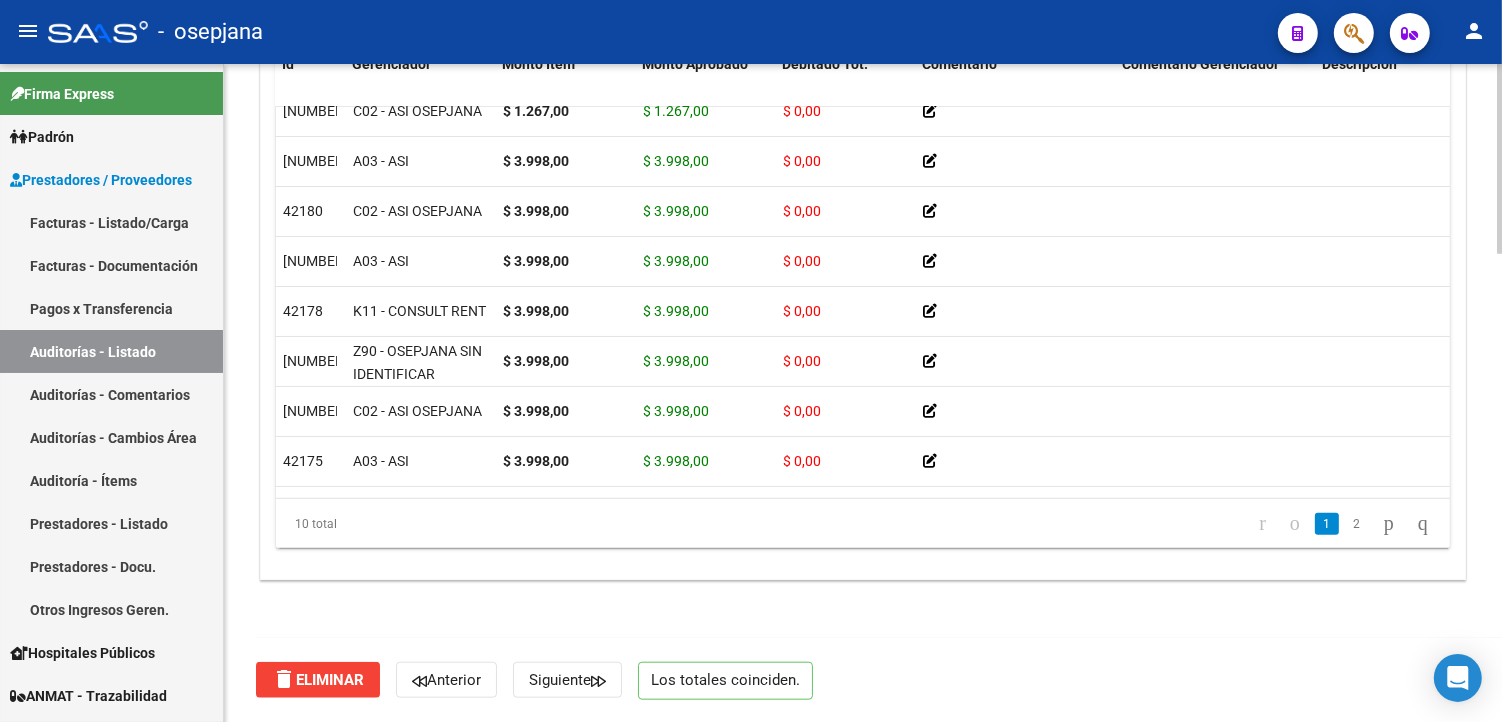 scroll, scrollTop: 4, scrollLeft: 66, axis: both 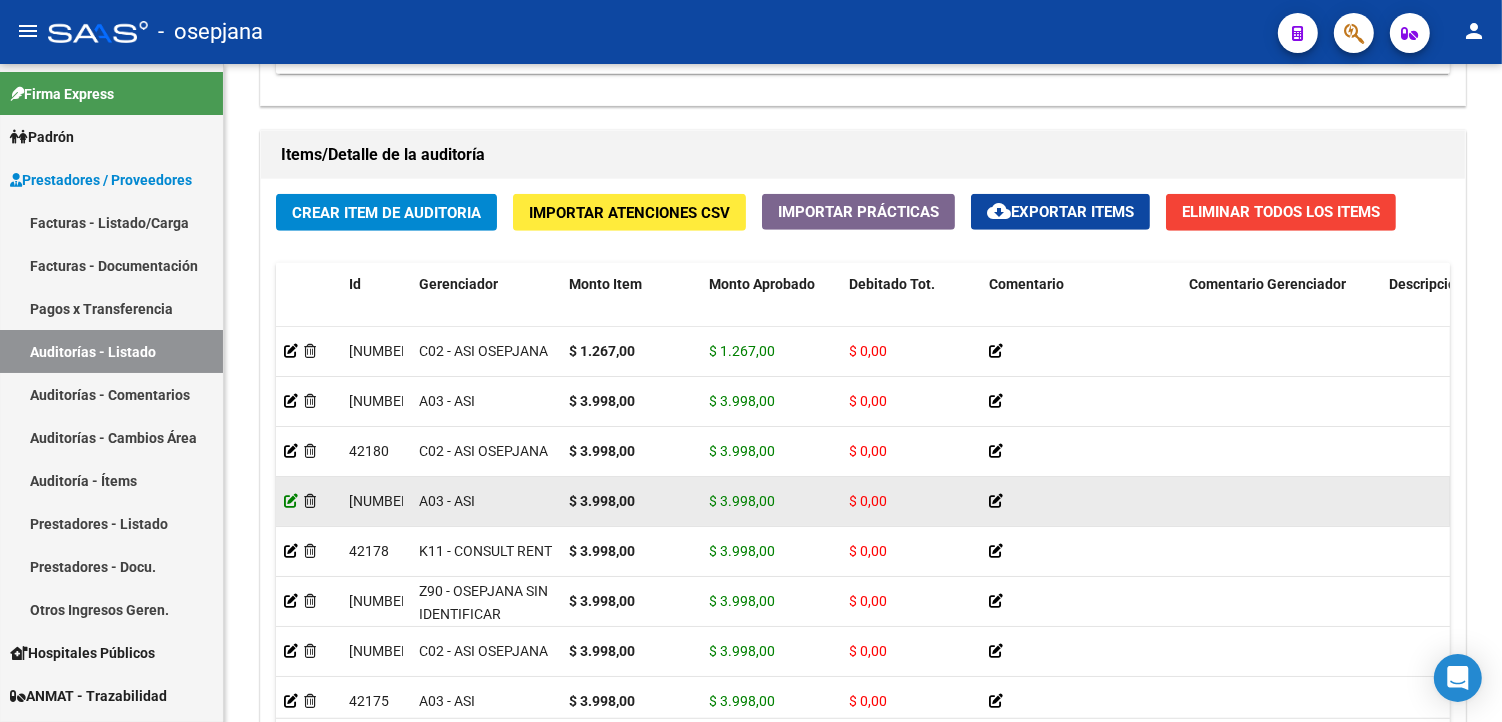 click 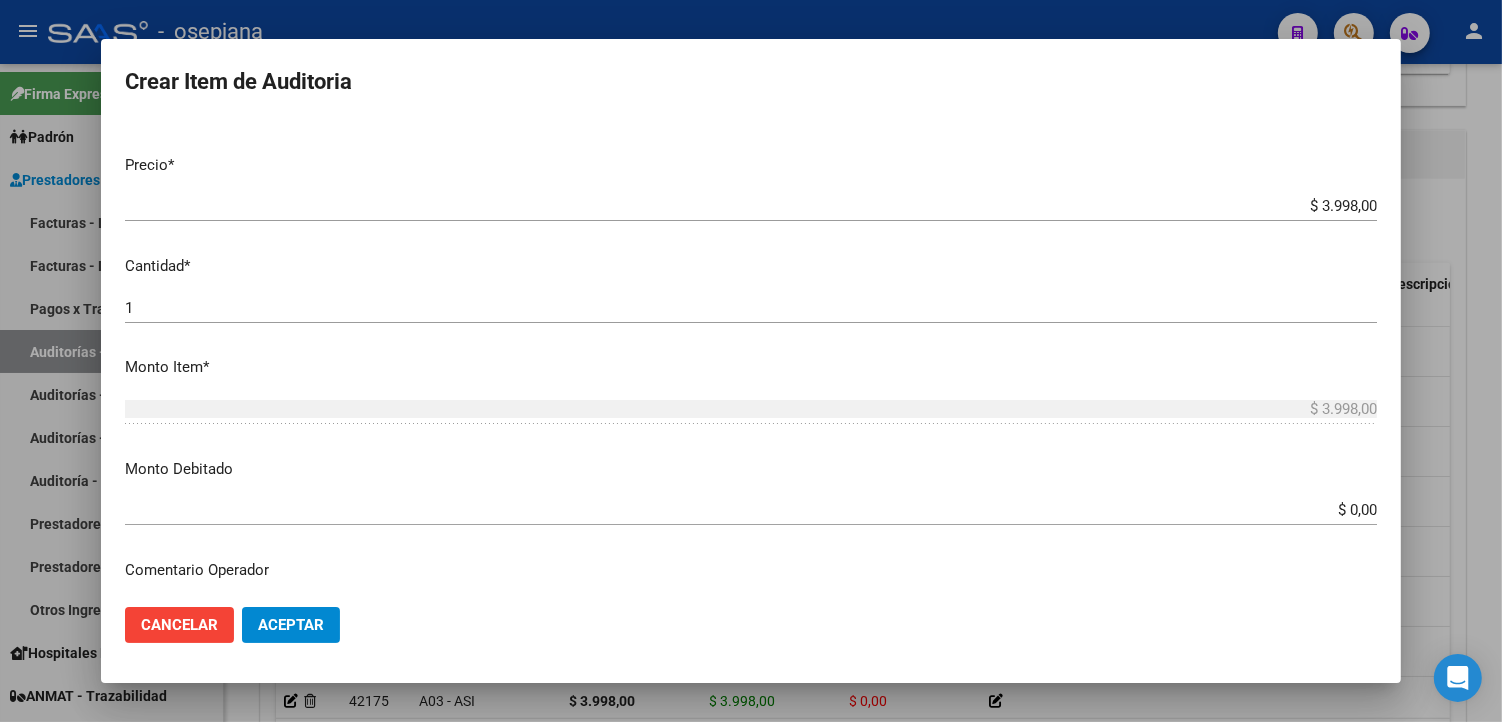 scroll, scrollTop: 555, scrollLeft: 0, axis: vertical 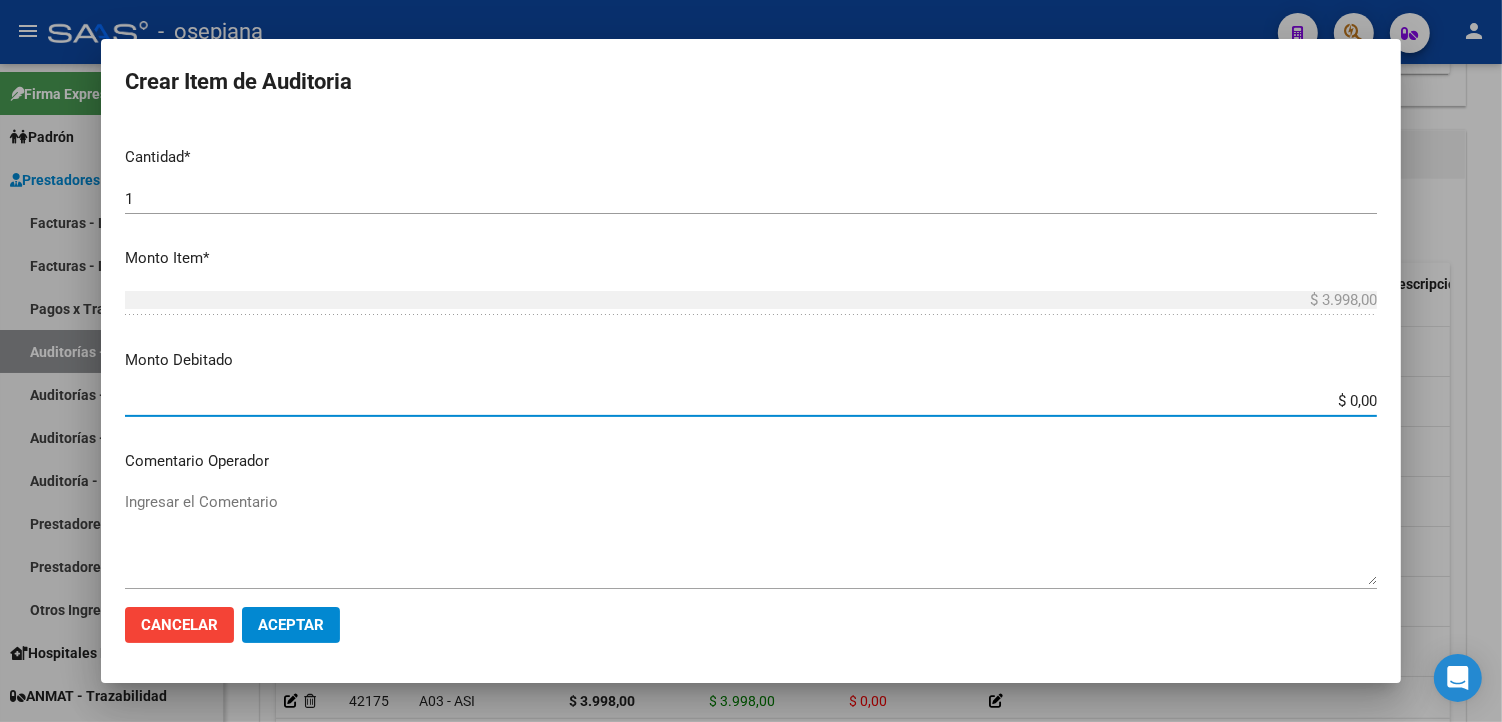 drag, startPoint x: 1332, startPoint y: 403, endPoint x: 1424, endPoint y: 414, distance: 92.65527 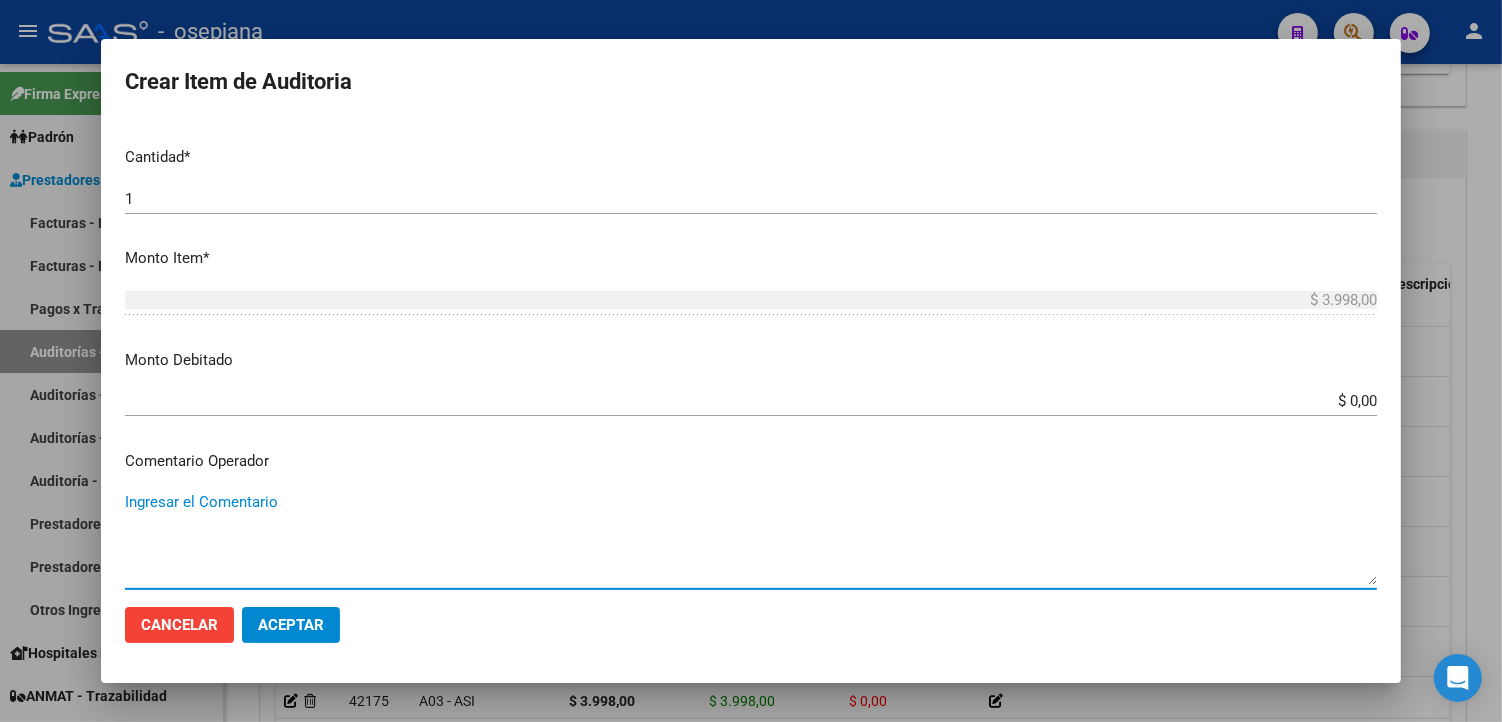 paste on "AFILIADO DADO DE BAJA [DATE]" 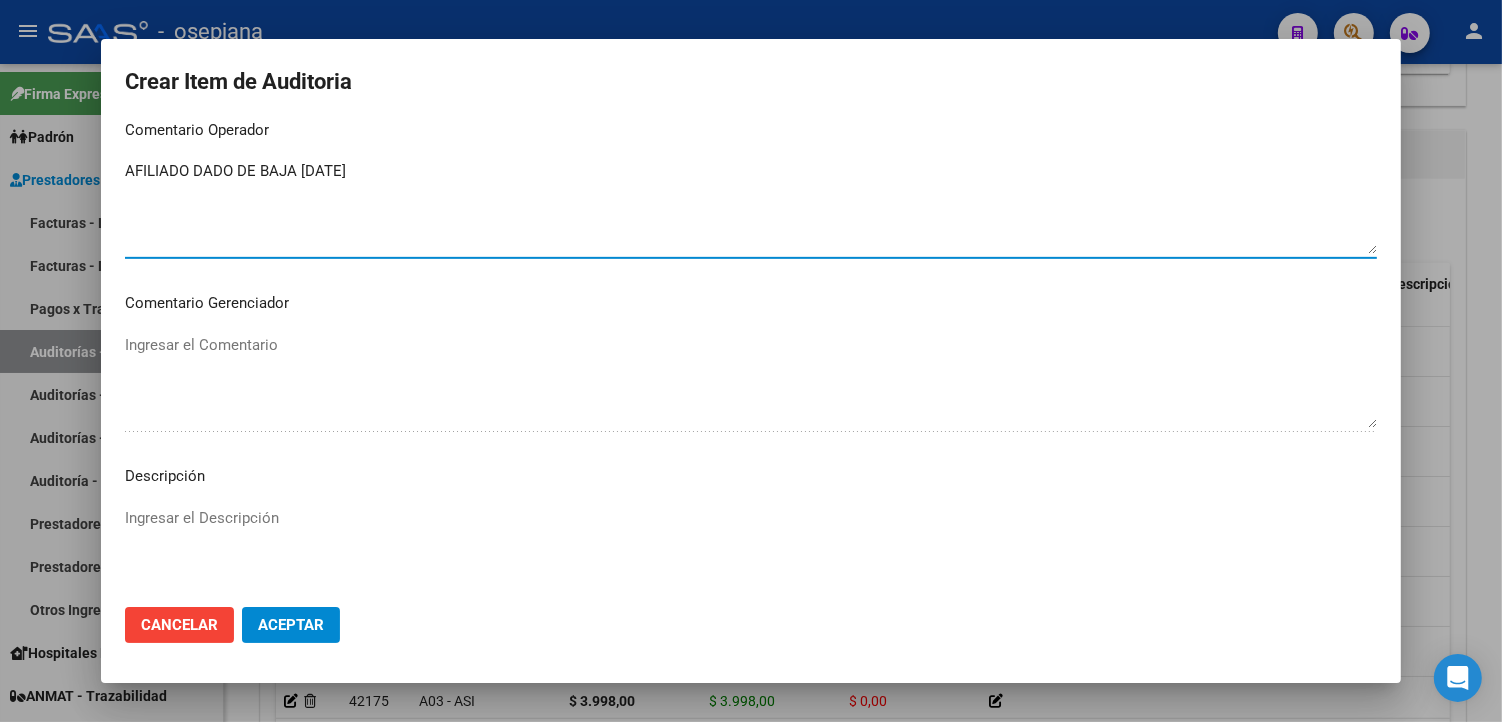 scroll, scrollTop: 888, scrollLeft: 0, axis: vertical 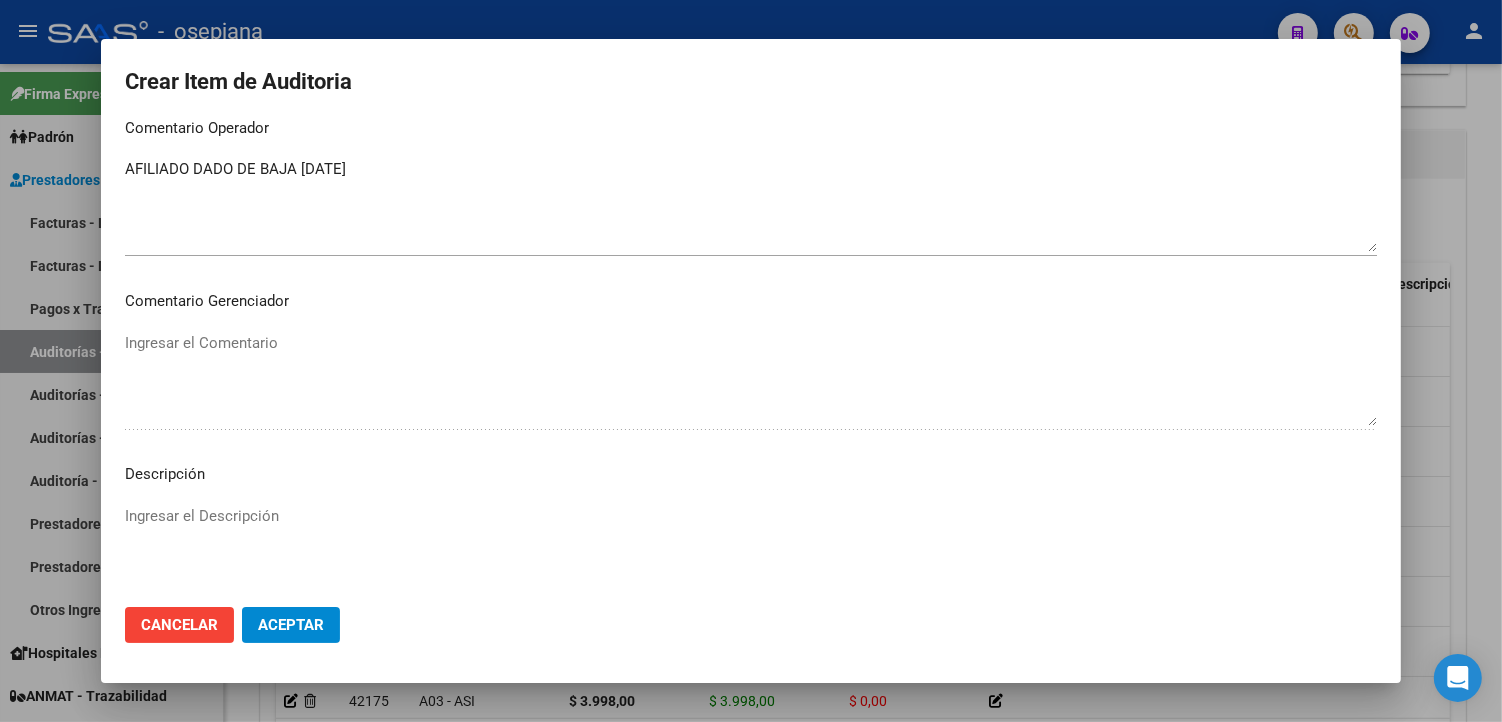 click on "Ingresar el Descripción" at bounding box center [751, 552] 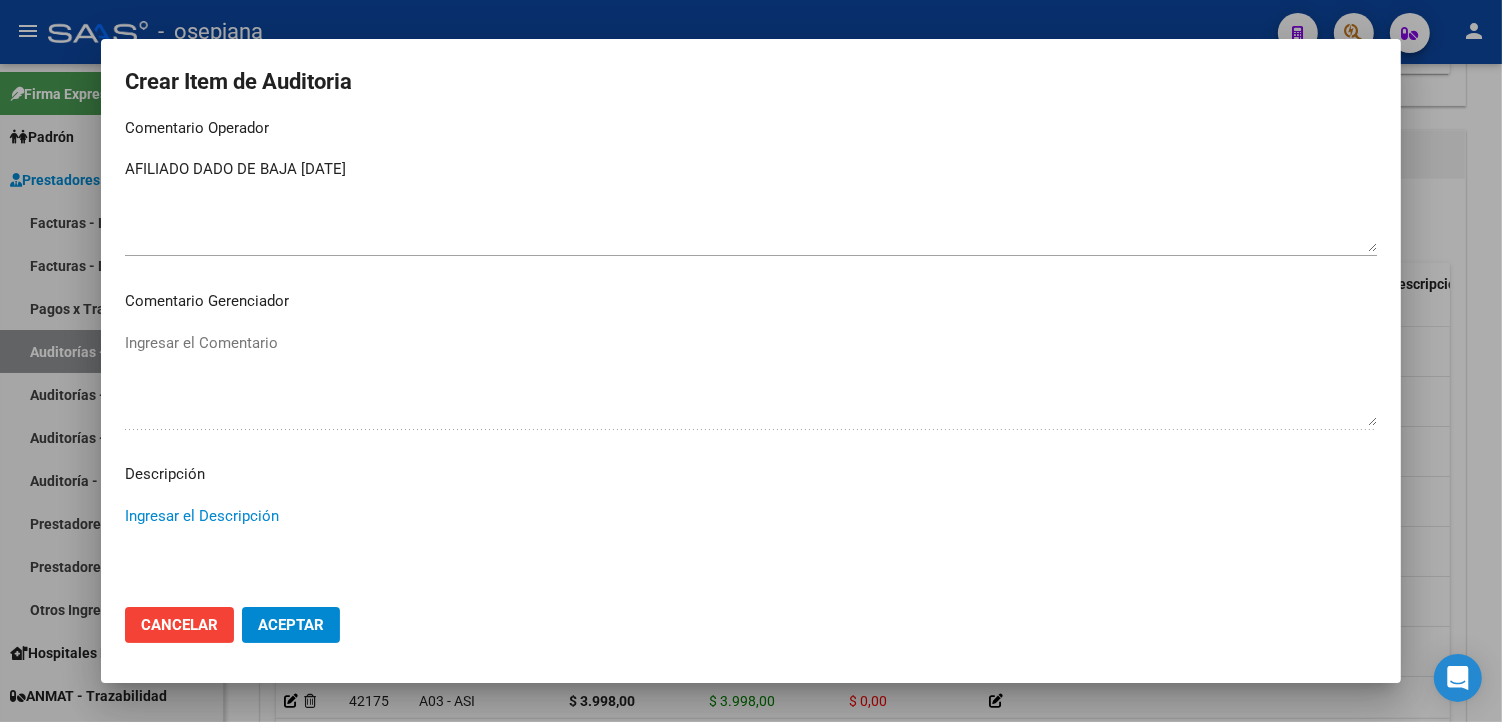 paste on "AFILIADO DADO DE BAJA [DATE]" 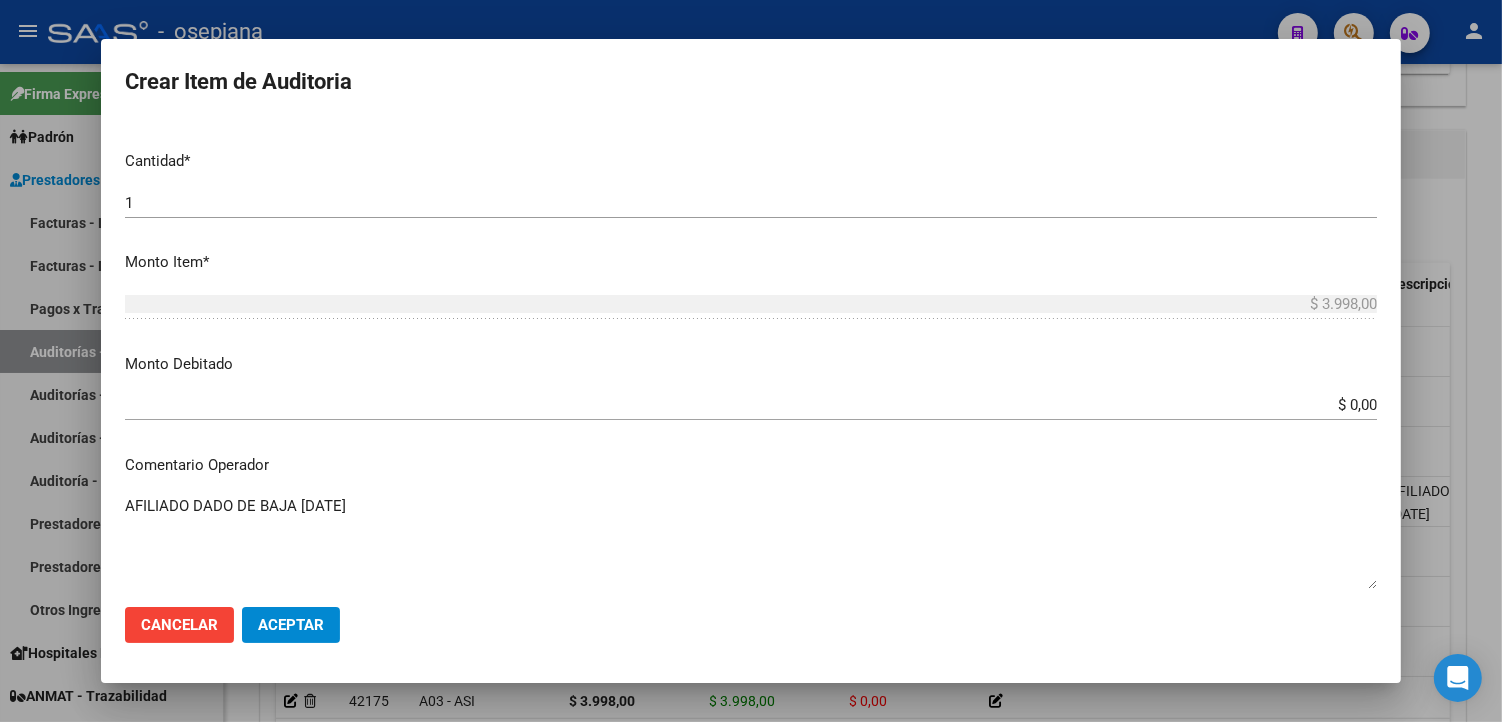 scroll, scrollTop: 555, scrollLeft: 0, axis: vertical 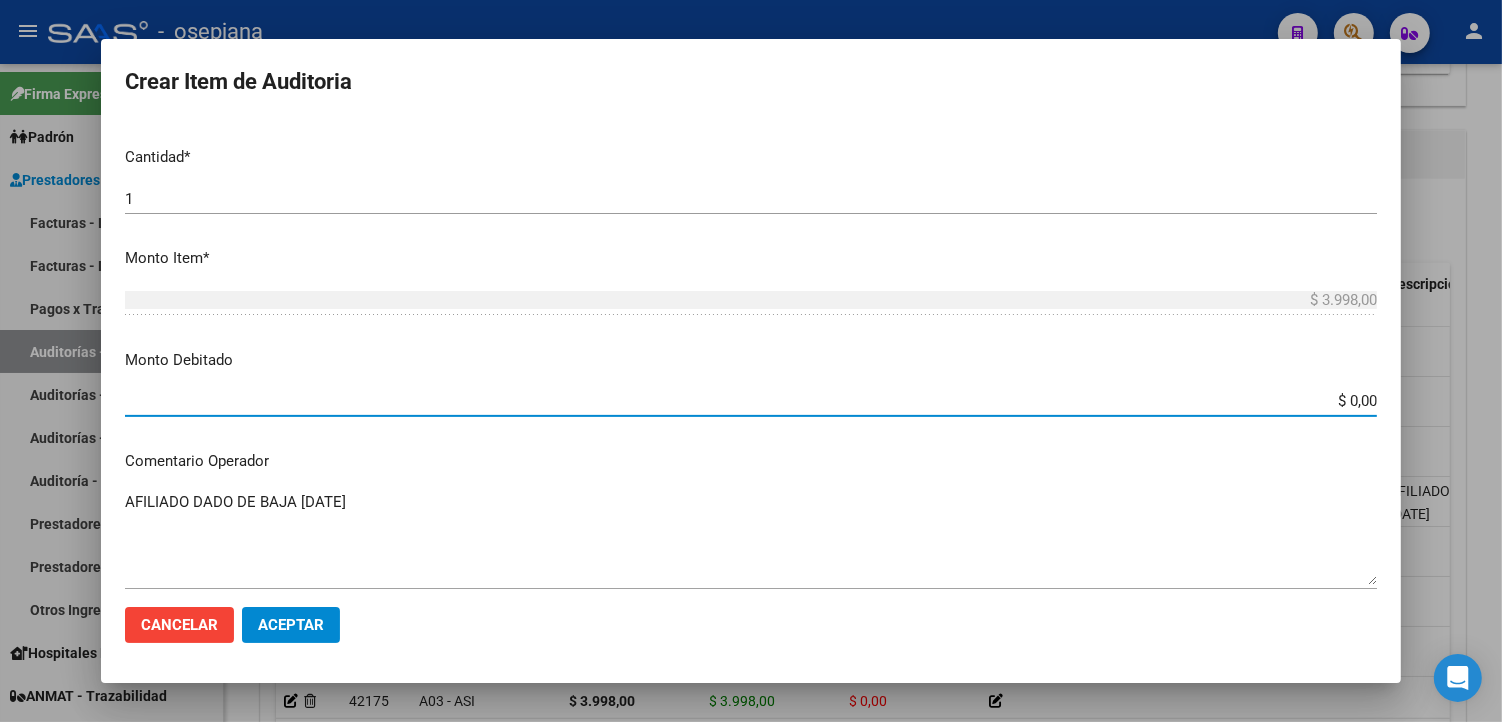 drag, startPoint x: 1325, startPoint y: 397, endPoint x: 1358, endPoint y: 397, distance: 33 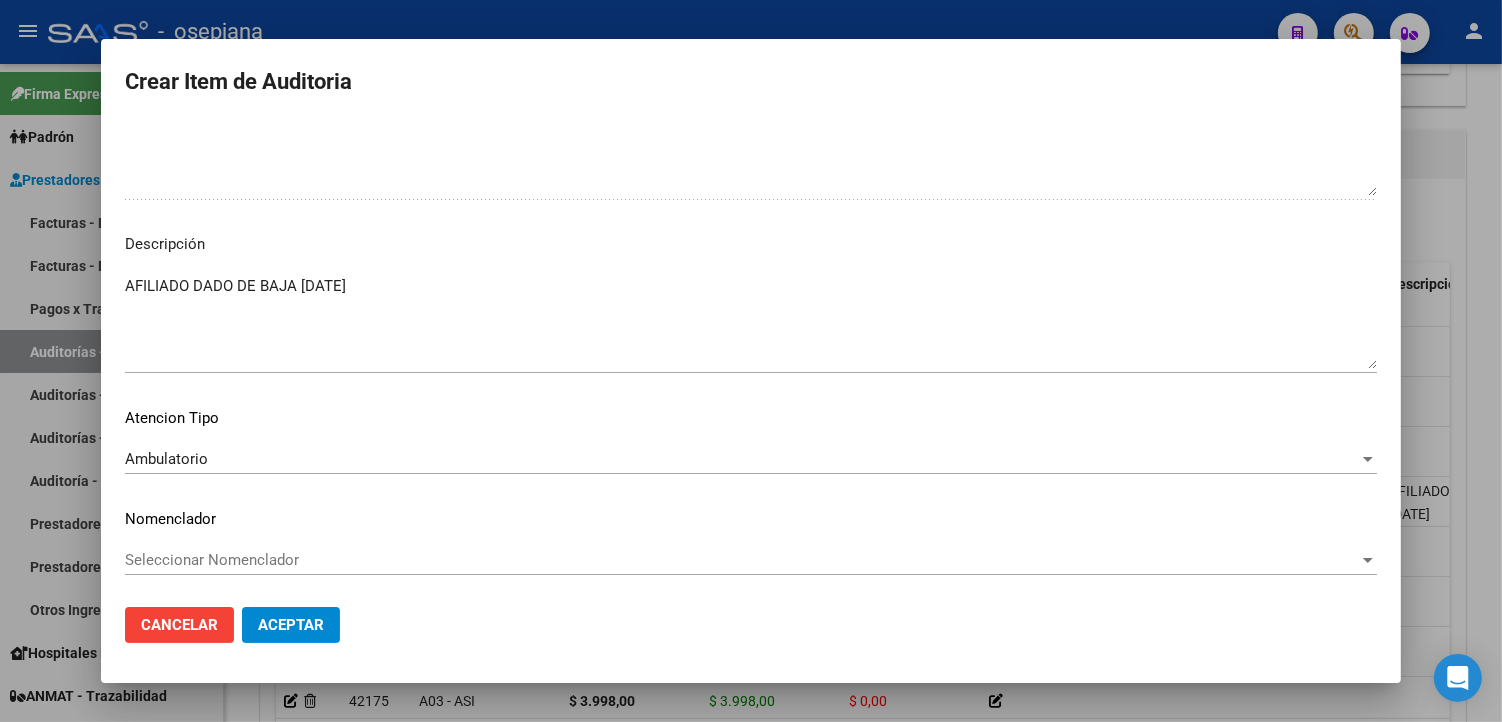 scroll, scrollTop: 1120, scrollLeft: 0, axis: vertical 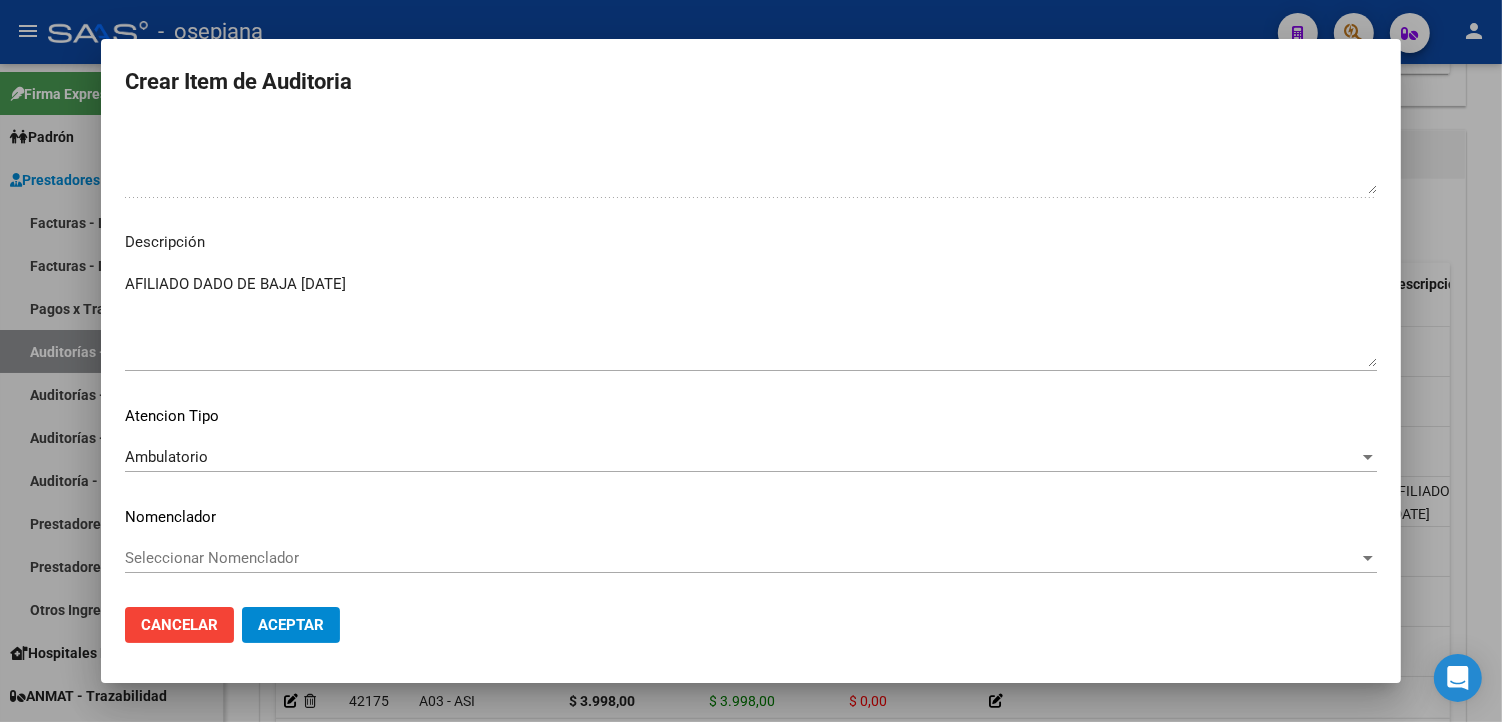 click on "Seleccionar Nomenclador" at bounding box center (742, 558) 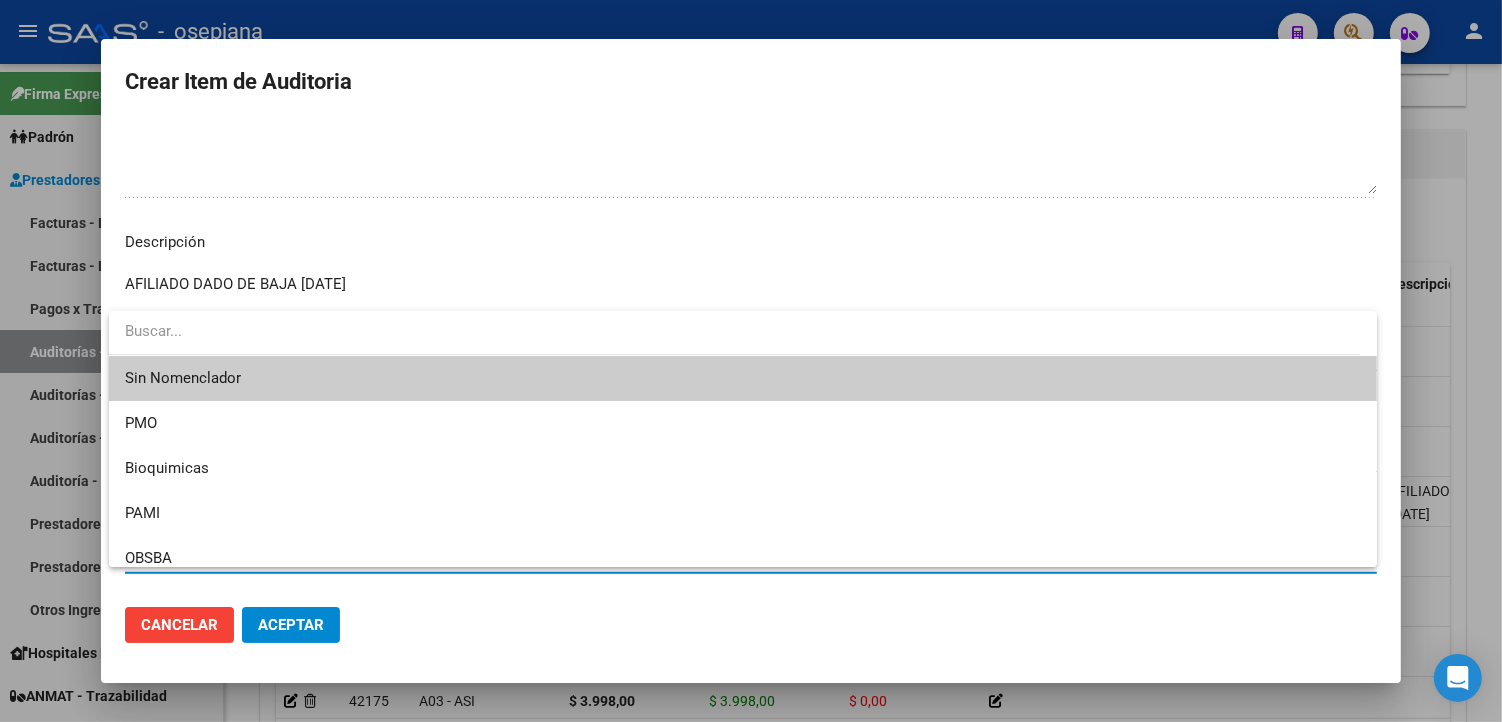 click on "Sin Nomenclador" at bounding box center (743, 378) 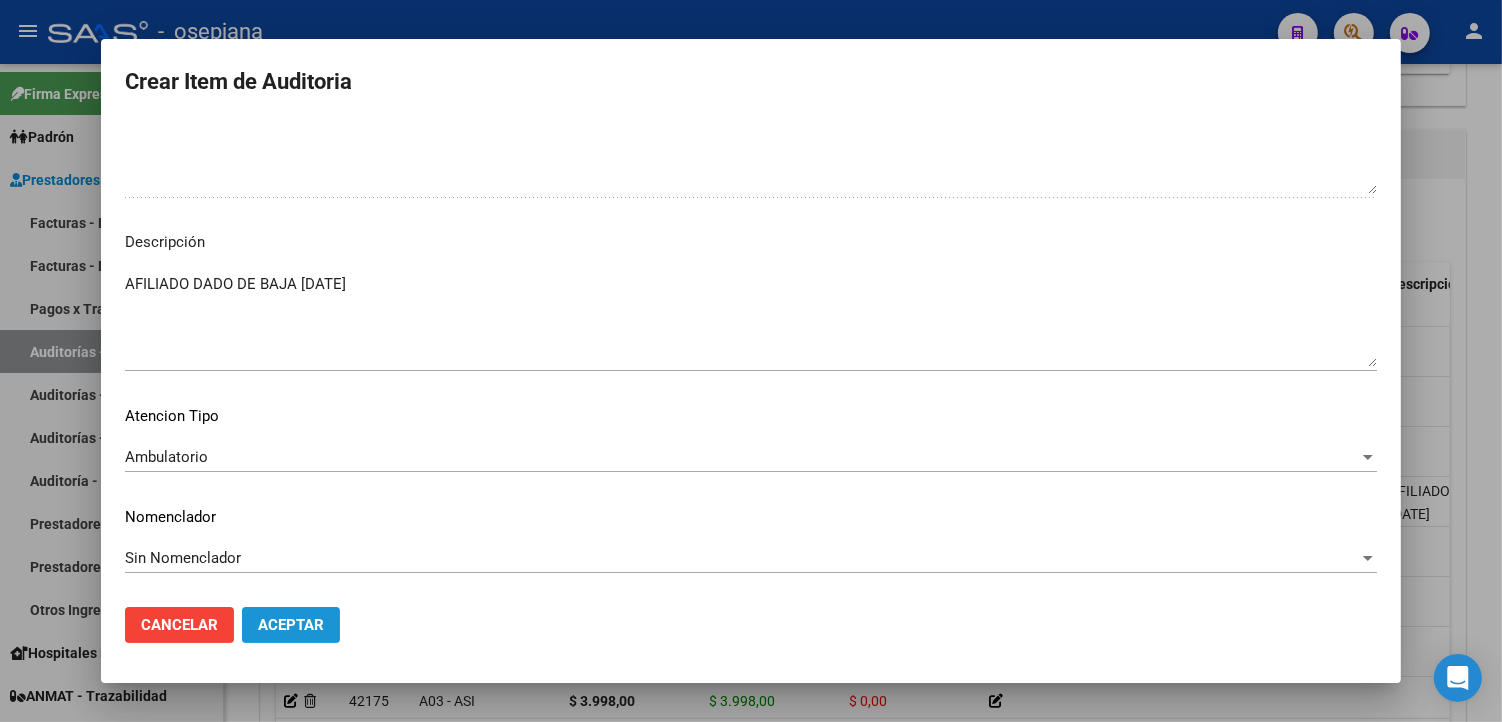 click on "Aceptar" 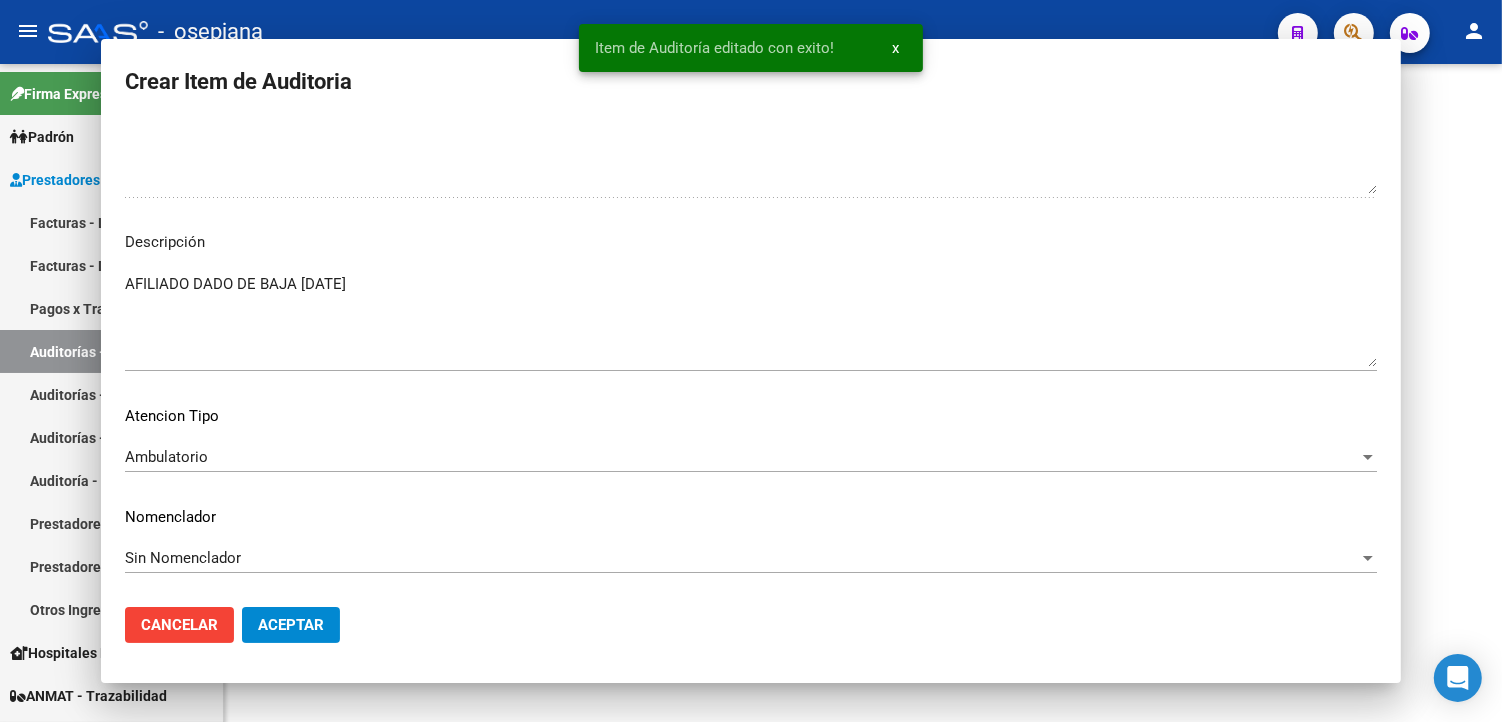 scroll, scrollTop: 0, scrollLeft: 0, axis: both 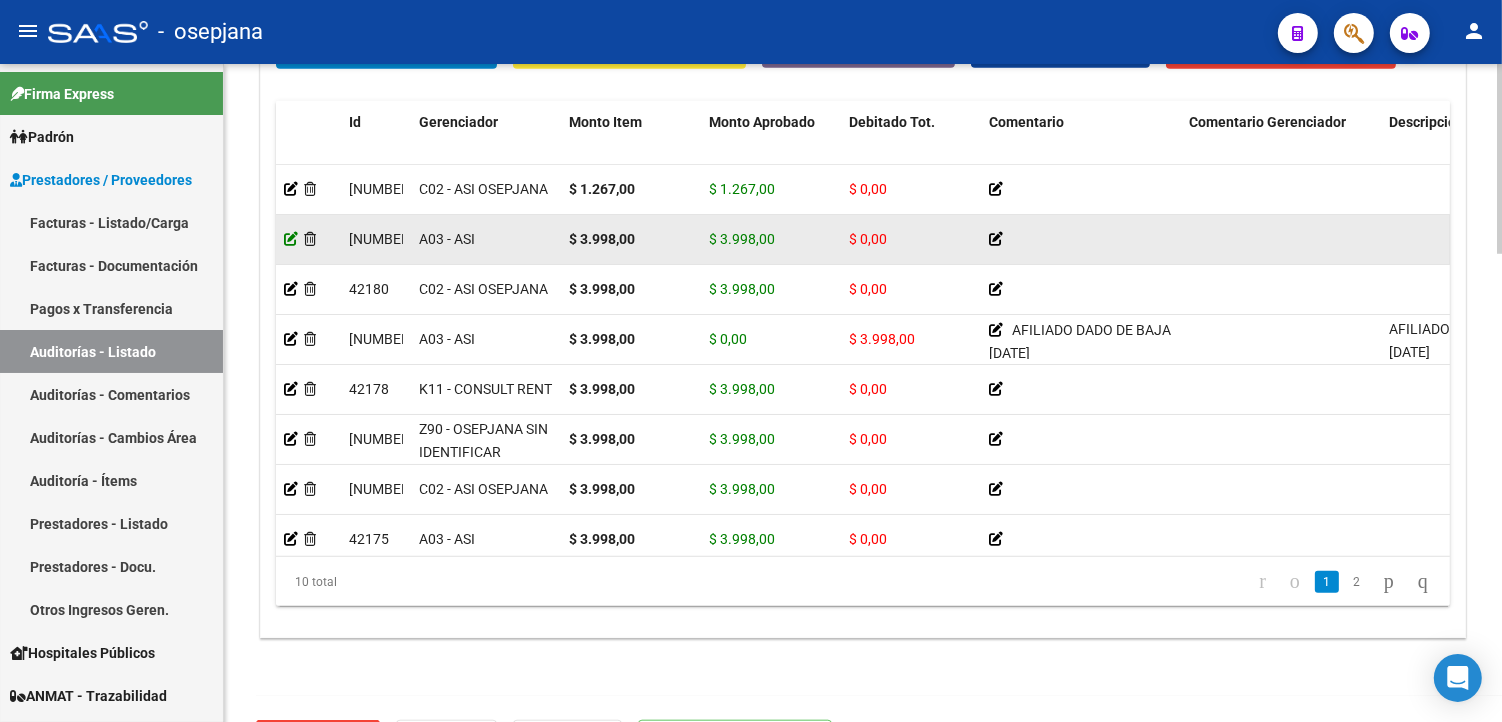 click 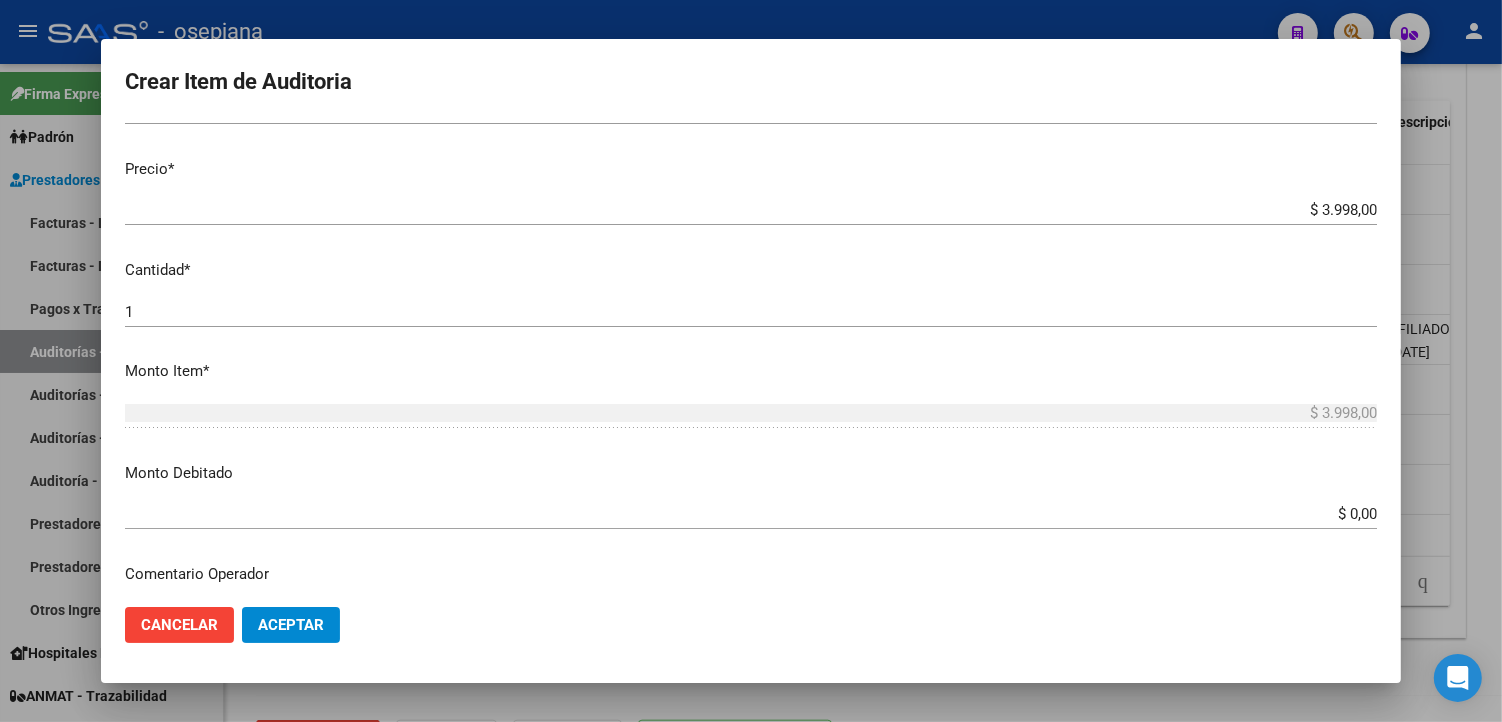 scroll, scrollTop: 444, scrollLeft: 0, axis: vertical 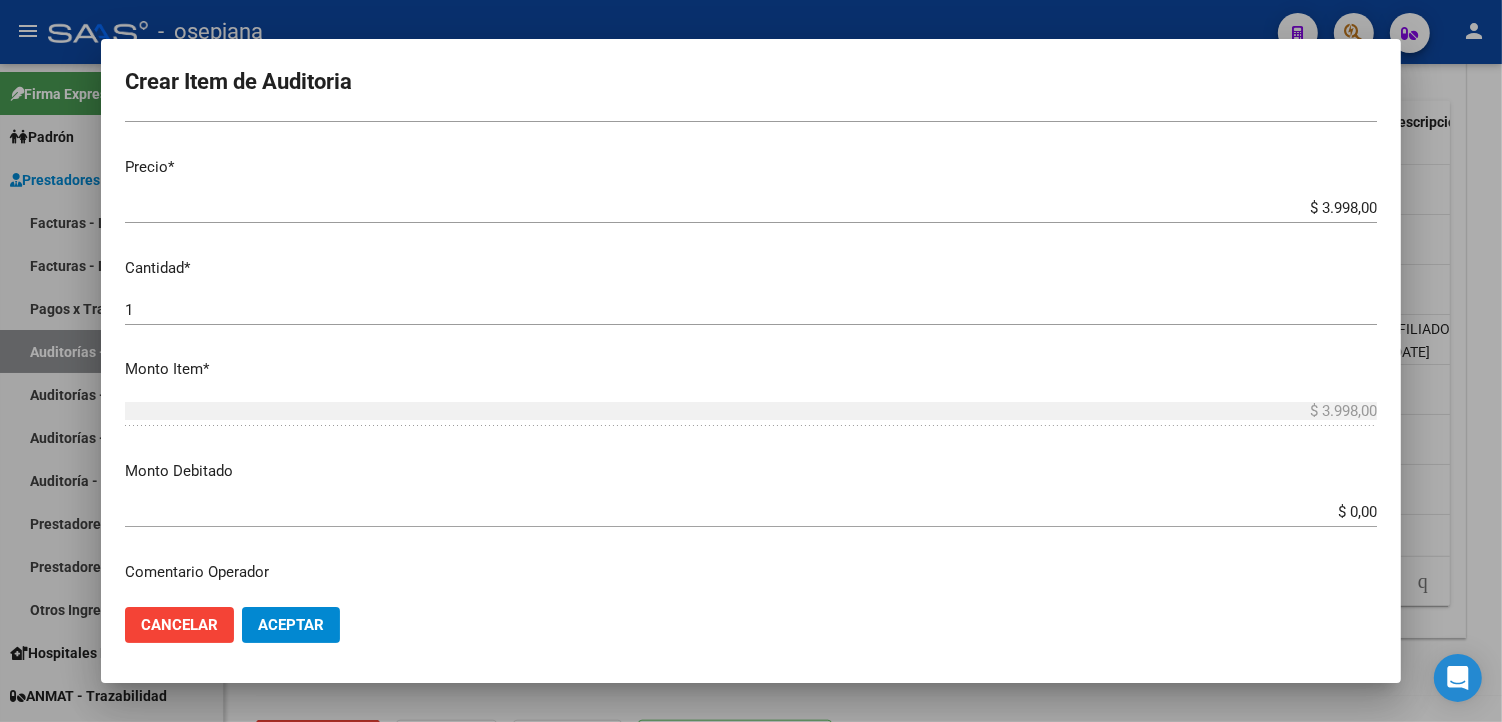 click on "$ 0,00" at bounding box center (751, 512) 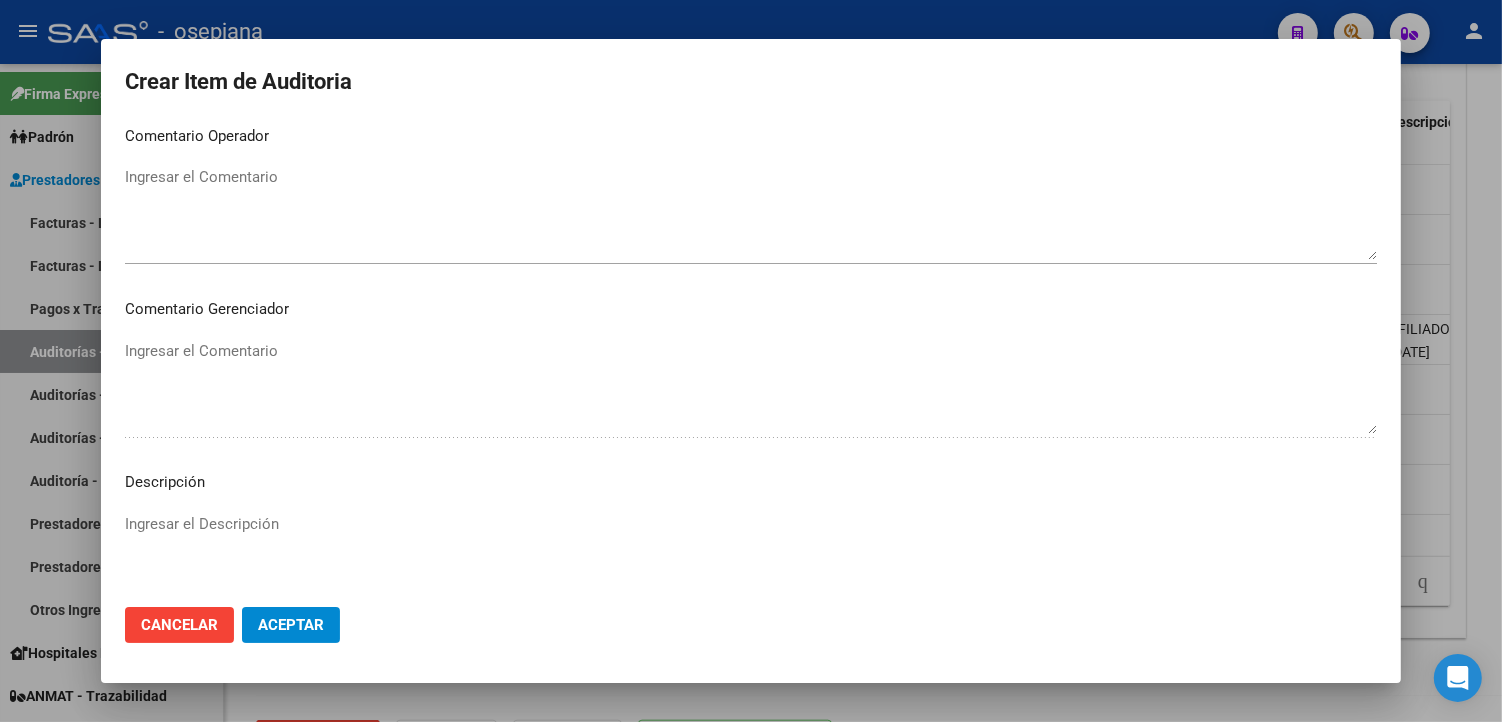 scroll, scrollTop: 888, scrollLeft: 0, axis: vertical 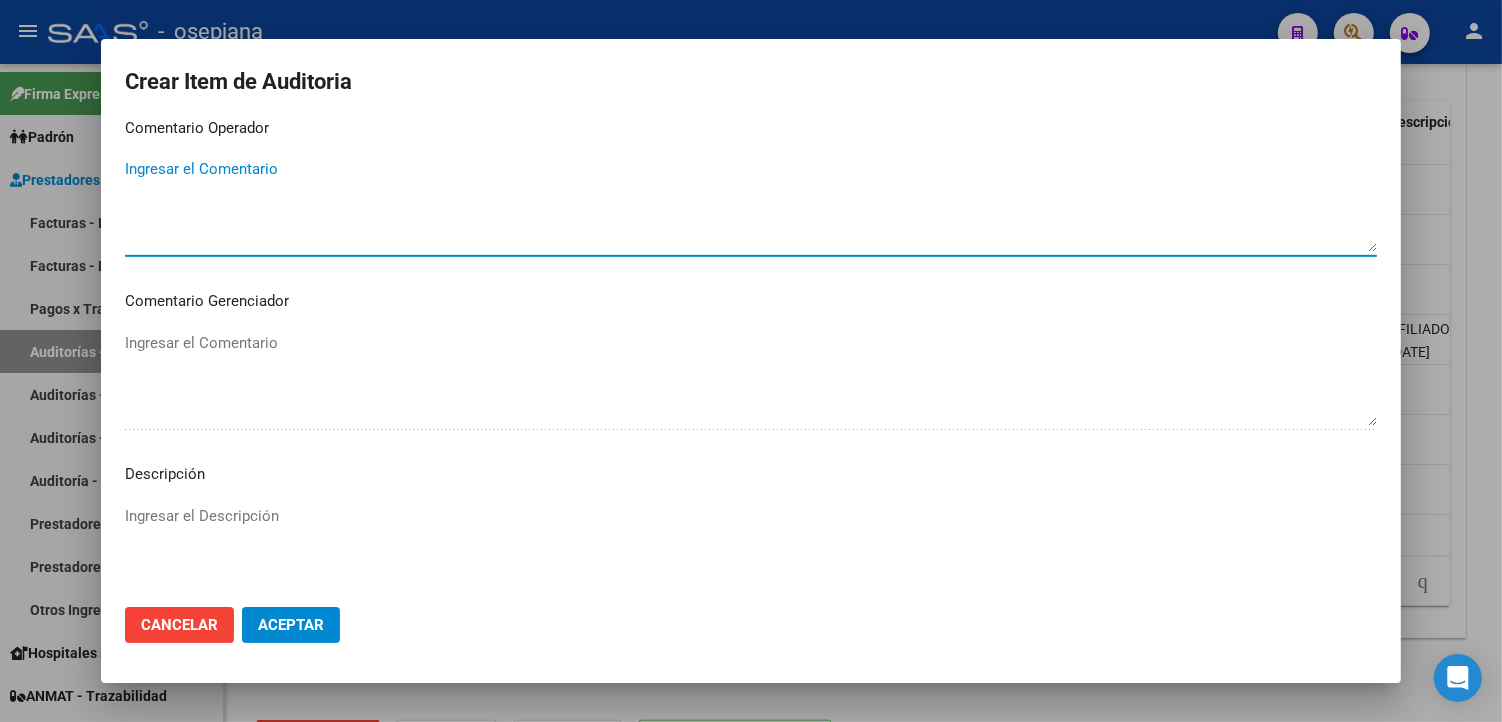 click on "Ingresar el Comentario" at bounding box center [751, 205] 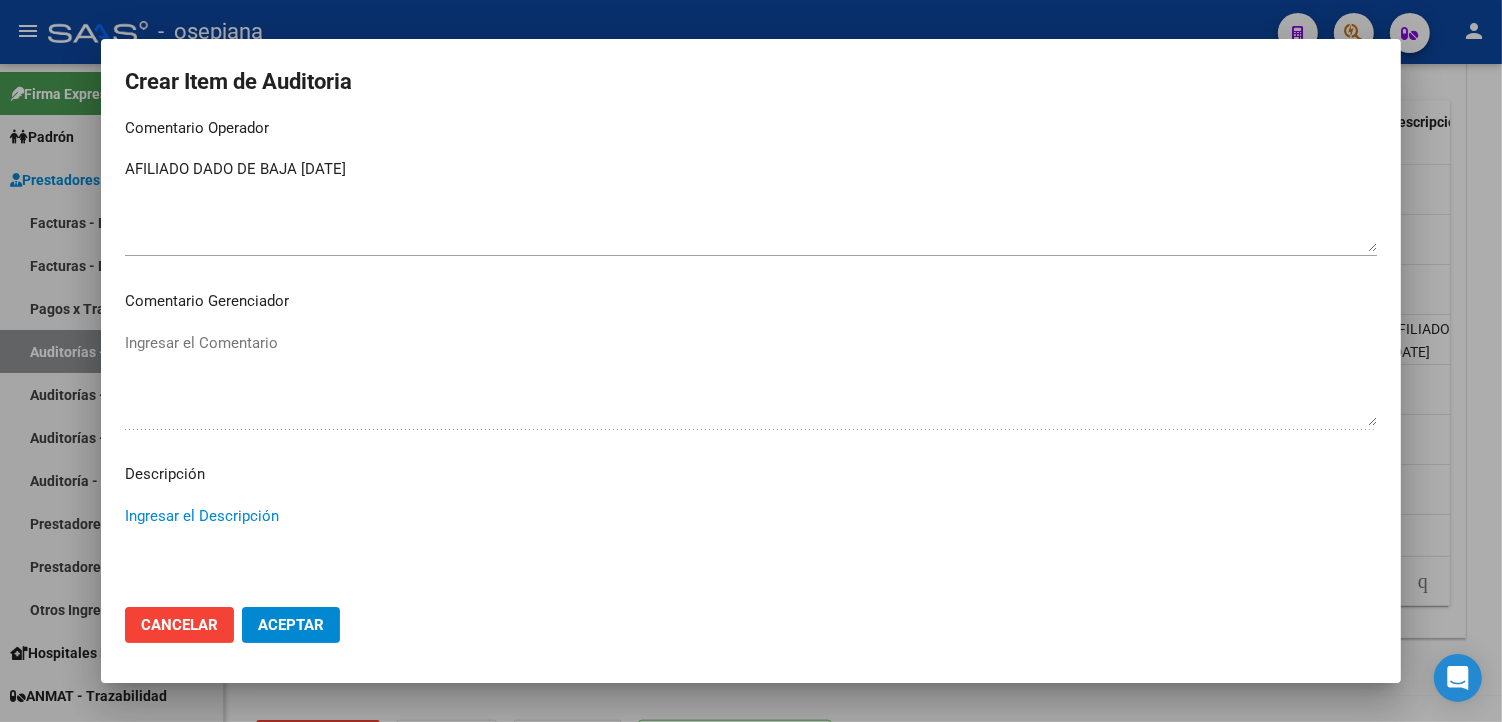 click on "Ingresar el Descripción" at bounding box center [751, 552] 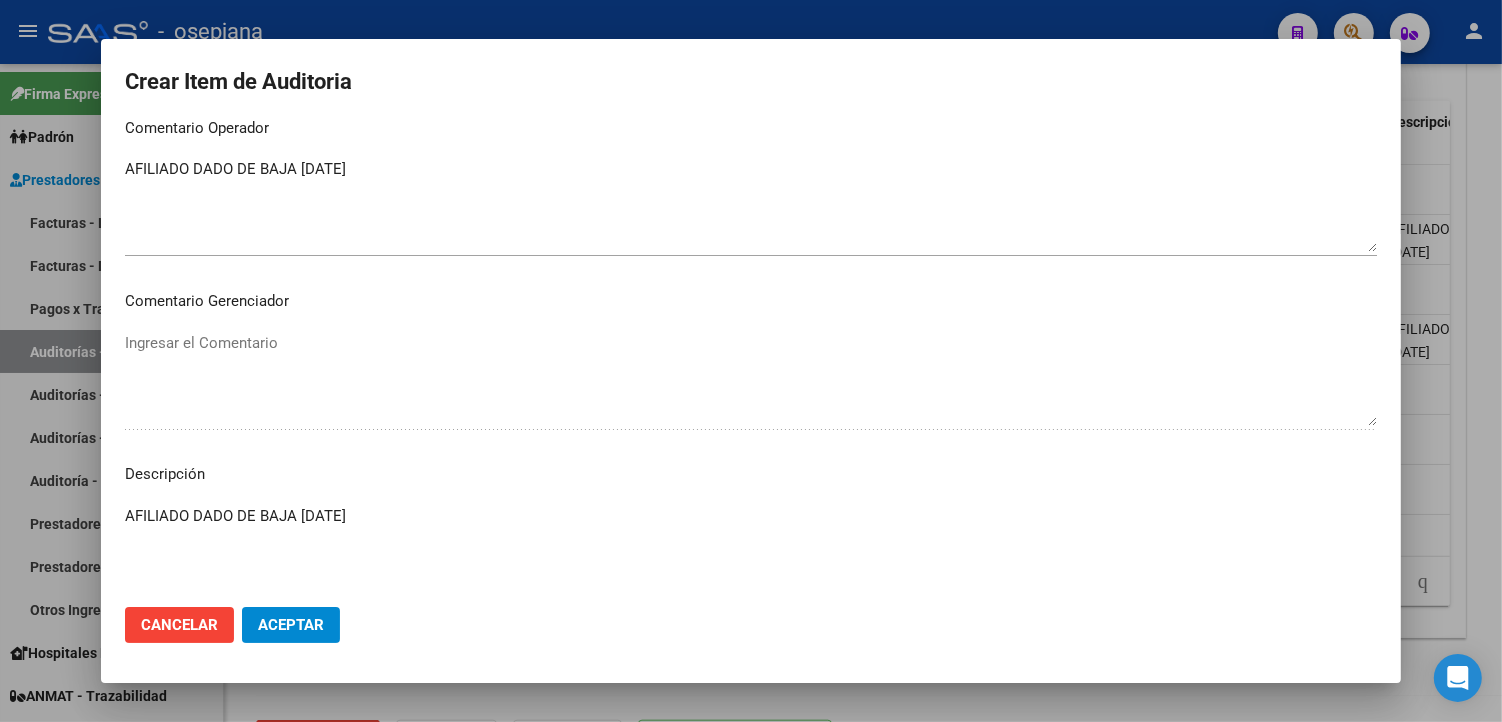 click on "Aceptar" 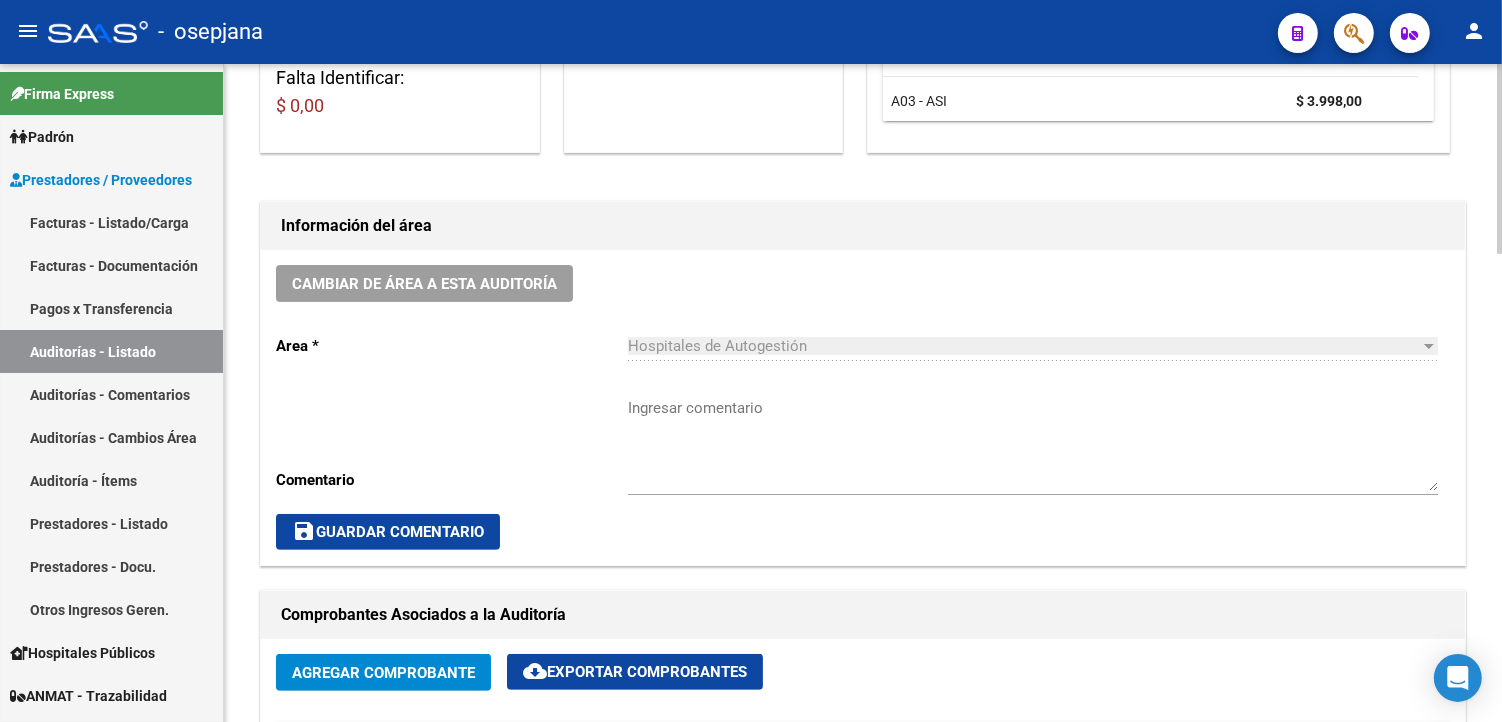 scroll, scrollTop: 0, scrollLeft: 0, axis: both 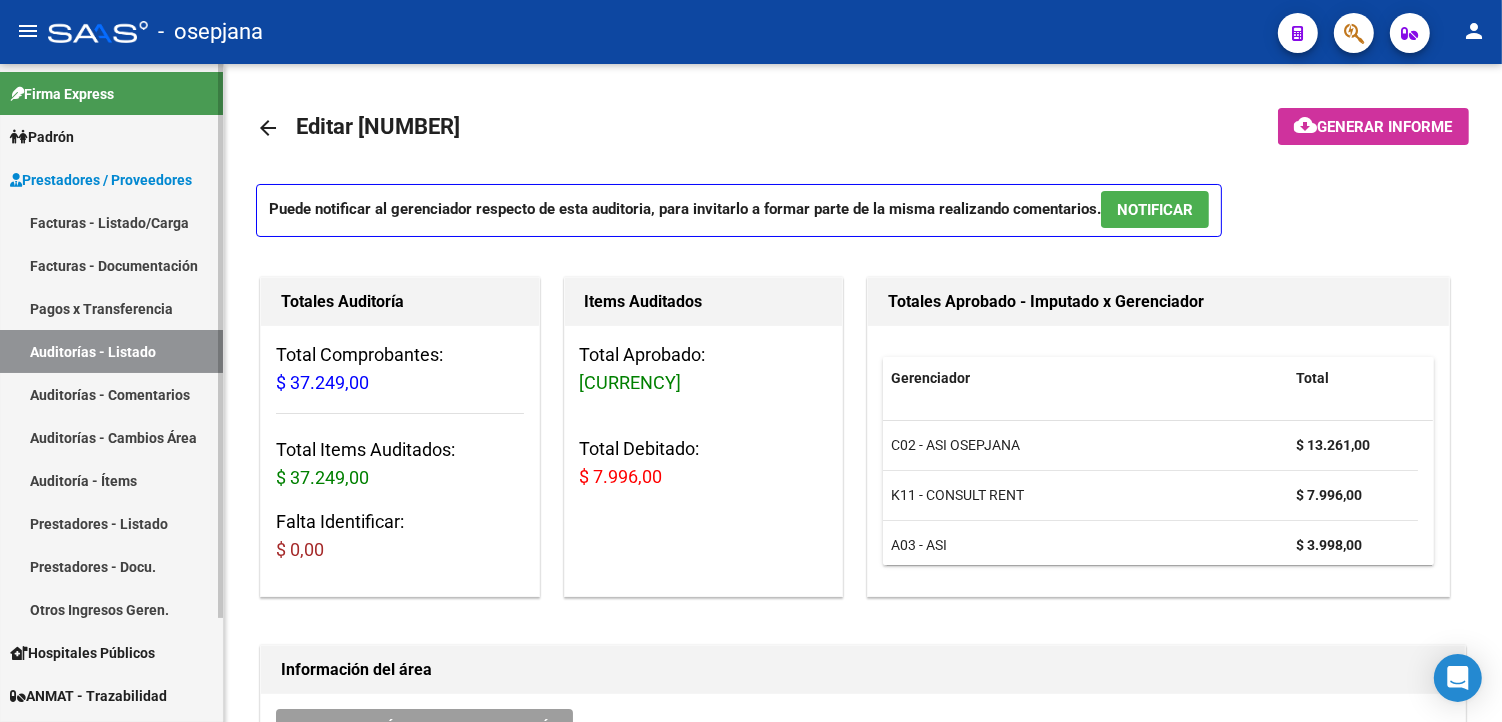 click on "Facturas - Listado/Carga" at bounding box center (111, 222) 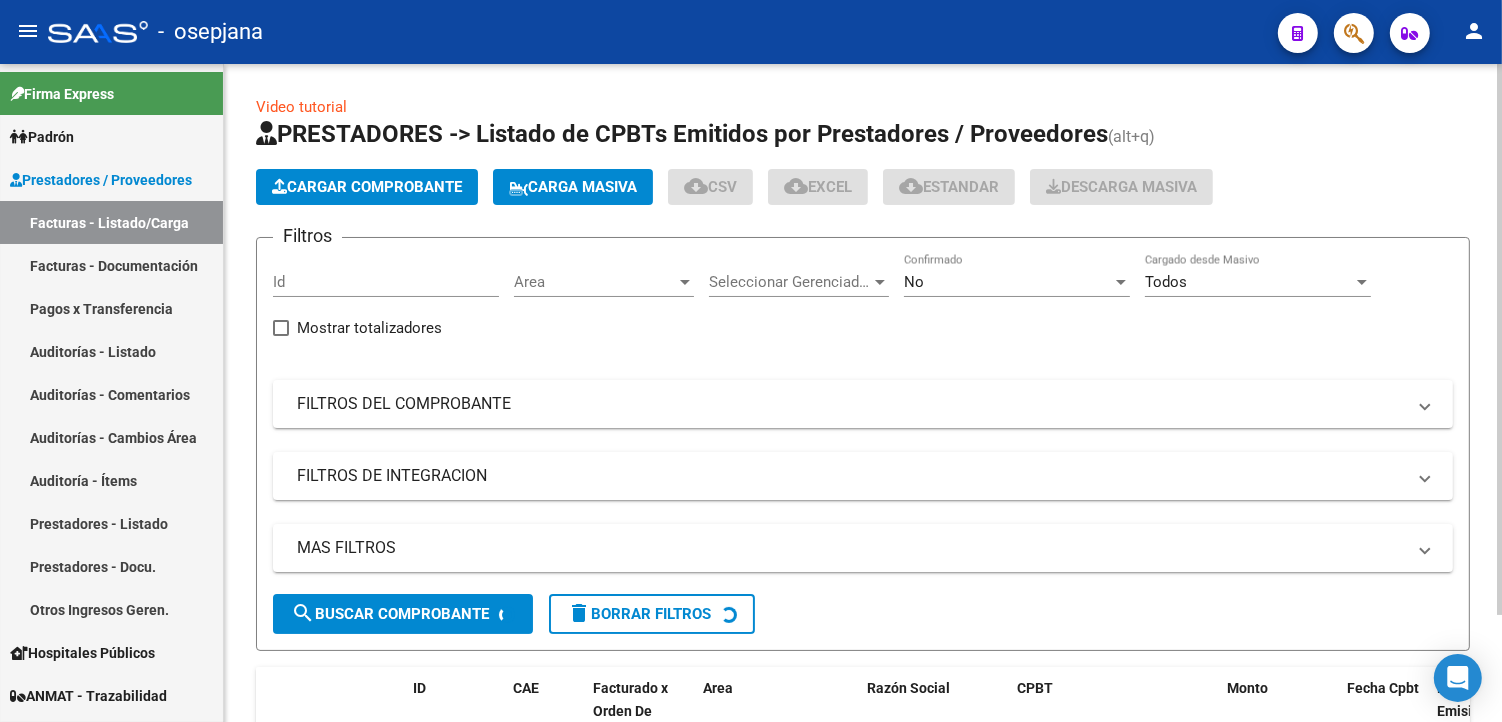 click on "No" at bounding box center (1008, 282) 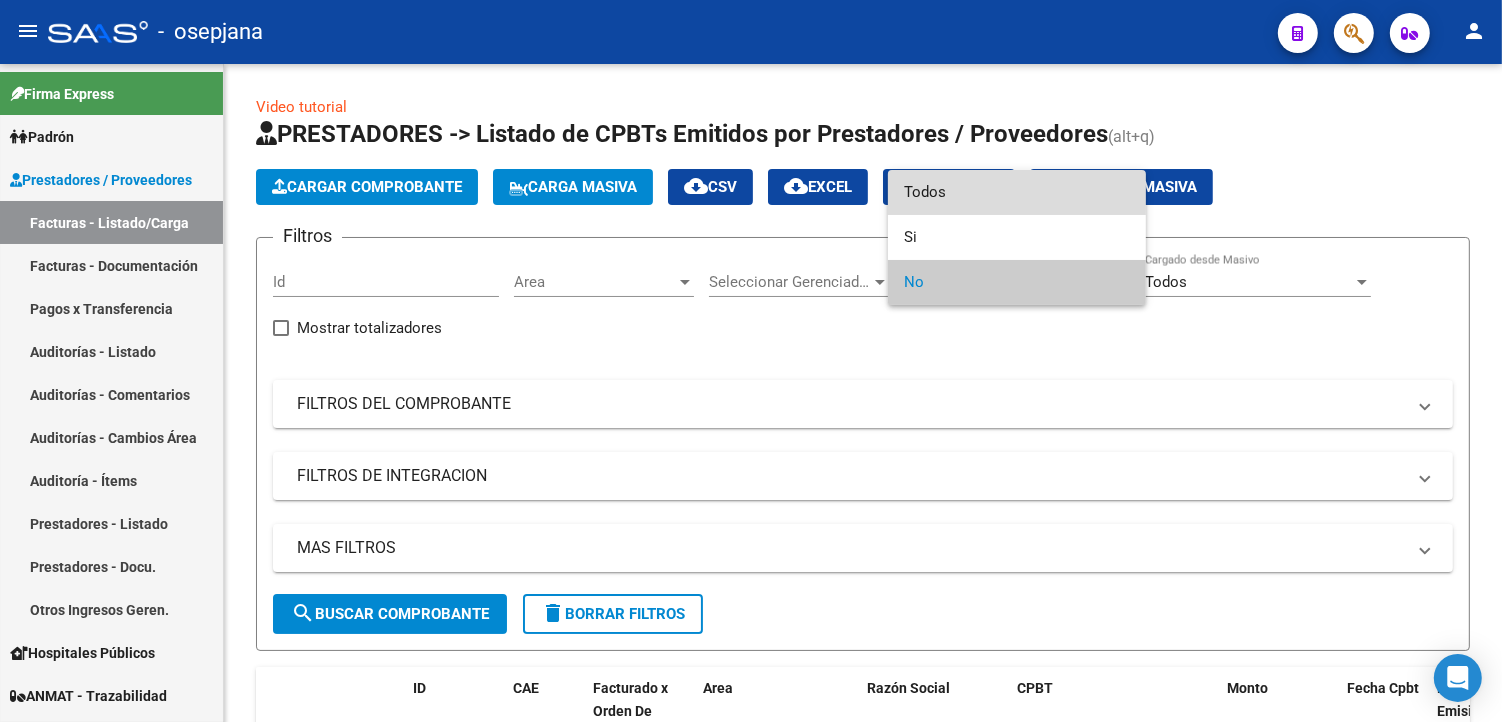 click on "Todos" at bounding box center (1017, 192) 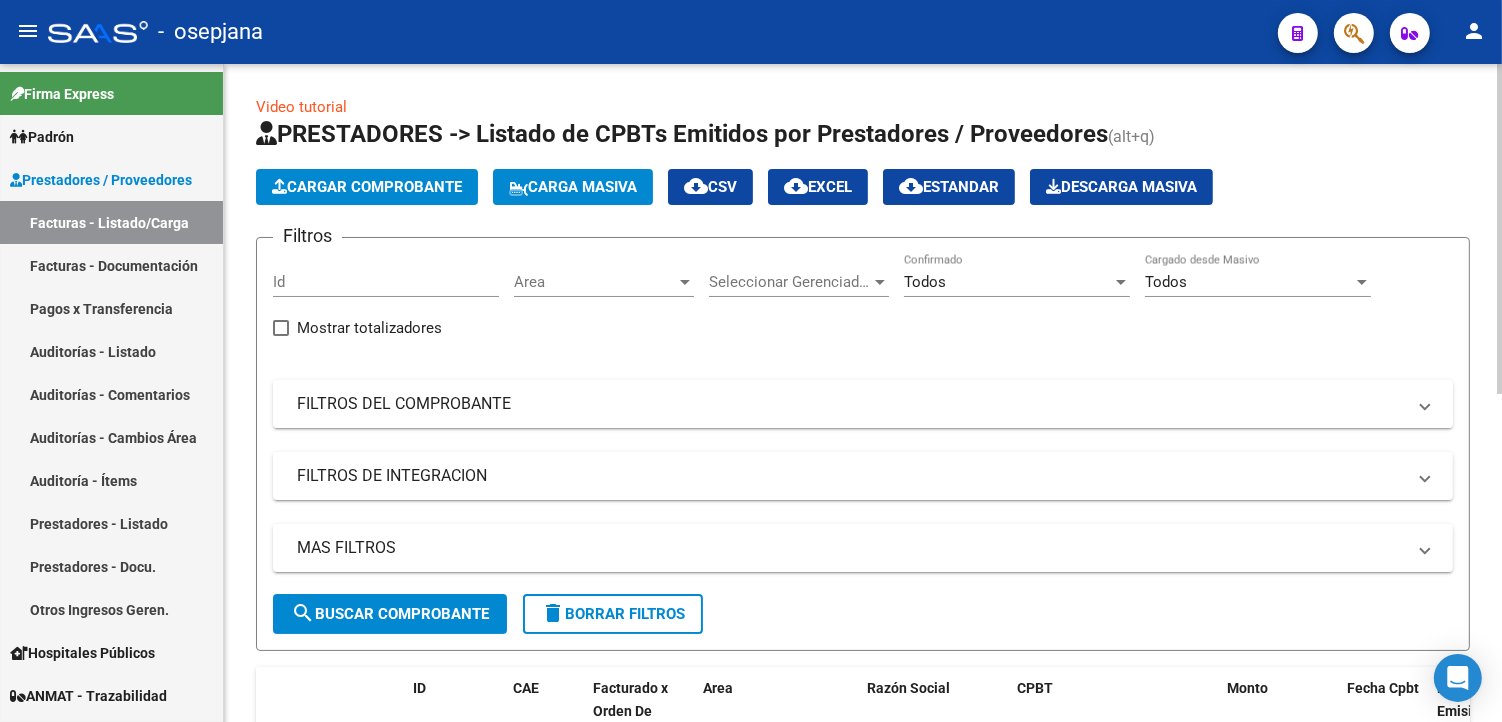 click on "FILTROS DEL COMPROBANTE" at bounding box center (851, 404) 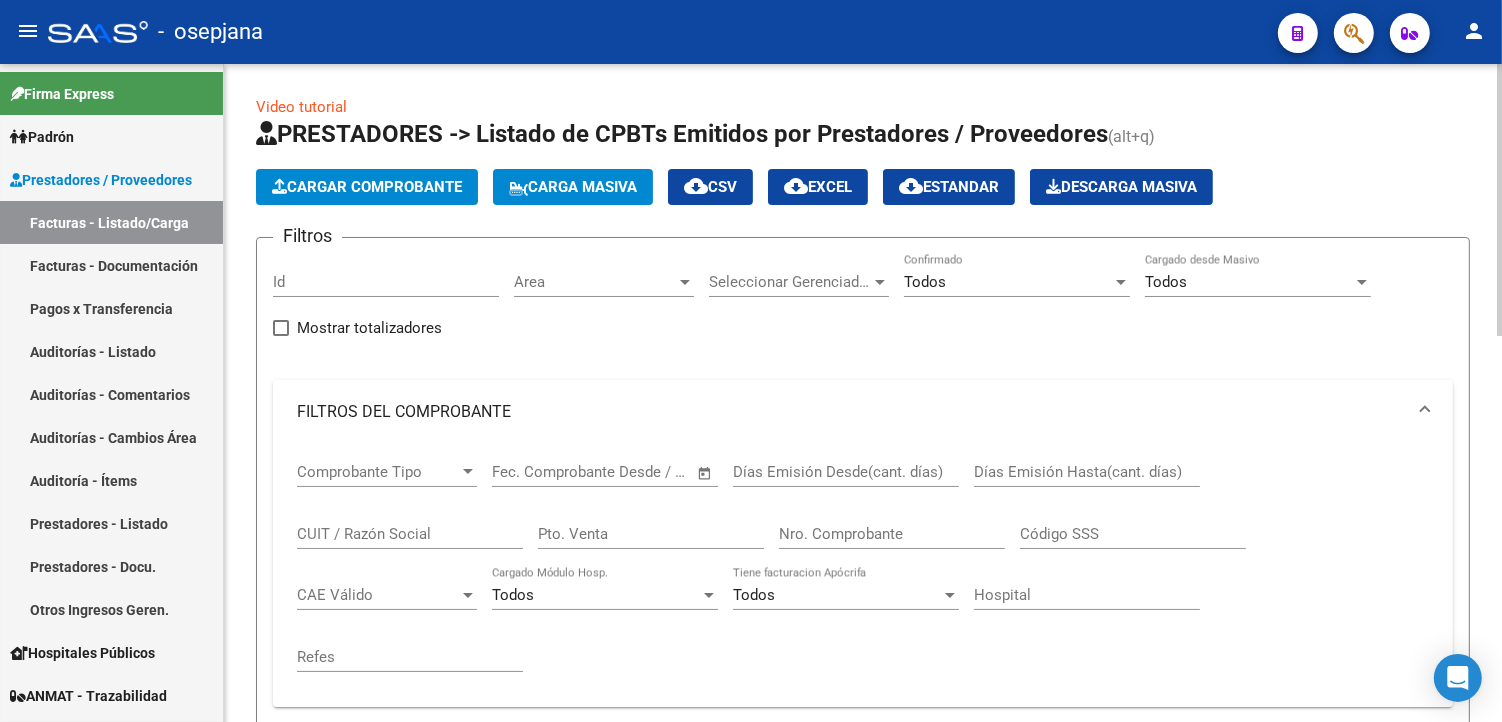 click on "Pto. Venta" at bounding box center (651, 534) 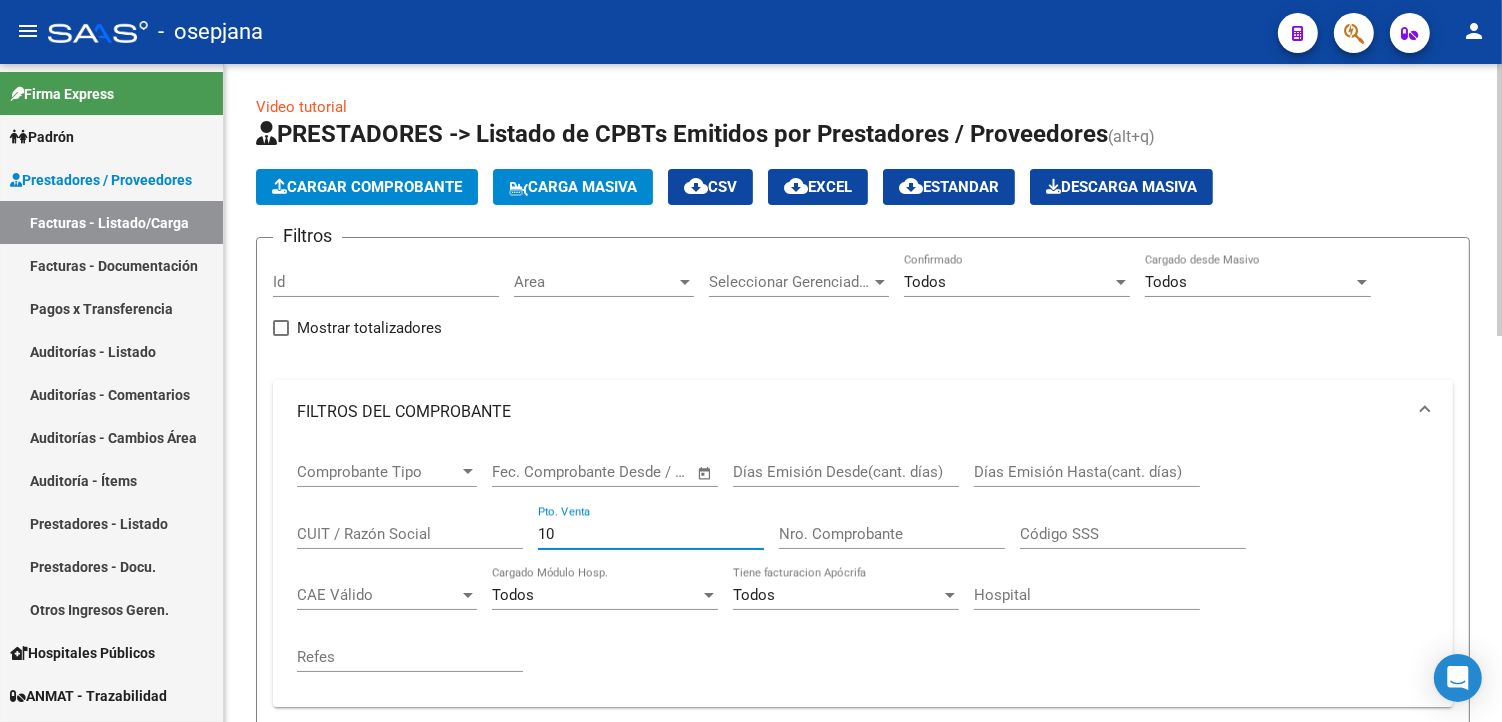 click on "Nro. Comprobante" at bounding box center [892, 534] 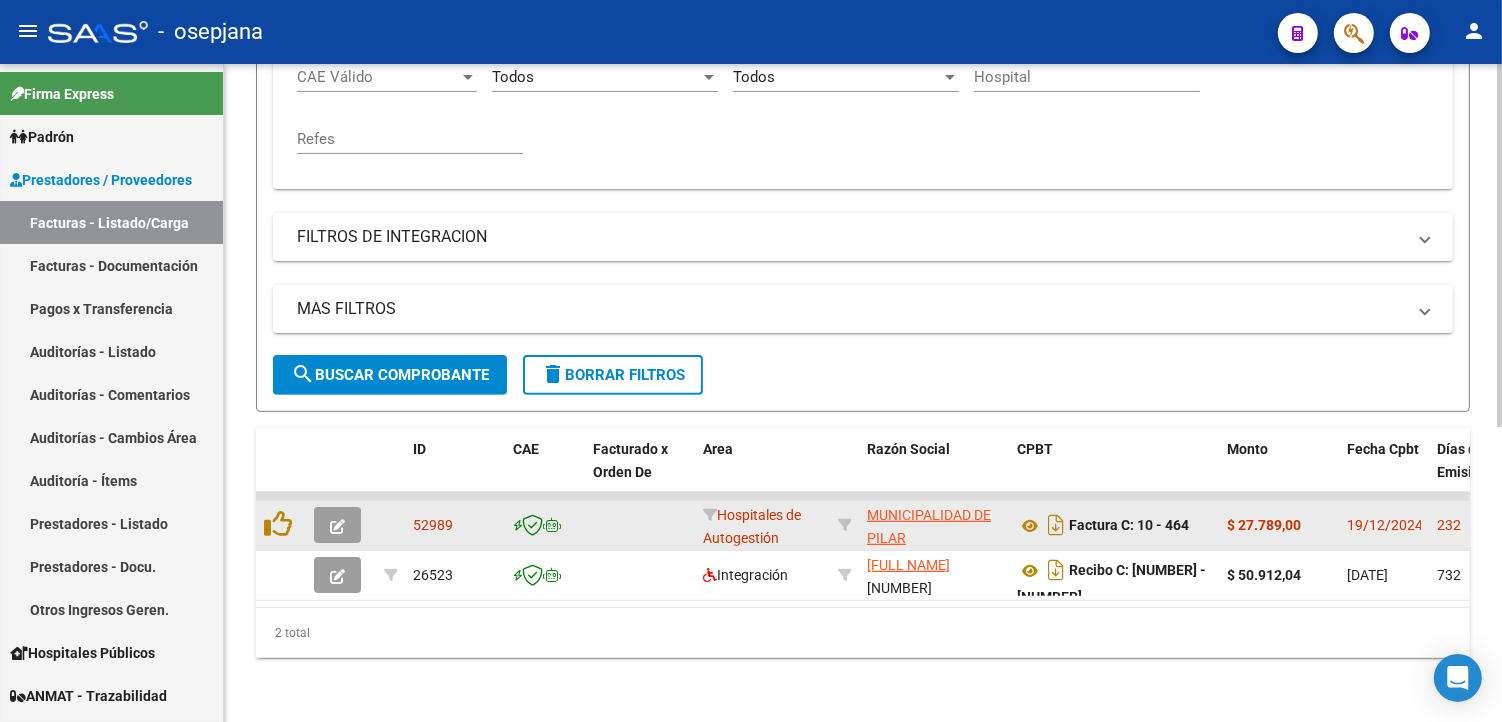 scroll, scrollTop: 534, scrollLeft: 0, axis: vertical 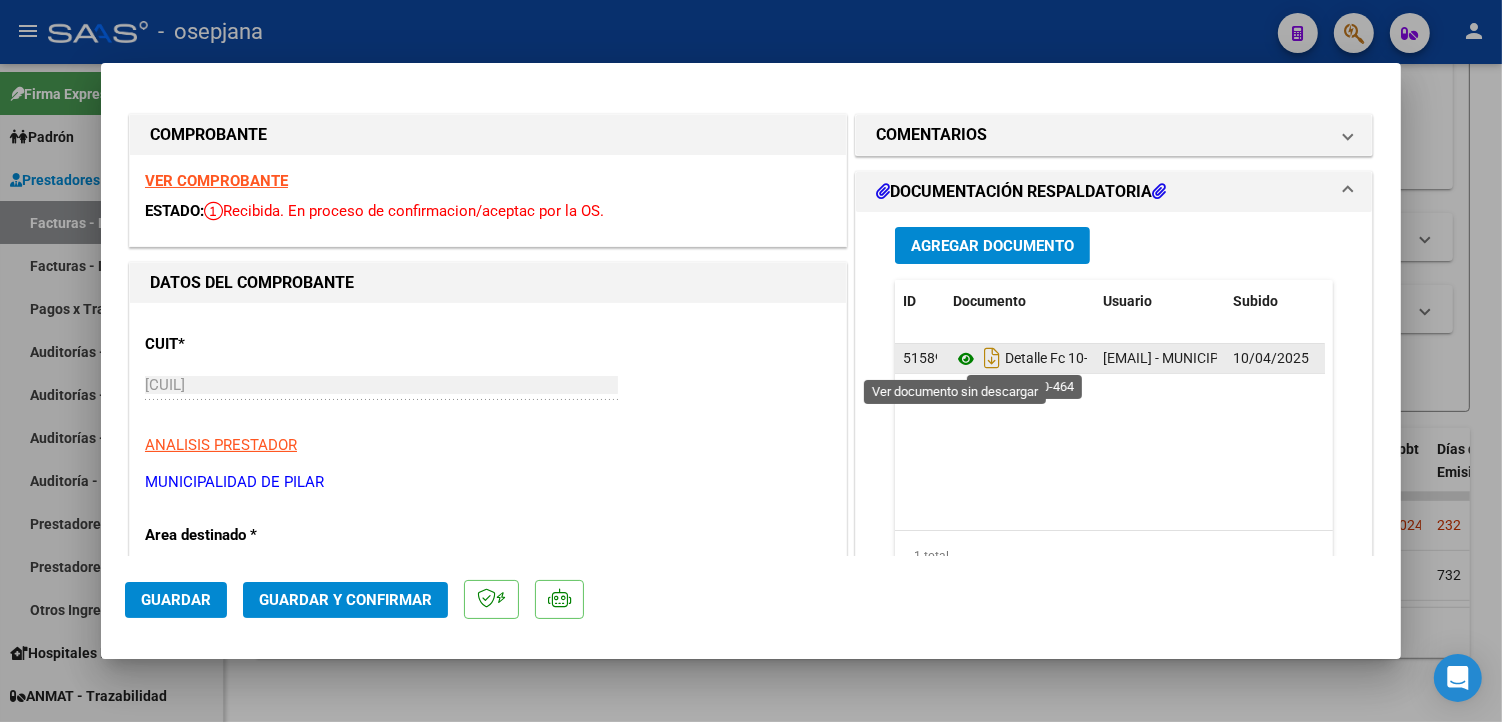 click 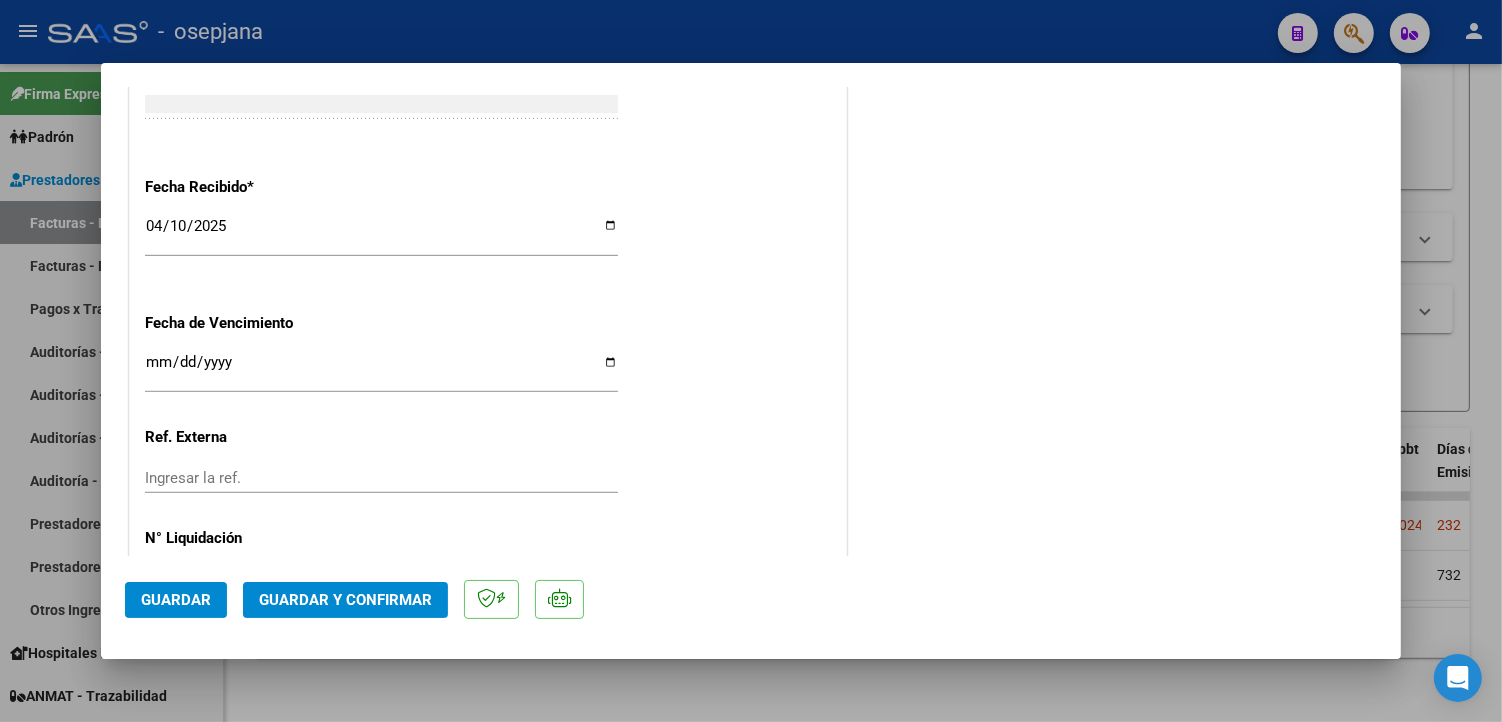 scroll, scrollTop: 1167, scrollLeft: 0, axis: vertical 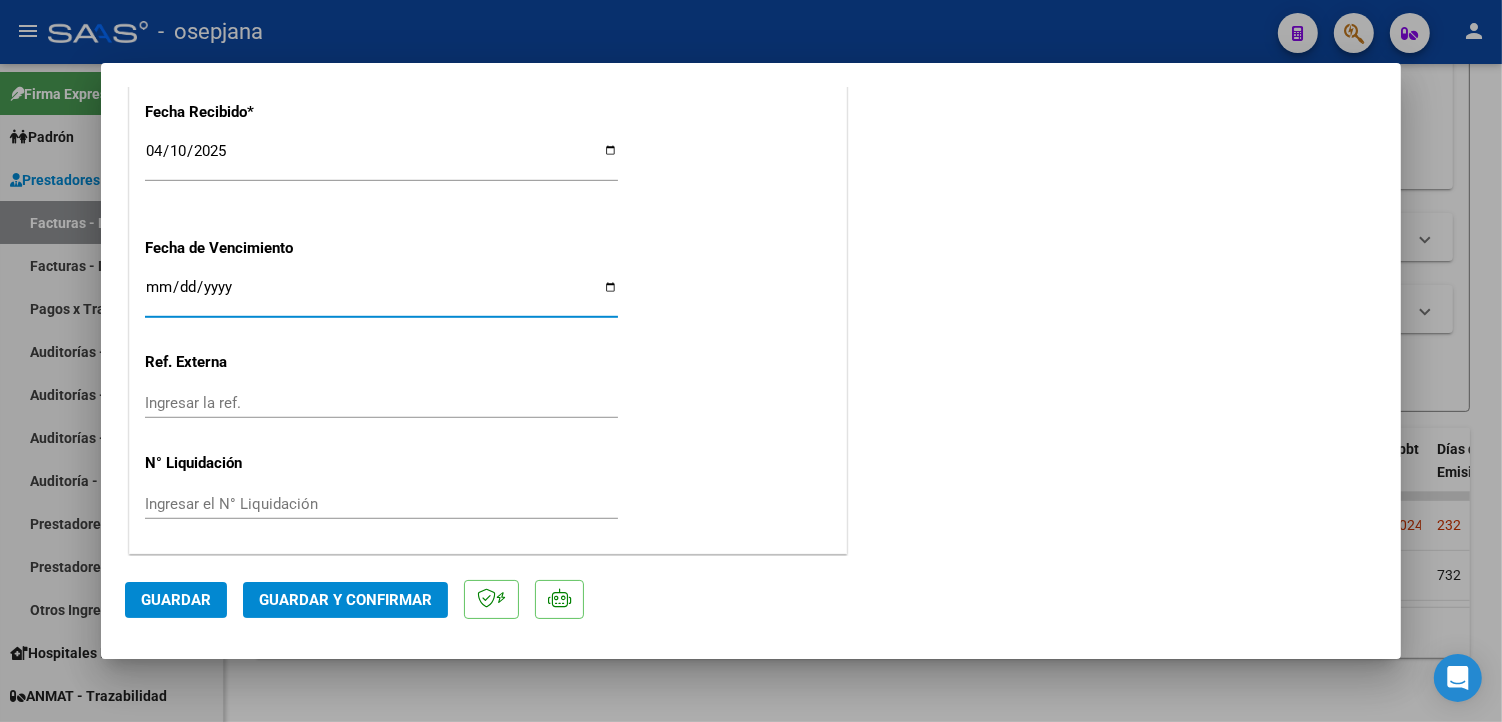 click on "Ingresar la fecha" at bounding box center [381, 295] 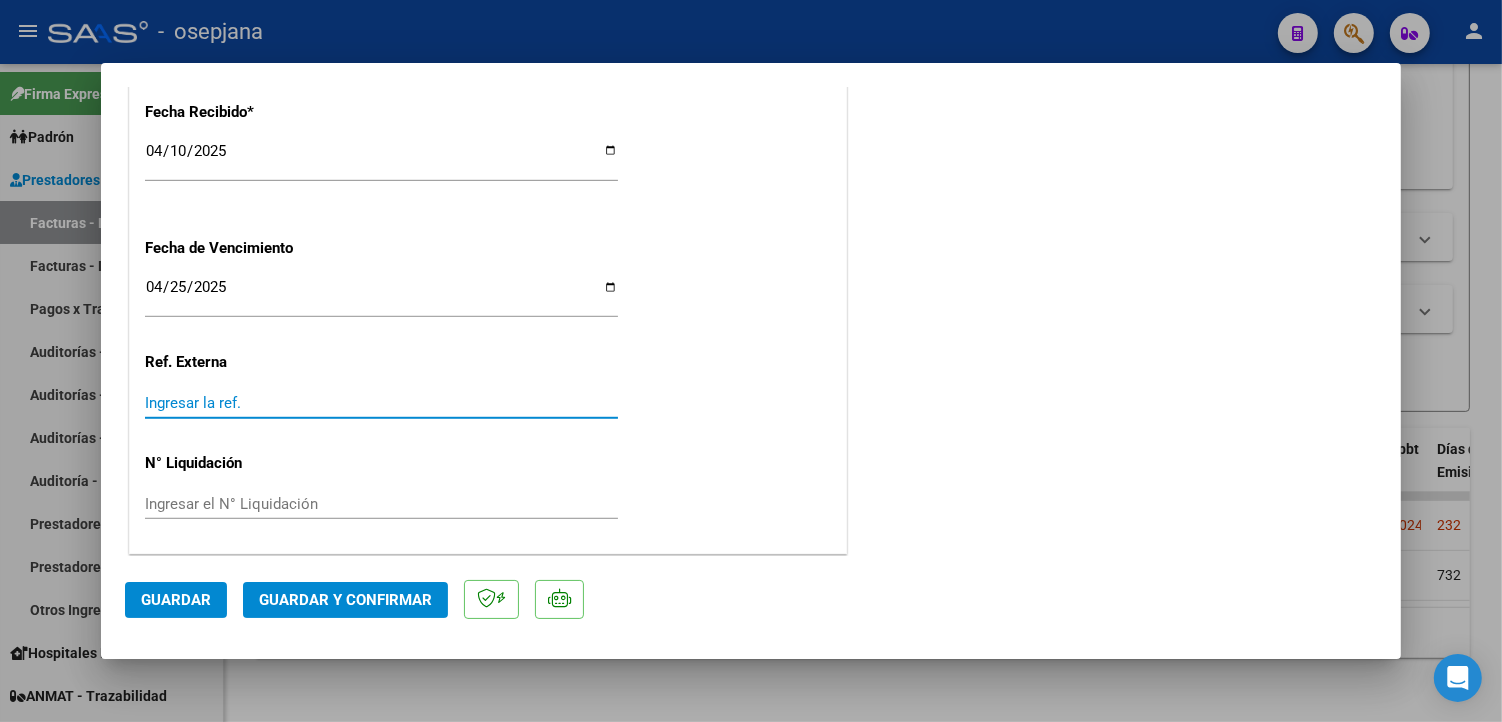 click on "Ingresar la ref." at bounding box center [381, 403] 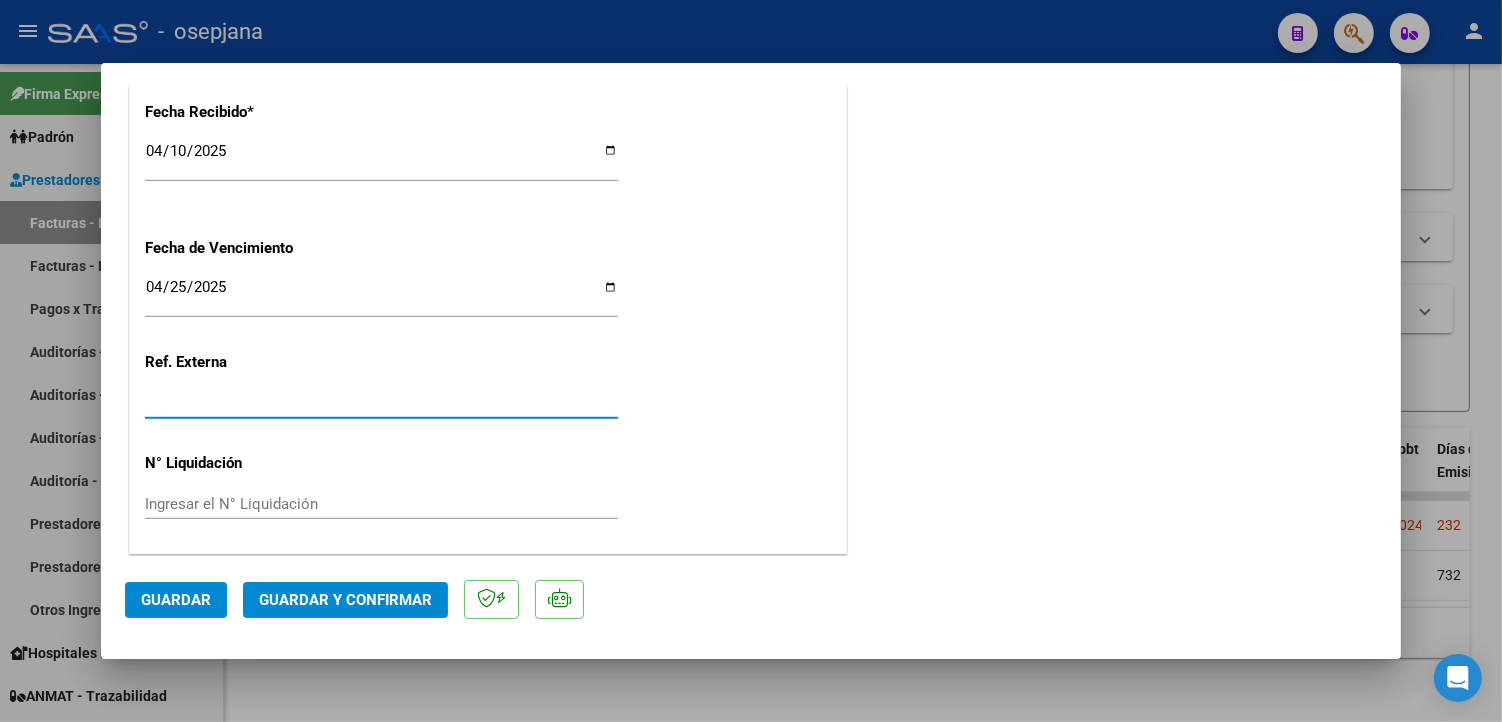 click on "Guardar y Confirmar" 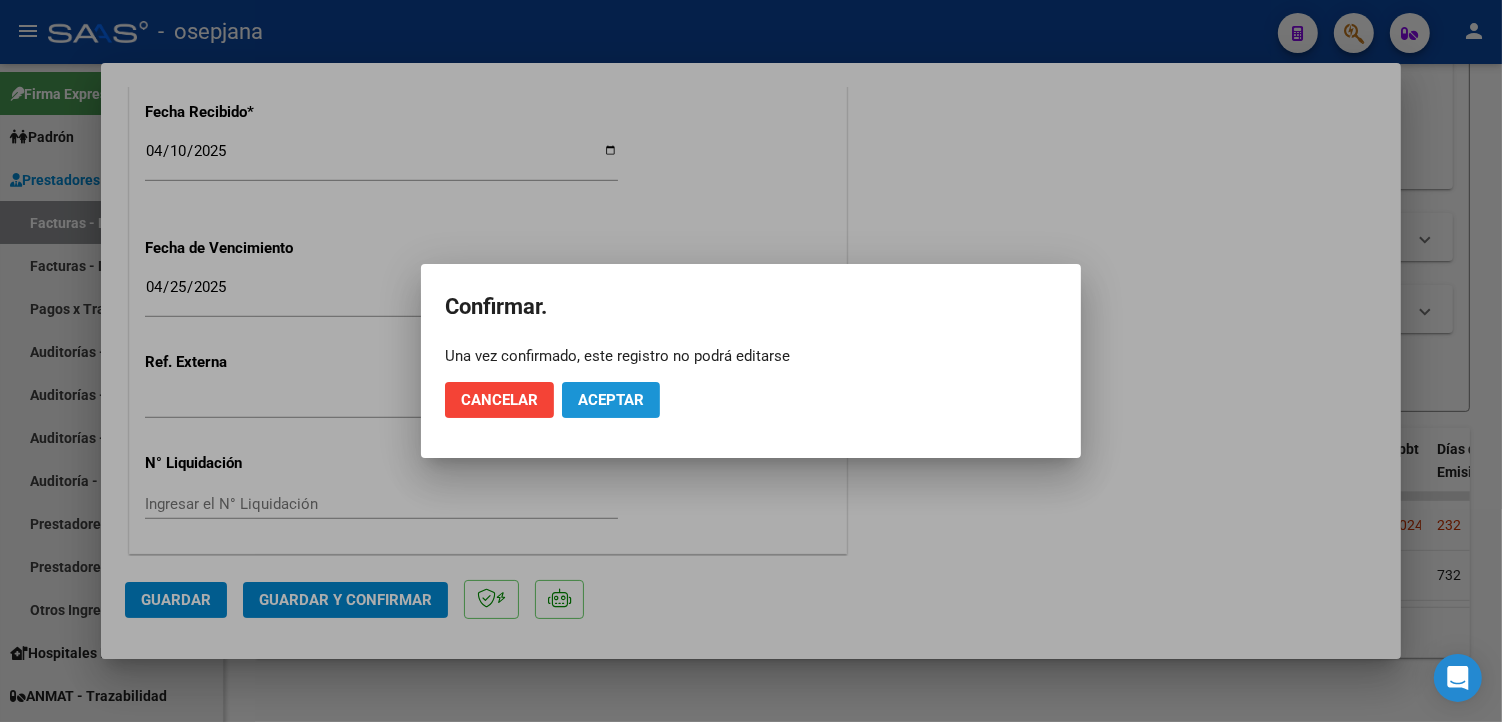 click on "Aceptar" 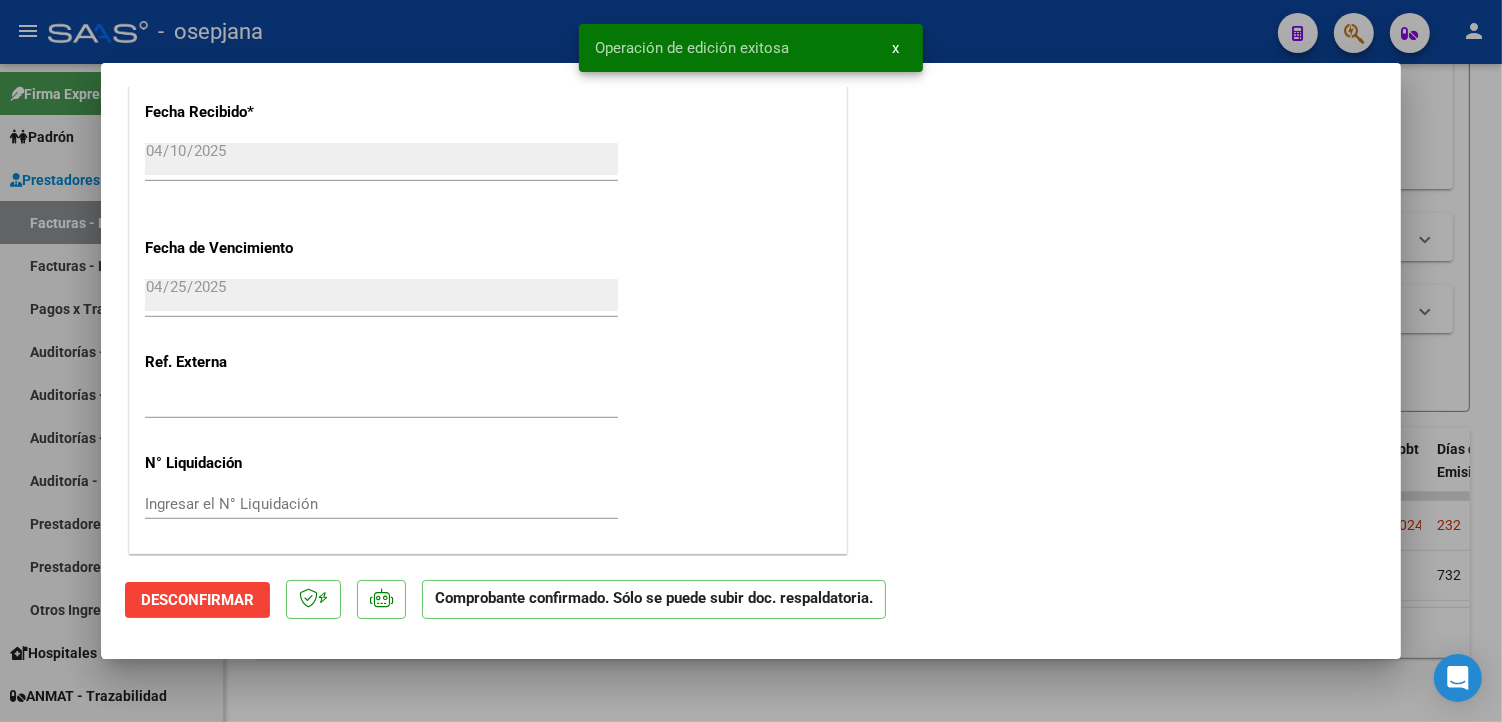 click at bounding box center (751, 361) 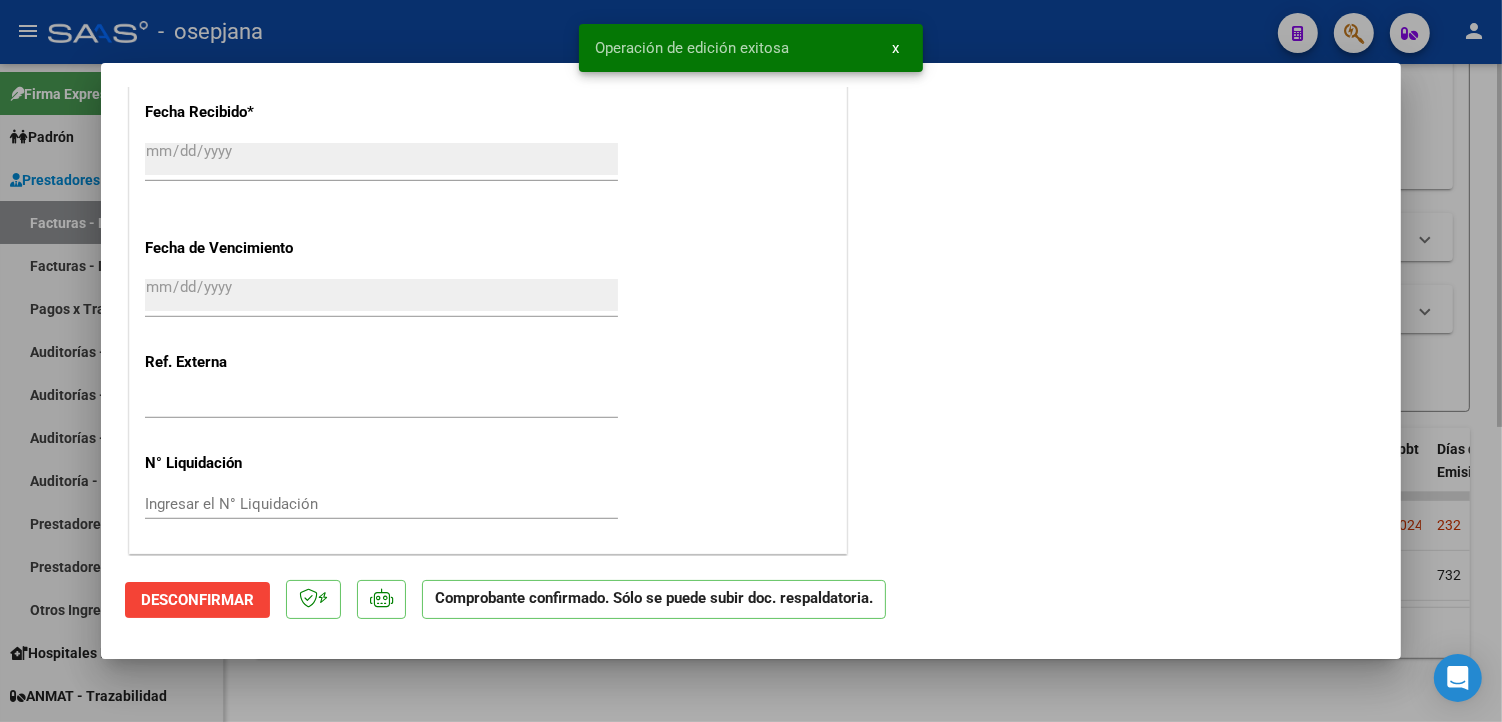 scroll, scrollTop: 1415, scrollLeft: 0, axis: vertical 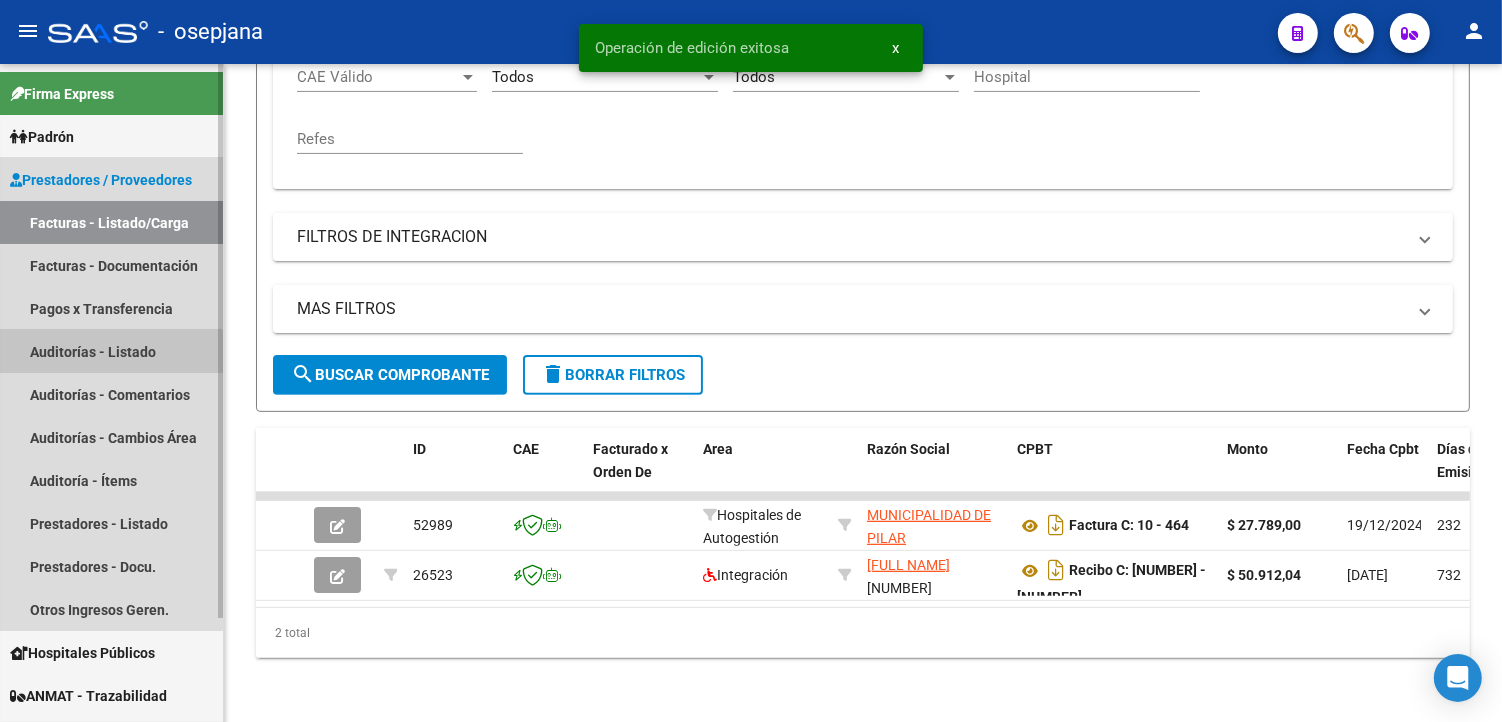 click on "Auditorías - Listado" at bounding box center (111, 351) 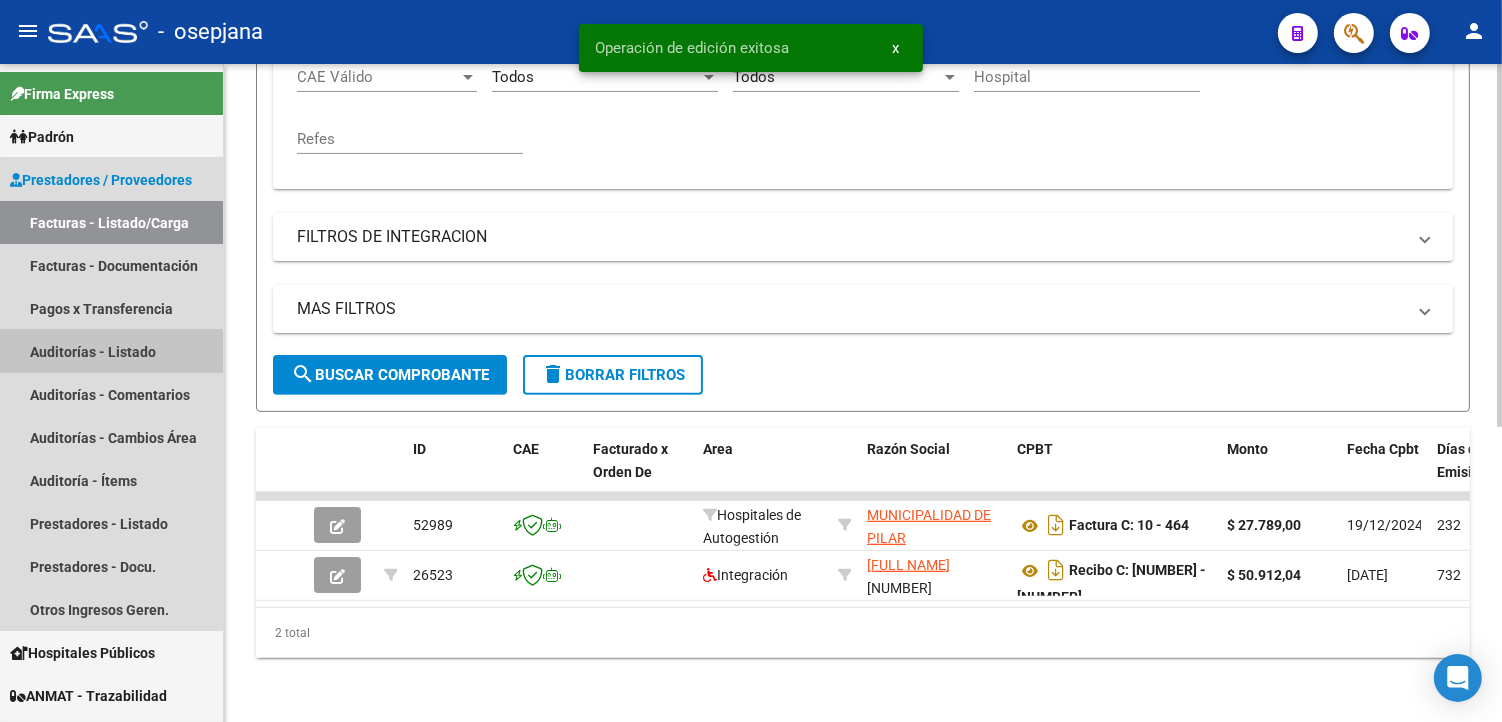 scroll, scrollTop: 0, scrollLeft: 0, axis: both 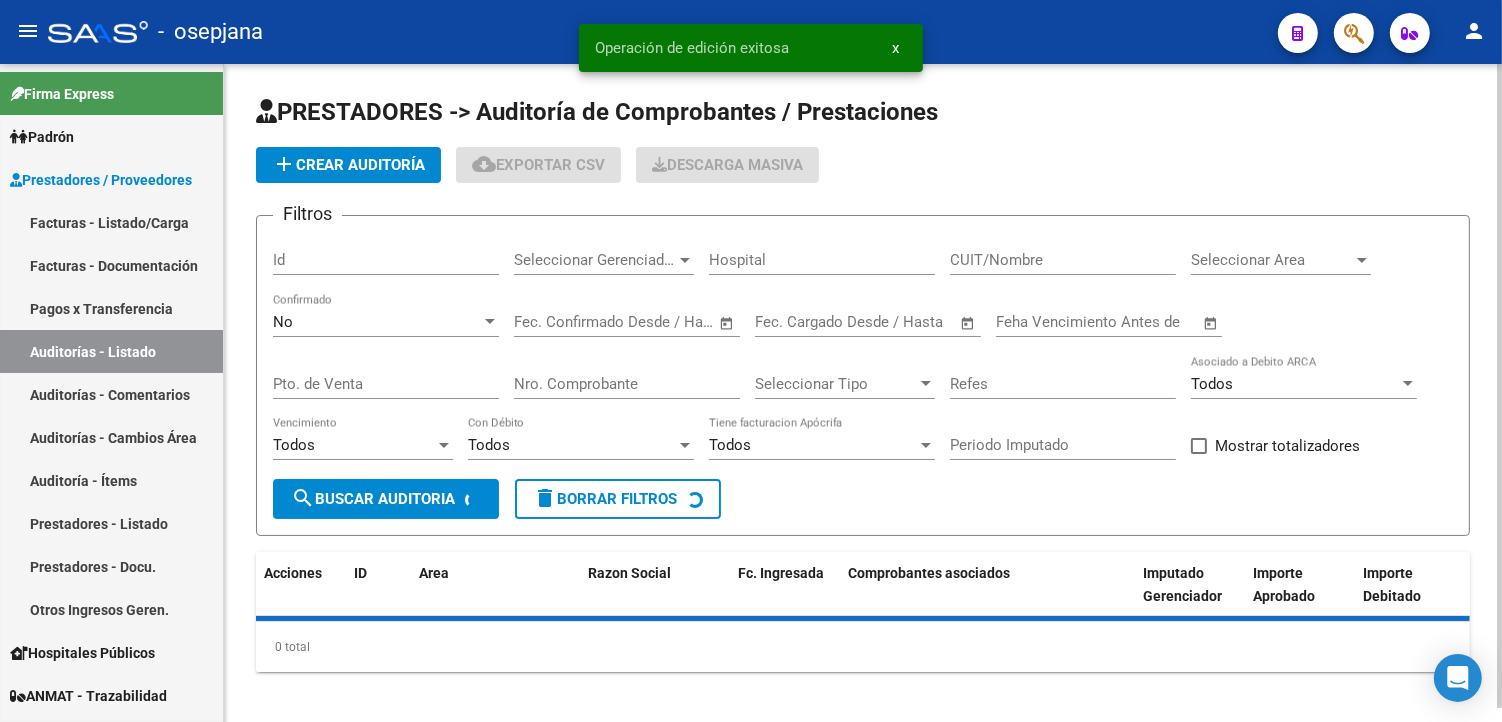 click on "add  Crear Auditoría" 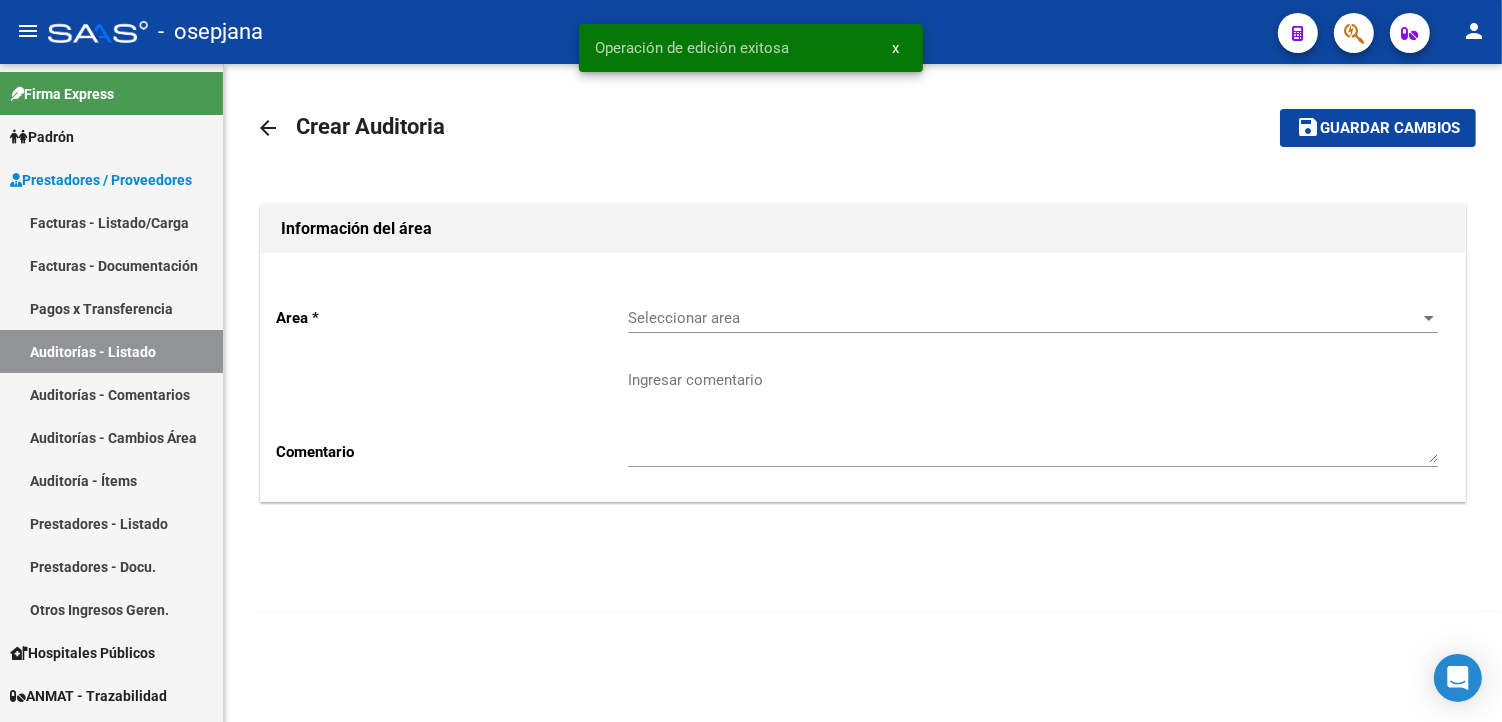 click on "Seleccionar area" at bounding box center [1024, 318] 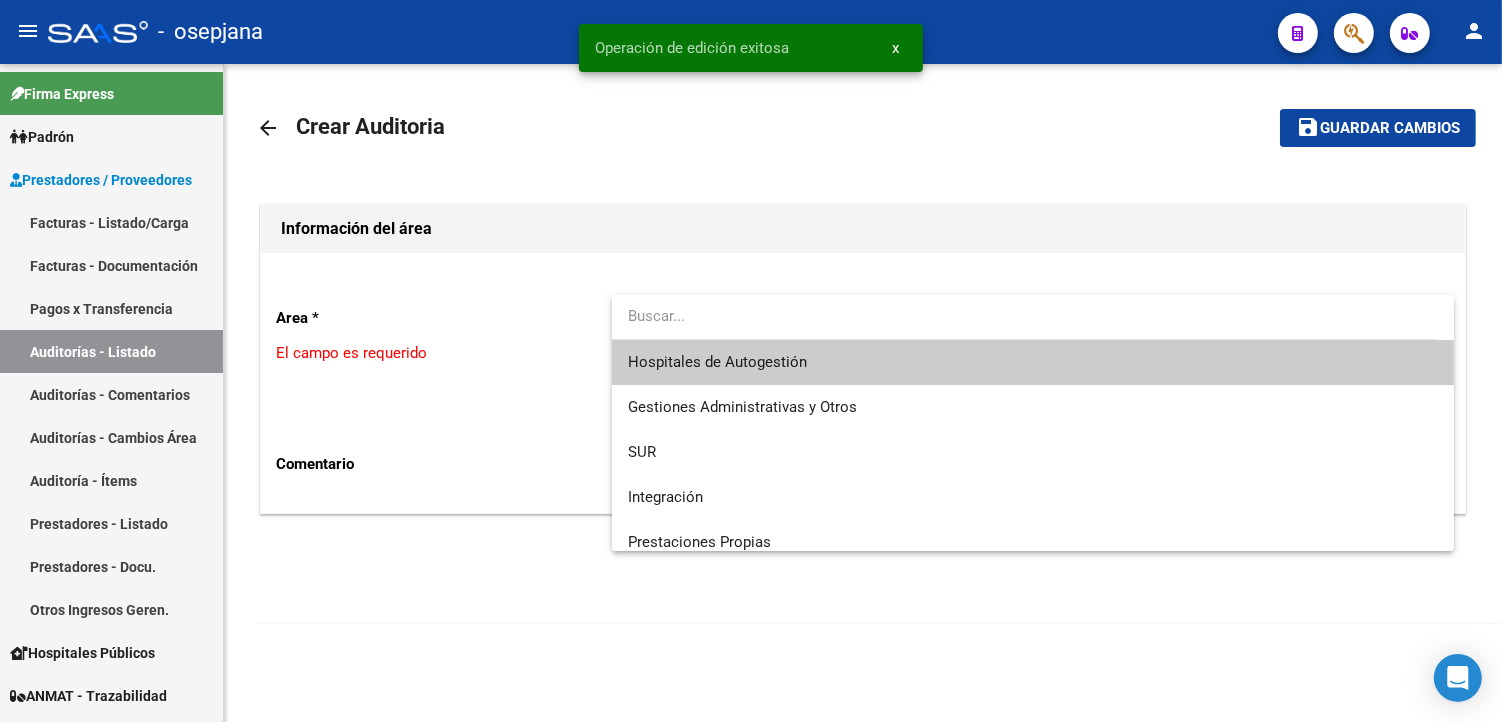 click on "Hospitales de Autogestión" at bounding box center (1033, 362) 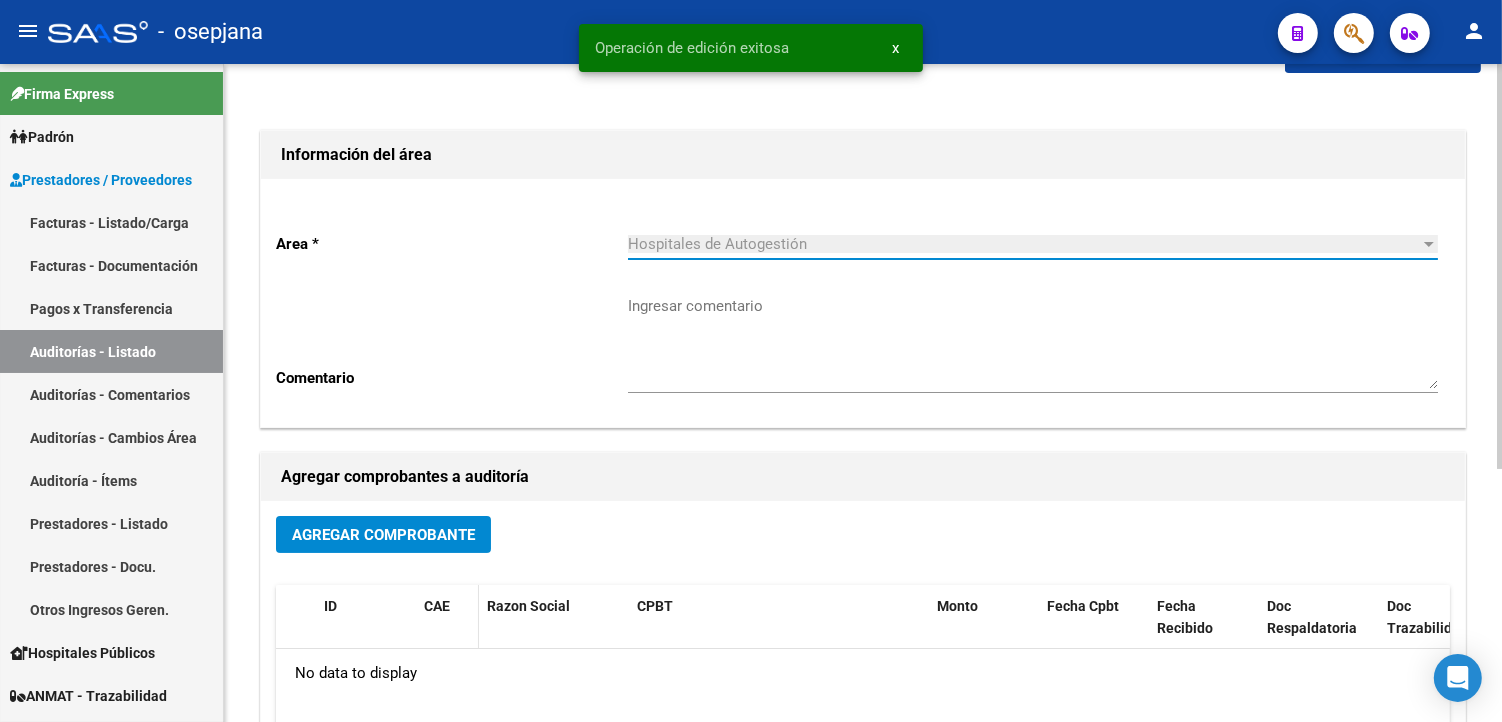 scroll, scrollTop: 111, scrollLeft: 0, axis: vertical 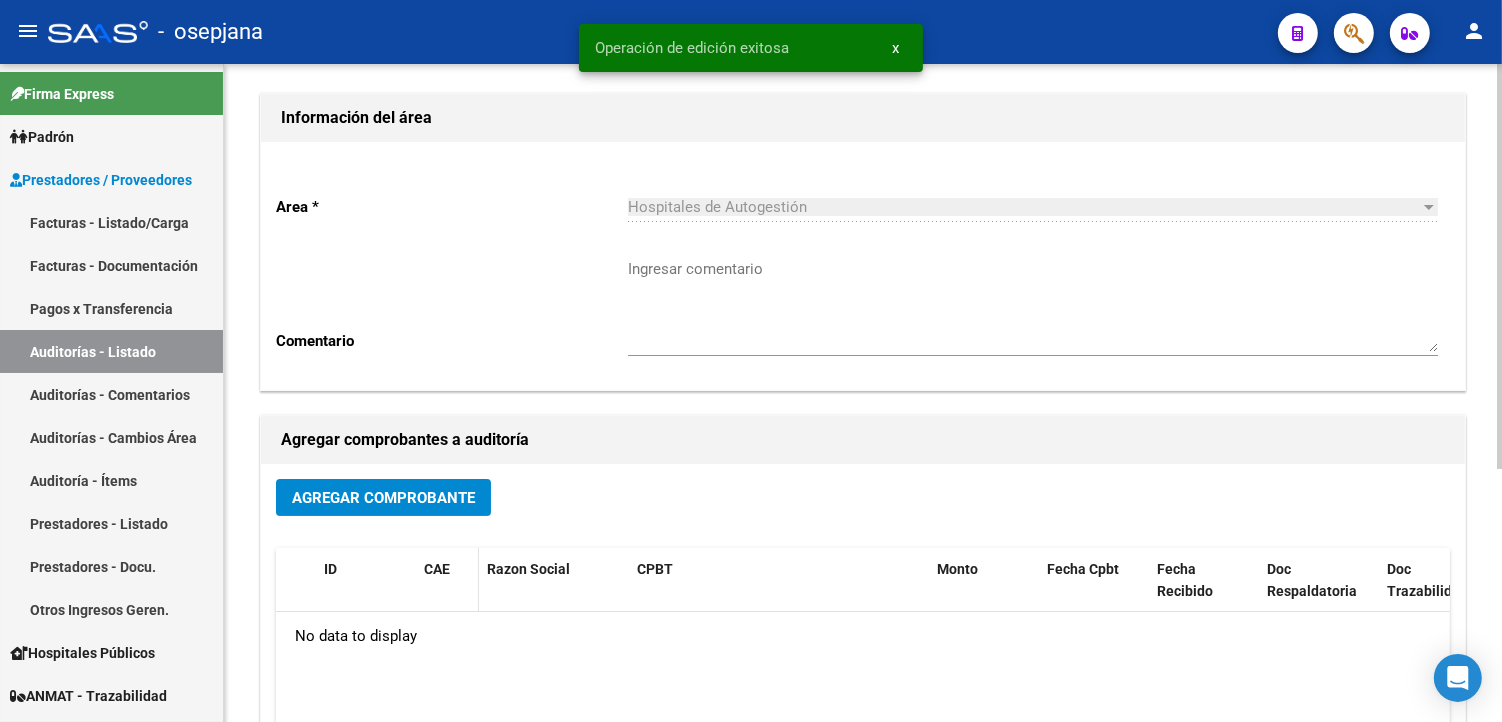 click on "CAE" 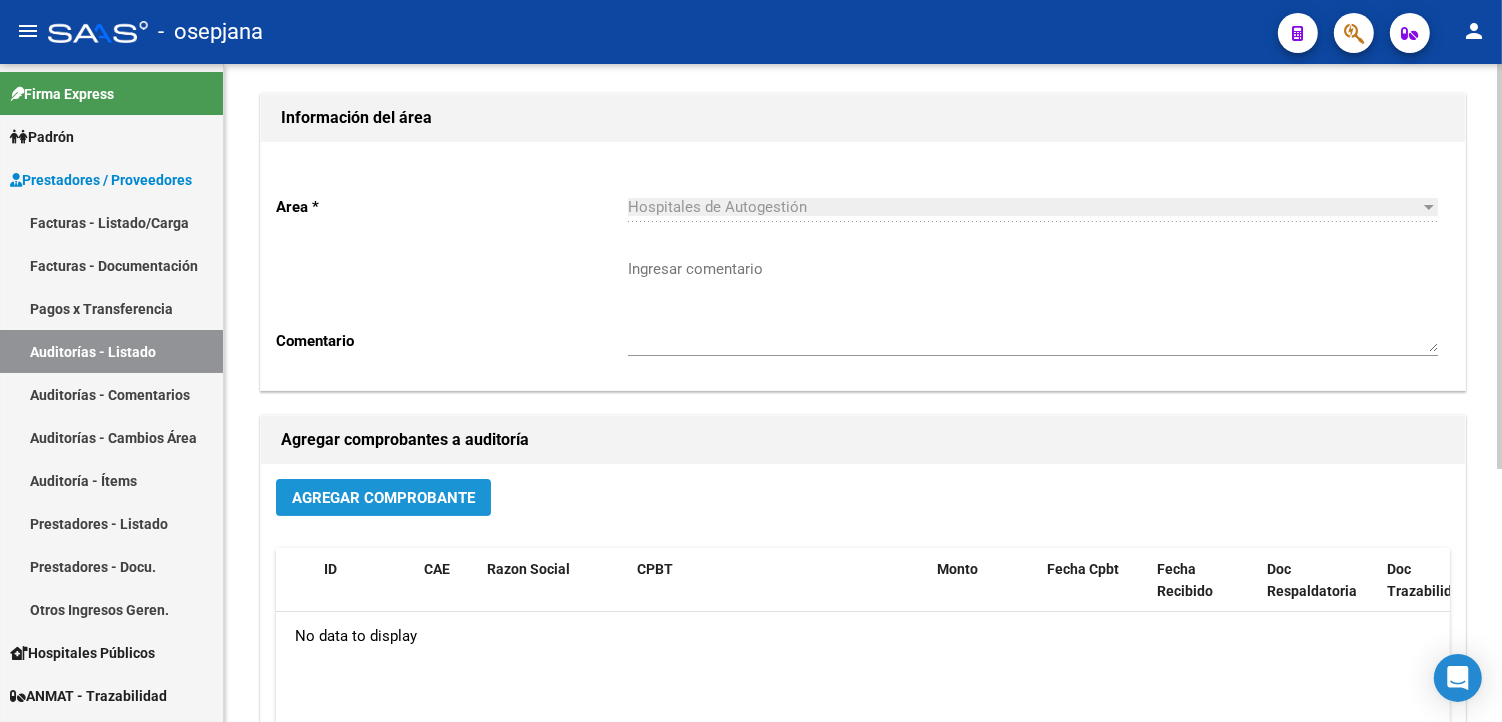 click on "Agregar Comprobante" 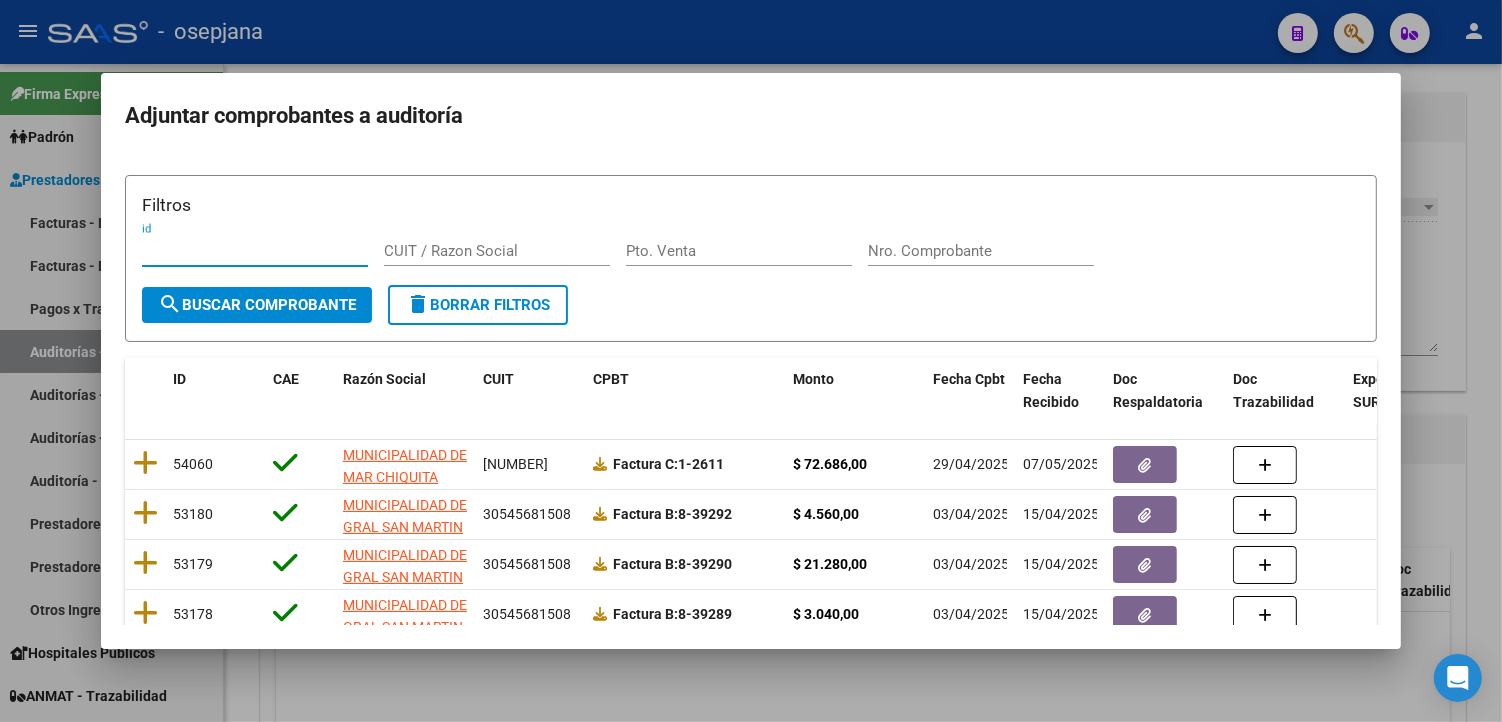 click on "Pto. Venta" at bounding box center [739, 251] 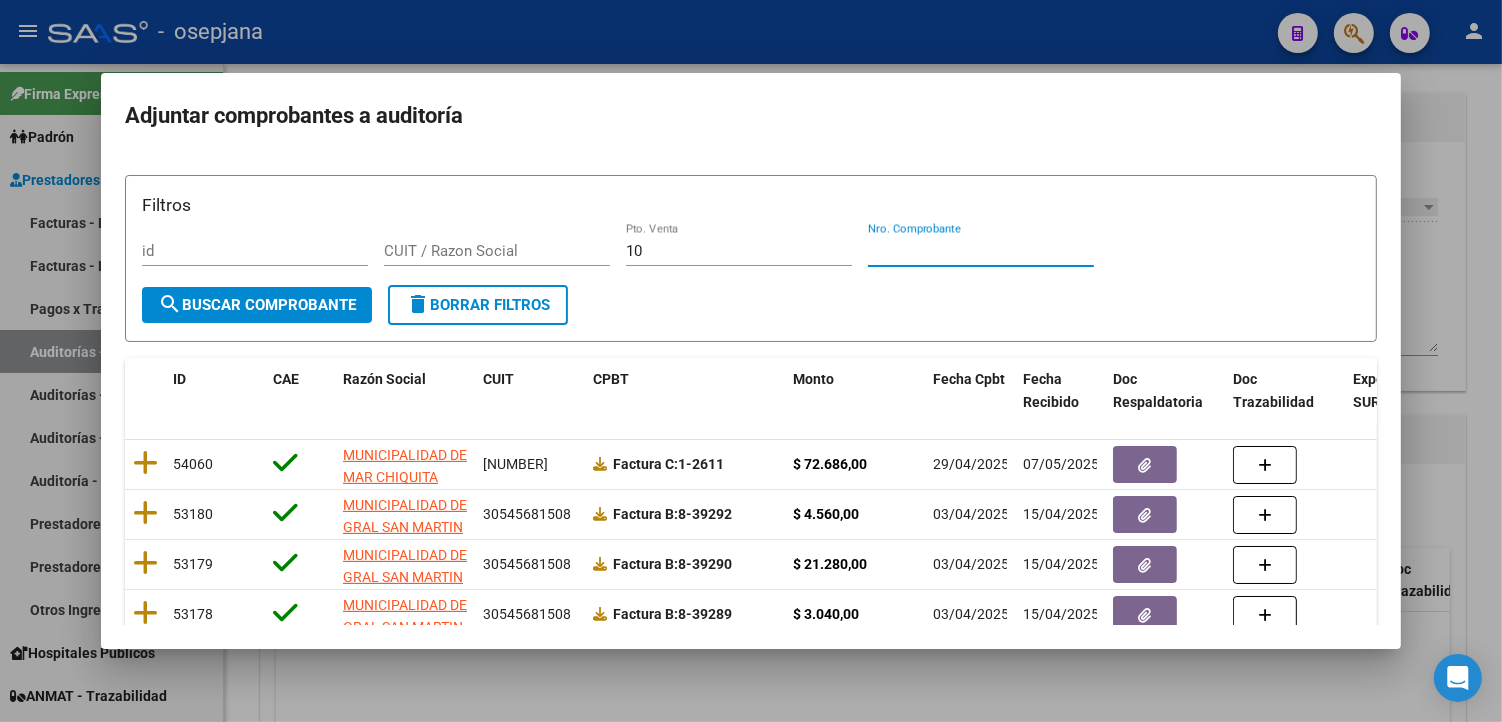 click on "Nro. Comprobante" at bounding box center [981, 251] 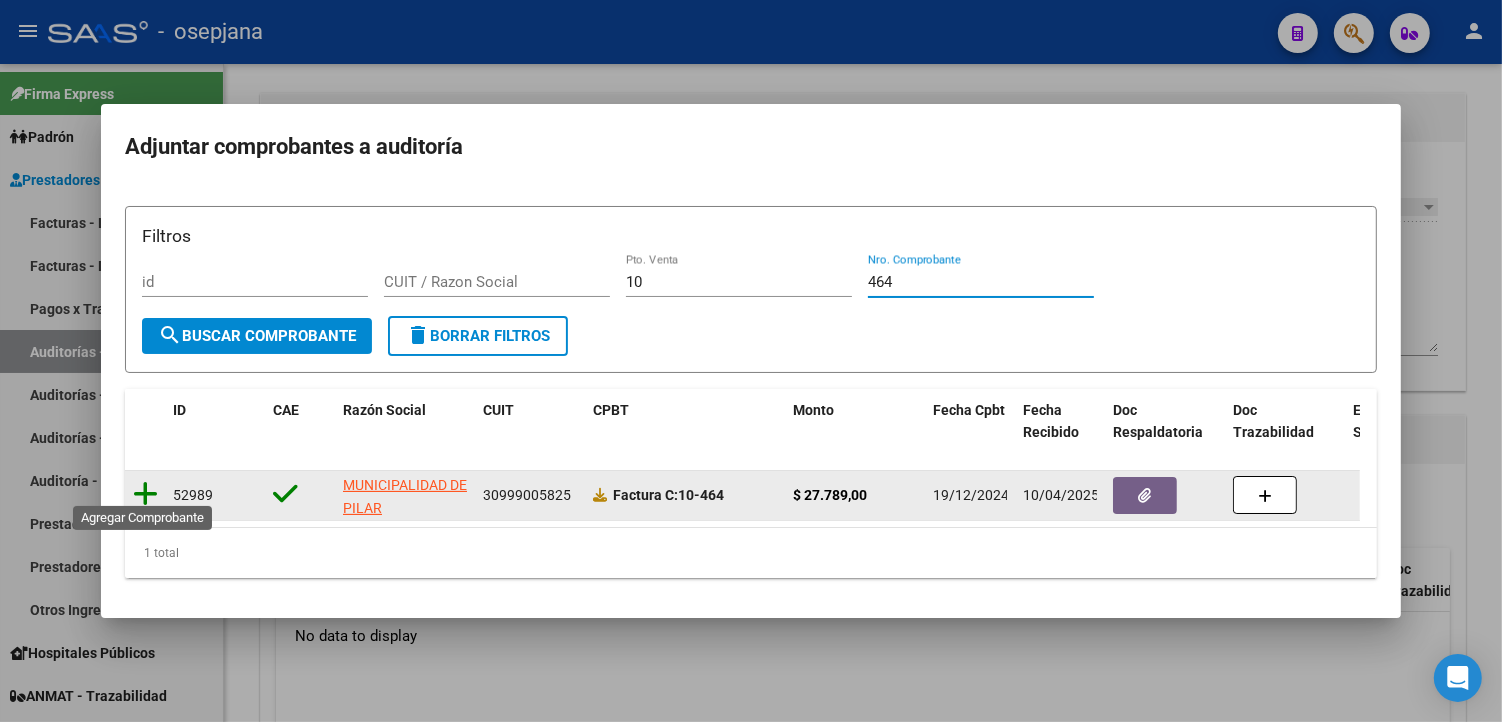 click 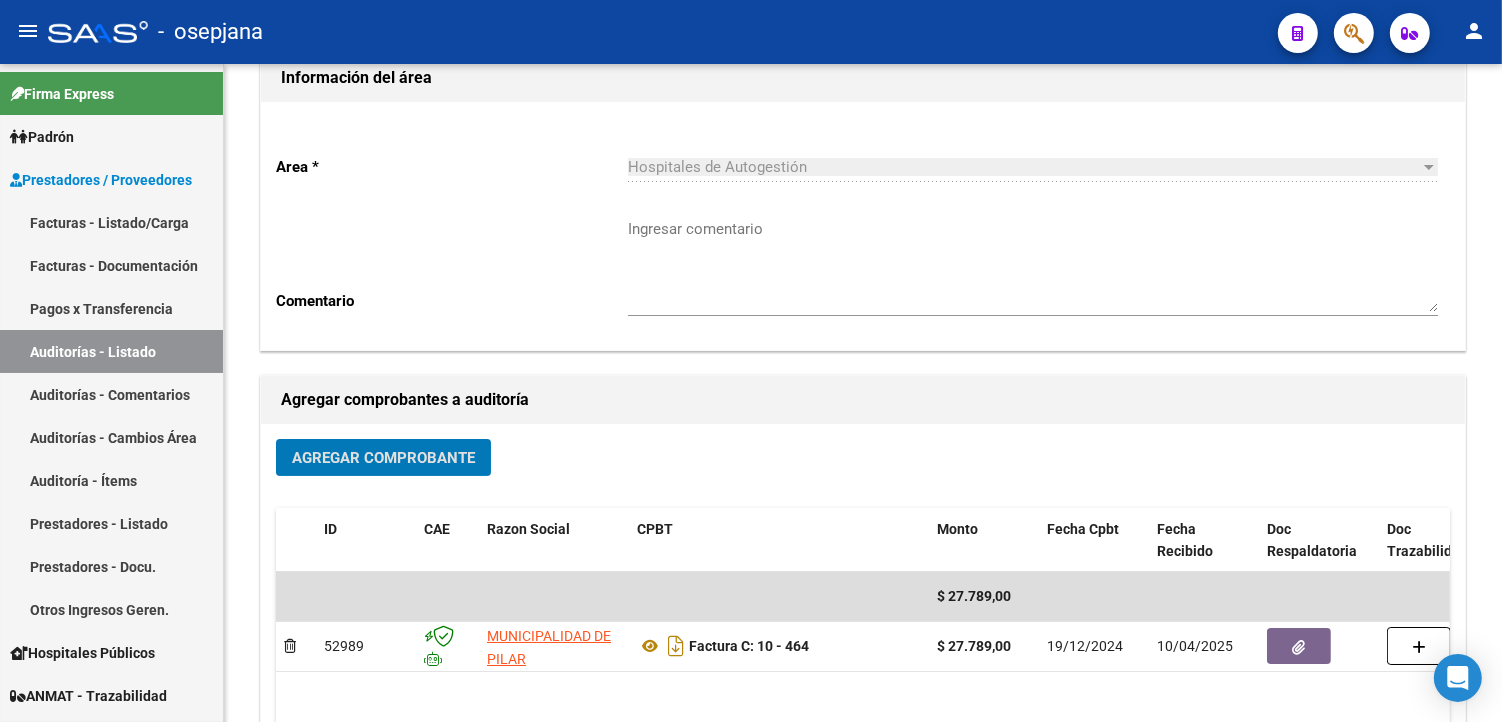 scroll, scrollTop: 0, scrollLeft: 0, axis: both 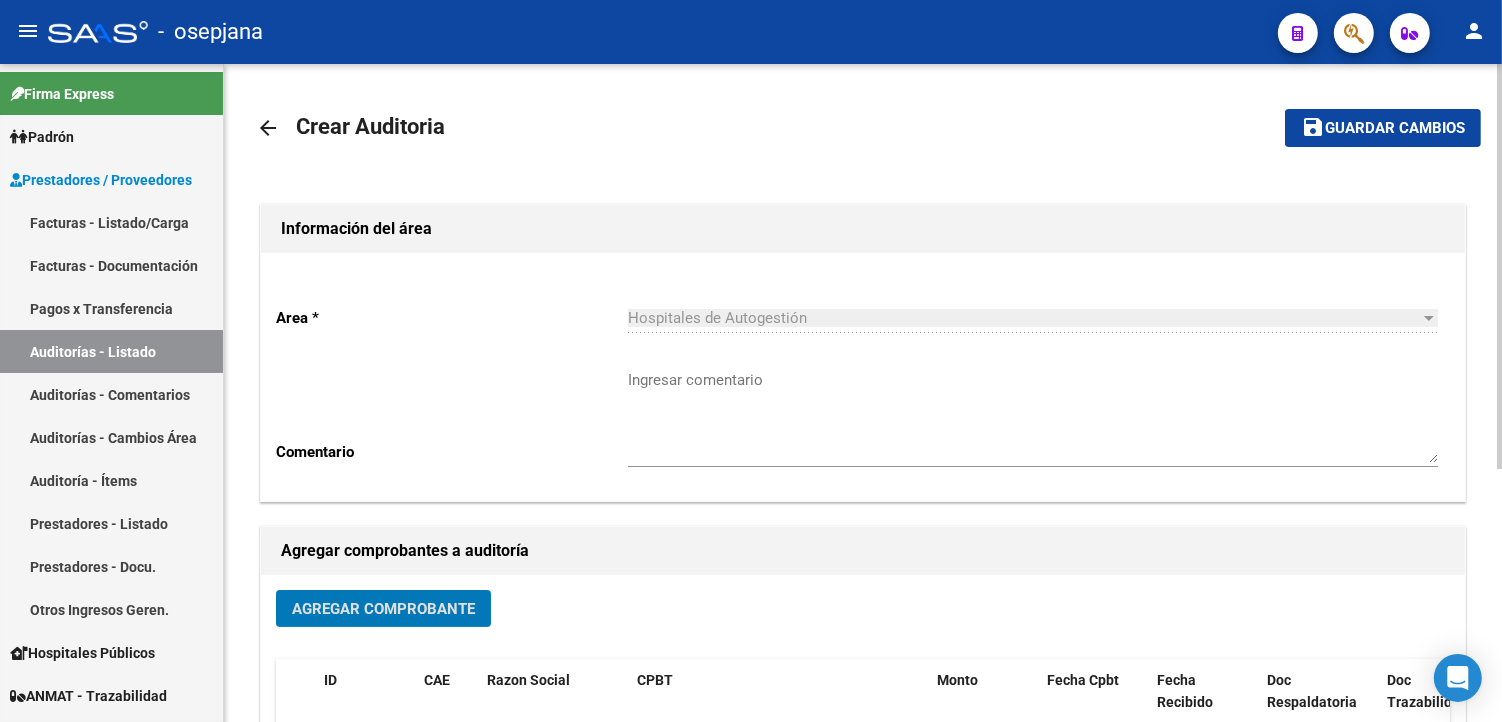 click on "save Guardar cambios" 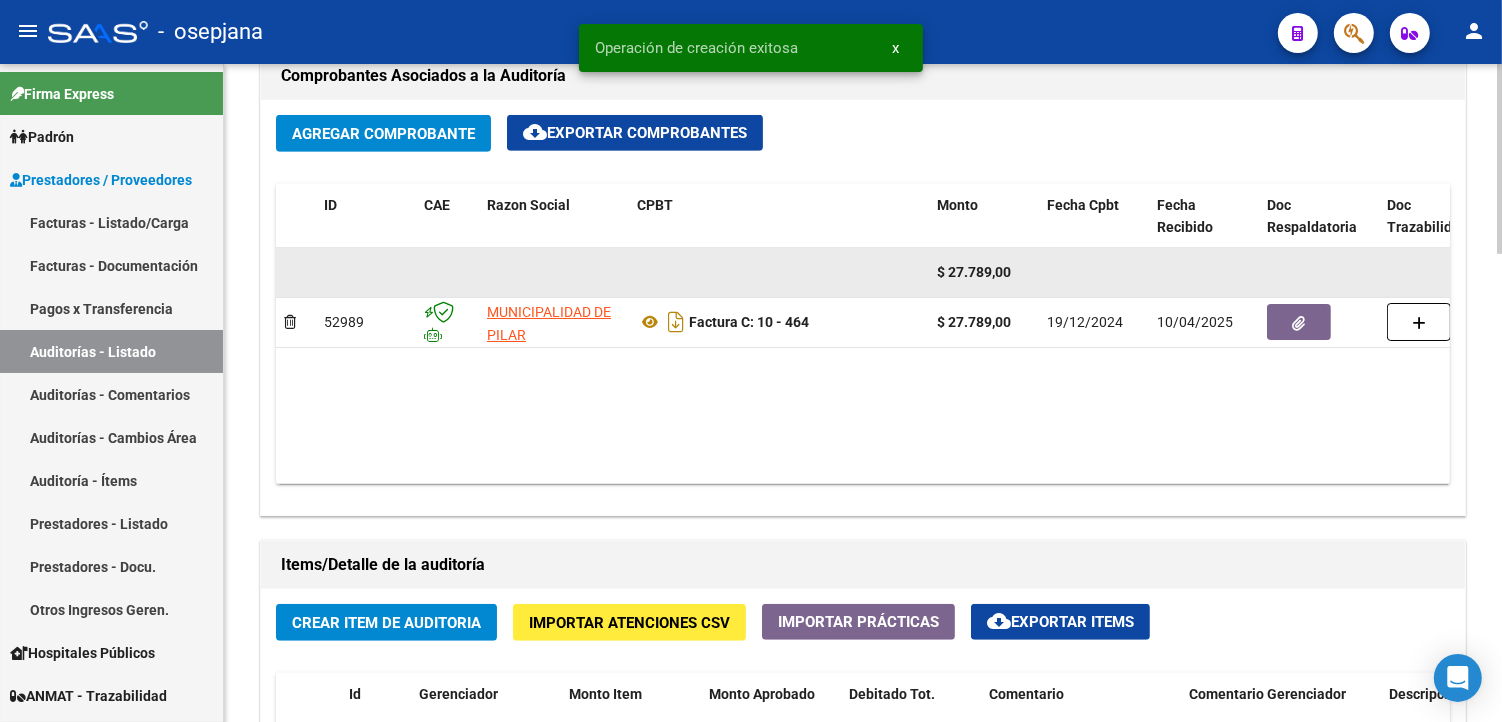 scroll, scrollTop: 1000, scrollLeft: 0, axis: vertical 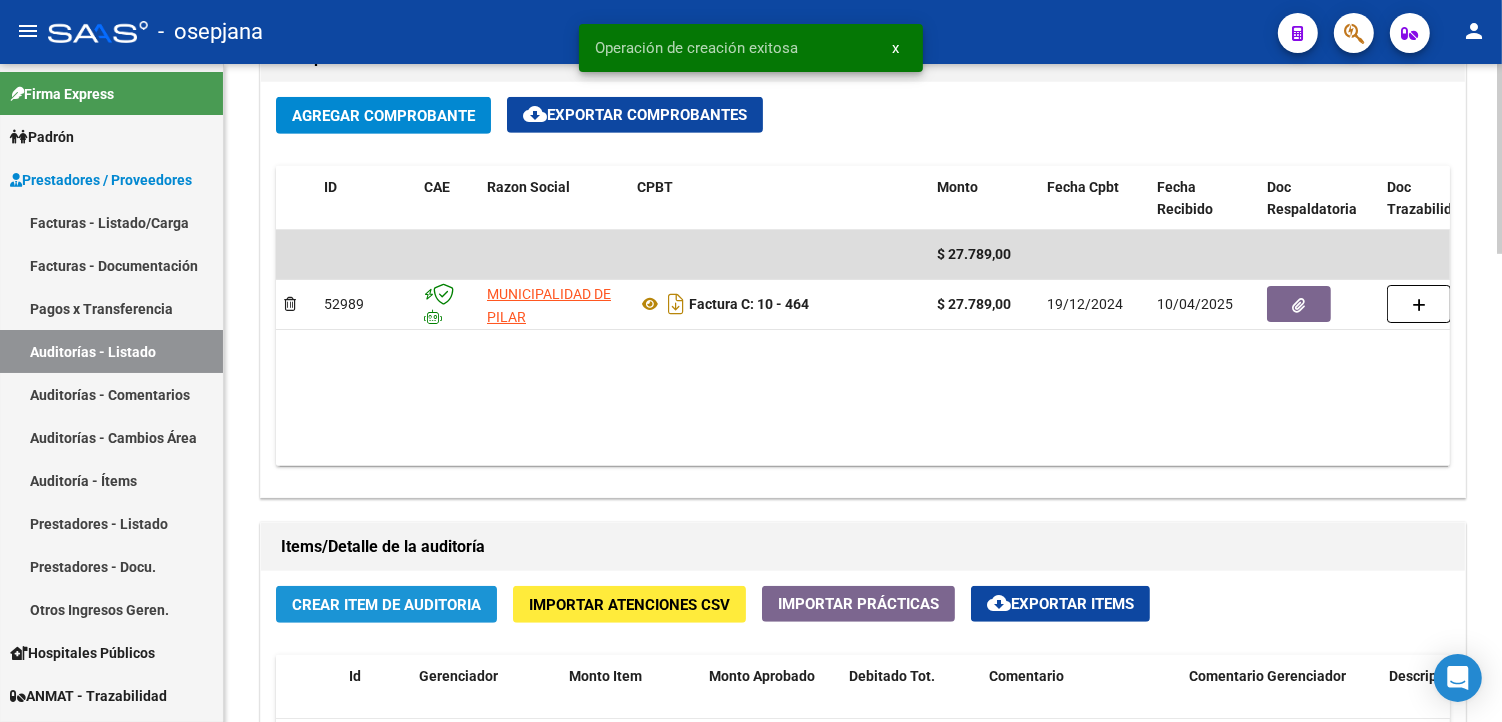 click on "Crear Item de Auditoria" 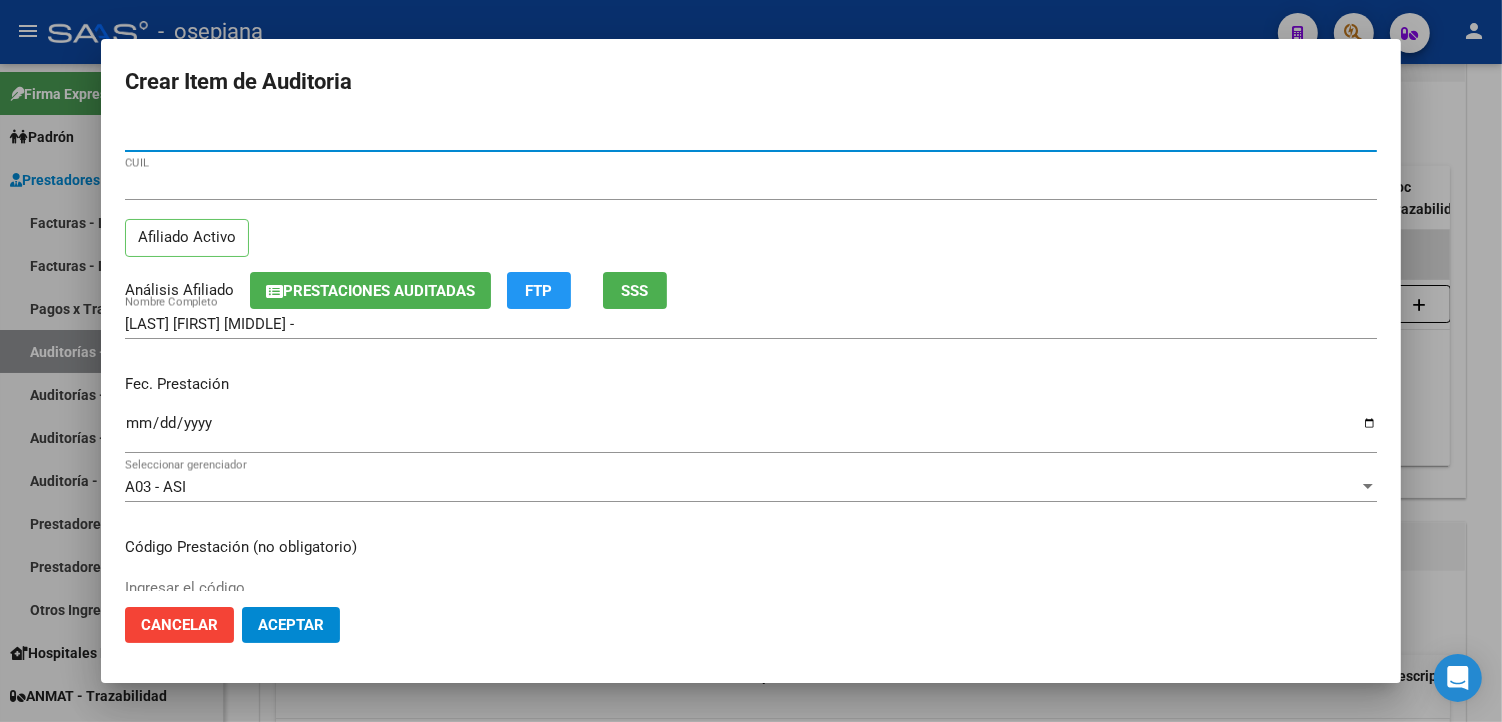 click on "Ingresar la fecha" at bounding box center [751, 431] 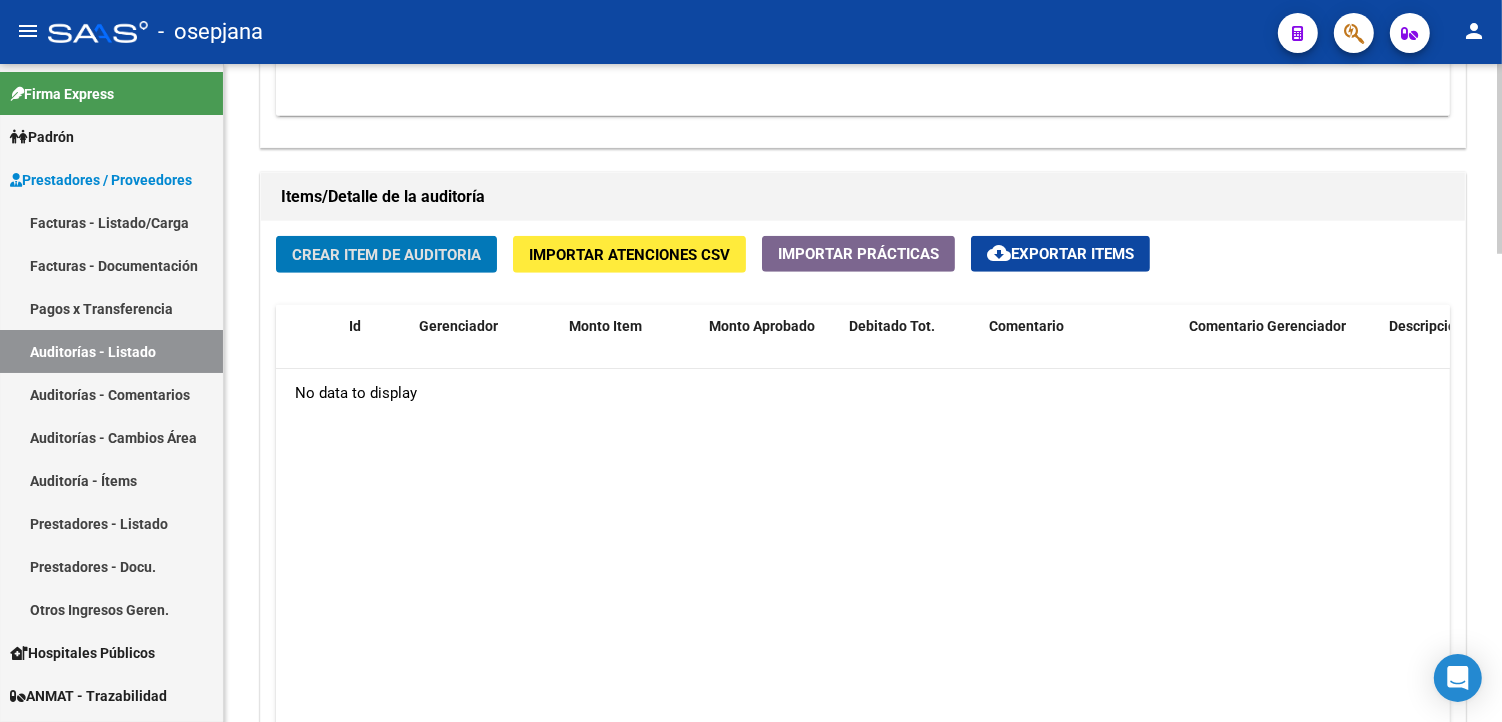 scroll, scrollTop: 1333, scrollLeft: 0, axis: vertical 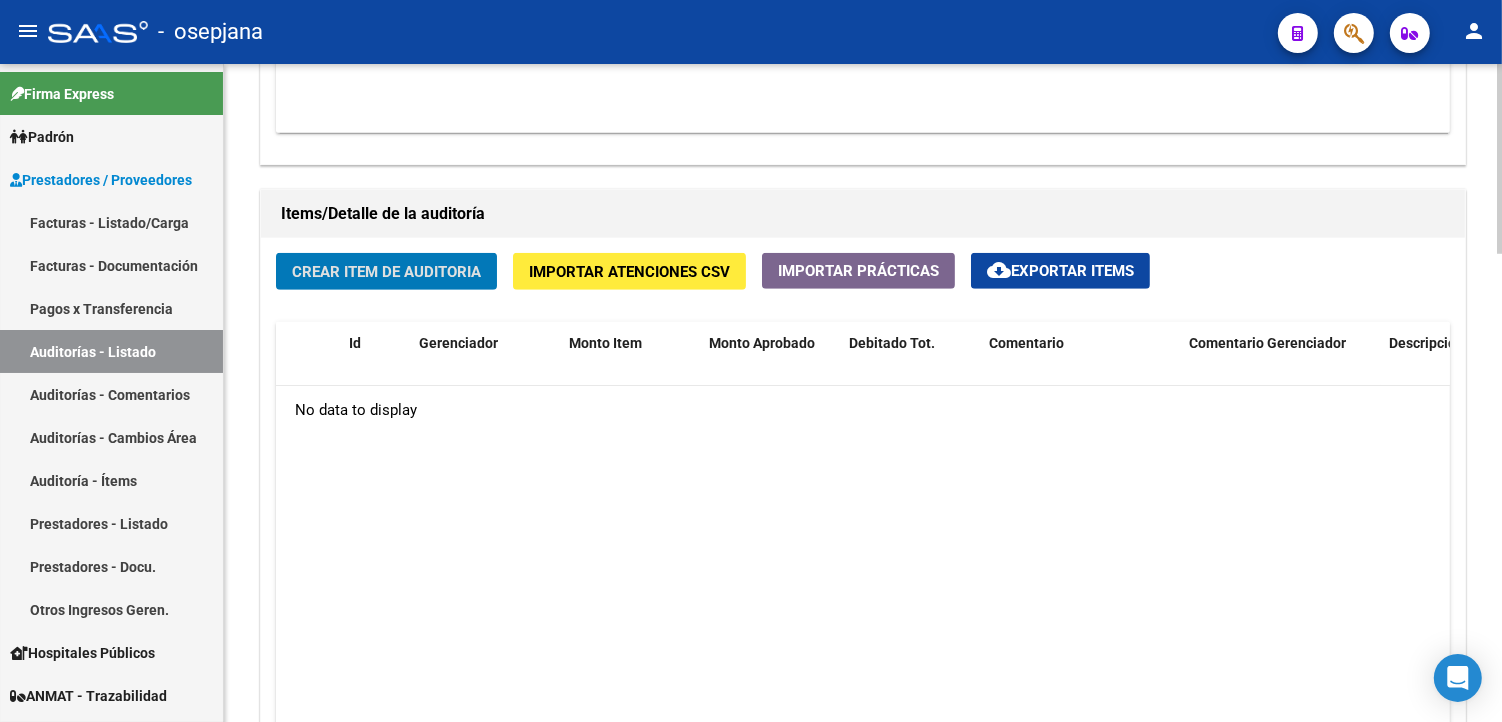 click on "Crear Item de Auditoria" 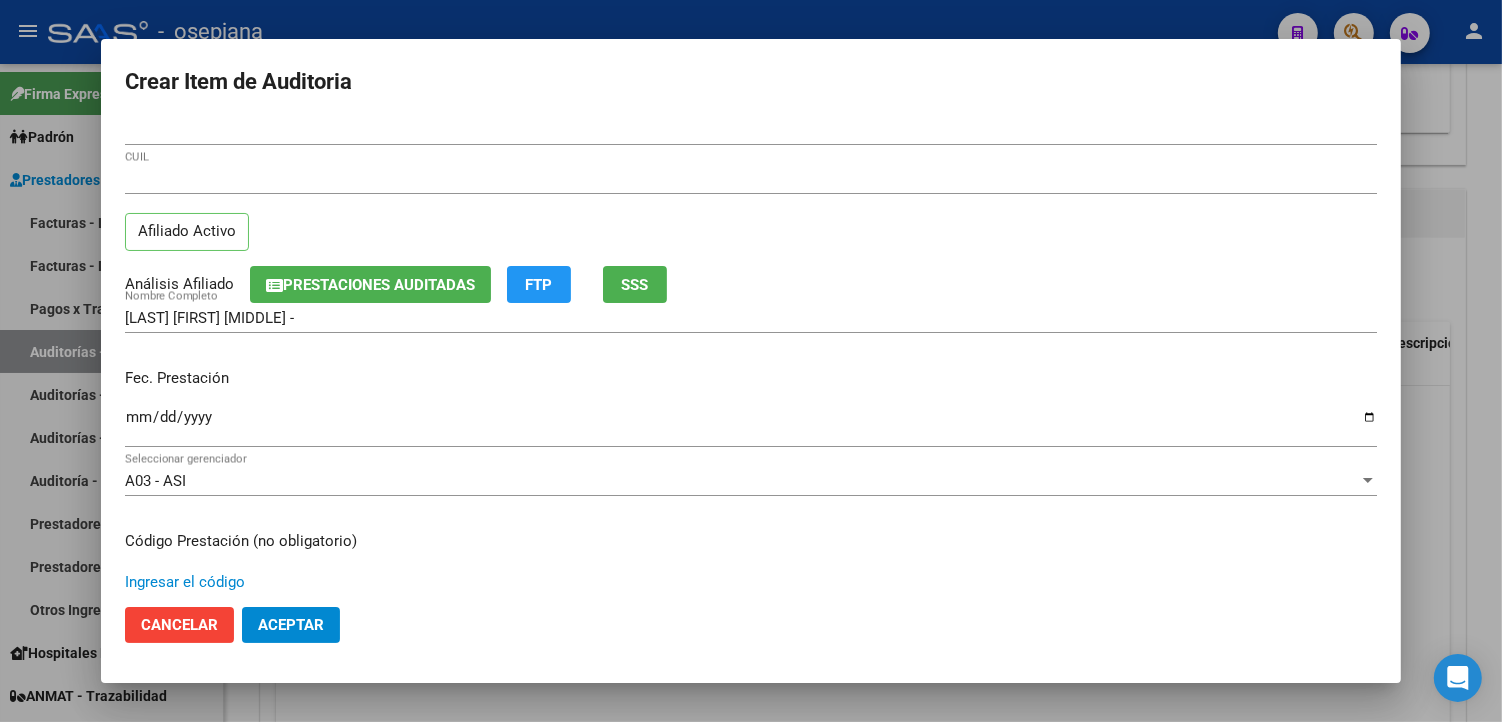 scroll, scrollTop: 333, scrollLeft: 0, axis: vertical 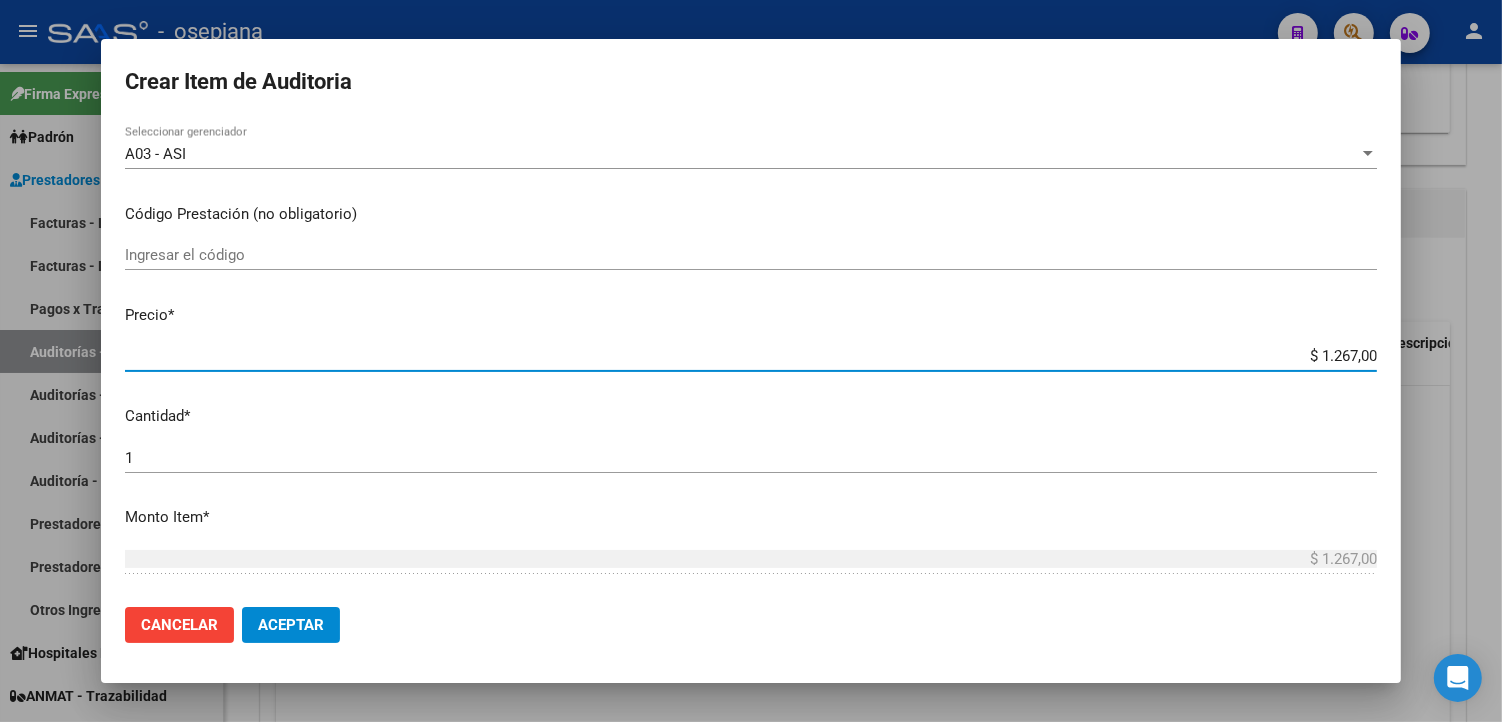 drag, startPoint x: 1302, startPoint y: 348, endPoint x: 1438, endPoint y: 338, distance: 136.36716 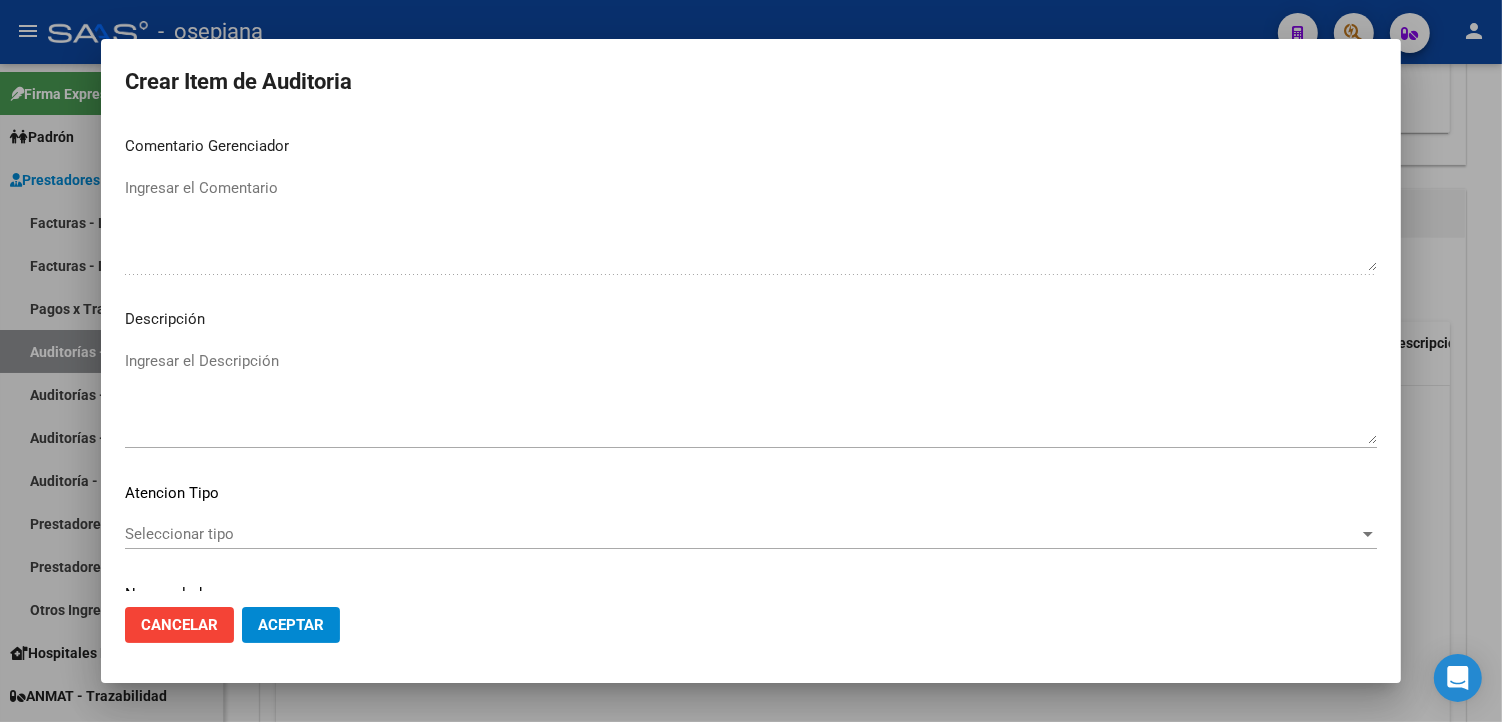 scroll, scrollTop: 1157, scrollLeft: 0, axis: vertical 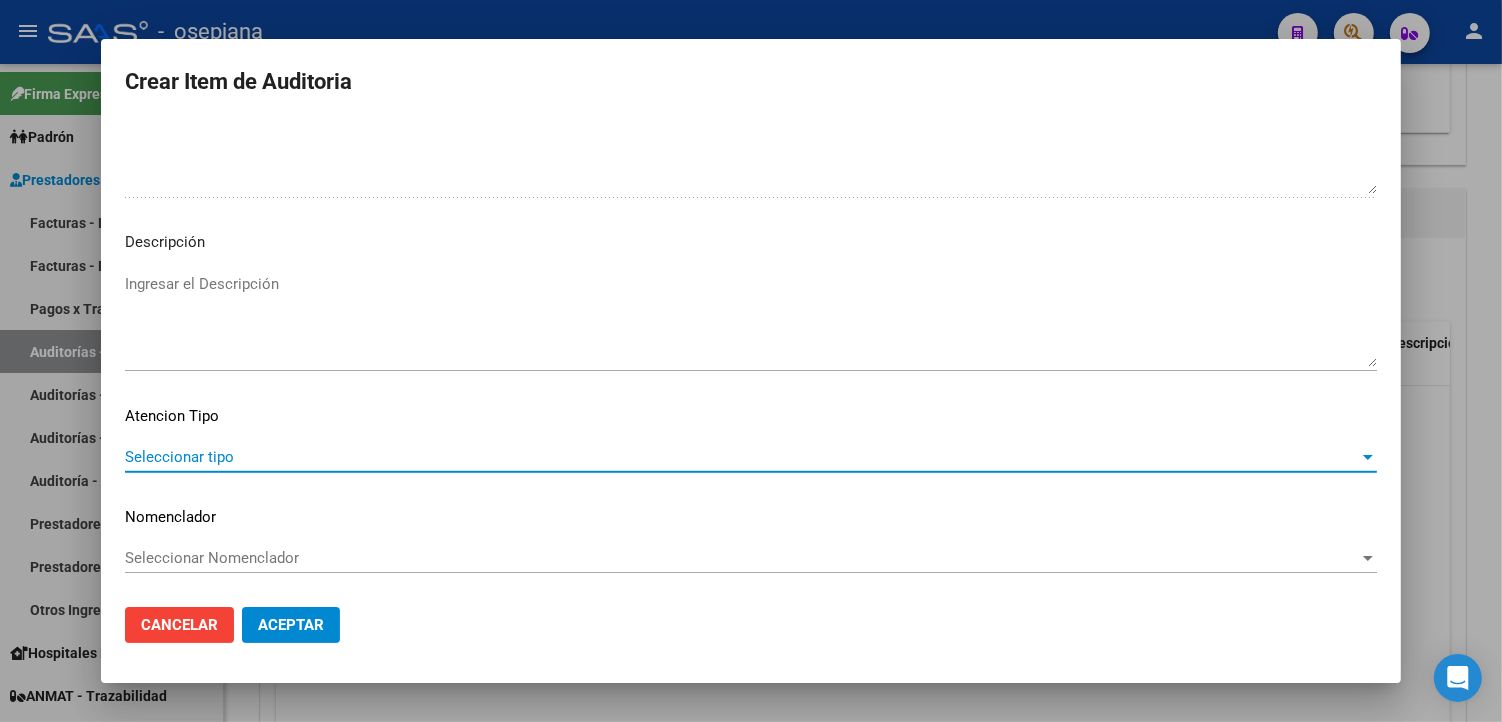click on "Seleccionar tipo" at bounding box center [742, 457] 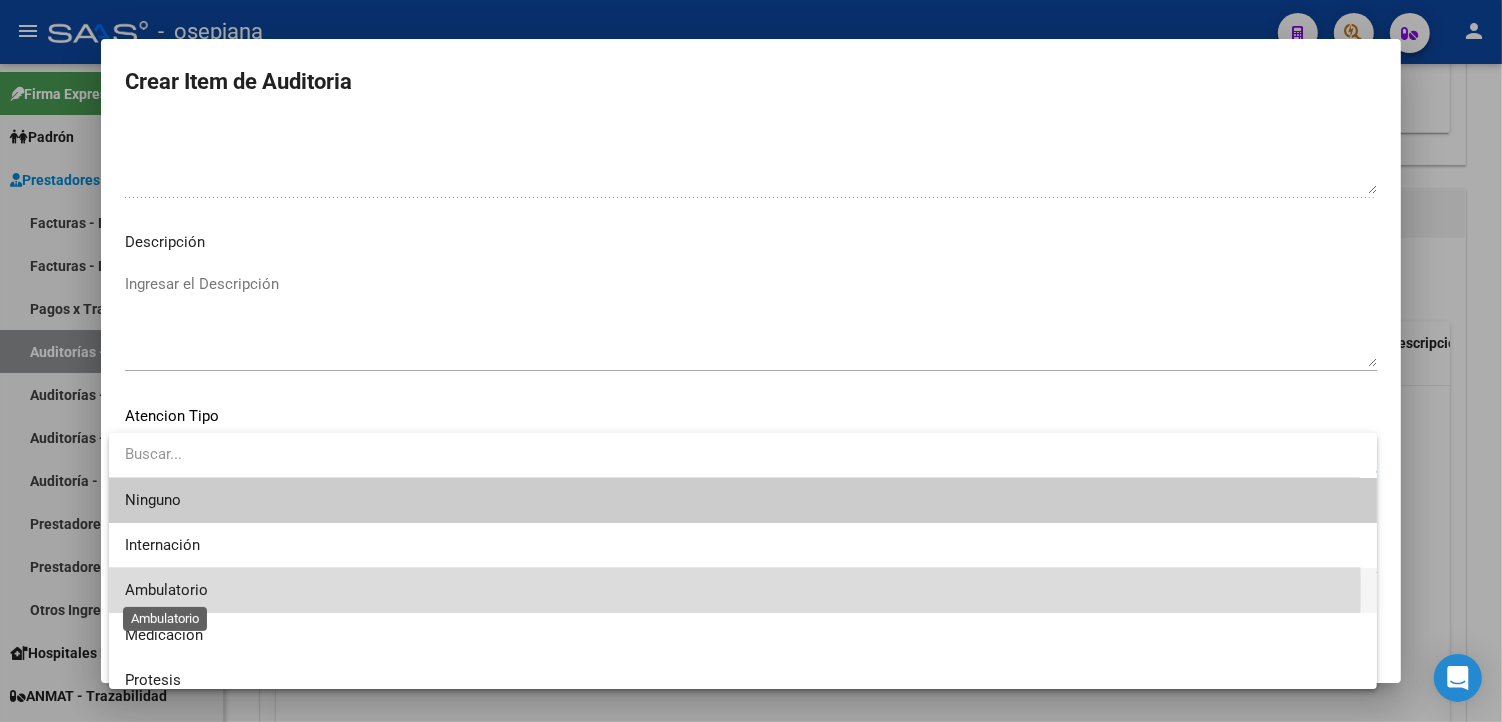 click on "Ambulatorio" at bounding box center (166, 590) 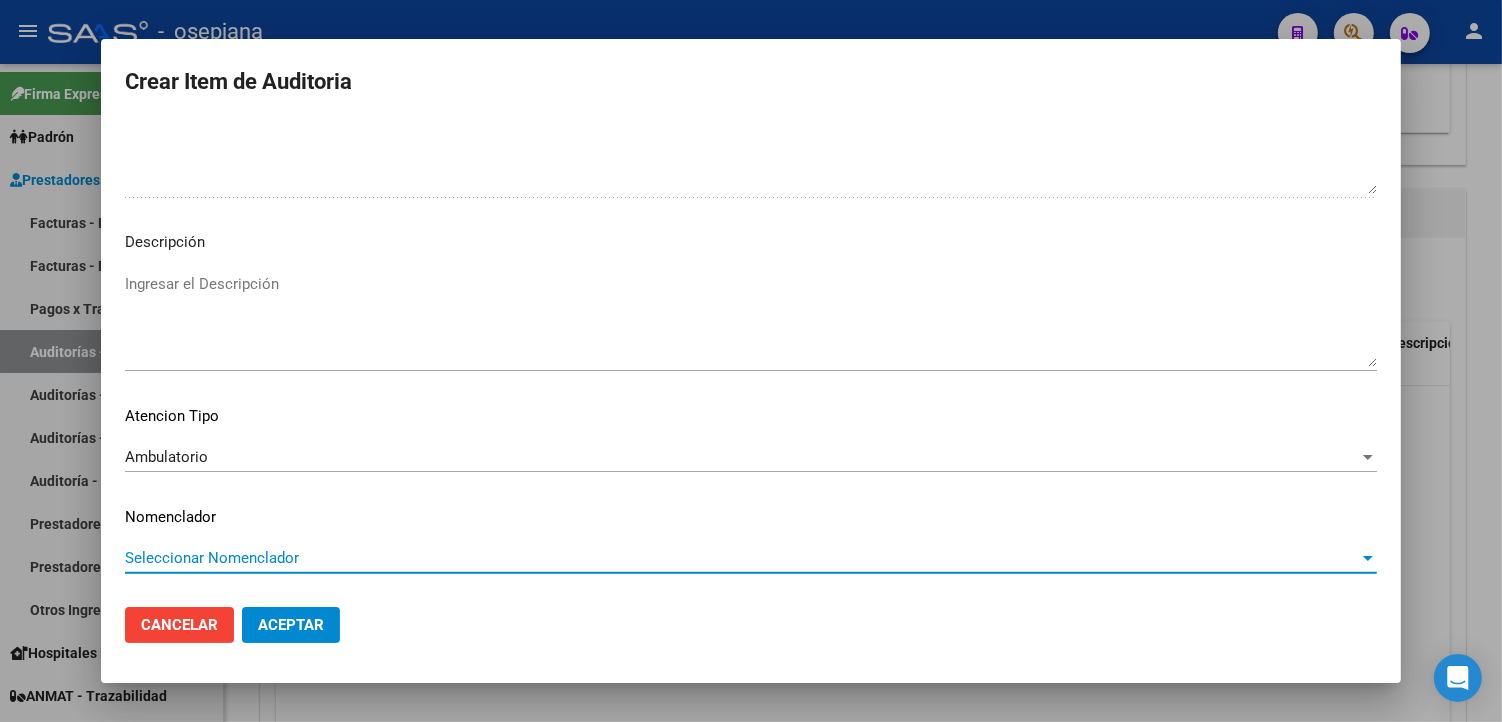 click on "Seleccionar Nomenclador" at bounding box center (742, 558) 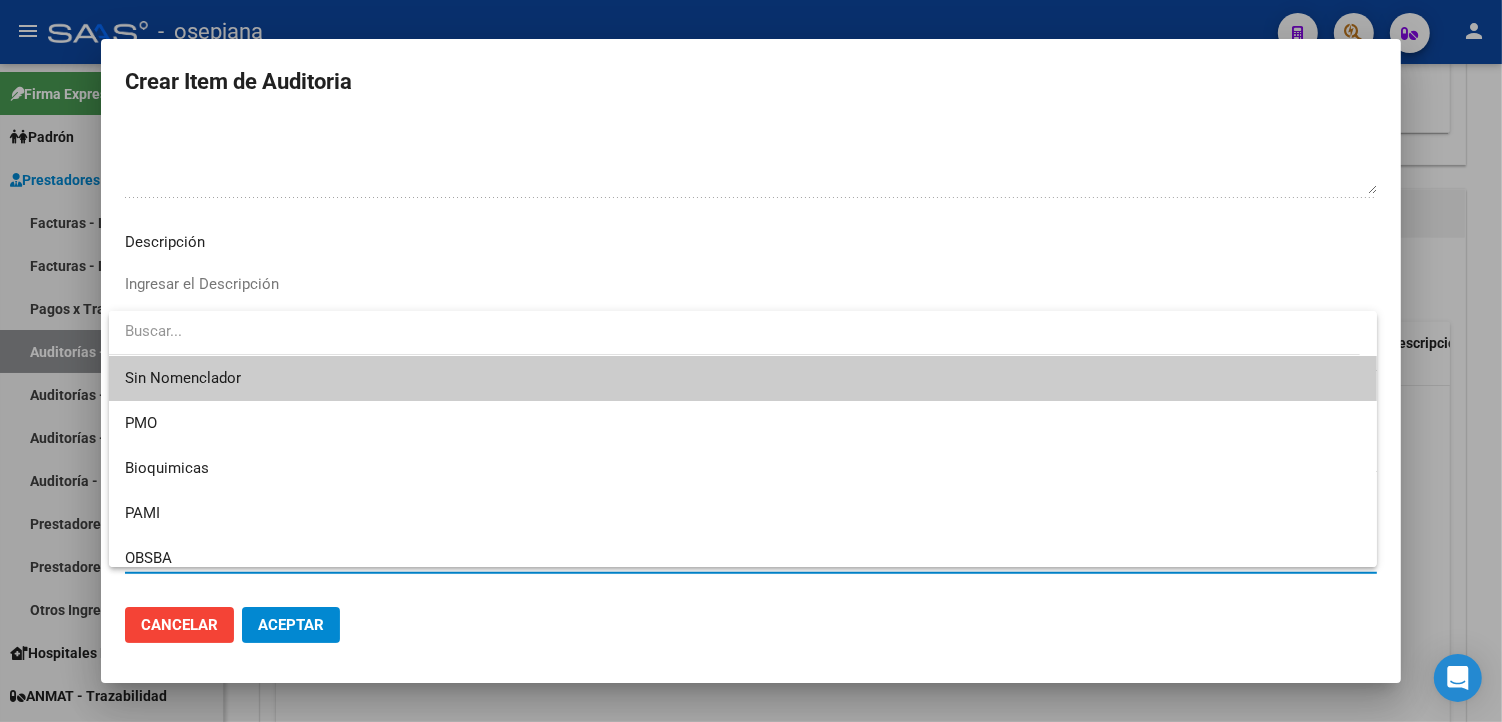 click on "Sin Nomenclador" at bounding box center [743, 378] 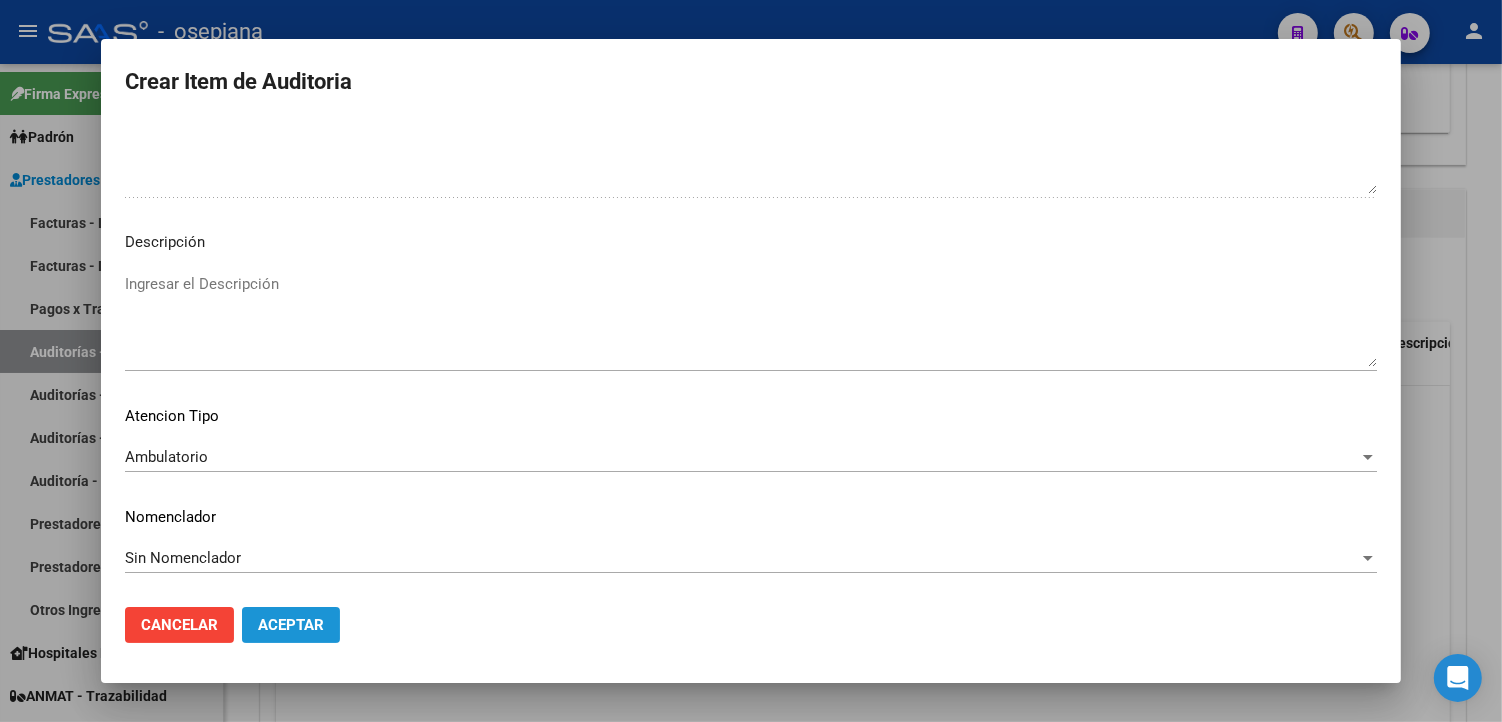 click on "Aceptar" 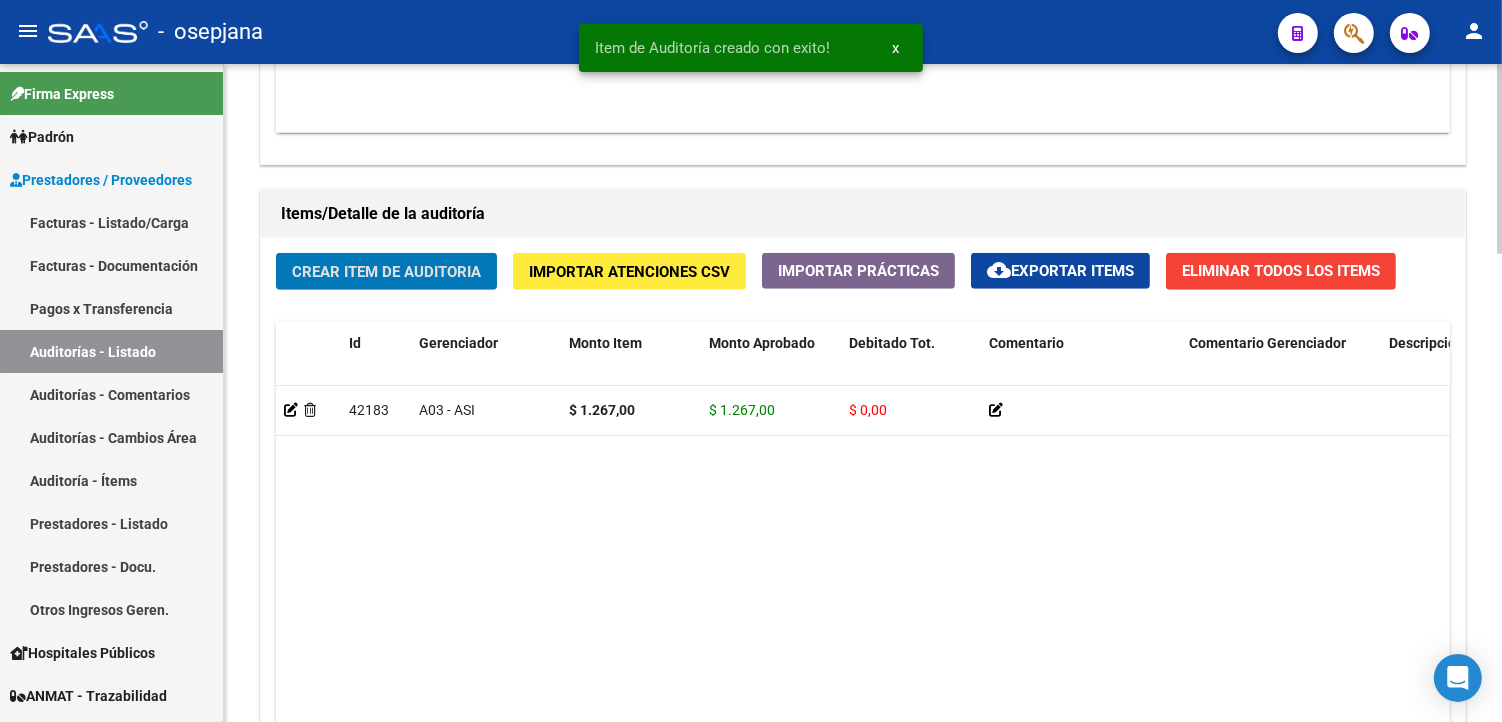 scroll, scrollTop: 1334, scrollLeft: 0, axis: vertical 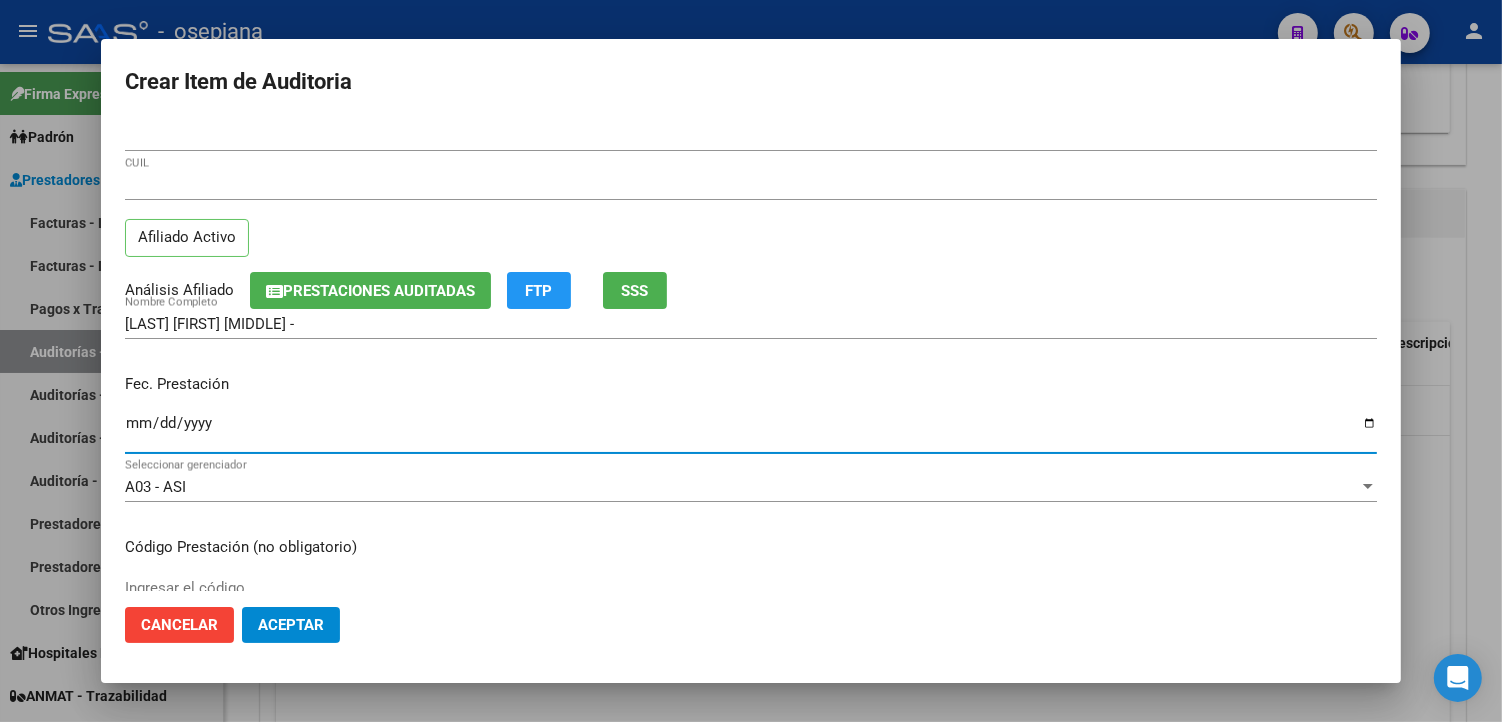 click on "Ingresar la fecha" at bounding box center [751, 431] 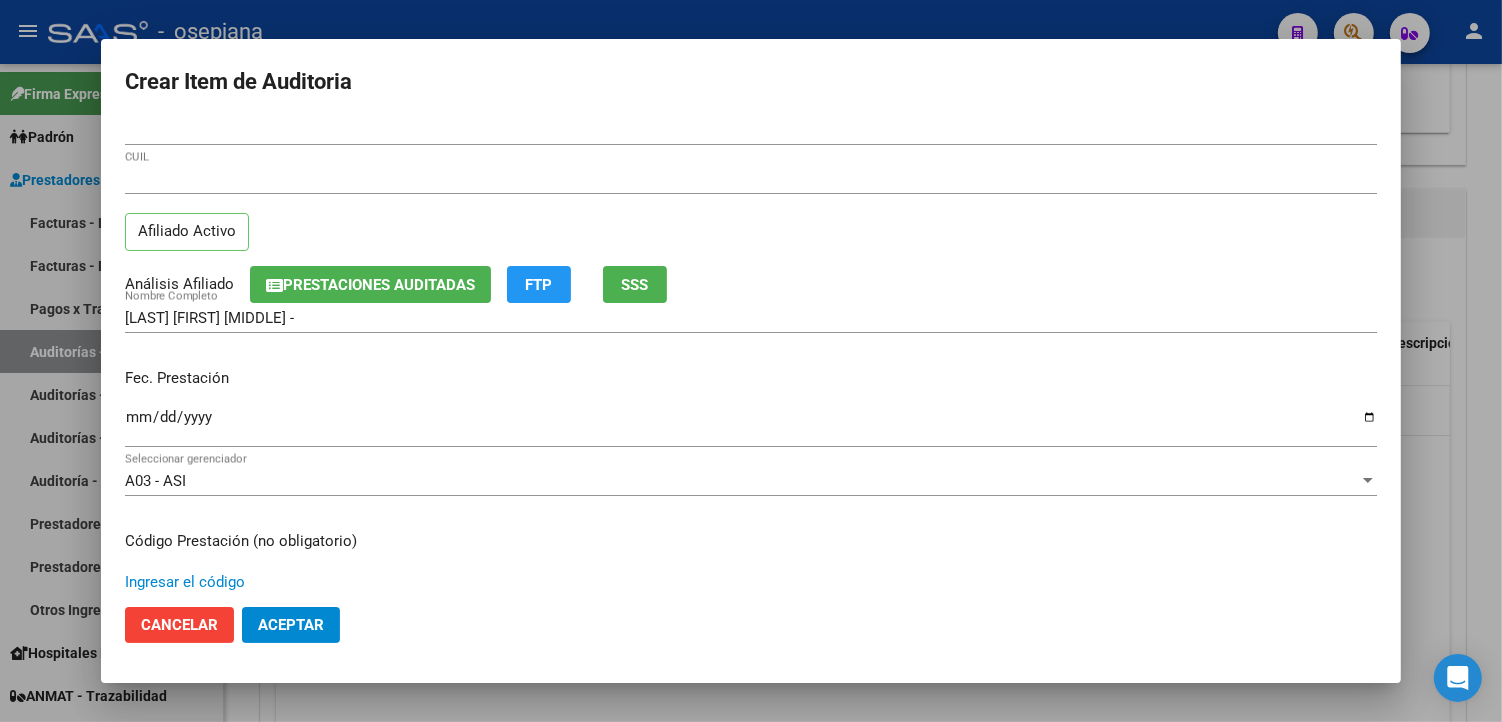 scroll, scrollTop: 333, scrollLeft: 0, axis: vertical 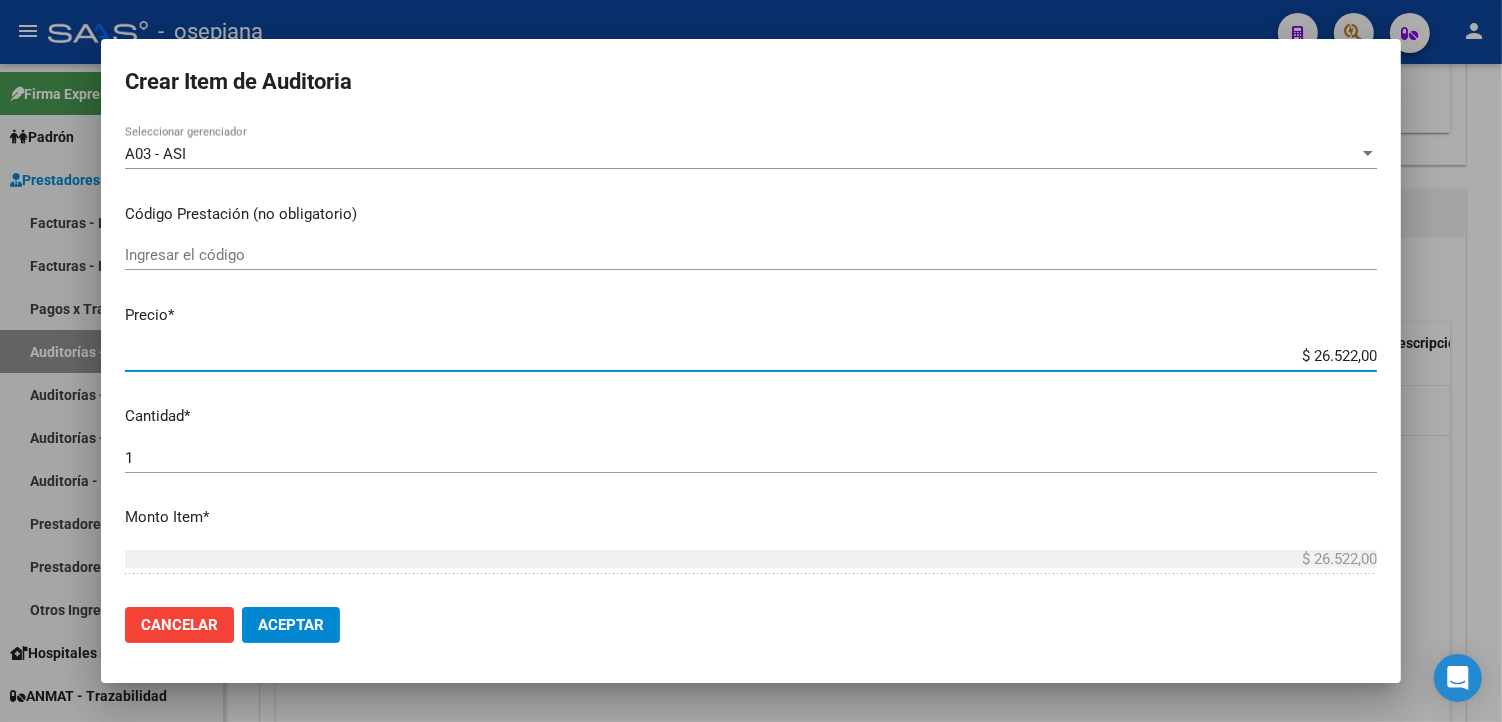 paste on "[NUMBER]" 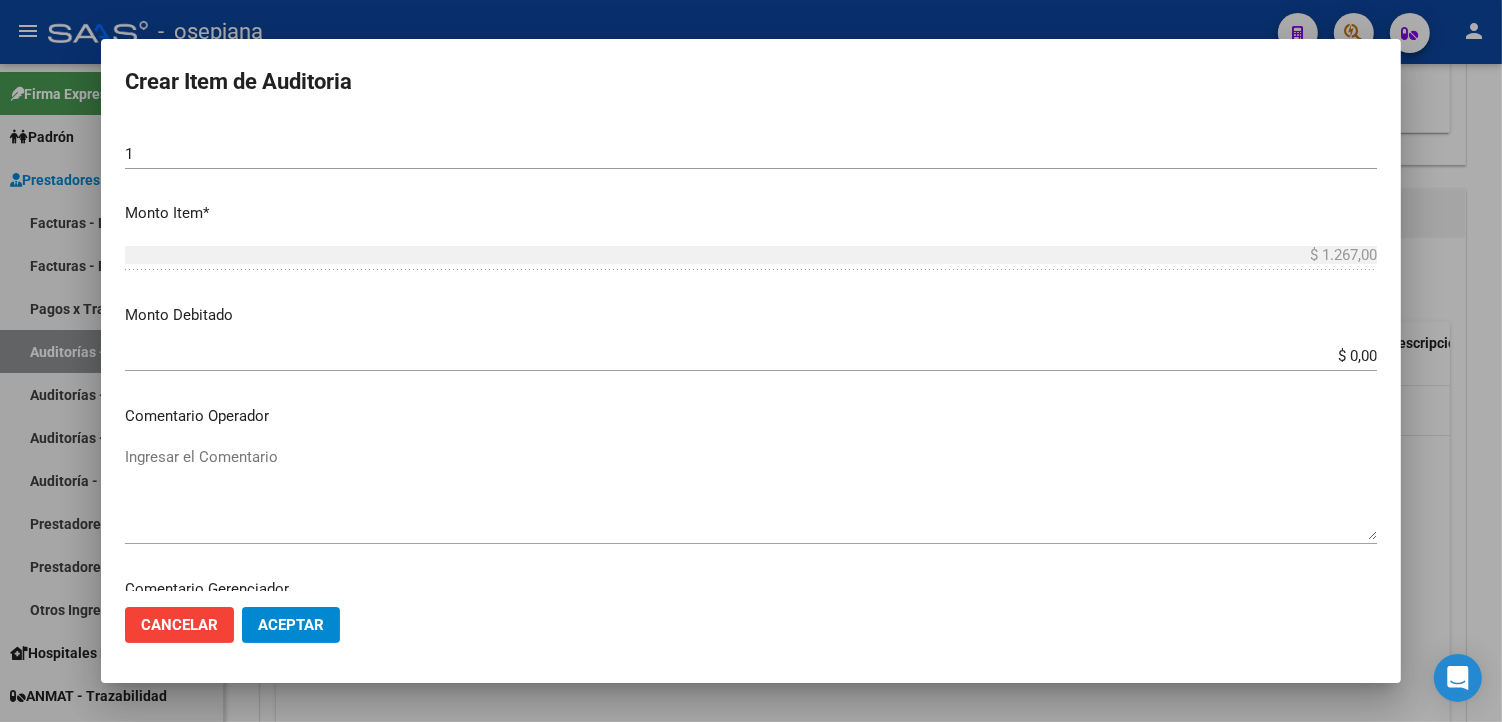 scroll, scrollTop: 1084, scrollLeft: 0, axis: vertical 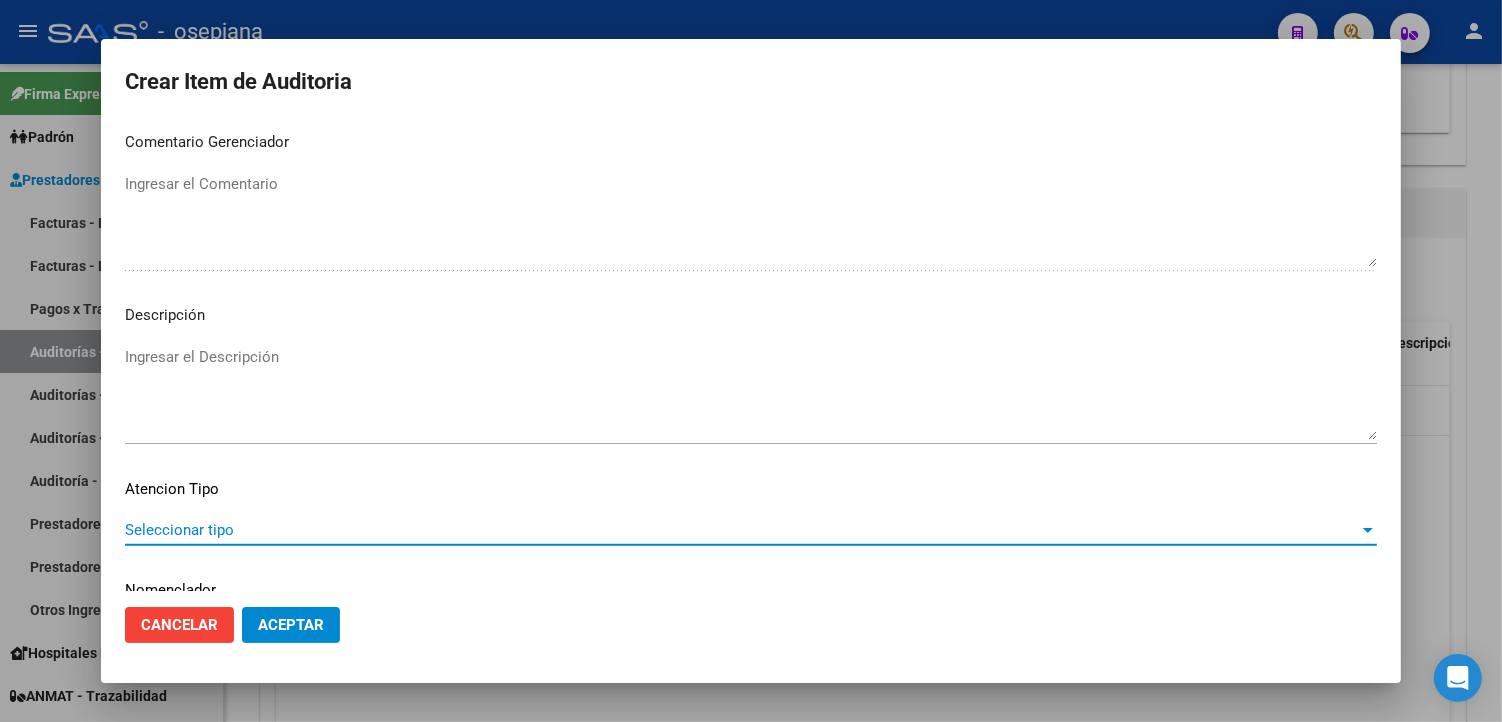 click on "Seleccionar tipo" at bounding box center [742, 530] 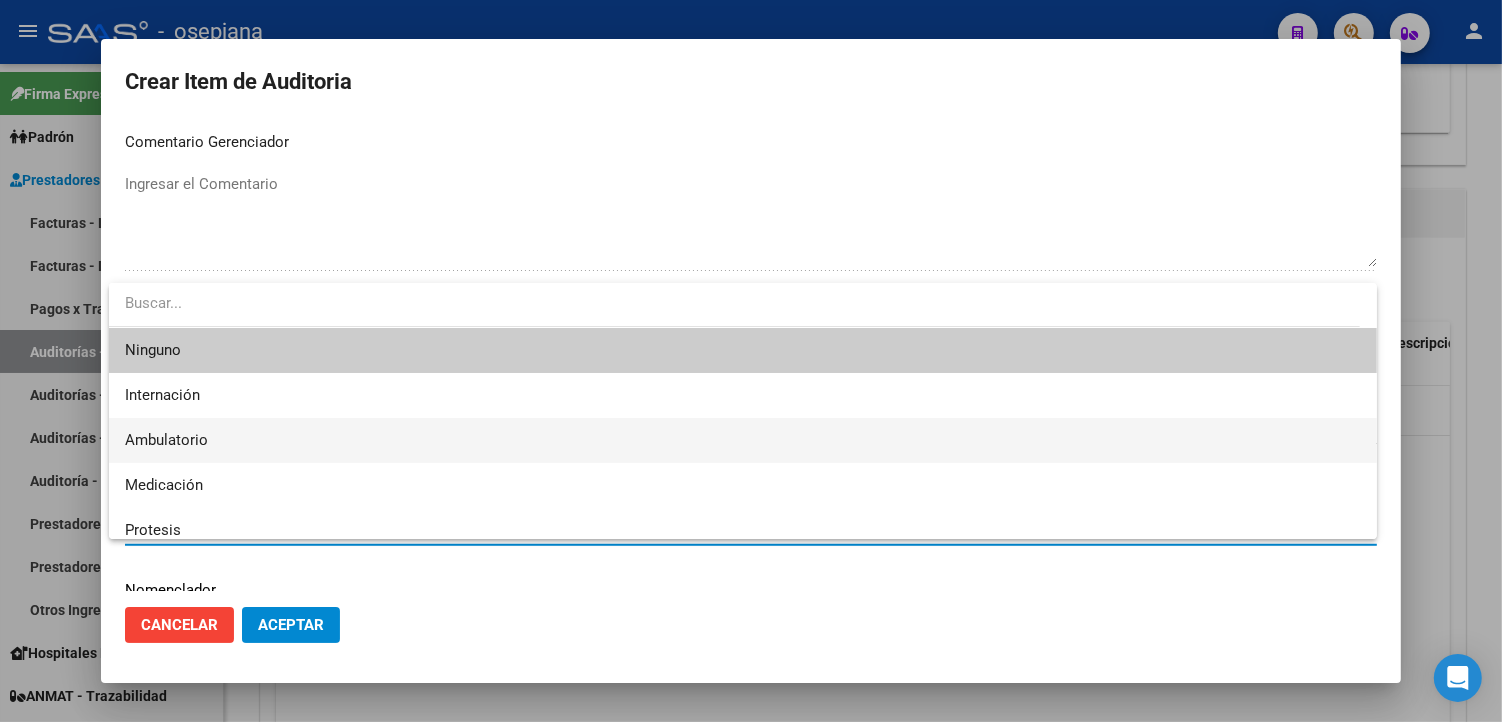 click on "Ambulatorio" at bounding box center [743, 440] 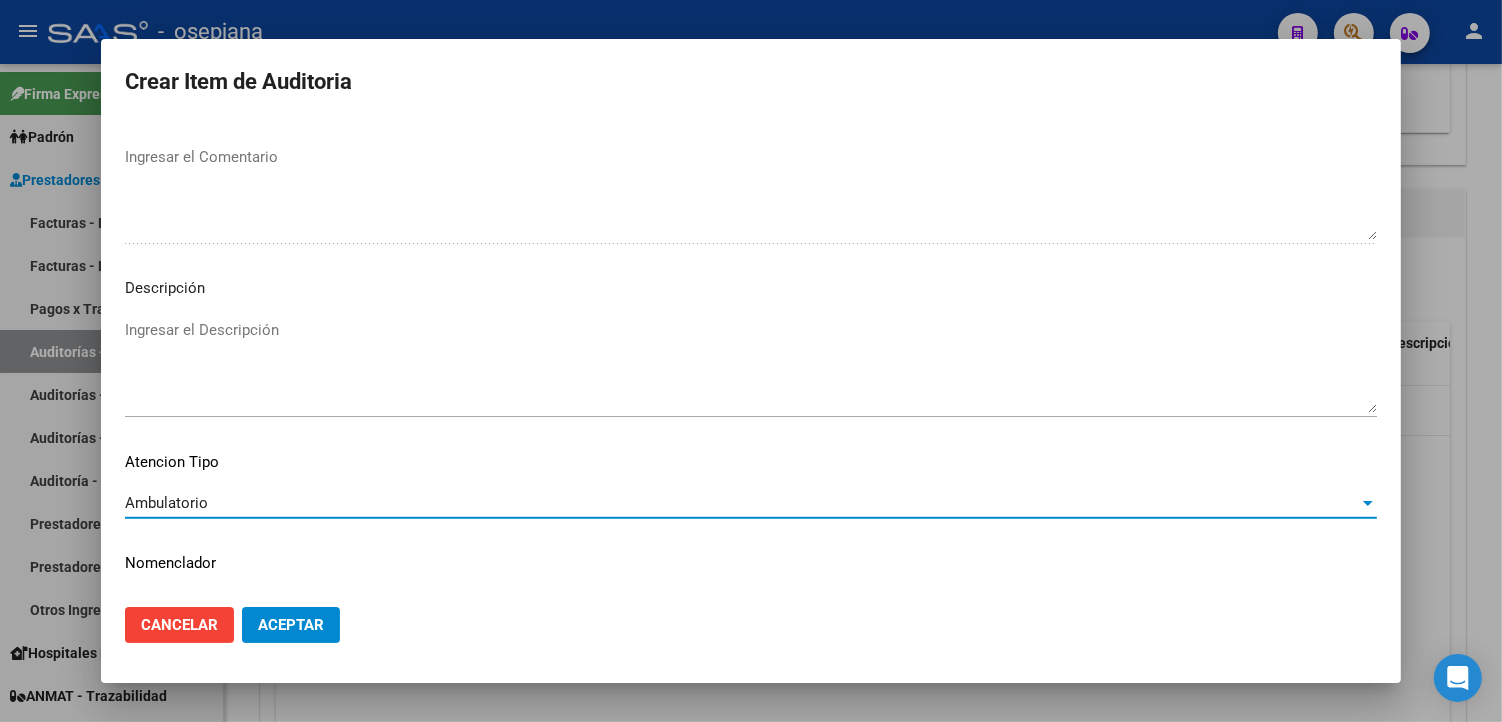 scroll, scrollTop: 1157, scrollLeft: 0, axis: vertical 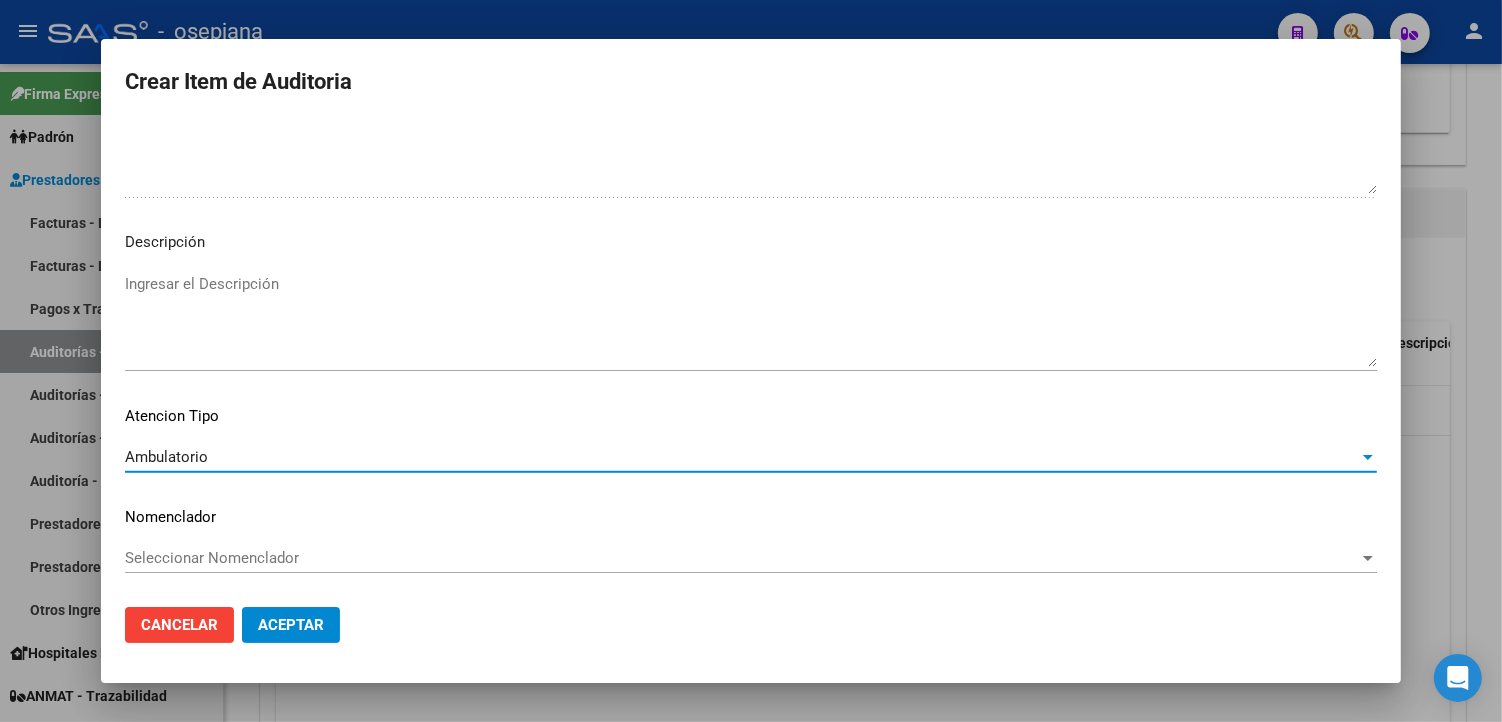 click on "Seleccionar Nomenclador" at bounding box center (742, 558) 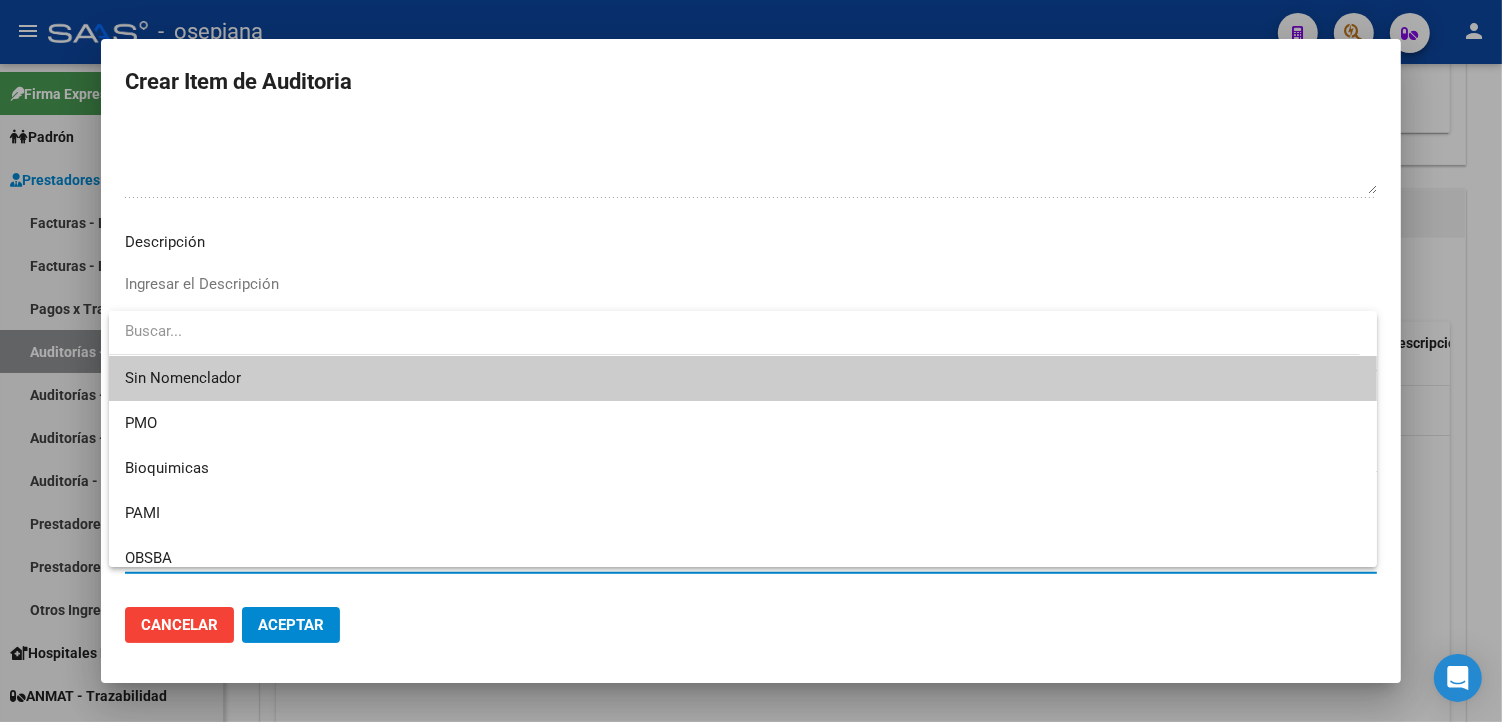 click on "Sin Nomenclador" at bounding box center (743, 378) 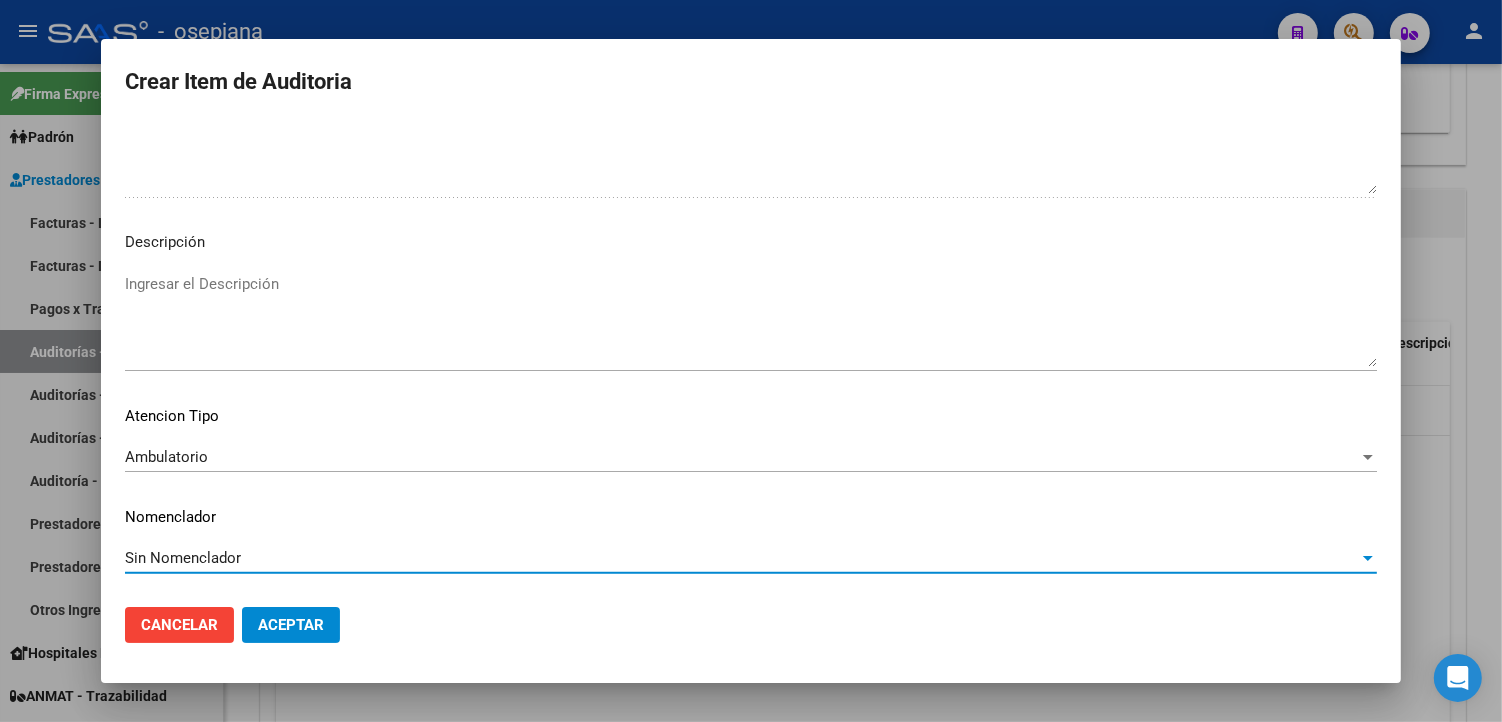 click on "Aceptar" 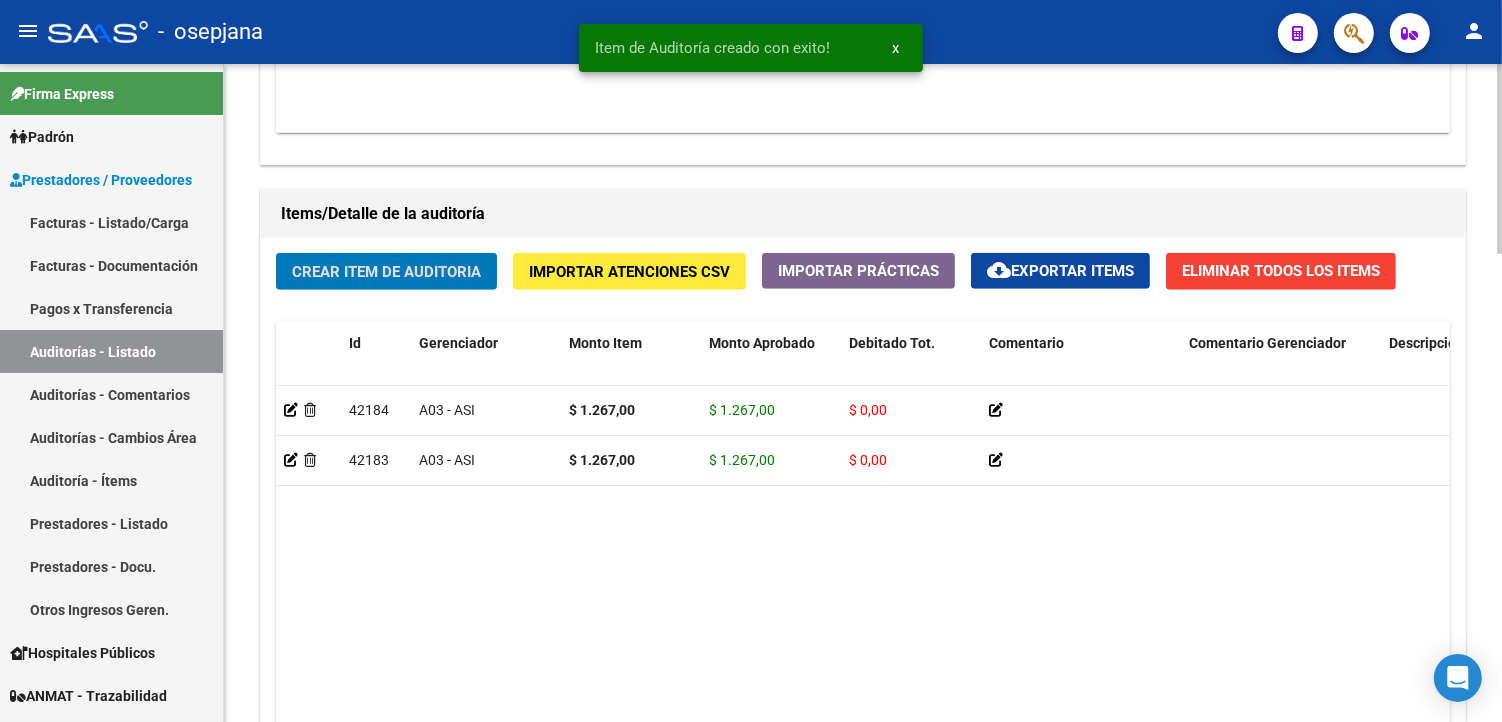 click on "Crear Item de Auditoria" 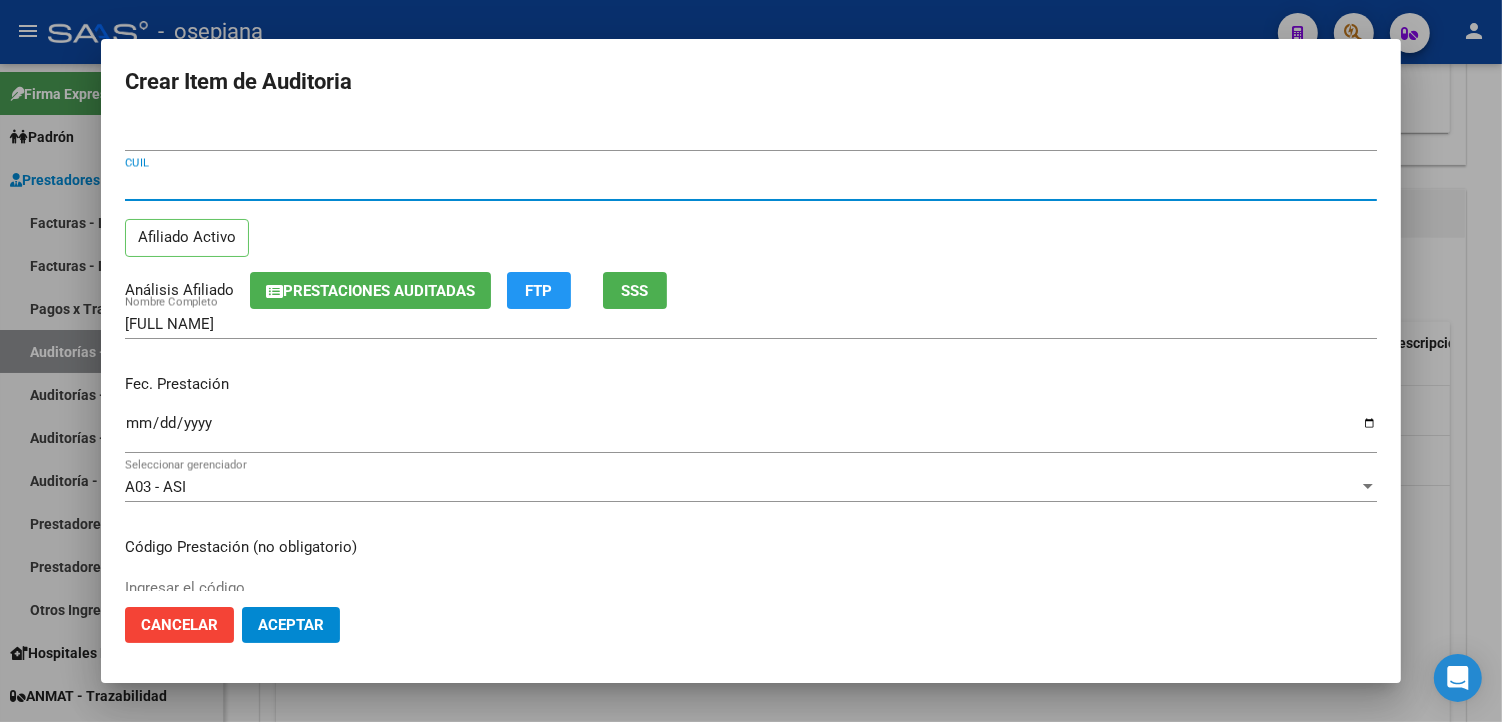click on "Ingresar la fecha" at bounding box center (751, 431) 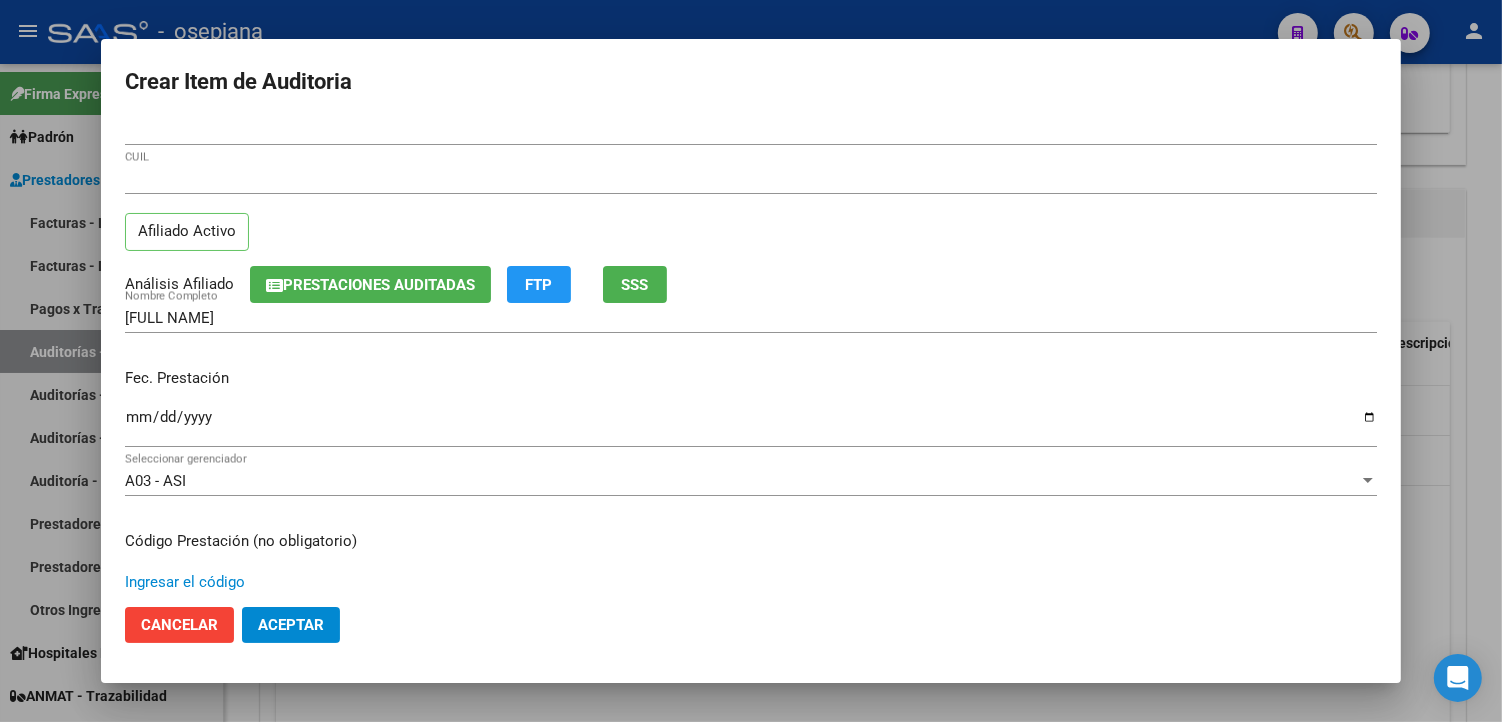 scroll, scrollTop: 333, scrollLeft: 0, axis: vertical 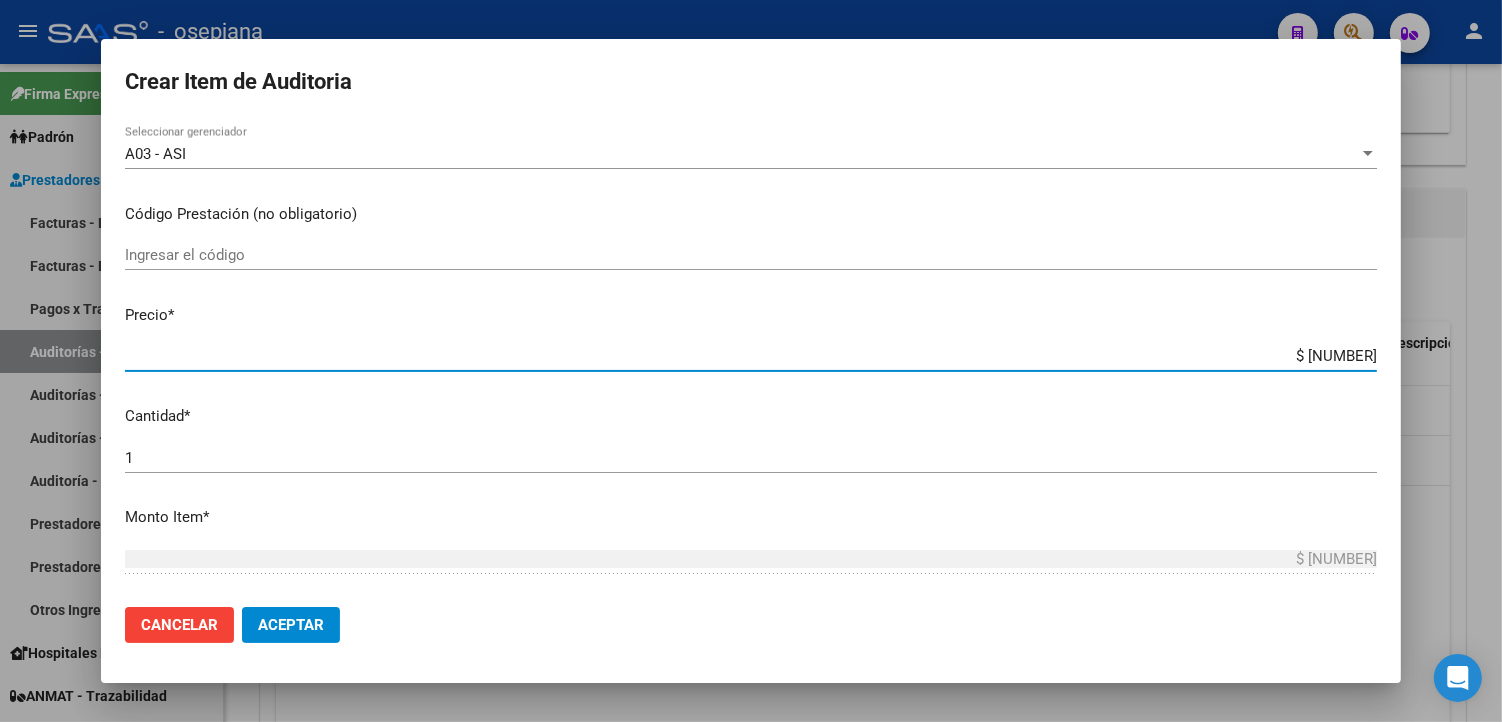 paste on "[NUMBER]" 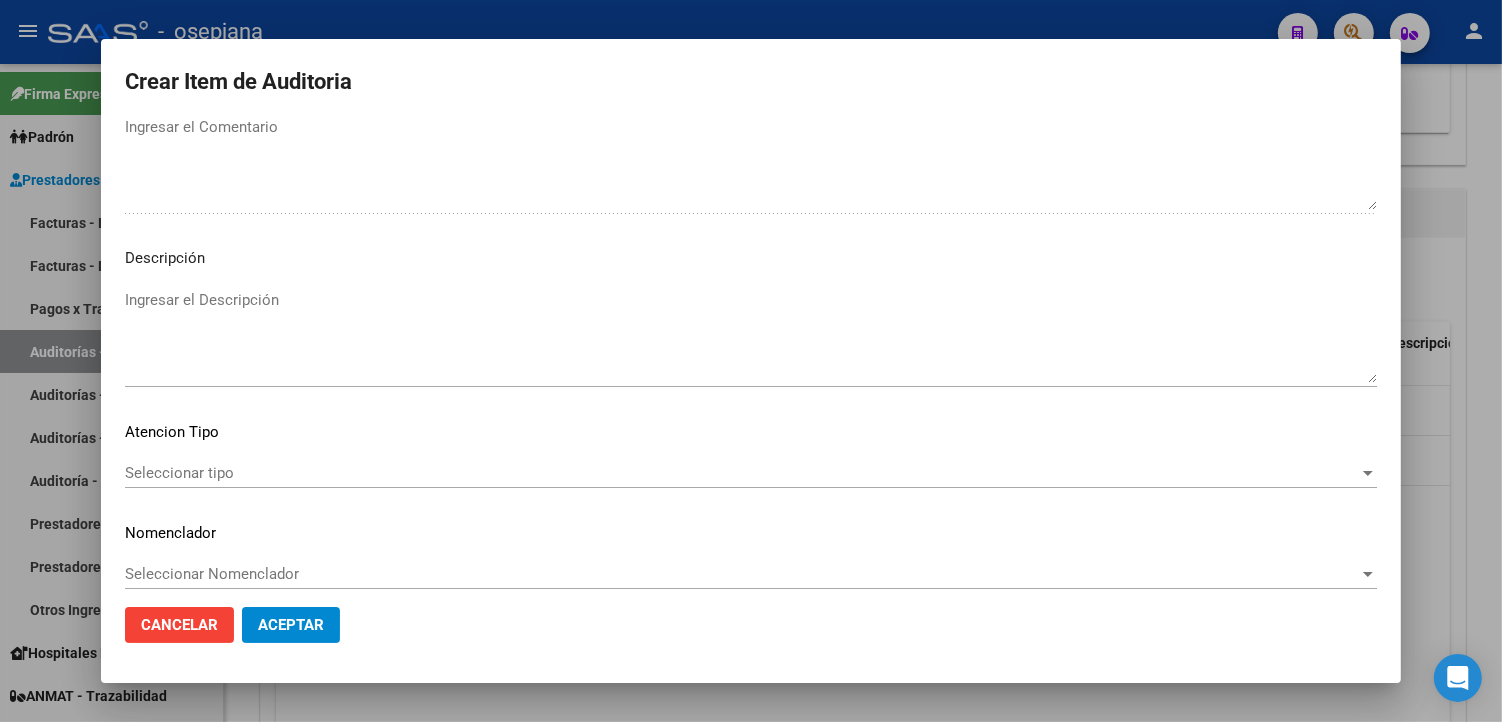 scroll, scrollTop: 1157, scrollLeft: 0, axis: vertical 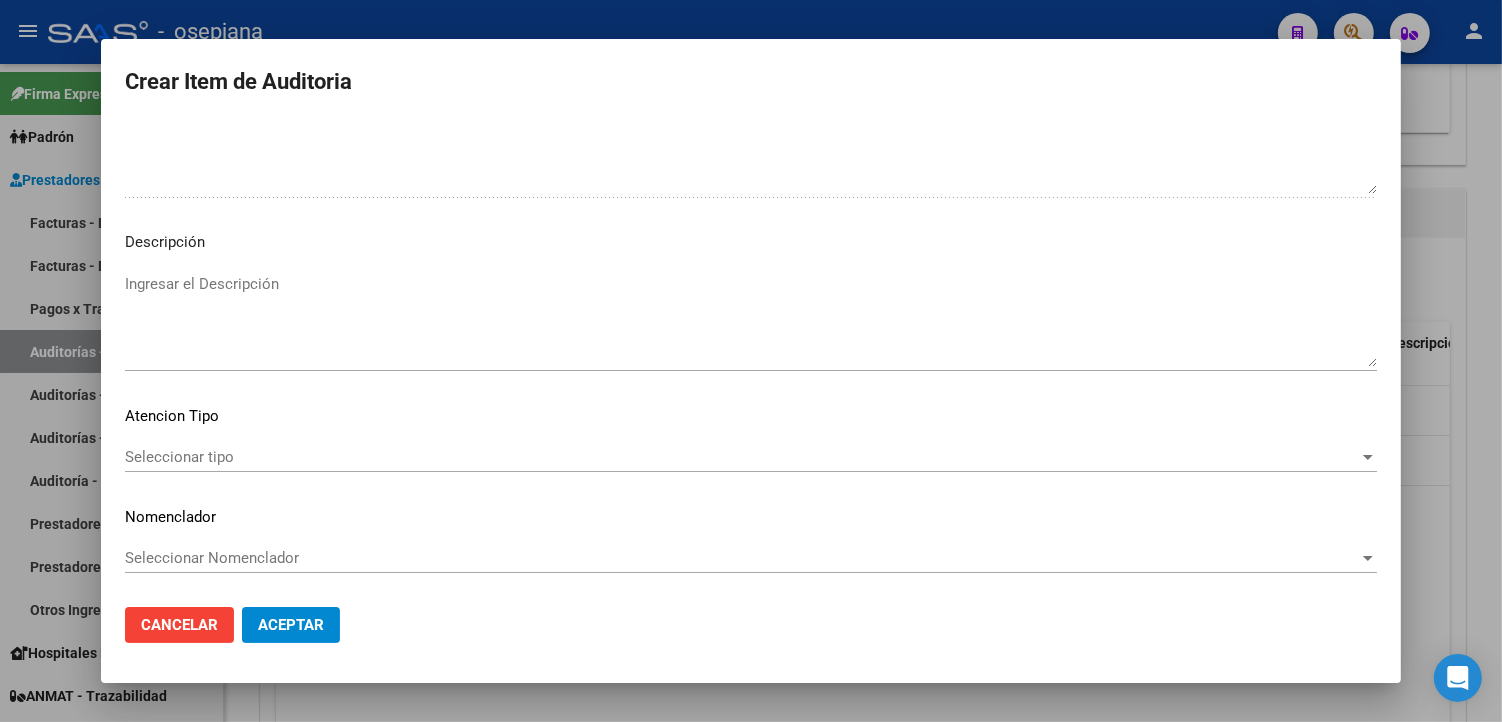 click on "Seleccionar tipo Seleccionar tipo" 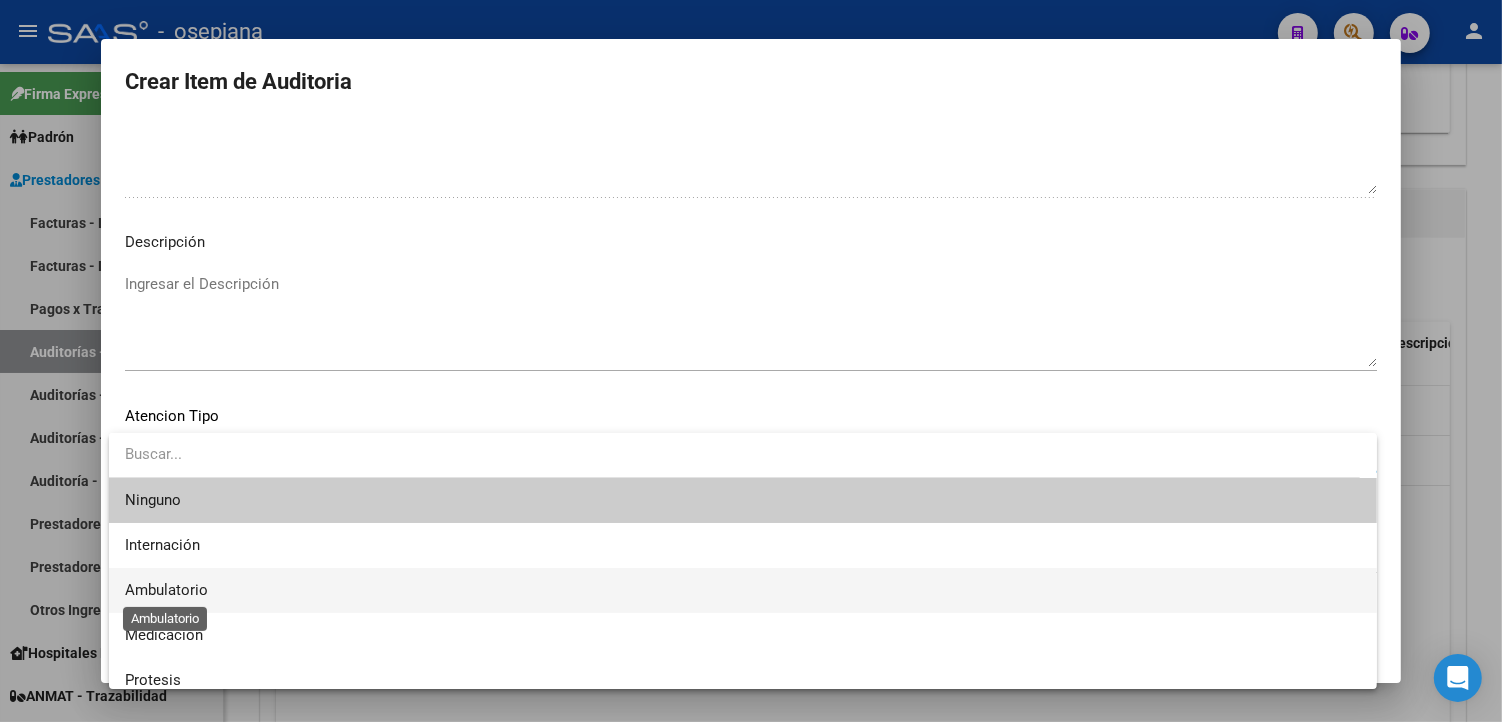 click on "Ambulatorio" at bounding box center [166, 590] 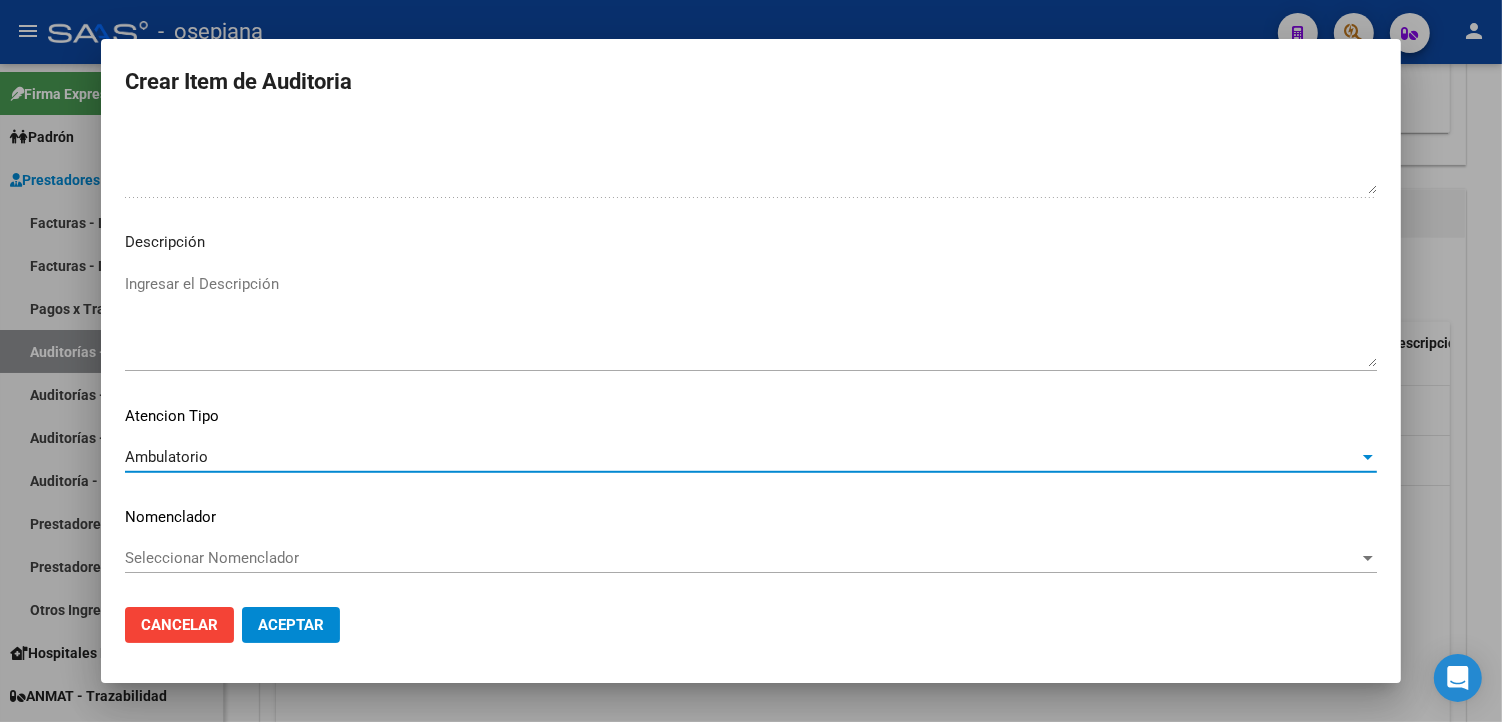click on "Seleccionar Nomenclador" at bounding box center [742, 558] 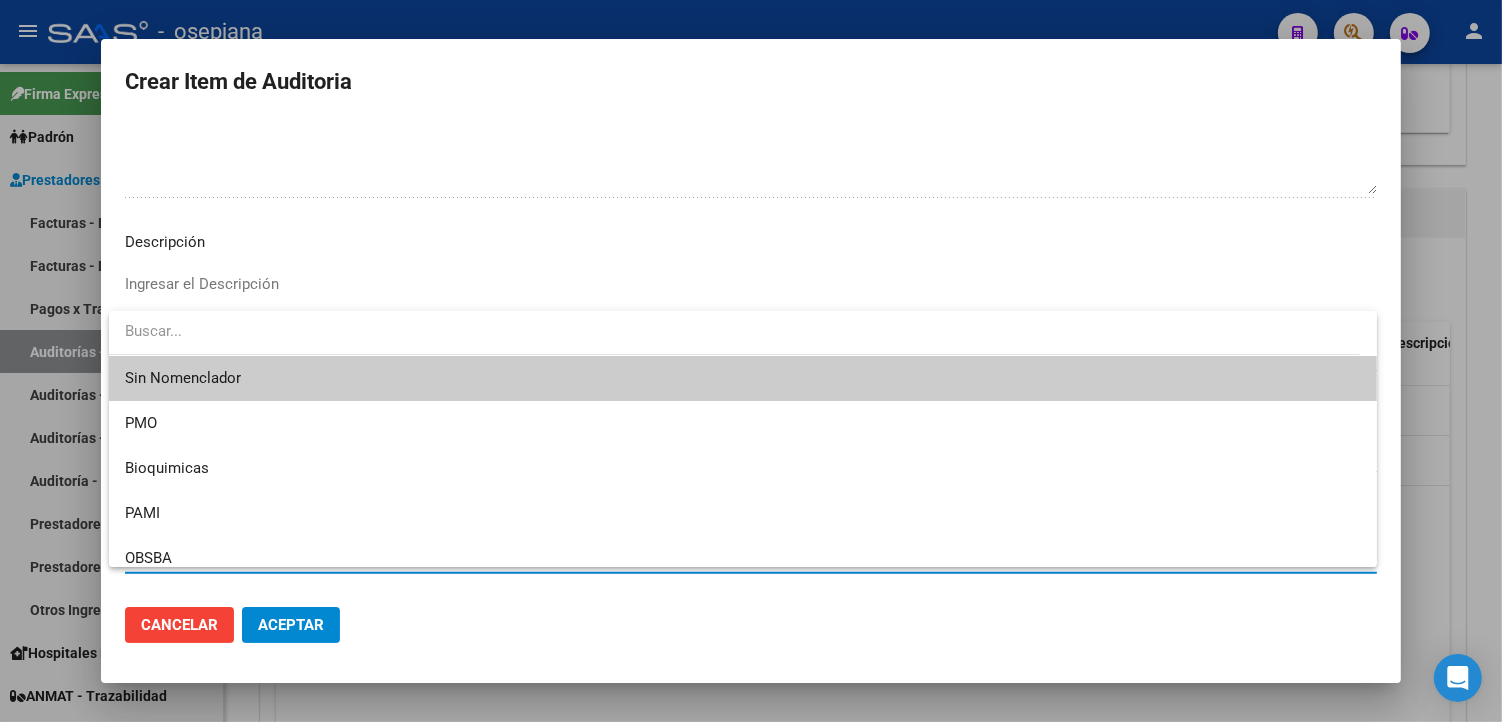 click on "Sin Nomenclador" at bounding box center (743, 378) 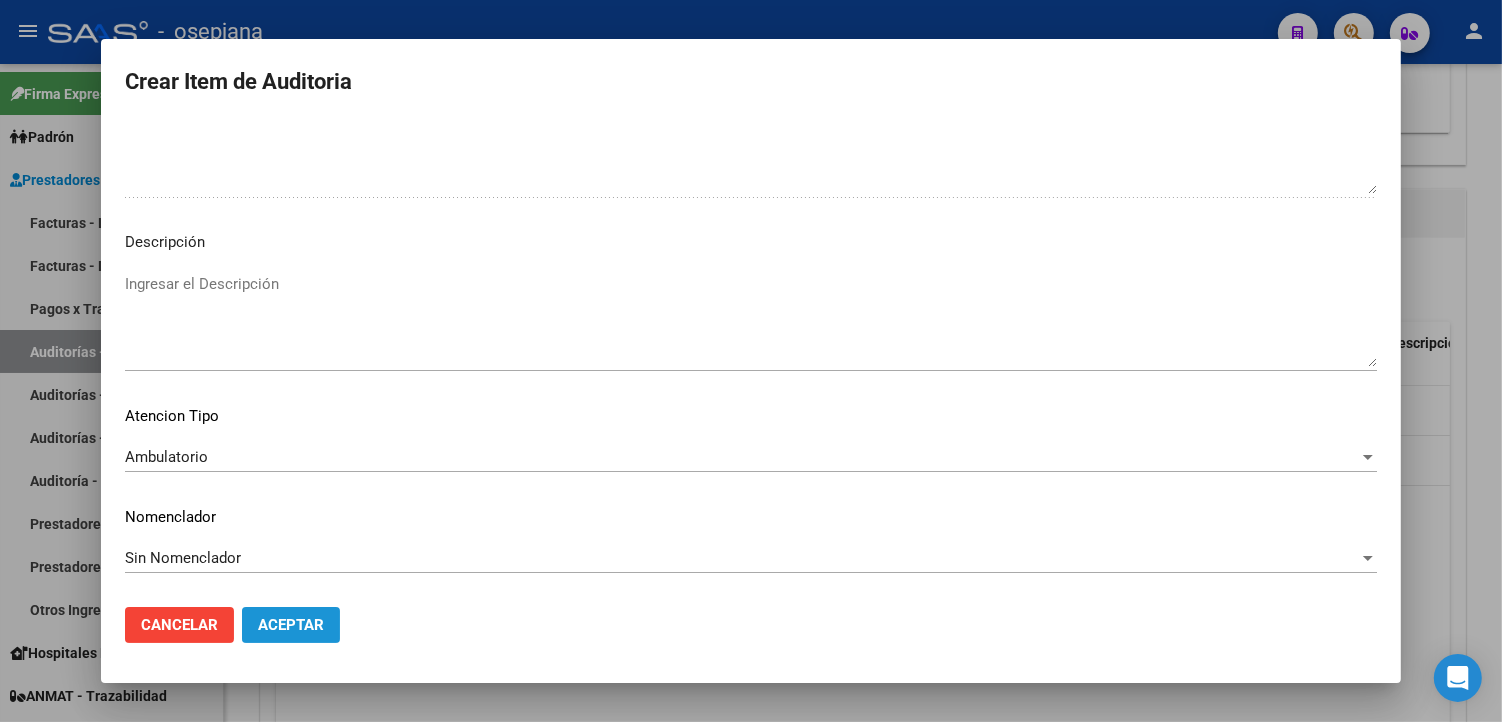 click on "Aceptar" 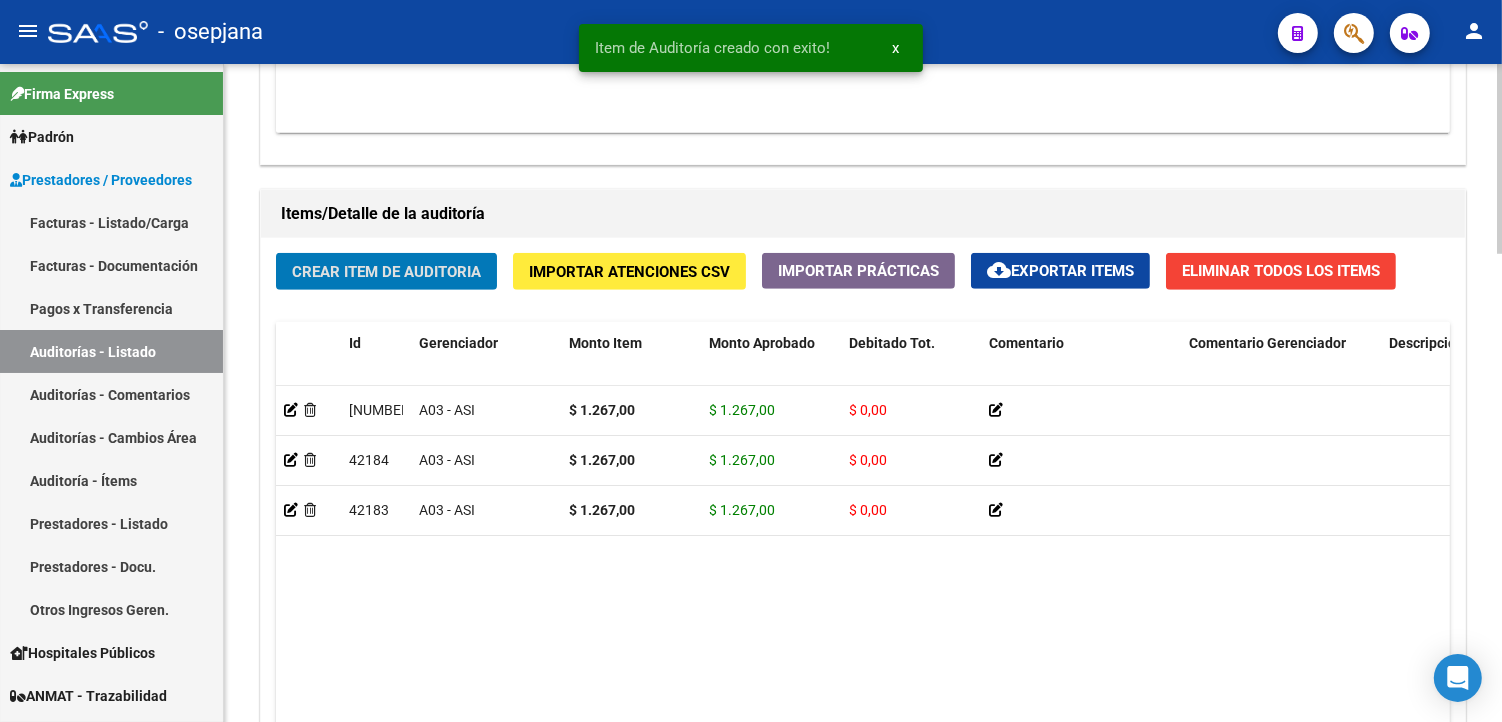 click on "Crear Item de Auditoria" 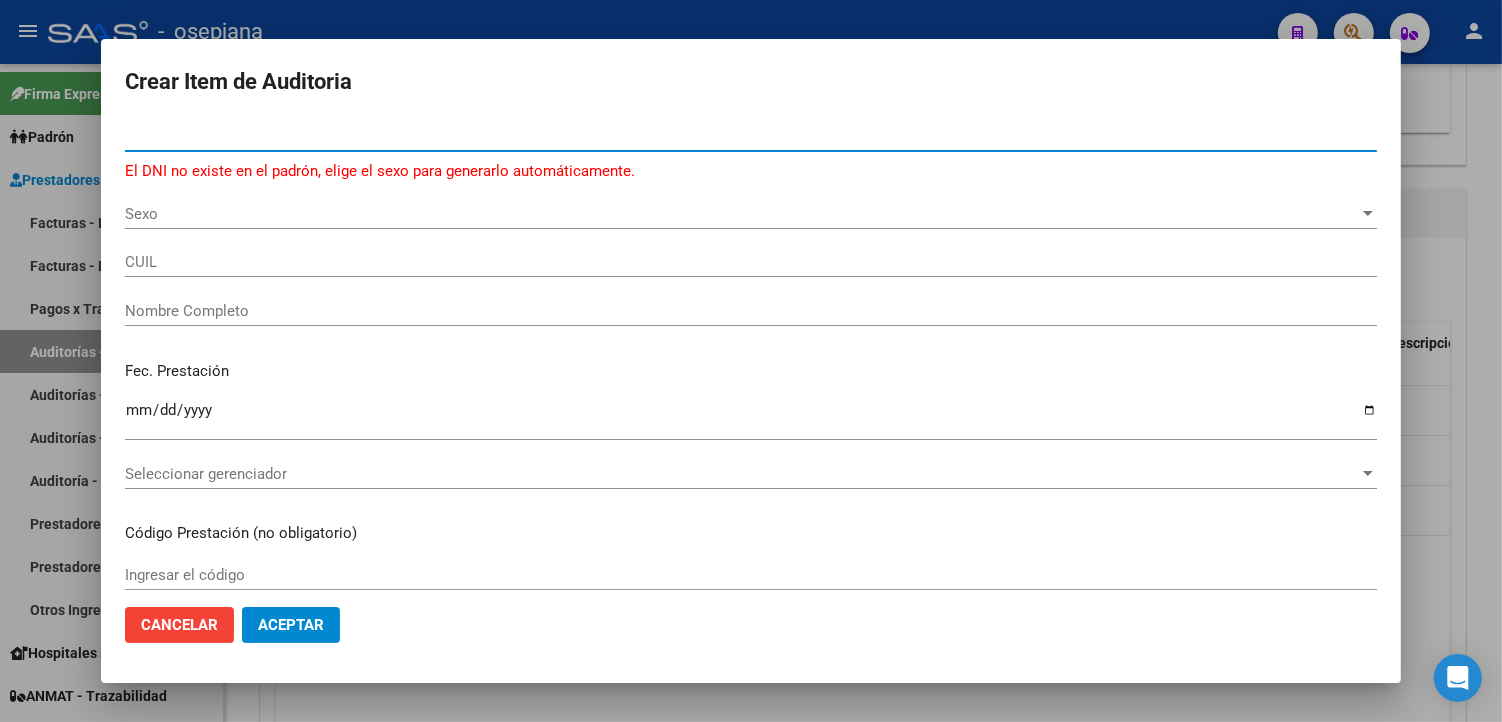 click on "[NUMBER]" at bounding box center (751, 136) 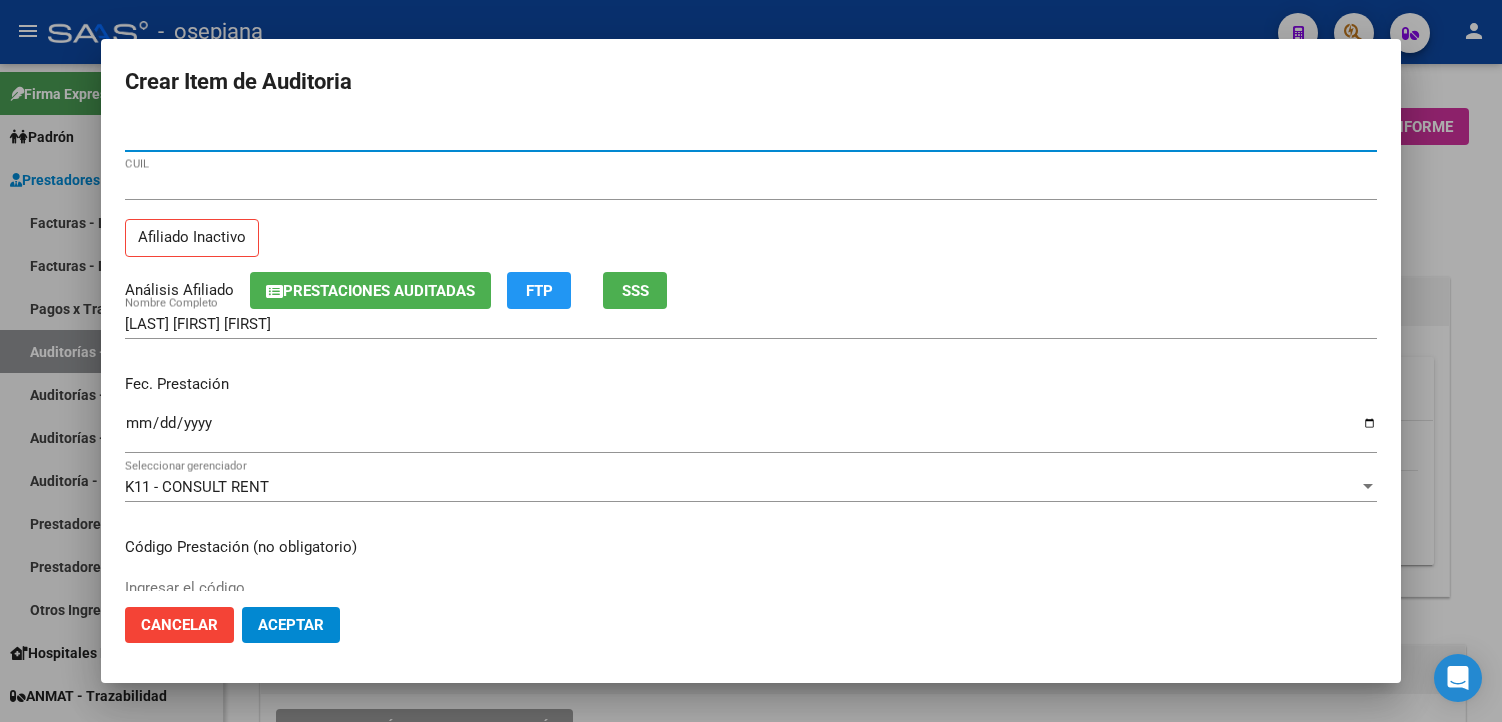 scroll, scrollTop: 0, scrollLeft: 0, axis: both 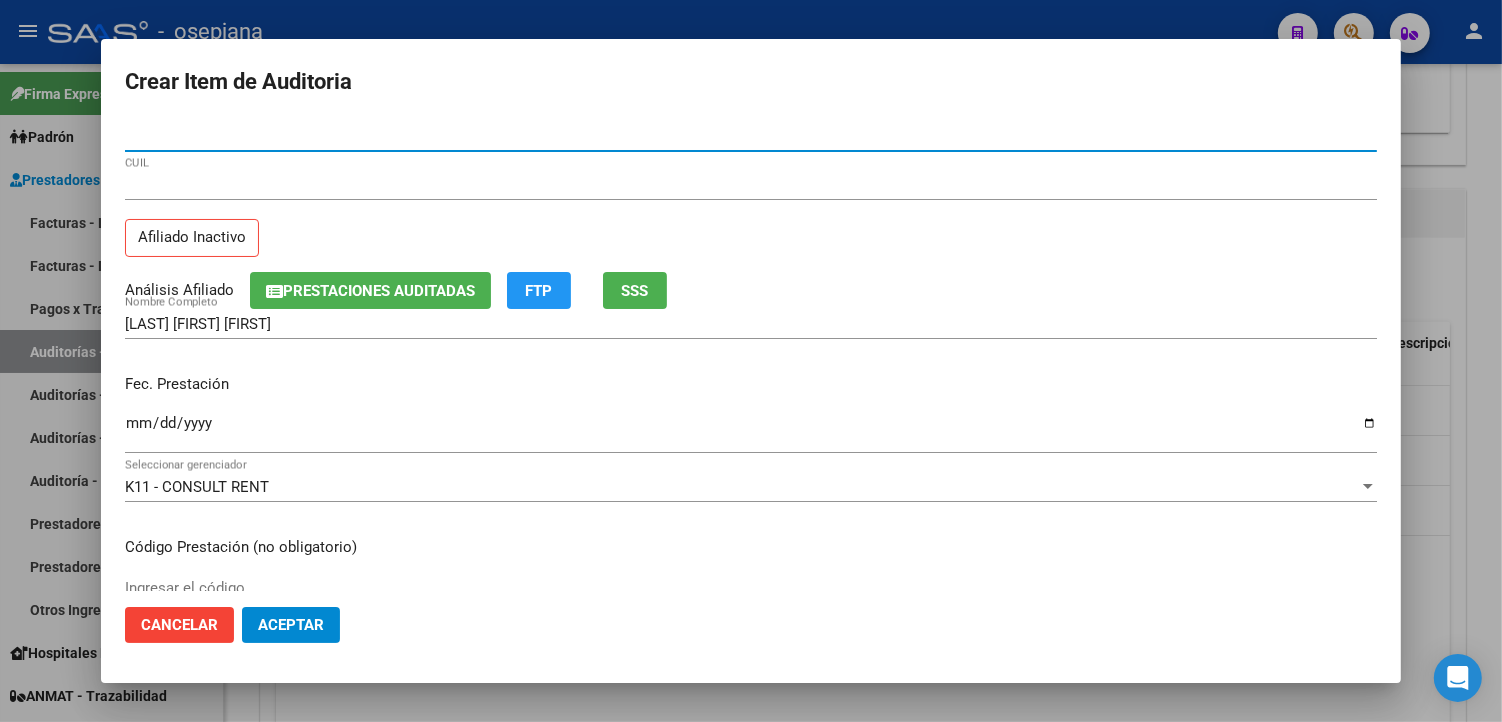 type on "[NUMBER]" 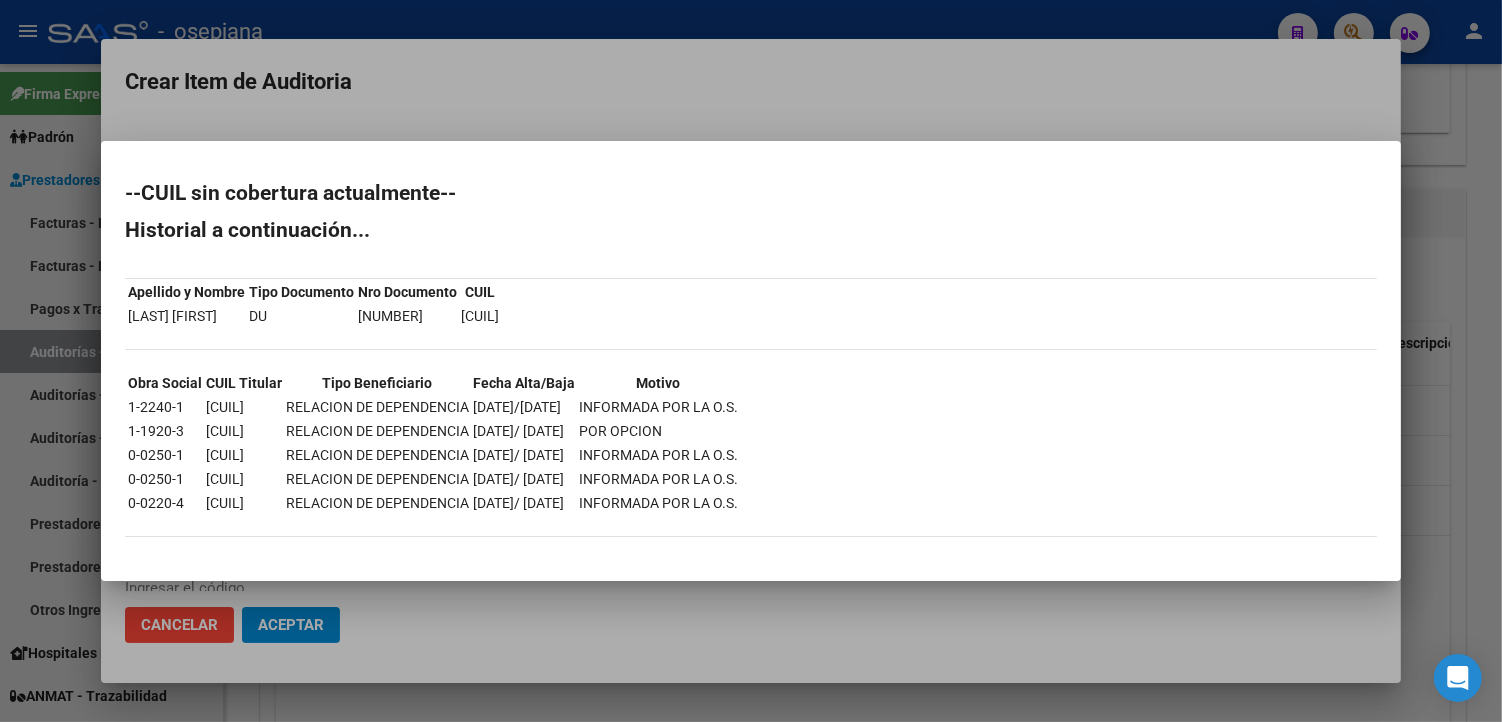 click at bounding box center (751, 361) 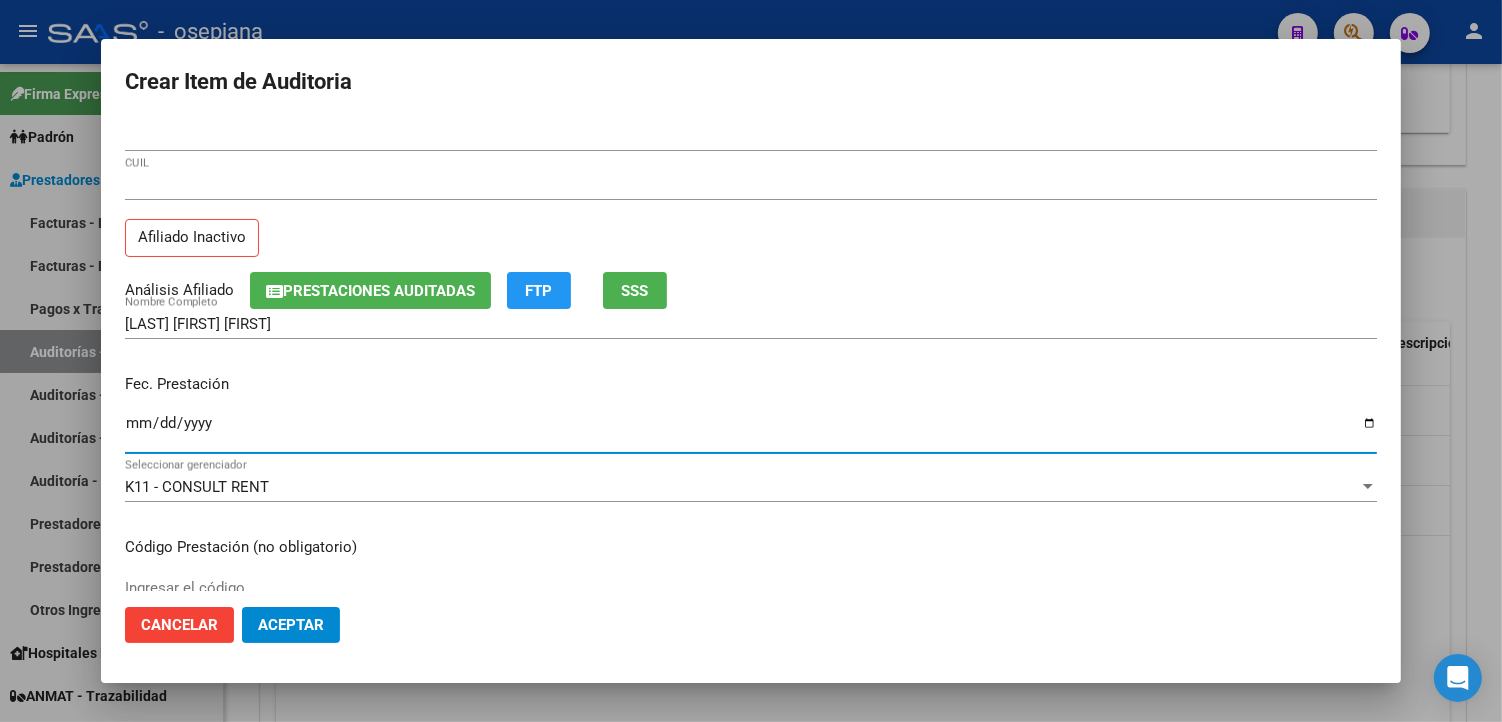 click on "Ingresar la fecha" at bounding box center [751, 431] 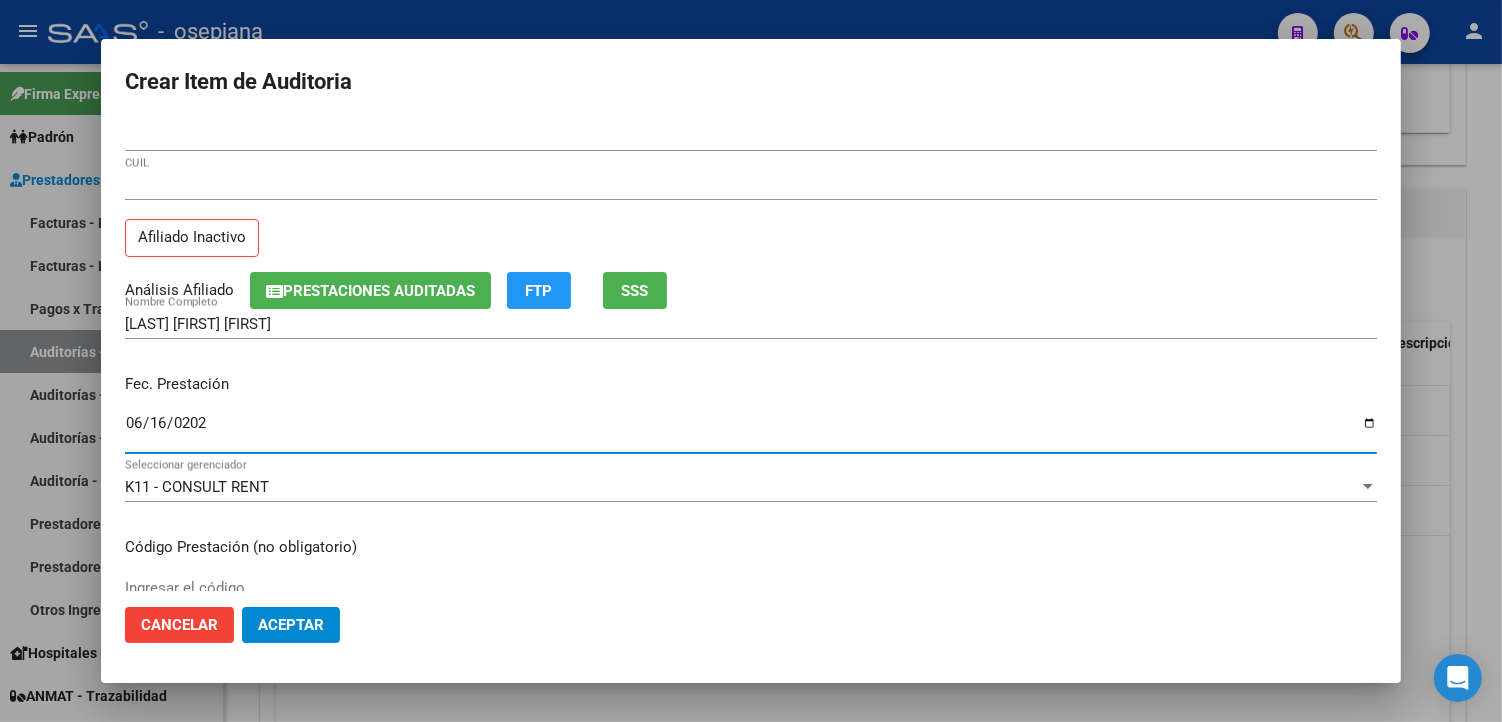 type on "[DATE]" 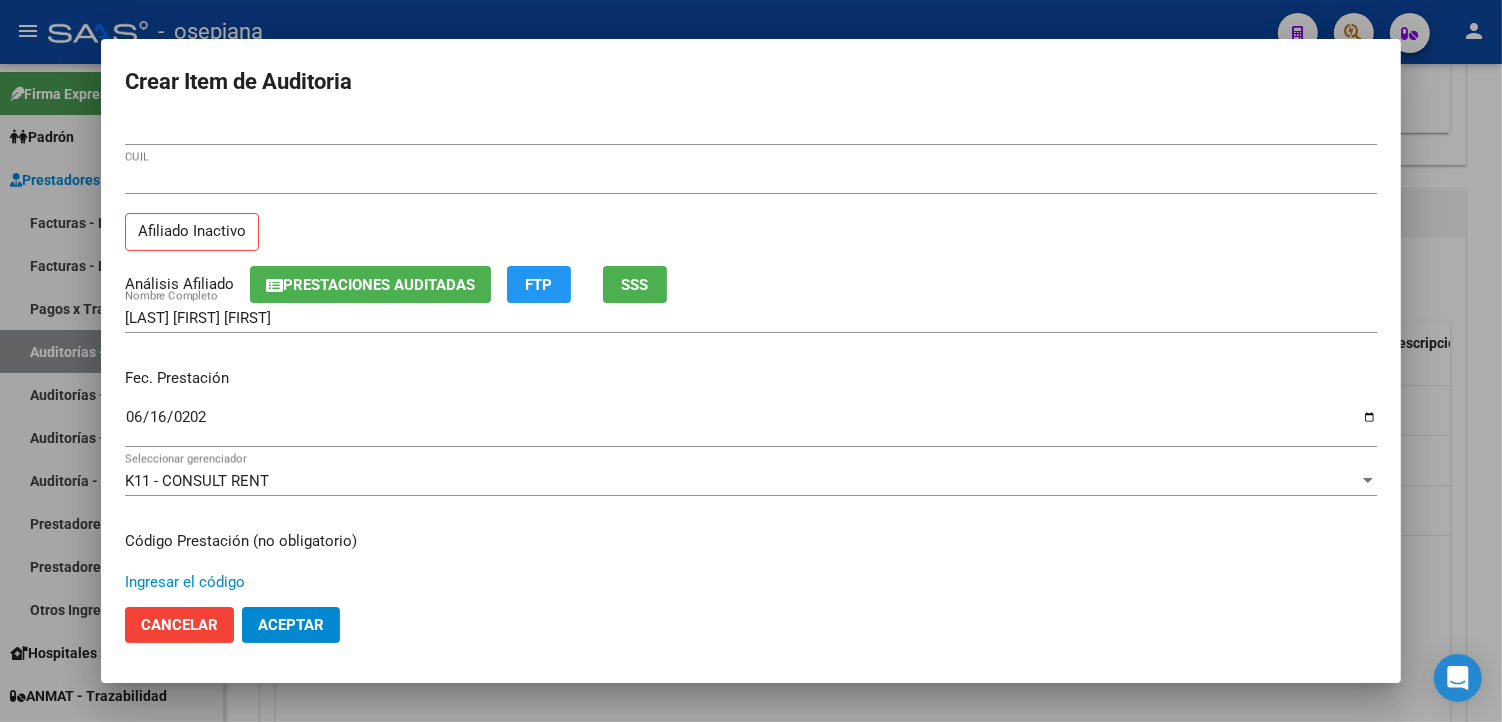 scroll, scrollTop: 333, scrollLeft: 0, axis: vertical 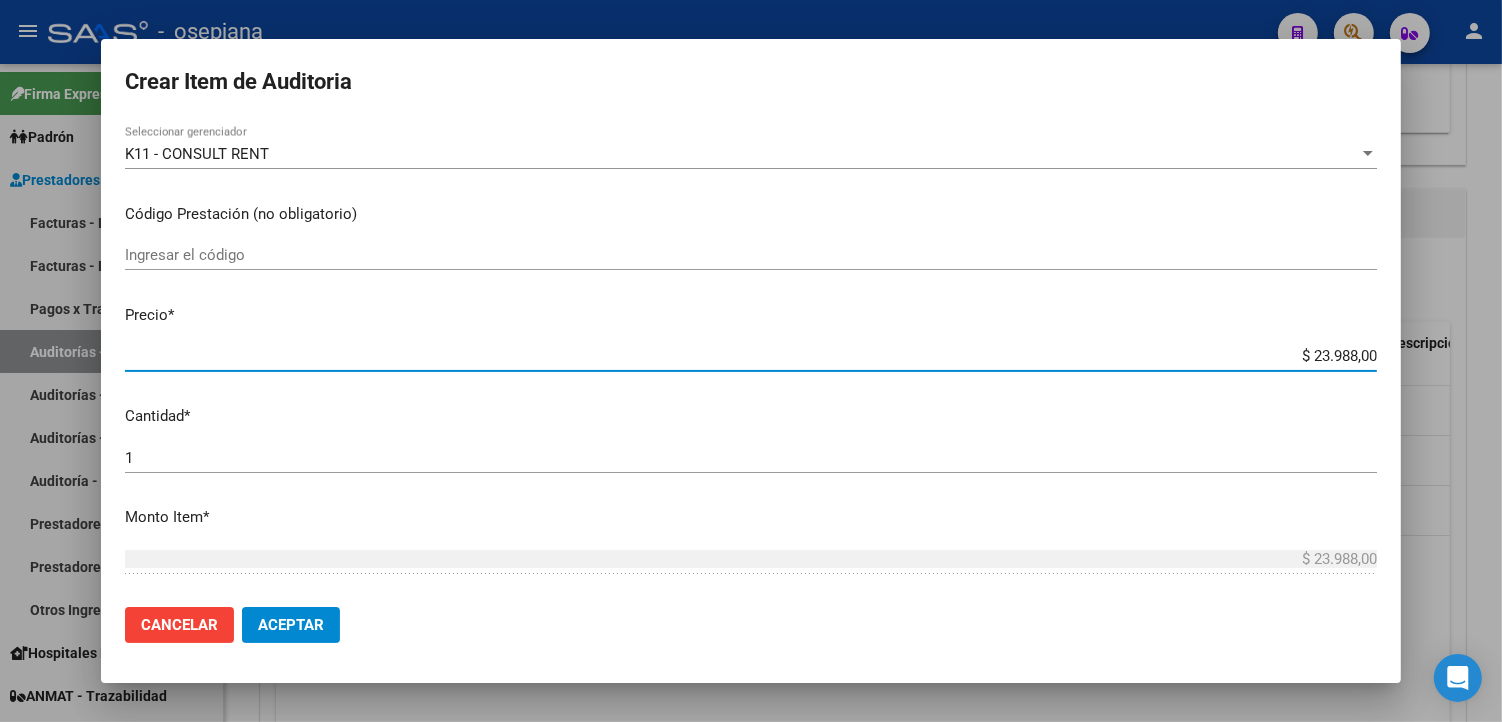 type on "$ 0,03" 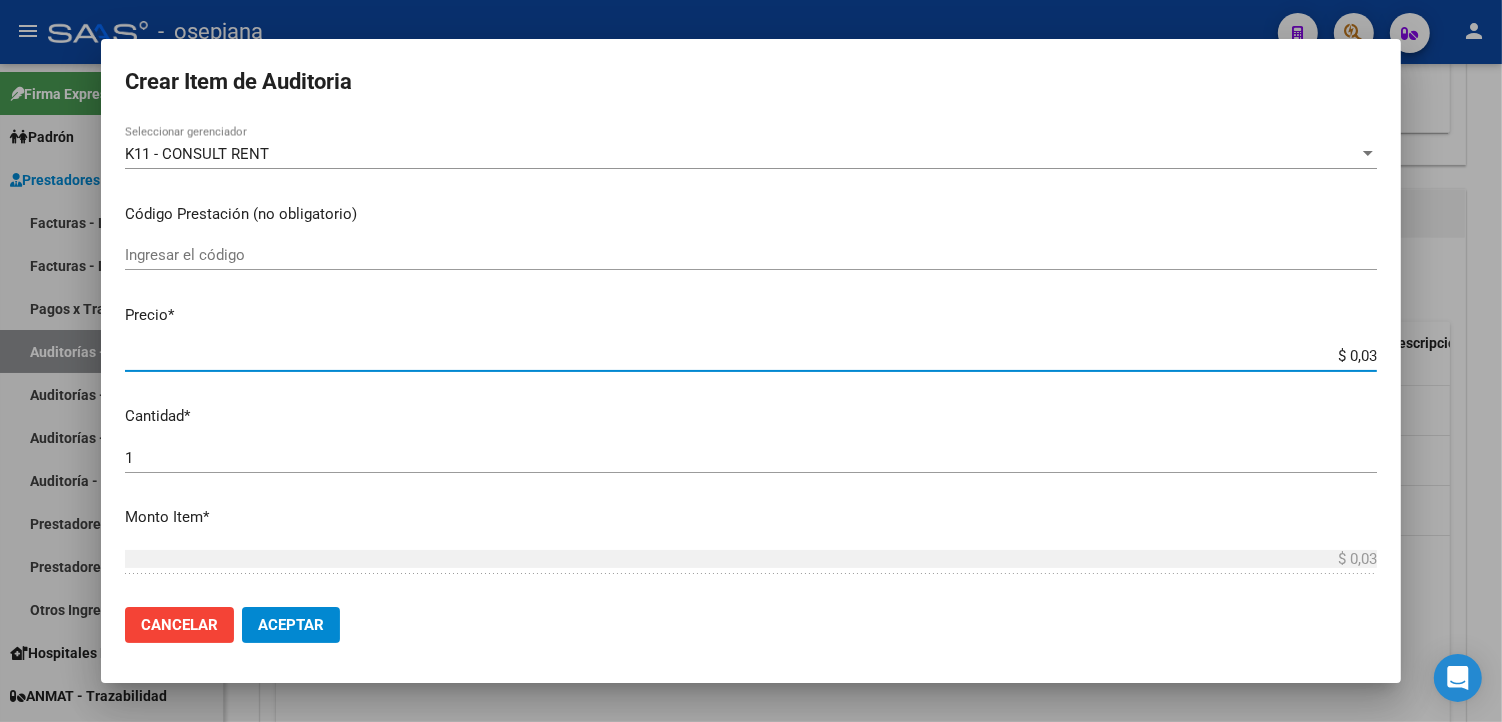 type on "$ 0,39" 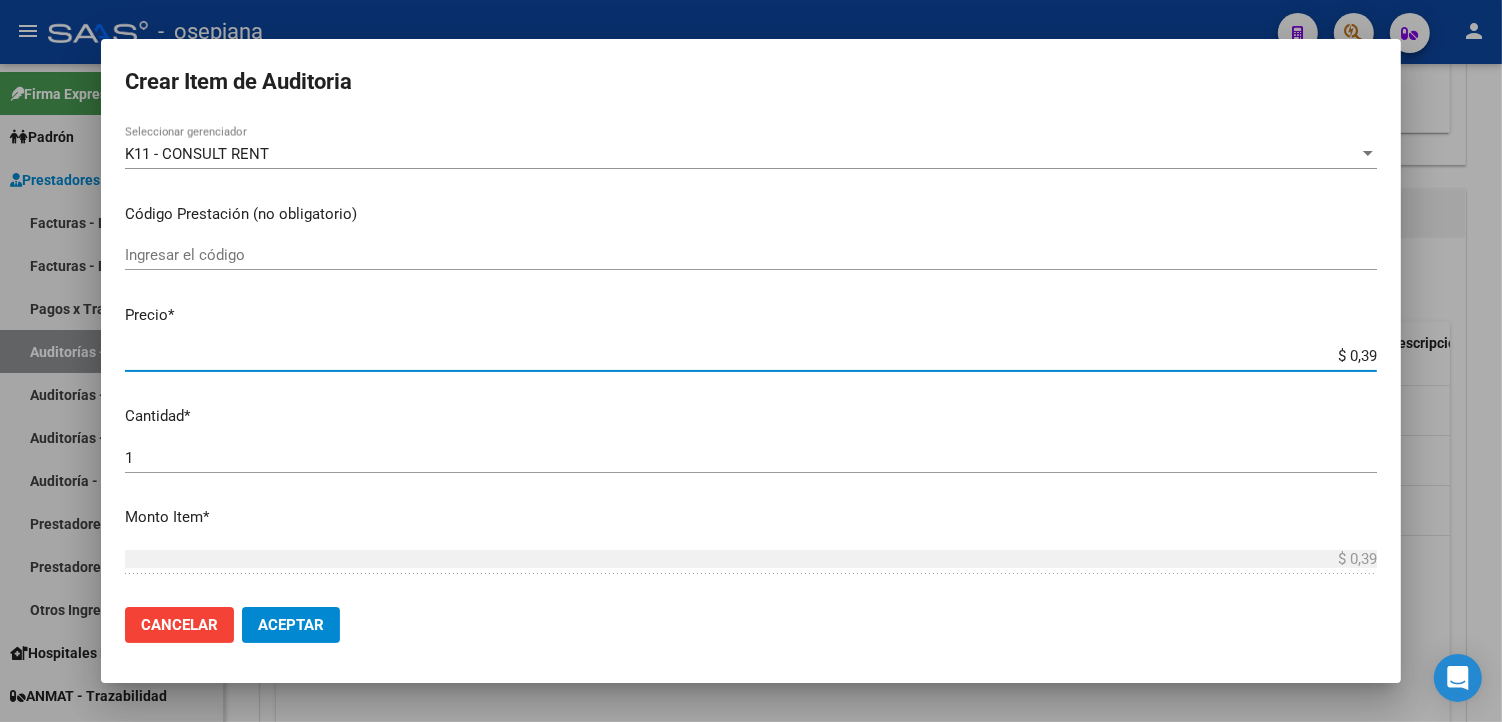 type on "$ 3,99" 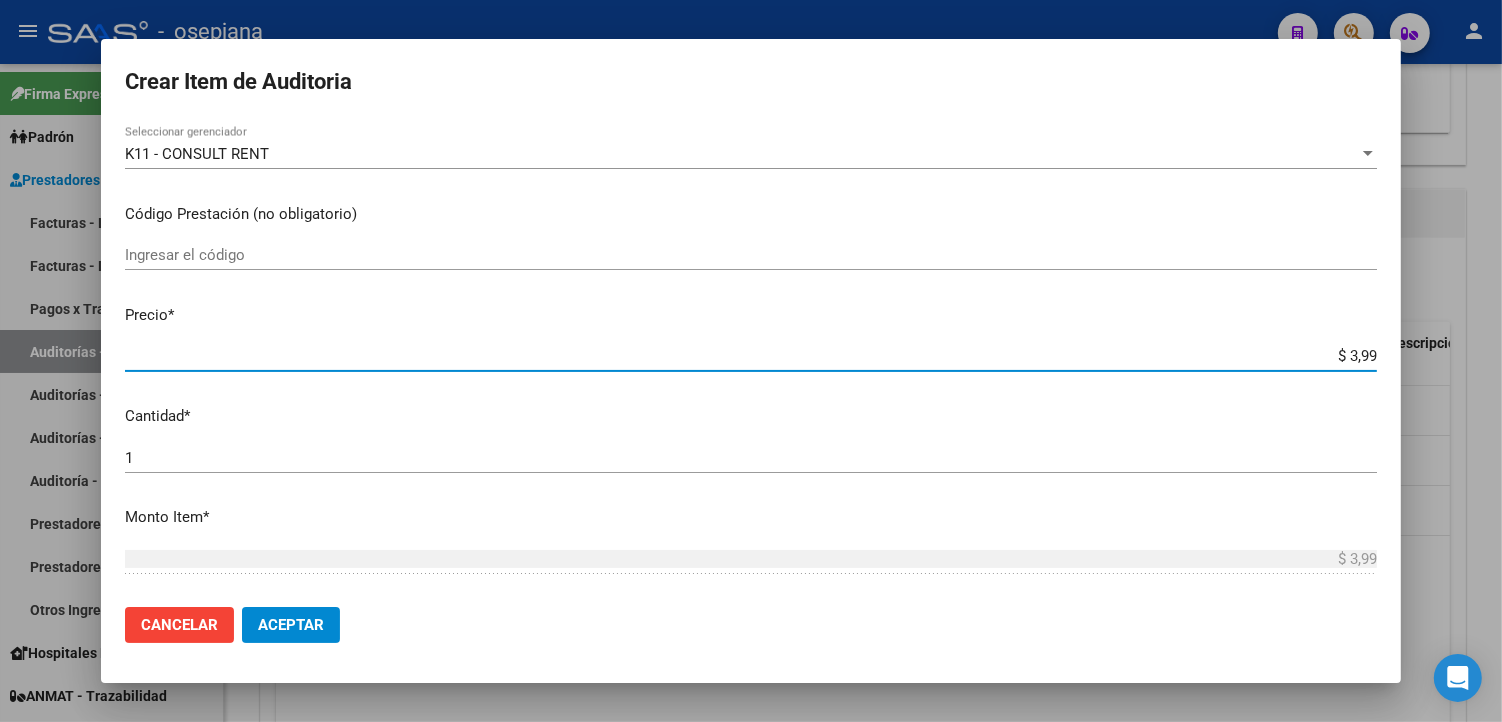 type on "$ 39,98" 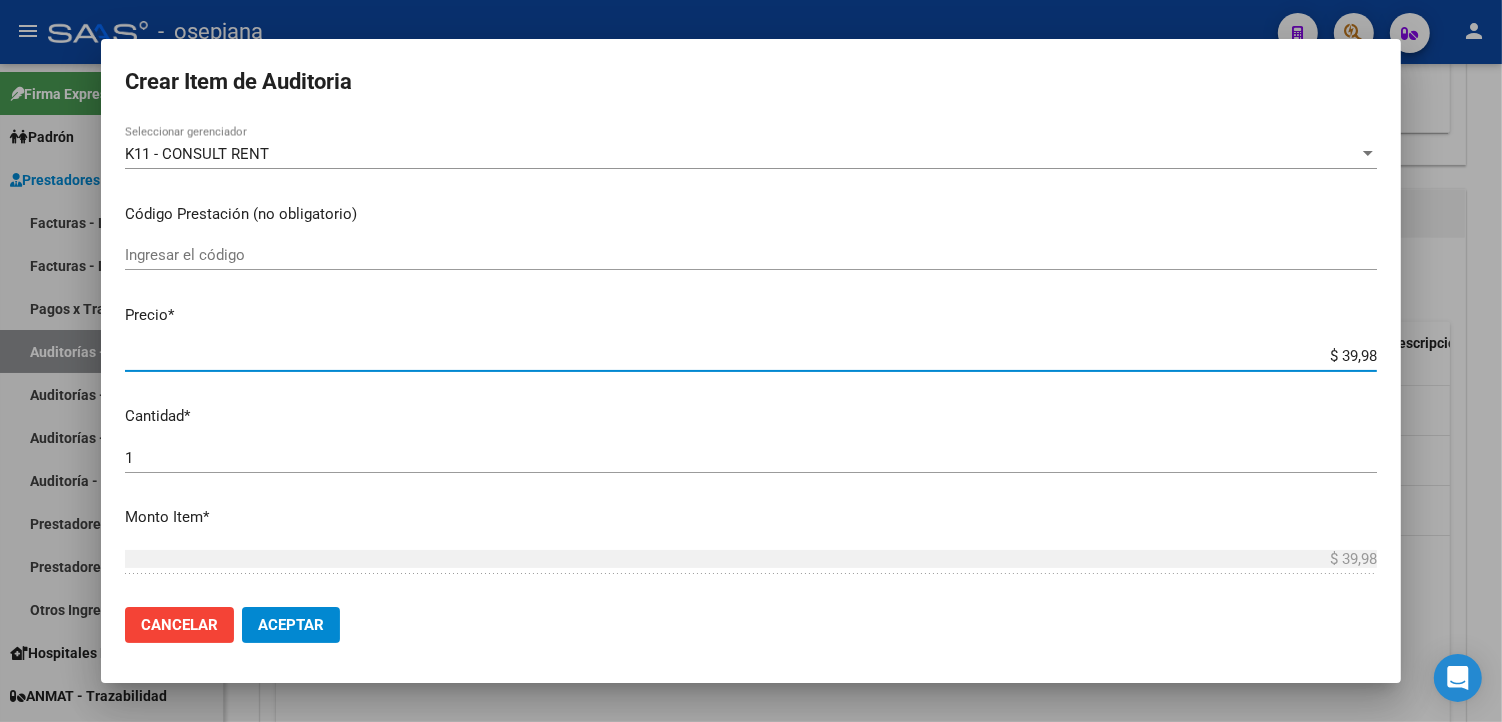 type on "$ 399,80" 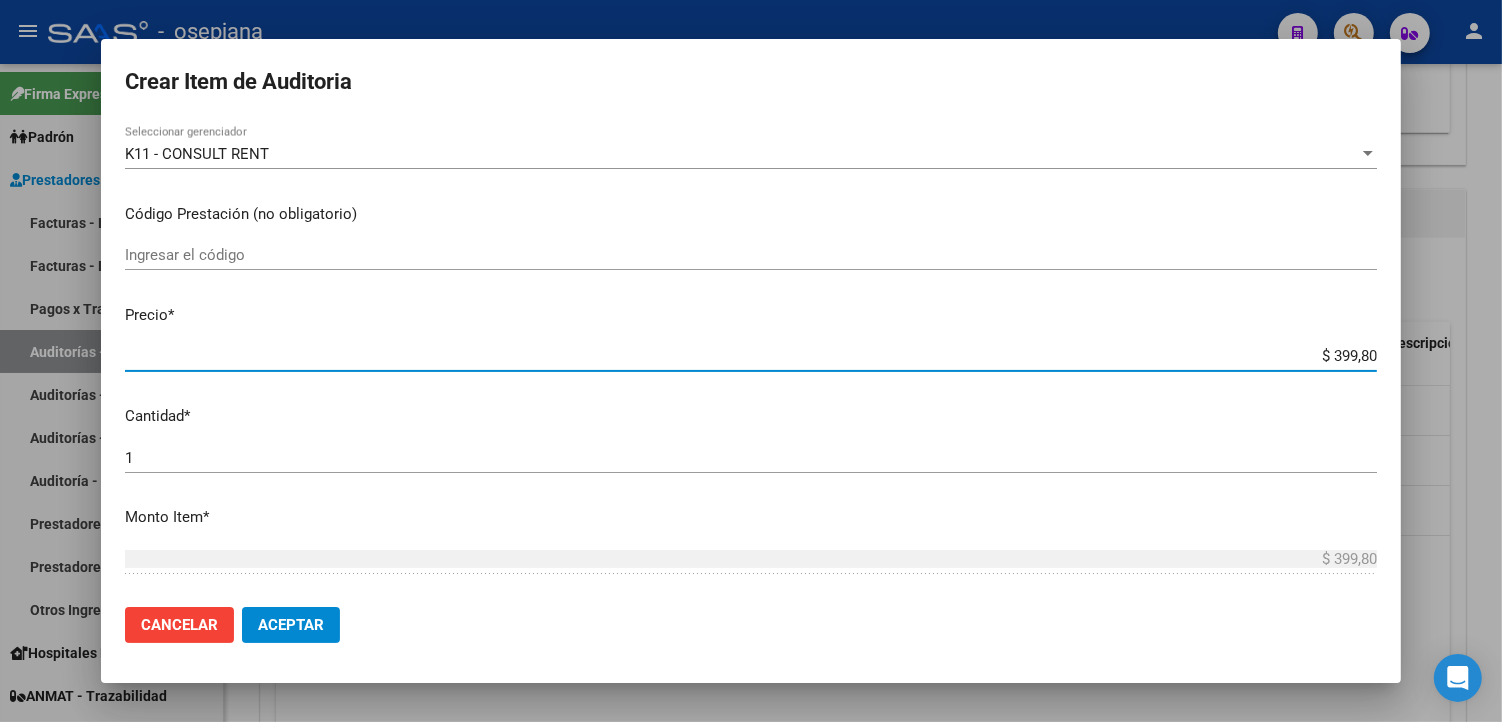 type on "$ 3.998,00" 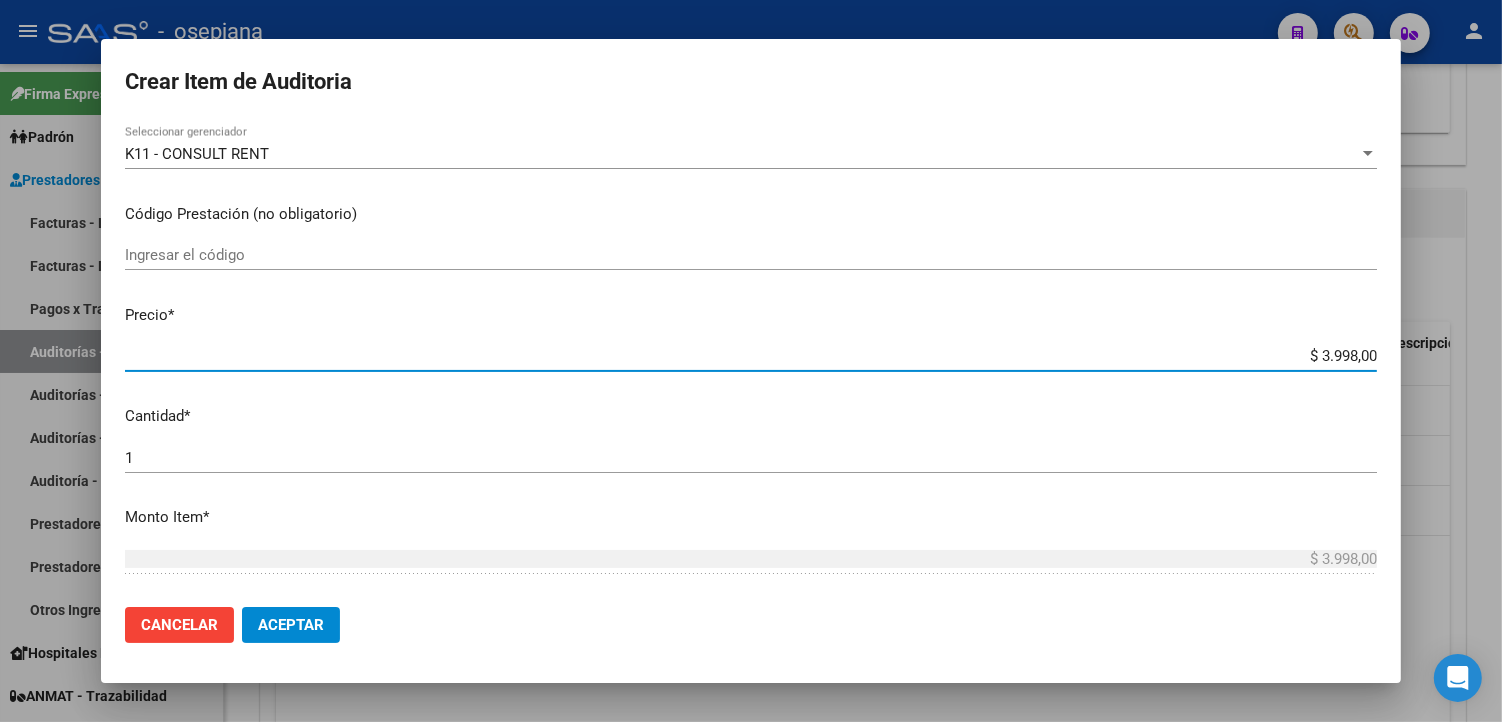 drag, startPoint x: 1304, startPoint y: 361, endPoint x: 1373, endPoint y: 357, distance: 69.115845 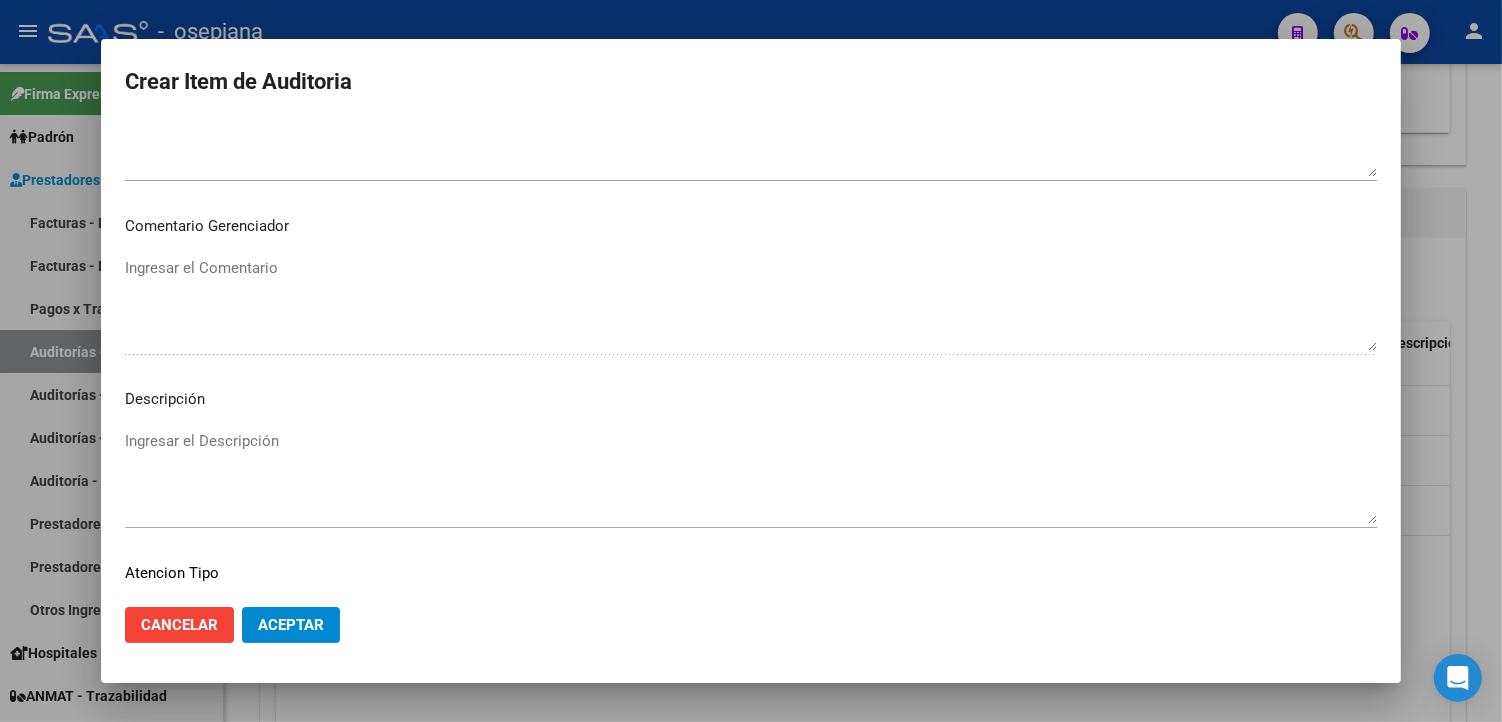 scroll, scrollTop: 1157, scrollLeft: 0, axis: vertical 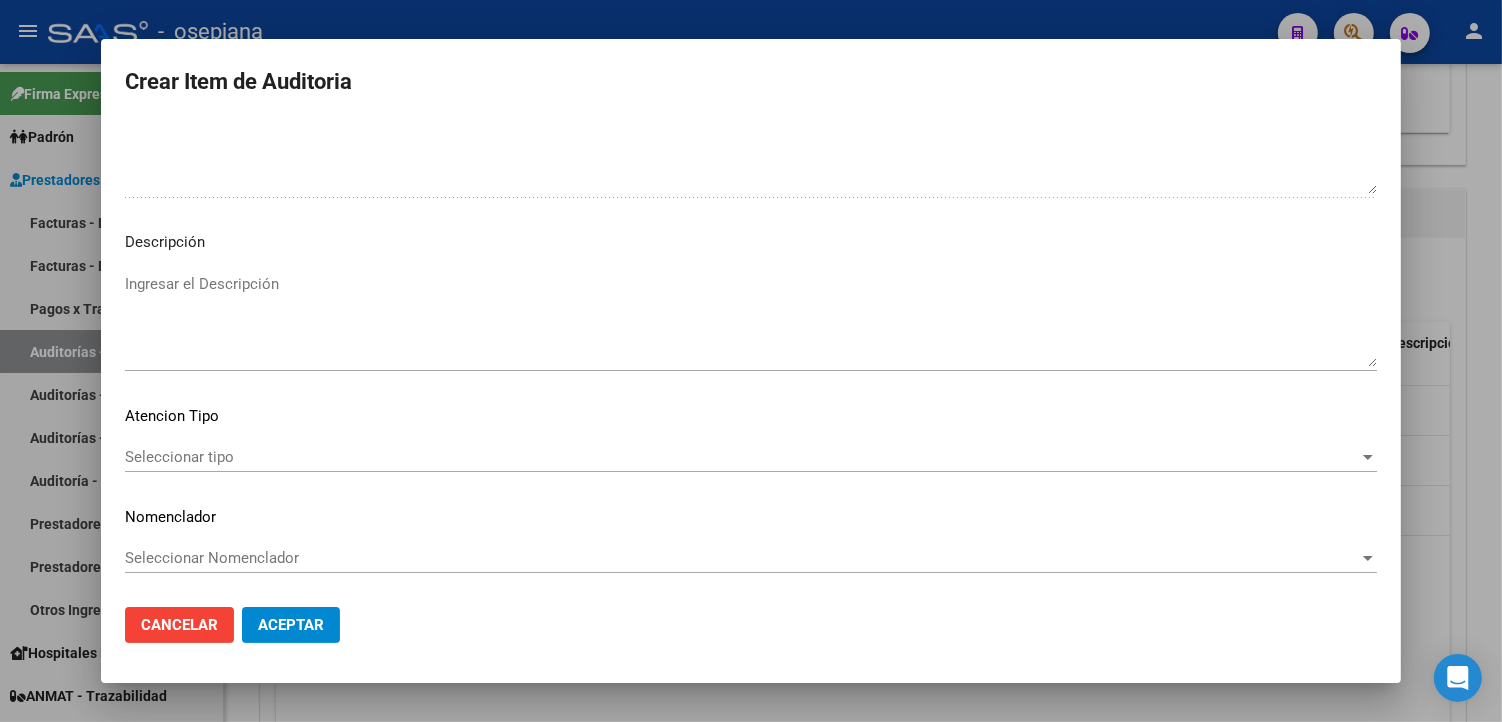 click on "Seleccionar tipo Seleccionar tipo" 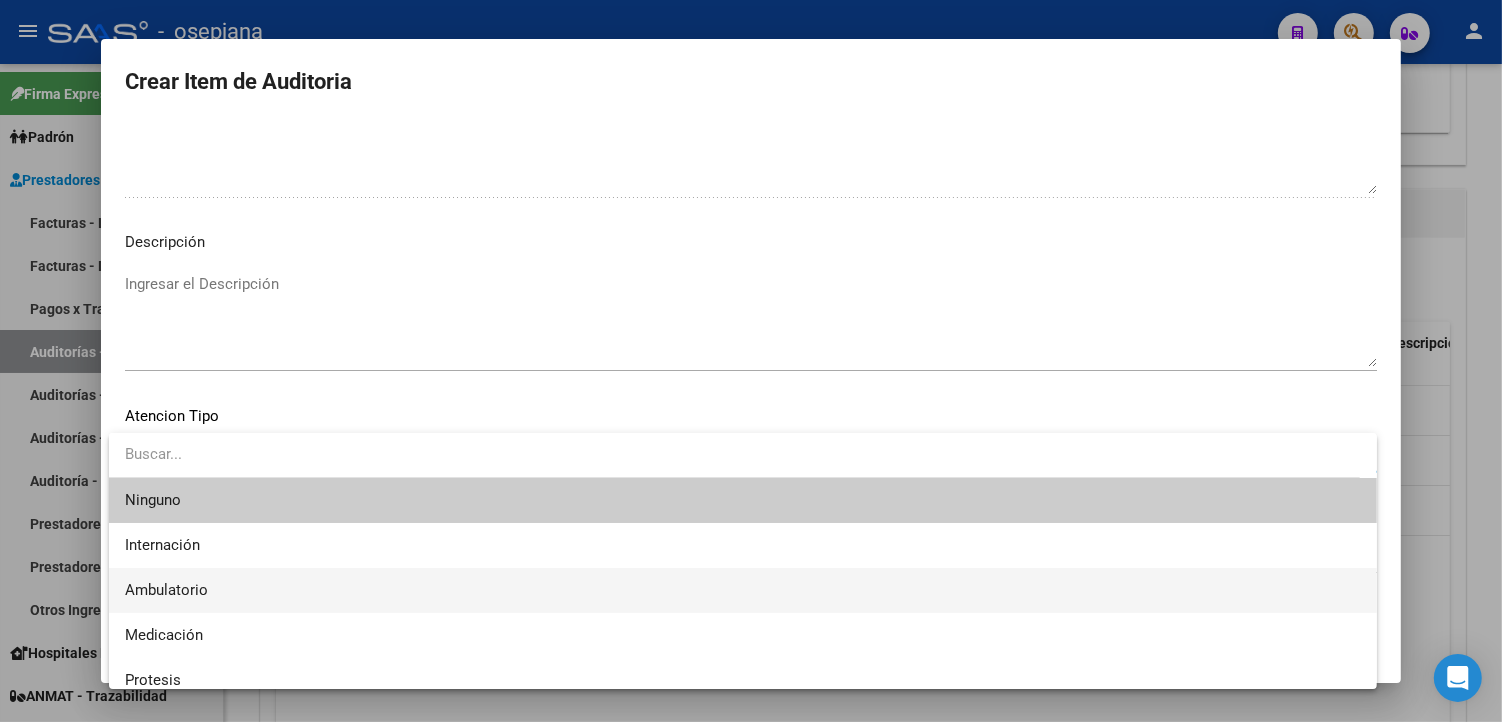 click on "Ambulatorio" at bounding box center (743, 590) 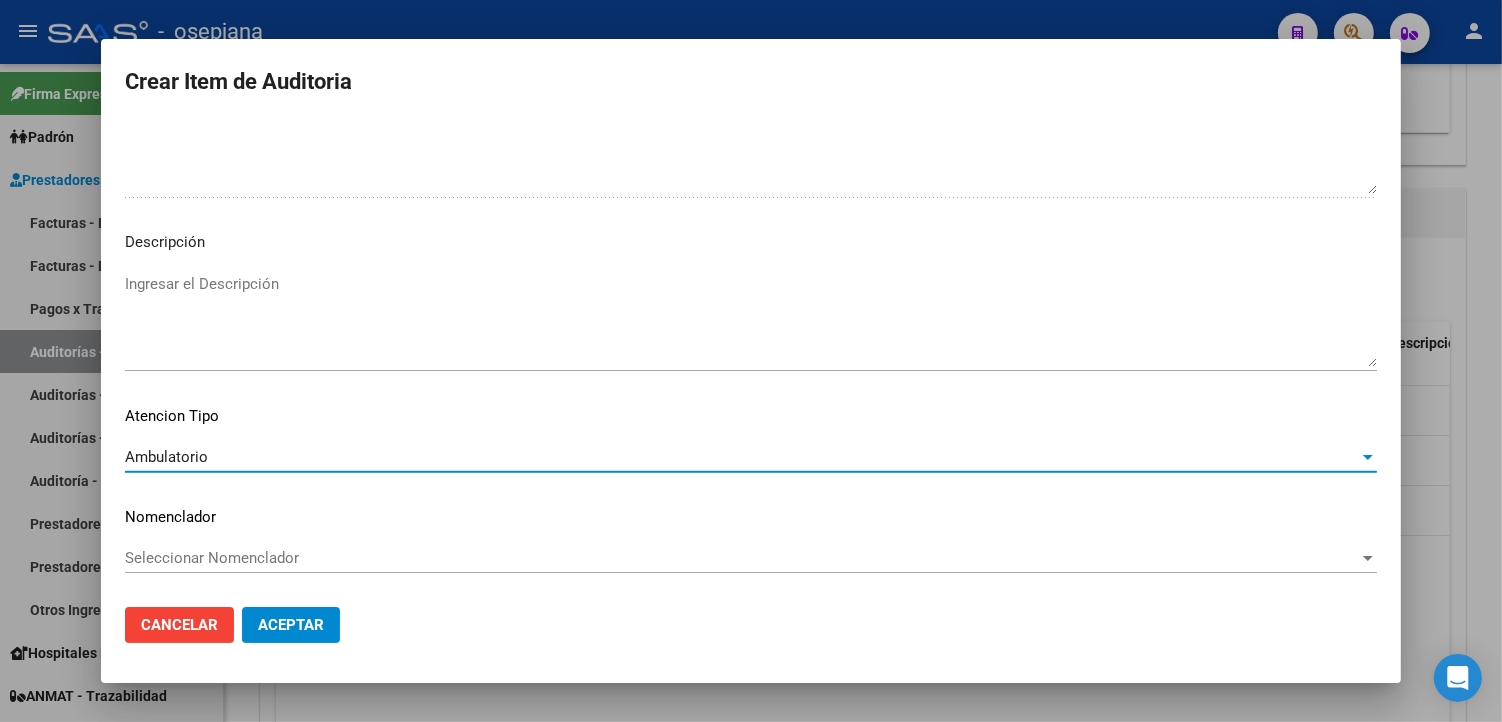 click on "Seleccionar Nomenclador" at bounding box center (742, 558) 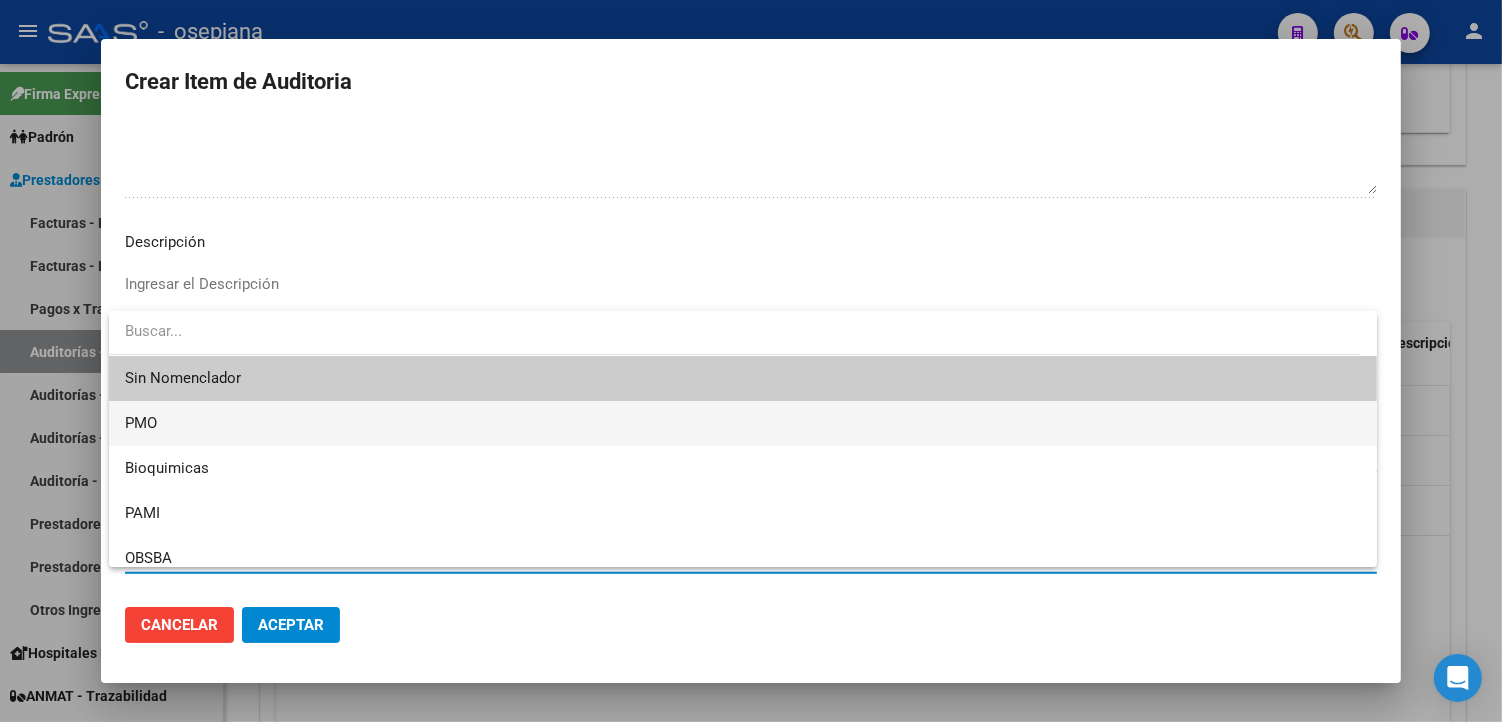 click on "PMO" at bounding box center (743, 423) 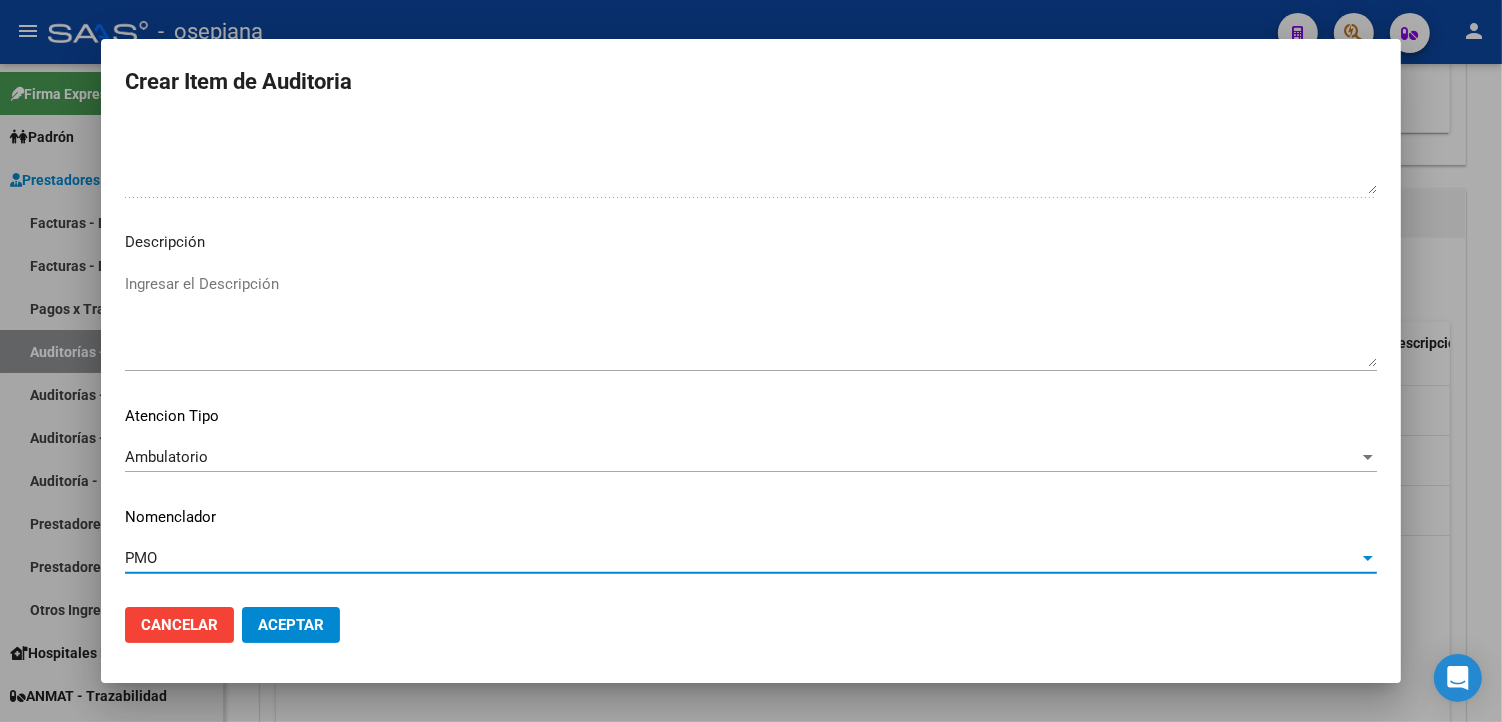 click on "PMO" at bounding box center [742, 558] 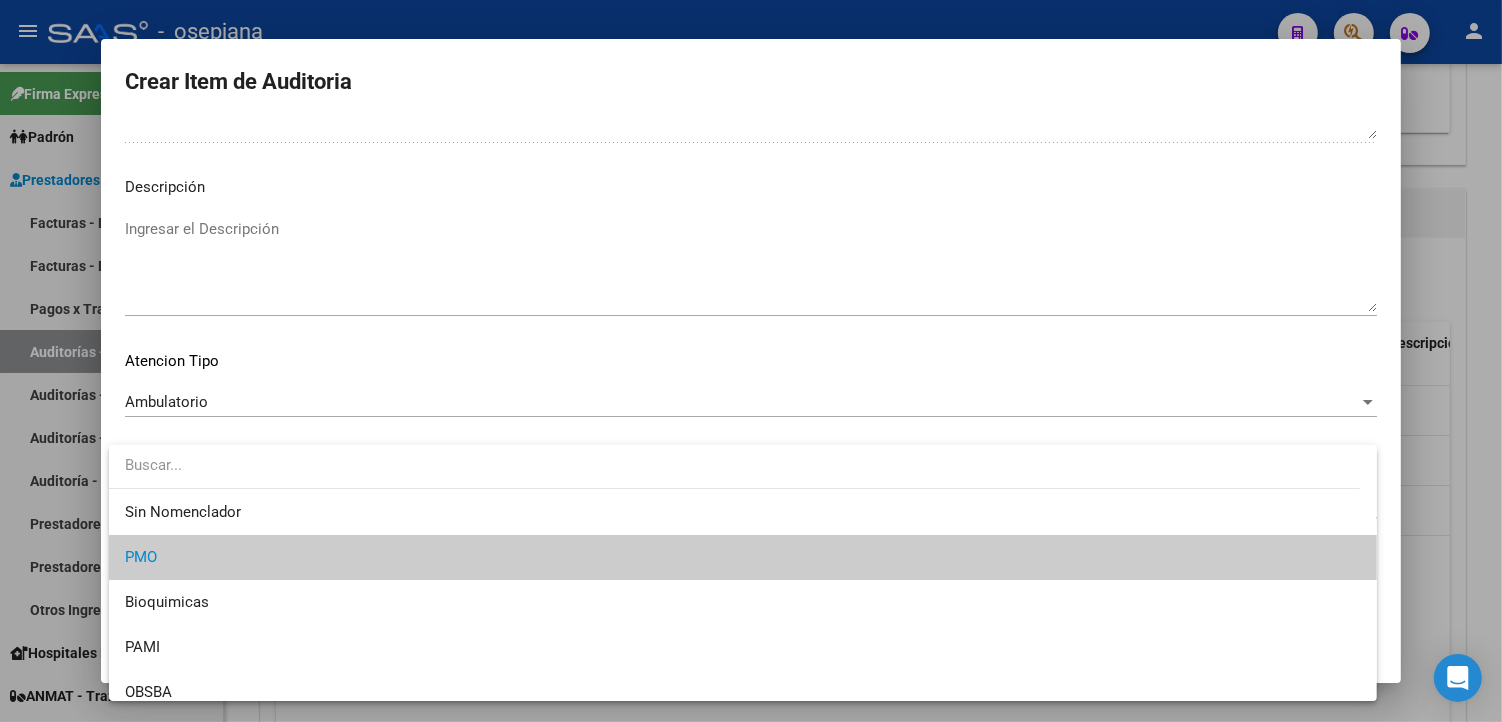 scroll, scrollTop: 1258, scrollLeft: 0, axis: vertical 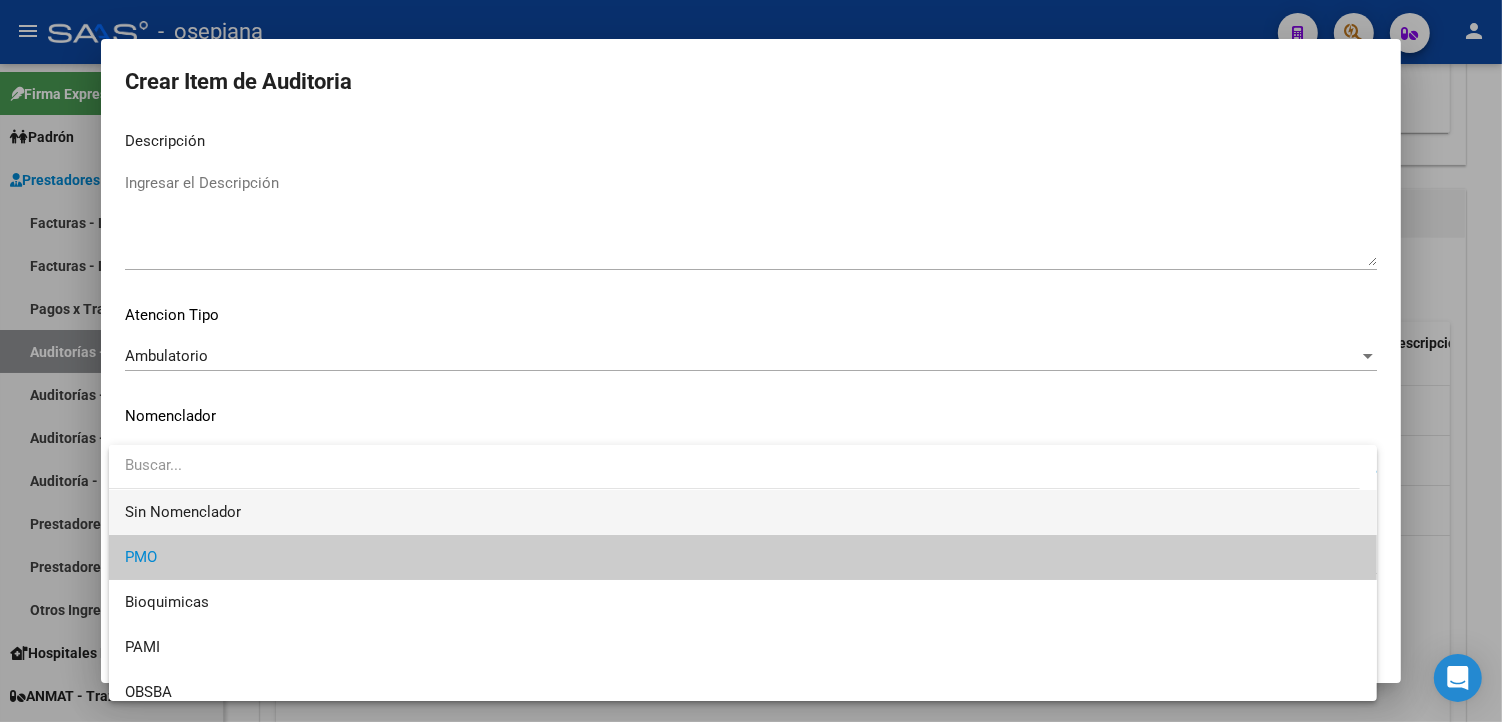 click on "Sin Nomenclador" at bounding box center (743, 512) 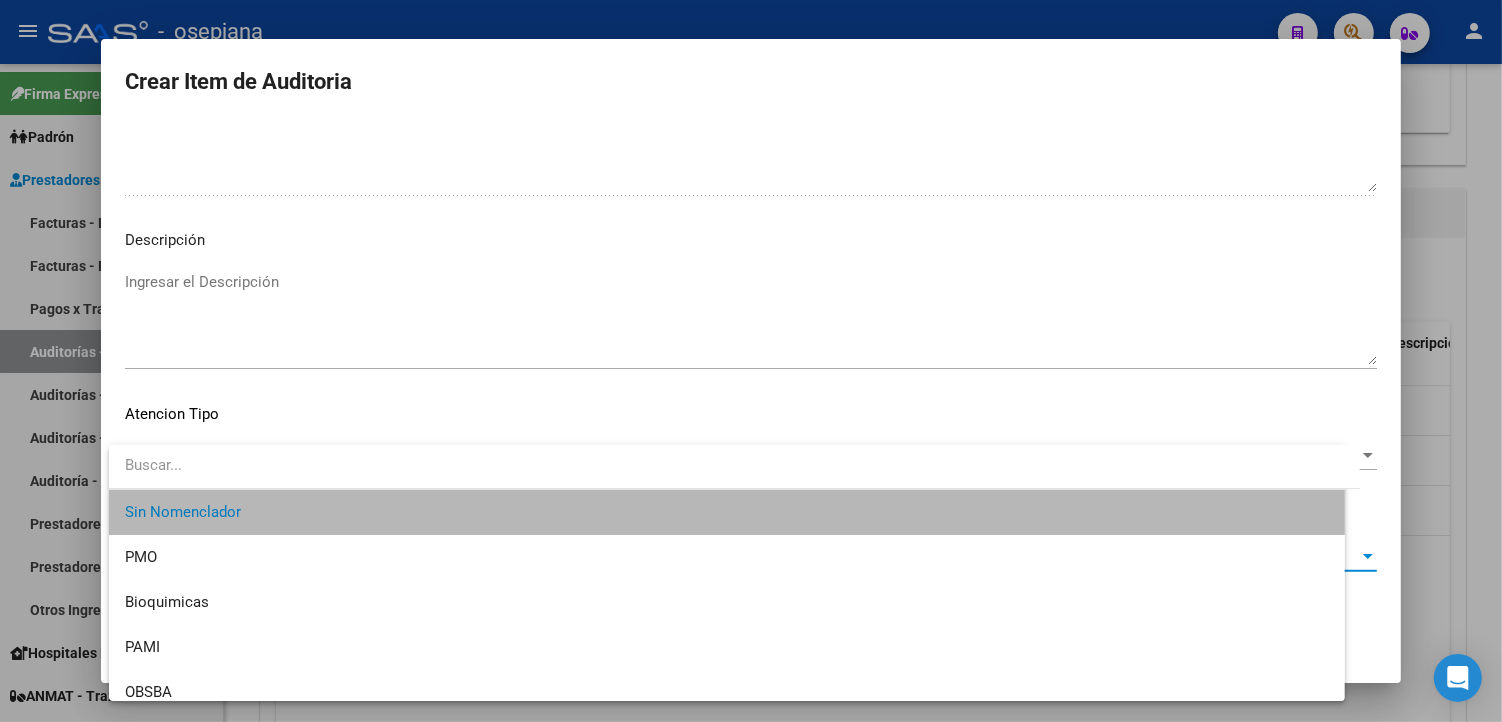 scroll, scrollTop: 1157, scrollLeft: 0, axis: vertical 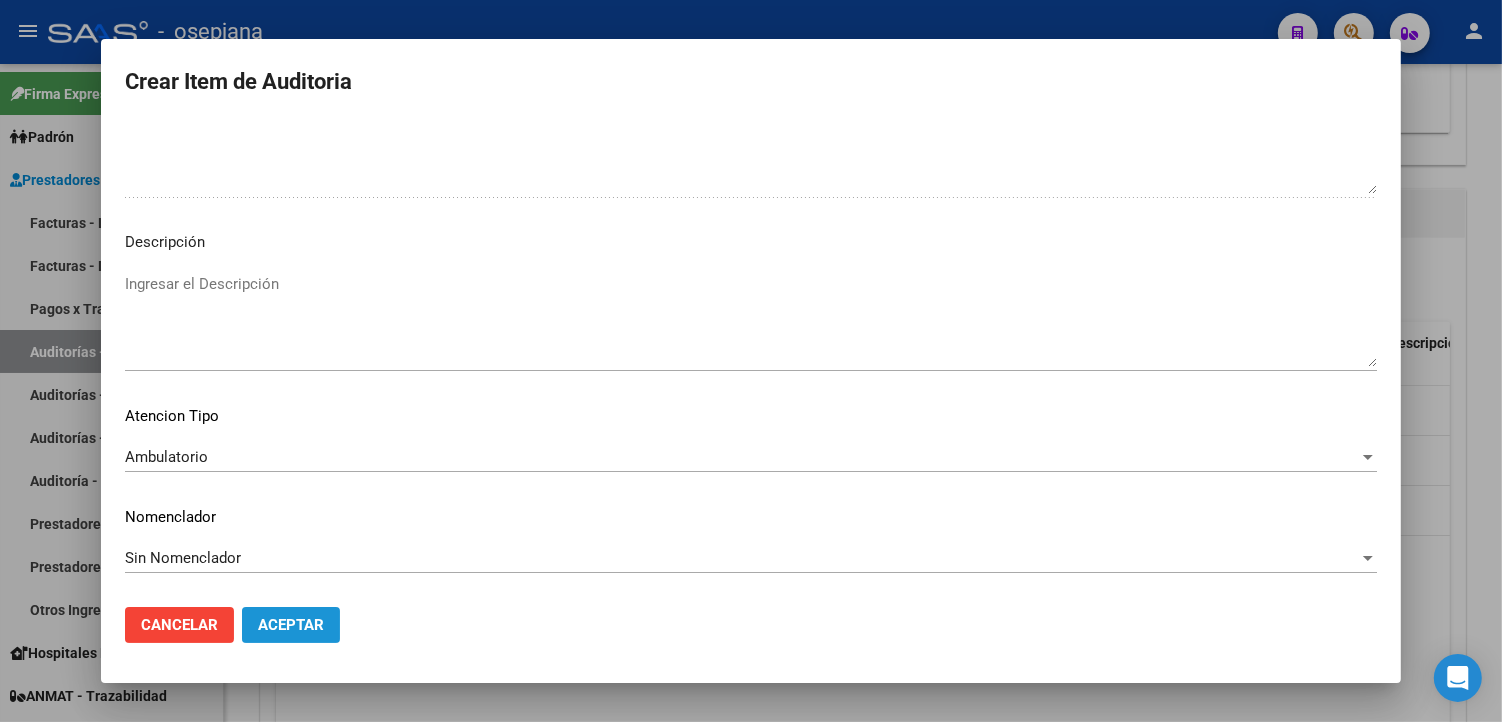 click on "Aceptar" 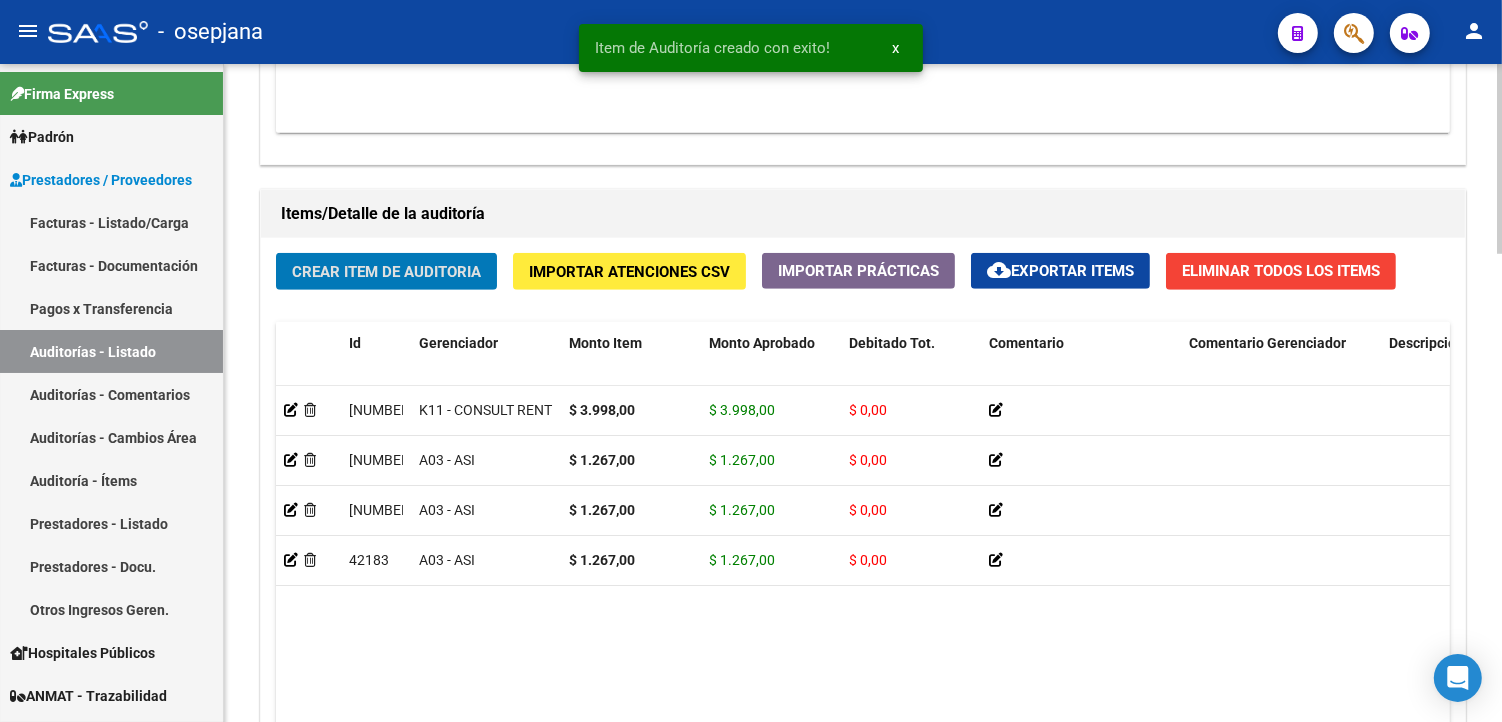 click on "Crear Item de Auditoria" 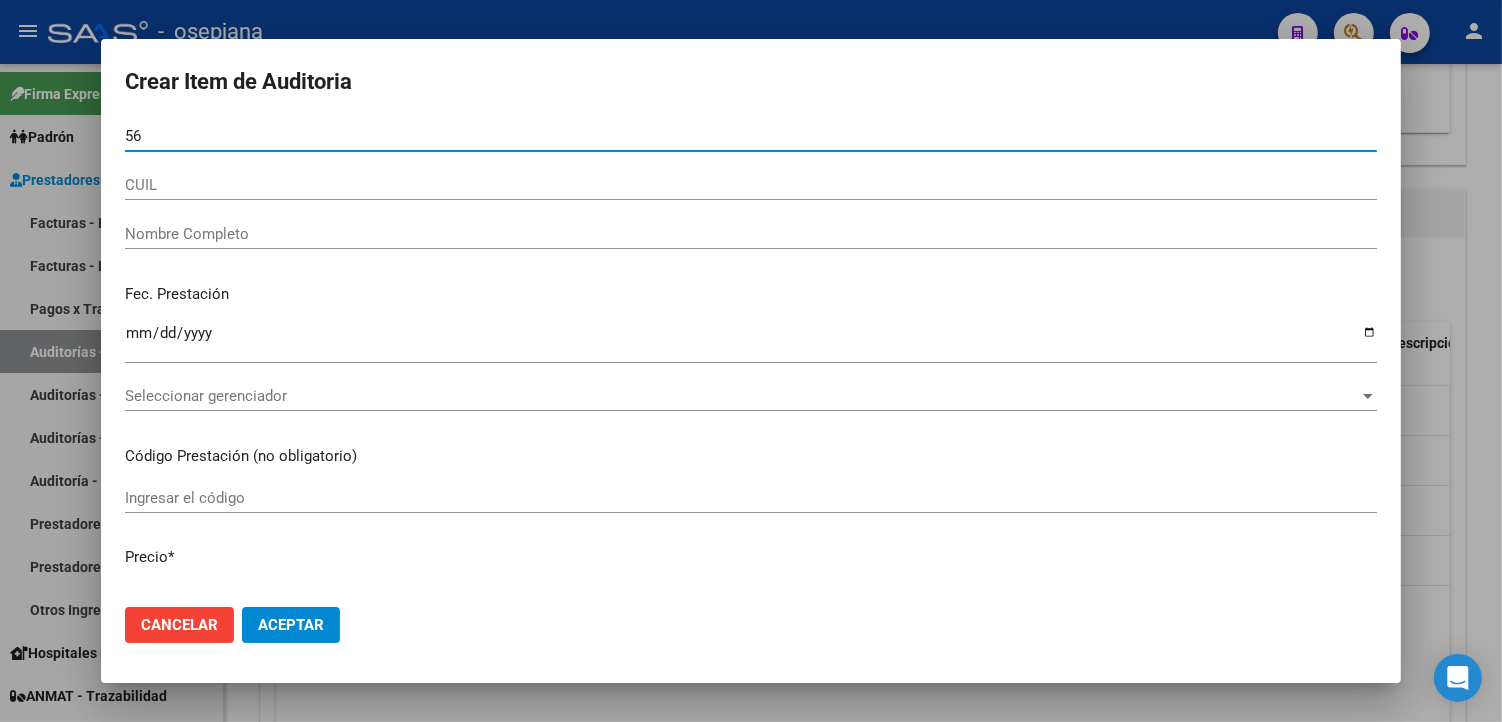 type on "5" 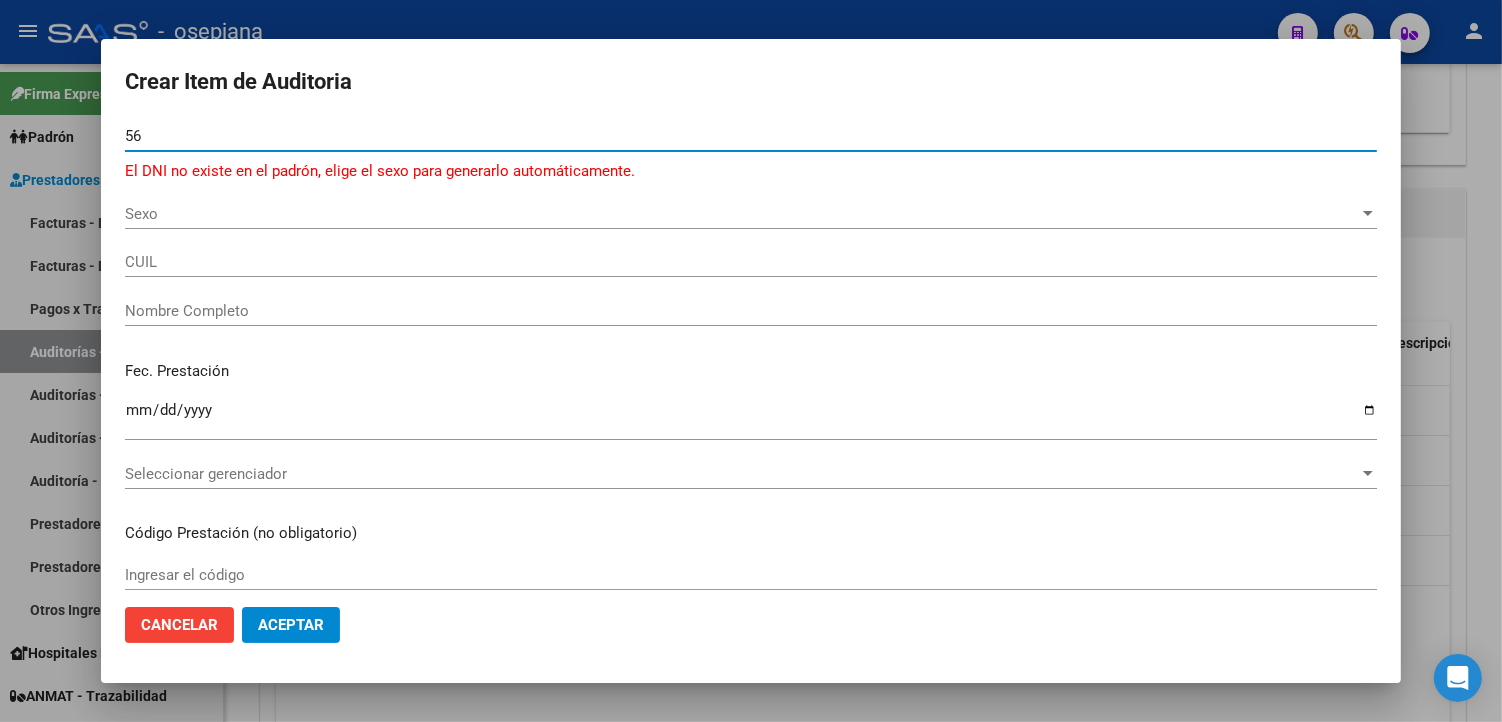 click on "55634633" at bounding box center [751, 136] 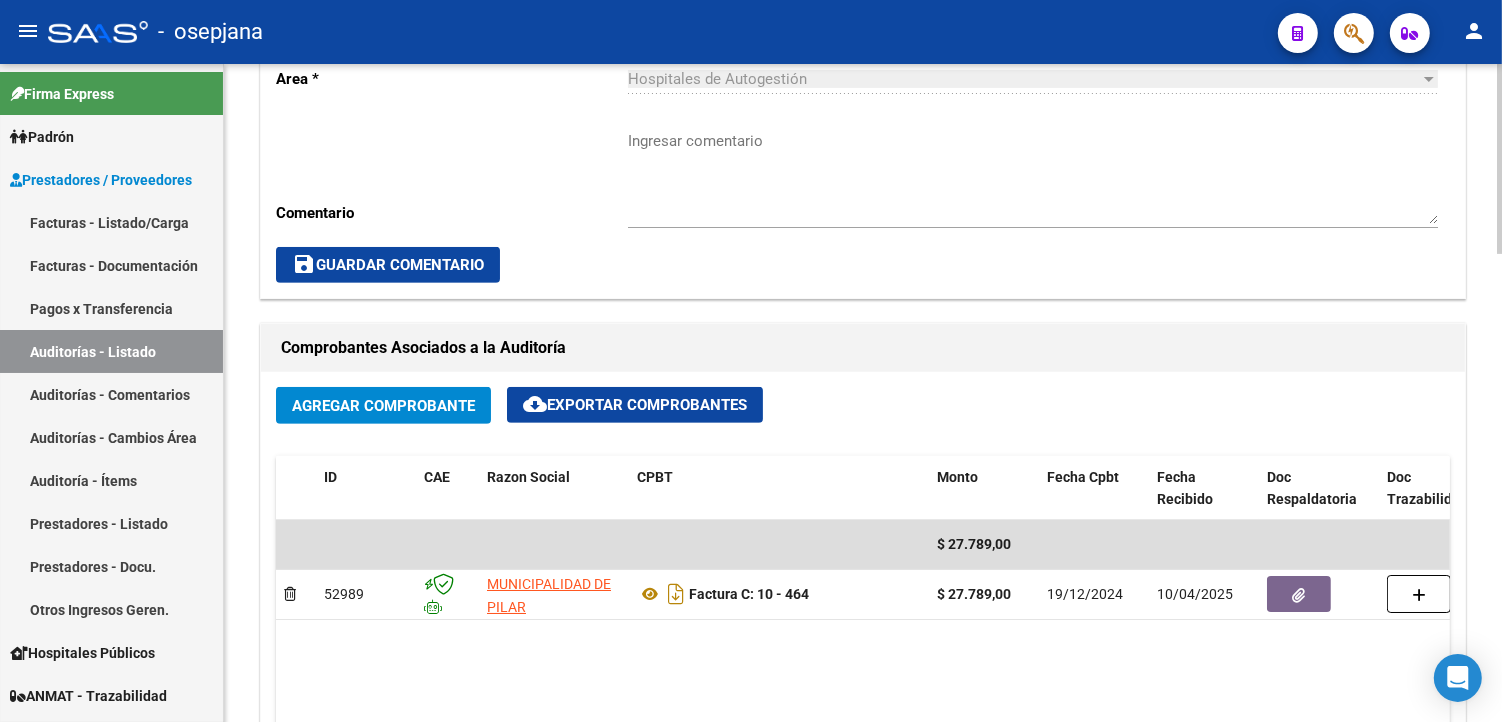 scroll, scrollTop: 1223, scrollLeft: 0, axis: vertical 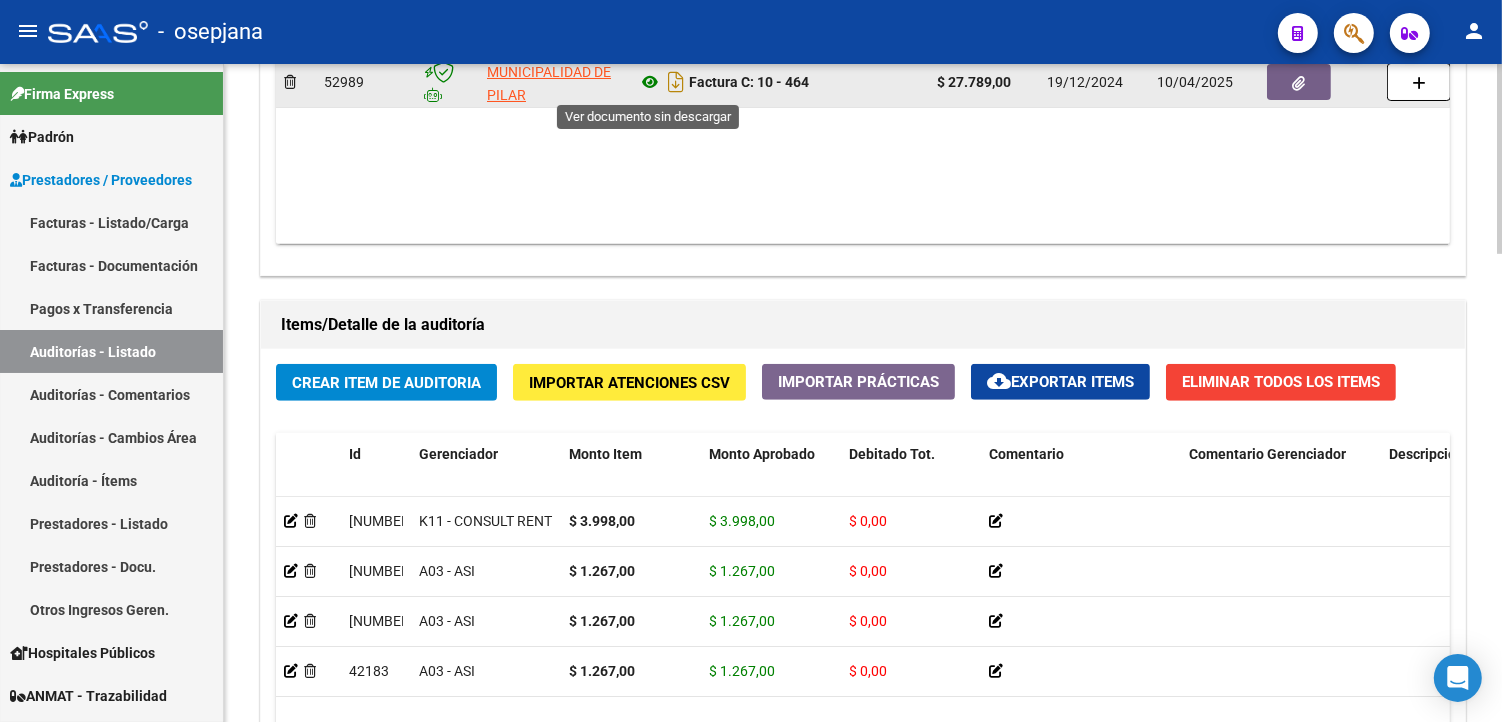 click 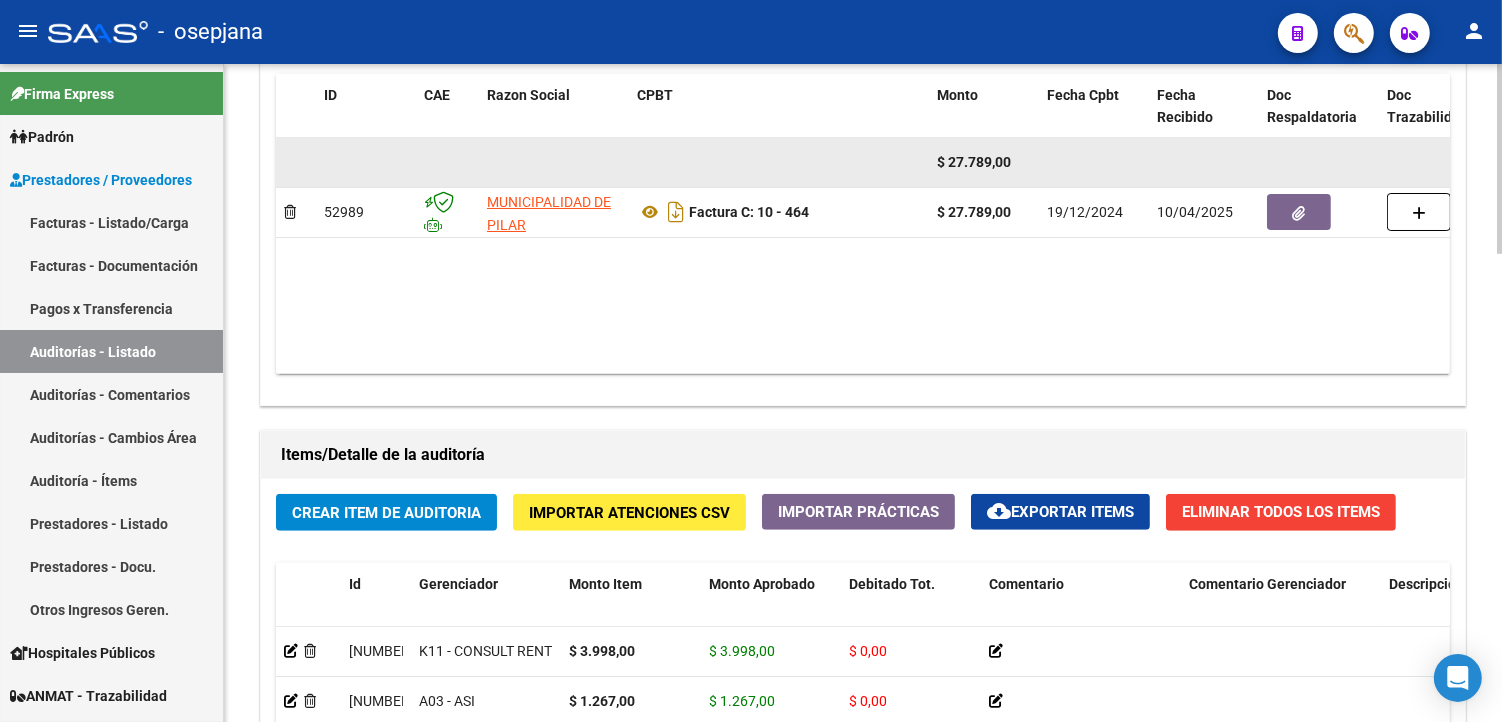scroll, scrollTop: 1001, scrollLeft: 0, axis: vertical 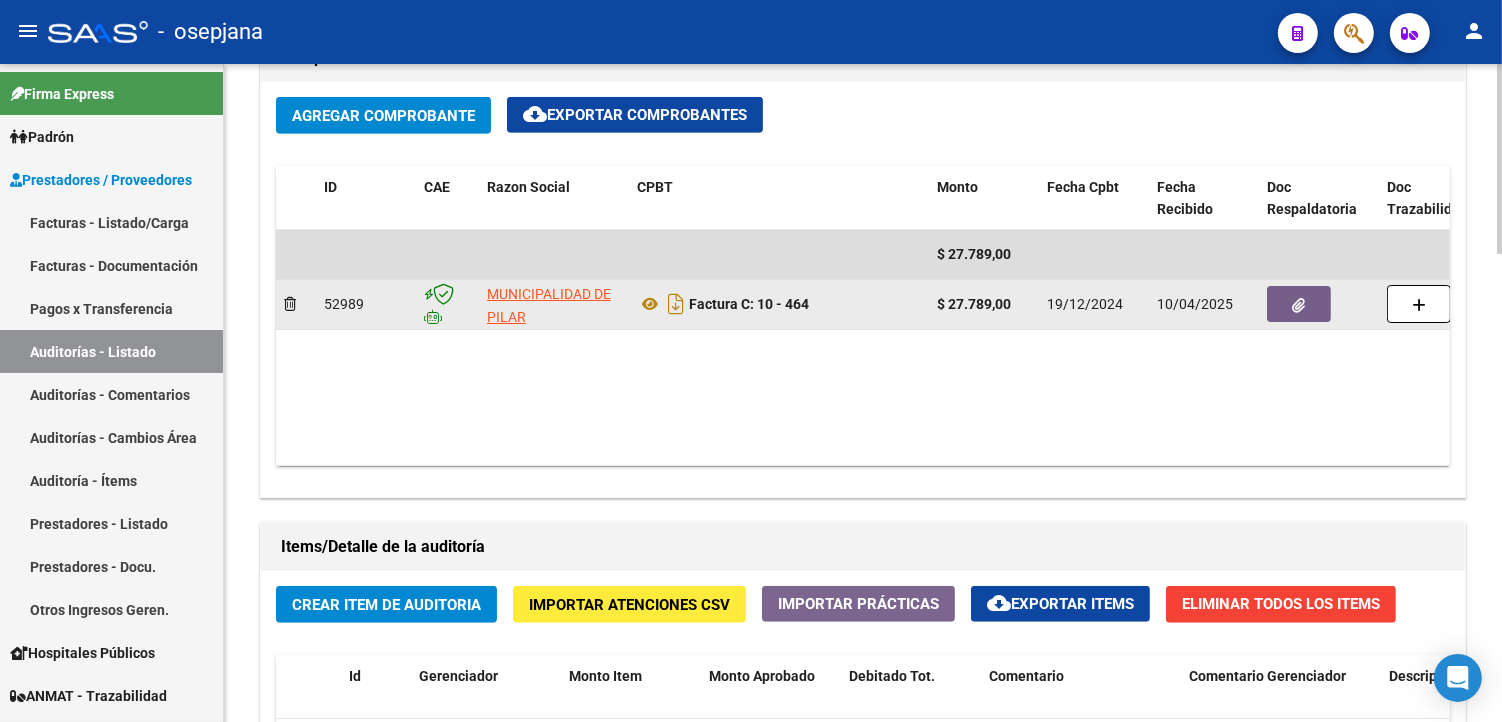 drag, startPoint x: 1306, startPoint y: 302, endPoint x: 1351, endPoint y: 305, distance: 45.099888 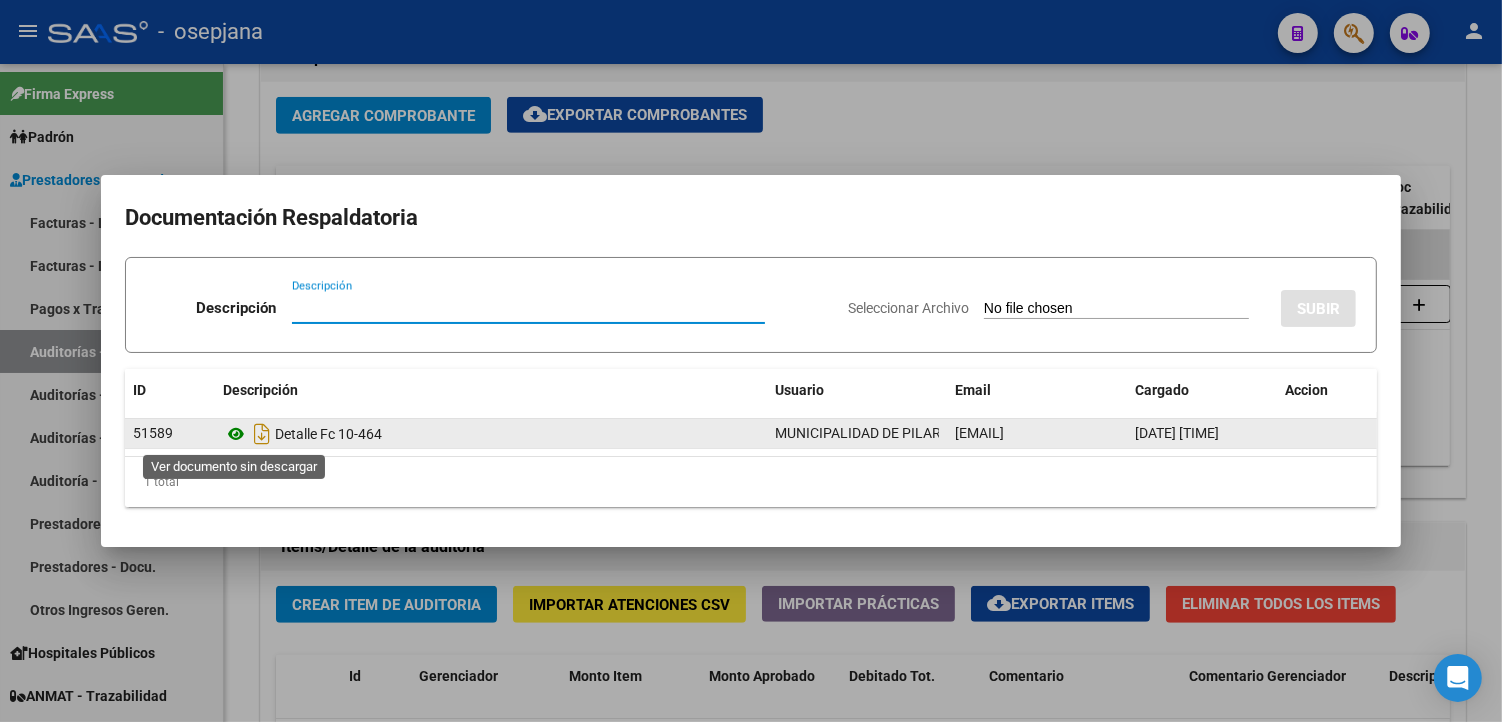 click 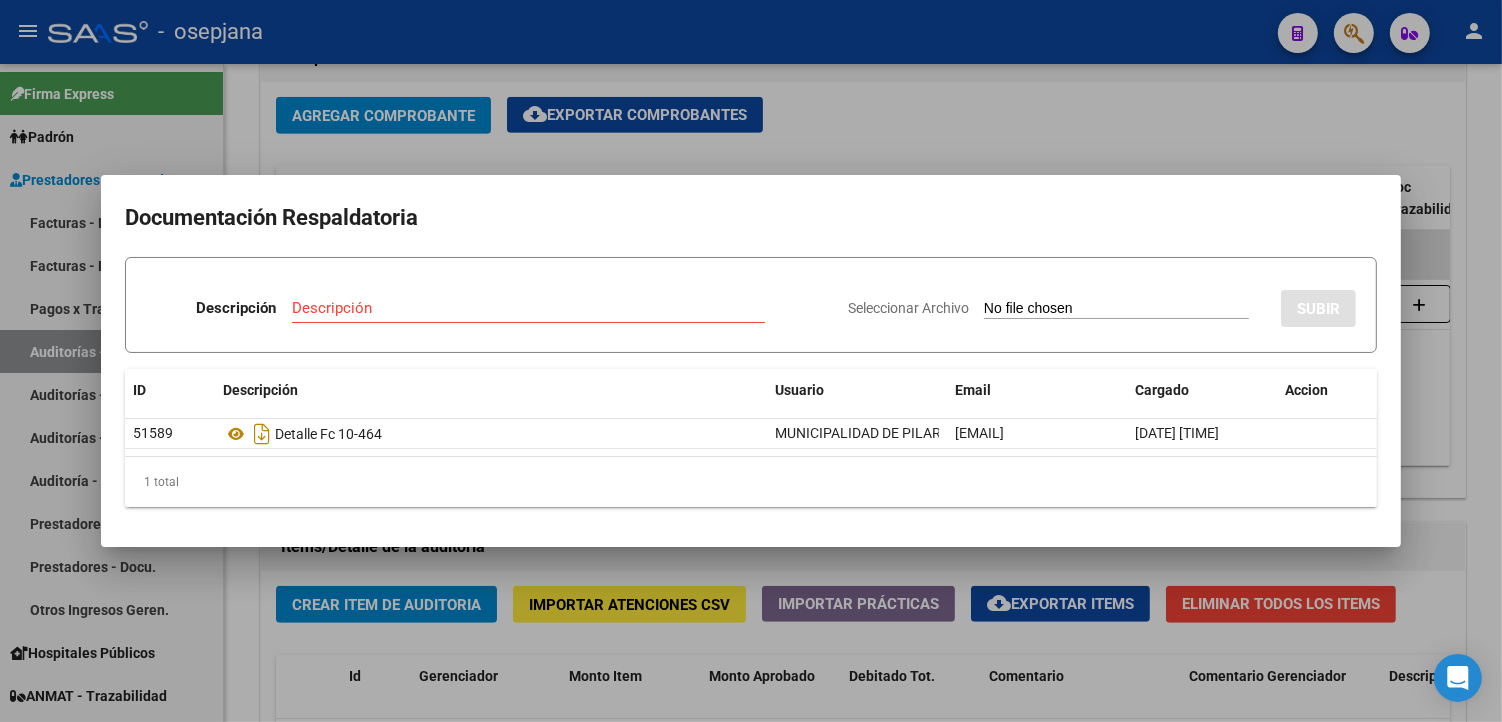 click at bounding box center (751, 361) 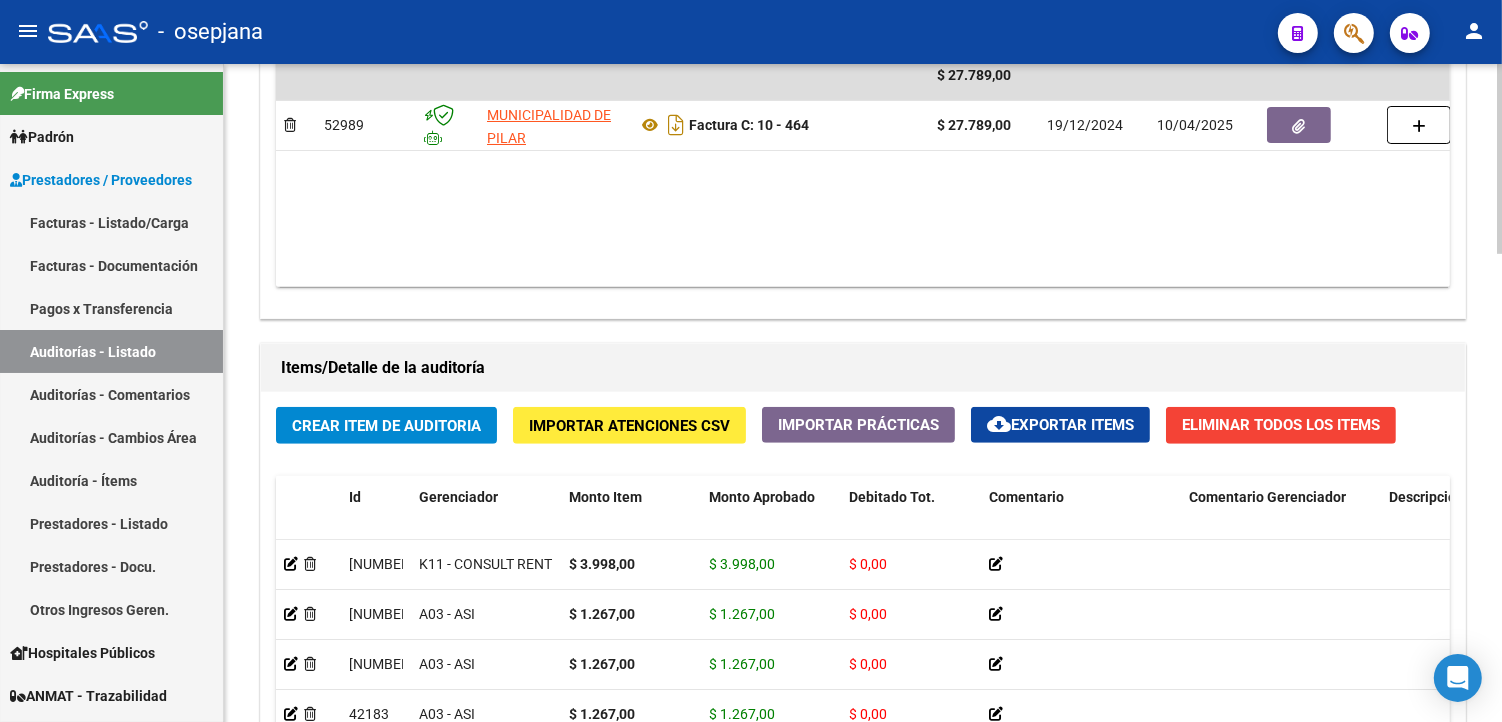 scroll, scrollTop: 1171, scrollLeft: 0, axis: vertical 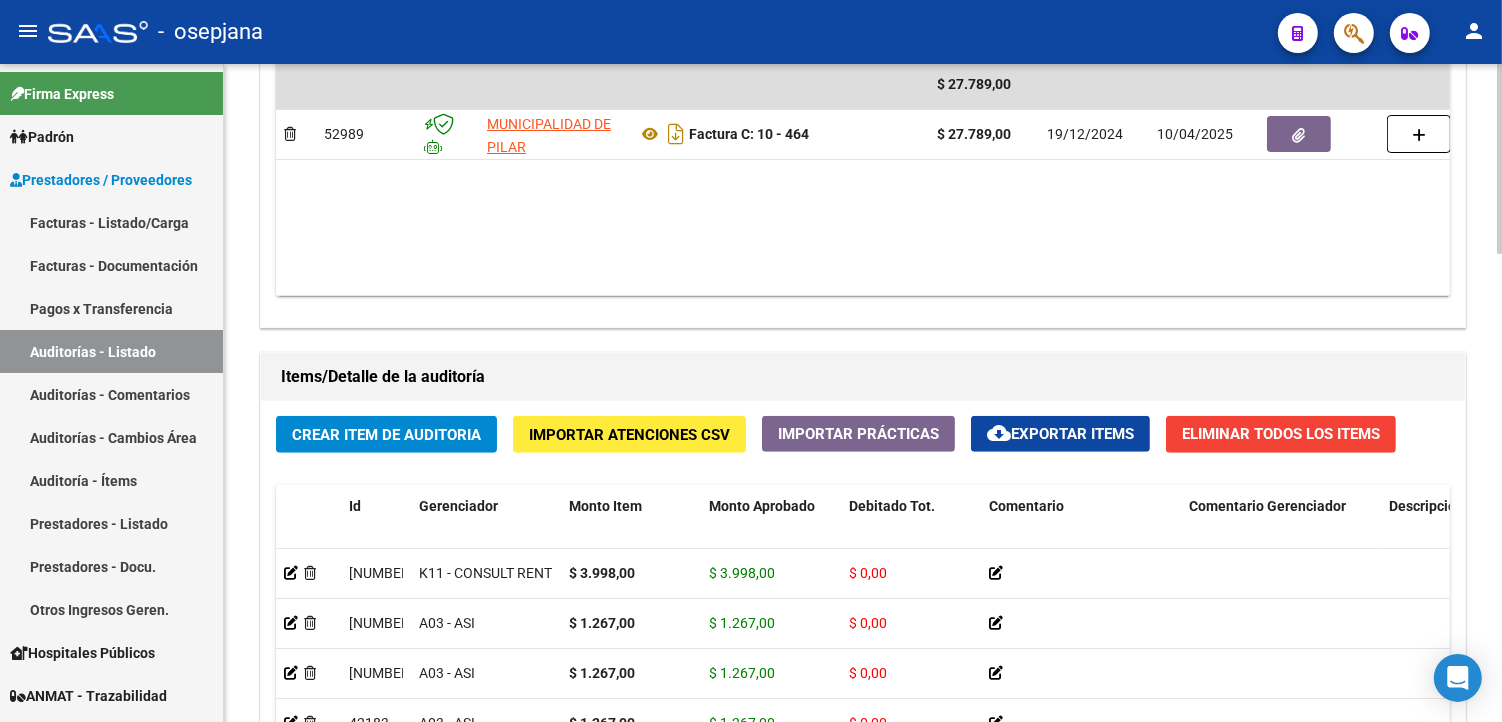 click on "Crear Item de Auditoria" 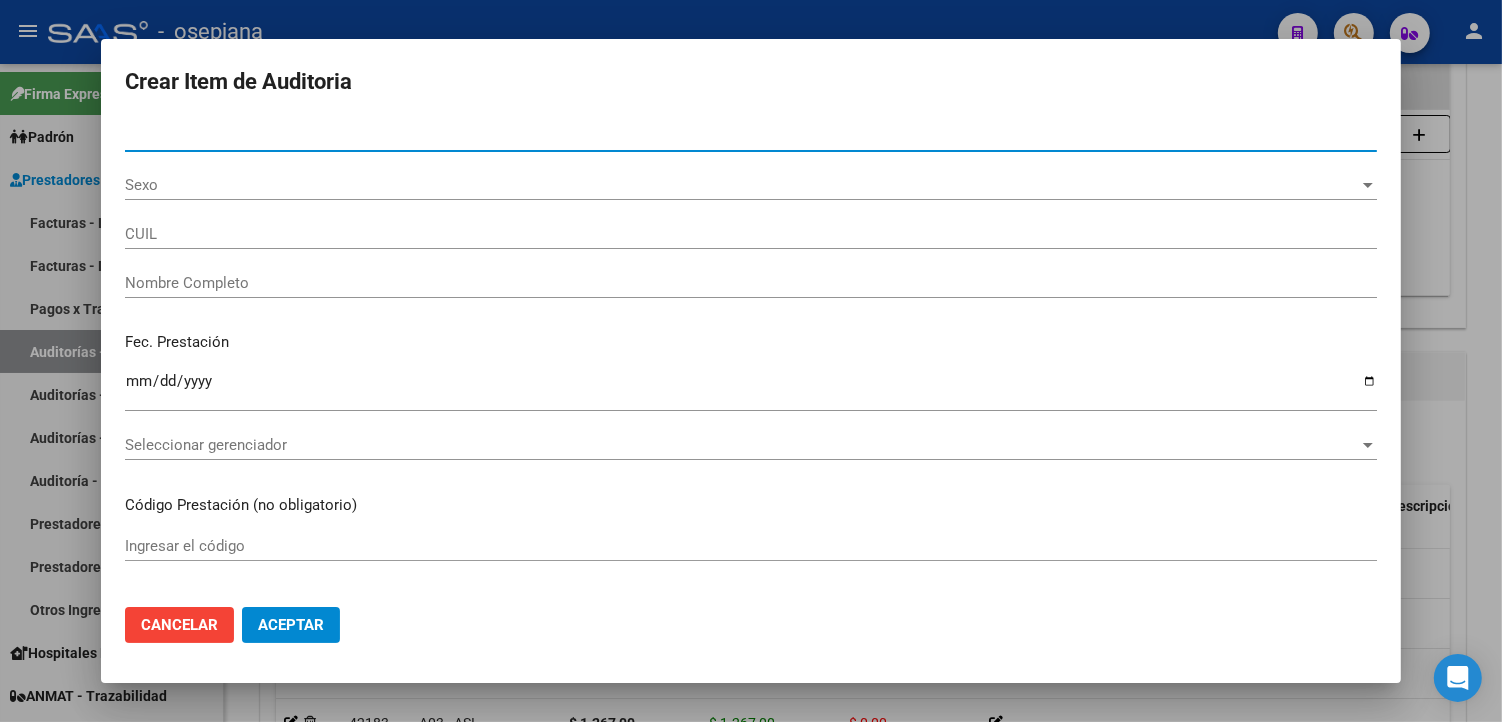 type on "56634633" 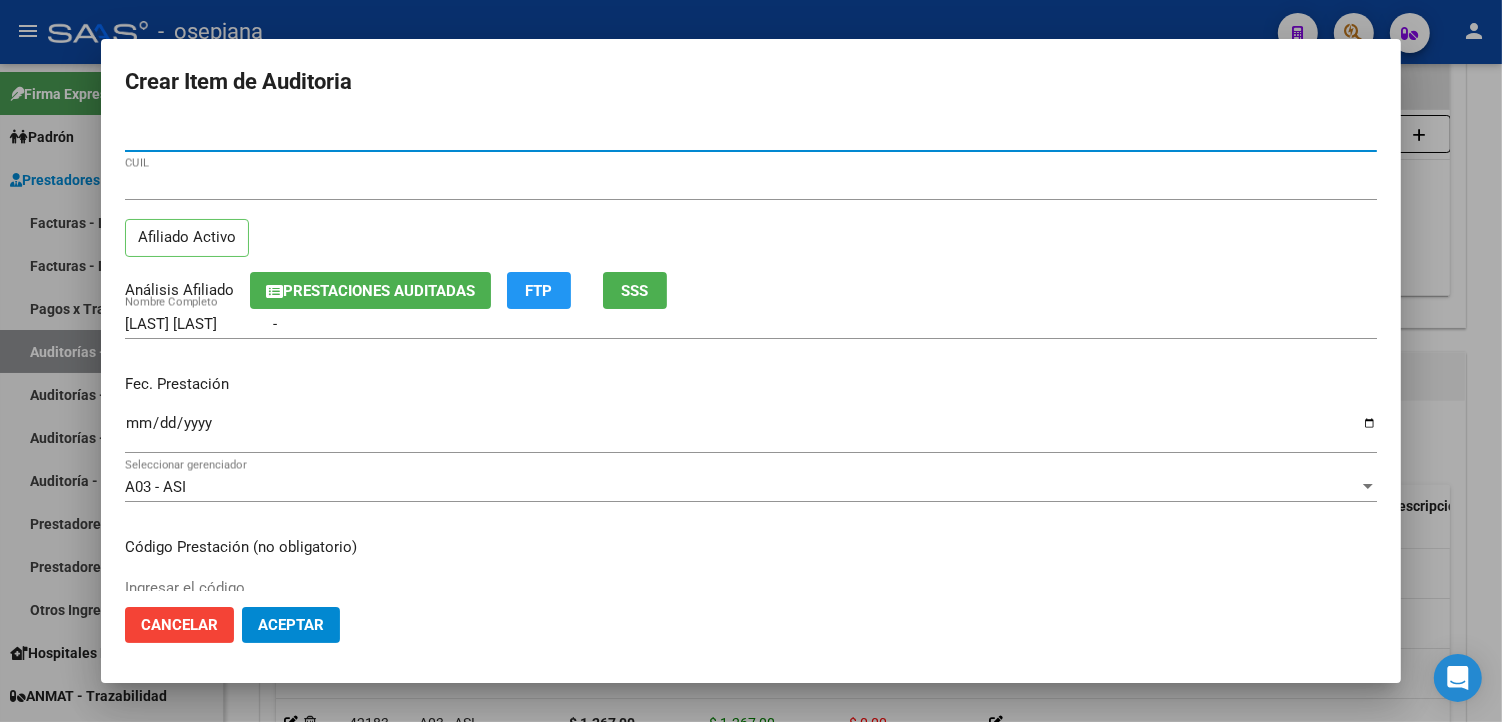 type on "56634633" 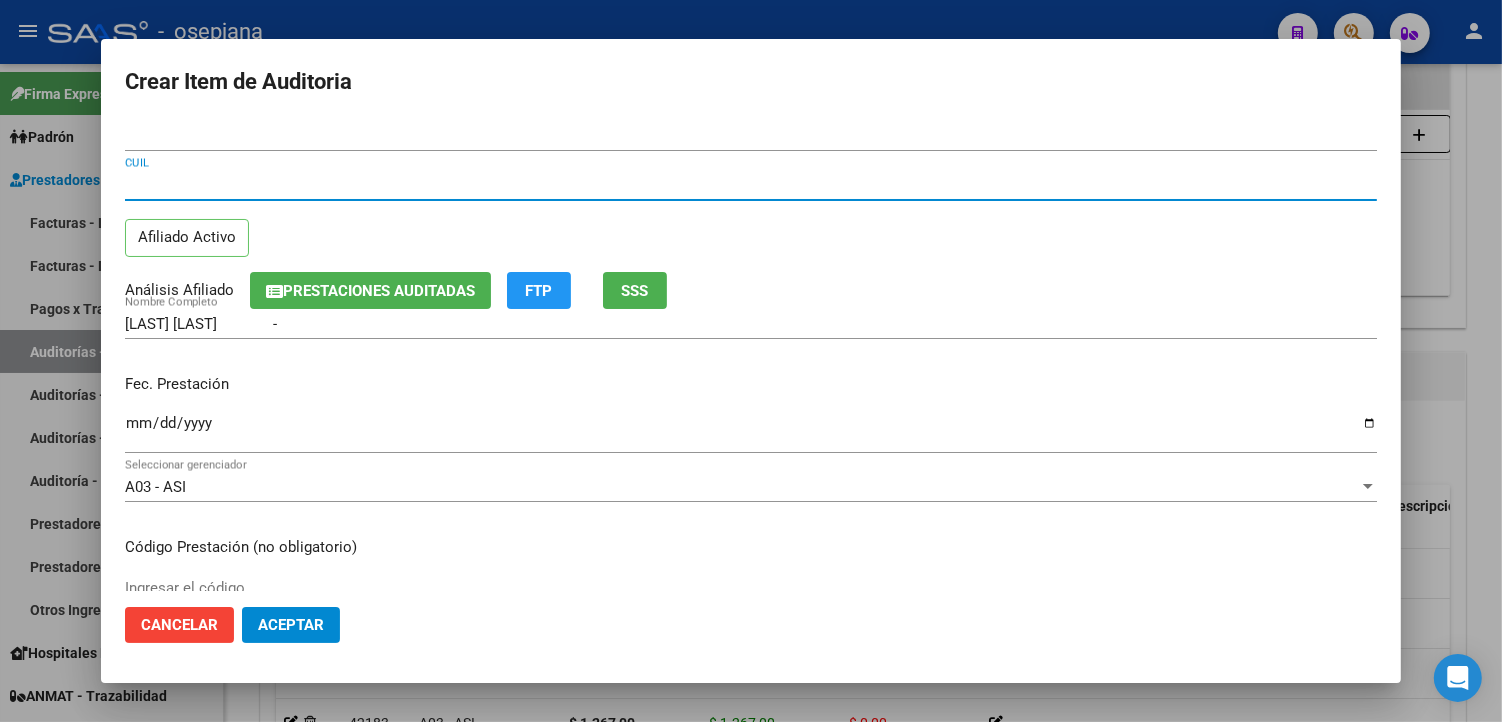 type 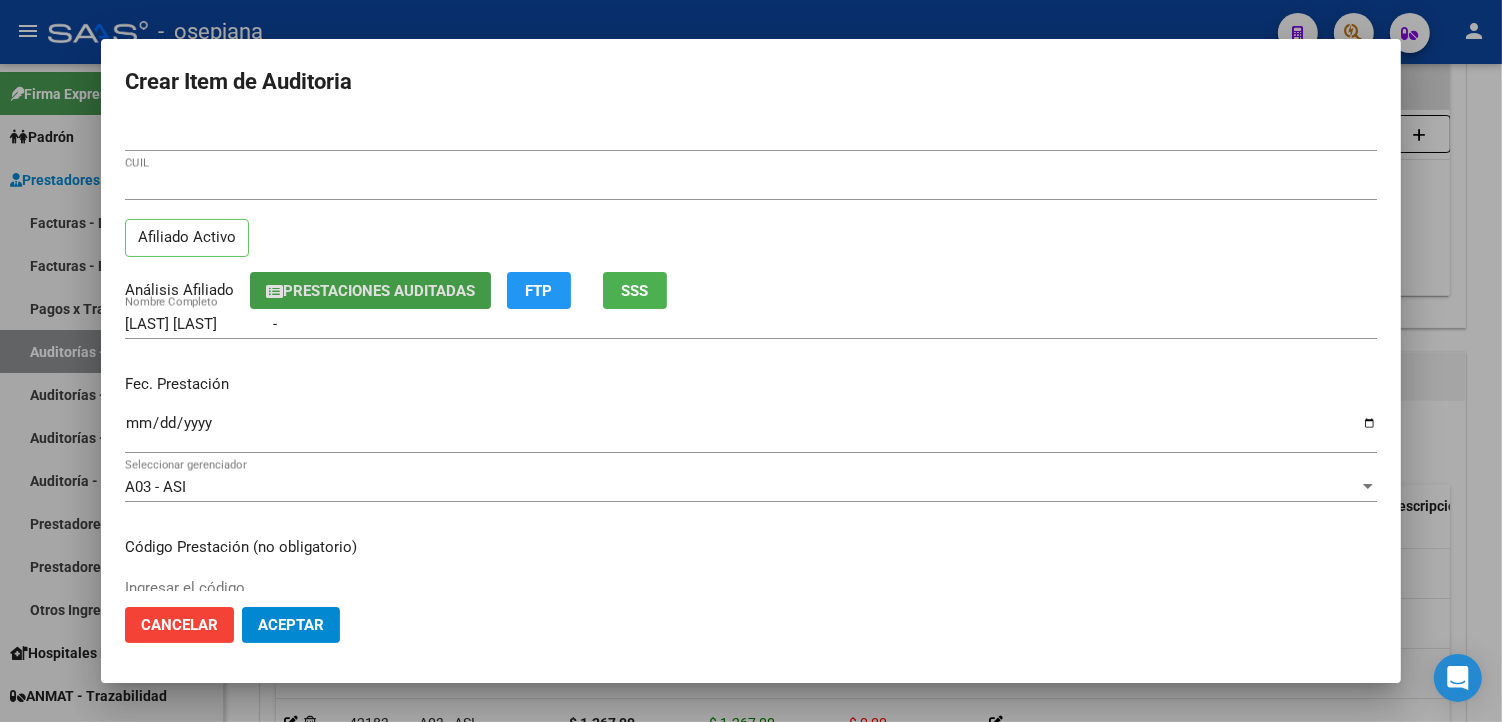 type 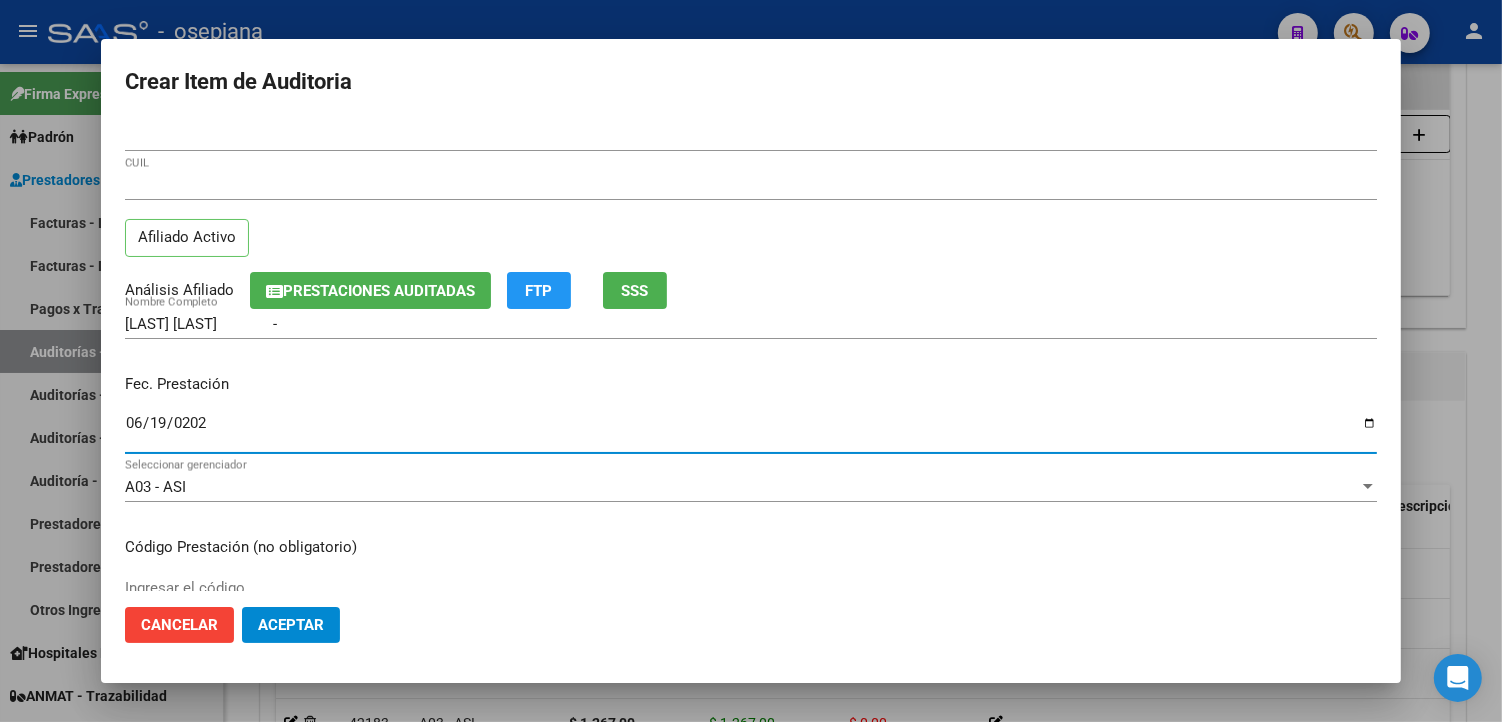 type on "2024-06-19" 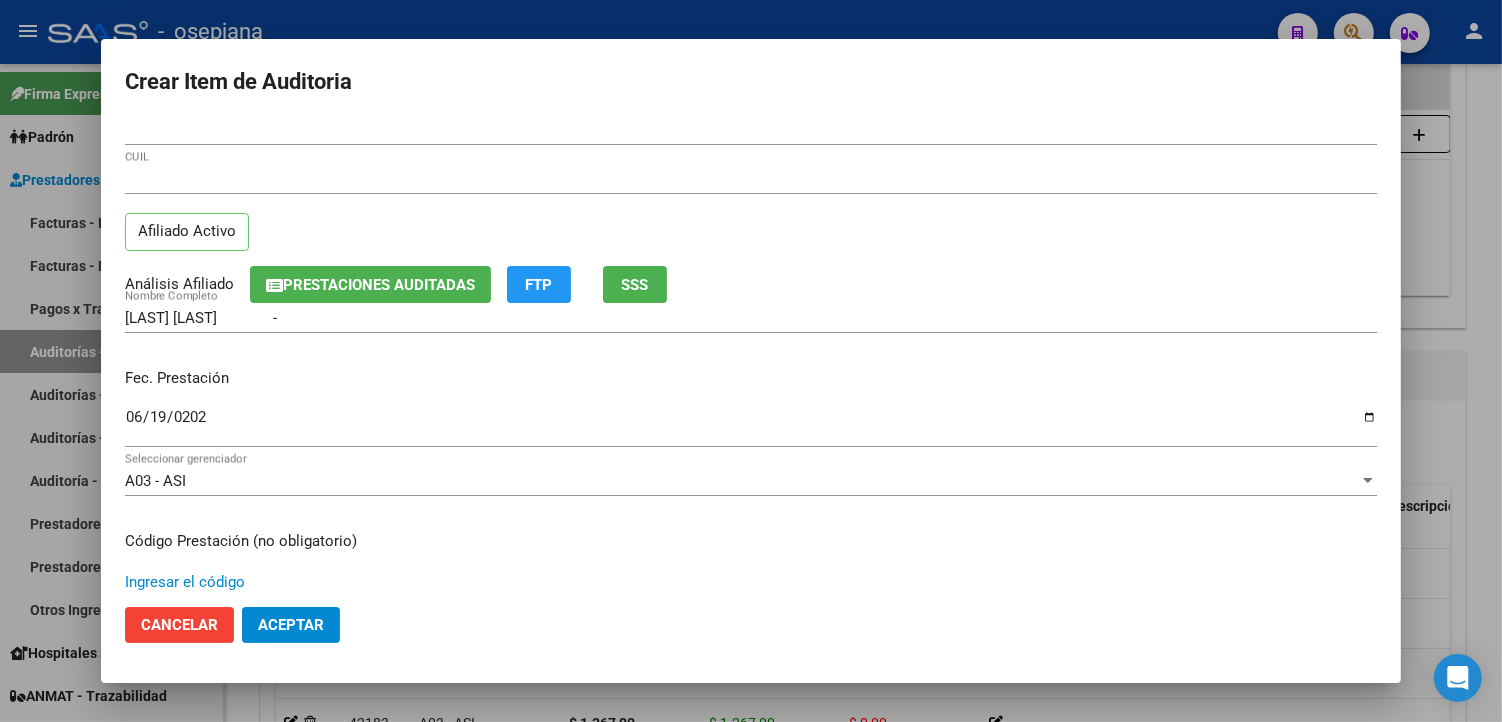 scroll, scrollTop: 333, scrollLeft: 0, axis: vertical 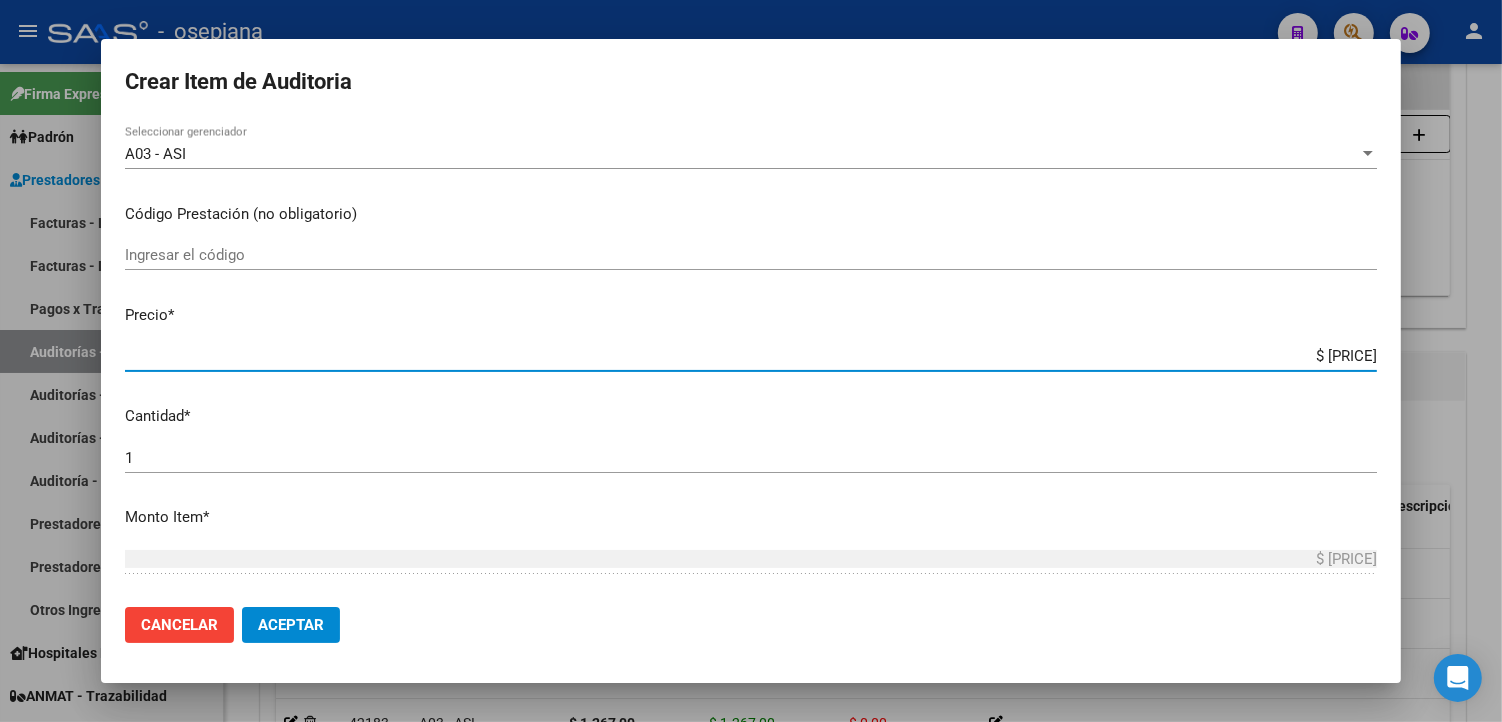 type on "$ 0,07" 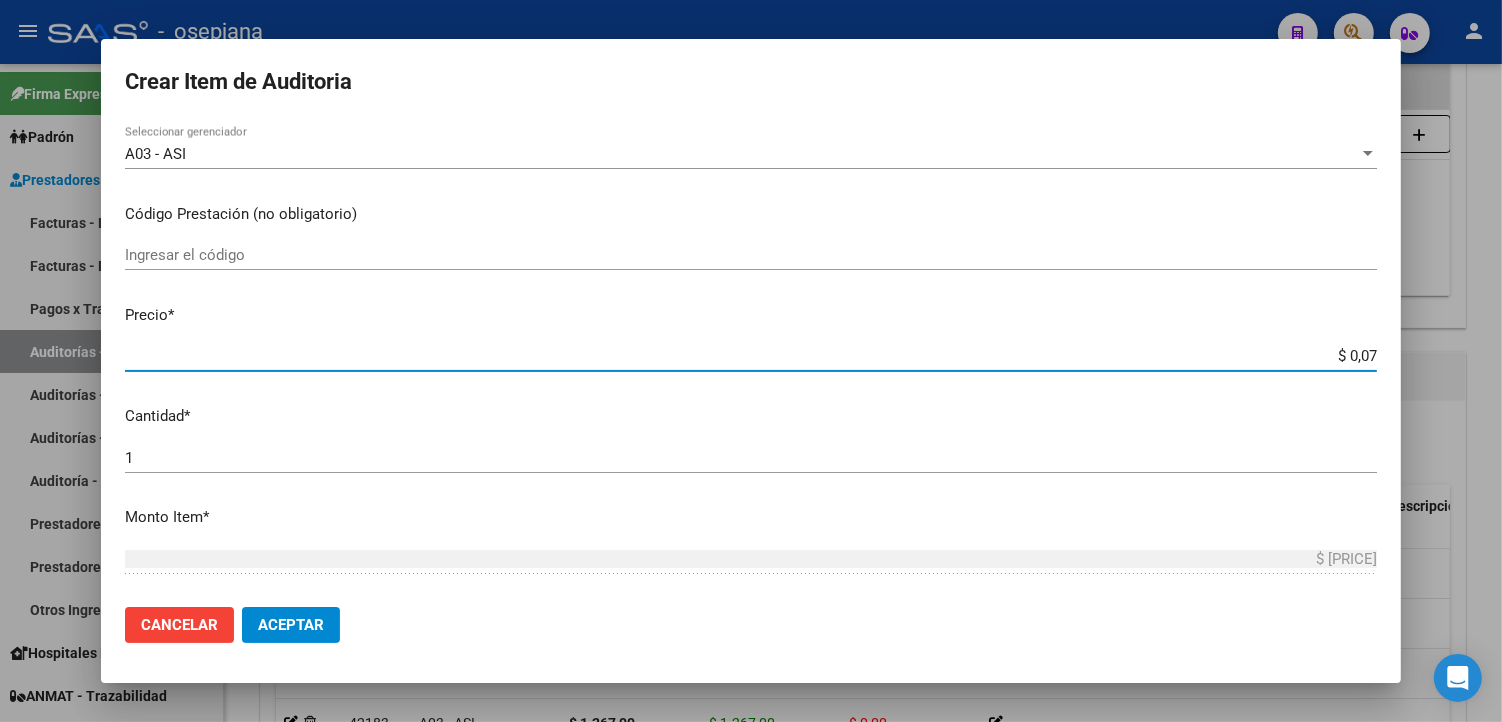 type on "$ 0,07" 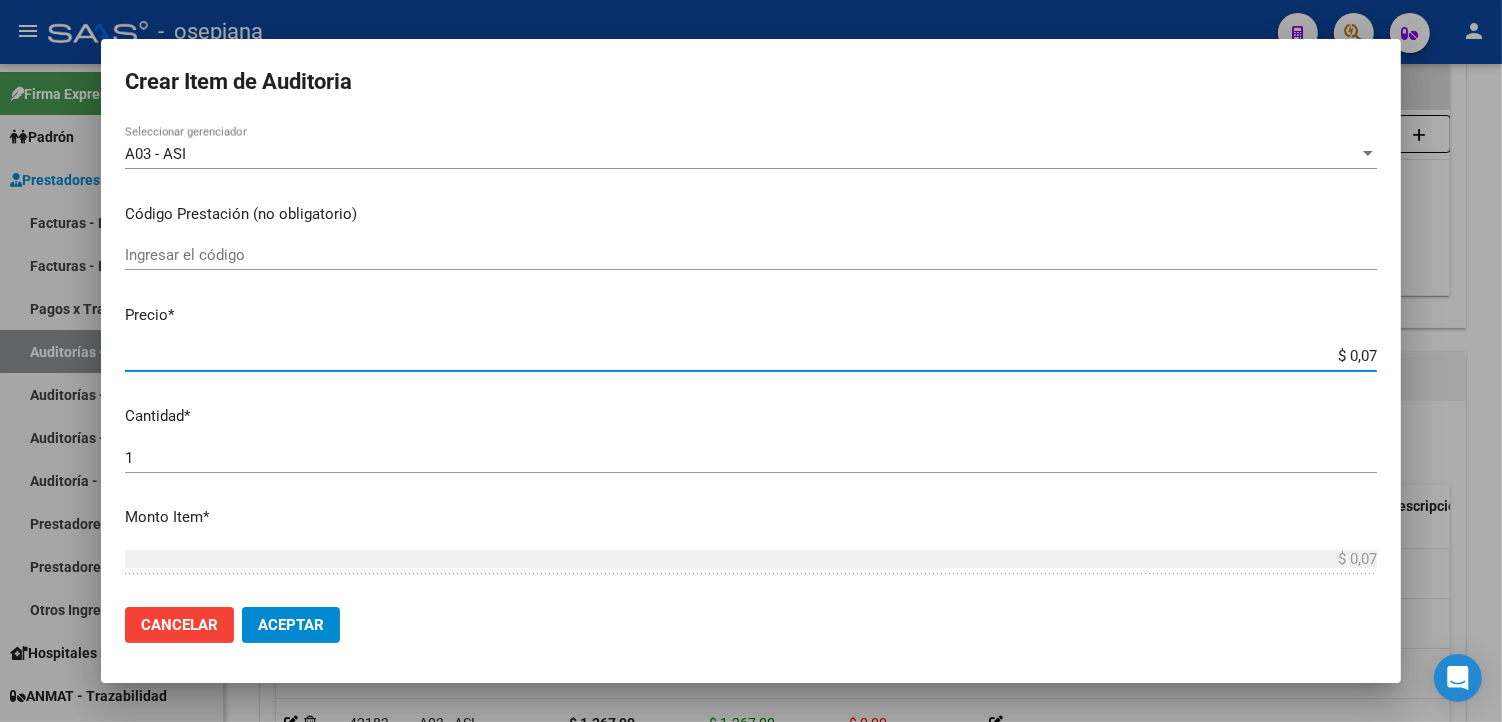 type on "$ 0,79" 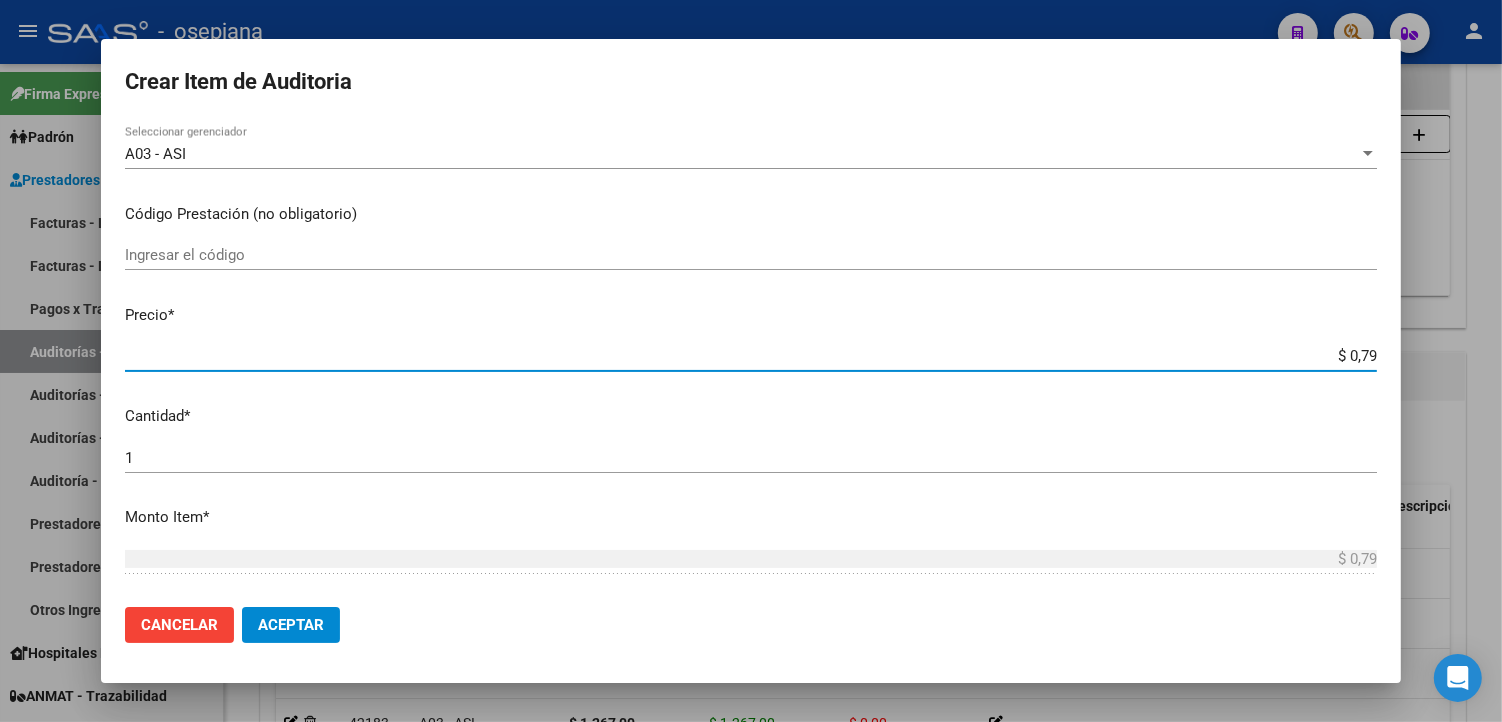 type on "$ 7,99" 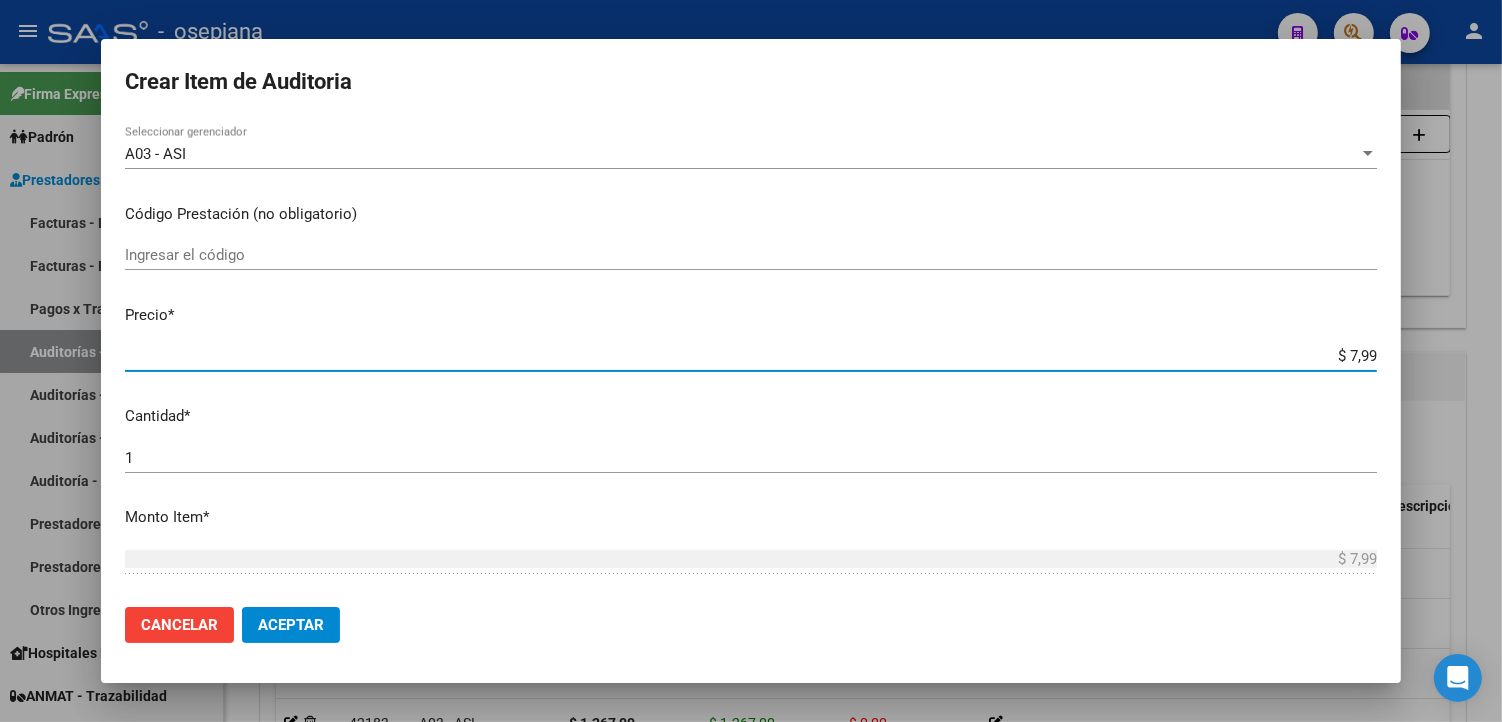 type on "$ 79,96" 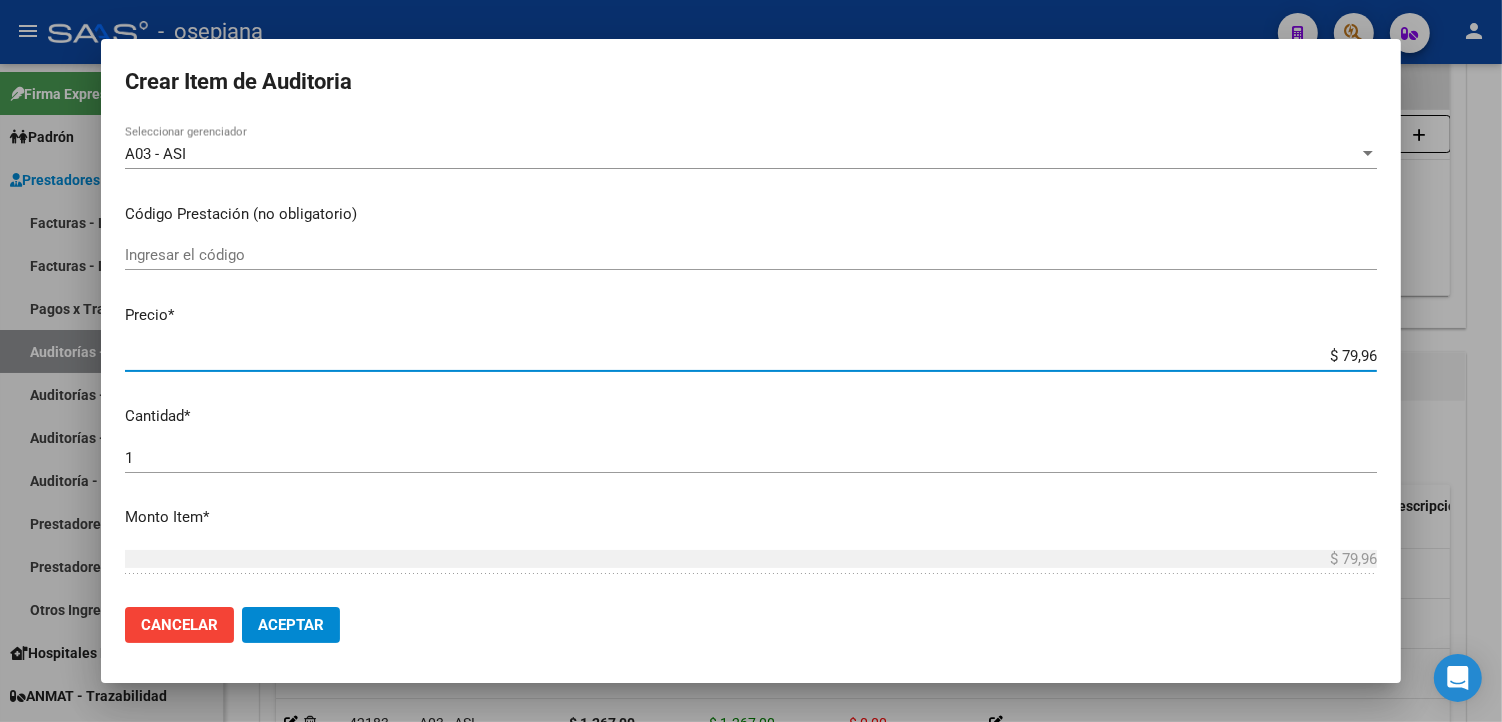type on "$ 799,60" 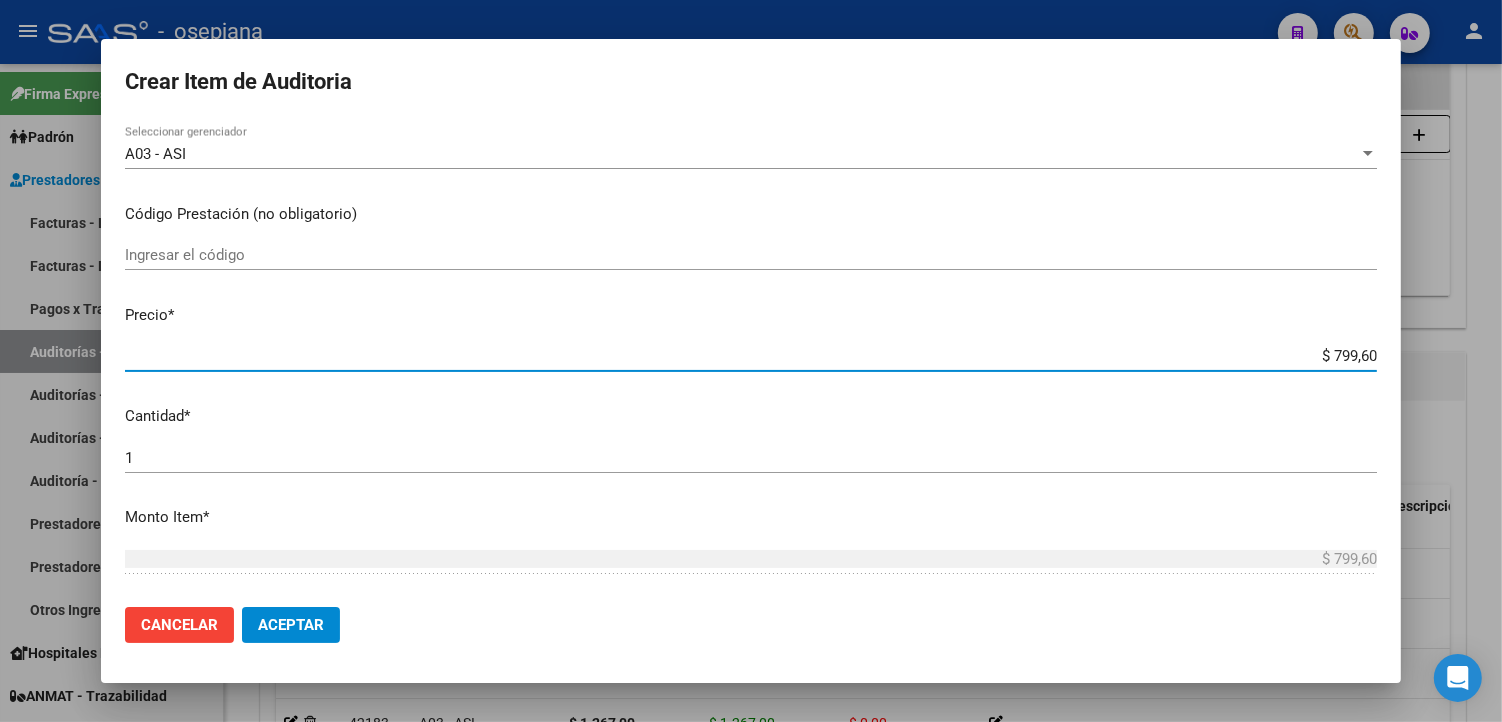 type on "$ 7.996,00" 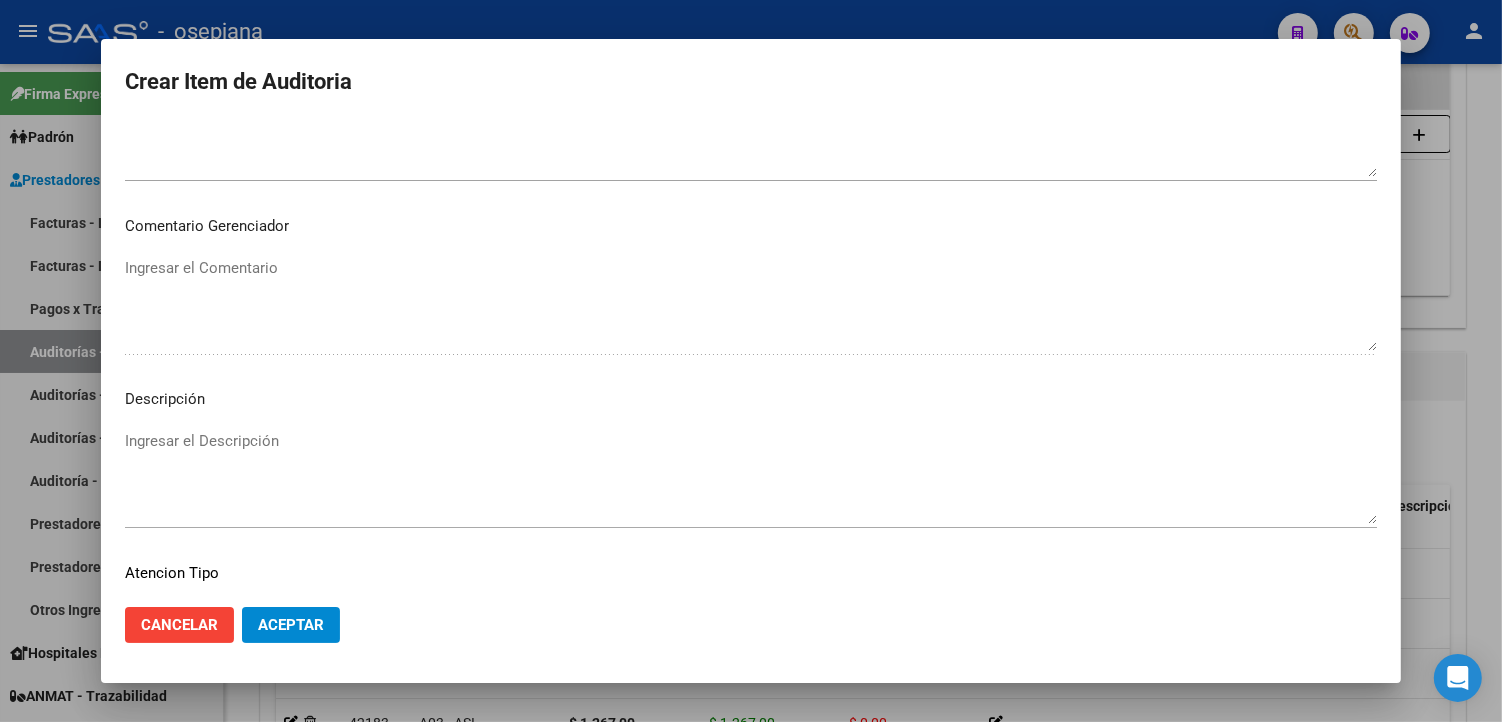 scroll, scrollTop: 1157, scrollLeft: 0, axis: vertical 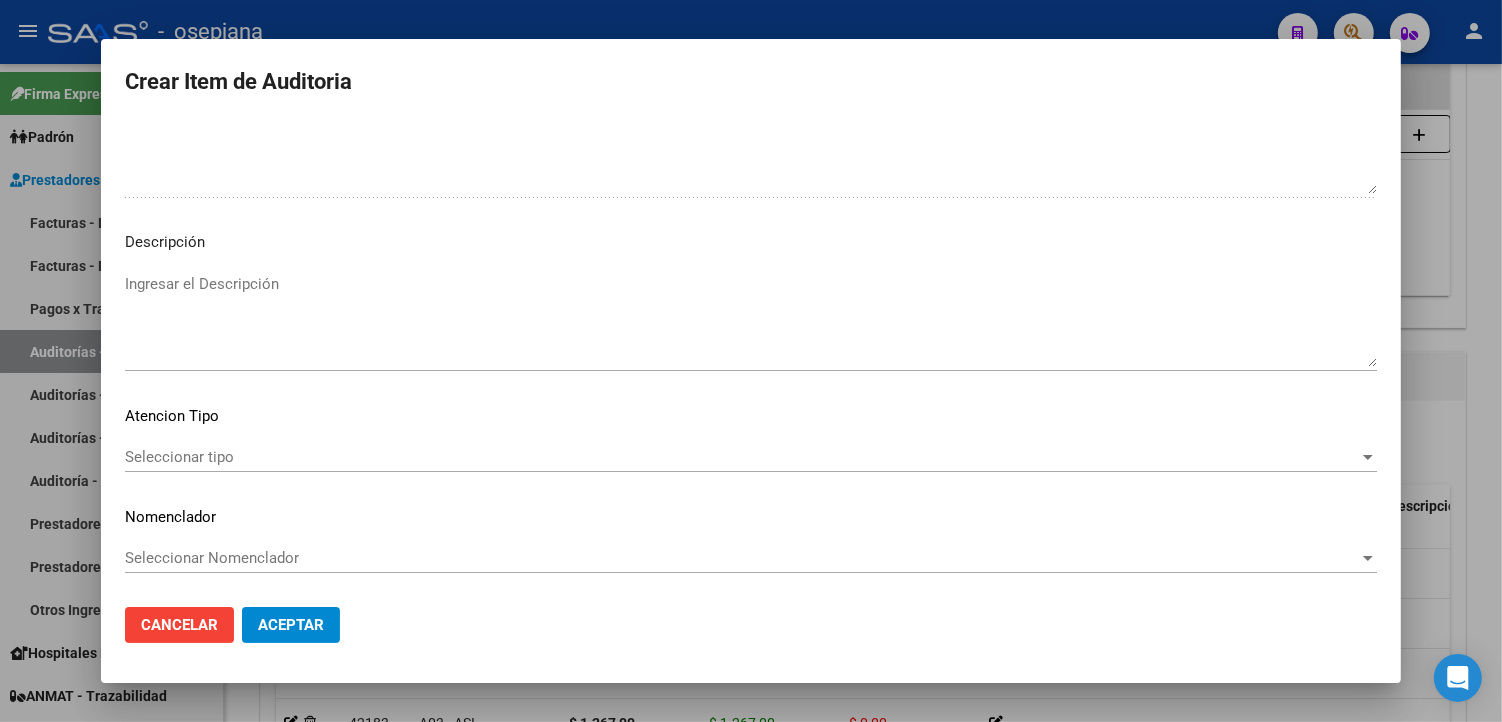 click on "Seleccionar tipo" at bounding box center (742, 457) 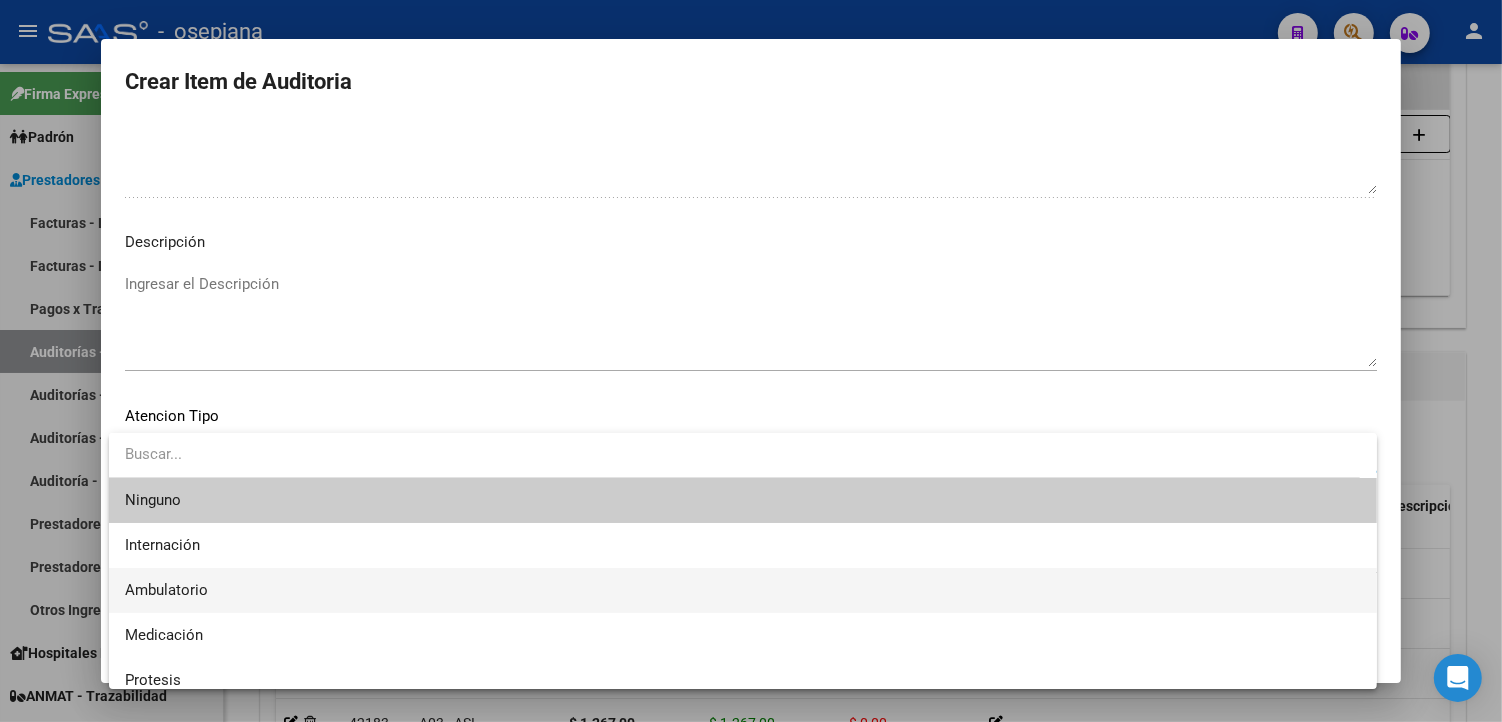 click on "Ambulatorio" at bounding box center (743, 590) 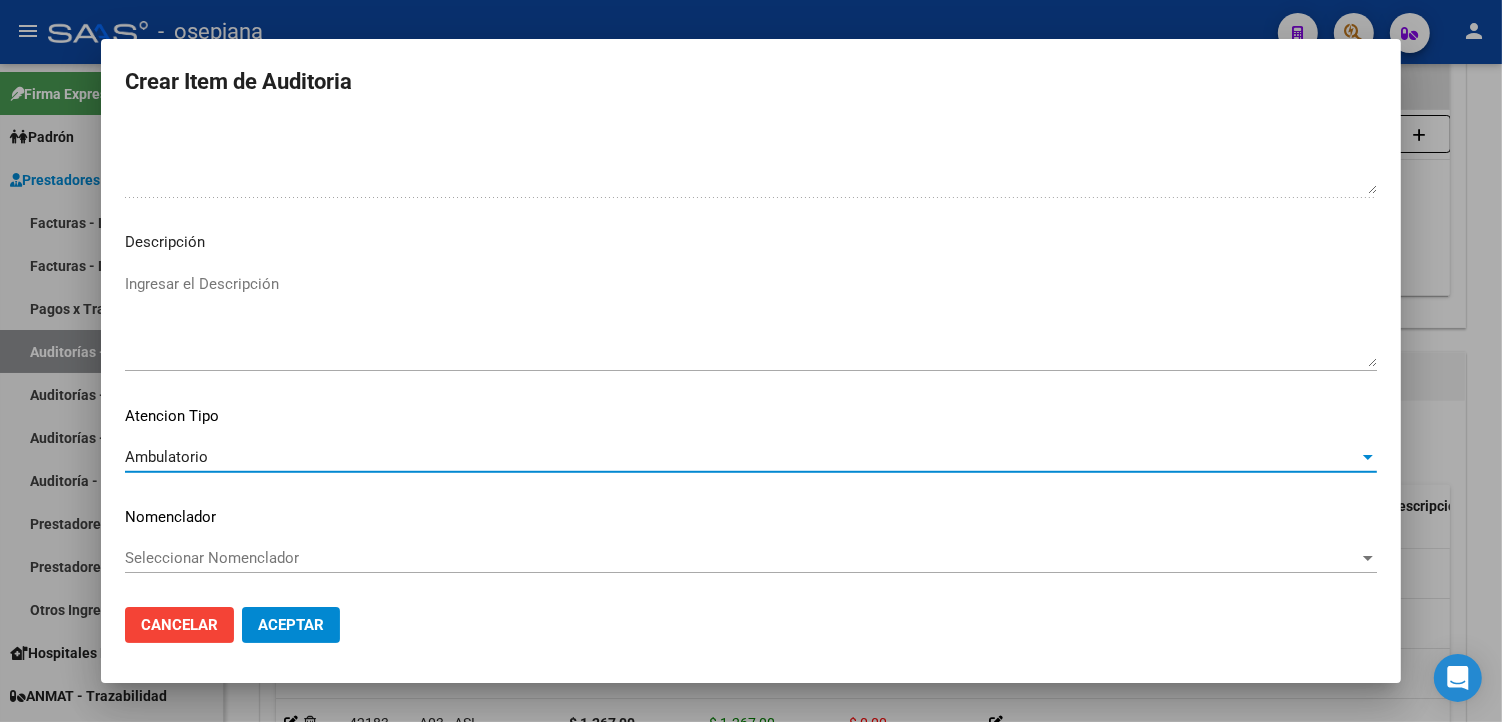 click on "Seleccionar Nomenclador" at bounding box center (742, 558) 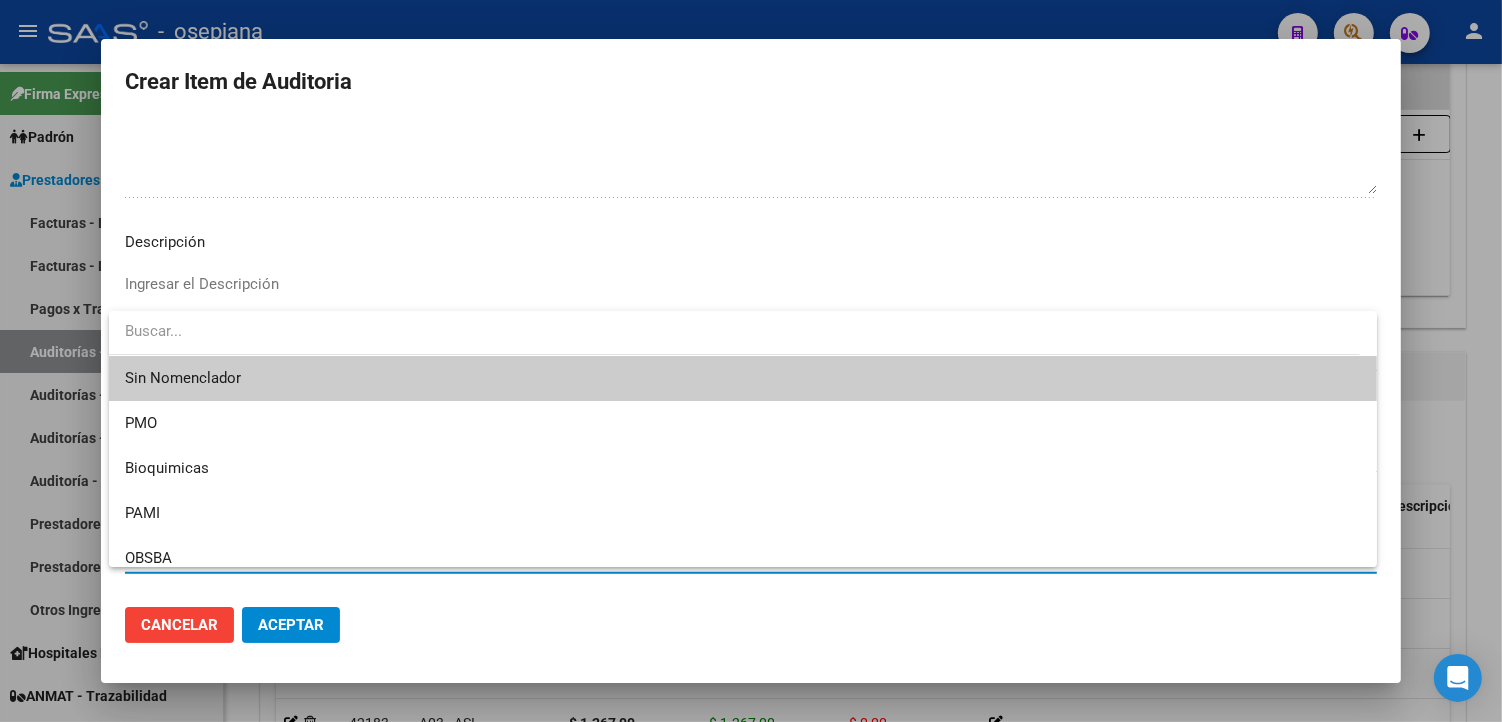 click on "Sin Nomenclador" at bounding box center (743, 378) 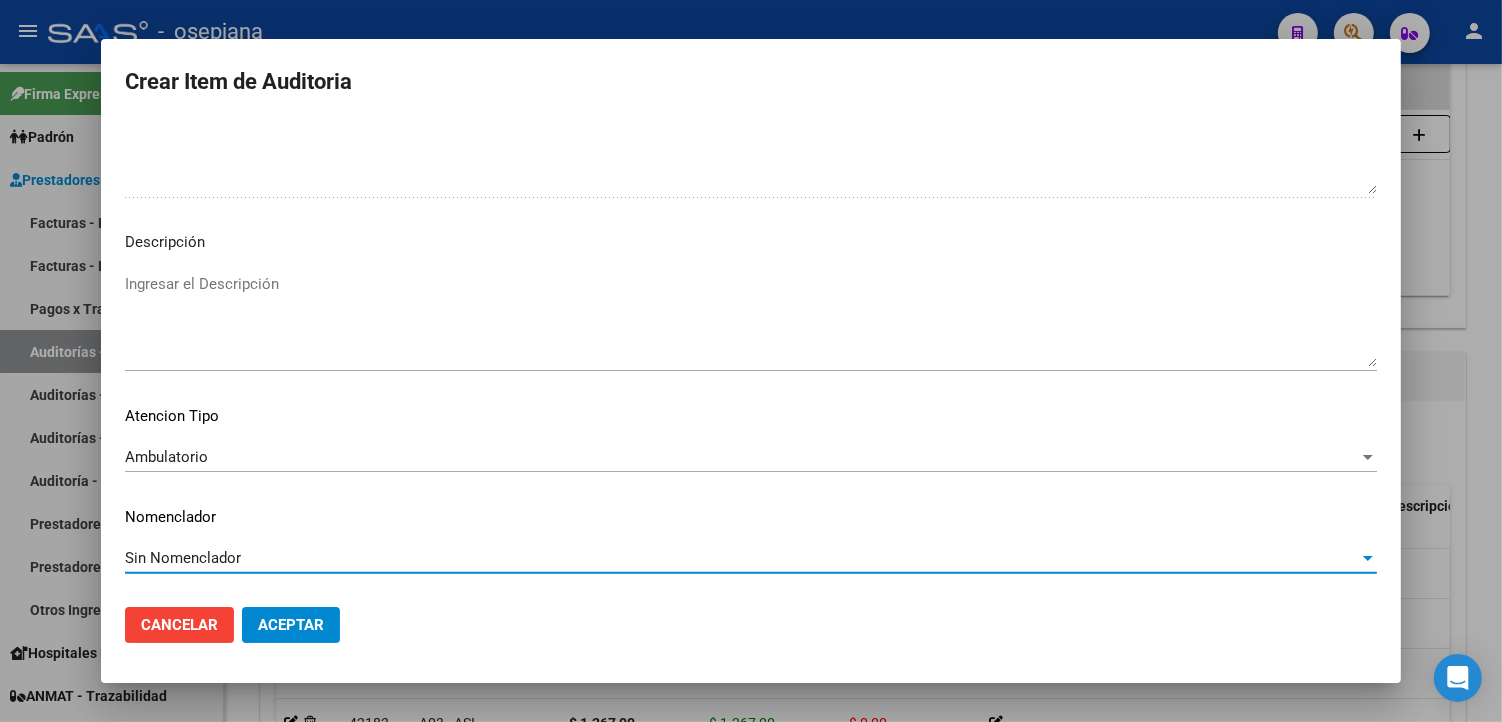 click on "Aceptar" 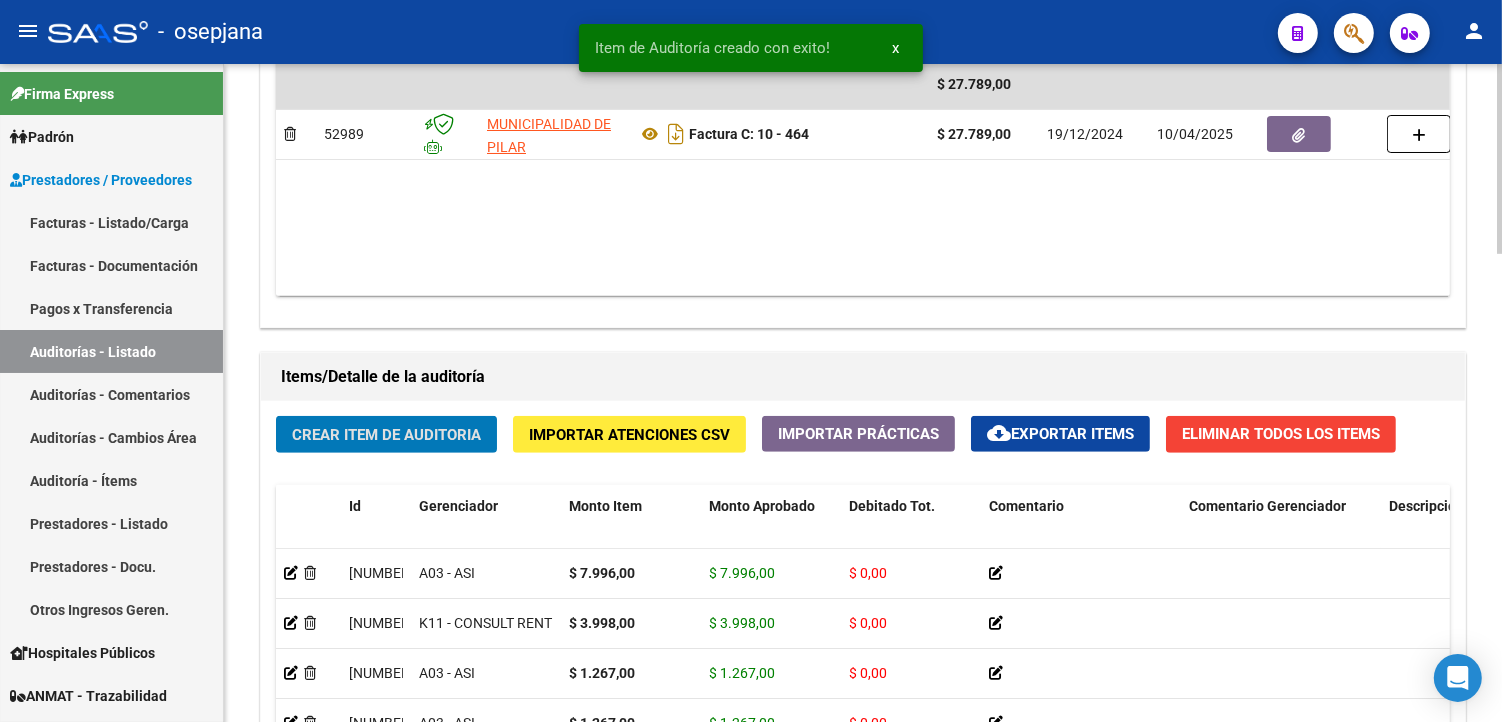 click on "Crear Item de Auditoria" 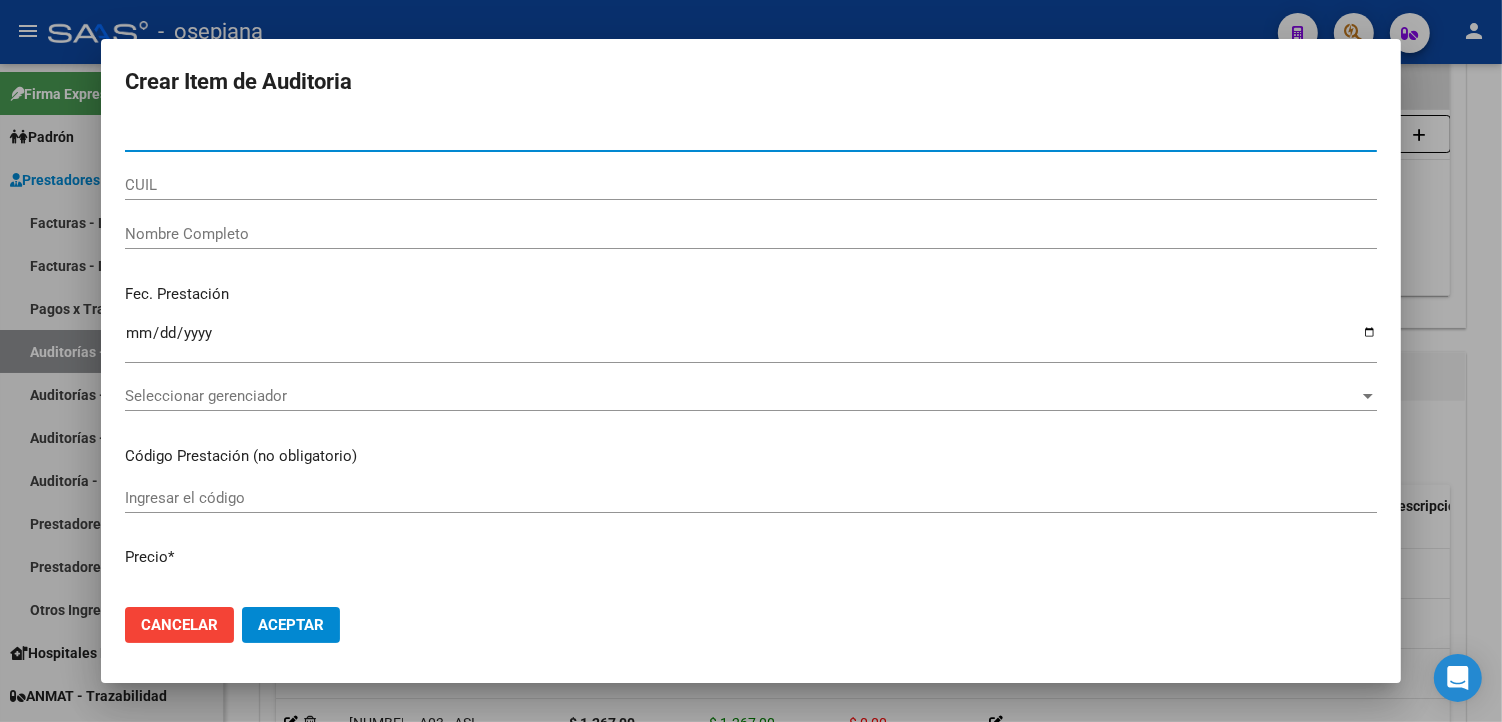 type on "[NUMBER]" 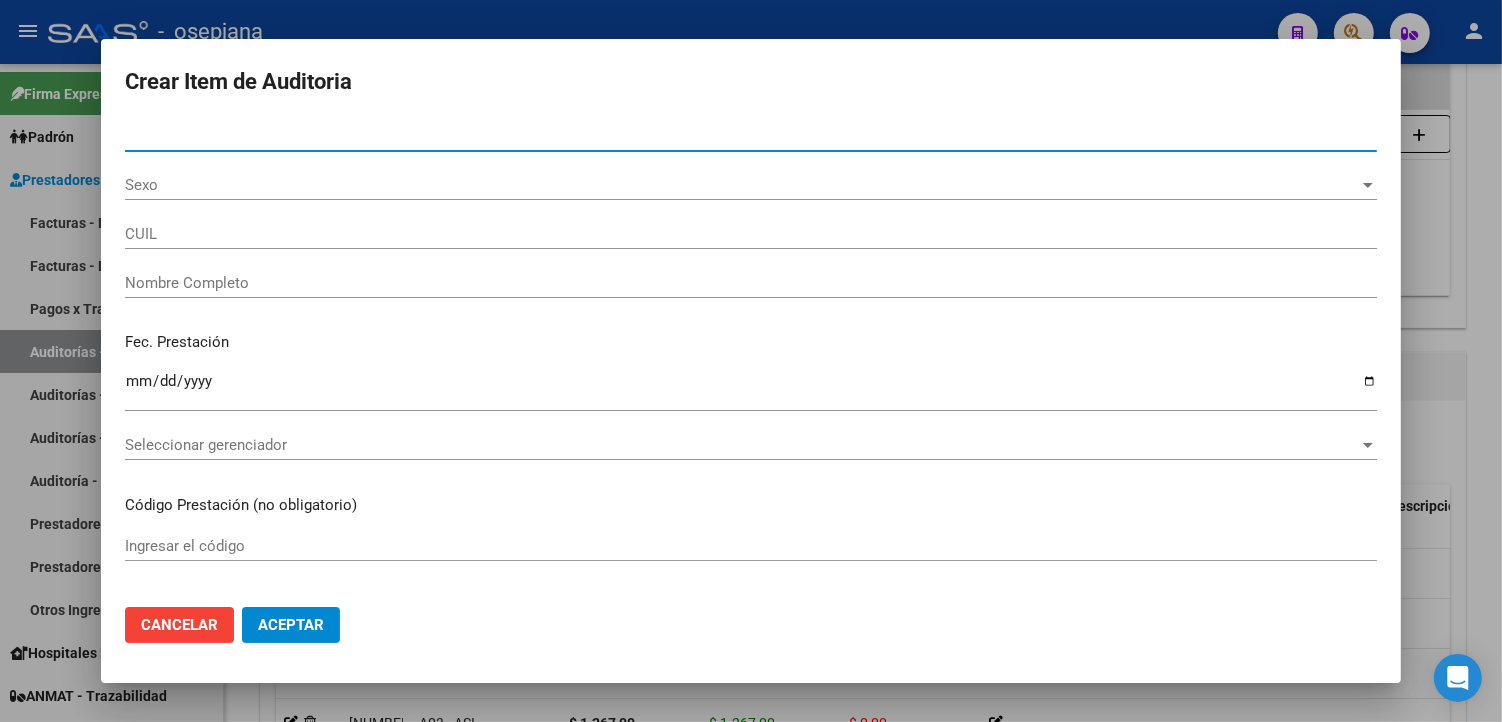 type on "[NUMBER]" 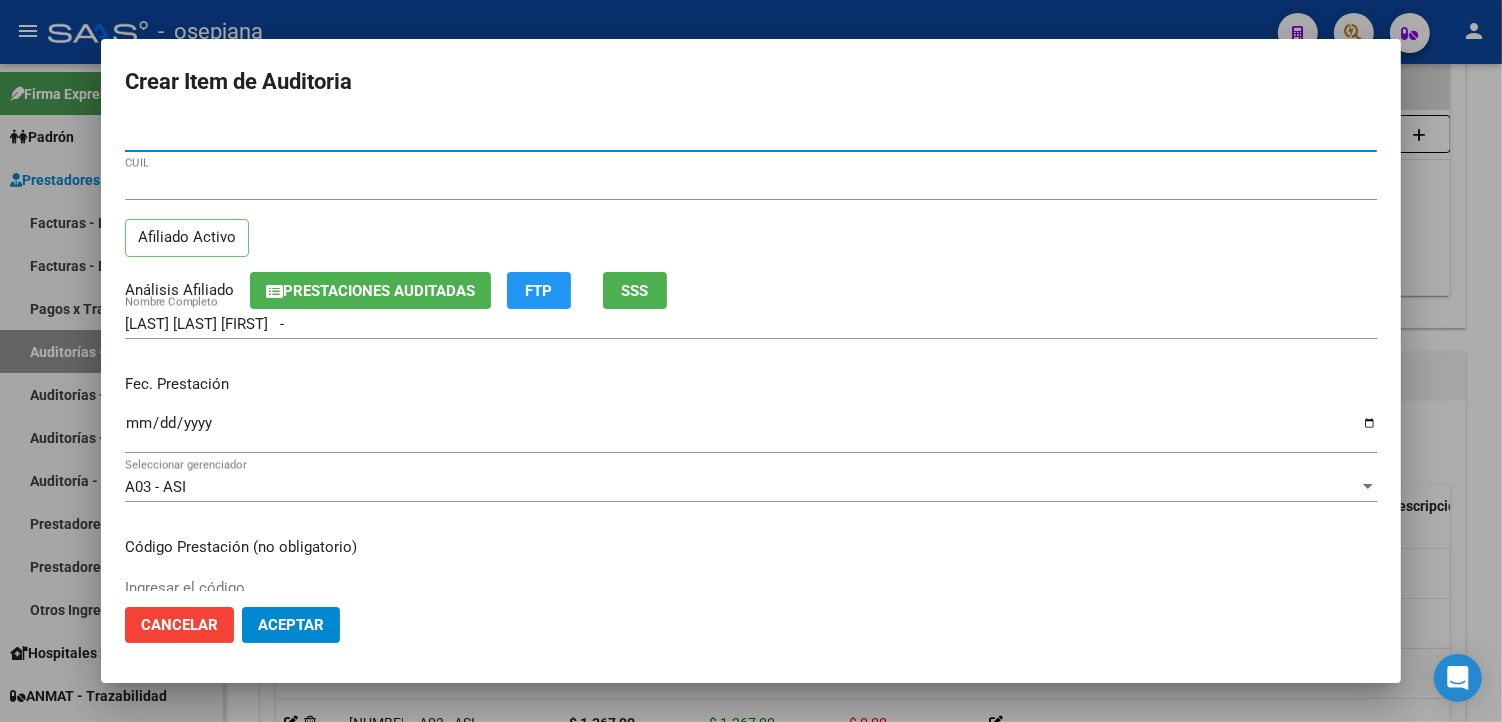 type on "[NUMBER]" 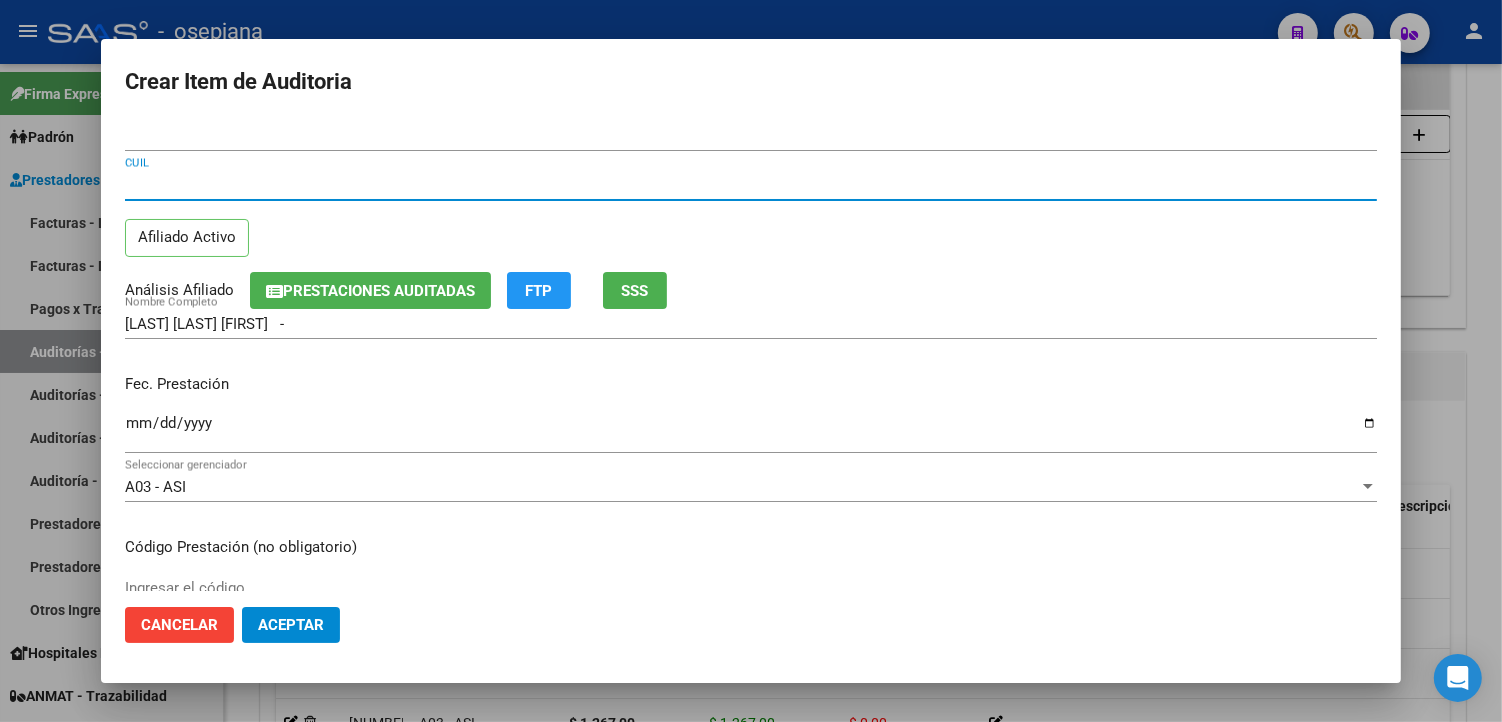 type 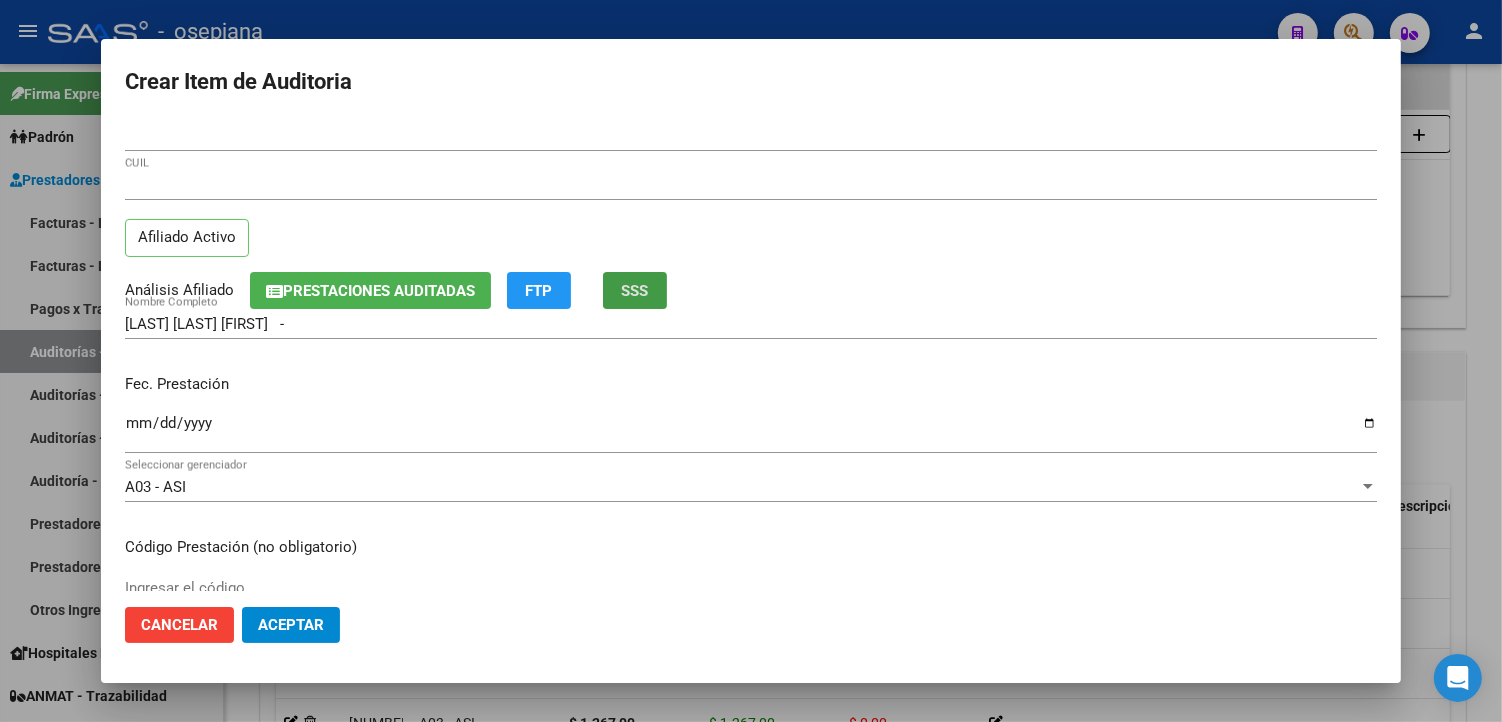 type 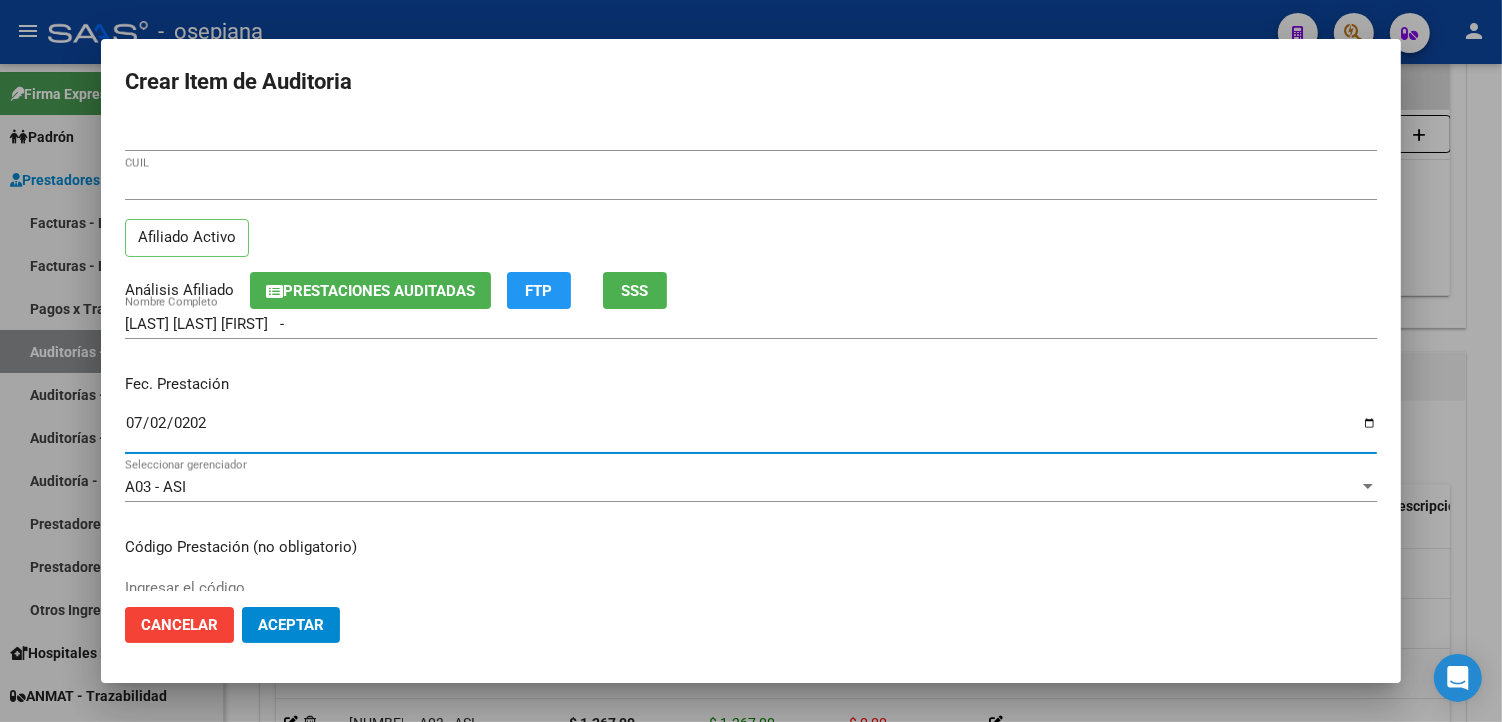 type on "2024-07-02" 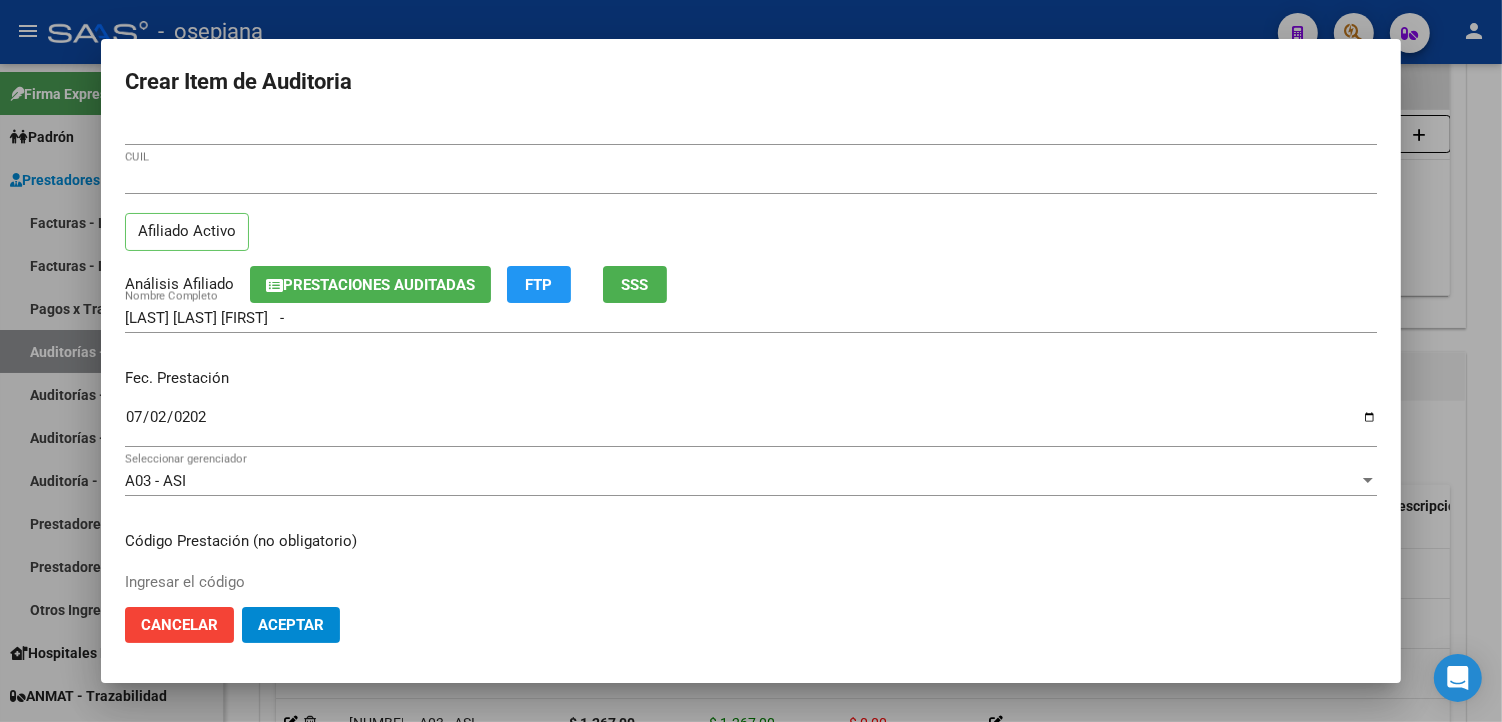 scroll, scrollTop: 333, scrollLeft: 0, axis: vertical 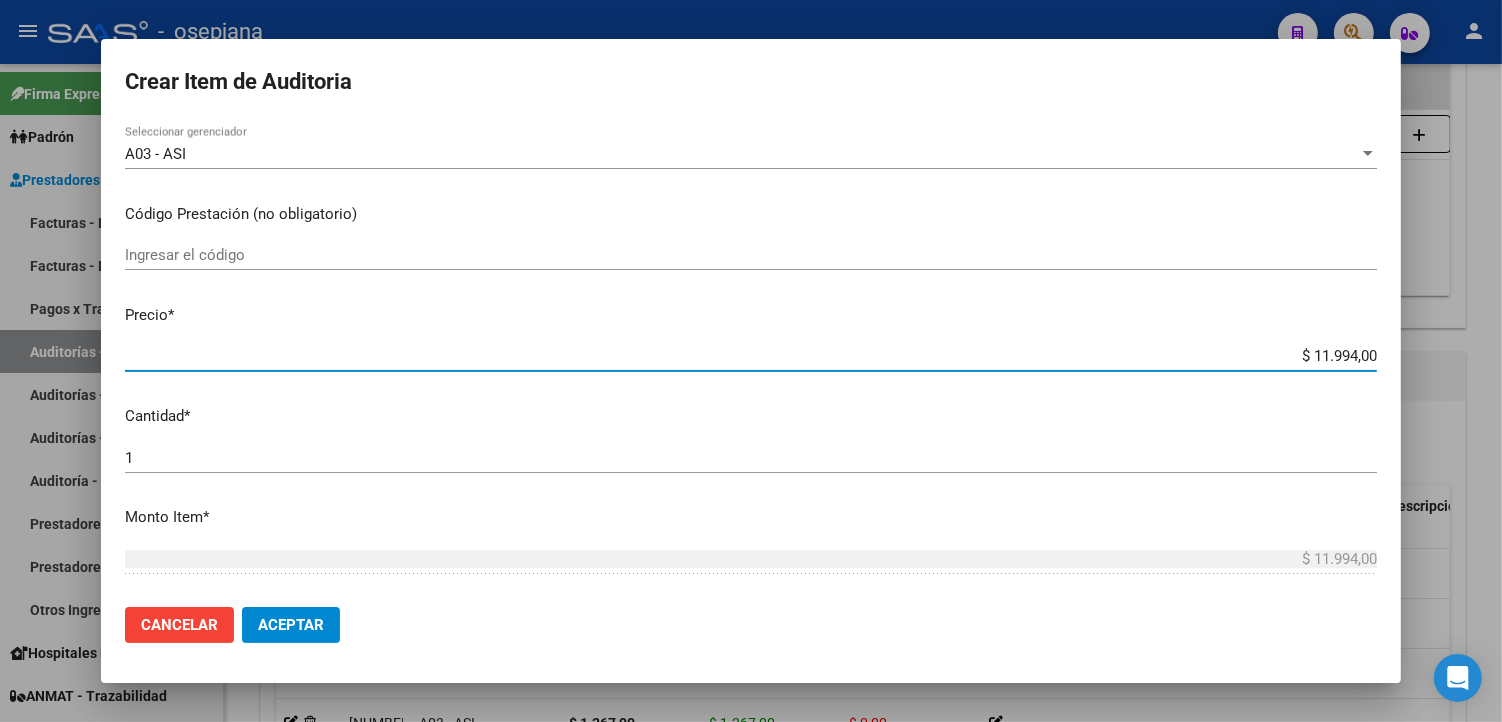 paste on "3.998" 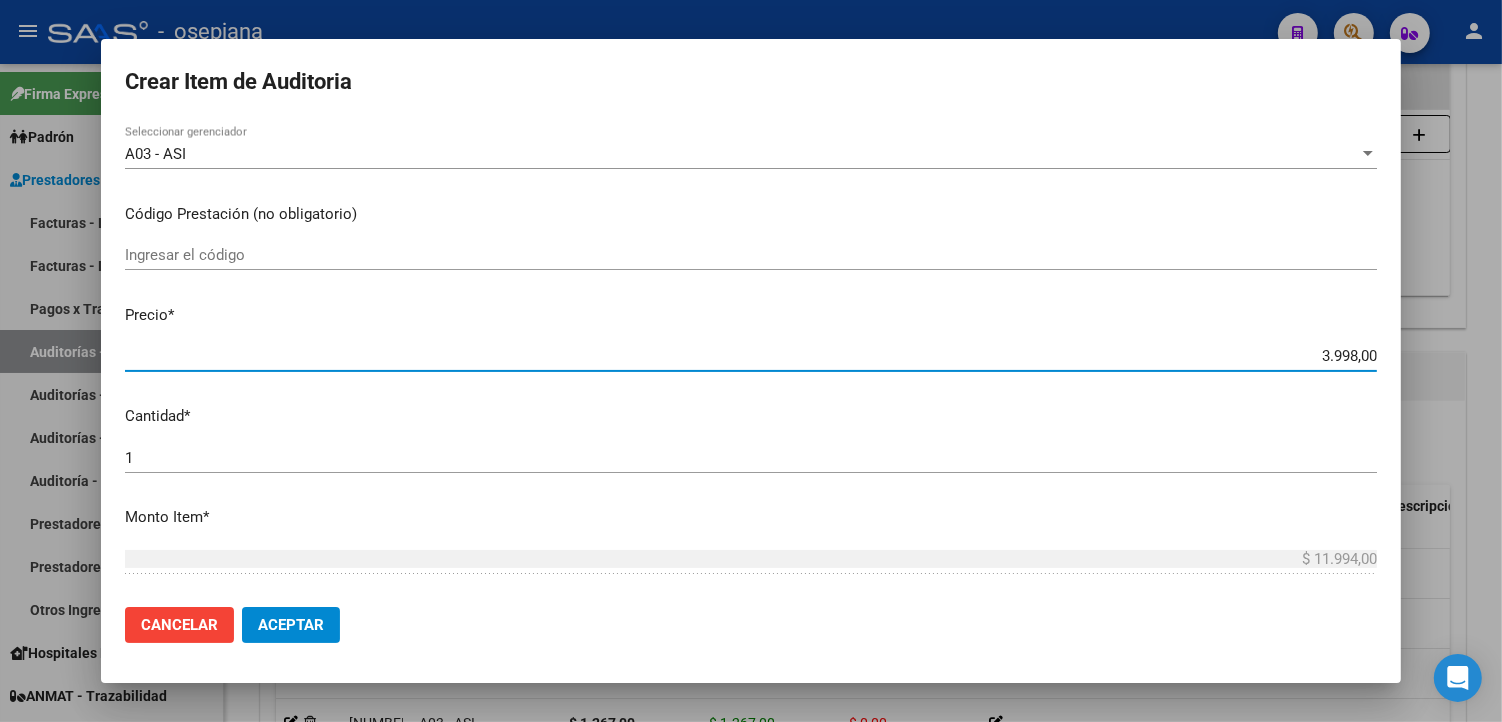 type on "$ 3.998,00" 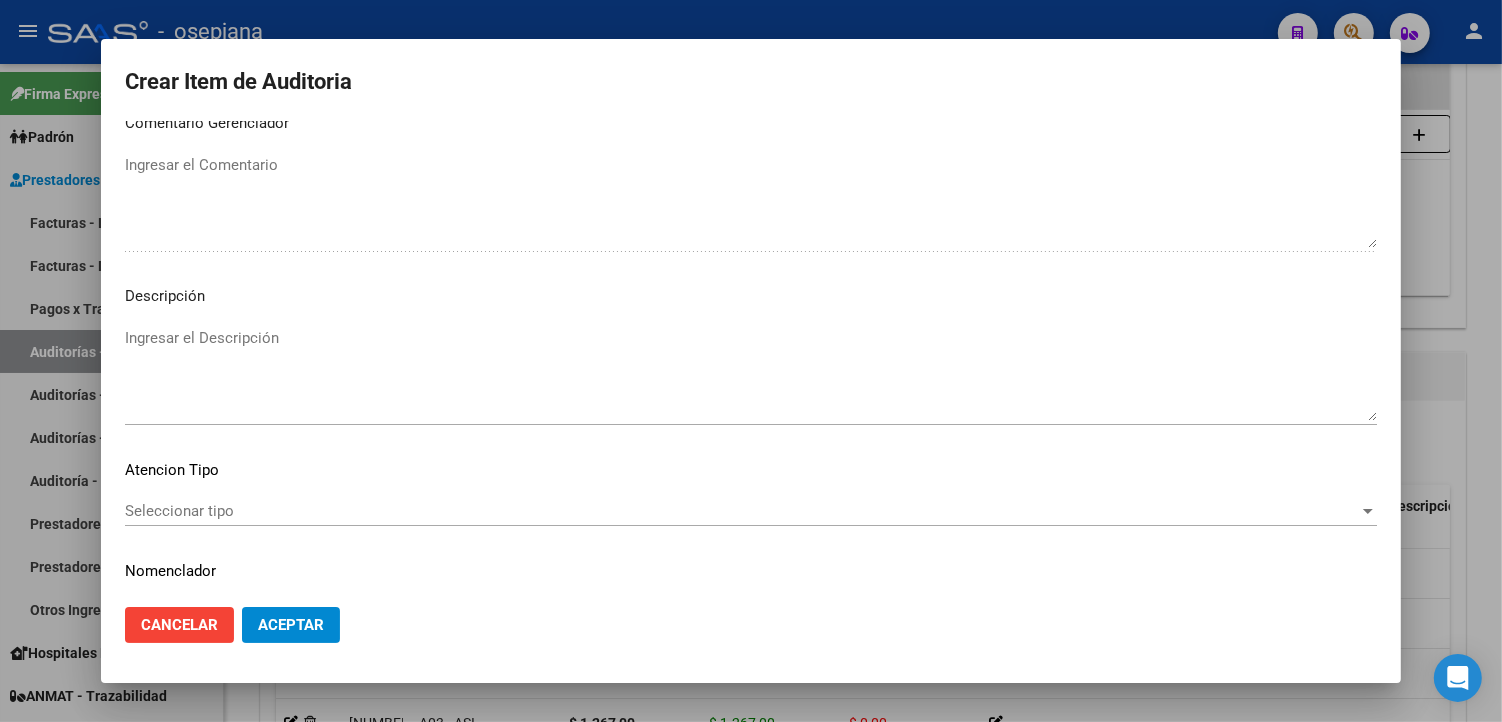 scroll, scrollTop: 1157, scrollLeft: 0, axis: vertical 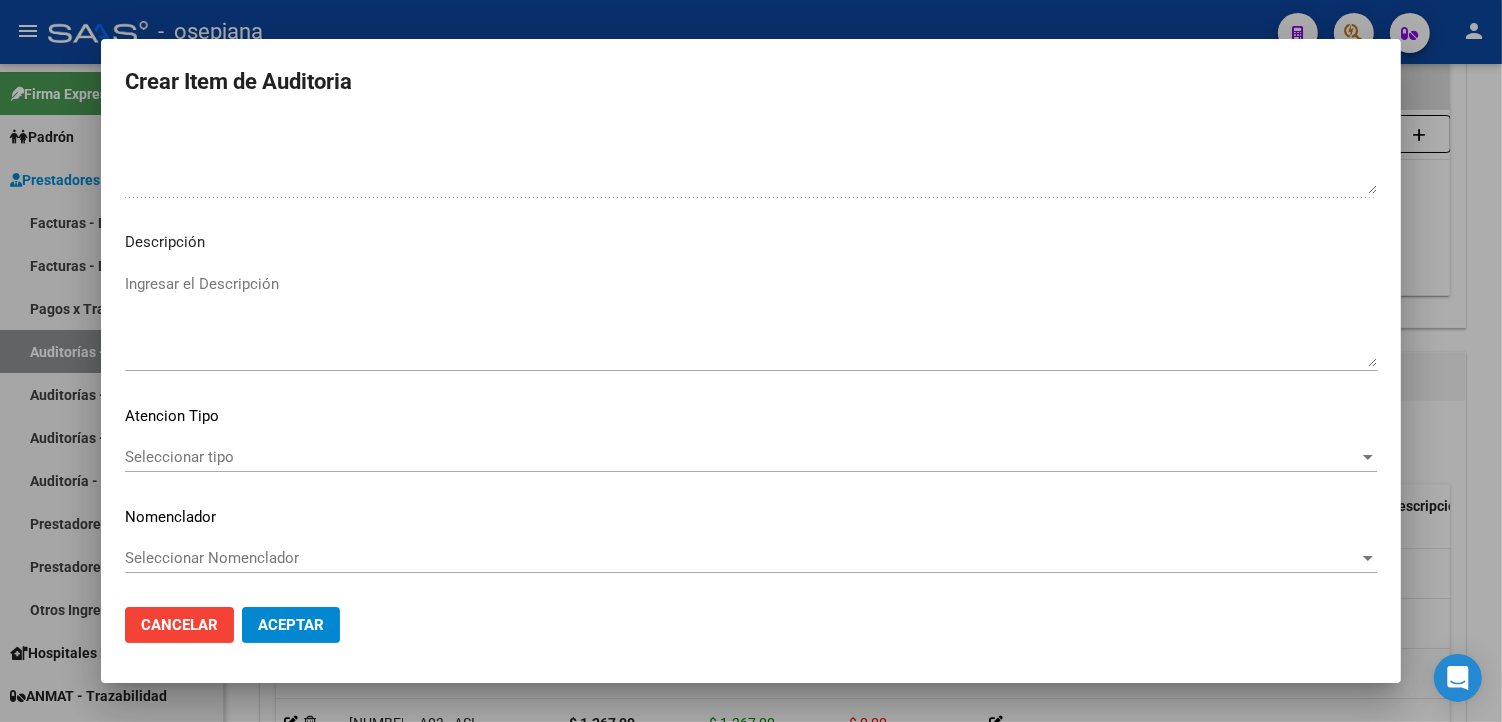 type on "$ 3.998,00" 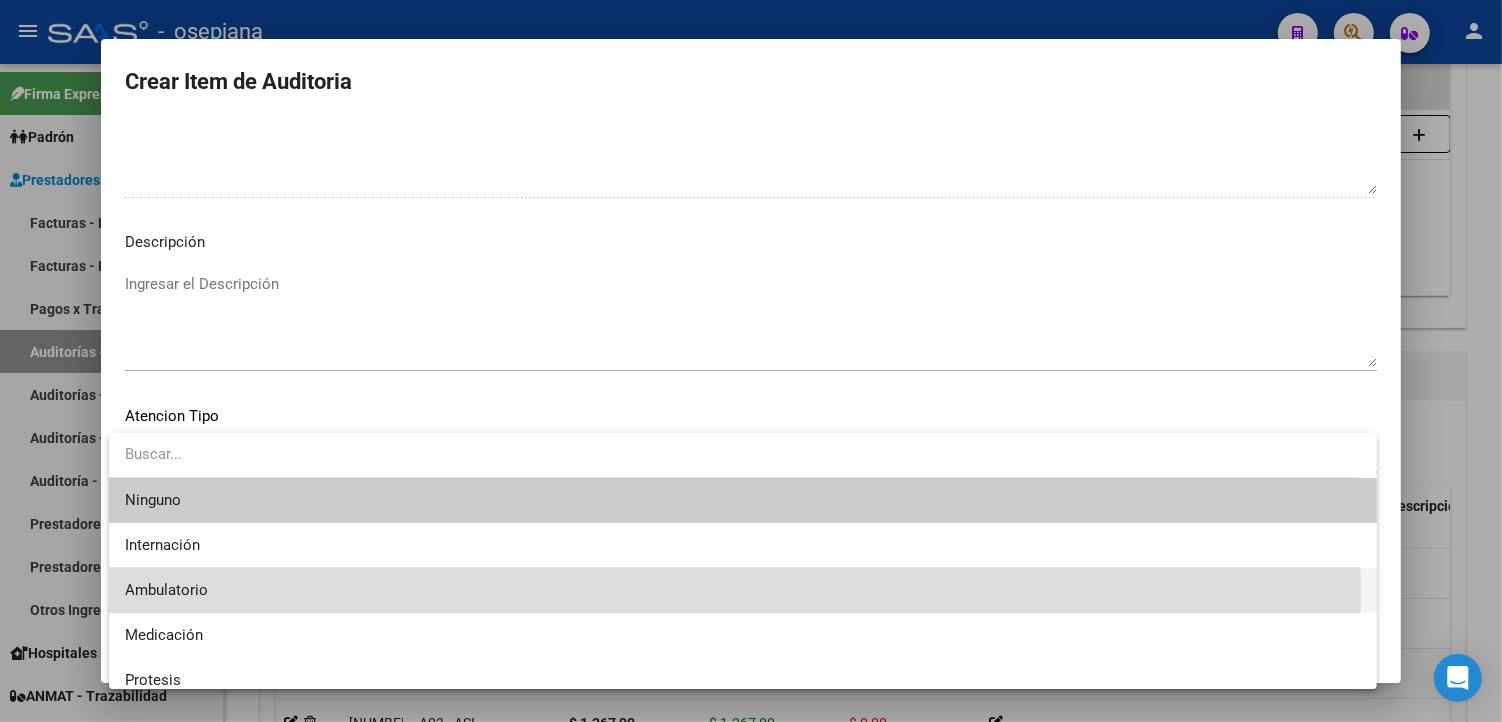 click on "Ambulatorio" at bounding box center [743, 590] 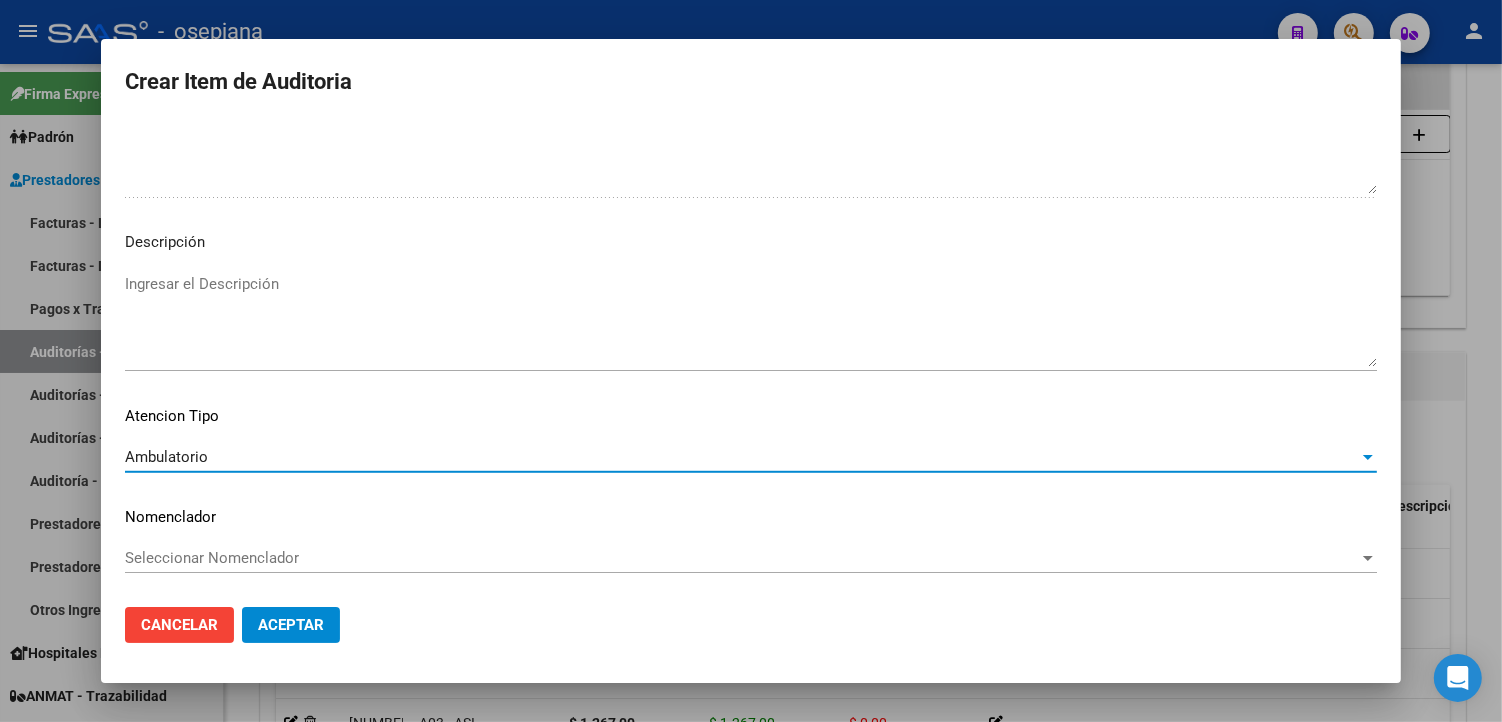 click on "Seleccionar Nomenclador" at bounding box center (742, 558) 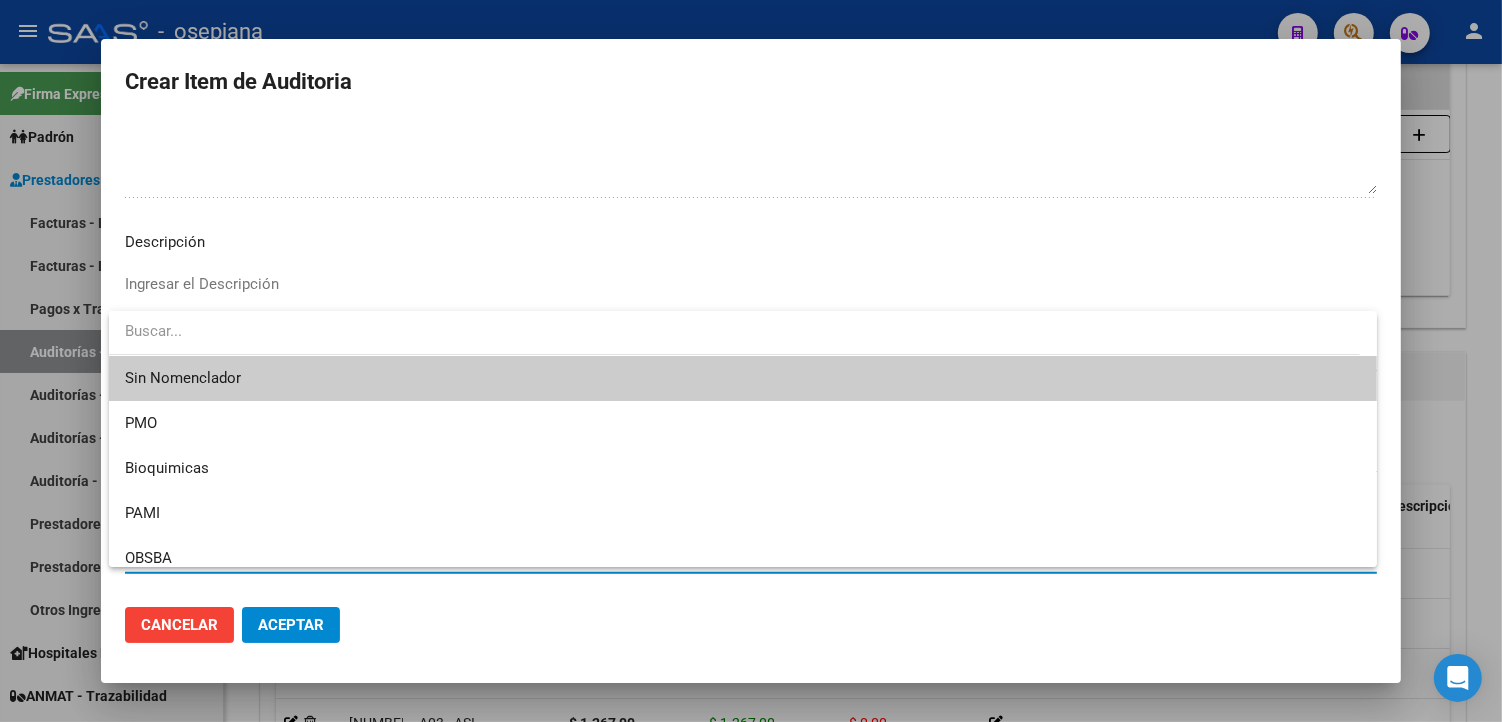 click on "Sin Nomenclador" at bounding box center (743, 378) 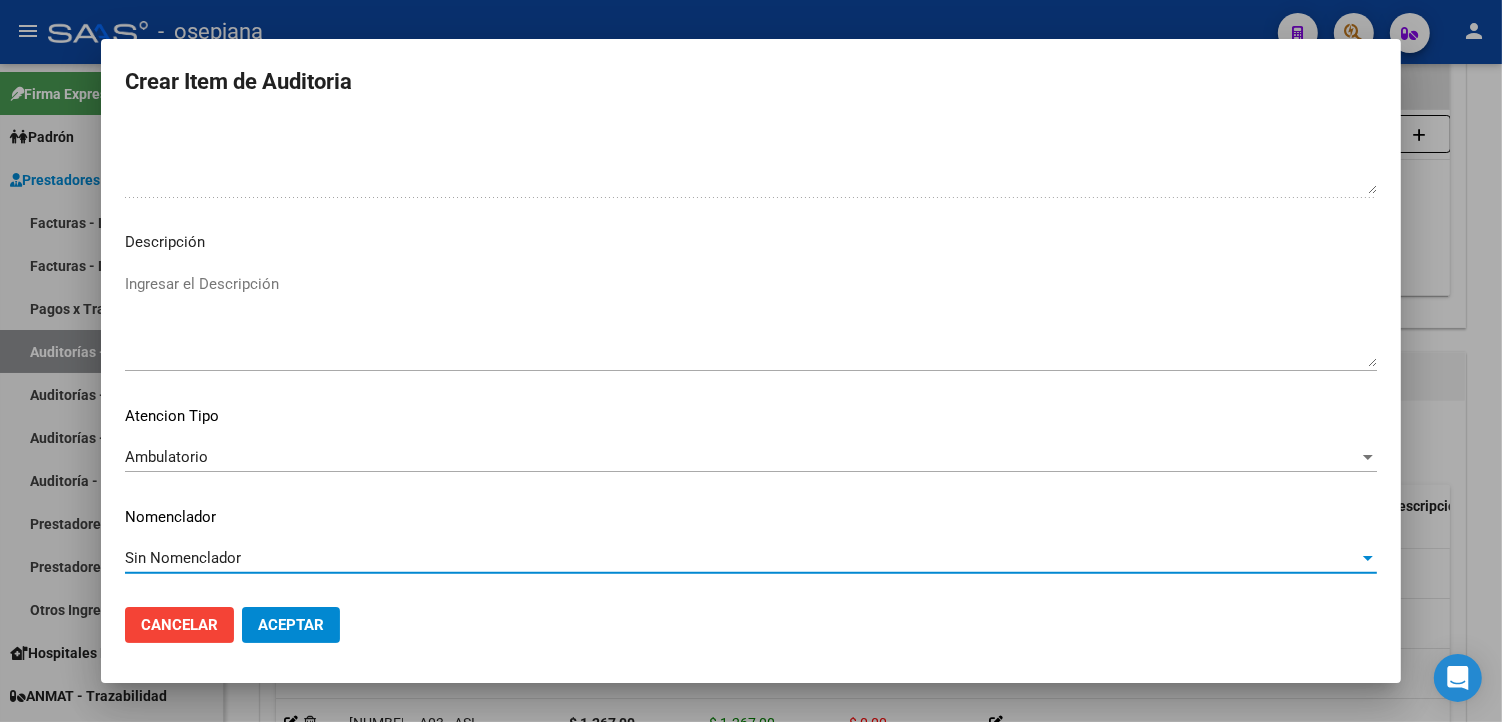 click on "Aceptar" 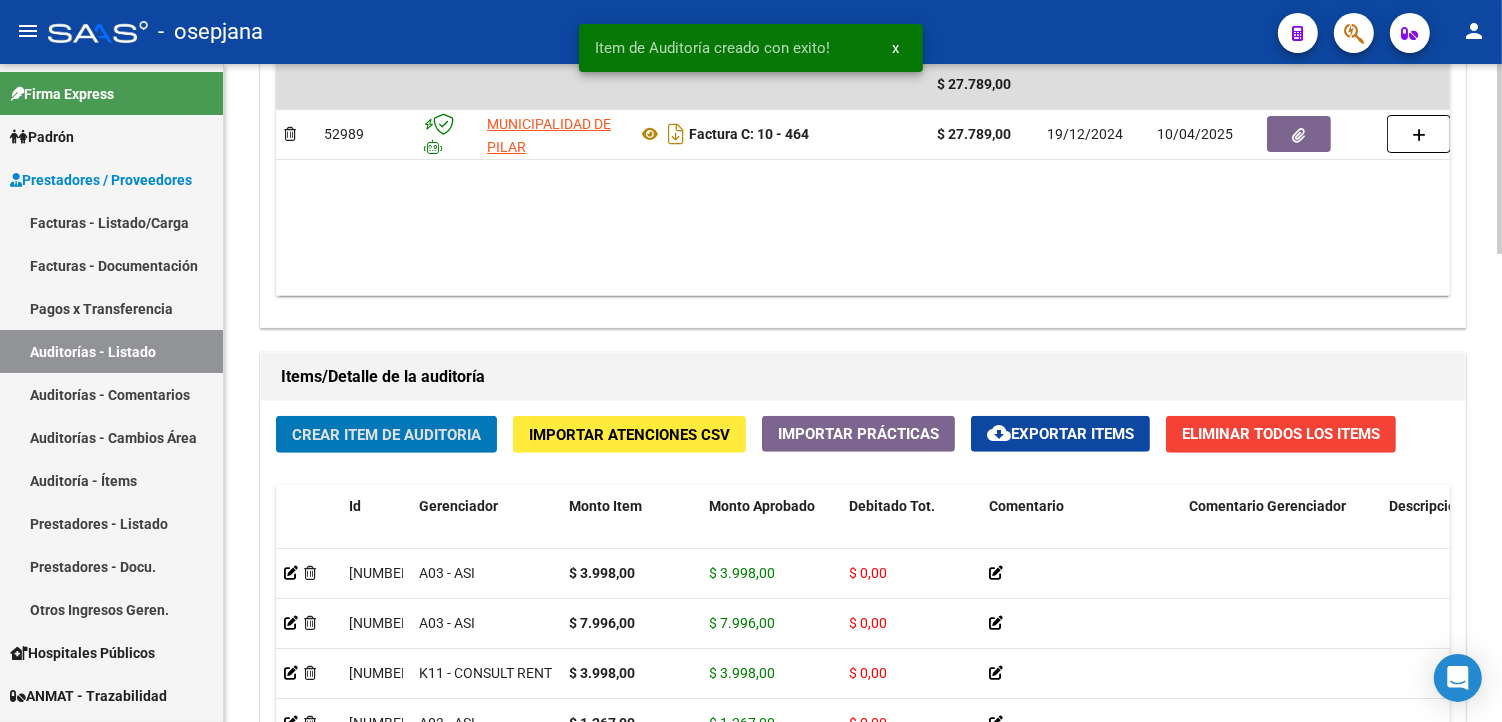 click on "Crear Item de Auditoria" 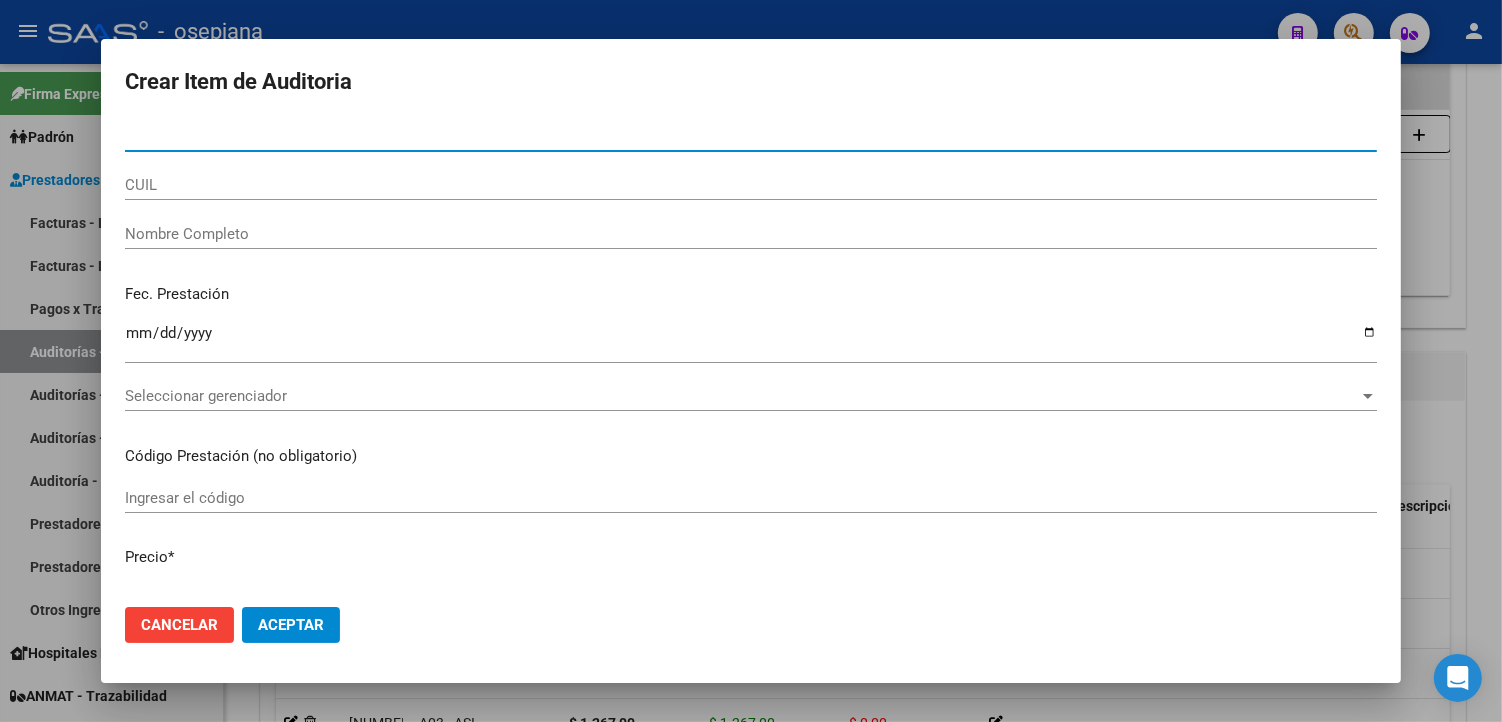 type on "59556340" 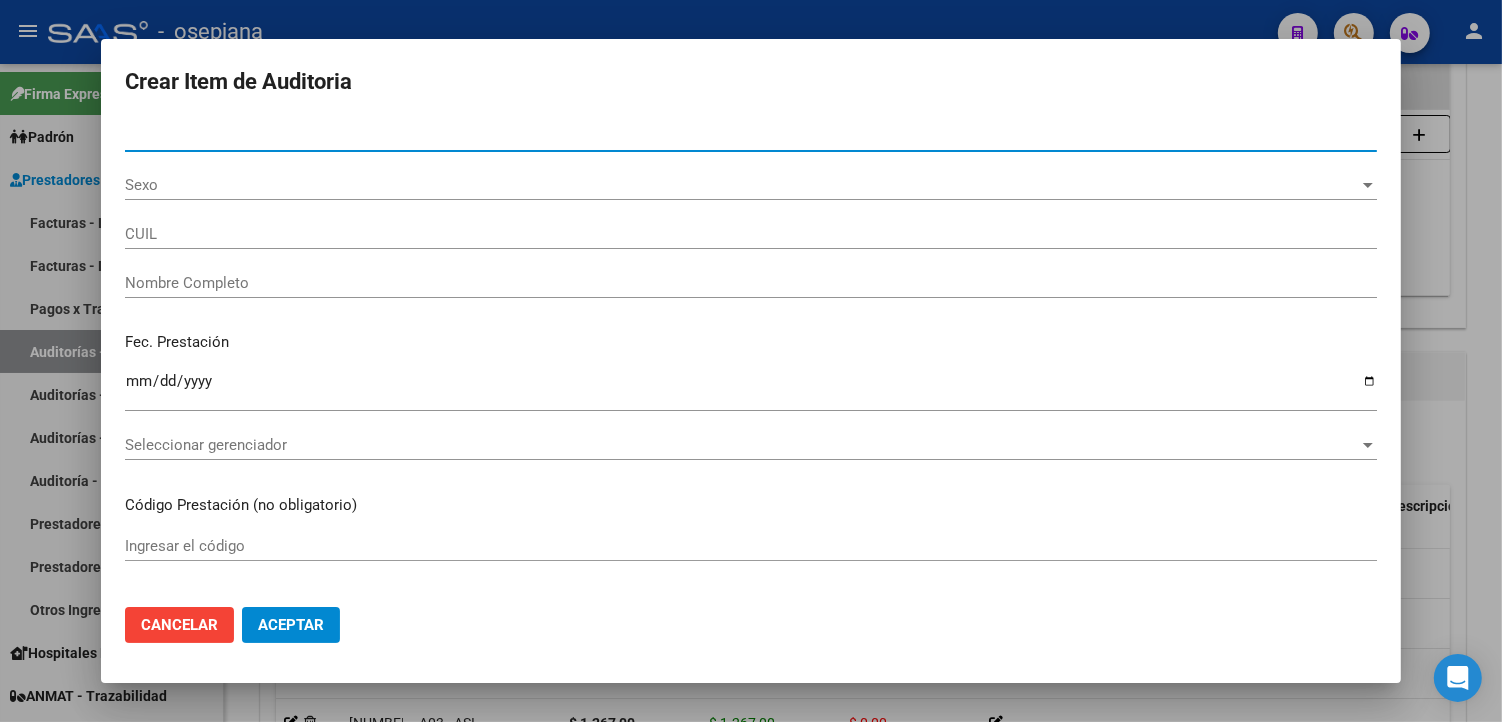 type on "27595563408" 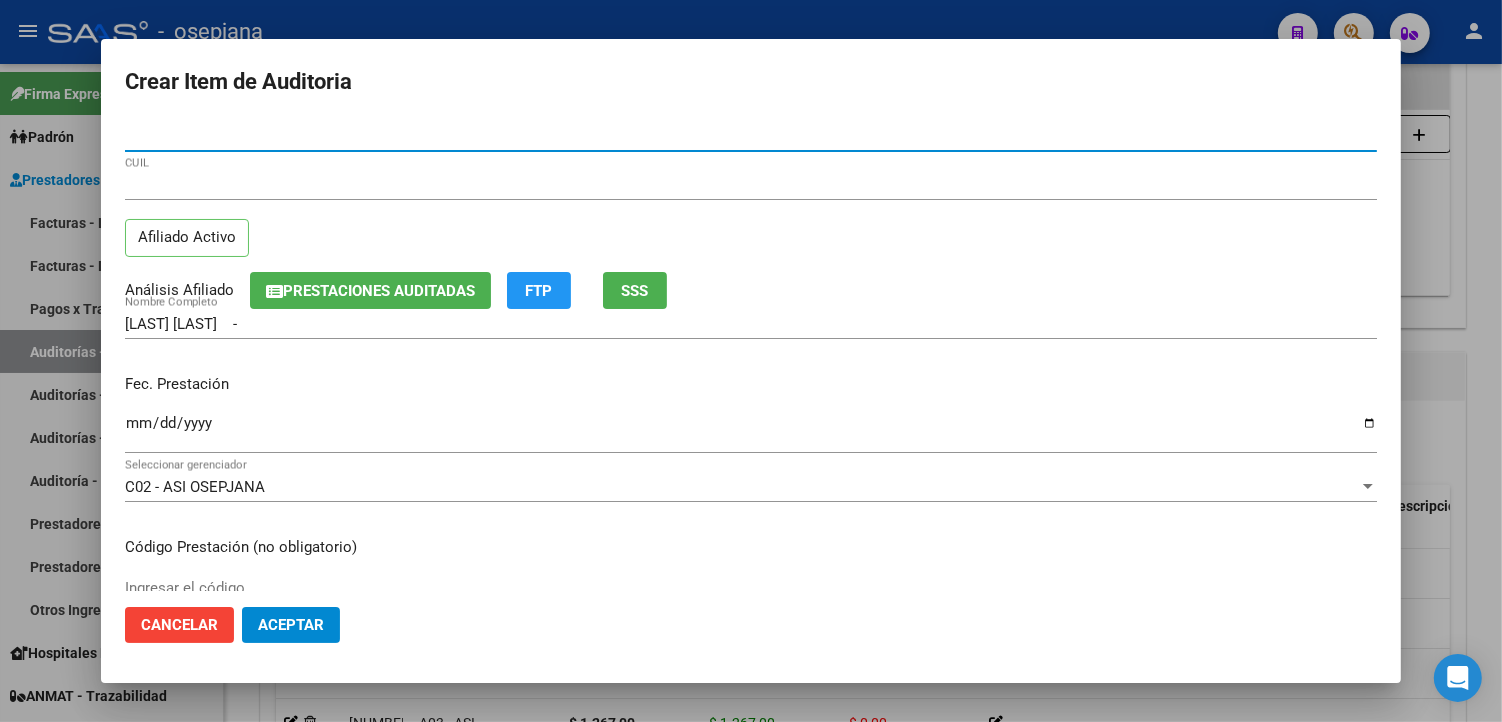 type on "59556340" 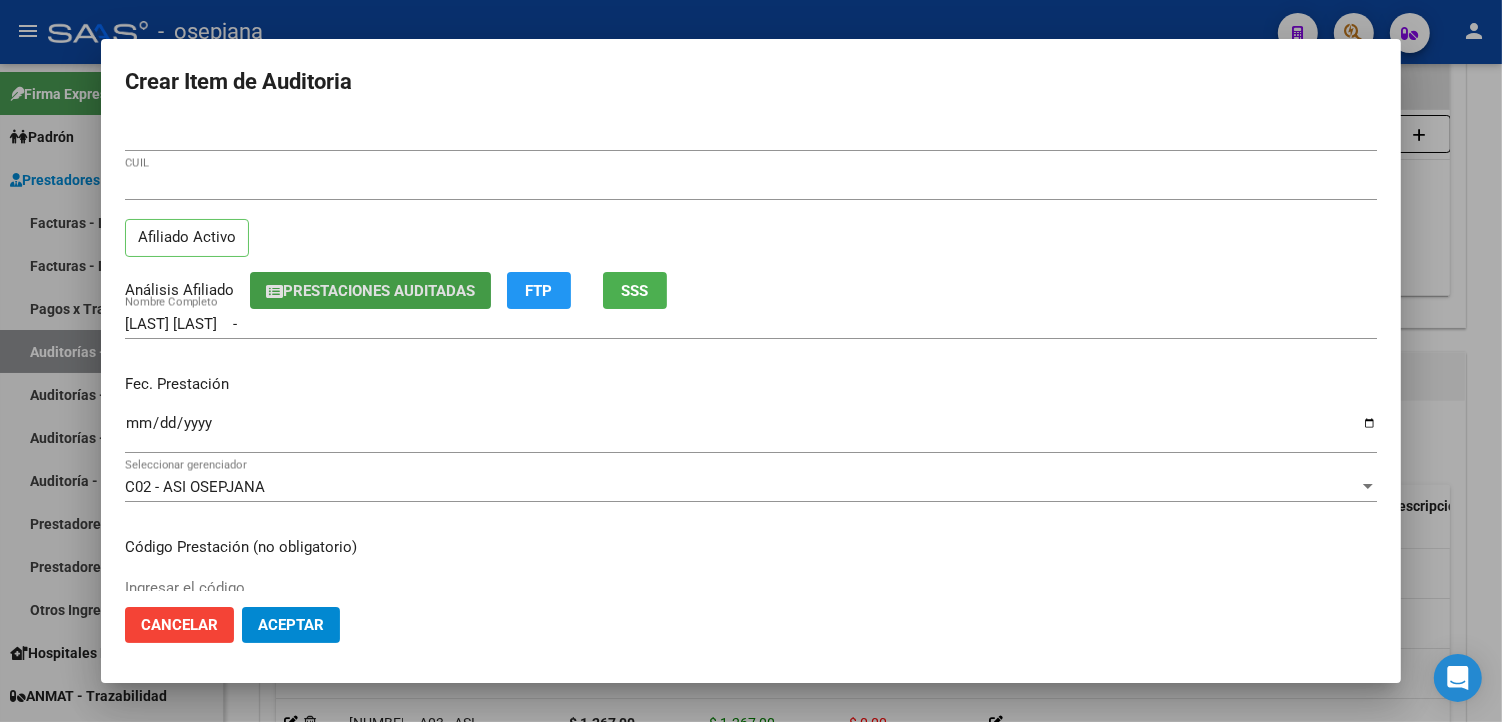 type 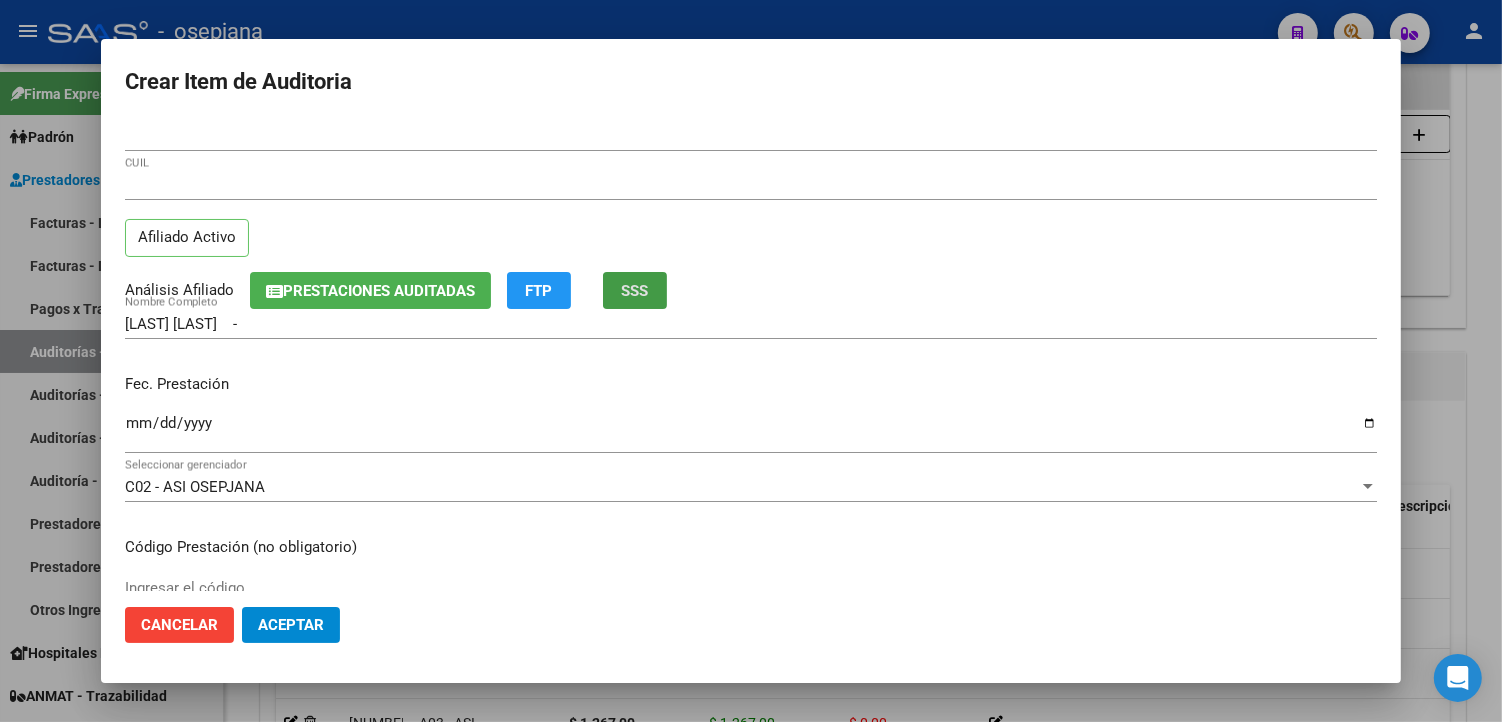 type 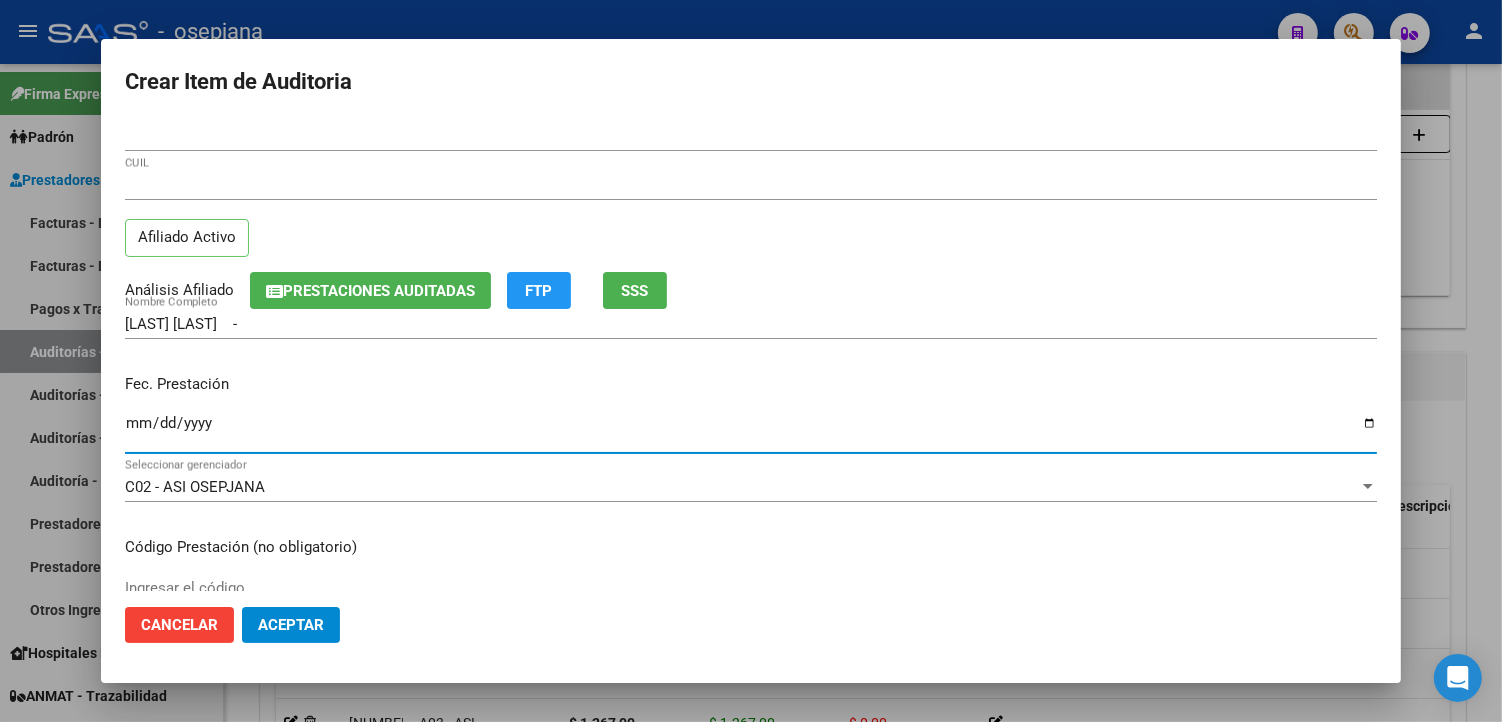 click on "Ingresar la fecha" at bounding box center (751, 431) 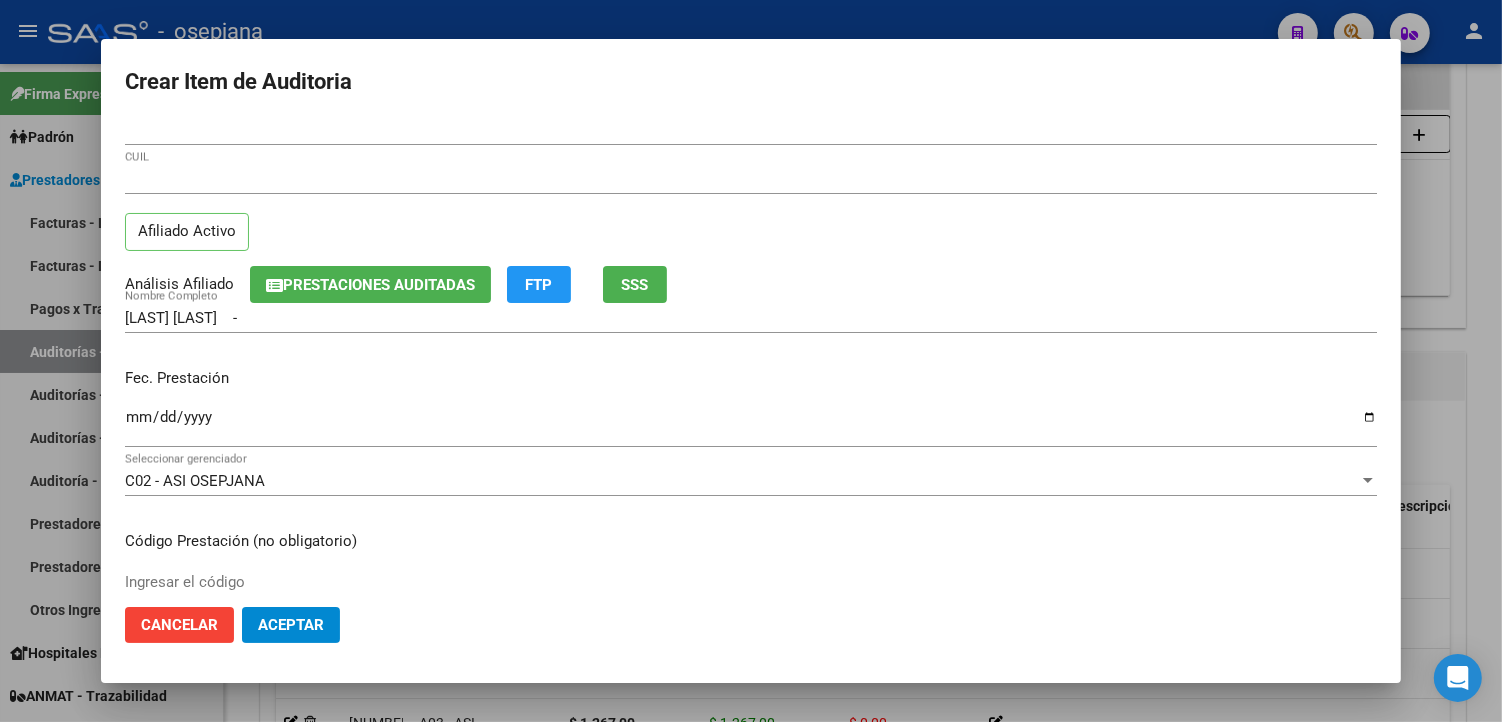 scroll, scrollTop: 333, scrollLeft: 0, axis: vertical 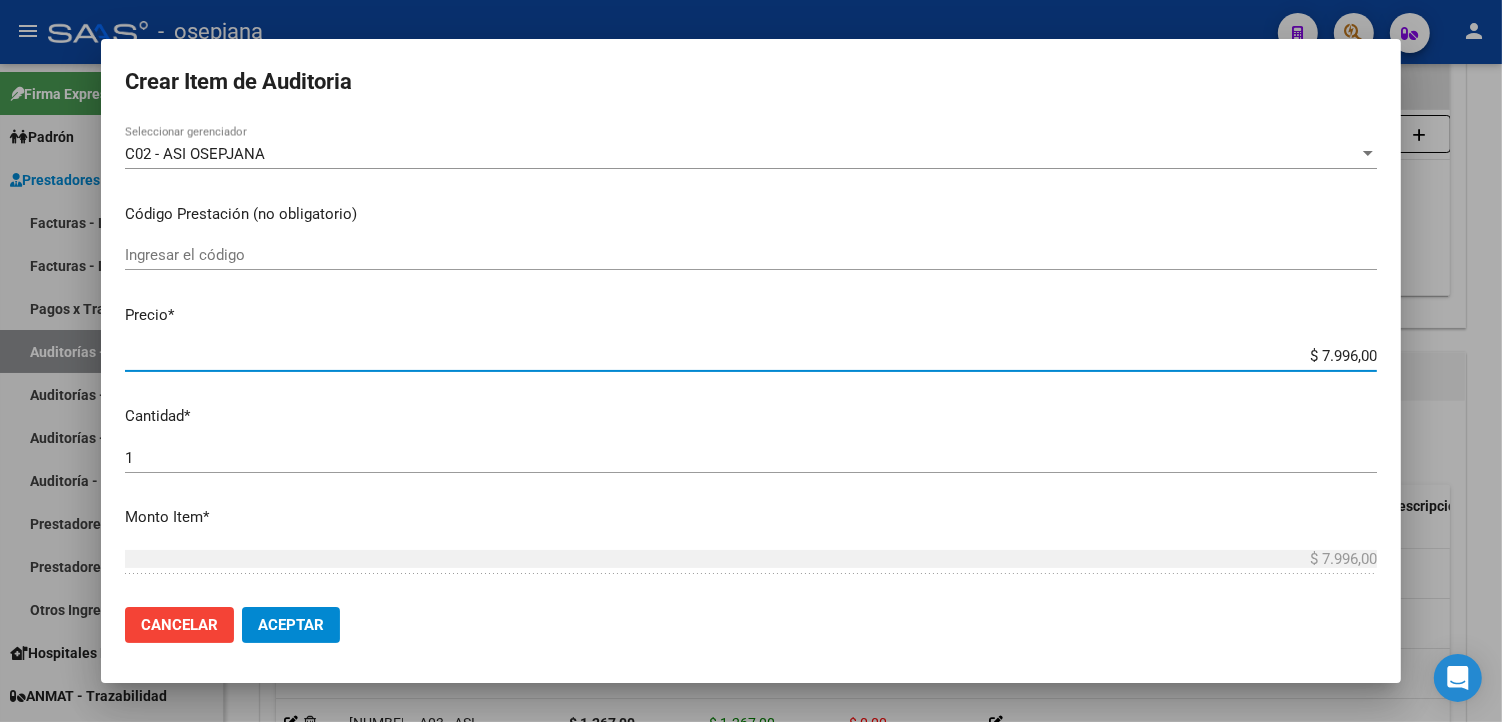 drag, startPoint x: 1306, startPoint y: 348, endPoint x: 1383, endPoint y: 350, distance: 77.02597 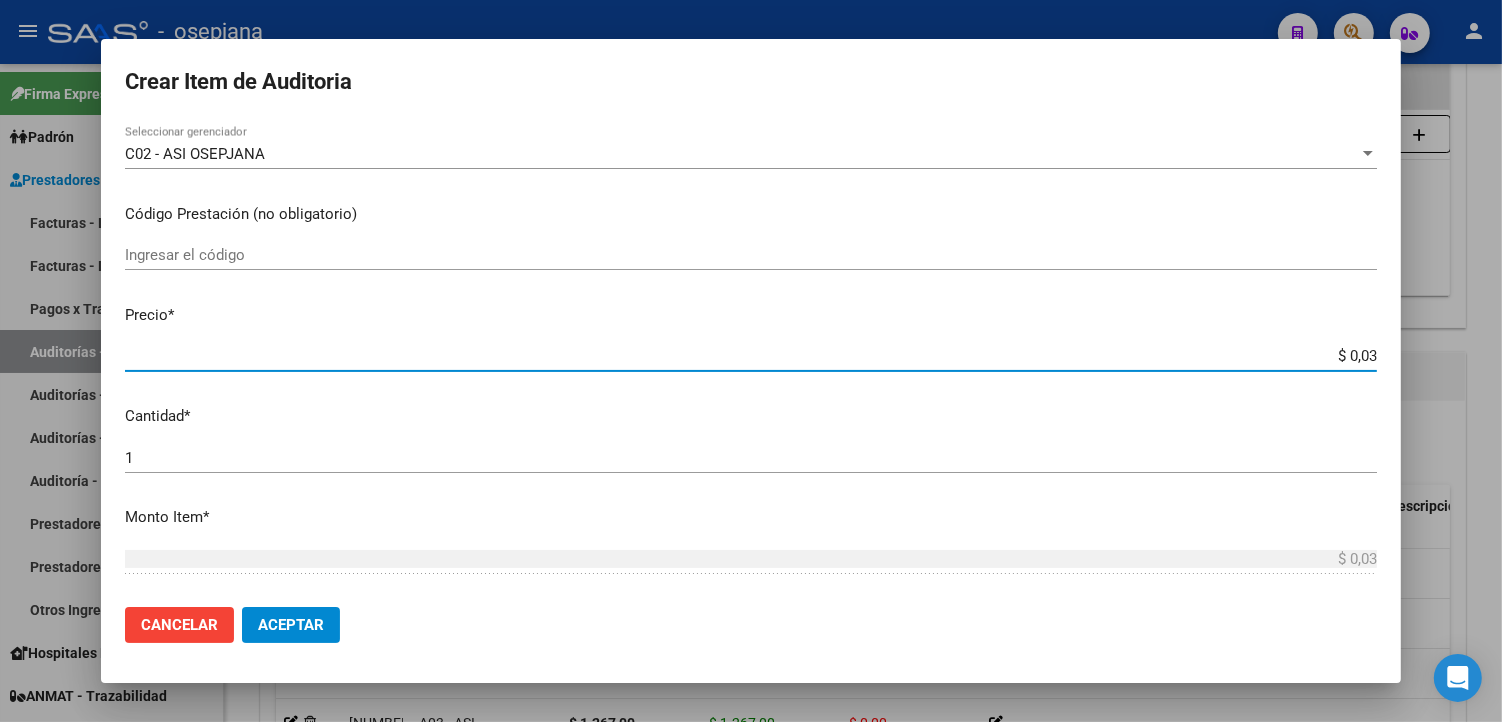 type on "$ 0,39" 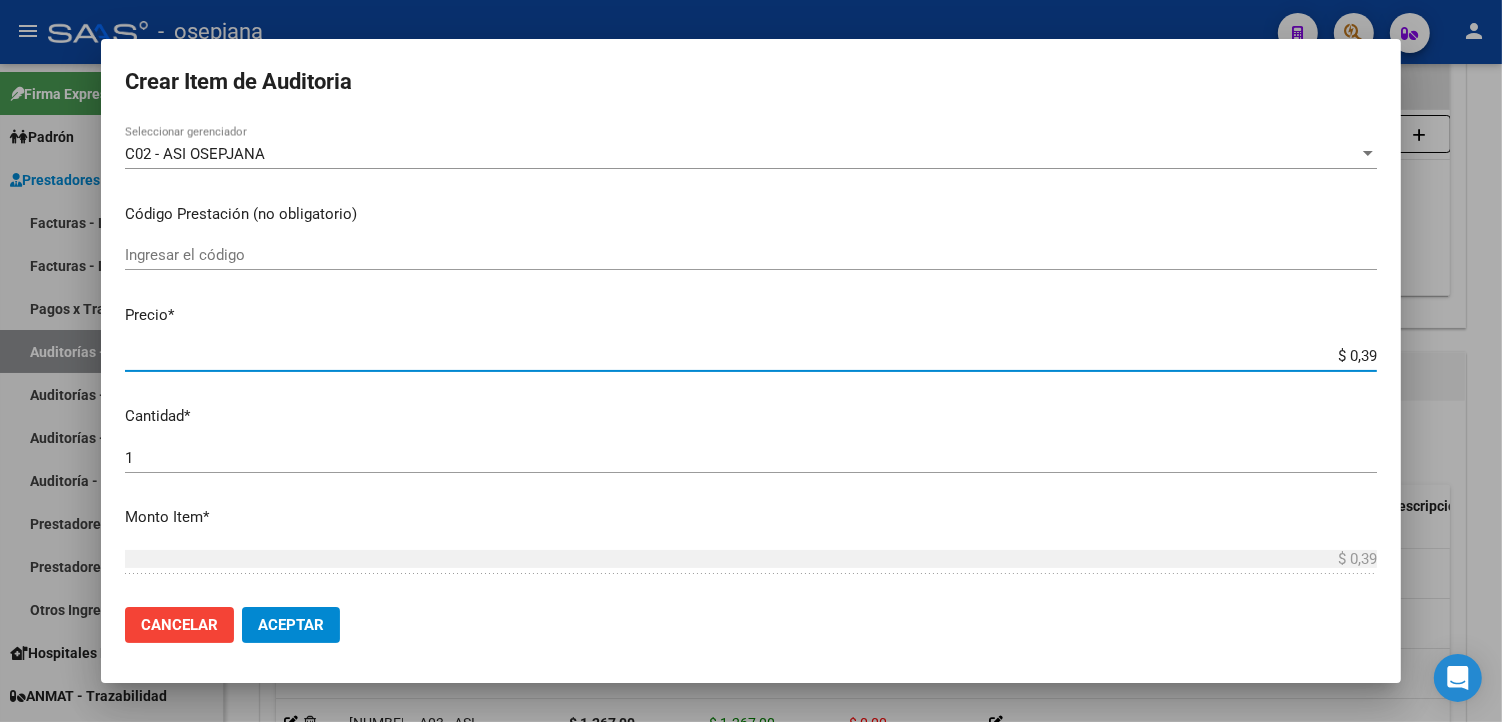 type on "$ 3,99" 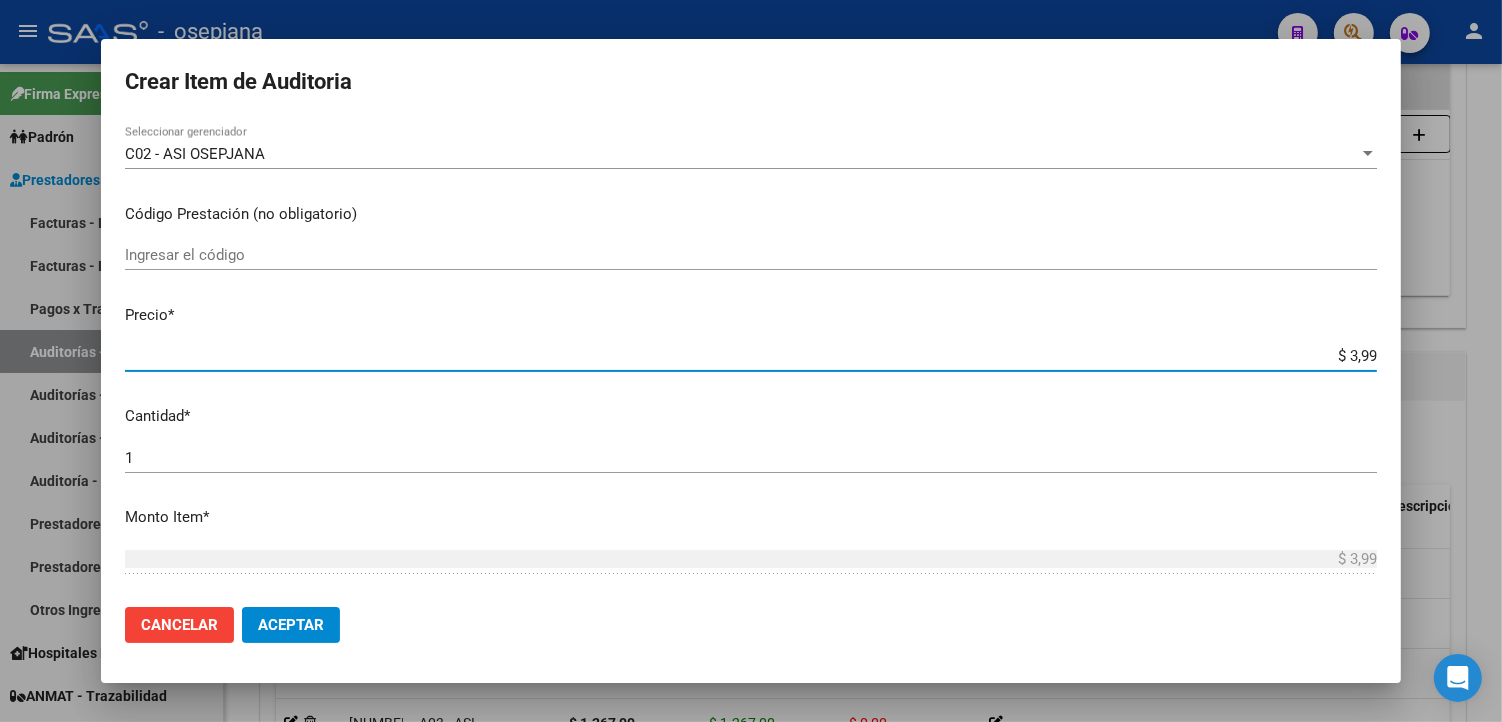 type on "$ 39,98" 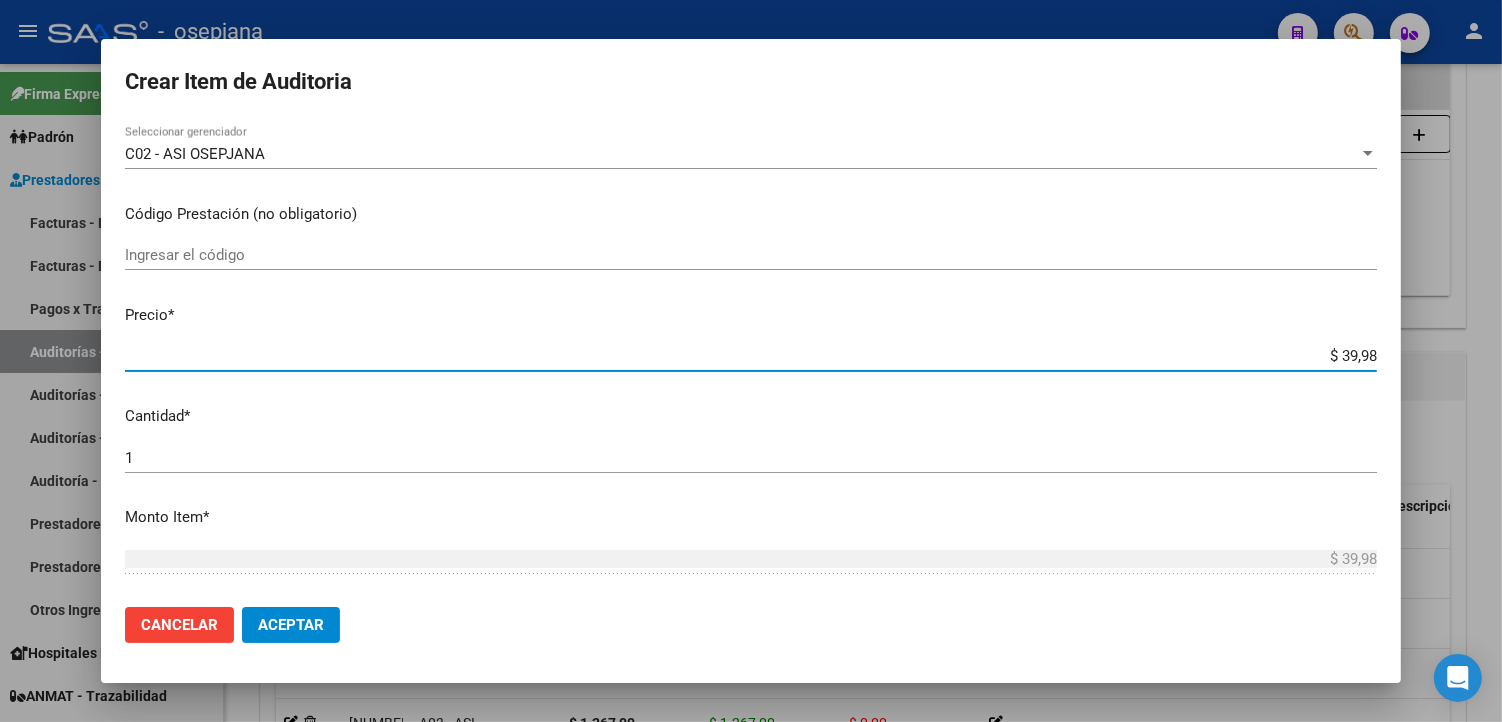 type on "$ 399,80" 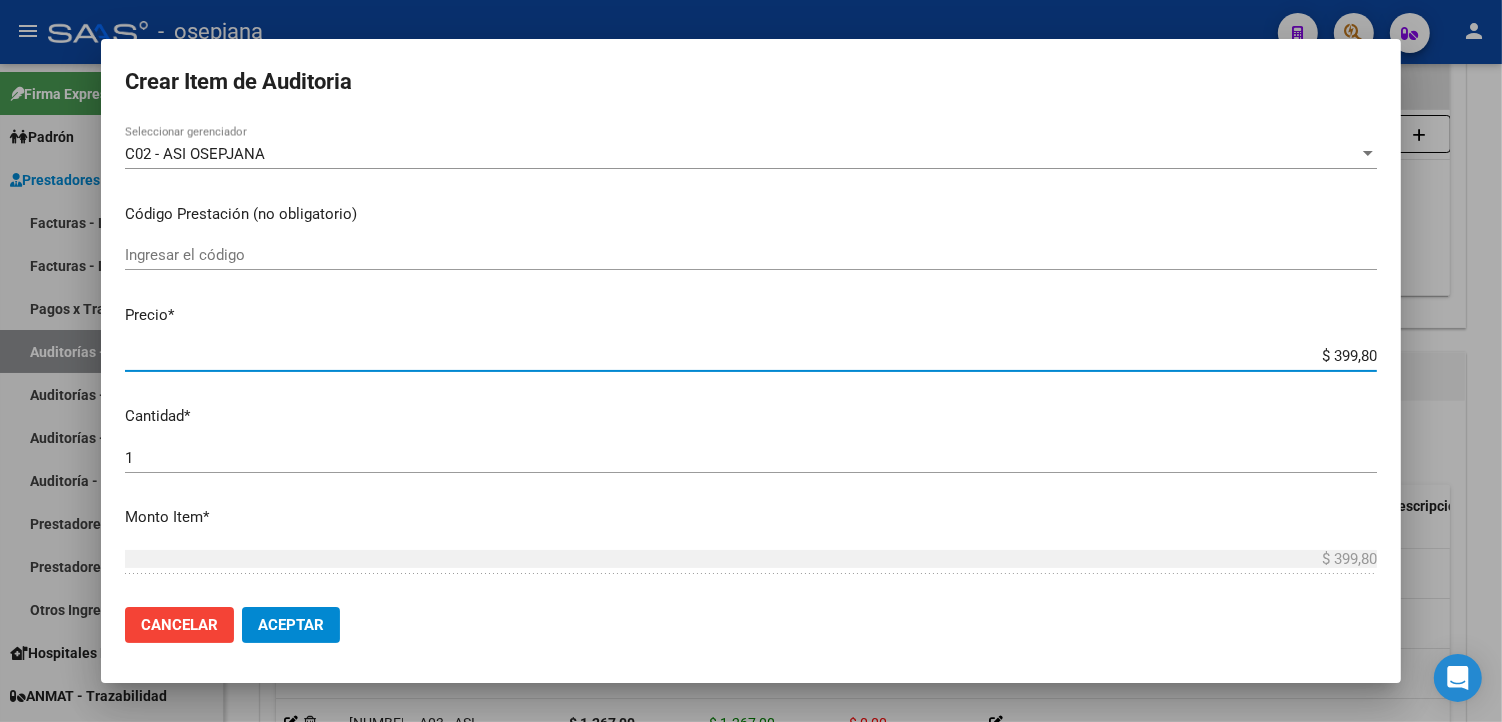 type on "$ 3.998,00" 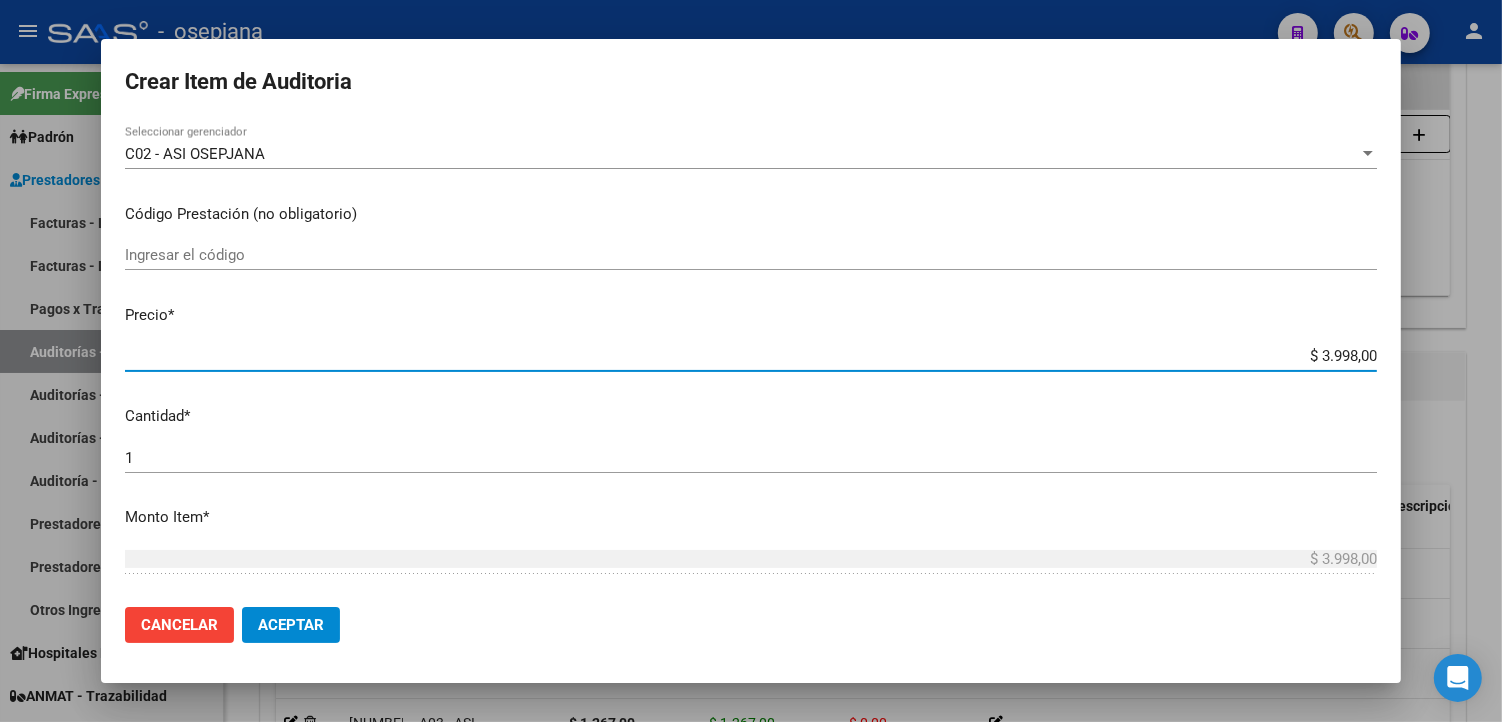 drag, startPoint x: 1305, startPoint y: 354, endPoint x: 1390, endPoint y: 366, distance: 85.84288 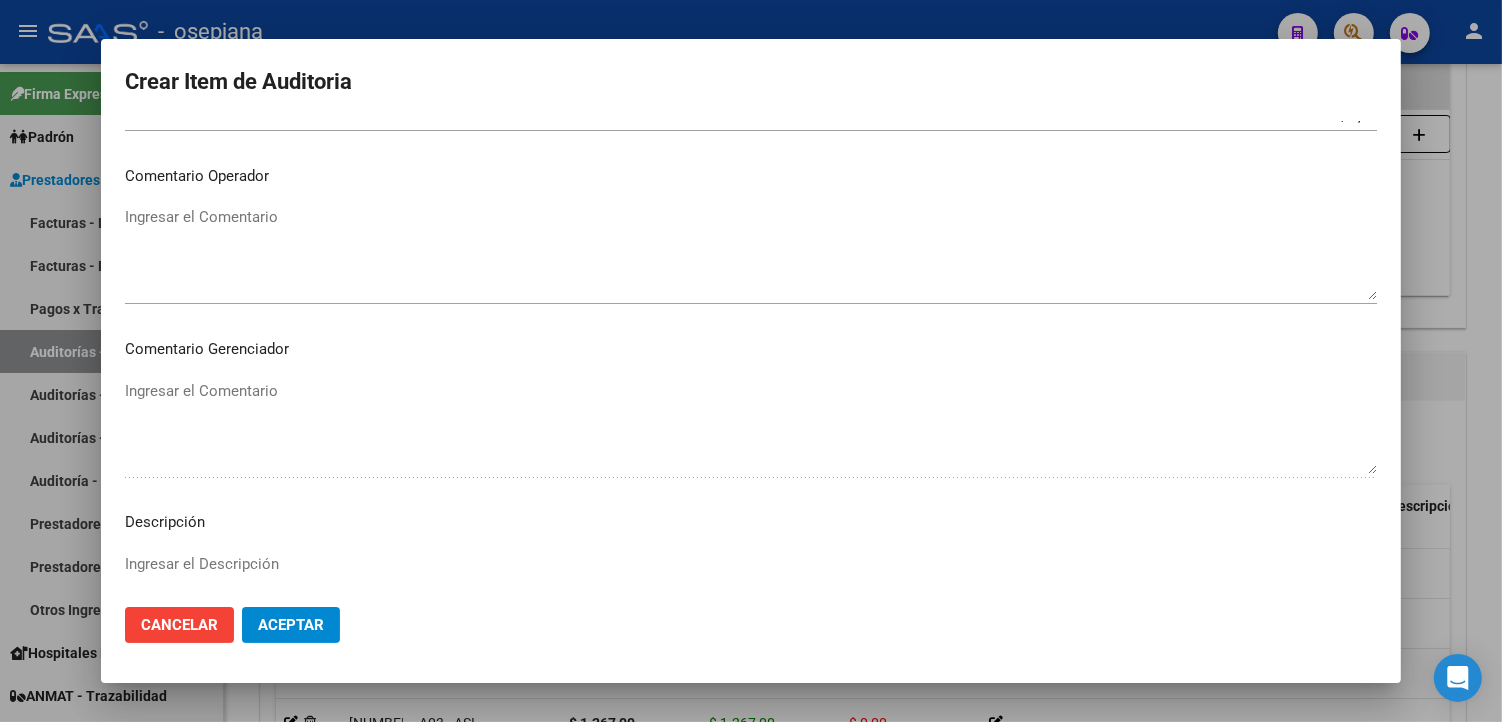 scroll, scrollTop: 1157, scrollLeft: 0, axis: vertical 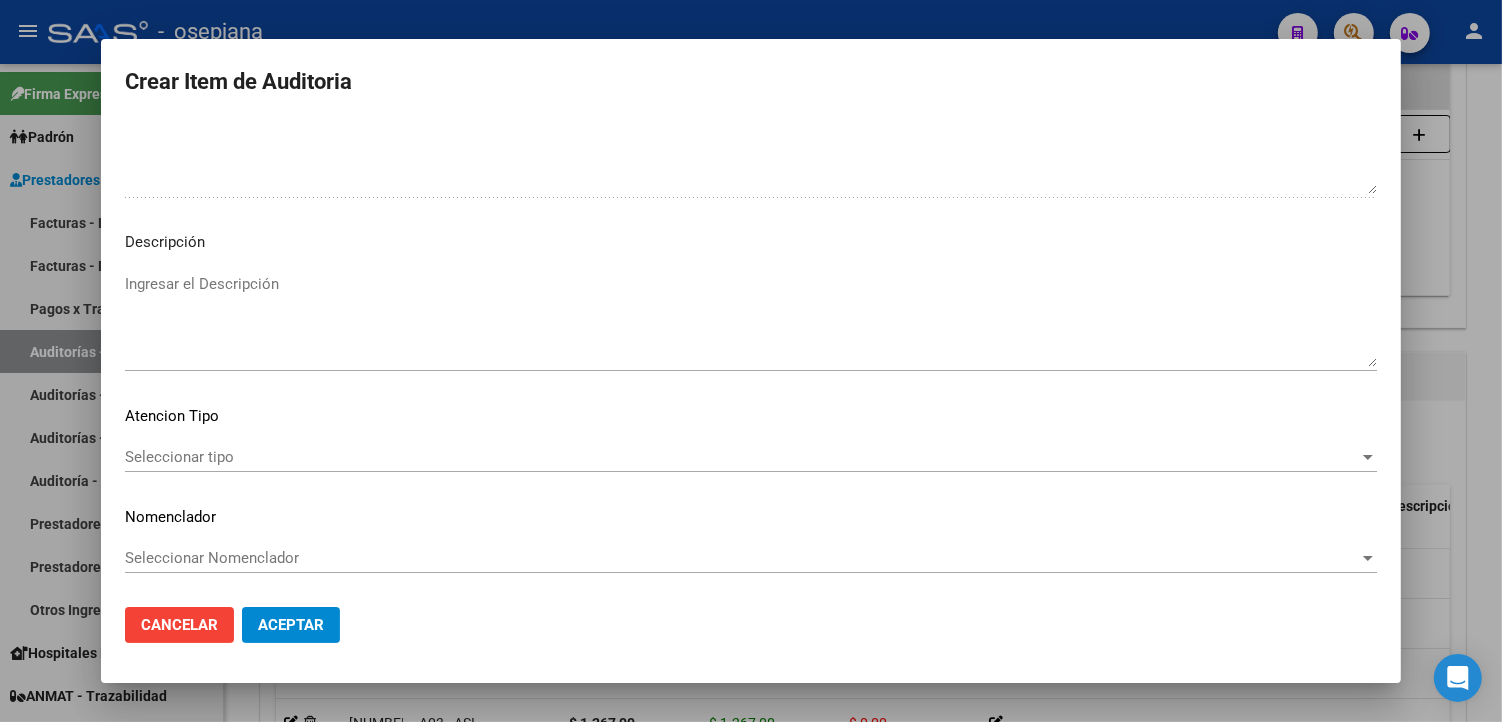click on "Seleccionar tipo Seleccionar tipo" 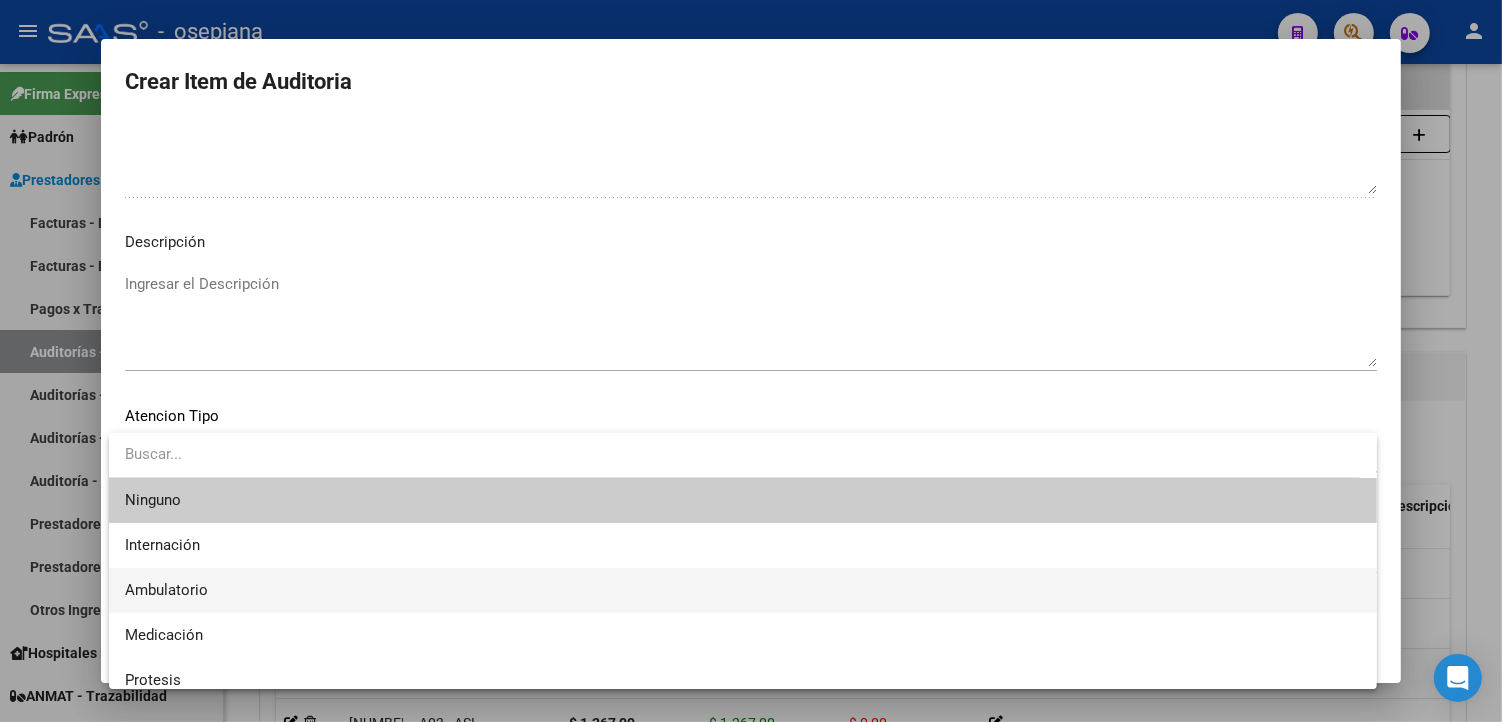 click on "Ambulatorio" at bounding box center [743, 590] 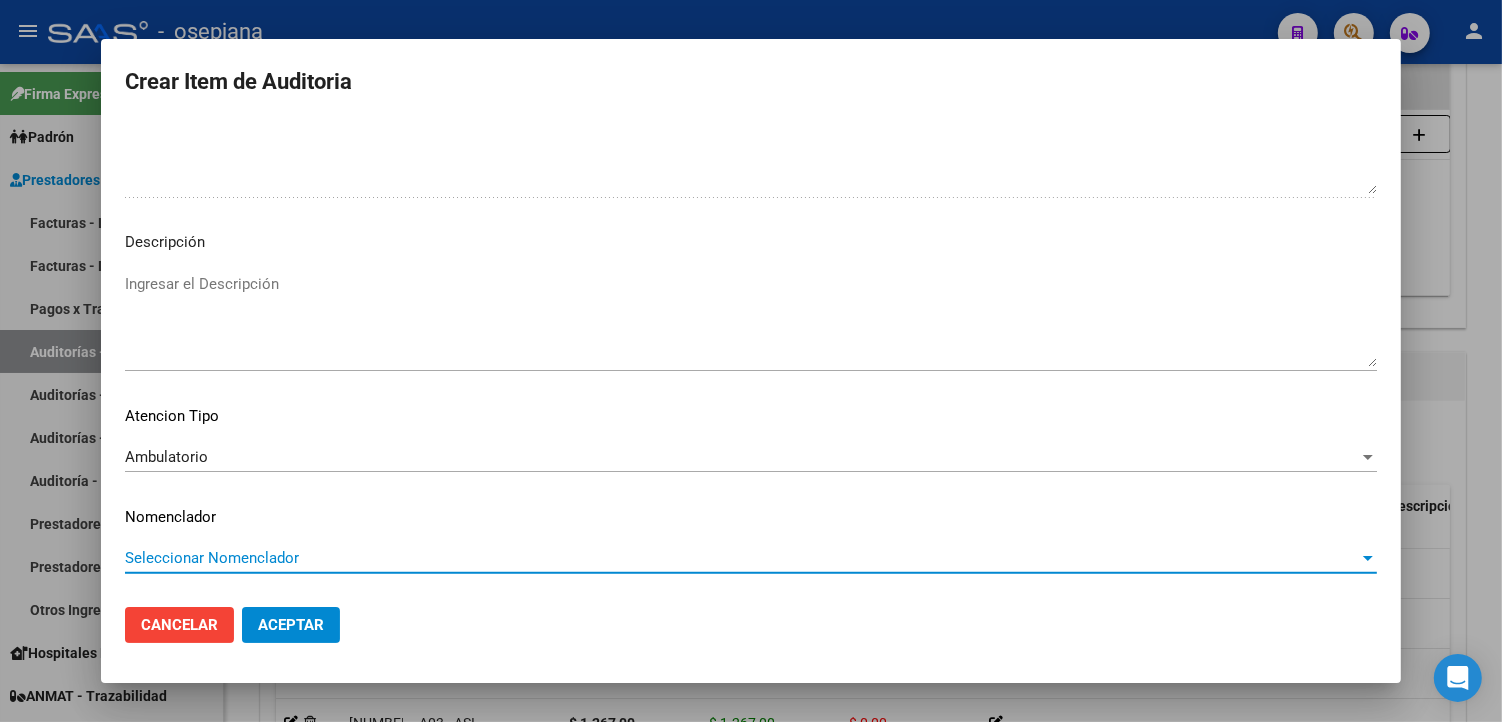 click on "Seleccionar Nomenclador" at bounding box center (742, 558) 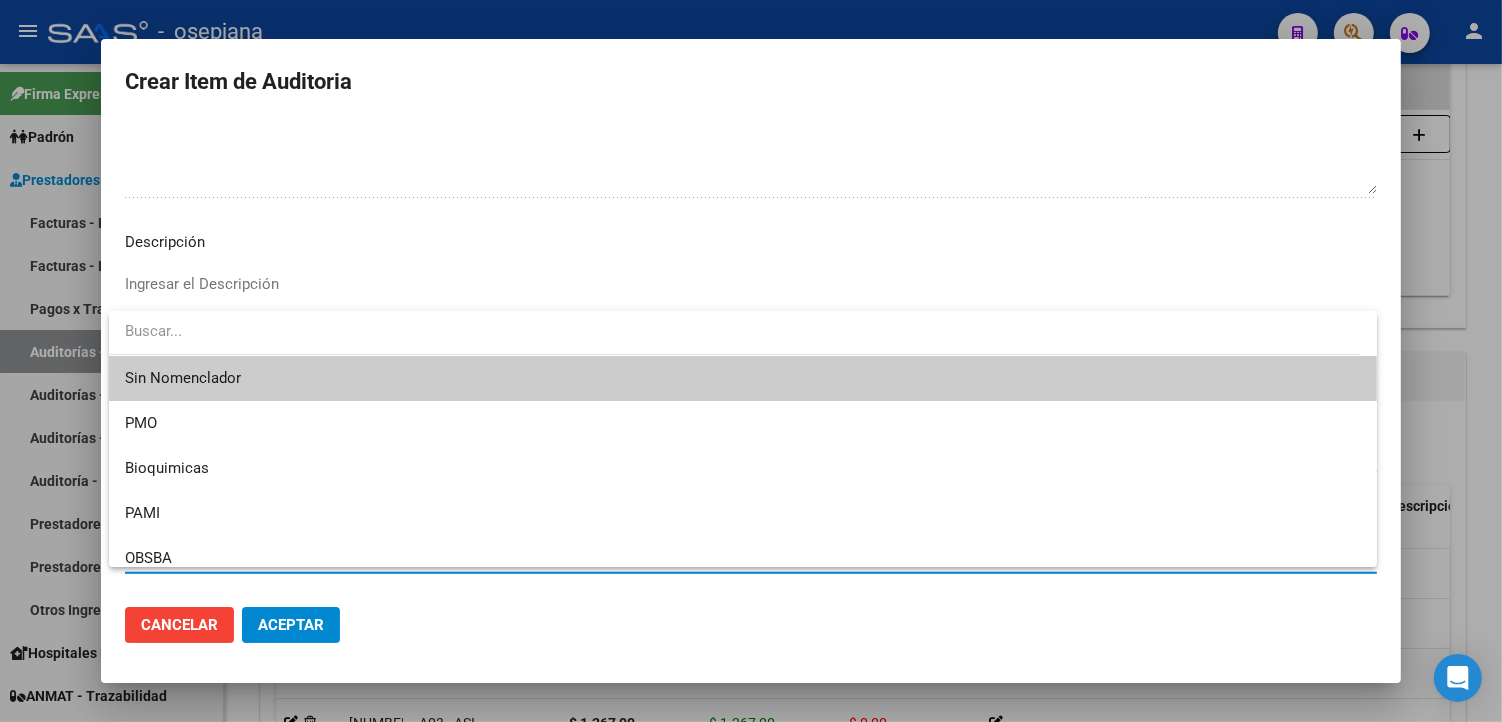 click at bounding box center (734, 331) 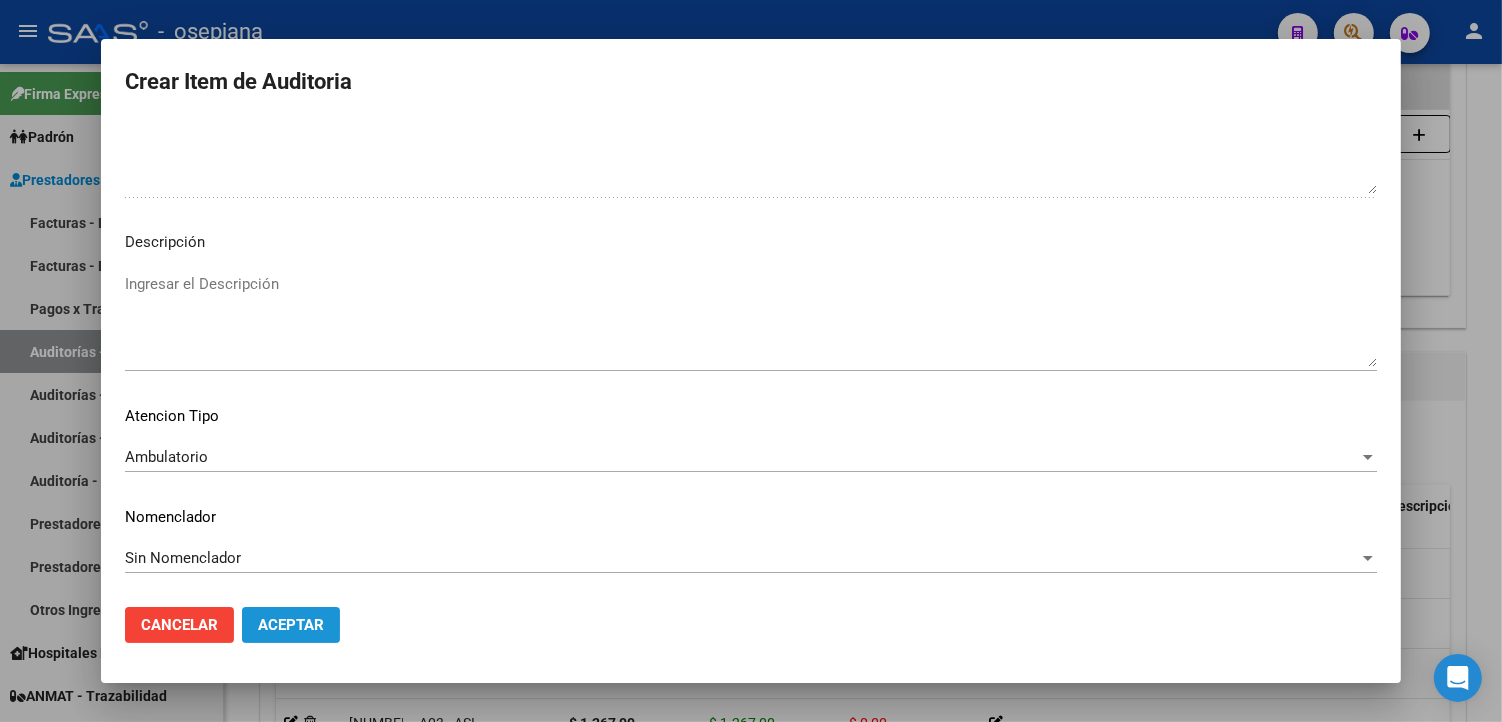 click on "Aceptar" 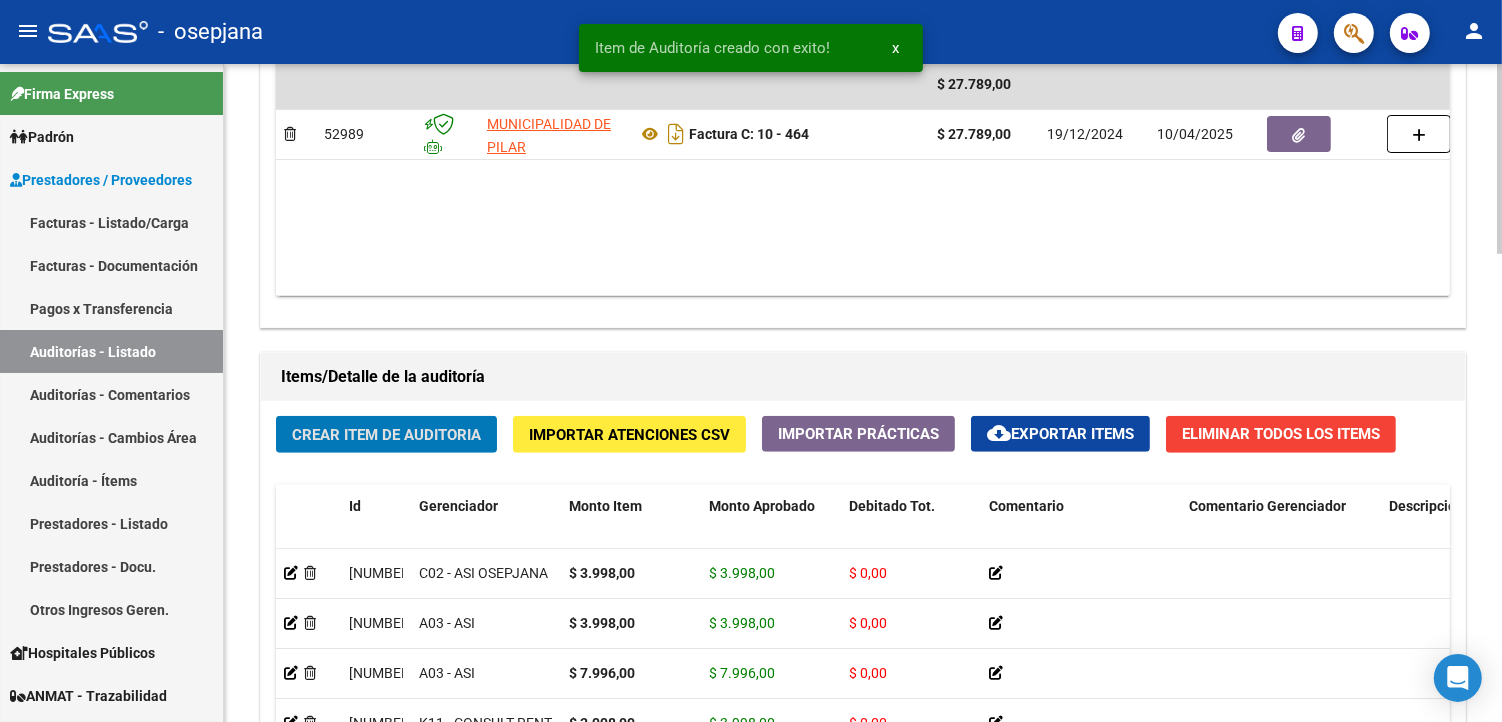 click on "Crear Item de Auditoria" 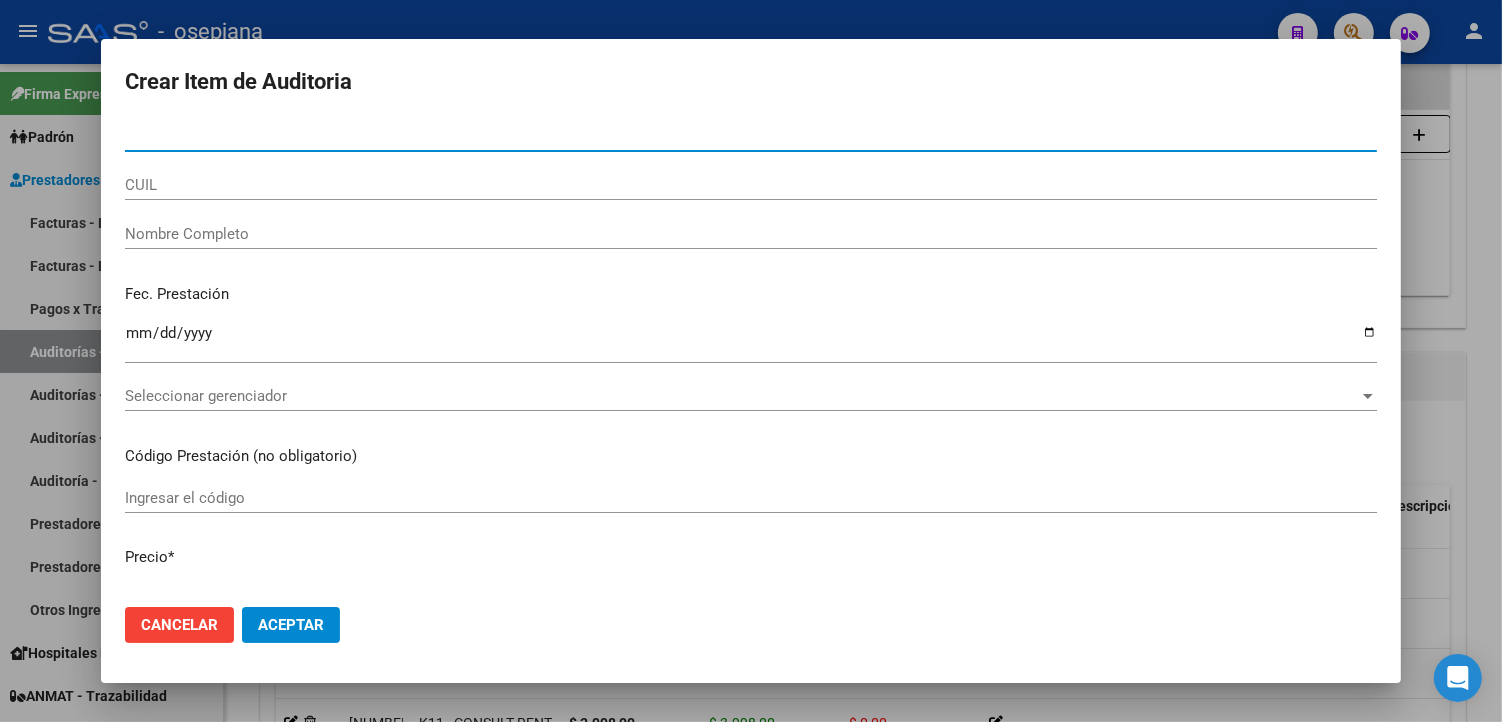 type on "59744257" 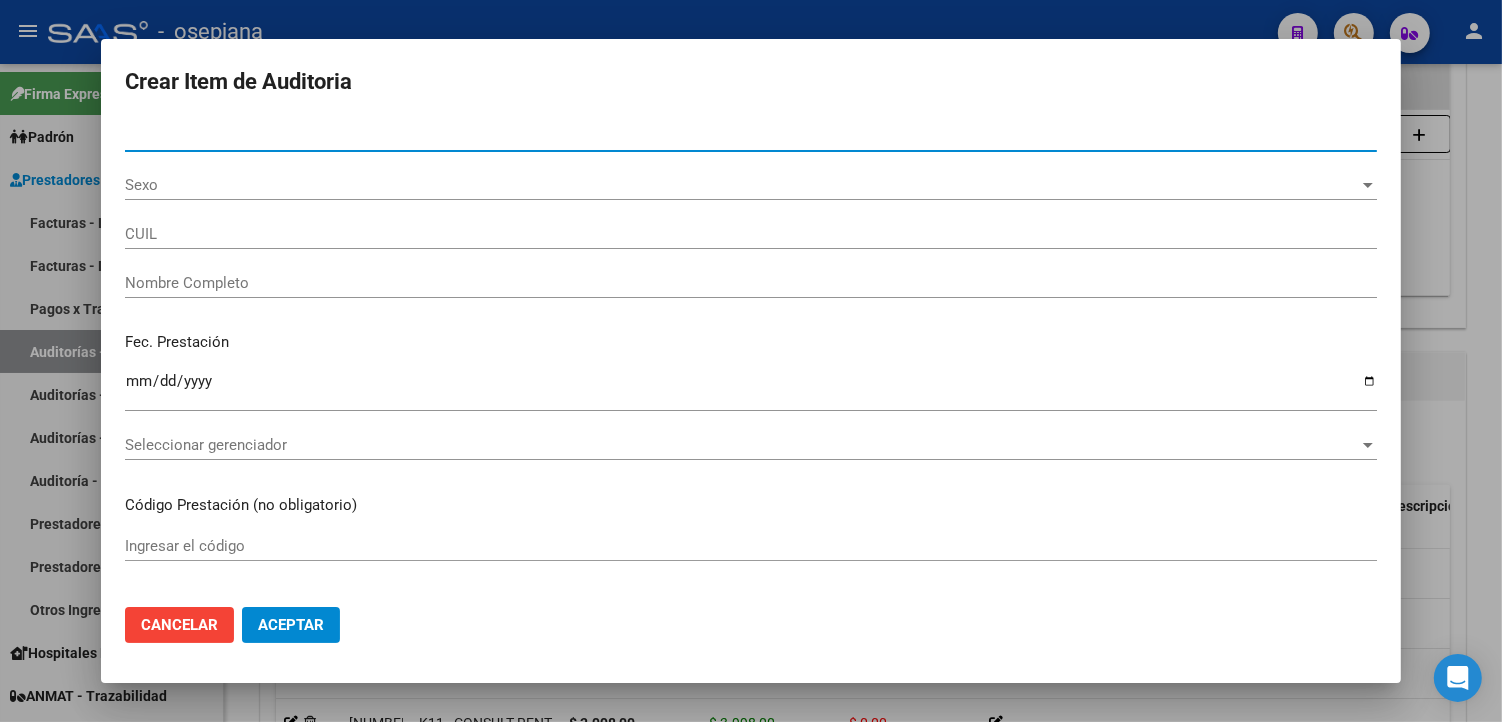 type on "QUIROGA CACERES NAHIARA  AYLEE ." 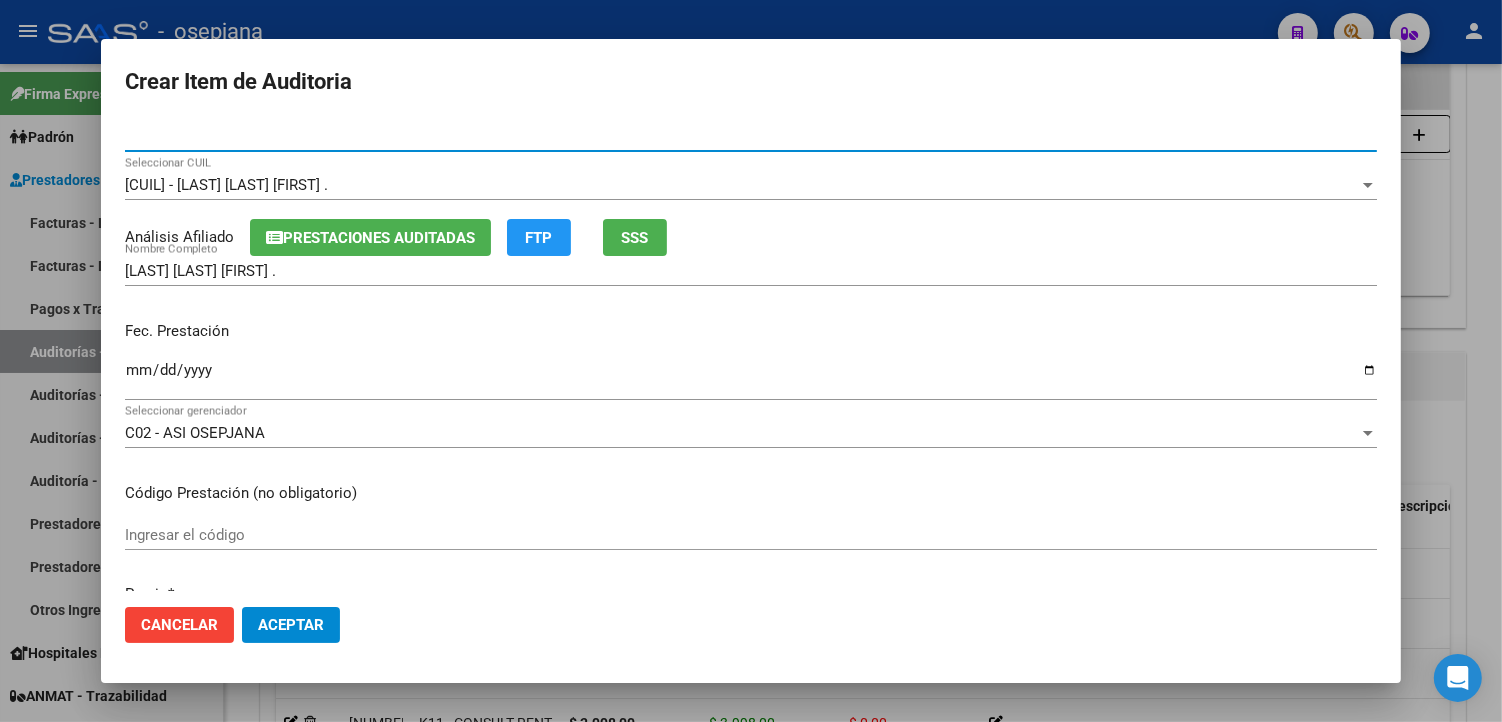 type on "59744257" 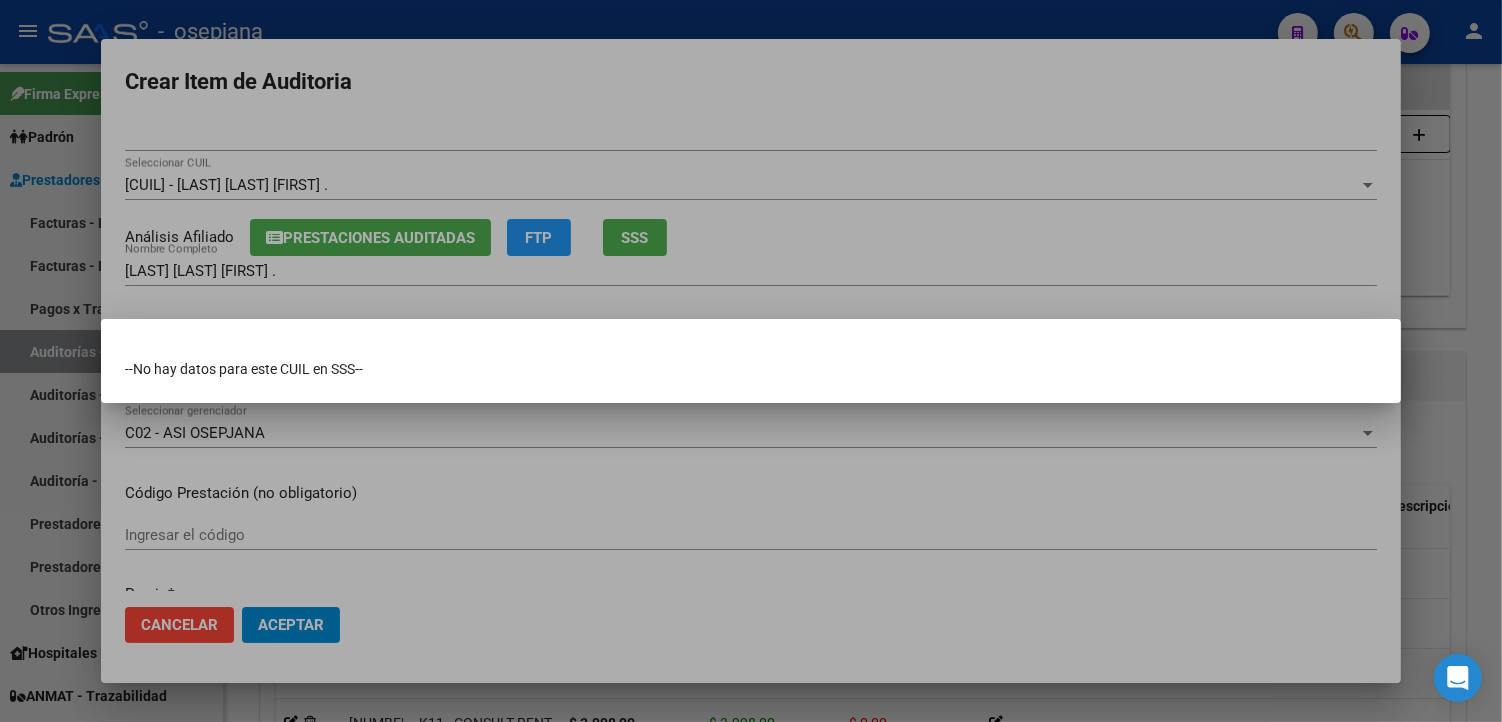 click at bounding box center [751, 361] 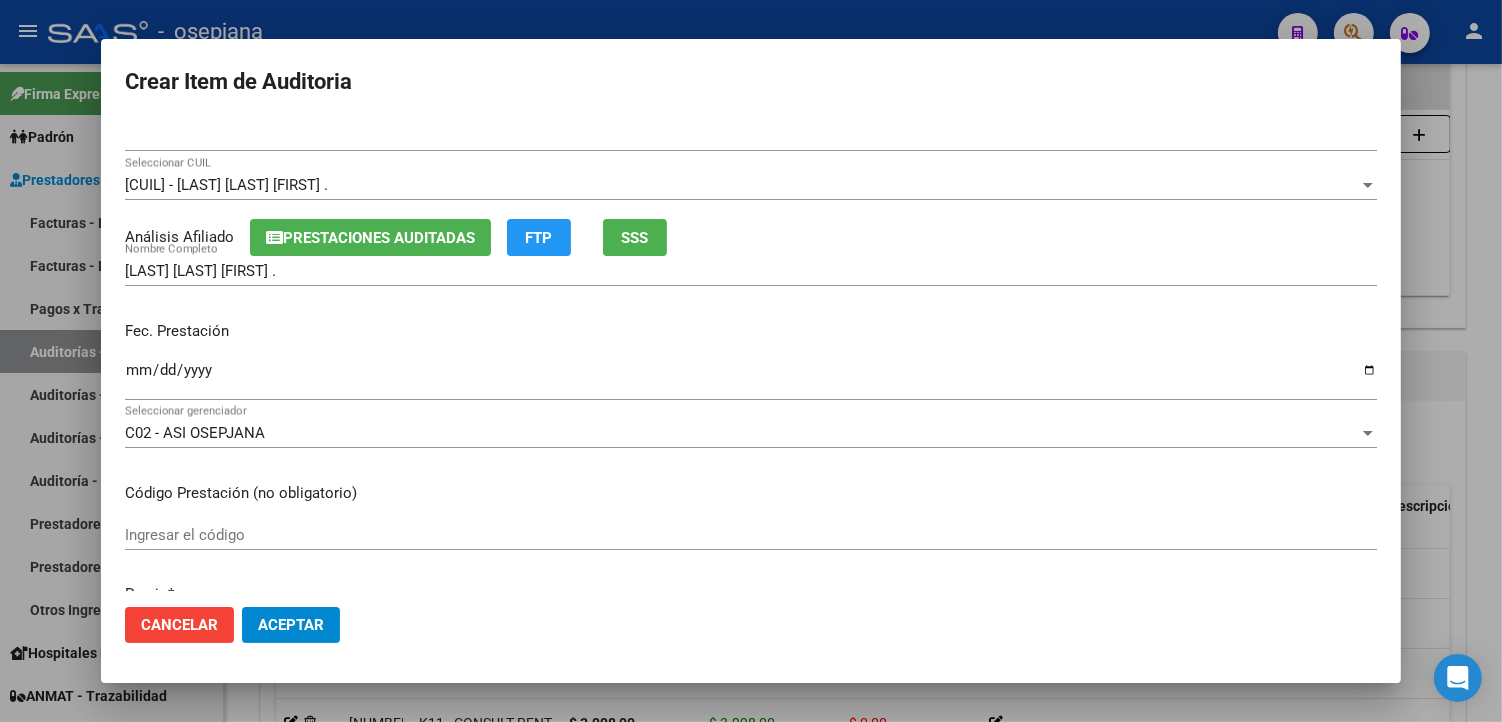 click on "Ingresar la fecha" at bounding box center (751, 378) 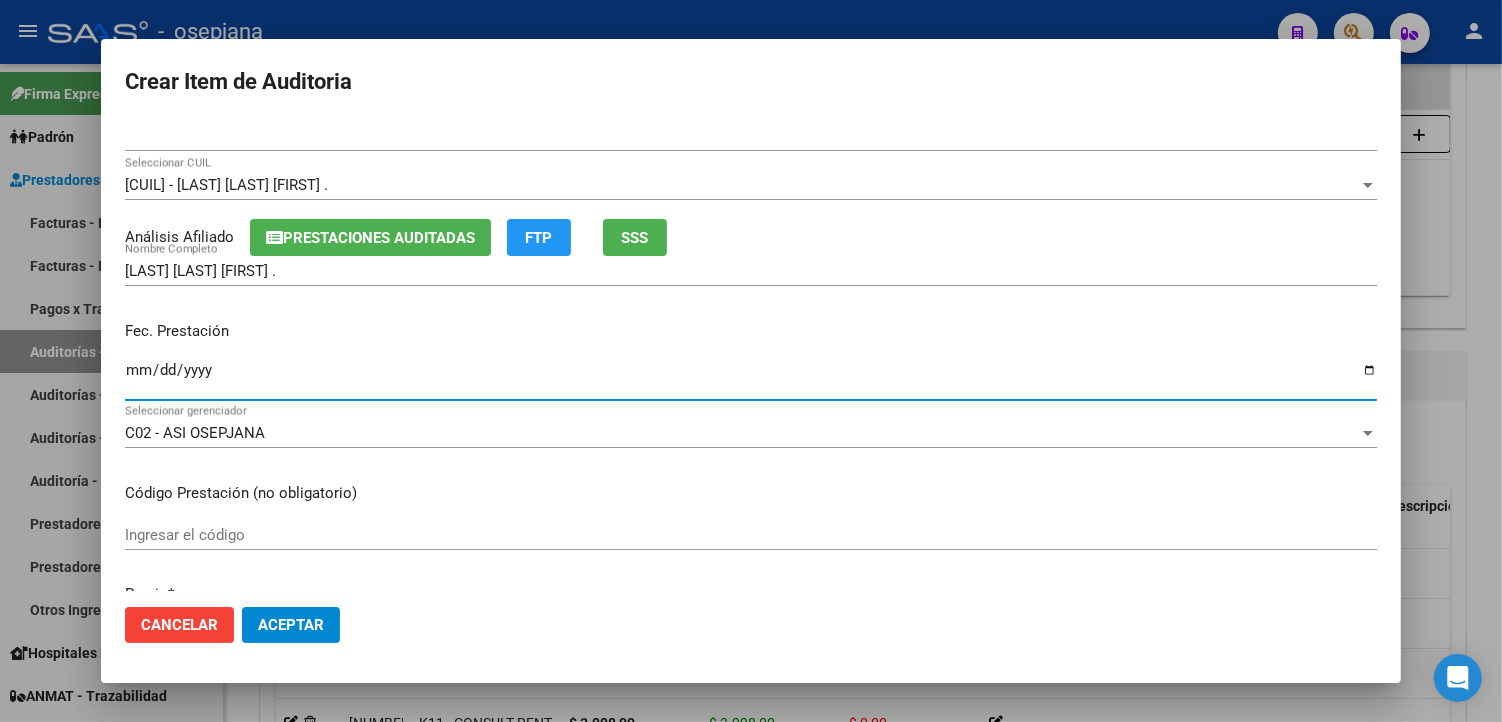 type on "2024-07-27" 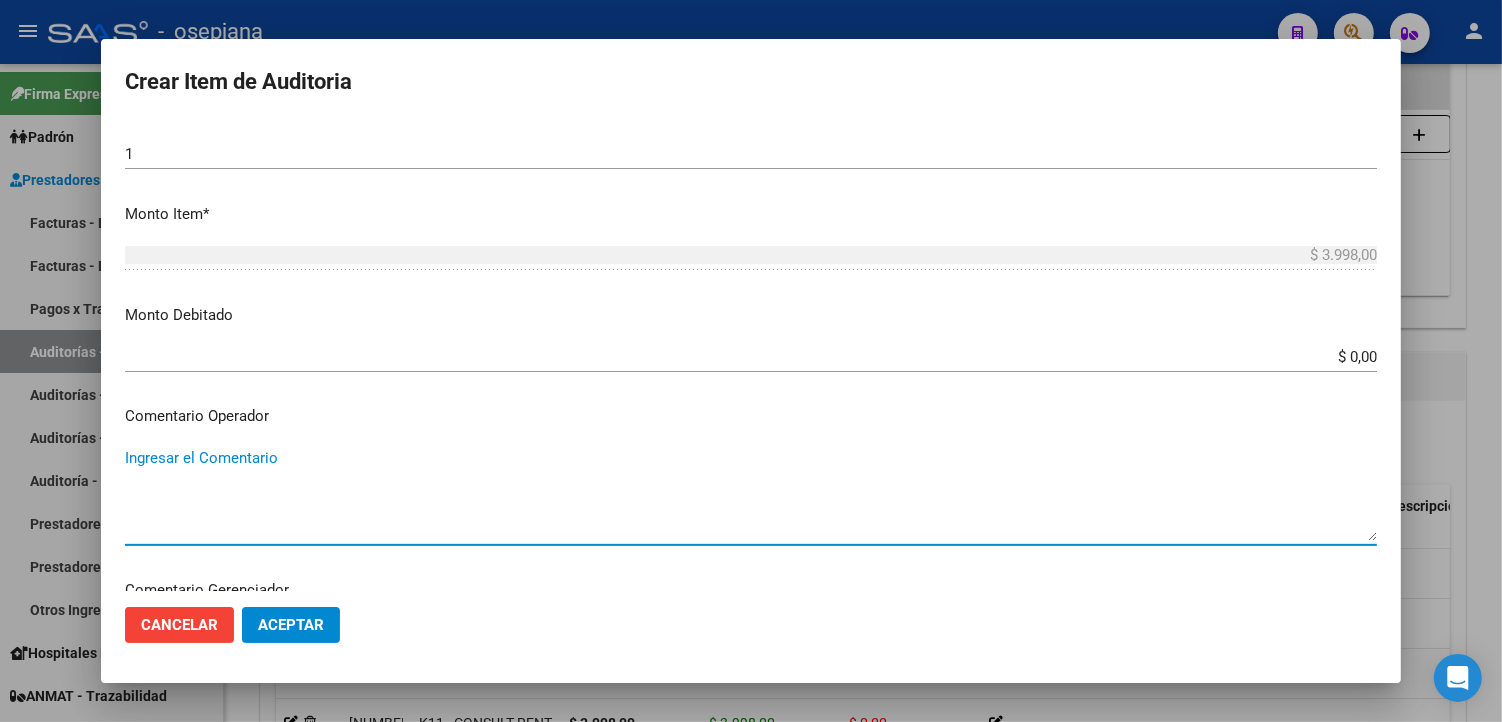 scroll, scrollTop: 1031, scrollLeft: 0, axis: vertical 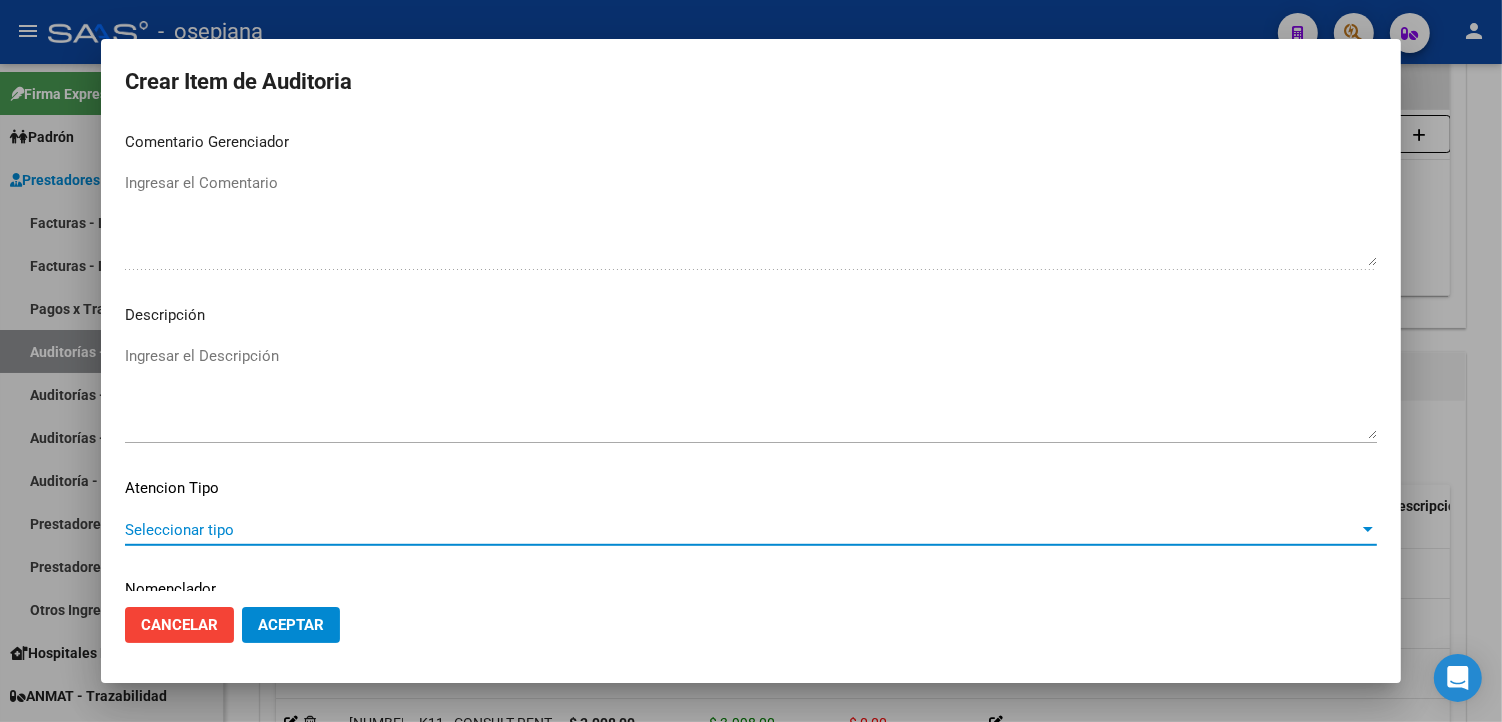 click on "Seleccionar tipo" at bounding box center (742, 530) 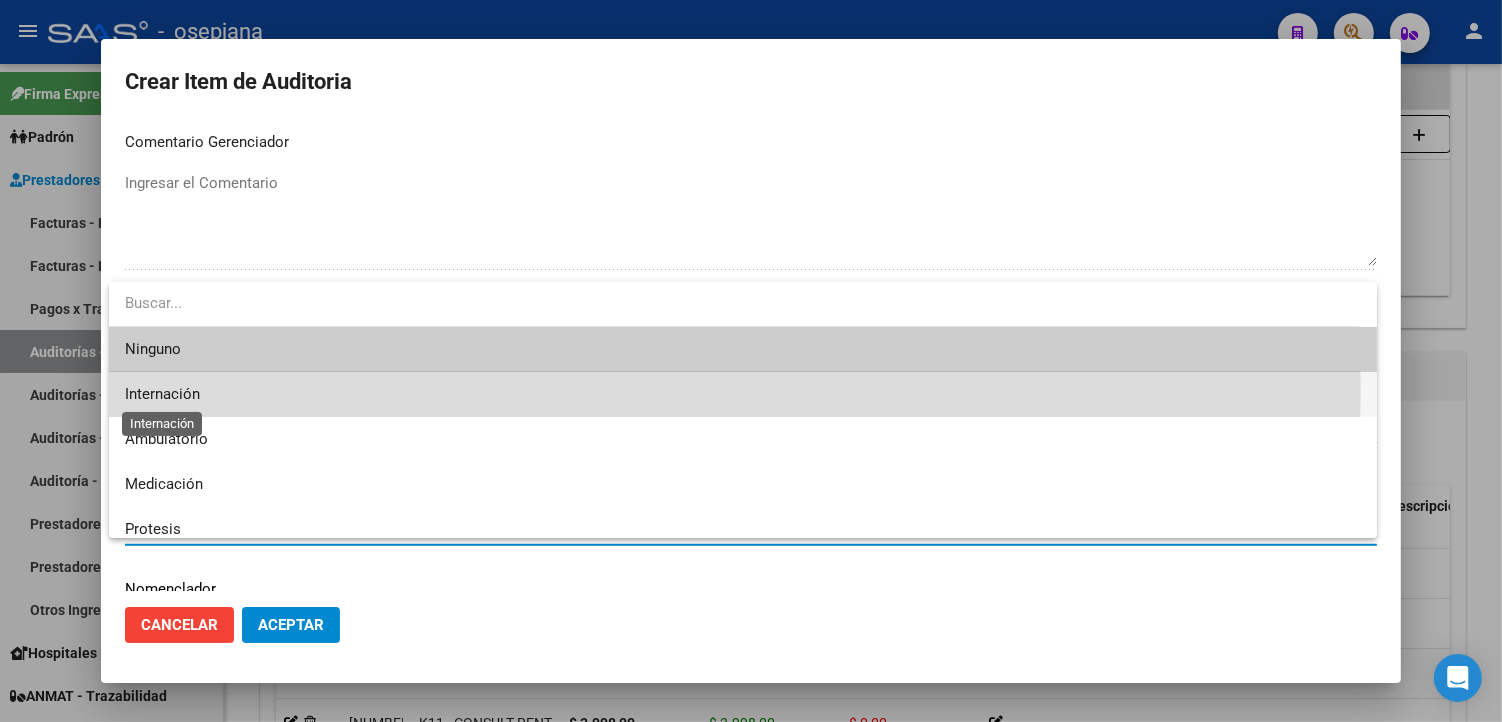 click on "Internación" at bounding box center (162, 394) 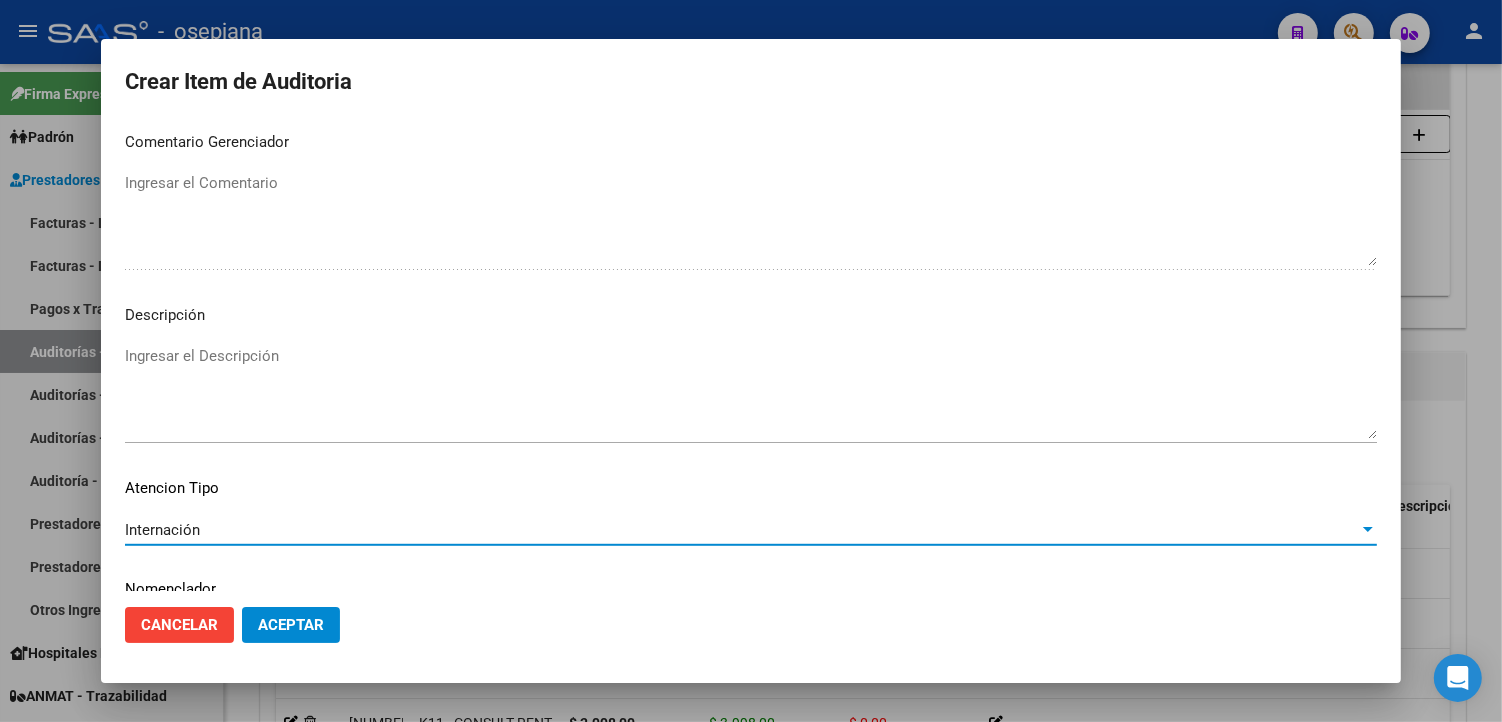 click on "Internación" at bounding box center (162, 530) 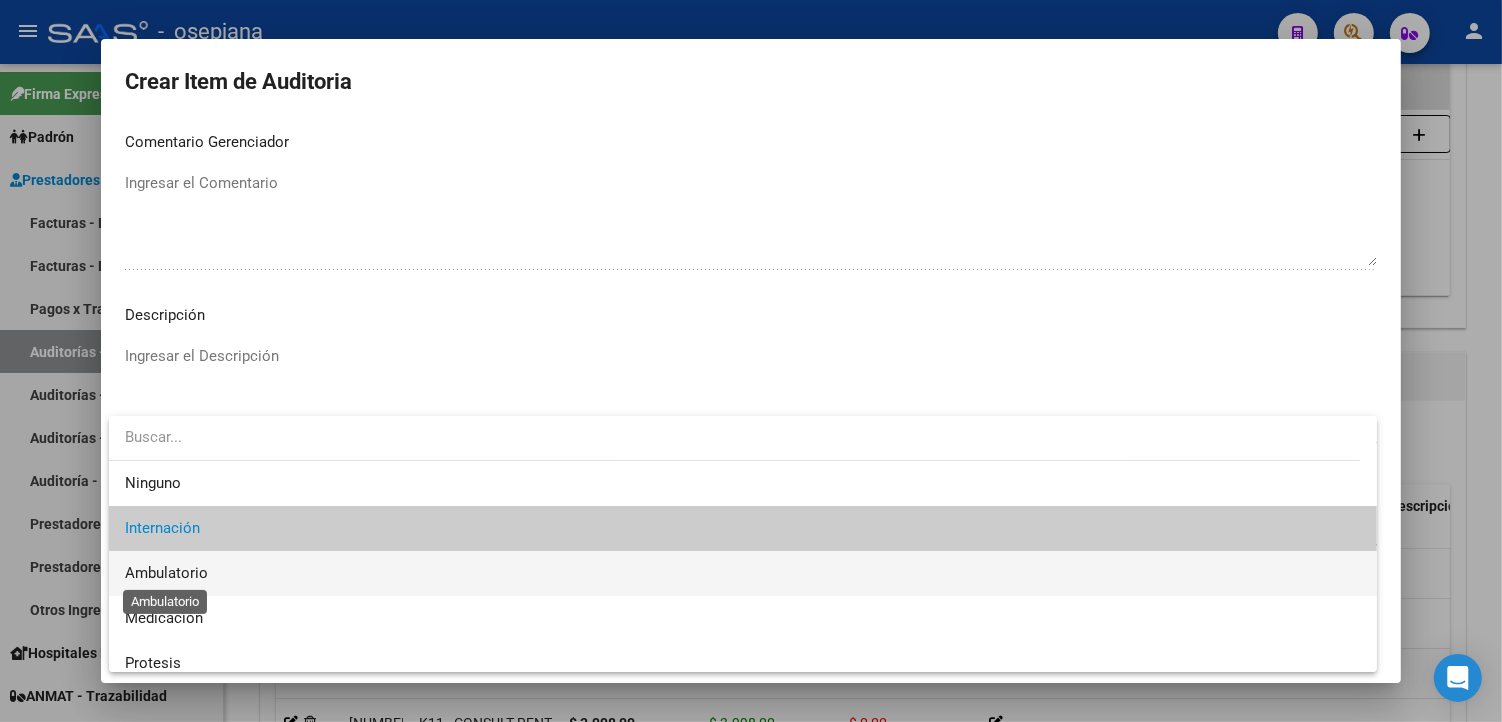 click on "Ambulatorio" at bounding box center (166, 573) 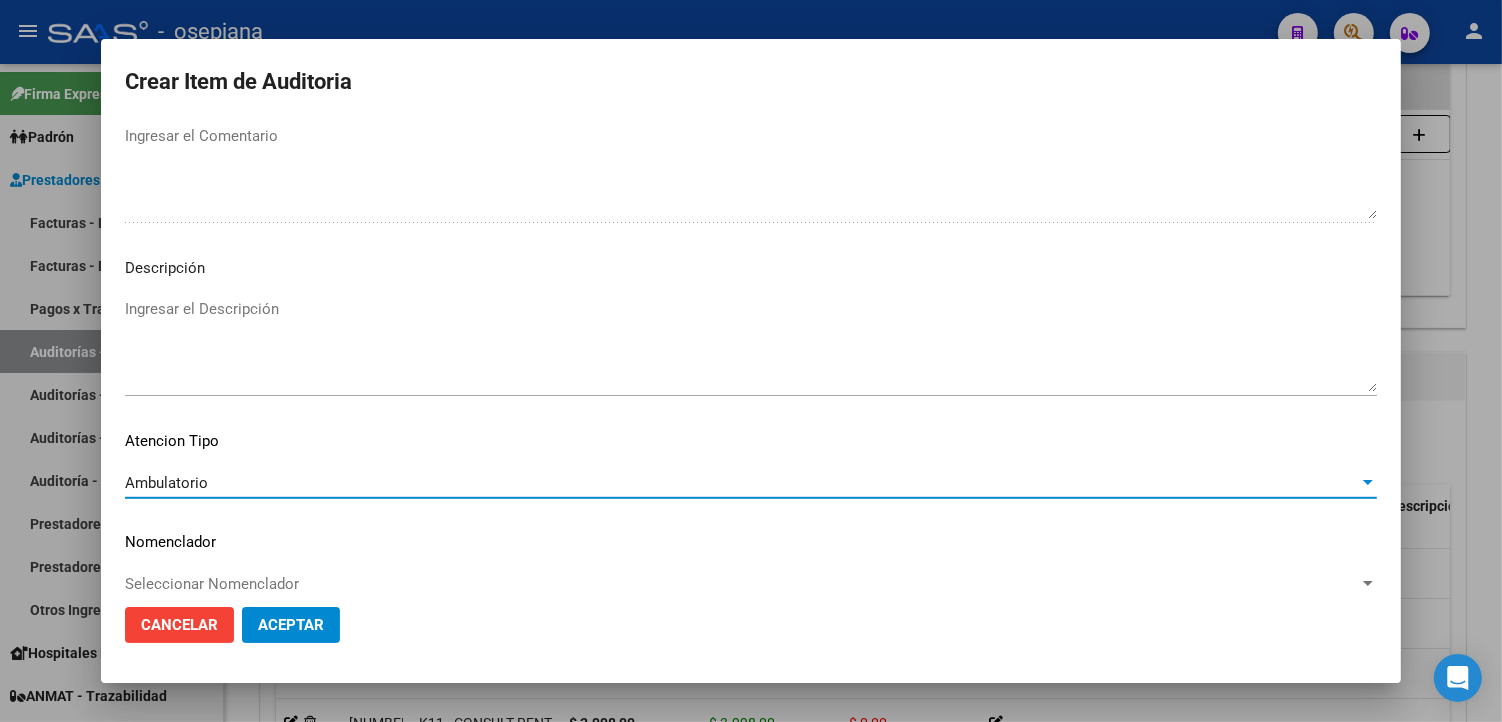 scroll, scrollTop: 1104, scrollLeft: 0, axis: vertical 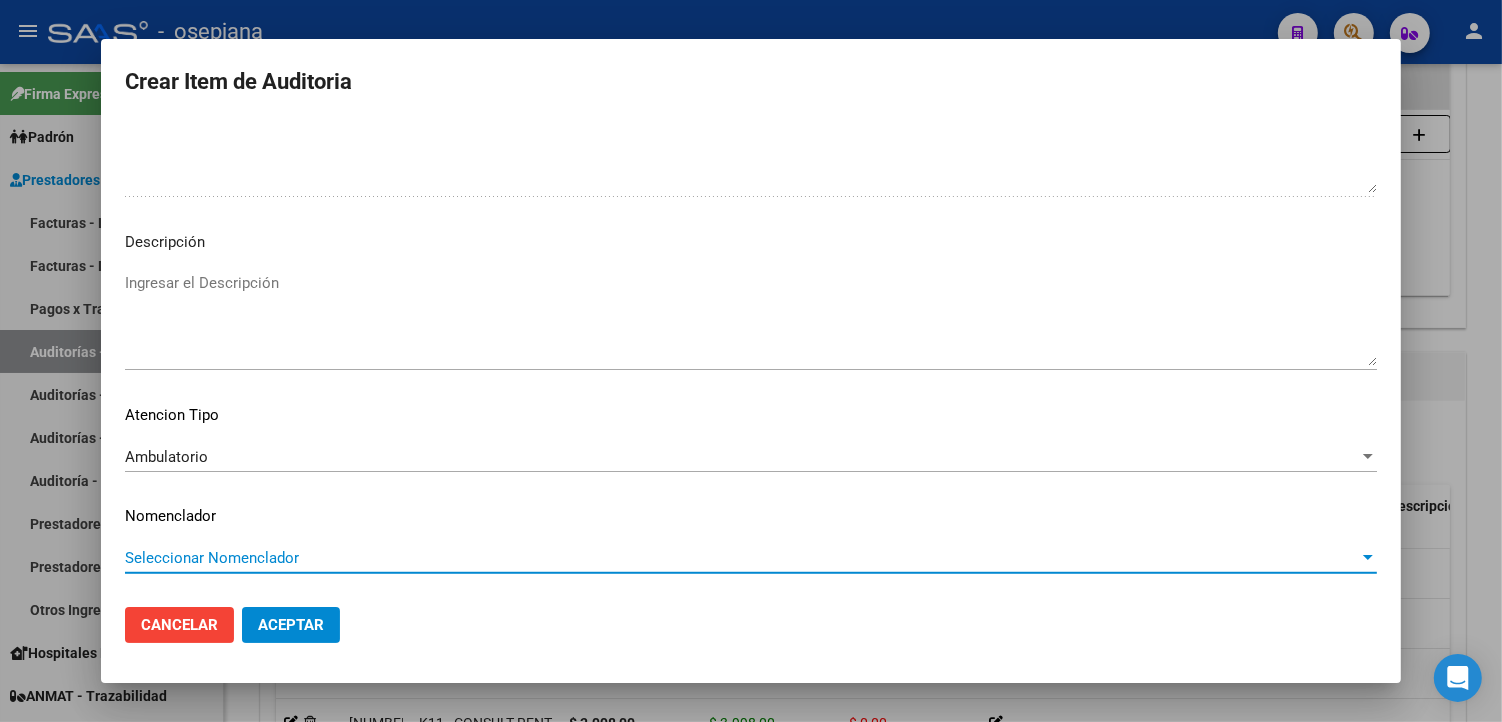 click on "Seleccionar Nomenclador" at bounding box center [742, 558] 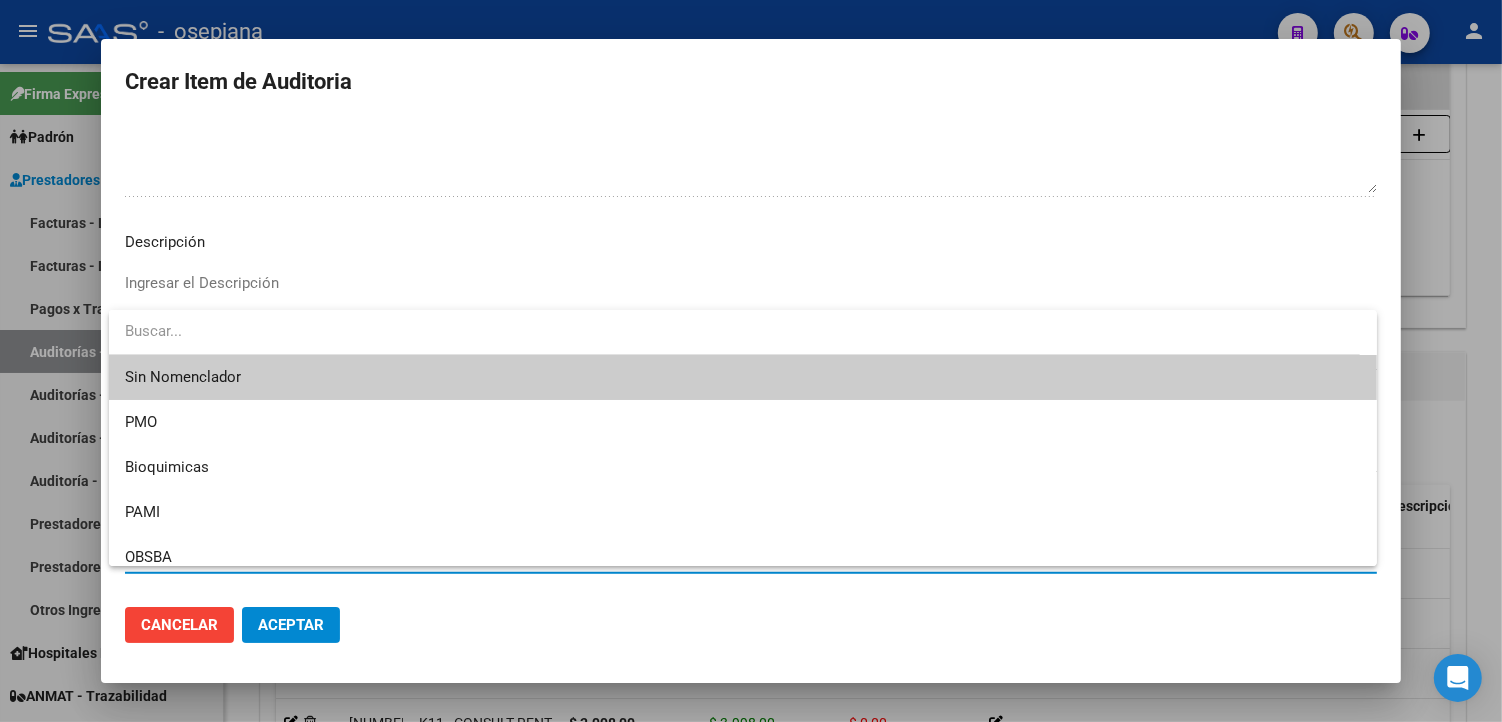 click on "Sin Nomenclador" at bounding box center (743, 377) 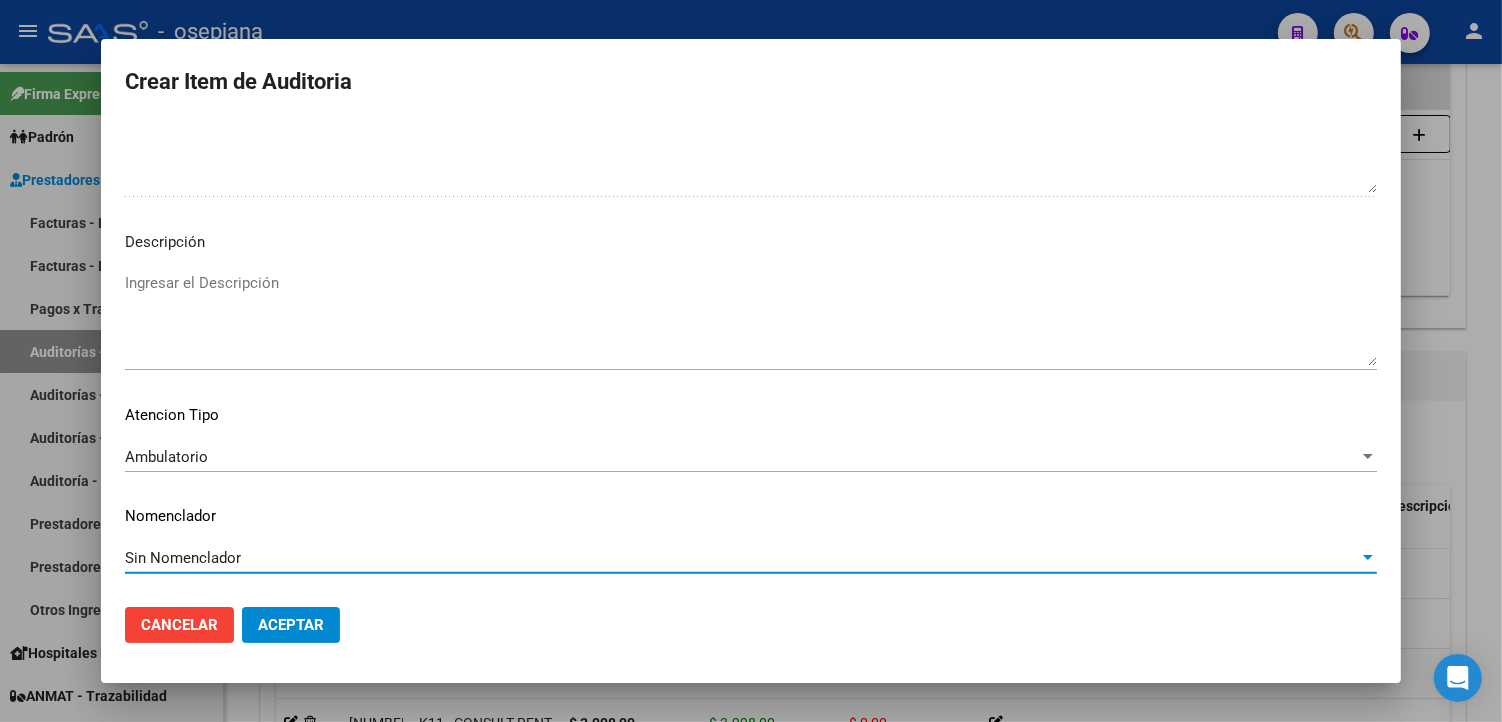 click on "Aceptar" 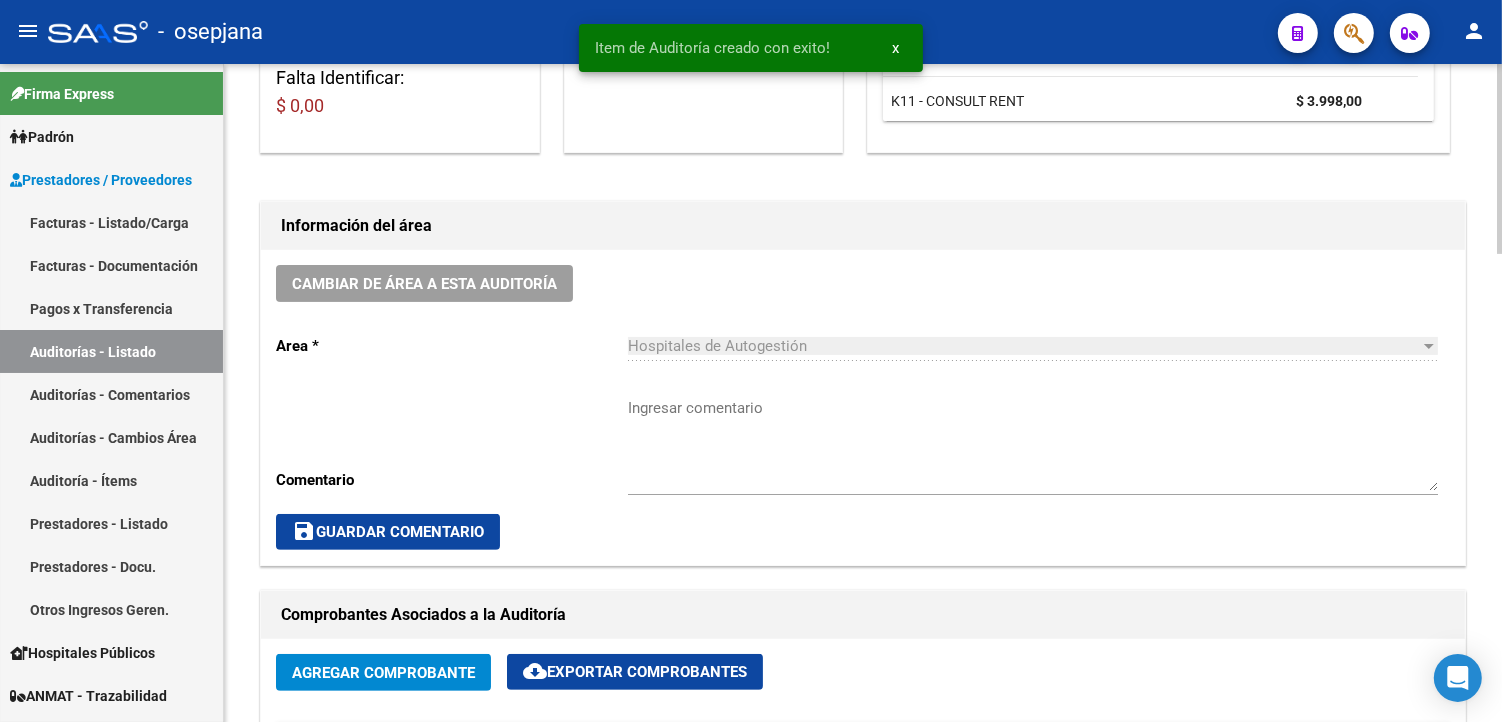 scroll, scrollTop: 393, scrollLeft: 0, axis: vertical 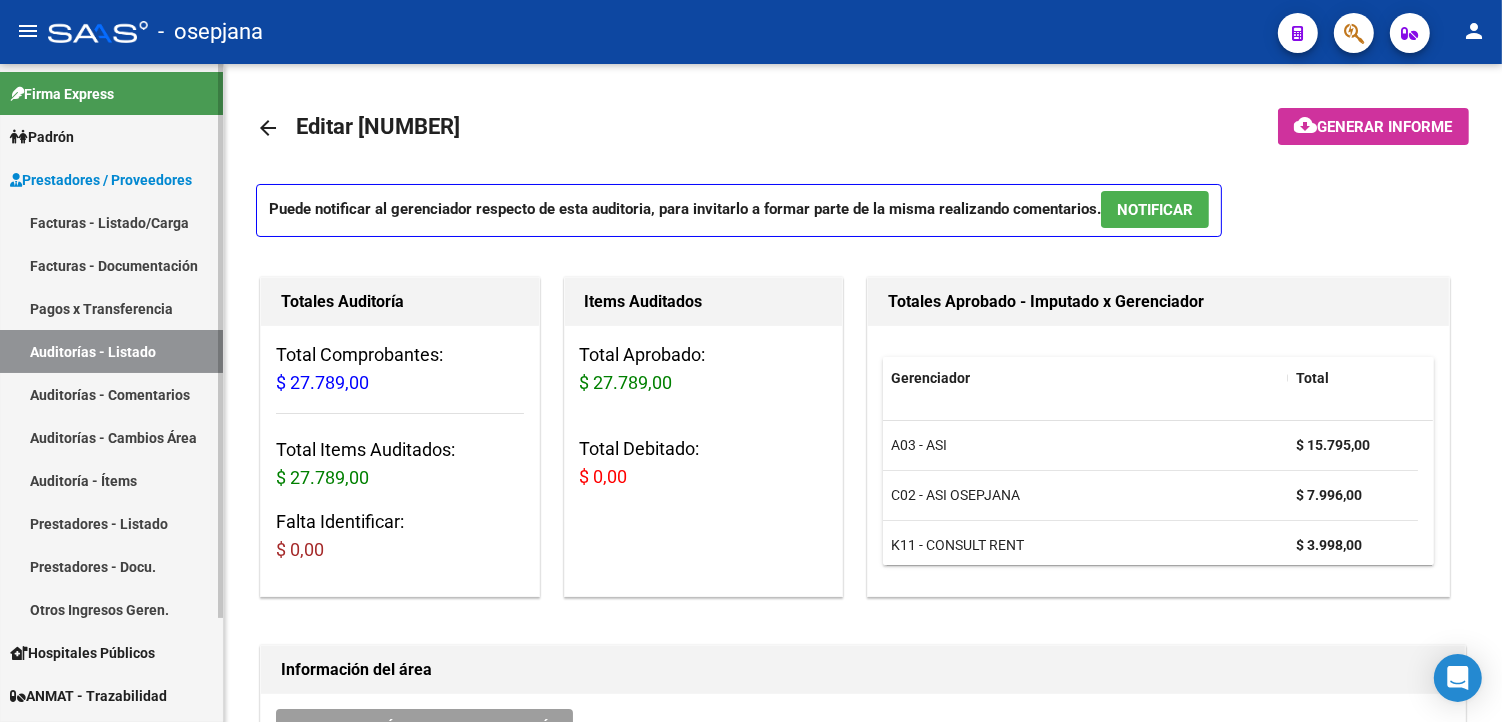 click on "Facturas - Documentación" at bounding box center [111, 265] 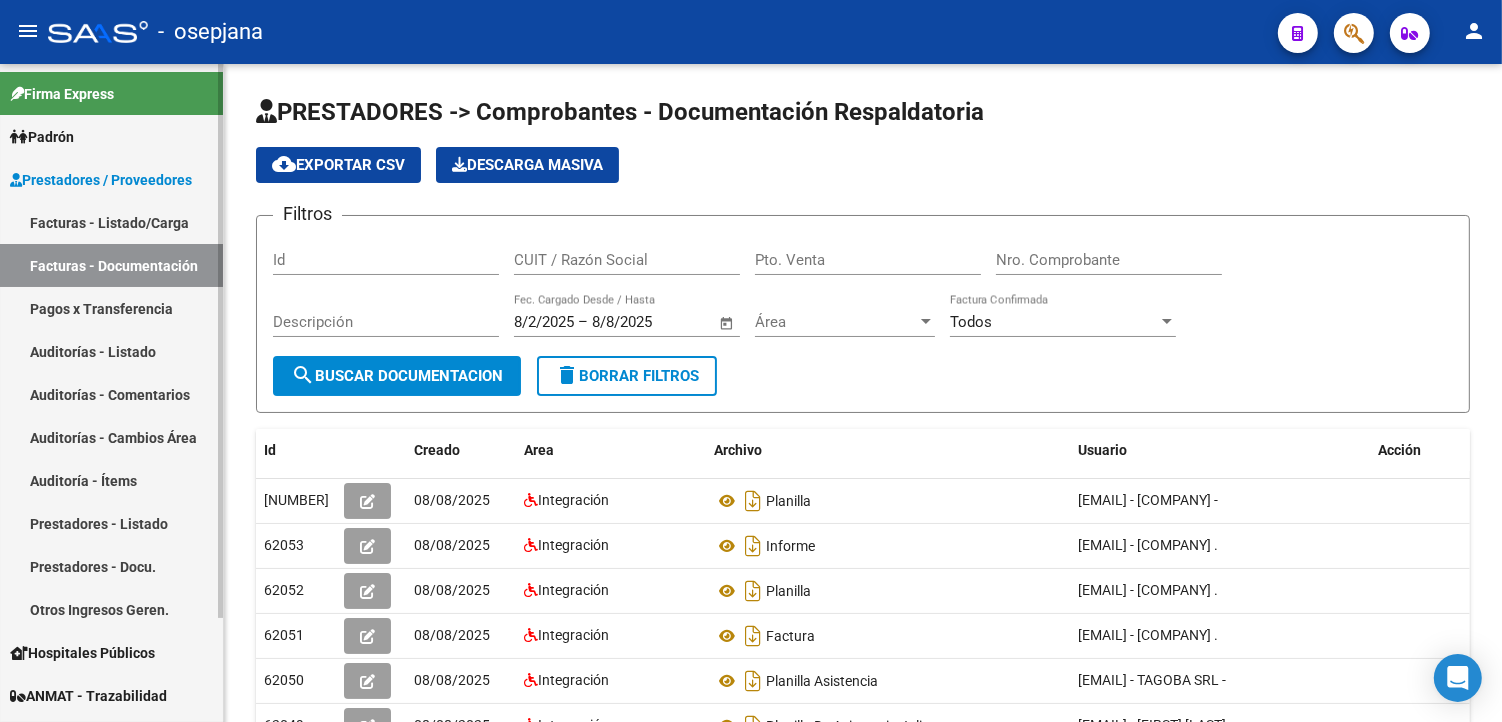 click on "Pagos x Transferencia" at bounding box center (111, 308) 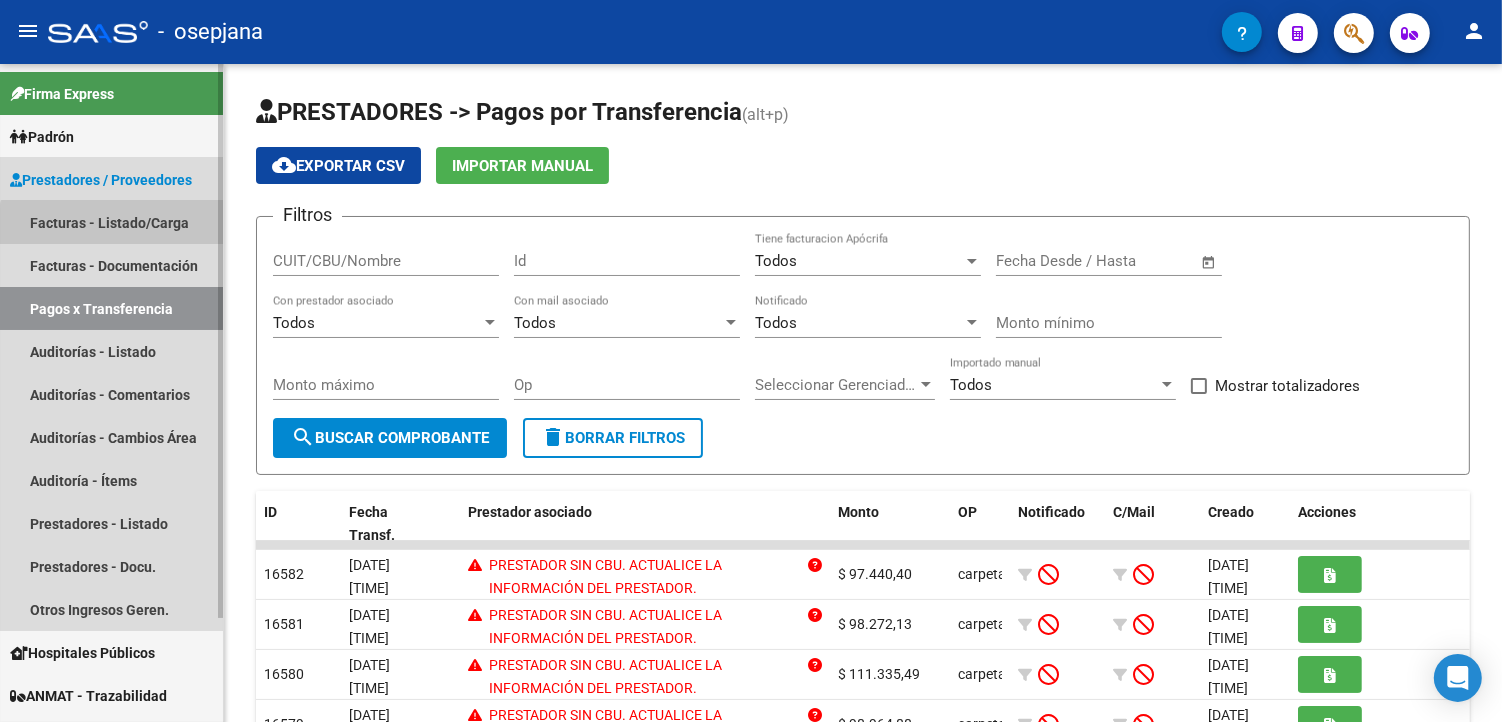 click on "Facturas - Listado/Carga" at bounding box center [111, 222] 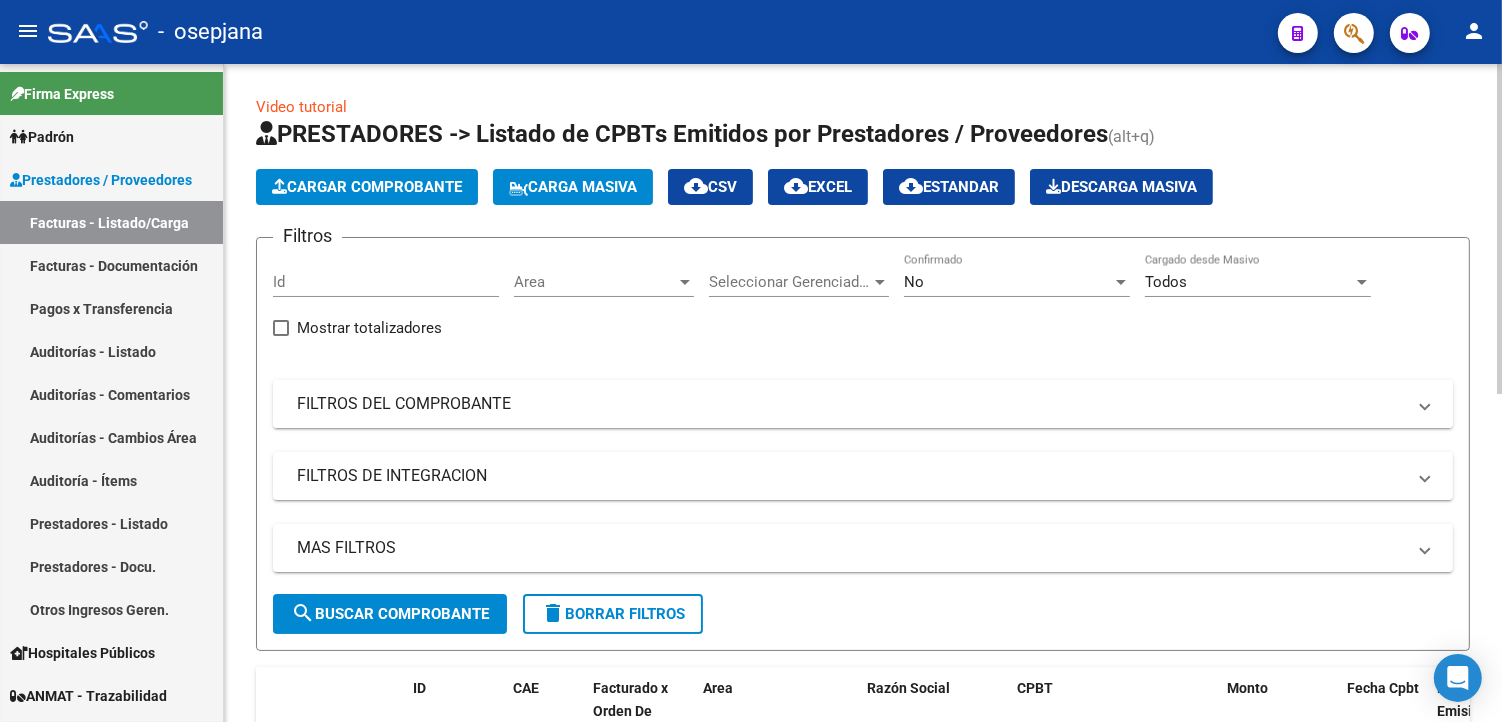 click on "FILTROS DEL COMPROBANTE" at bounding box center (851, 404) 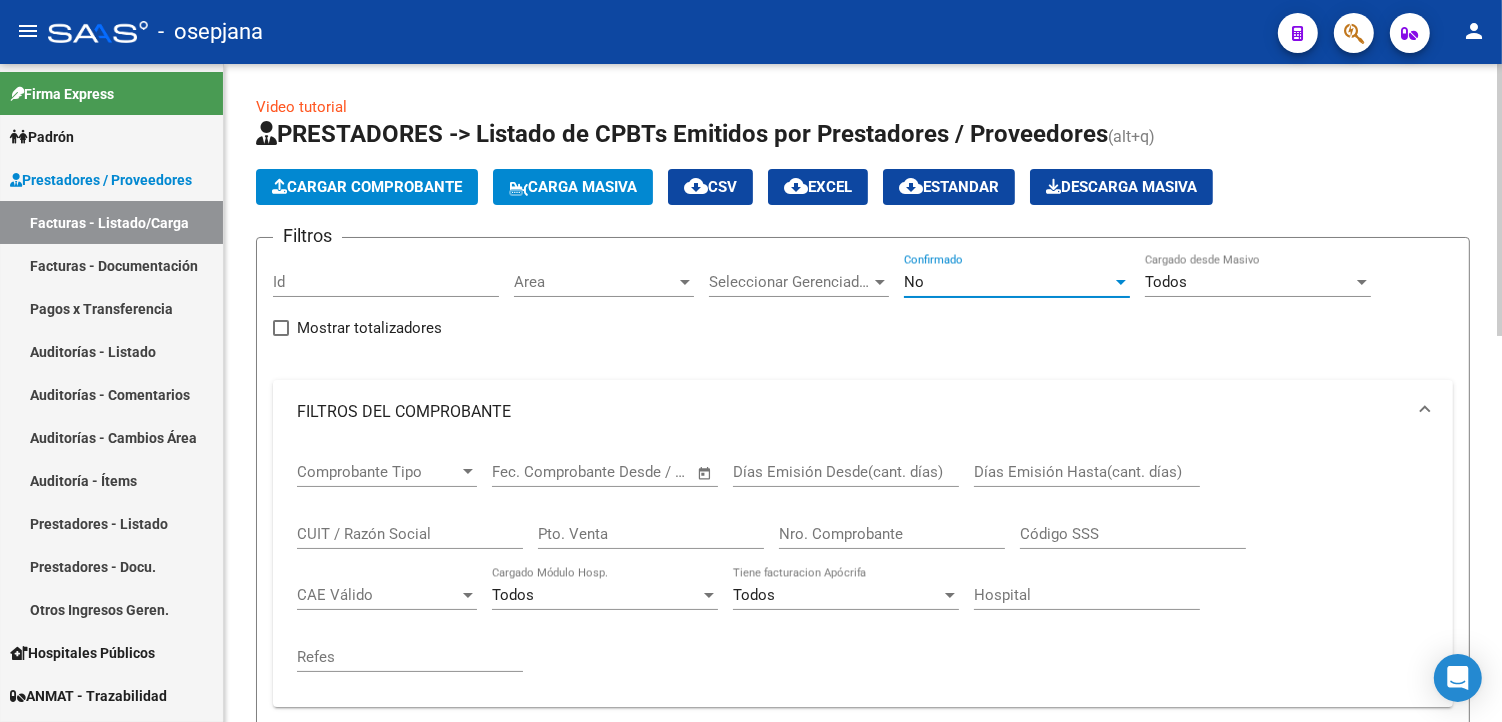 click on "No" at bounding box center (1008, 282) 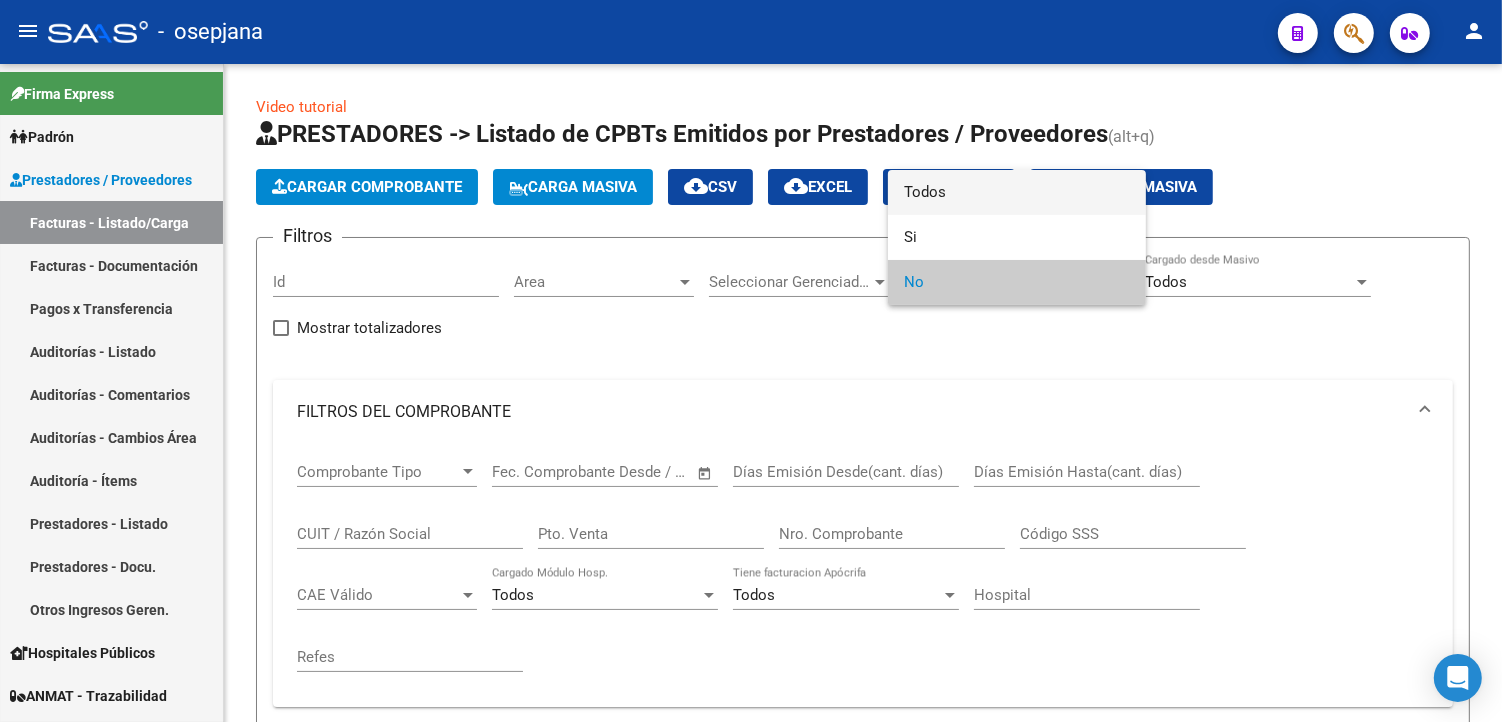 click on "Todos" at bounding box center (1017, 192) 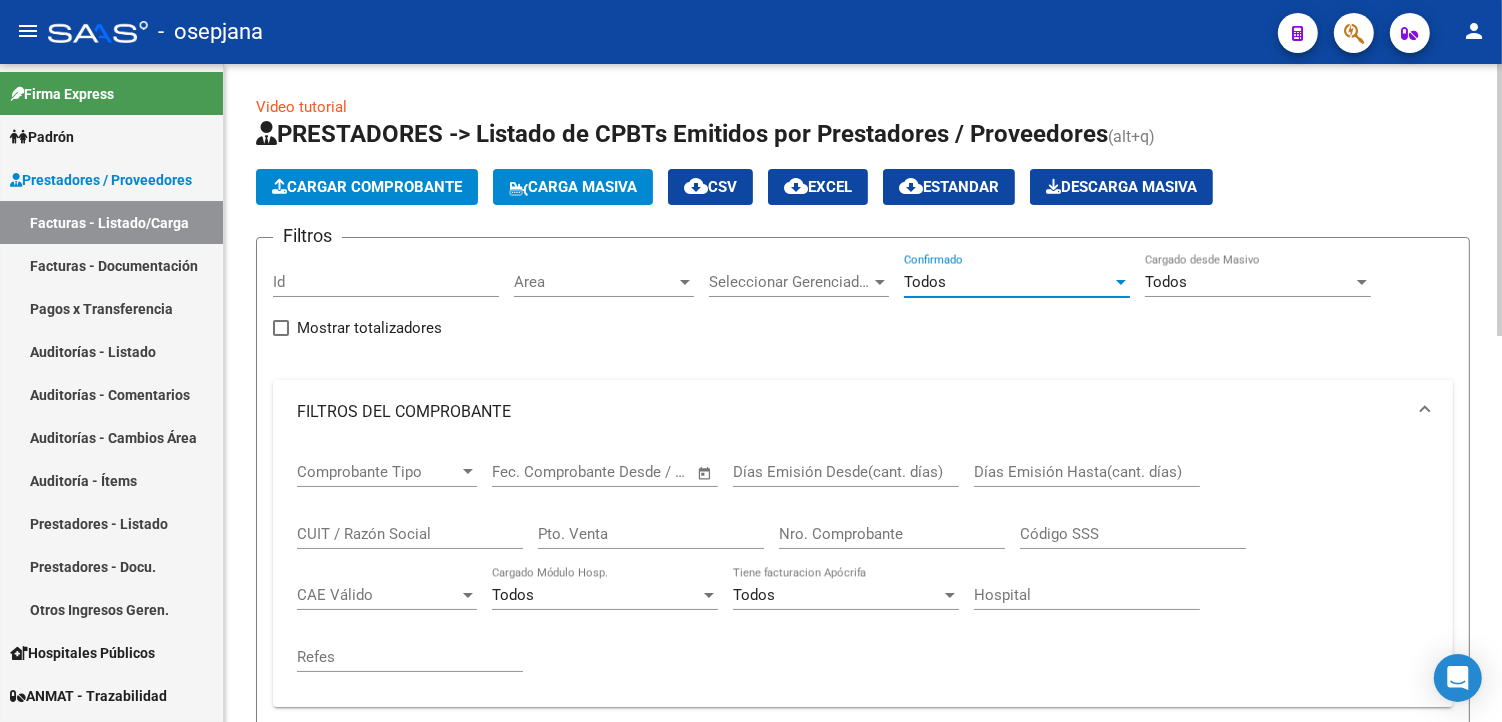 click on "Pto. Venta" at bounding box center [651, 534] 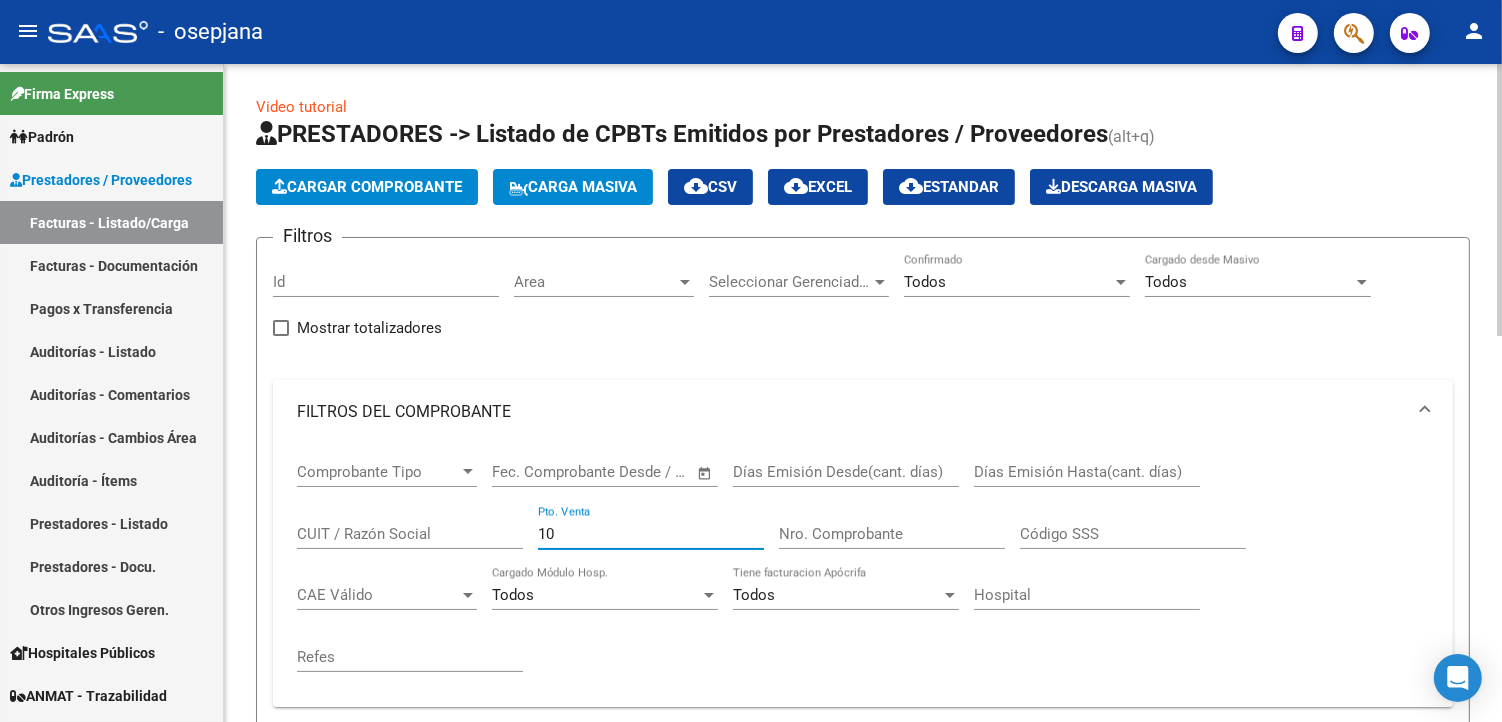 type on "10" 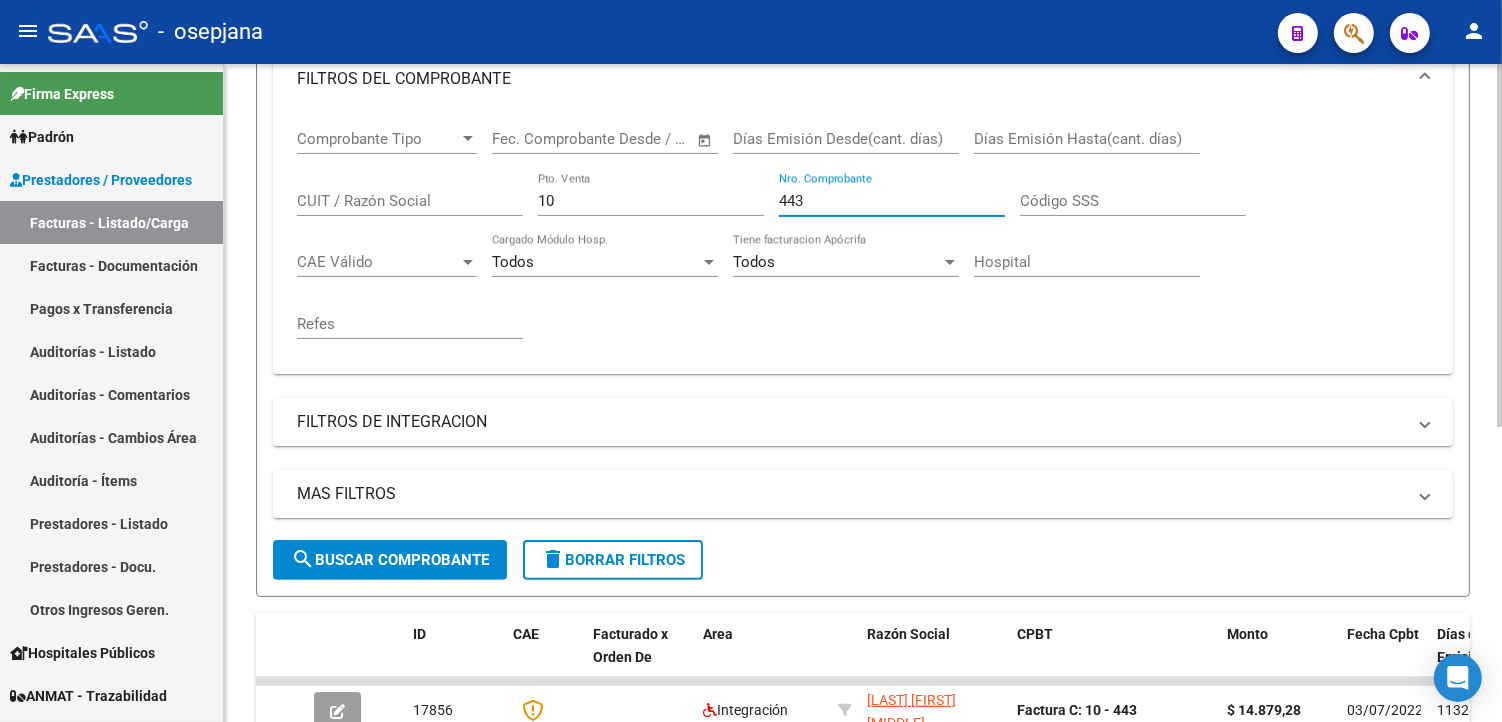 scroll, scrollTop: 534, scrollLeft: 0, axis: vertical 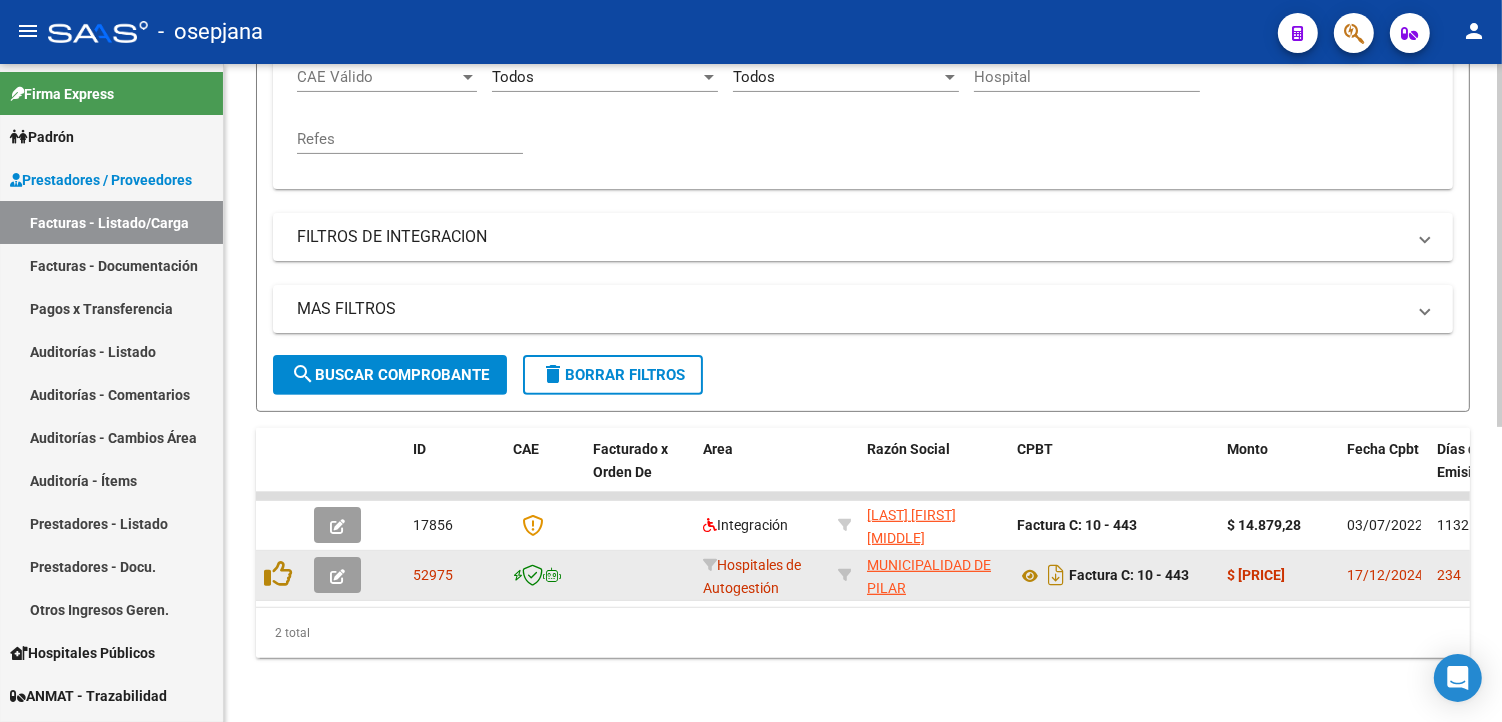 type on "443" 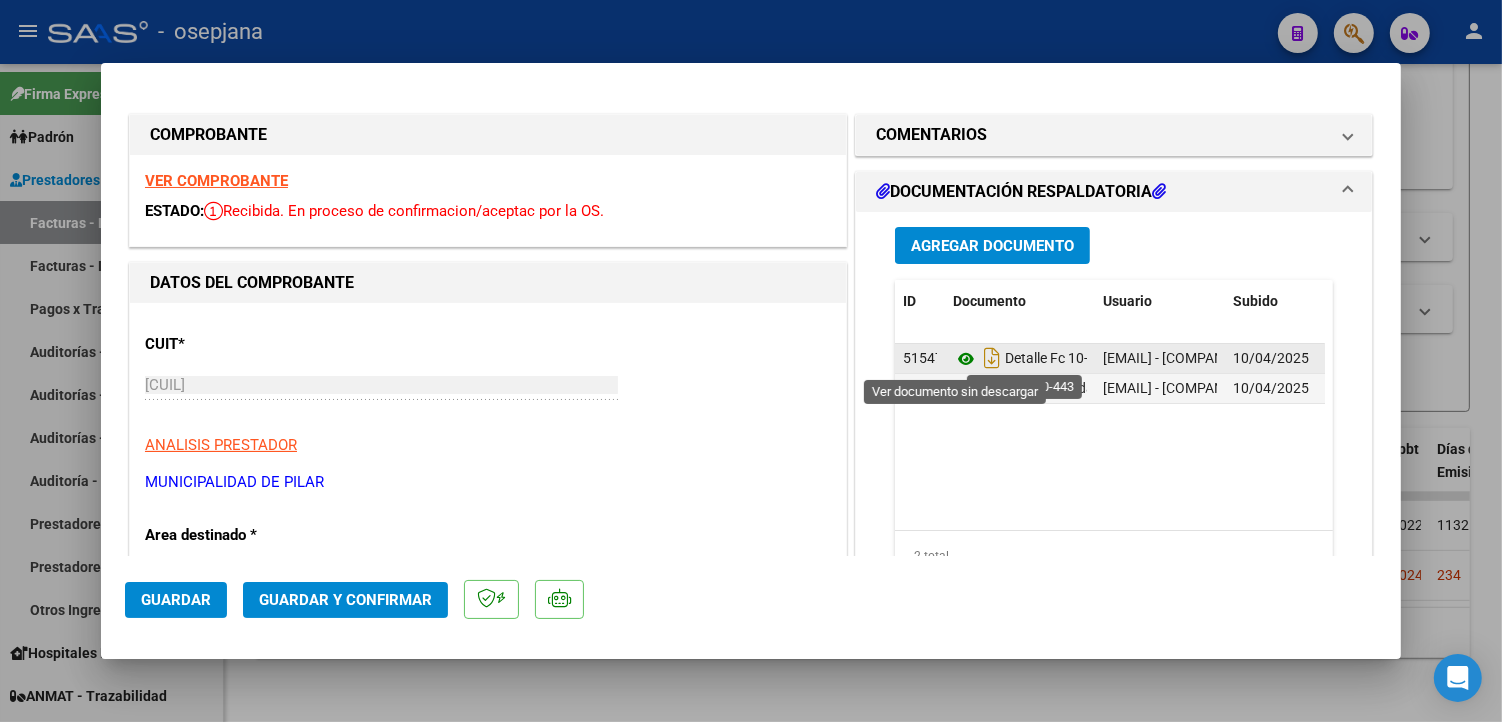 click 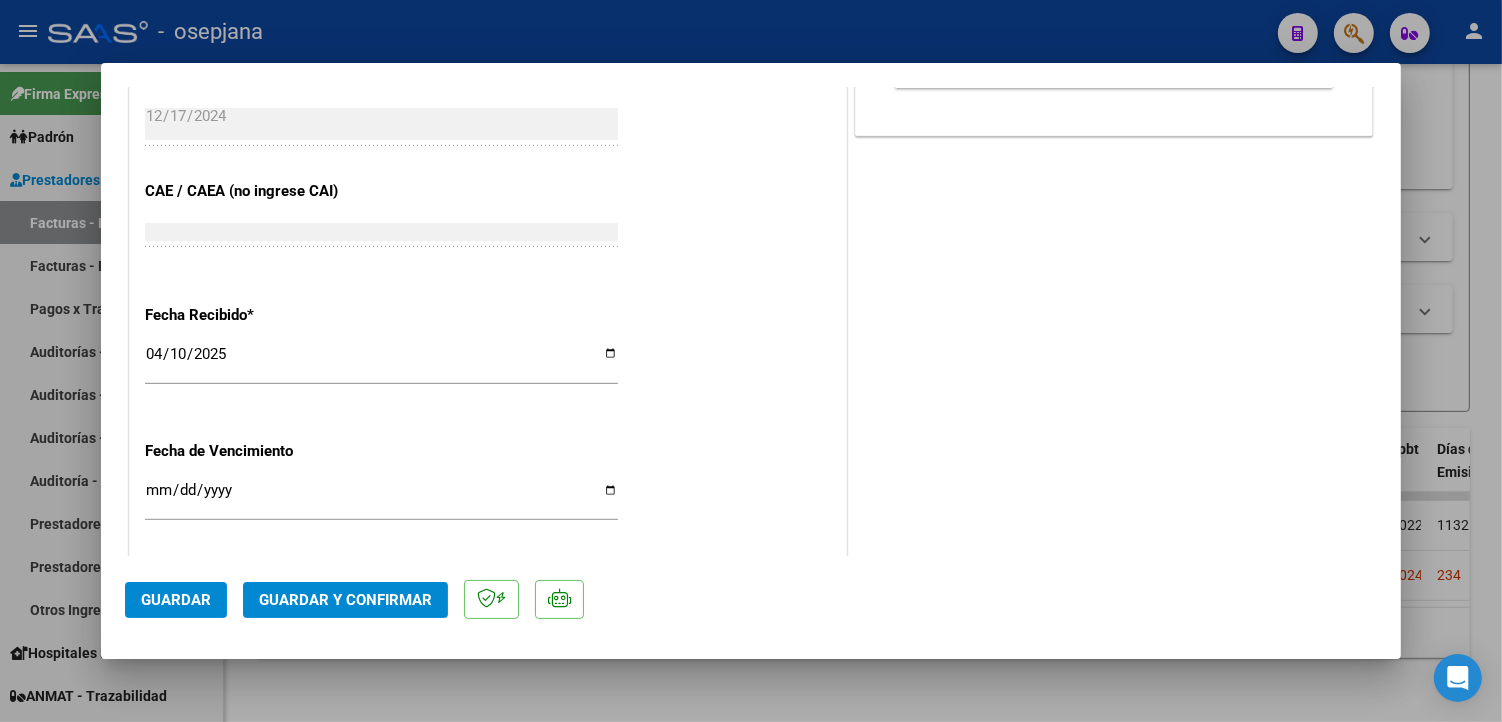scroll, scrollTop: 1167, scrollLeft: 0, axis: vertical 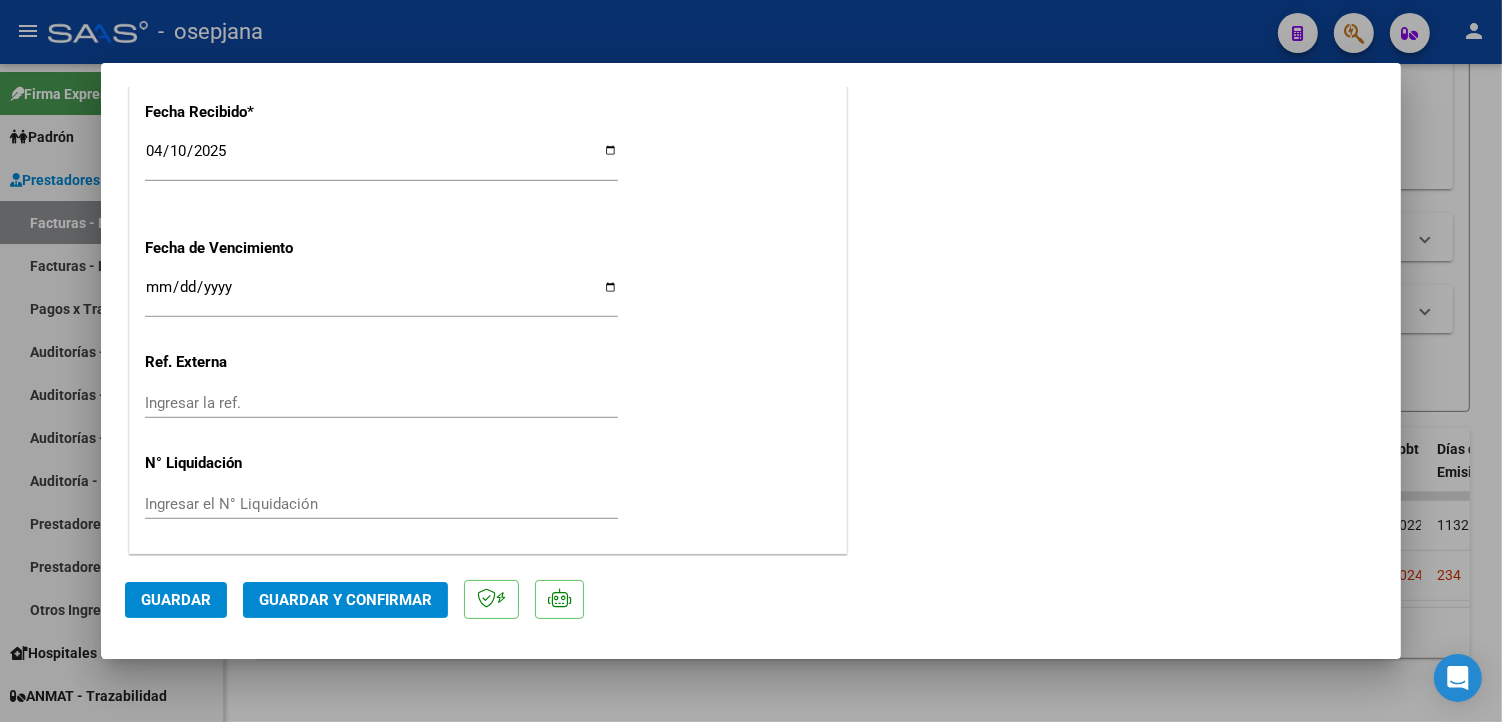 click on "Ingresar la fecha" at bounding box center [381, 295] 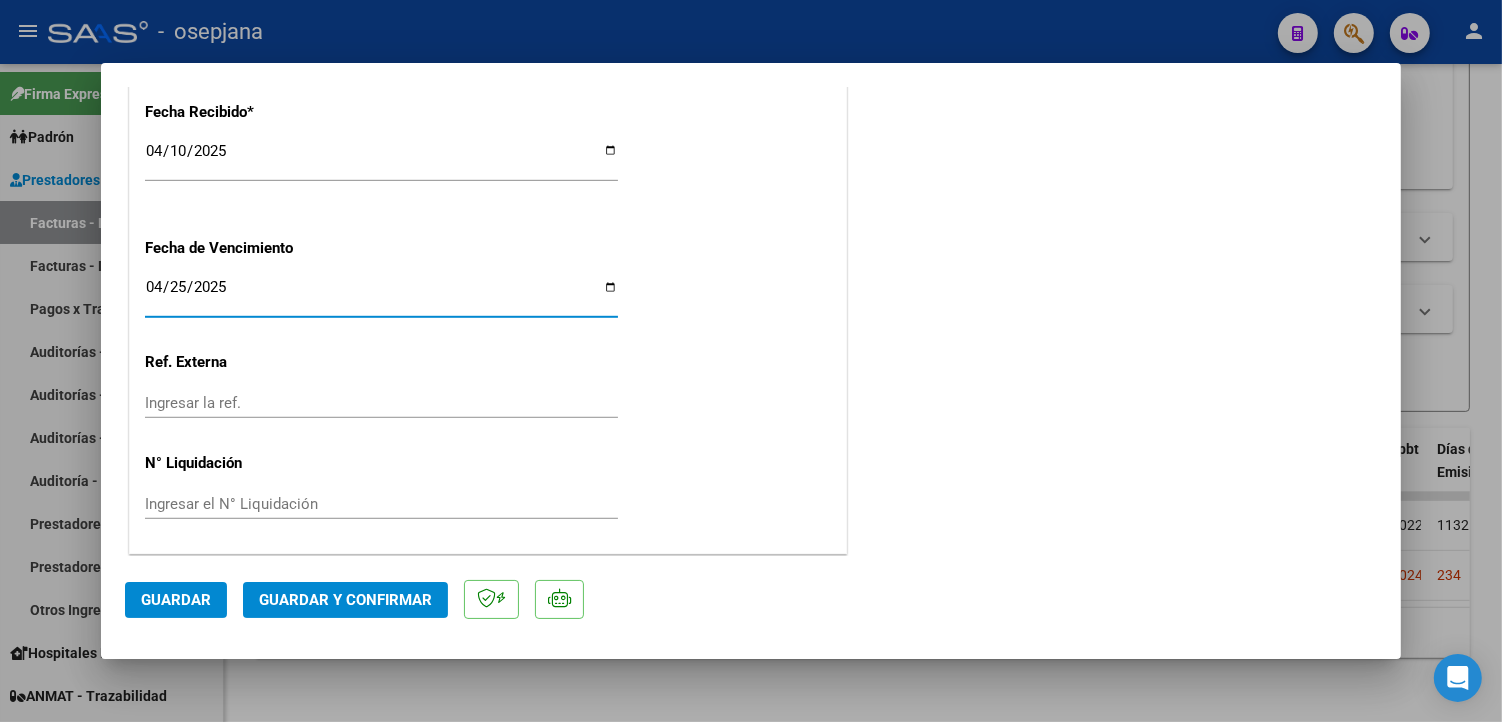 type on "2025-04-25" 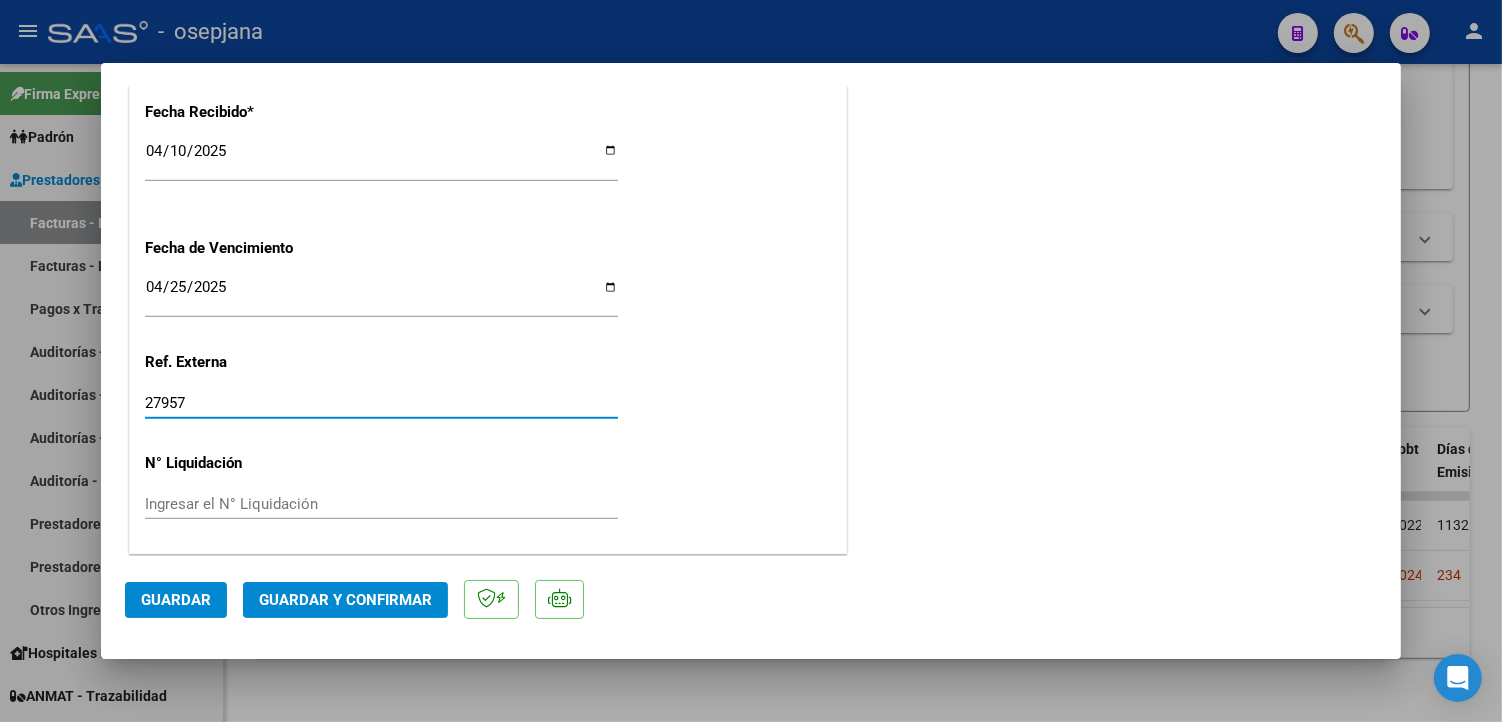 type on "27957" 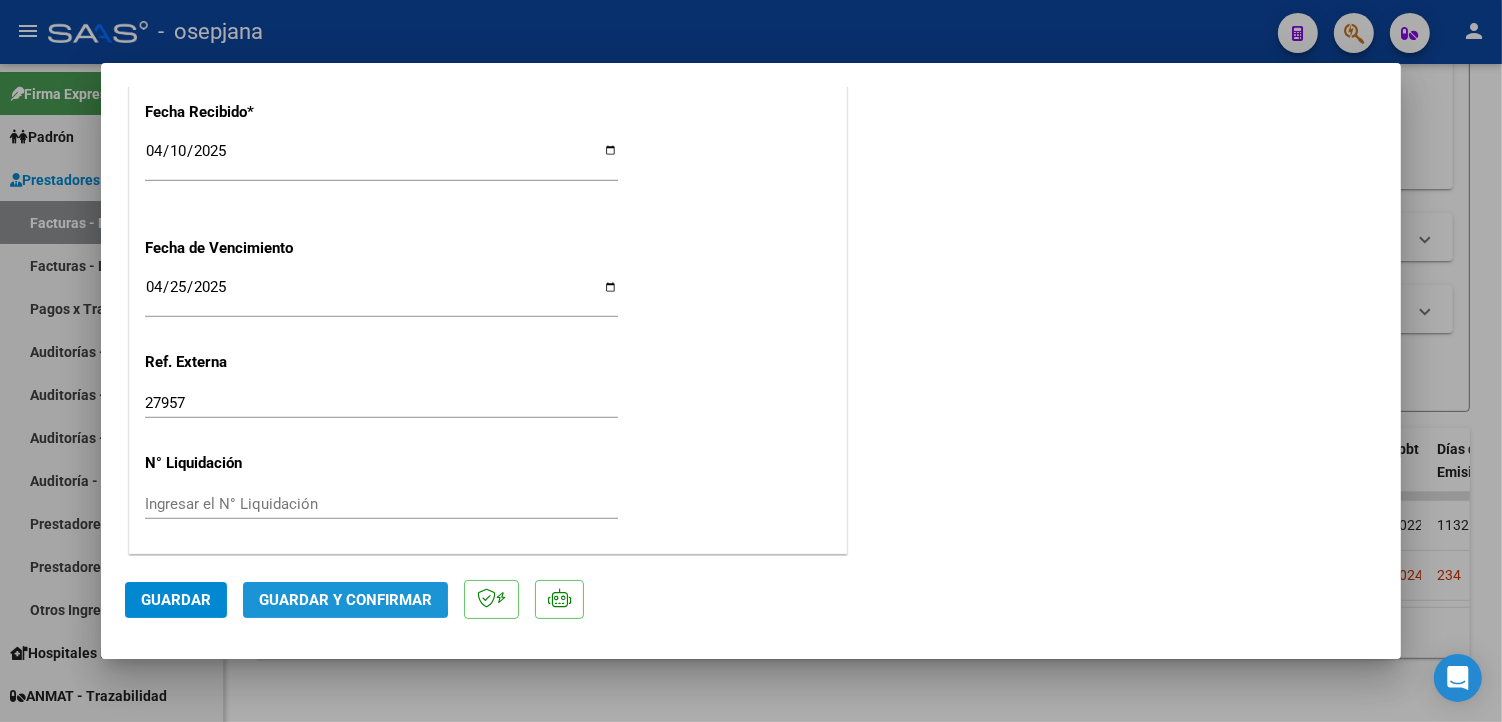 click on "Guardar y Confirmar" 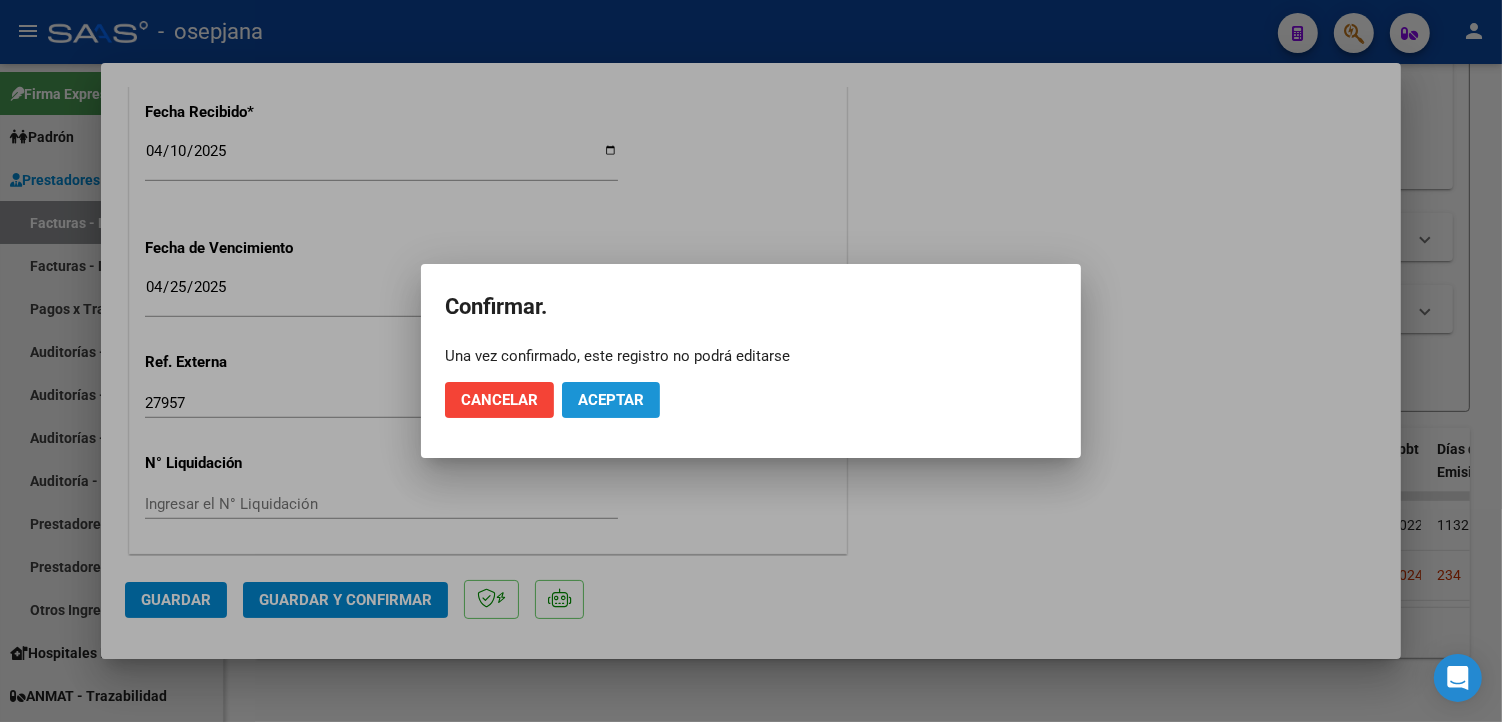 click on "Aceptar" 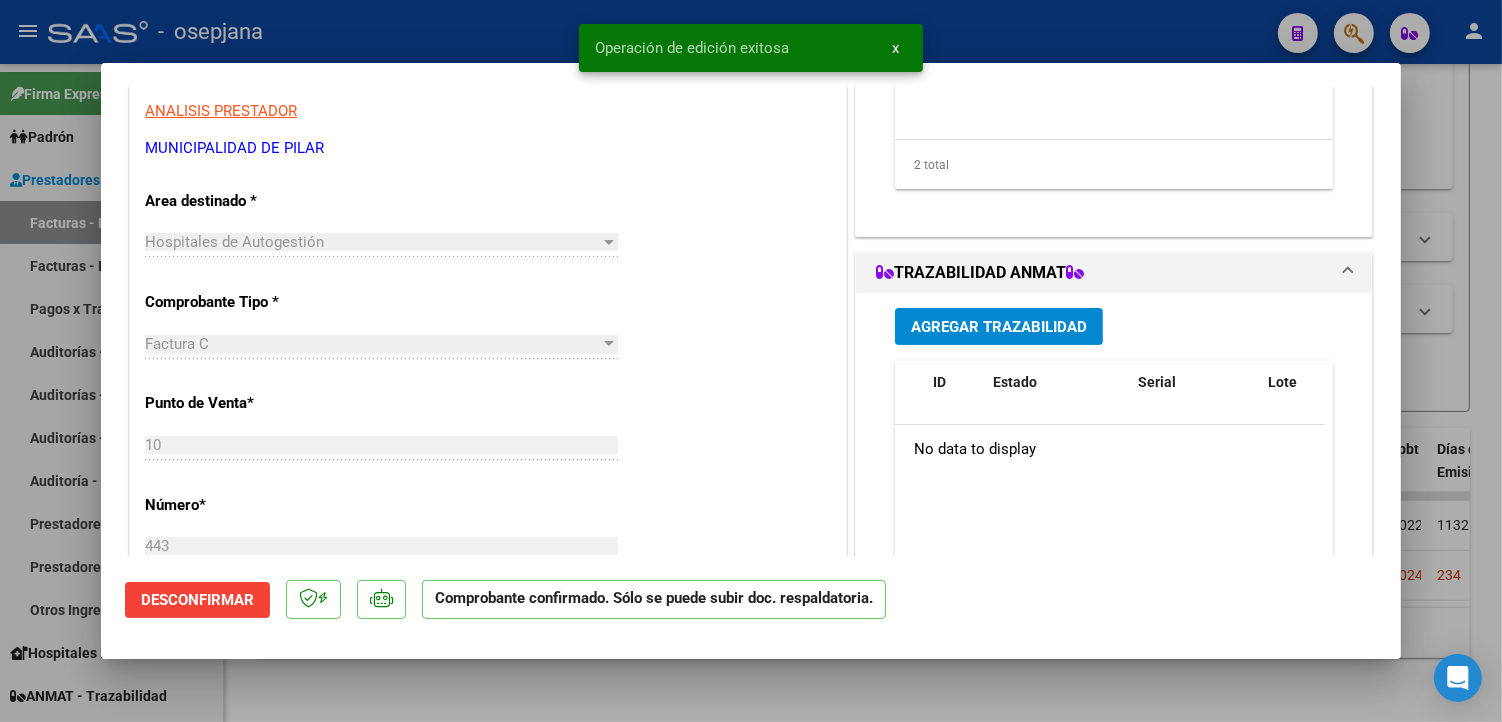 scroll, scrollTop: 0, scrollLeft: 0, axis: both 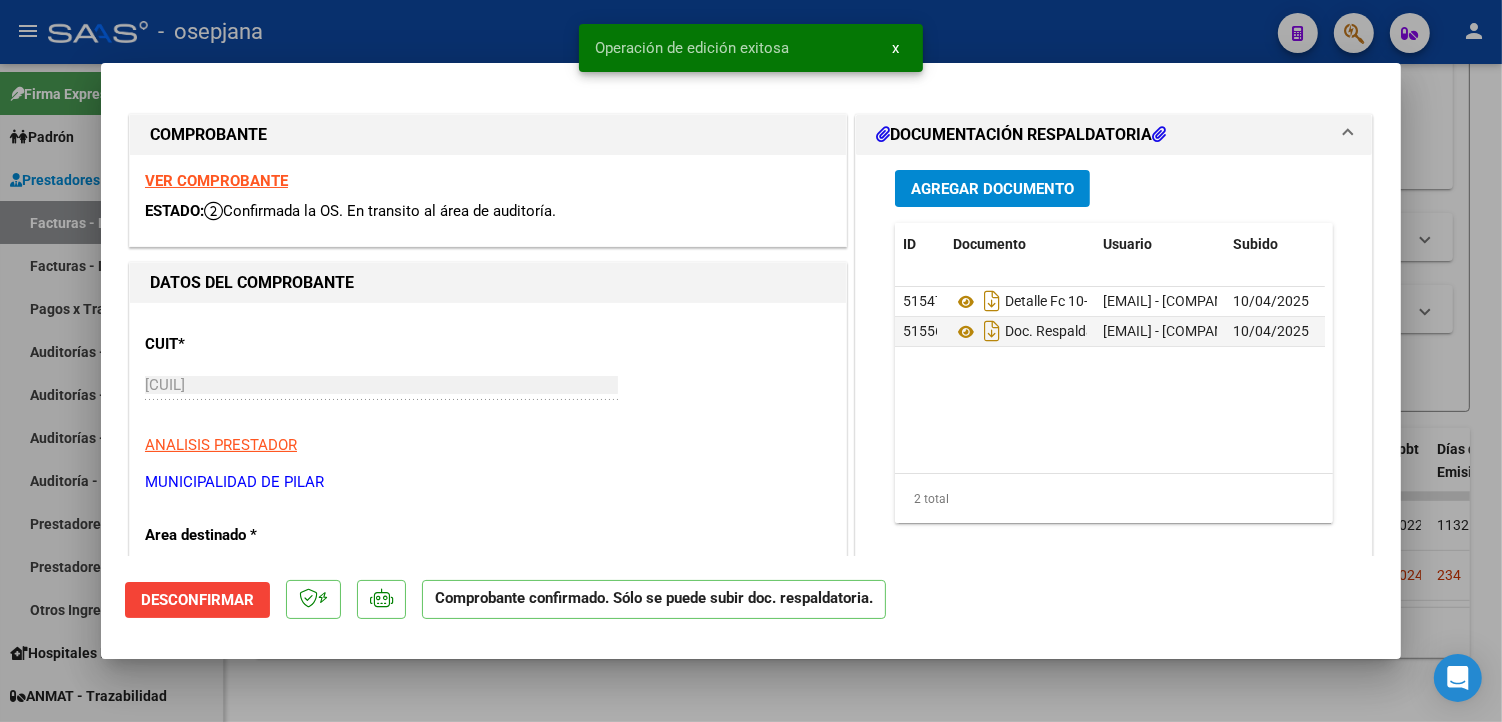click at bounding box center [751, 361] 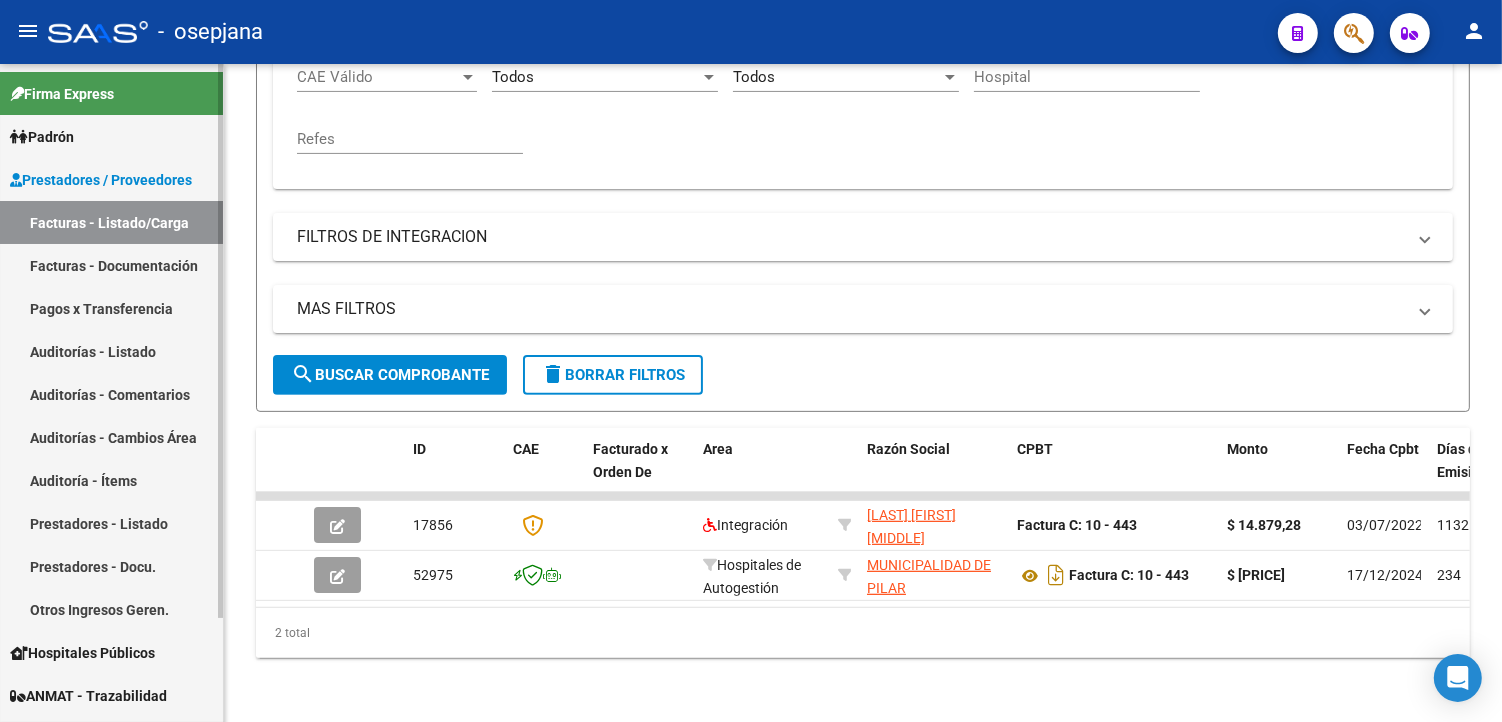 click on "Auditorías - Comentarios" at bounding box center (111, 394) 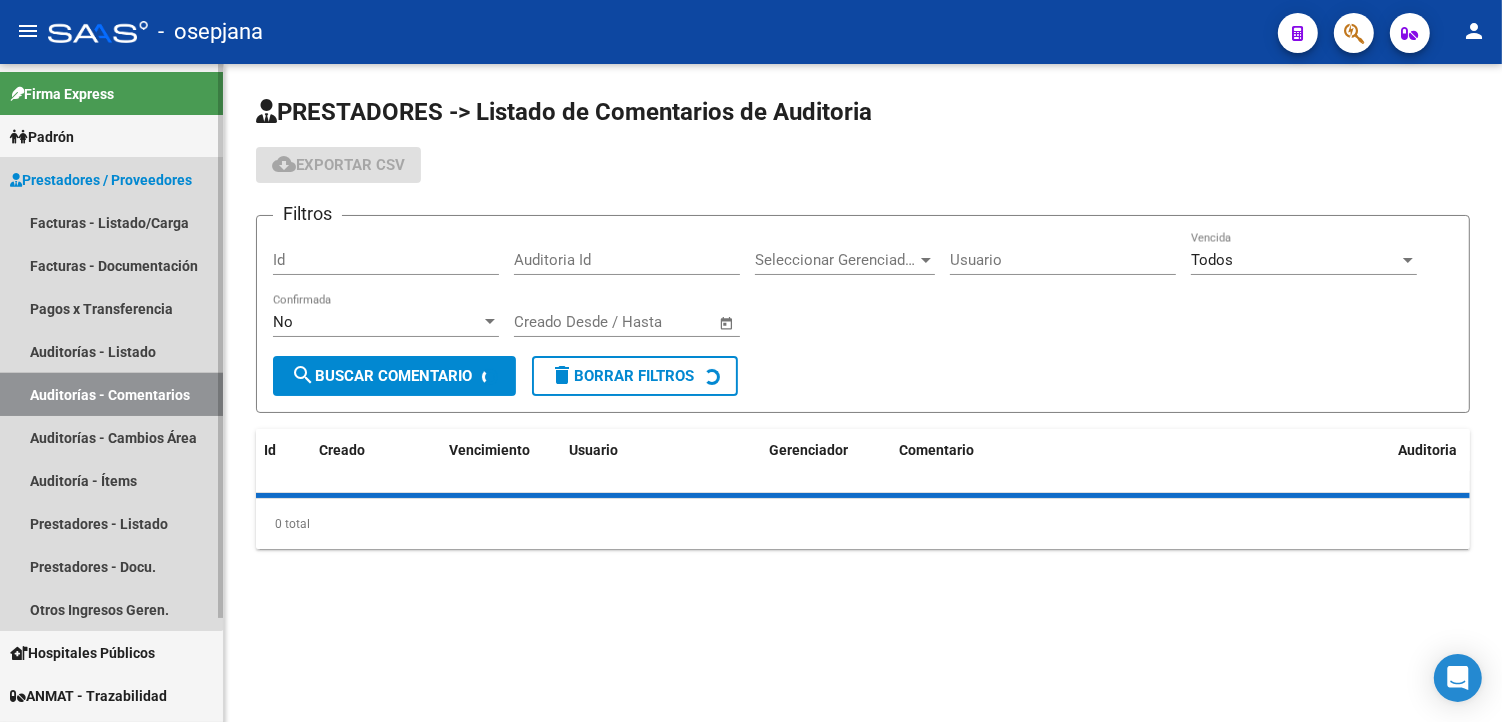 scroll, scrollTop: 0, scrollLeft: 0, axis: both 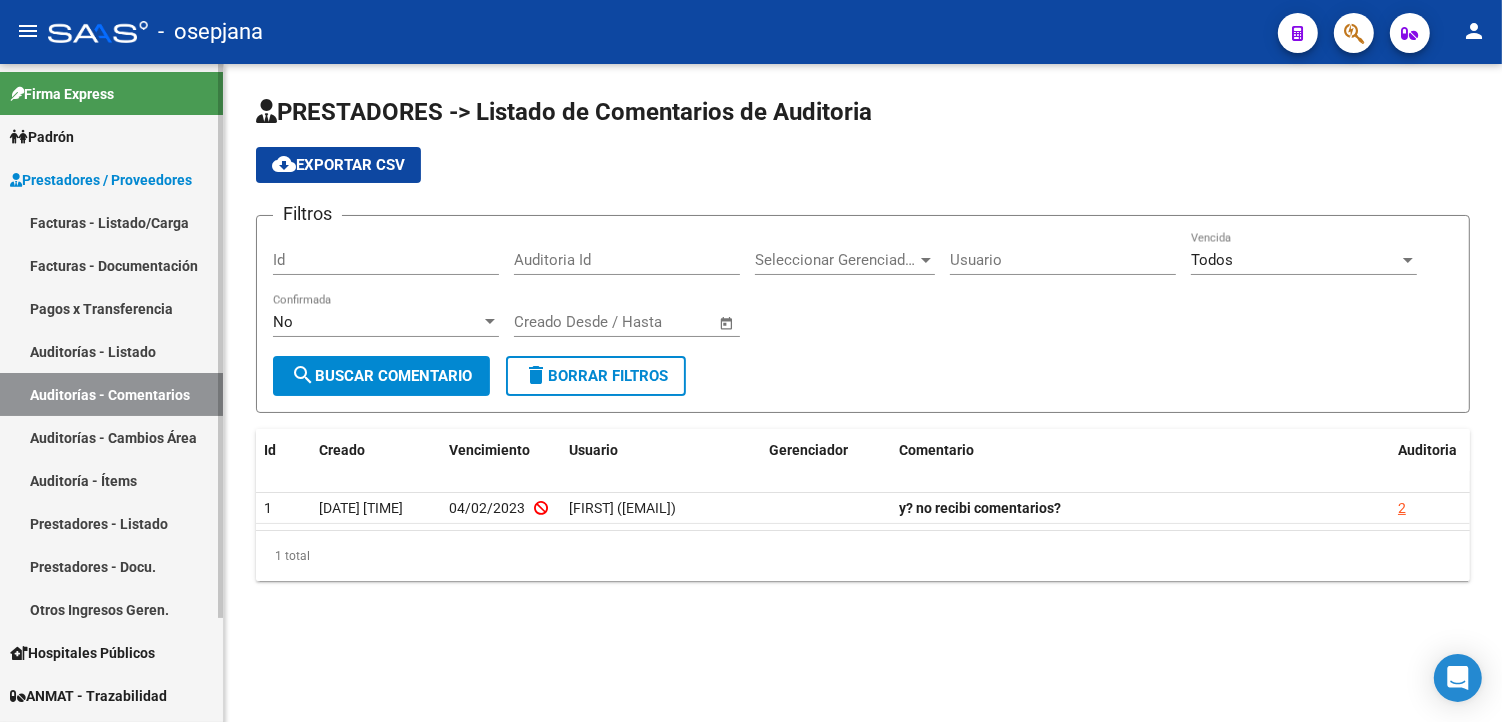 click on "Auditorías - Listado" at bounding box center (111, 351) 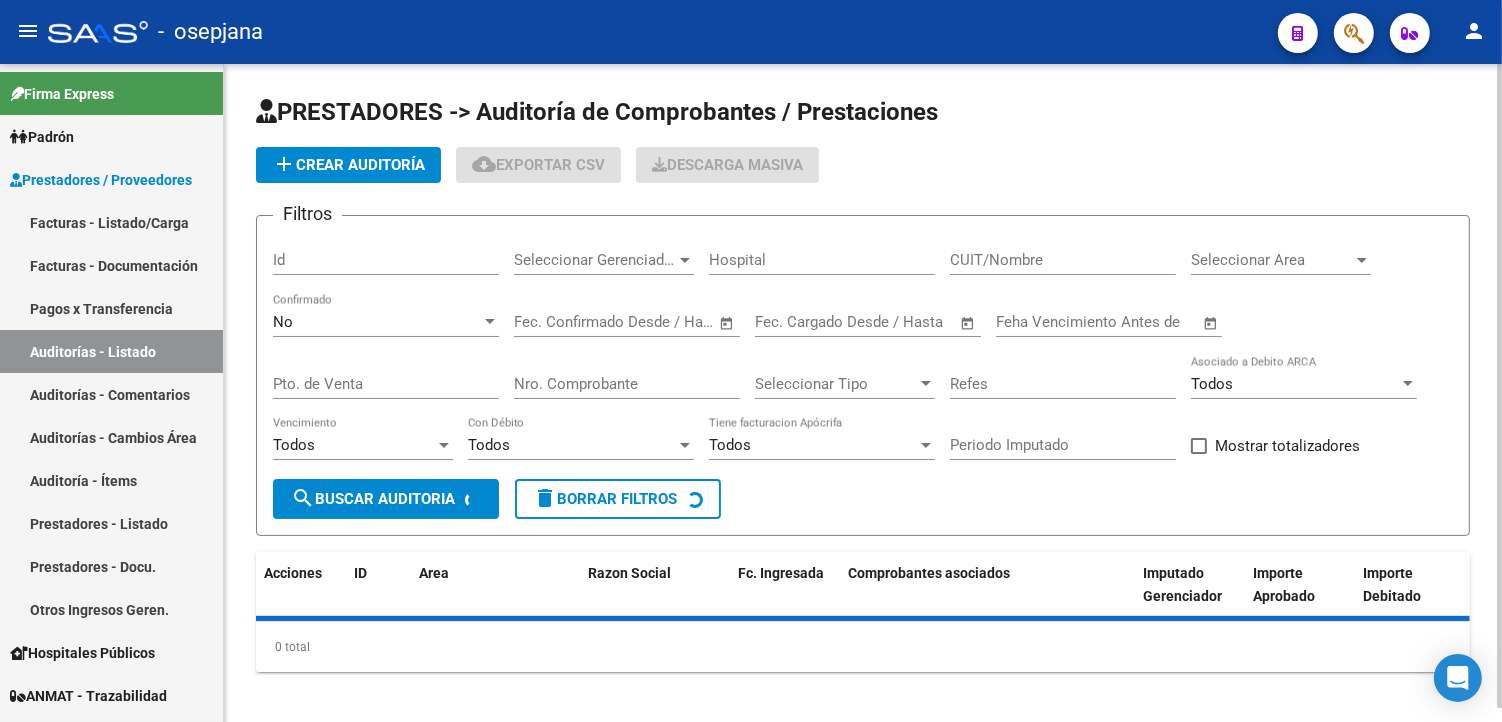 click on "add  Crear Auditoría" 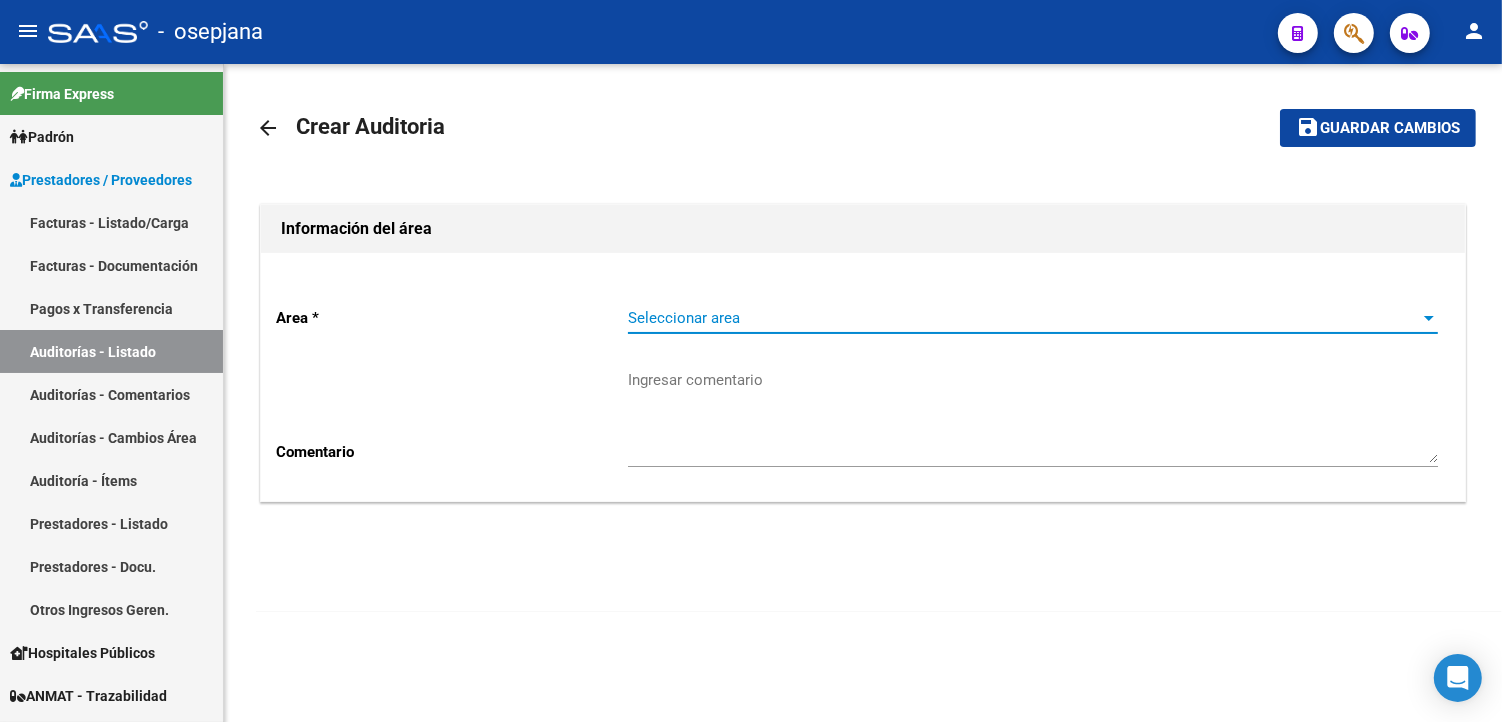 click on "Seleccionar area" at bounding box center (1024, 318) 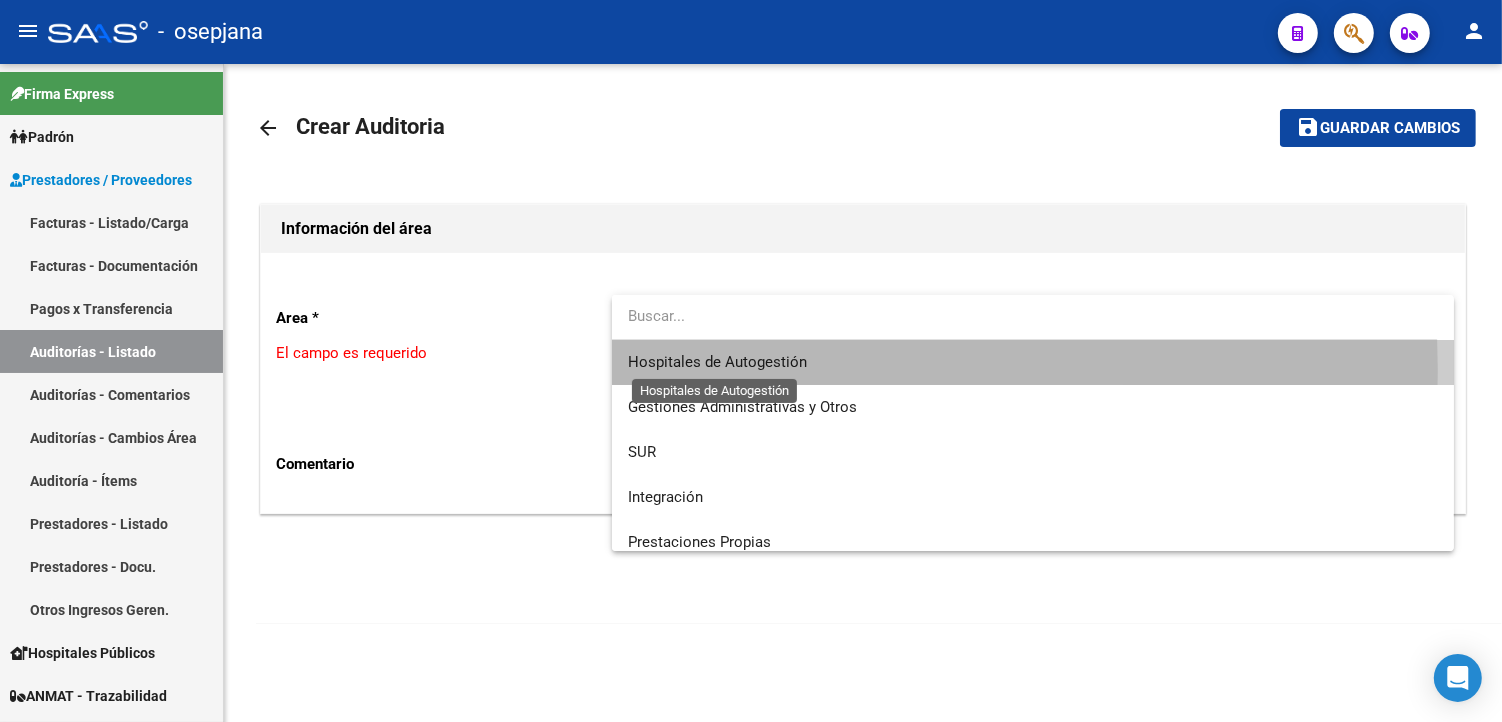 click on "Hospitales de Autogestión" at bounding box center [717, 362] 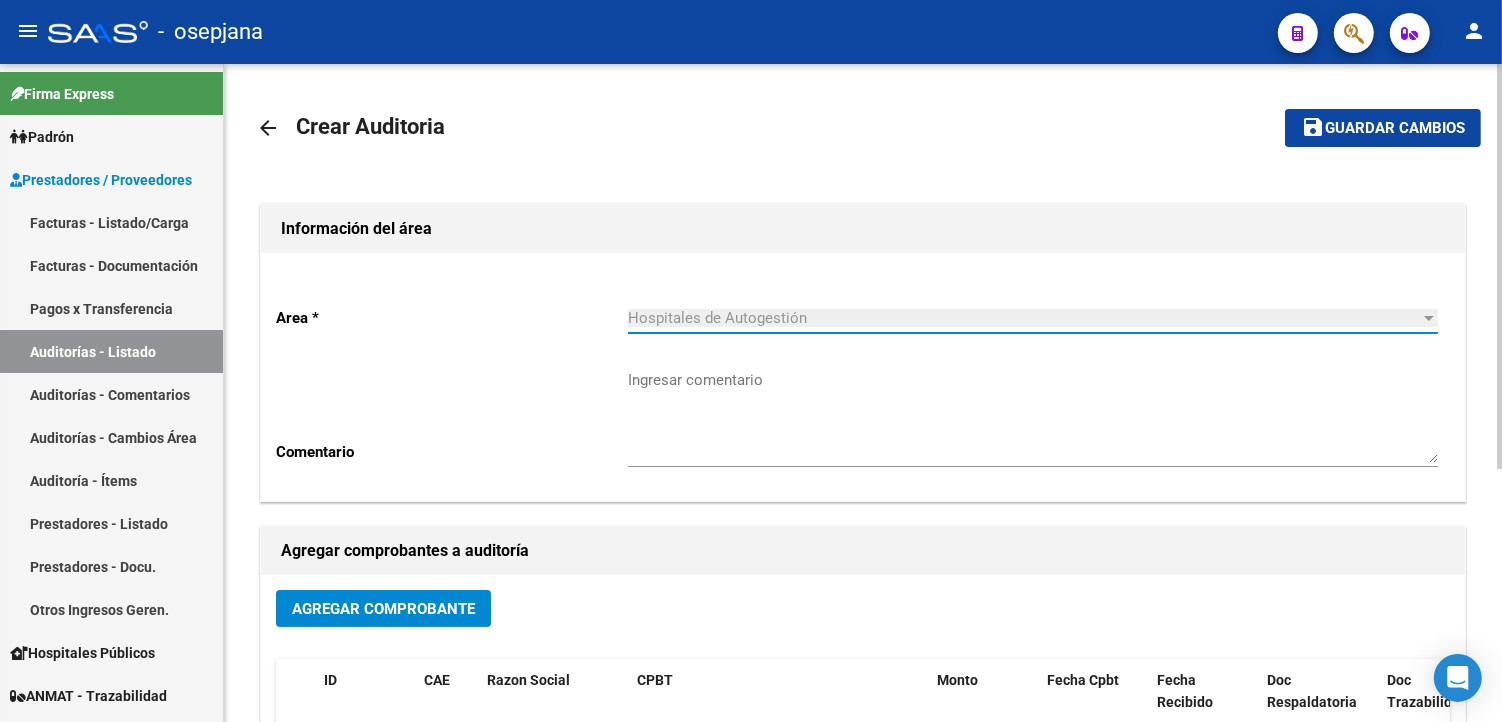 click on "Agregar Comprobante" 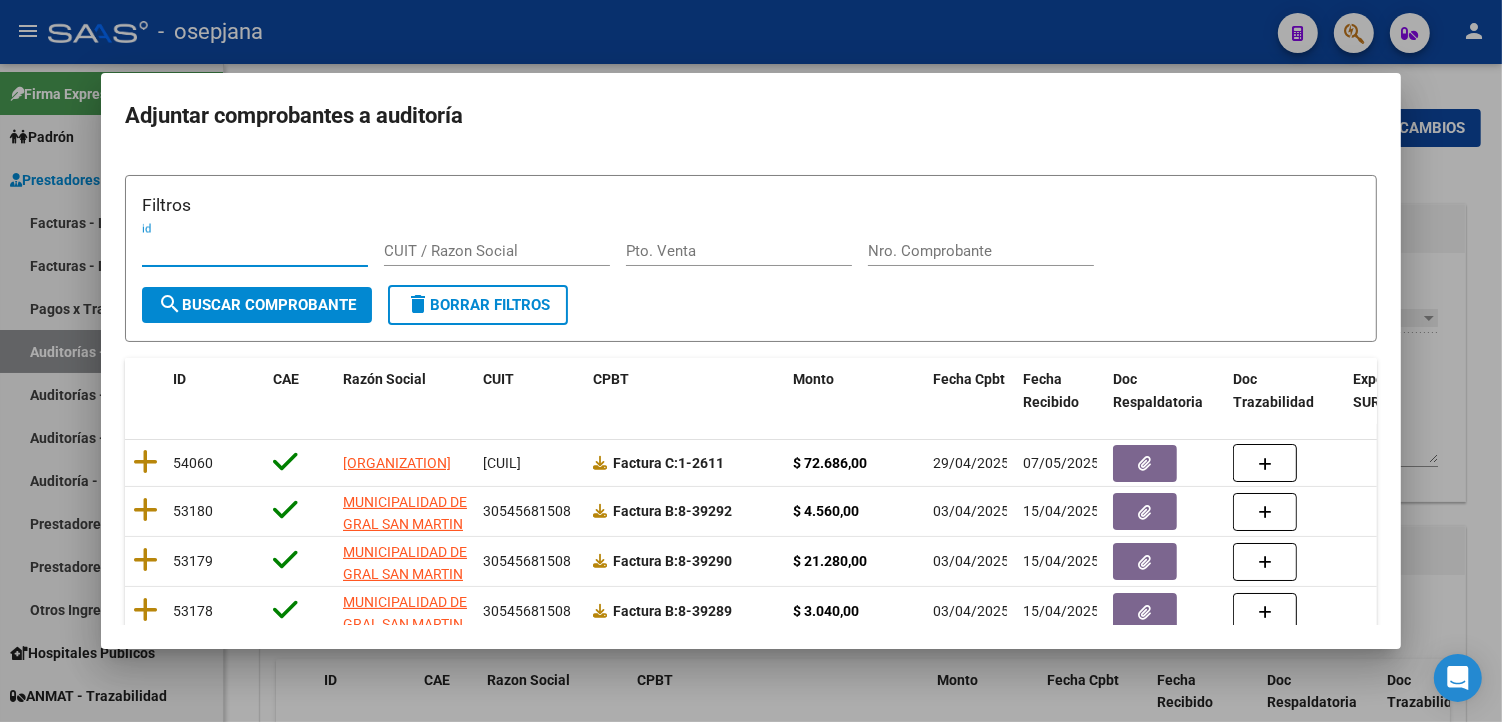 click on "Pto. Venta" at bounding box center (739, 251) 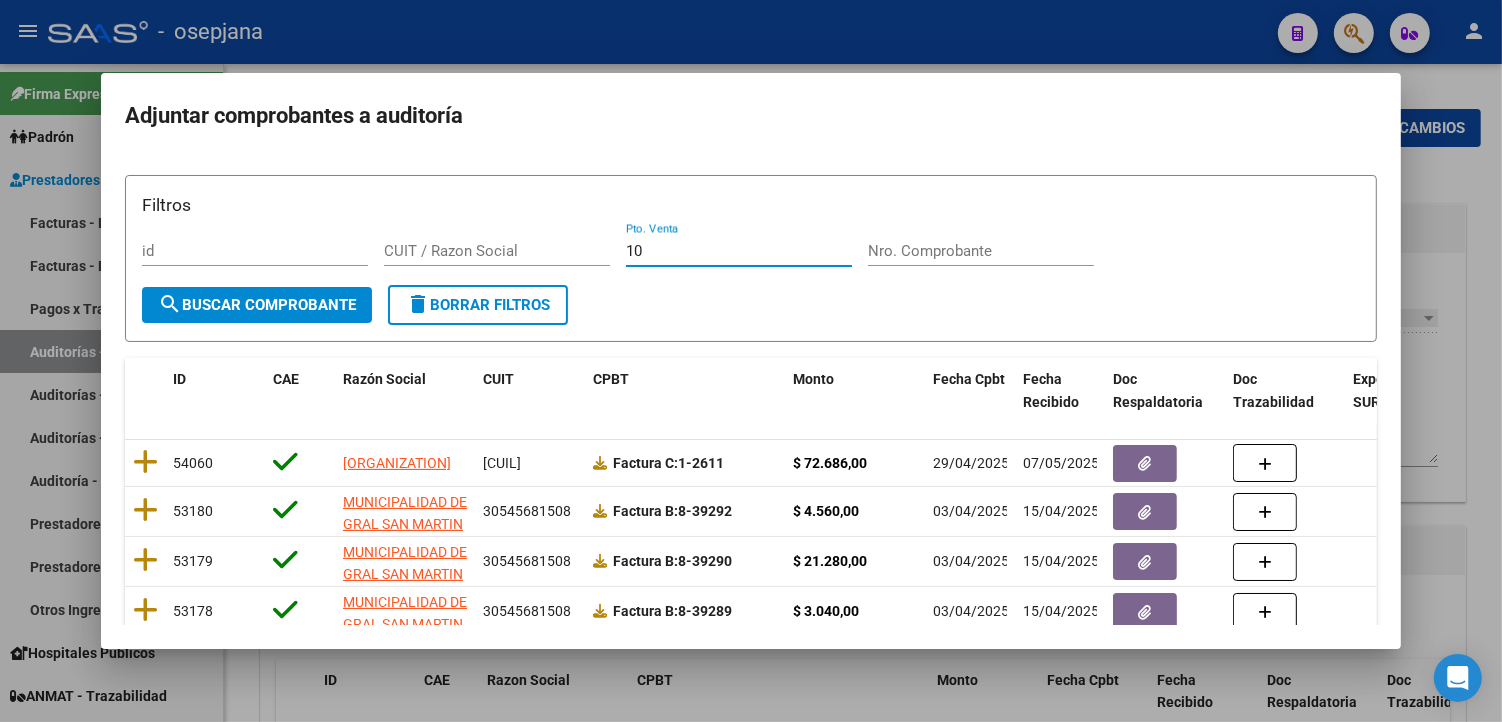 type on "10" 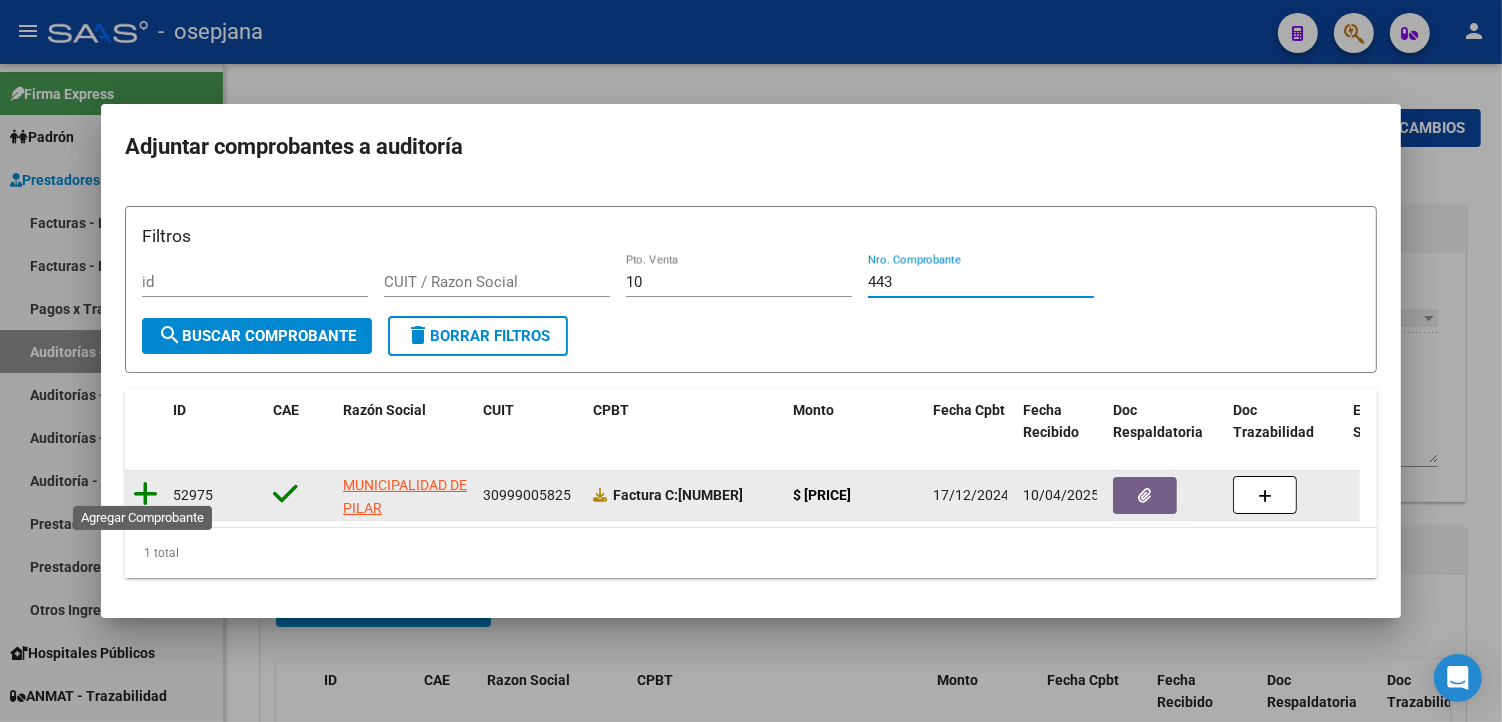 type on "443" 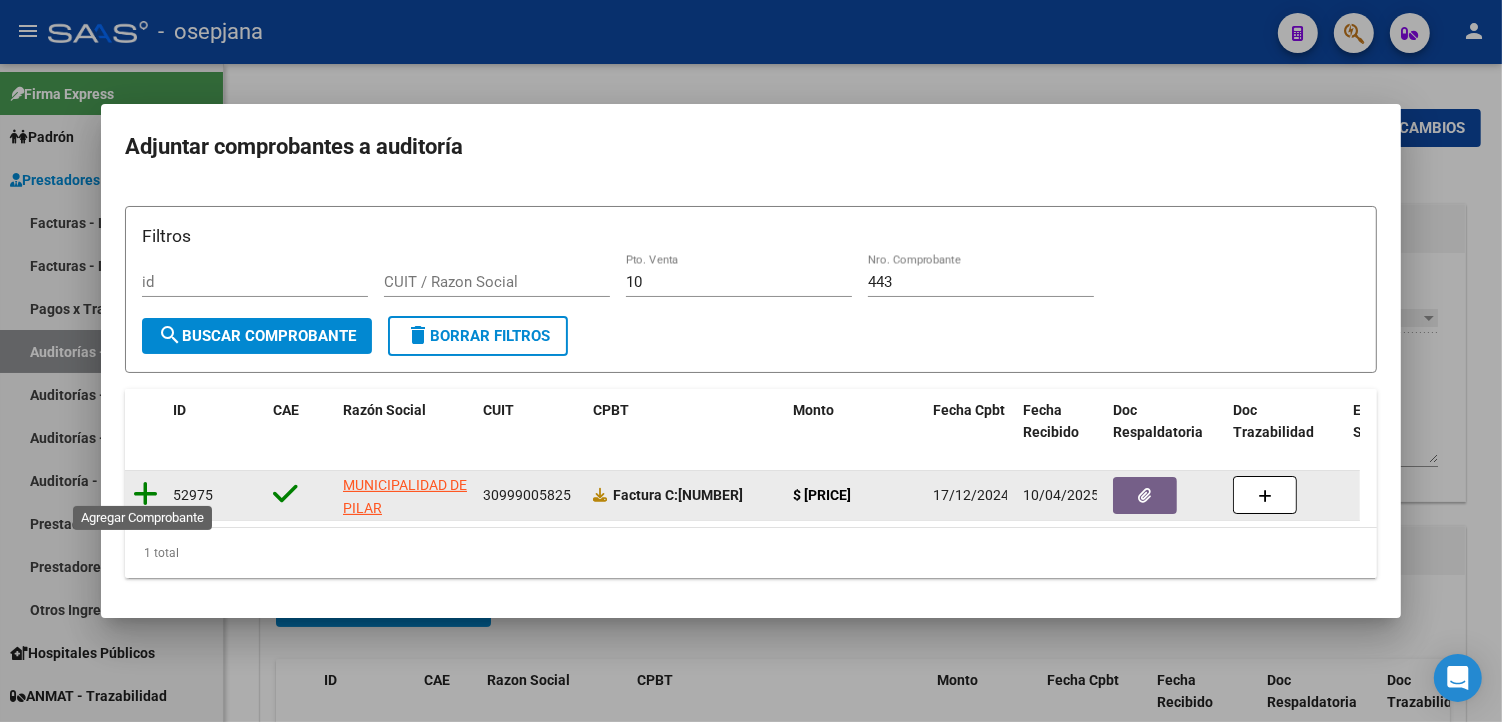 click 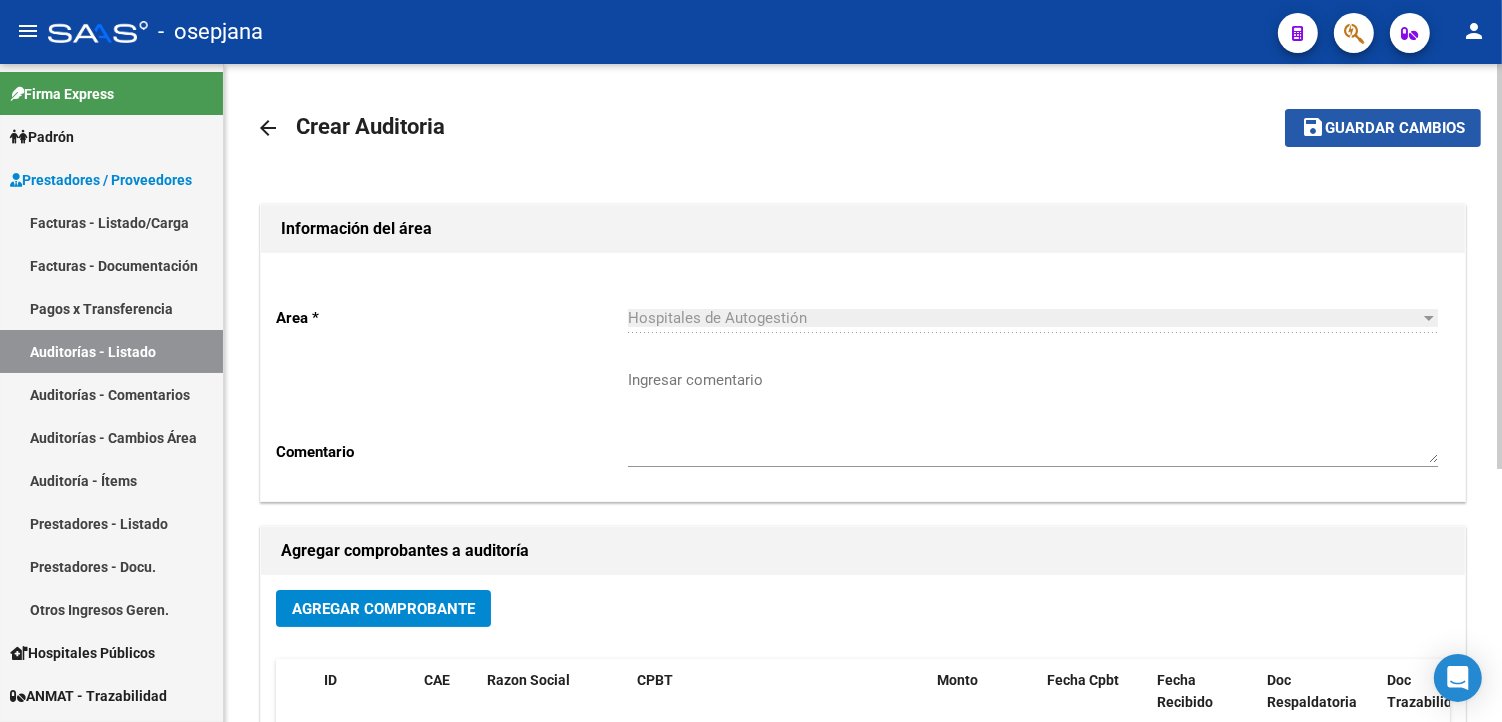 click on "Guardar cambios" 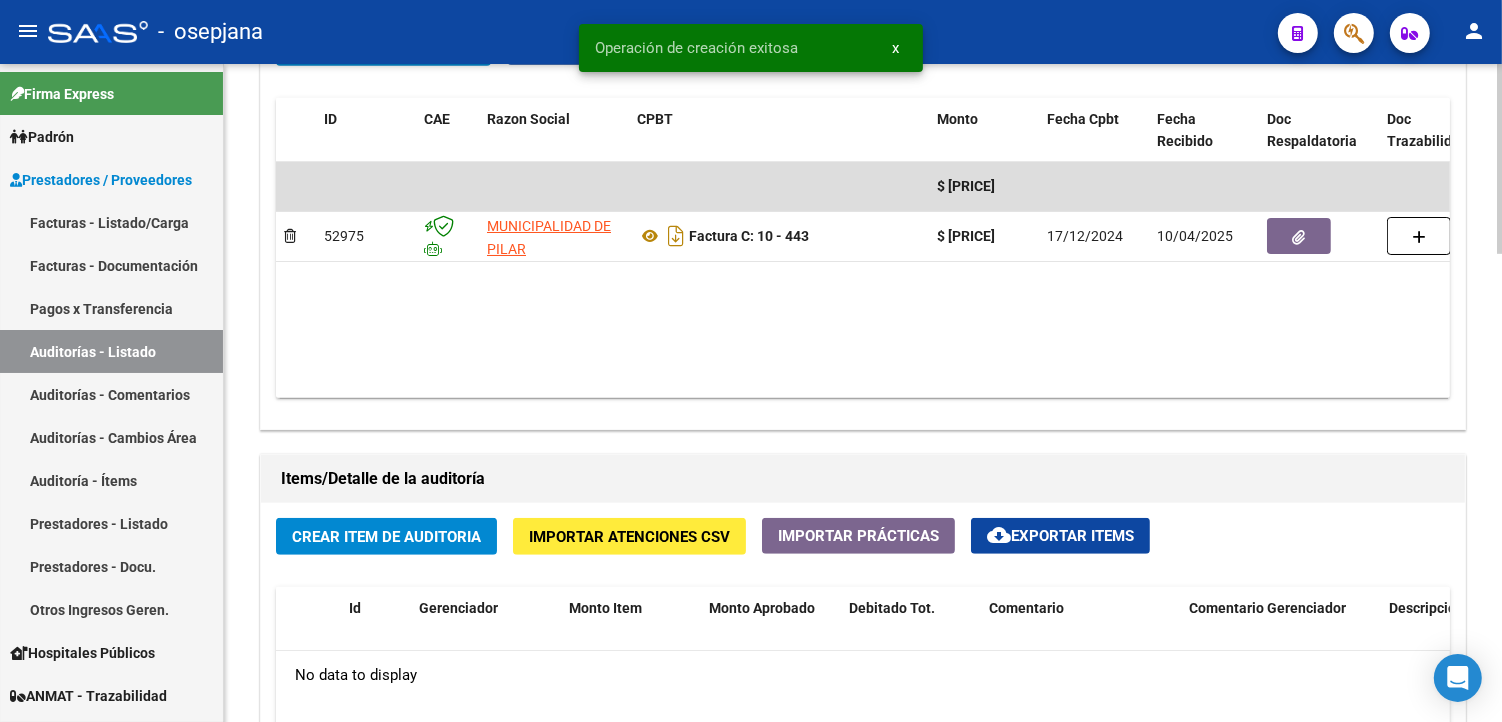 scroll, scrollTop: 1333, scrollLeft: 0, axis: vertical 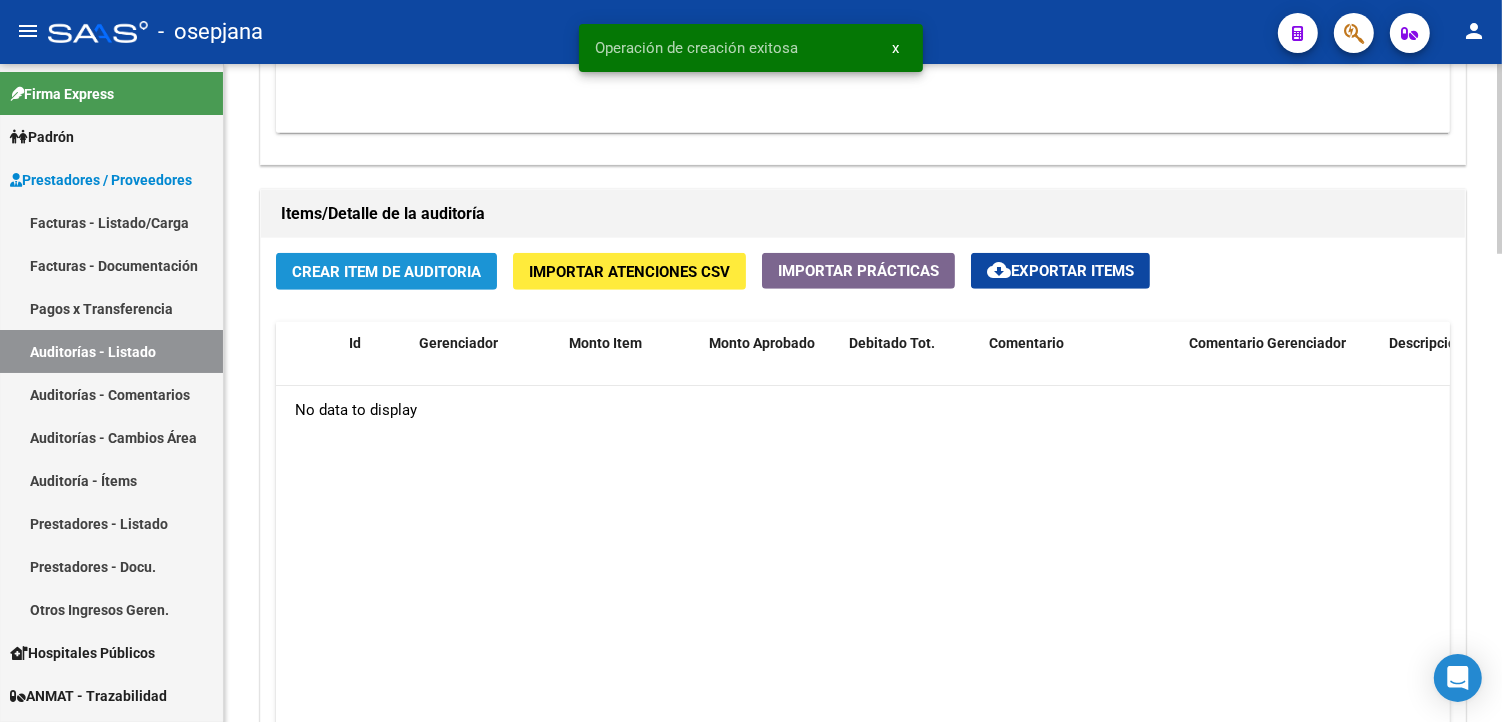 click on "Crear Item de Auditoria" 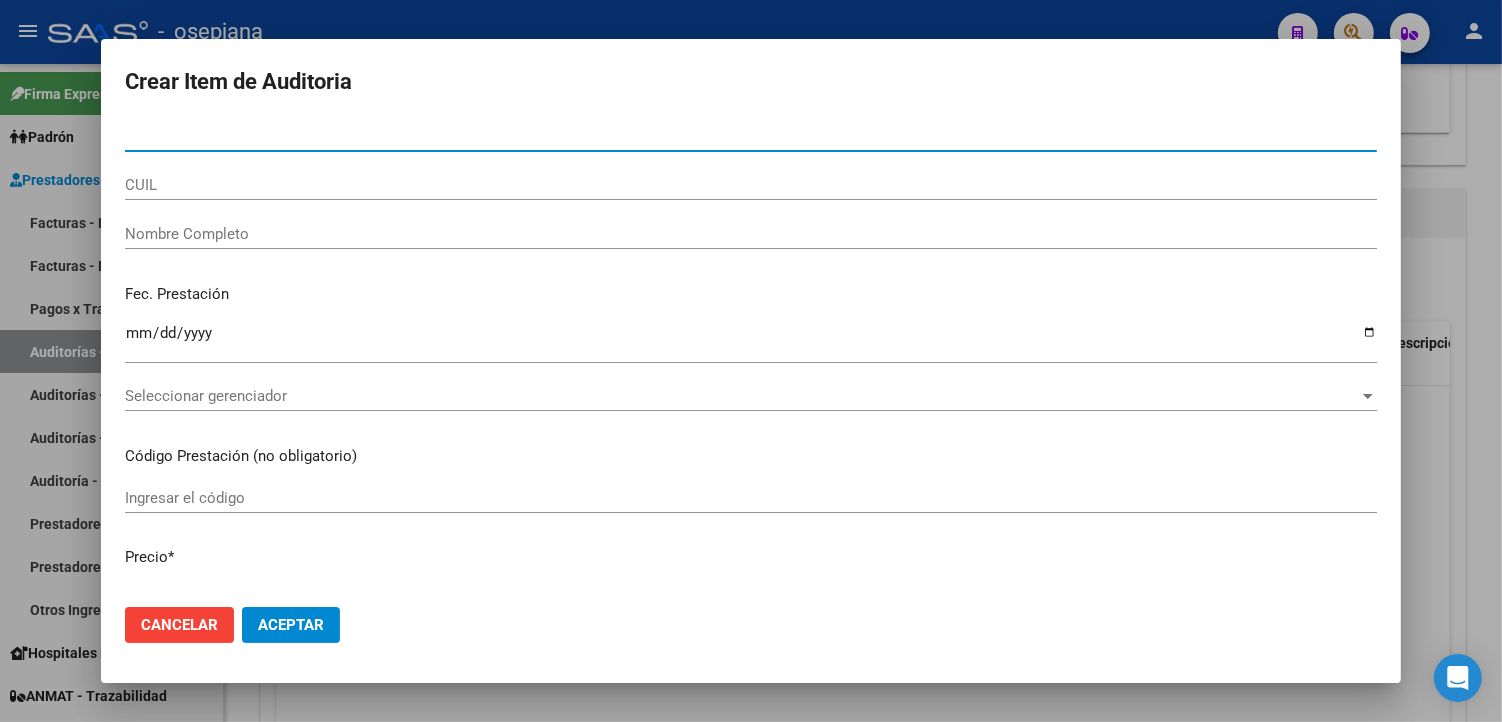 type on "55262541" 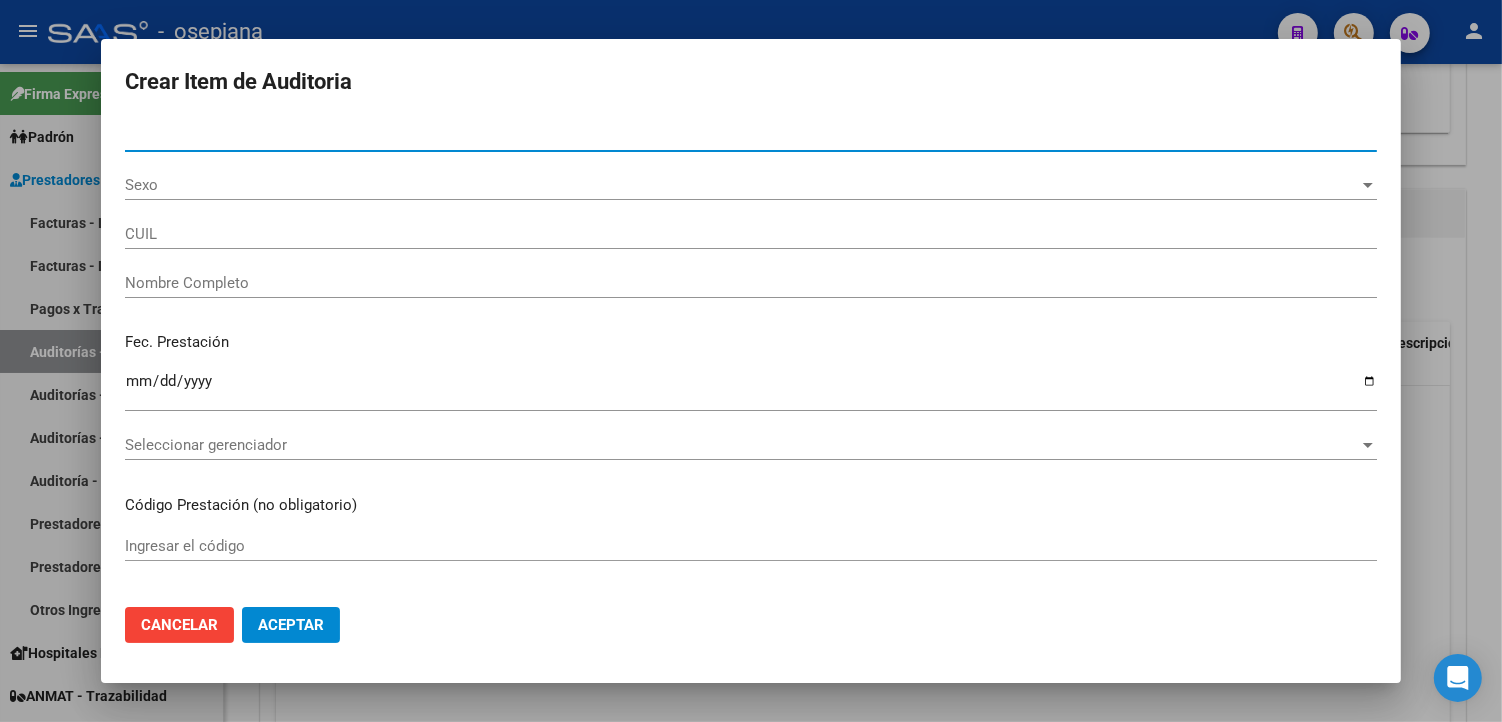 type on "27552625418" 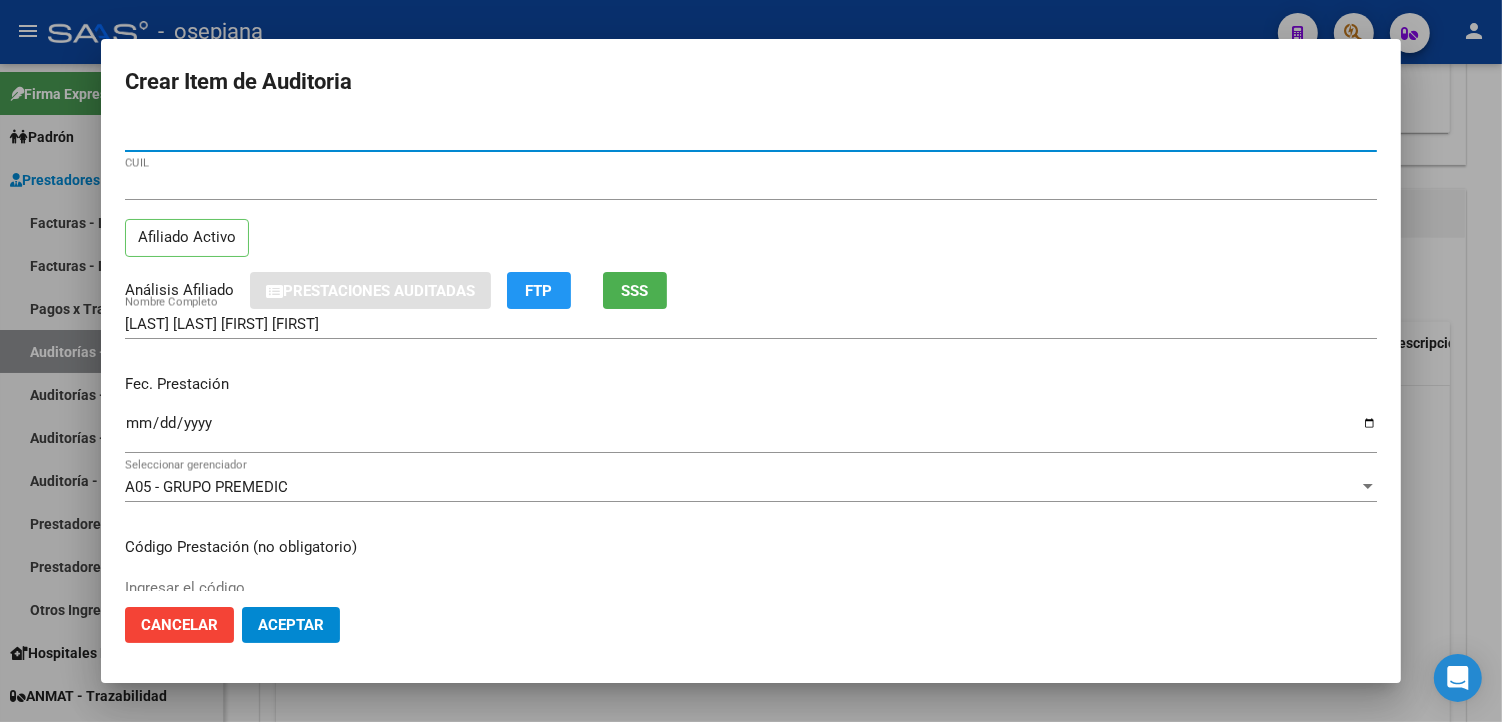 type on "55262541" 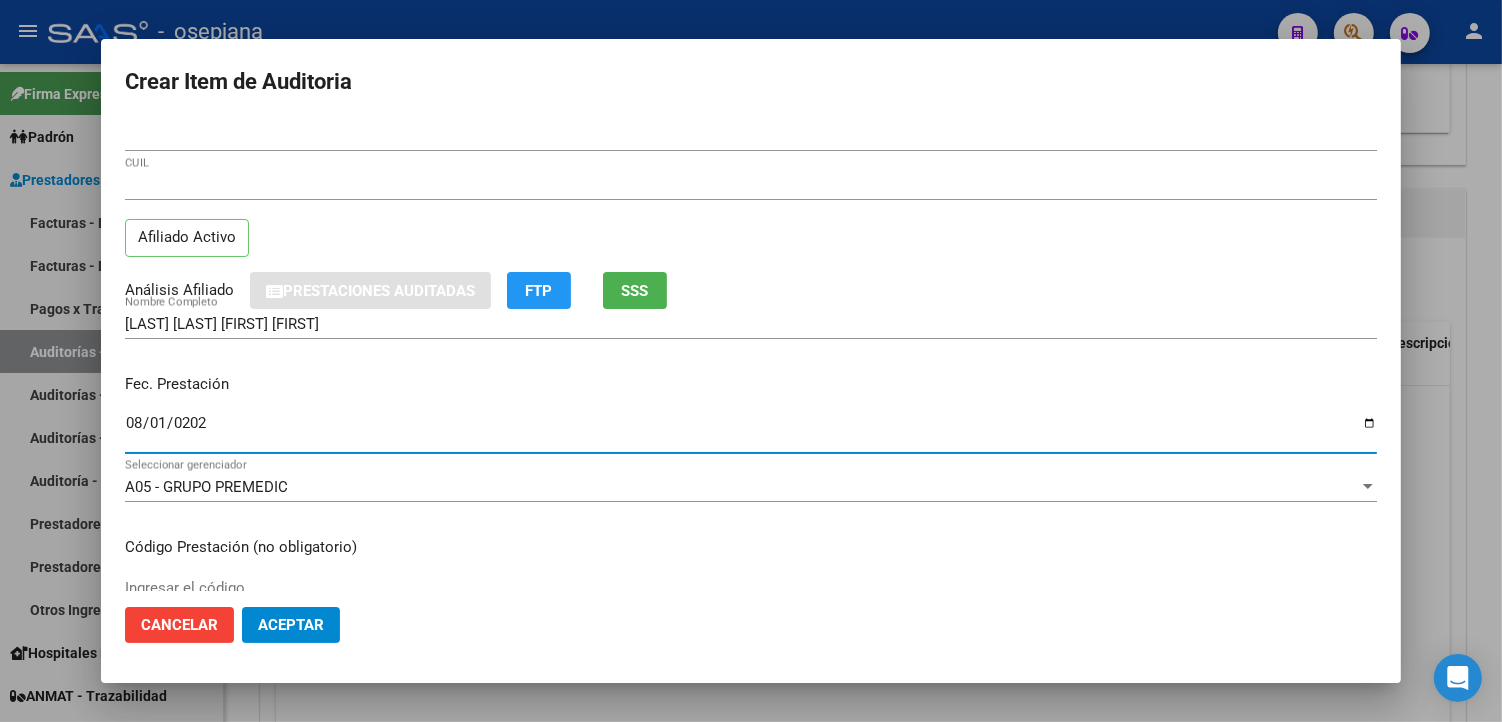 type on "2024-08-01" 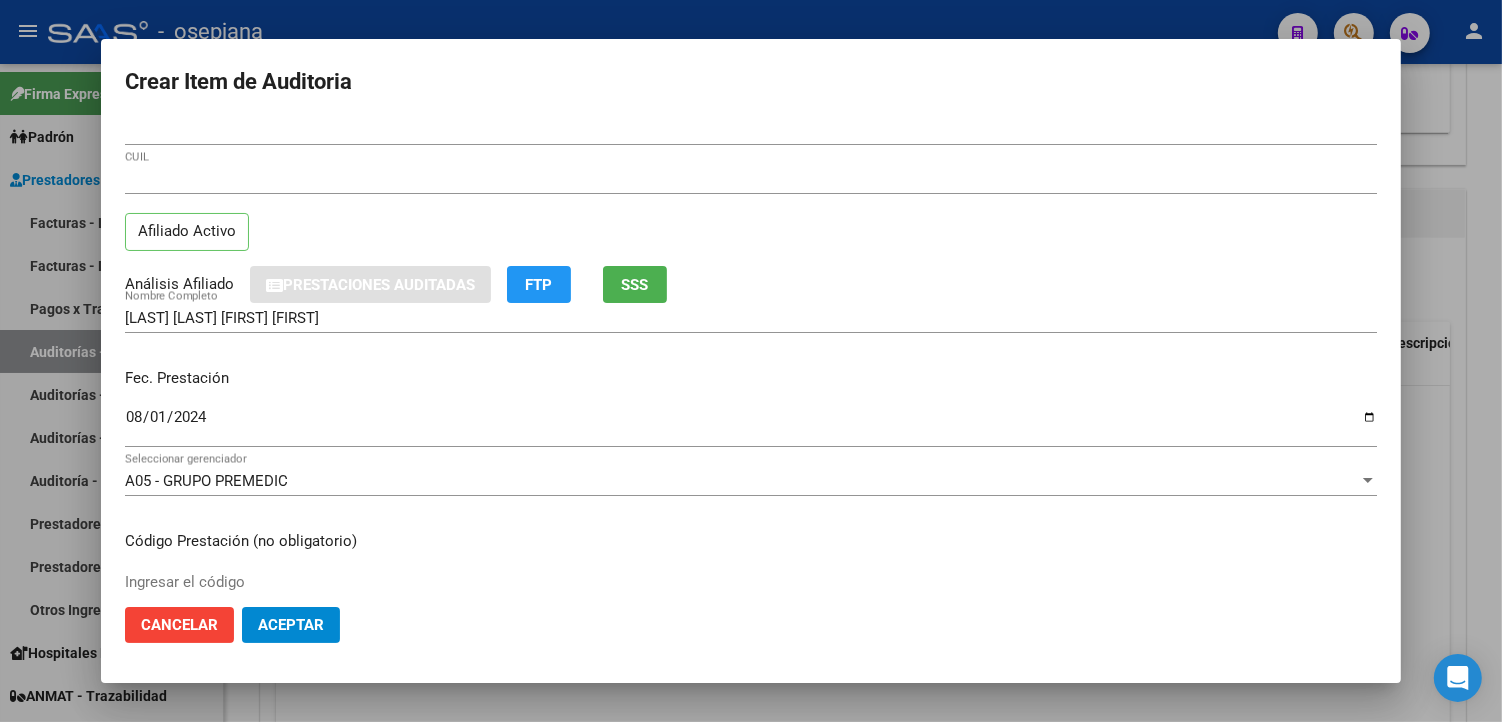scroll, scrollTop: 333, scrollLeft: 0, axis: vertical 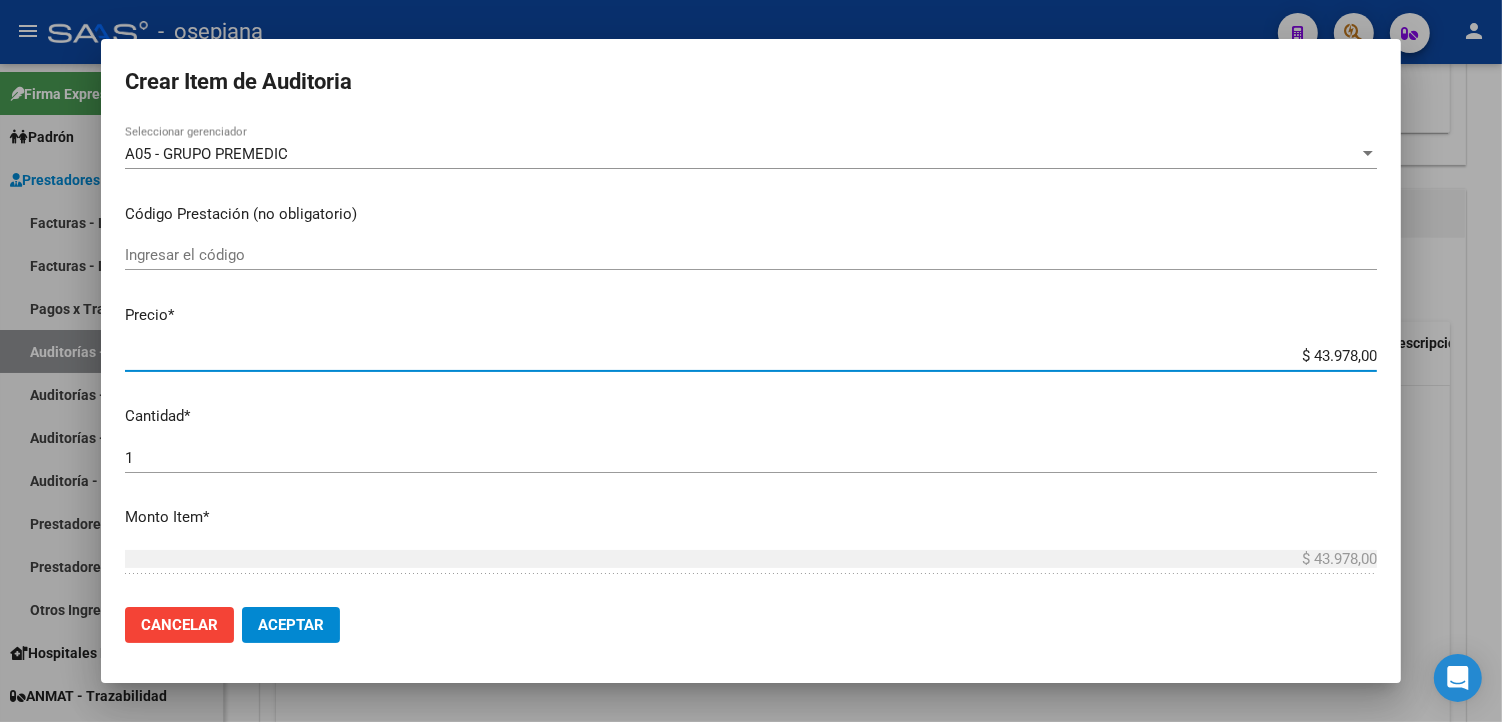 type on "$ 0,03" 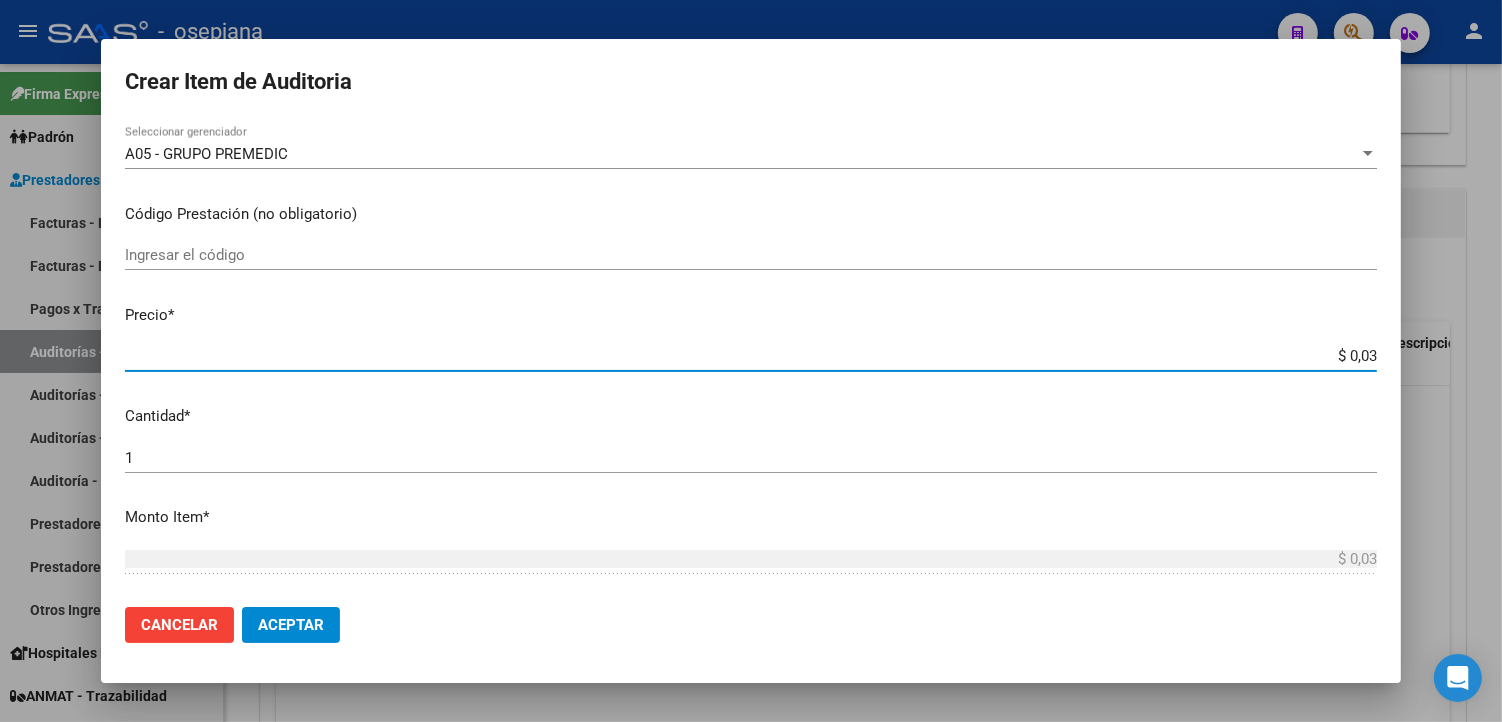 type on "$ 0,39" 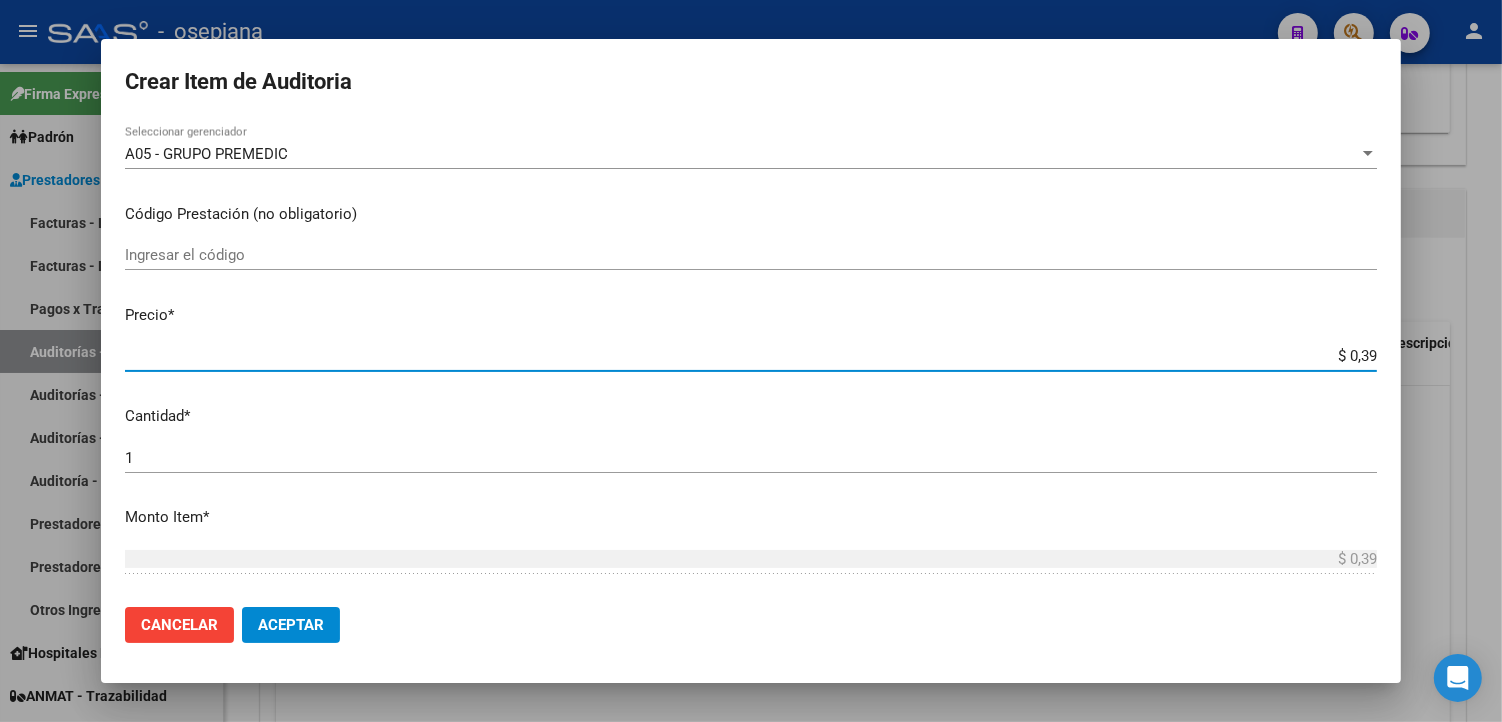 type on "$ 3,99" 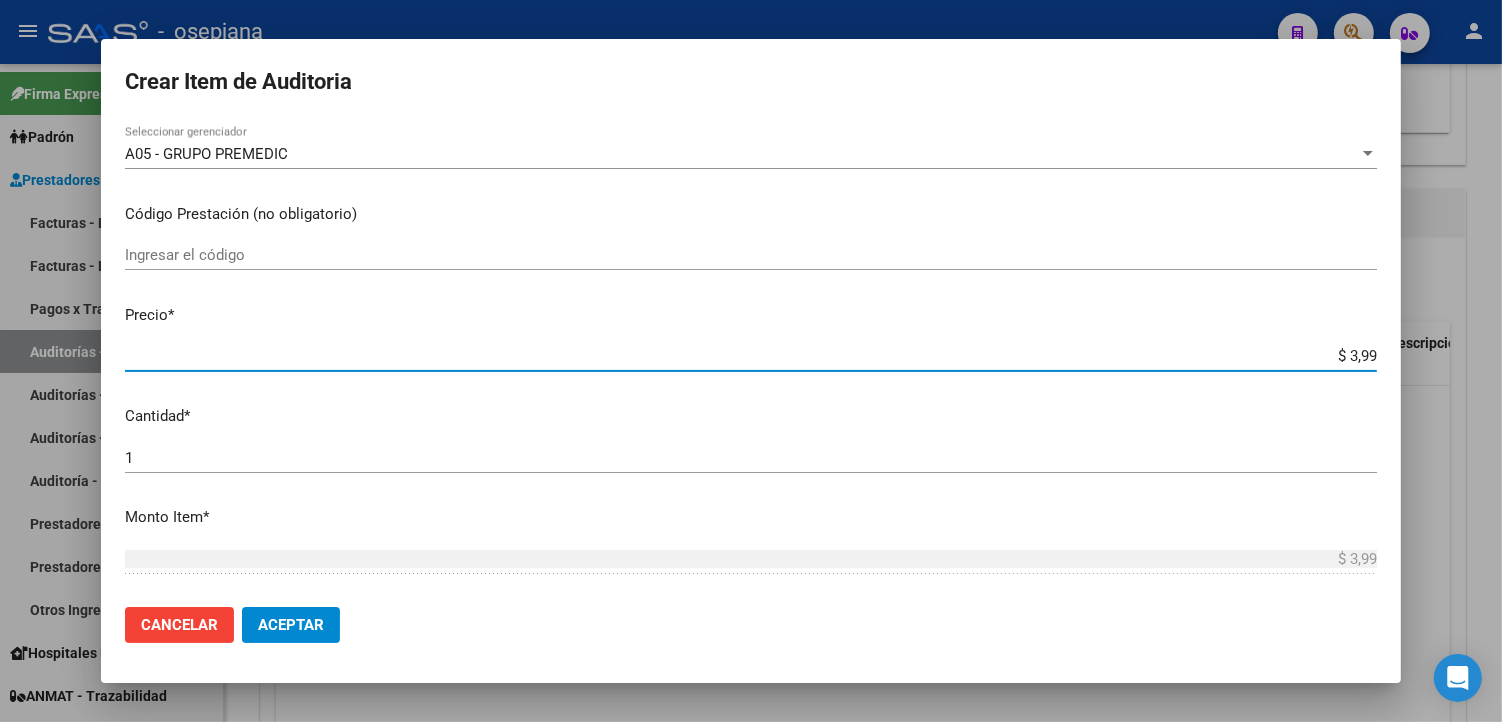 type on "$ 39,98" 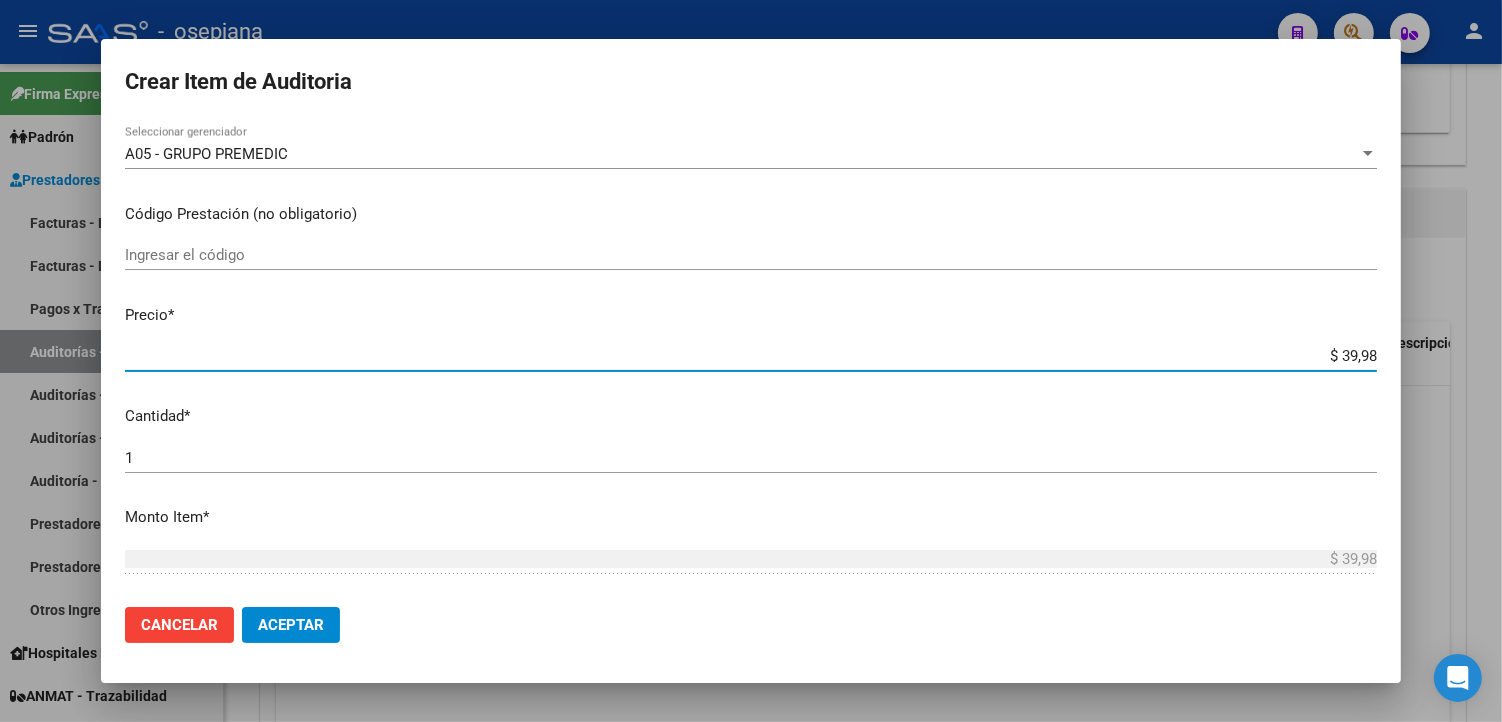 type on "$ 399,80" 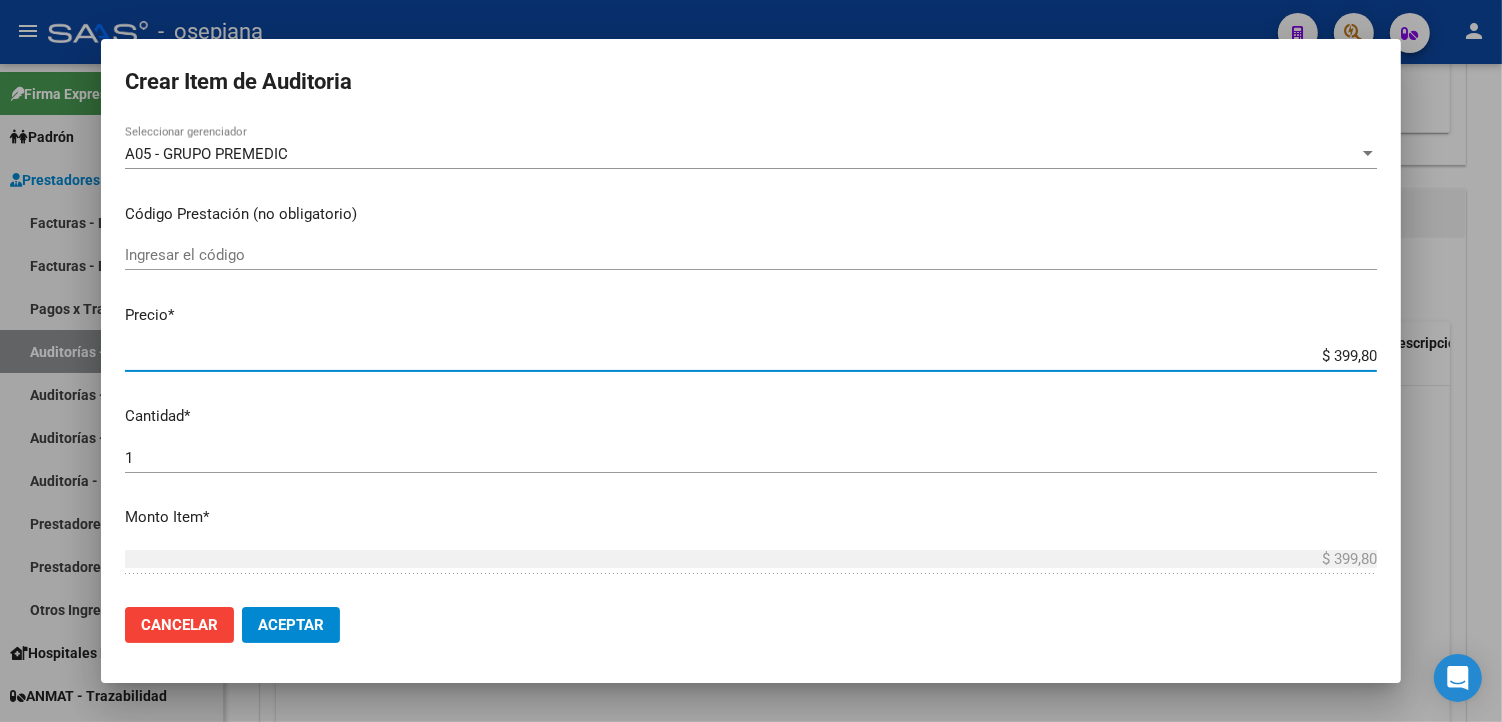 type on "$ 3.998,00" 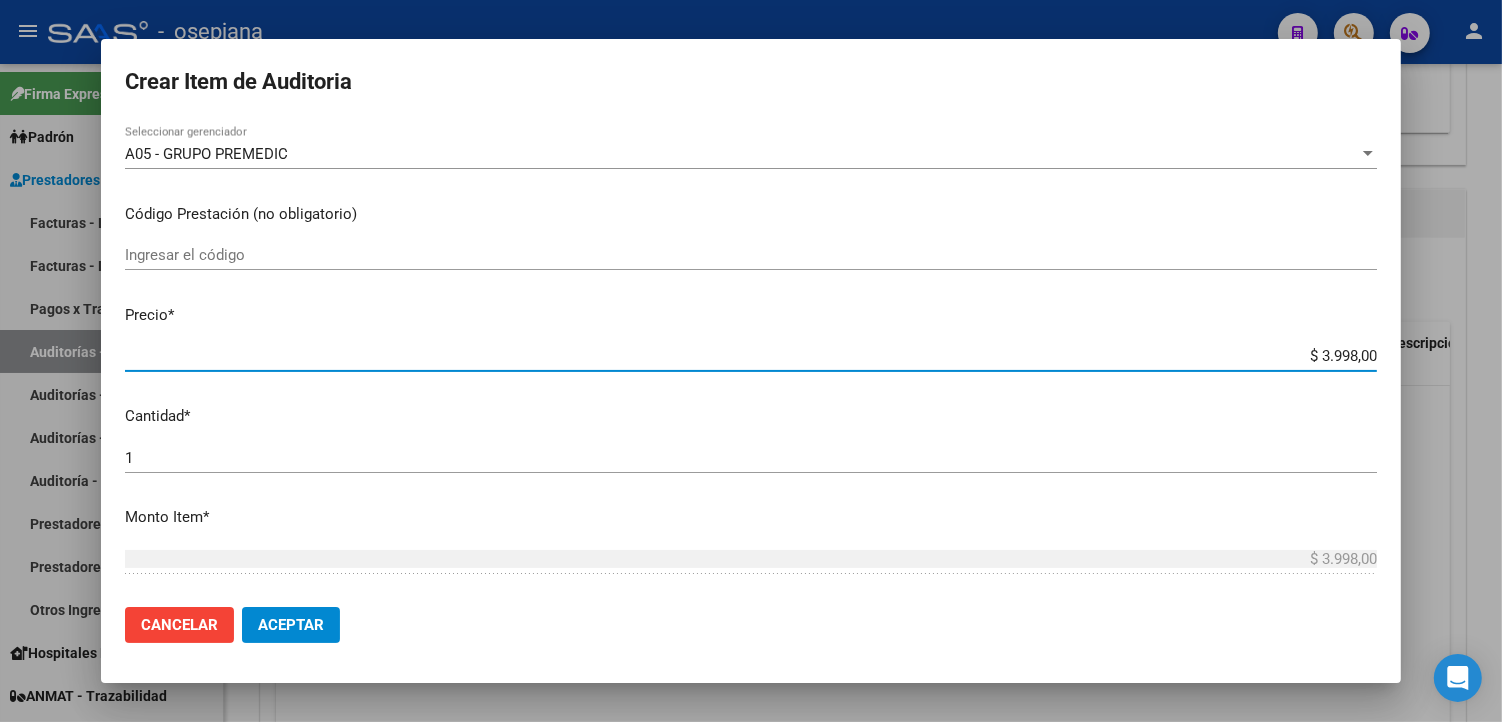 drag, startPoint x: 1305, startPoint y: 354, endPoint x: 1374, endPoint y: 360, distance: 69.260376 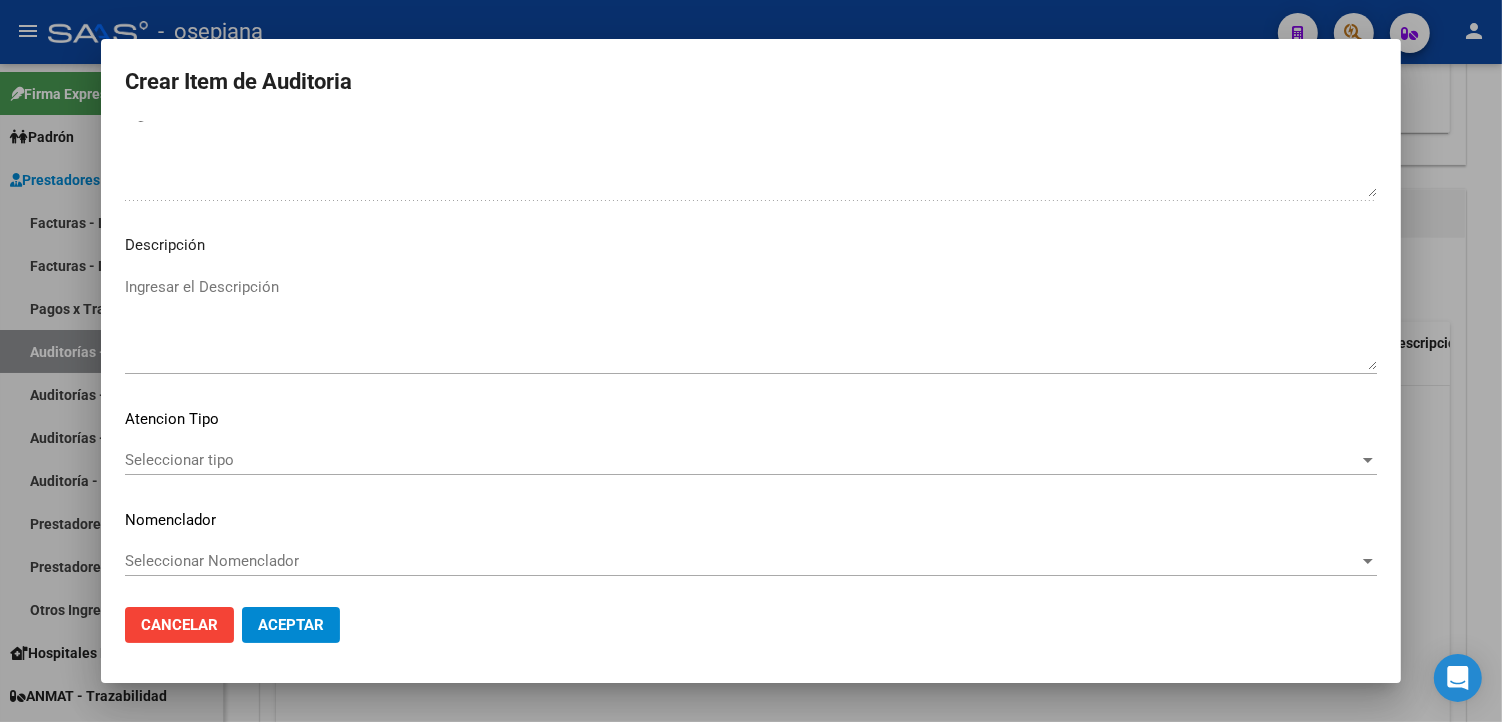 scroll, scrollTop: 1157, scrollLeft: 0, axis: vertical 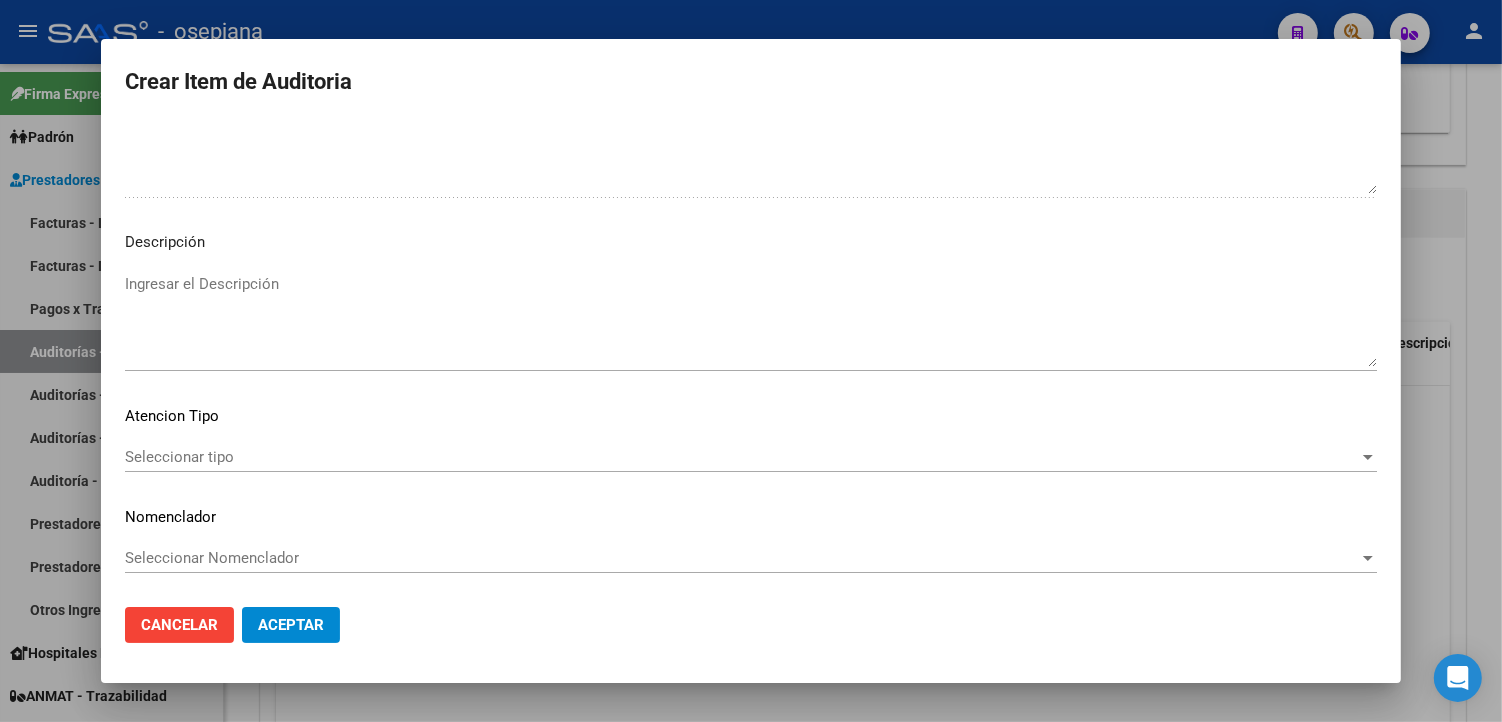 click on "Seleccionar tipo" at bounding box center (742, 457) 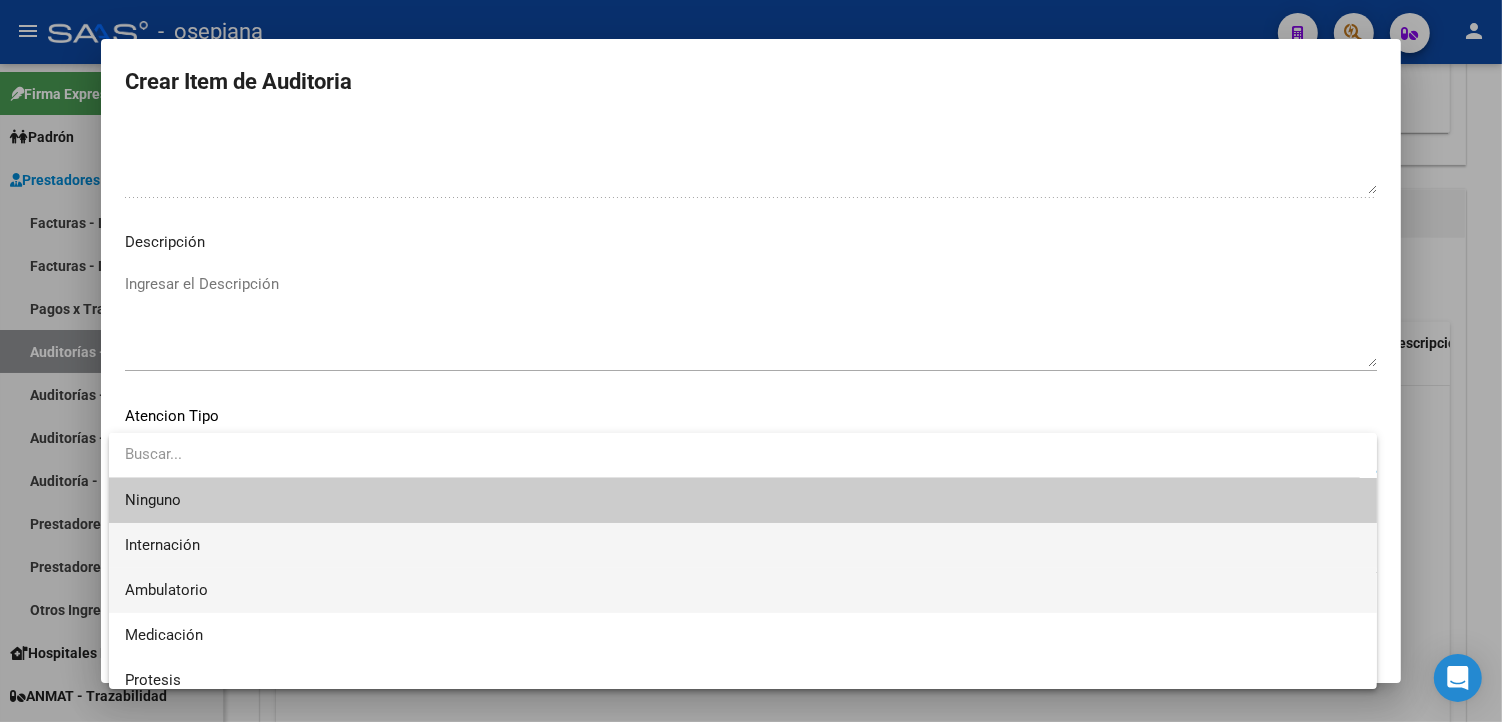 drag, startPoint x: 228, startPoint y: 554, endPoint x: 230, endPoint y: 593, distance: 39.051247 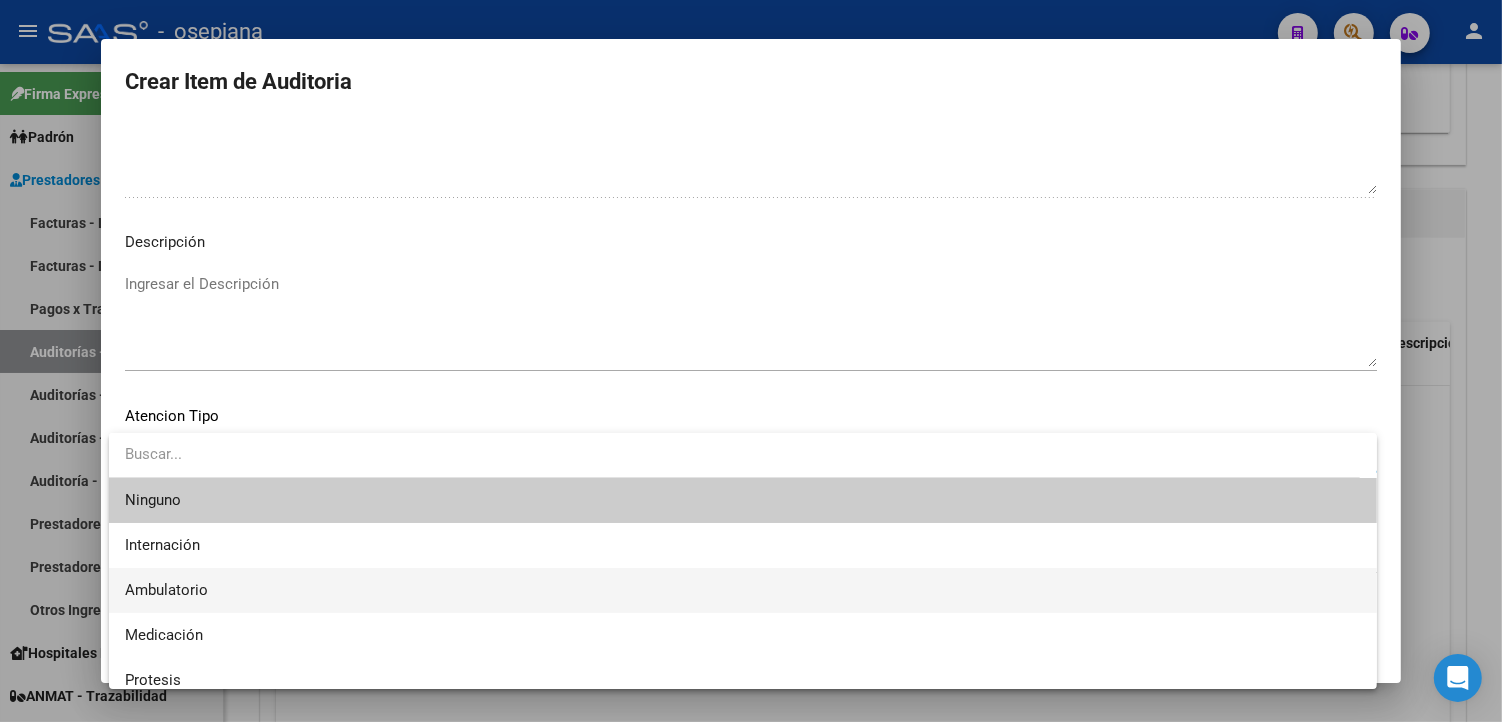 drag, startPoint x: 230, startPoint y: 593, endPoint x: 218, endPoint y: 584, distance: 15 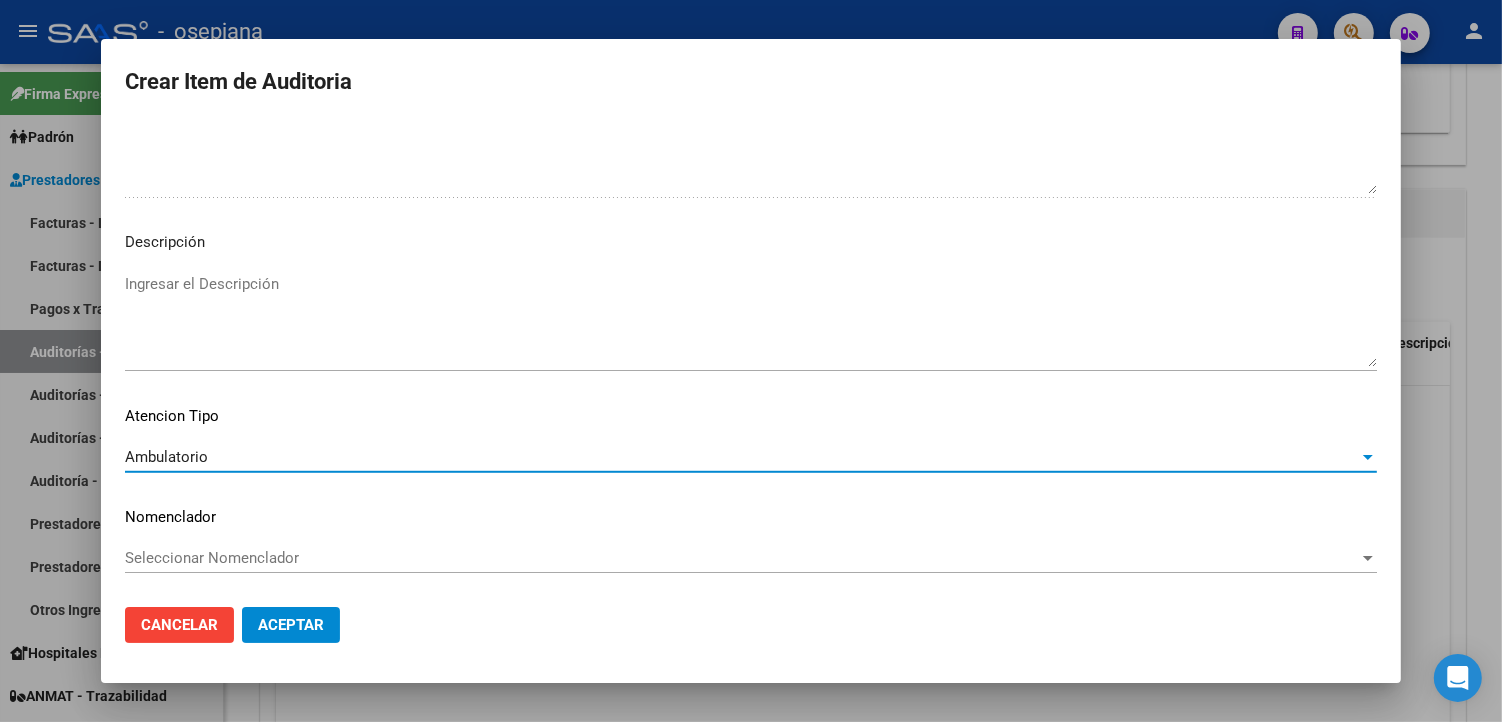 click on "Seleccionar Nomenclador Seleccionar Nomenclador" 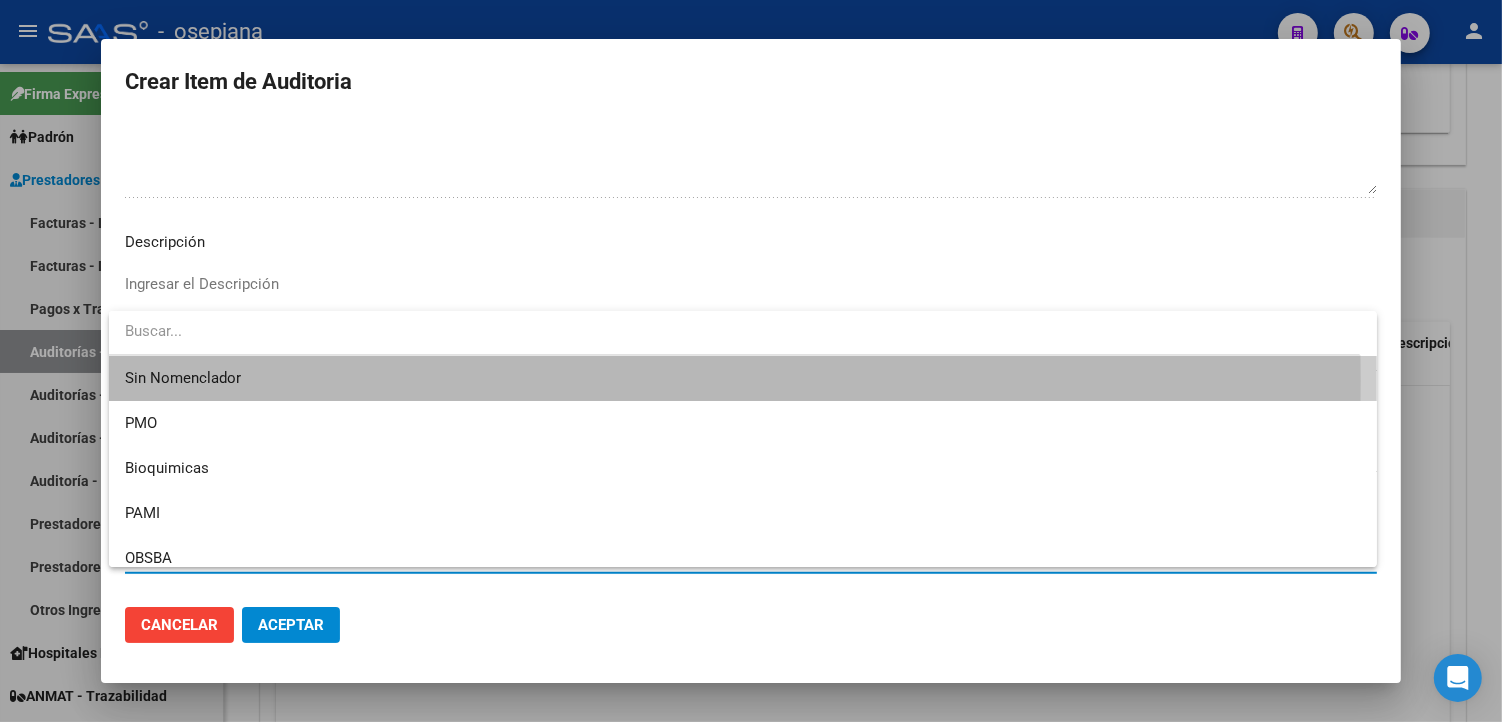 click on "Sin Nomenclador" at bounding box center (743, 378) 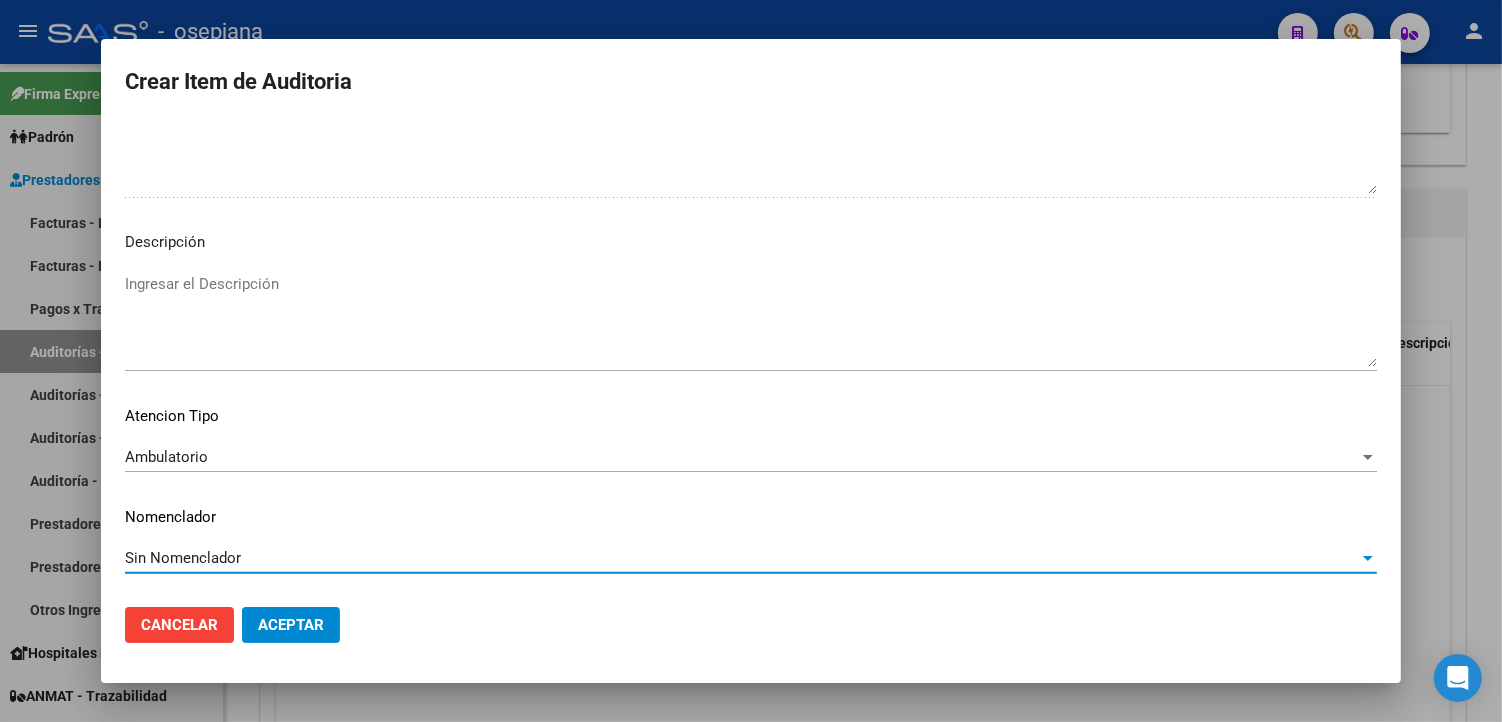 click on "Aceptar" 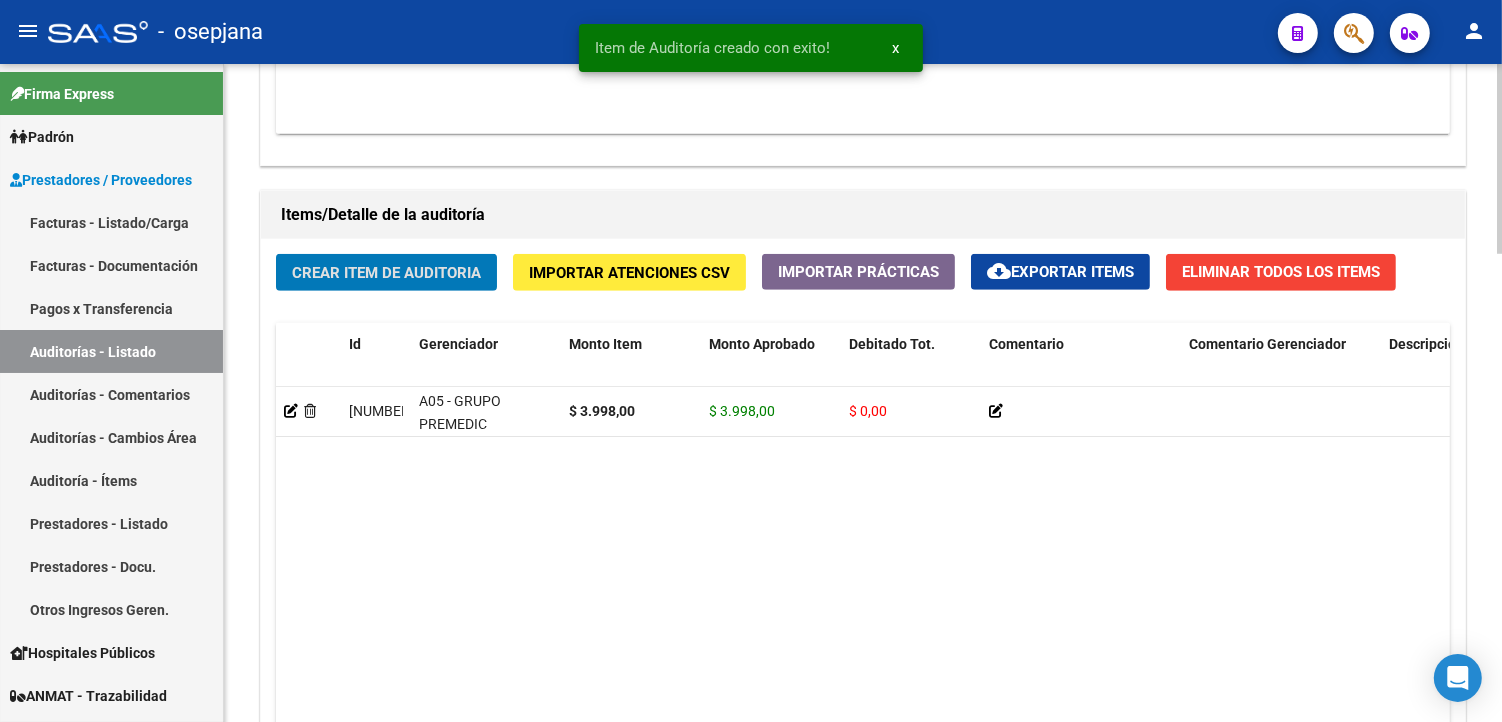scroll, scrollTop: 1334, scrollLeft: 0, axis: vertical 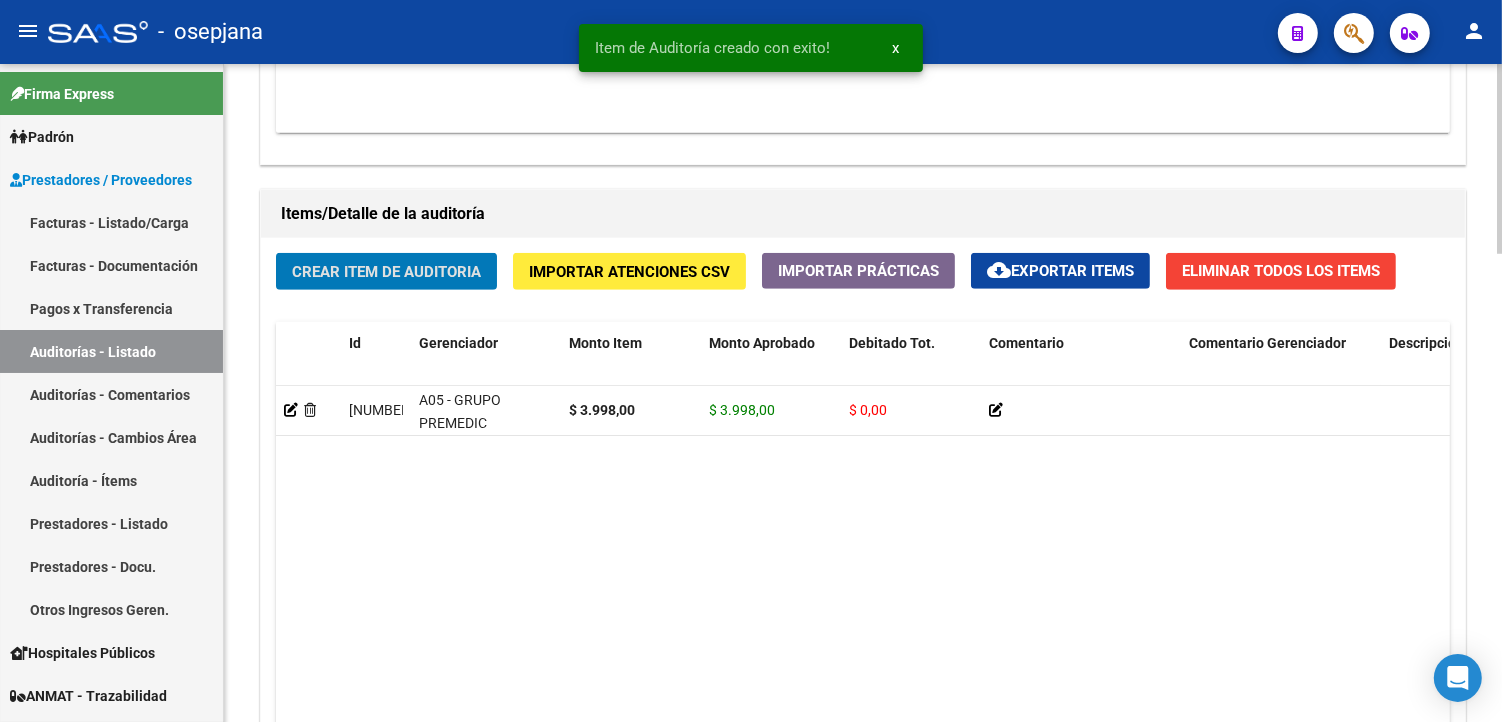 click on "Crear Item de Auditoria" 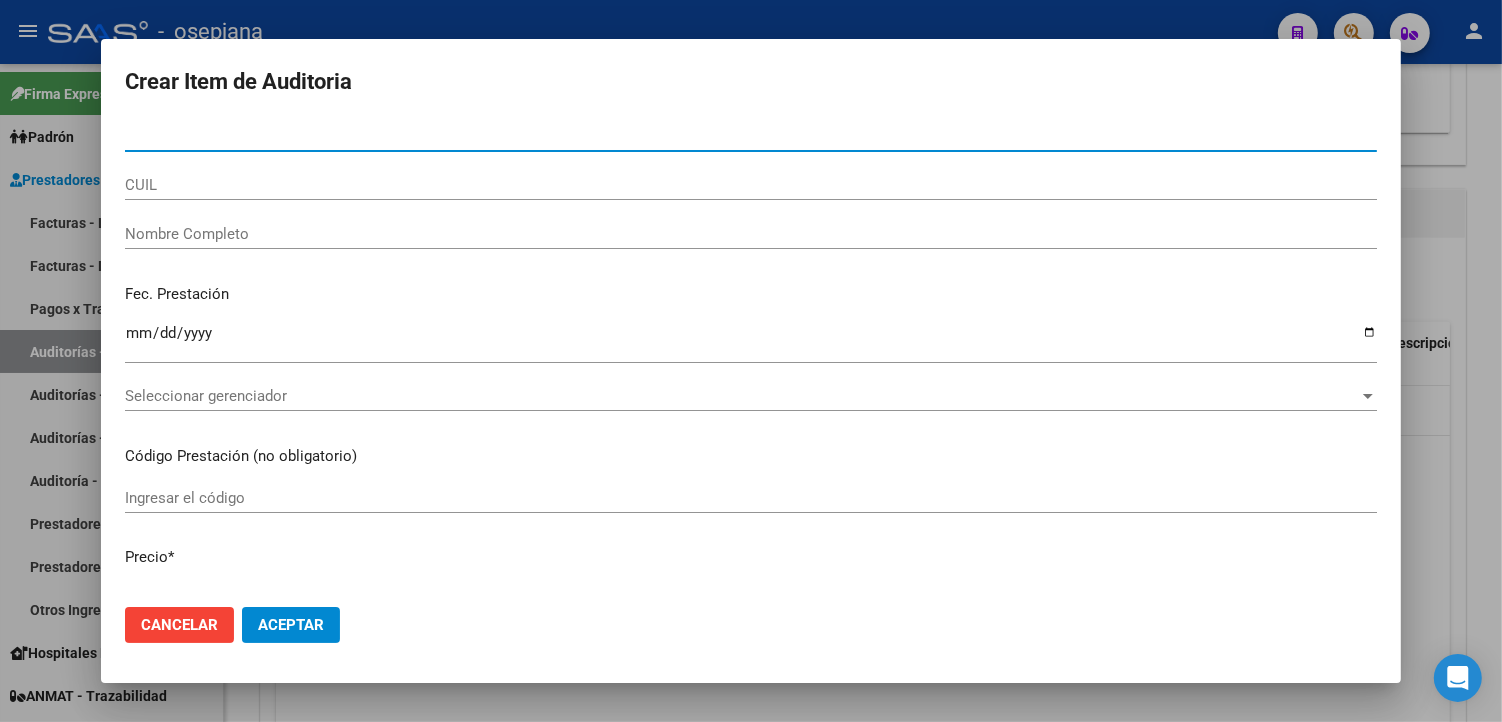 type on "58754671" 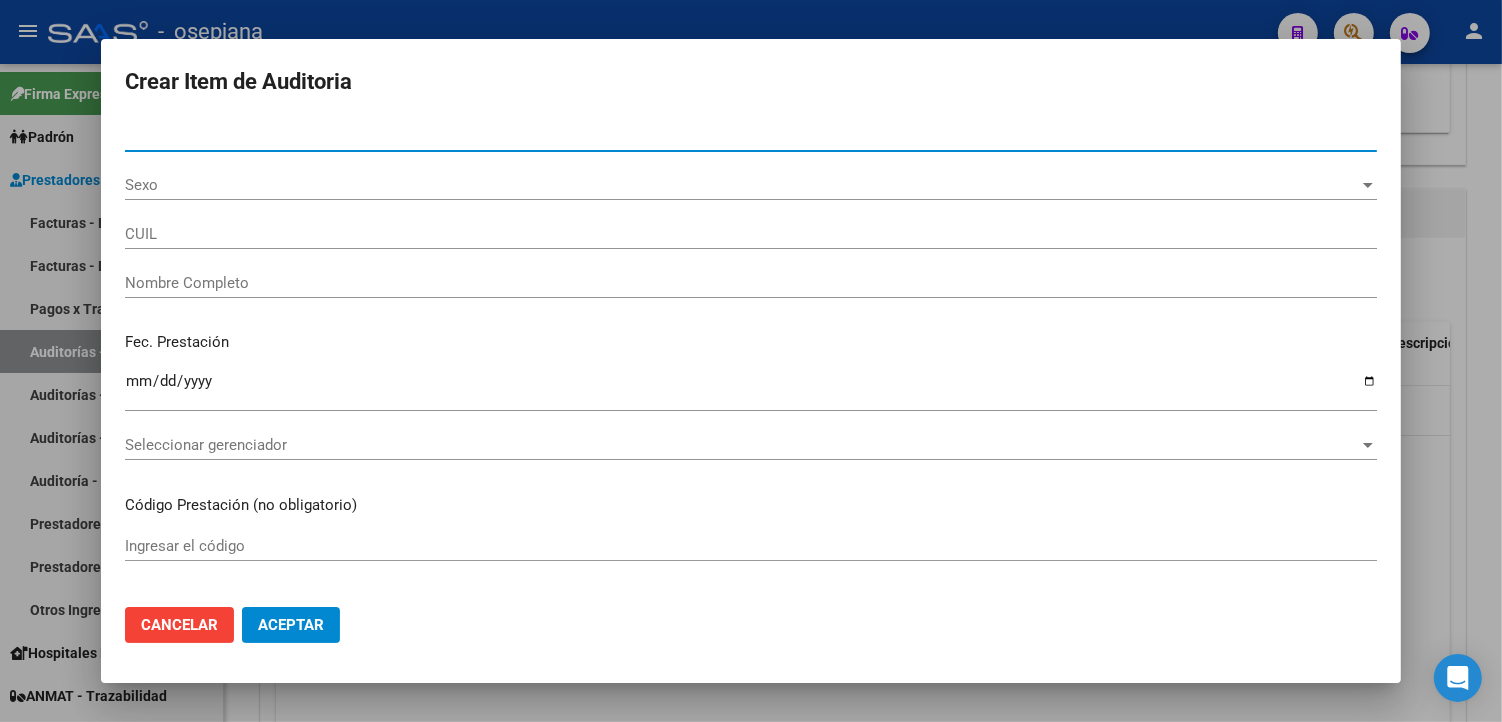type on "27587546715" 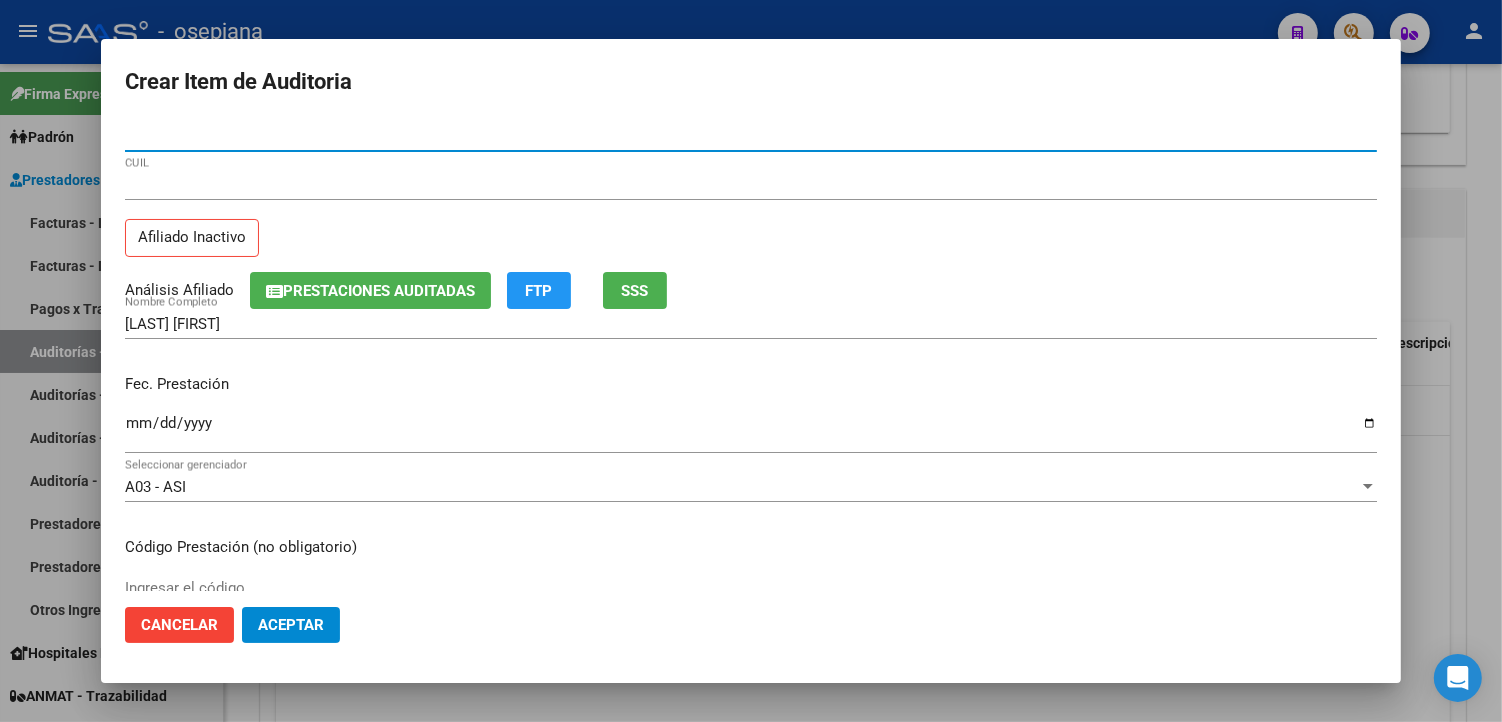 type on "58754671" 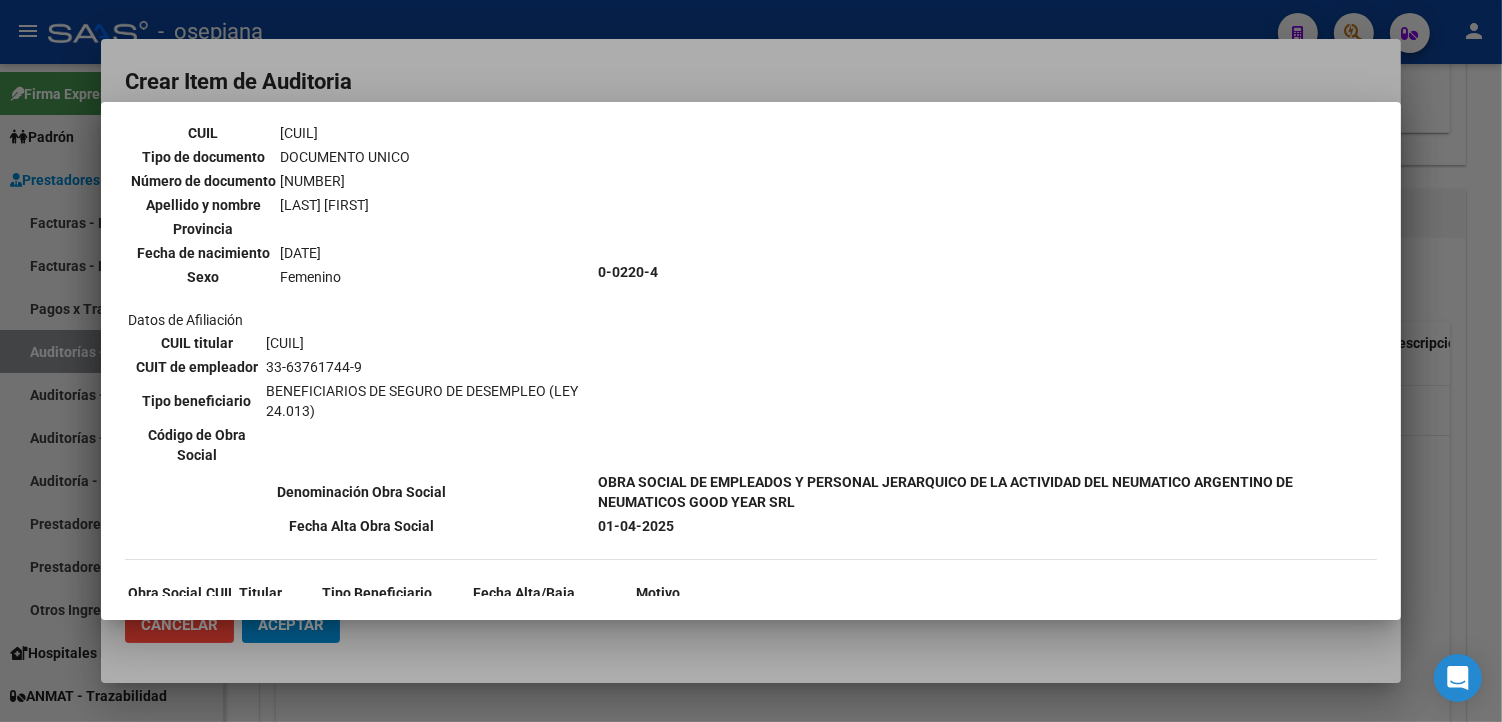 scroll, scrollTop: 722, scrollLeft: 0, axis: vertical 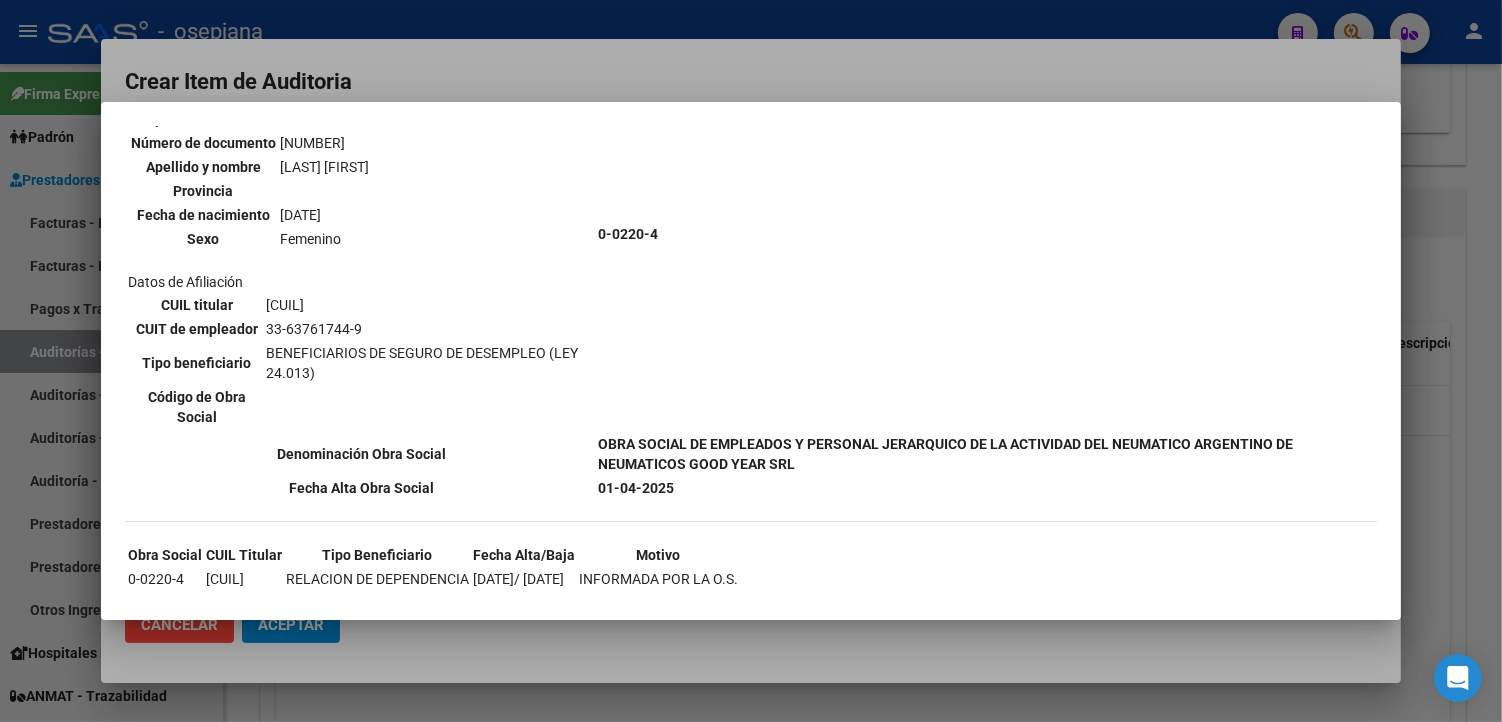 click at bounding box center (751, 361) 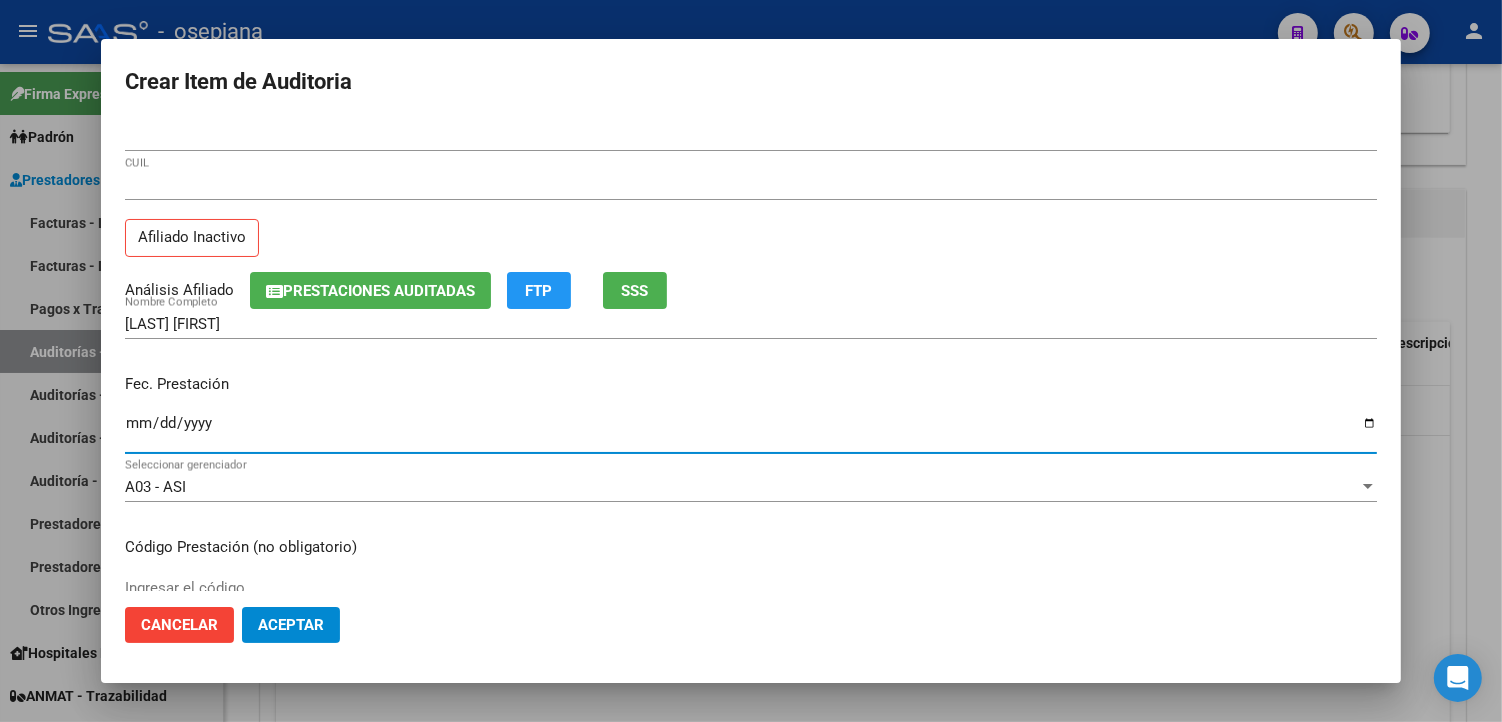 click on "Ingresar la fecha" at bounding box center [751, 431] 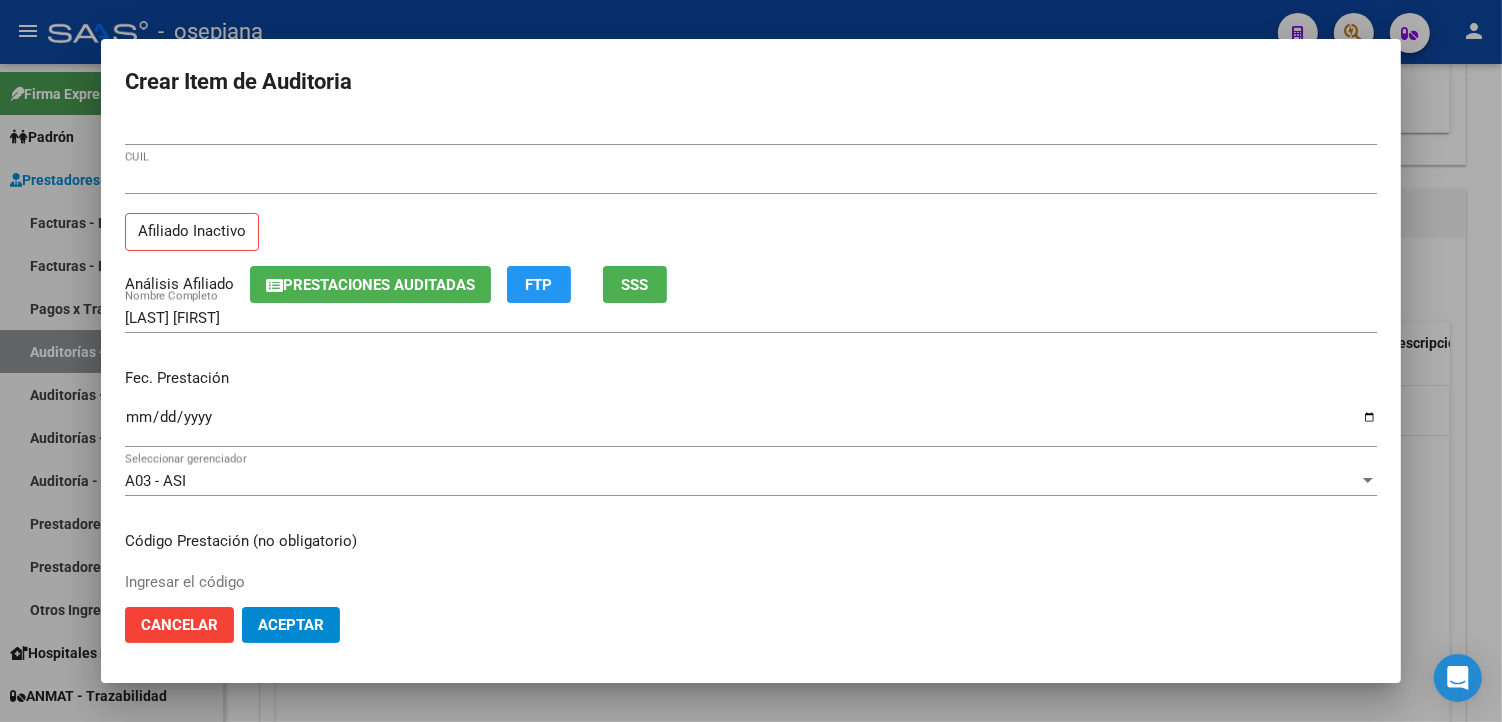 scroll, scrollTop: 333, scrollLeft: 0, axis: vertical 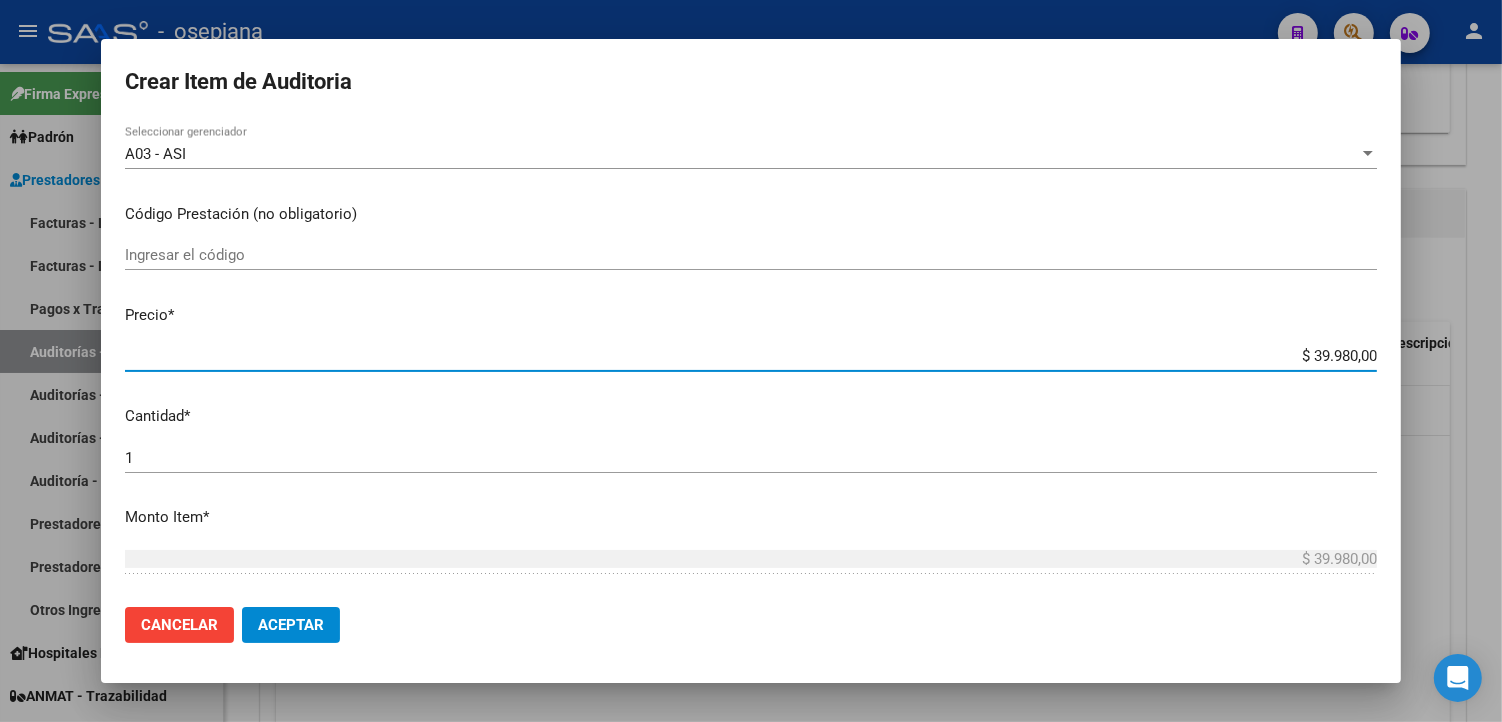 paste on "3.998" 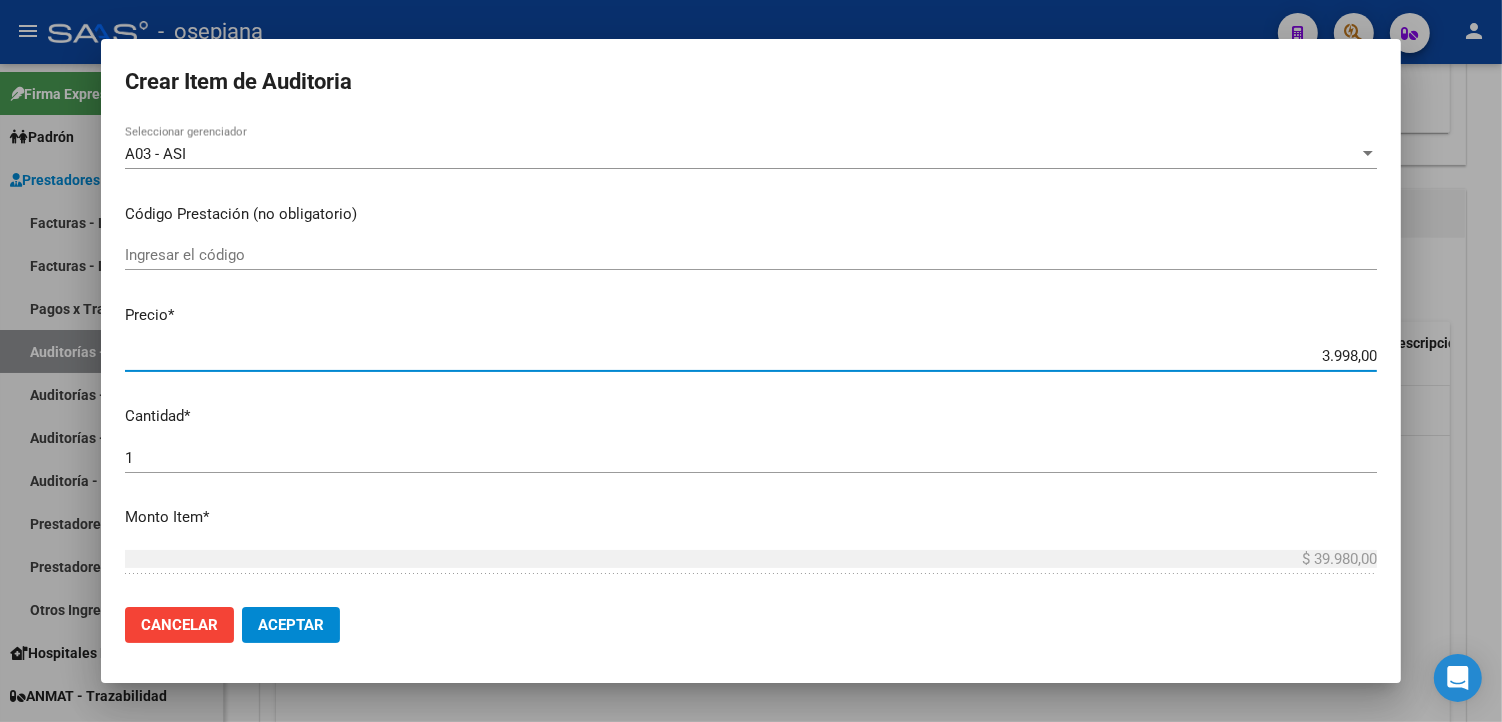 type on "$ 3.998,00" 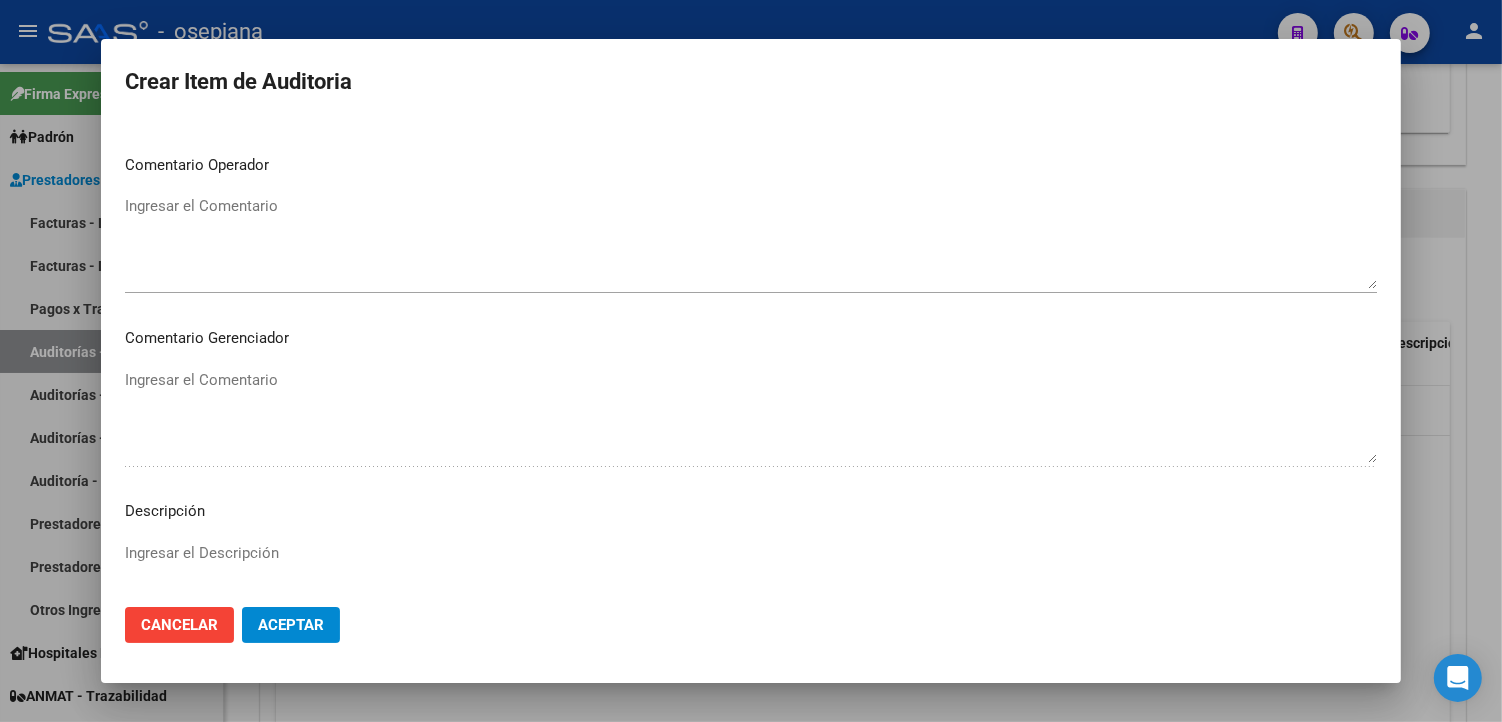 scroll, scrollTop: 1157, scrollLeft: 0, axis: vertical 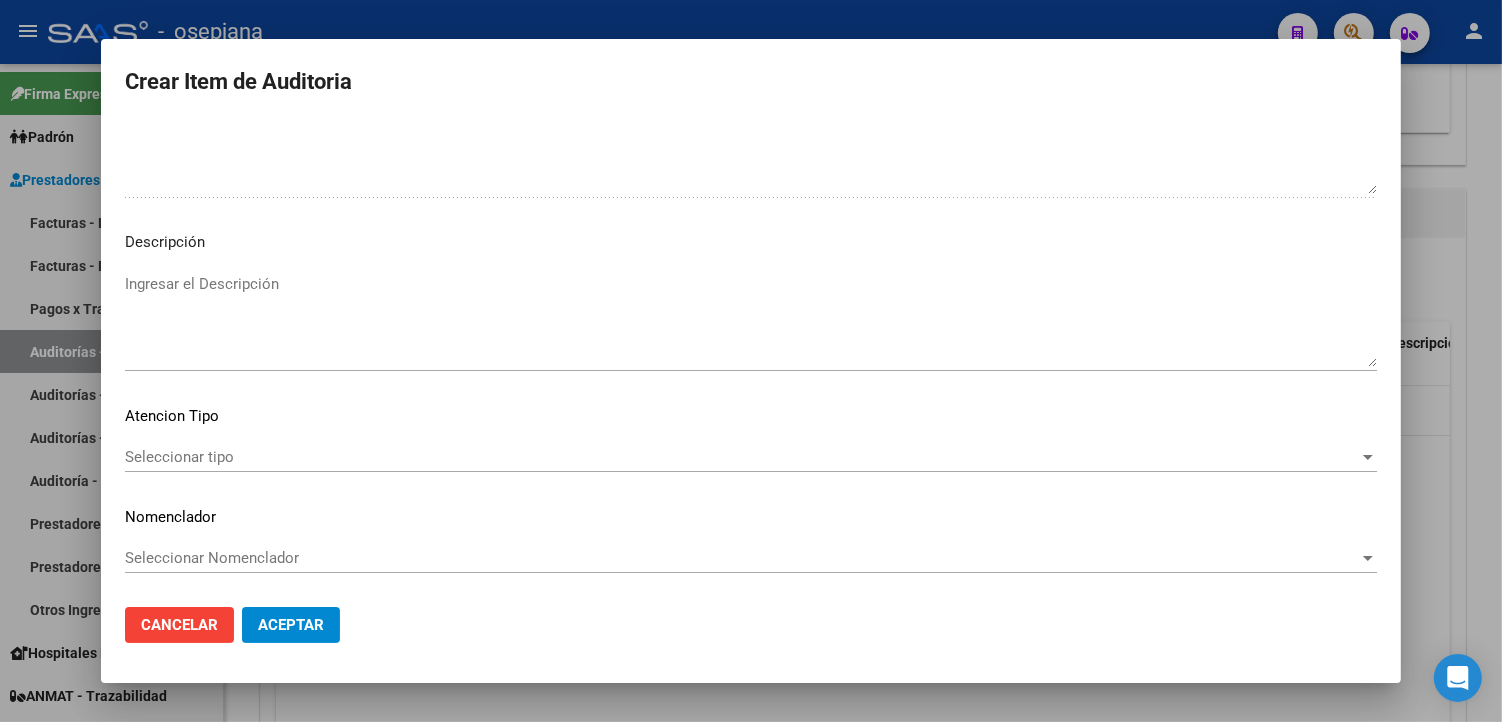 type on "$ 3.998,00" 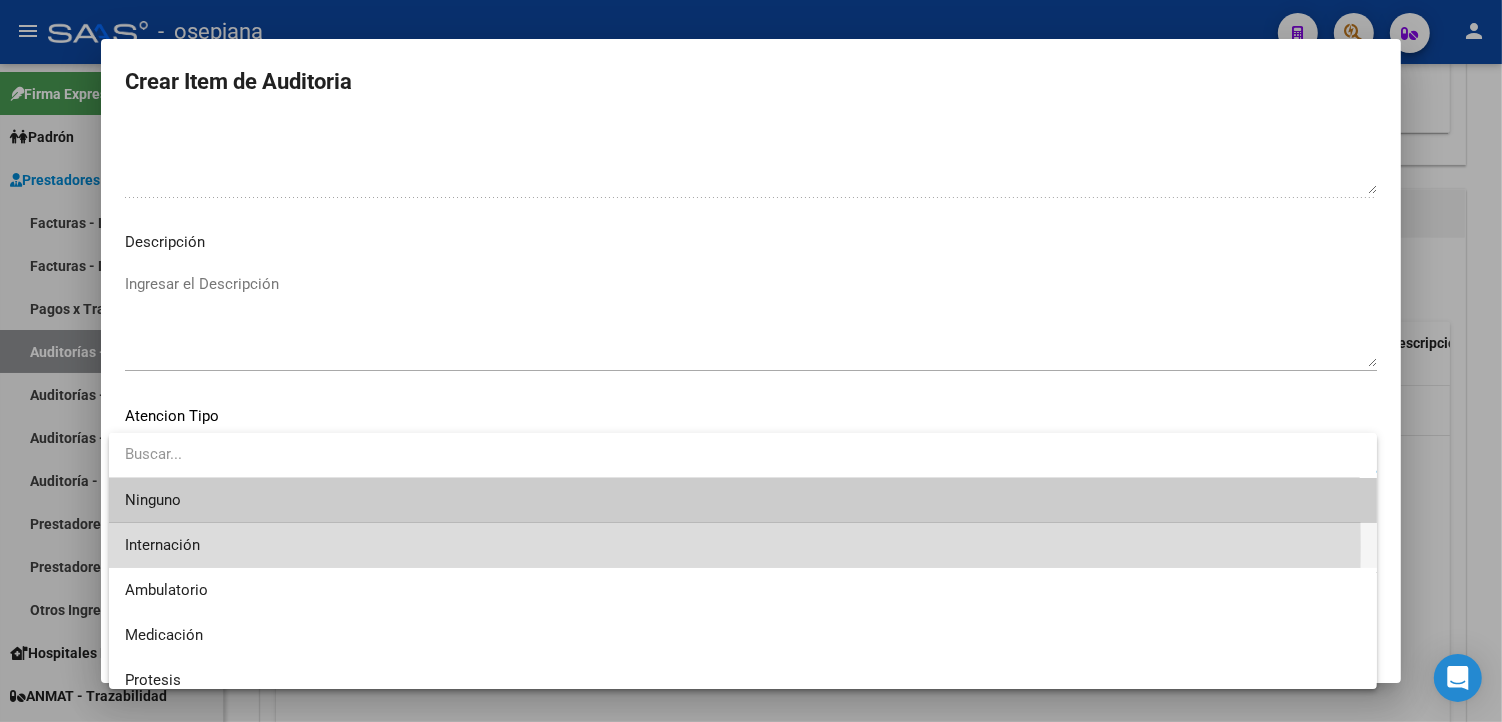 click on "Internación" at bounding box center (743, 545) 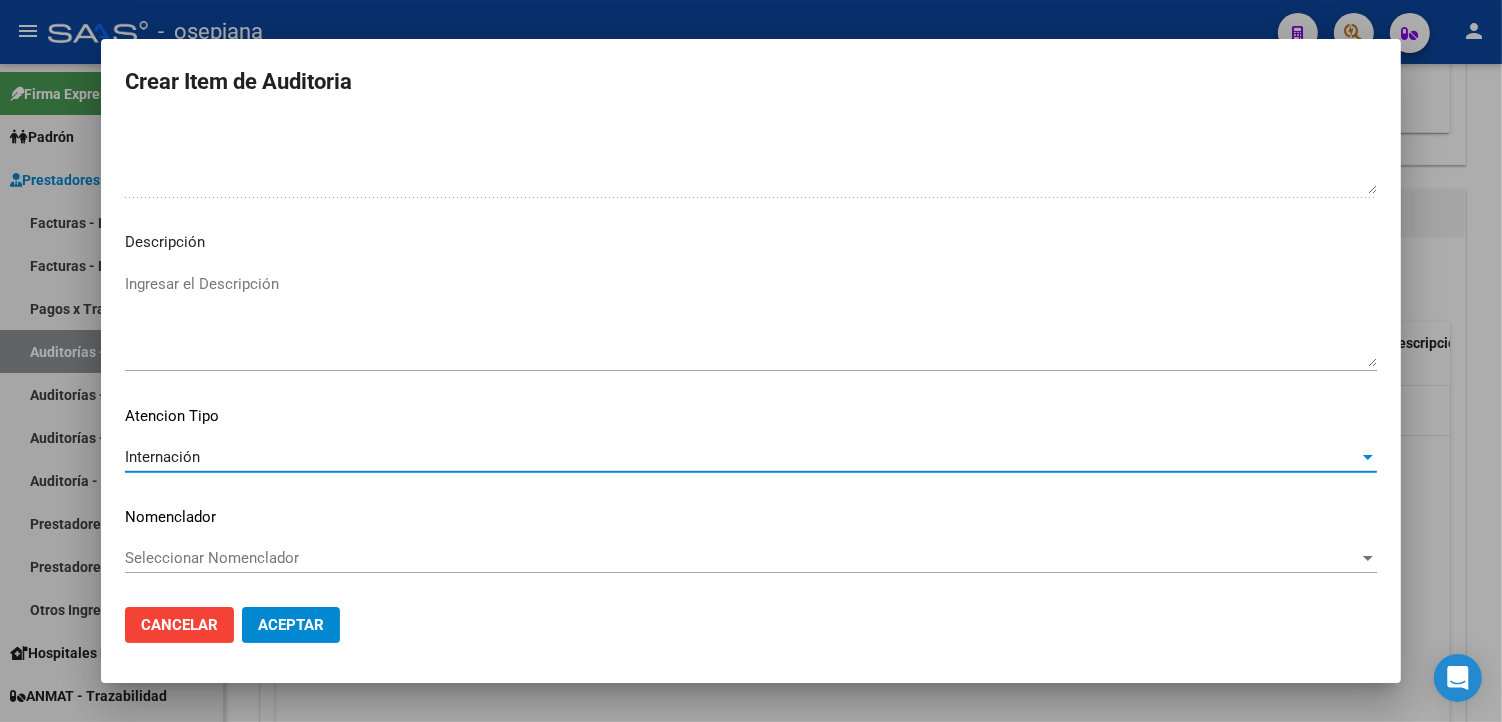 click on "Internación Seleccionar tipo" 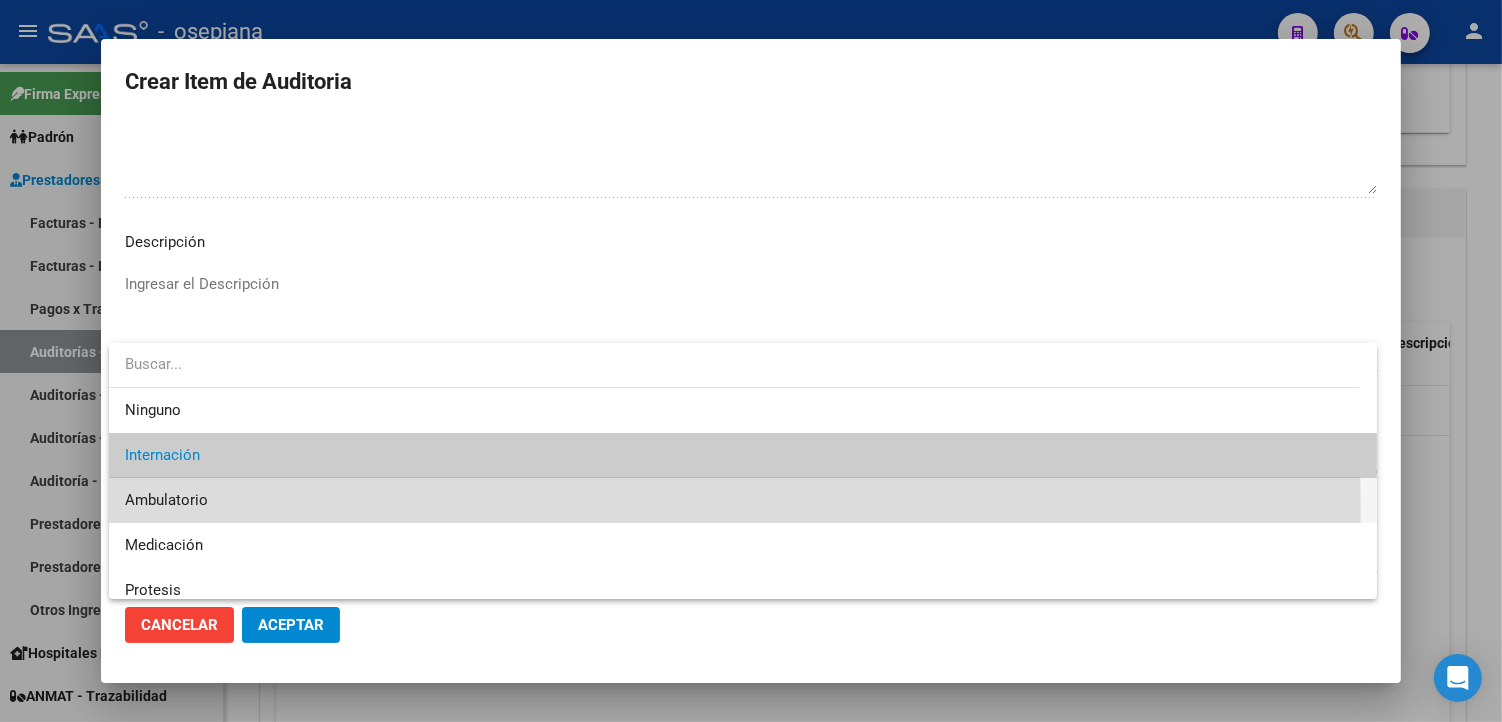 click on "Ambulatorio" at bounding box center [743, 500] 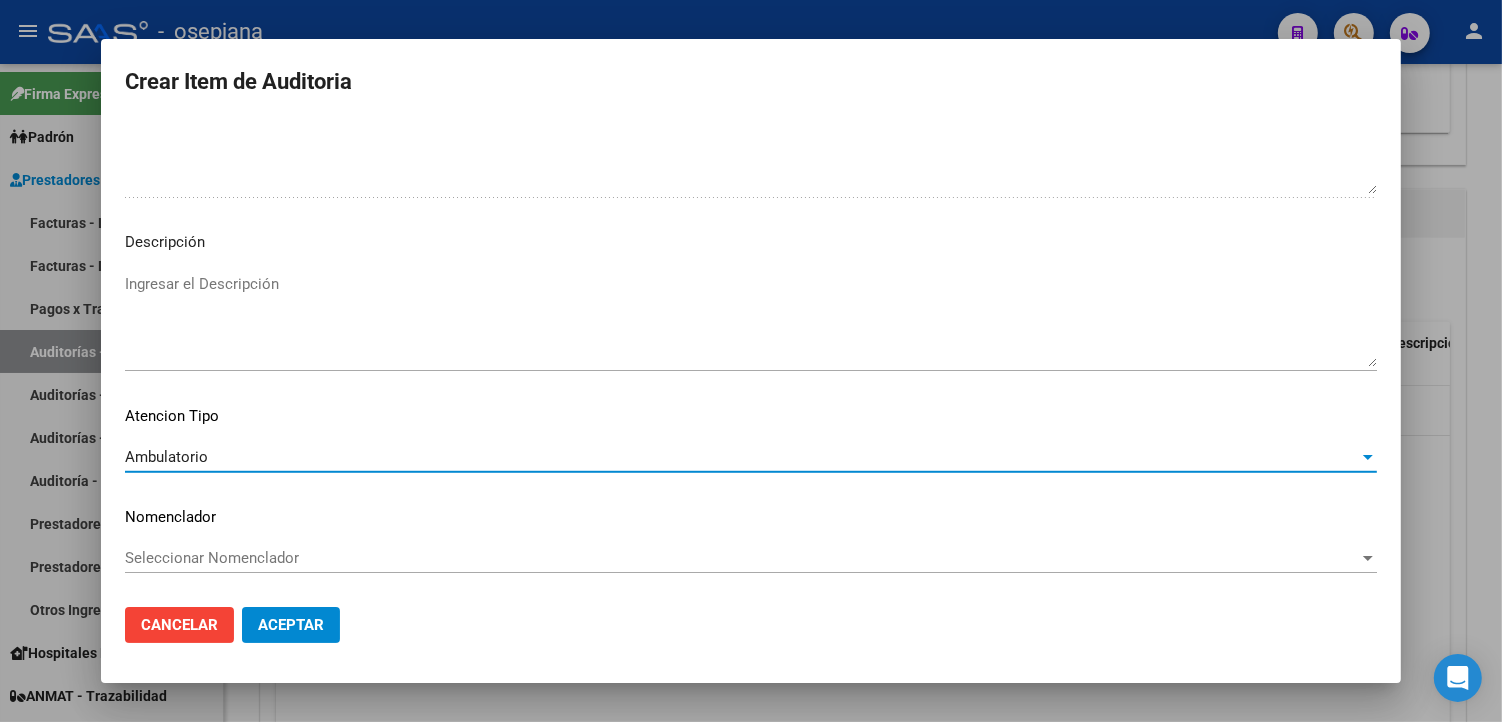 click on "Seleccionar Nomenclador" at bounding box center (742, 558) 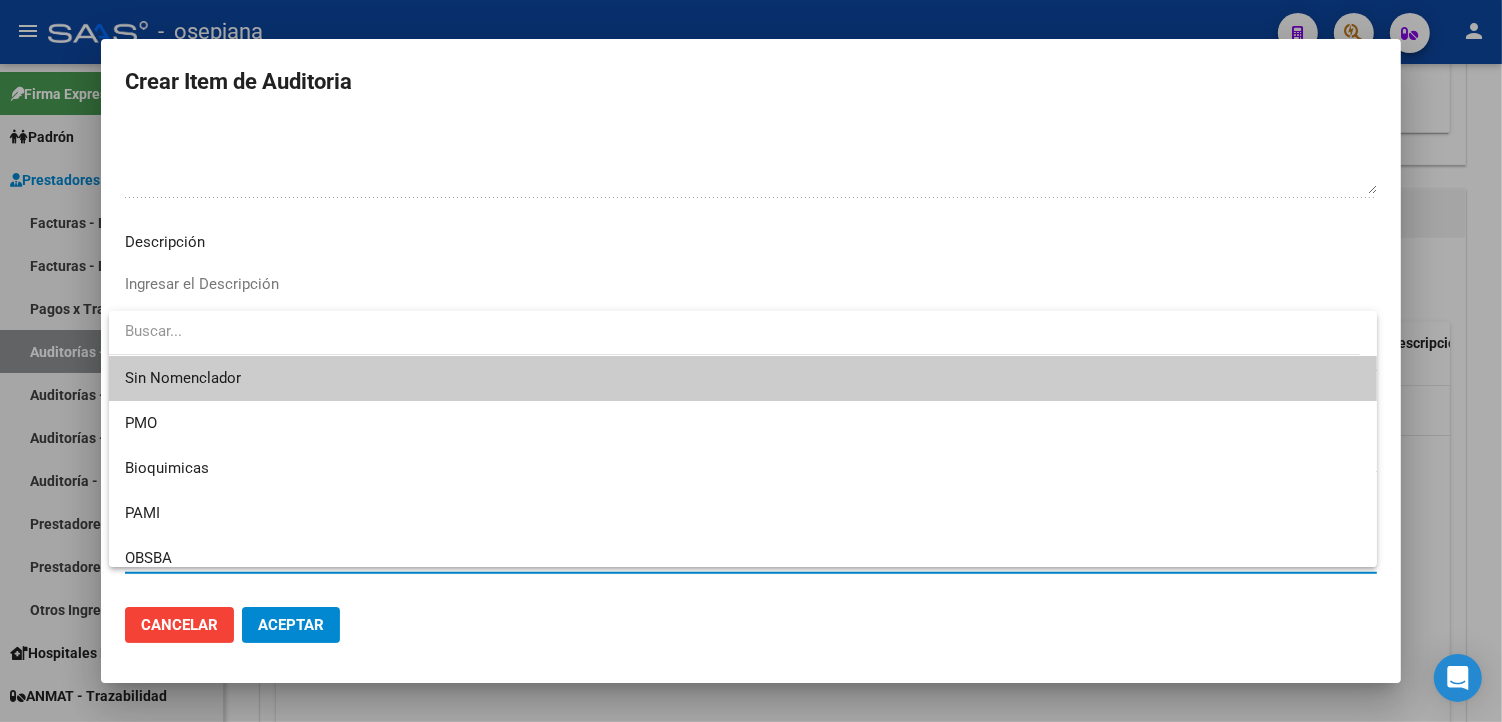 click on "Sin Nomenclador" at bounding box center (743, 378) 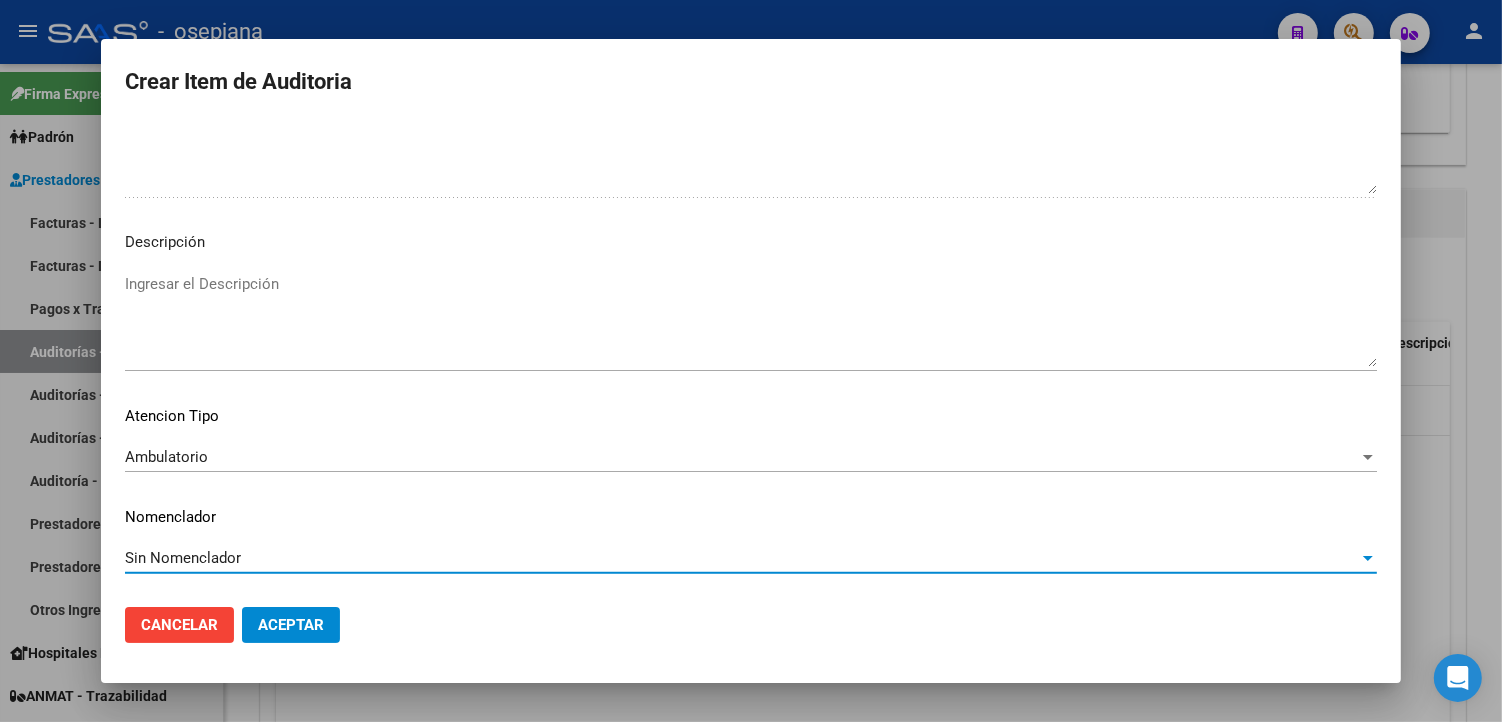 click on "Aceptar" 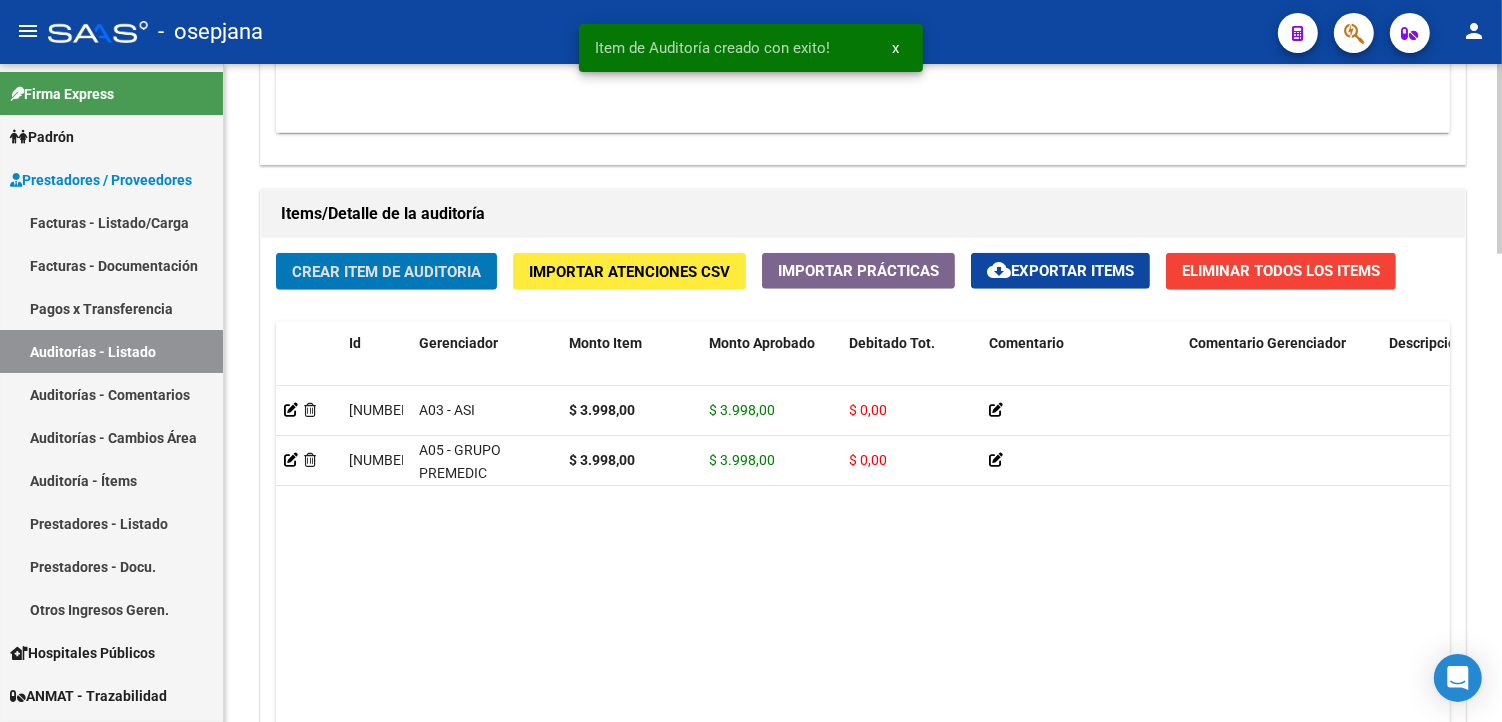 click on "Crear Item de Auditoria" 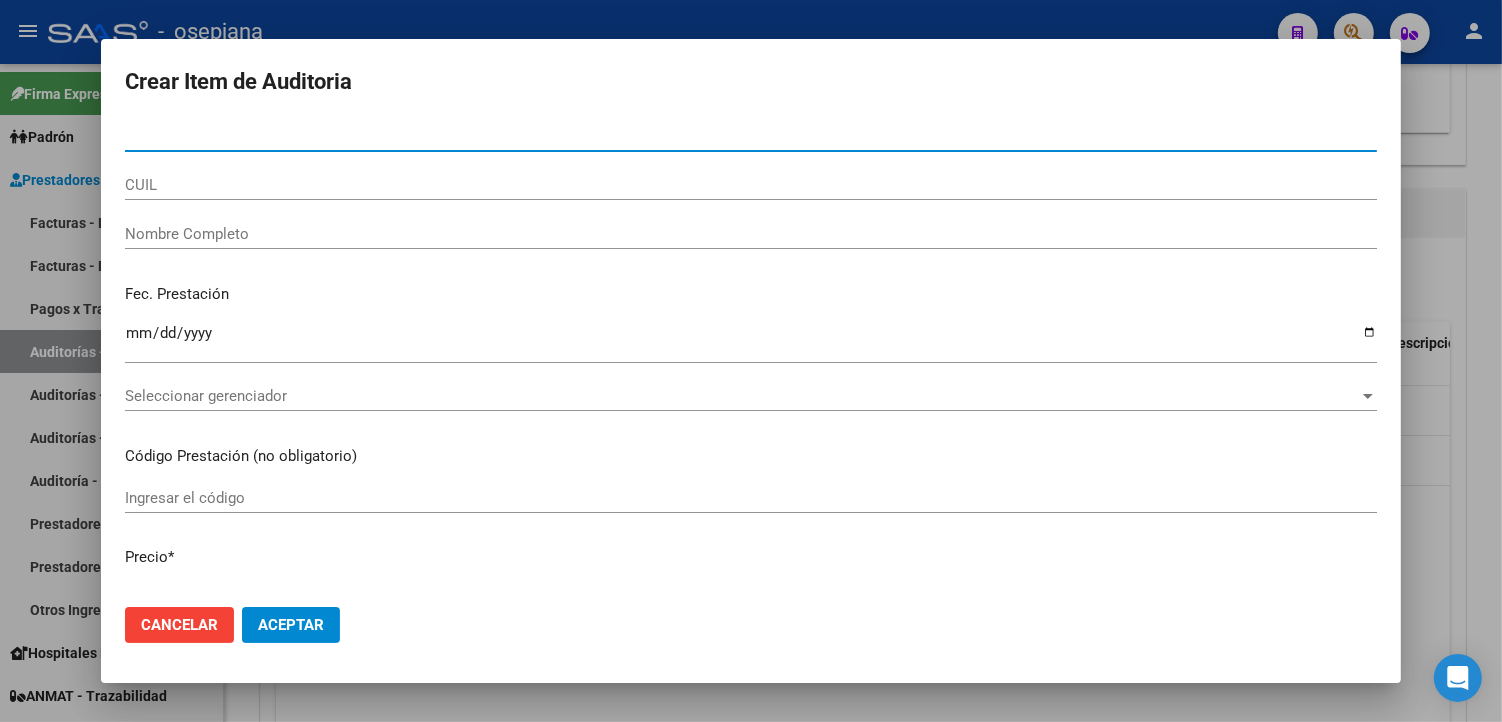type on "52399193" 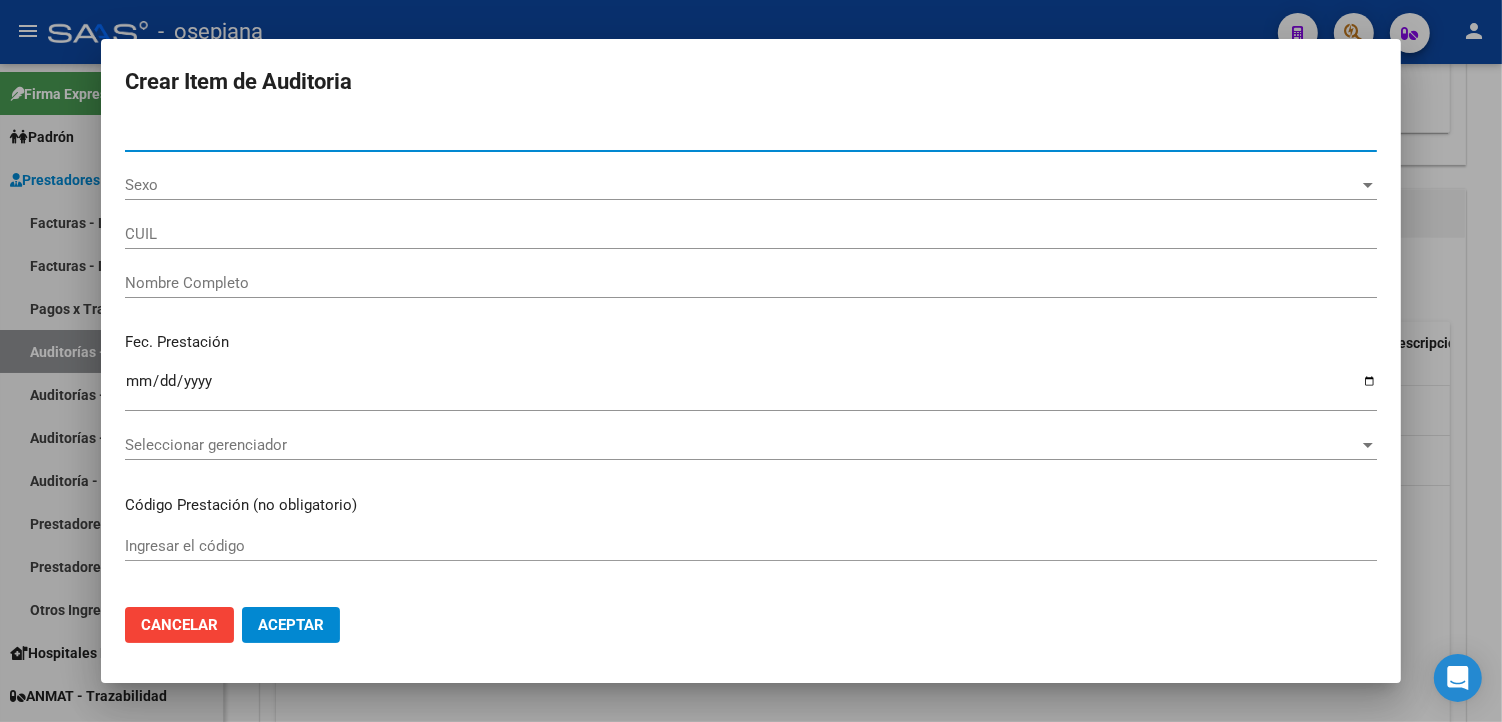 type on "27523991936" 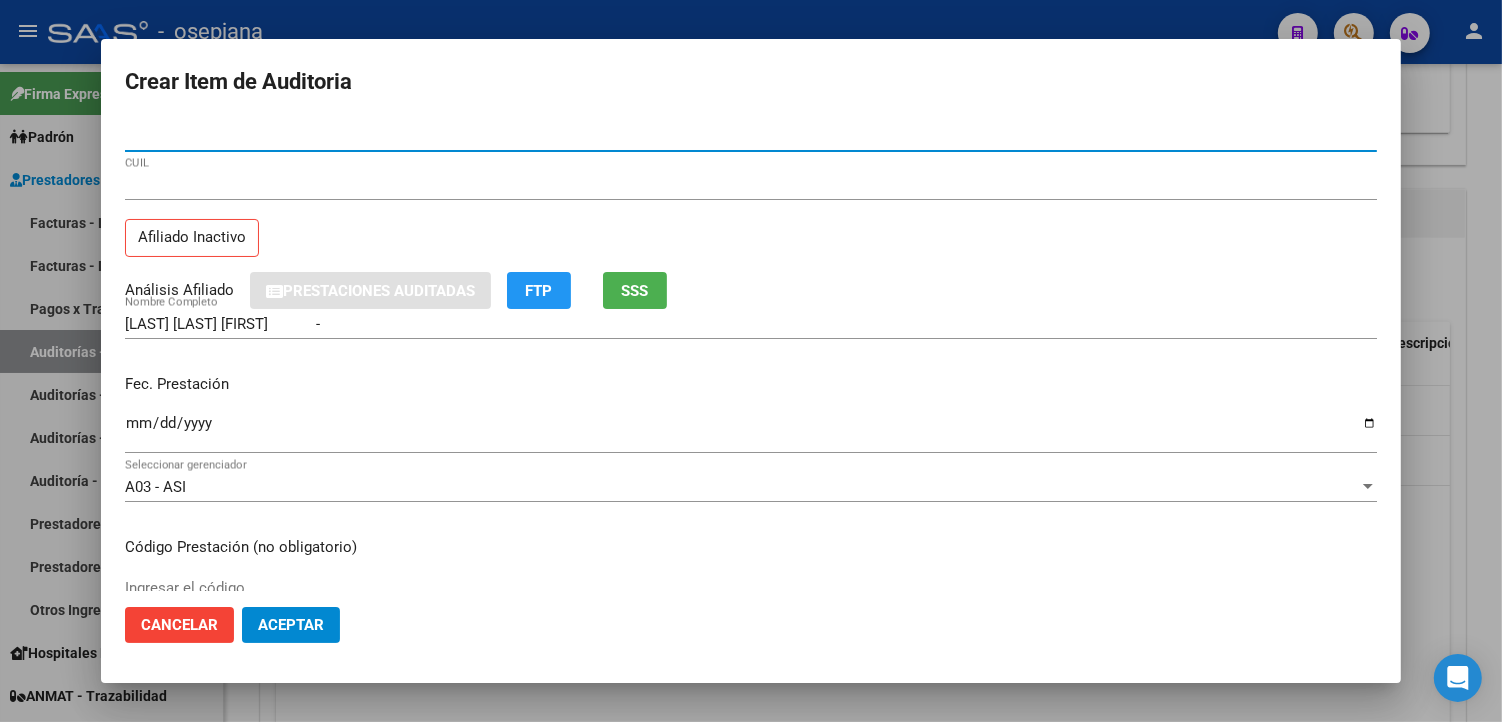 type on "52399193" 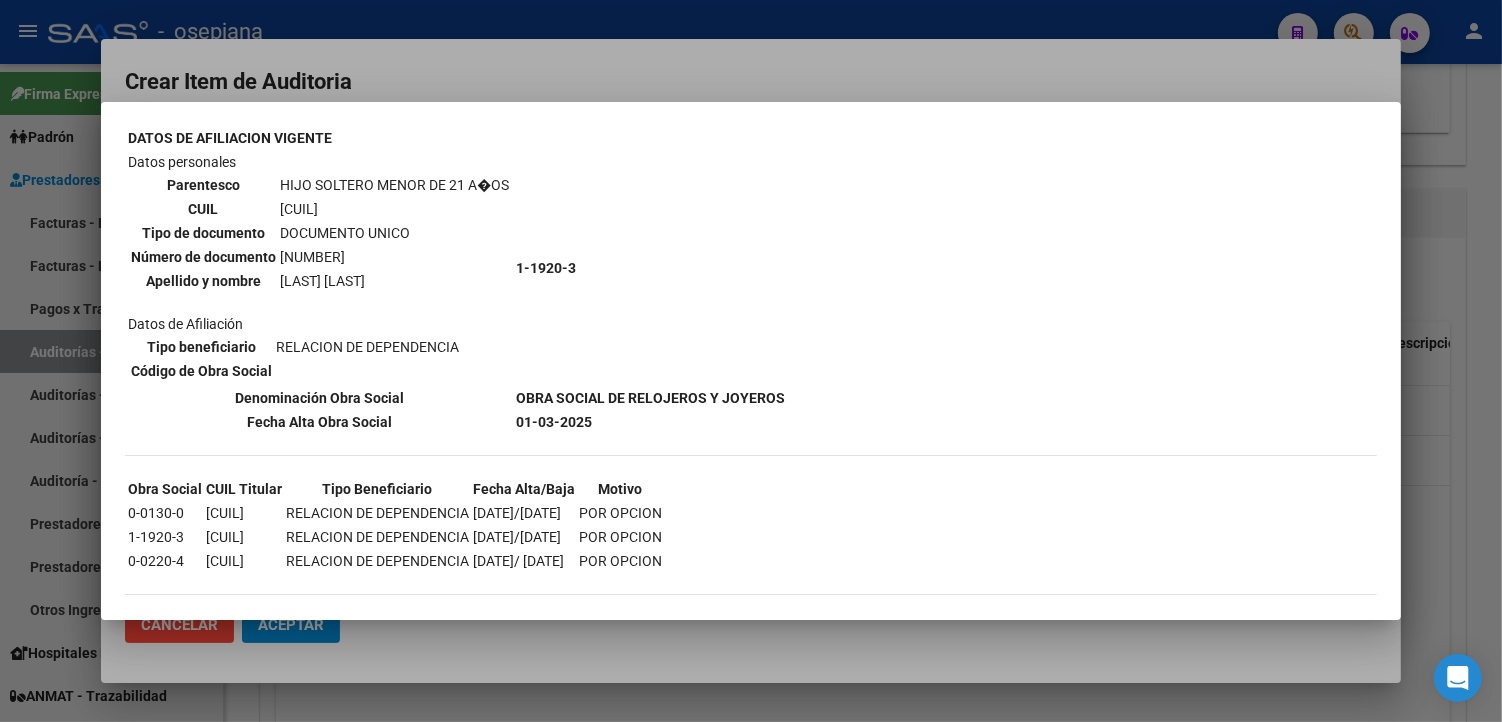 scroll, scrollTop: 116, scrollLeft: 0, axis: vertical 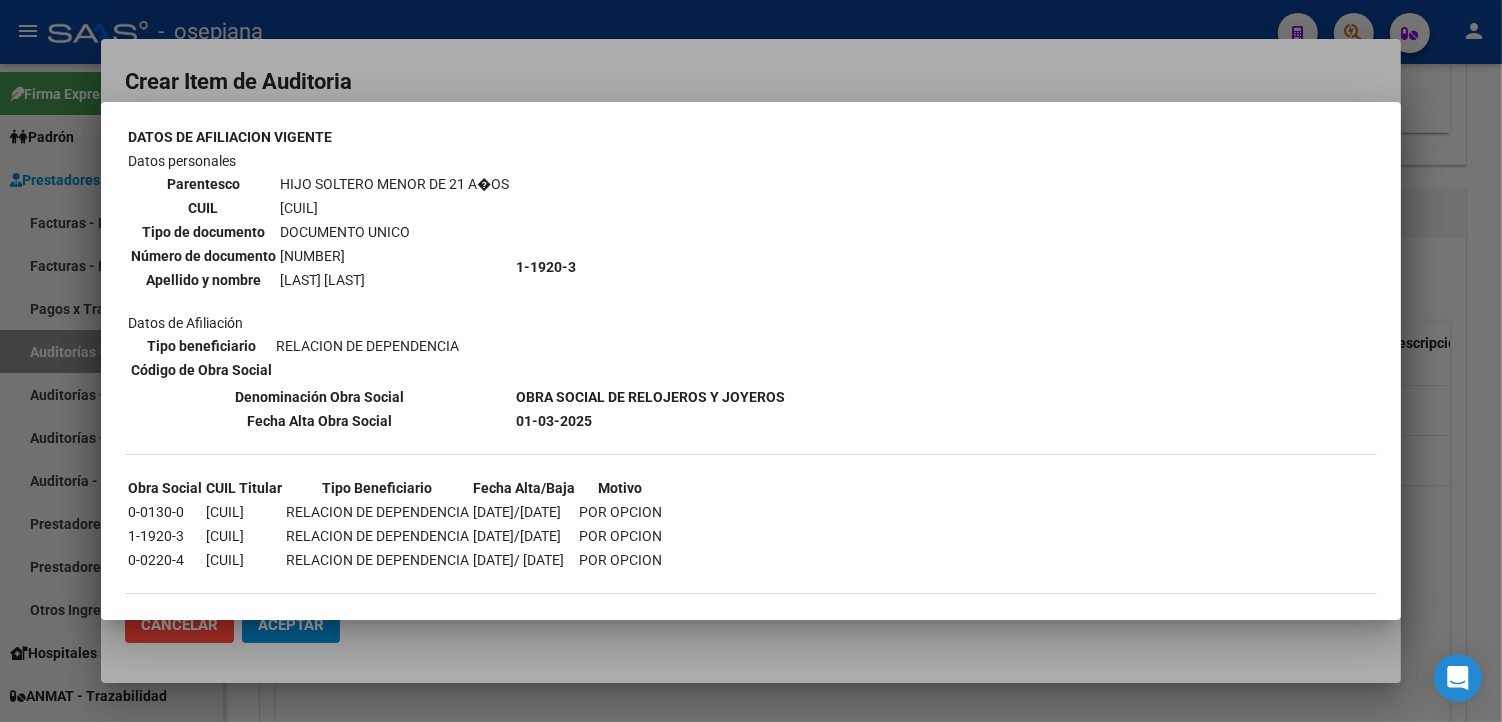 click at bounding box center [751, 361] 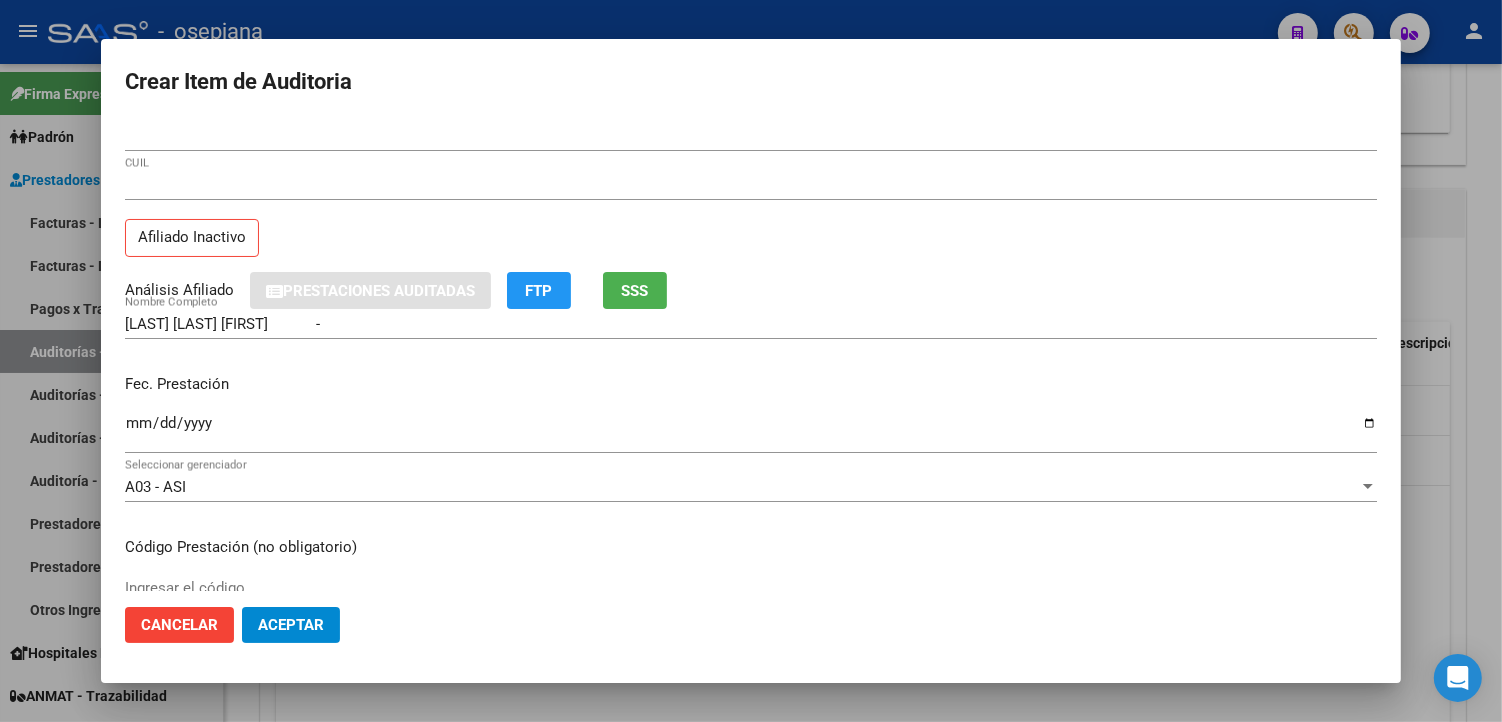 click on "Ingresar la fecha" at bounding box center [751, 431] 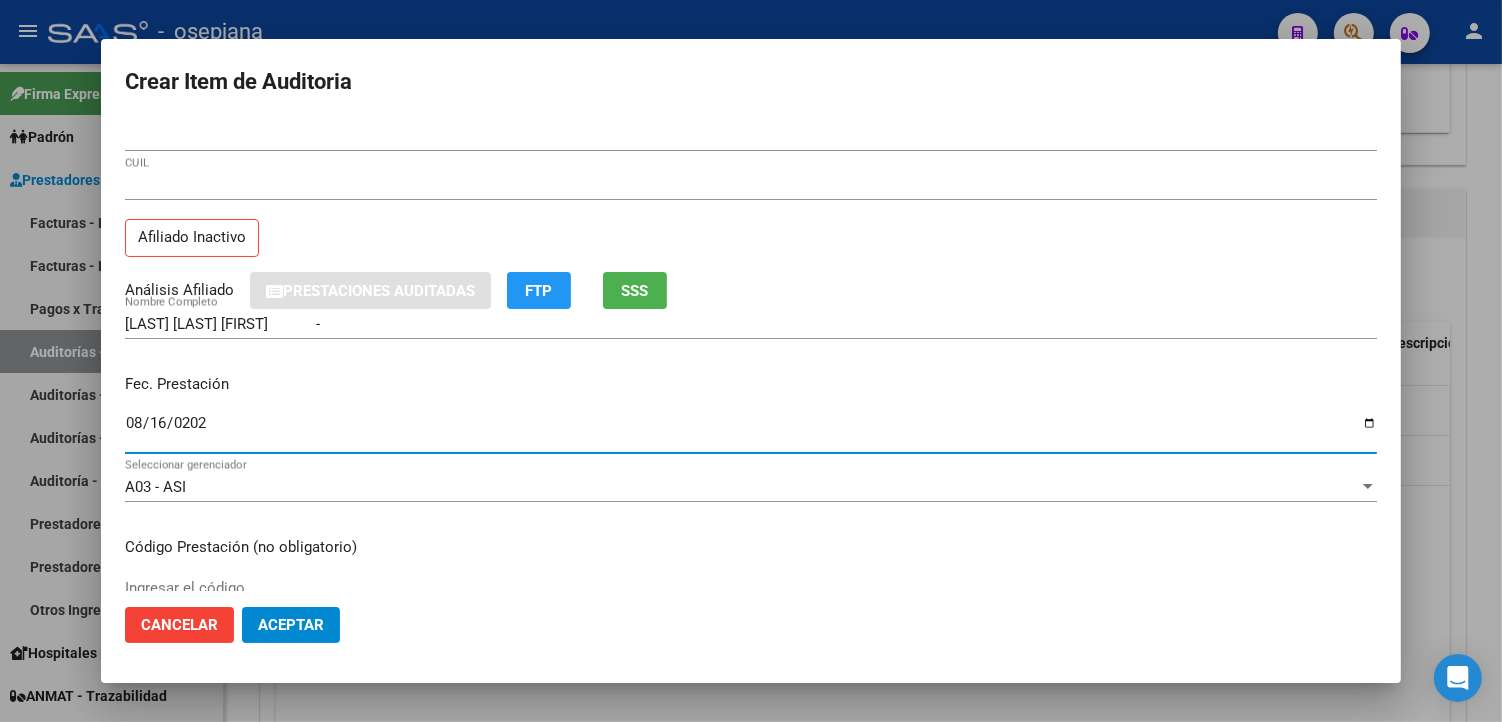 type on "2024-08-16" 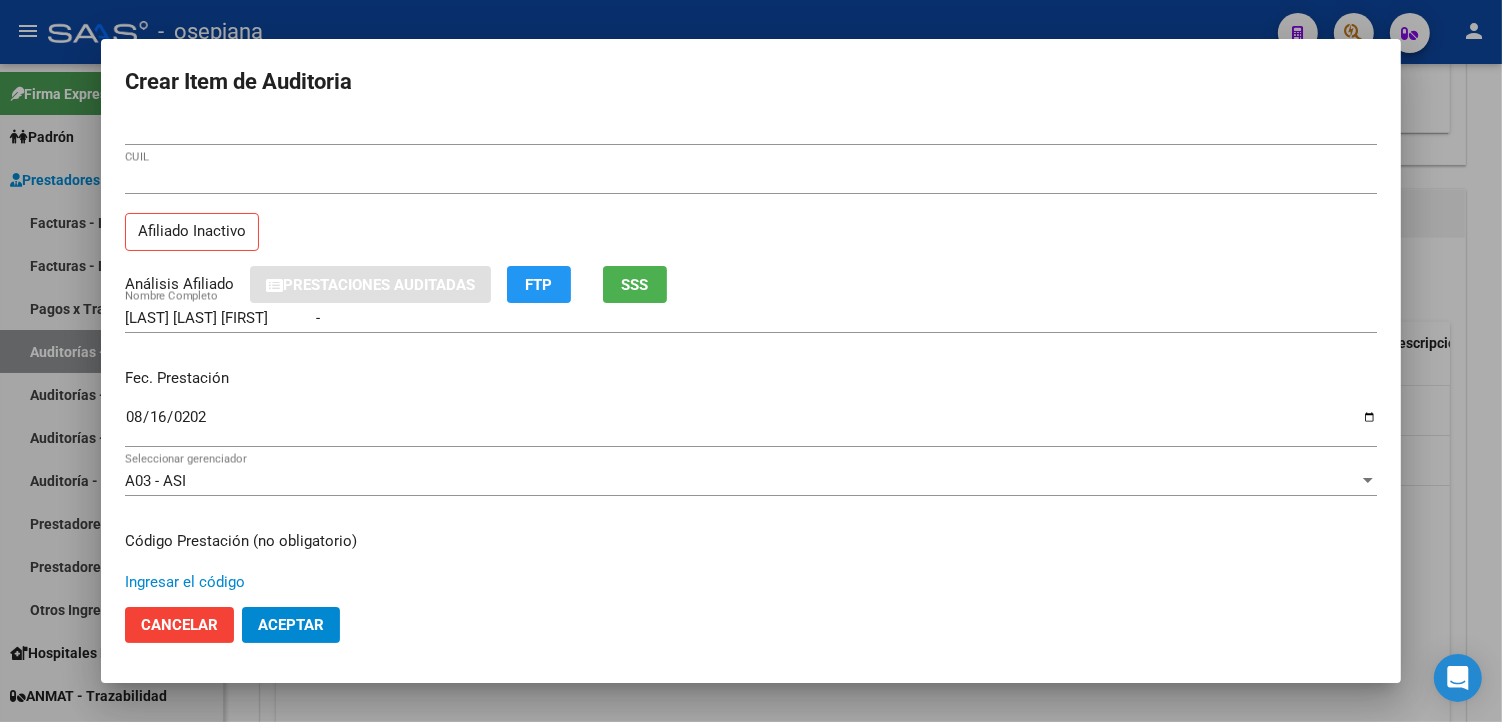 scroll, scrollTop: 333, scrollLeft: 0, axis: vertical 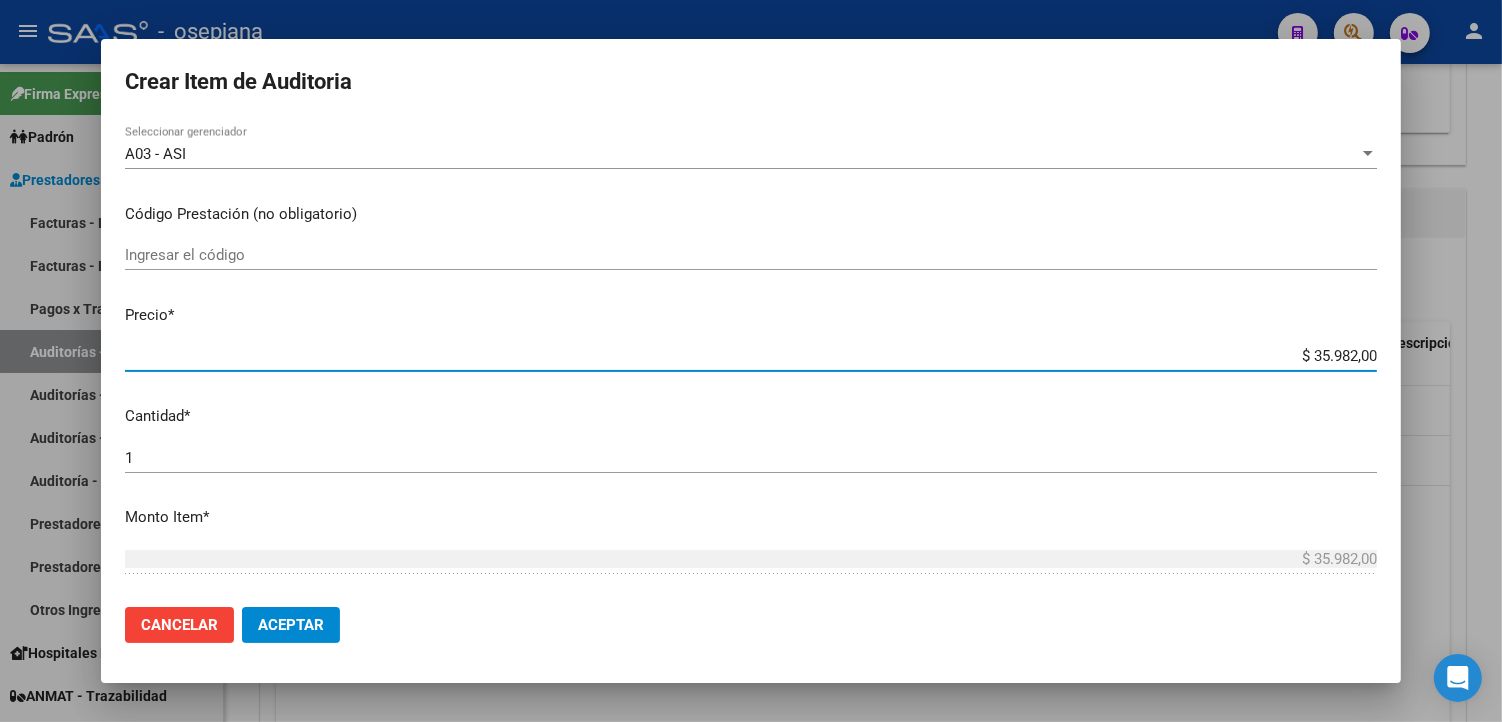 paste on "3.998" 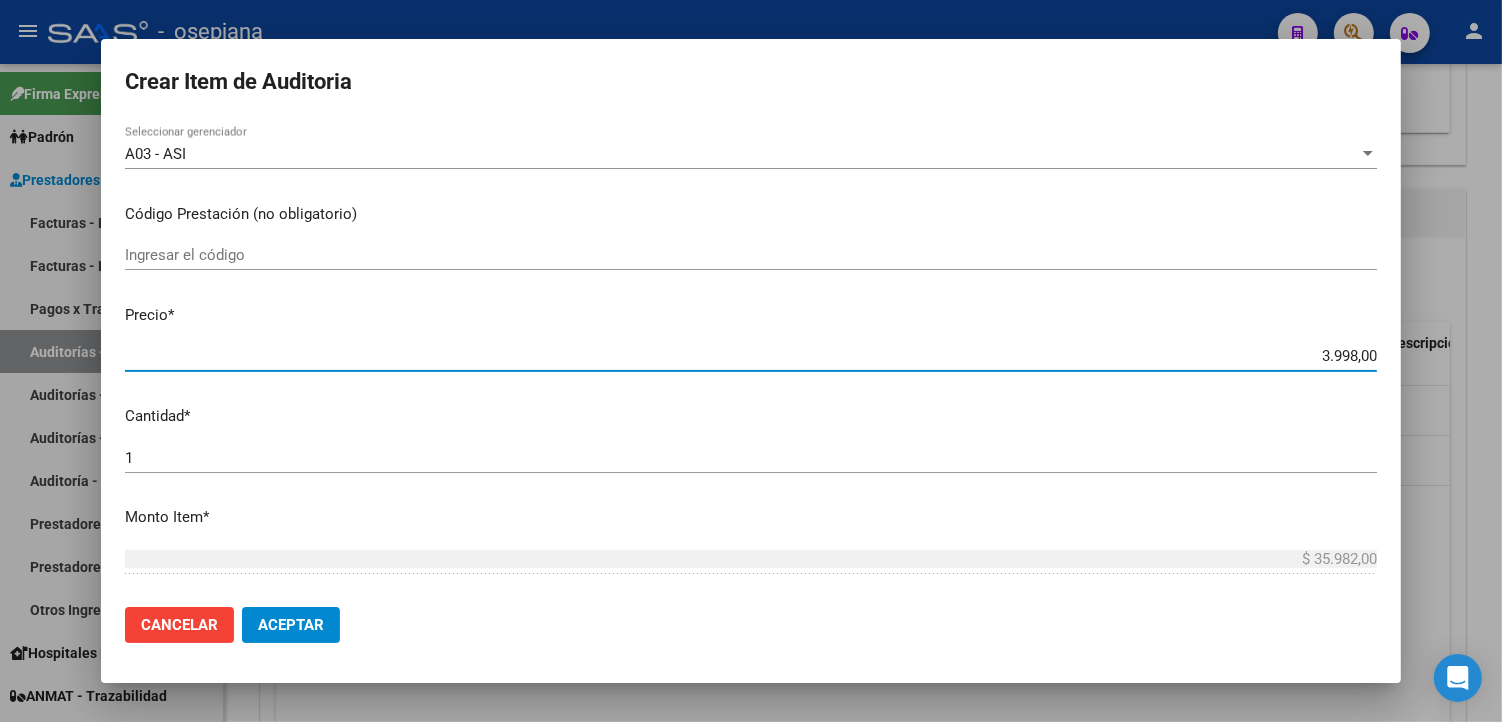 type on "$ 3.998,00" 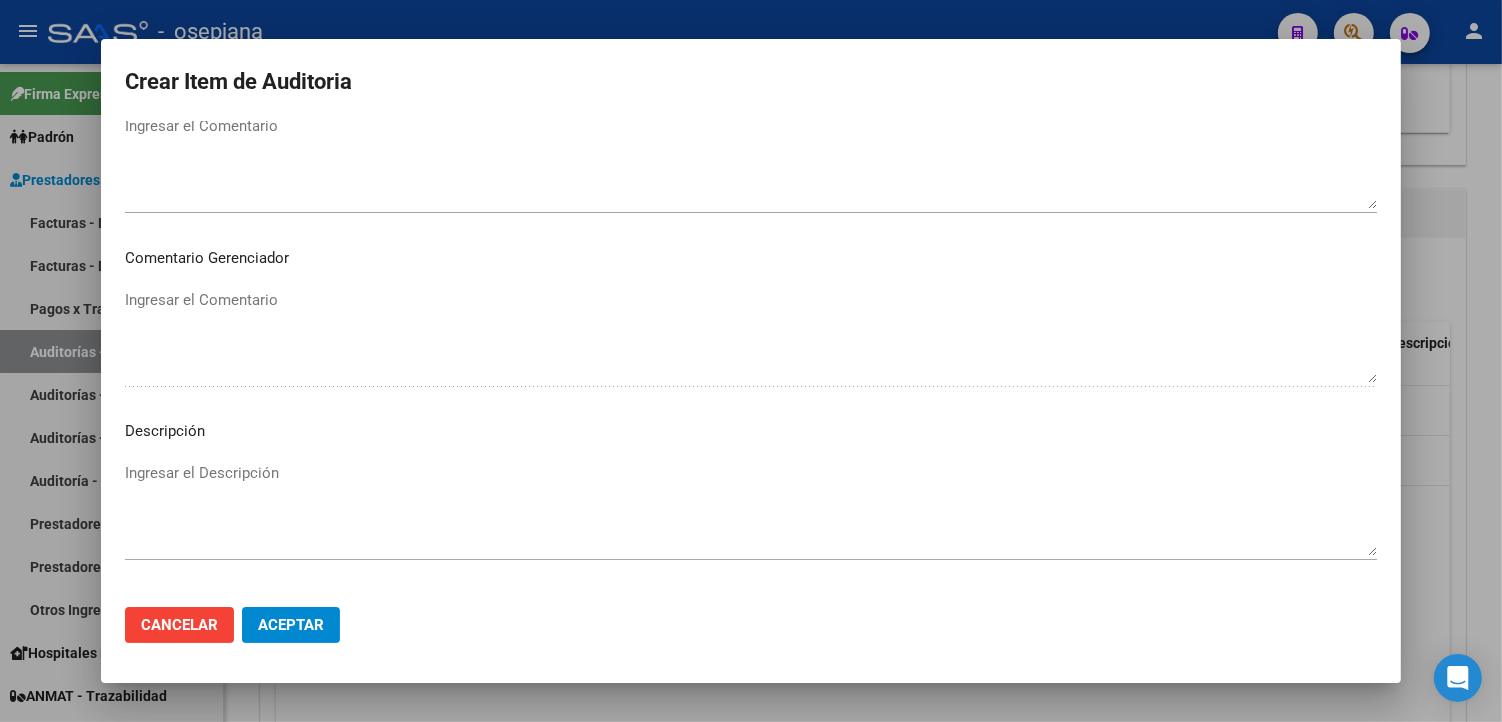 scroll, scrollTop: 1157, scrollLeft: 0, axis: vertical 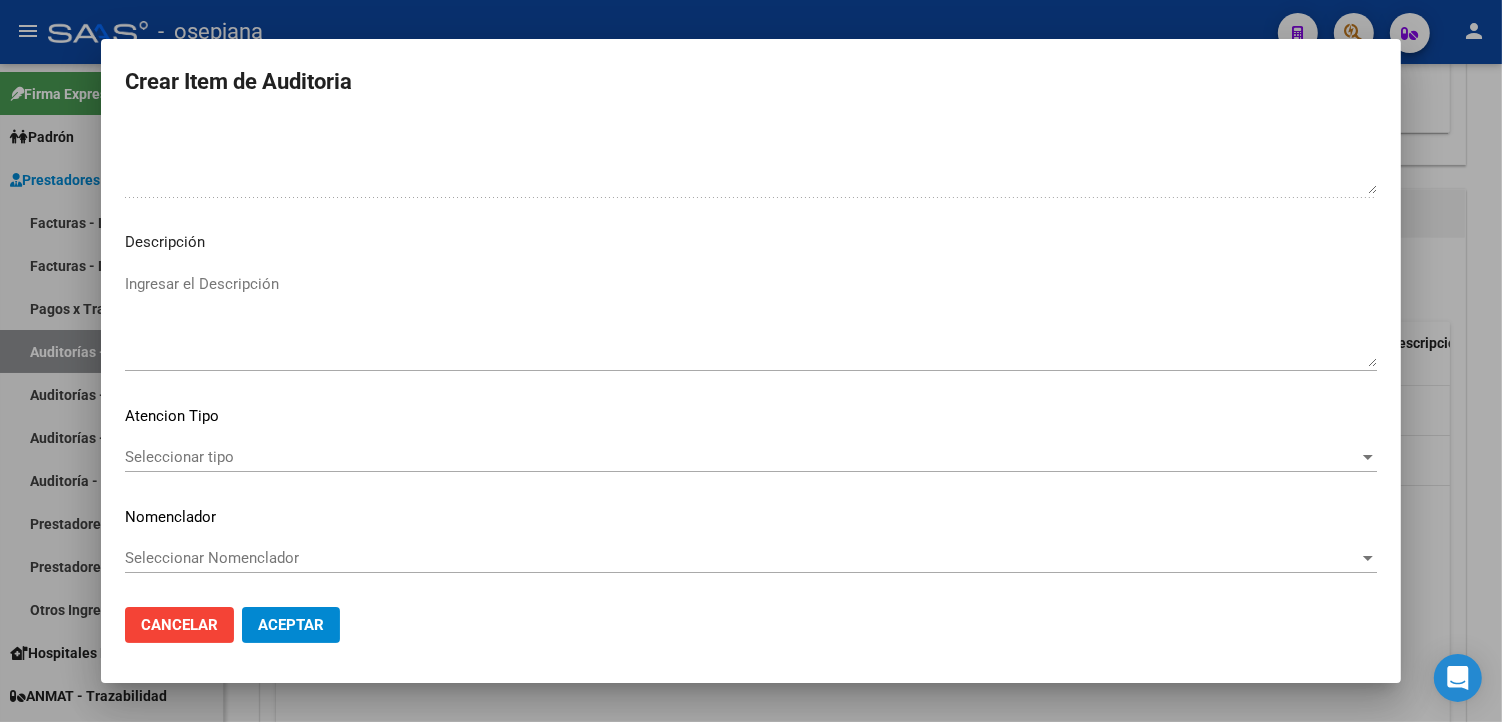 type on "$ 3.998,00" 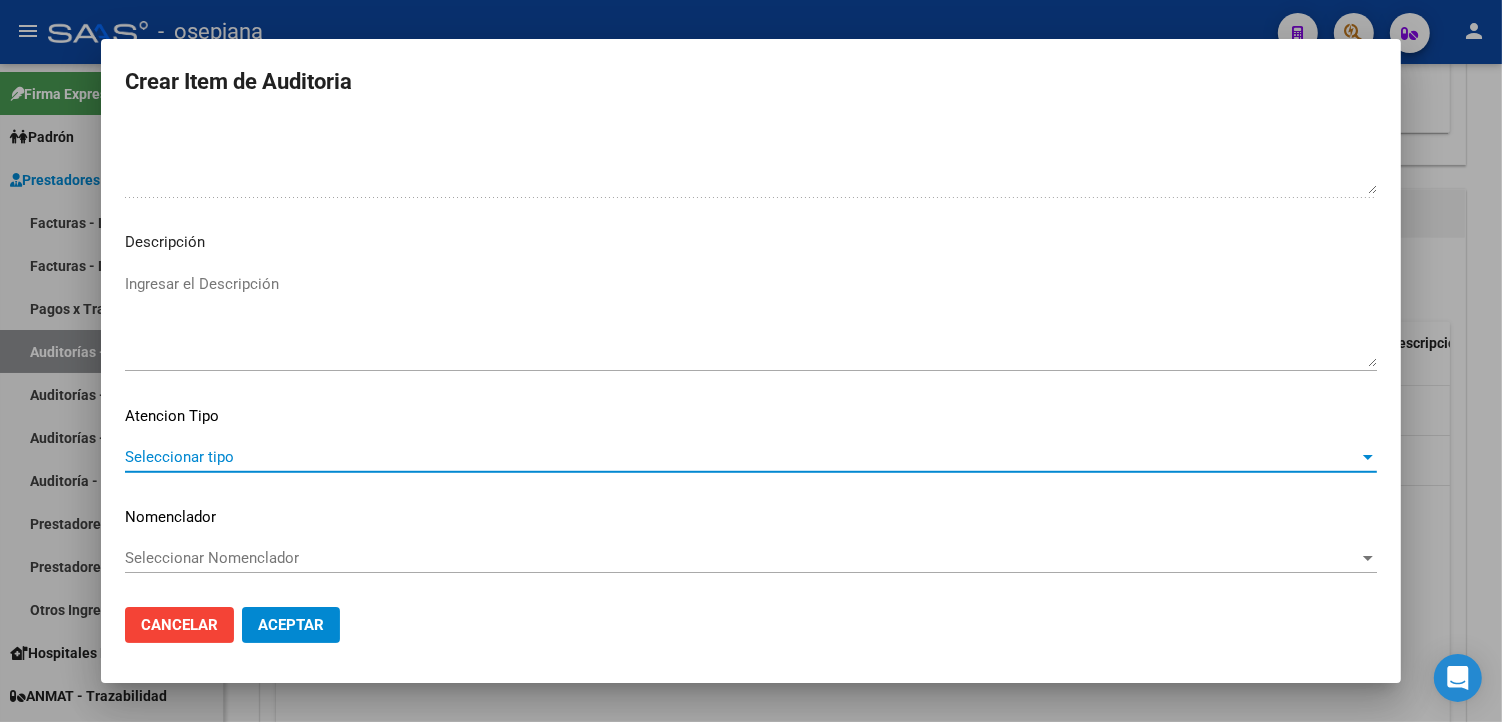 click on "Seleccionar tipo" at bounding box center (742, 457) 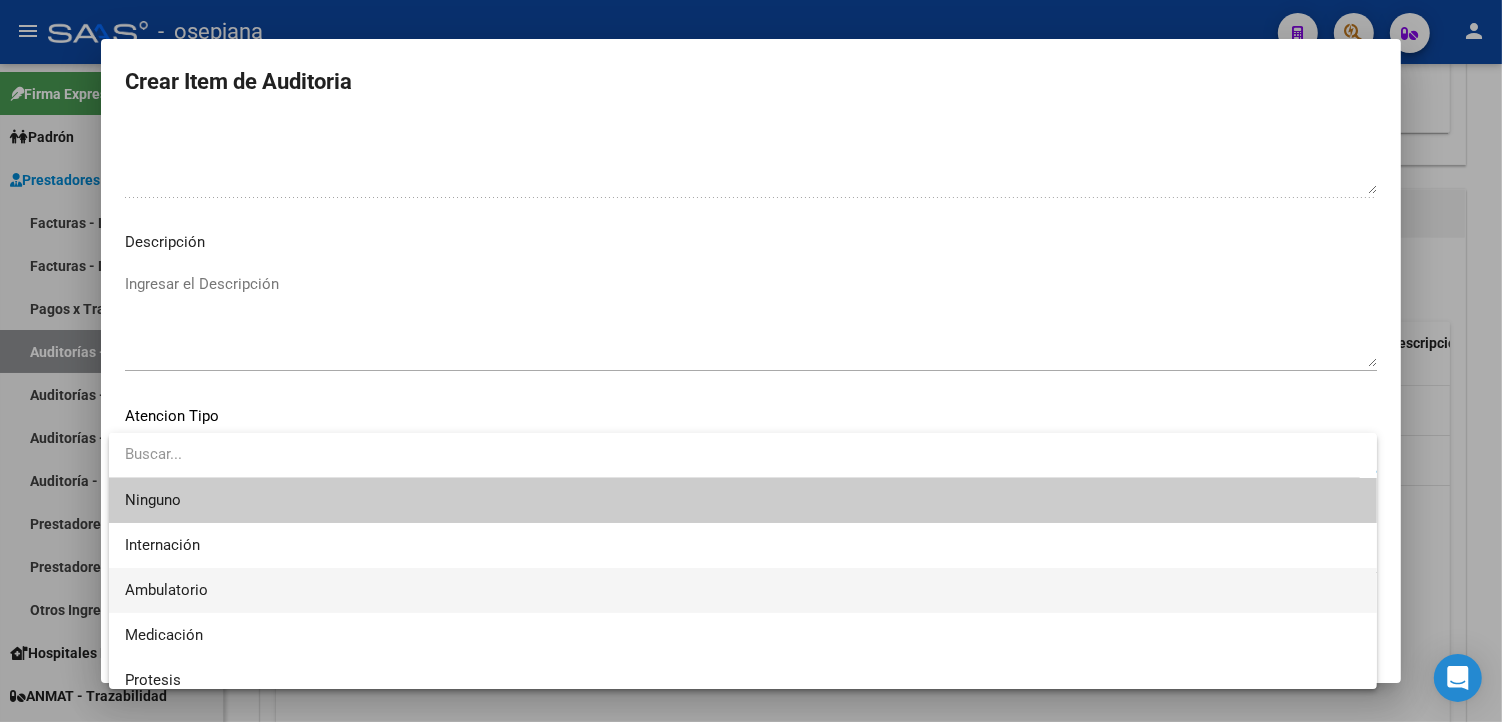 click on "Ambulatorio" at bounding box center (743, 590) 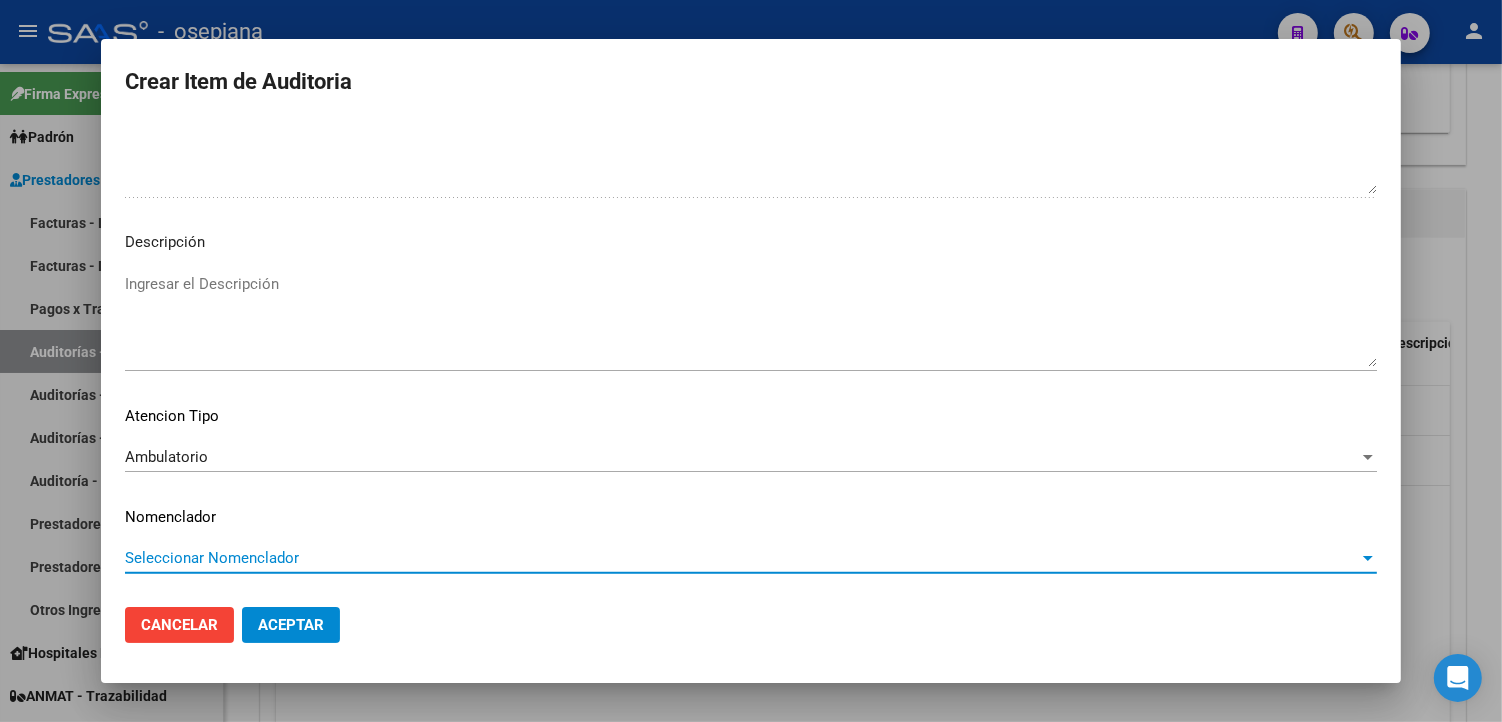click on "Seleccionar Nomenclador" at bounding box center [742, 558] 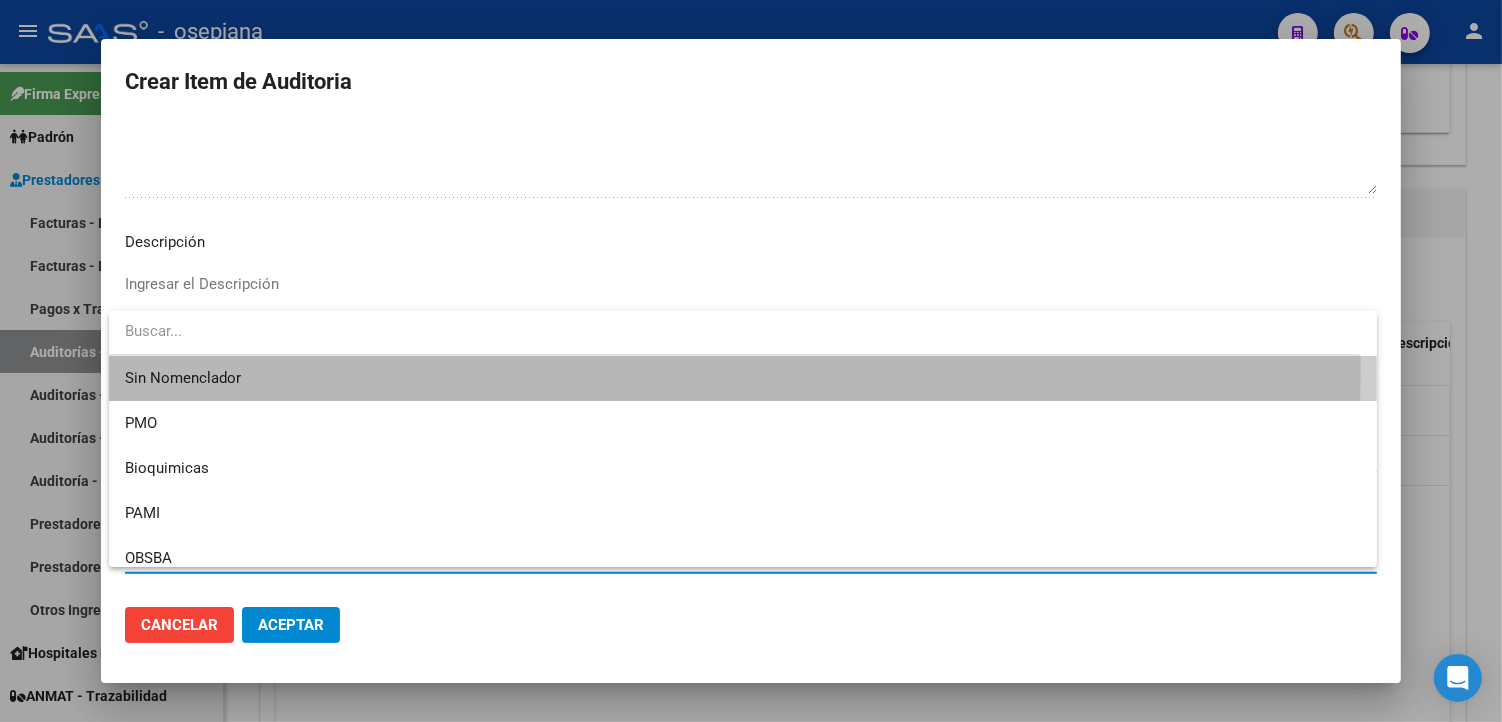 click on "Sin Nomenclador" at bounding box center [743, 378] 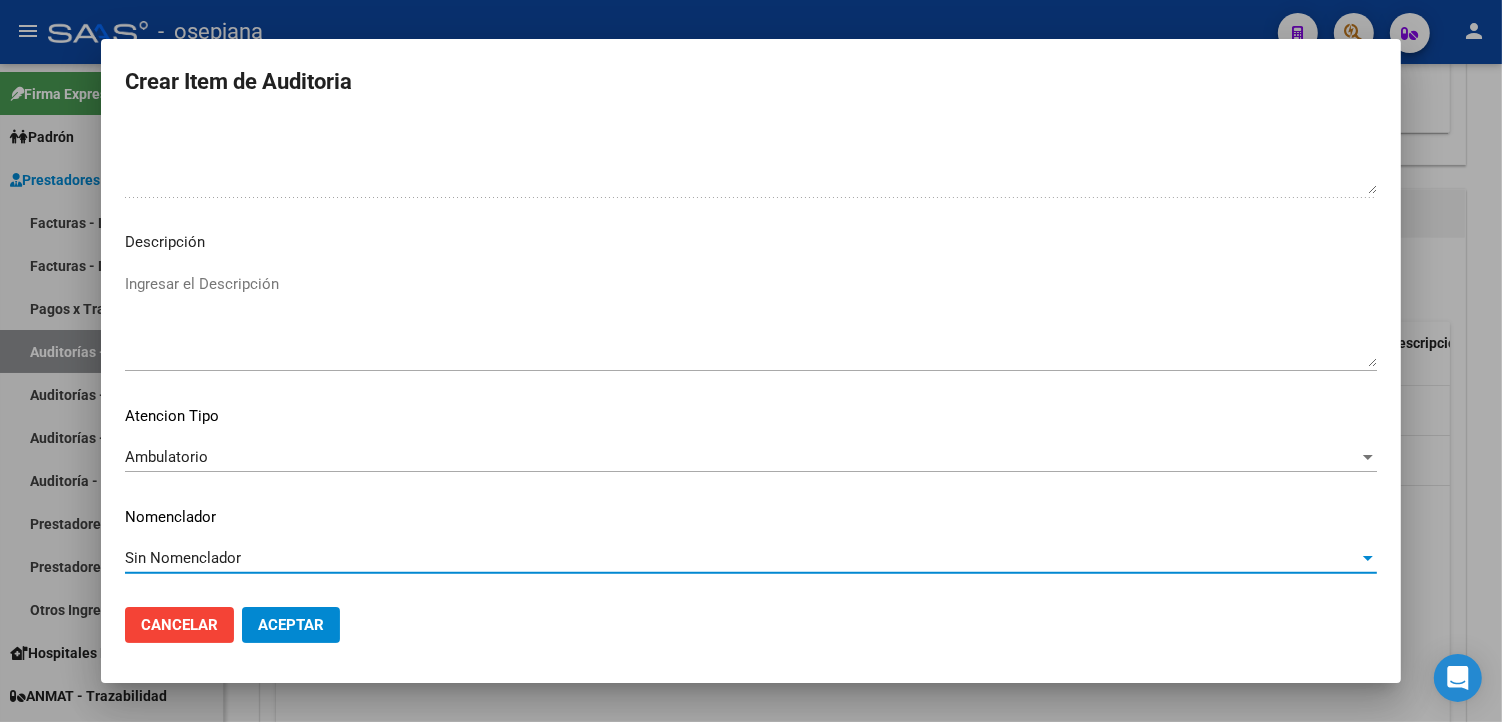 click on "Aceptar" 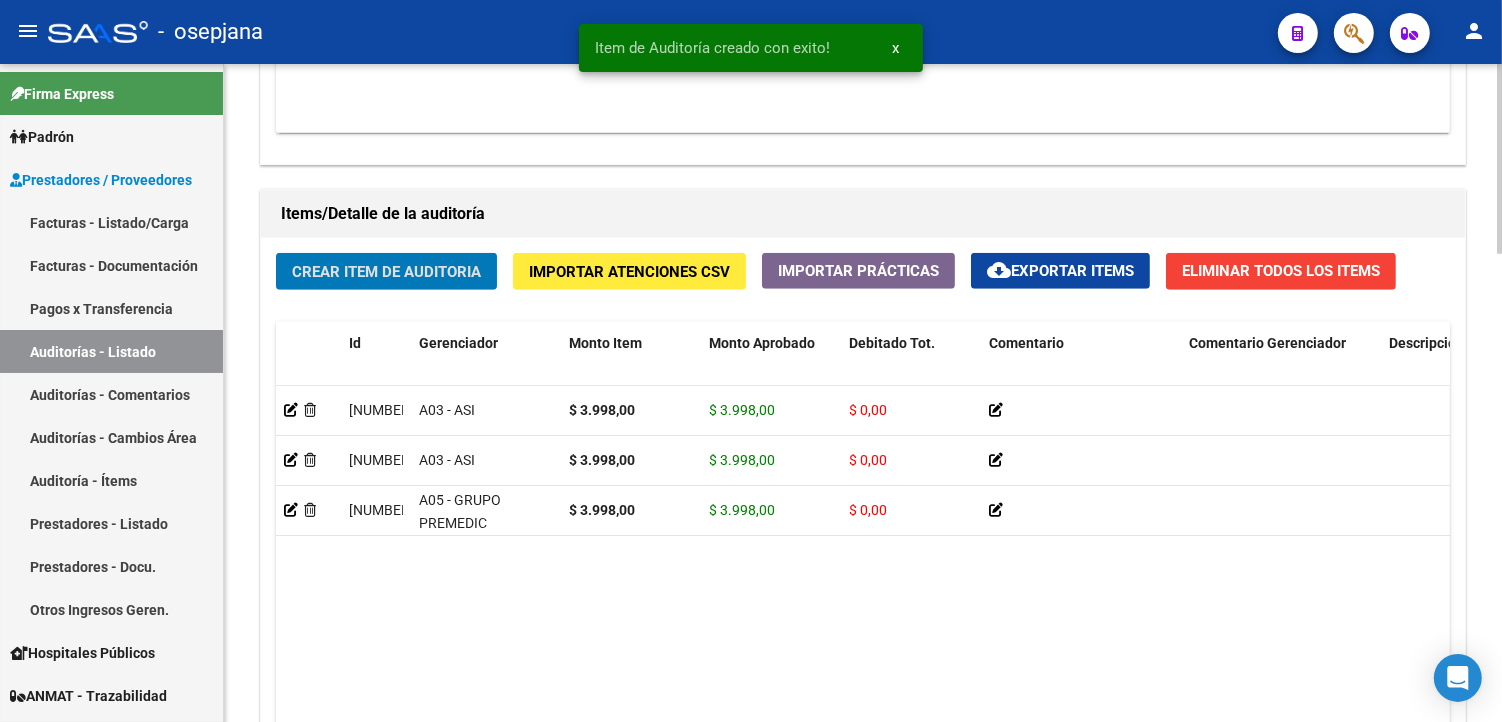 click on "Crear Item de Auditoria" 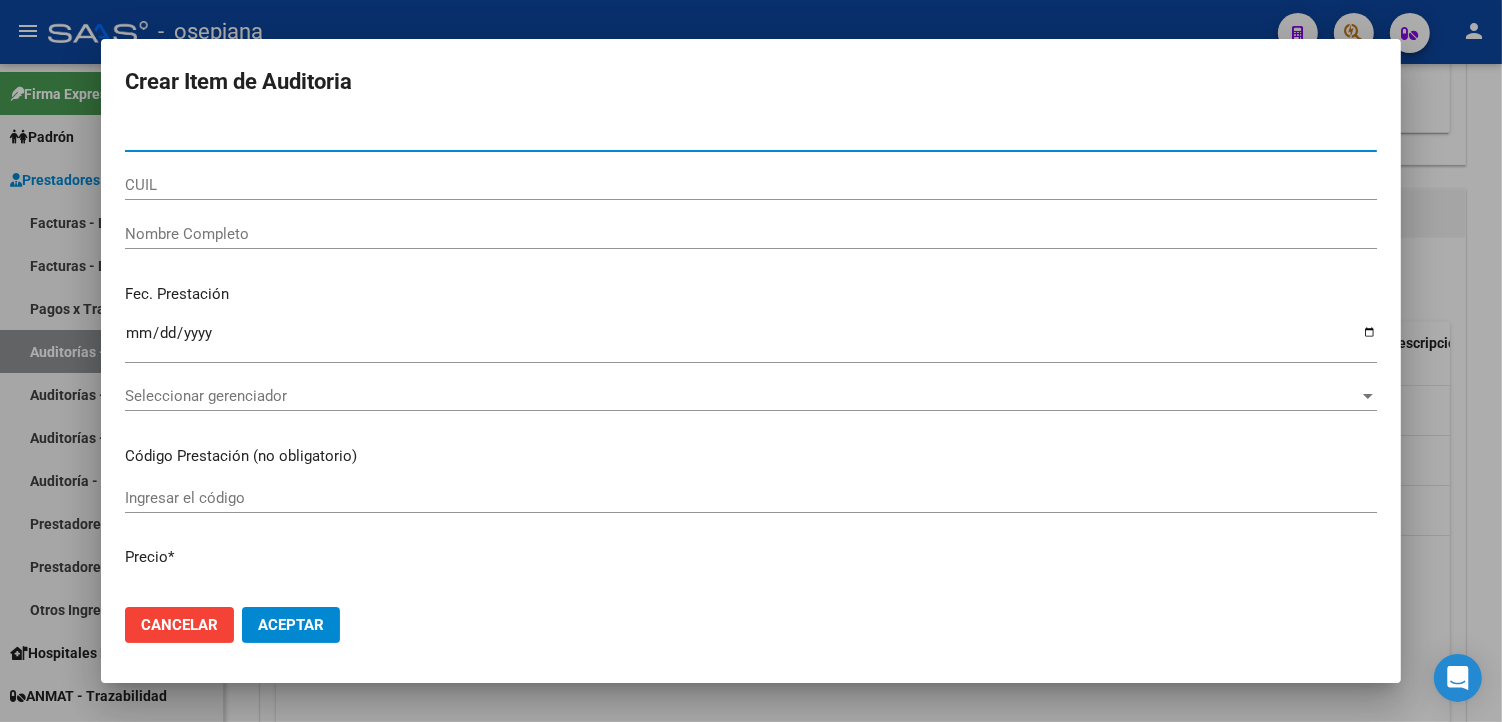 type on "53377955" 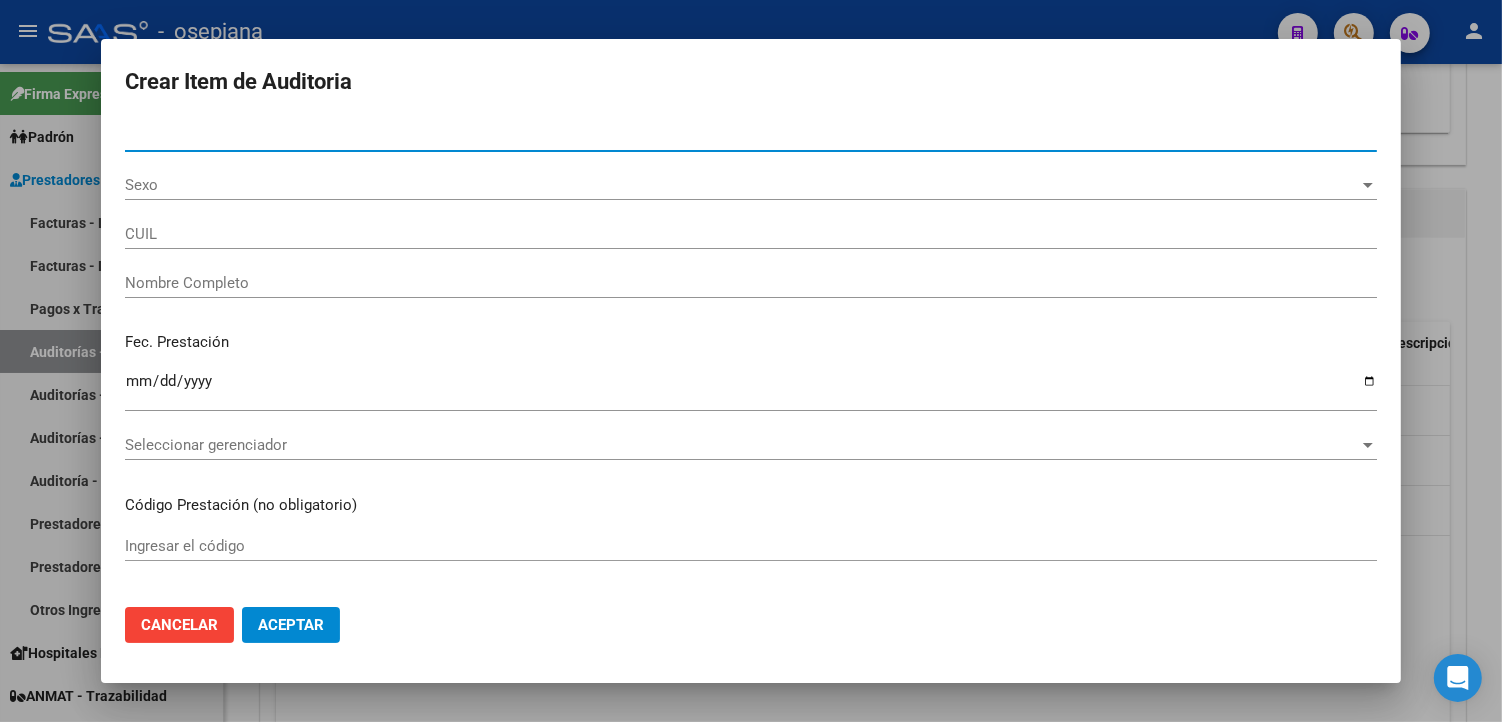type on "20533779558" 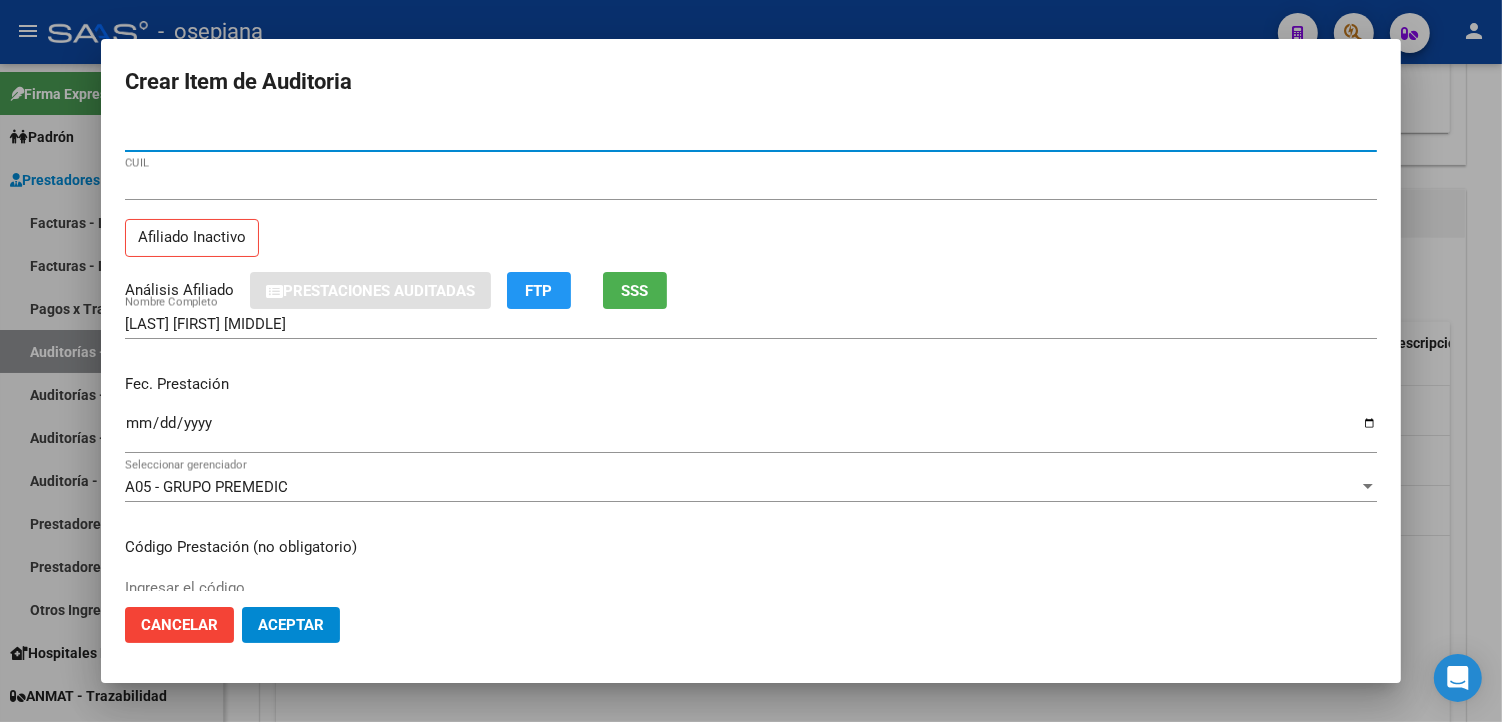 type on "53377955" 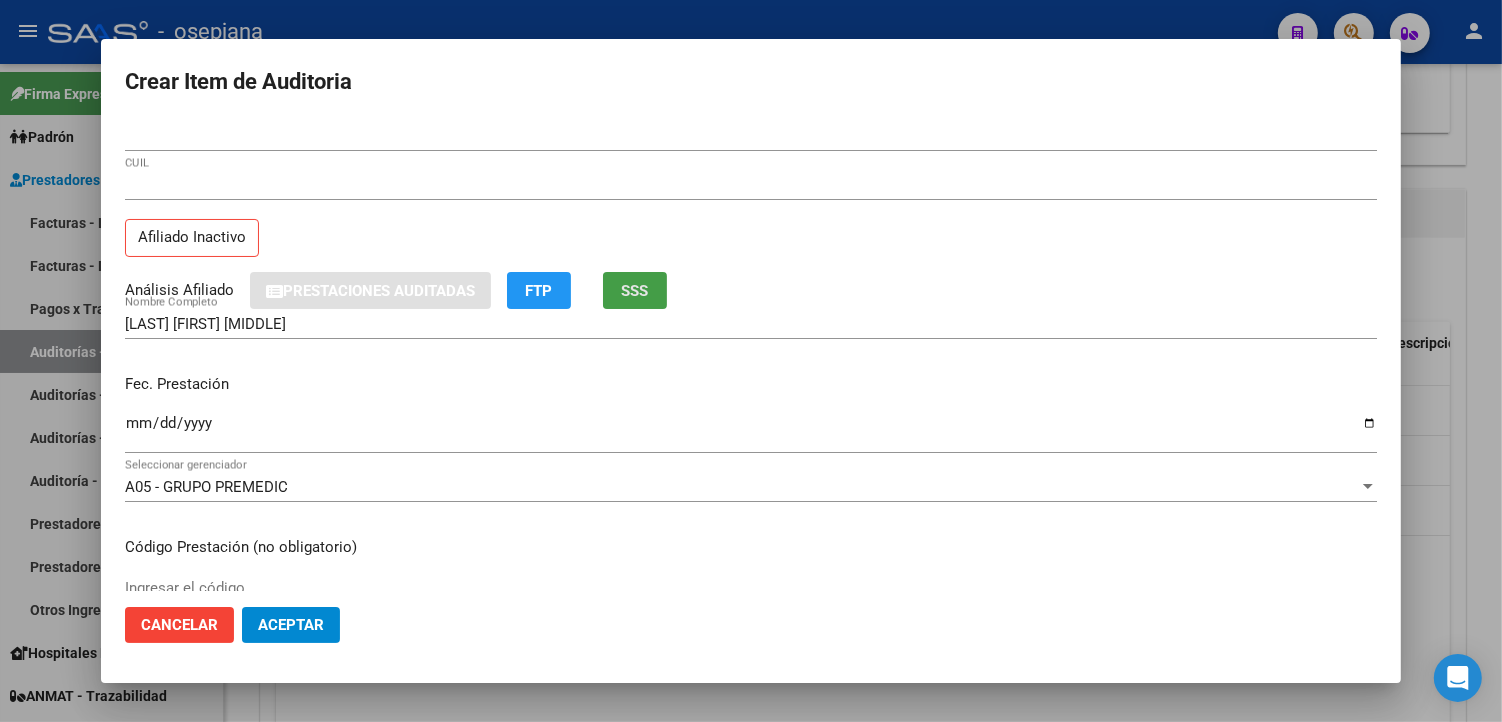 click on "SSS" 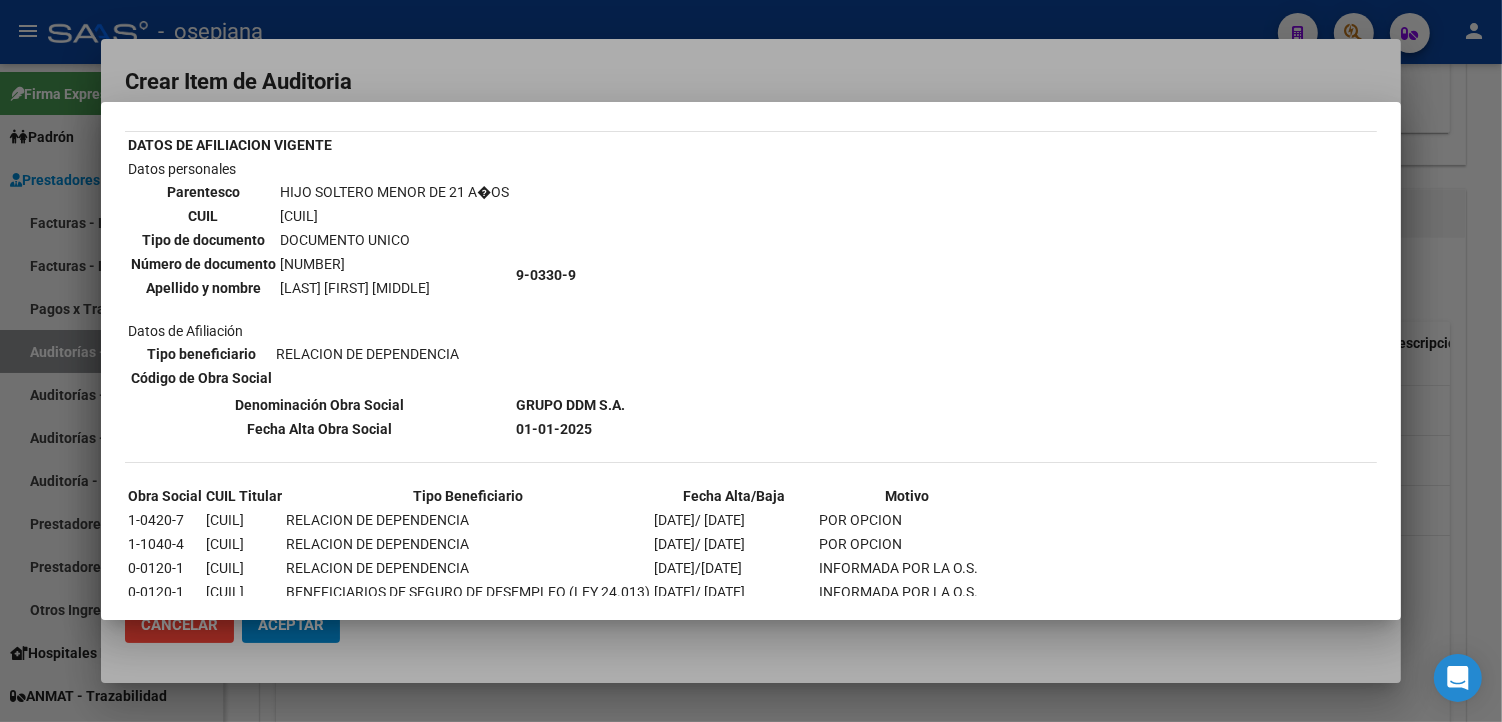 scroll, scrollTop: 254, scrollLeft: 0, axis: vertical 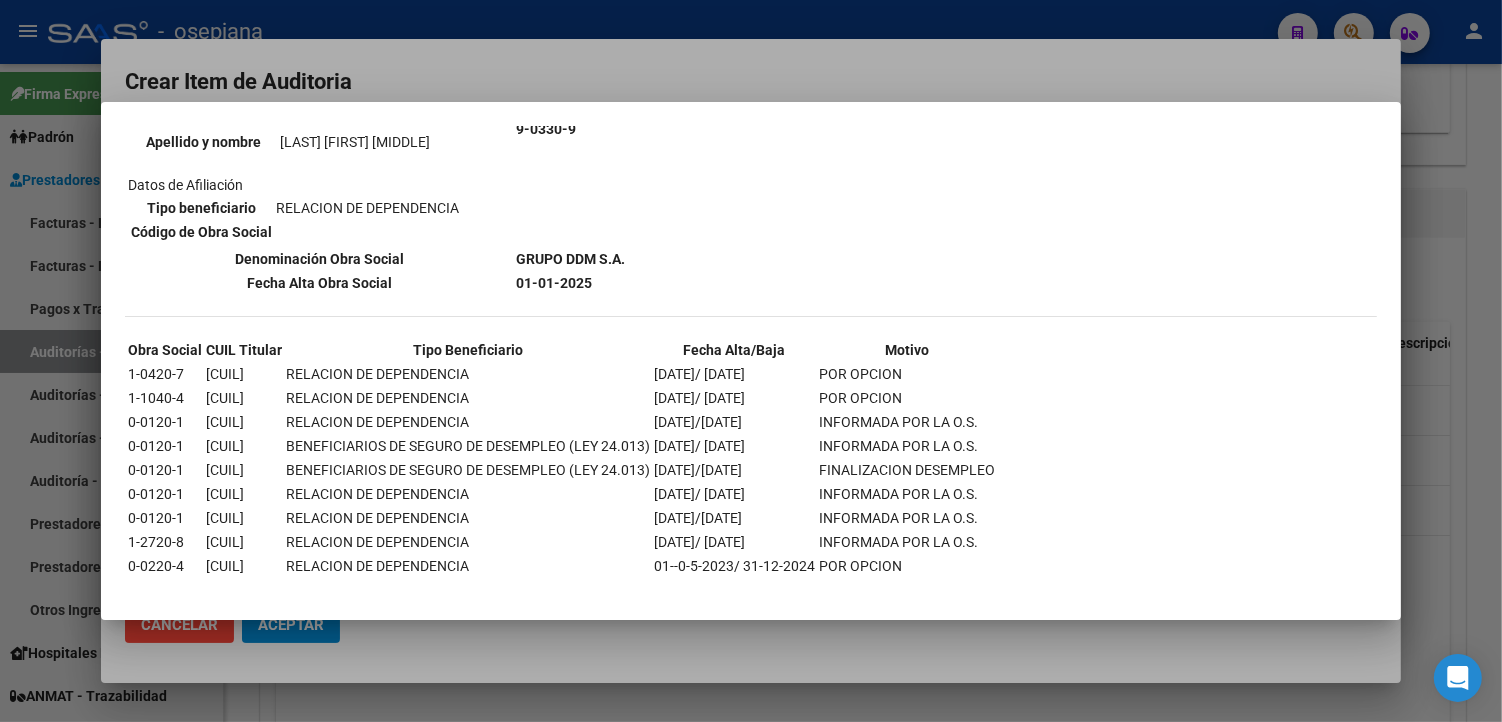 click at bounding box center (751, 361) 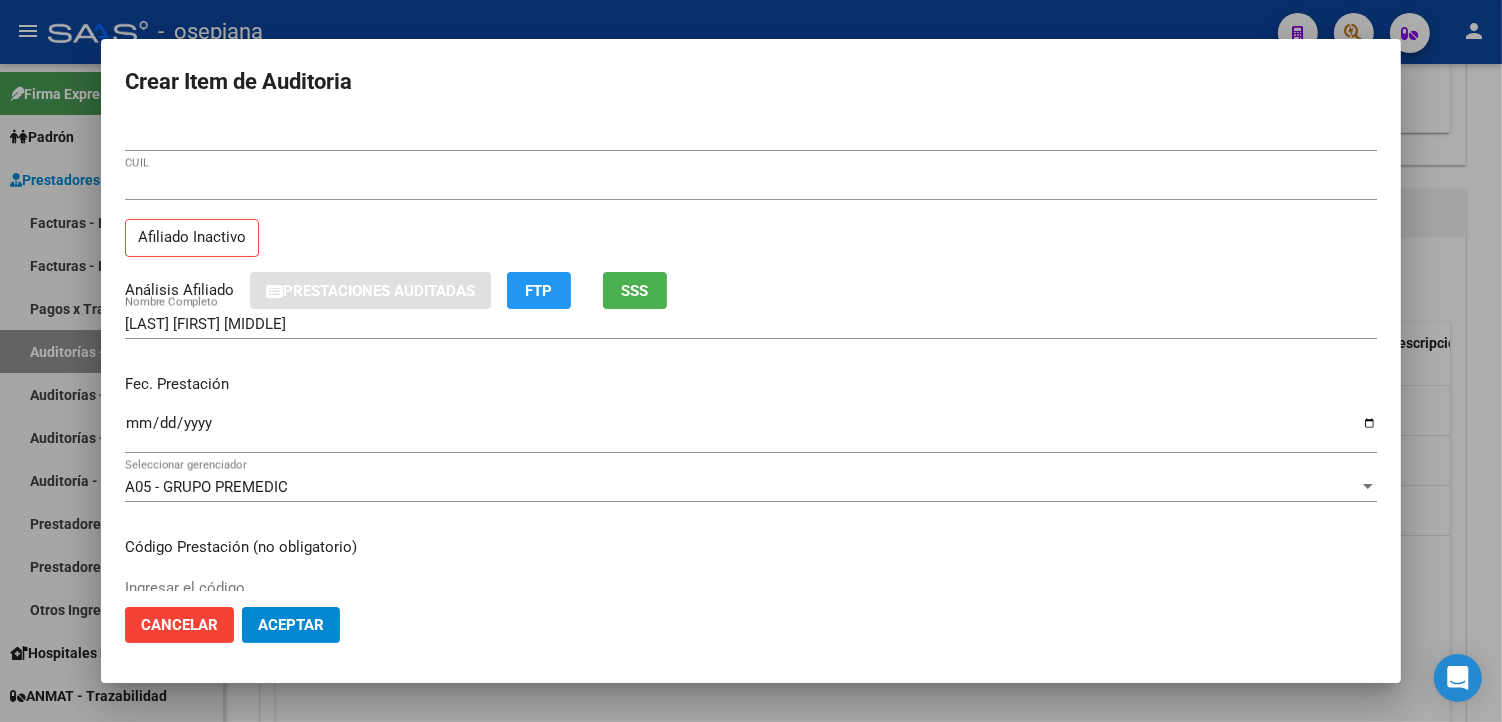 click on "Ingresar la fecha" at bounding box center [751, 431] 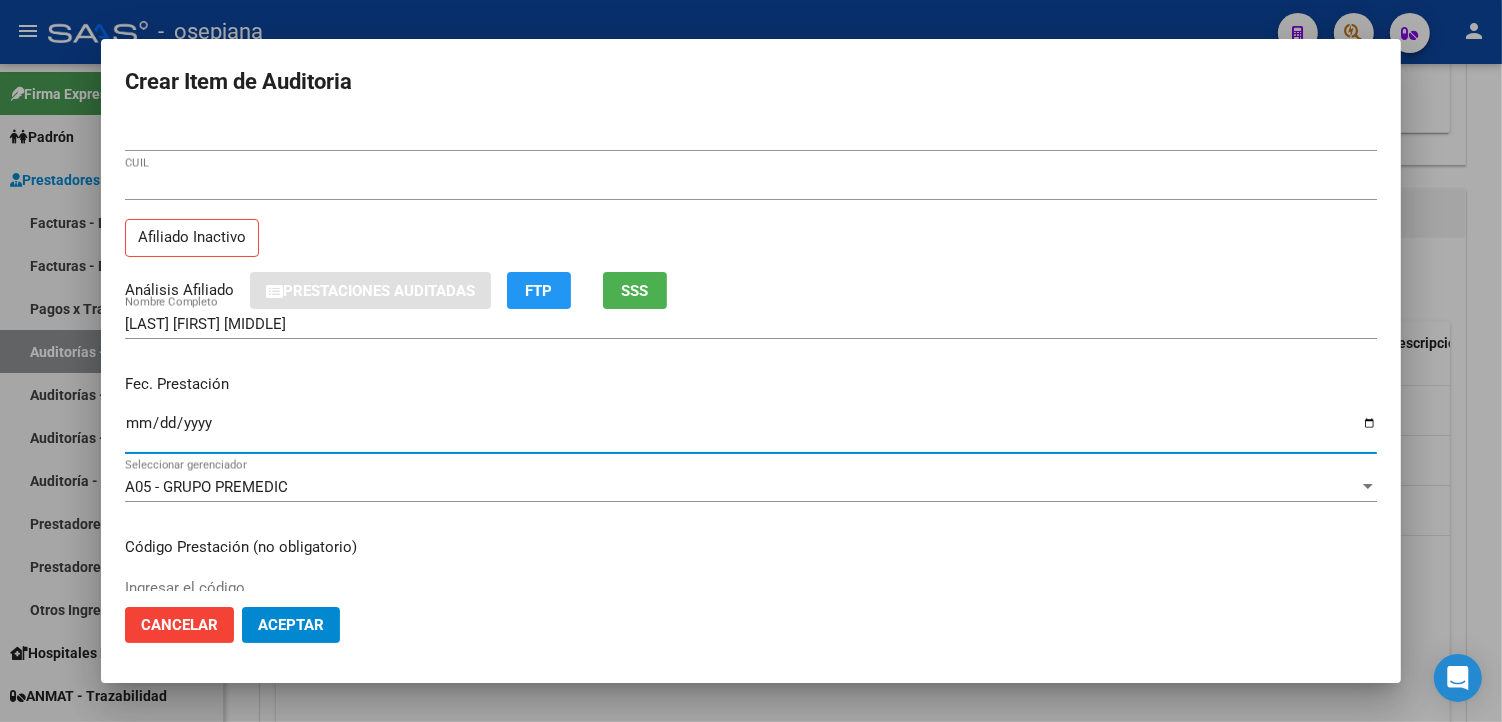 type on "2024-08-21" 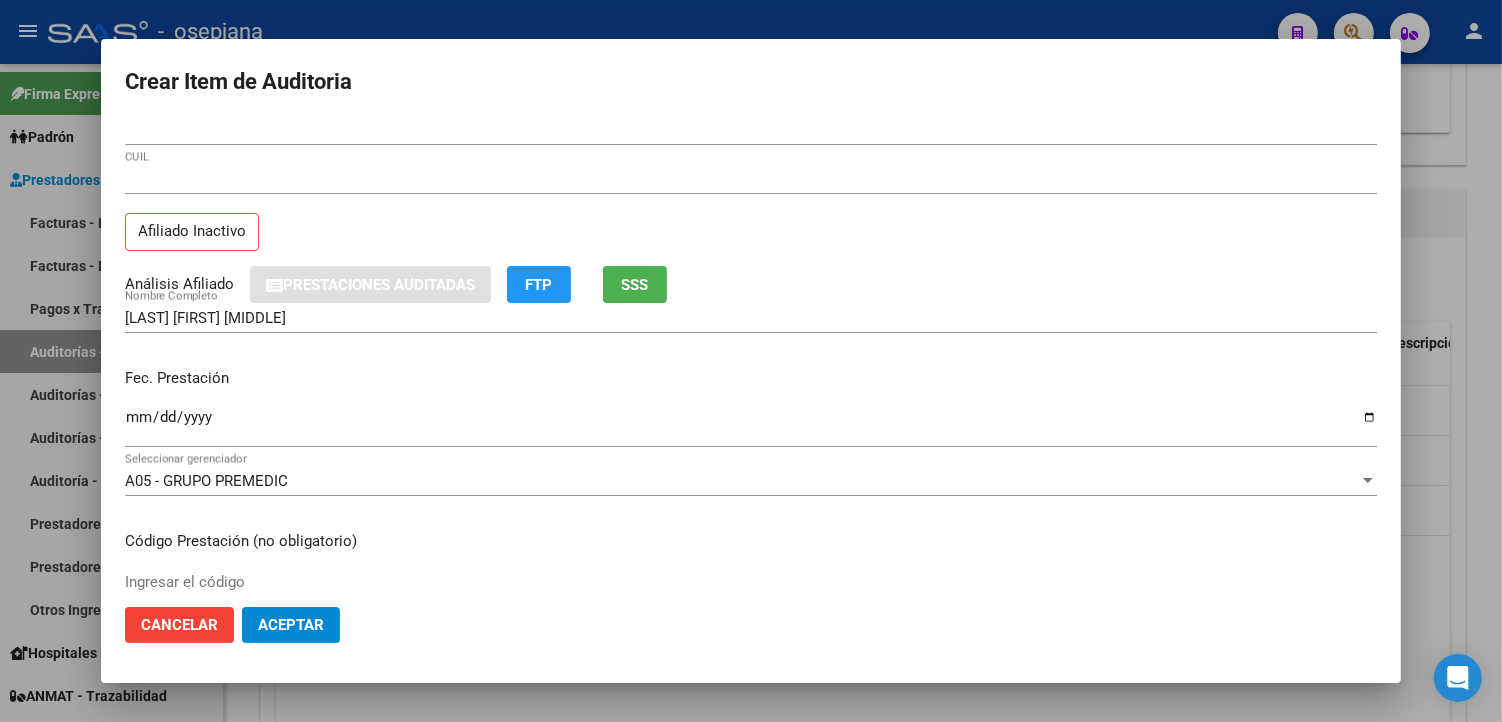 scroll, scrollTop: 333, scrollLeft: 0, axis: vertical 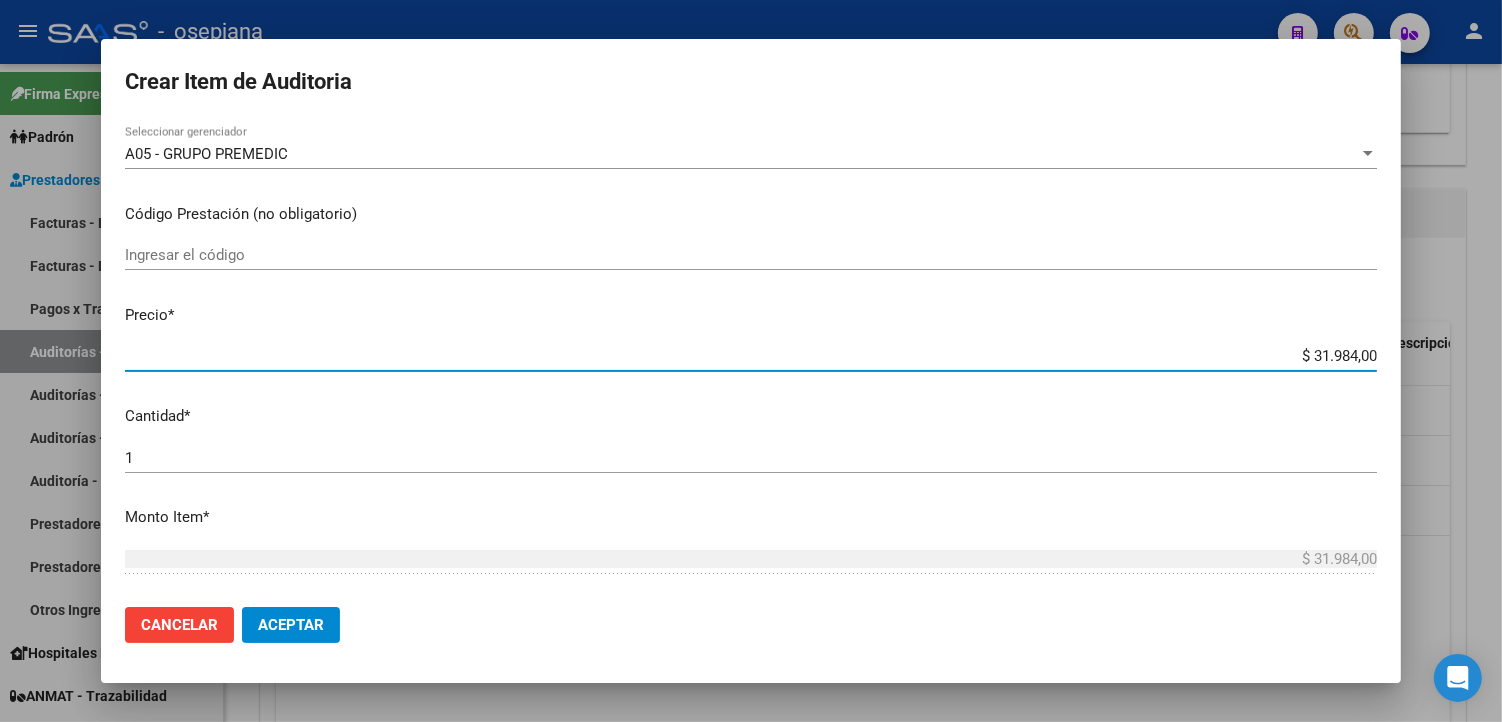 paste on "3.998" 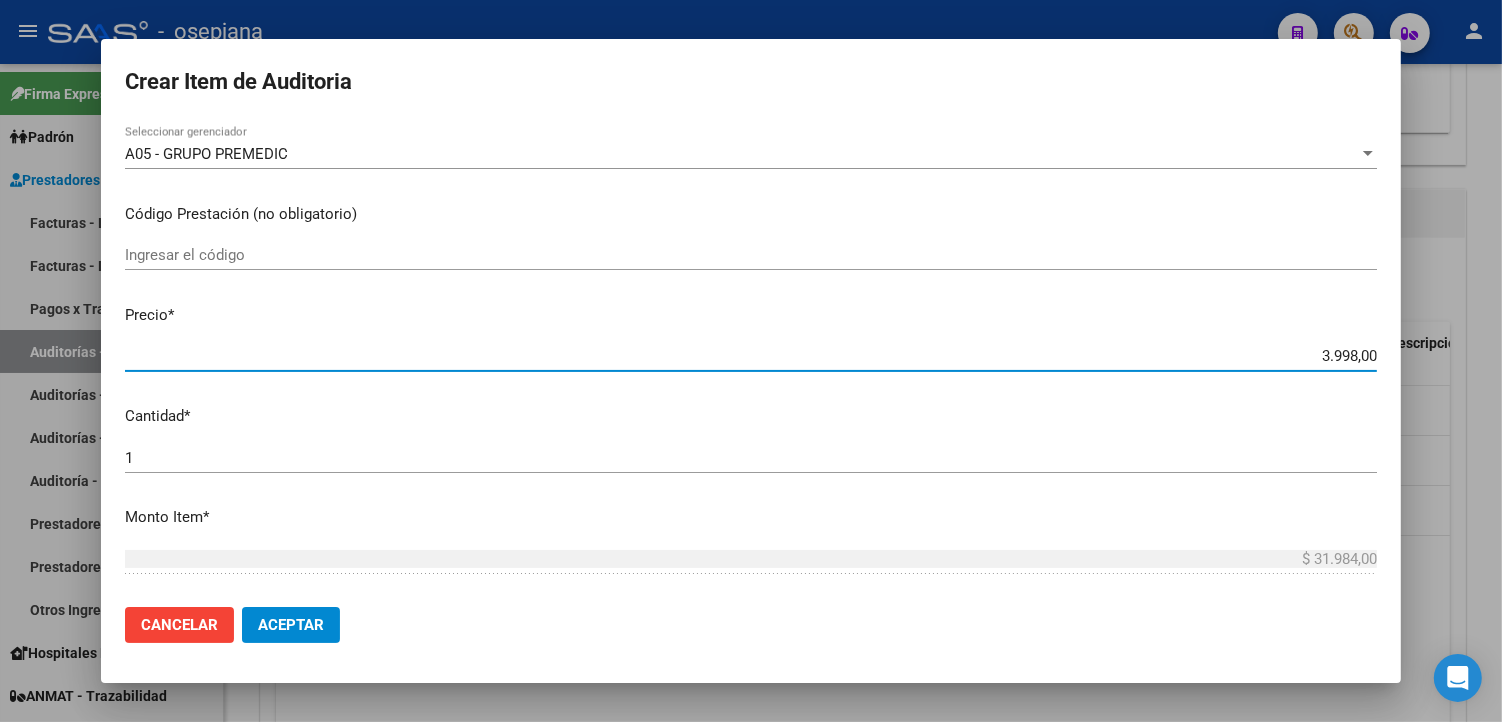 type on "$ 3.998,00" 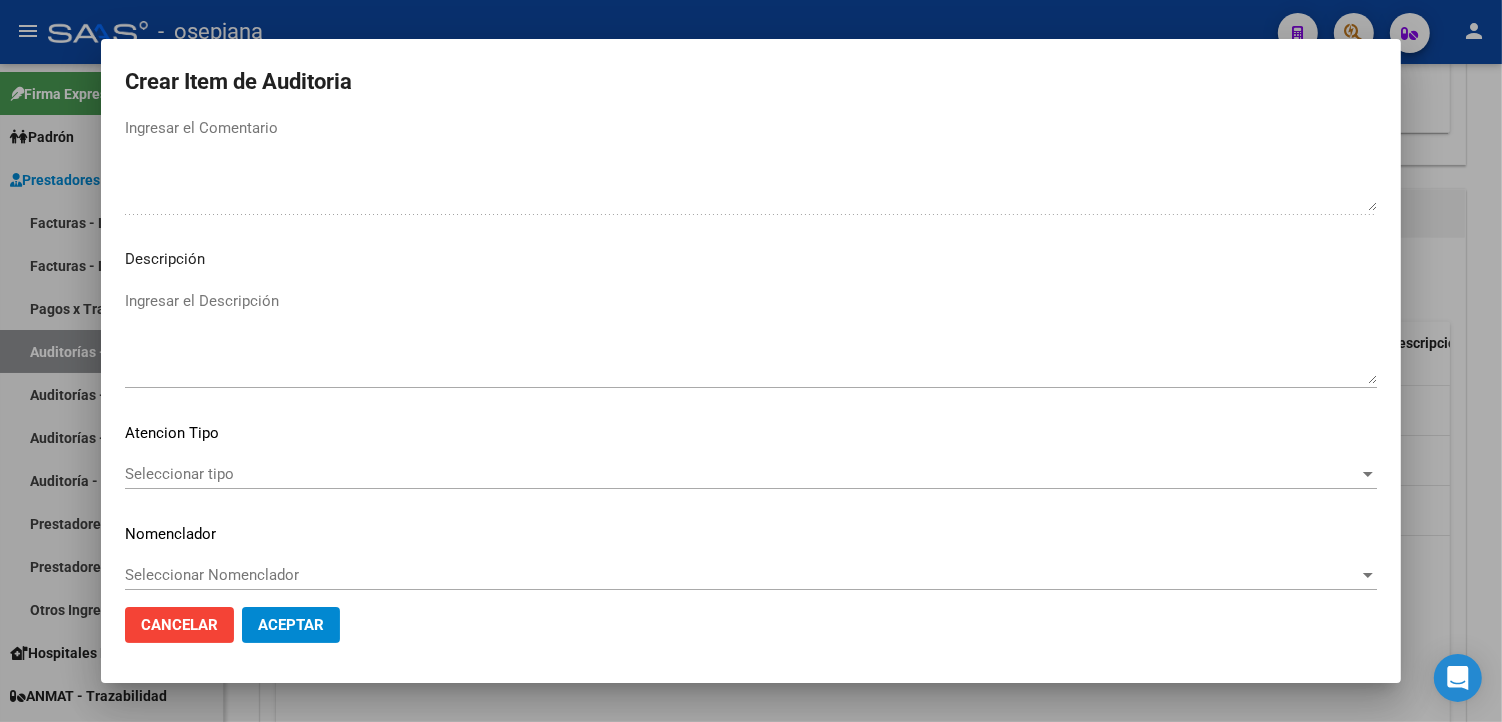 scroll, scrollTop: 1157, scrollLeft: 0, axis: vertical 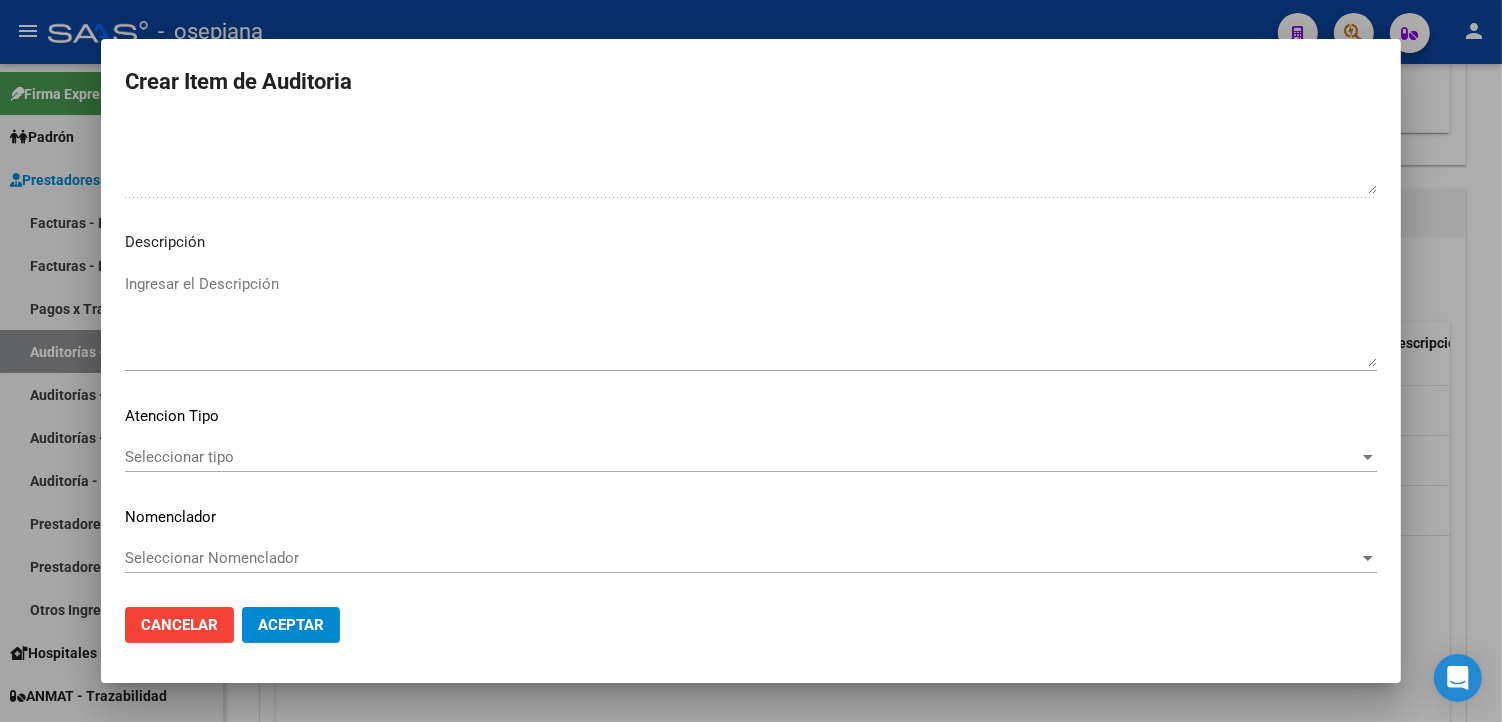 type on "$ 3.998,00" 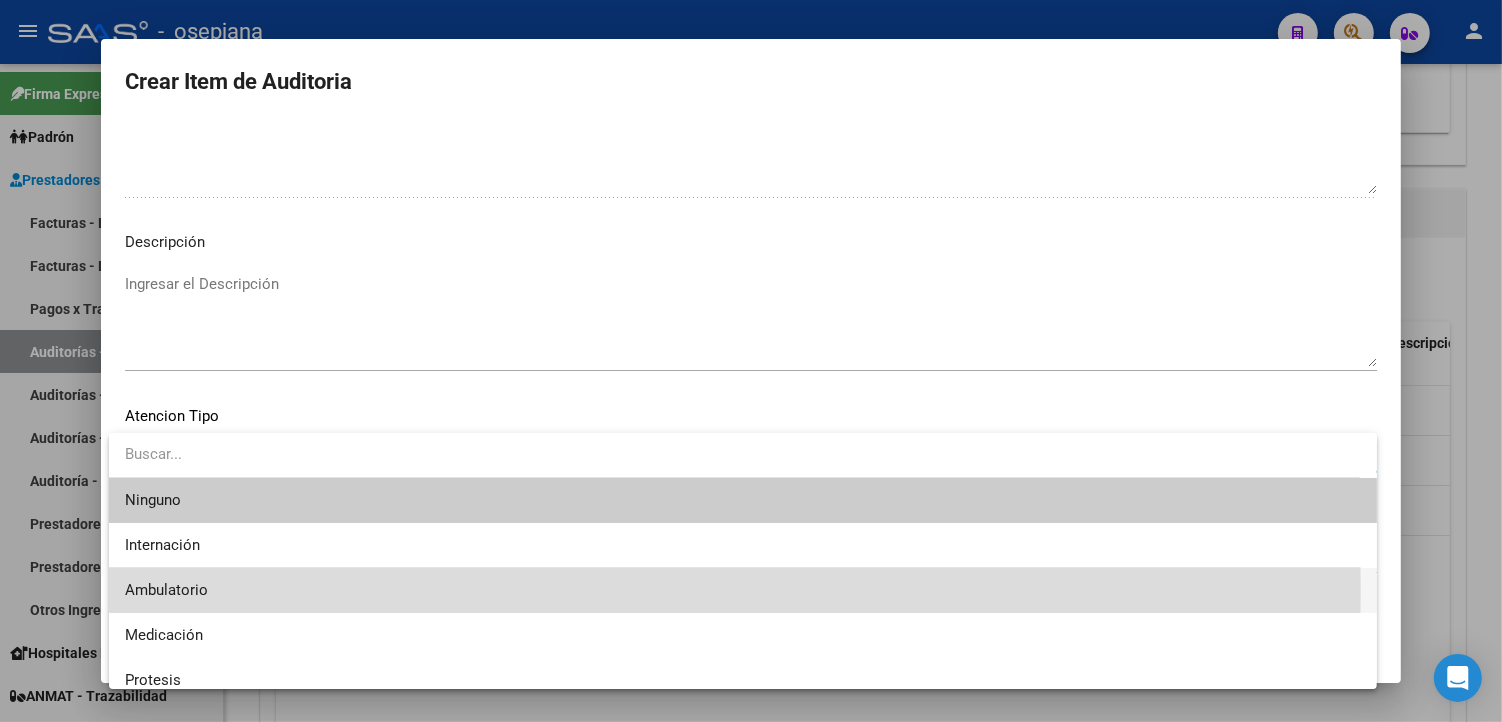 click on "Ambulatorio" at bounding box center (743, 590) 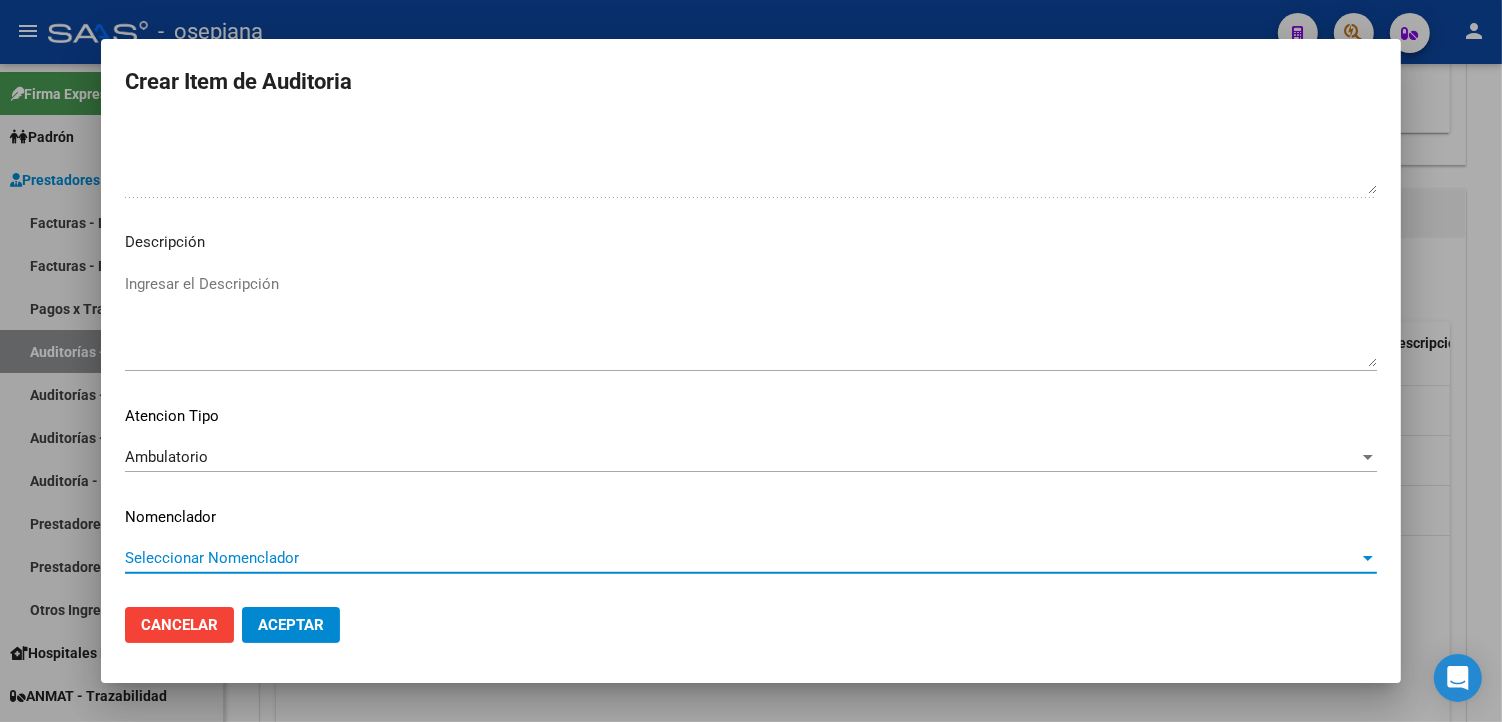 click on "Seleccionar Nomenclador" at bounding box center (742, 558) 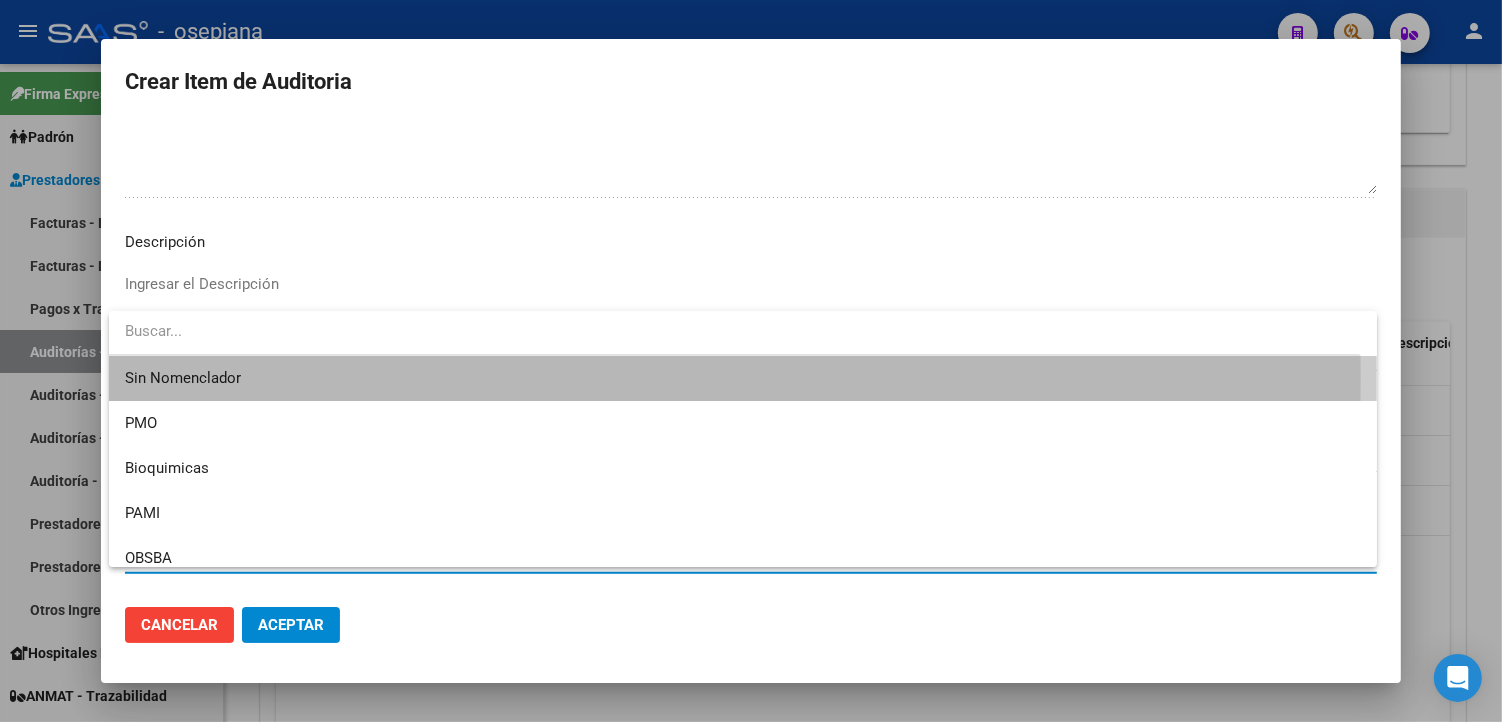 click on "Sin Nomenclador" at bounding box center (743, 378) 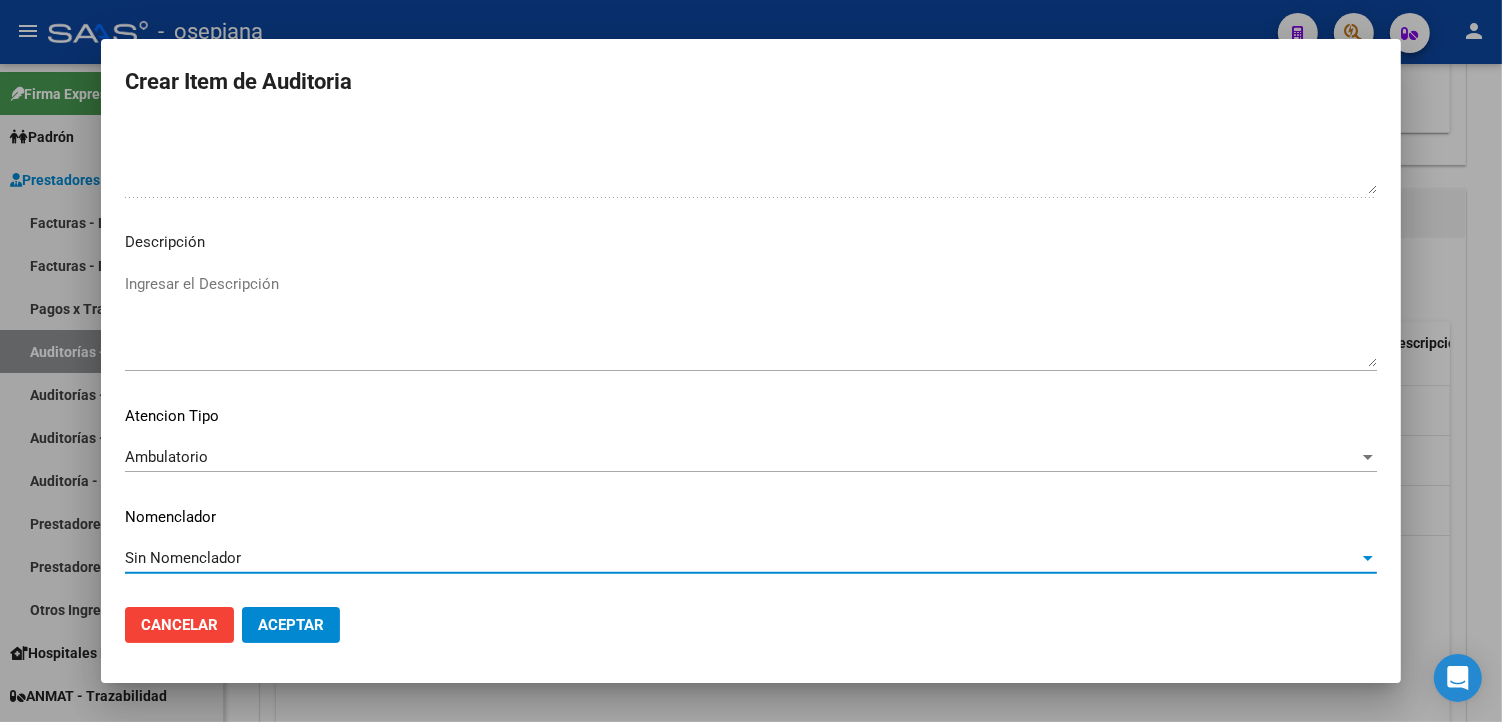 click on "Aceptar" 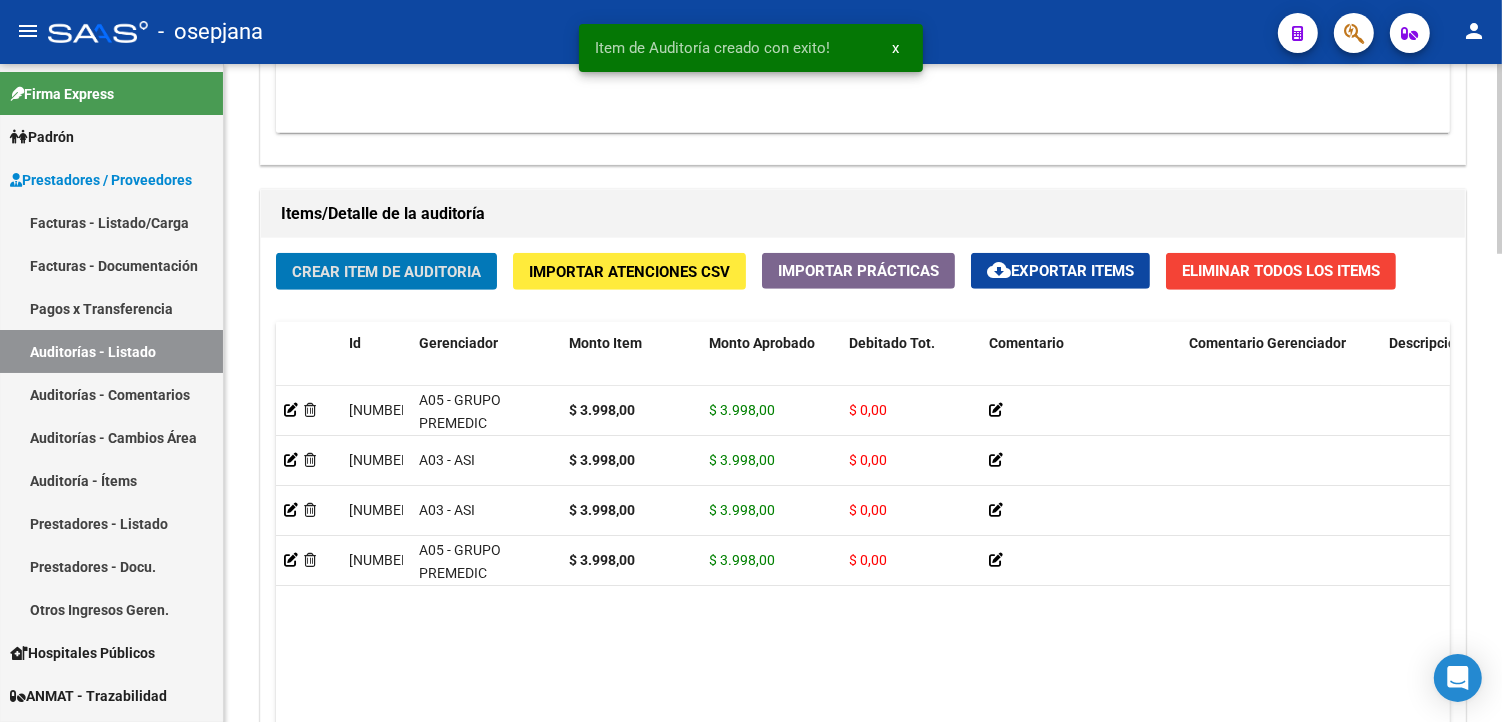 click on "Crear Item de Auditoria" 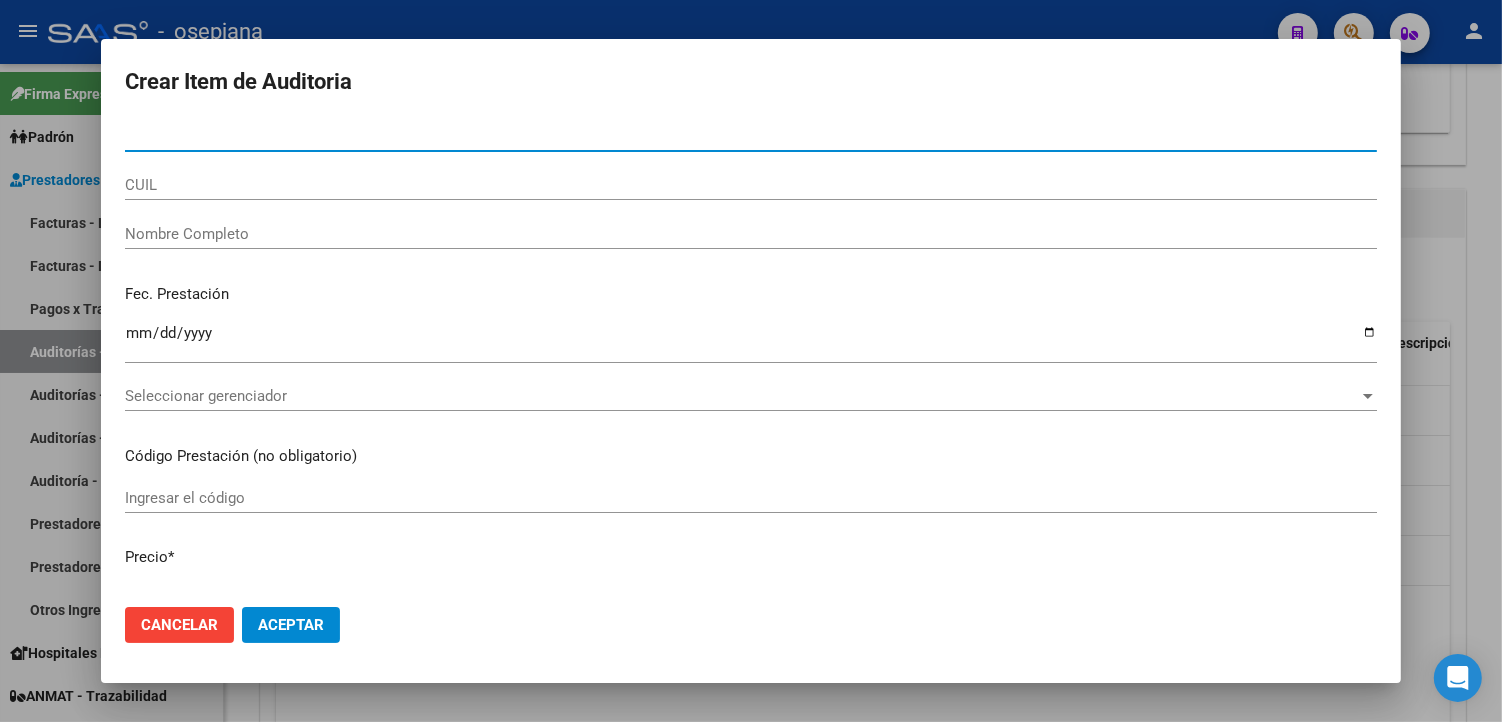 type on "56634633" 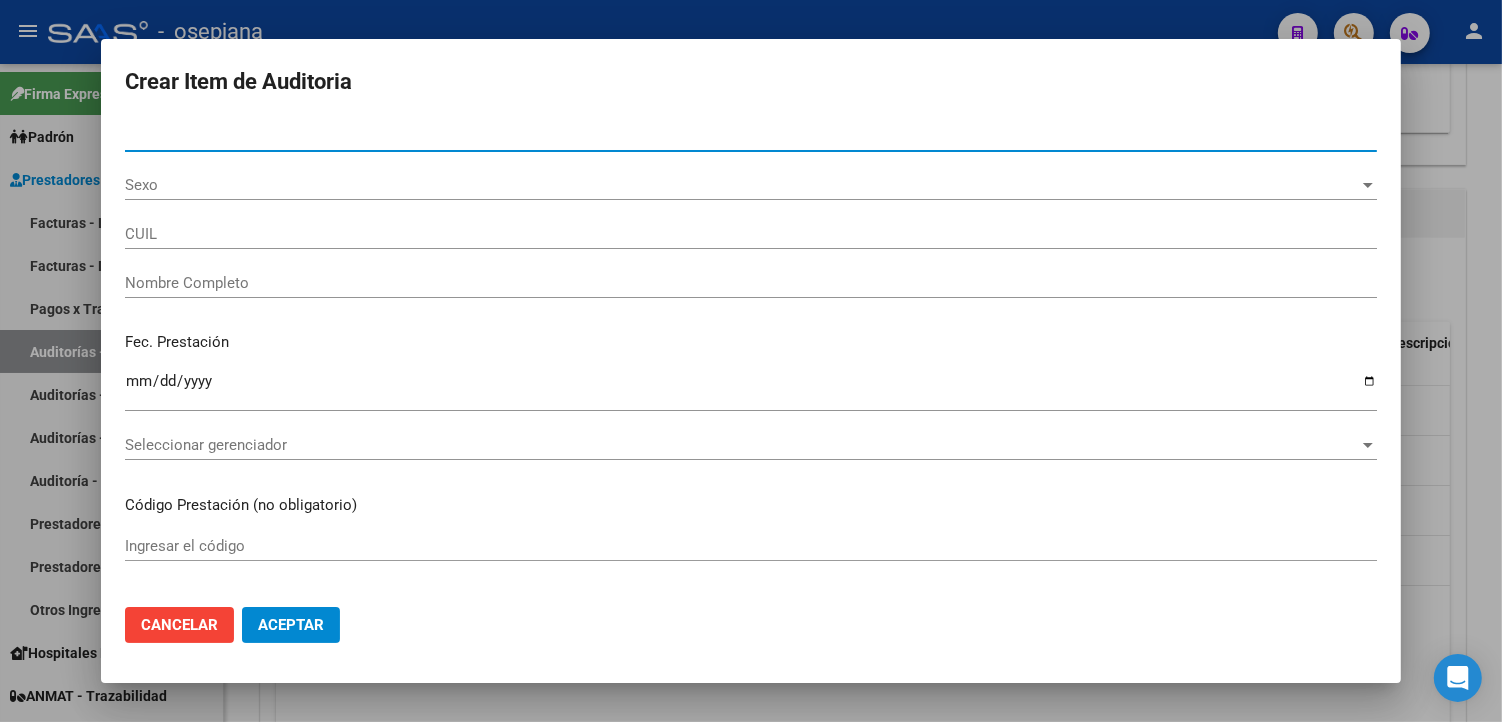 type on "20566346339" 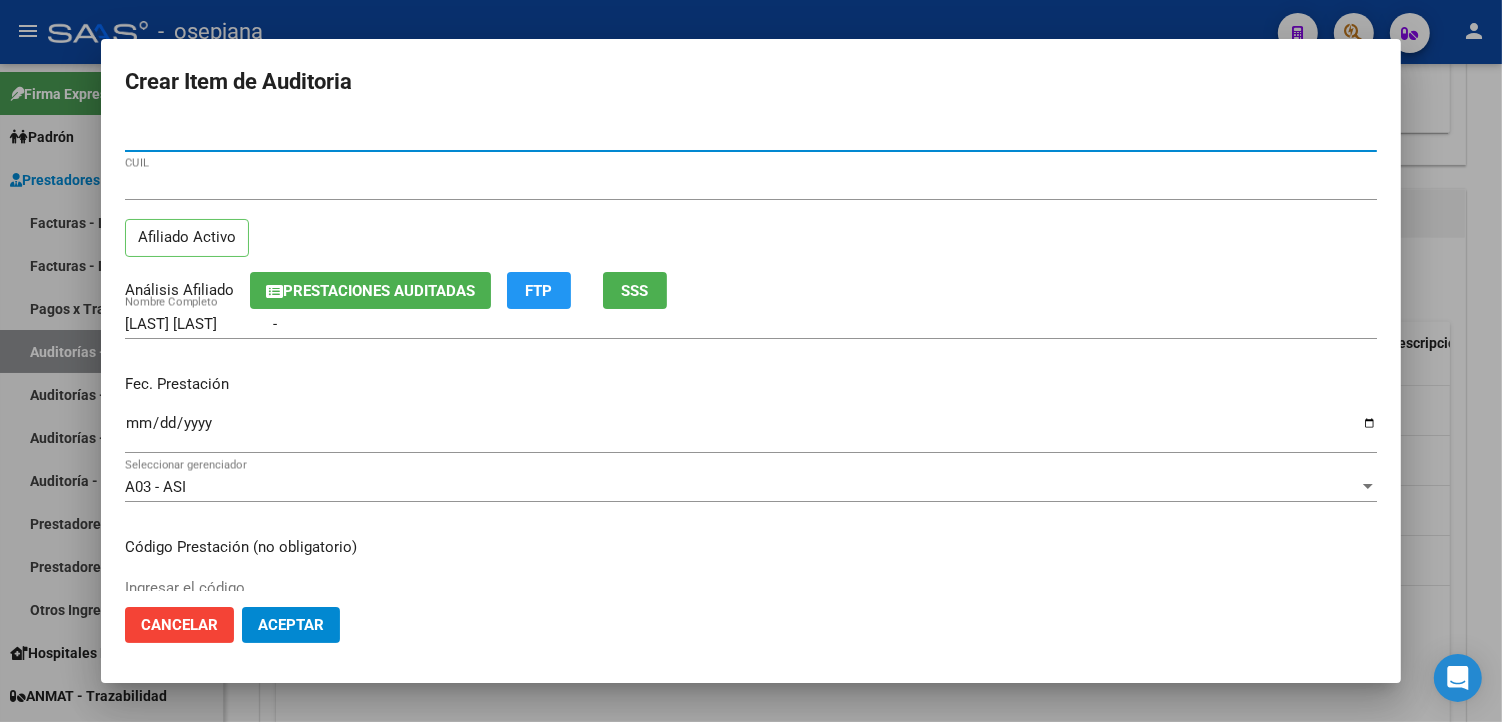 type on "56634633" 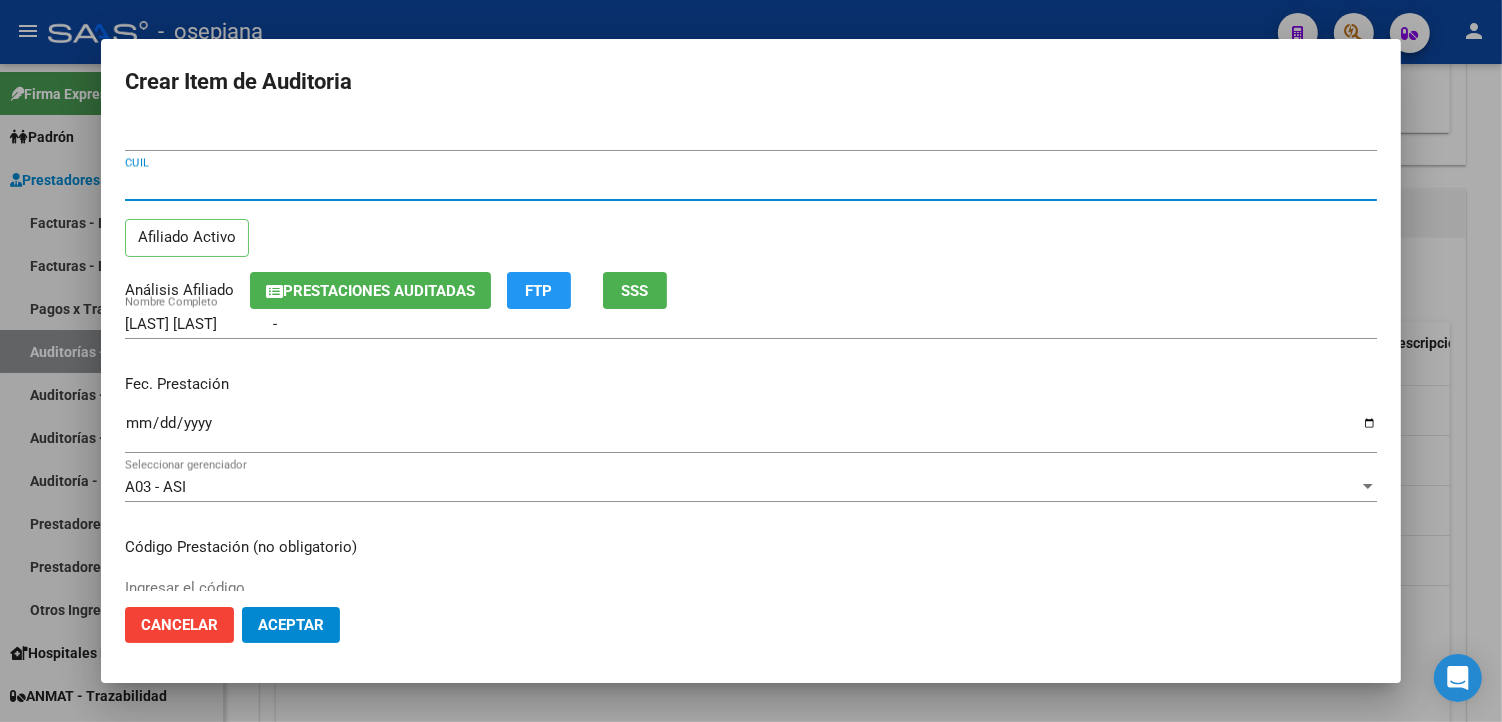 type 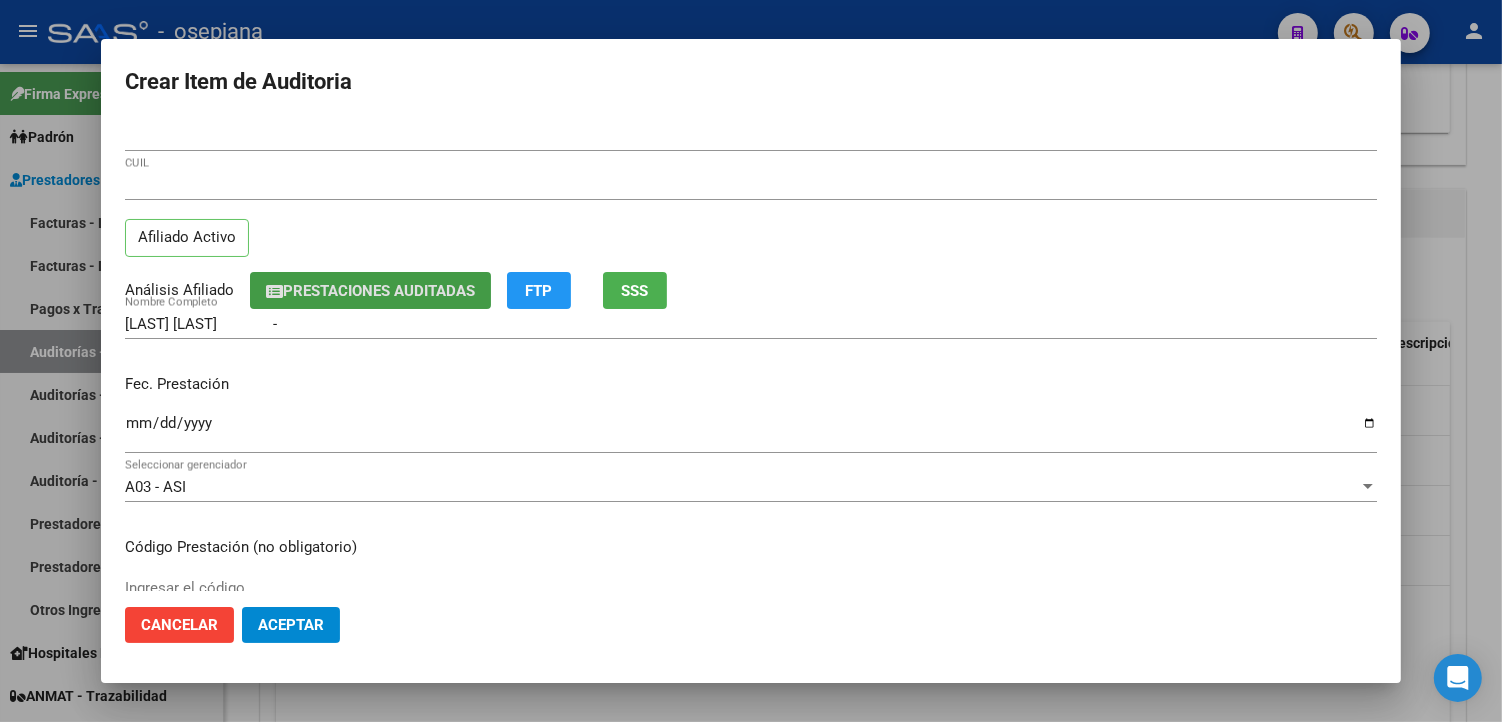type 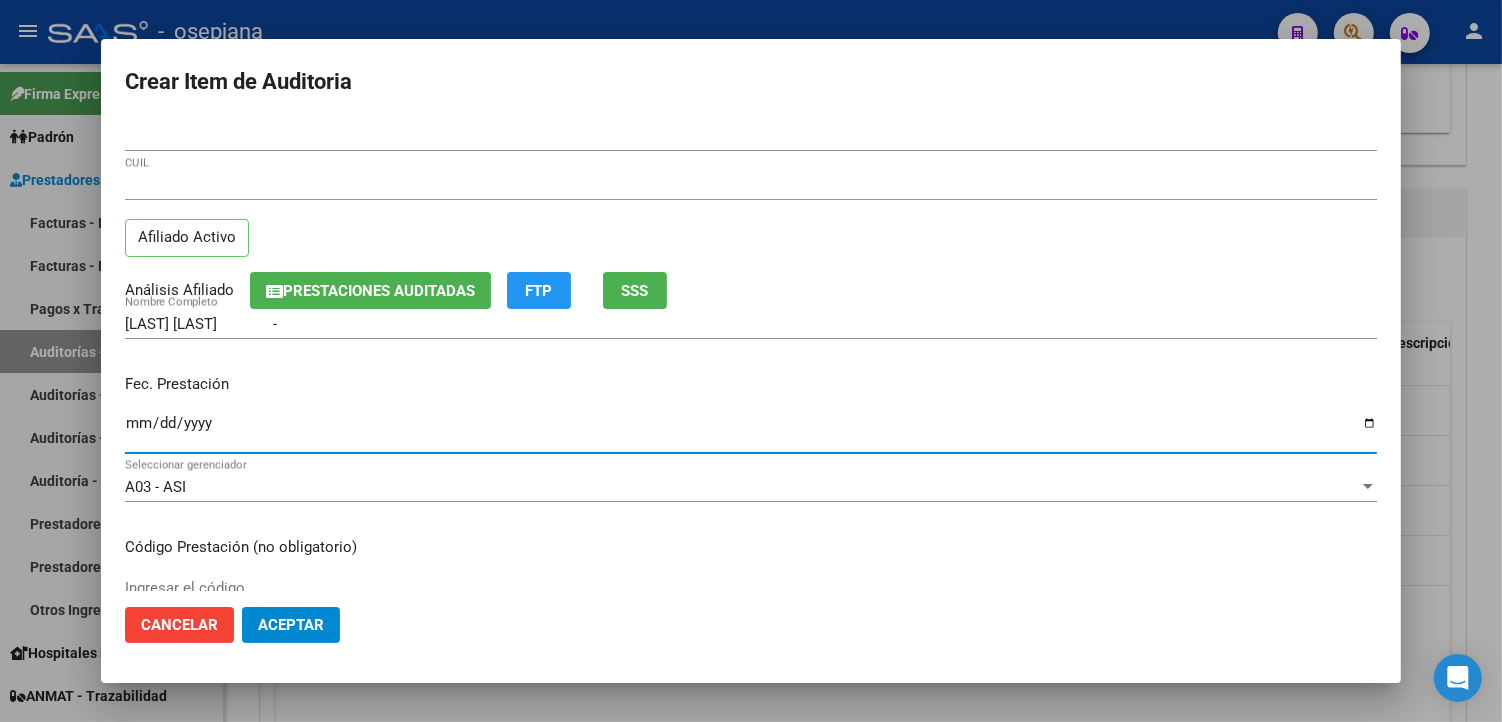 type on "[DATE]" 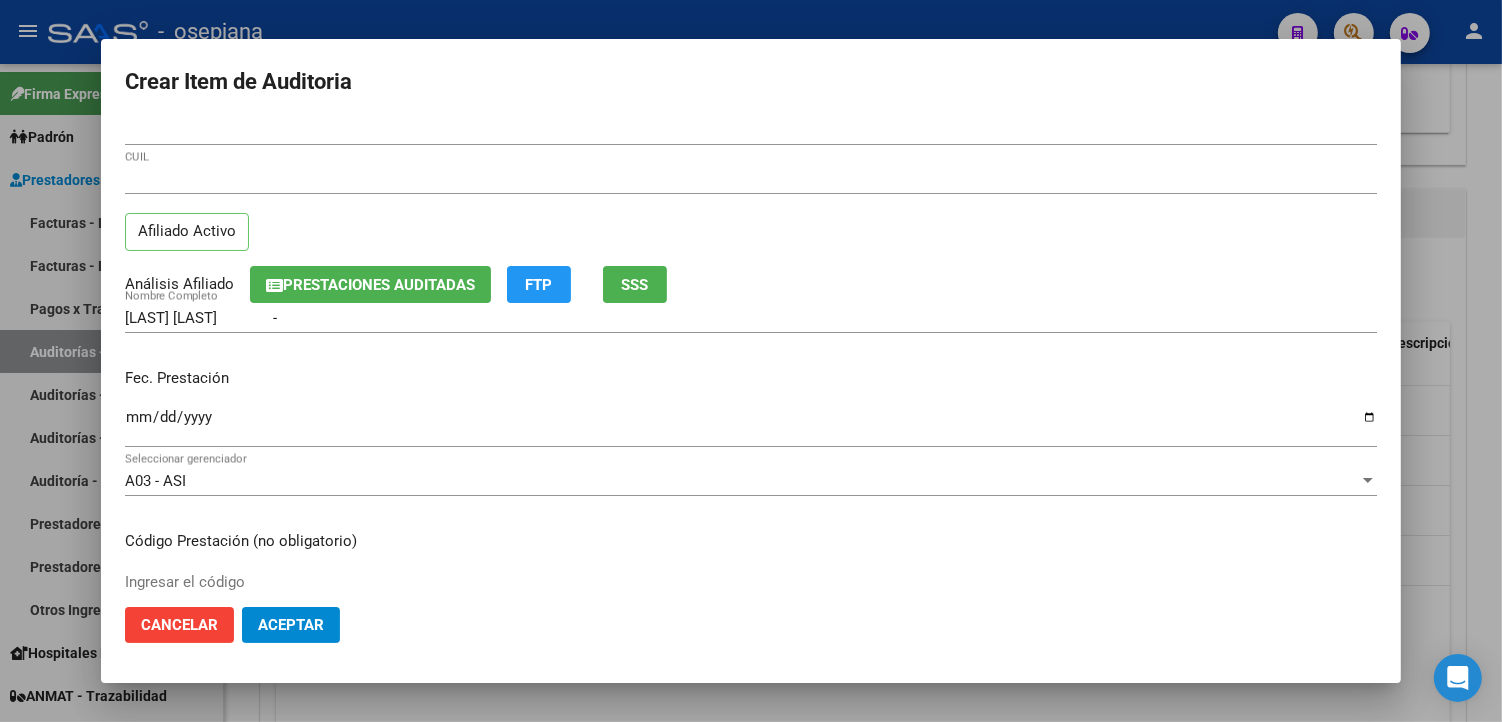 scroll, scrollTop: 333, scrollLeft: 0, axis: vertical 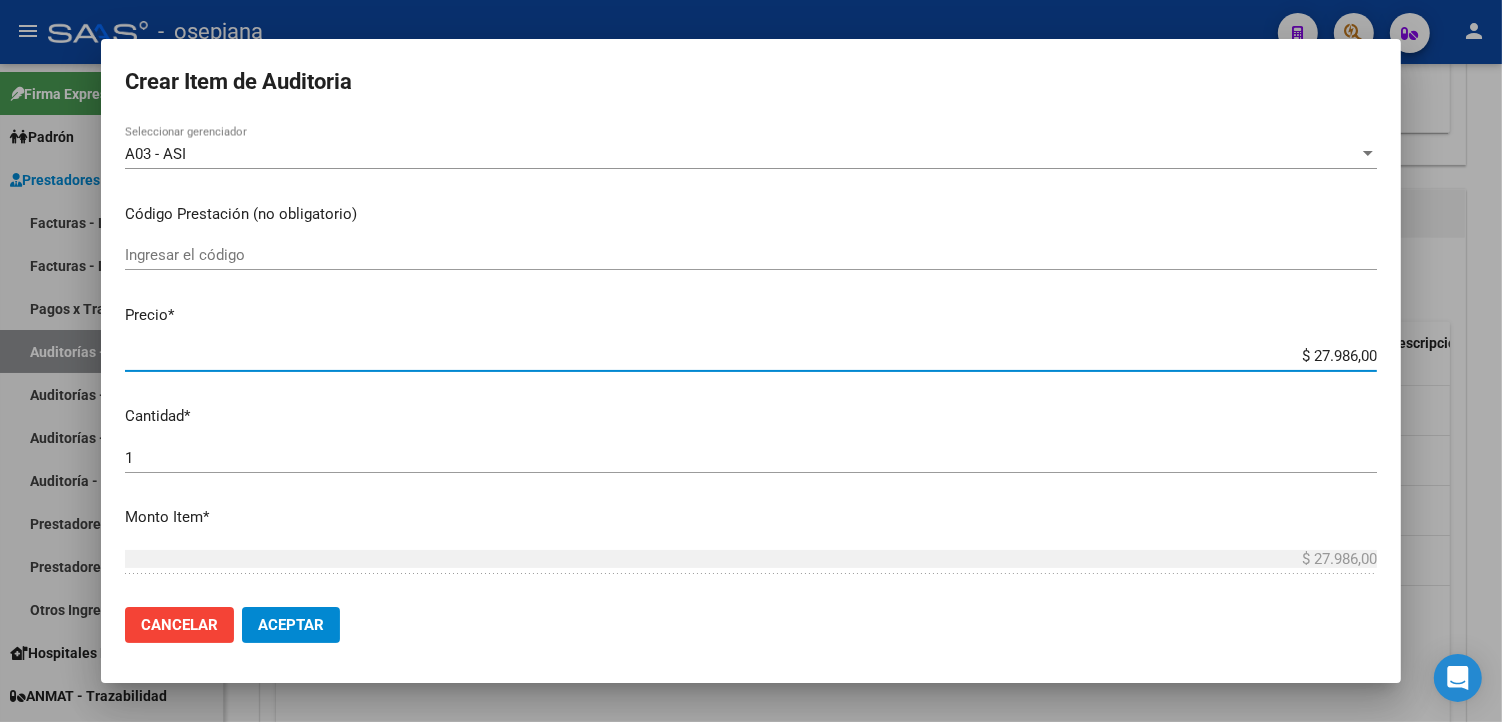paste on "3.998" 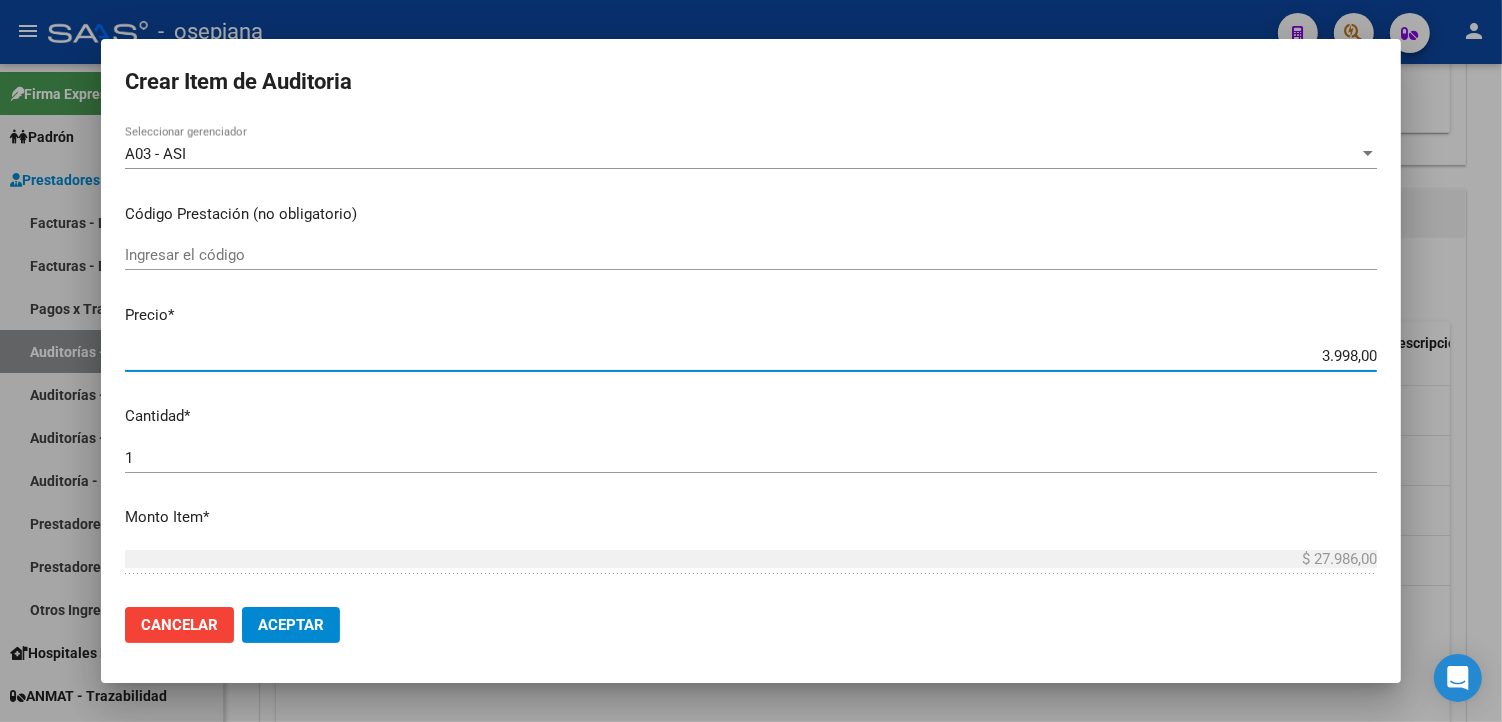 type on "$ 3.998,00" 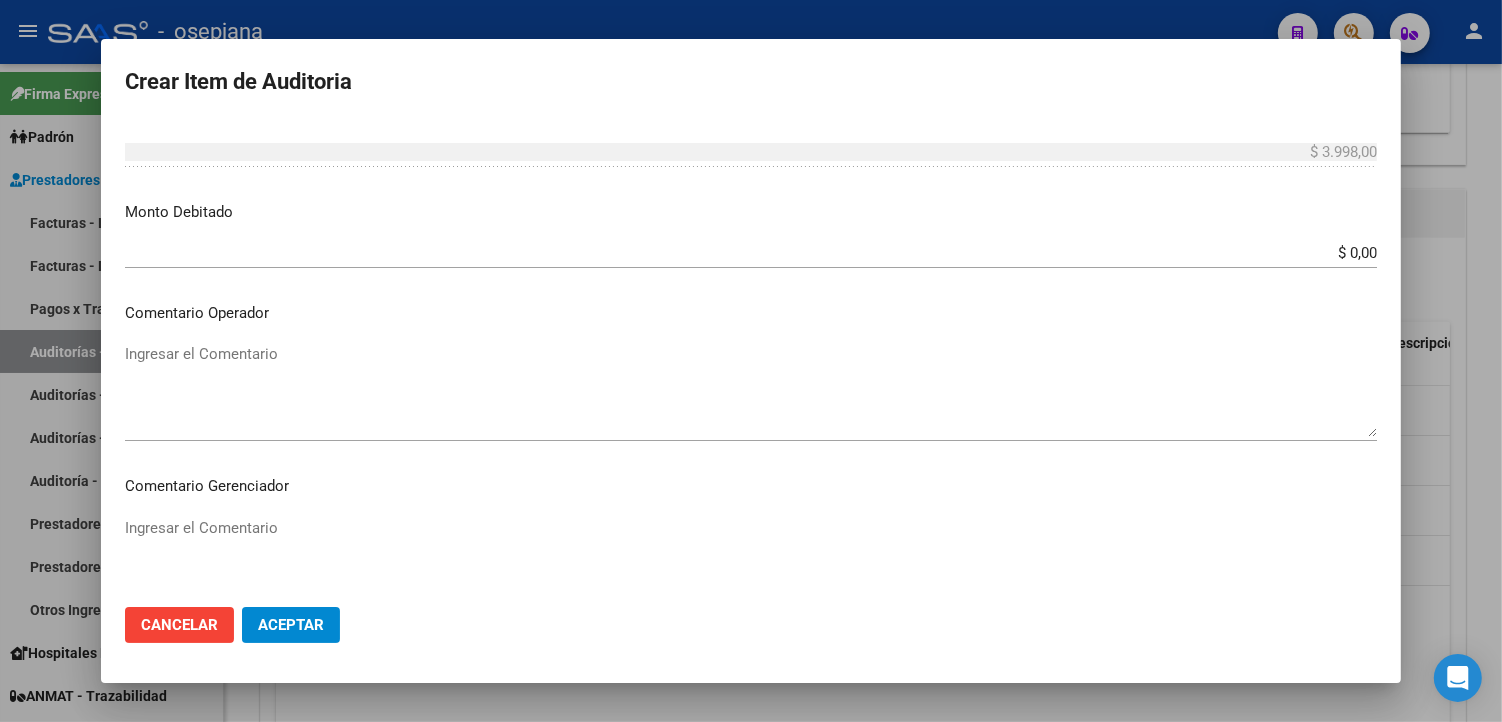 scroll, scrollTop: 1157, scrollLeft: 0, axis: vertical 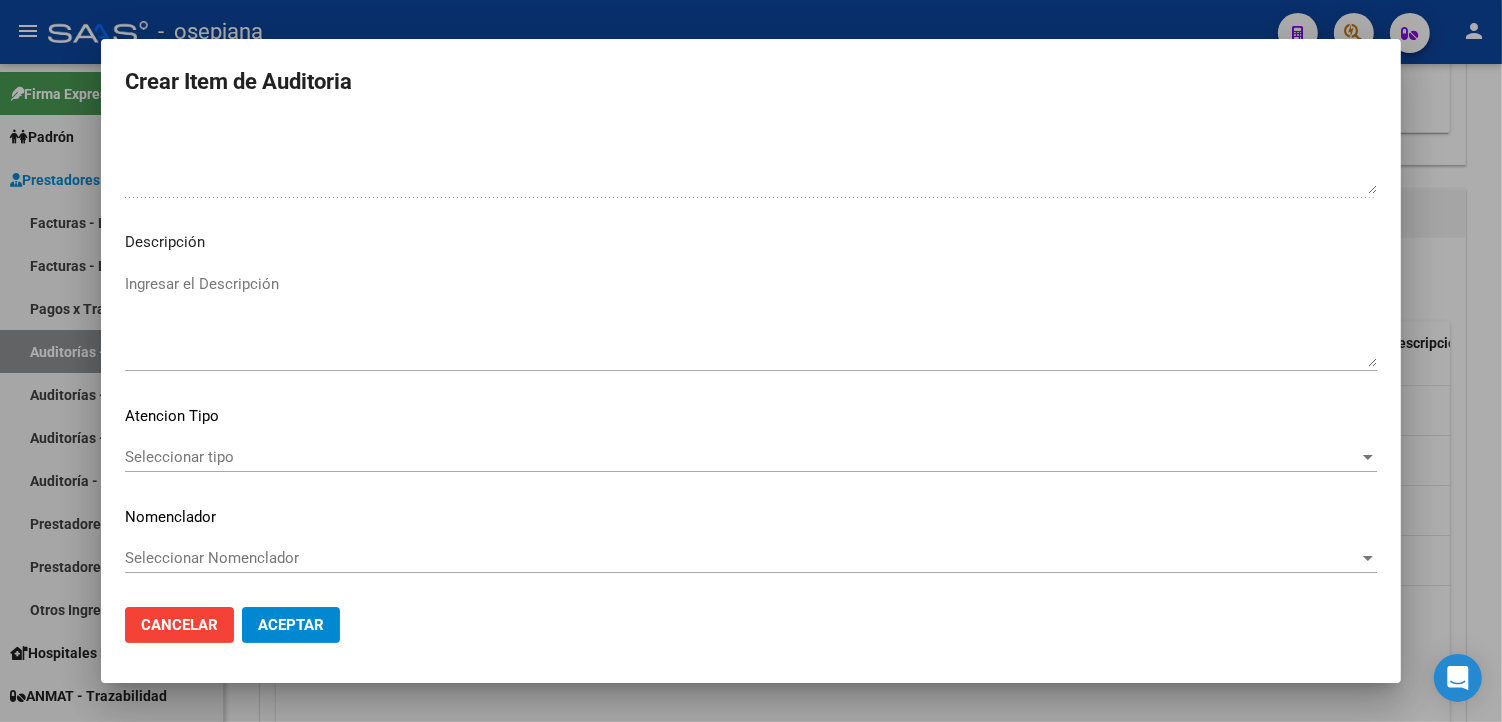 type on "$ 3.998,00" 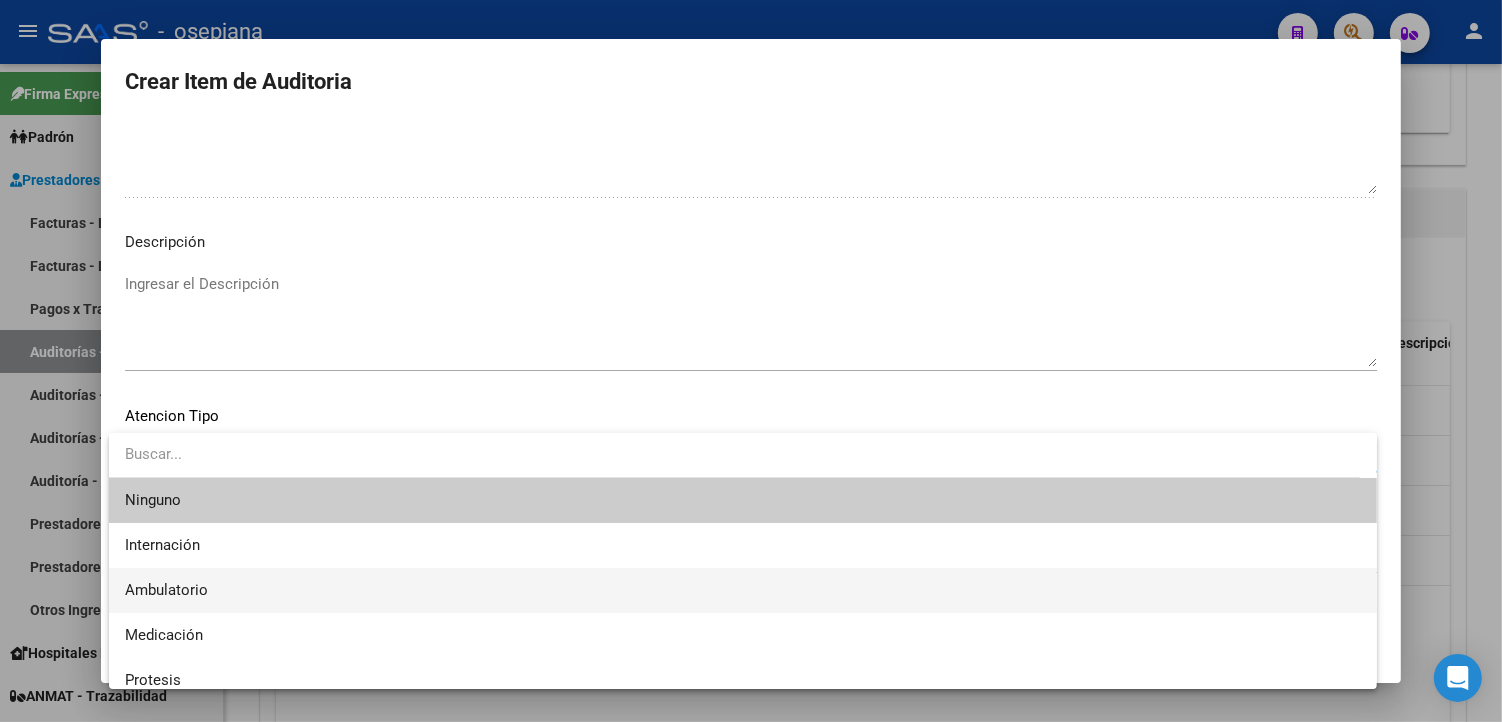click on "Ambulatorio" at bounding box center [743, 590] 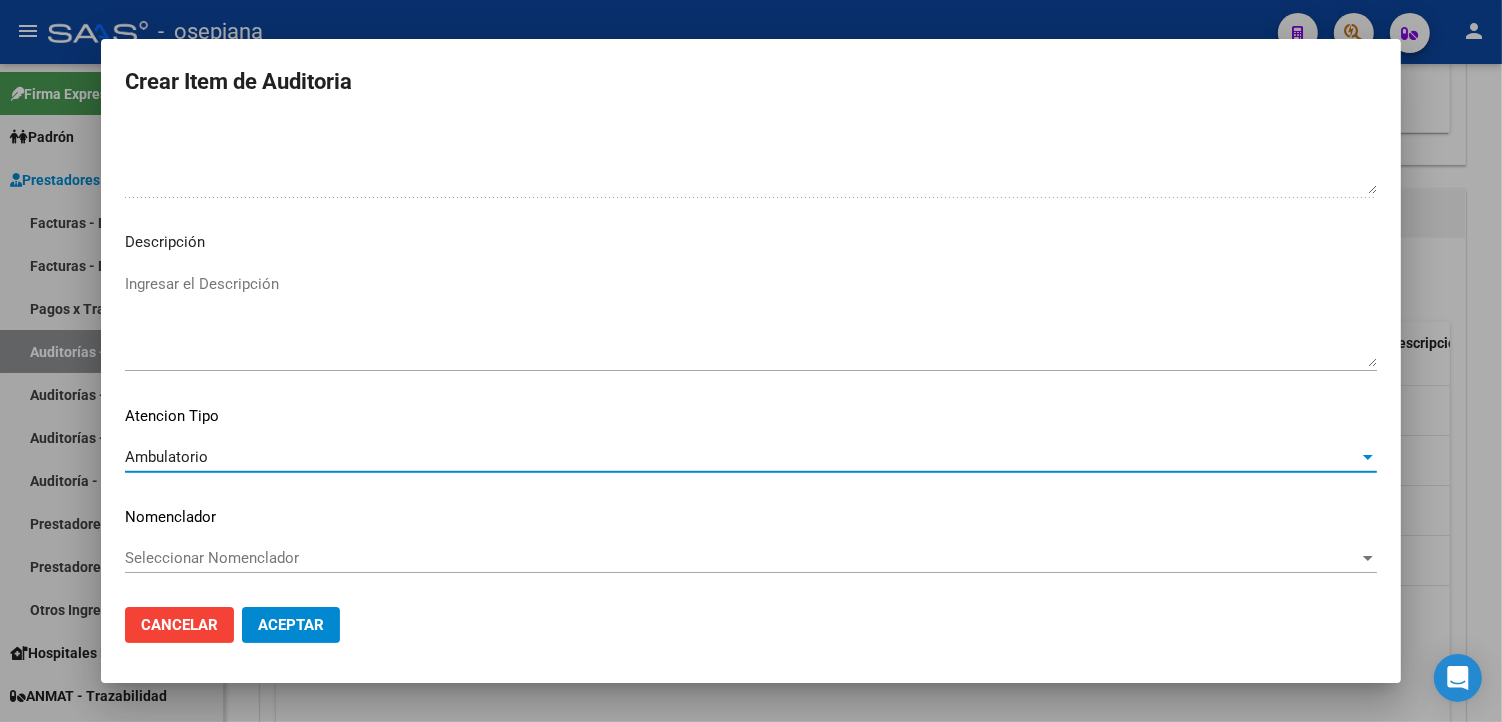 click on "Seleccionar Nomenclador" at bounding box center (742, 558) 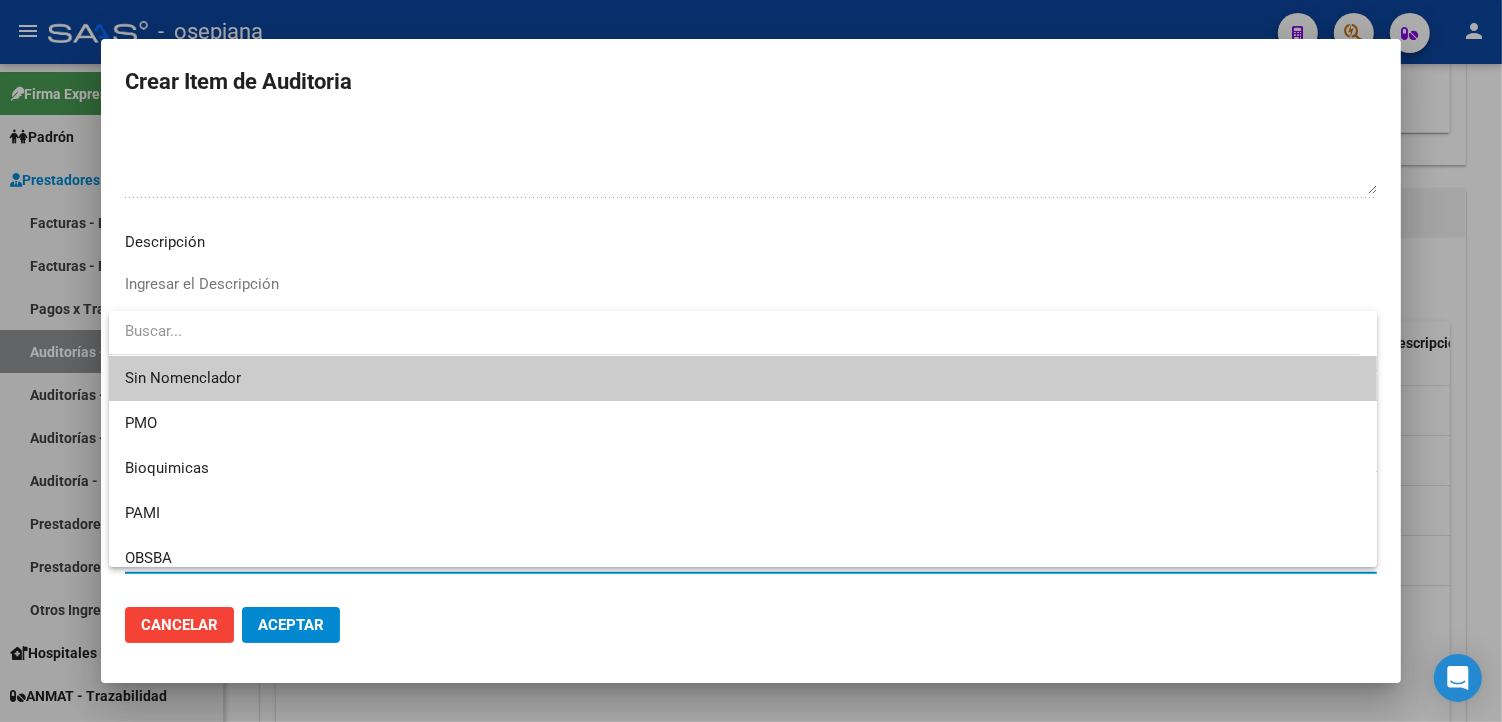 click on "Sin Nomenclador" at bounding box center [743, 378] 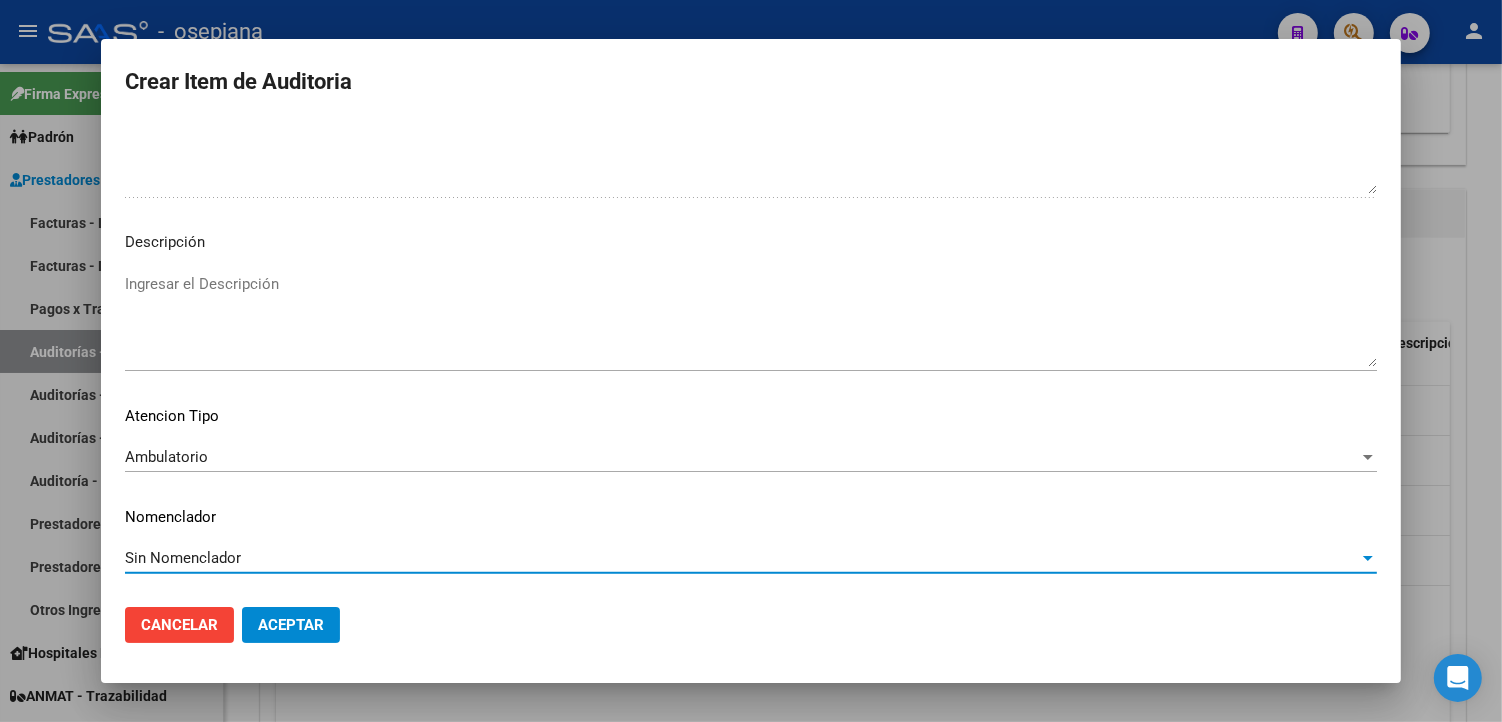 click on "Aceptar" 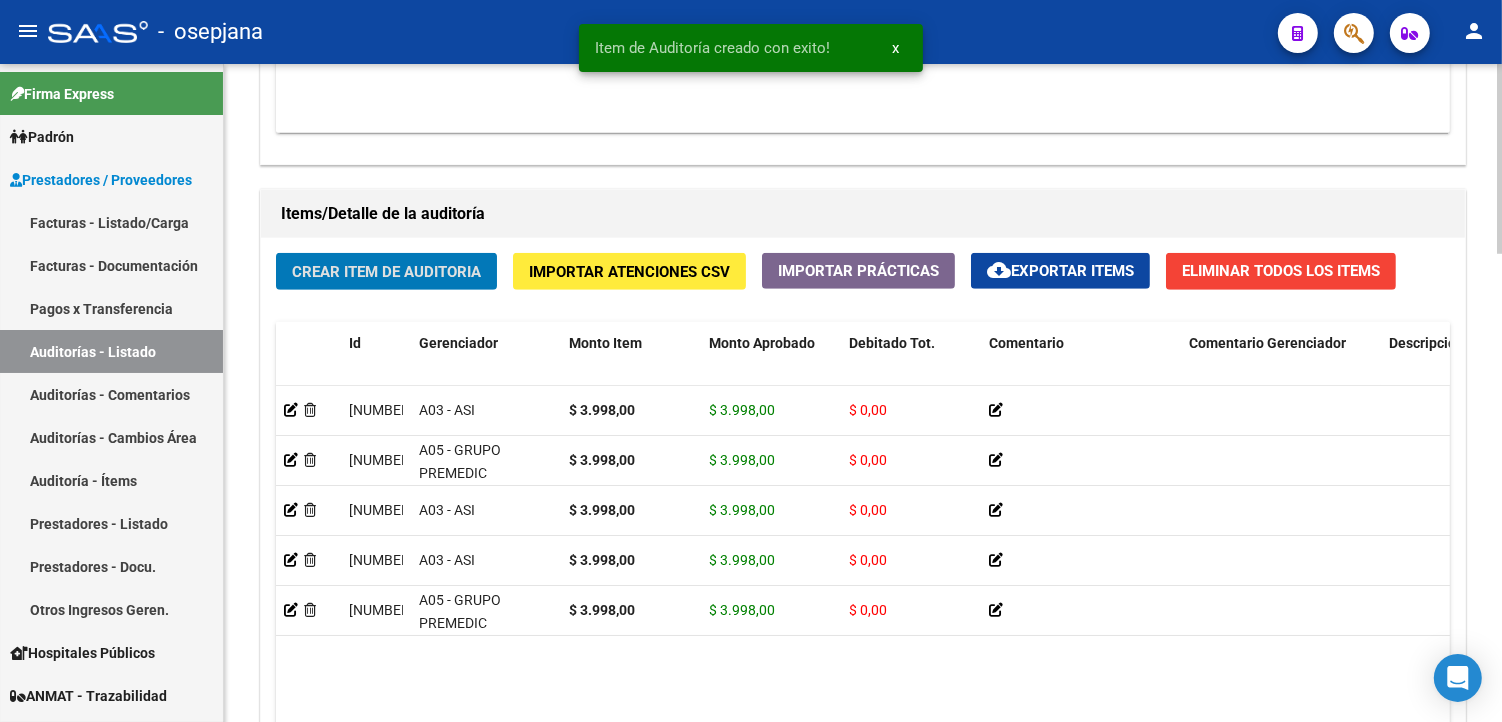 click on "Crear Item de Auditoria" 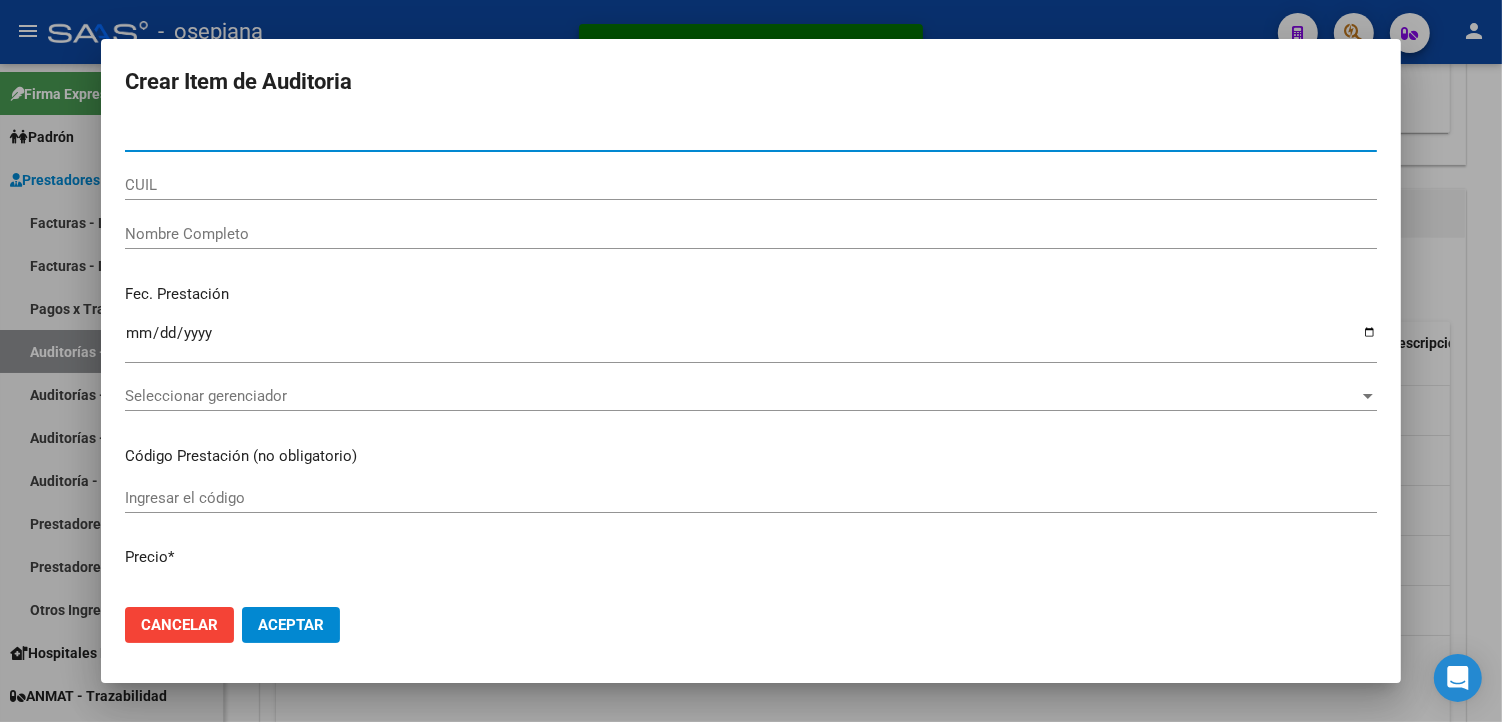 type on "[NUMBER]" 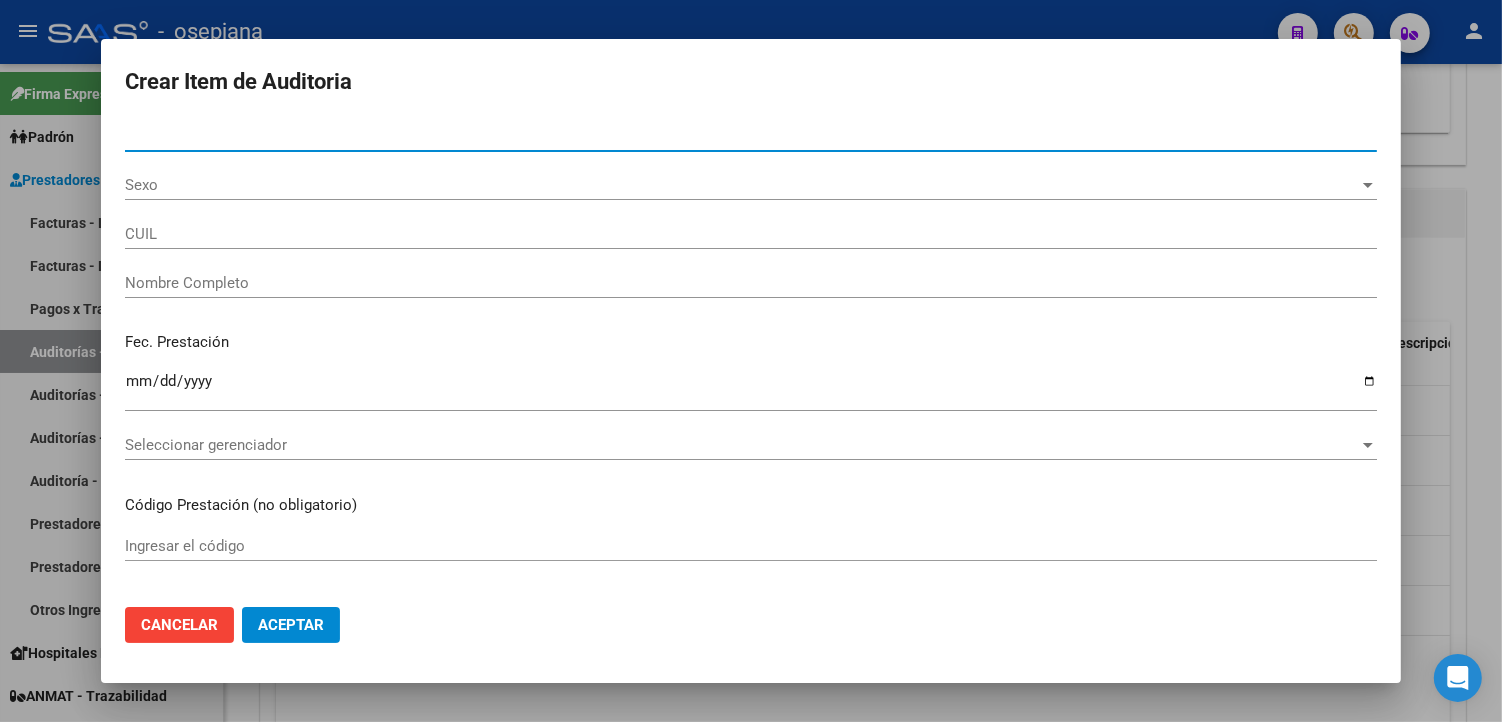 type on "[NUMBER]" 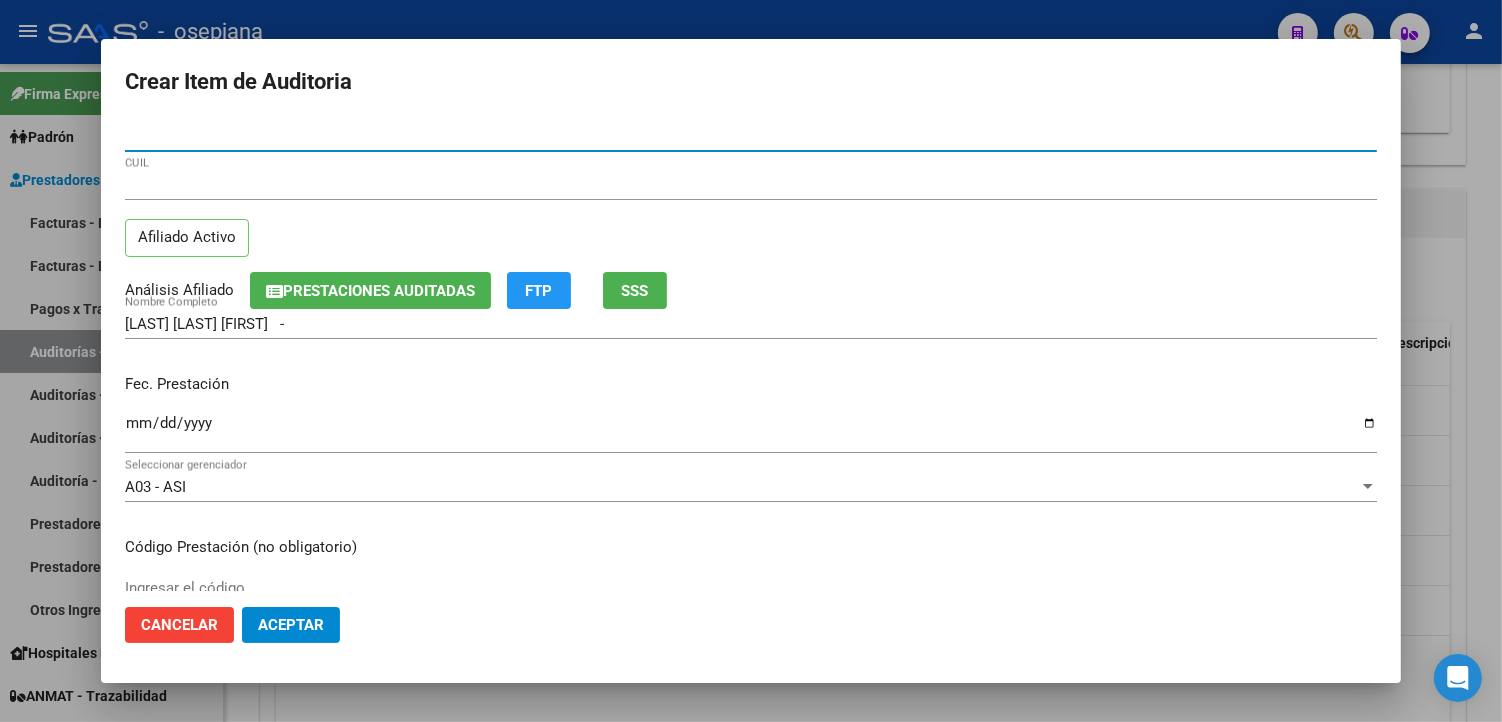 type on "[NUMBER]" 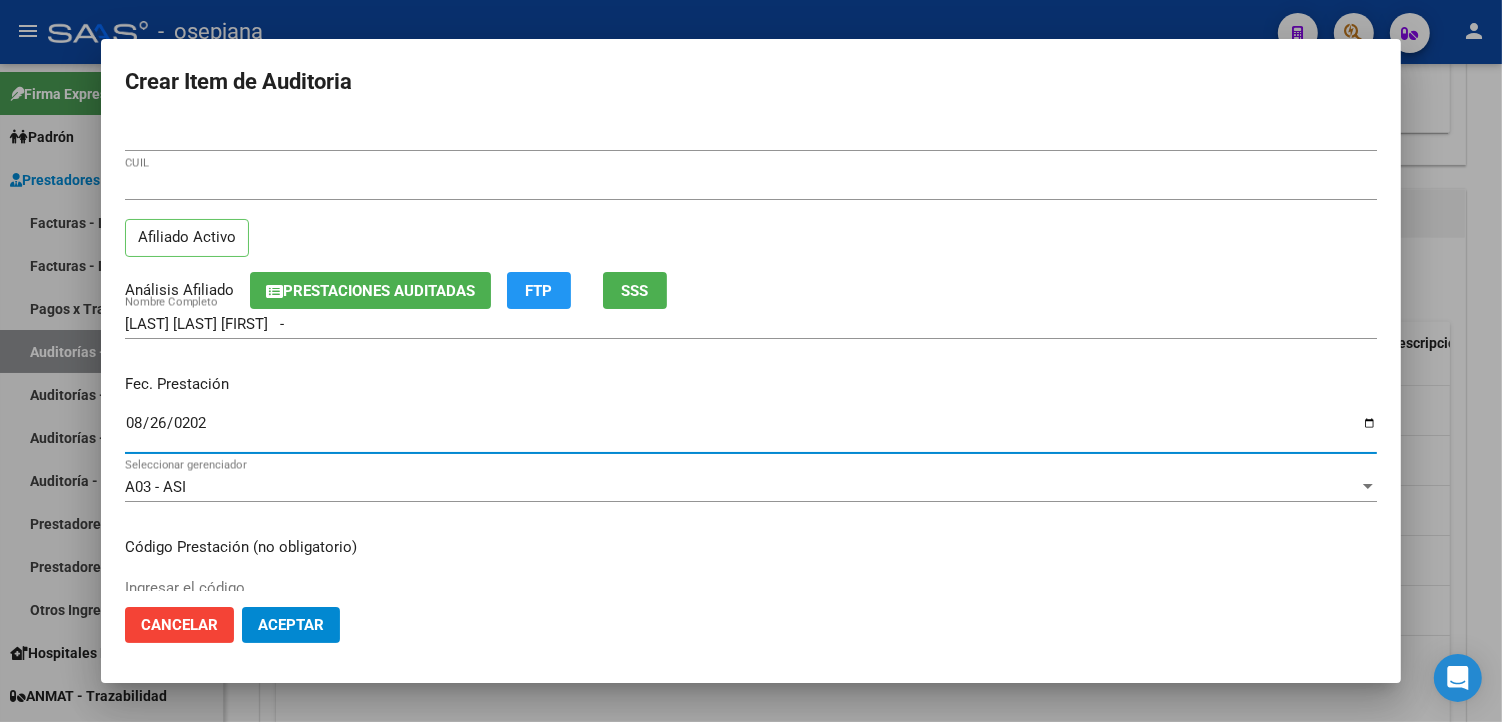 type on "2024-08-26" 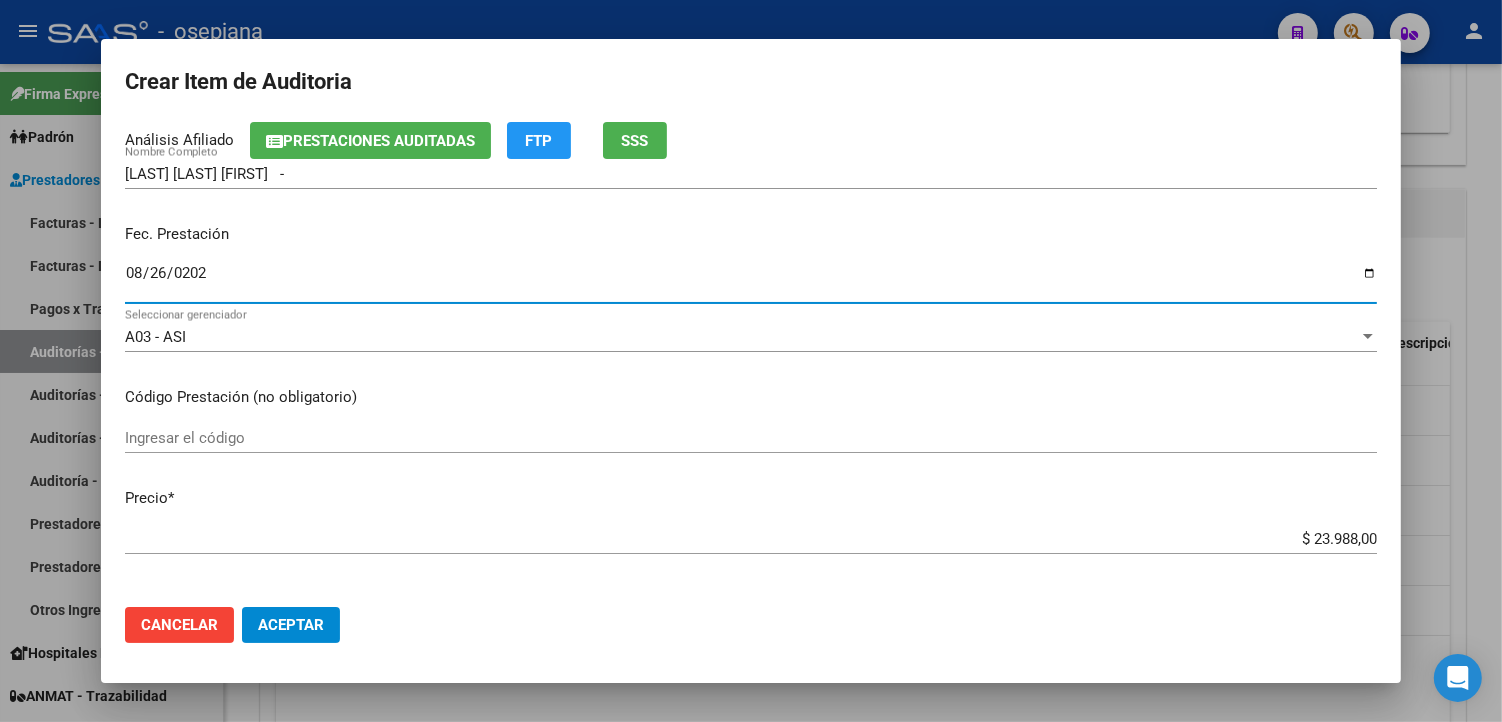 scroll, scrollTop: 555, scrollLeft: 0, axis: vertical 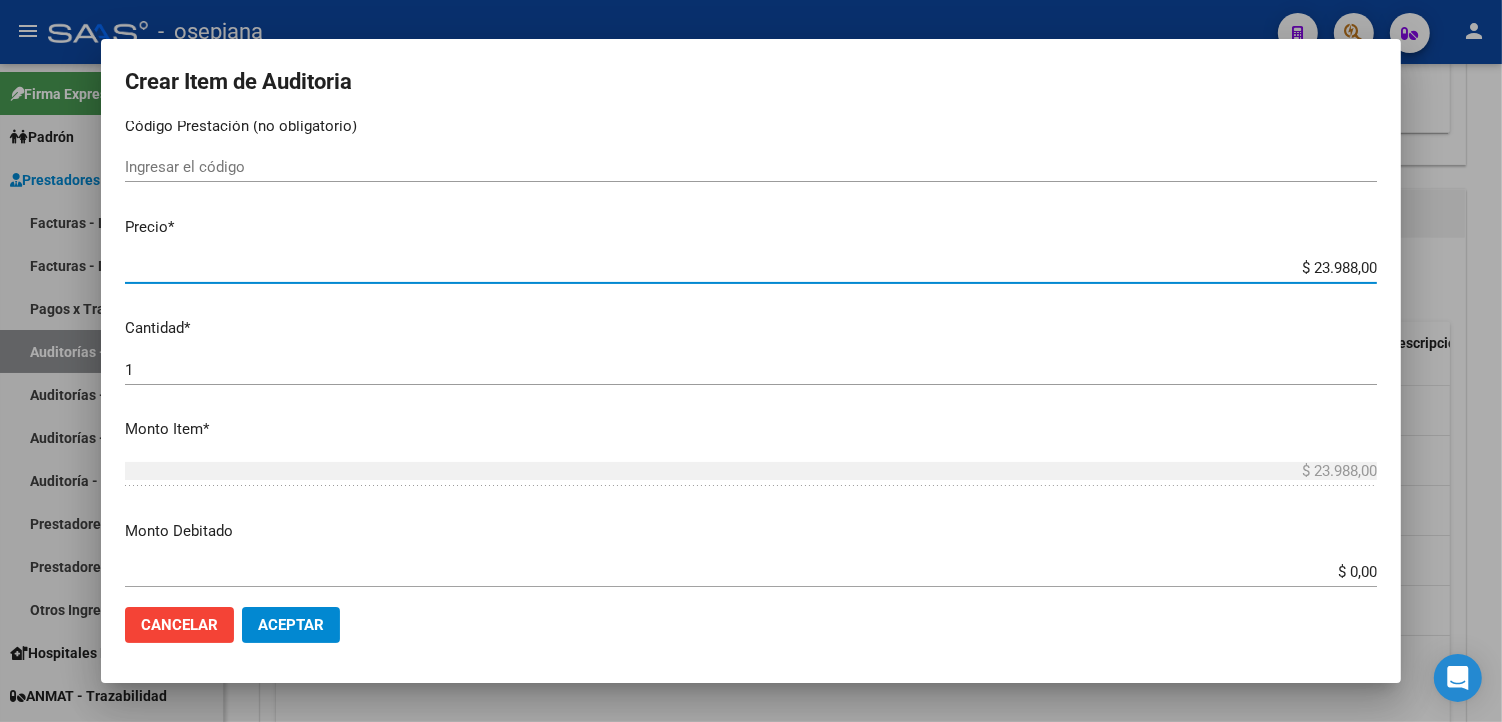 drag, startPoint x: 1290, startPoint y: 134, endPoint x: 1372, endPoint y: 133, distance: 82.006096 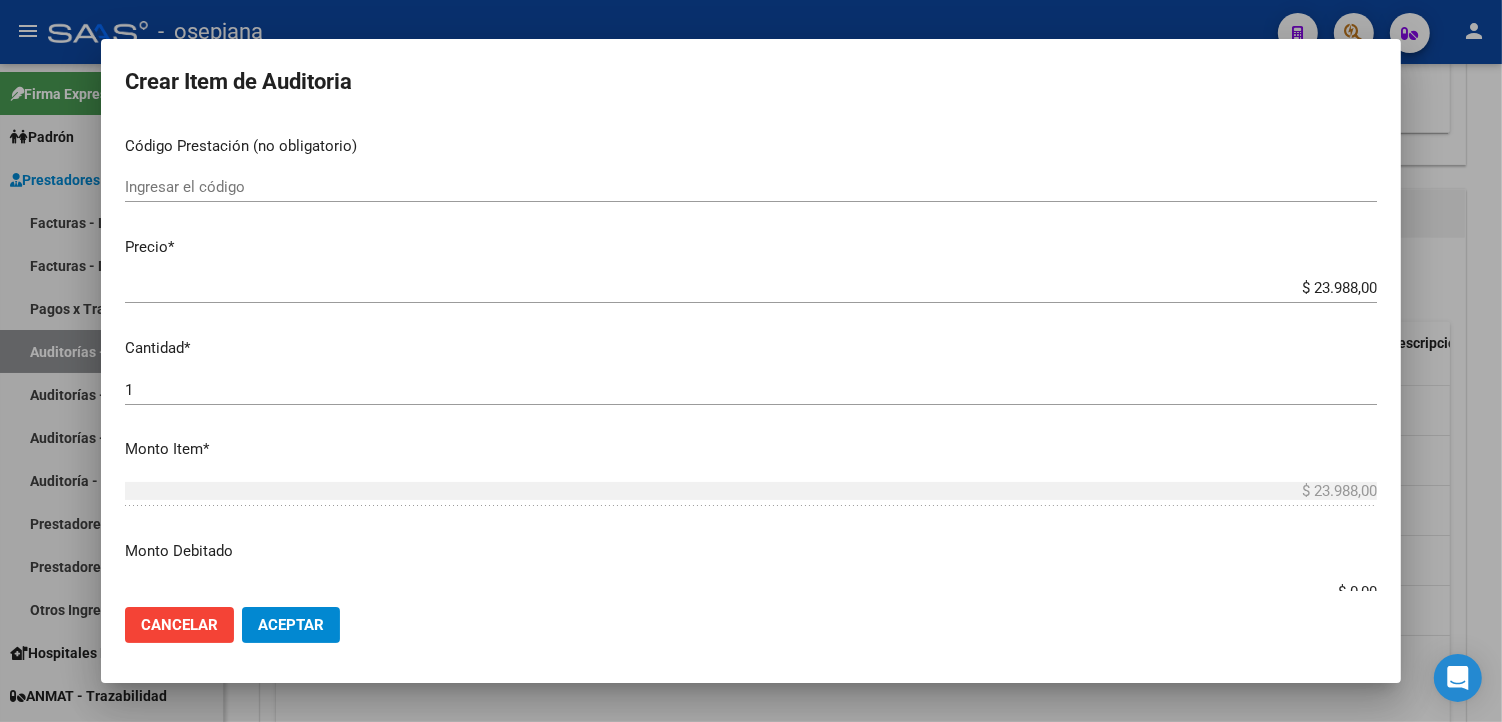 click on "52163066 Nro Documento    20521630664 CUIL   Afiliado Activo  Análisis Afiliado  Prestaciones Auditadas FTP SSS   OLGUIN  RECALDE ALEXIS RAMON   - Nombre Completo  Fec. Prestación    2024-08-26 Ingresar la fecha  A03 - ASI Seleccionar gerenciador Código Prestación (no obligatorio)    Ingresar el código  Precio  *   $ 23.988,00 Ingresar el precio  Cantidad  *   1 Ingresar la cantidad  Monto Item  *   $ 23.988,00 Ingresar el monto  Monto Debitado    $ 0,00 Ingresar el monto  Comentario Operador    Ingresar el Comentario  Comentario Gerenciador    Ingresar el Comentario  Descripción    Ingresar el Descripción   Atencion Tipo  Seleccionar tipo Seleccionar tipo  Nomenclador  Seleccionar Nomenclador Seleccionar Nomenclador" at bounding box center [751, 355] 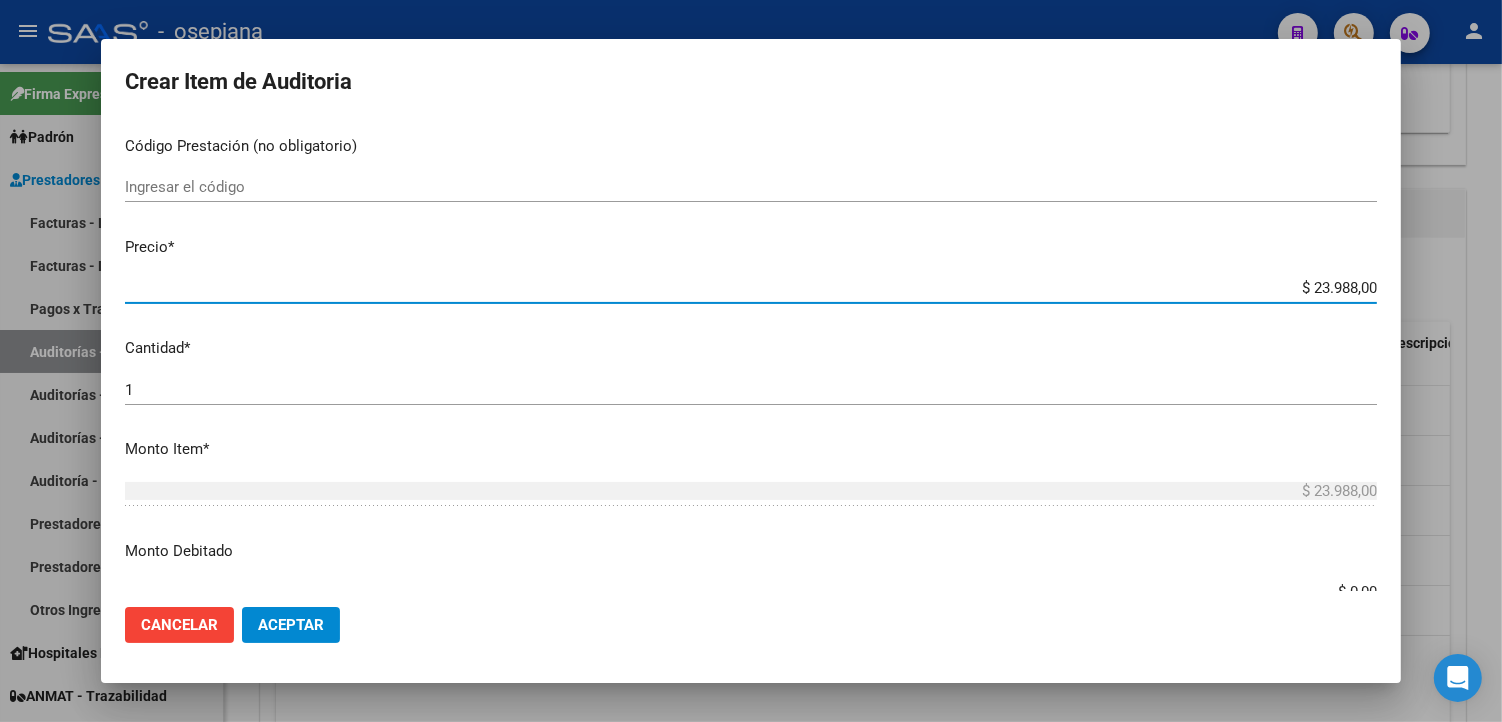 drag, startPoint x: 1296, startPoint y: 286, endPoint x: 1377, endPoint y: 286, distance: 81 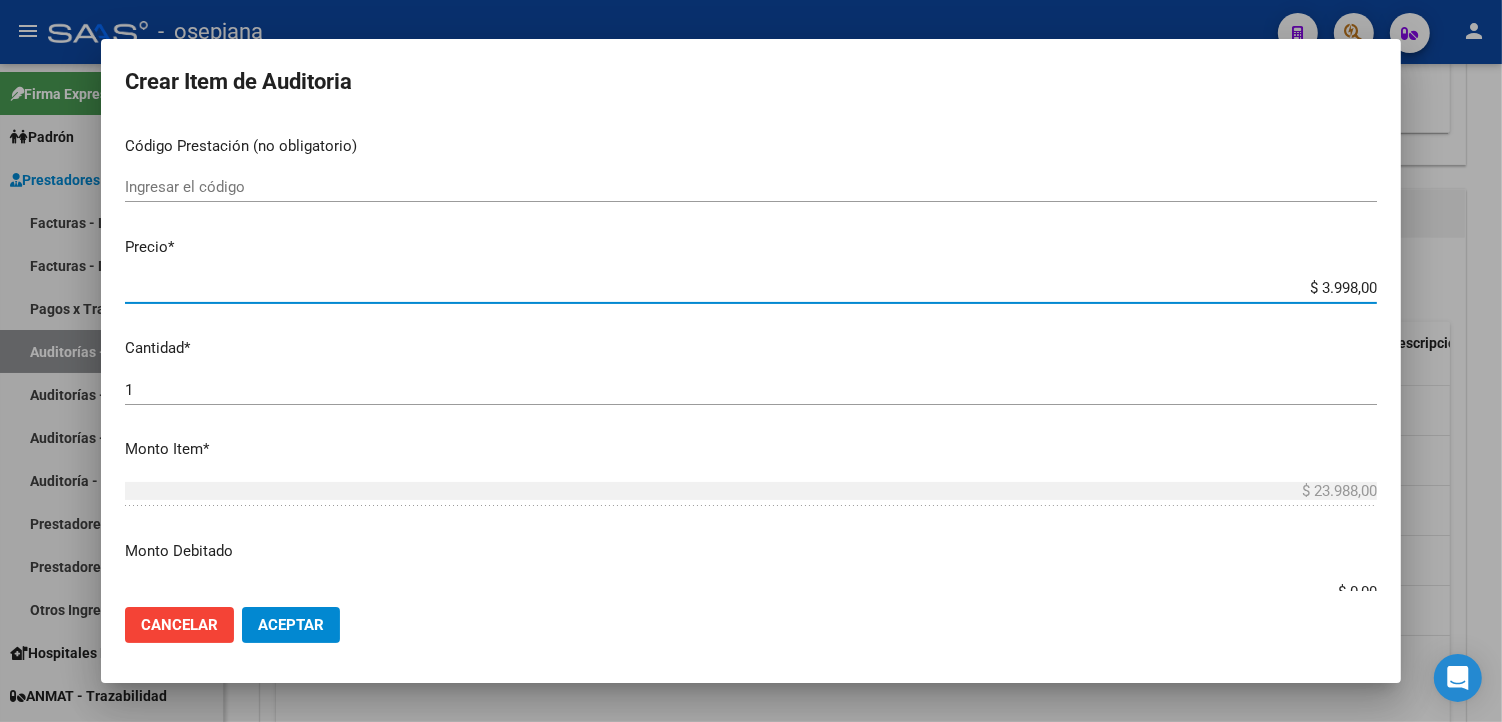 type on "$ 3.998,00" 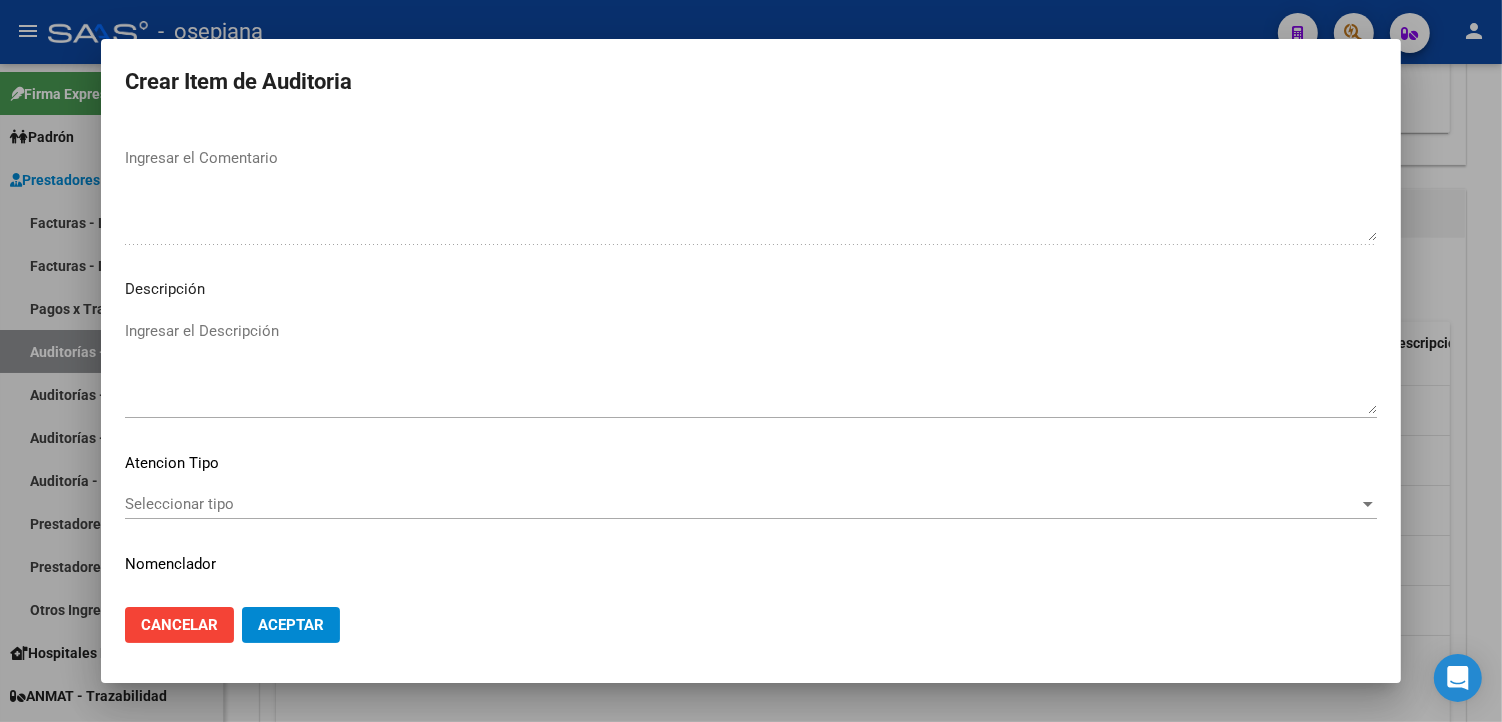 scroll, scrollTop: 1157, scrollLeft: 0, axis: vertical 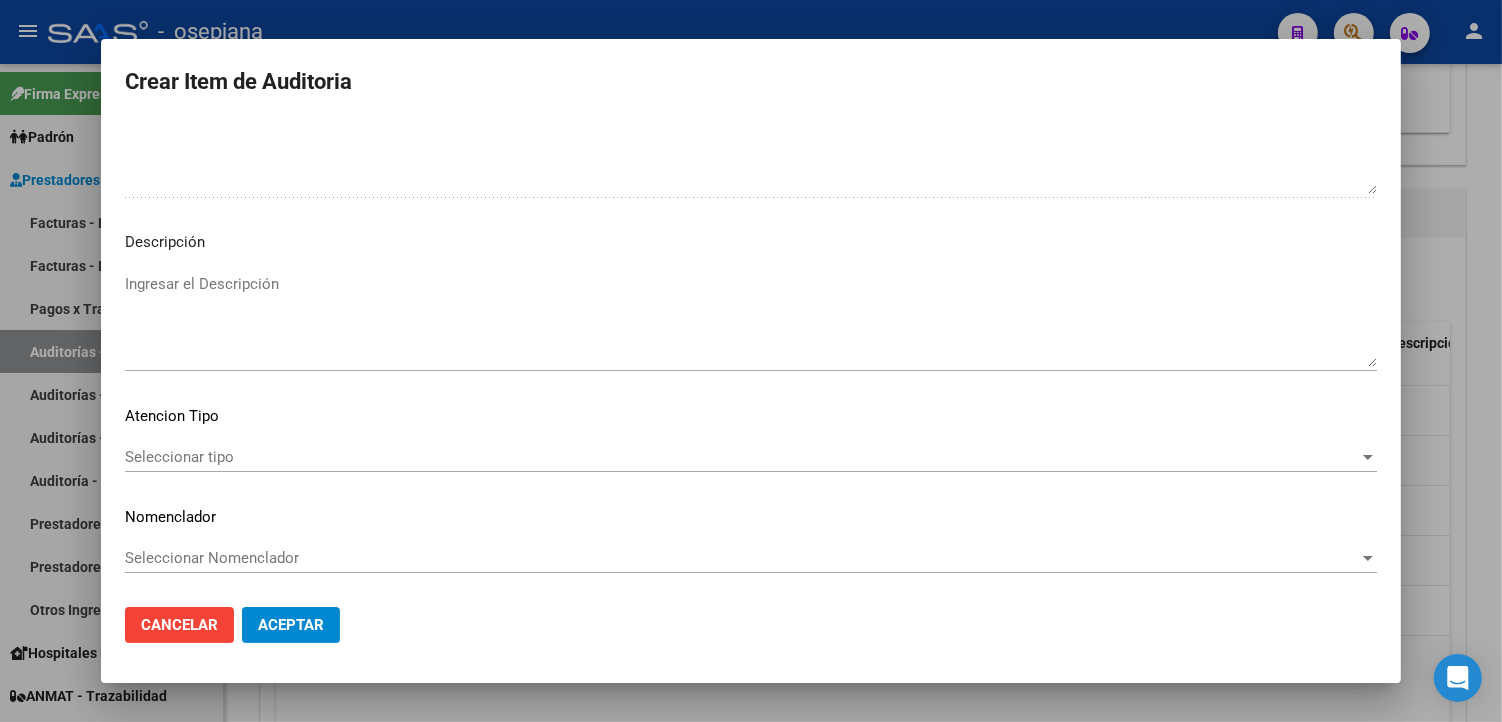 type on "$ 3.998,00" 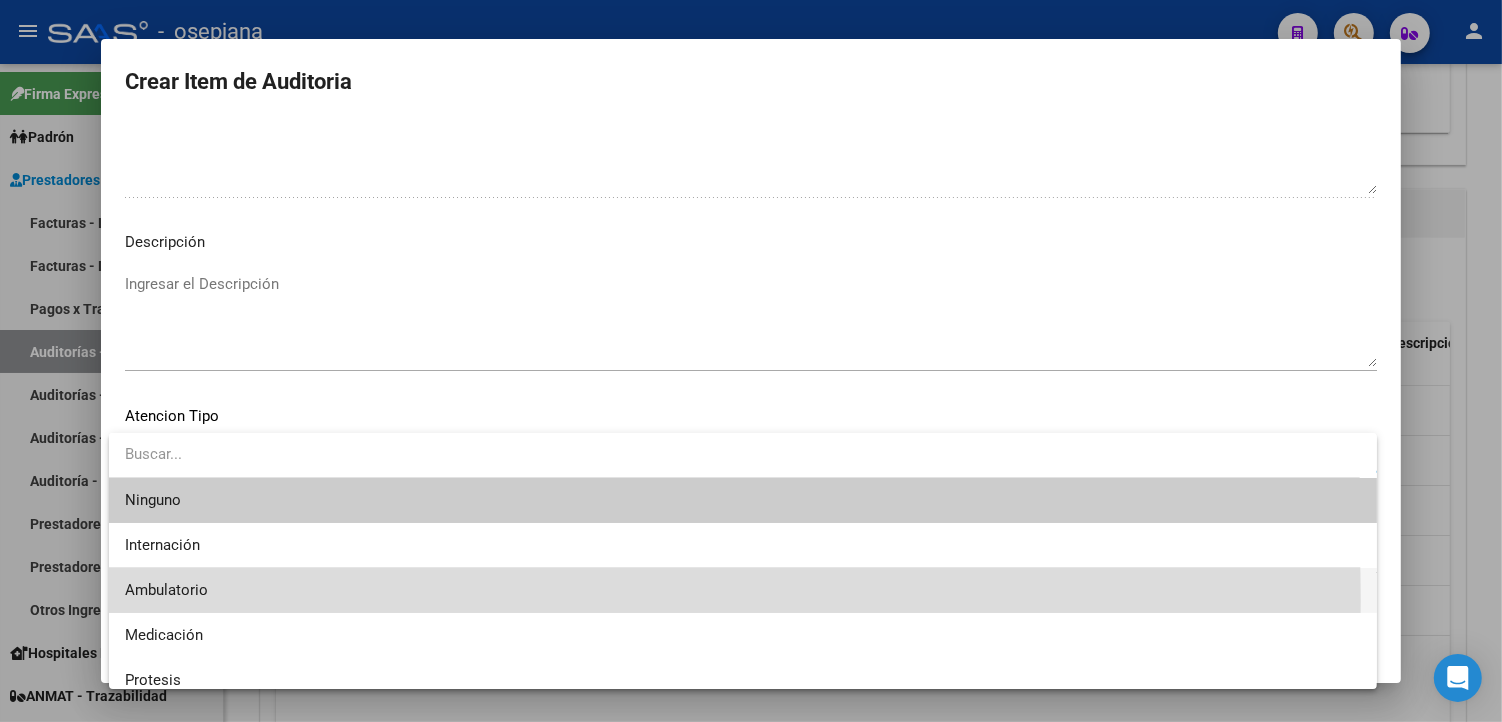 click on "Ambulatorio" at bounding box center [743, 590] 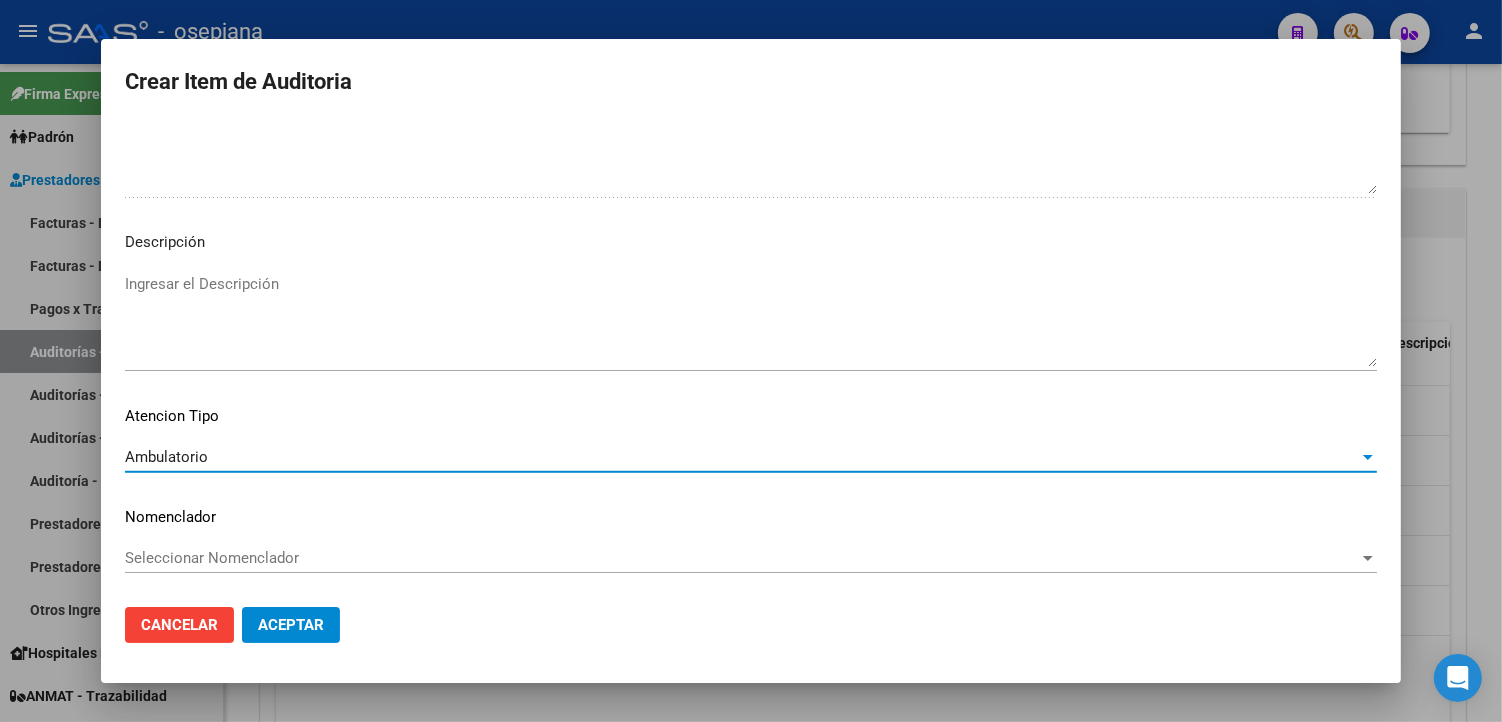 click on "Seleccionar Nomenclador" at bounding box center [742, 558] 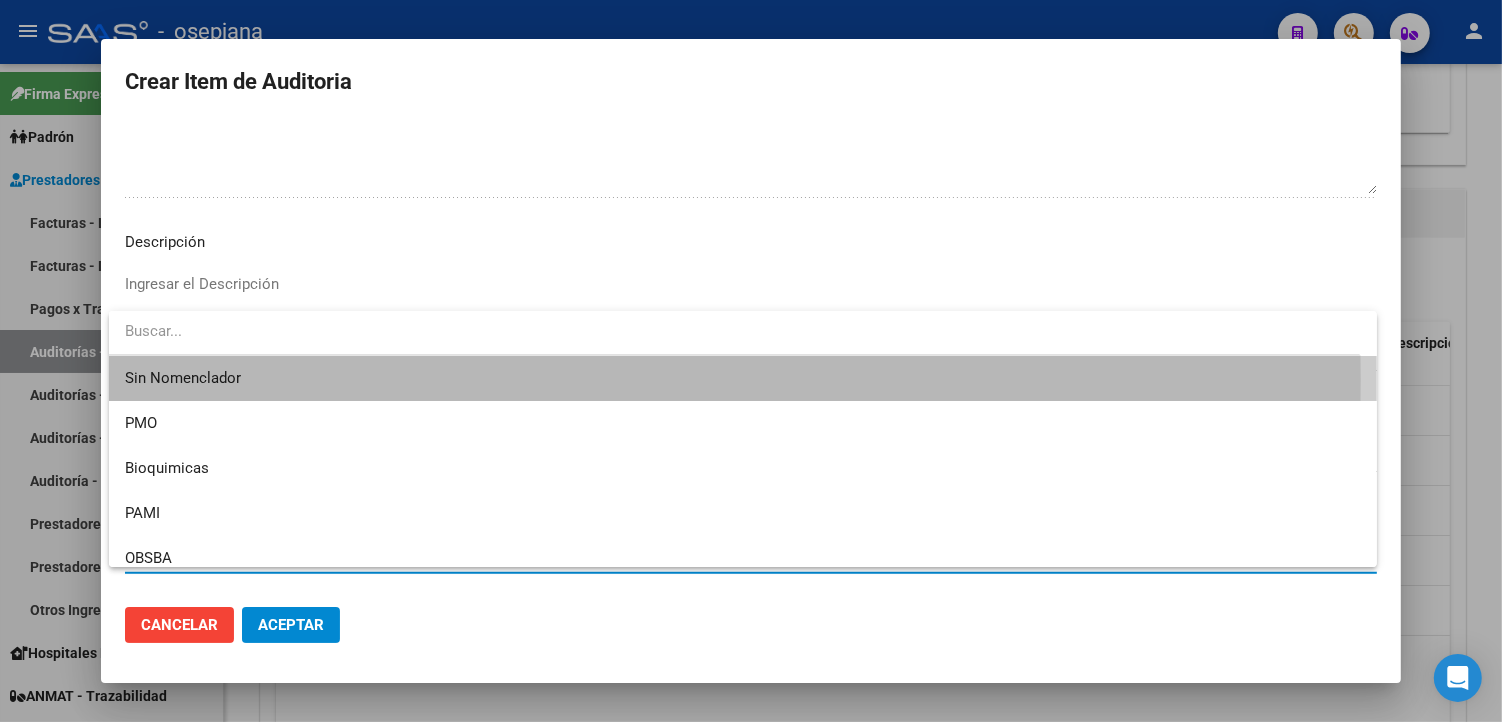drag, startPoint x: 255, startPoint y: 380, endPoint x: 331, endPoint y: 542, distance: 178.94133 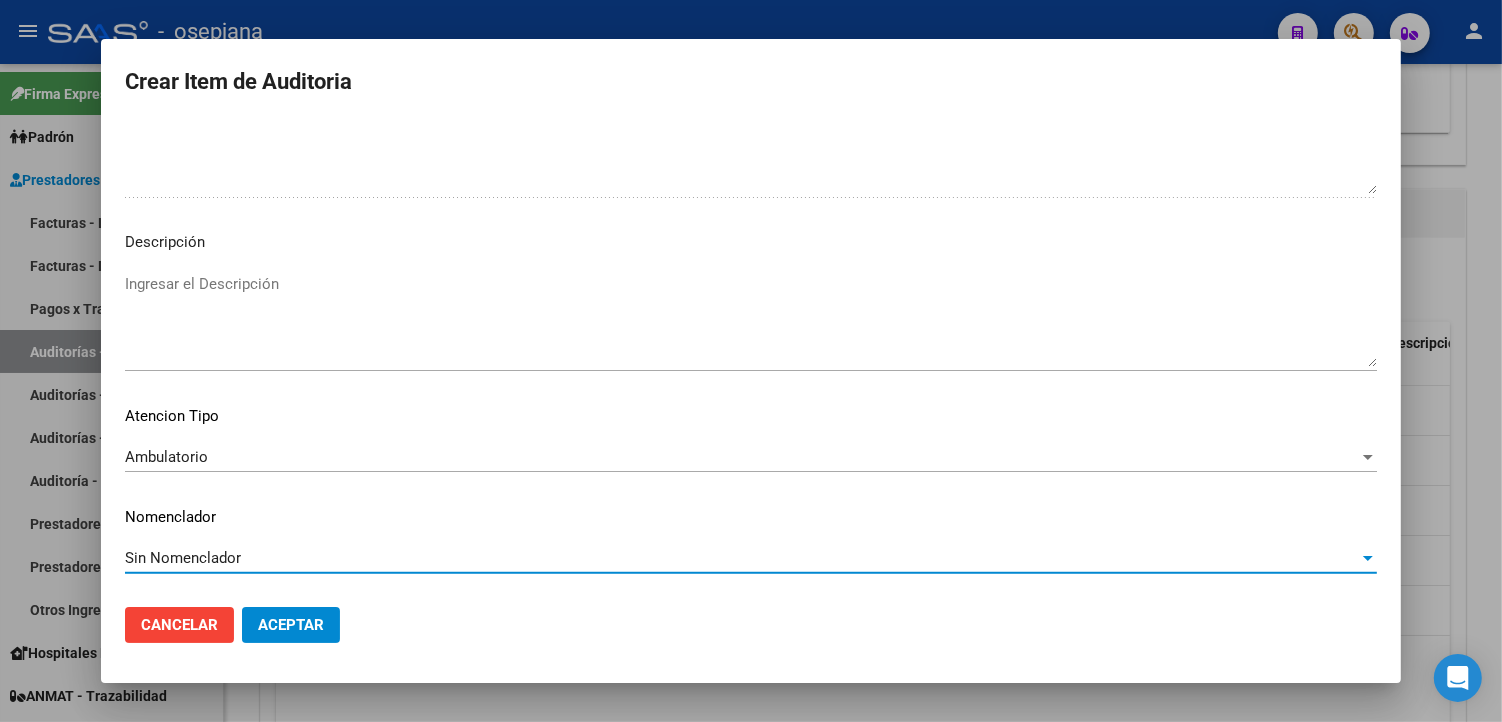 click on "Aceptar" 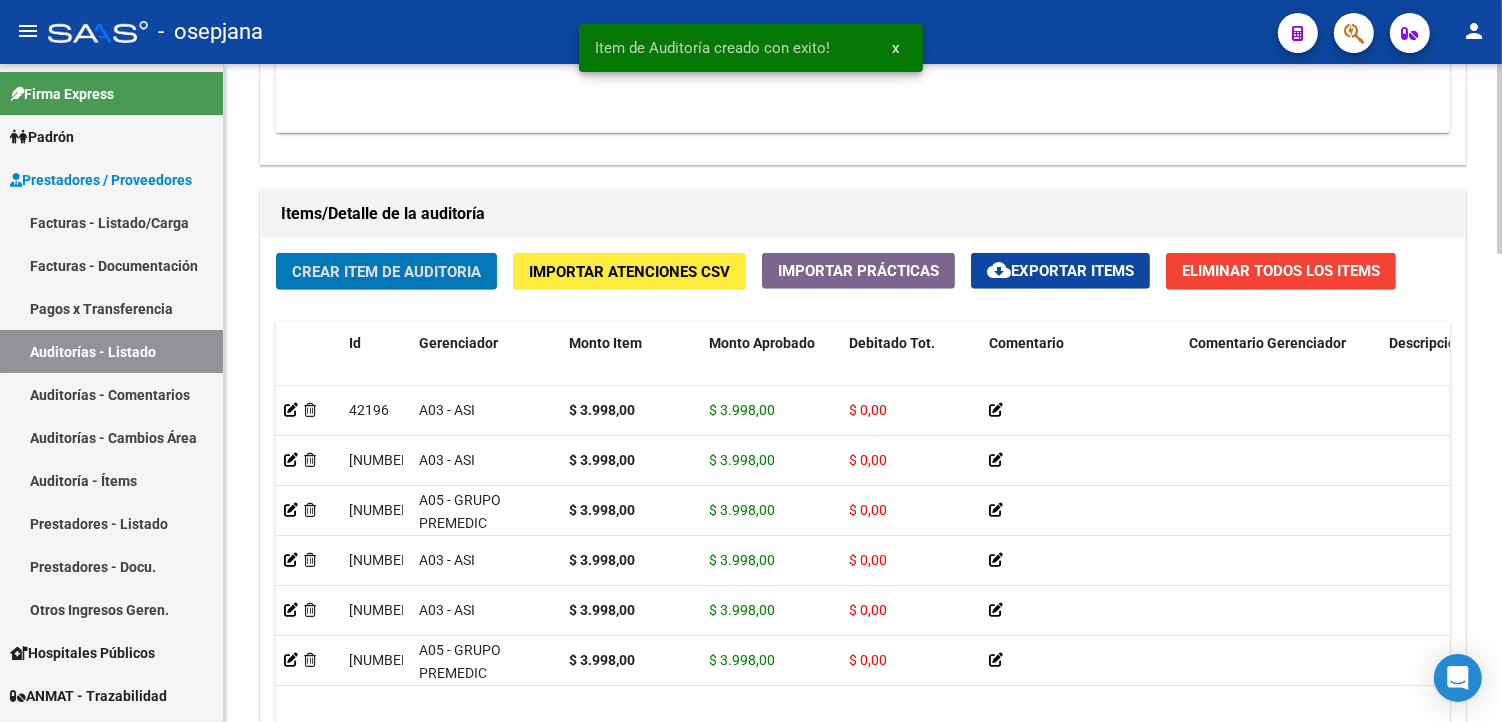 click on "Crear Item de Auditoria" 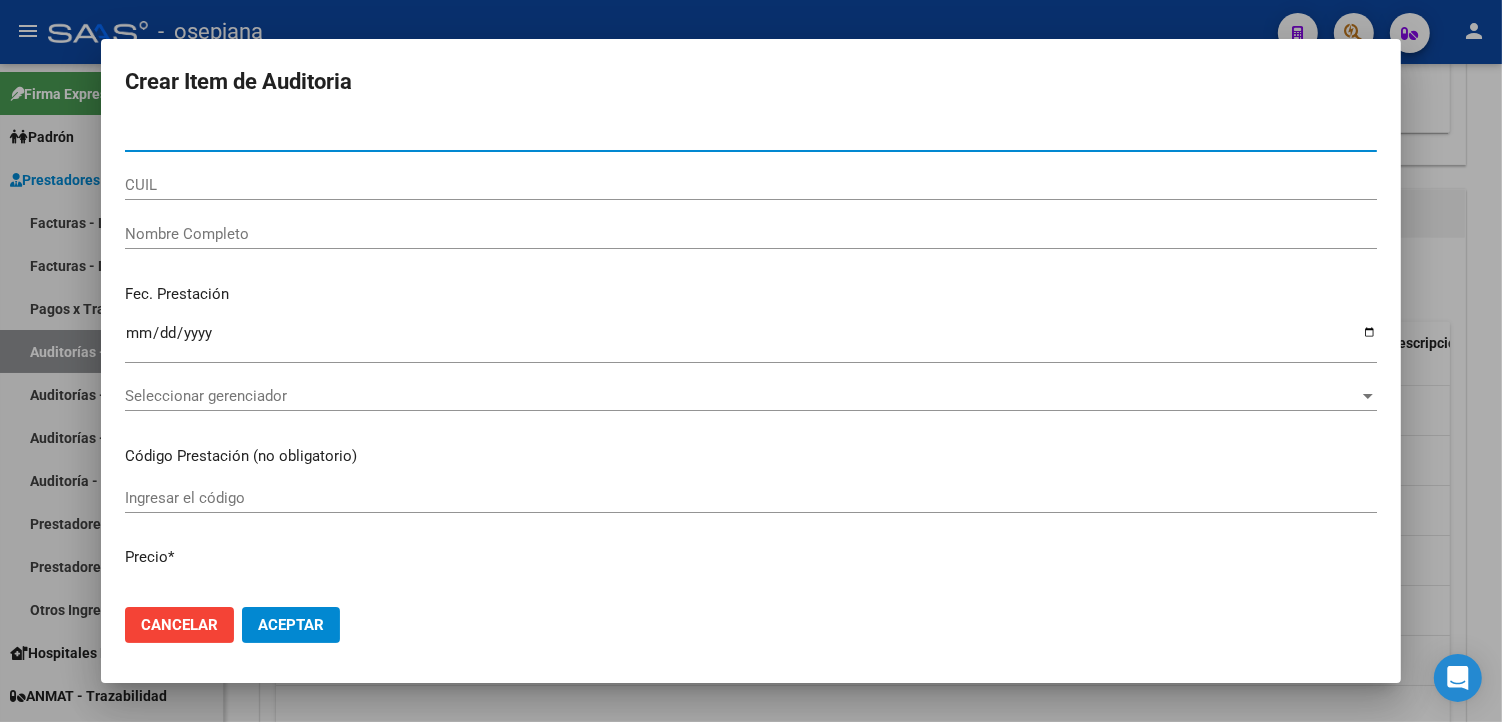 type on "[NUMBER]" 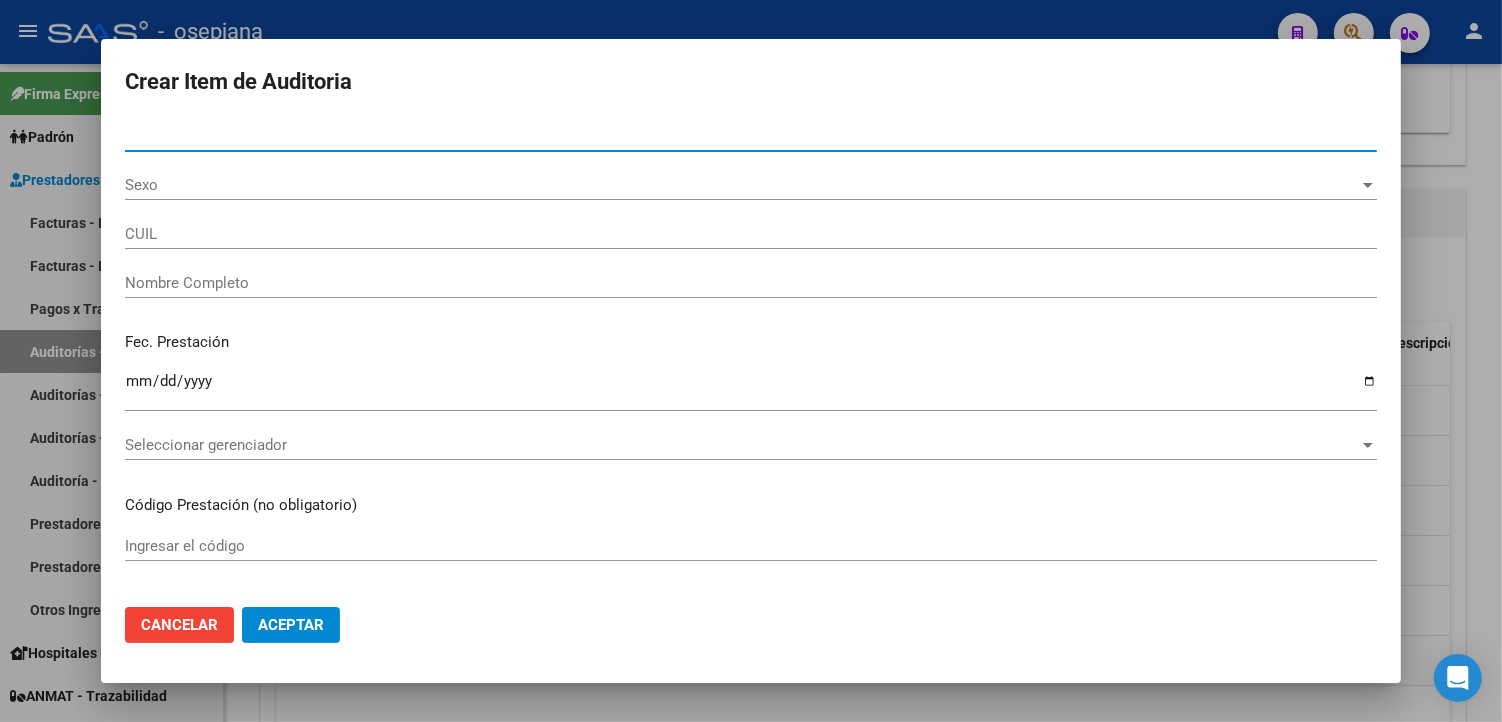 type on "[NUMBER]" 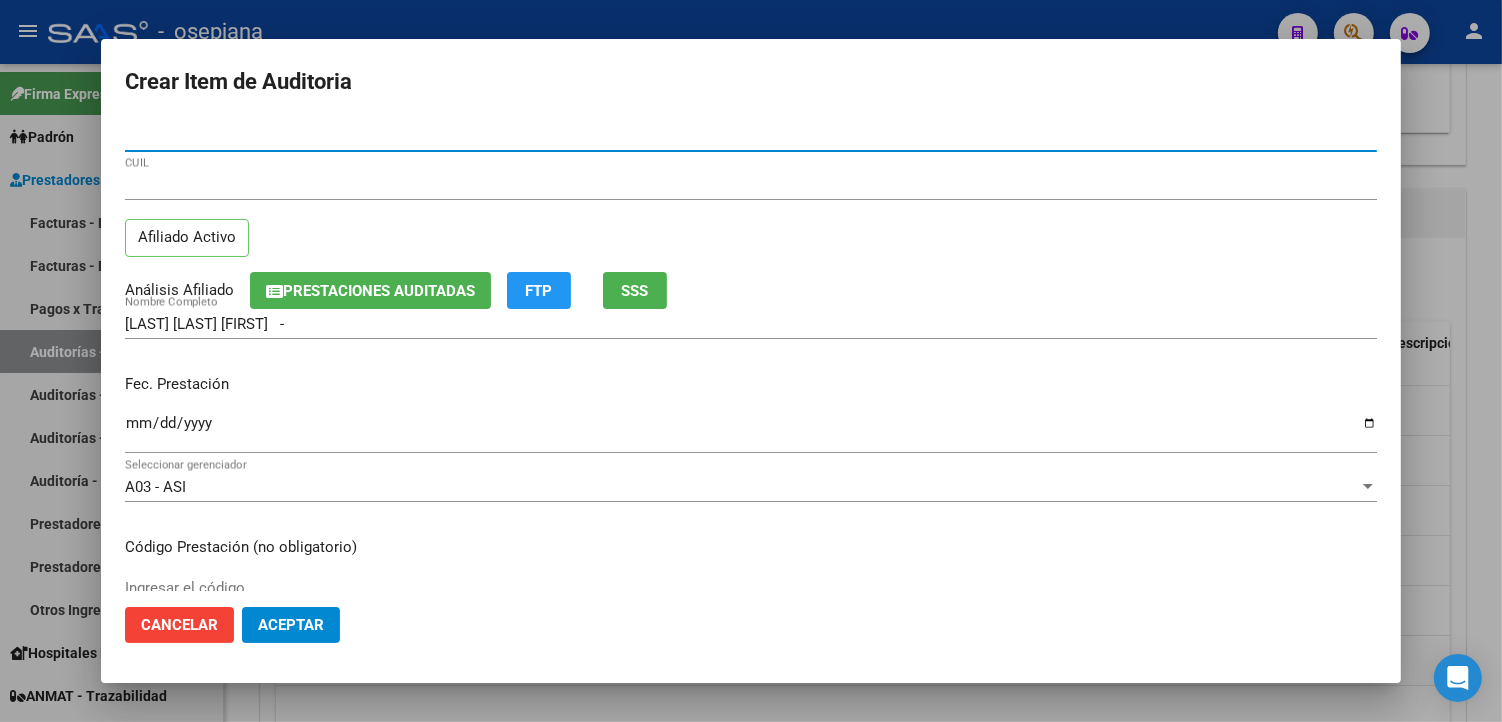 type on "[NUMBER]" 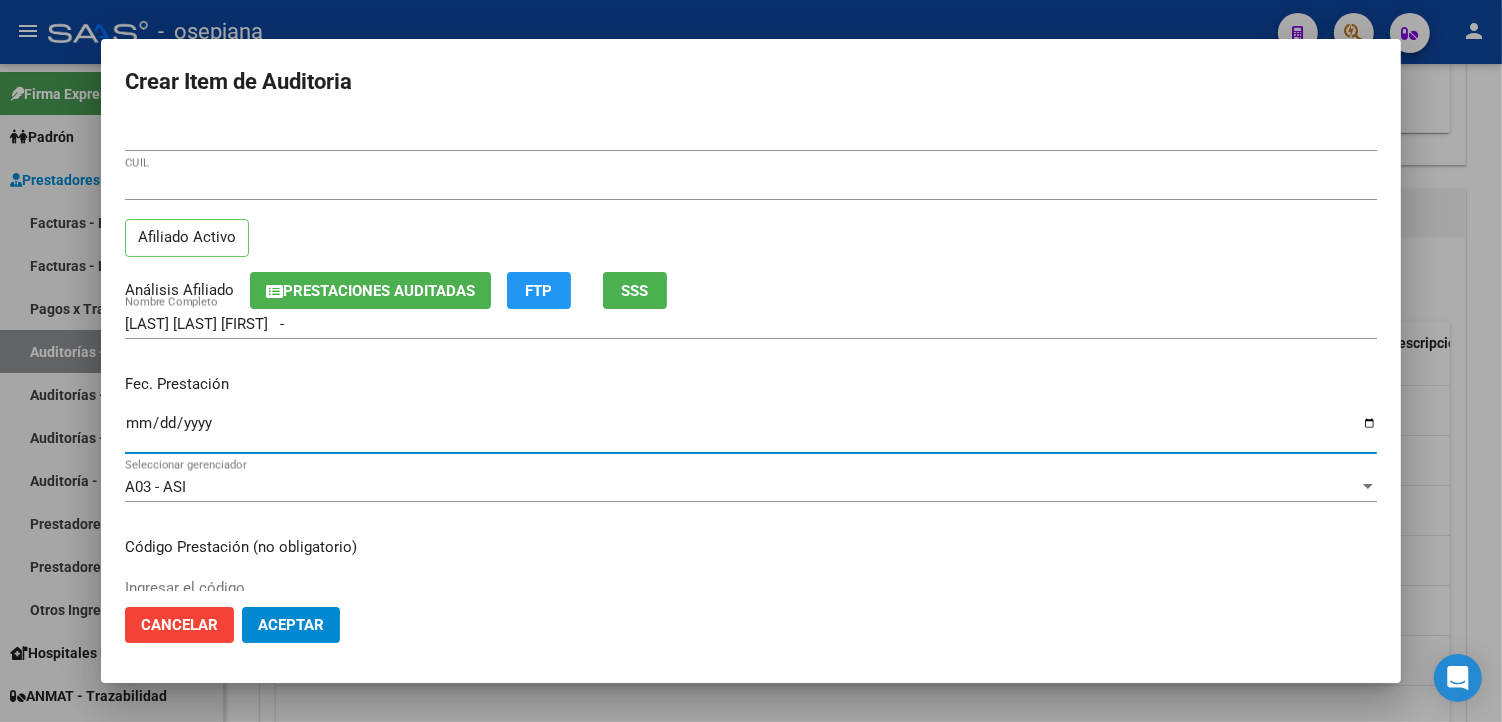 click on "Ingresar la fecha" at bounding box center (751, 431) 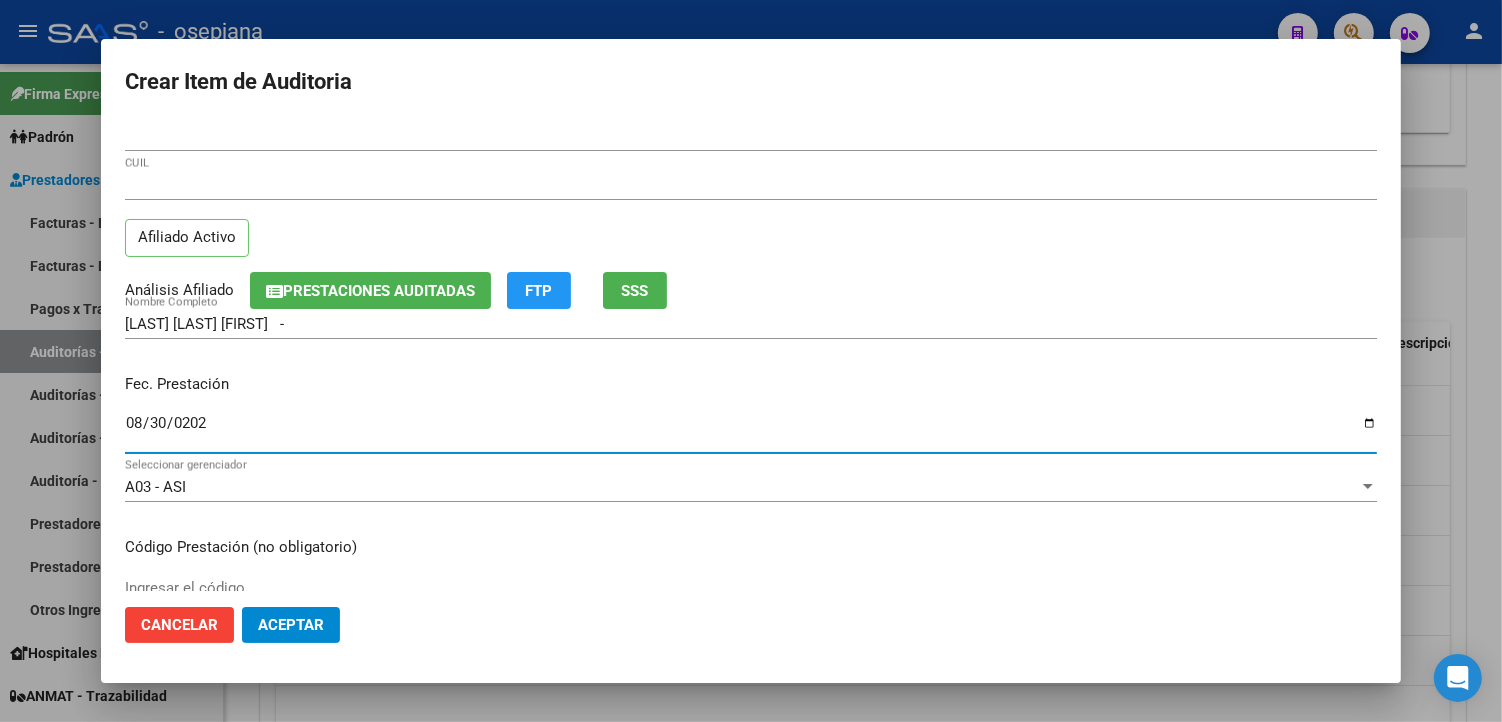 type on "2024-08-30" 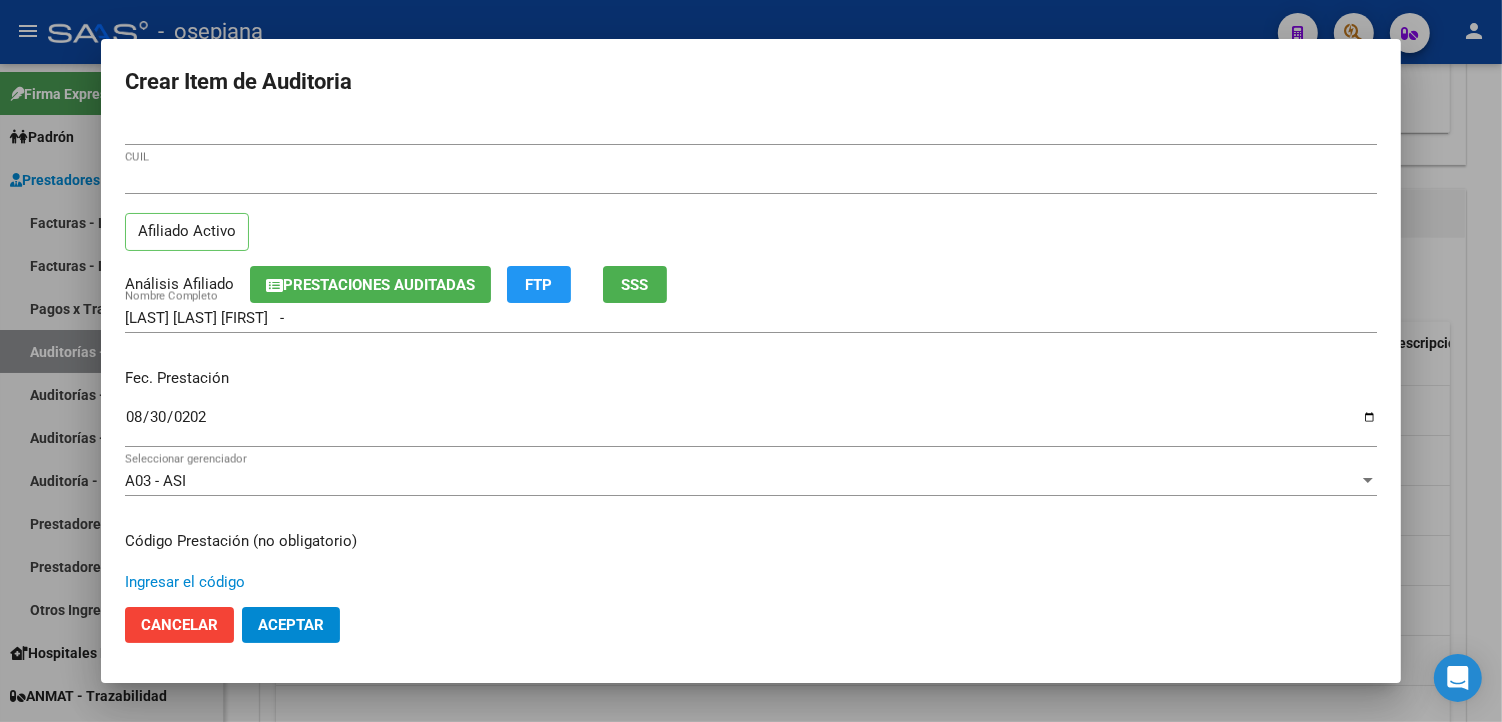 scroll, scrollTop: 333, scrollLeft: 0, axis: vertical 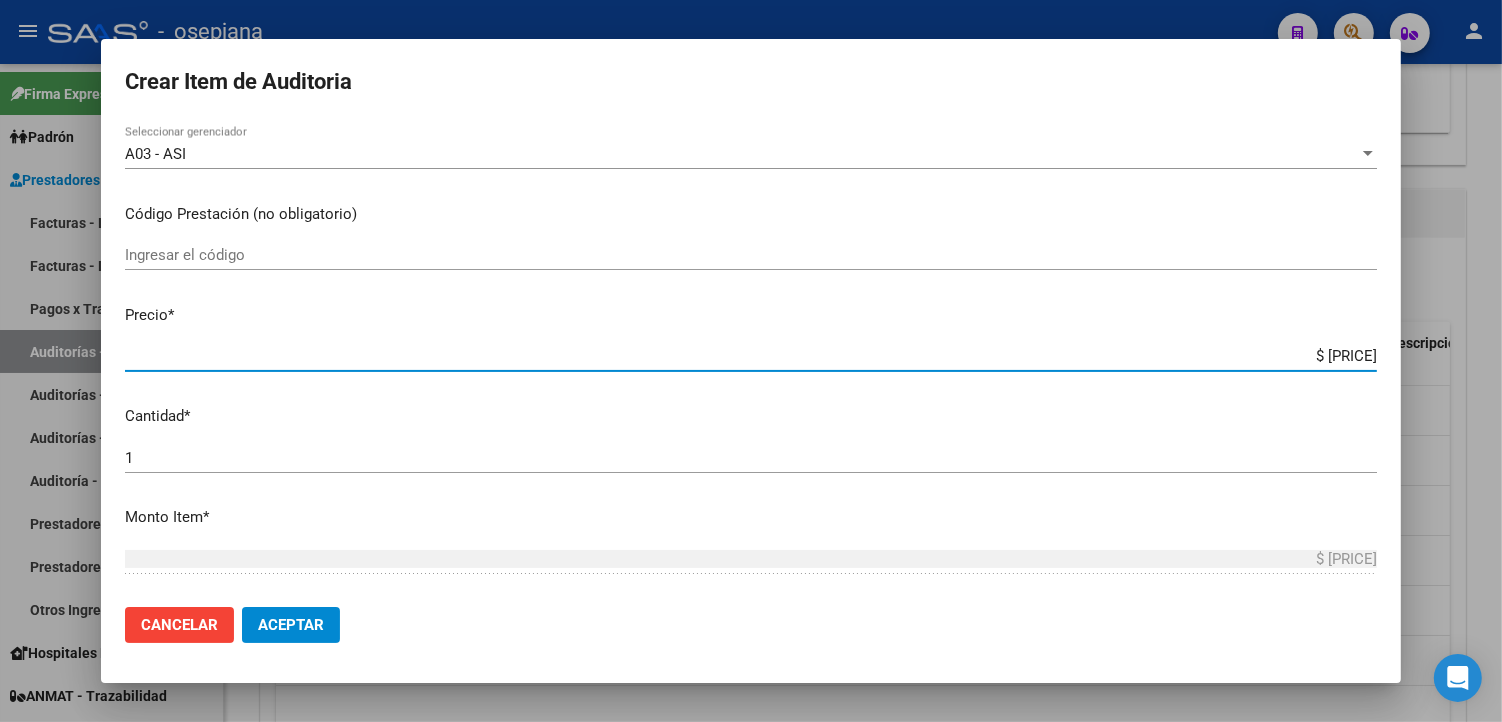 paste on "3.998" 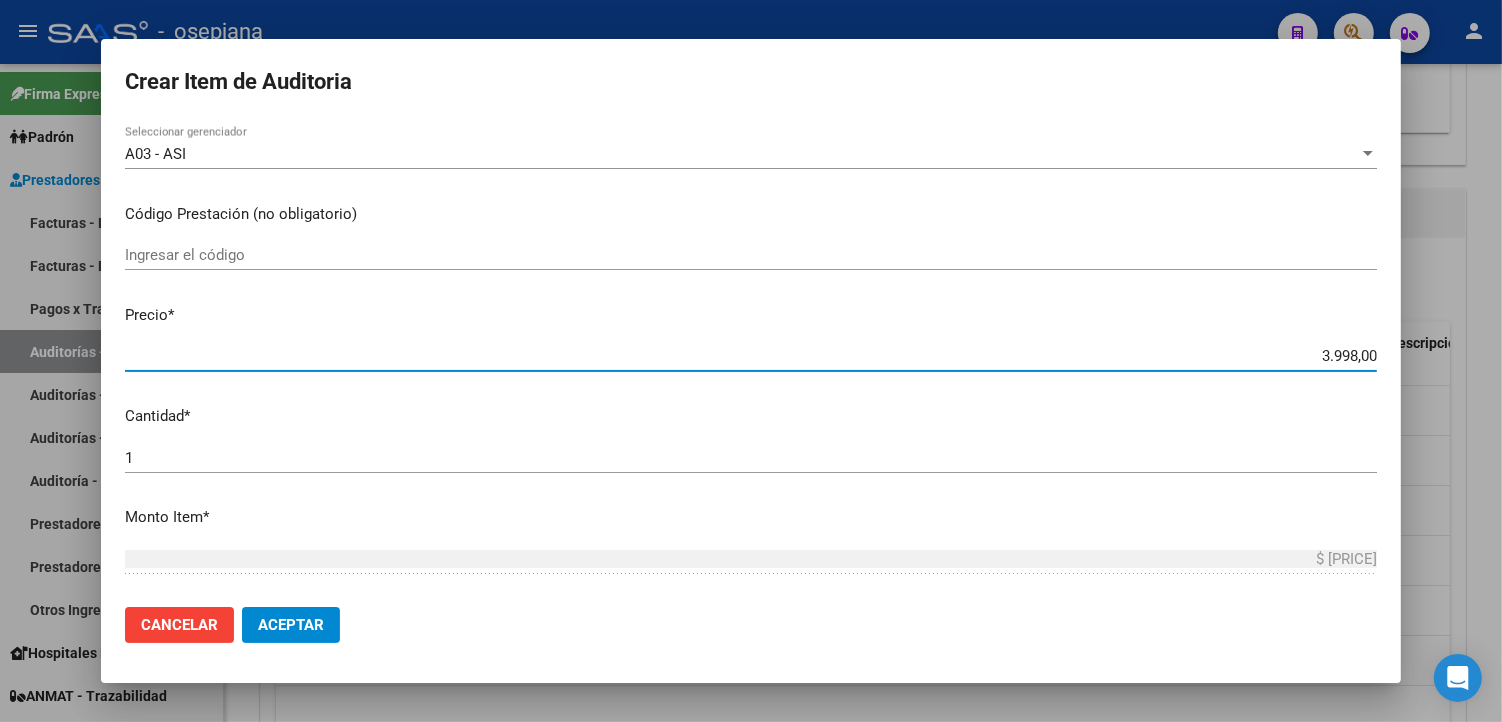 type on "$ 3.998,00" 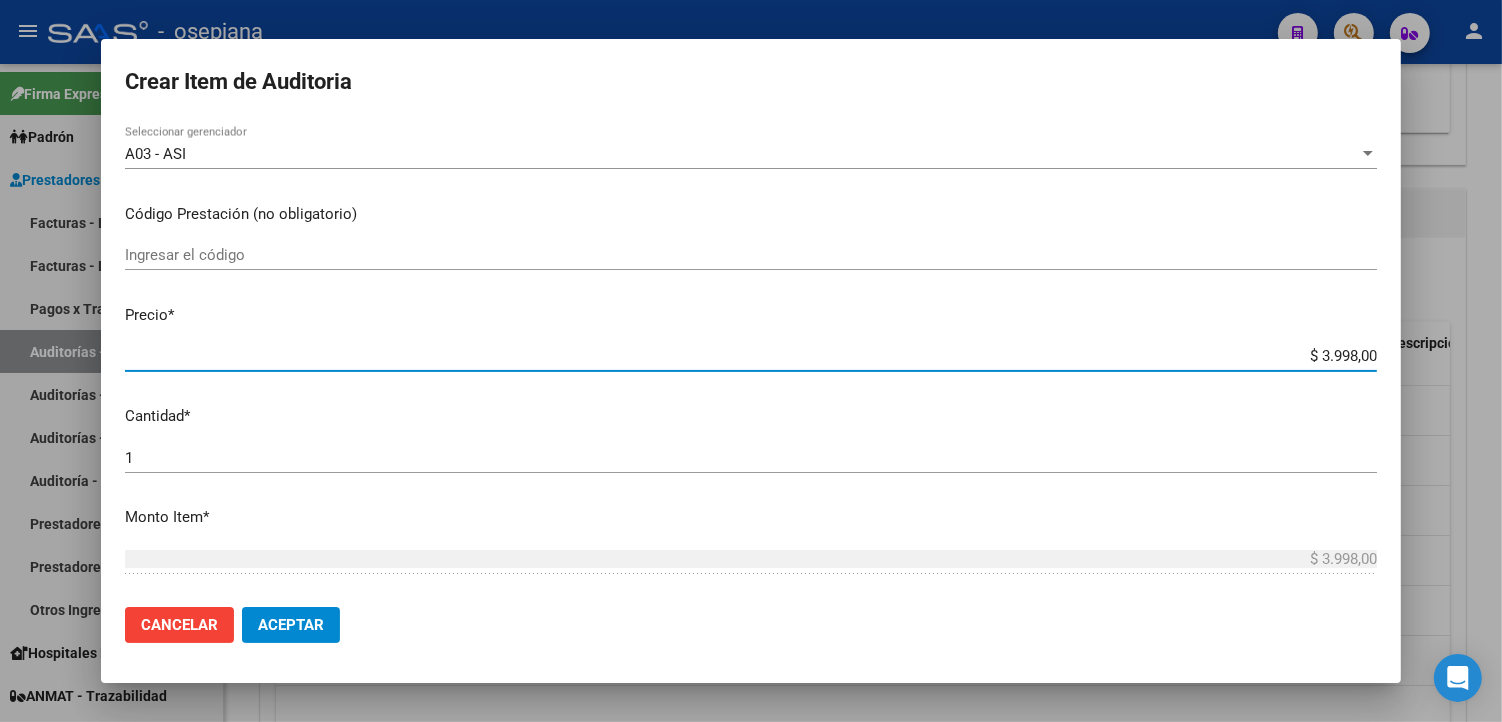 type on "$ 3.998,00" 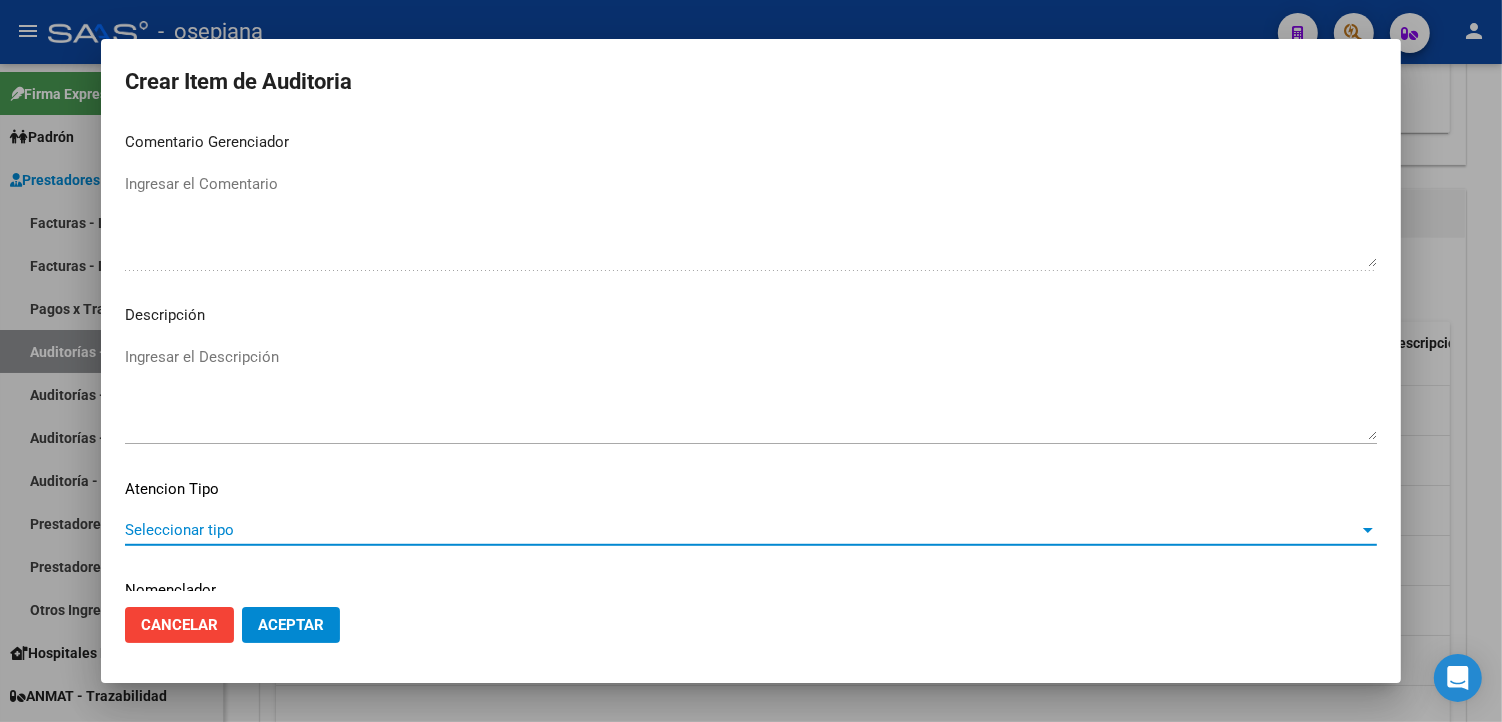 scroll, scrollTop: 1157, scrollLeft: 0, axis: vertical 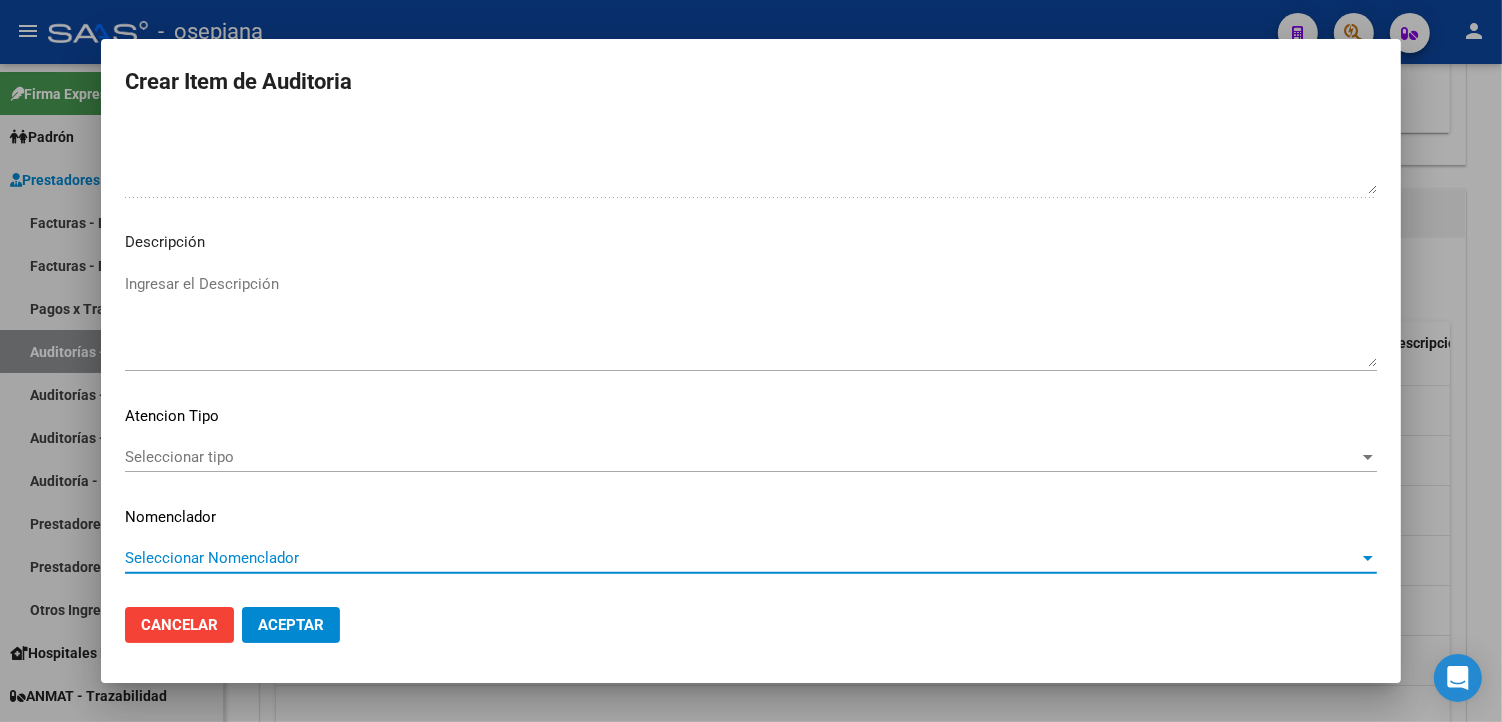 click on "Seleccionar tipo" at bounding box center (742, 457) 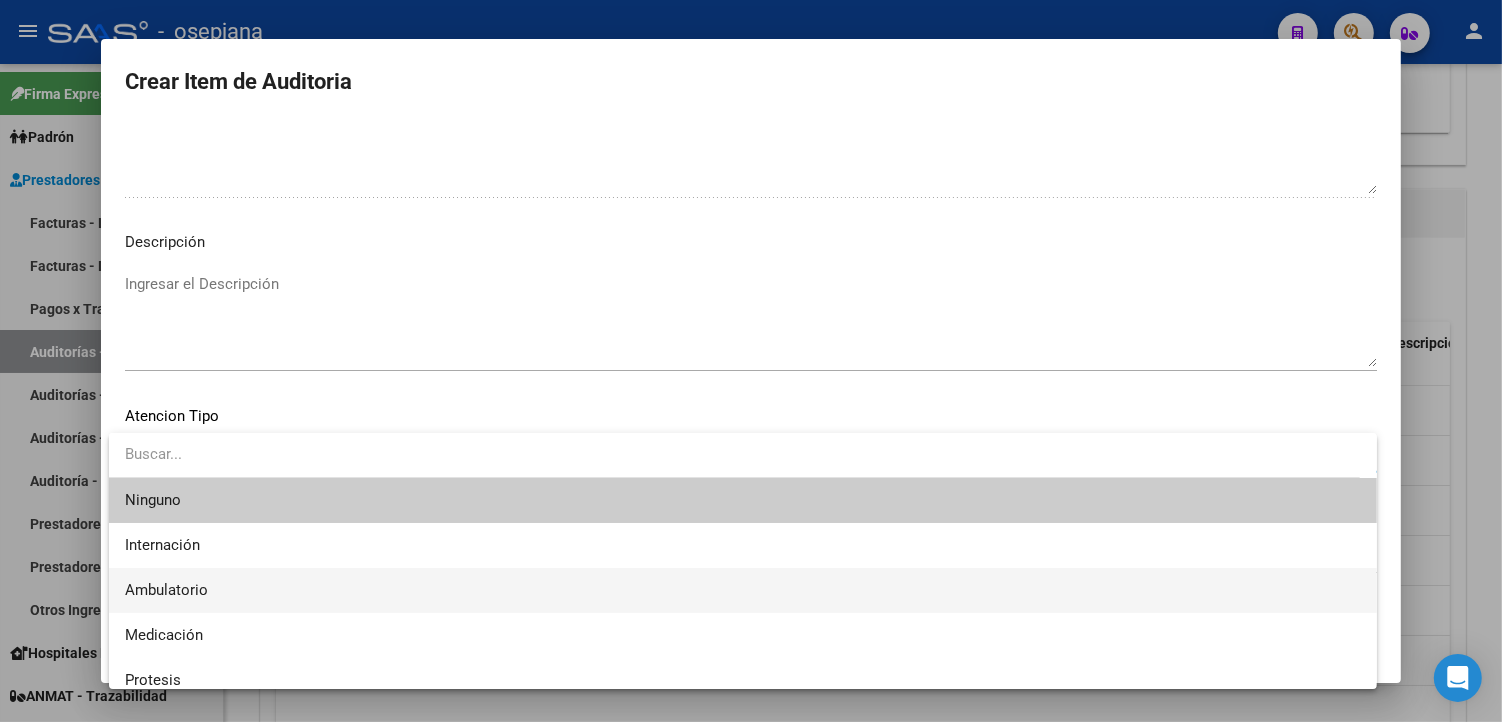 click on "Ambulatorio" at bounding box center (743, 590) 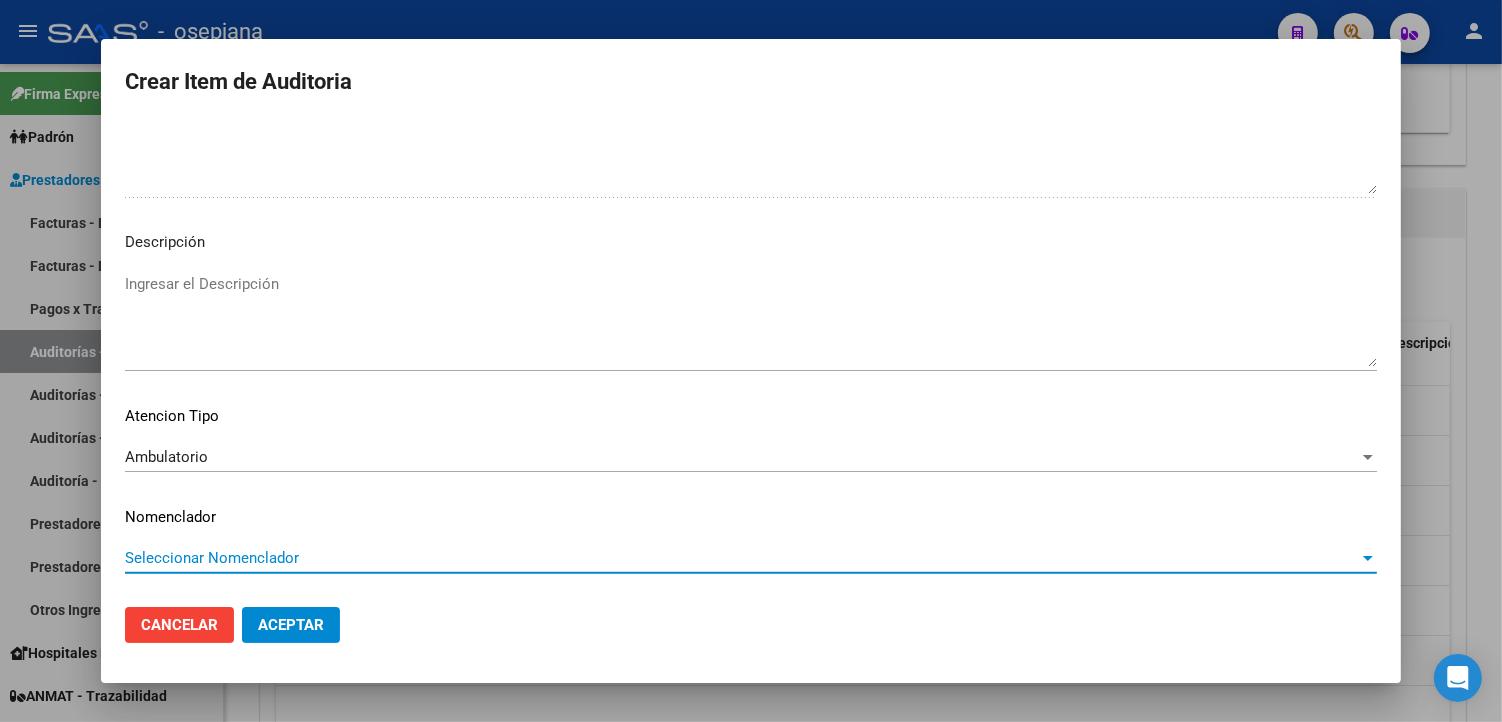 click on "Seleccionar Nomenclador" at bounding box center (742, 558) 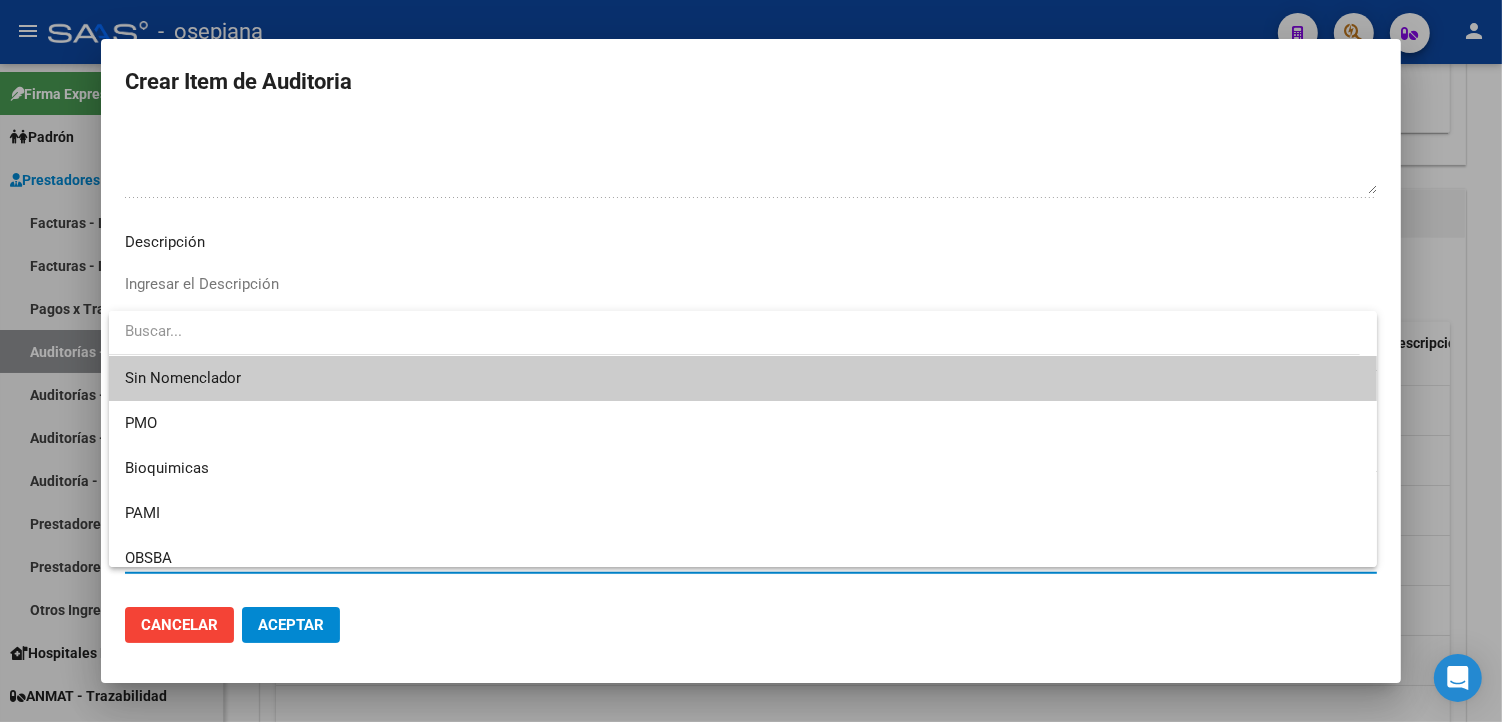 click on "Sin Nomenclador" at bounding box center [743, 378] 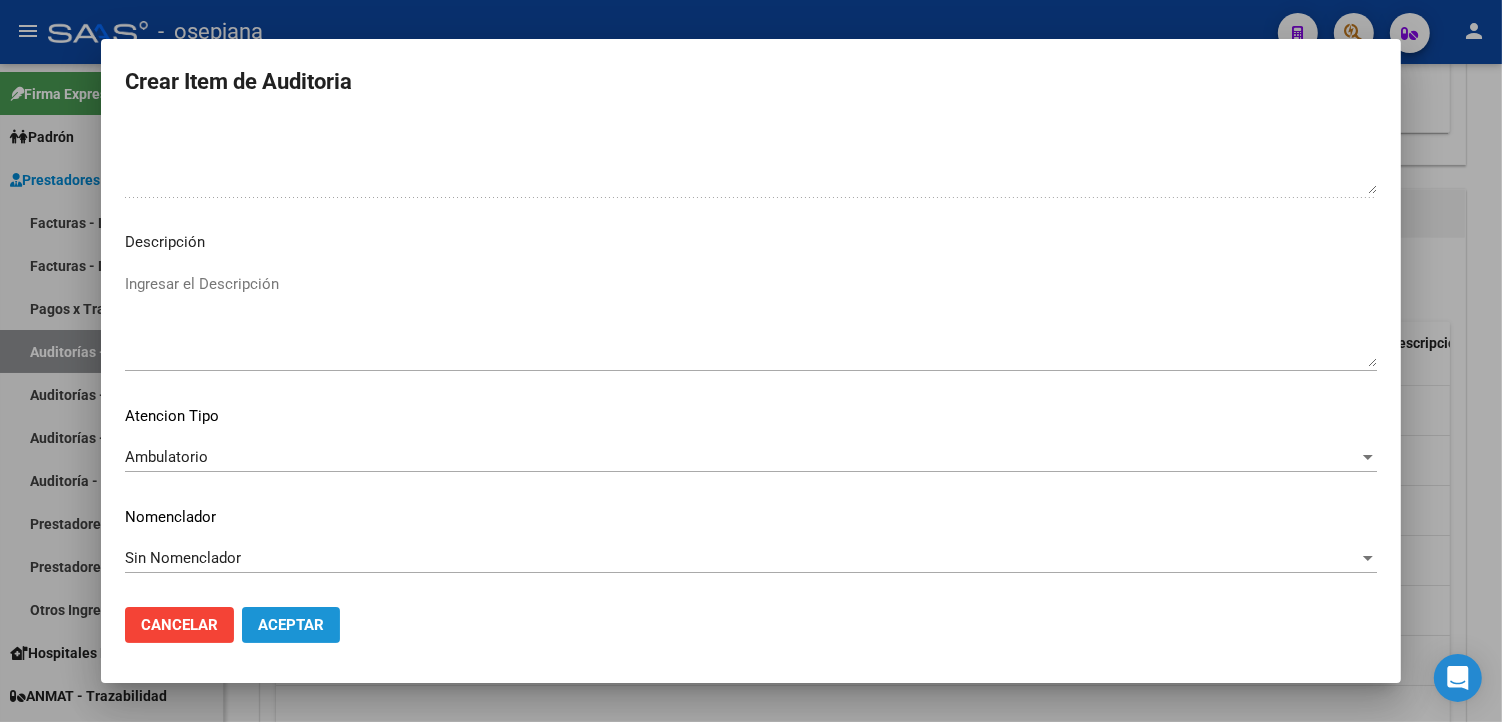 click on "Aceptar" 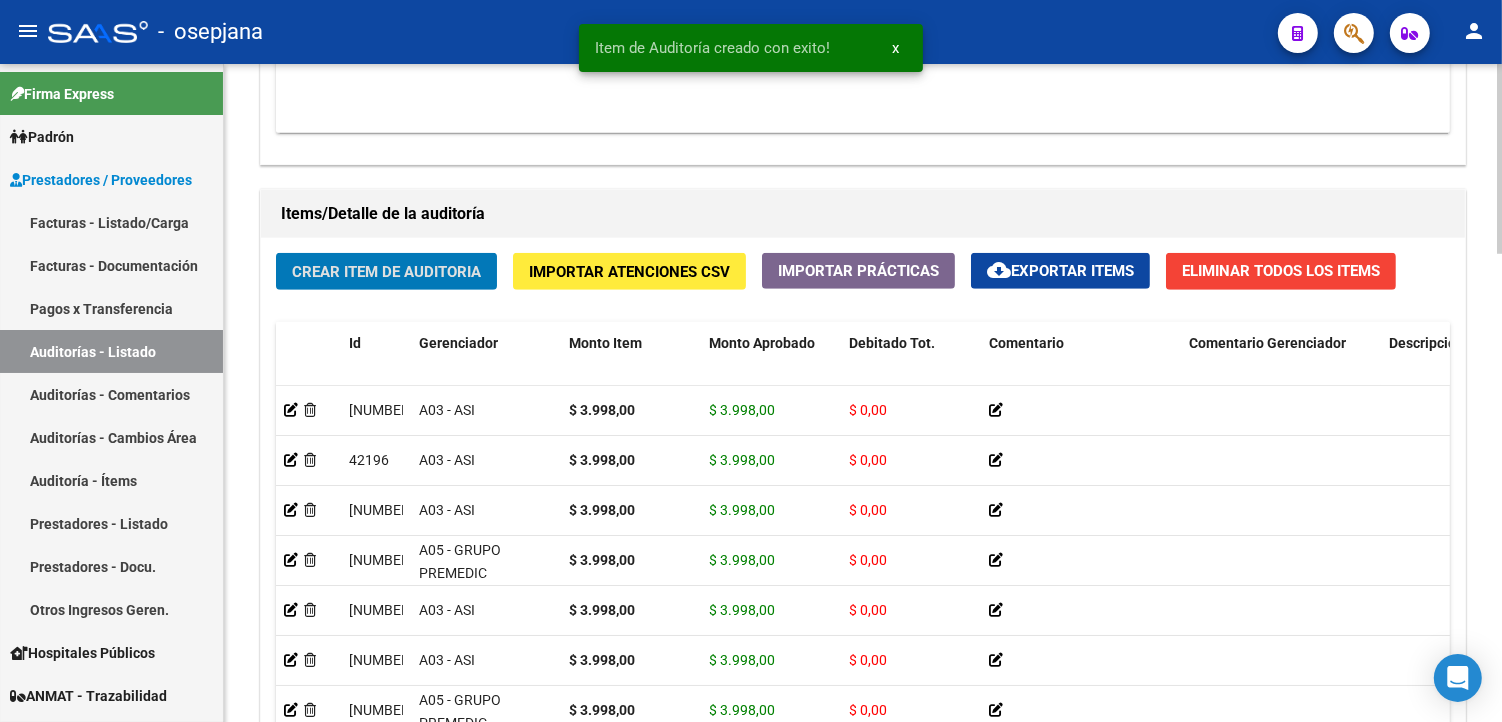click on "Crear Item de Auditoria" 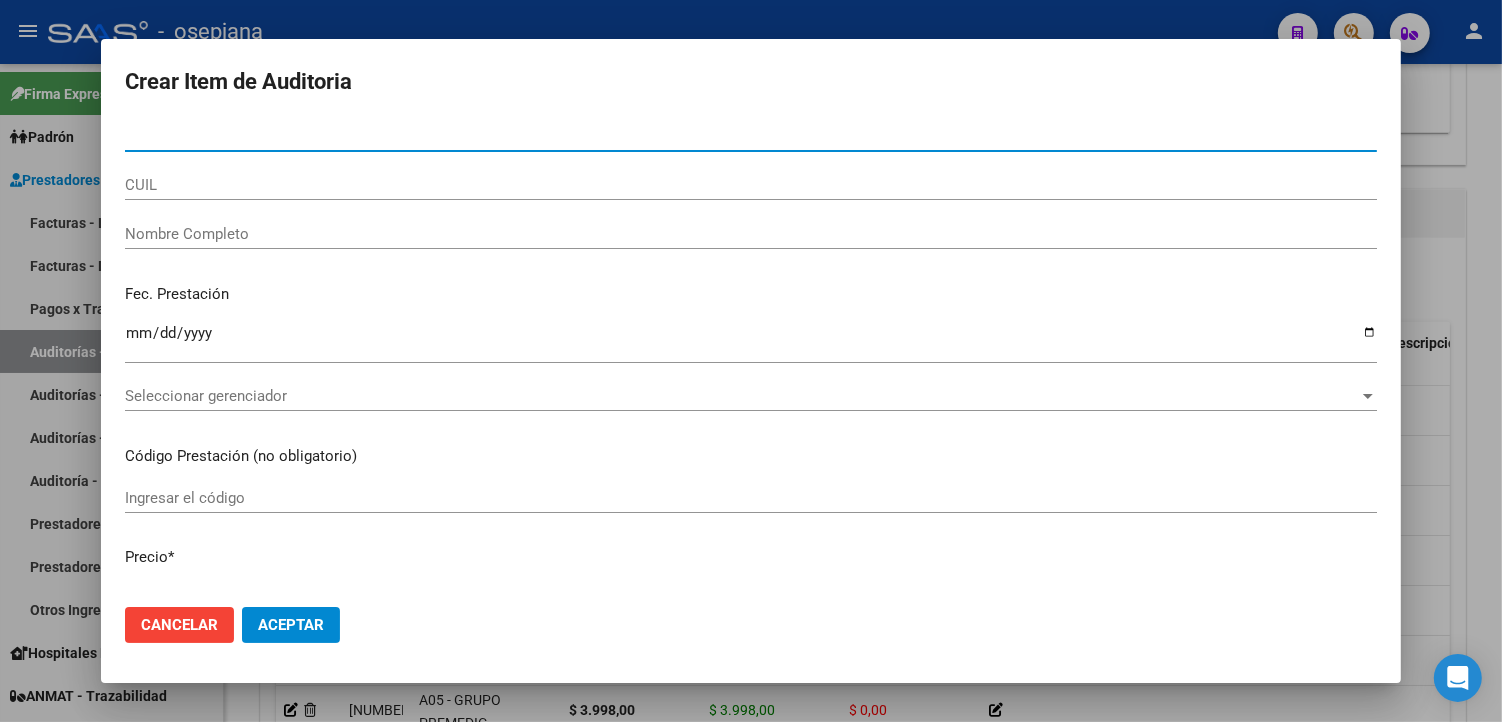 type on "59787593" 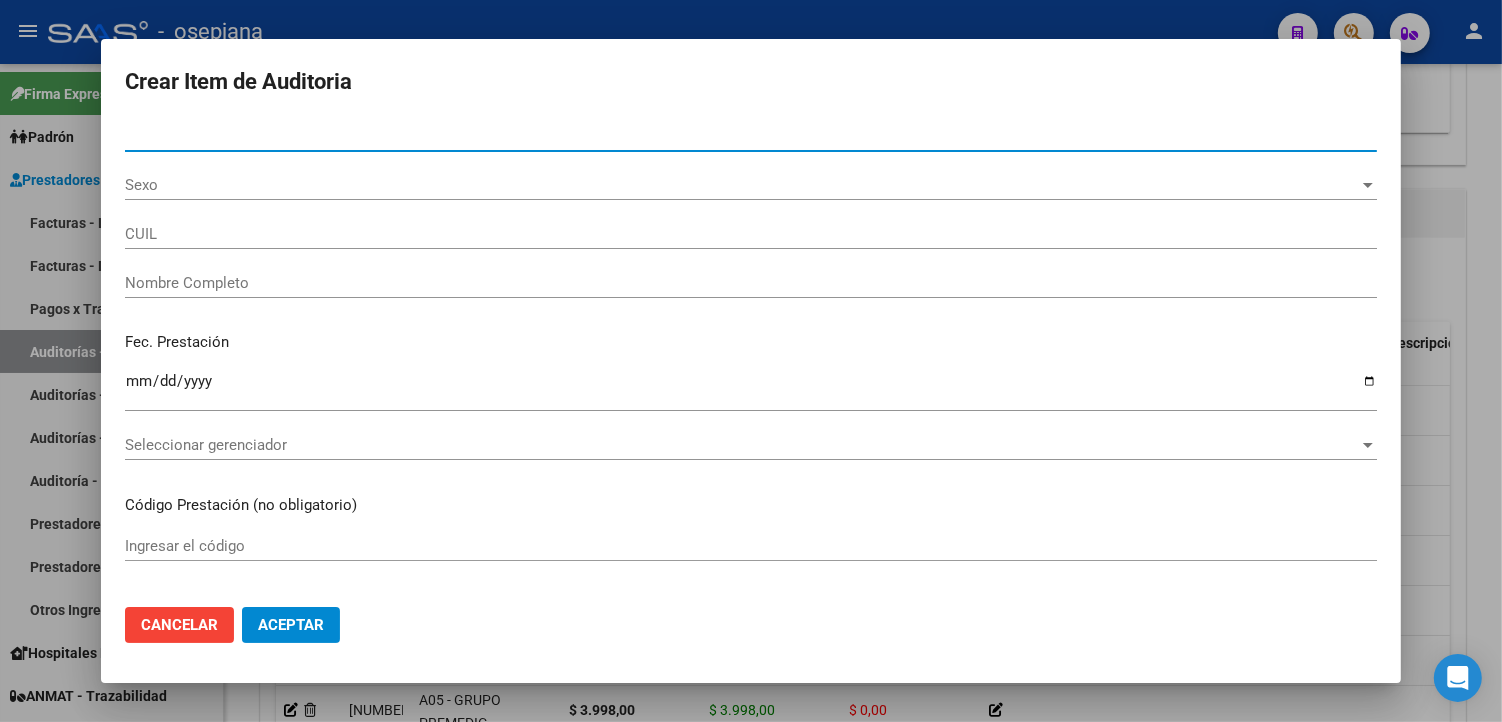 type on "27597875938" 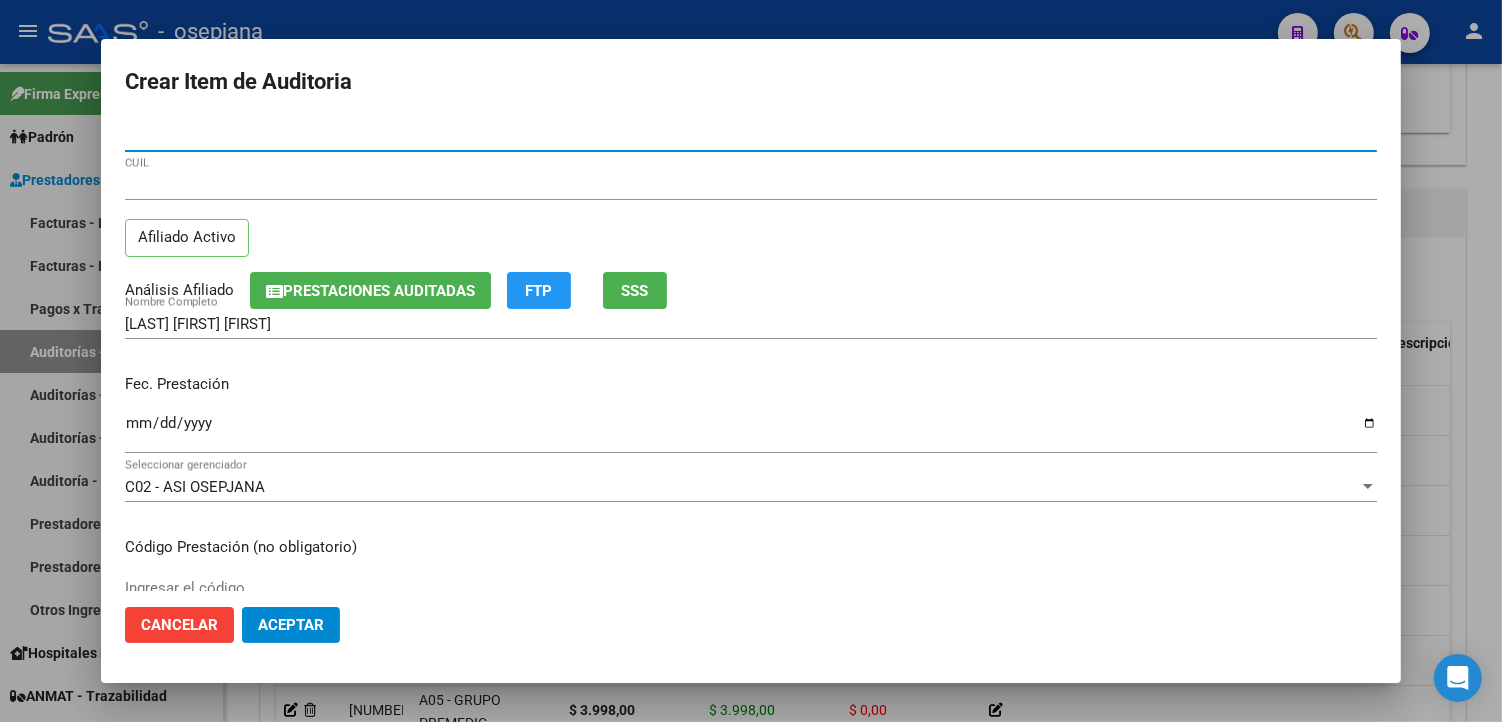 type on "59787593" 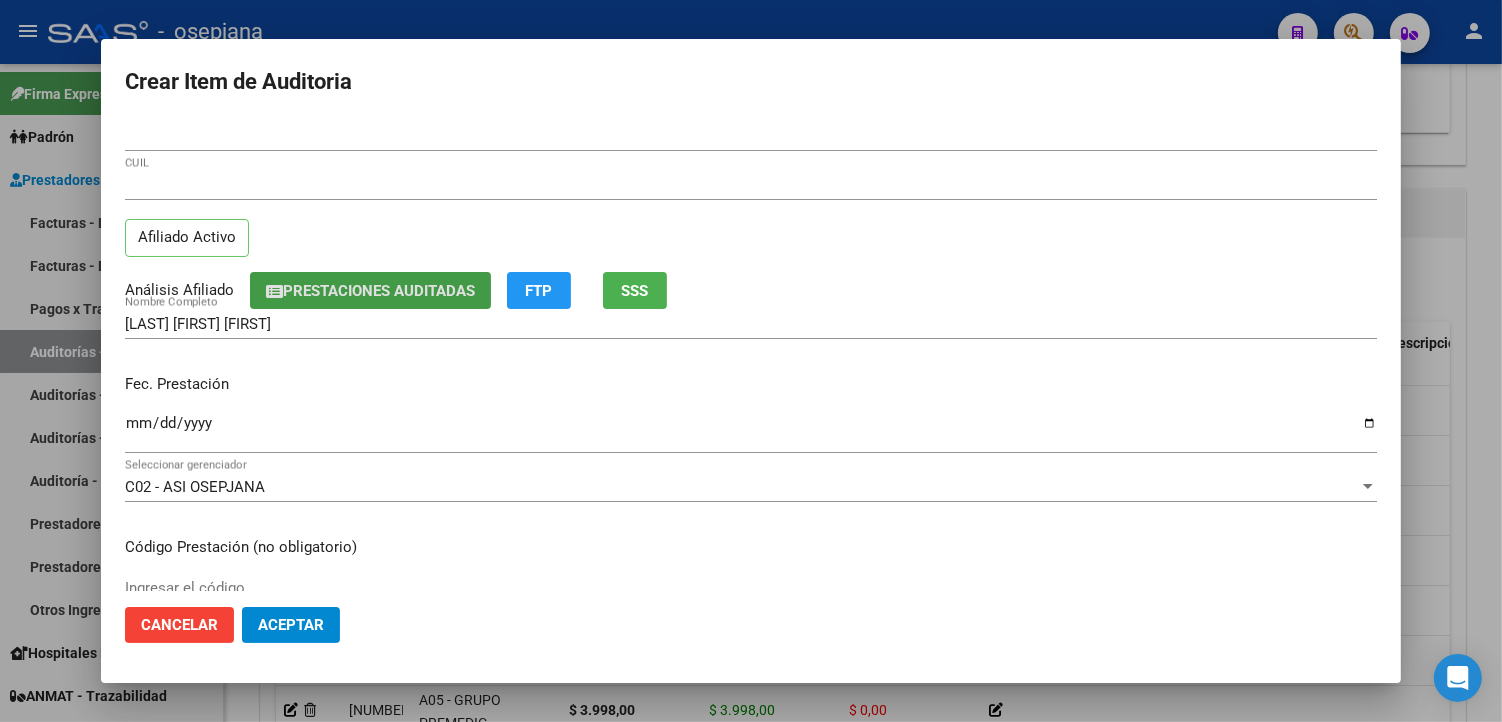 type 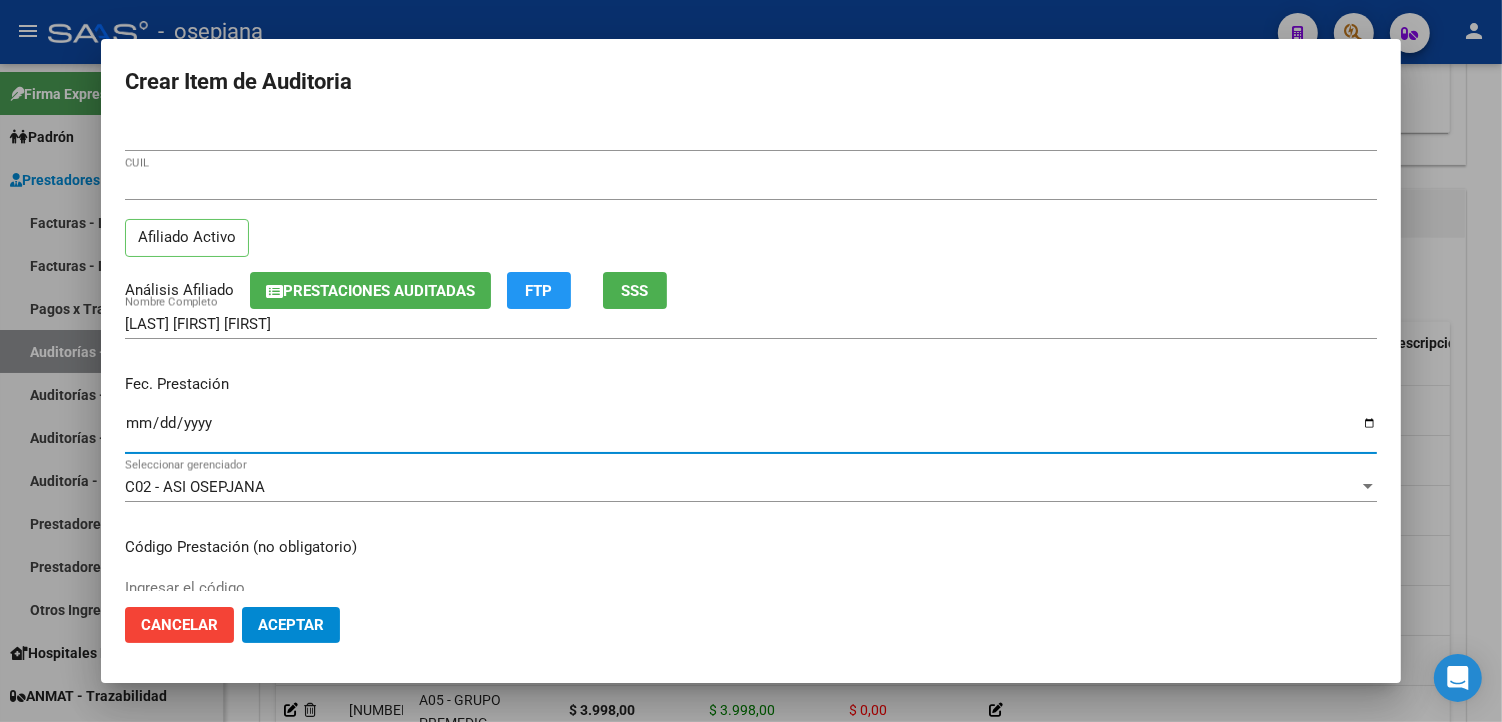 type on "2024-09-03" 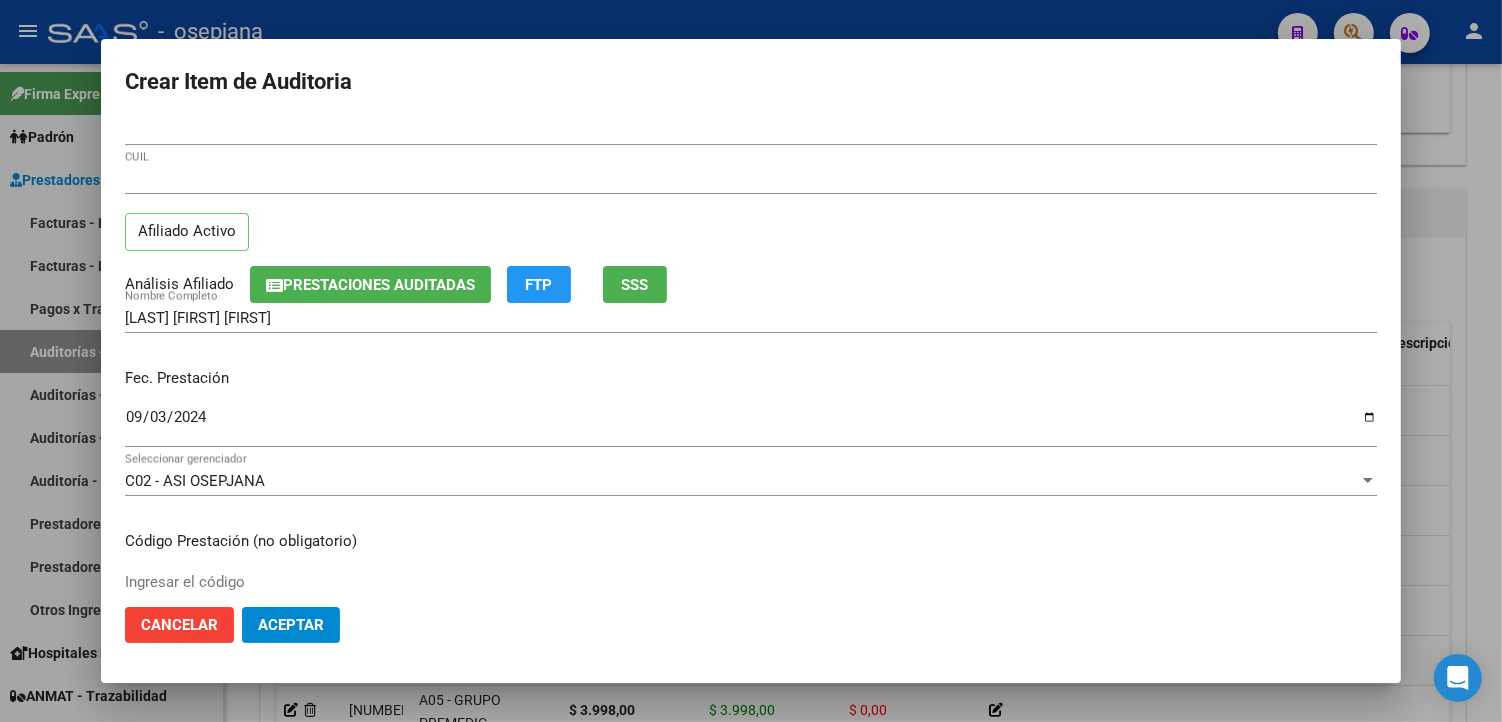 scroll, scrollTop: 333, scrollLeft: 0, axis: vertical 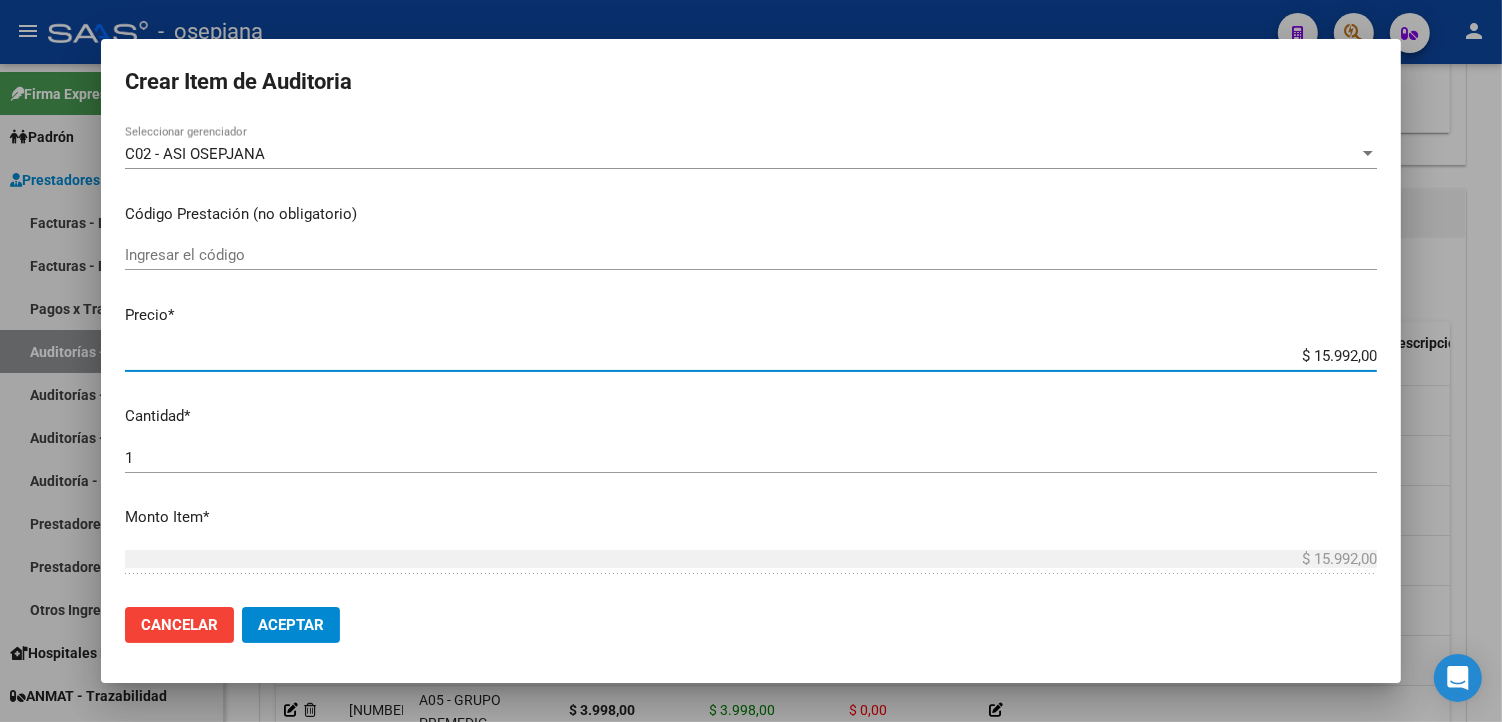 type on "$ 0,07" 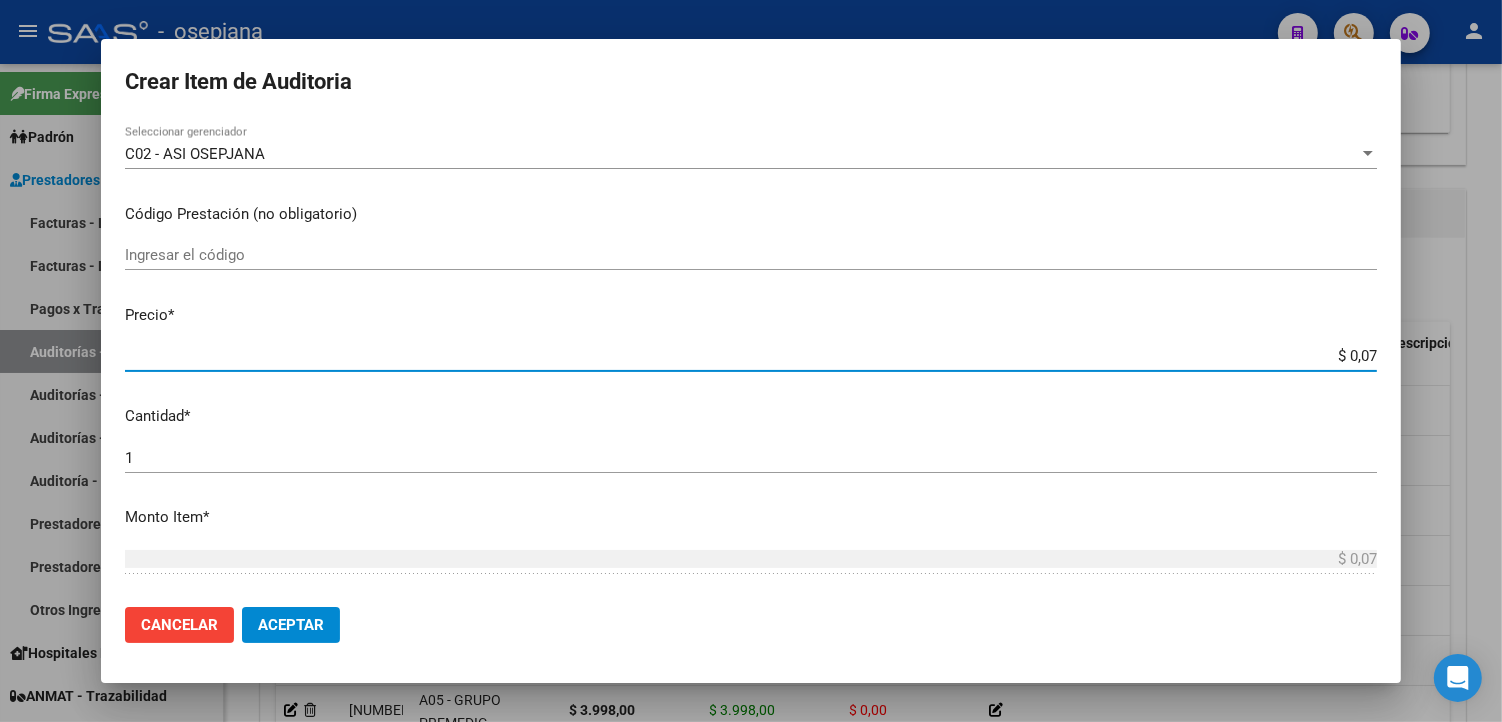type on "$ 0,79" 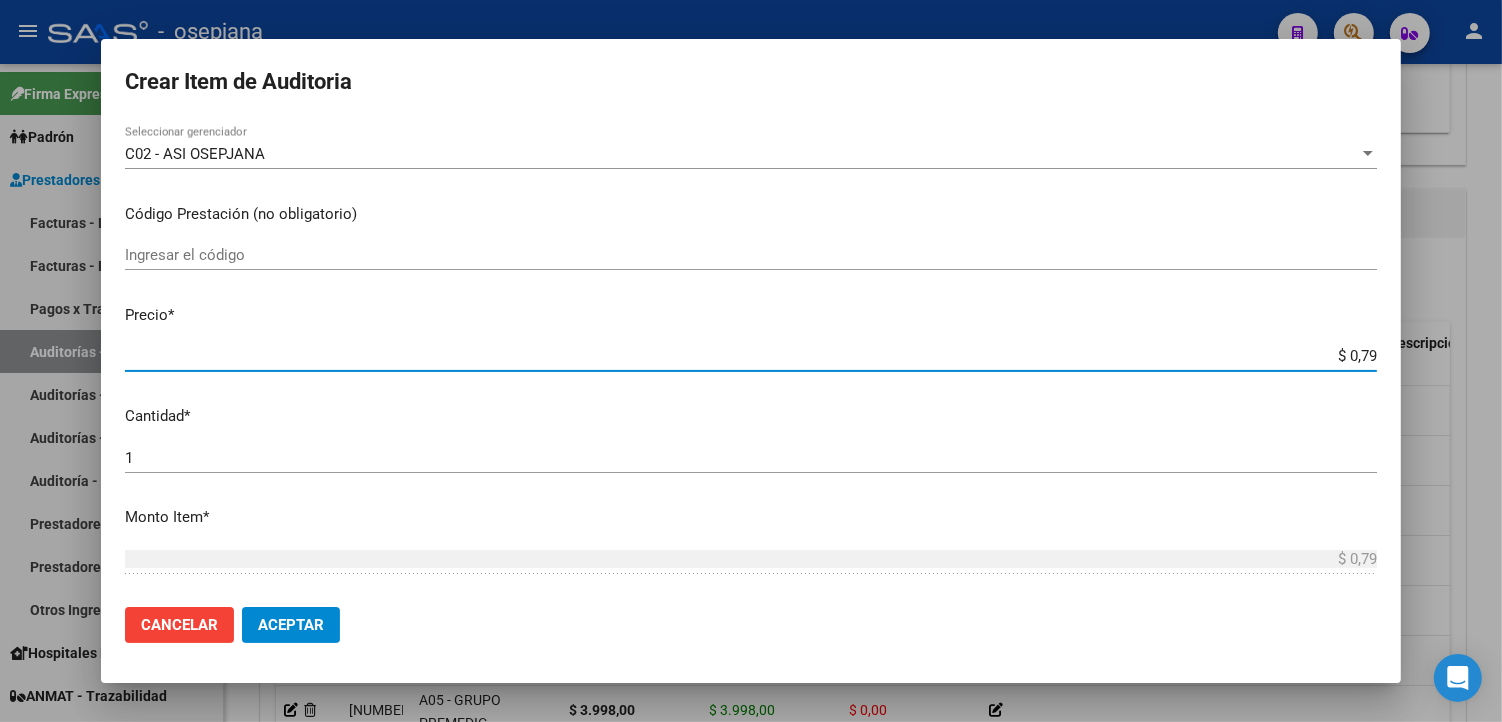 type on "$ 7,99" 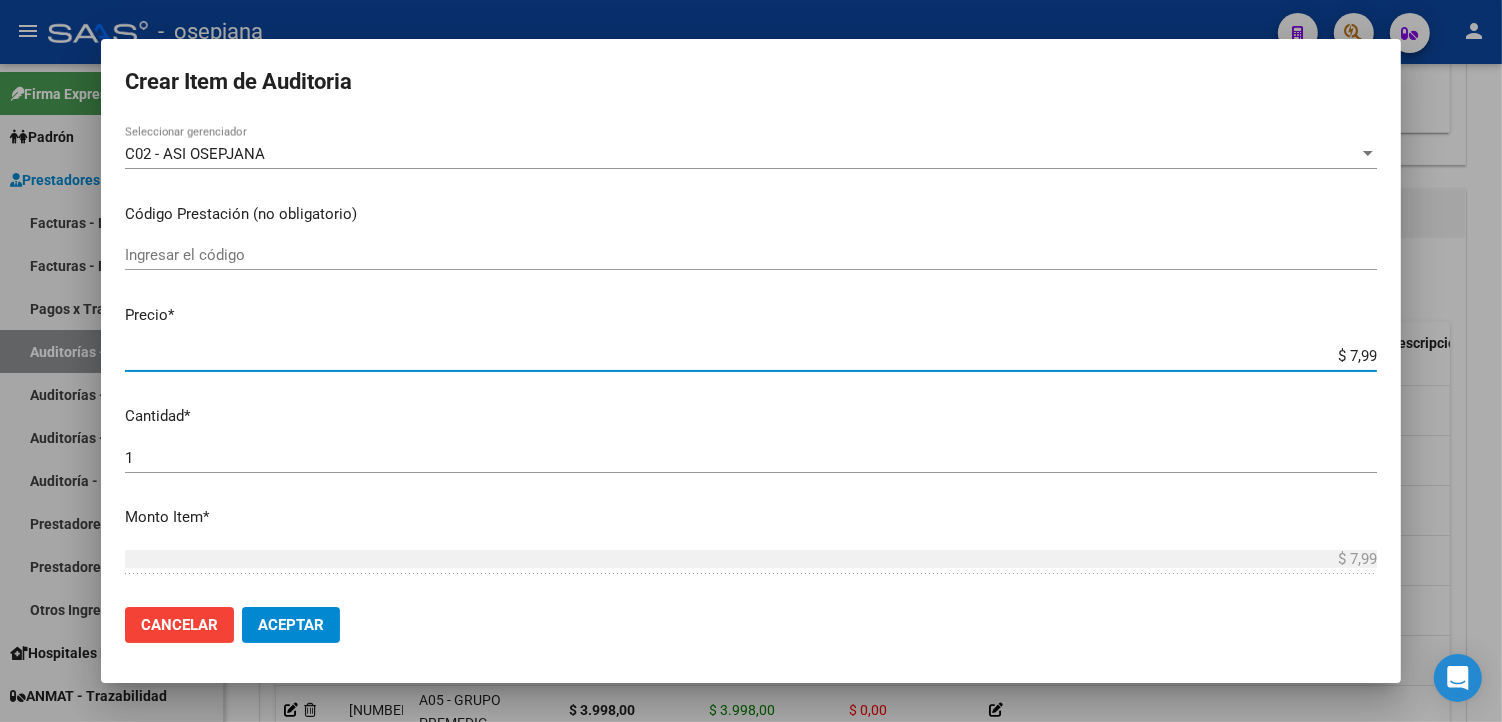 type on "$ 79,96" 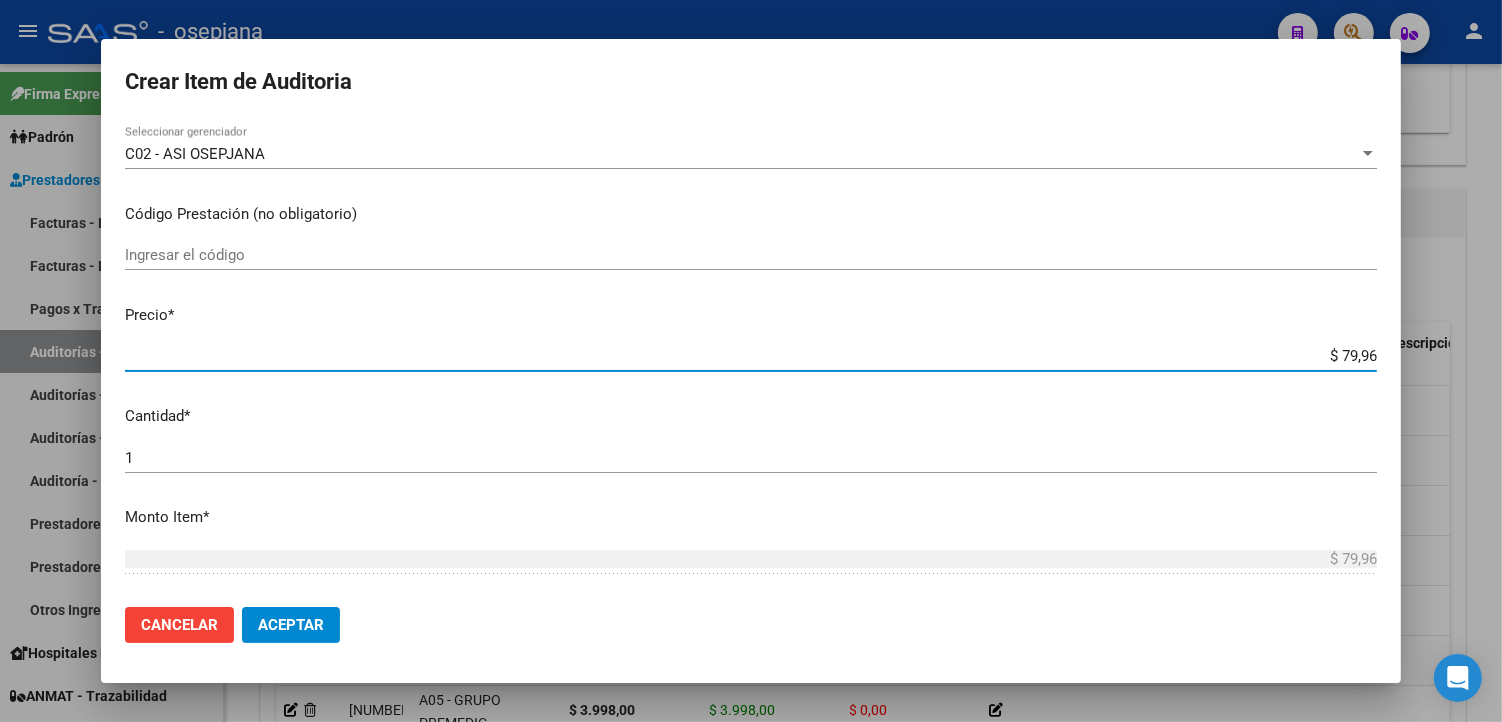 type on "$ 799,60" 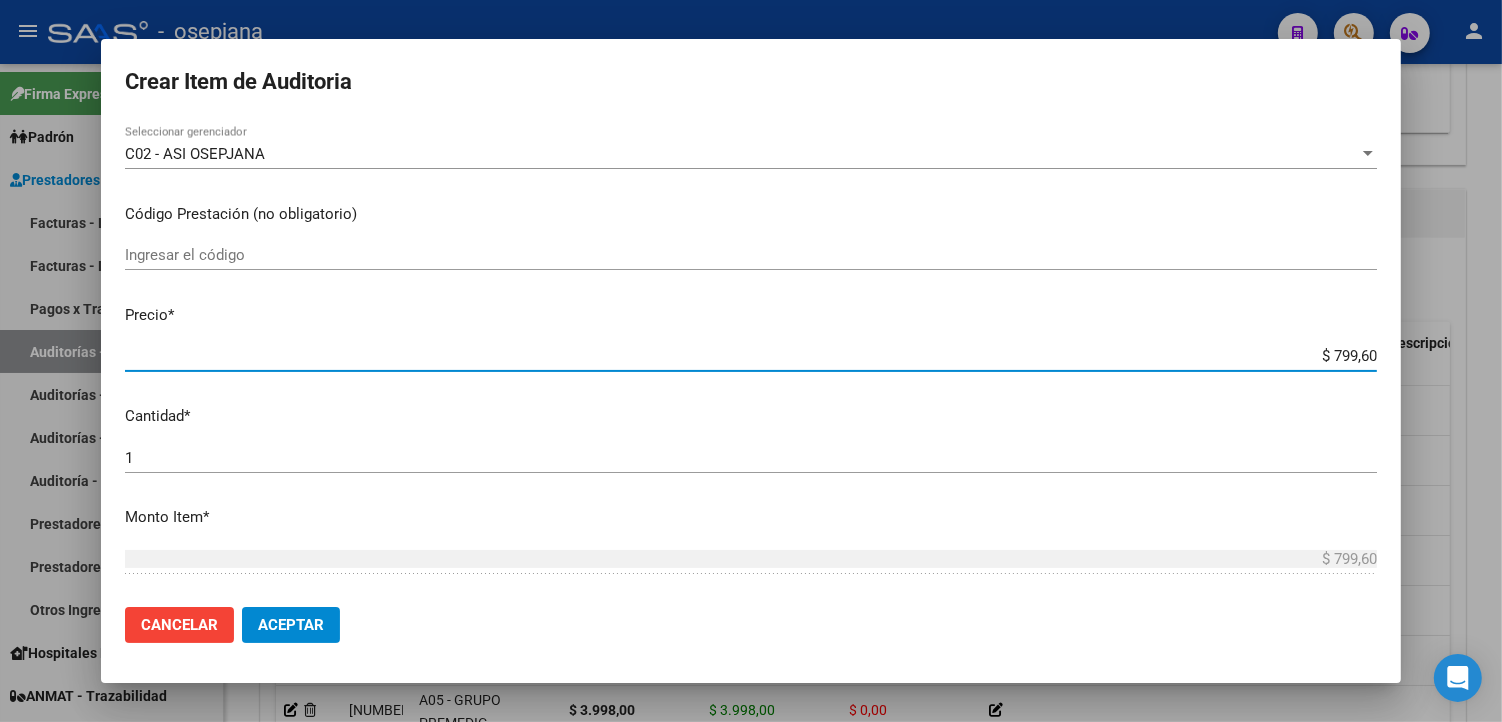 type on "$ 7.996,00" 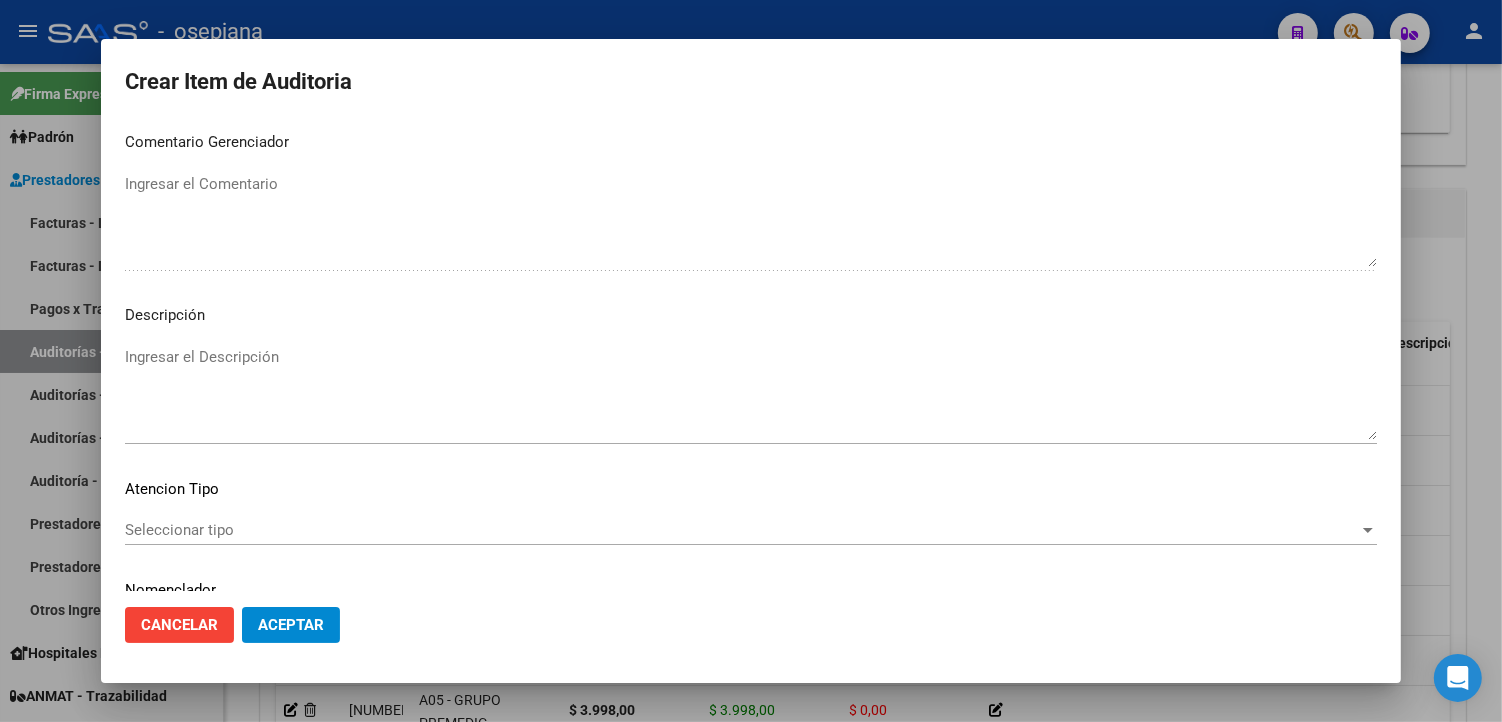 scroll, scrollTop: 1157, scrollLeft: 0, axis: vertical 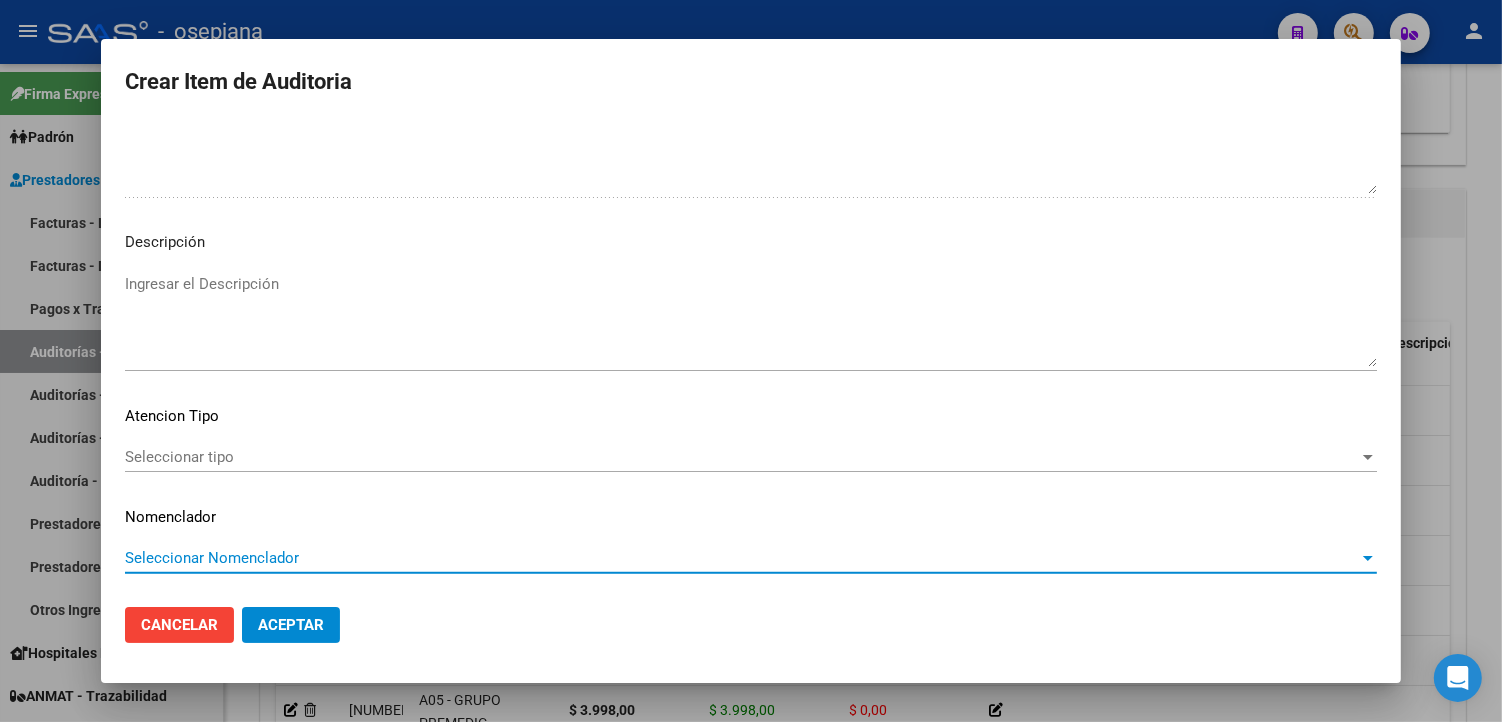 click on "Seleccionar tipo" at bounding box center (742, 457) 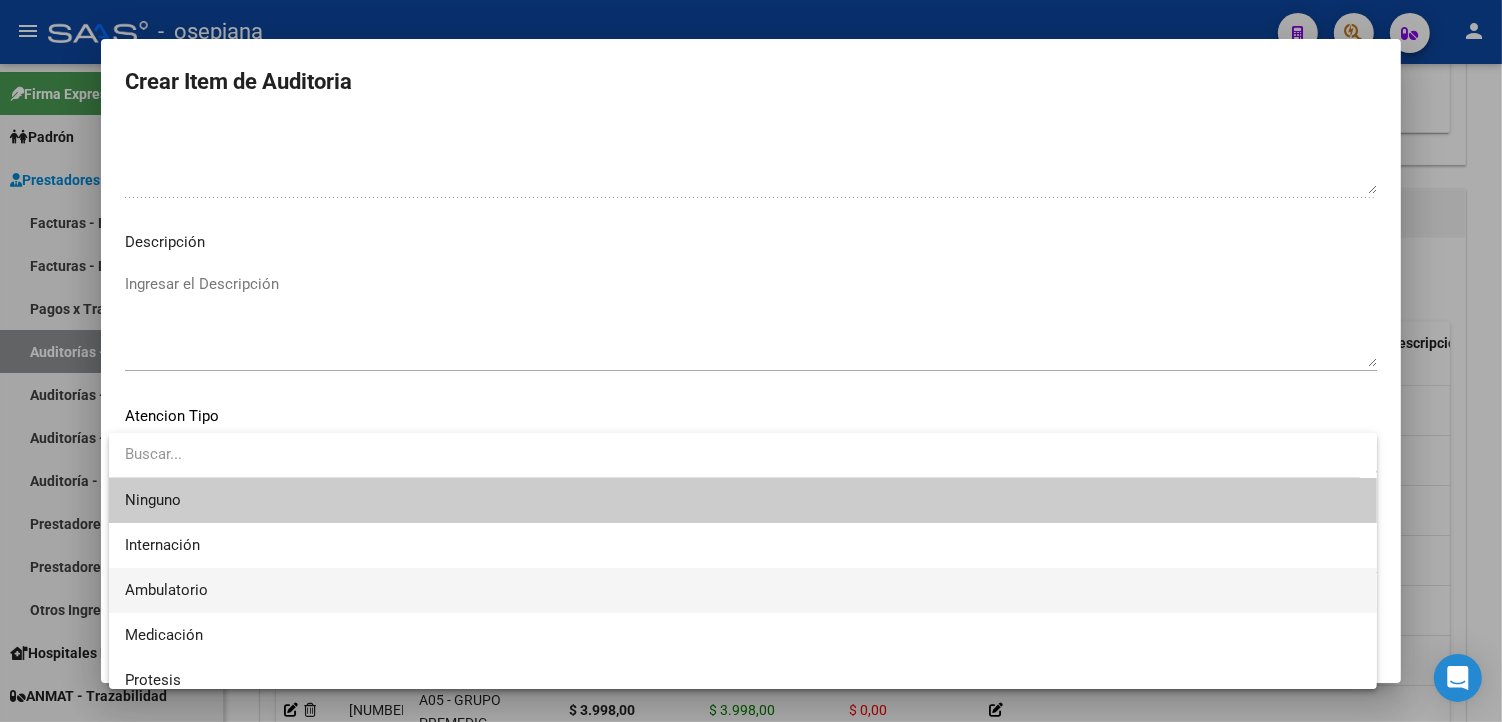 click on "Ambulatorio" at bounding box center [743, 590] 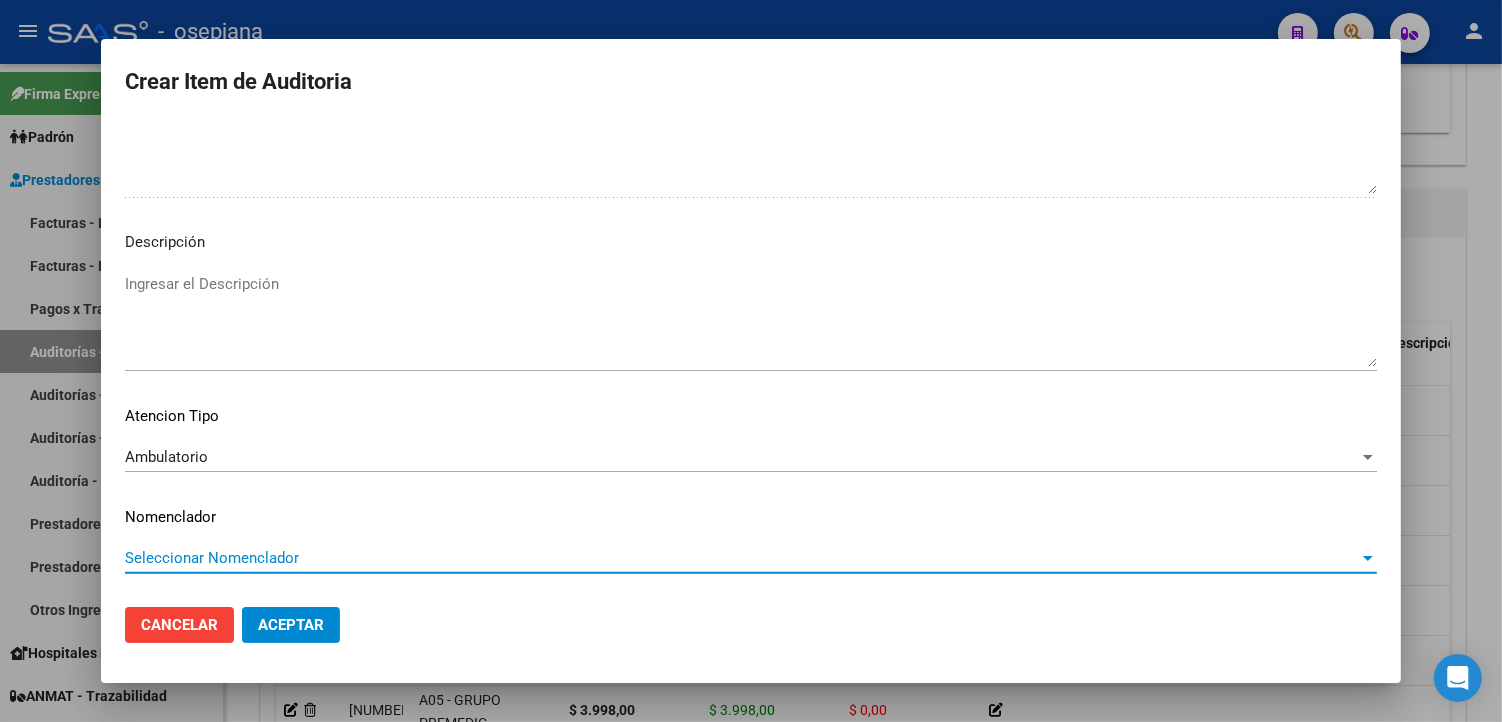 click on "Seleccionar Nomenclador" at bounding box center [742, 558] 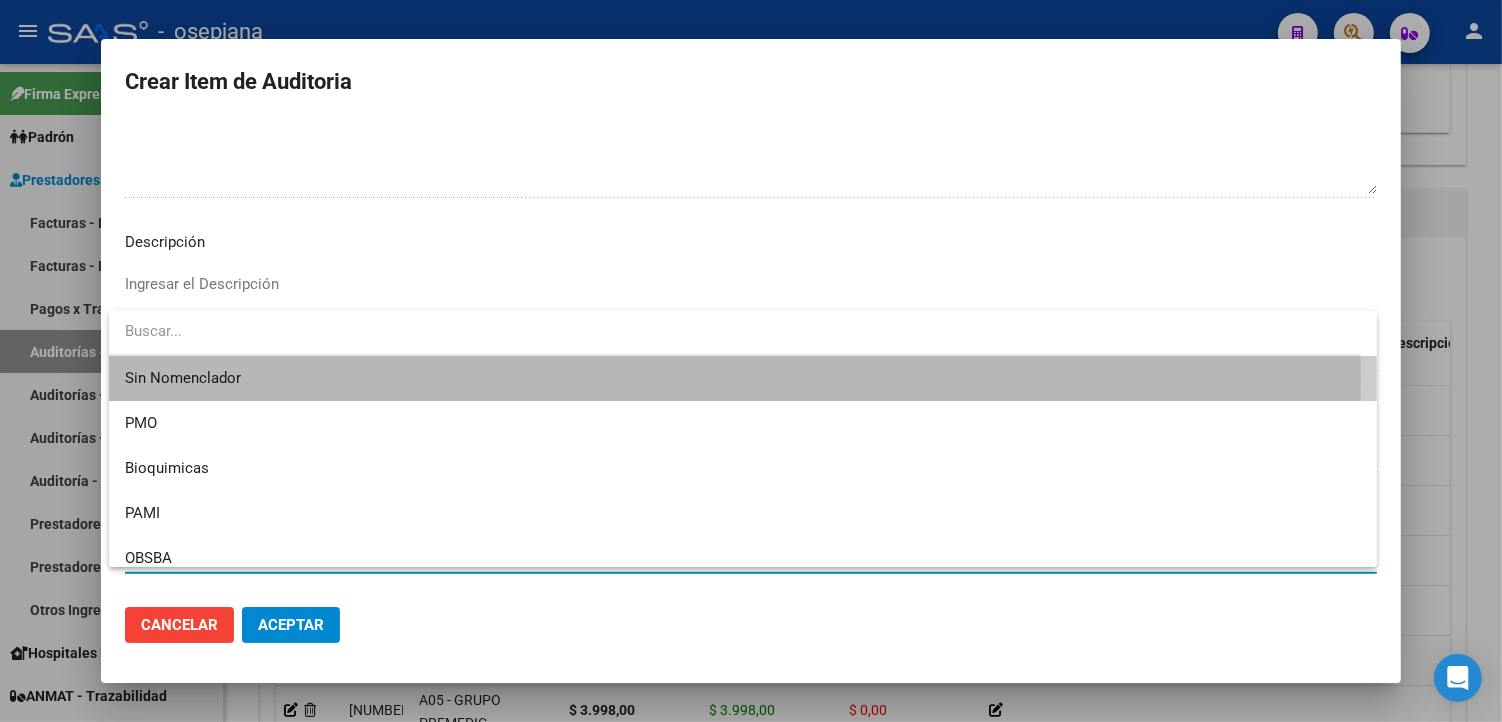click on "Sin Nomenclador" at bounding box center (743, 378) 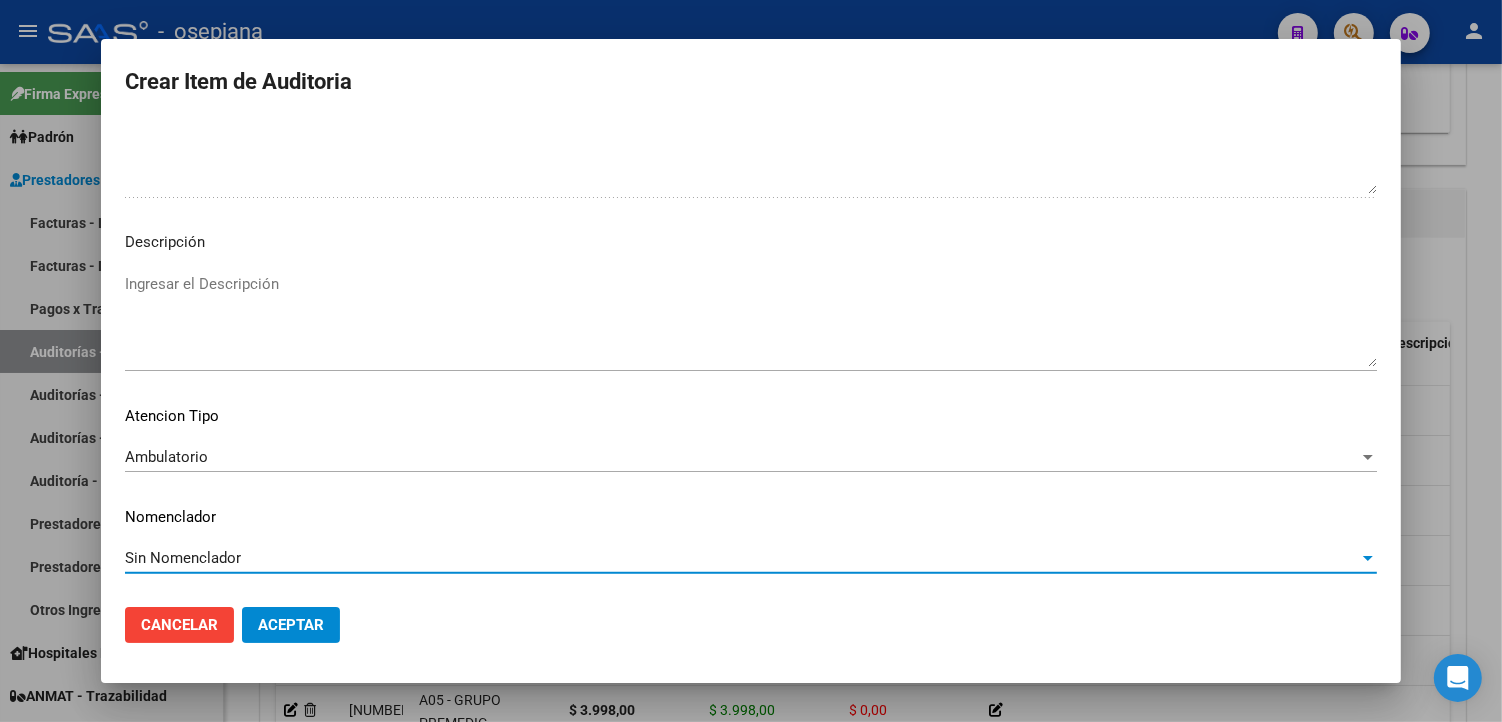 click on "Aceptar" 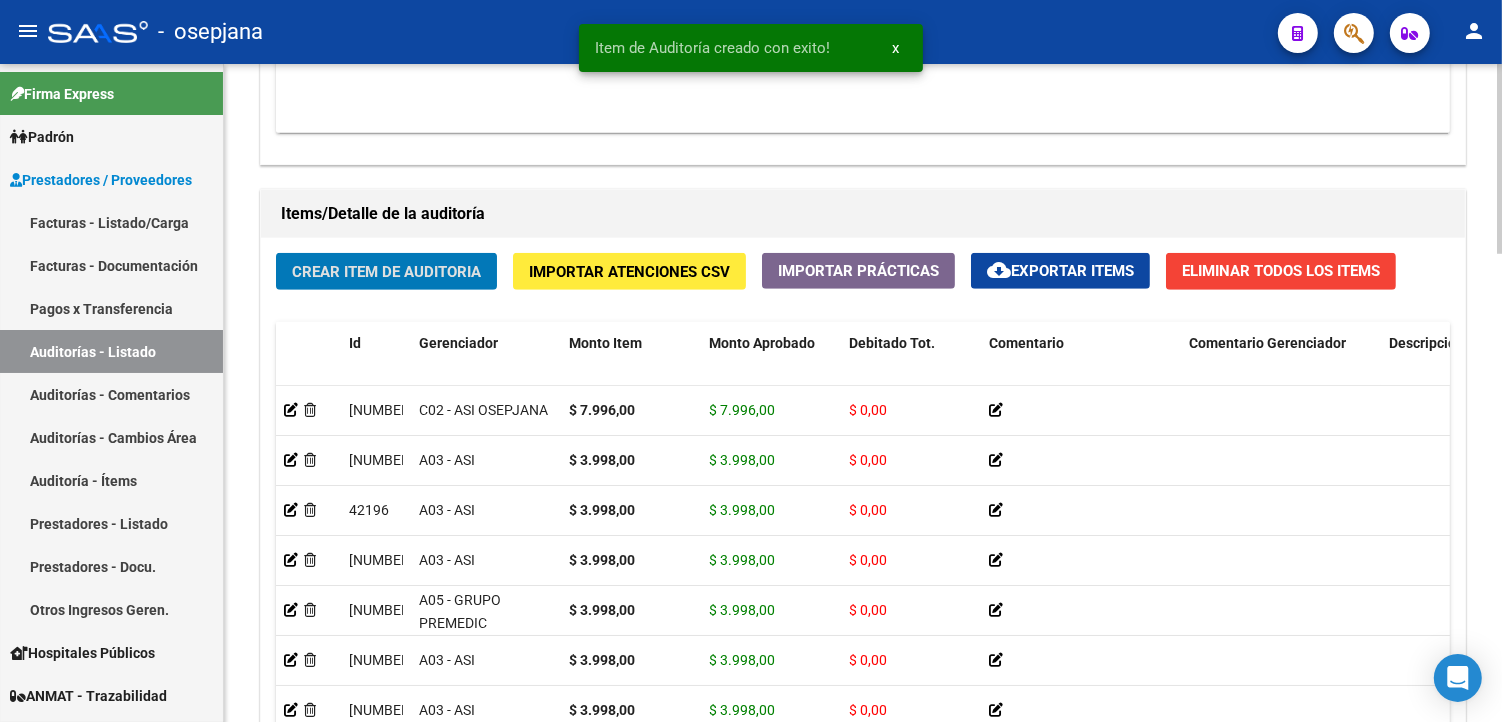 click on "Crear Item de Auditoria" 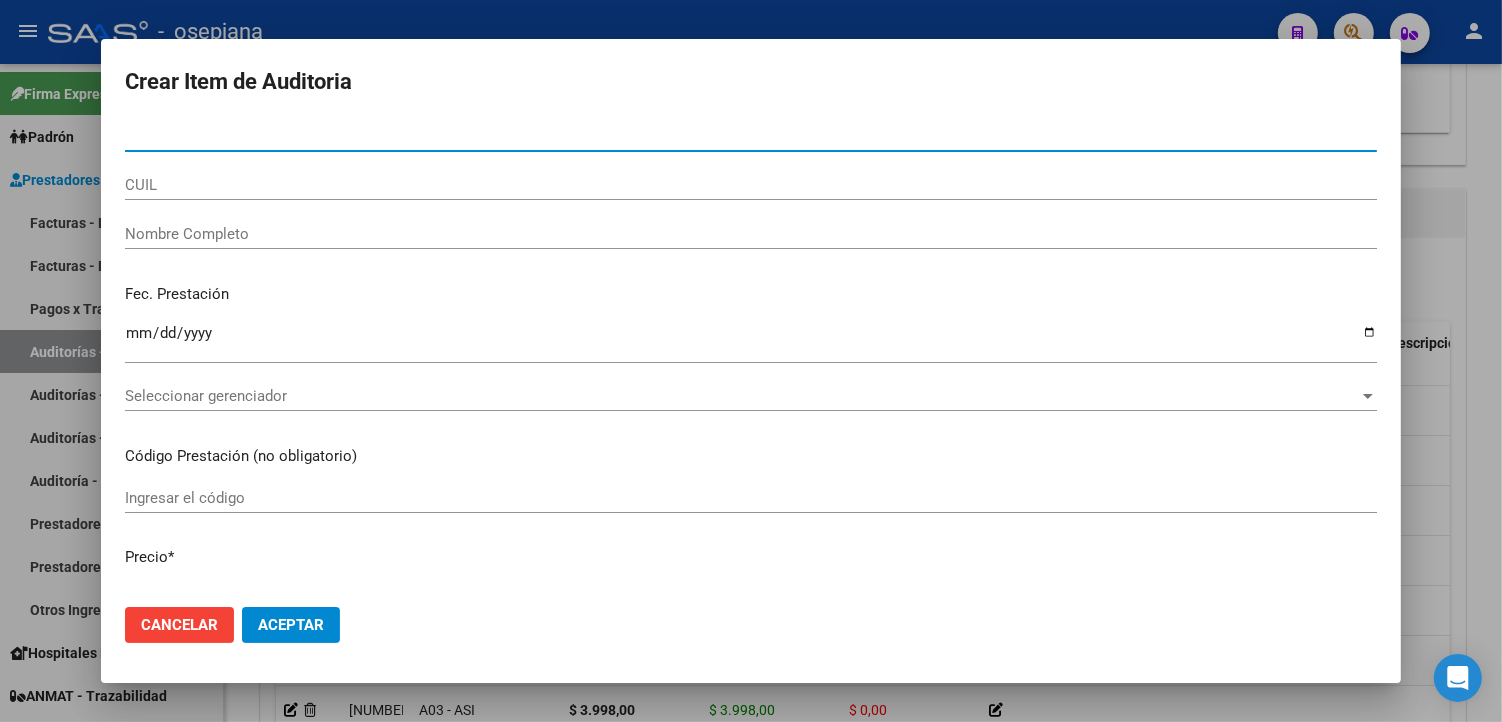 type on "52999142" 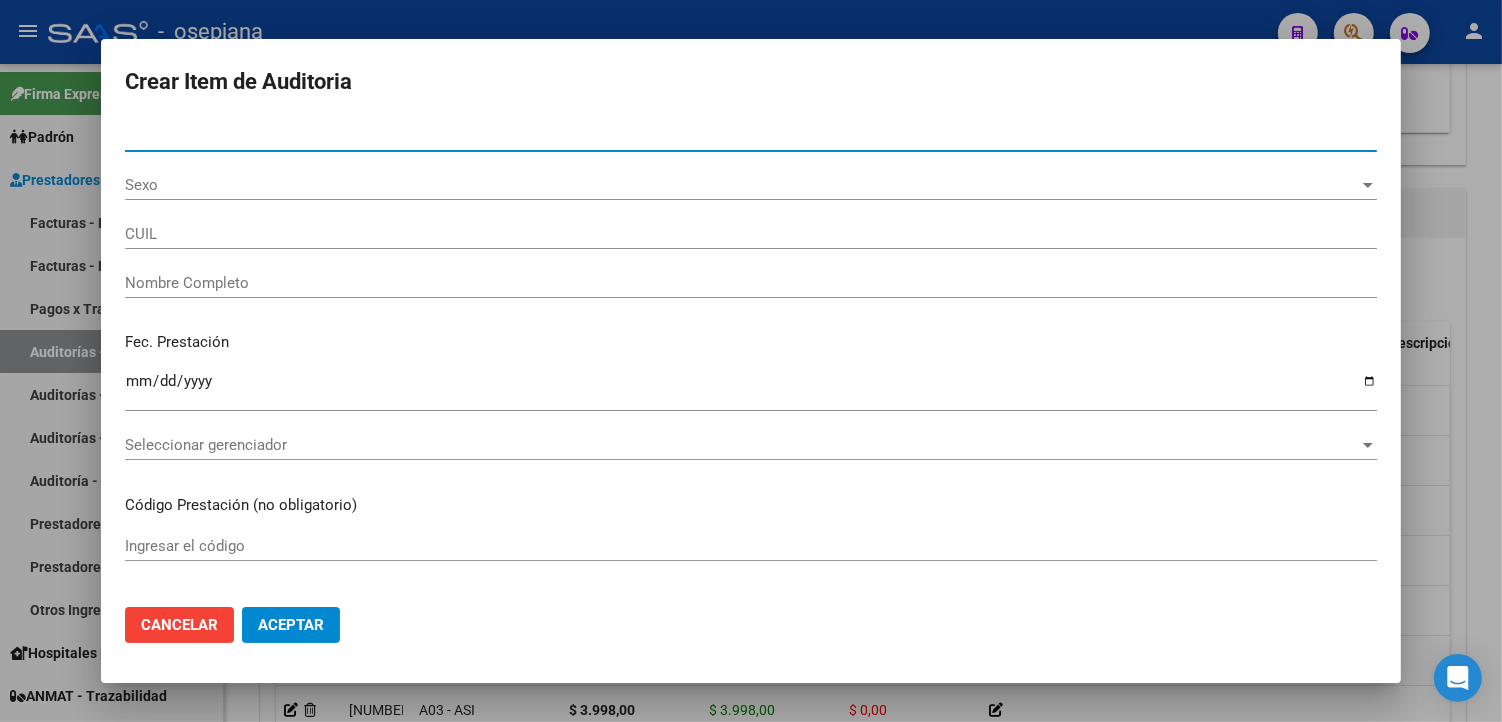 type on "20529991429" 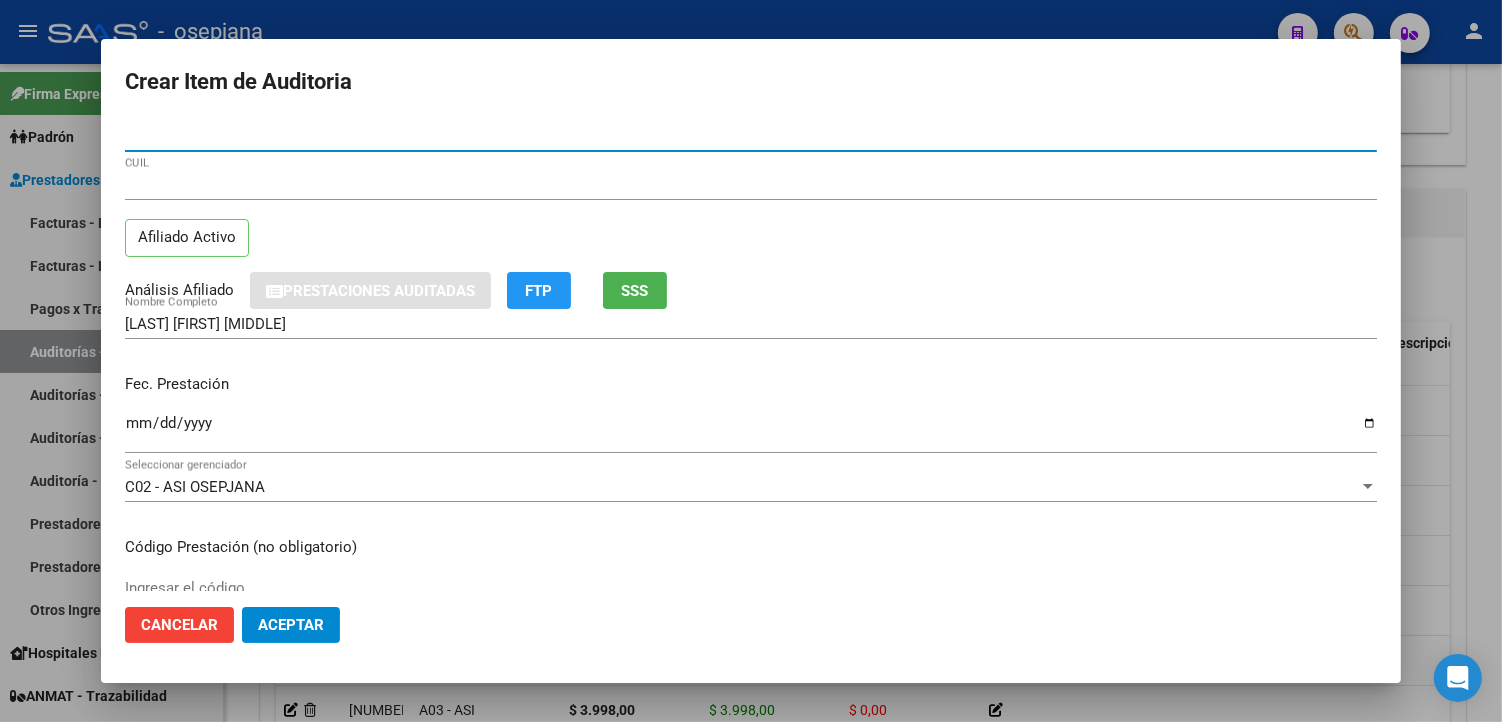 type on "52999142" 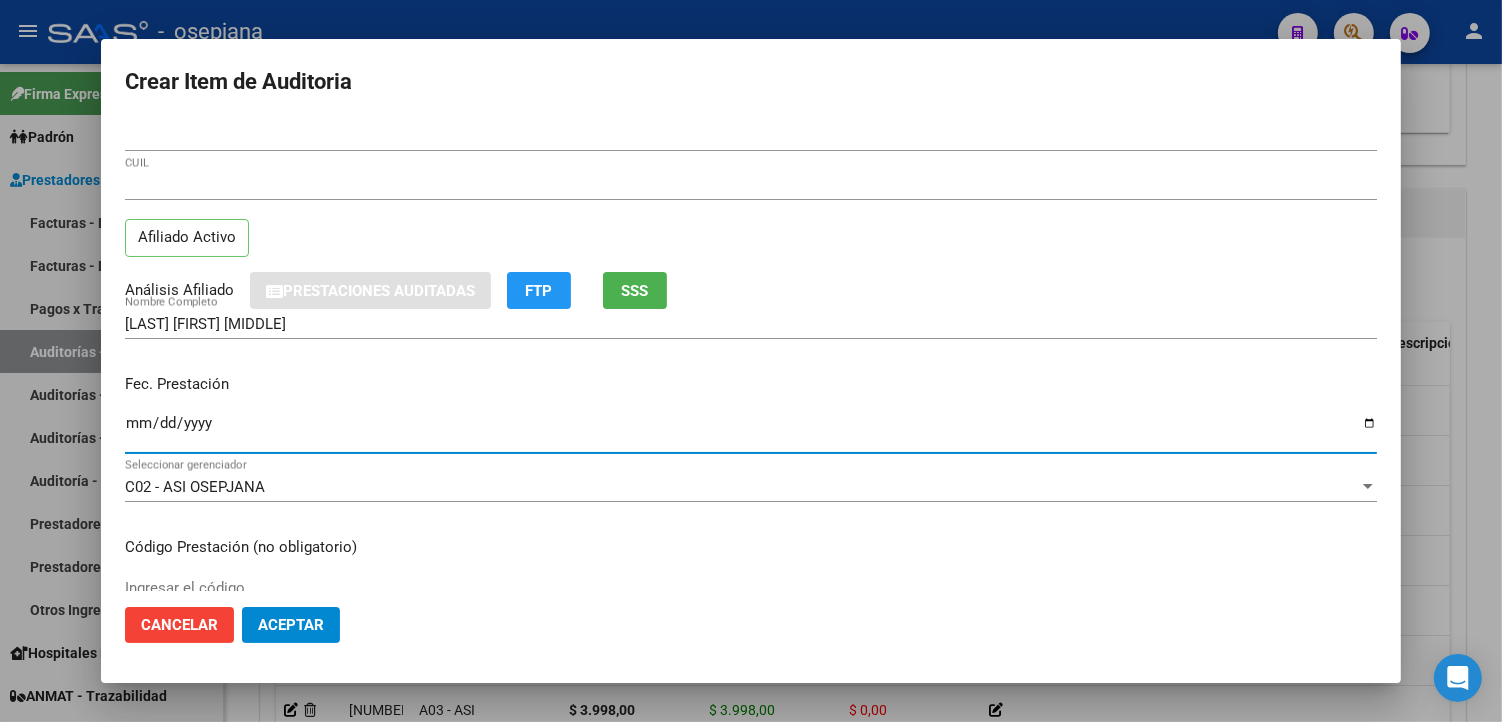 click on "Ingresar la fecha" at bounding box center [751, 431] 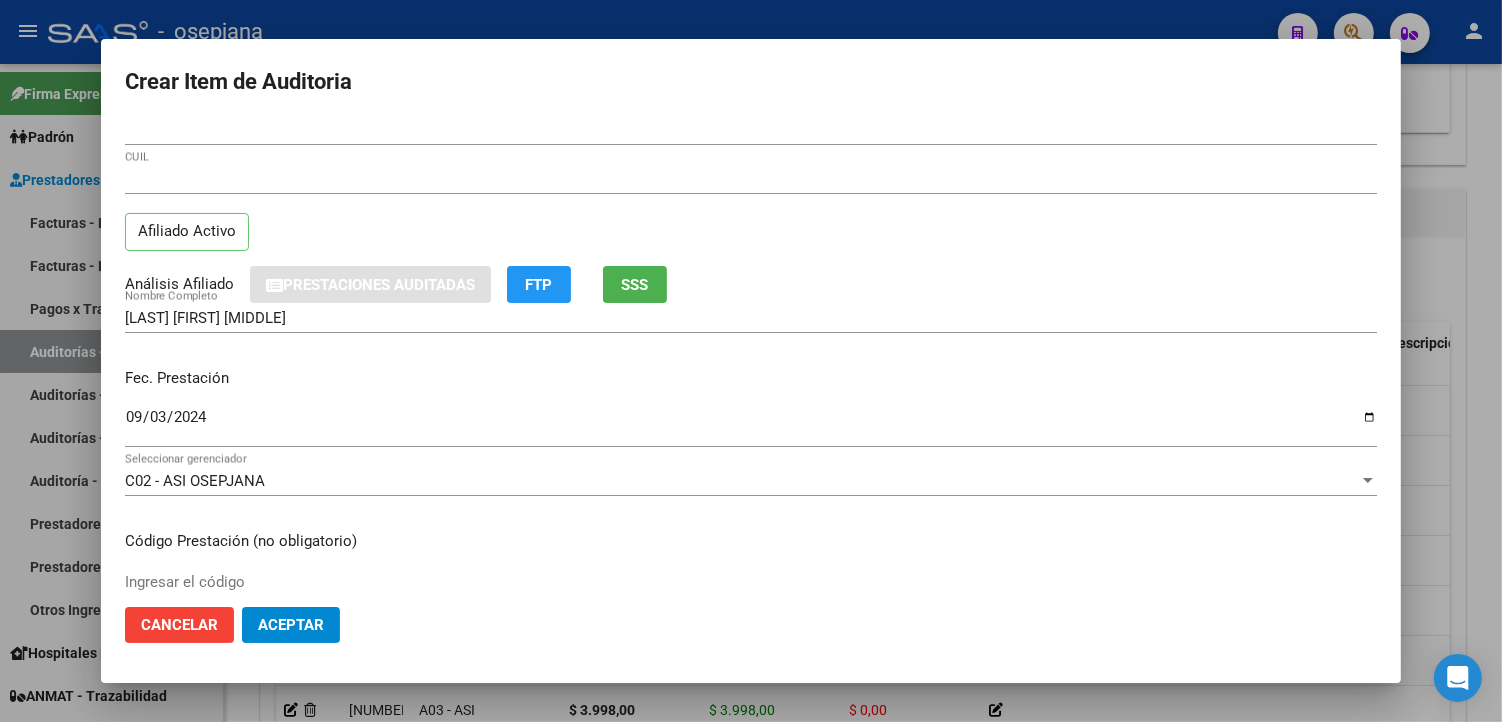 scroll, scrollTop: 333, scrollLeft: 0, axis: vertical 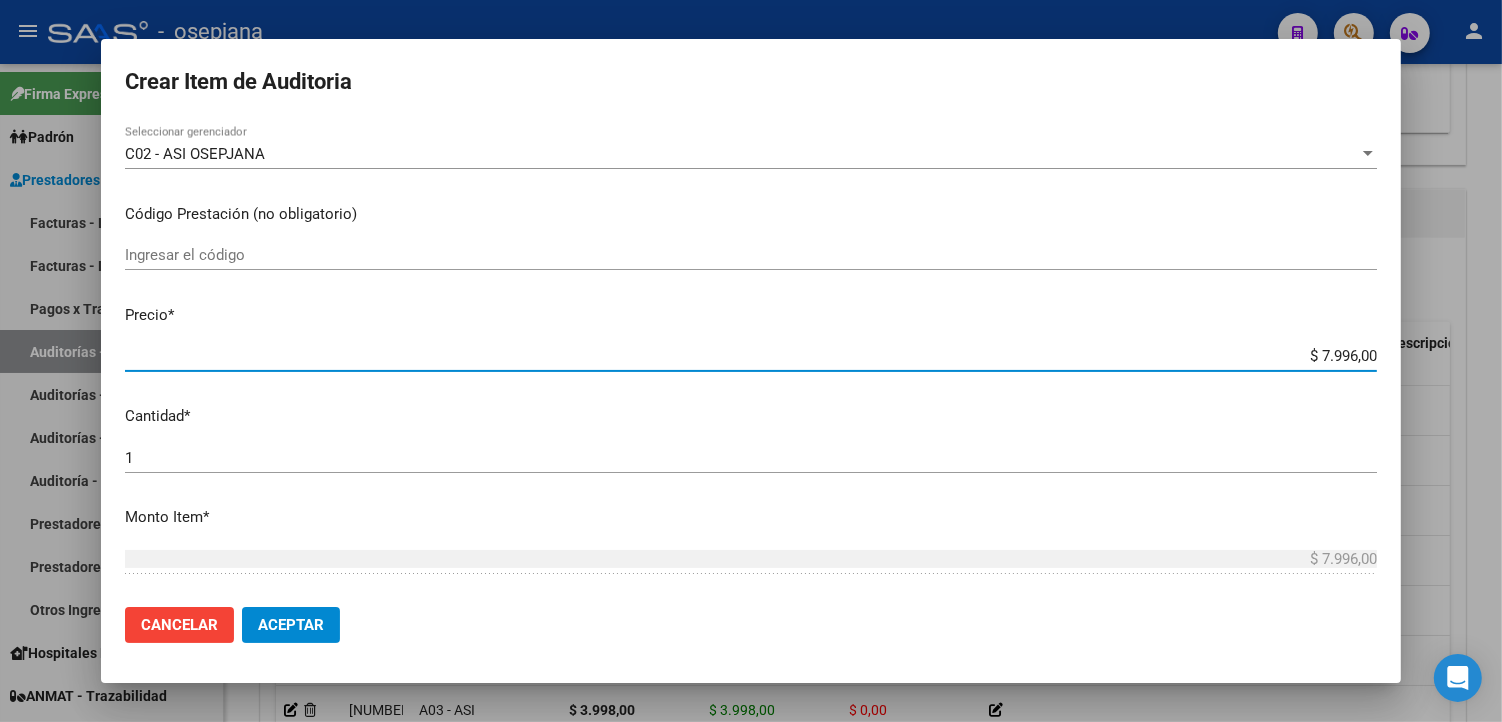 paste on "3.998" 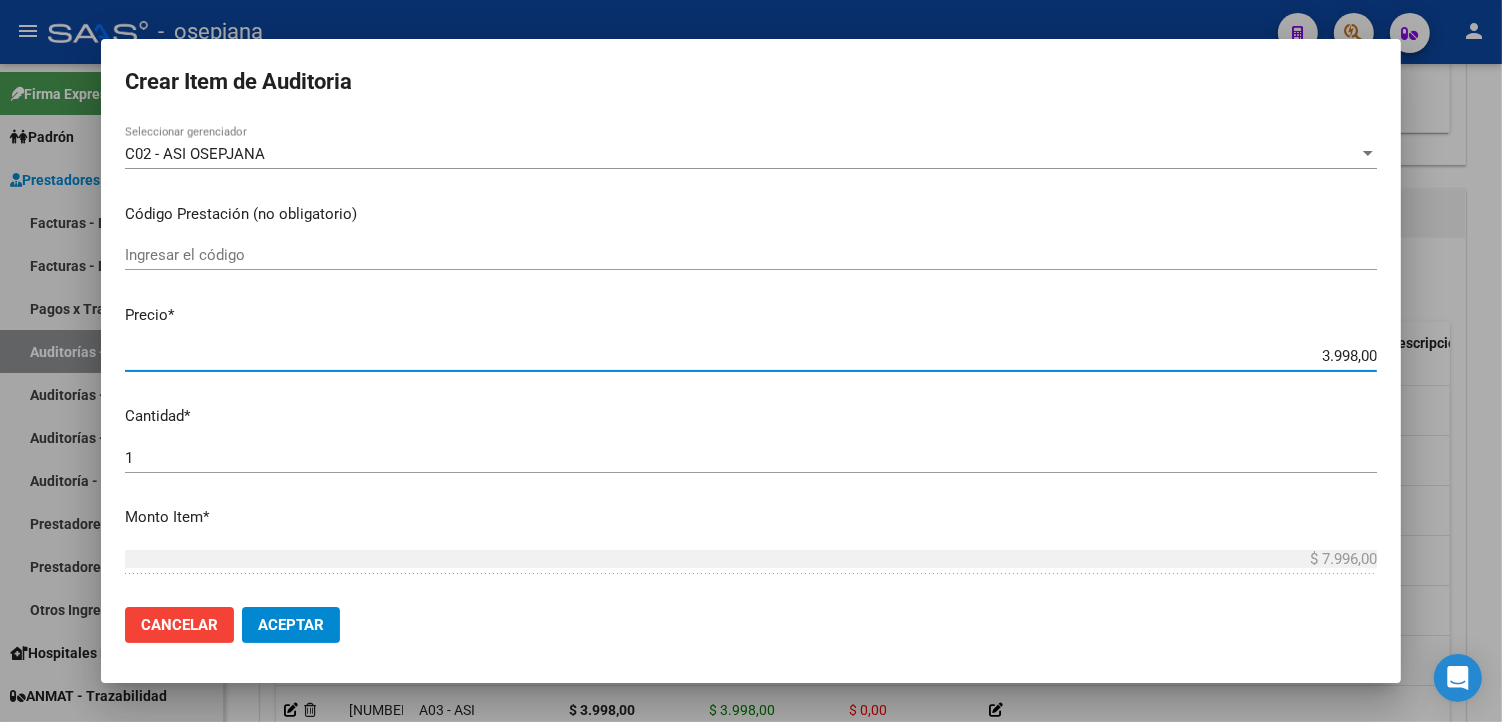 type on "$ 3.998,00" 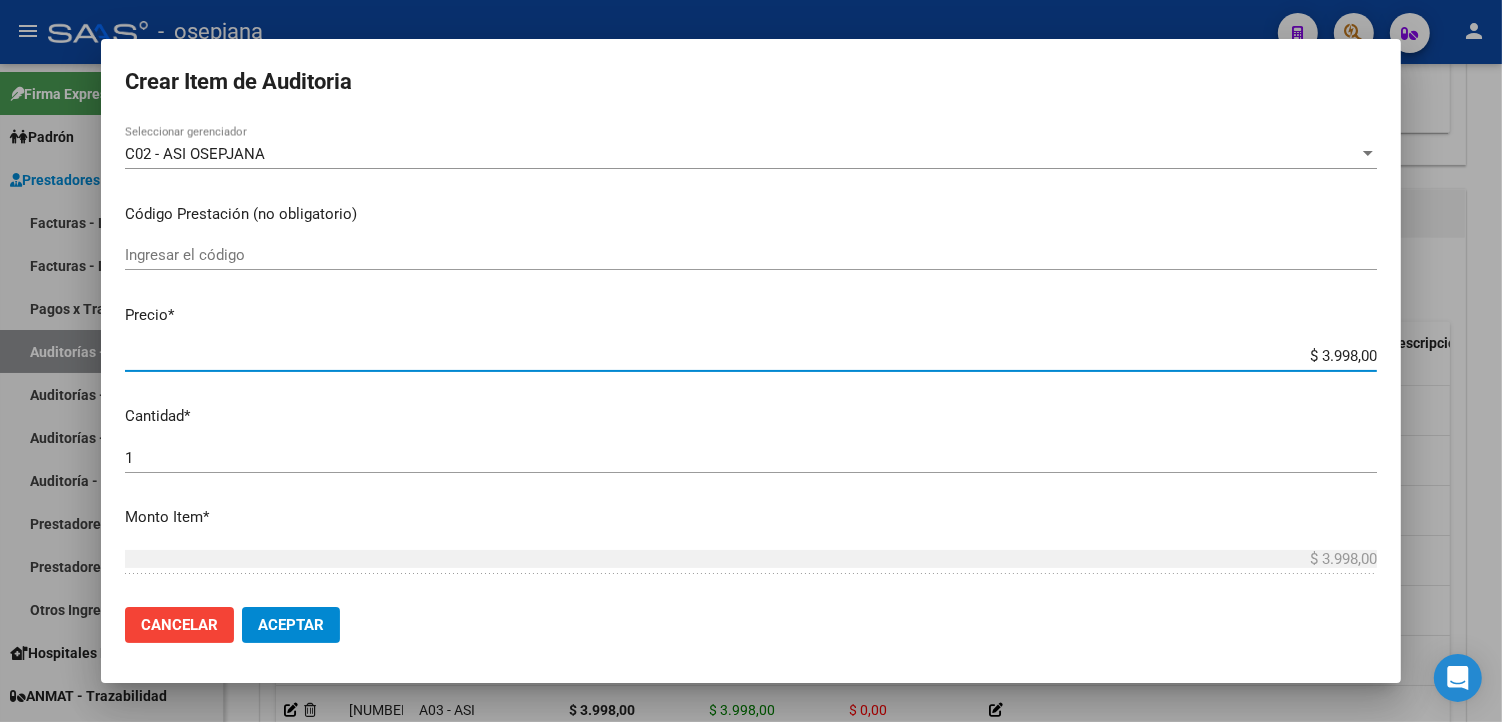 type on "$ 3.998,00" 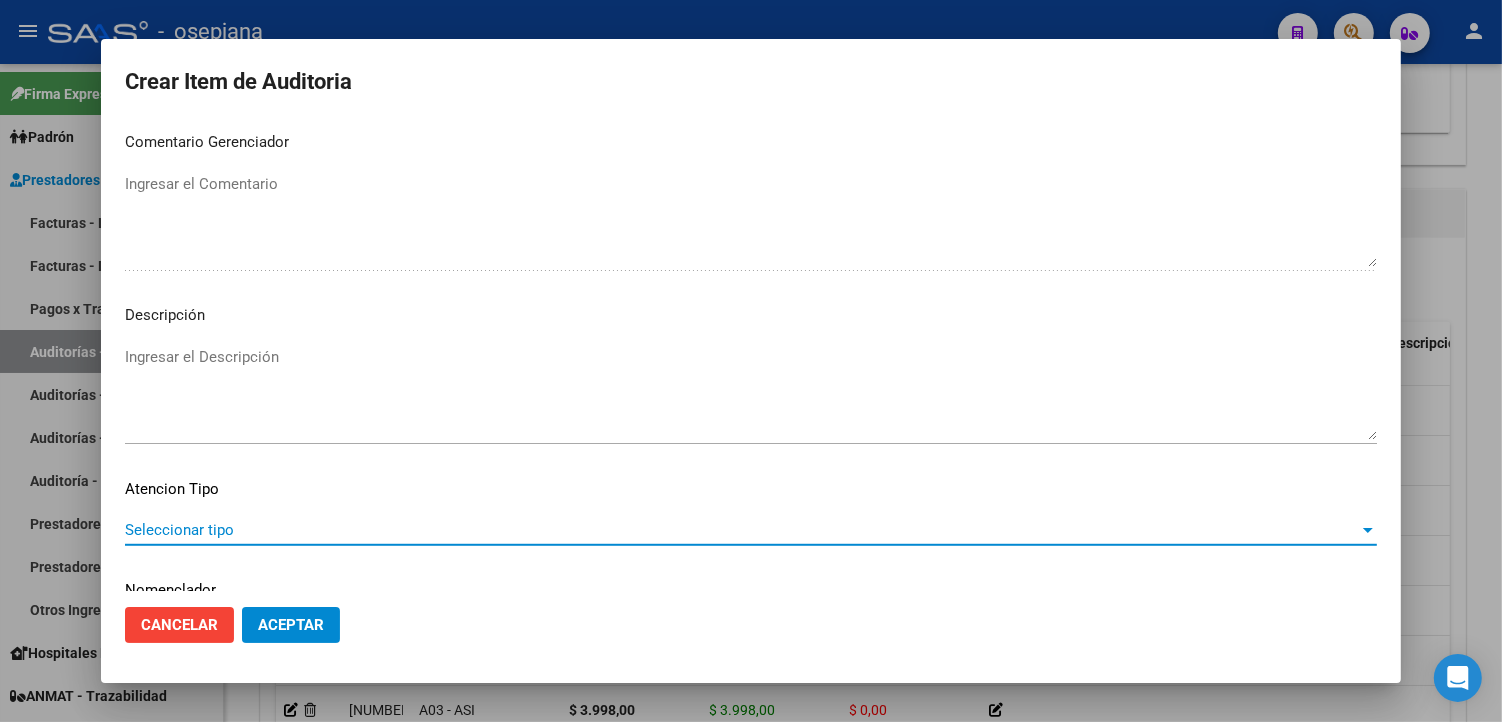 scroll, scrollTop: 1157, scrollLeft: 0, axis: vertical 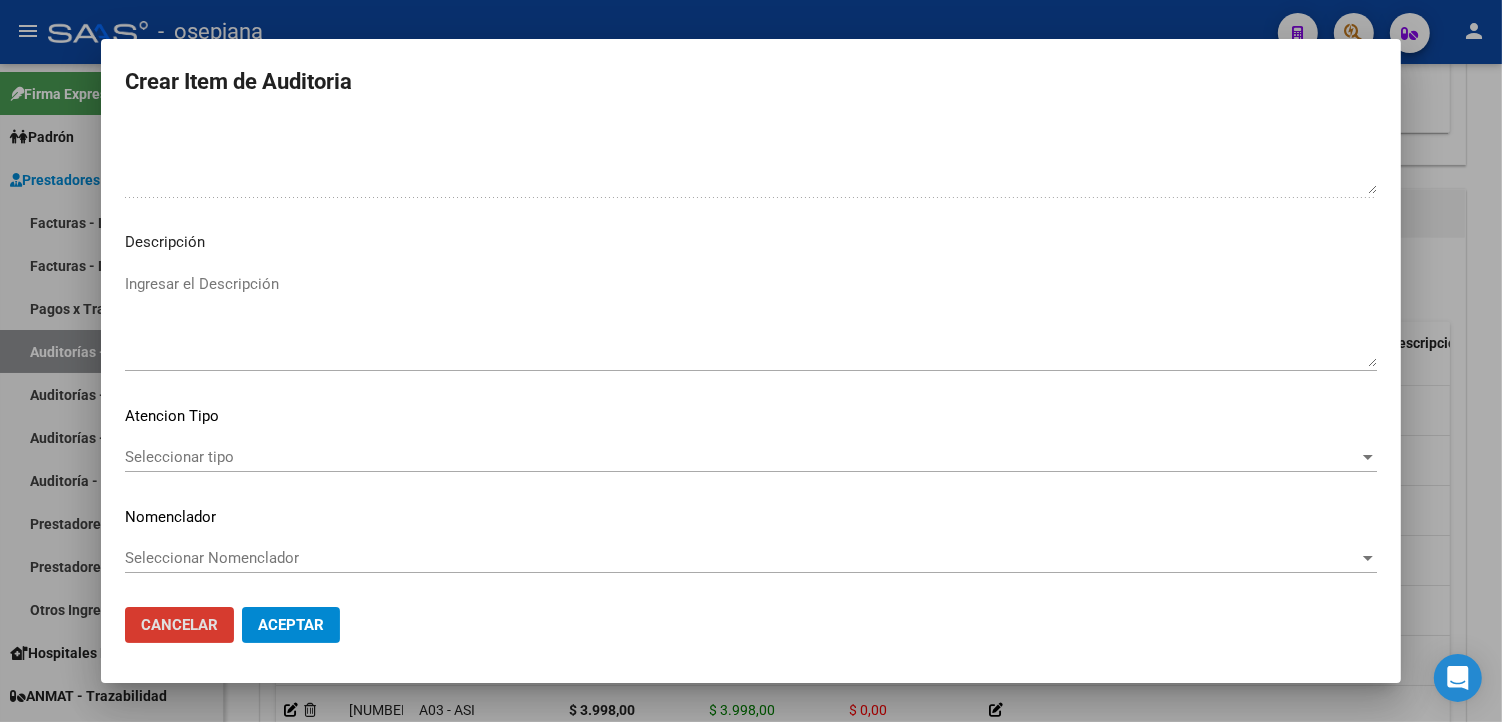 type 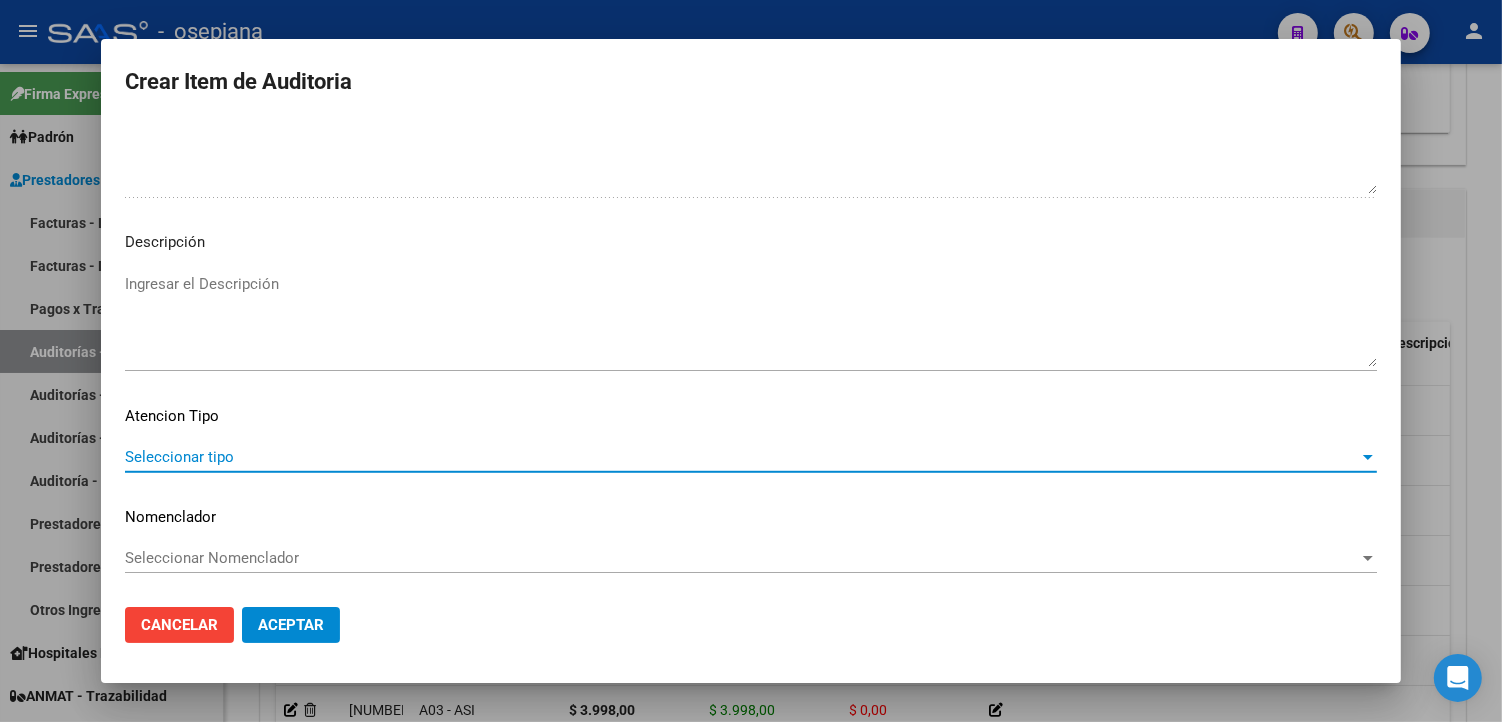 click on "Seleccionar tipo" at bounding box center (742, 457) 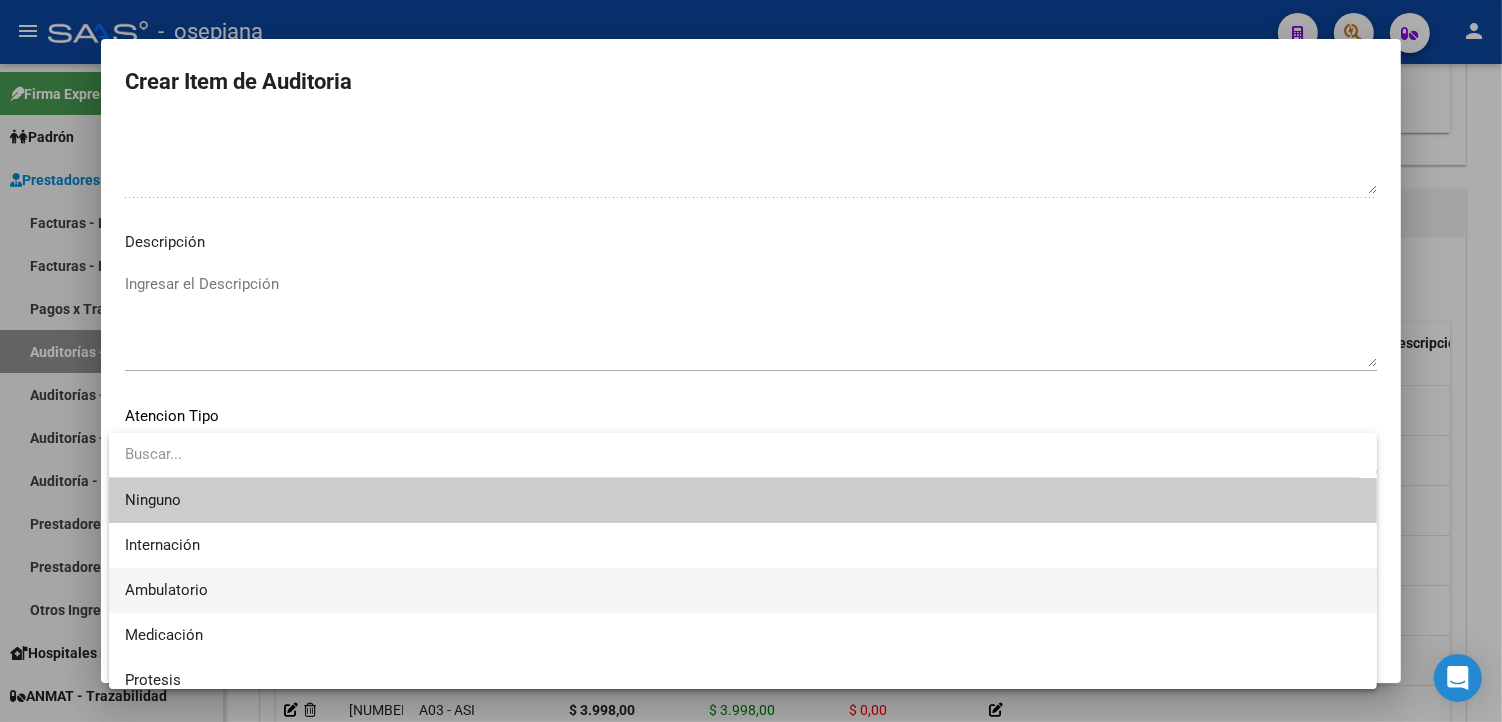 click on "Ambulatorio" at bounding box center (743, 590) 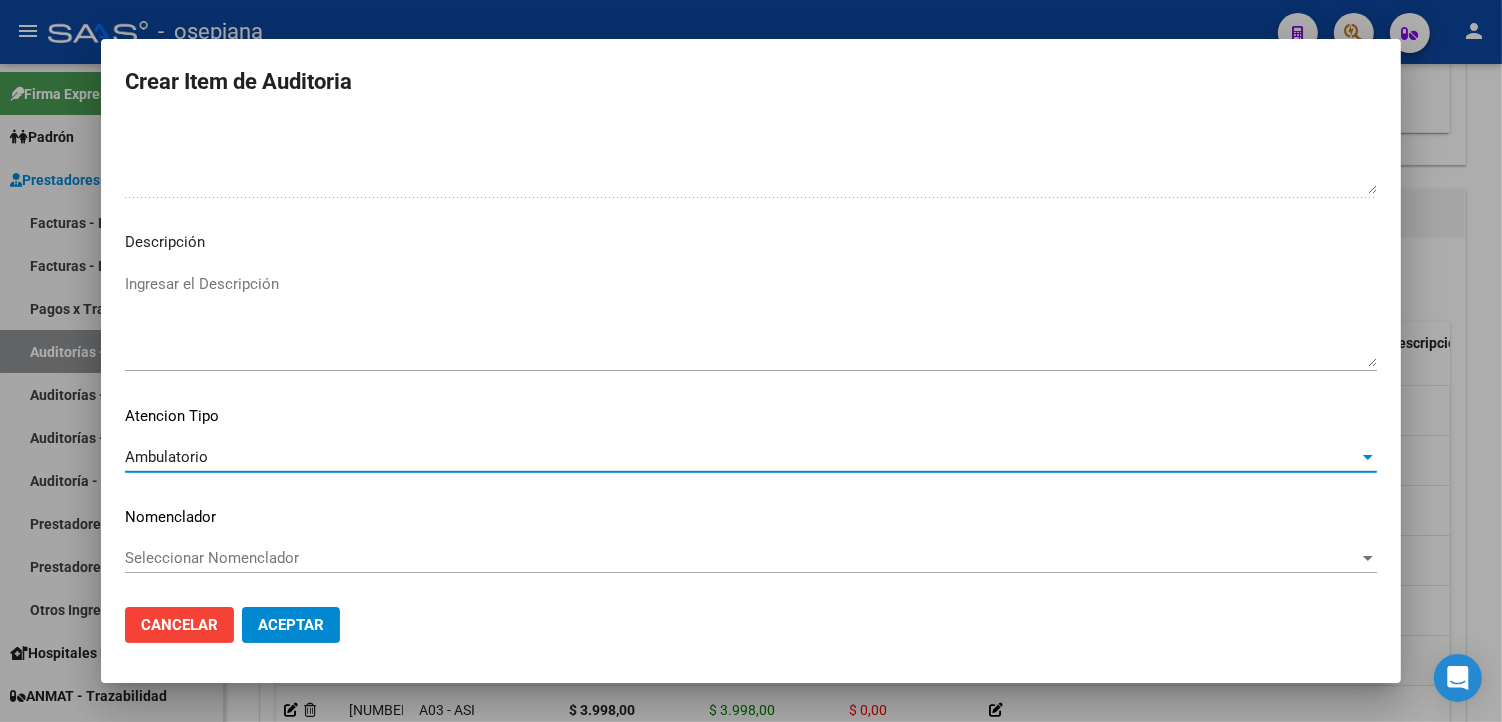 click on "Seleccionar Nomenclador" at bounding box center [742, 558] 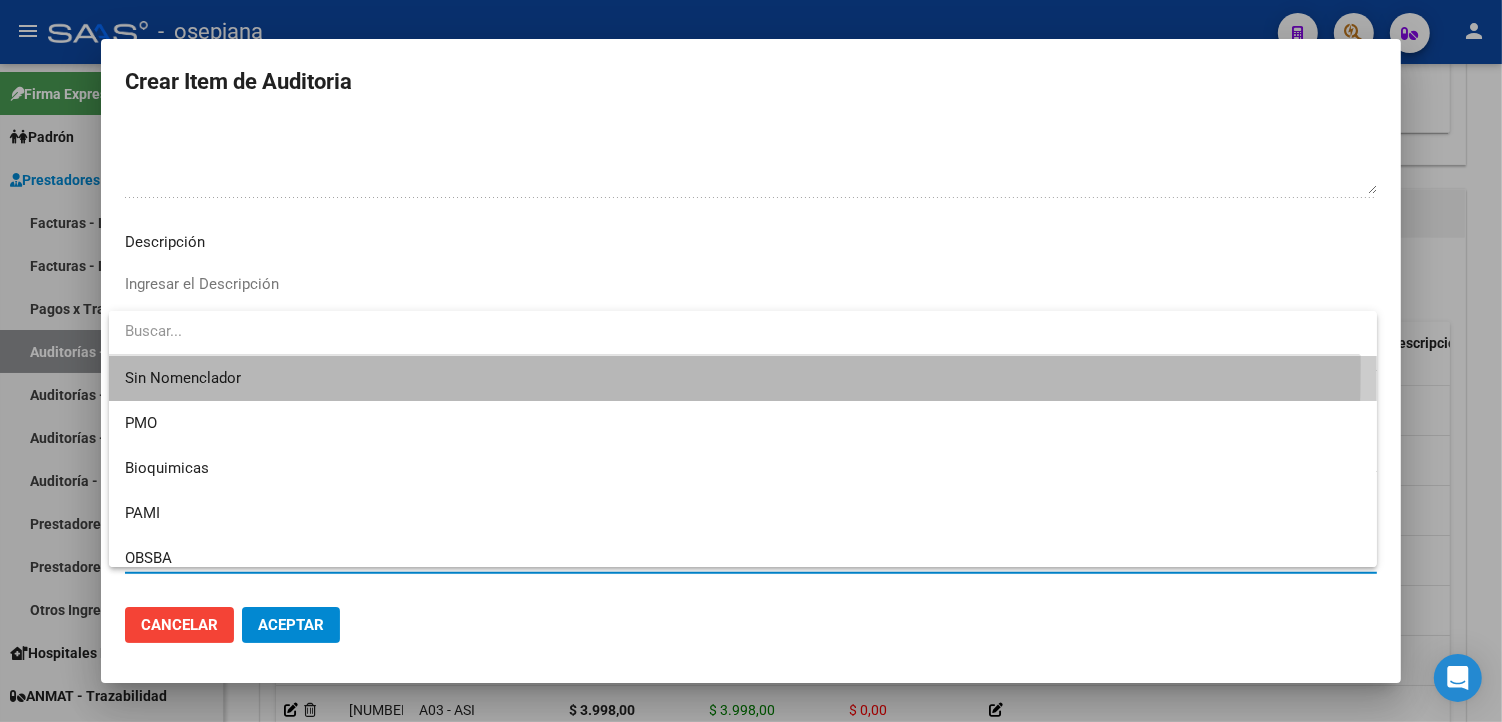 click on "Sin Nomenclador" at bounding box center [743, 378] 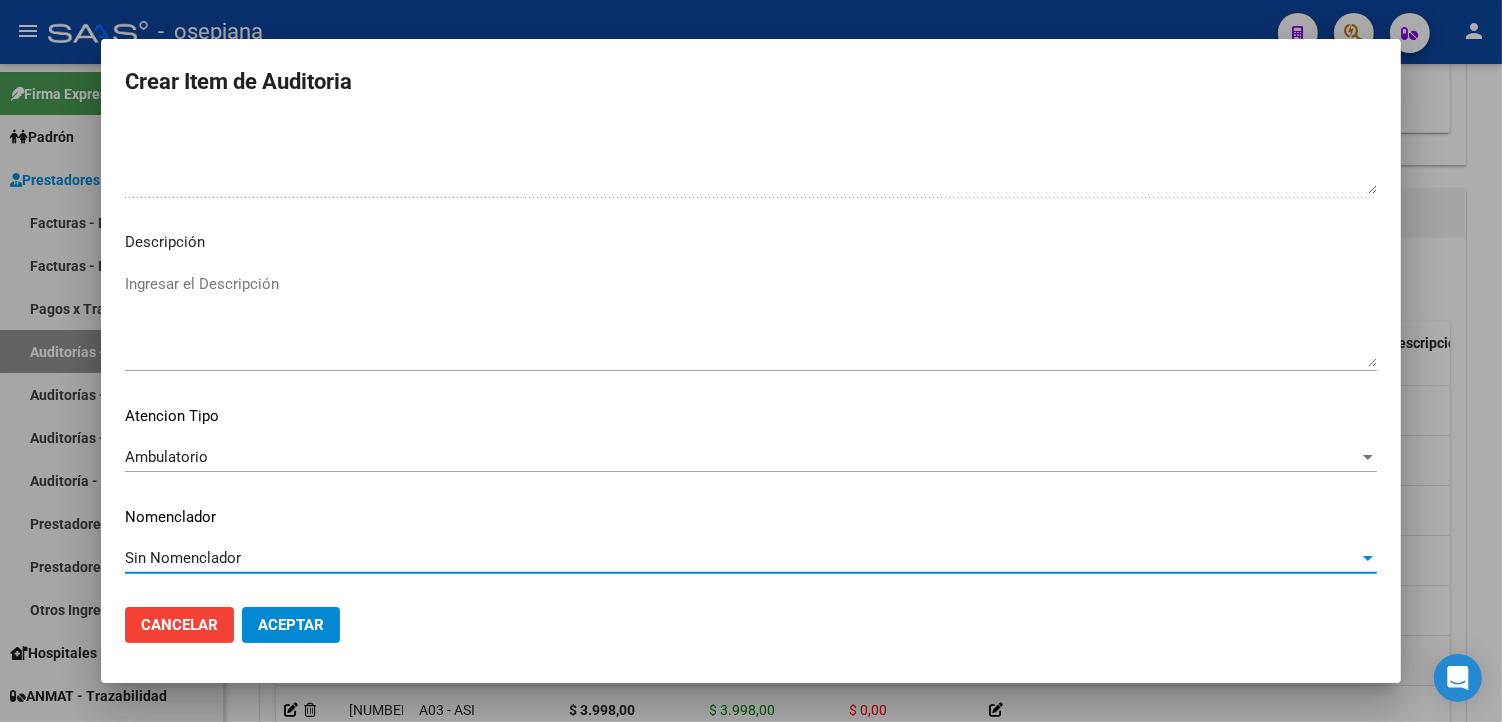 click on "Aceptar" 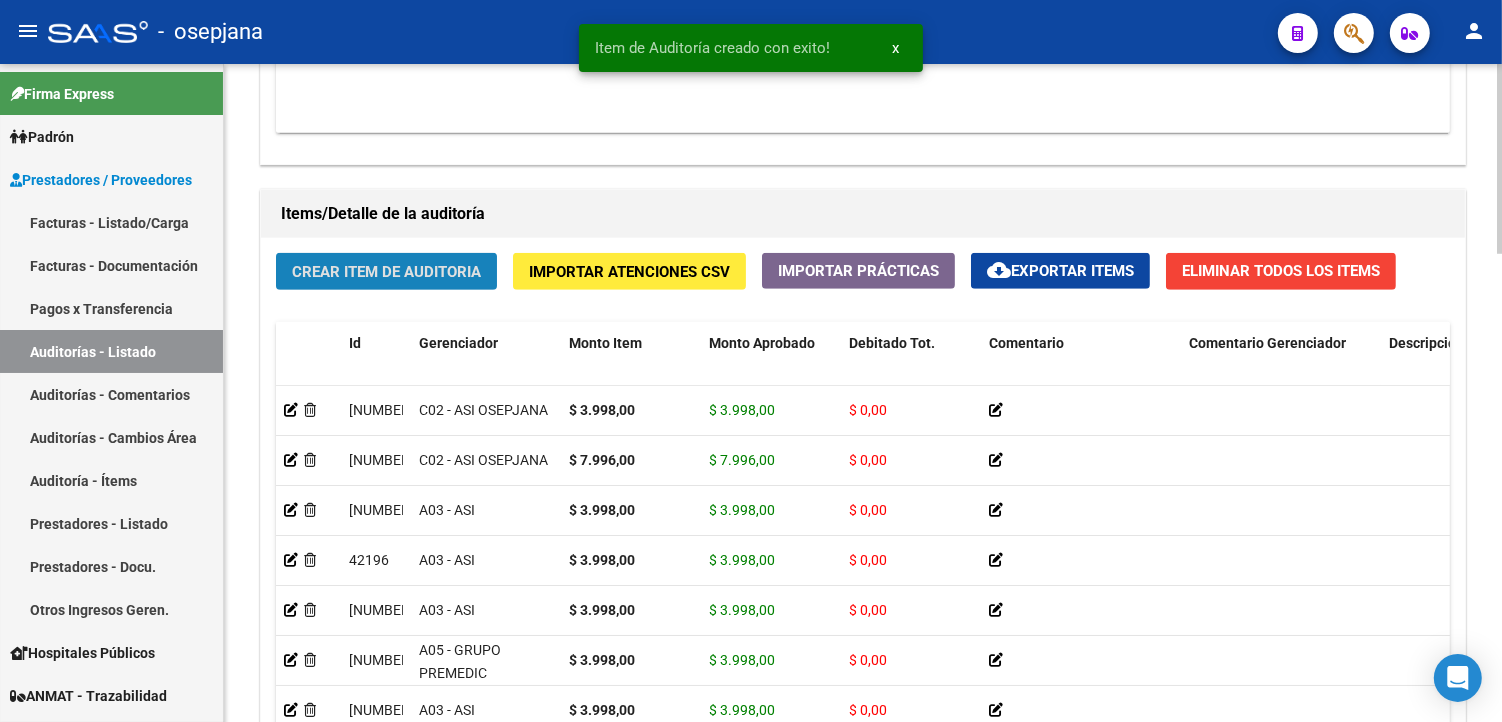 click on "Crear Item de Auditoria" 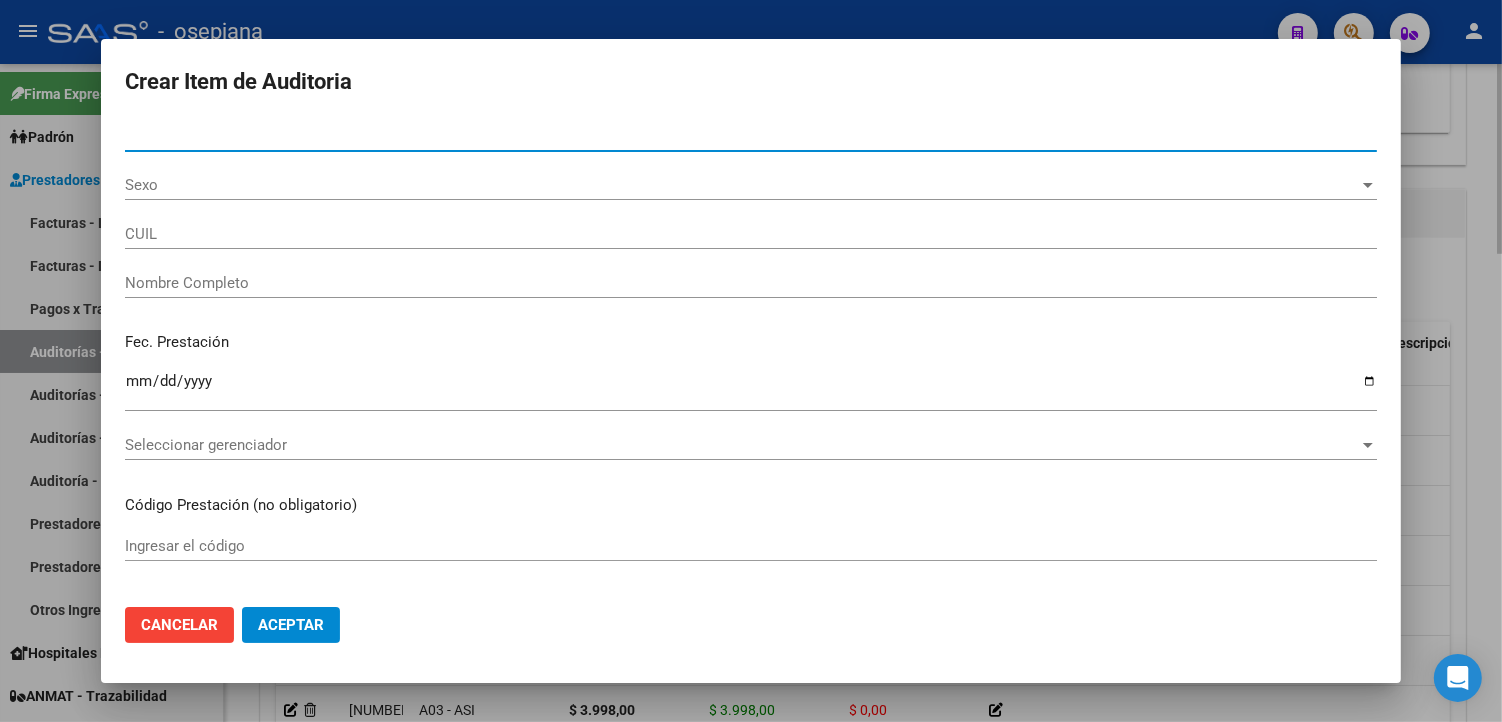 type on "53826805" 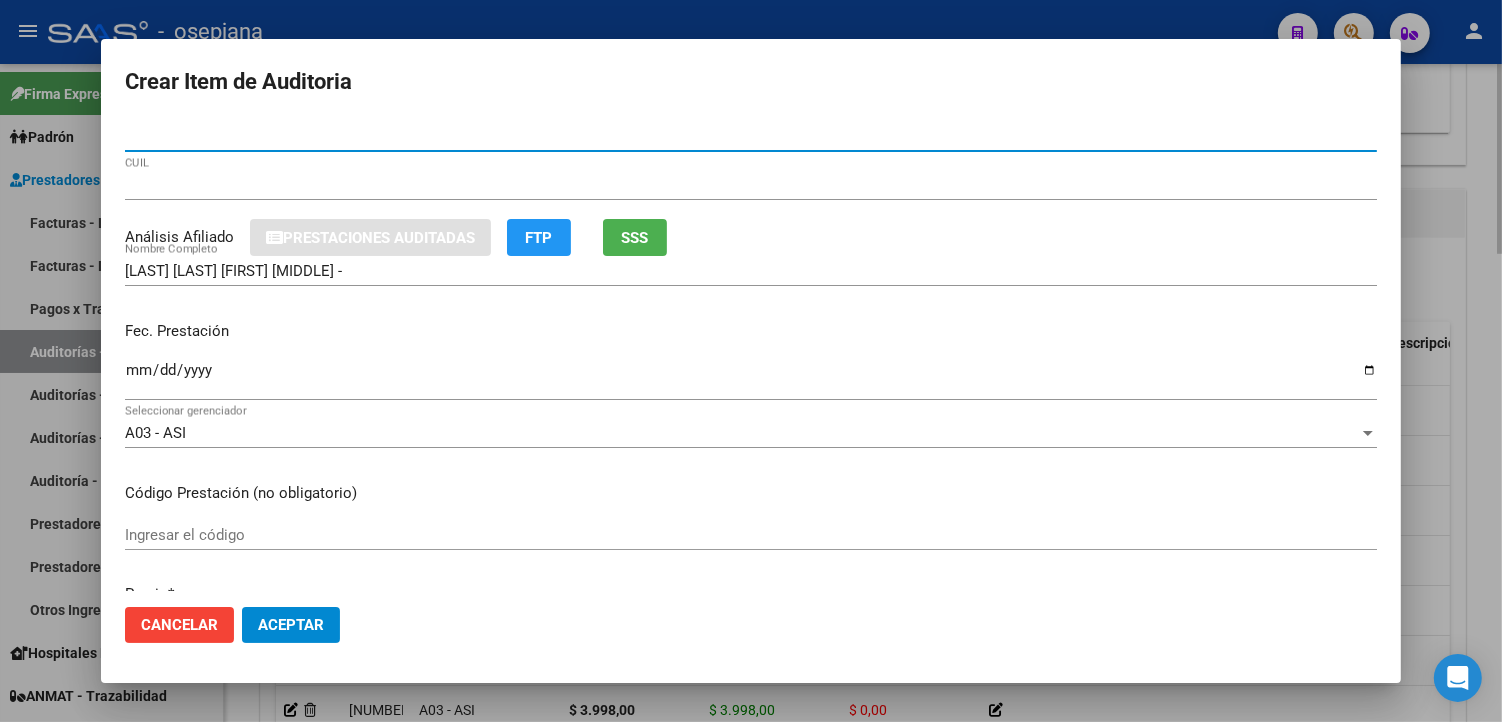 type on "53826805" 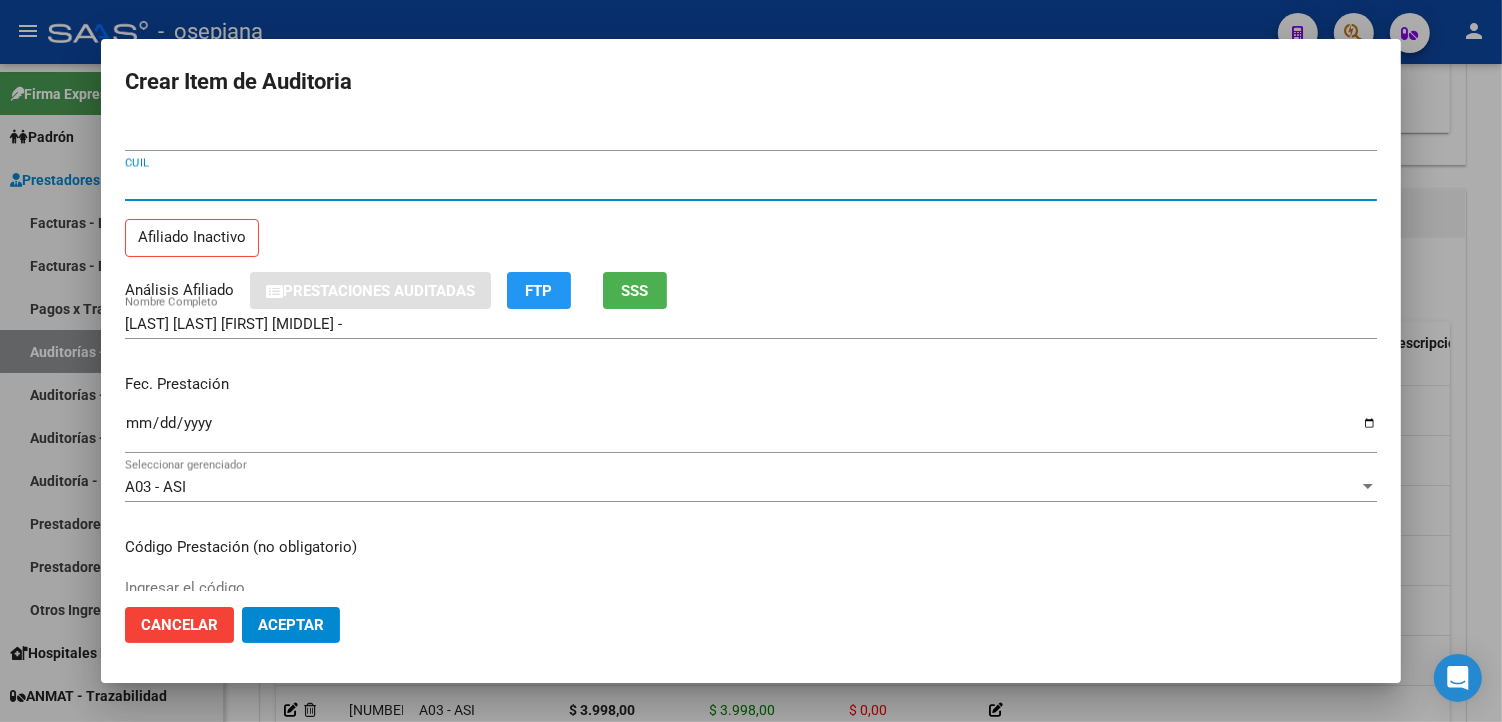 click on "SSS" 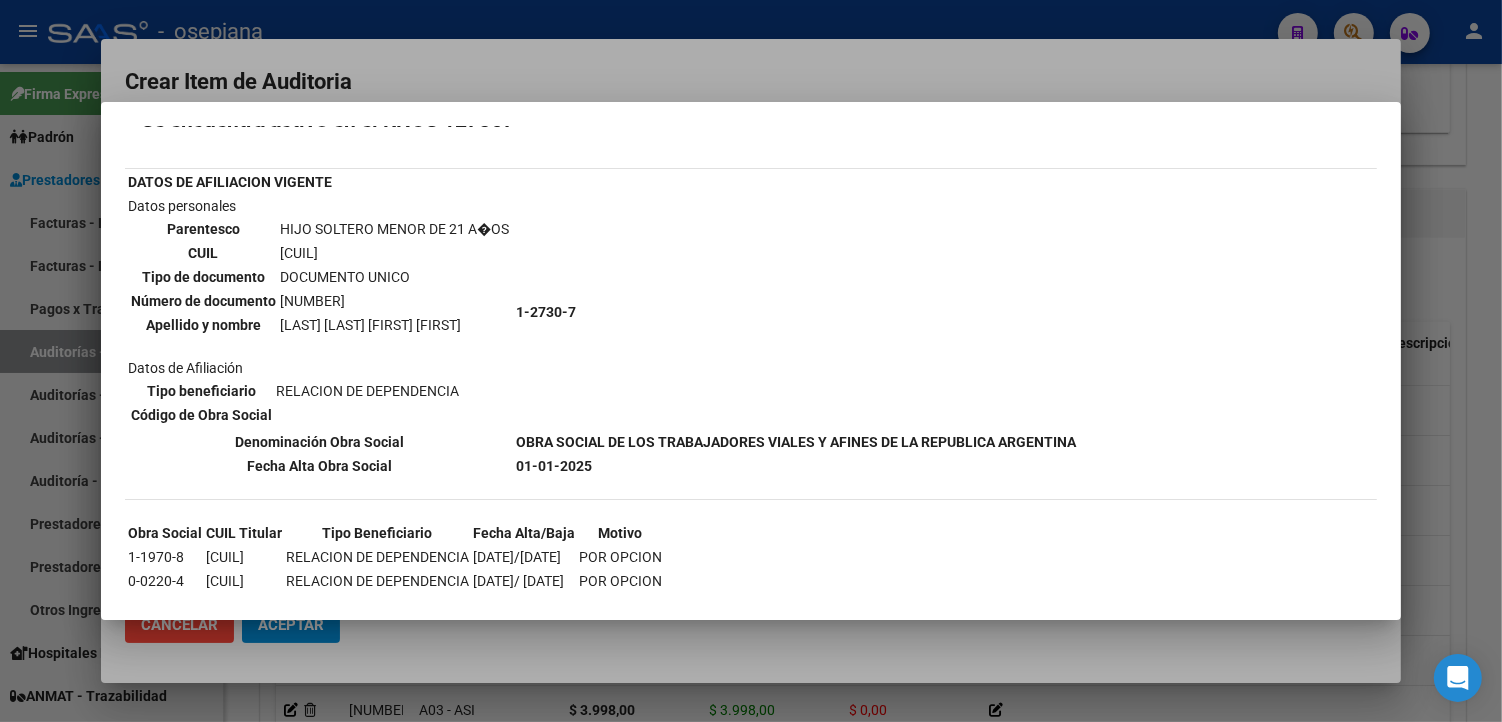 scroll, scrollTop: 116, scrollLeft: 0, axis: vertical 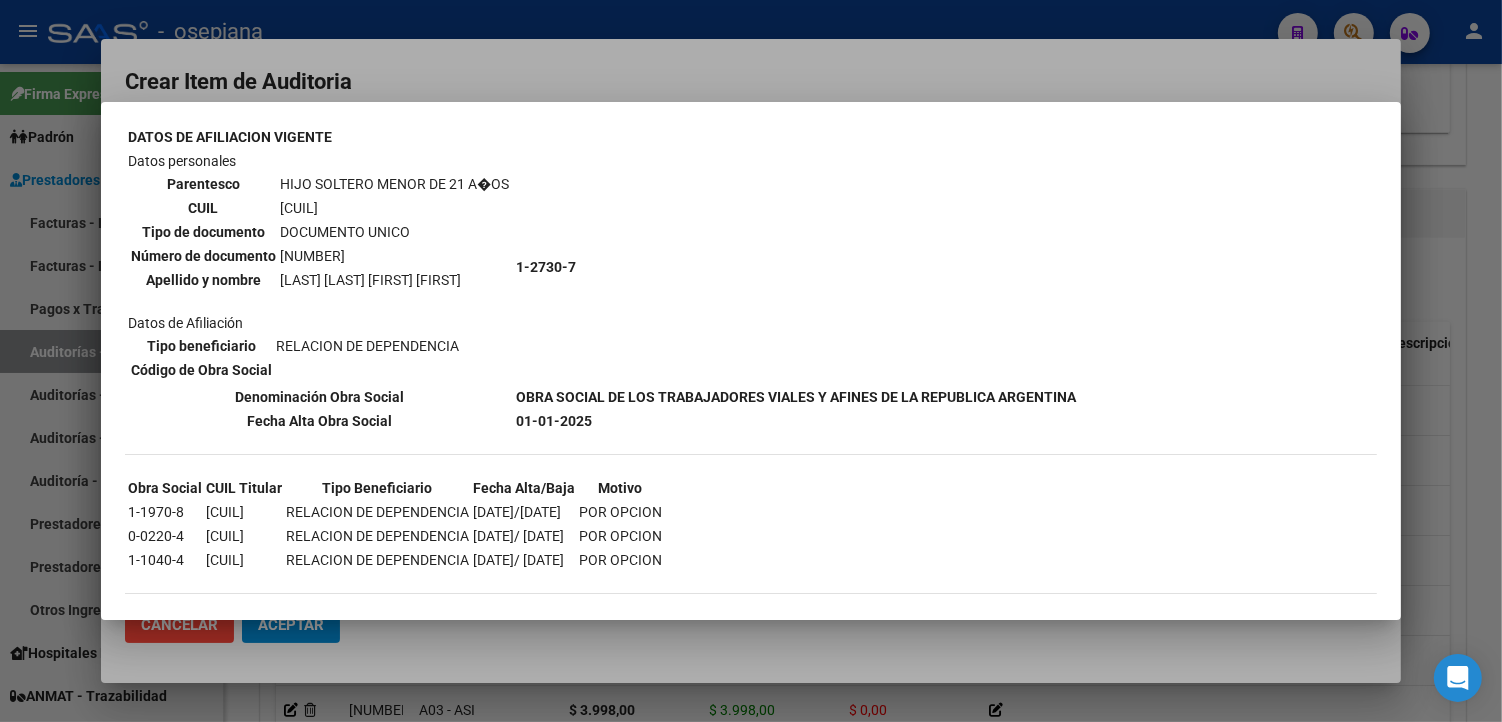 click at bounding box center [751, 361] 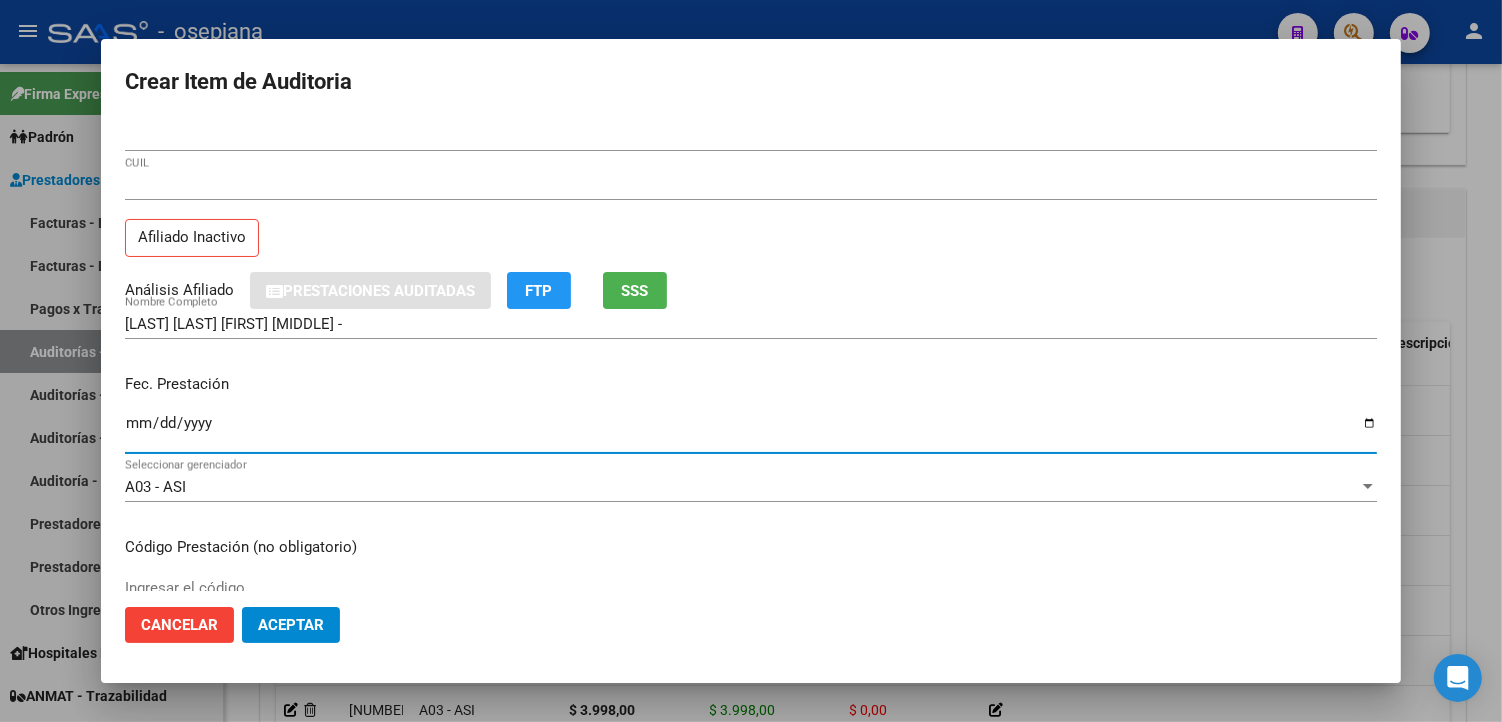 click on "Ingresar la fecha" at bounding box center (751, 431) 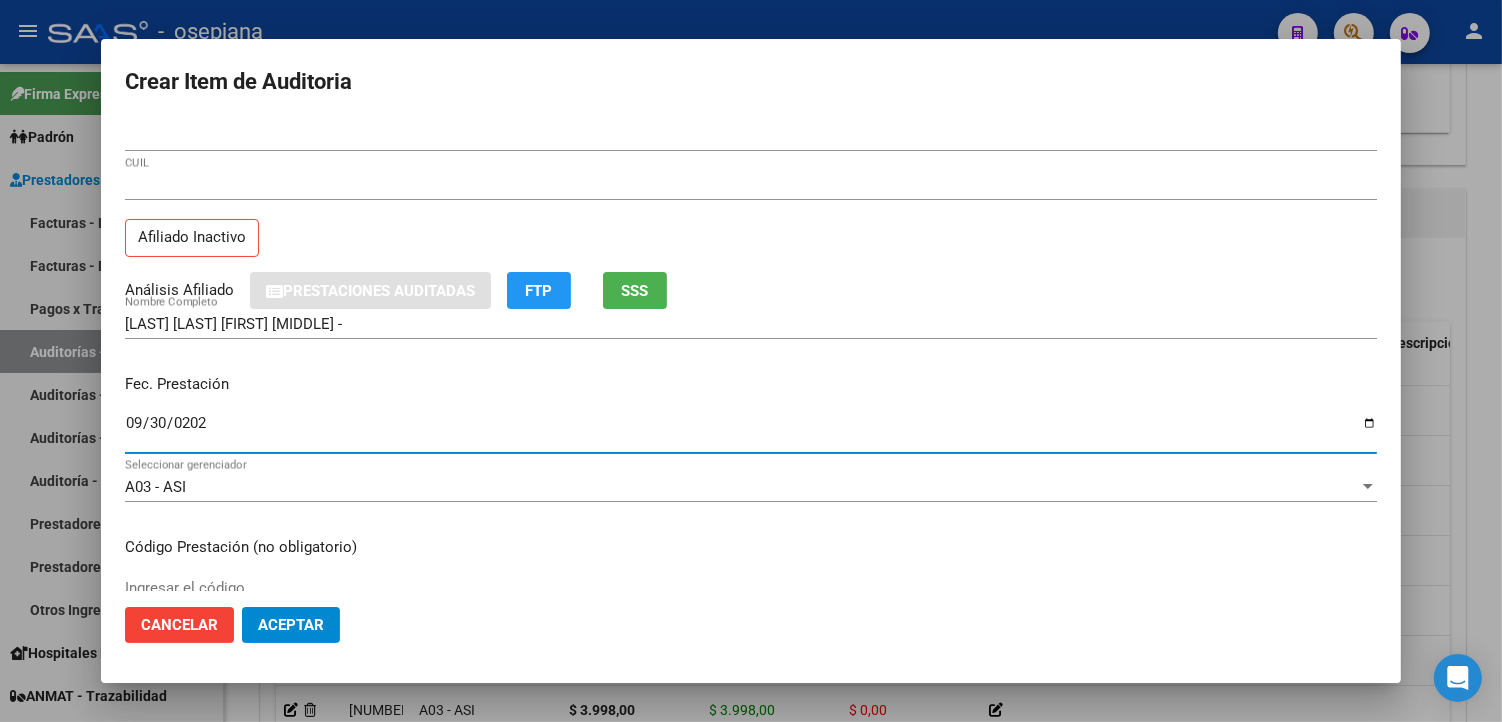 type on "[DATE]" 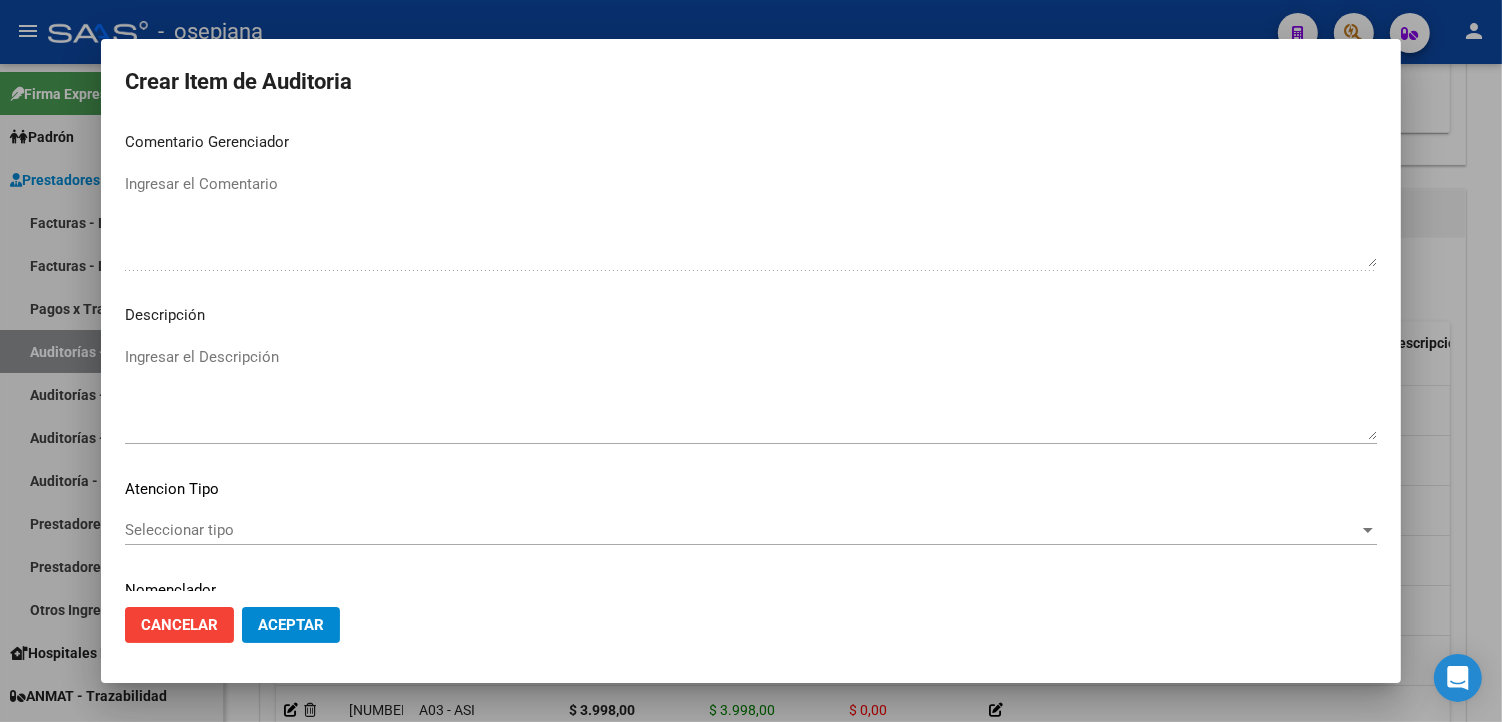 scroll, scrollTop: 1157, scrollLeft: 0, axis: vertical 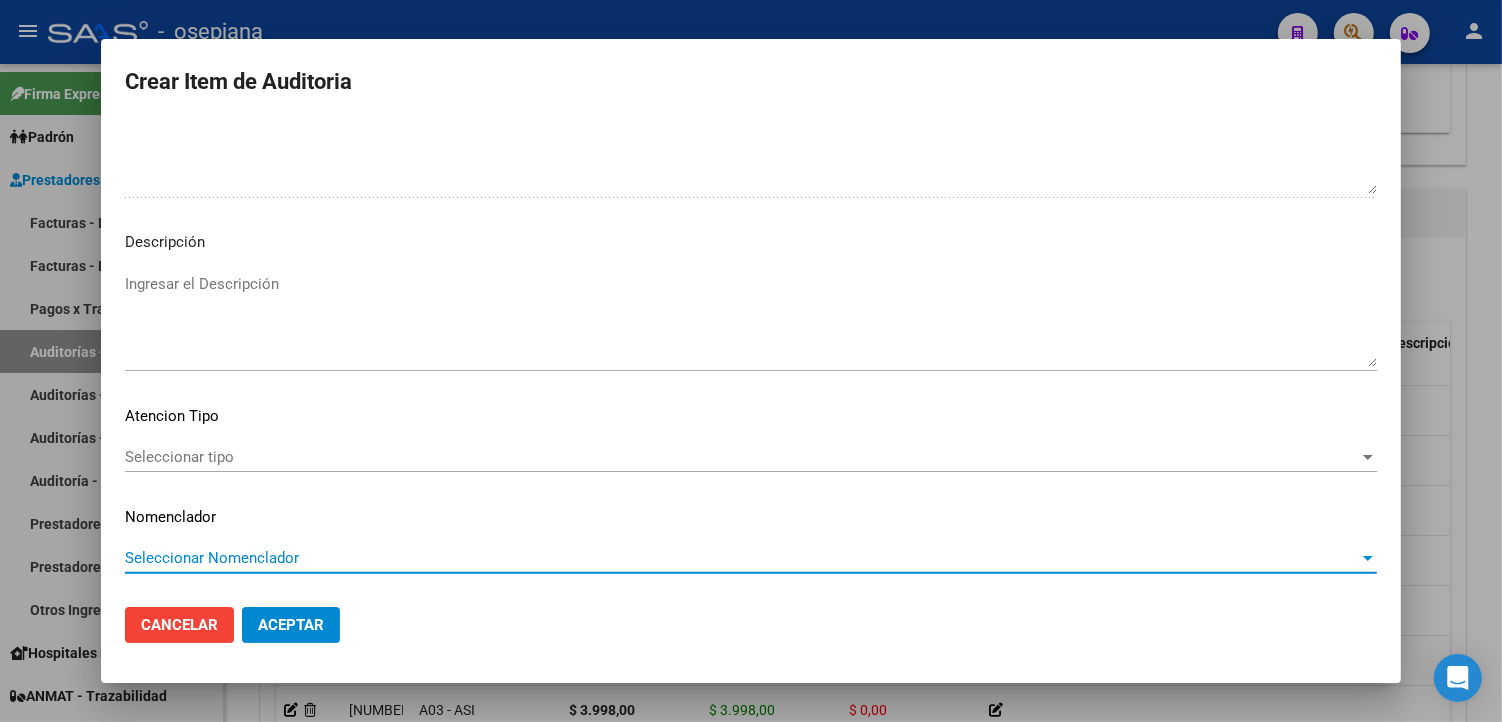 click on "Seleccionar tipo Seleccionar tipo" 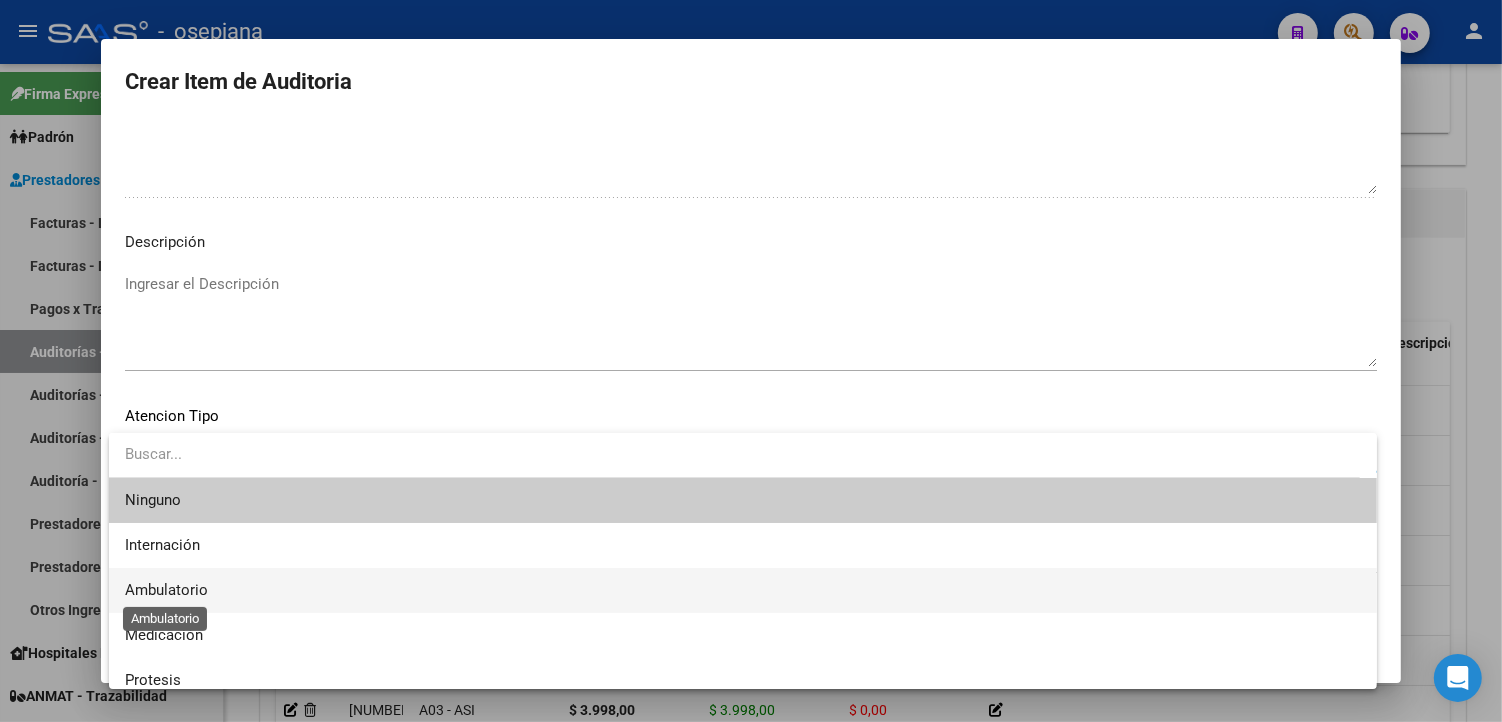 click on "Ambulatorio" at bounding box center [166, 590] 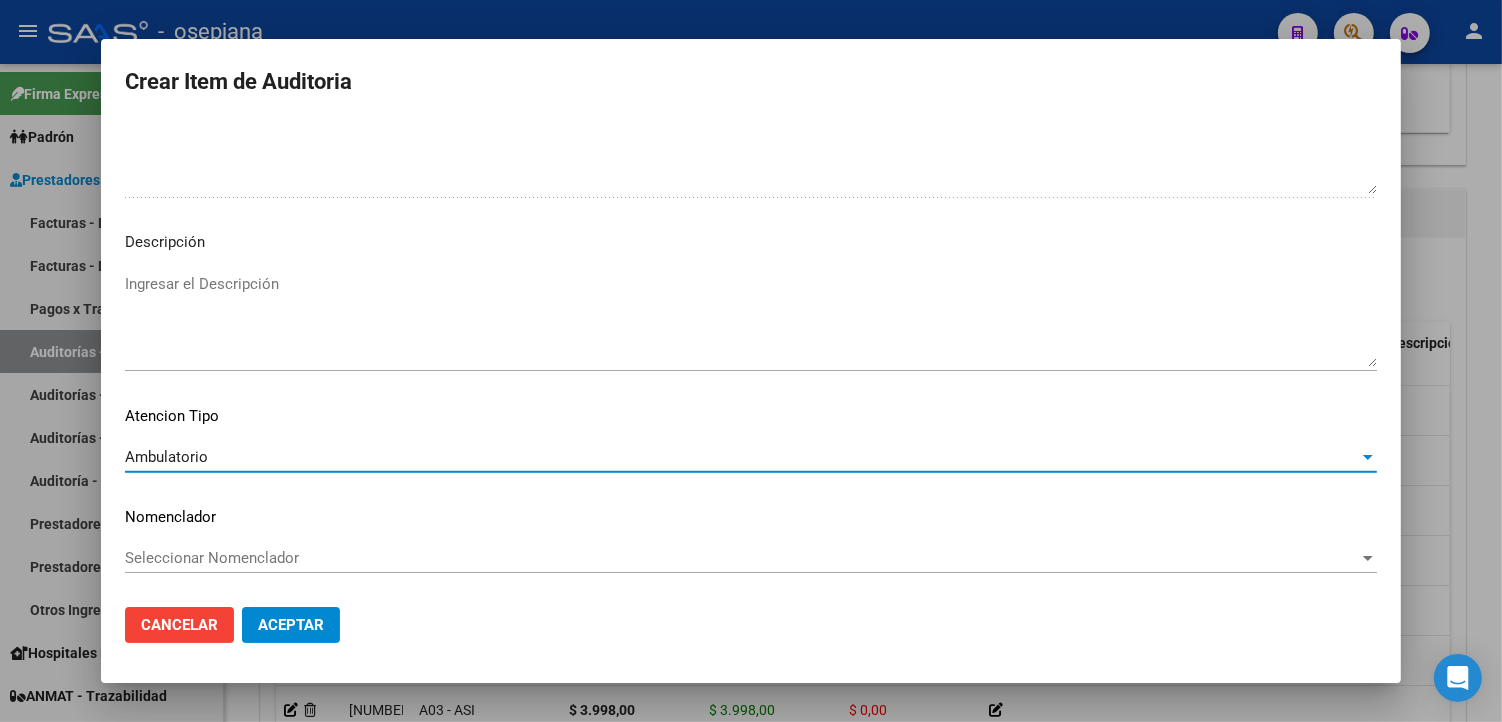 click on "Seleccionar Nomenclador" at bounding box center [742, 558] 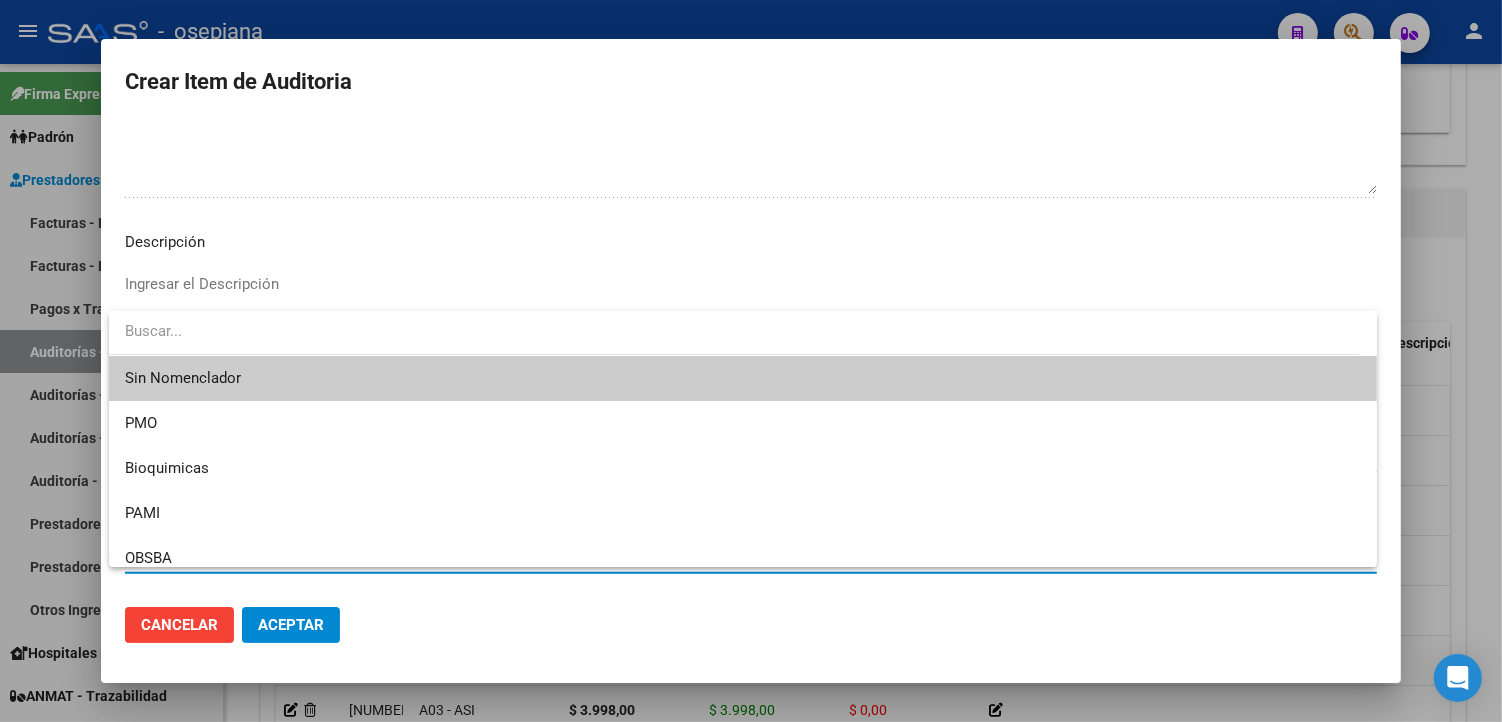 click on "Sin Nomenclador" at bounding box center [743, 378] 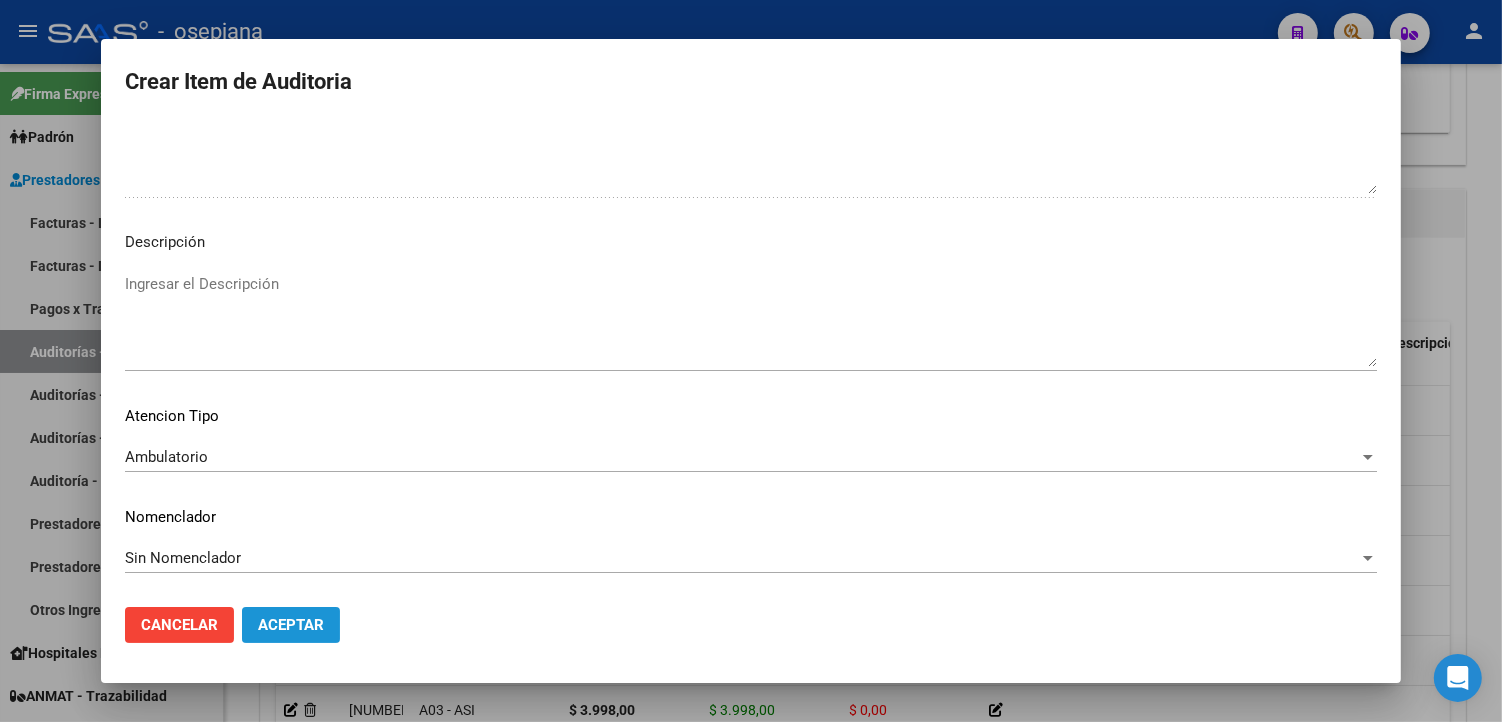 click on "Aceptar" 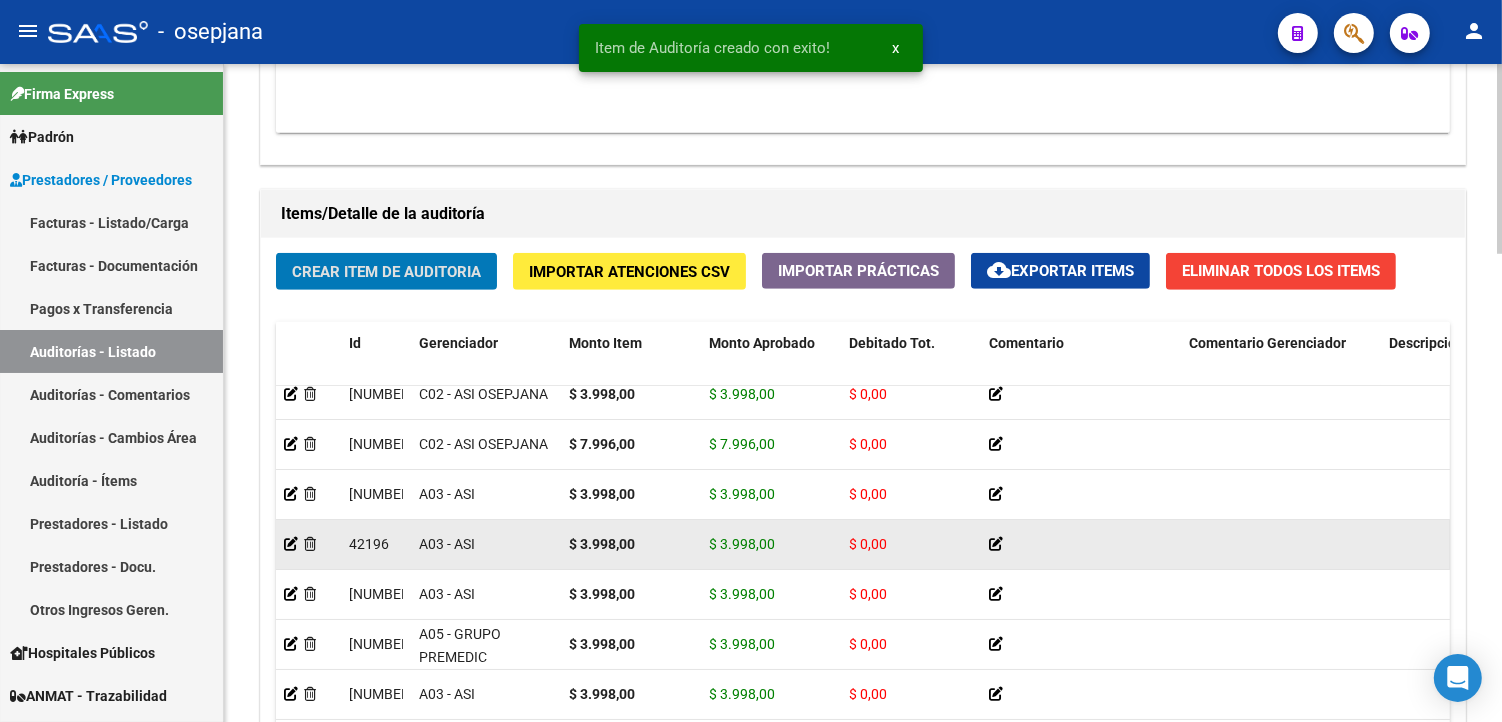 scroll, scrollTop: 0, scrollLeft: 0, axis: both 